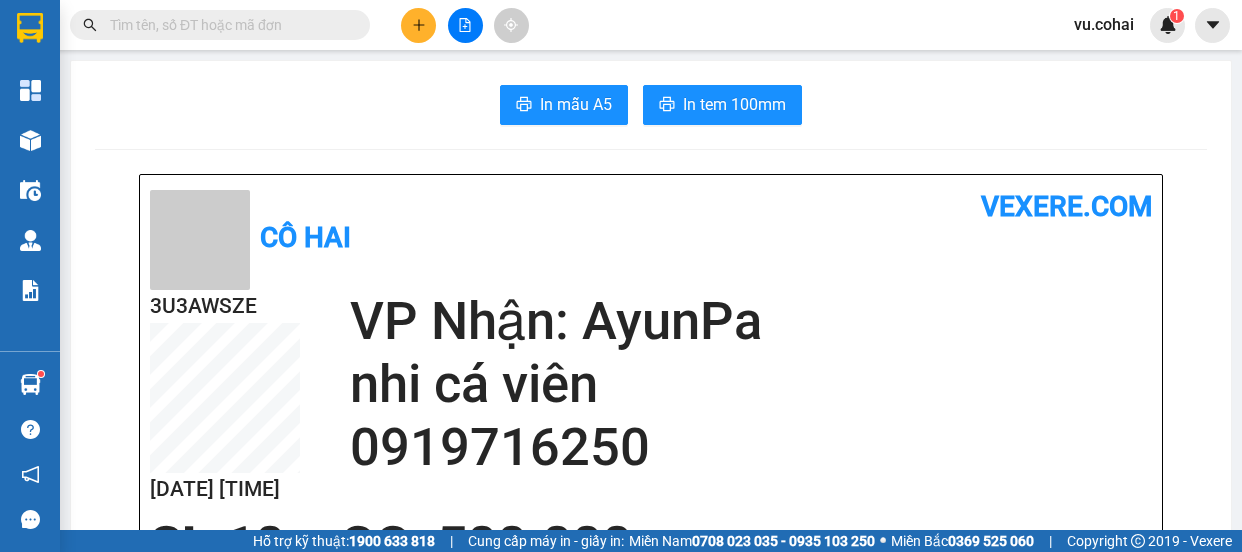 scroll, scrollTop: 0, scrollLeft: 0, axis: both 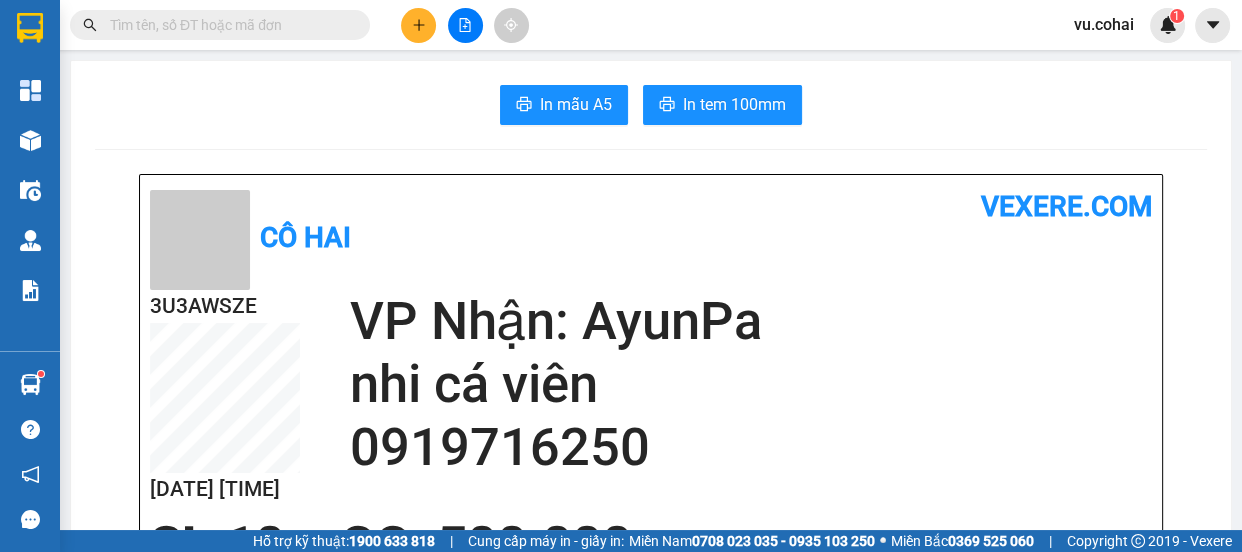 click at bounding box center (418, 25) 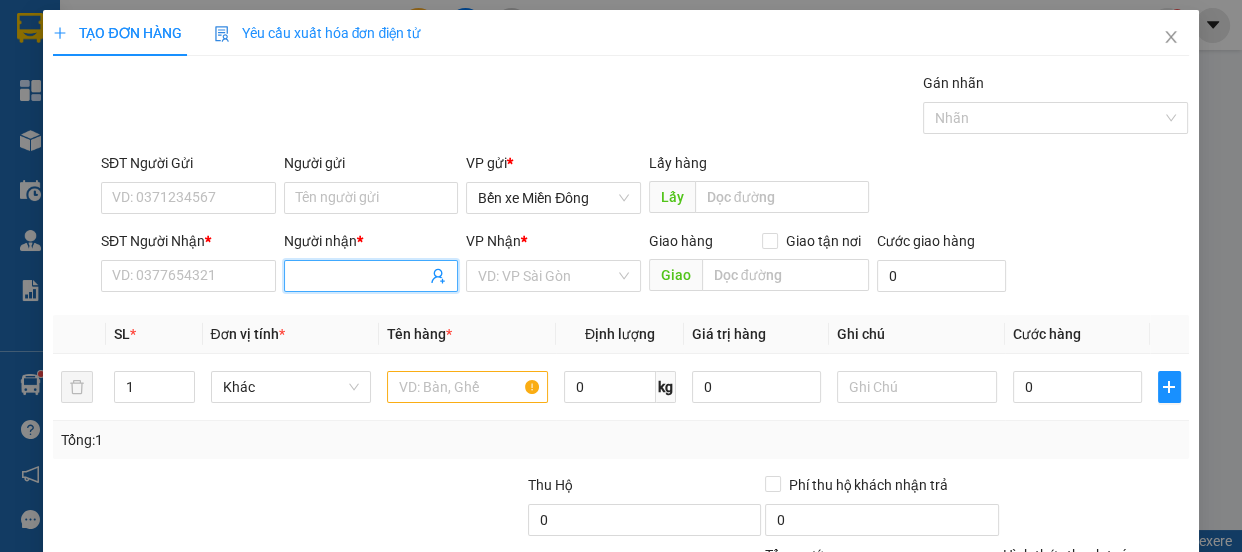 click on "Người nhận  *" at bounding box center (361, 276) 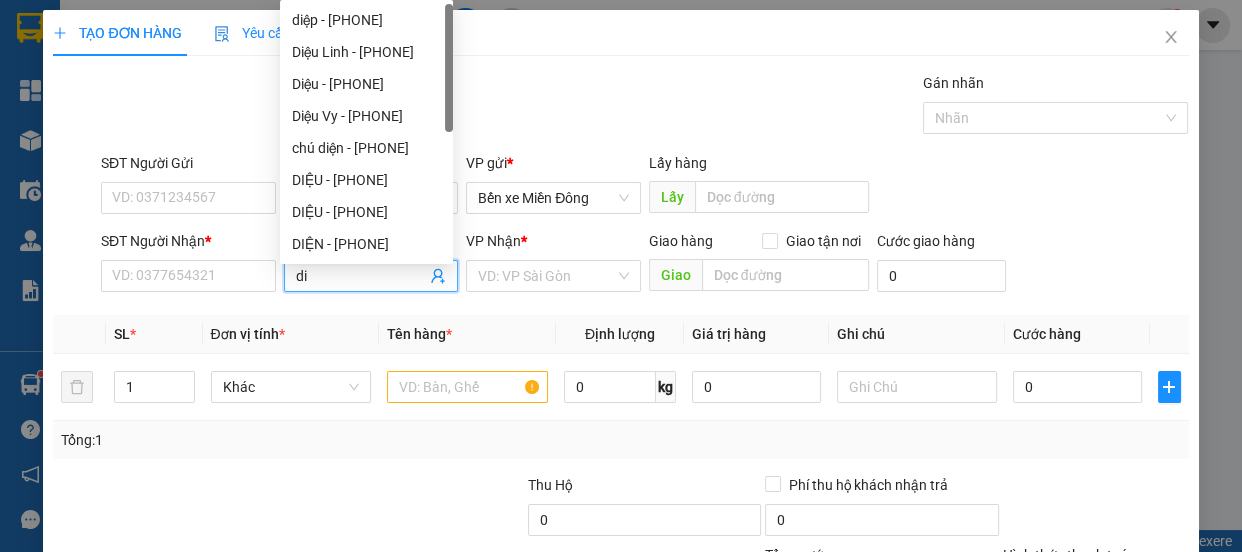 type on "d" 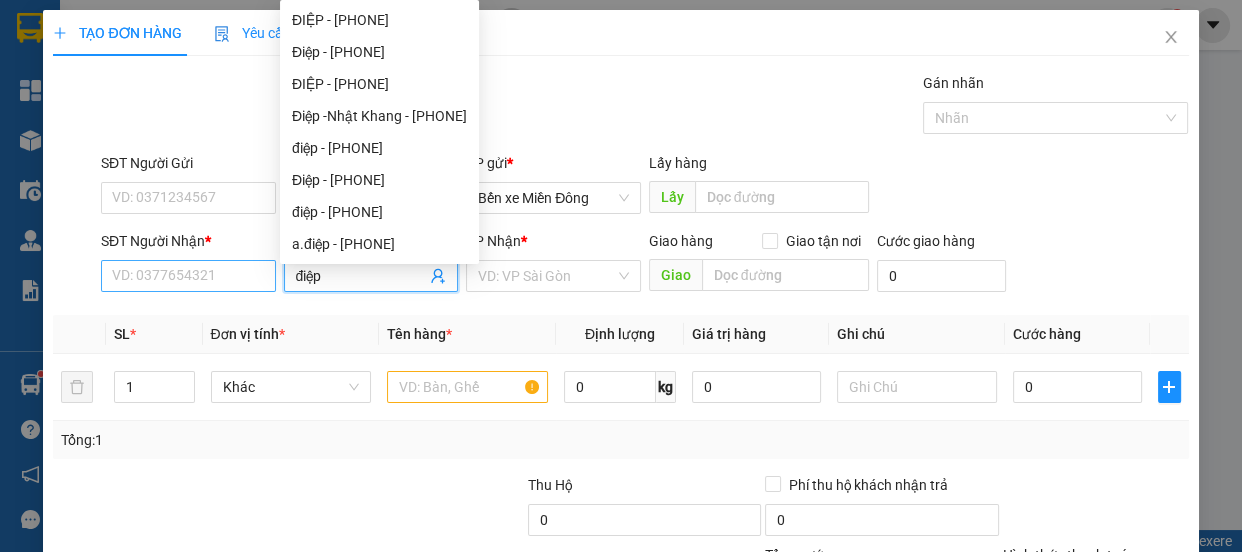 type on "điệp" 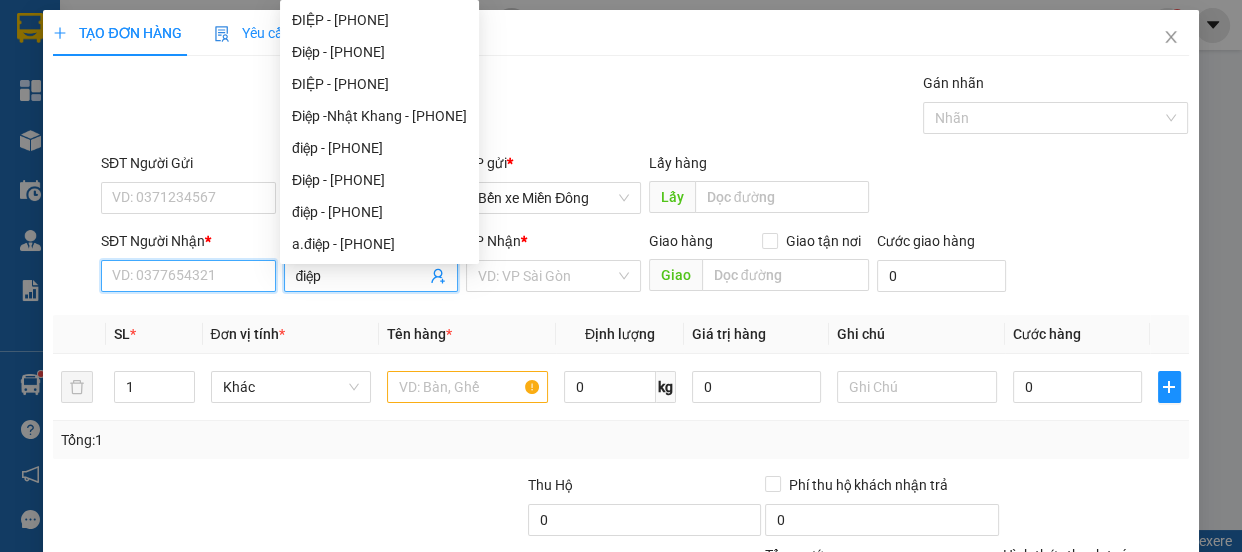 click on "SĐT Người Nhận  *" at bounding box center [188, 276] 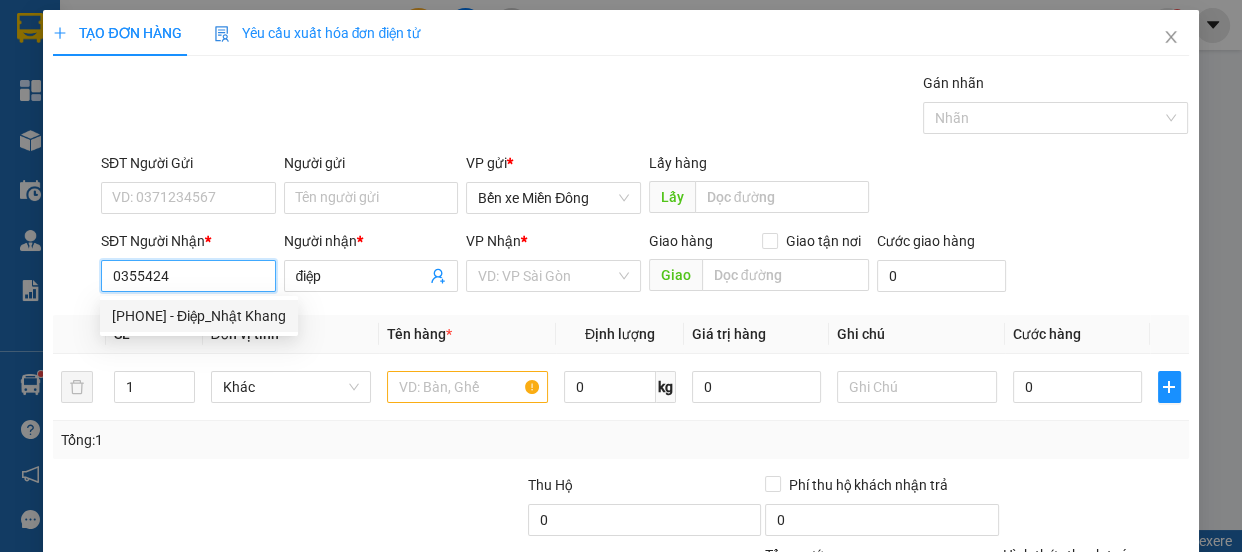 click on "[PHONE] - Điệp_Nhật Khang" at bounding box center (199, 316) 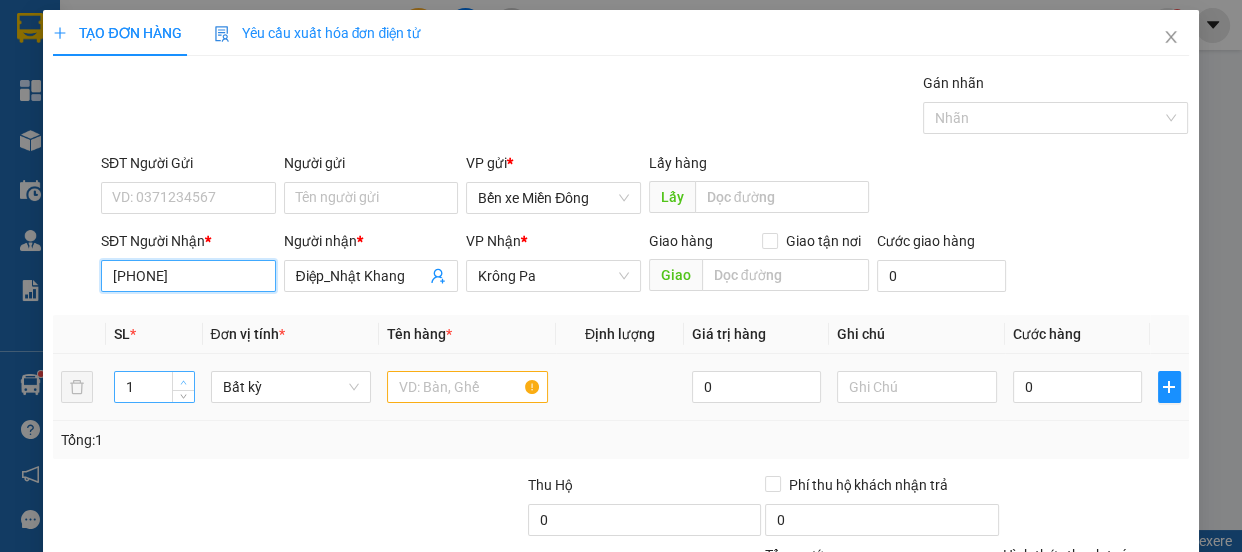 type on "[PHONE]" 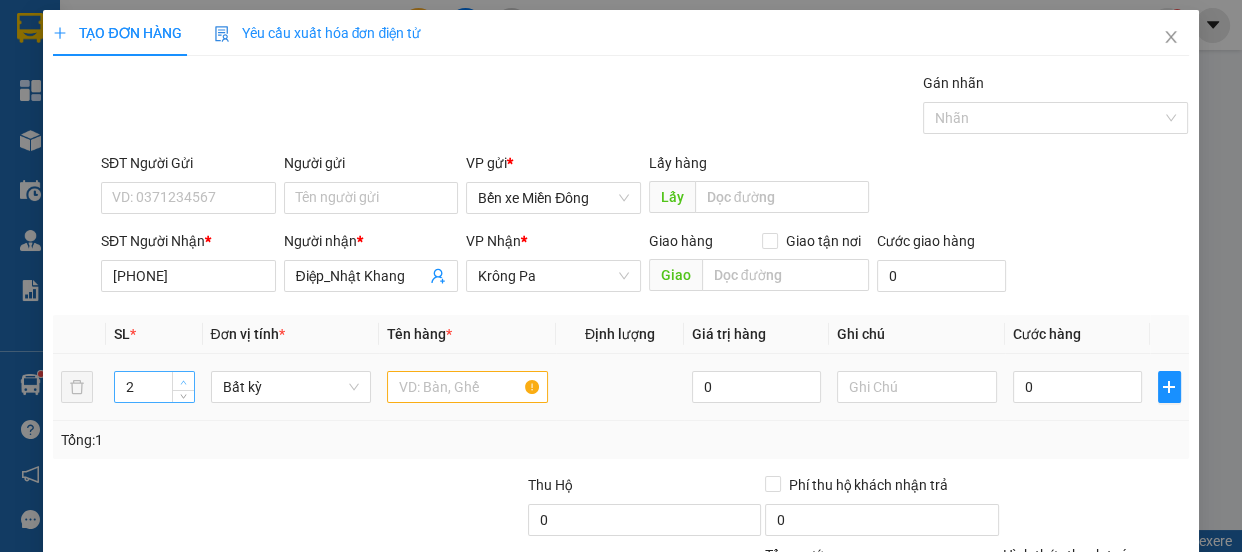 click at bounding box center (184, 382) 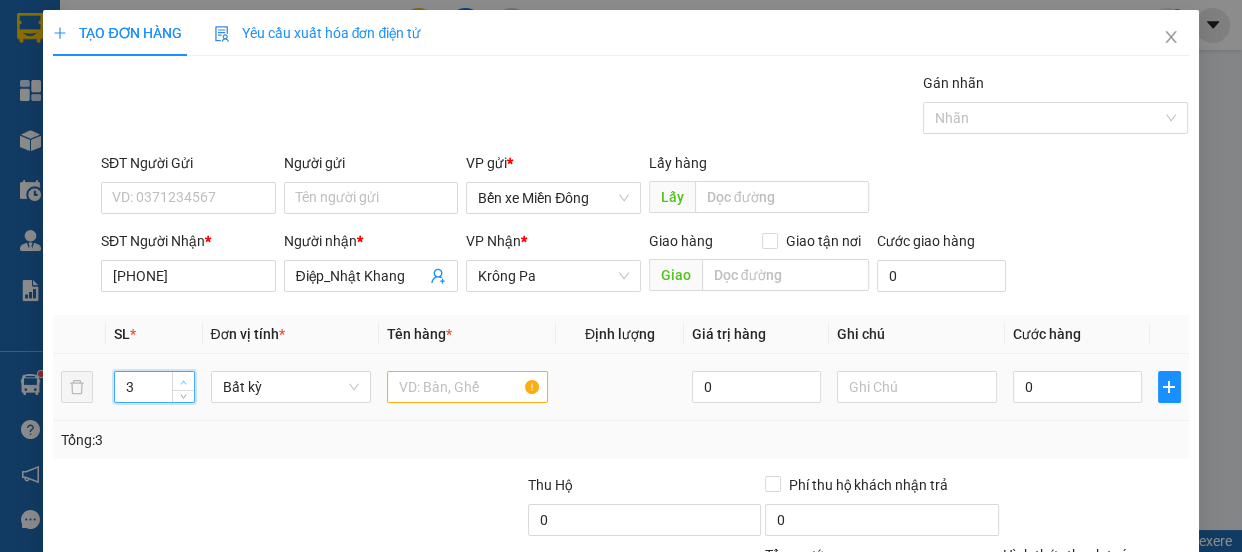 click at bounding box center (184, 382) 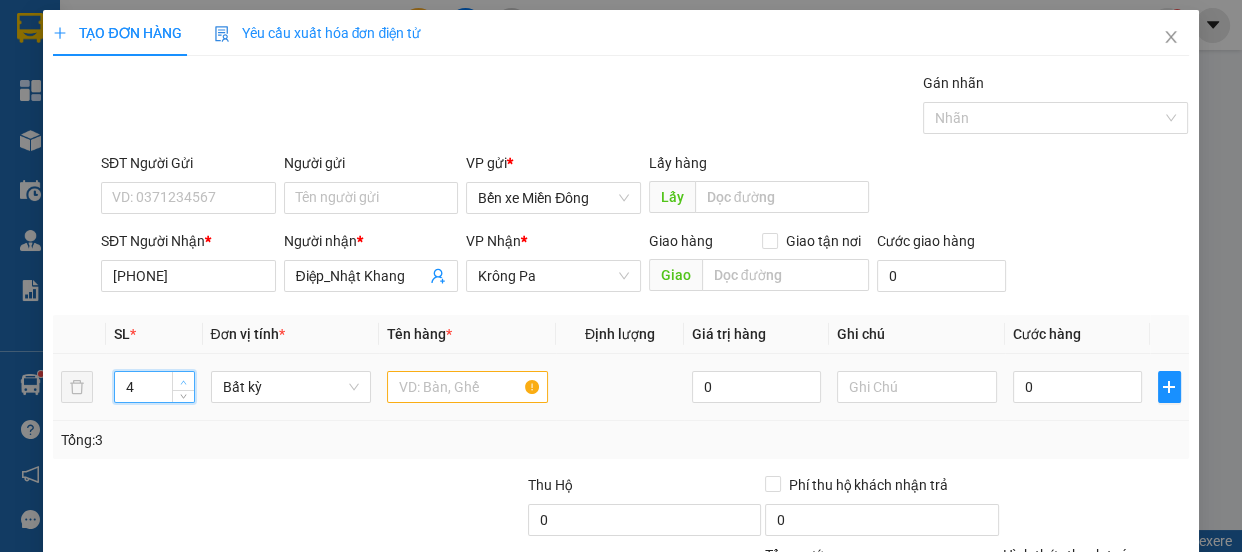click at bounding box center (184, 382) 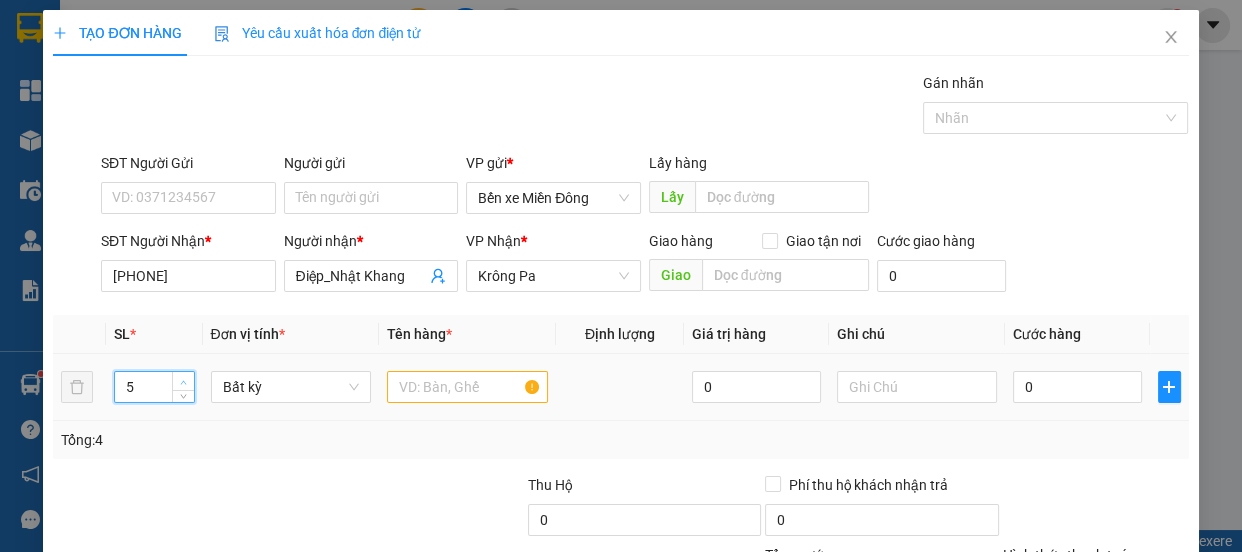 click at bounding box center (184, 382) 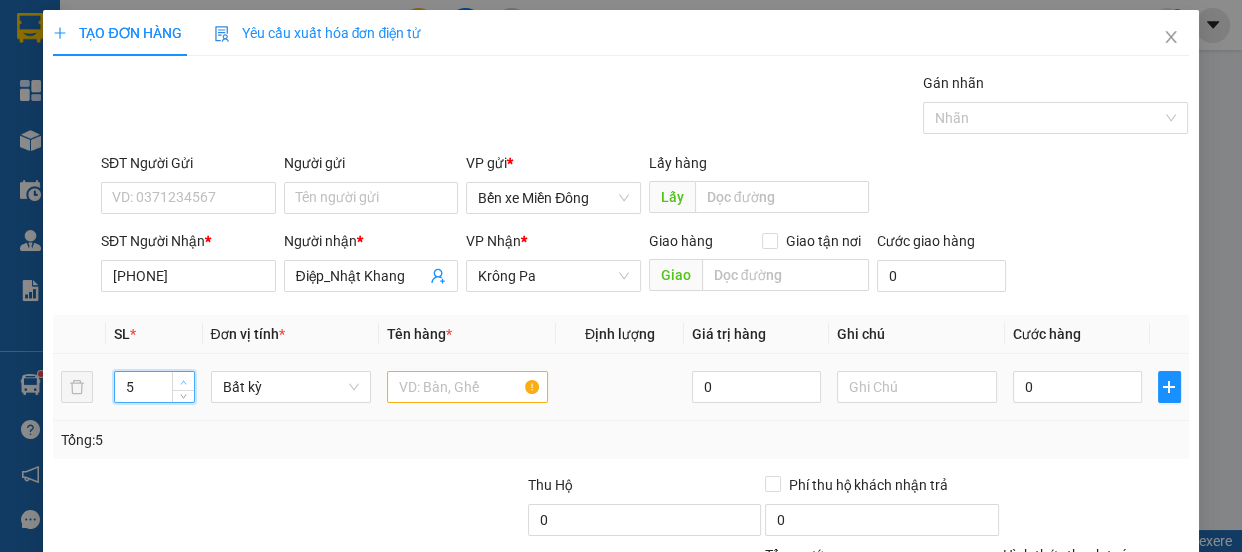type on "6" 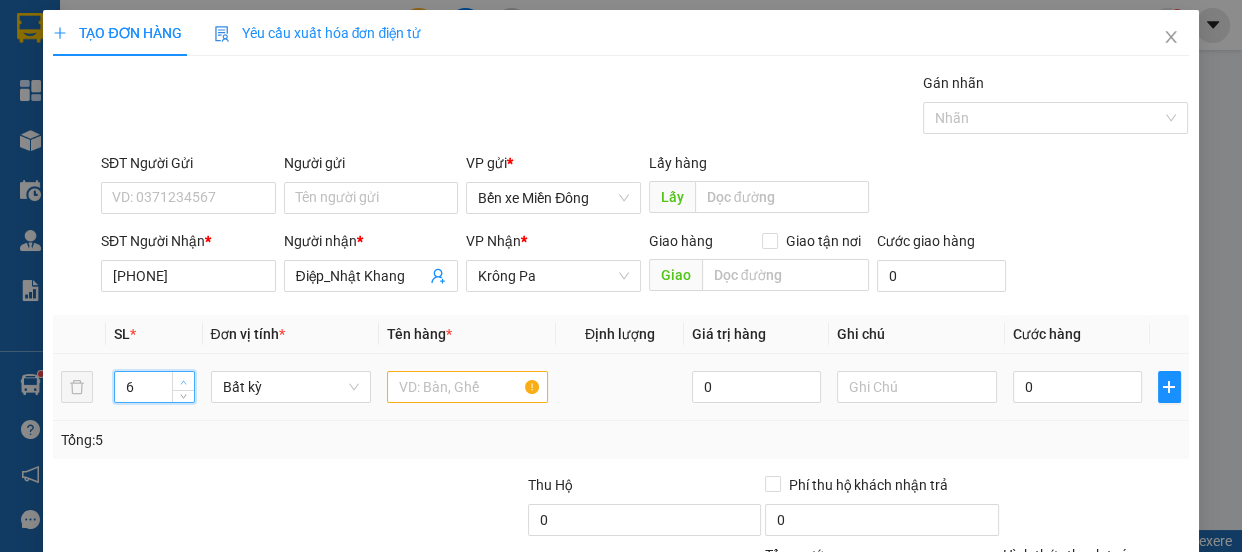 click 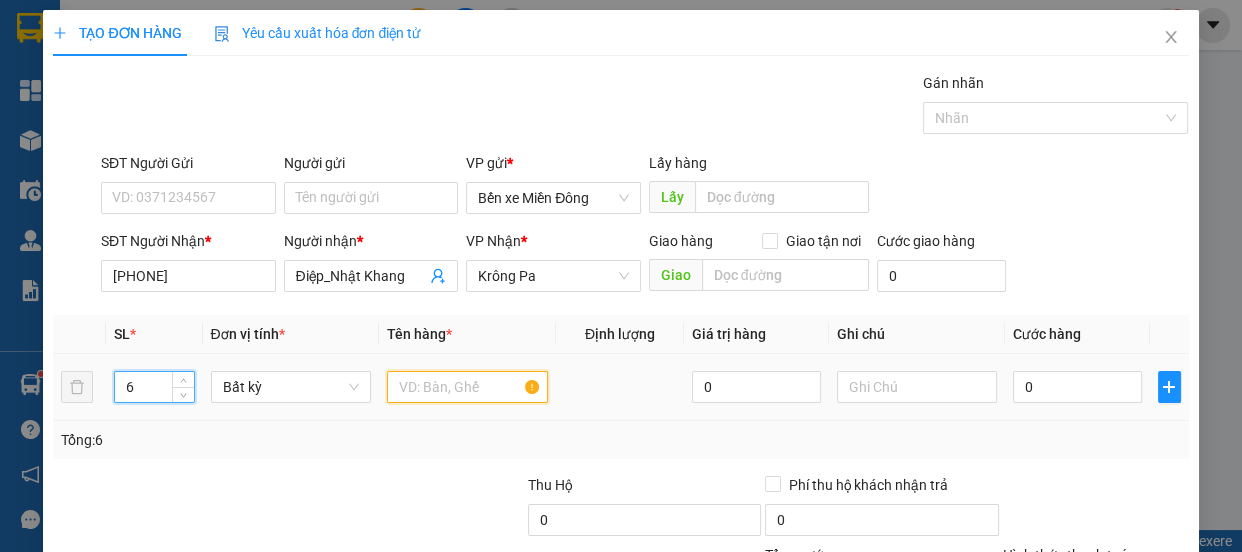 click at bounding box center (467, 387) 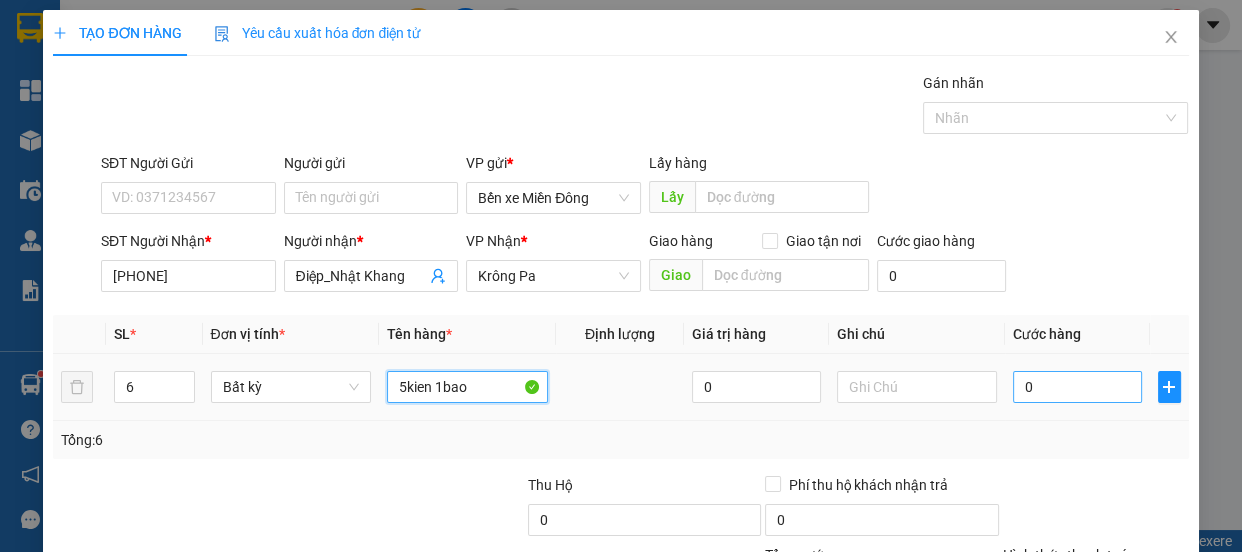 type on "5kien 1bao" 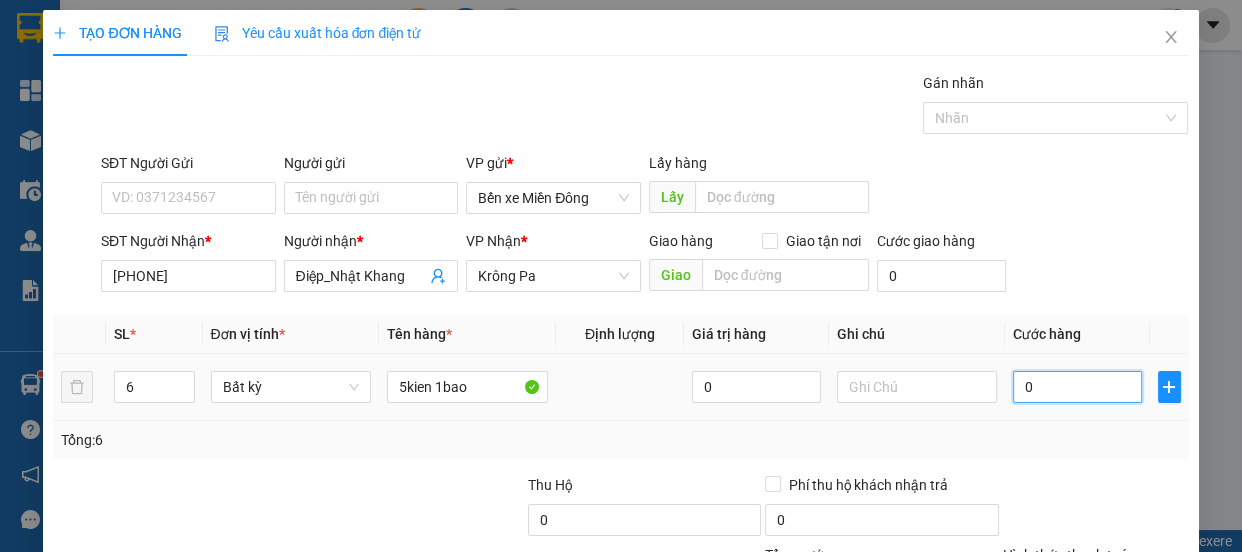 click on "0" at bounding box center (1077, 387) 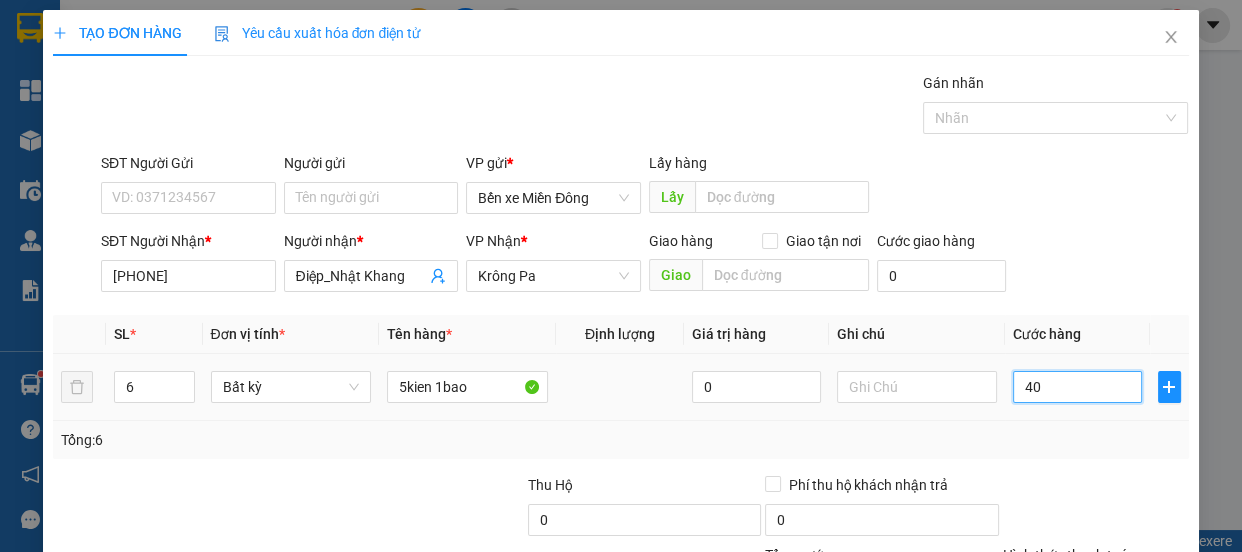 type on "420" 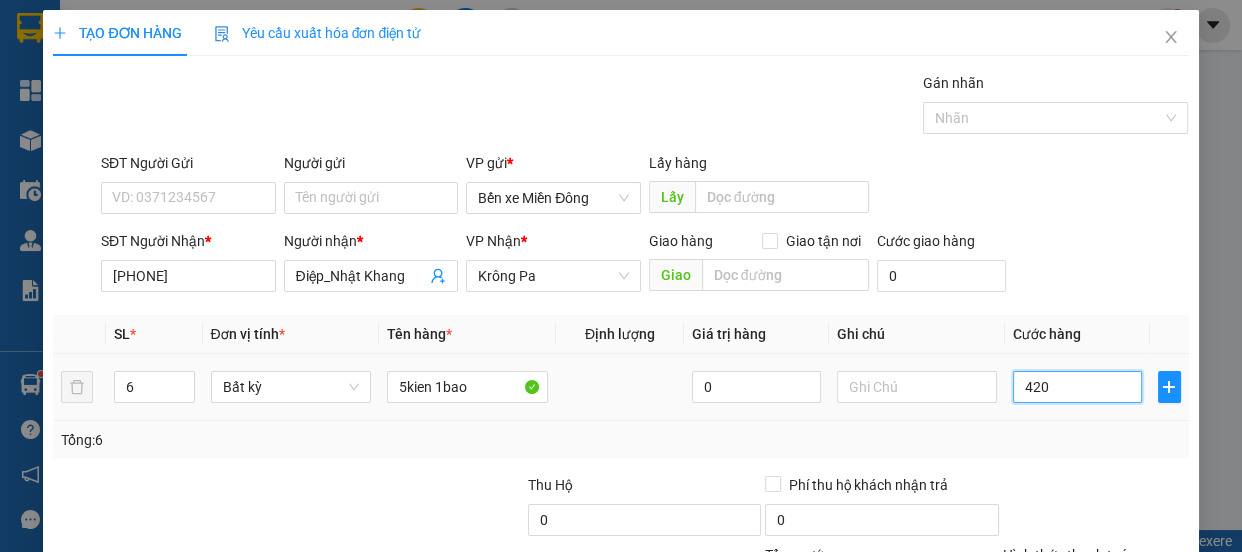 type on "420" 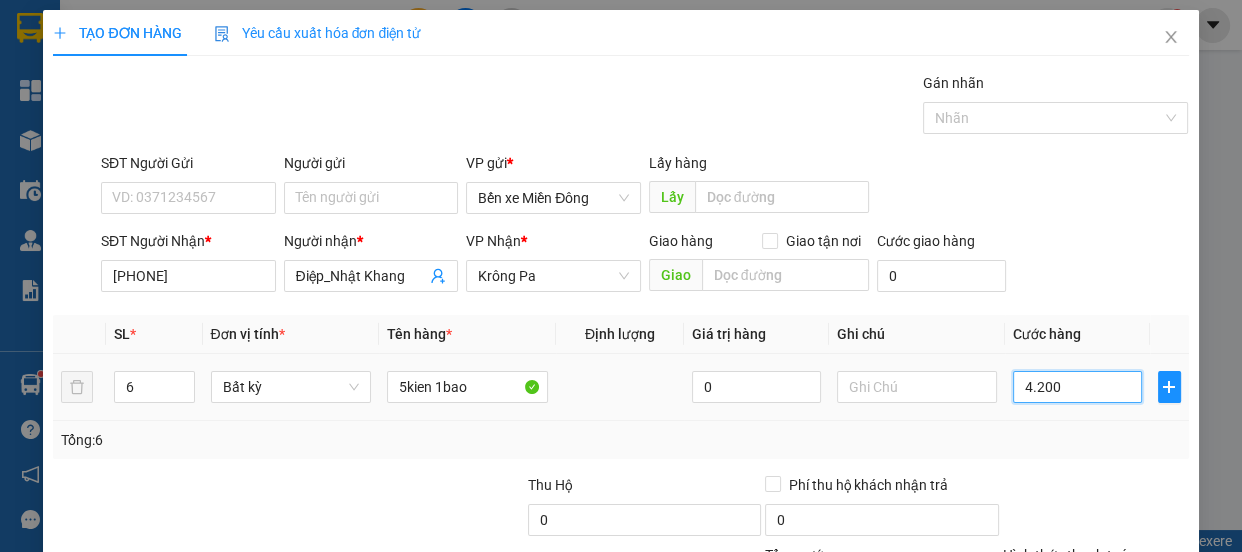 type on "4.200" 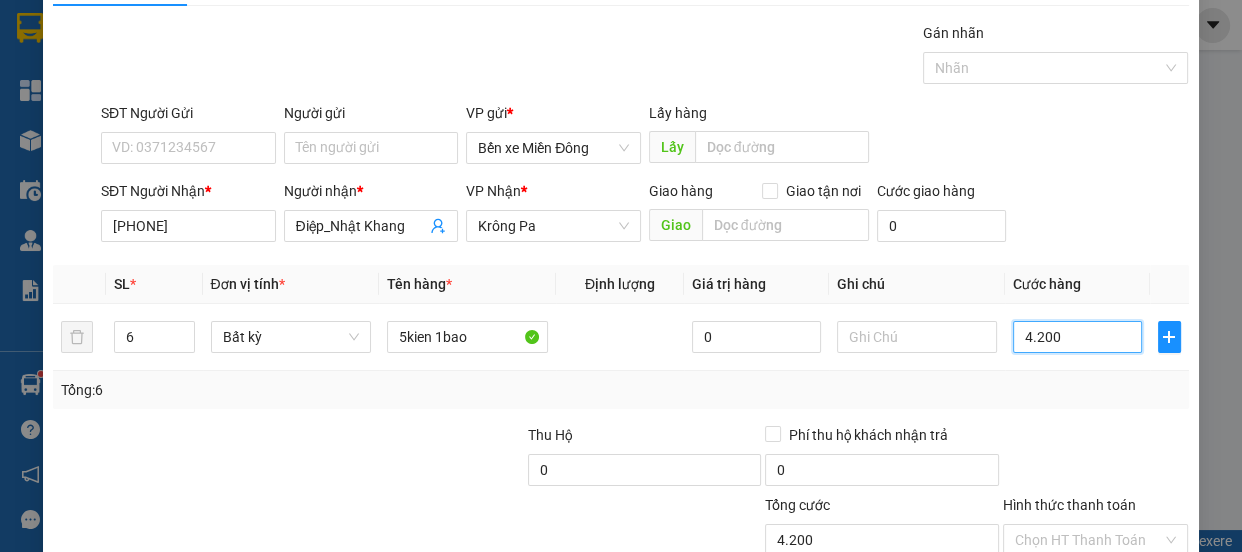 scroll, scrollTop: 90, scrollLeft: 0, axis: vertical 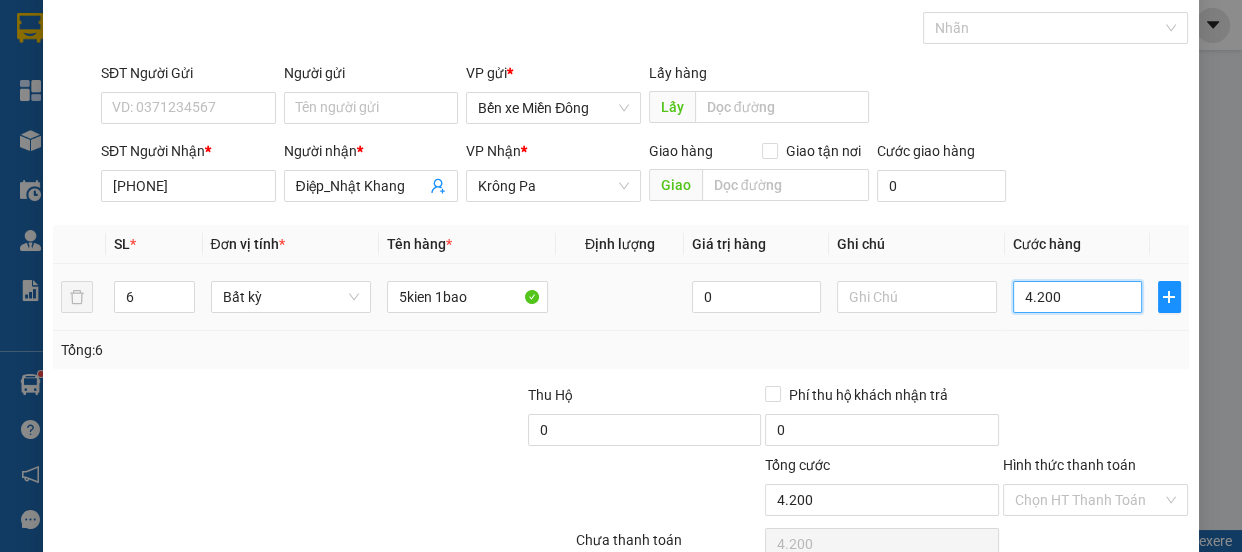 type on "442" 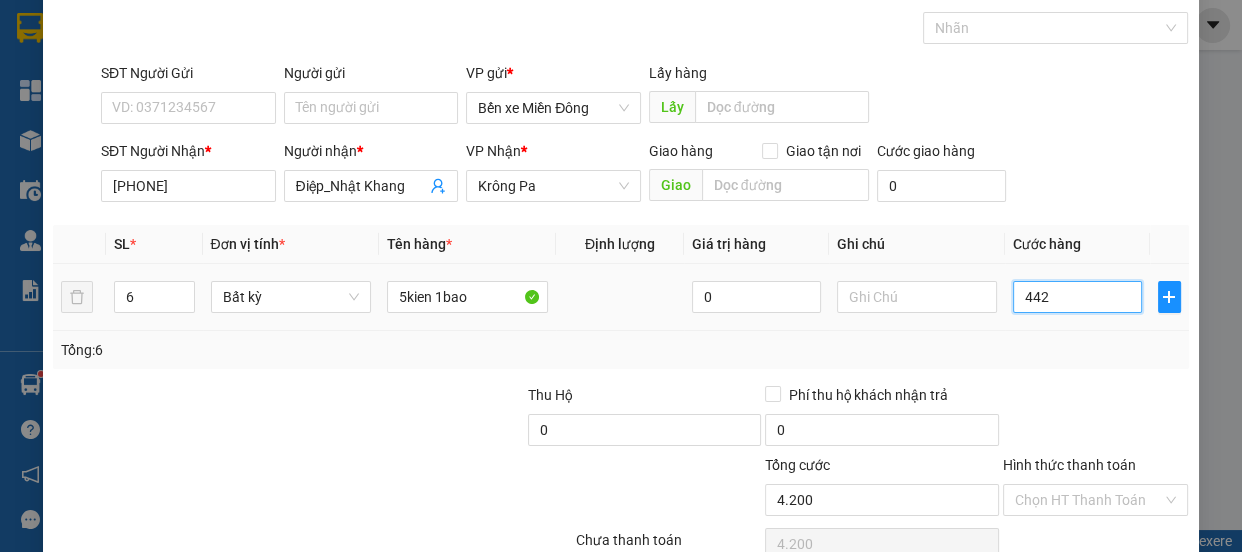 type on "442" 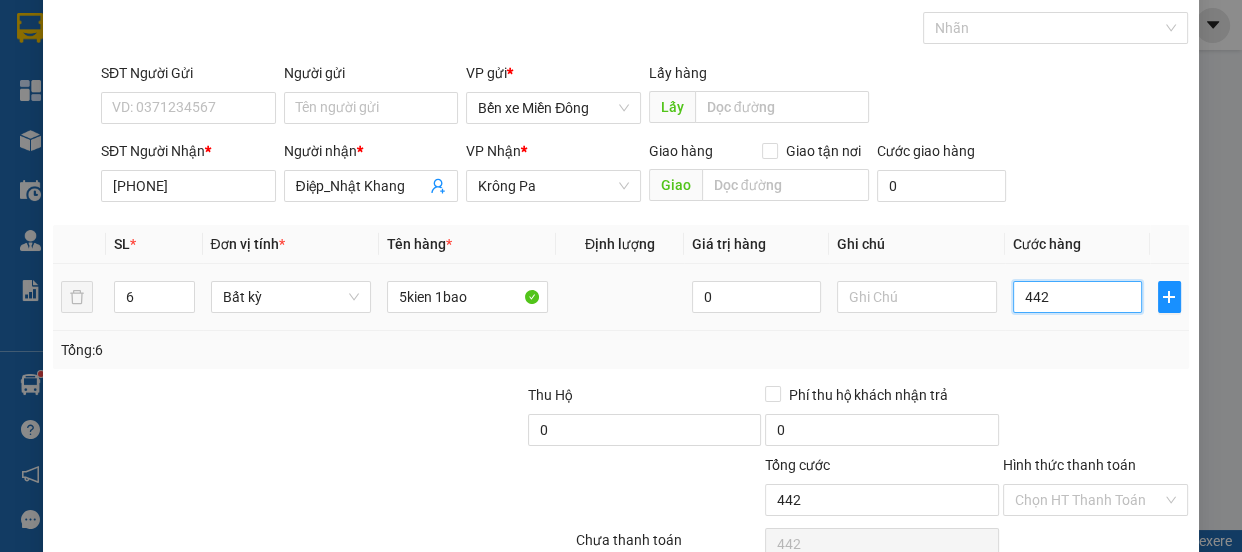 type on "44" 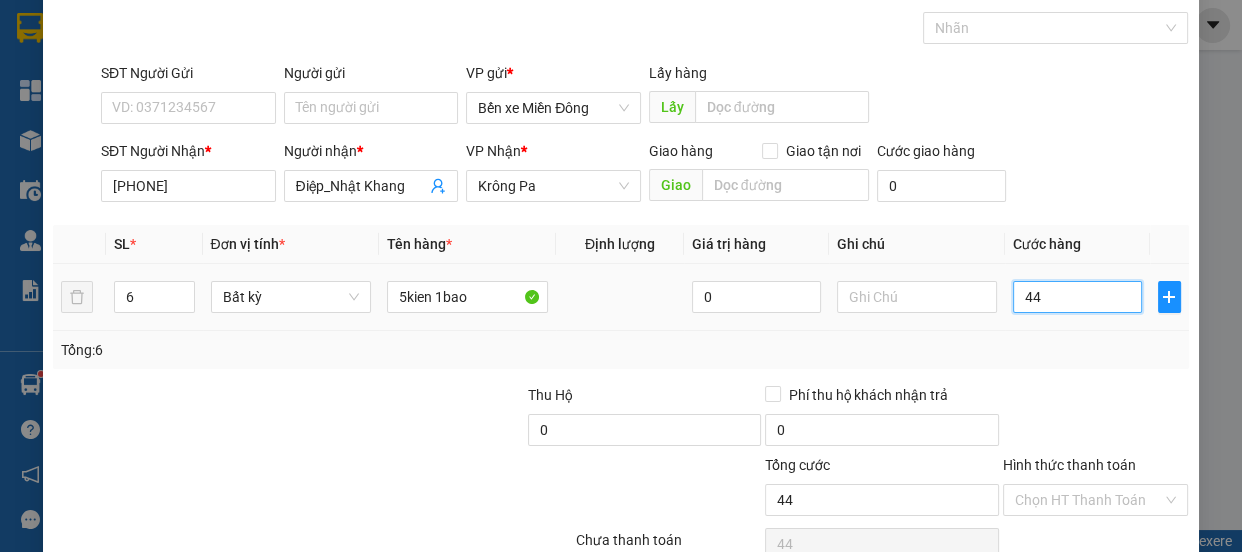 type on "4" 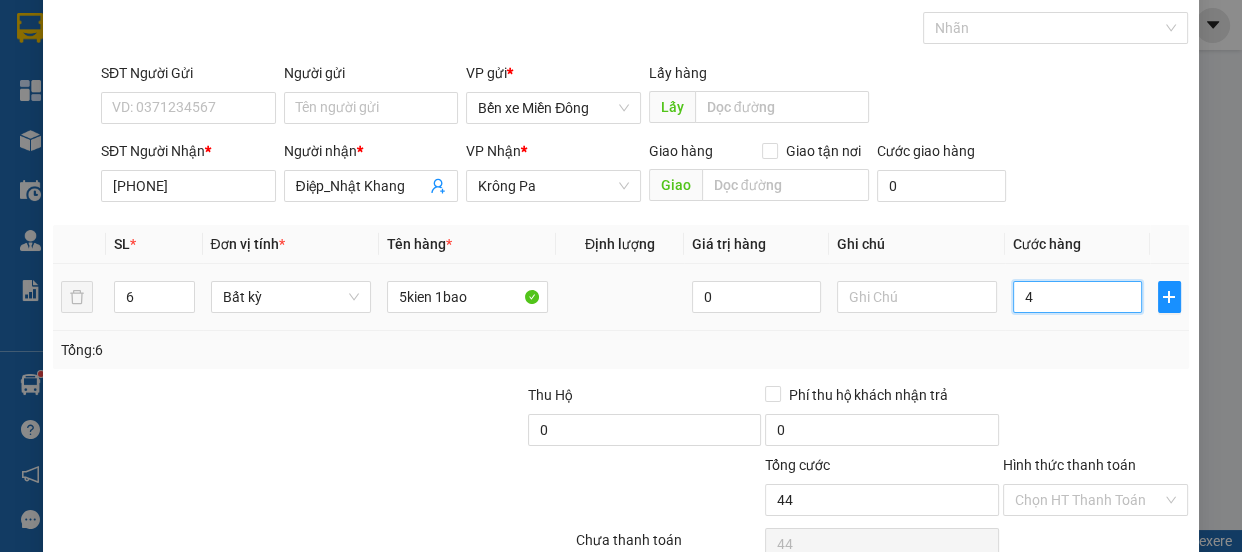 type on "4" 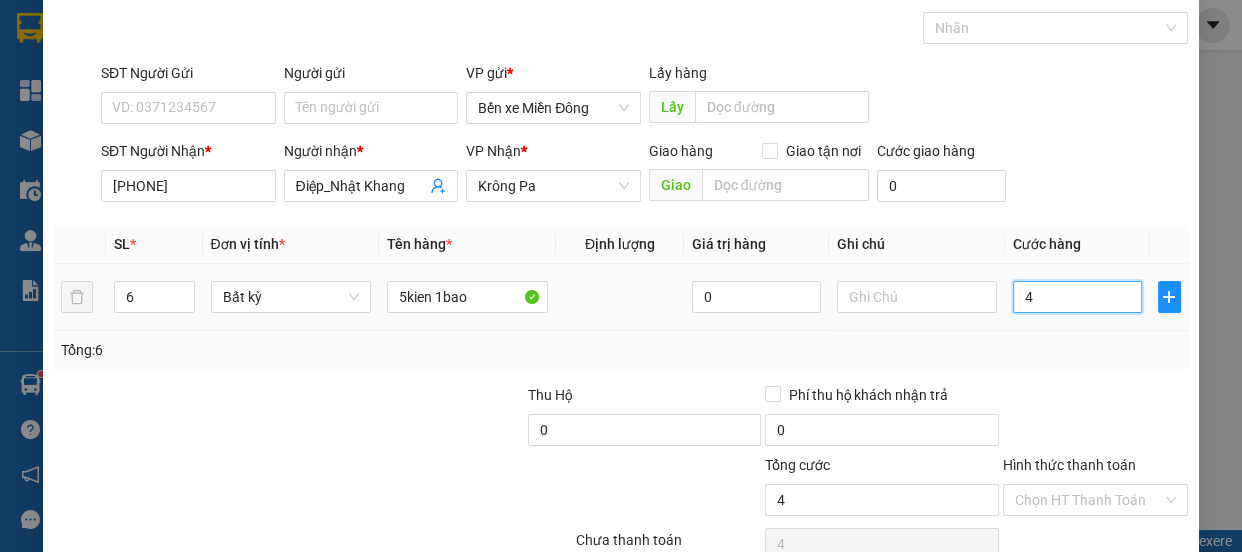 type on "0" 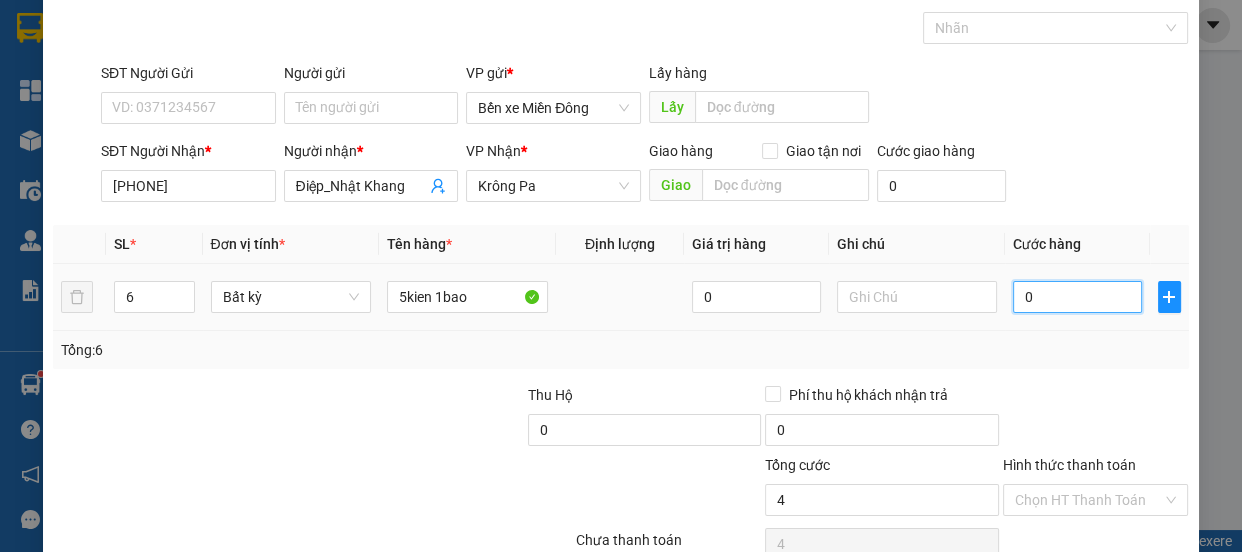type on "0" 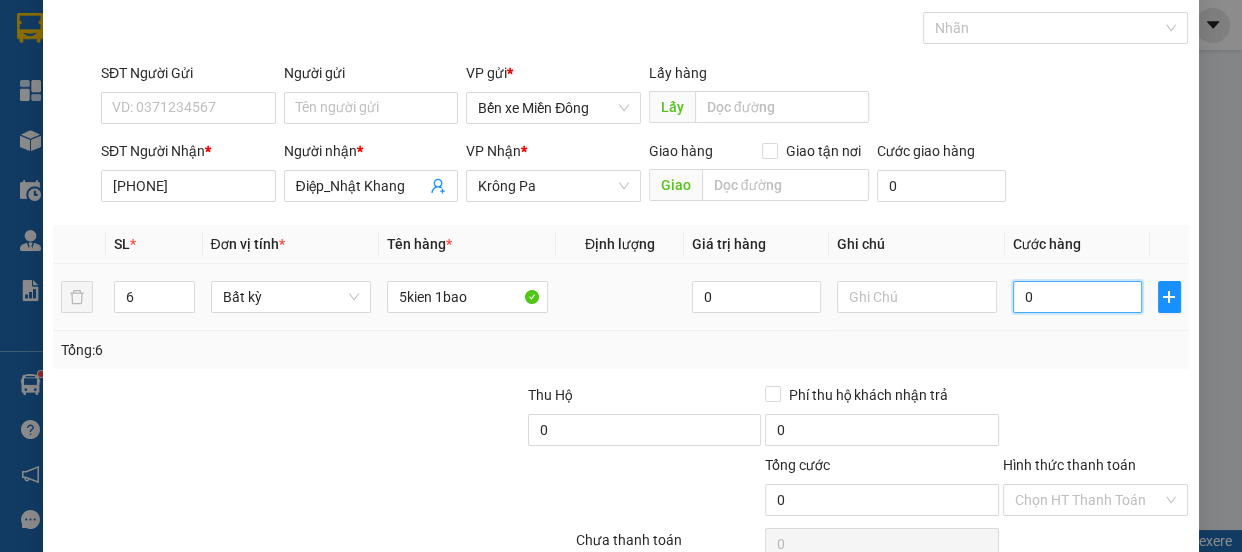 type on "004" 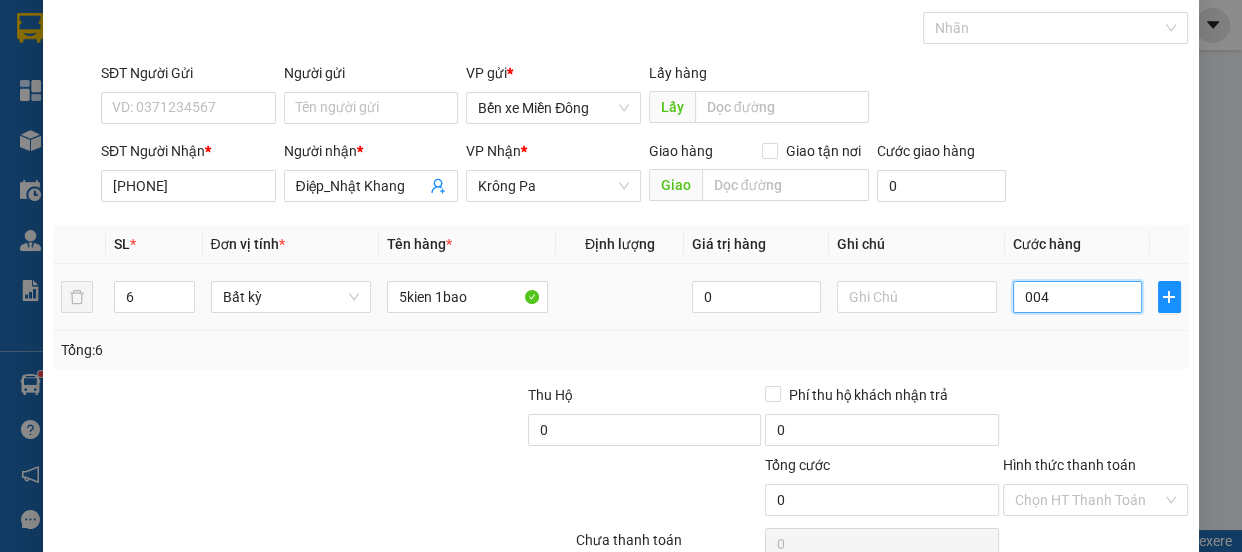 type on "4" 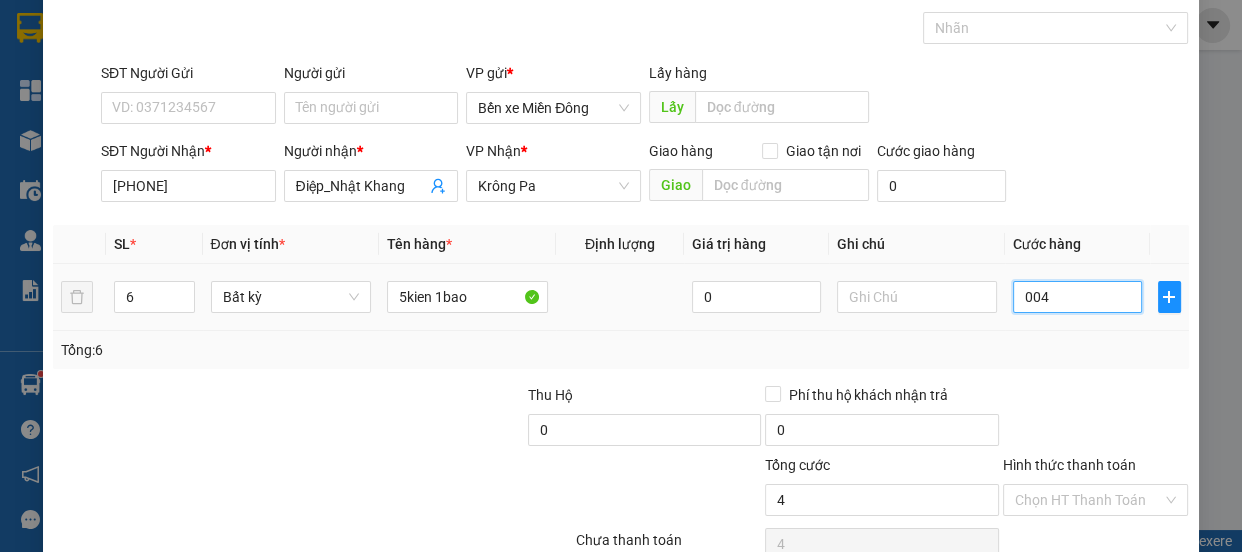 type on "0.042" 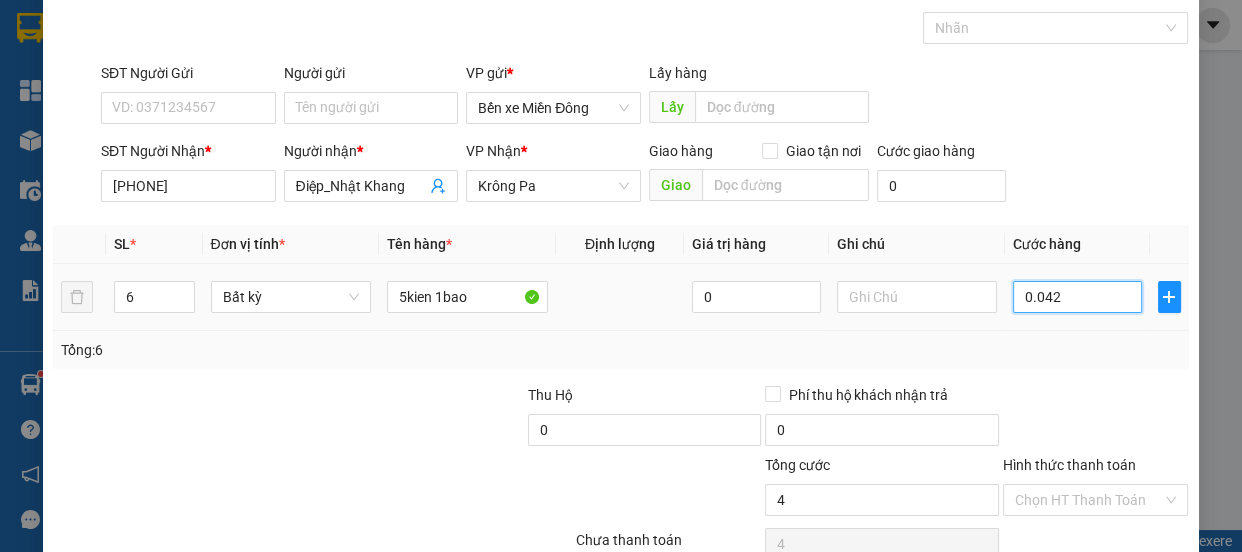 type on "42" 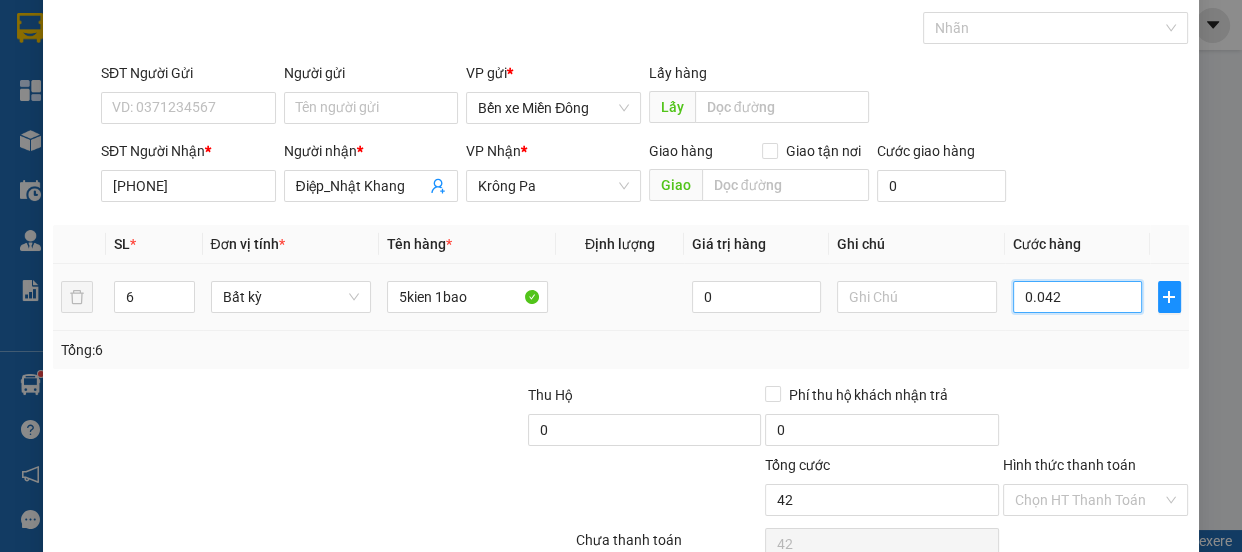 type on "00.420" 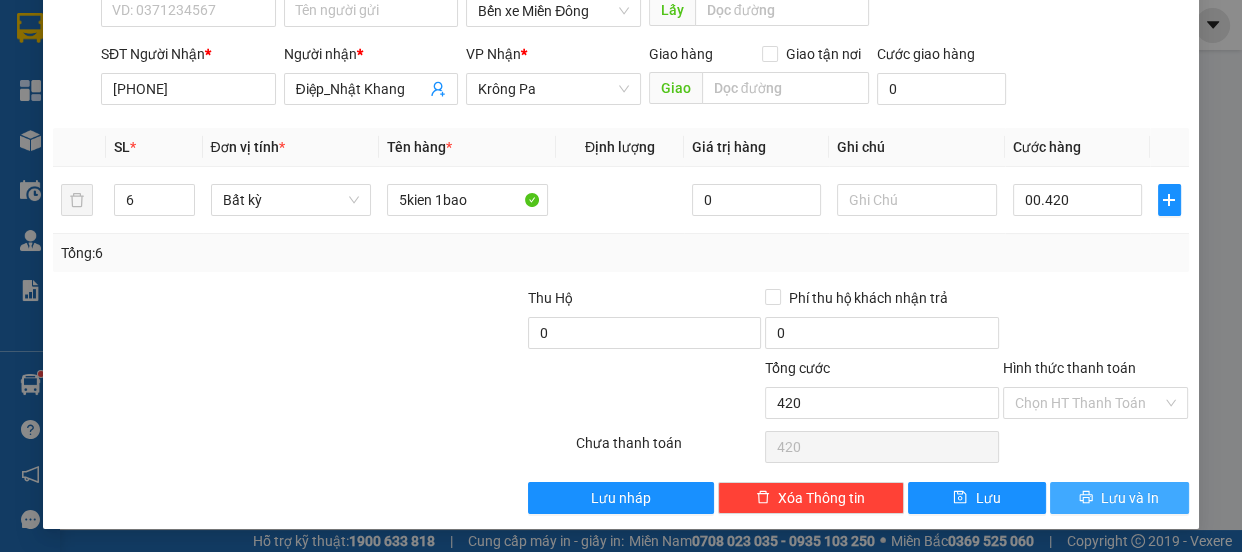 click on "Lưu và In" at bounding box center (1130, 498) 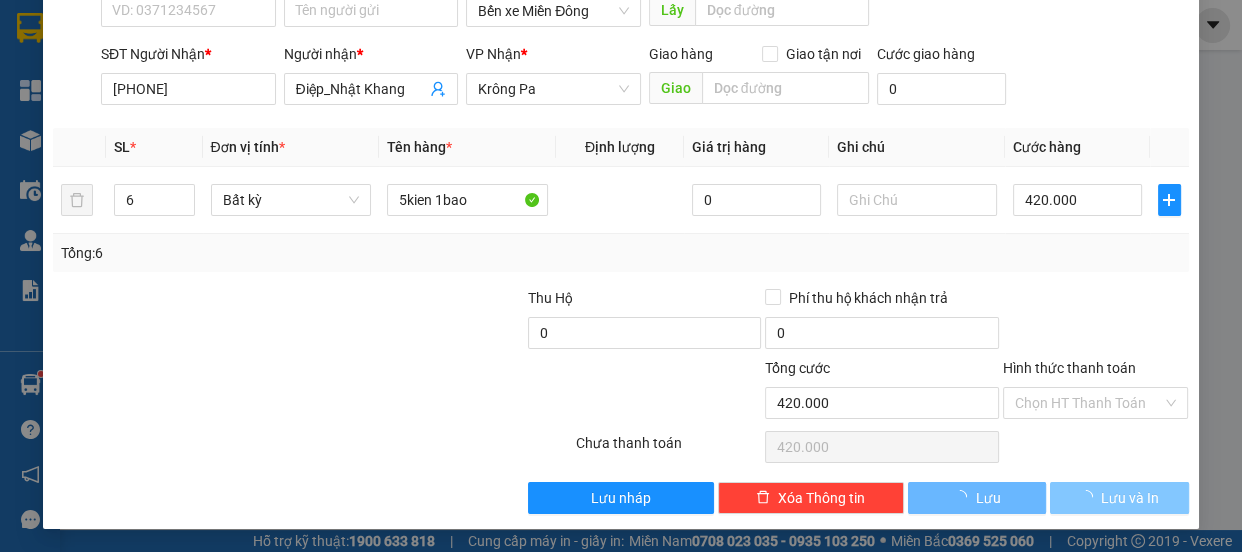scroll, scrollTop: 99, scrollLeft: 0, axis: vertical 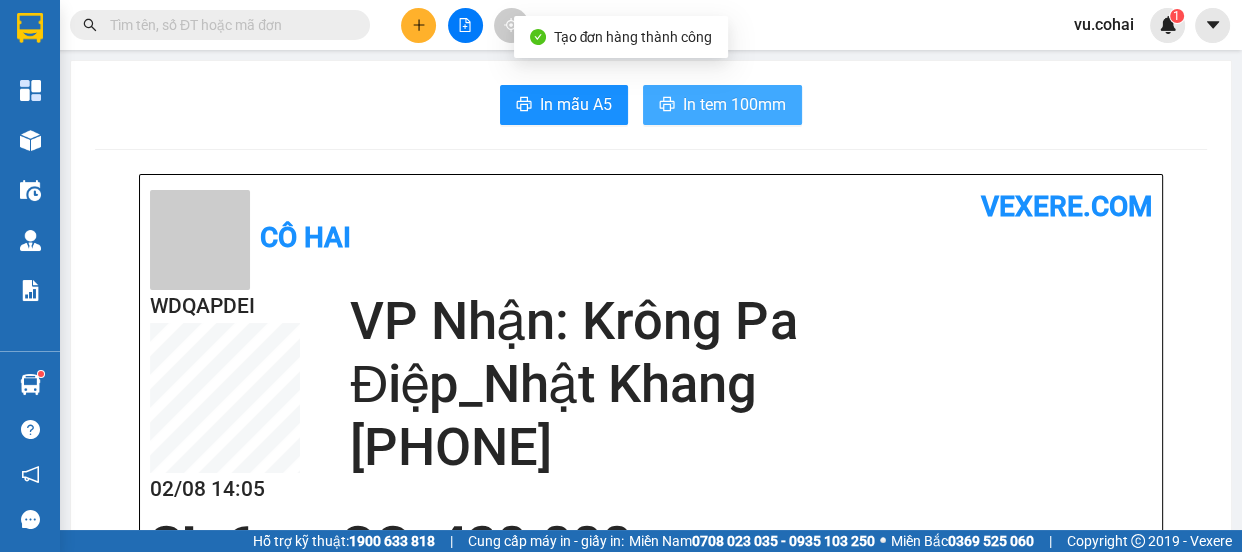 click on "In tem 100mm" at bounding box center [734, 104] 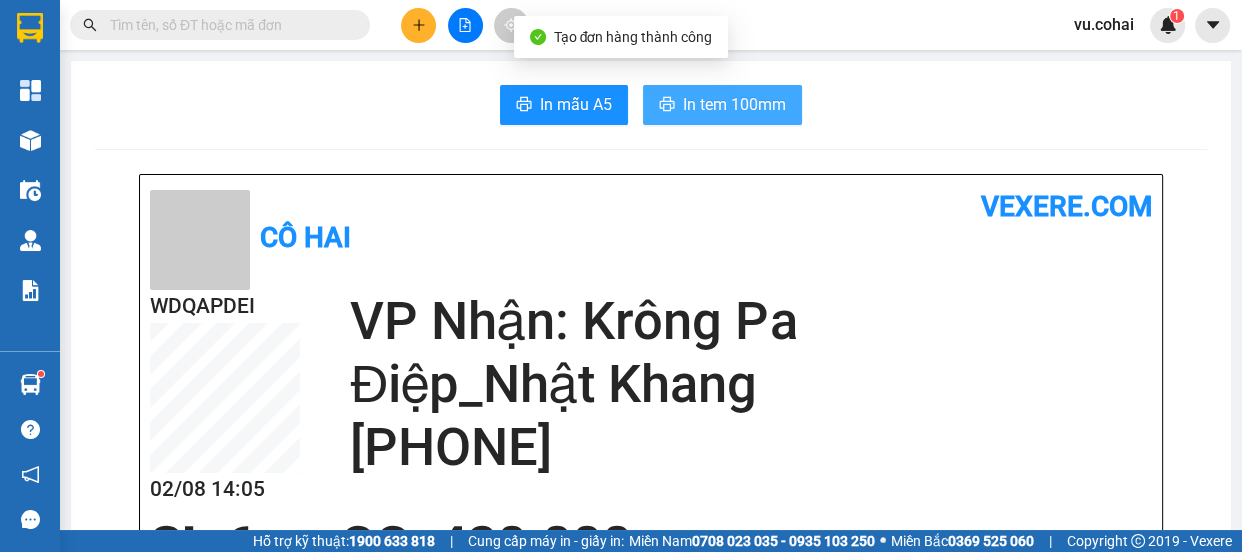 scroll, scrollTop: 0, scrollLeft: 0, axis: both 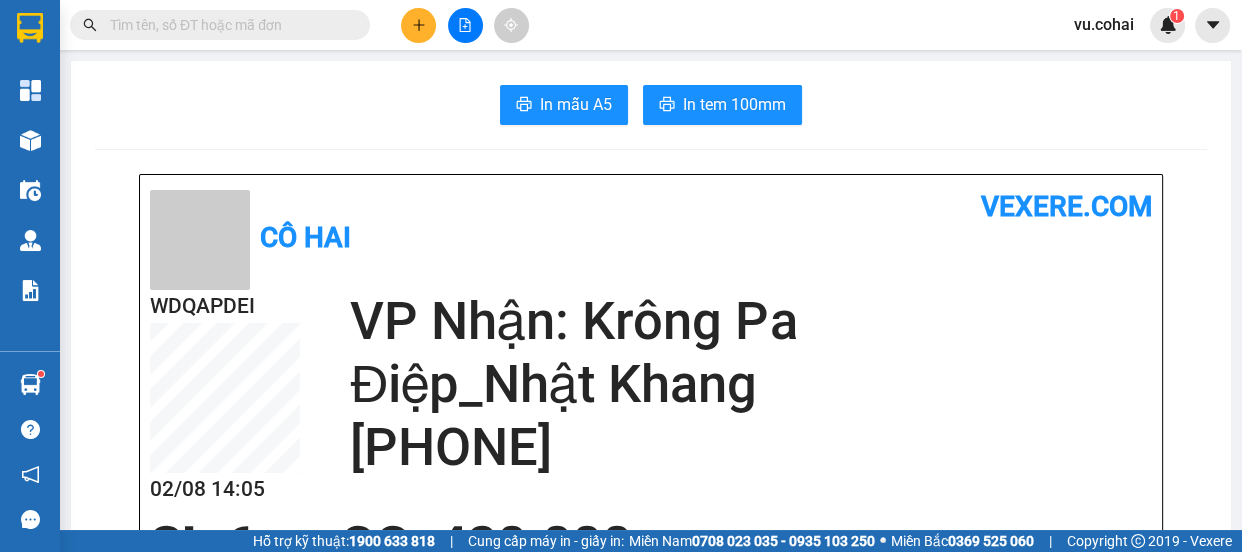 click at bounding box center (418, 25) 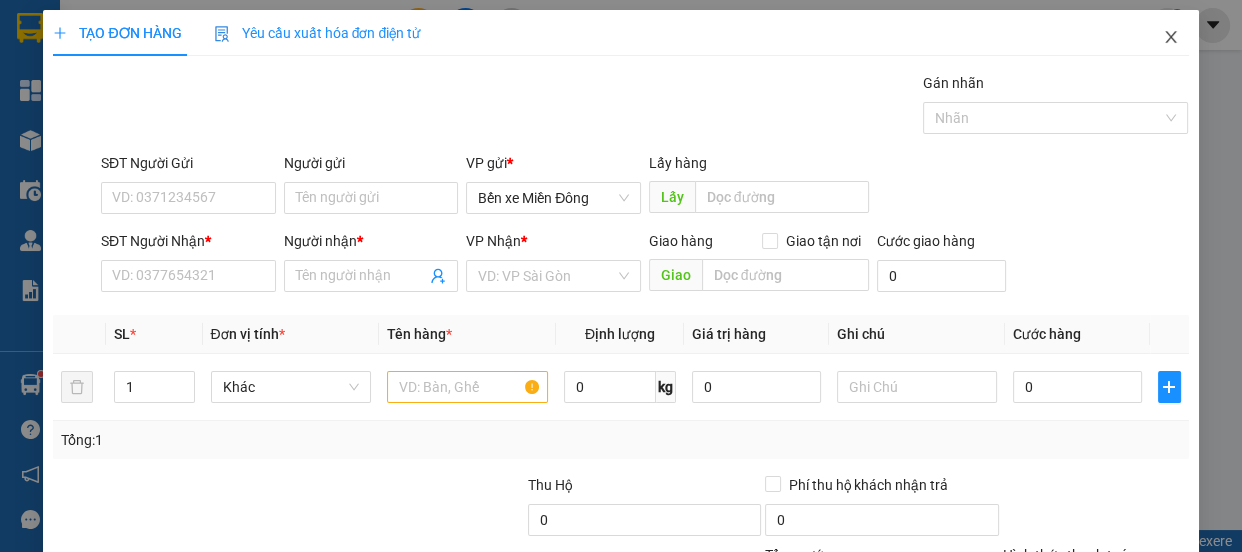 drag, startPoint x: 1157, startPoint y: 46, endPoint x: 1141, endPoint y: 40, distance: 17.088007 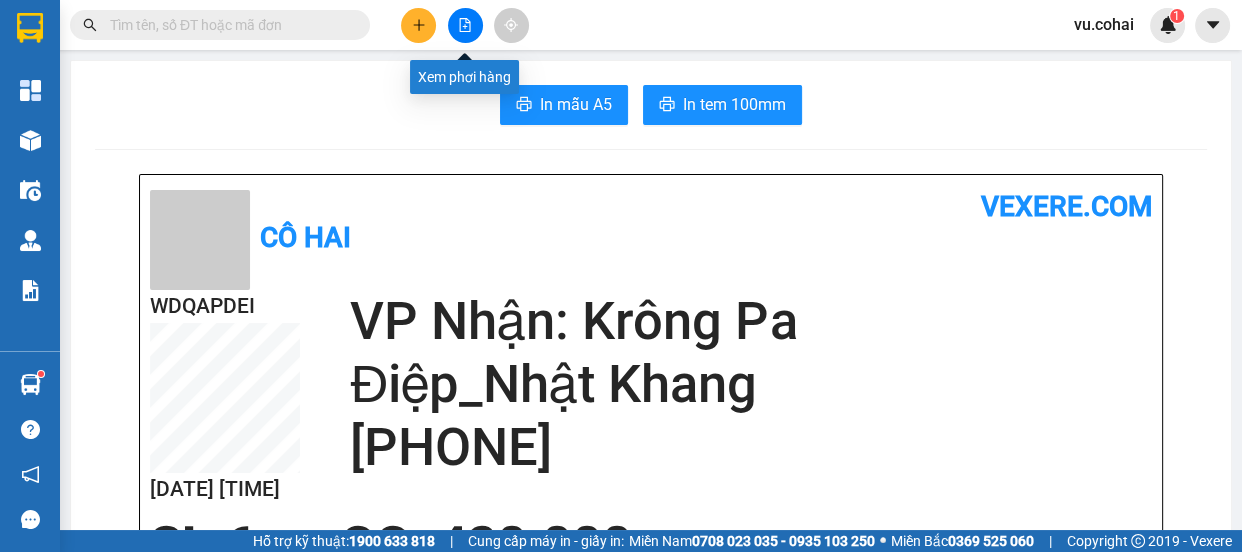 click 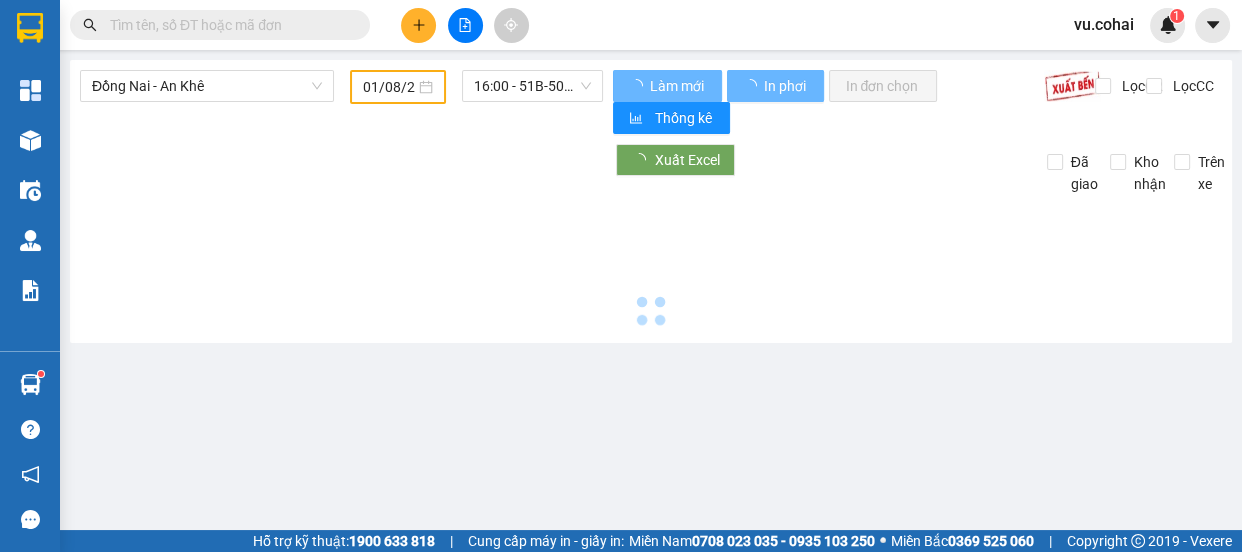 type on "02/08/2025" 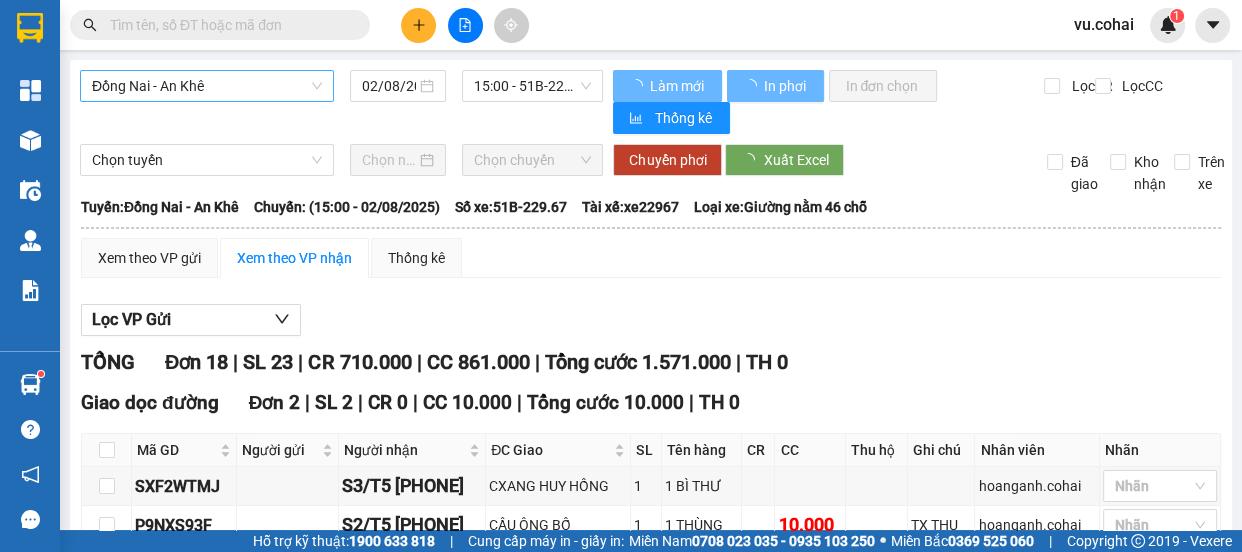 click on "Đồng Nai - An Khê" at bounding box center (207, 86) 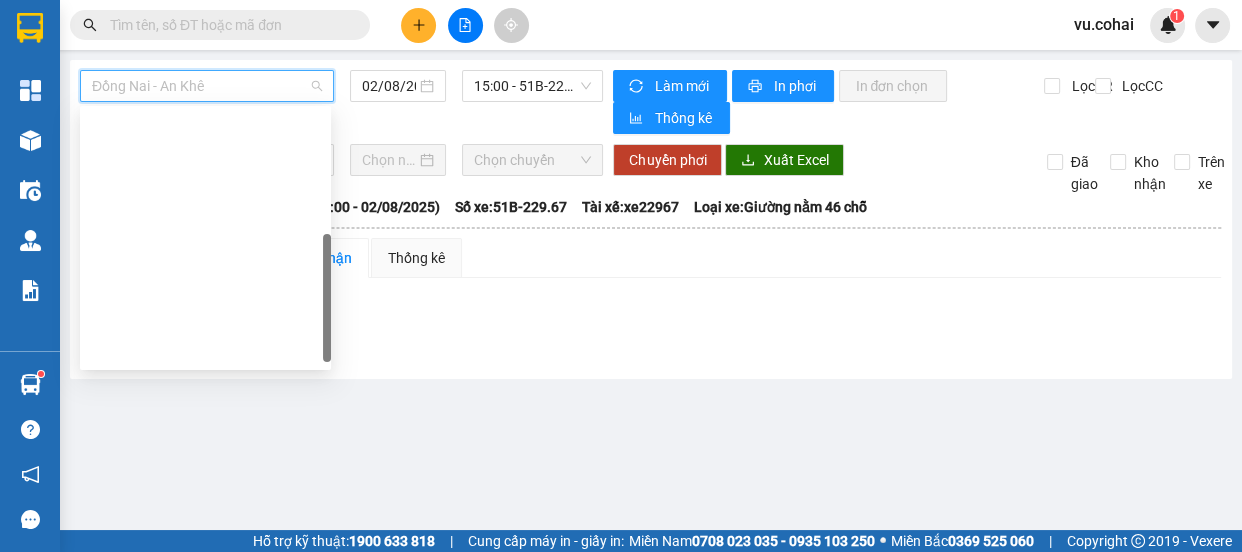 scroll, scrollTop: 280, scrollLeft: 0, axis: vertical 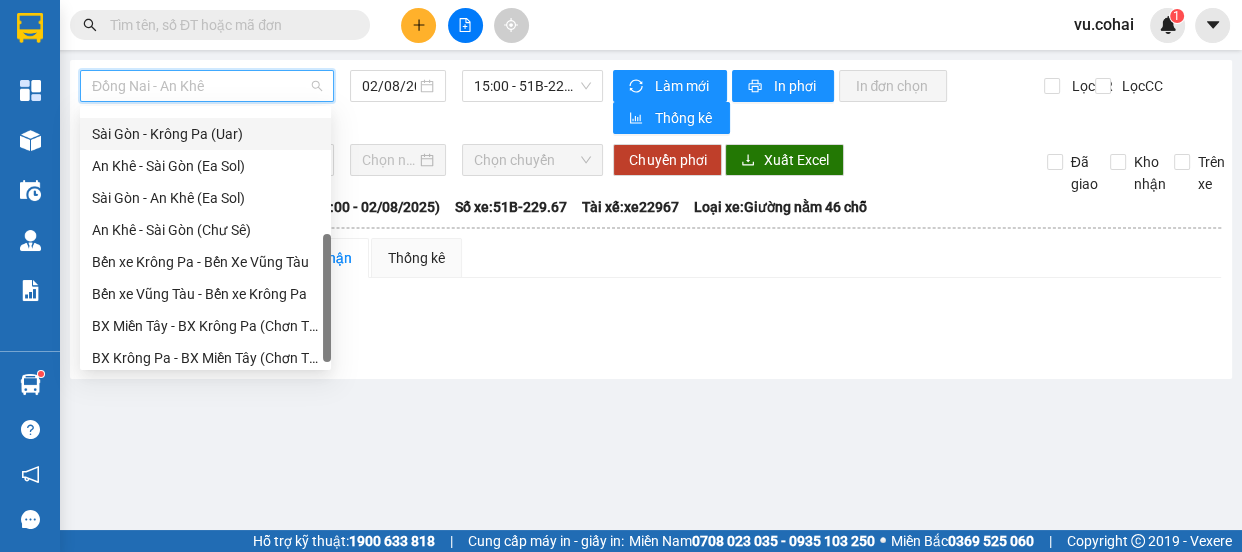 click on "Sài Gòn - Krông Pa (Uar)" at bounding box center (205, 134) 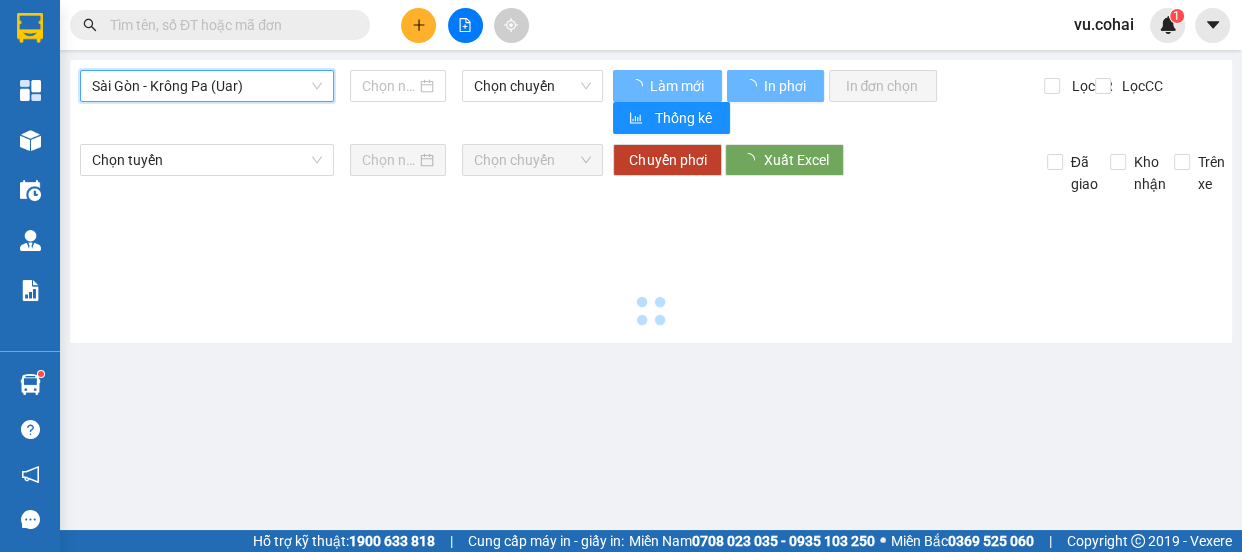 type on "02/08/2025" 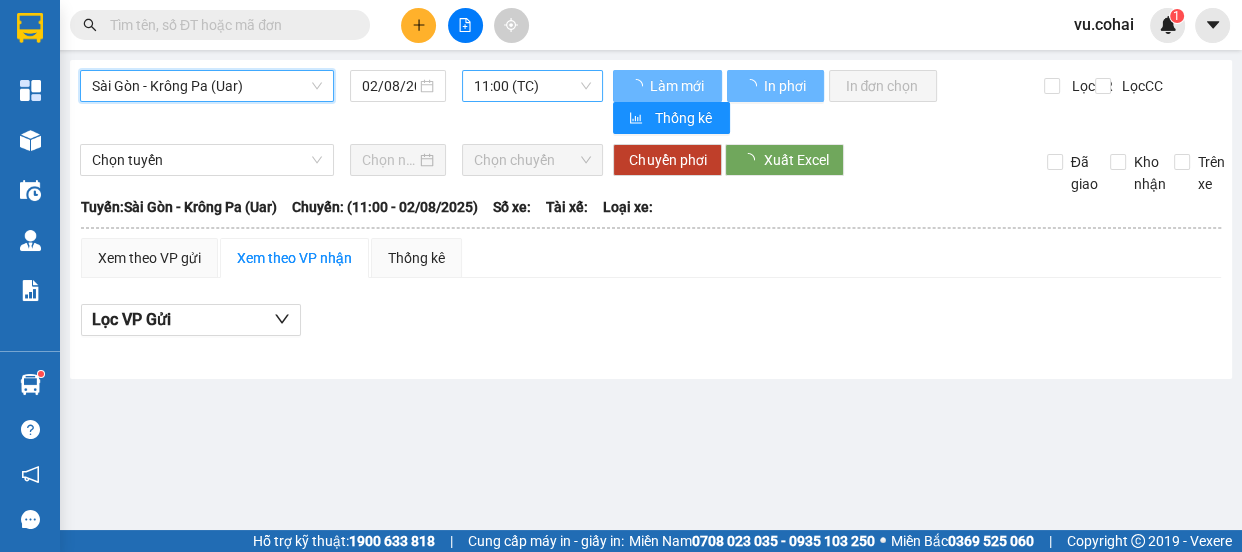 click on "11:00   (TC)" at bounding box center [532, 86] 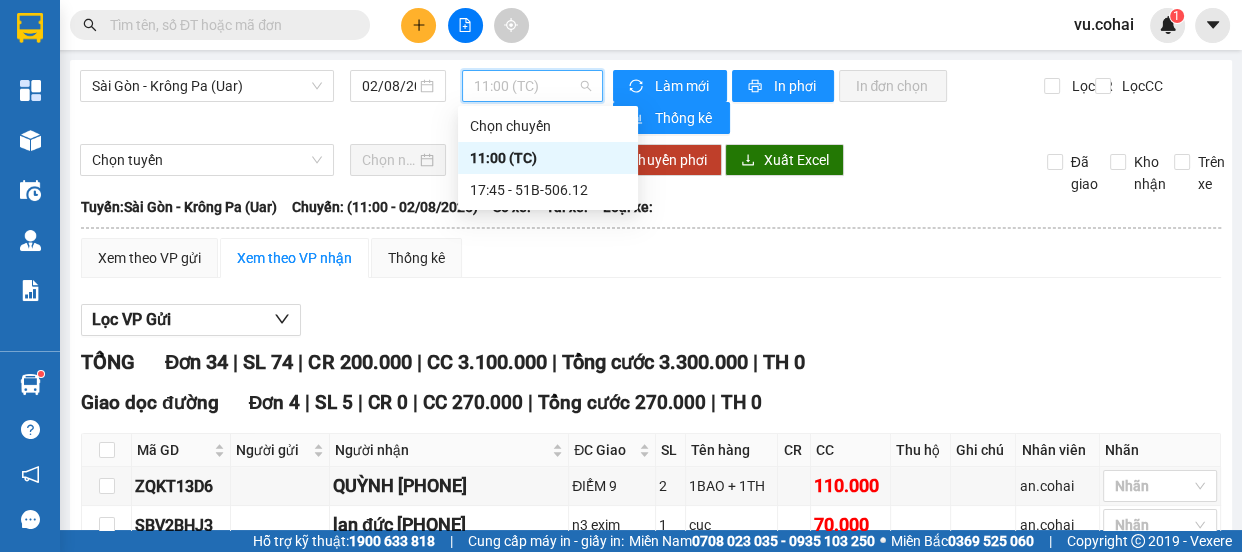 drag, startPoint x: 527, startPoint y: 152, endPoint x: 760, endPoint y: 123, distance: 234.79779 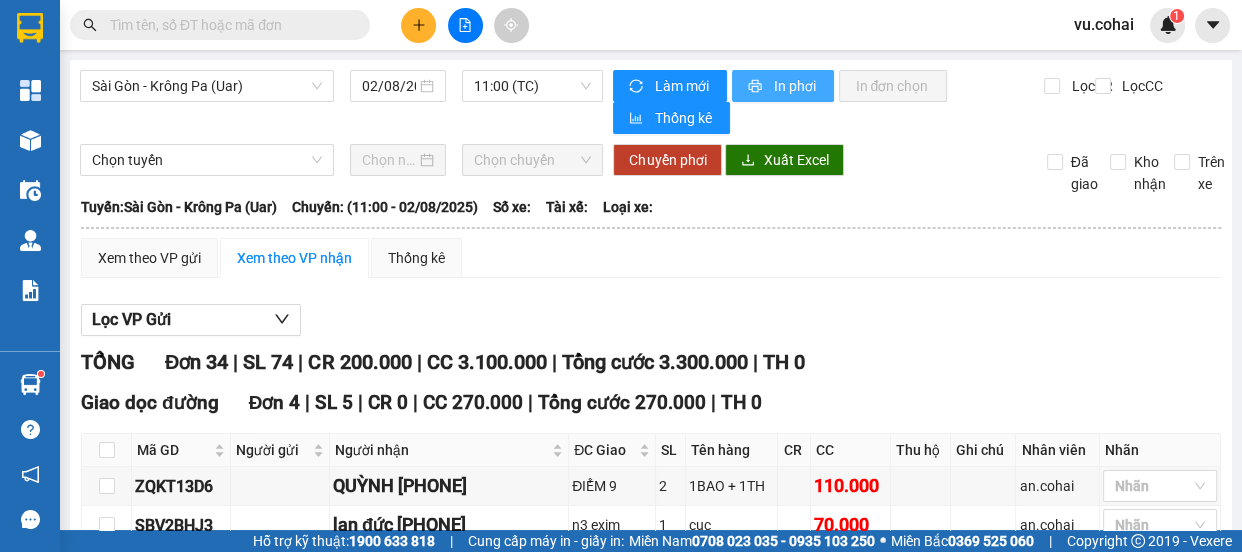 click on "In phơi" at bounding box center (795, 86) 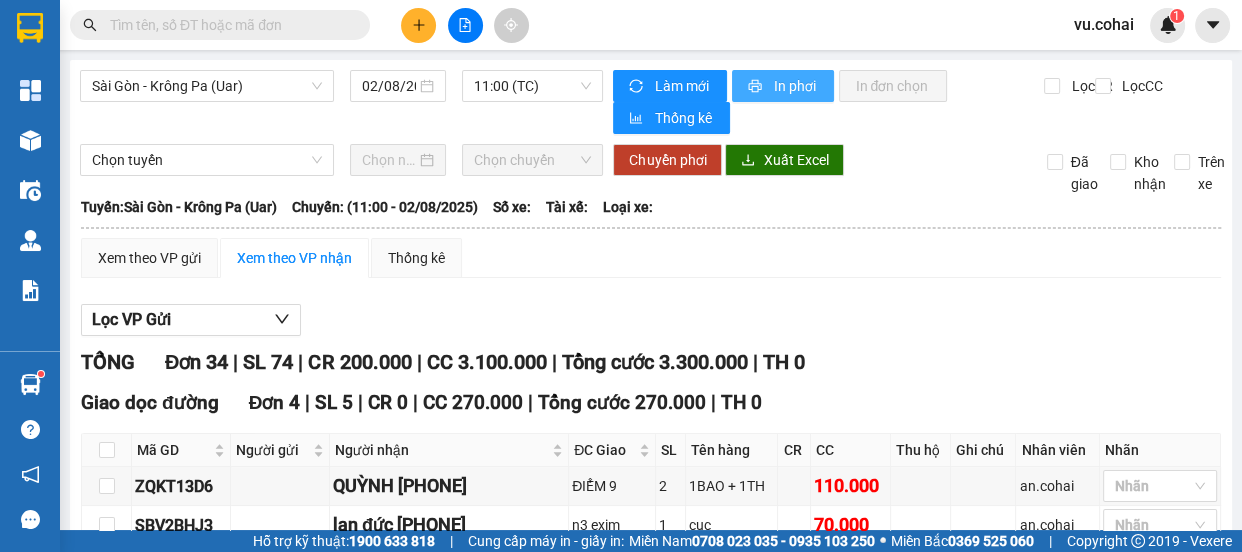 scroll, scrollTop: 0, scrollLeft: 0, axis: both 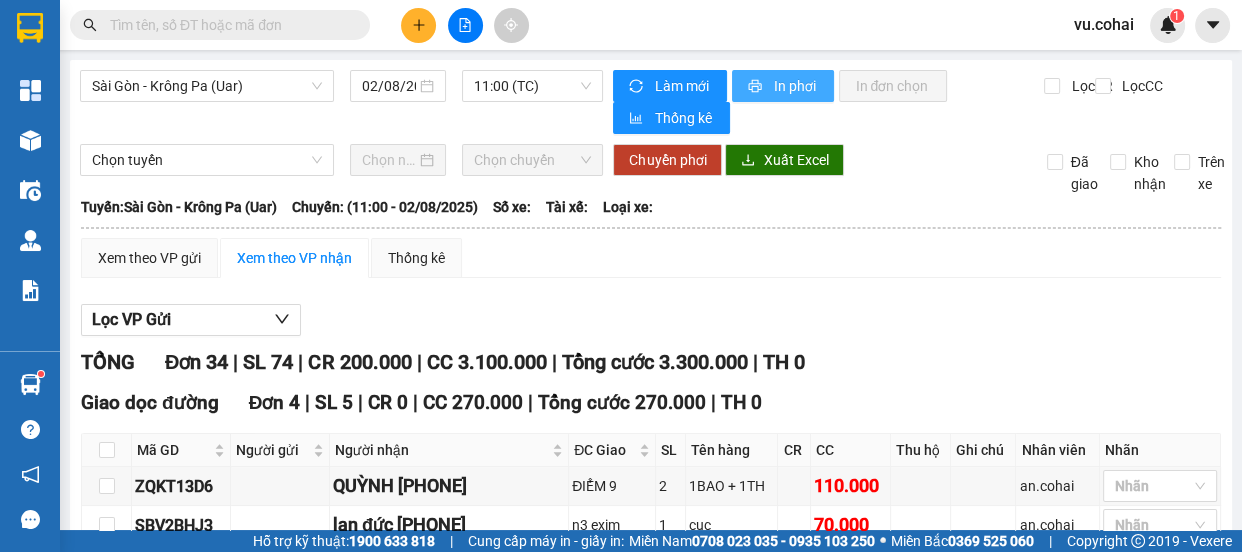 click on "In phơi" at bounding box center (795, 86) 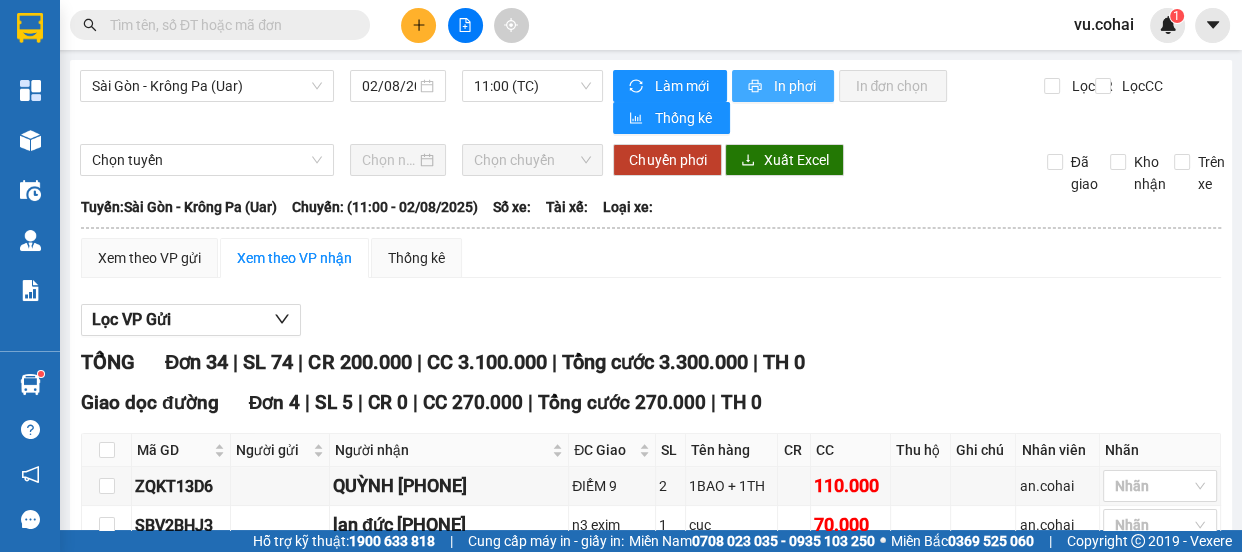 scroll, scrollTop: 0, scrollLeft: 0, axis: both 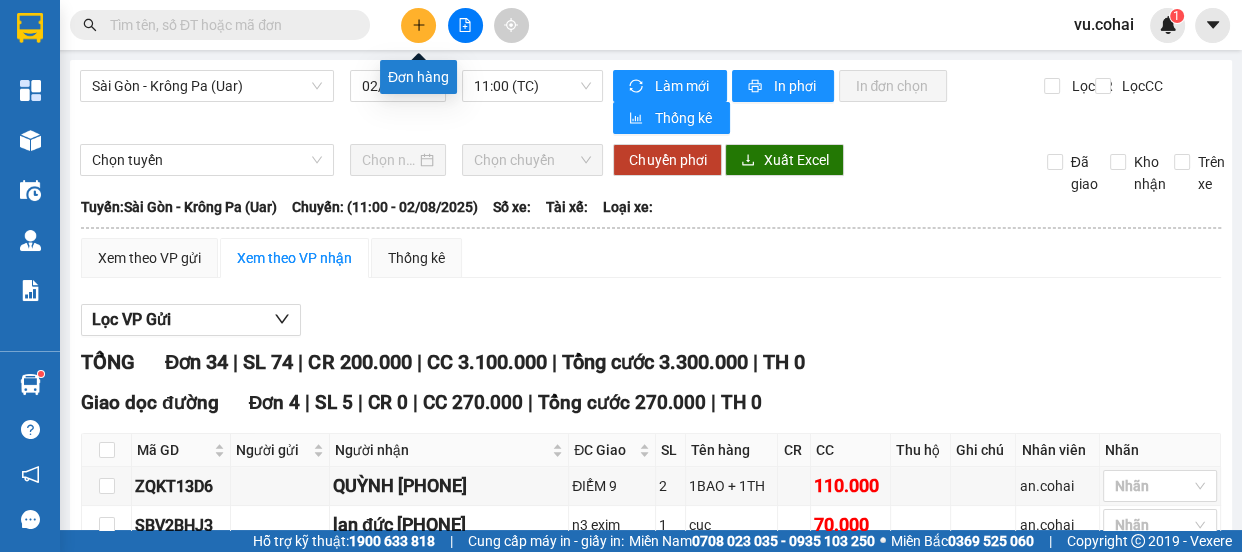 click 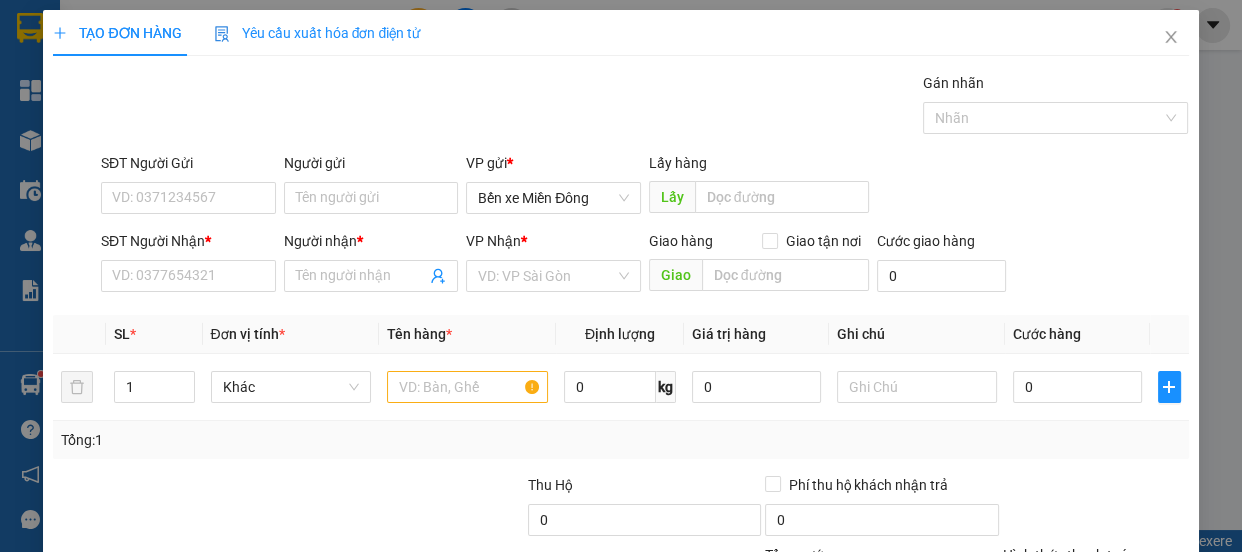 click on "SĐT Người Nhận  *" at bounding box center (188, 245) 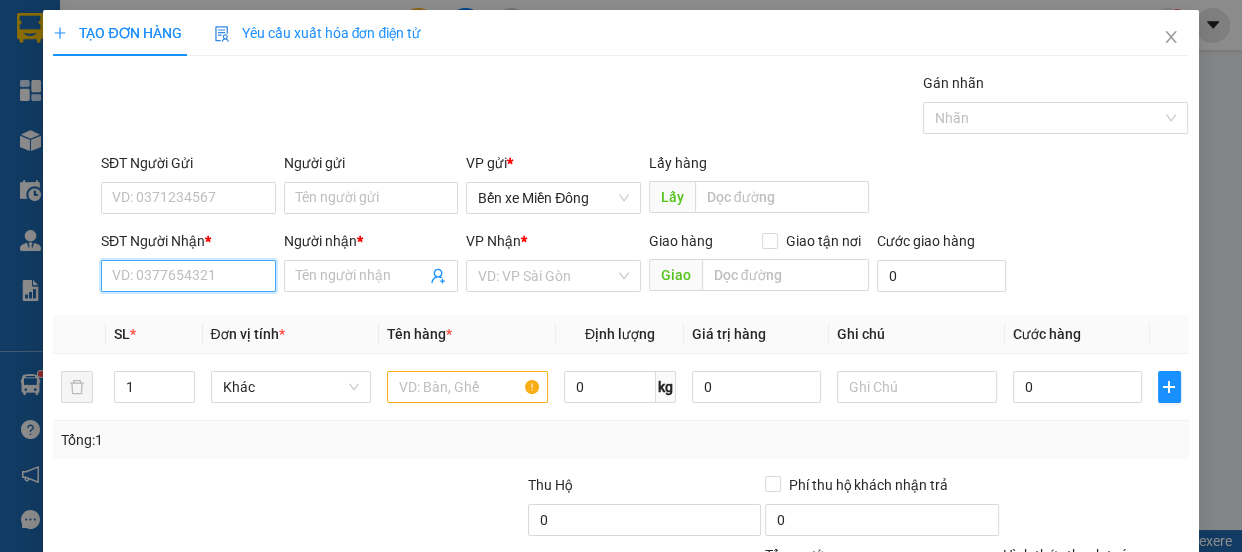 click on "SĐT Người Nhận  *" at bounding box center [188, 276] 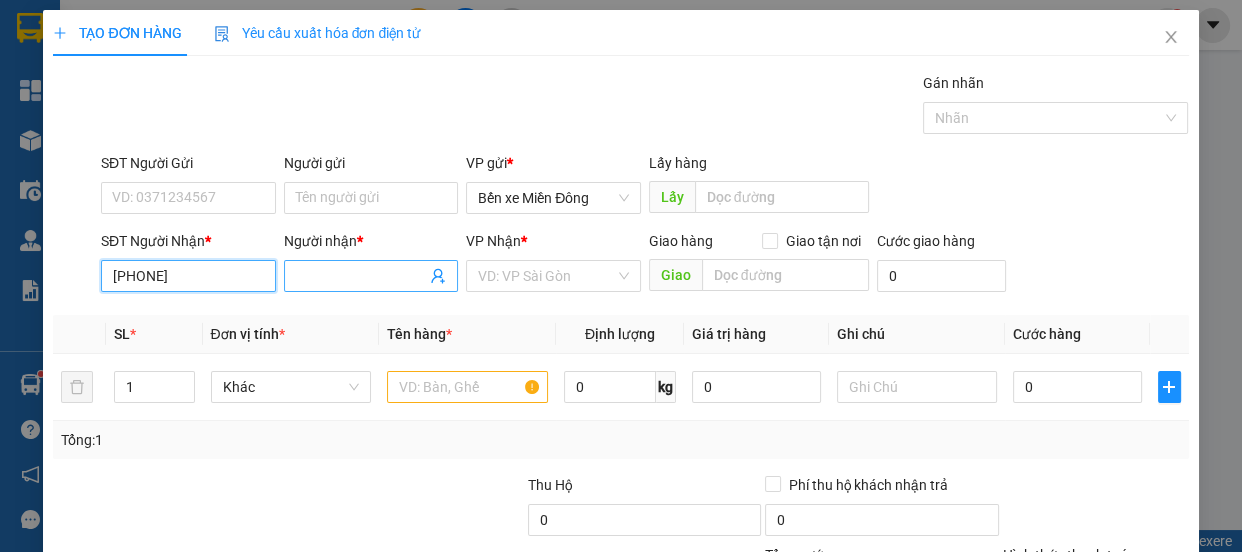 type on "0367854956" 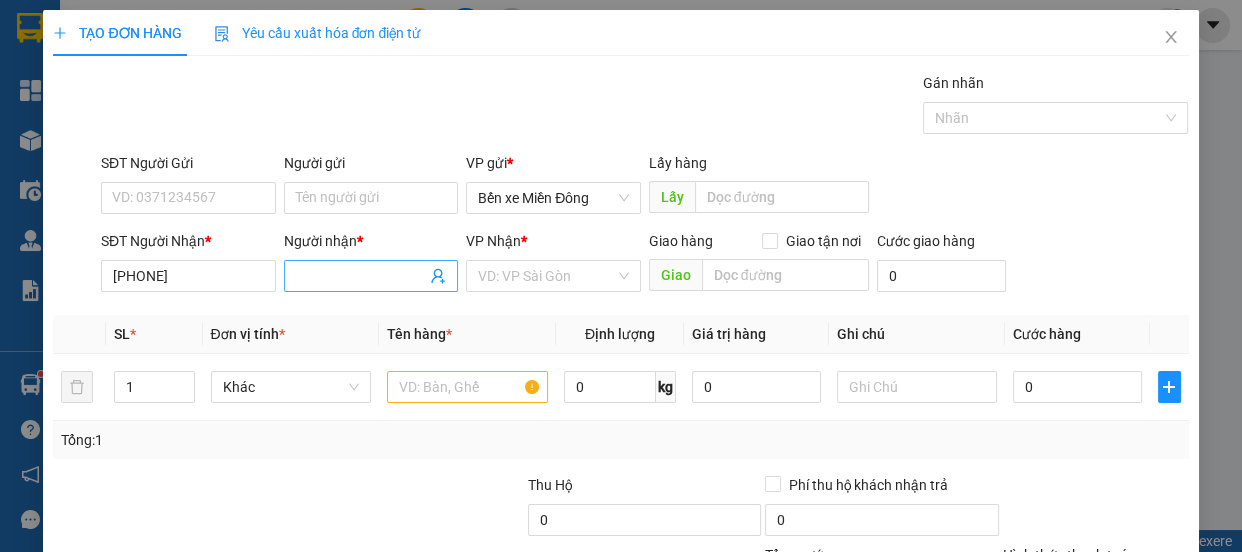 click on "Người nhận  *" at bounding box center (361, 276) 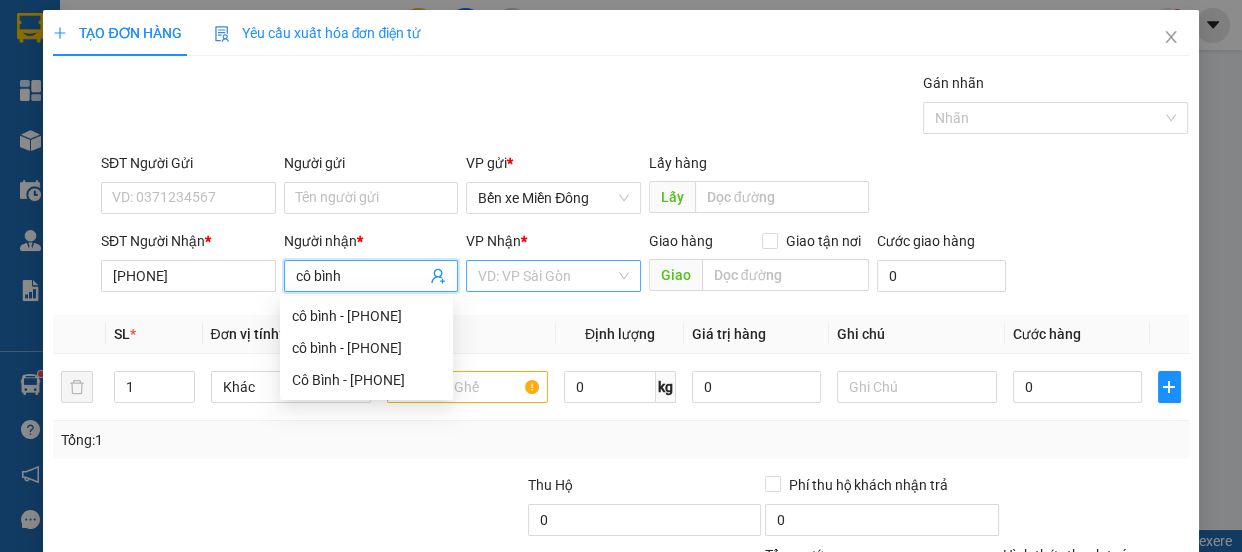 type on "cô bình" 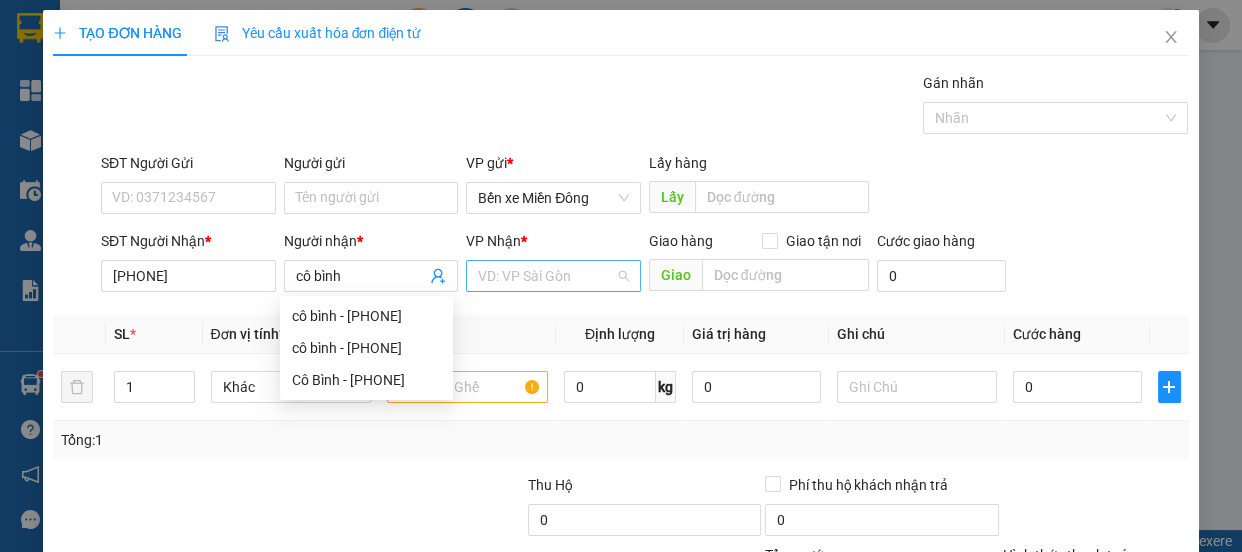 click at bounding box center [546, 276] 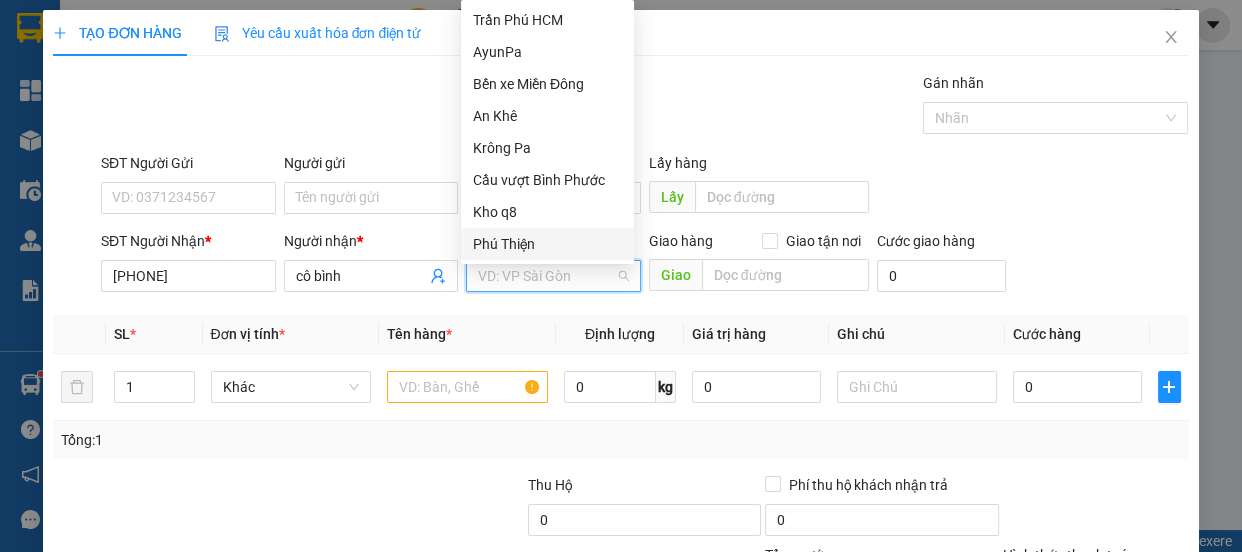 click on "Phú Thiện" at bounding box center (547, 244) 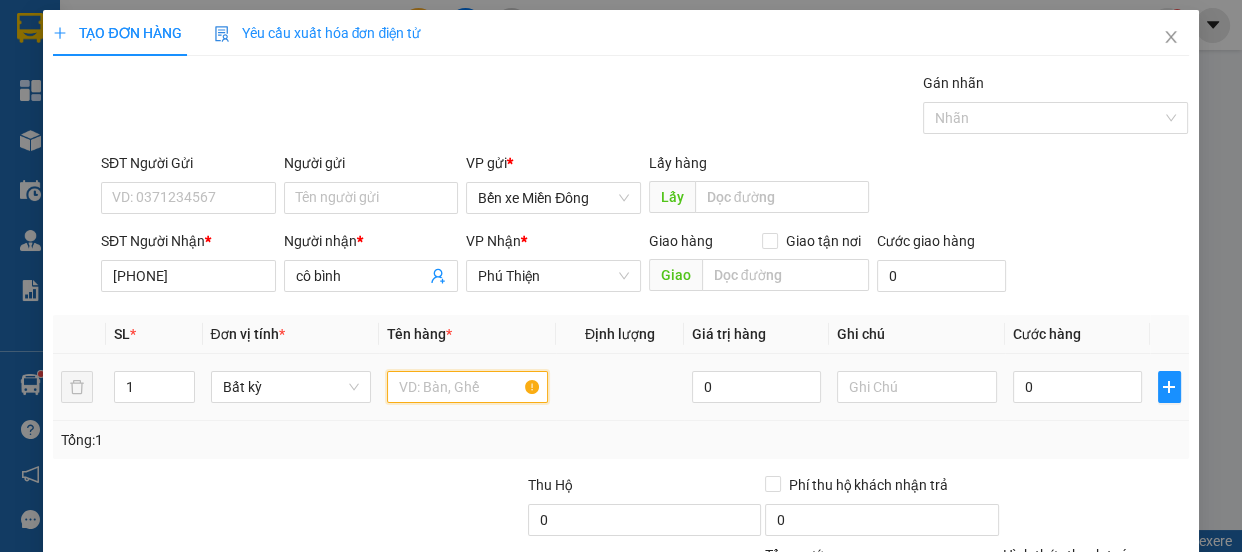 click at bounding box center (467, 387) 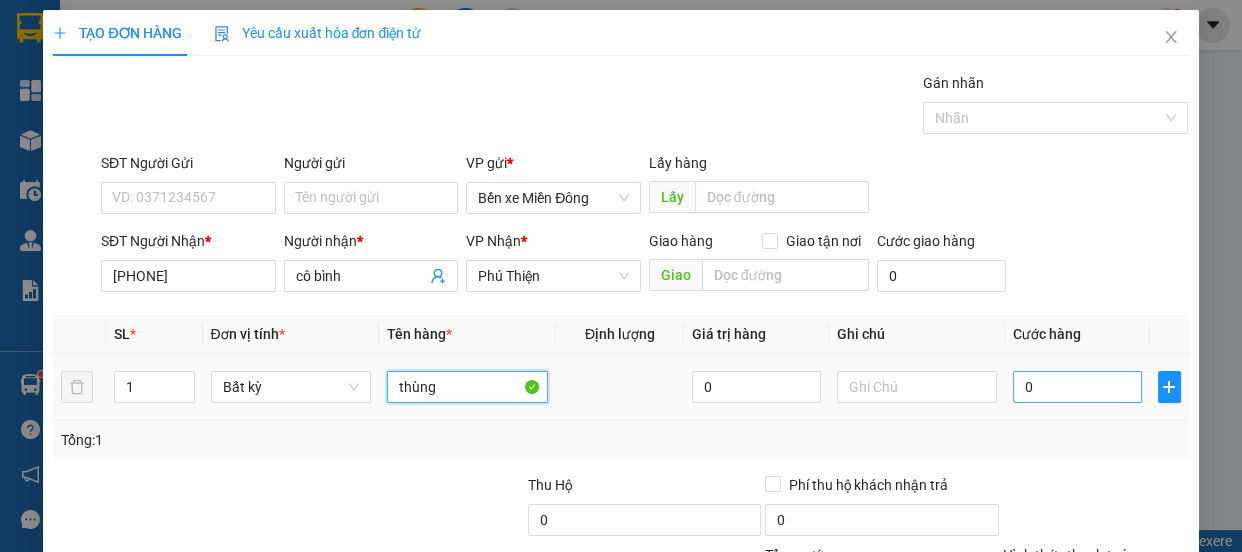 type on "thùng" 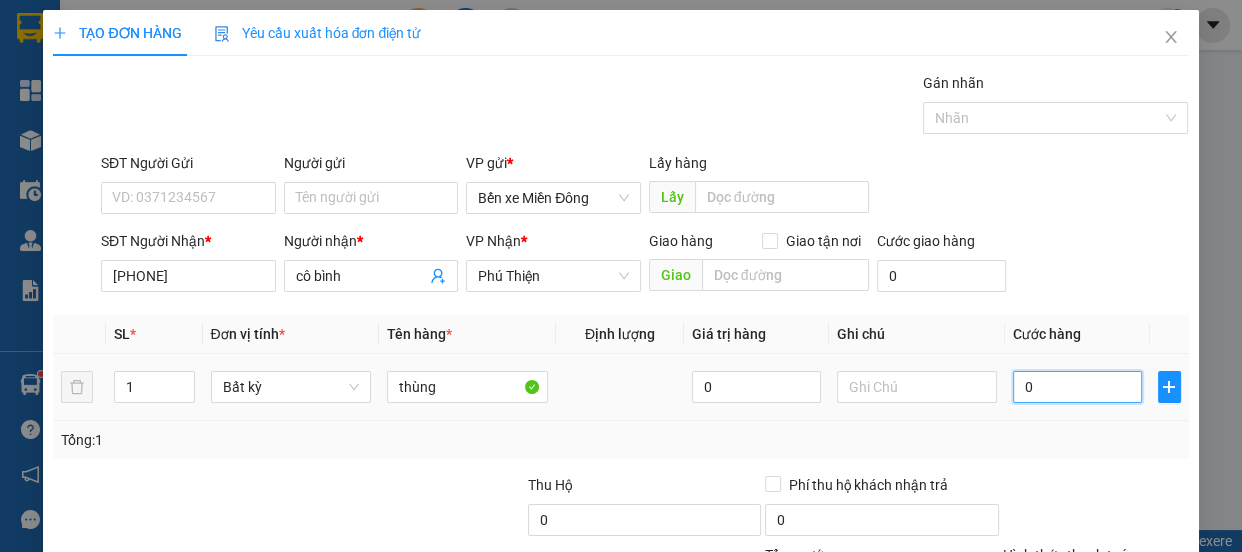 click on "0" at bounding box center [1077, 387] 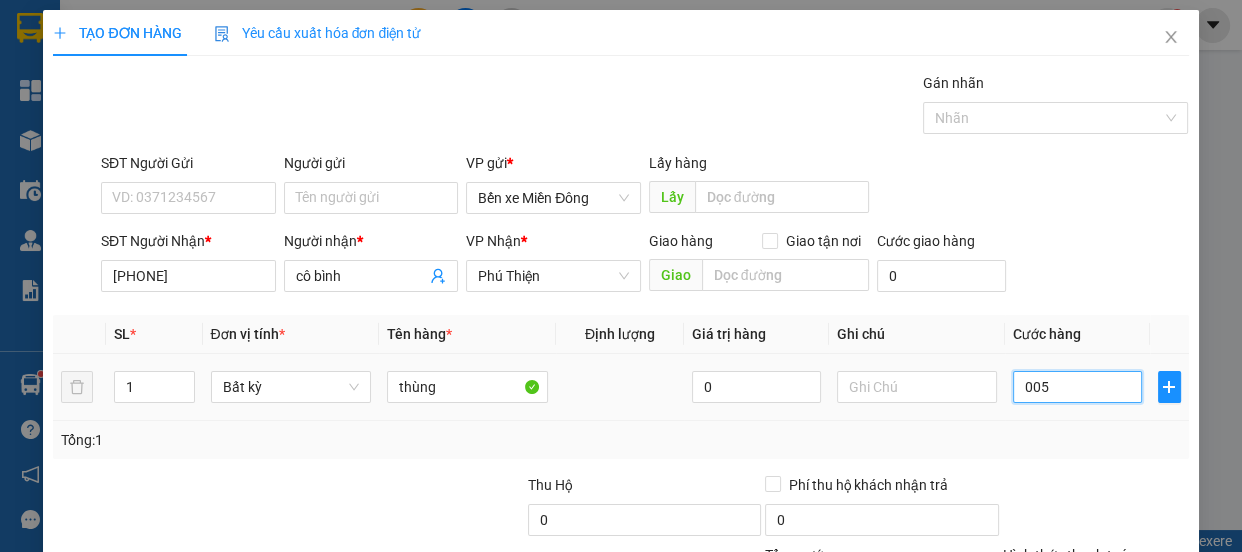 type on "5" 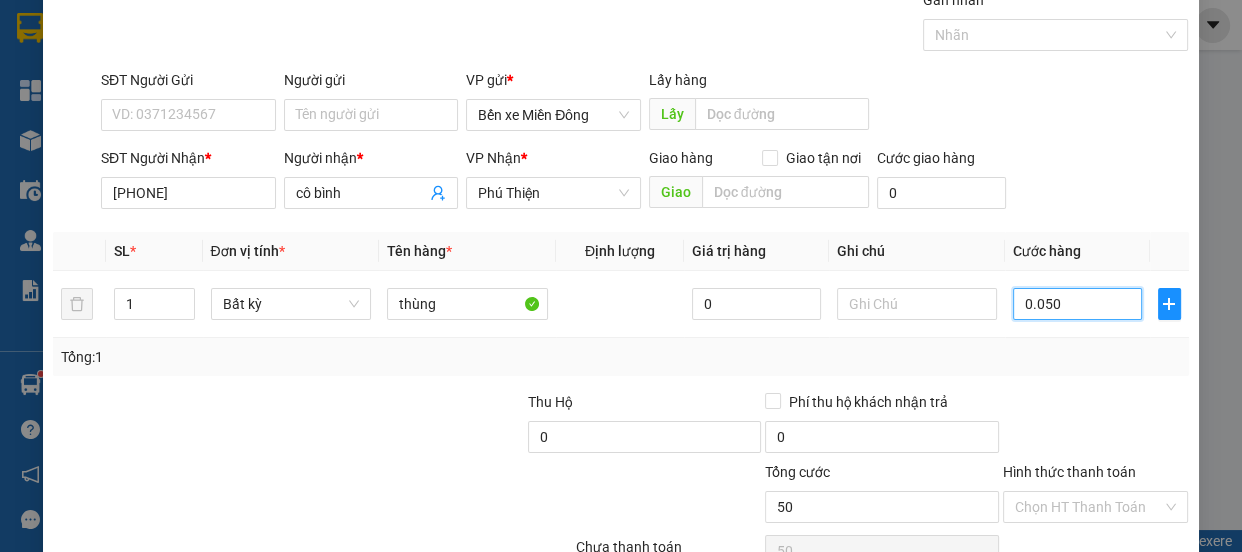 scroll, scrollTop: 187, scrollLeft: 0, axis: vertical 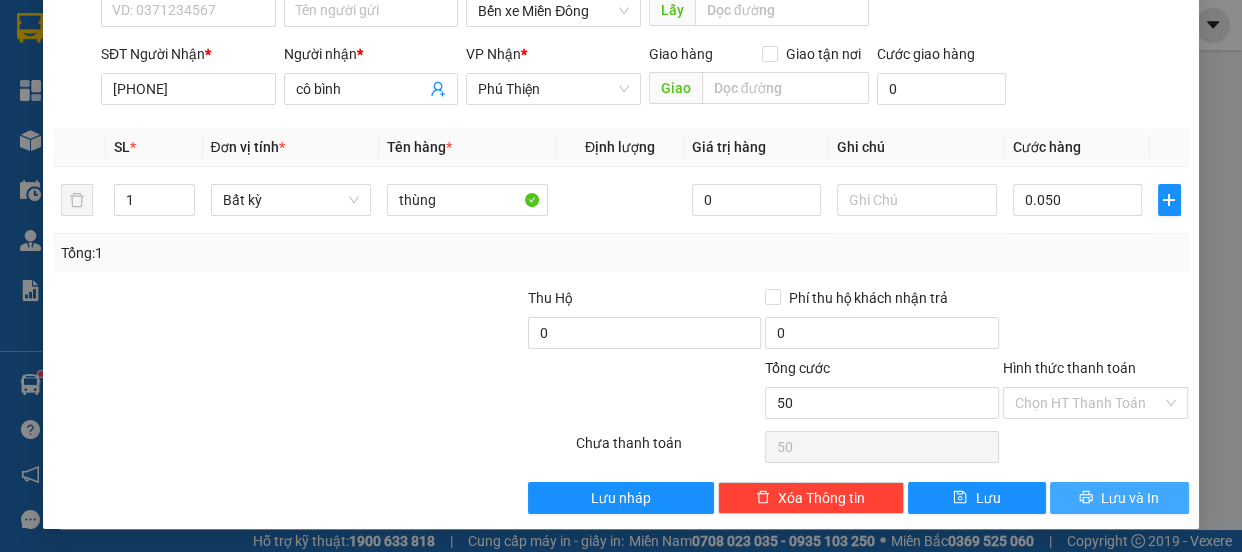 drag, startPoint x: 1127, startPoint y: 504, endPoint x: 1110, endPoint y: 488, distance: 23.345236 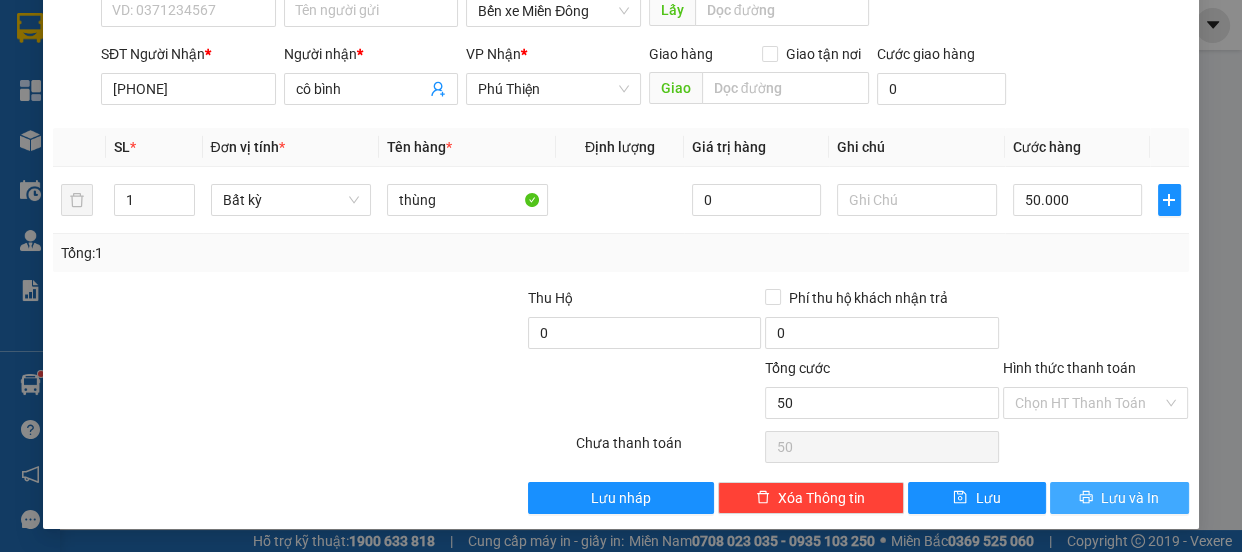 type on "50.000" 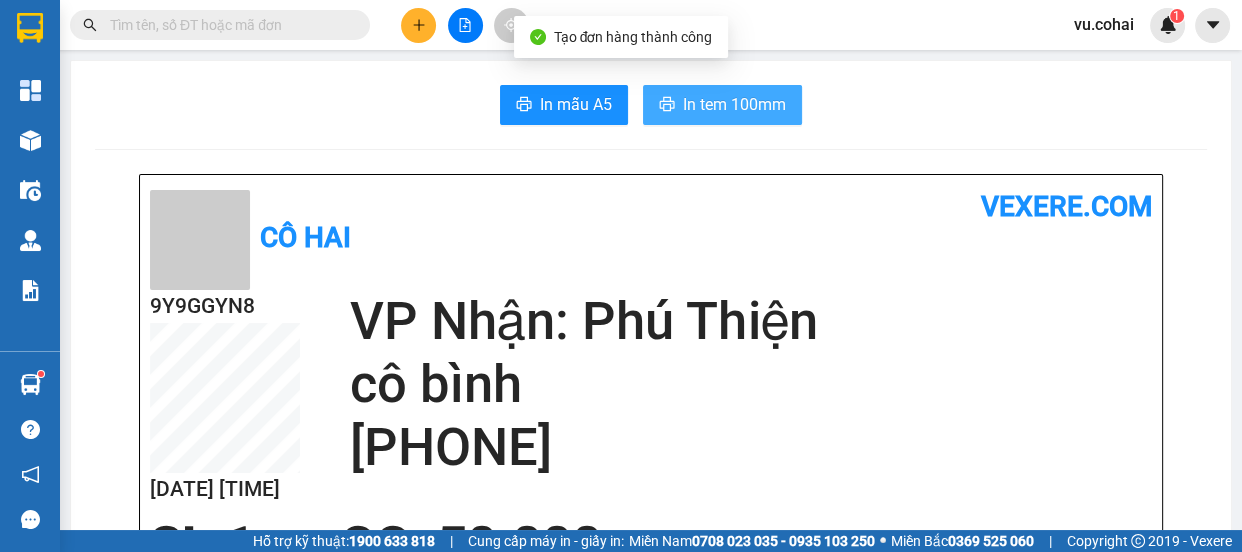 click on "In tem 100mm" at bounding box center [722, 105] 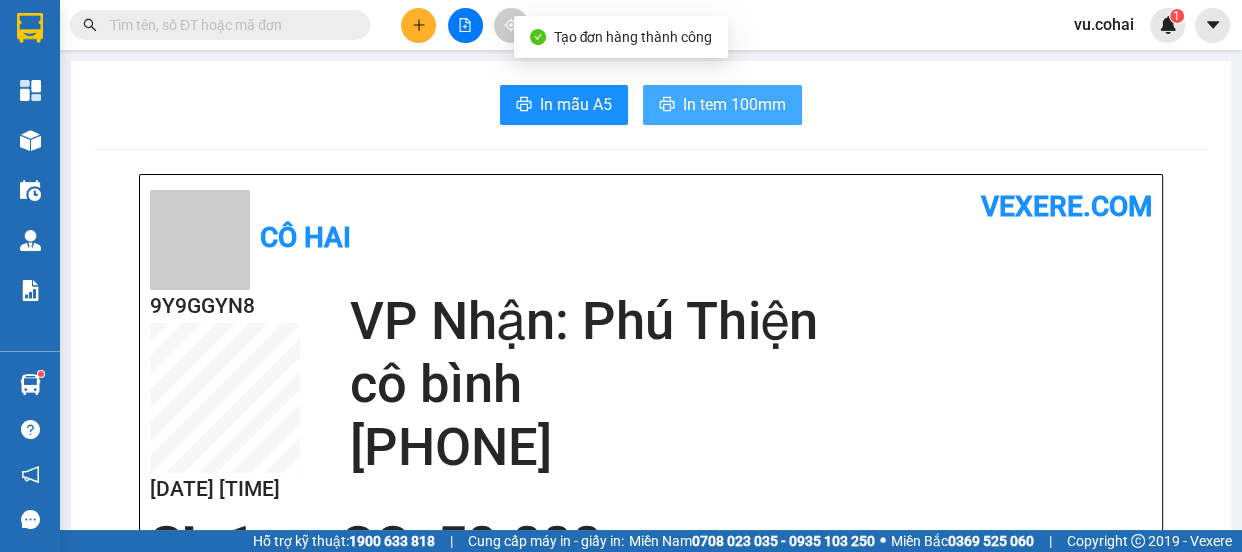 scroll, scrollTop: 0, scrollLeft: 0, axis: both 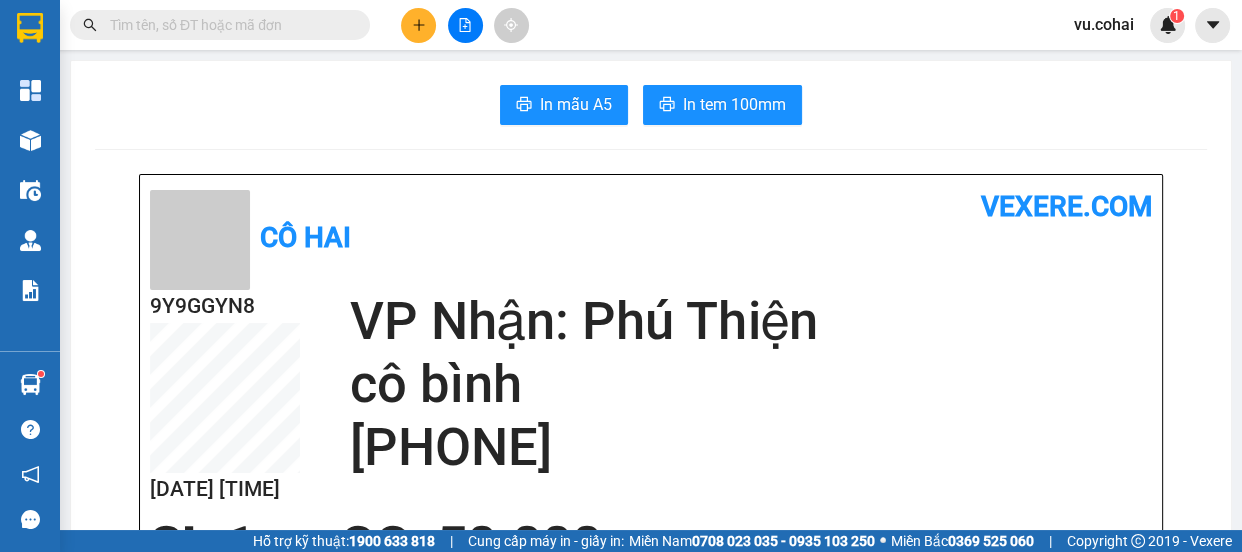 click 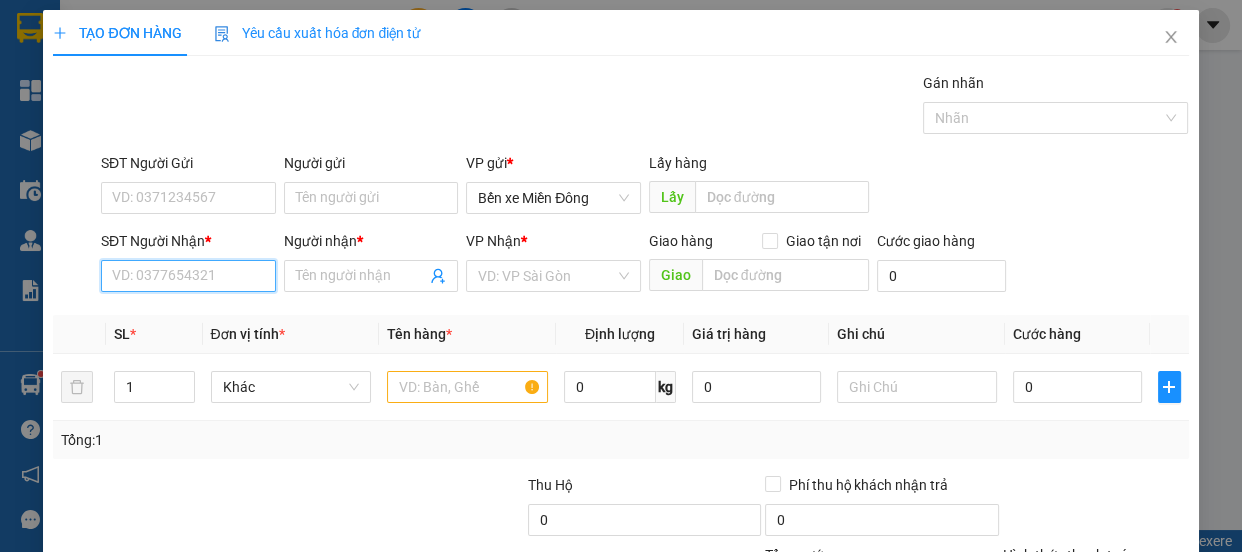 click on "SĐT Người Nhận  *" at bounding box center (188, 276) 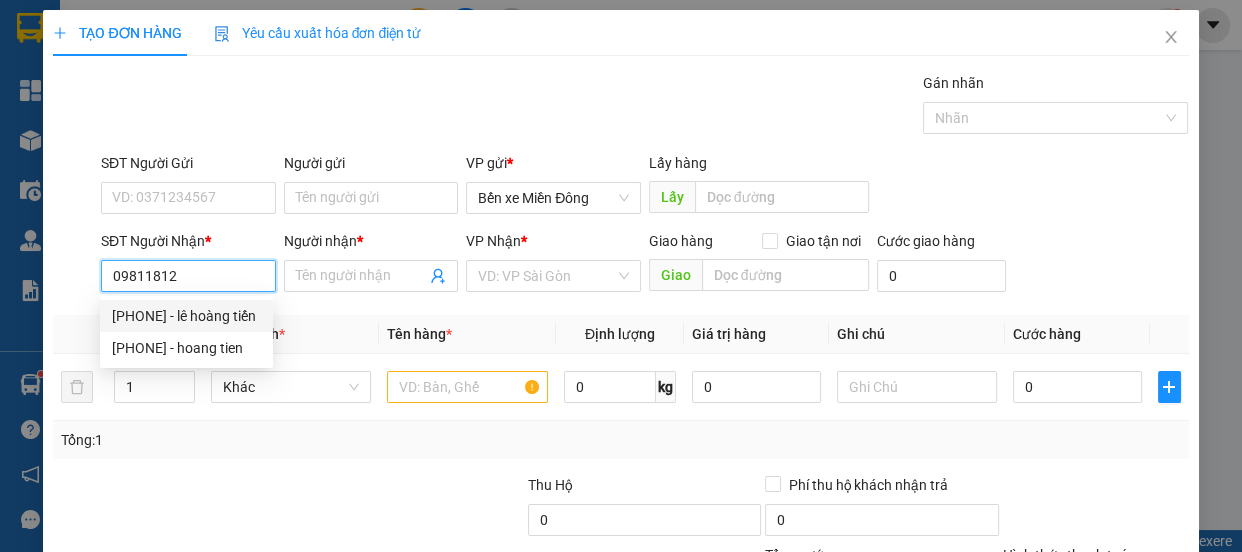 drag, startPoint x: 237, startPoint y: 324, endPoint x: 263, endPoint y: 323, distance: 26.019224 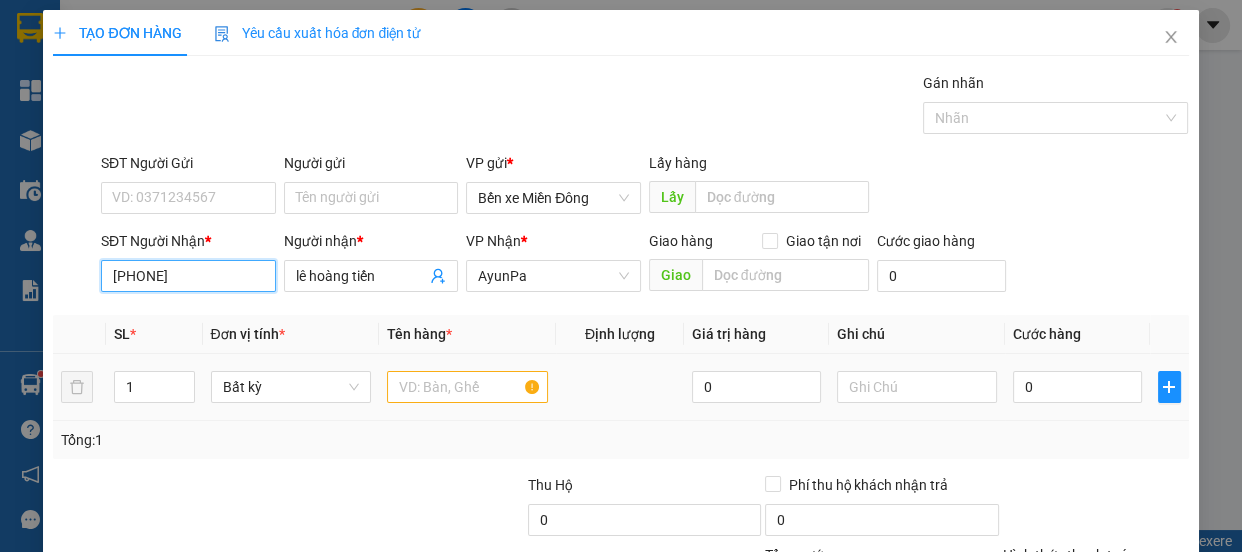 type on "0981181256" 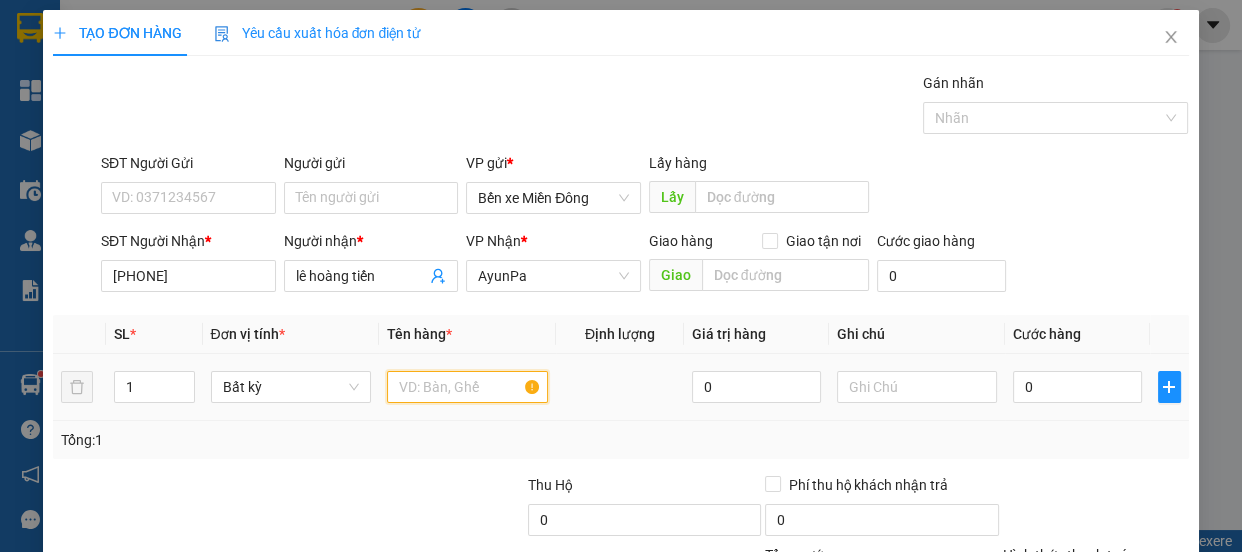 click at bounding box center (467, 387) 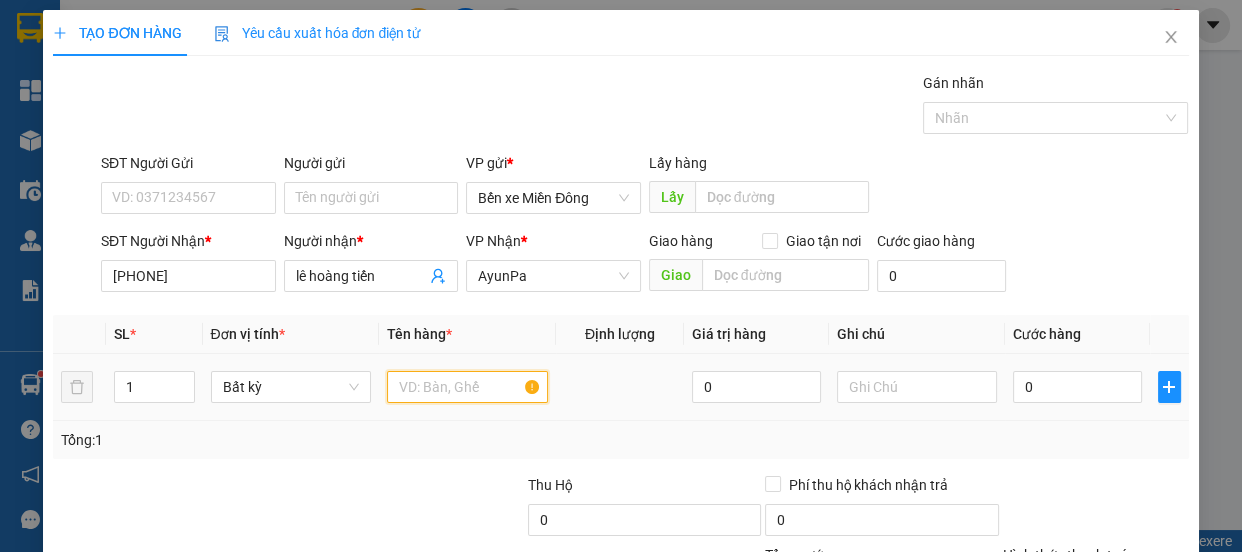 click at bounding box center [467, 387] 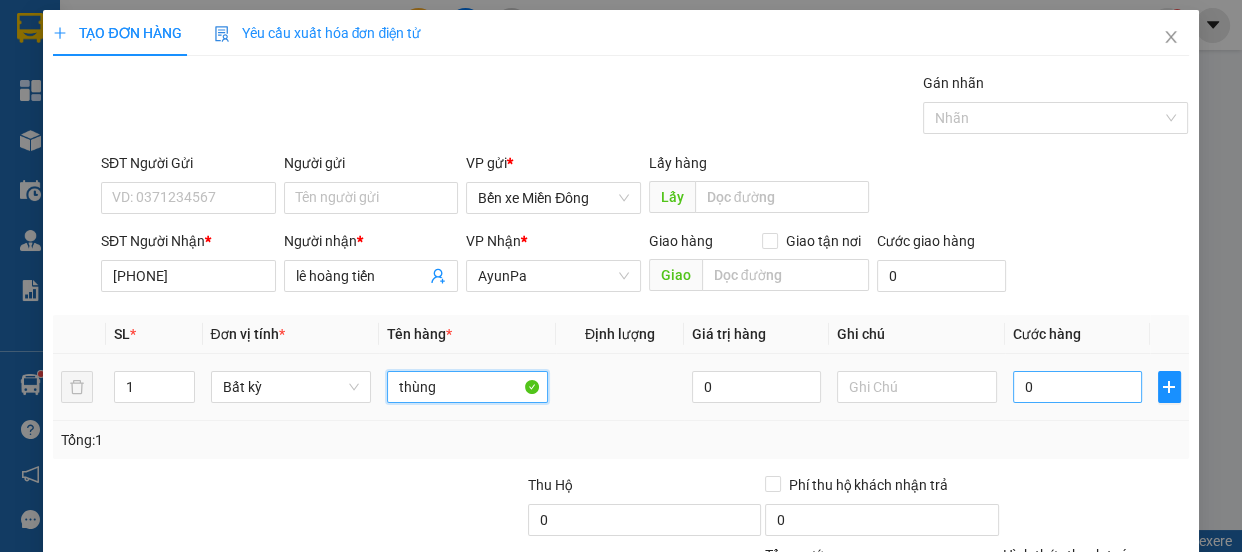 type on "thùng" 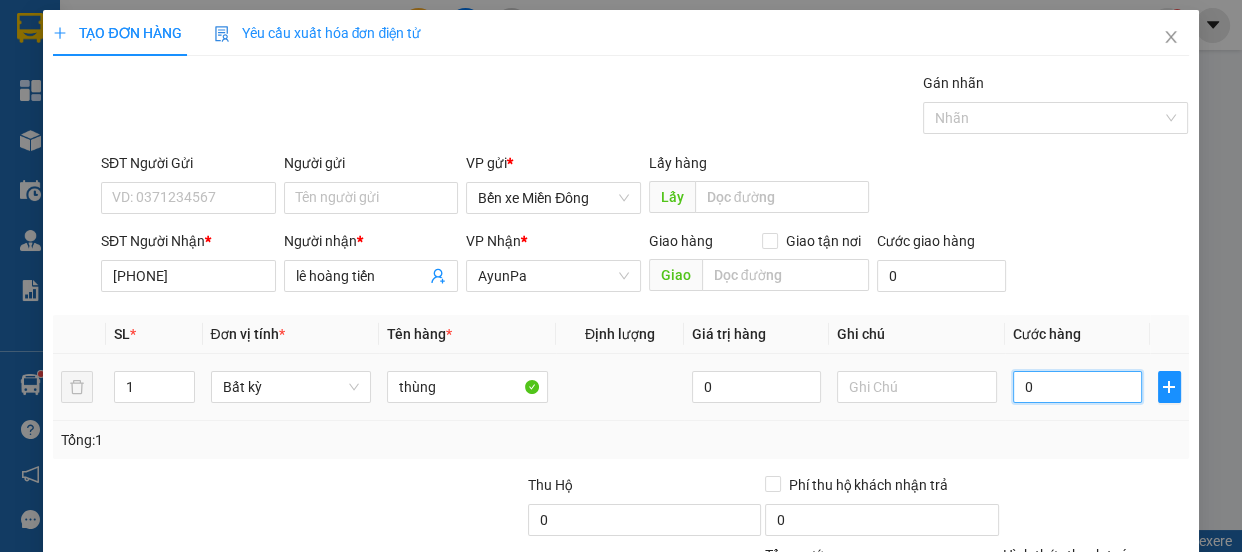 click on "0" at bounding box center [1077, 387] 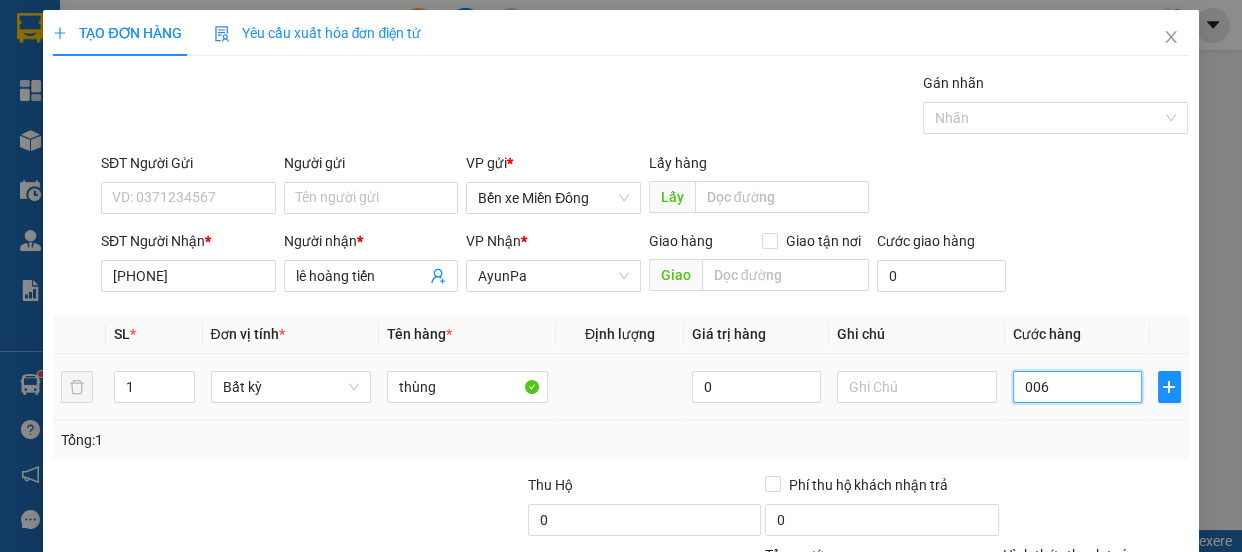 type on "6" 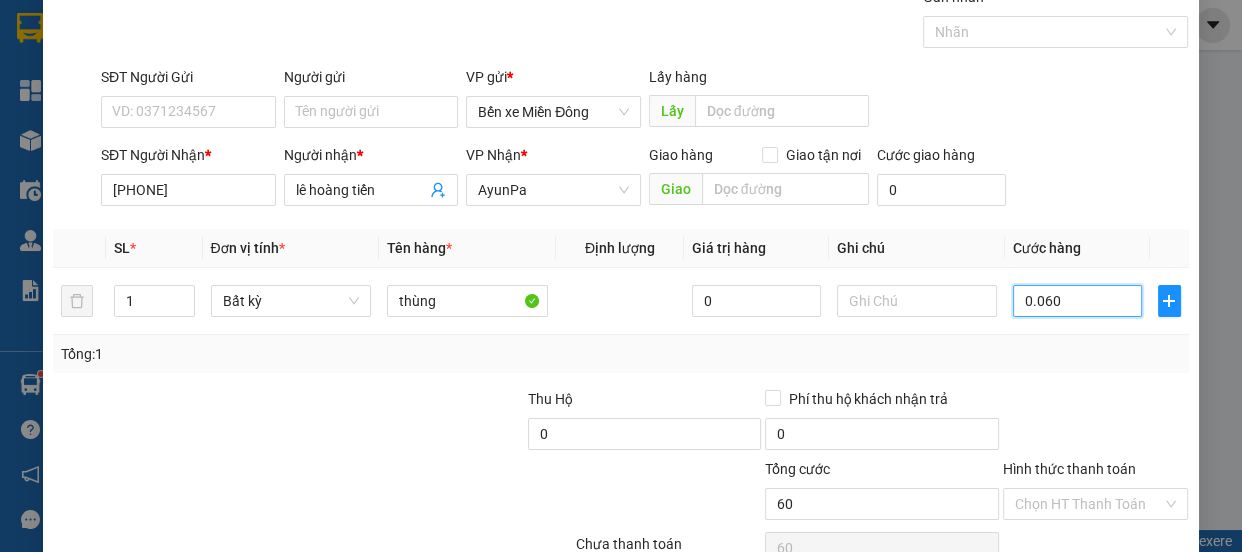 scroll, scrollTop: 187, scrollLeft: 0, axis: vertical 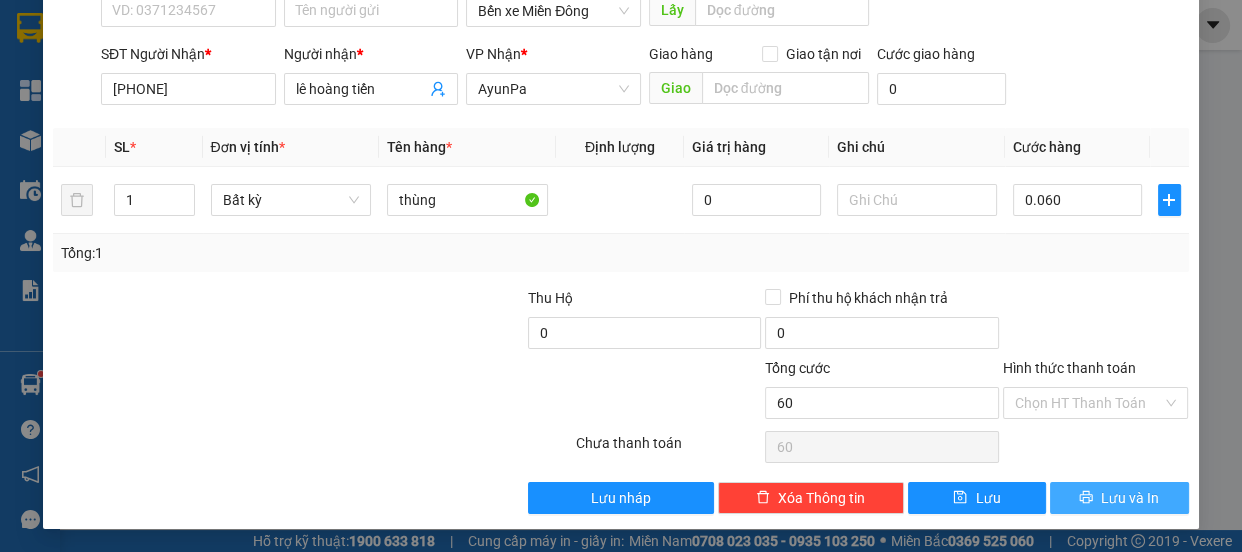 type on "60.000" 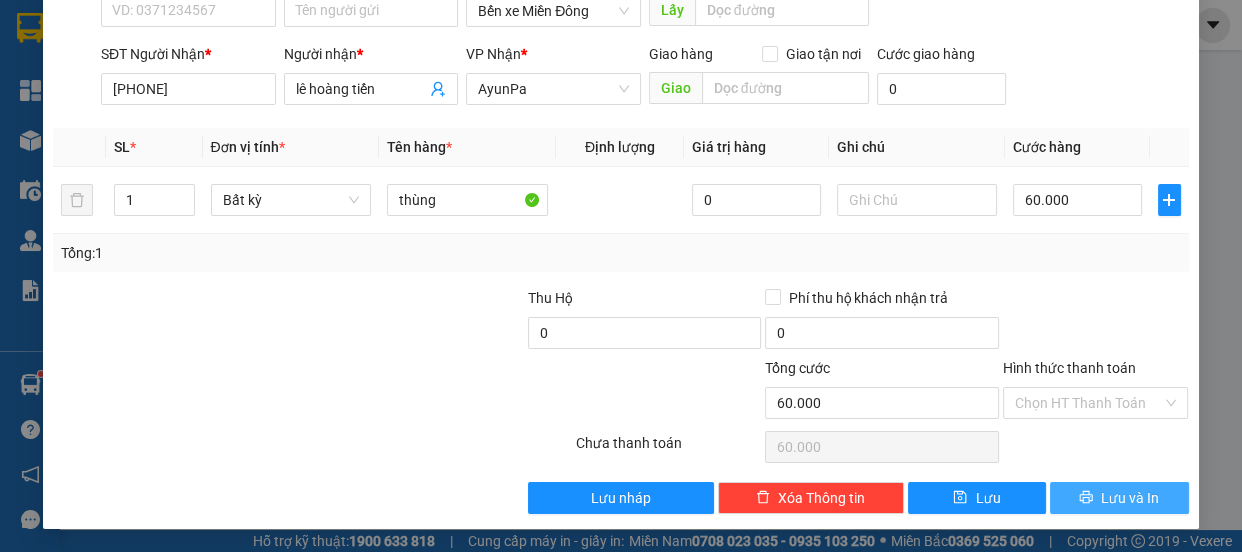 click on "Lưu và In" at bounding box center (1130, 498) 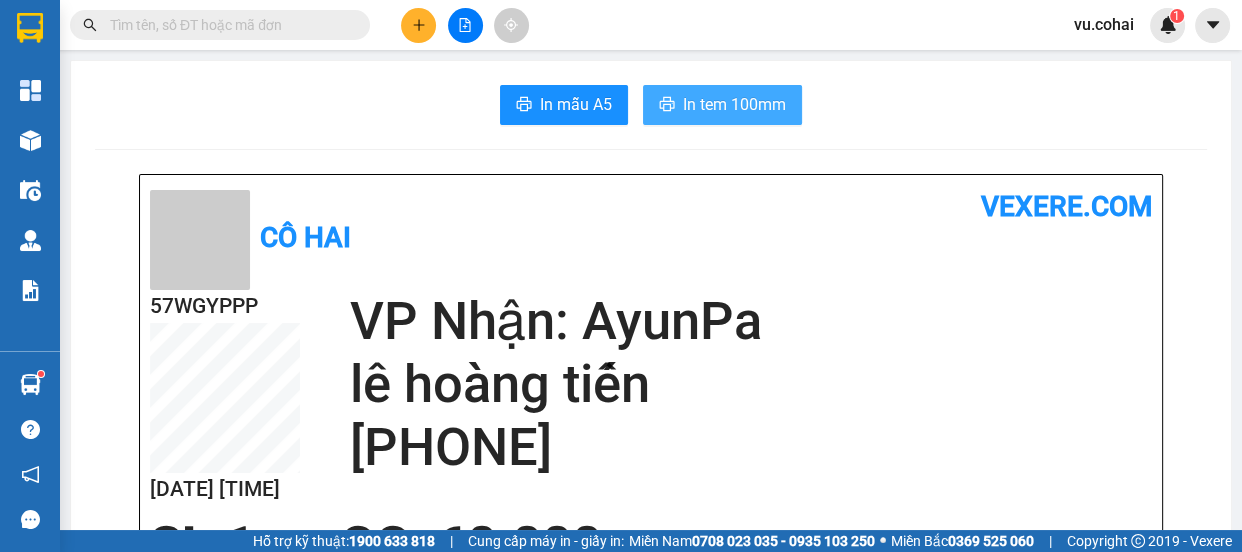click on "In tem 100mm" at bounding box center [734, 104] 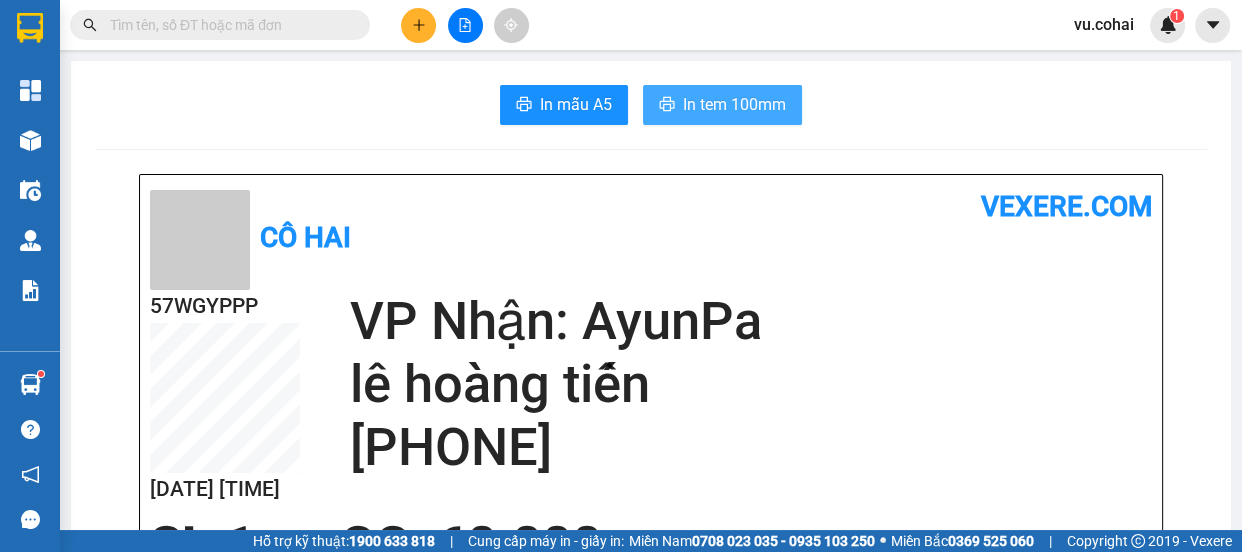 scroll, scrollTop: 0, scrollLeft: 0, axis: both 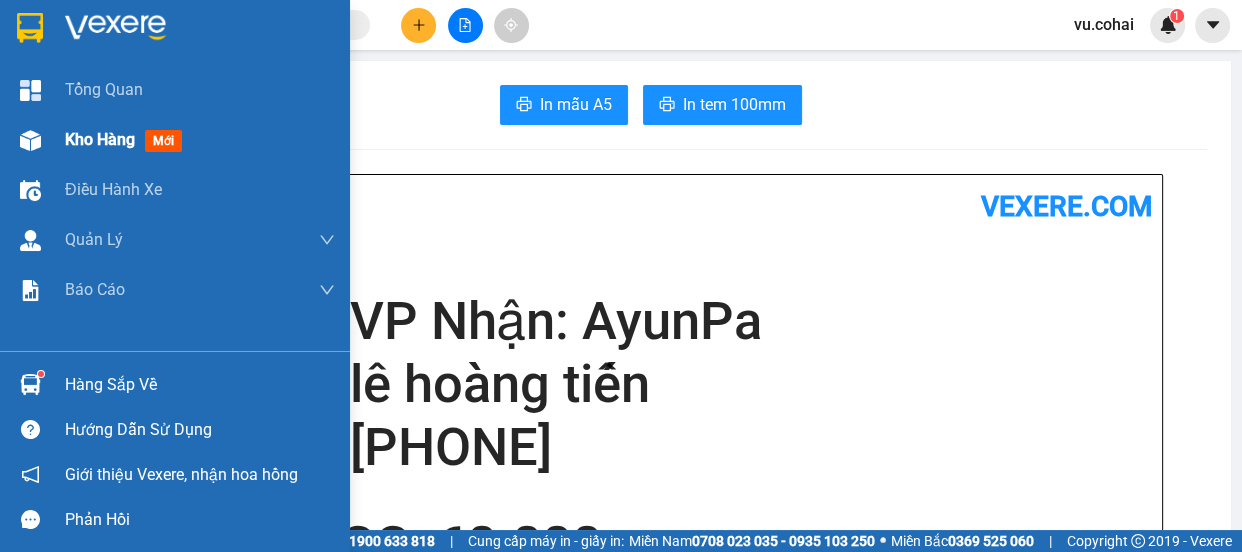 click on "Kho hàng" at bounding box center [100, 139] 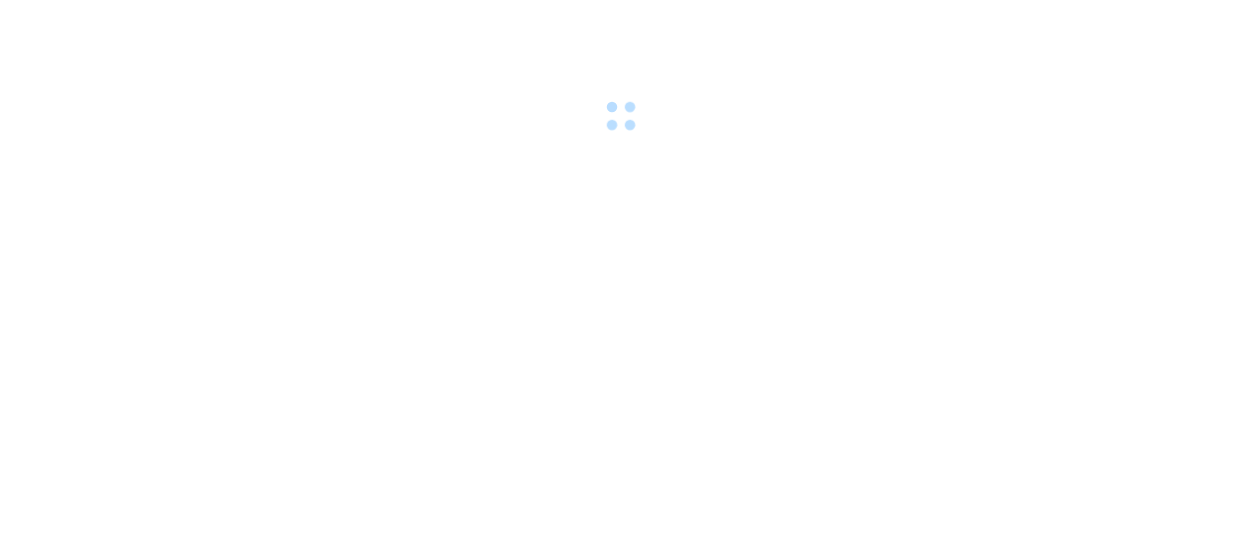 scroll, scrollTop: 0, scrollLeft: 0, axis: both 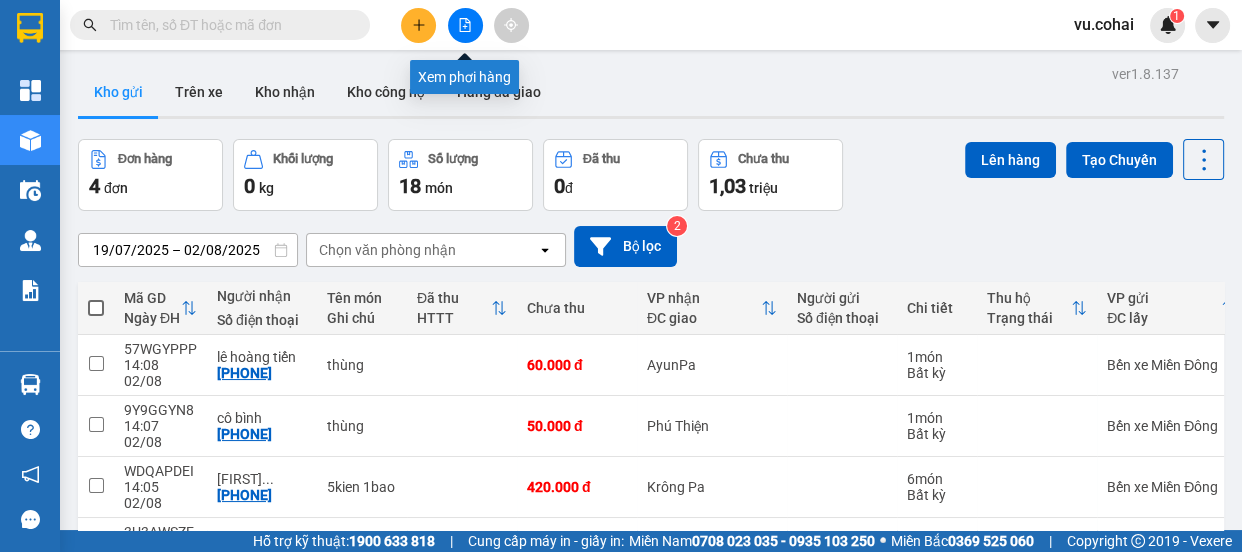click 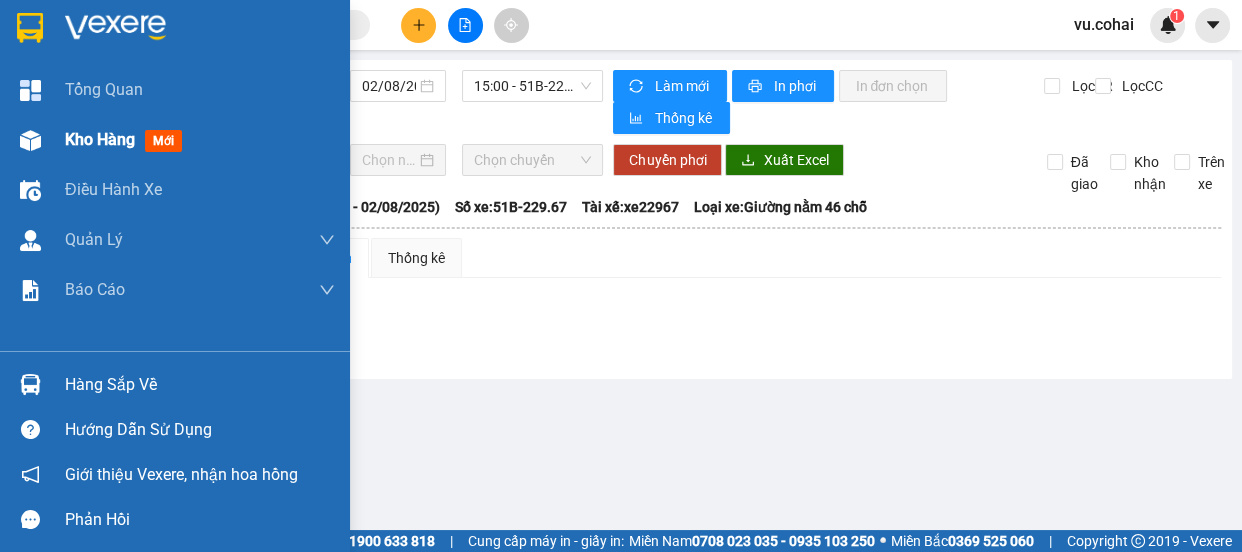 click on "Kho hàng mới" at bounding box center [127, 139] 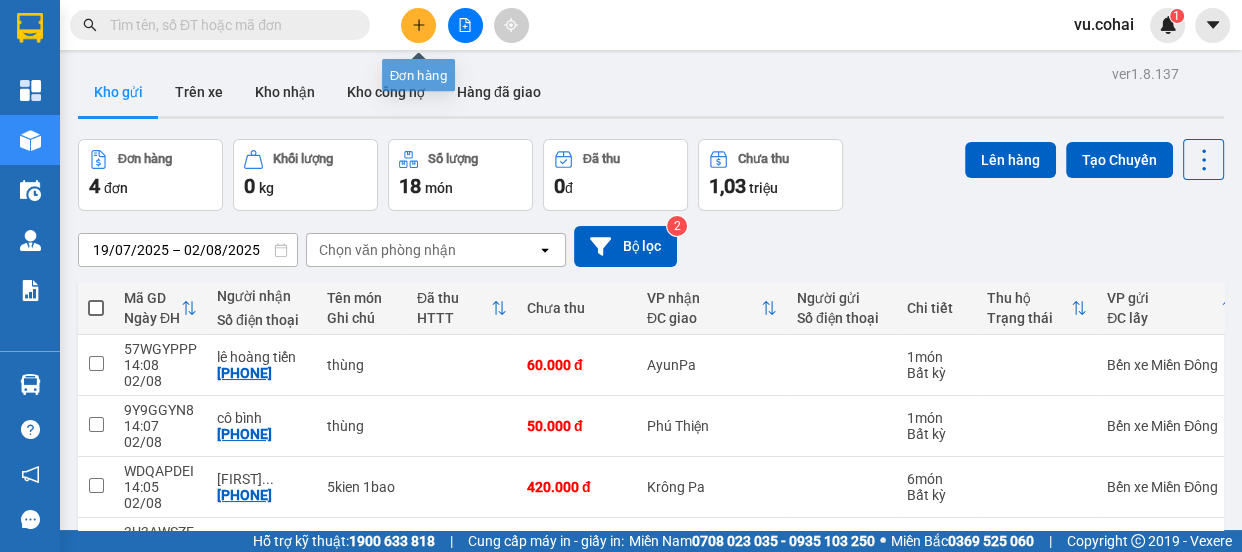 click 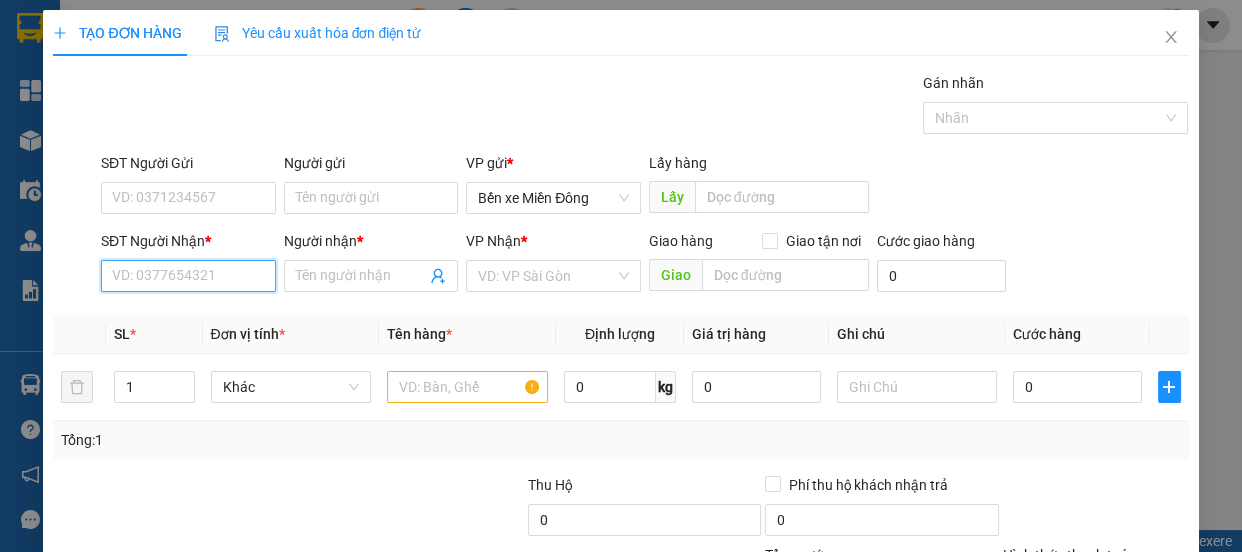 click on "SĐT Người Nhận  *" at bounding box center (188, 276) 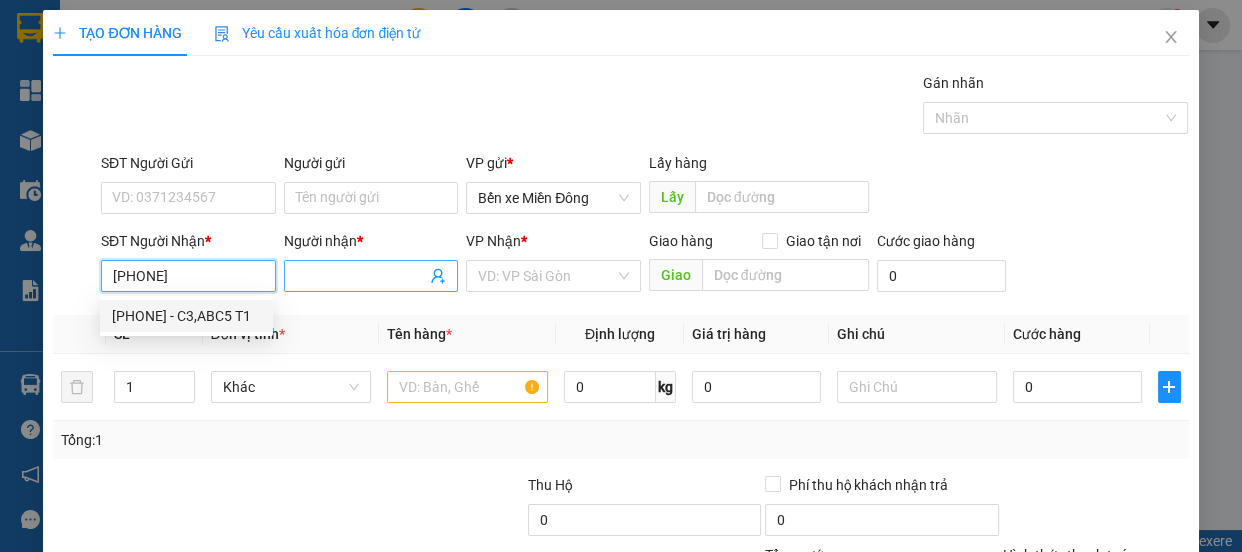 type on "0917942016" 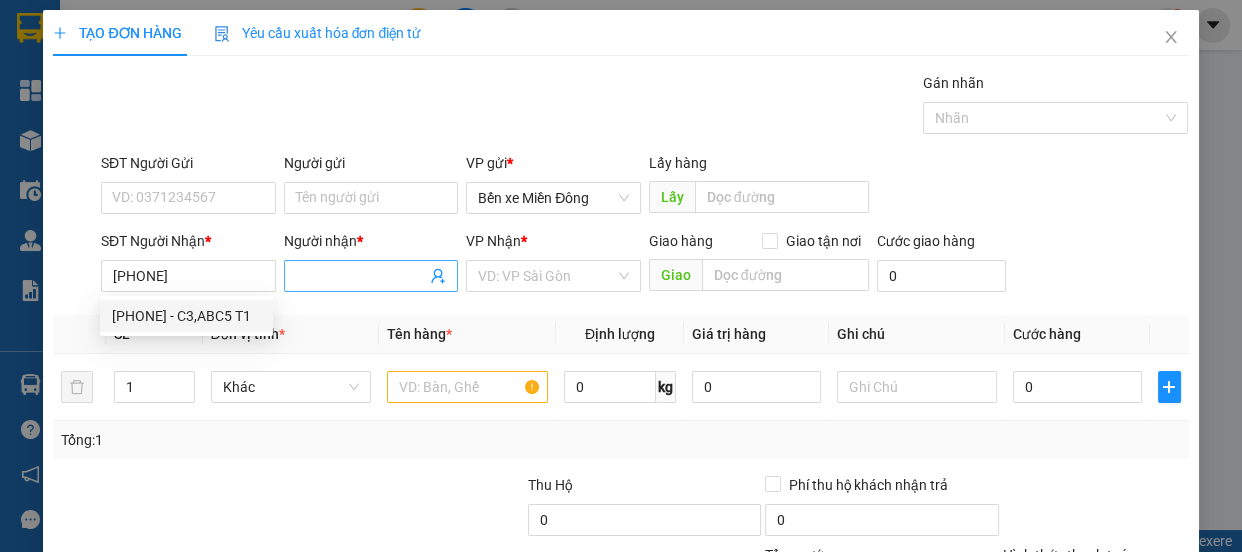 click on "Người nhận  *" at bounding box center [361, 276] 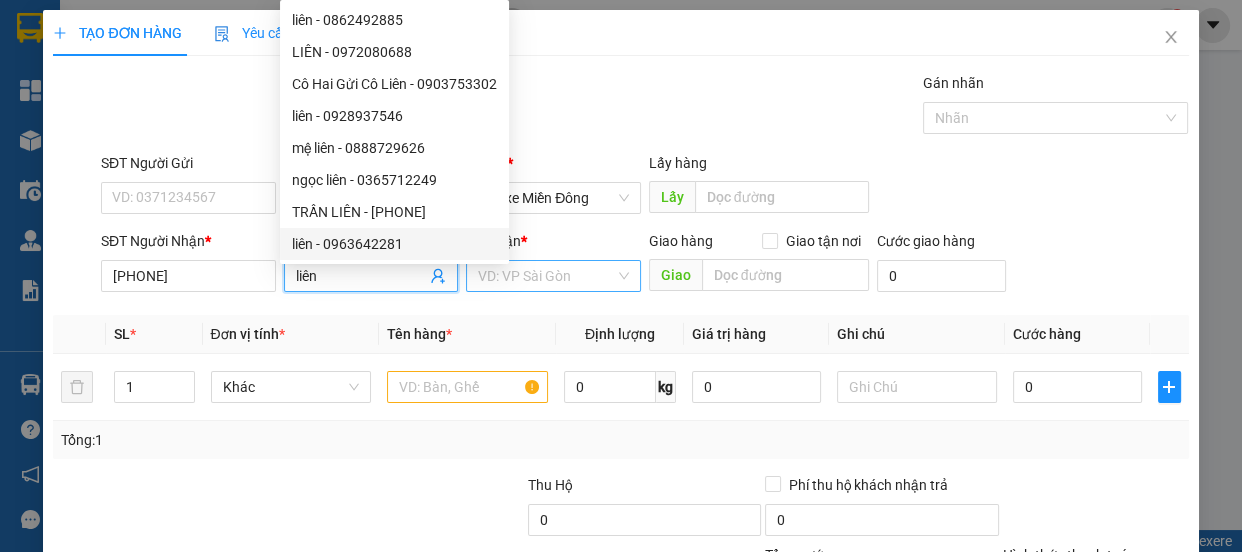 type on "liên" 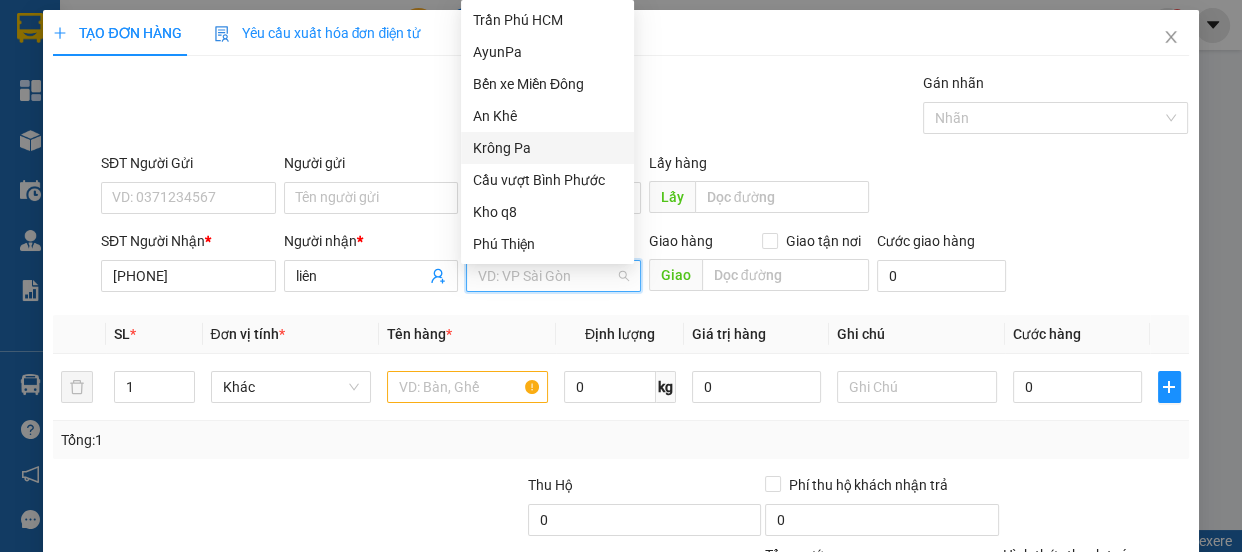 click on "Krông Pa" at bounding box center [547, 148] 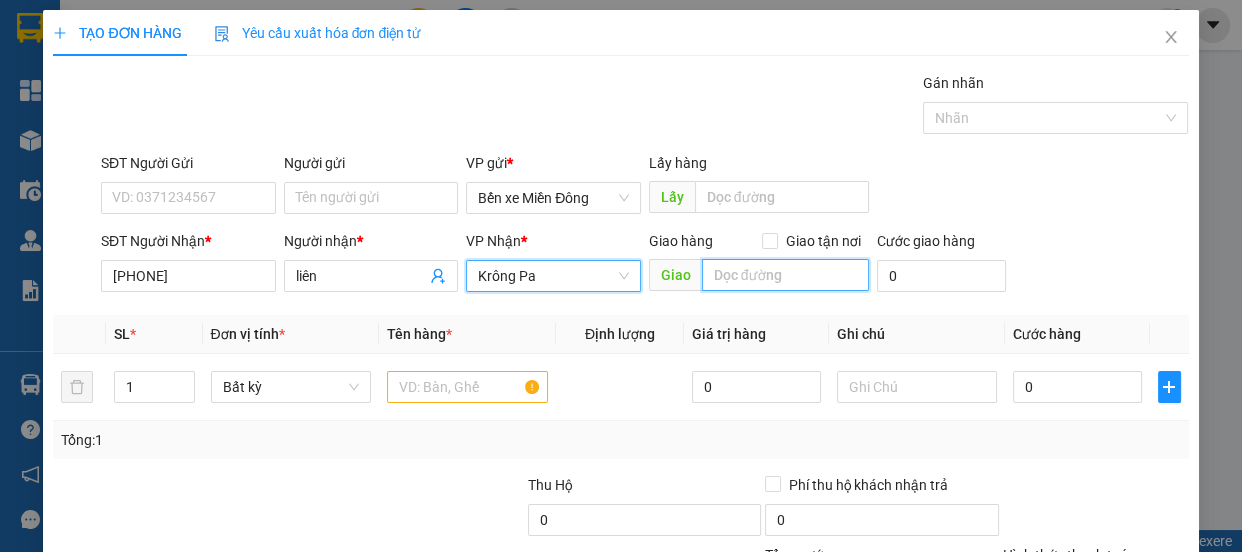 click at bounding box center [785, 275] 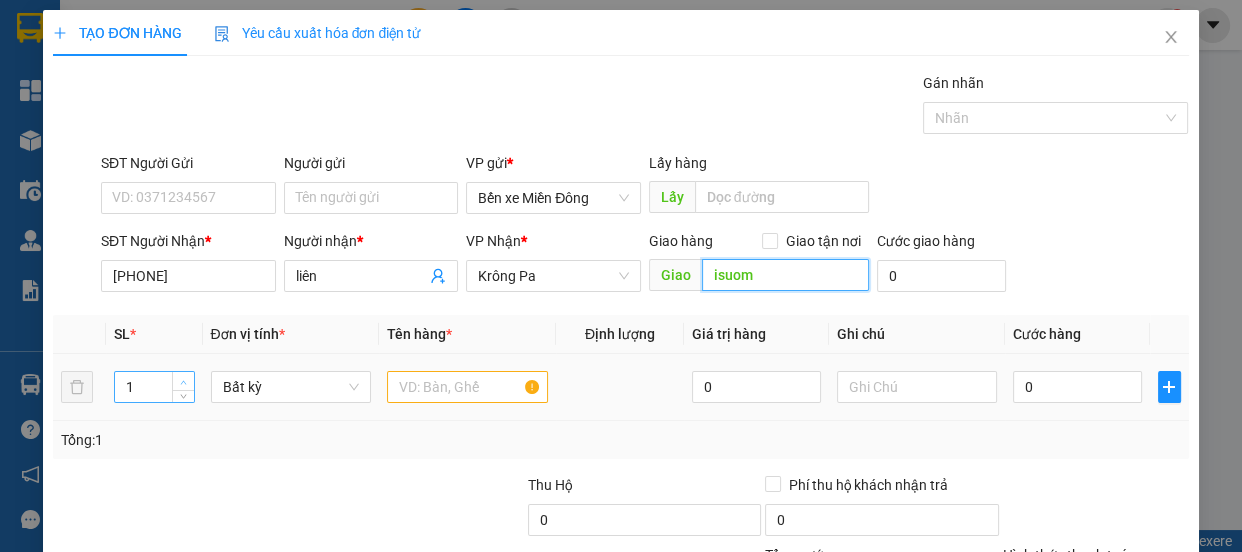 type on "isuom" 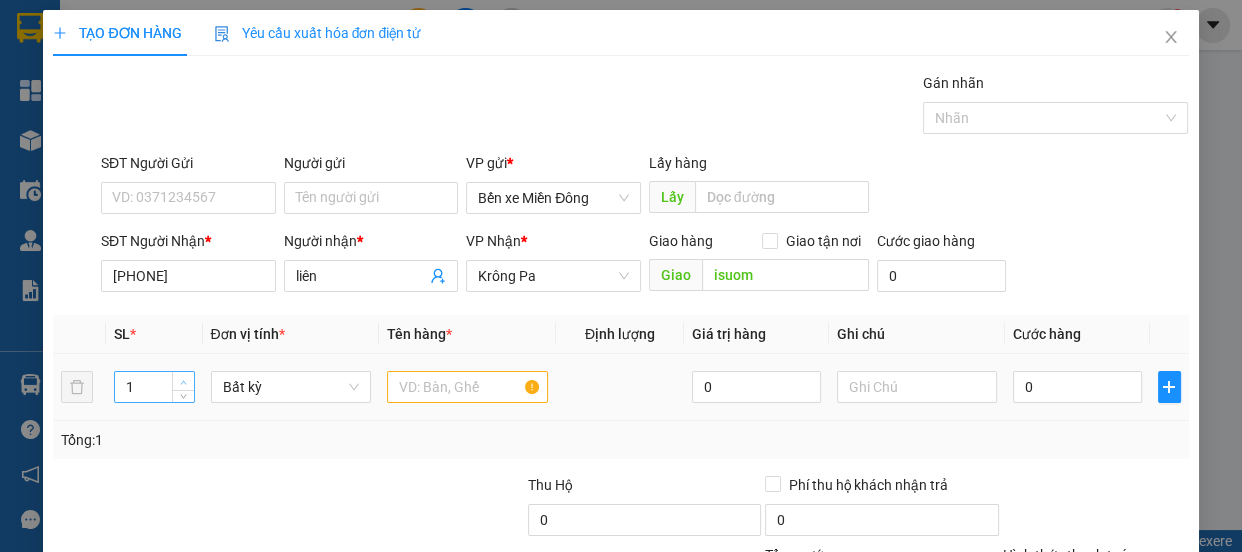 type on "2" 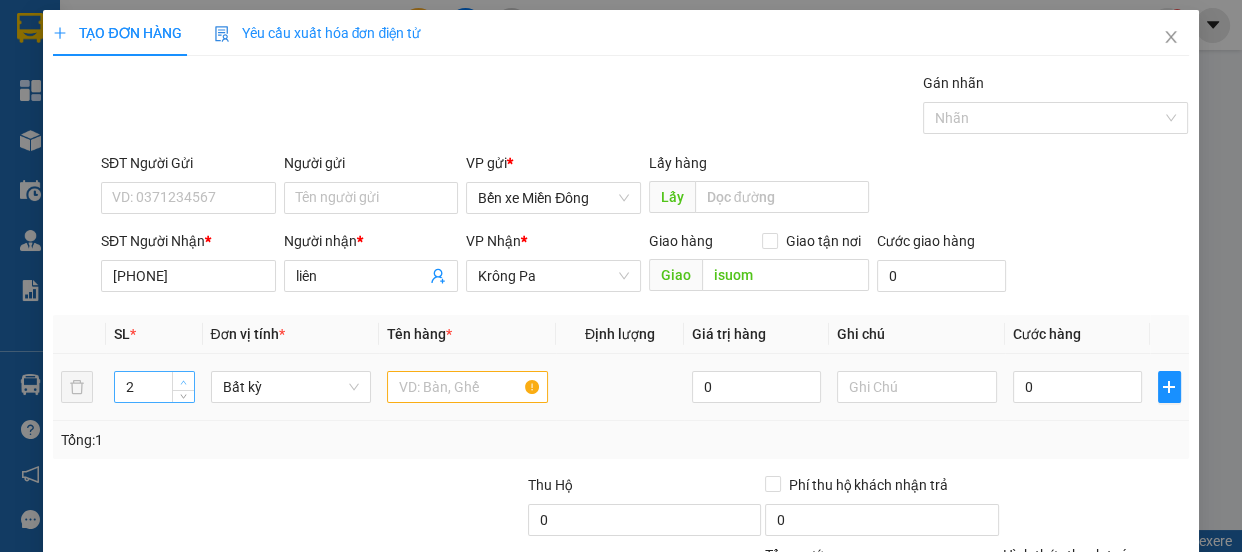 click 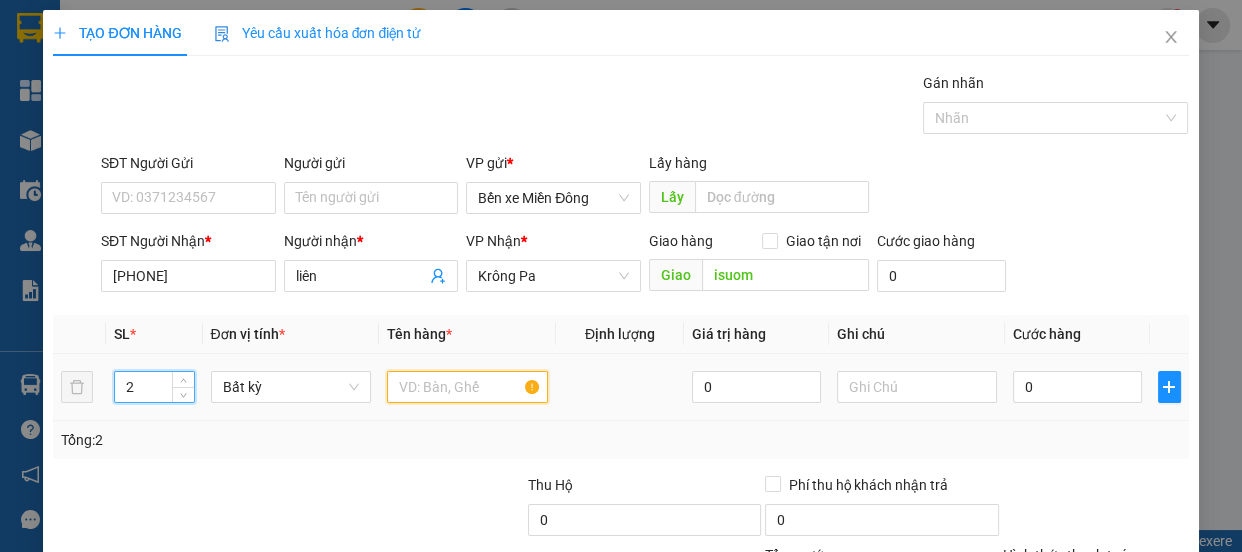 click at bounding box center [467, 387] 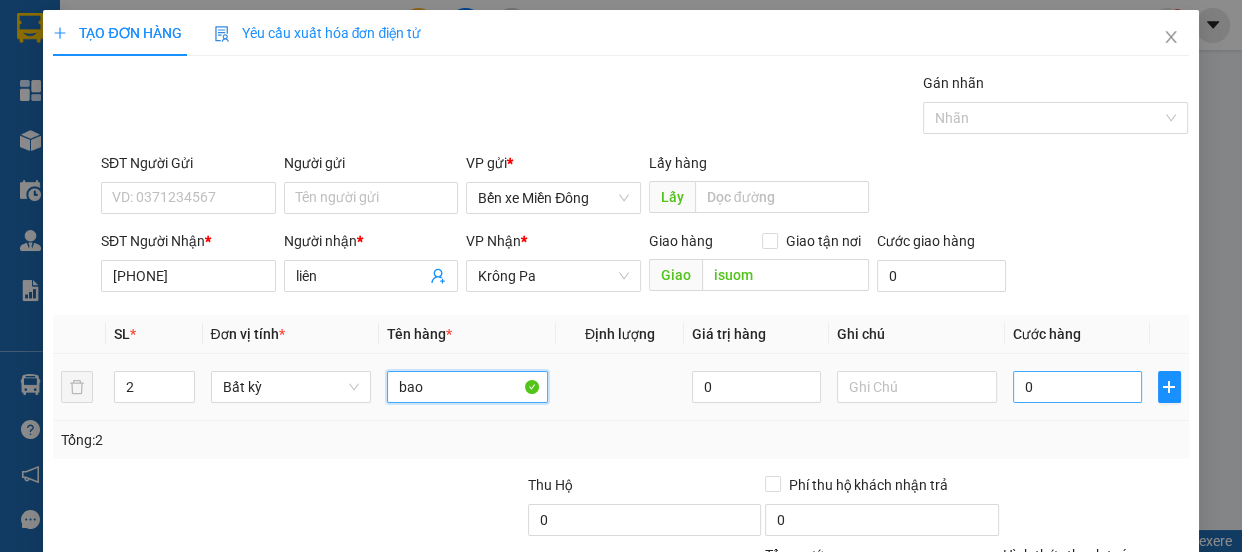 type on "bao" 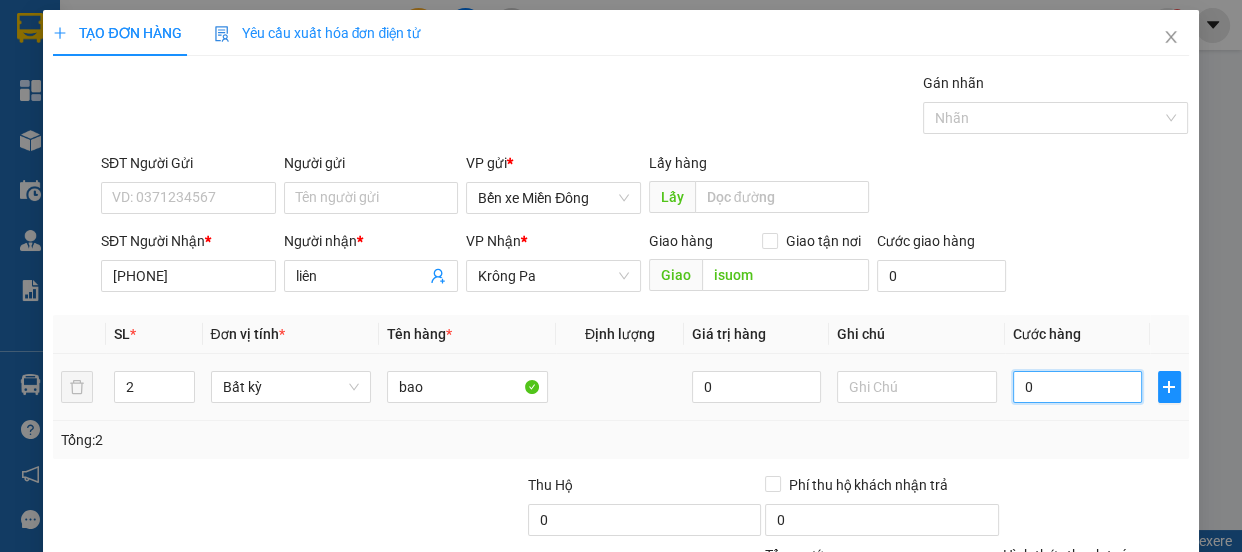 click on "0" at bounding box center (1077, 387) 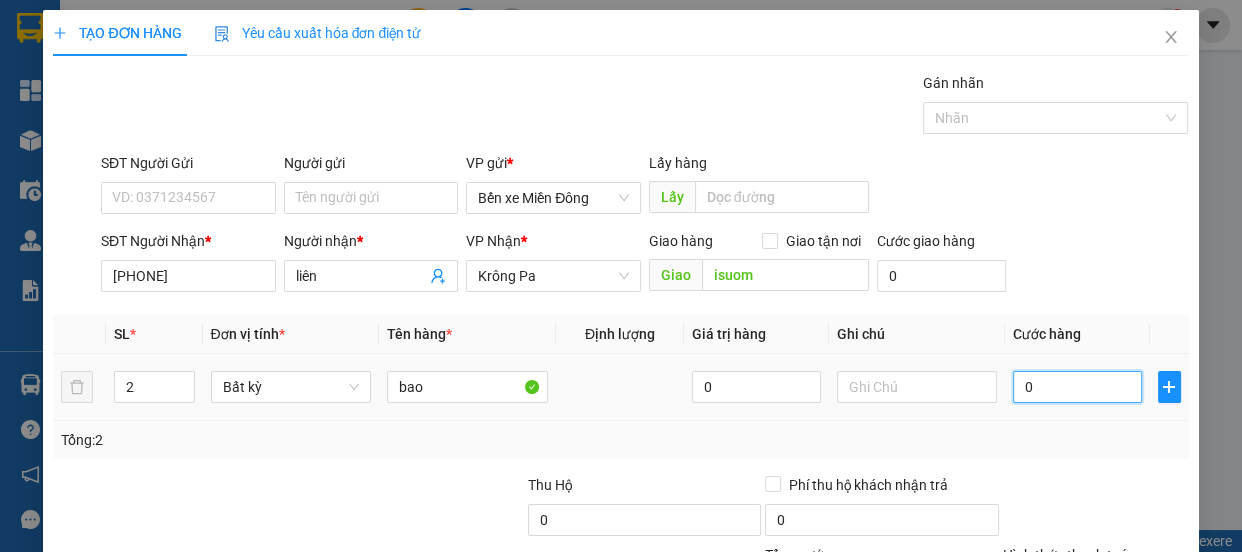 type on "001" 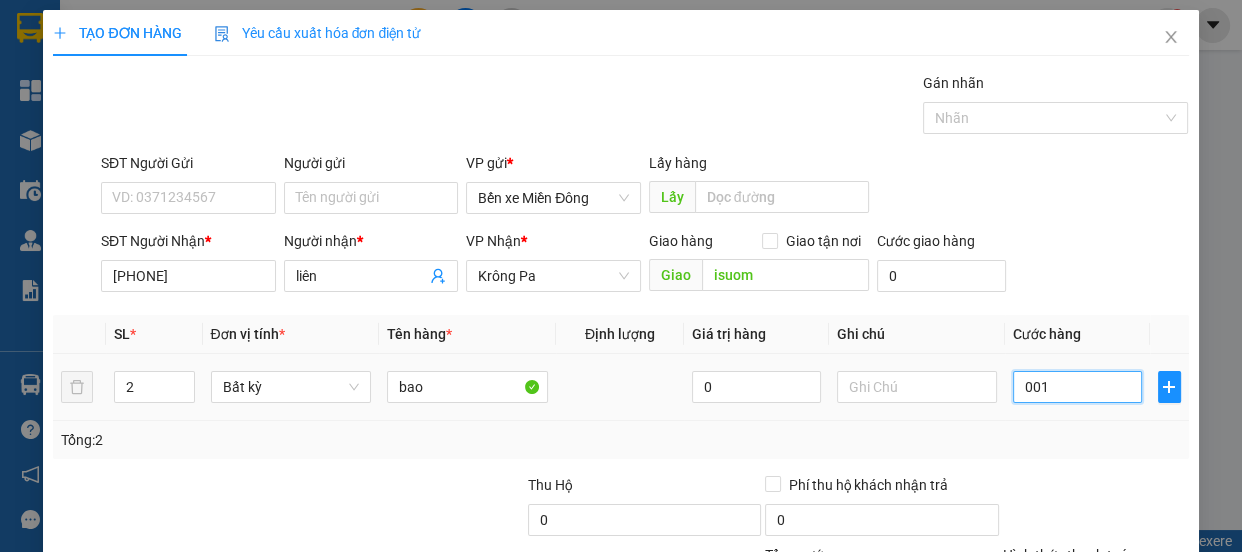 type on "1" 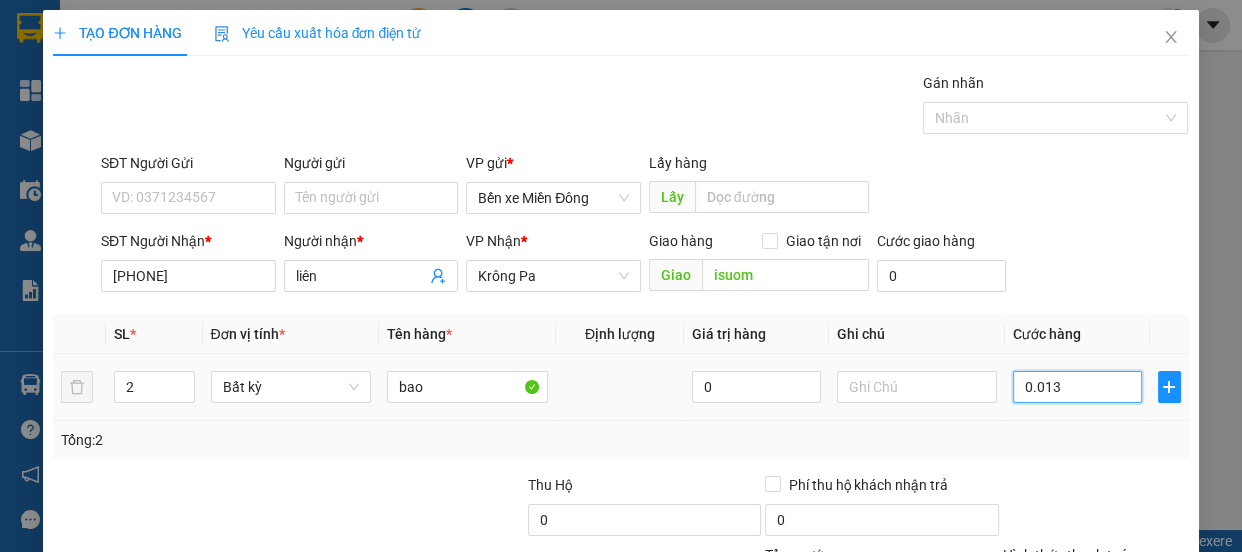 type on "13" 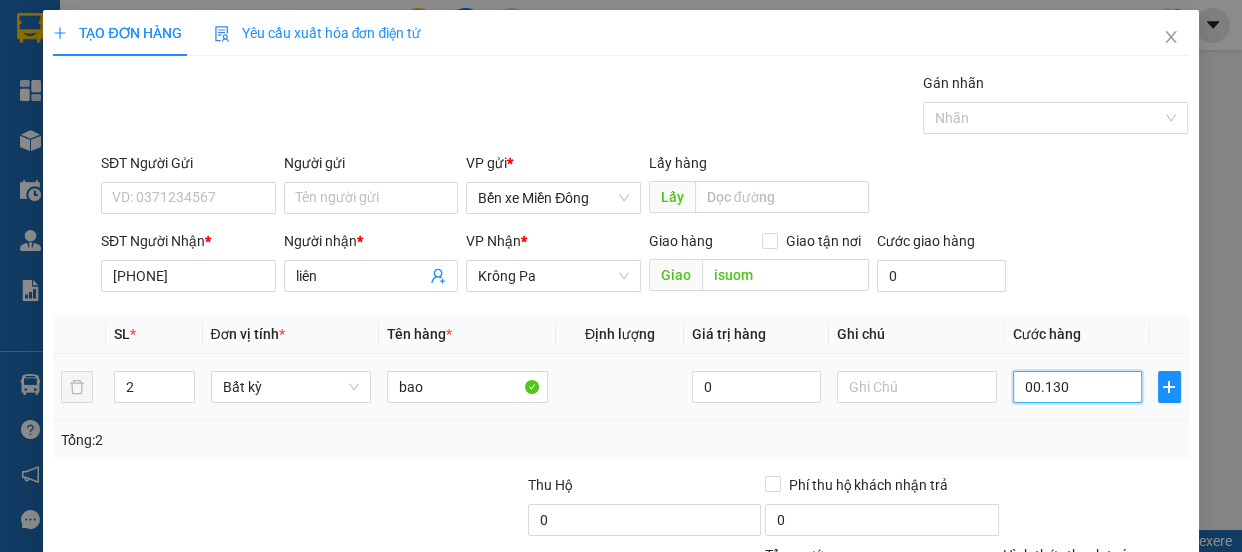type on "130" 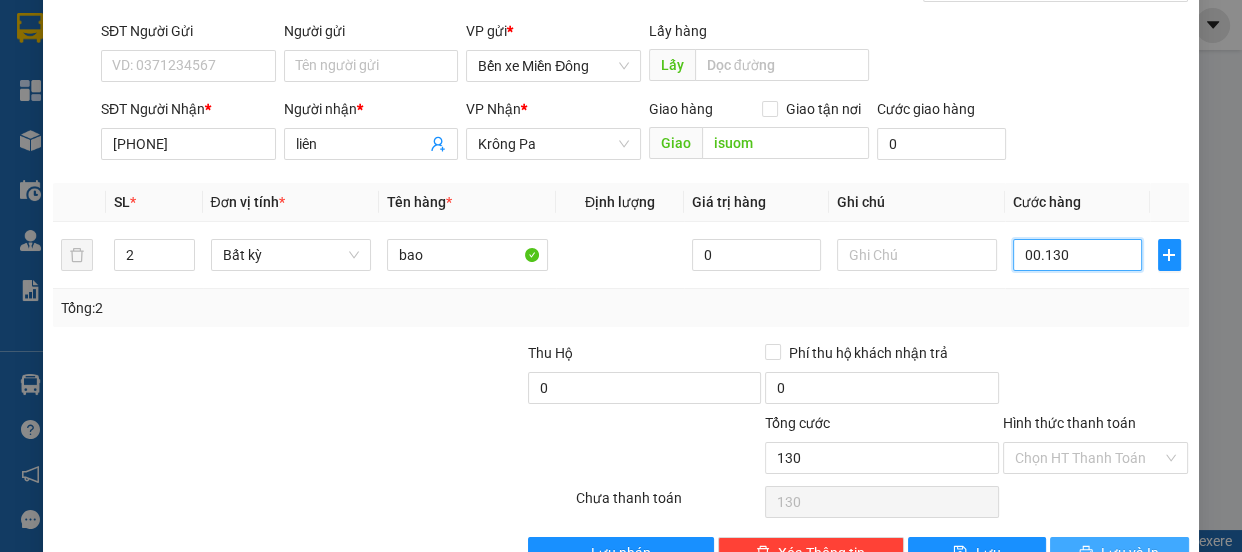 scroll, scrollTop: 187, scrollLeft: 0, axis: vertical 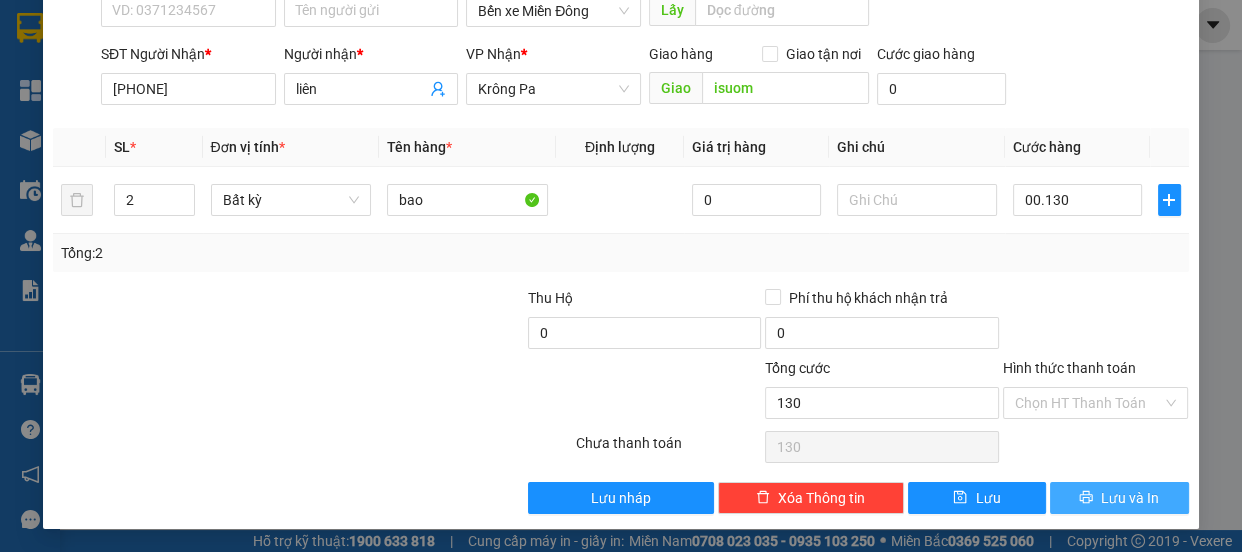 click on "Lưu và In" at bounding box center [1130, 498] 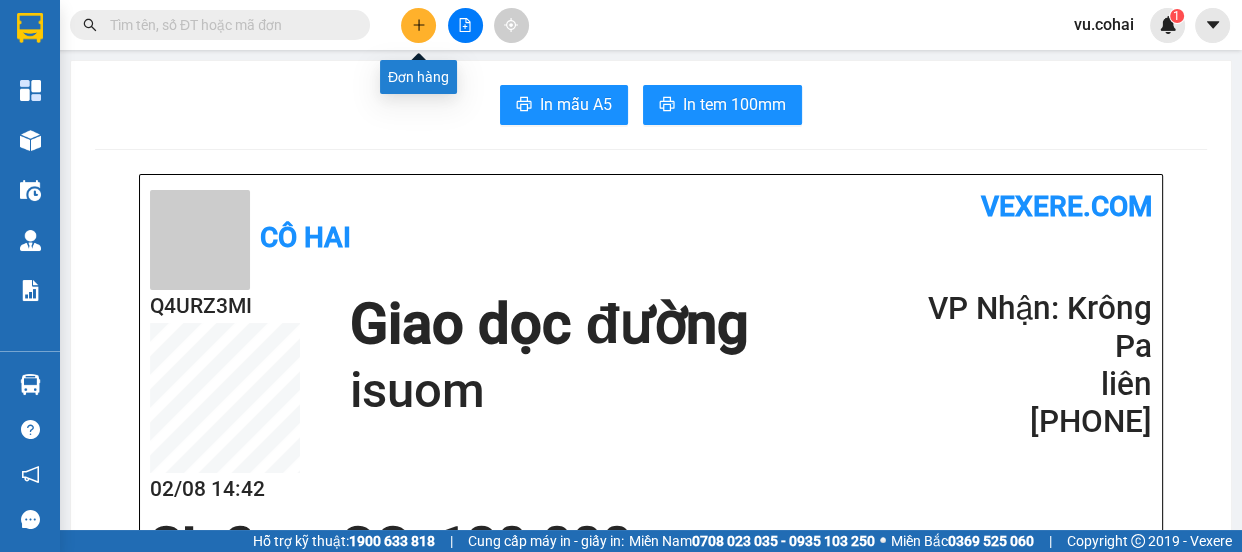 click 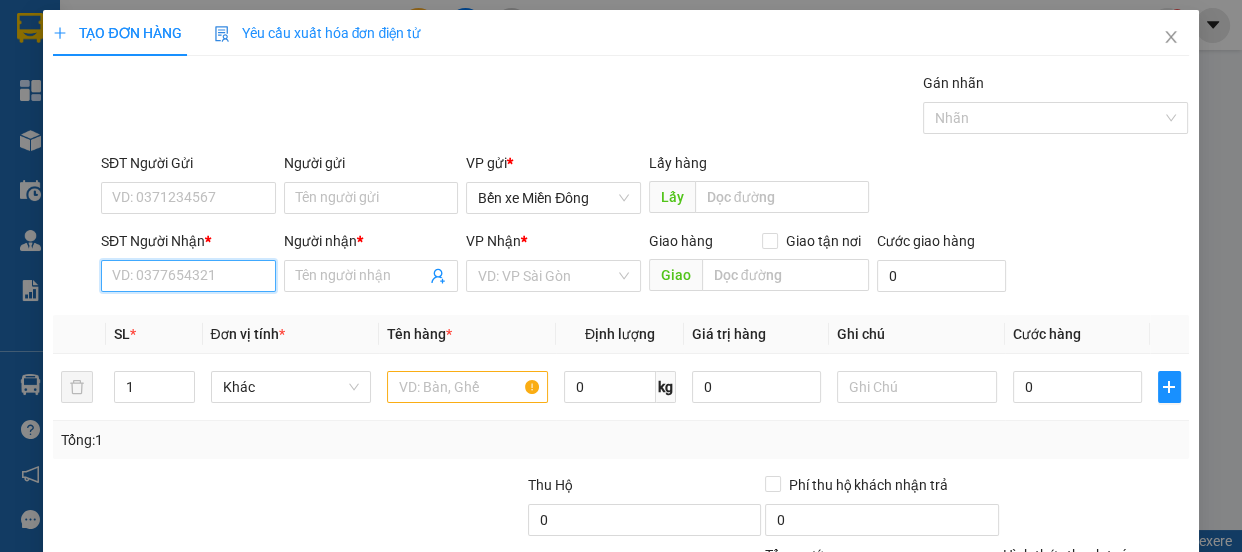 click on "SĐT Người Nhận  *" at bounding box center [188, 276] 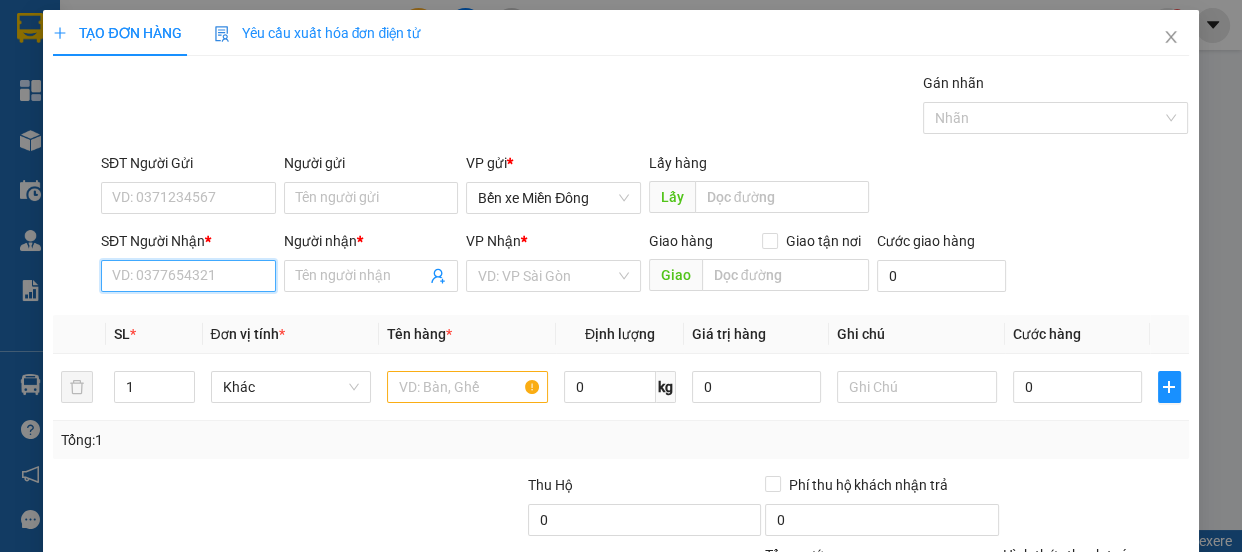 click on "SĐT Người Nhận  *" at bounding box center [188, 276] 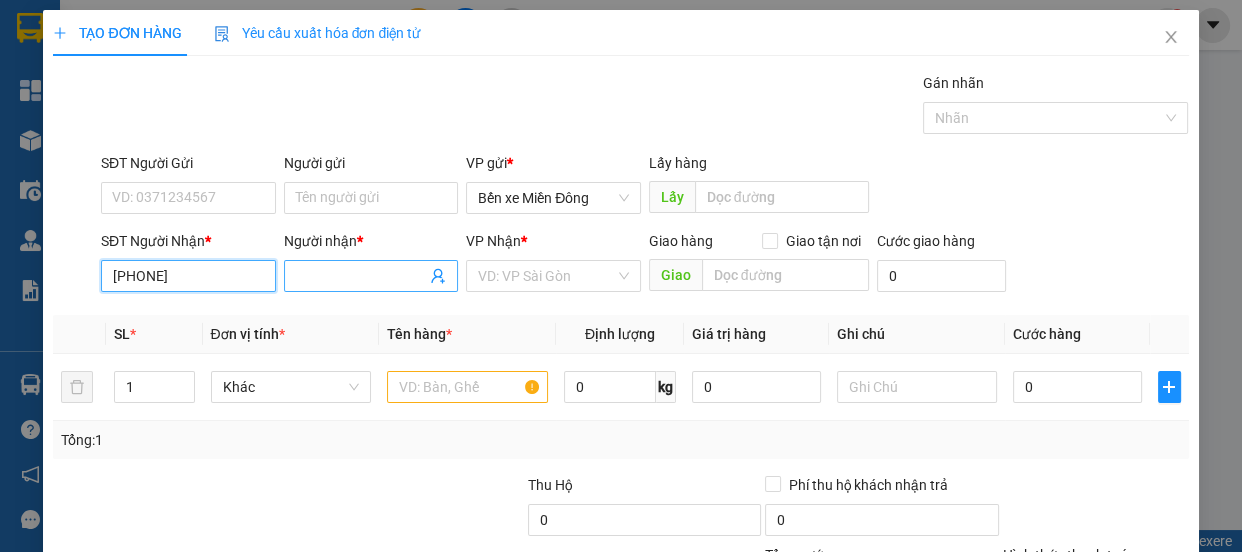 type on "0827325959" 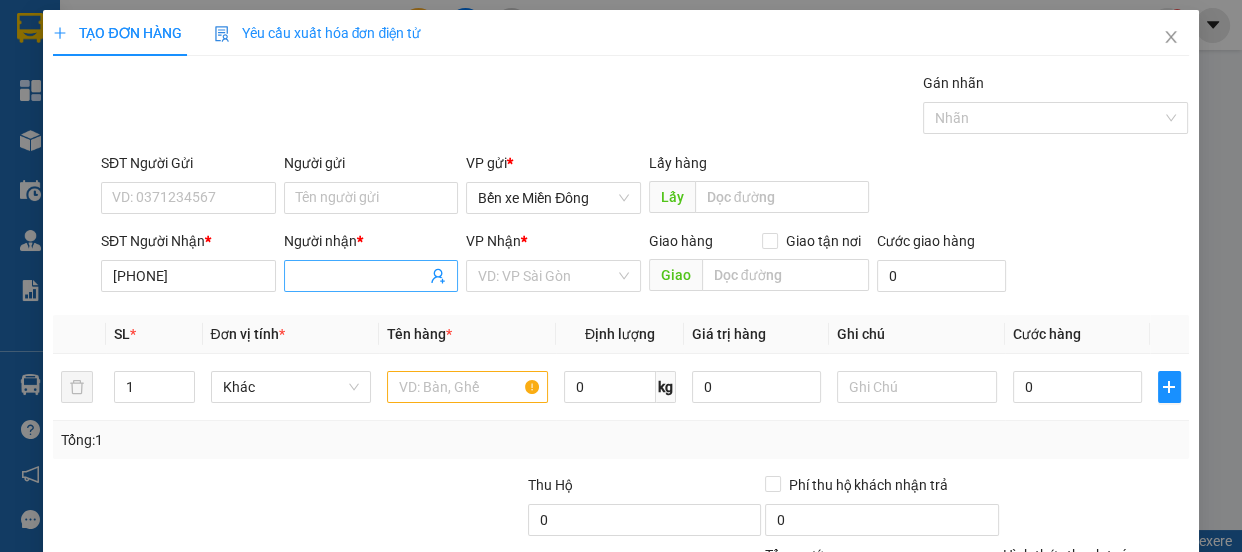 click on "Người nhận  *" at bounding box center [361, 276] 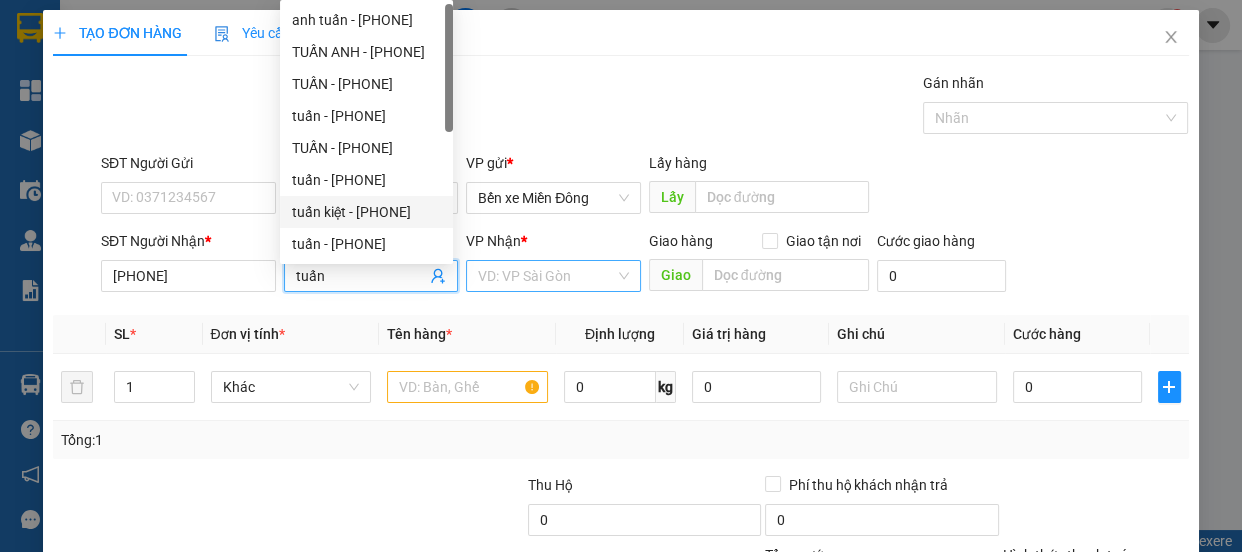 type on "tuấn" 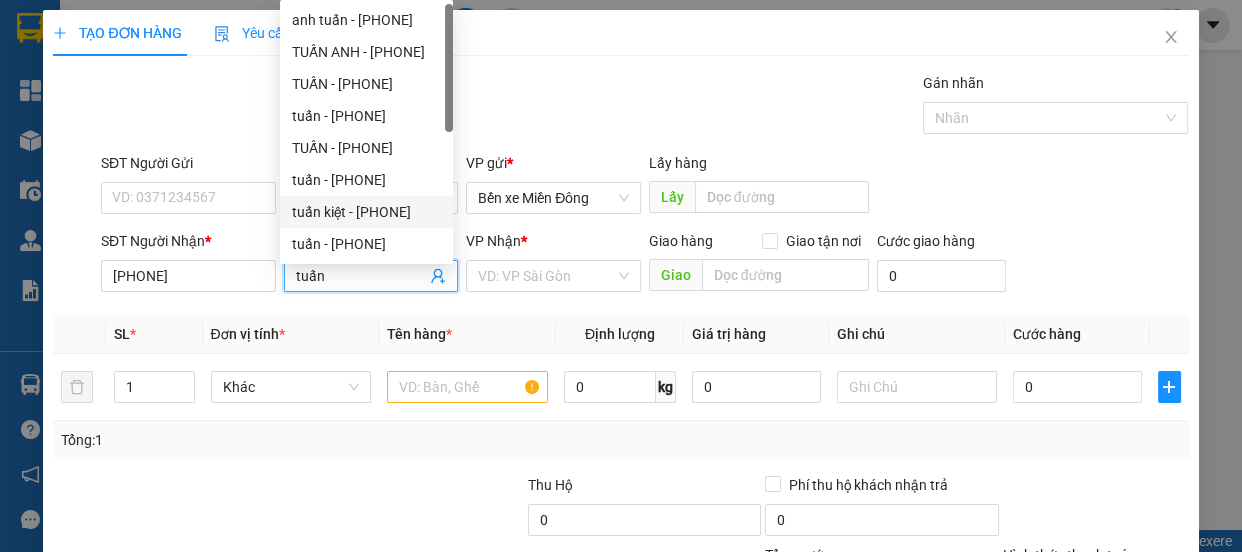 drag, startPoint x: 530, startPoint y: 281, endPoint x: 536, endPoint y: 217, distance: 64.28063 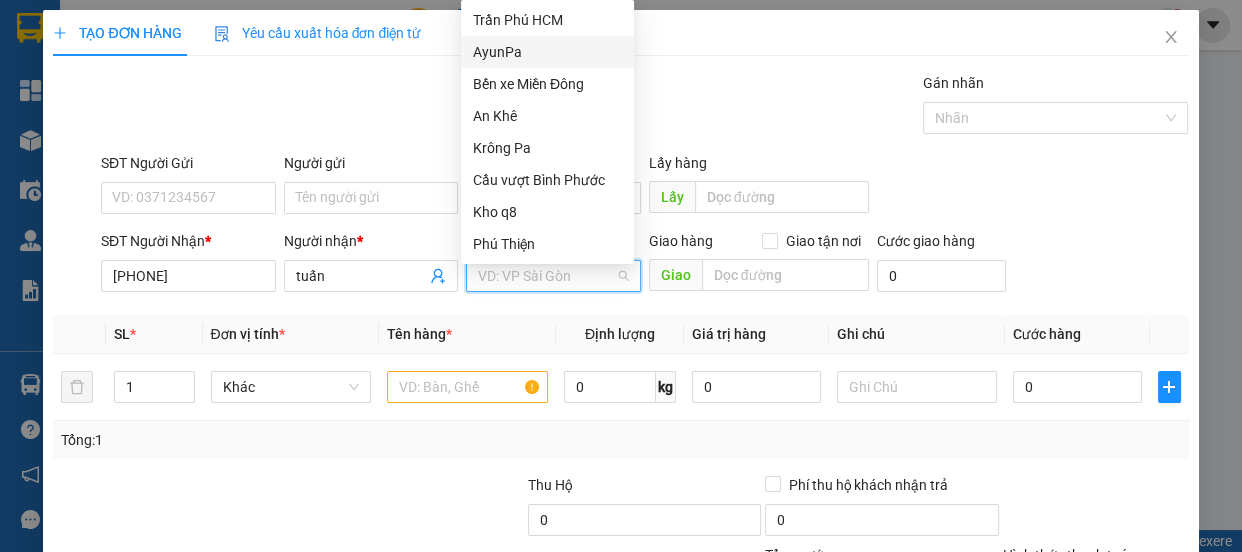 click on "AyunPa" at bounding box center [547, 52] 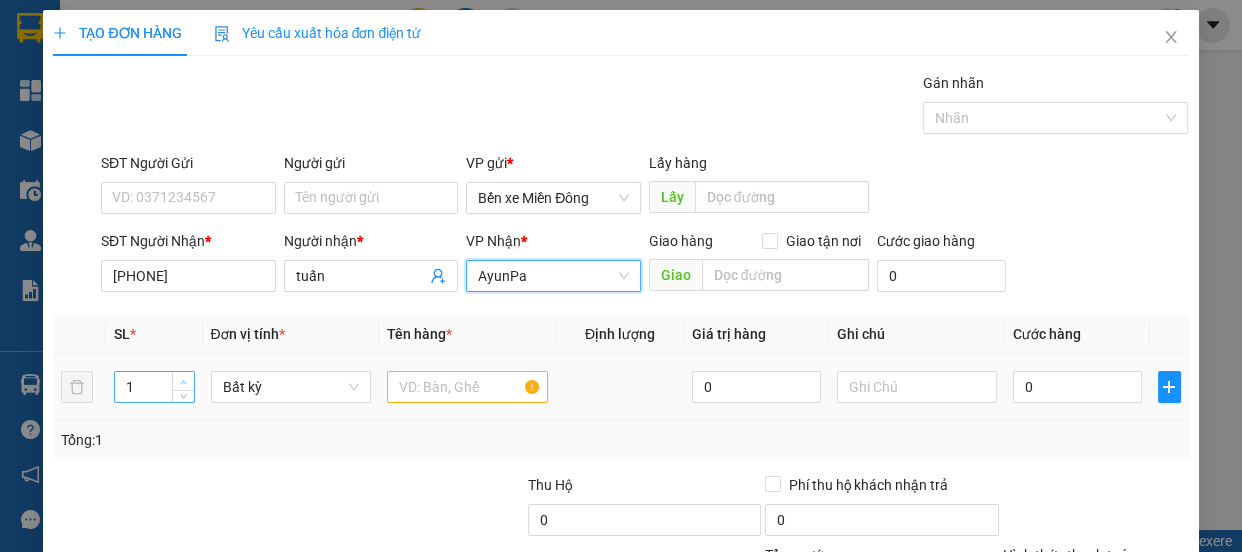 click 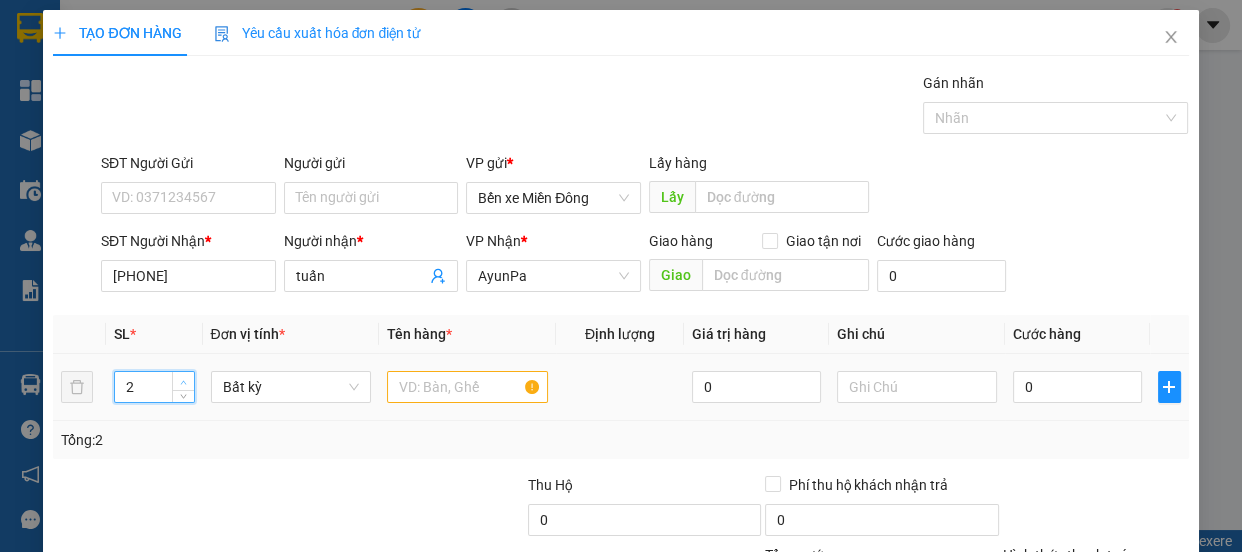 type on "3" 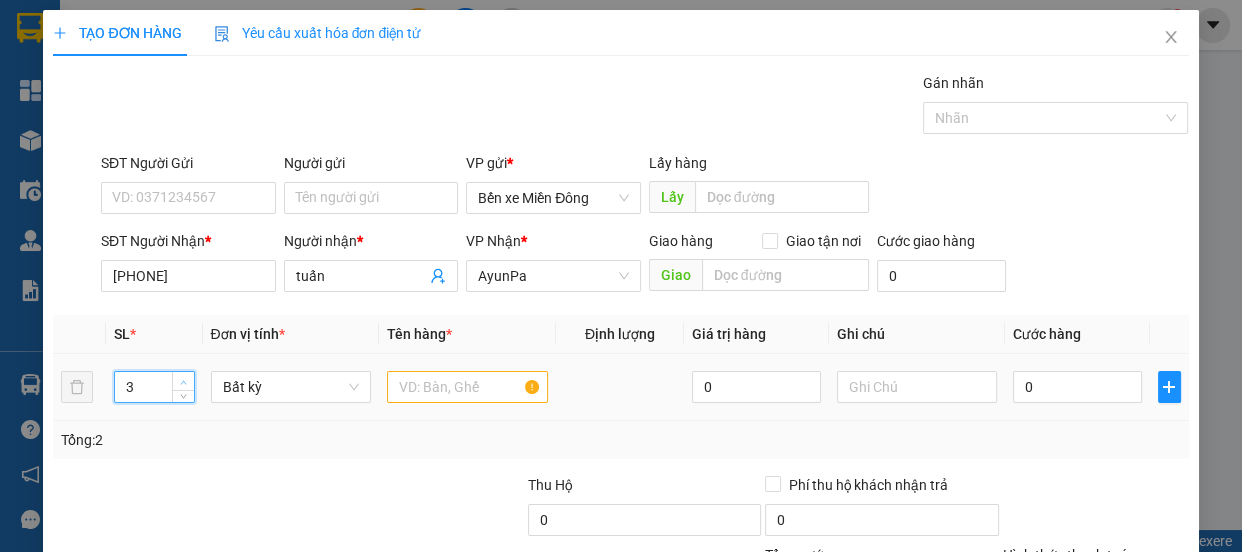 click 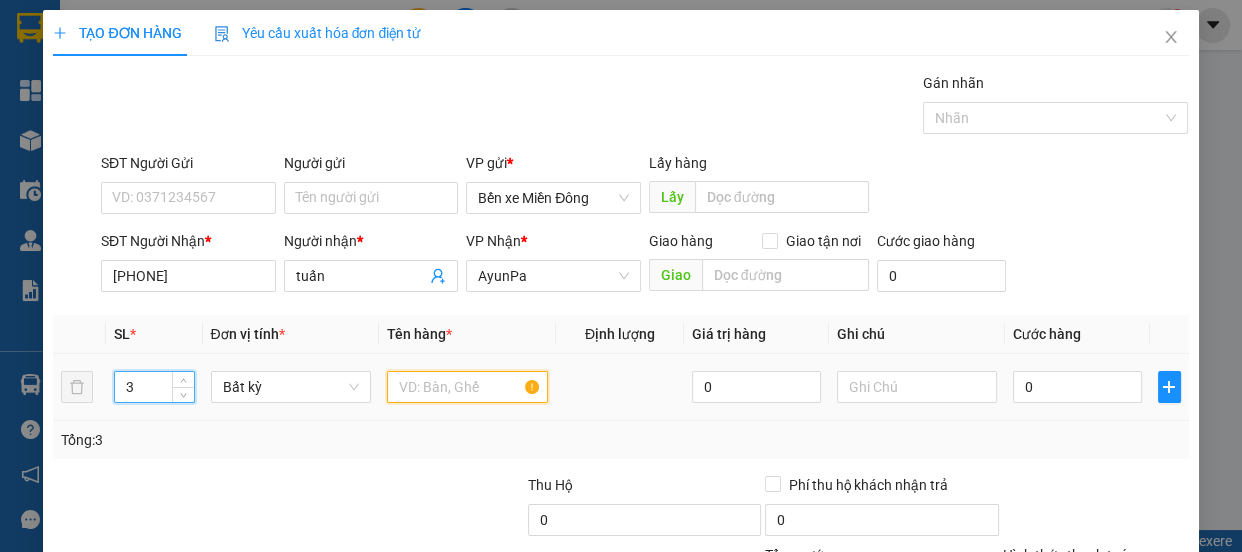 click at bounding box center [467, 387] 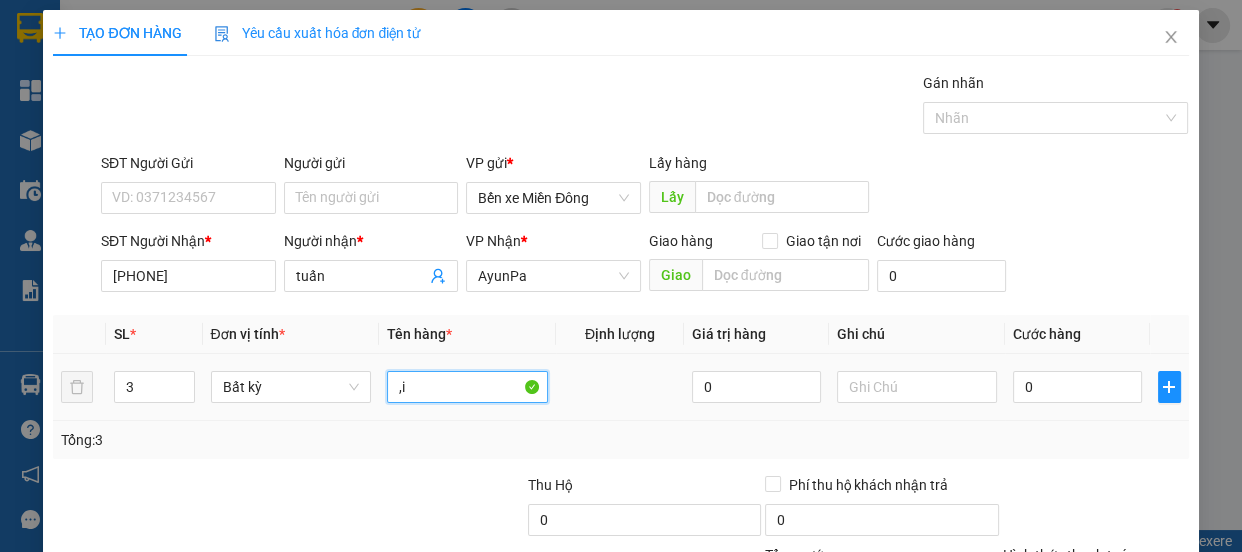 type on "," 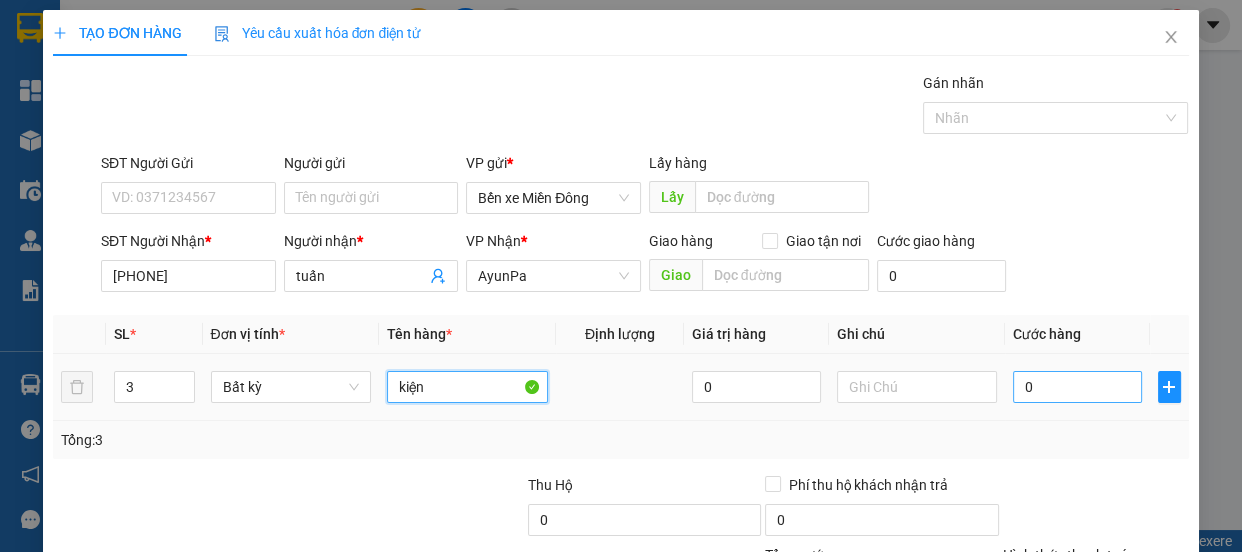 type on "kiện" 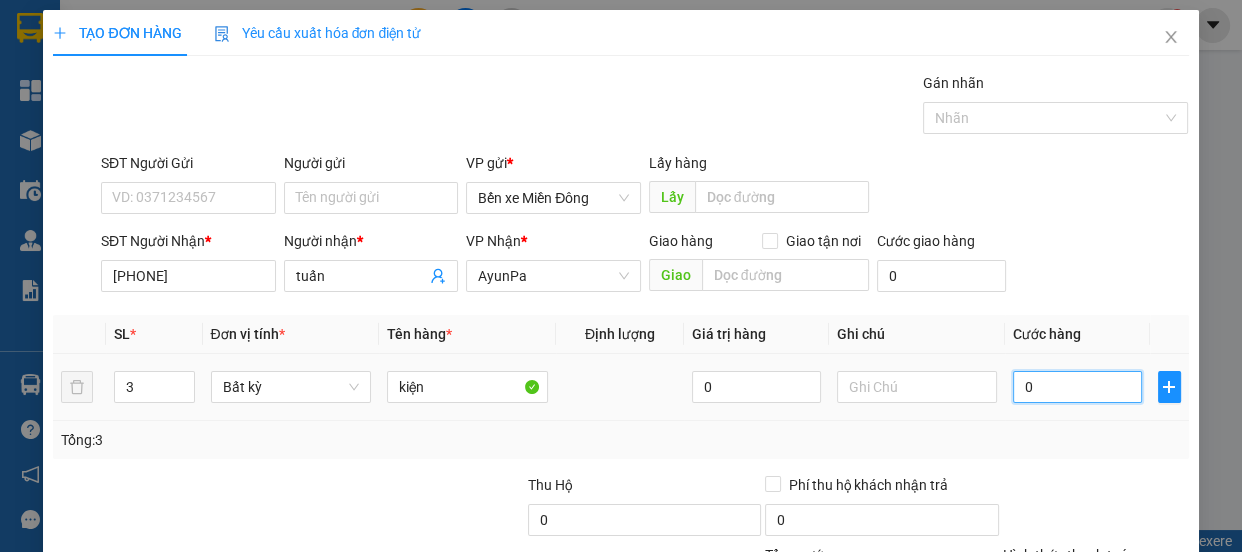 click on "0" at bounding box center [1077, 387] 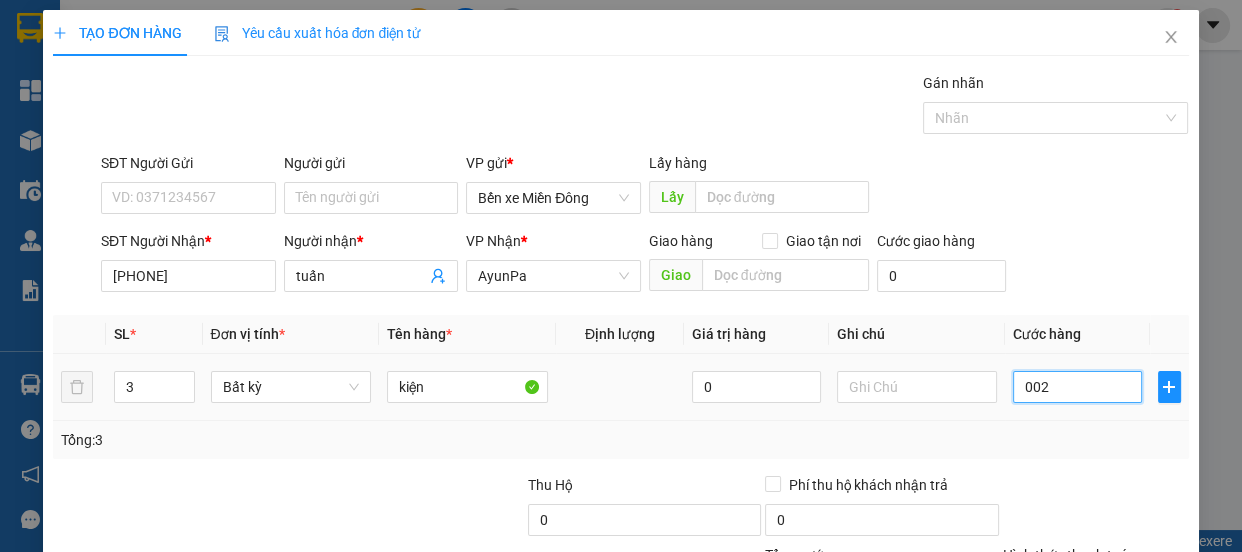 type on "0.021" 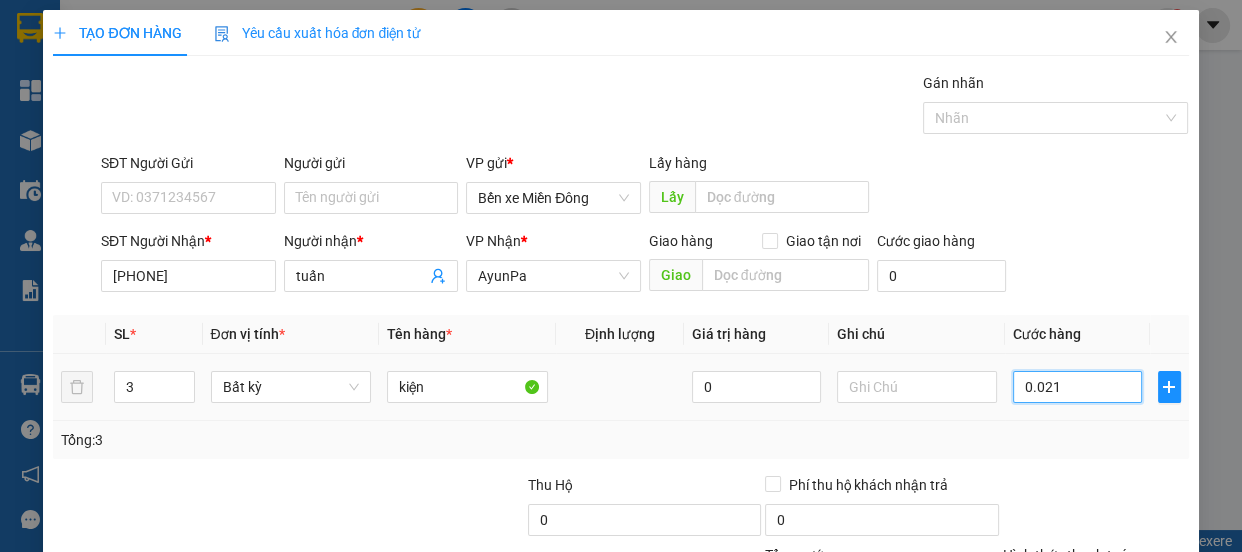type on "0.021" 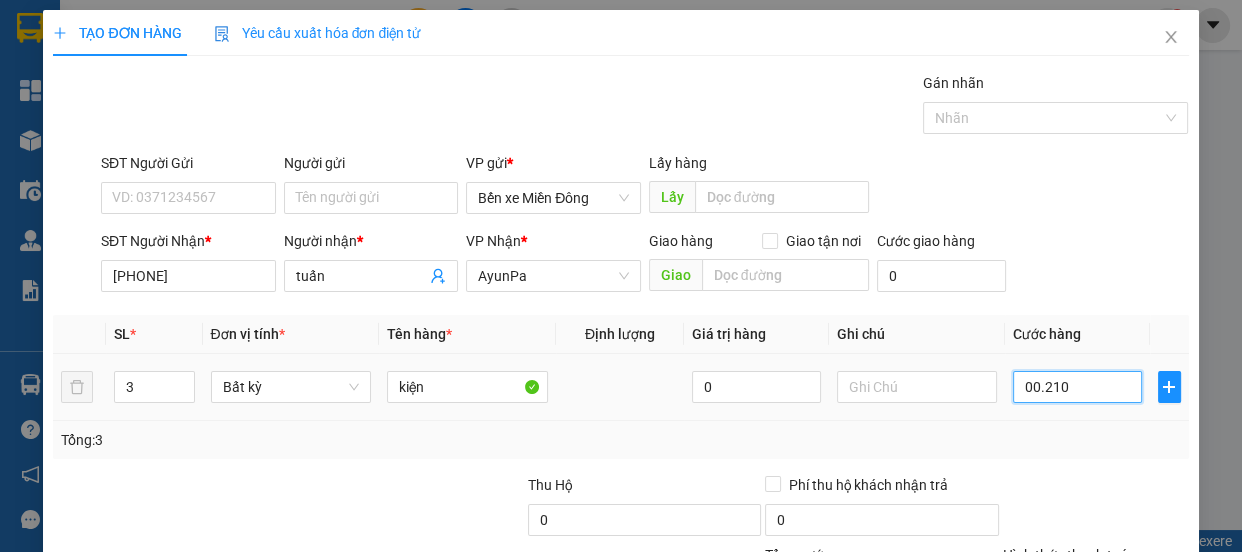 type on "210" 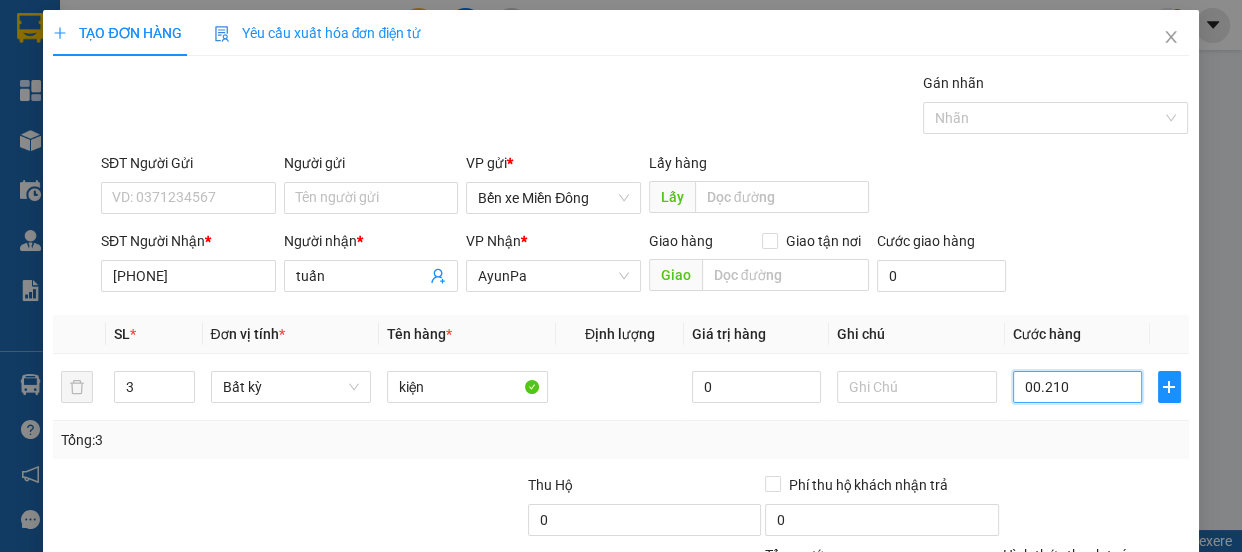 scroll, scrollTop: 187, scrollLeft: 0, axis: vertical 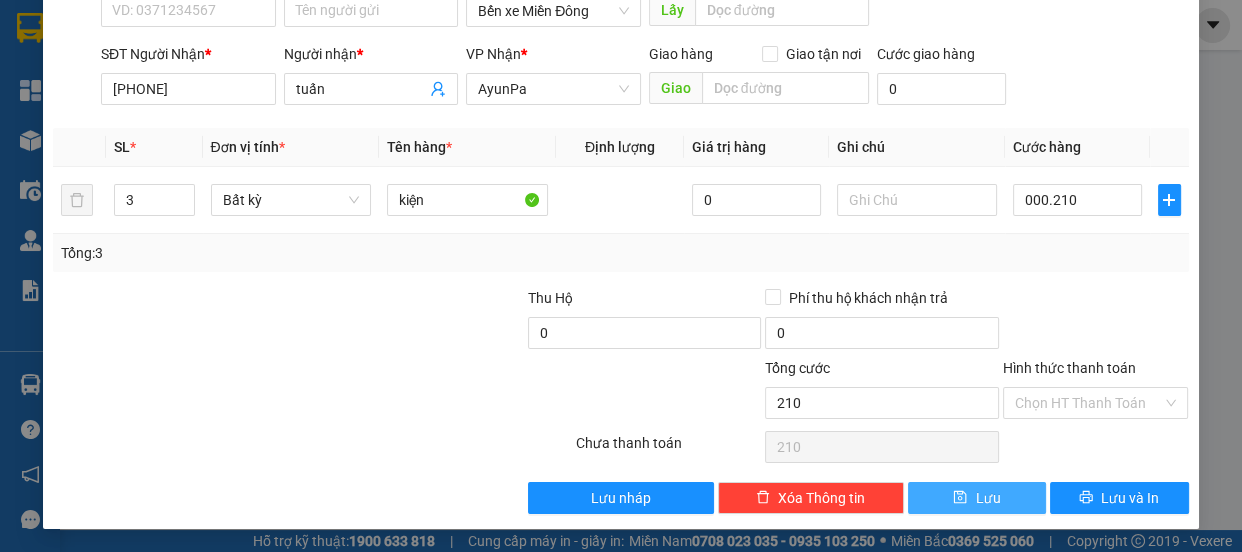 click on "Lưu" at bounding box center [977, 498] 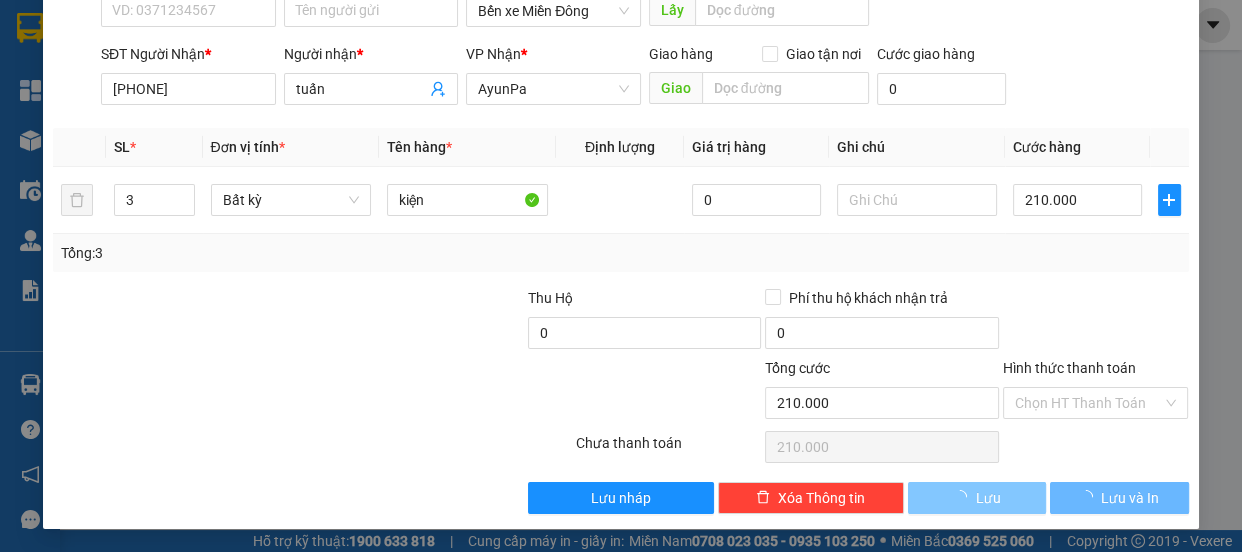 type 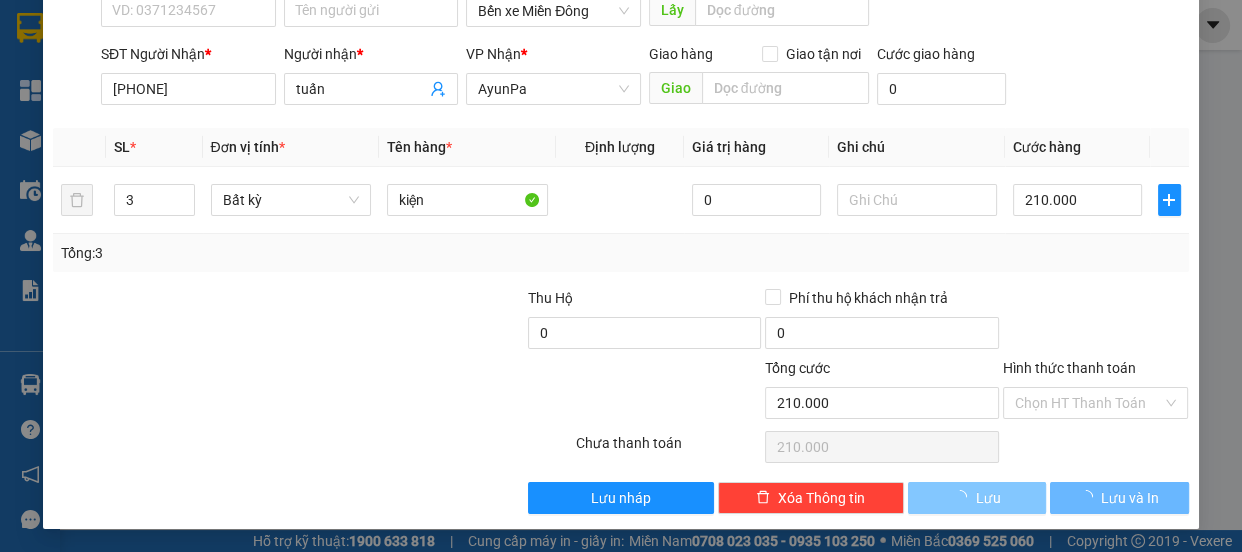 type 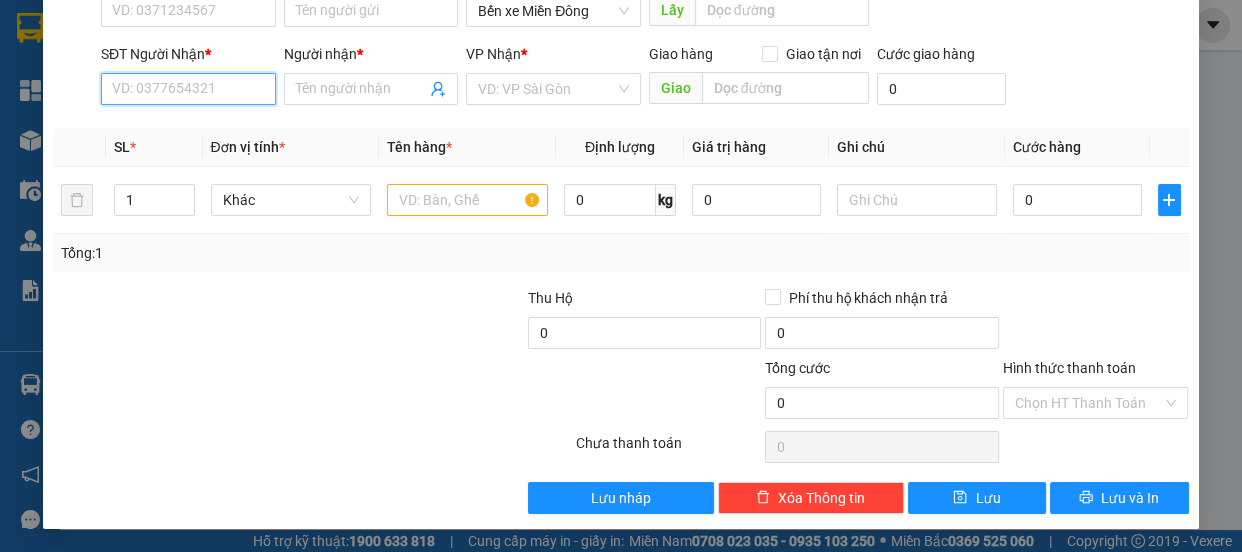 click on "SĐT Người Nhận  *" at bounding box center (188, 89) 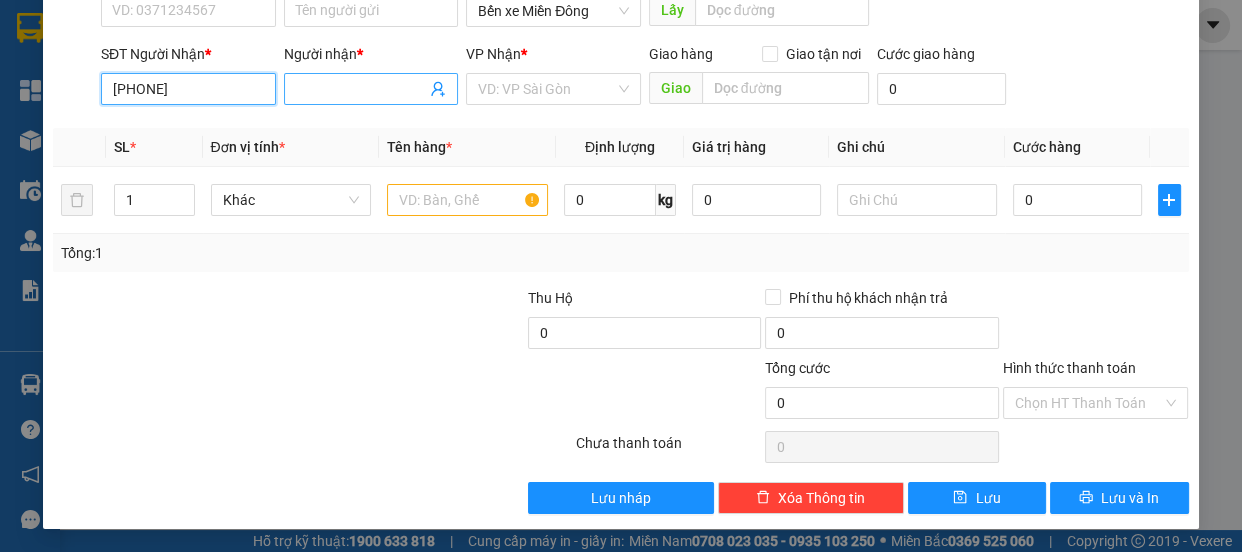 type on "0962072717" 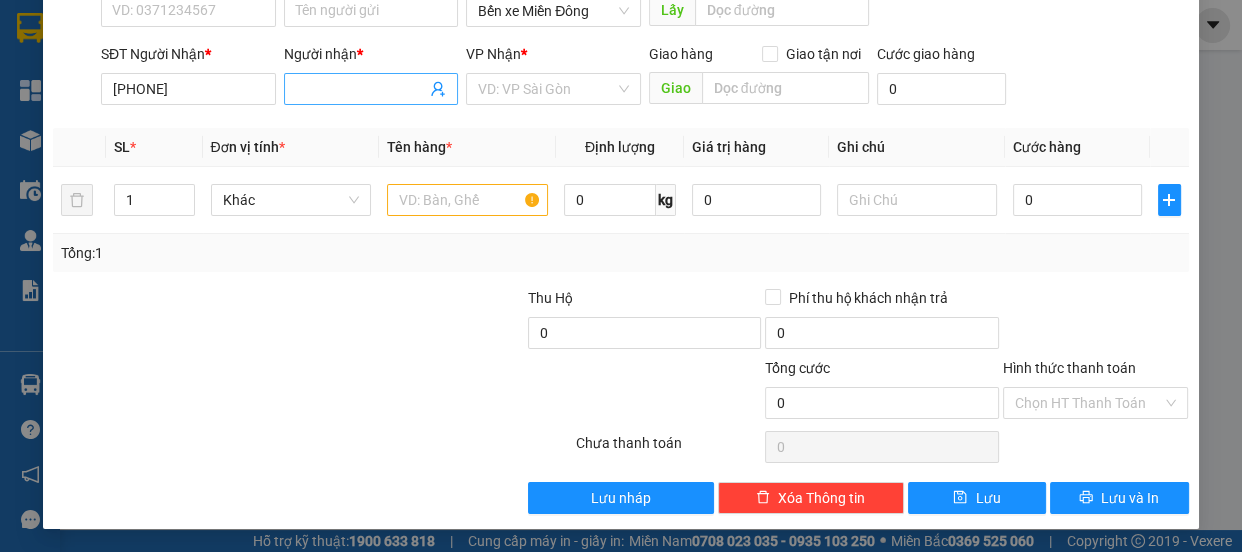 click on "Người nhận  *" at bounding box center (361, 89) 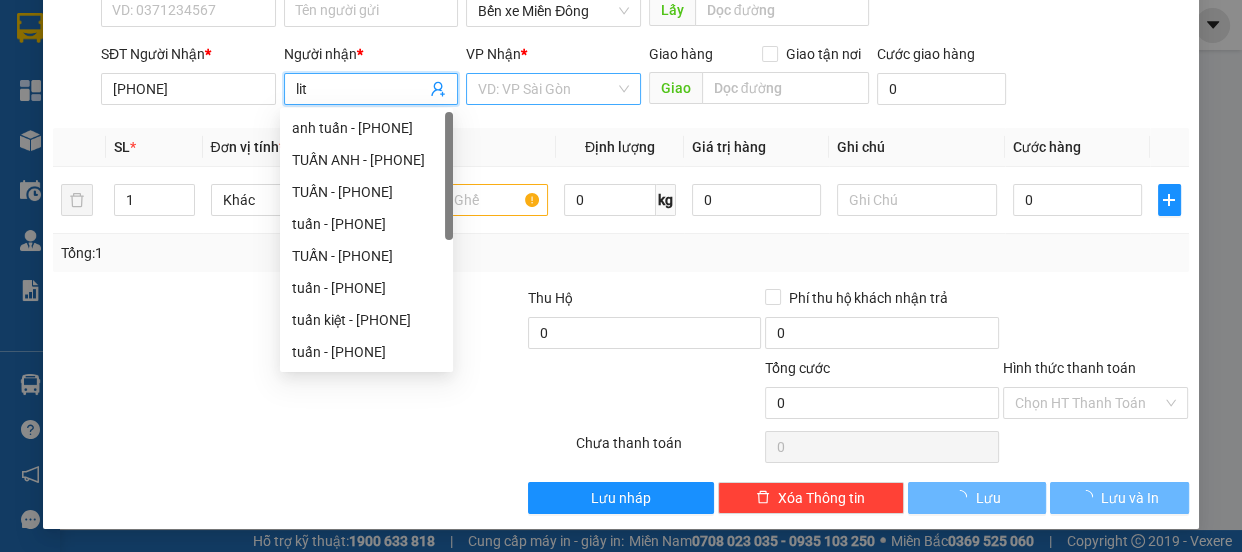 type on "lit" 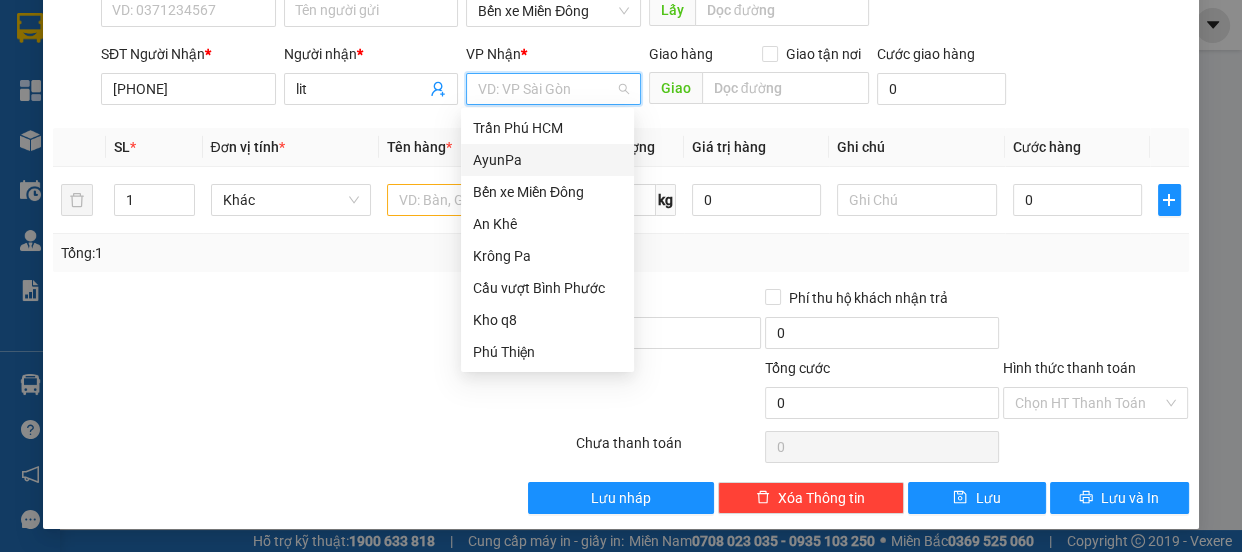 click on "AyunPa" at bounding box center (547, 160) 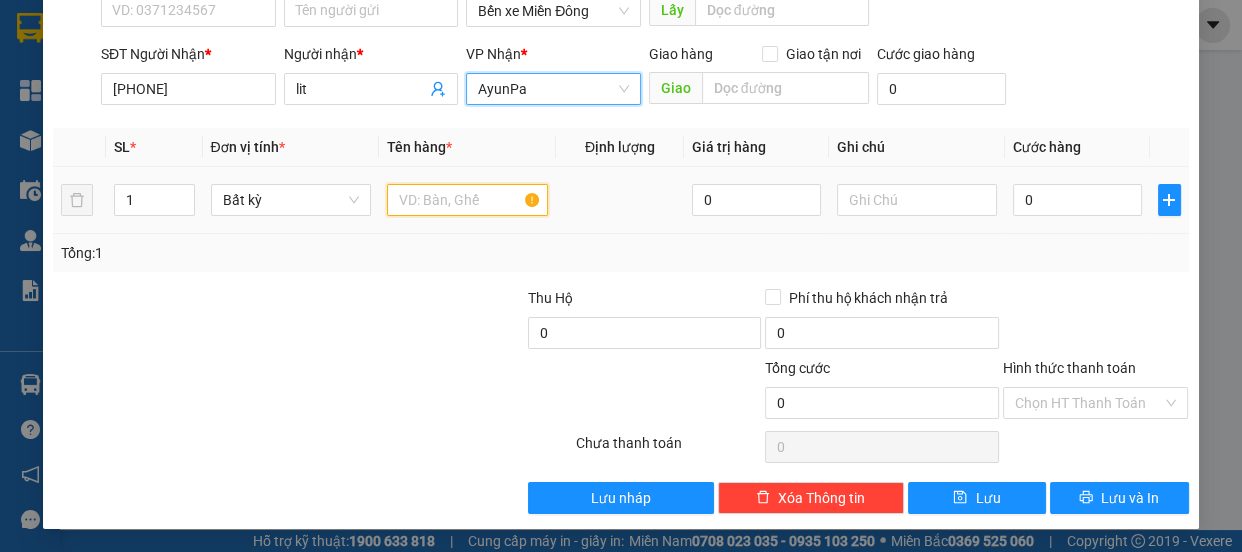 click at bounding box center [467, 200] 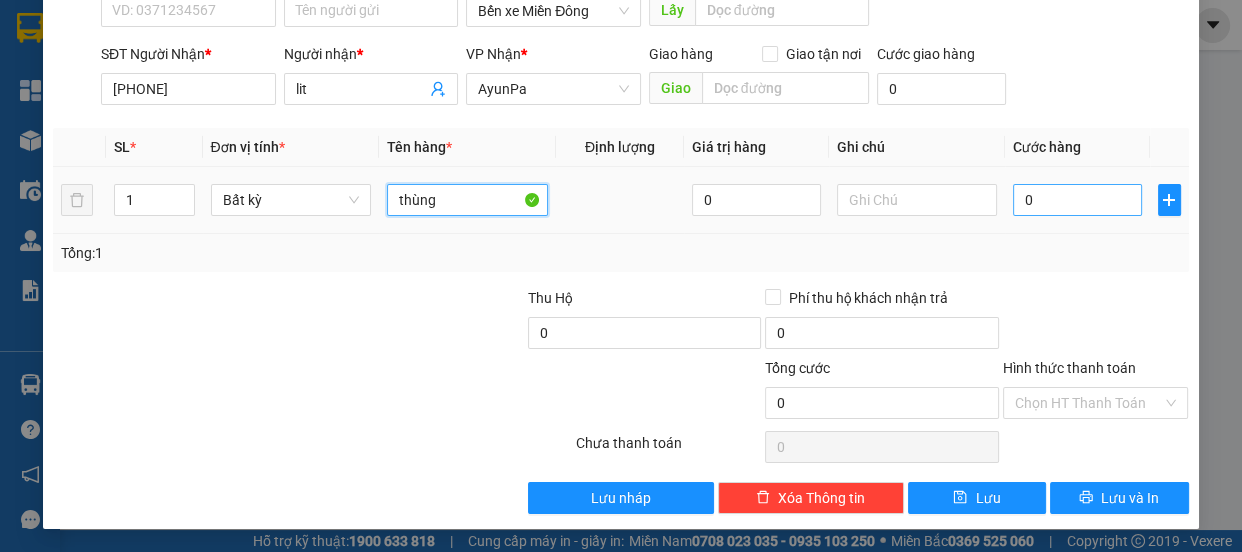 type on "thùng" 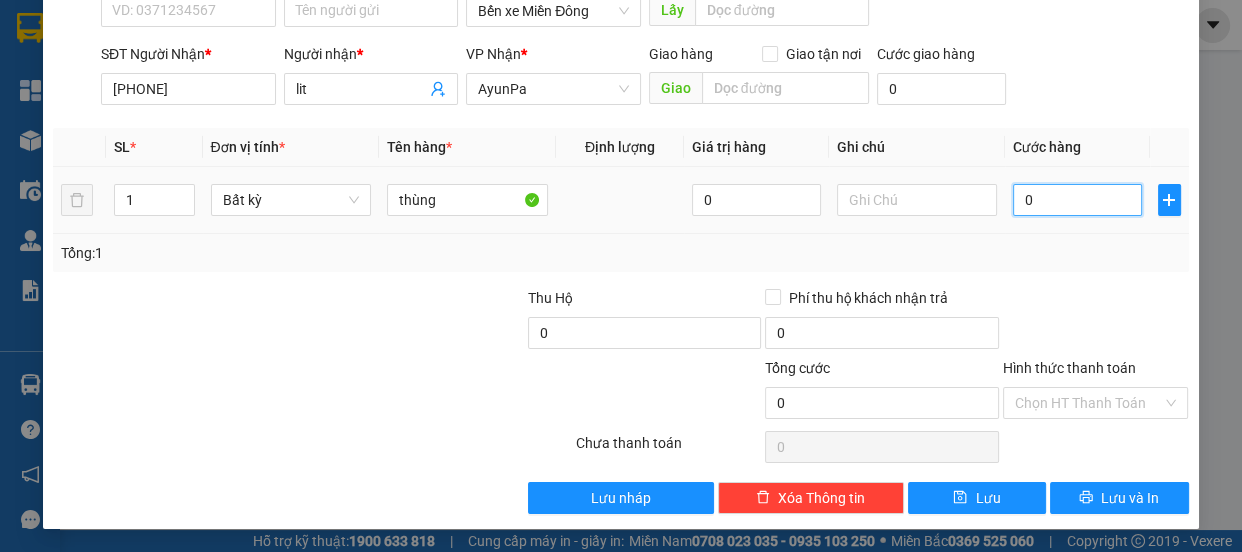 click on "0" at bounding box center (1077, 200) 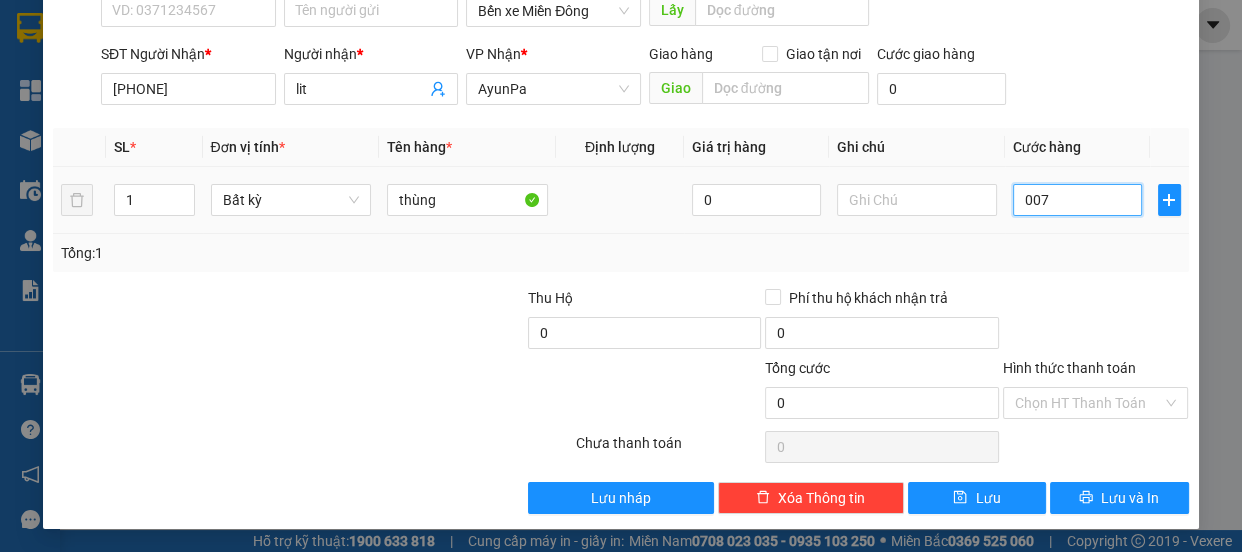type on "0.070" 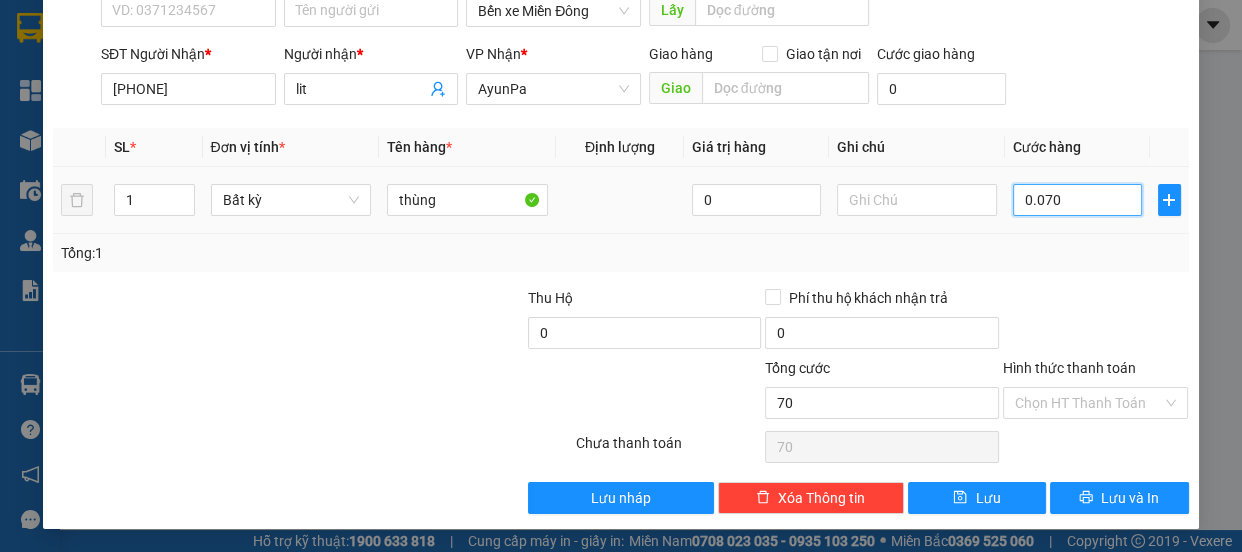 type on "0.070" 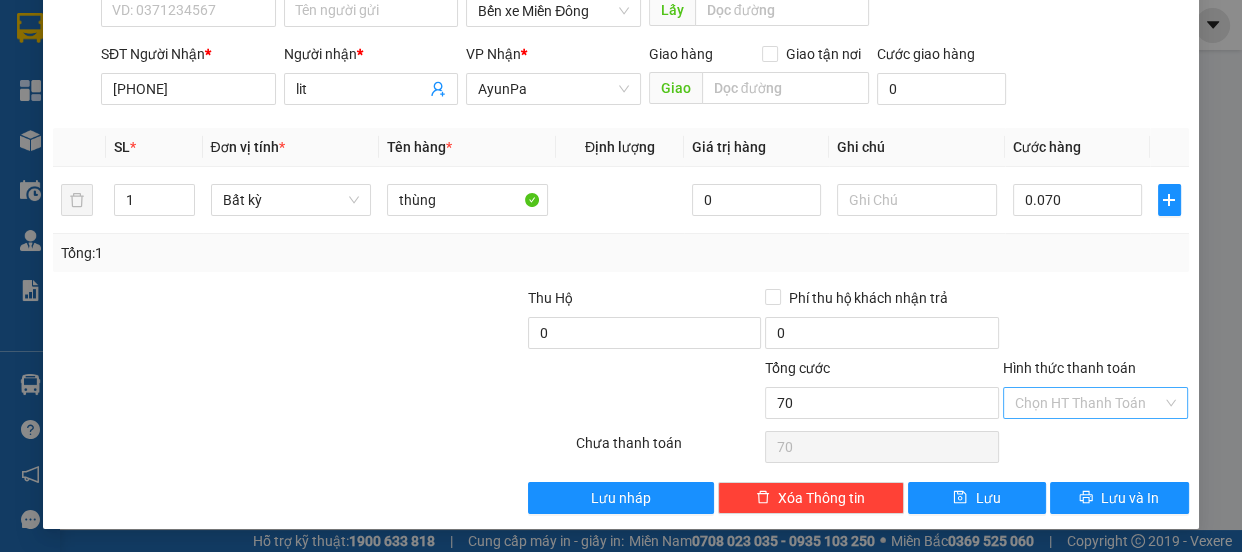 type on "70.000" 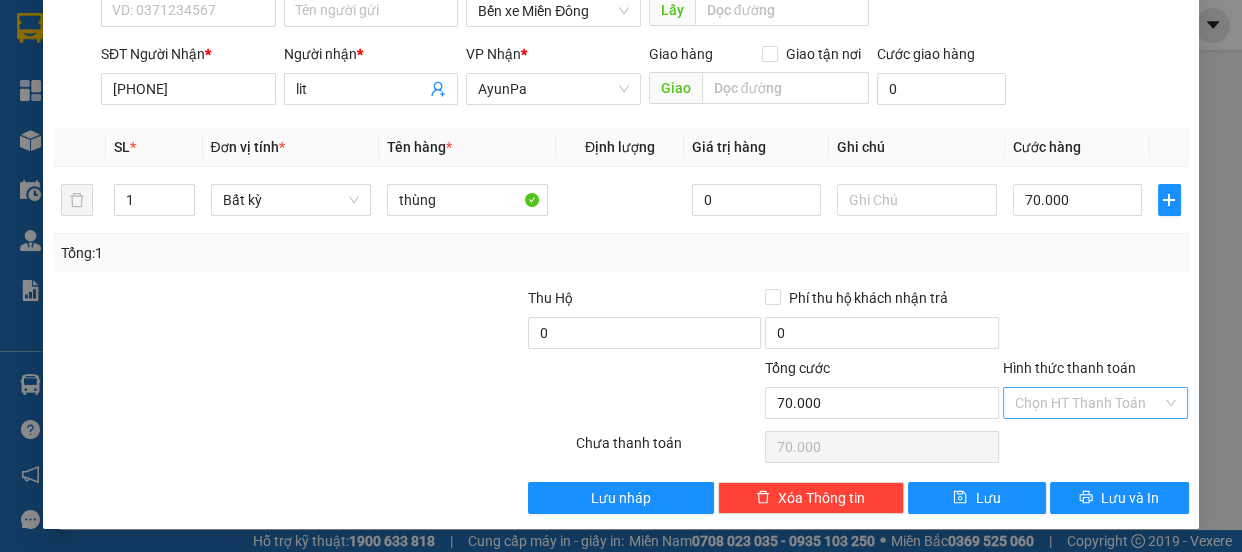 click on "Hình thức thanh toán" at bounding box center (1089, 403) 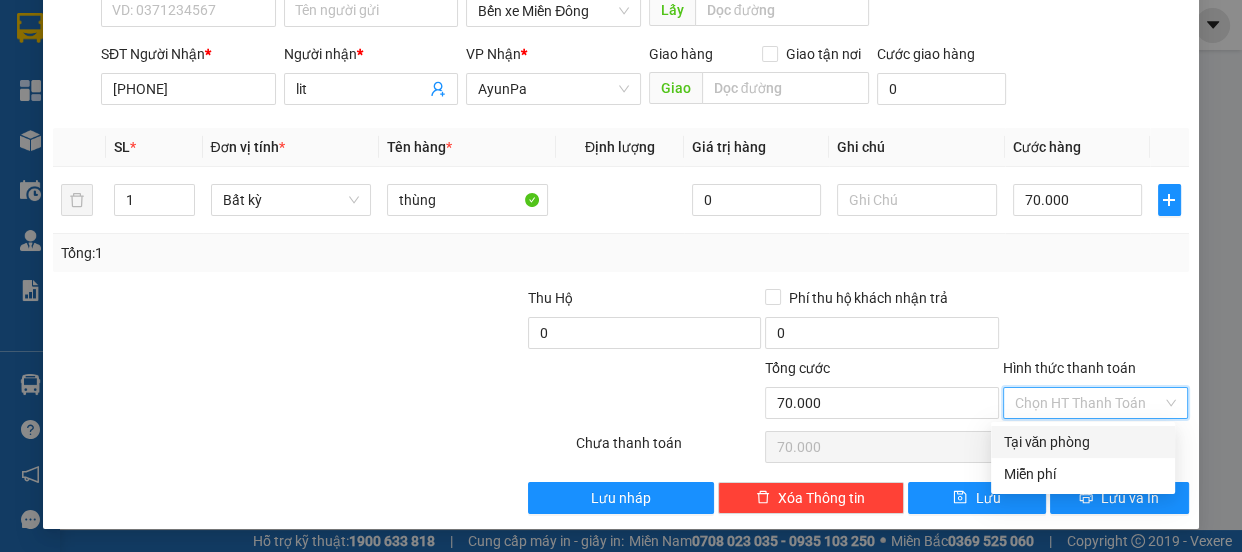 click on "Tại văn phòng" at bounding box center [1083, 442] 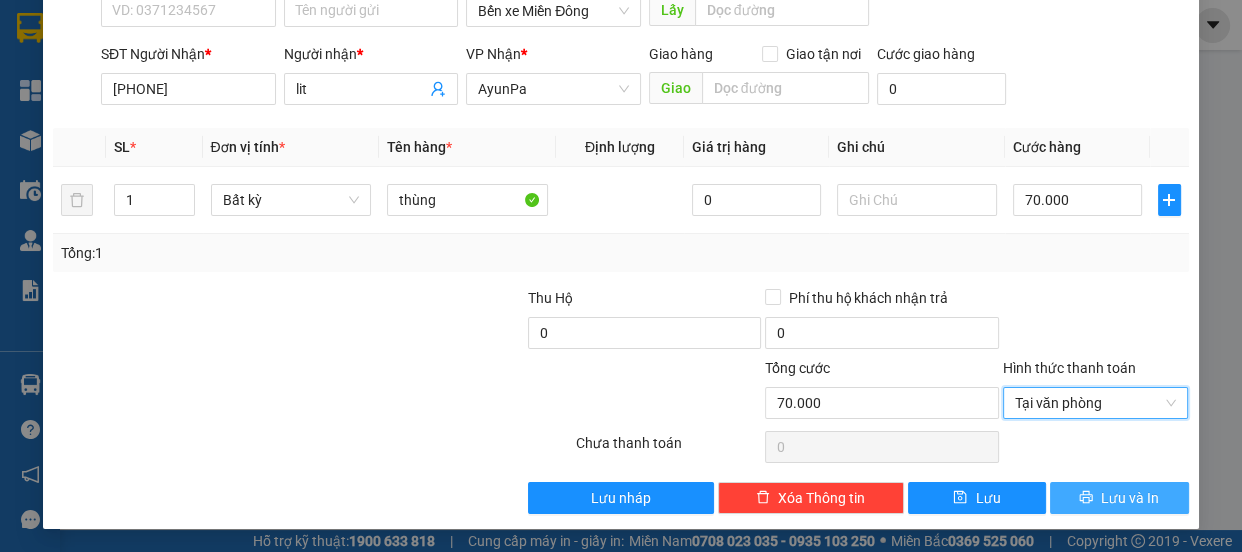 click 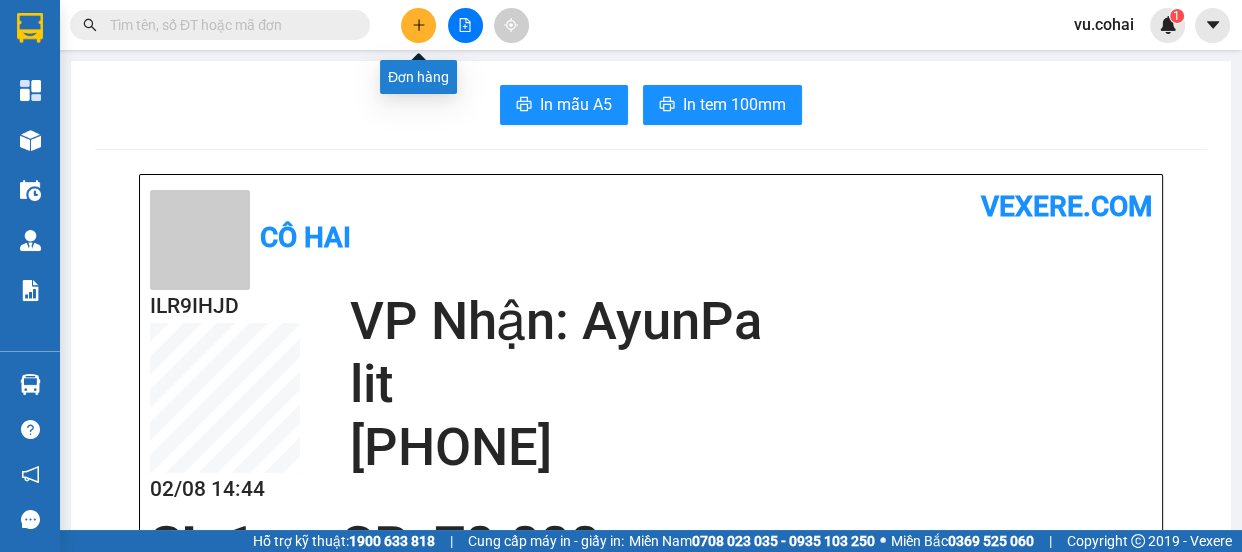 click 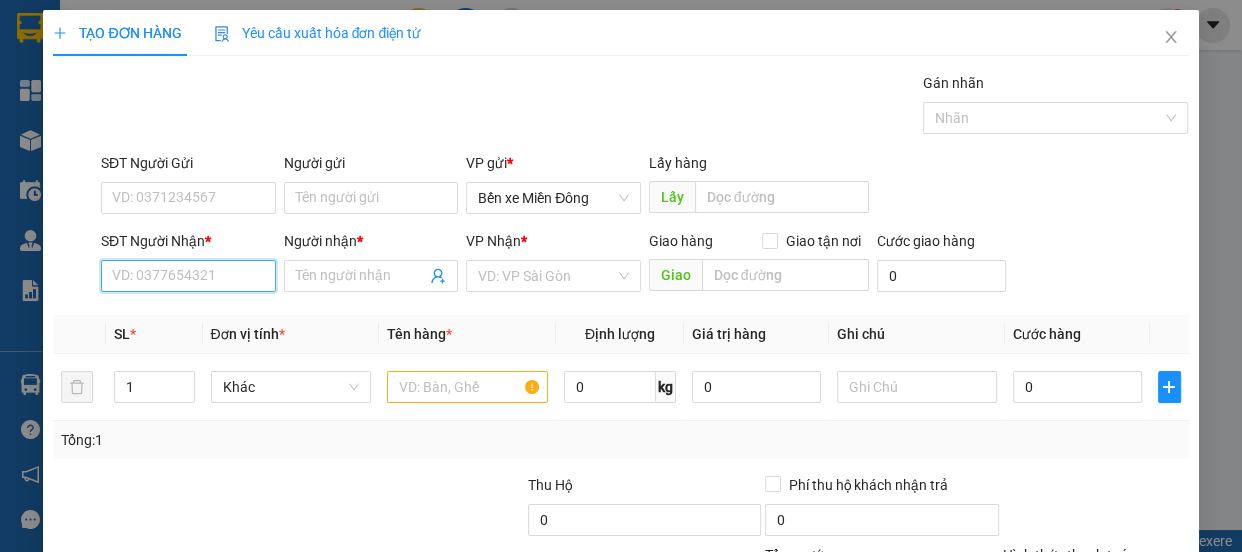 click on "SĐT Người Nhận  *" at bounding box center (188, 276) 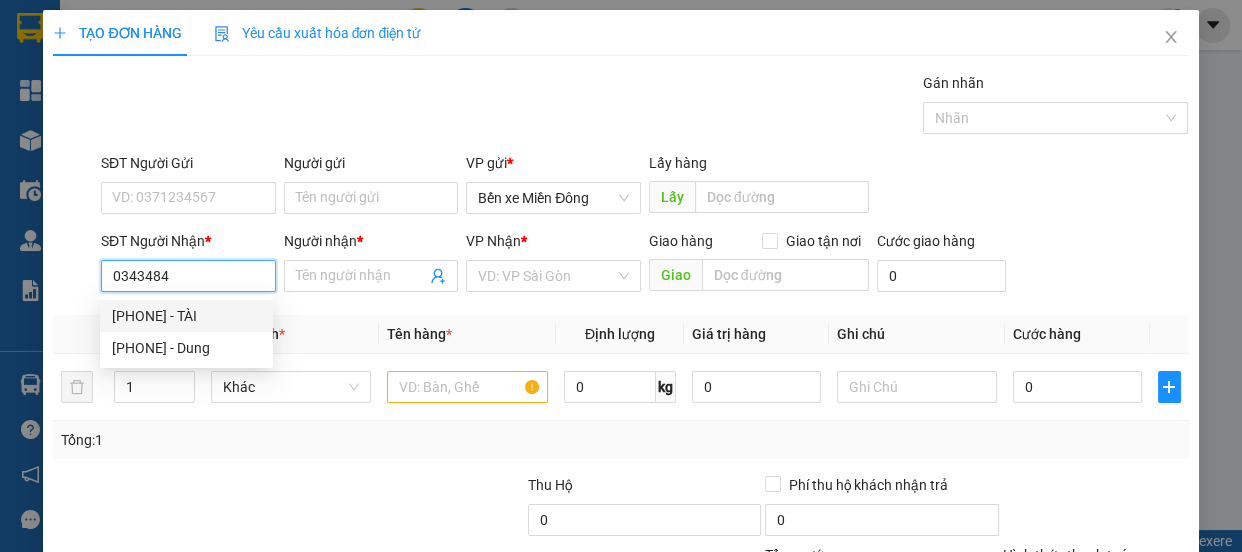 click on "0343484666 - TÀI" at bounding box center (186, 316) 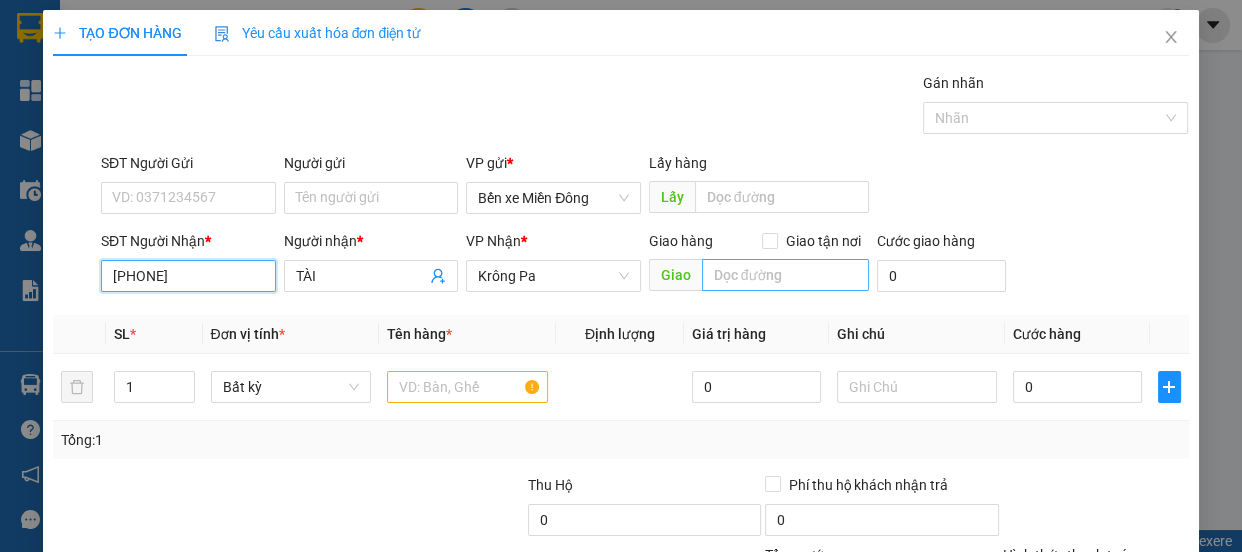type on "0343484666" 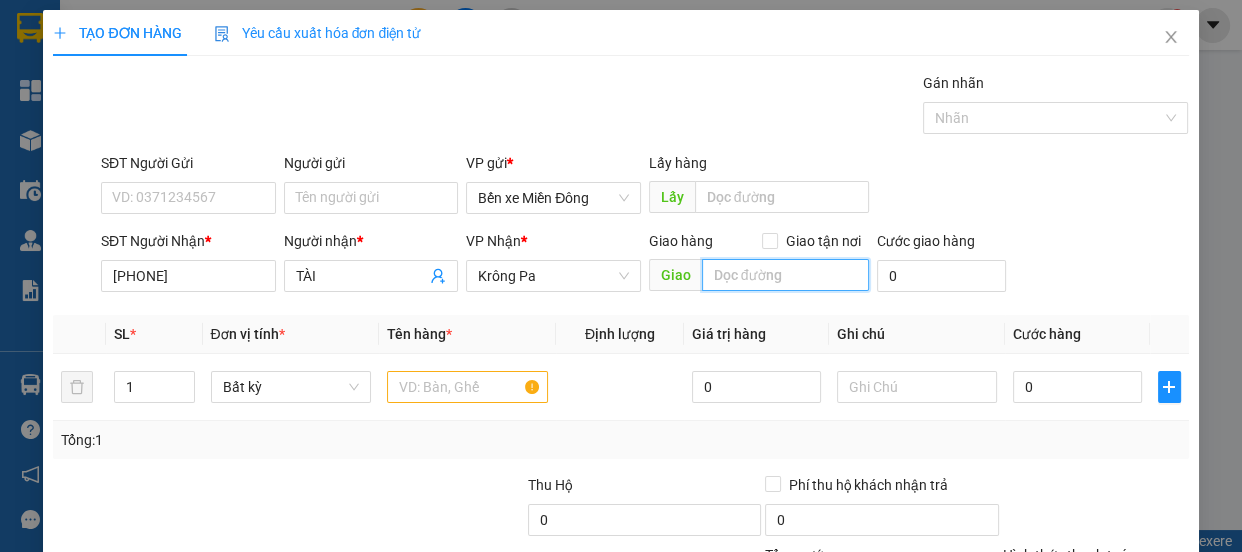 click at bounding box center (785, 275) 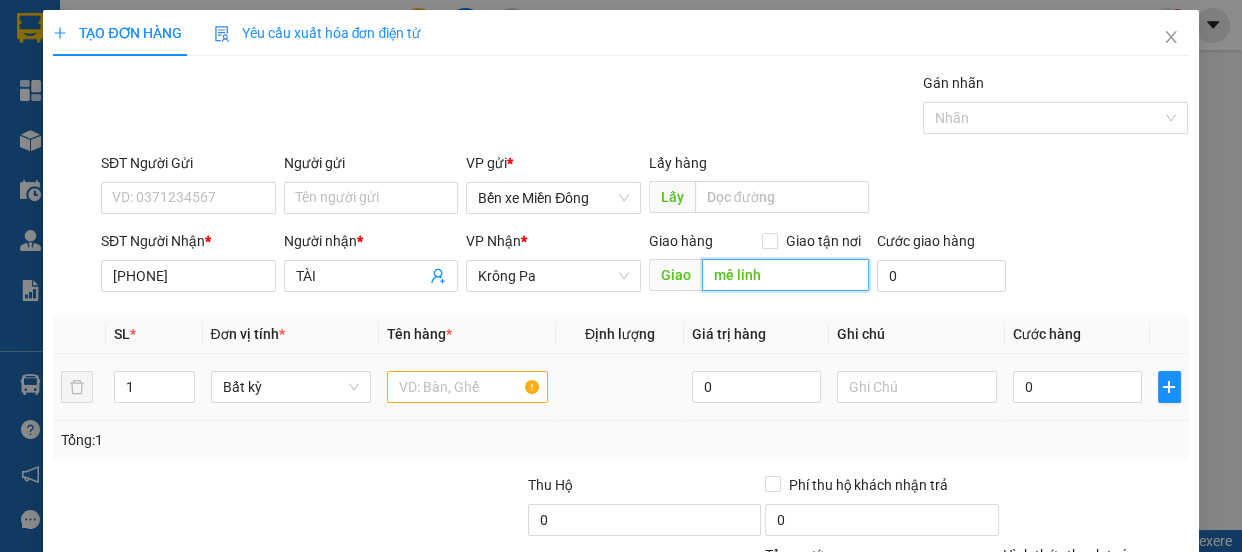 type on "mê linh" 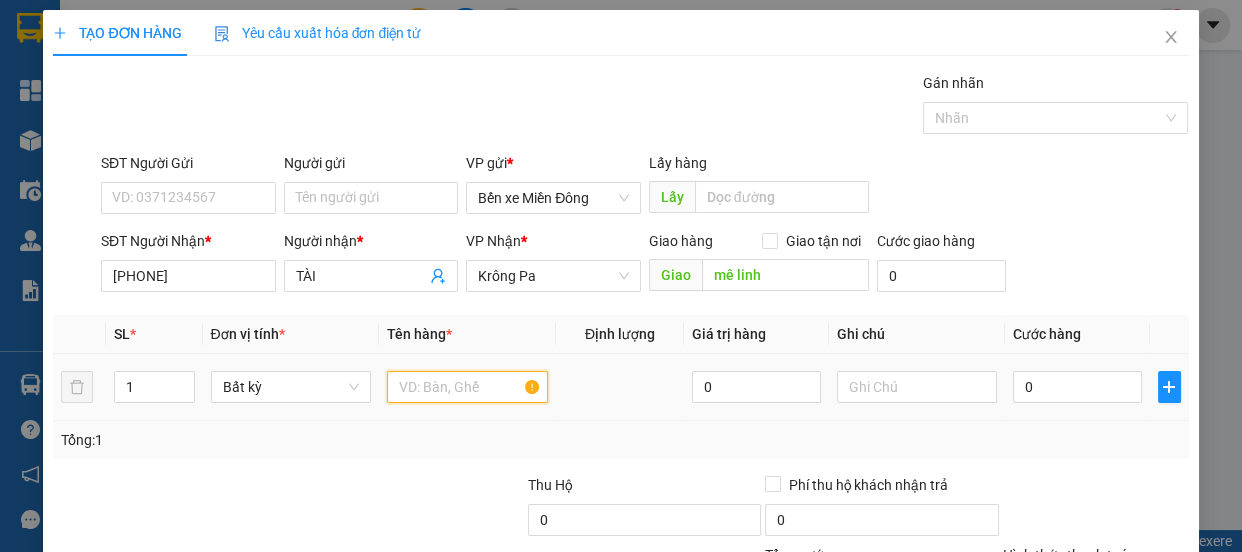 click at bounding box center (467, 387) 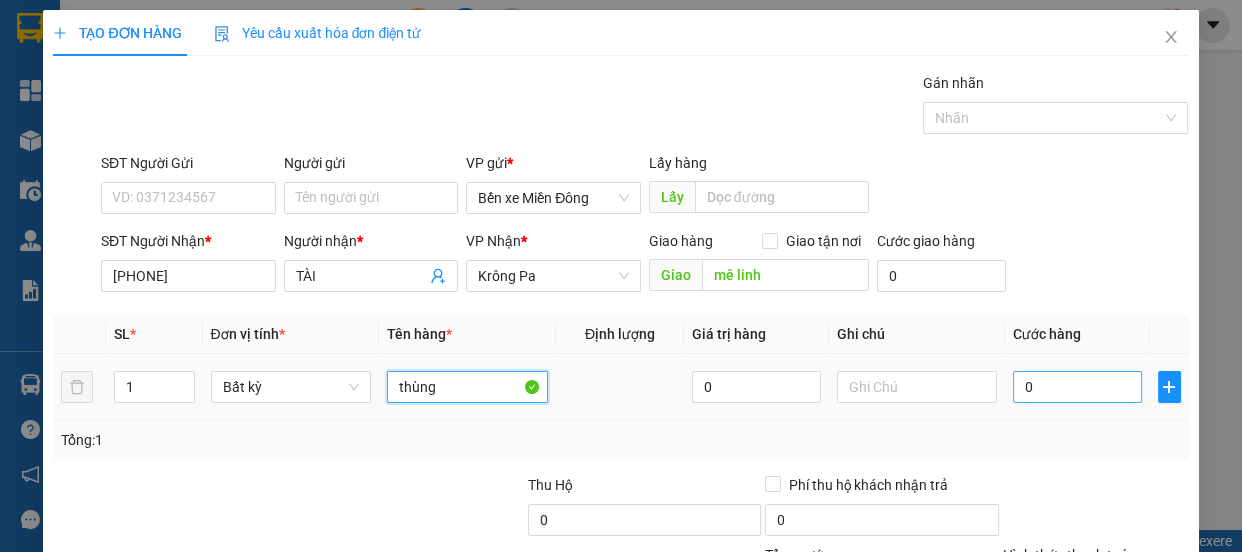 type on "thùng" 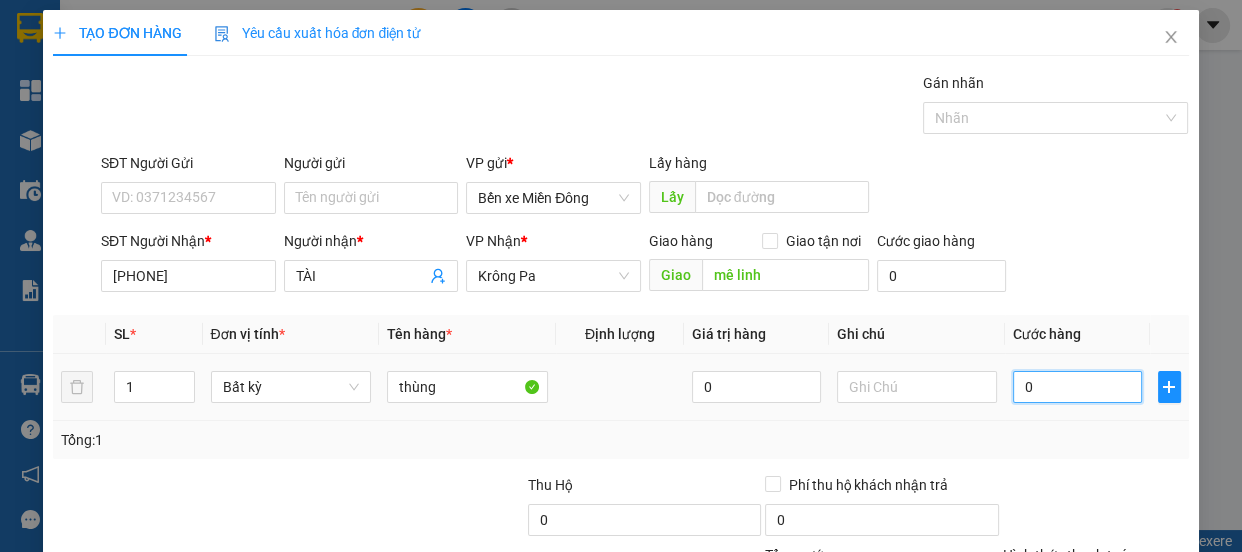 click on "0" at bounding box center [1077, 387] 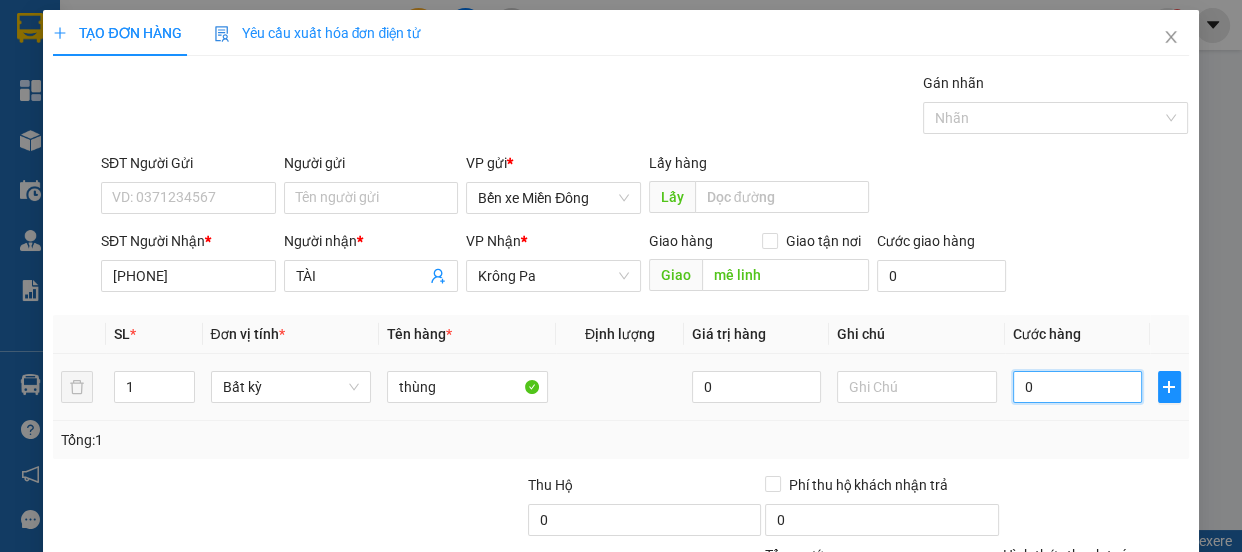 click on "0" at bounding box center [1077, 387] 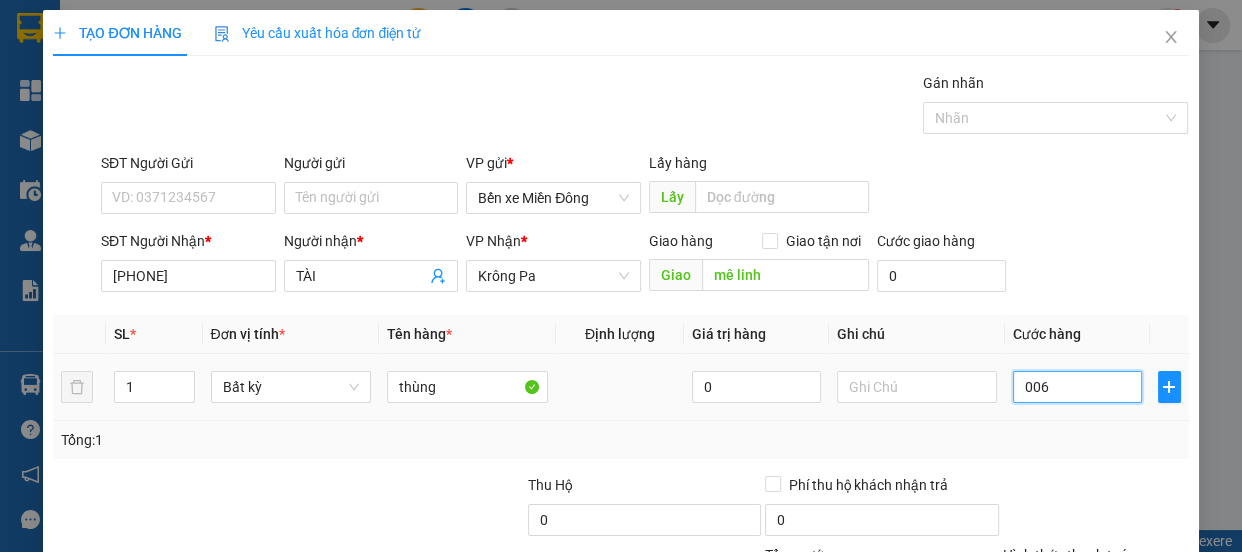 type on "0.060" 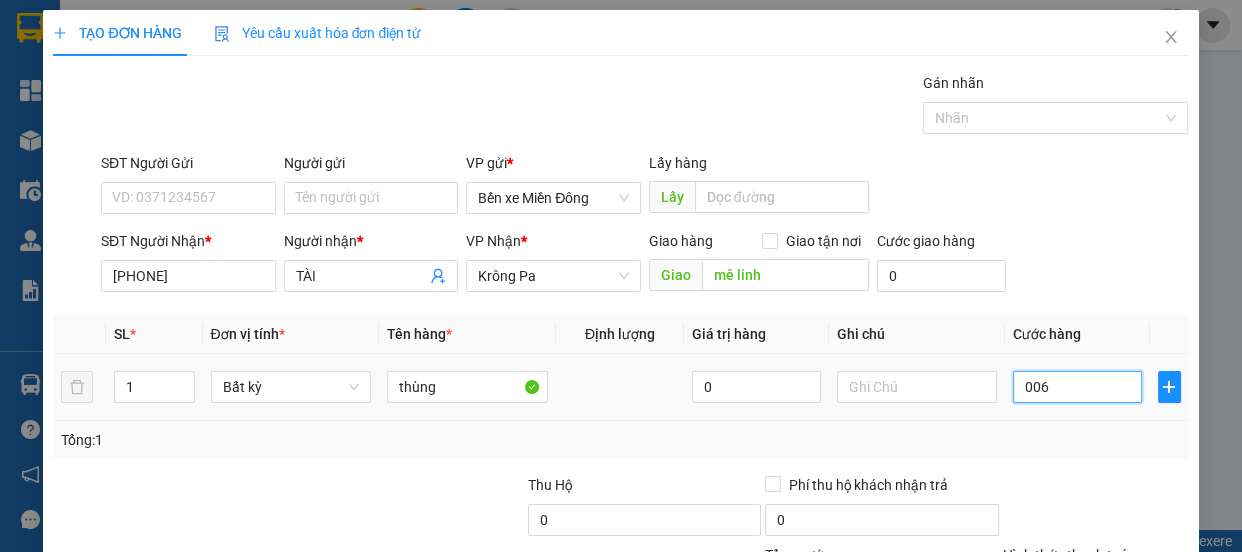 type on "60" 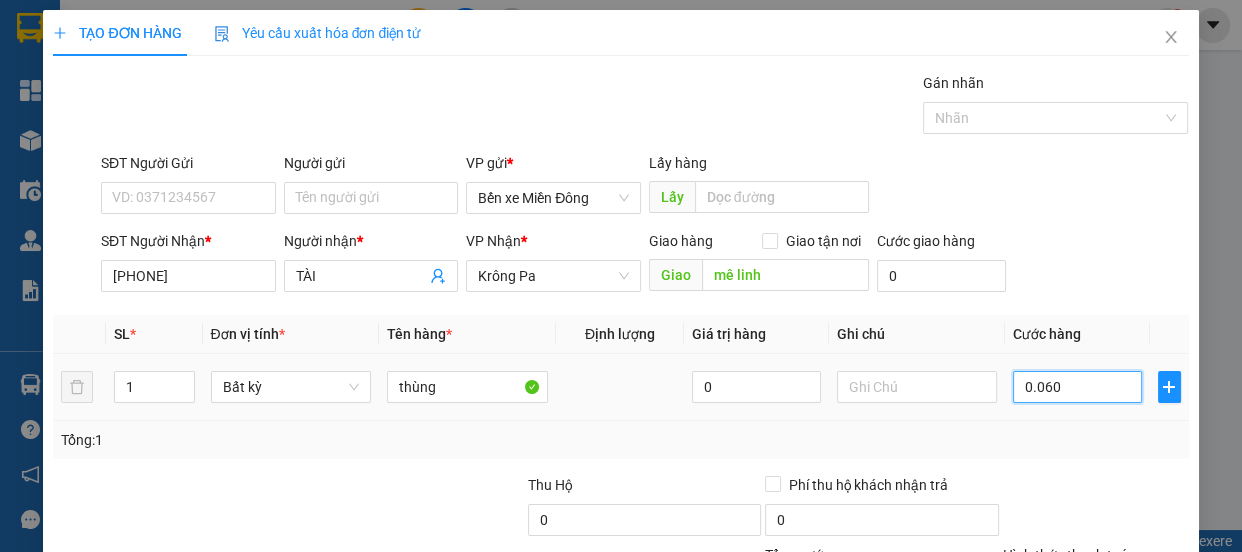 type on "0.060" 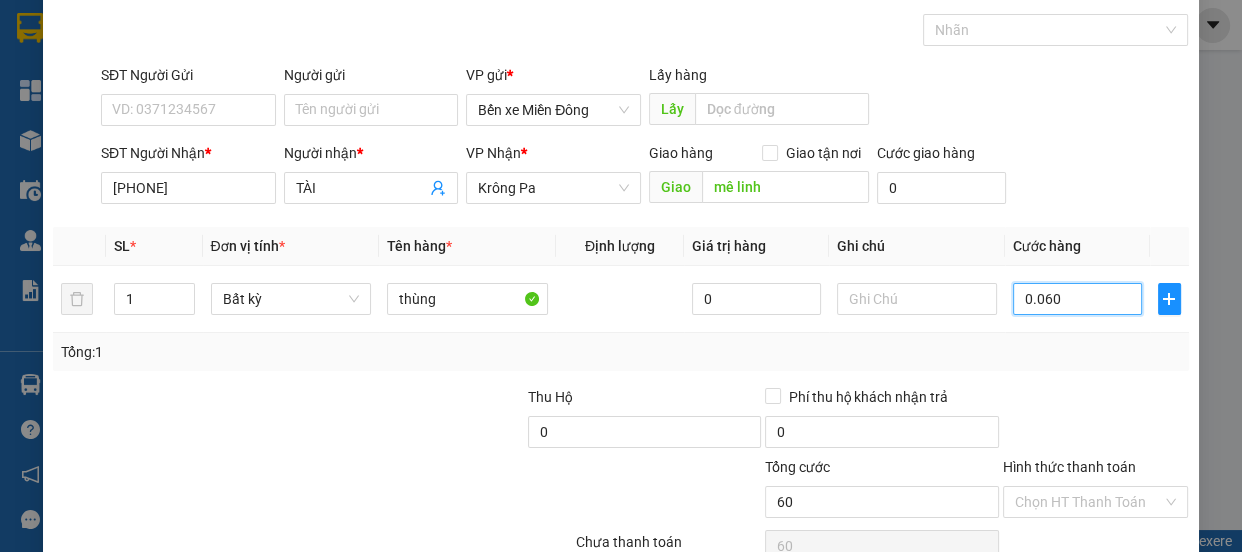 scroll, scrollTop: 187, scrollLeft: 0, axis: vertical 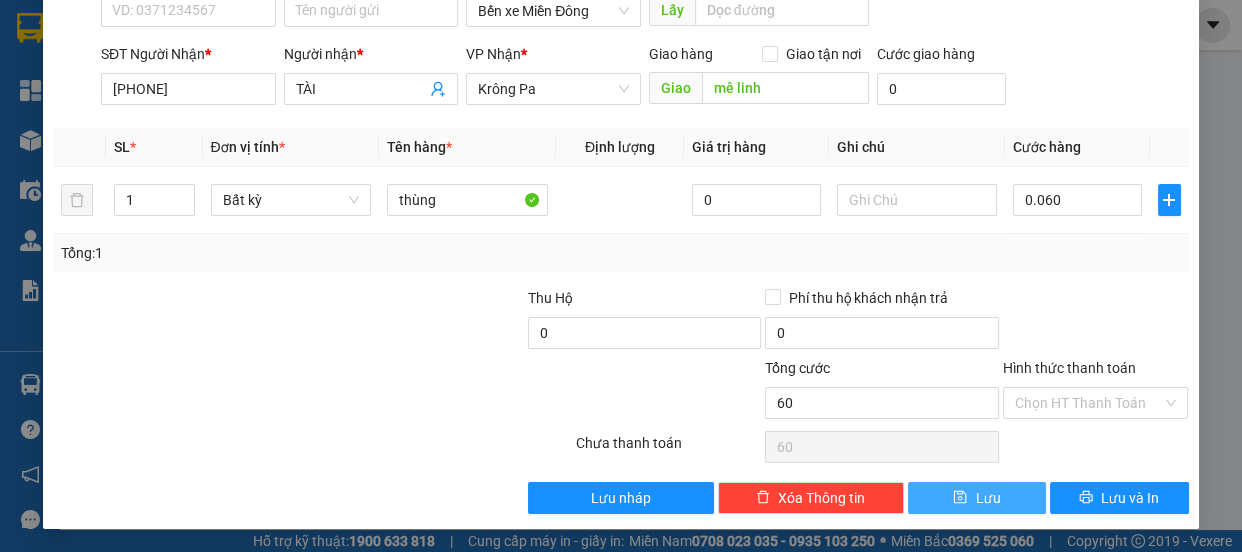click on "Lưu" at bounding box center [977, 498] 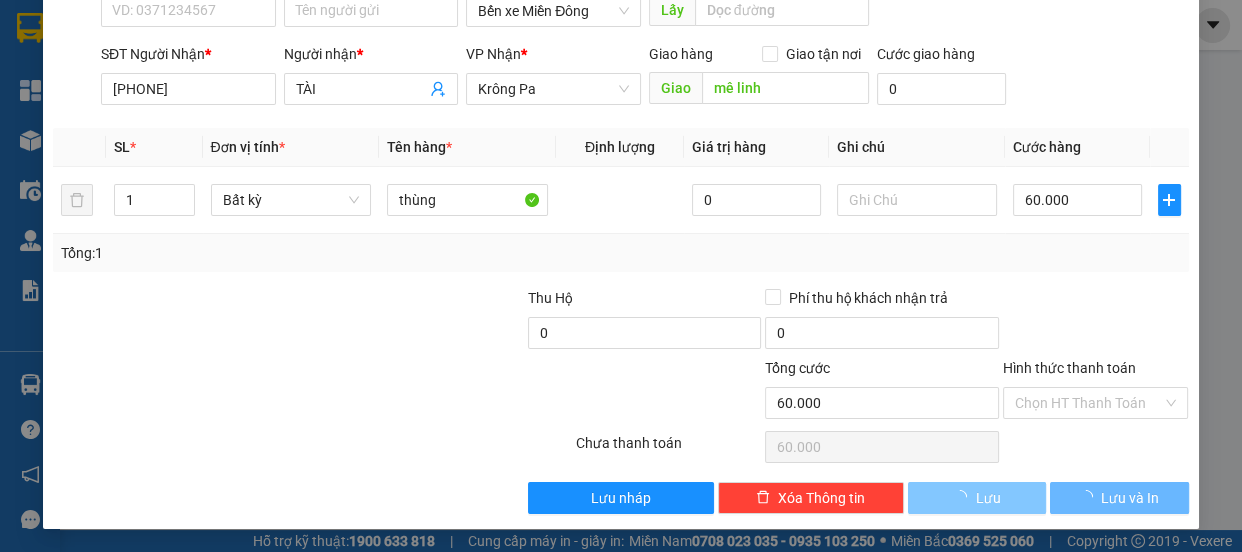 type 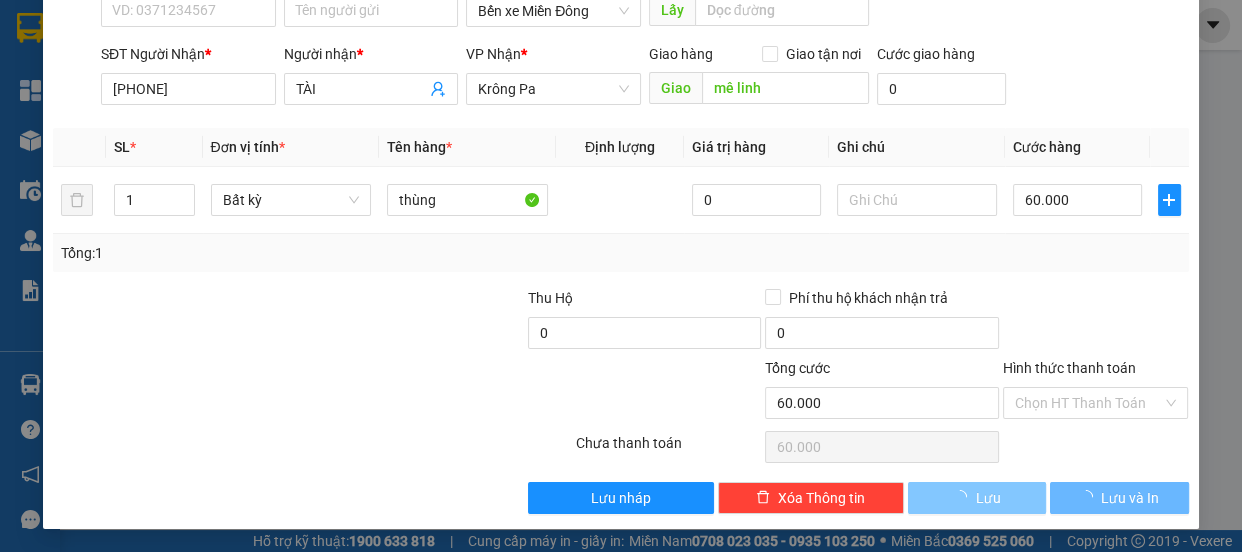 type 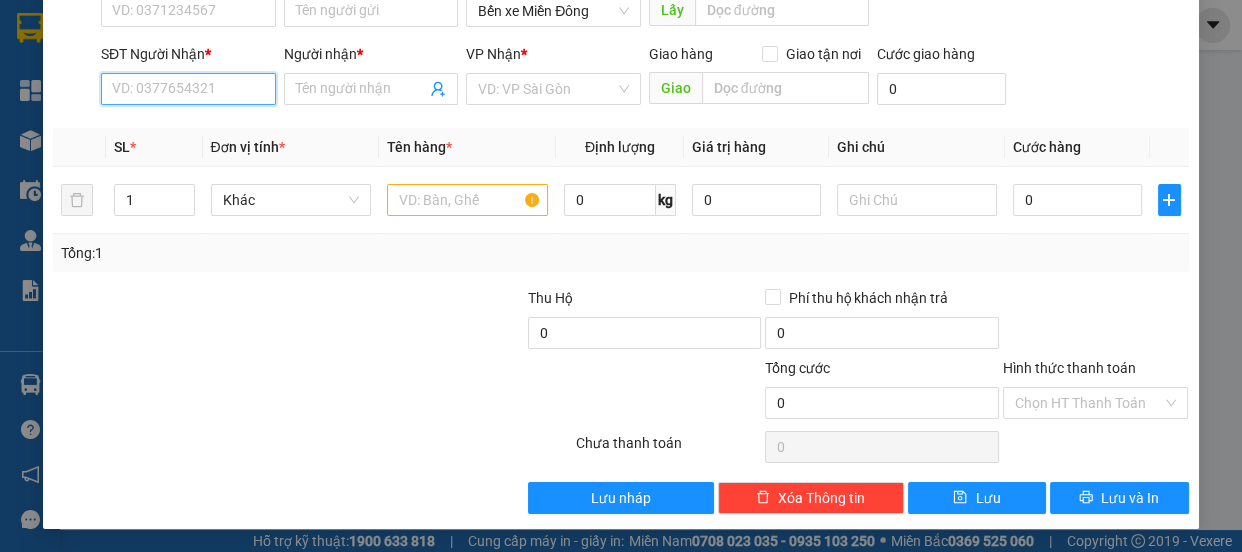 click on "SĐT Người Nhận  *" at bounding box center (188, 89) 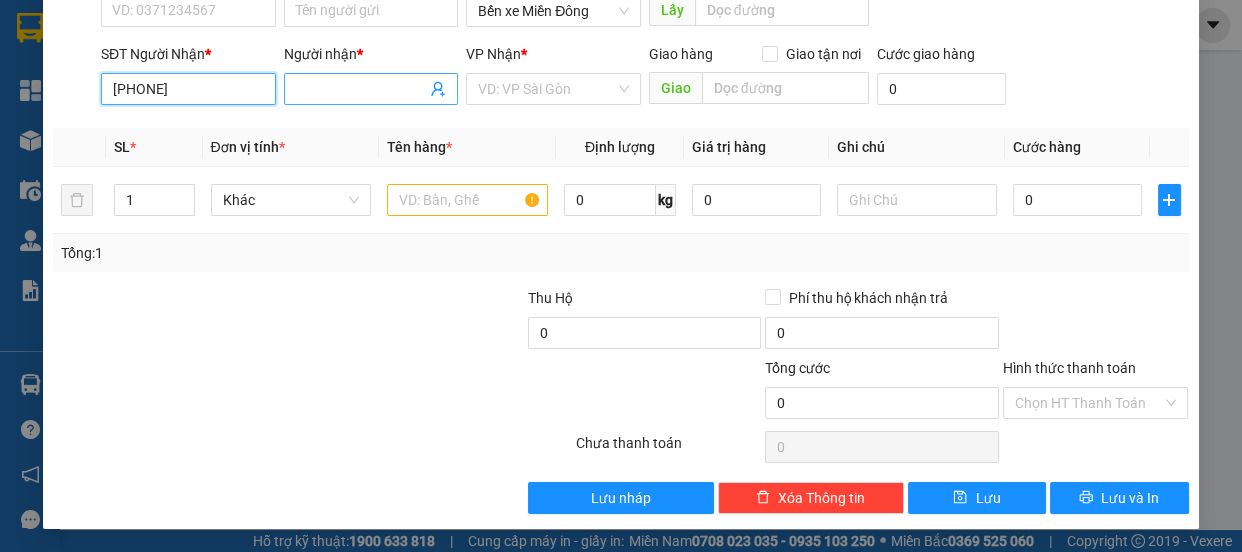 type on "0373745980" 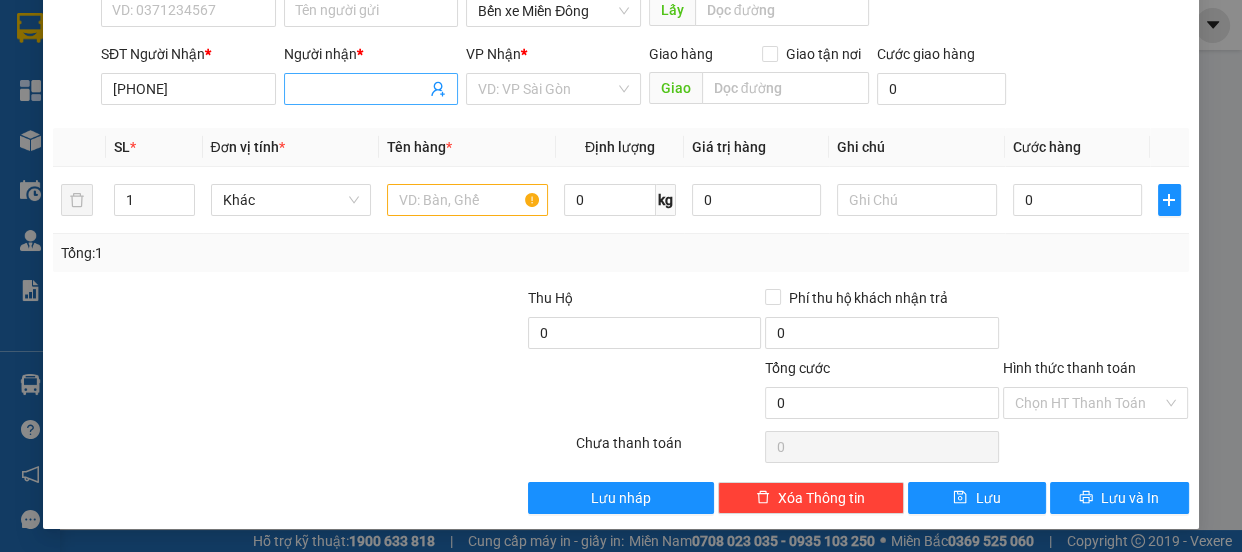 click on "Người nhận  *" at bounding box center (361, 89) 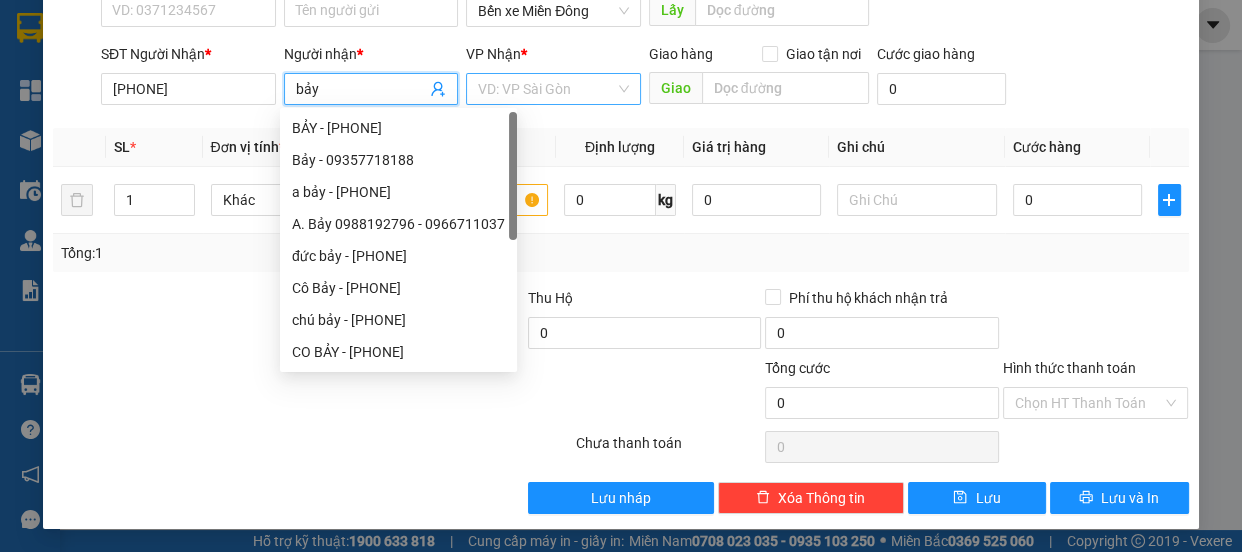 type on "bảy" 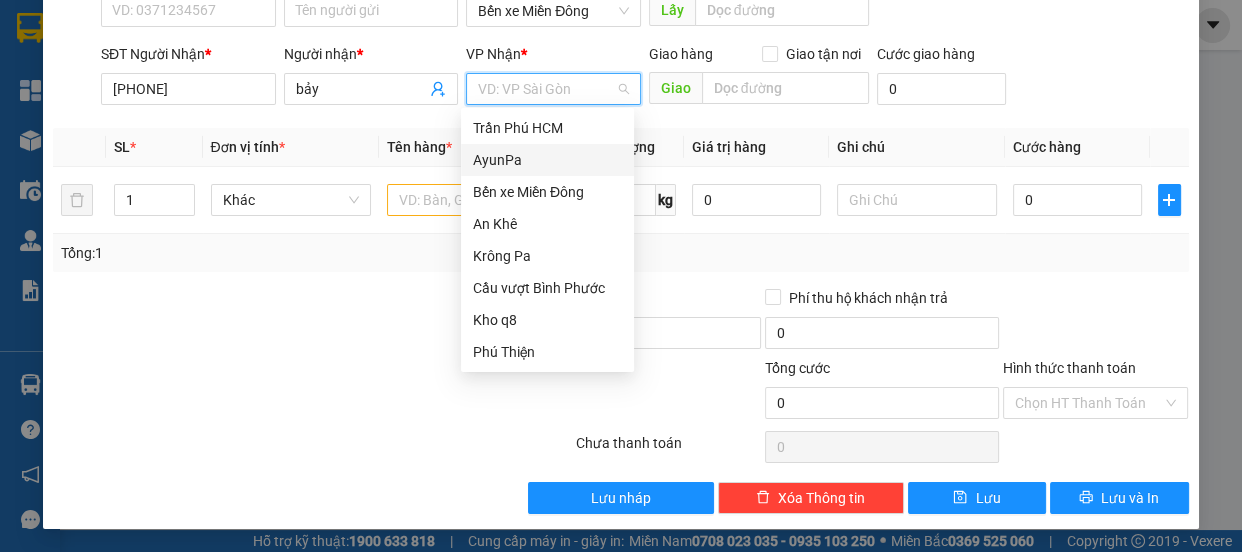 click on "AyunPa" at bounding box center [547, 160] 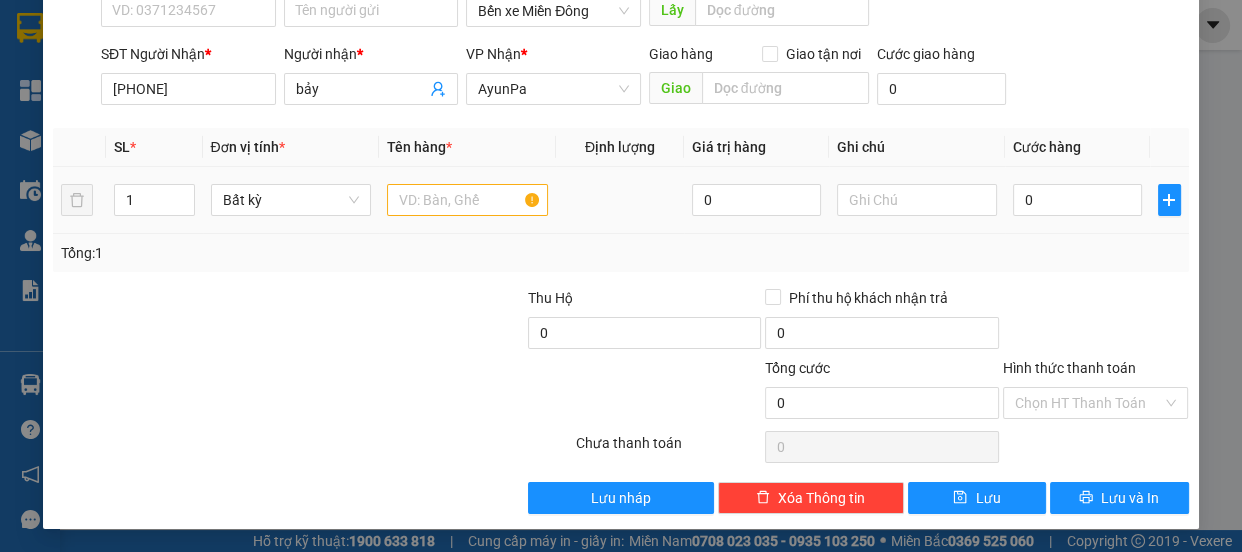 click at bounding box center [467, 200] 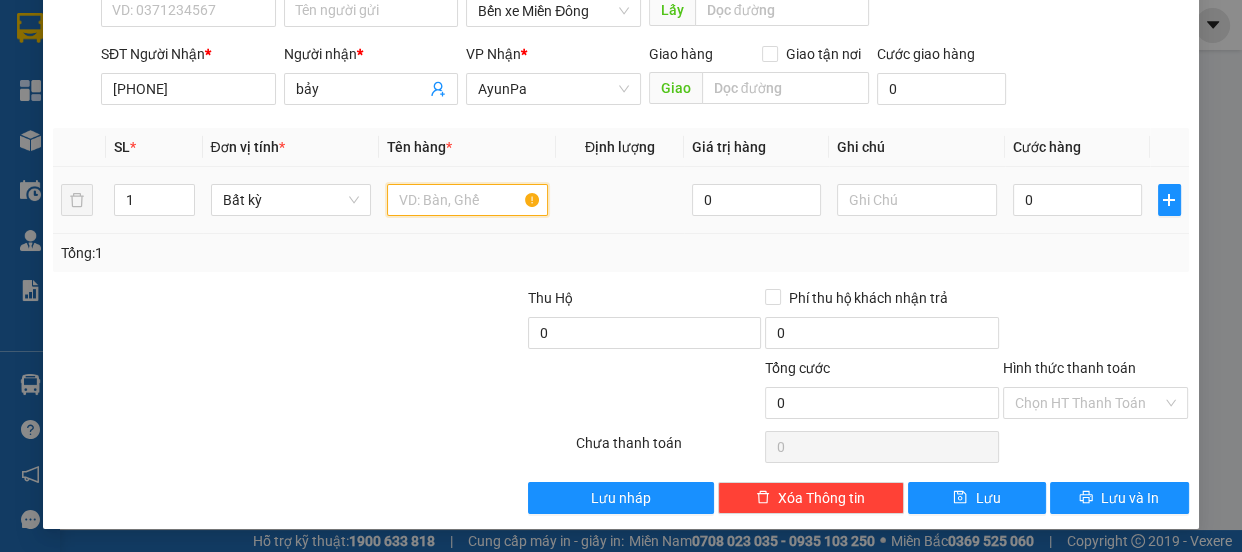 click at bounding box center [467, 200] 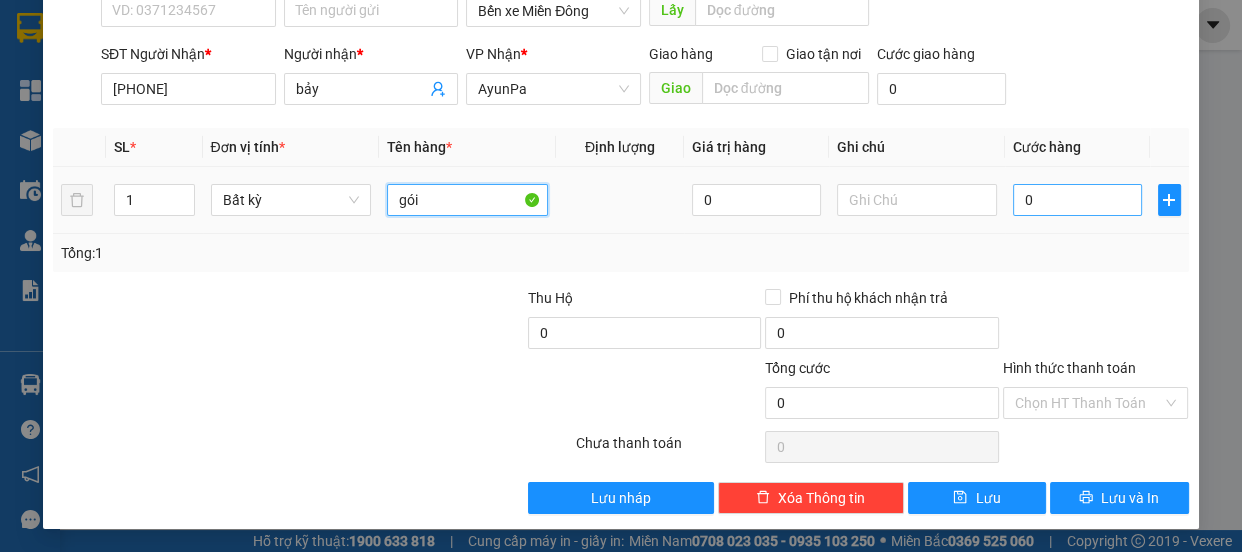 type on "gói" 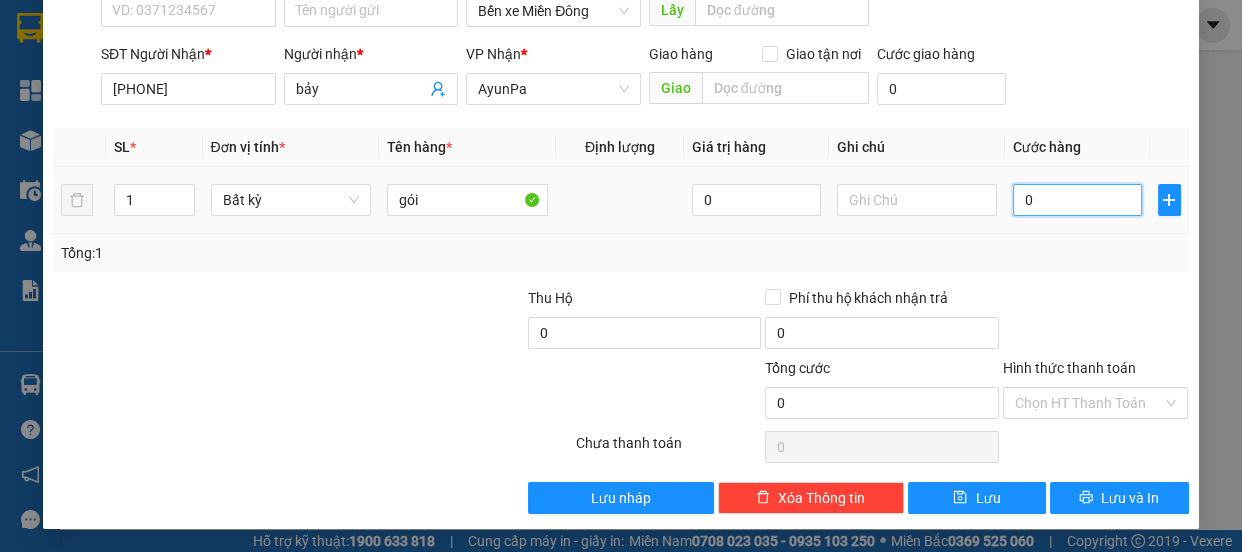 click on "0" at bounding box center (1077, 200) 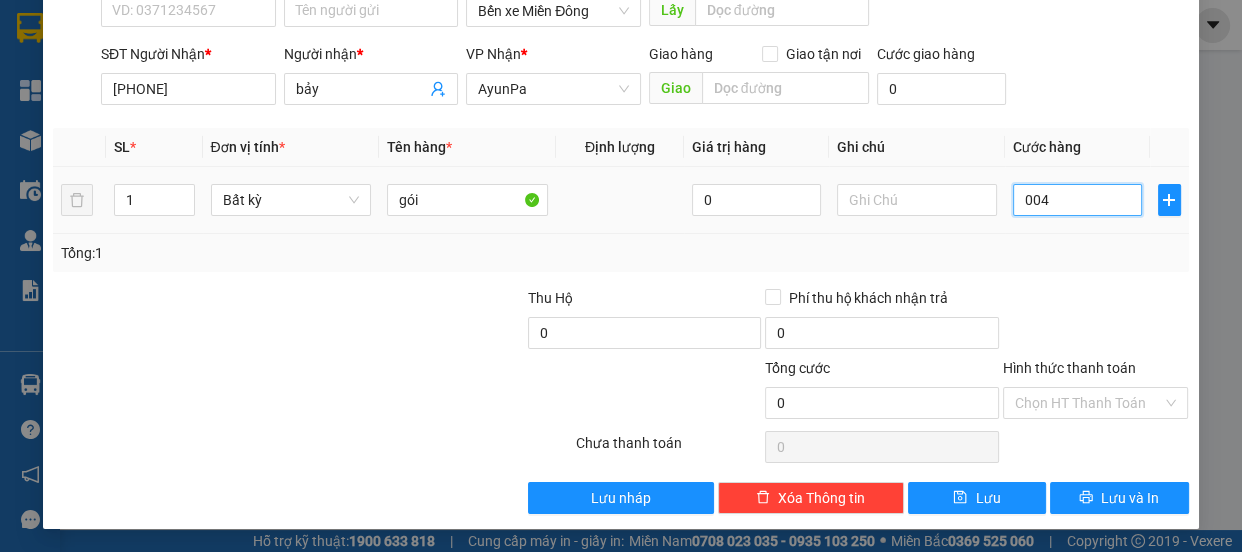 type on "0.040" 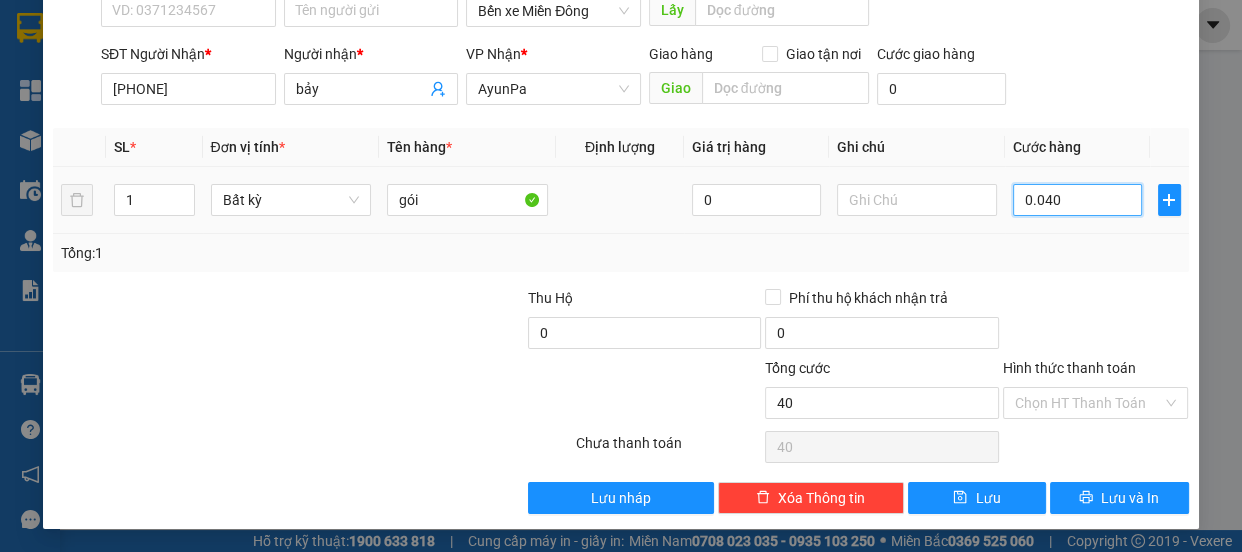 type on "0.040" 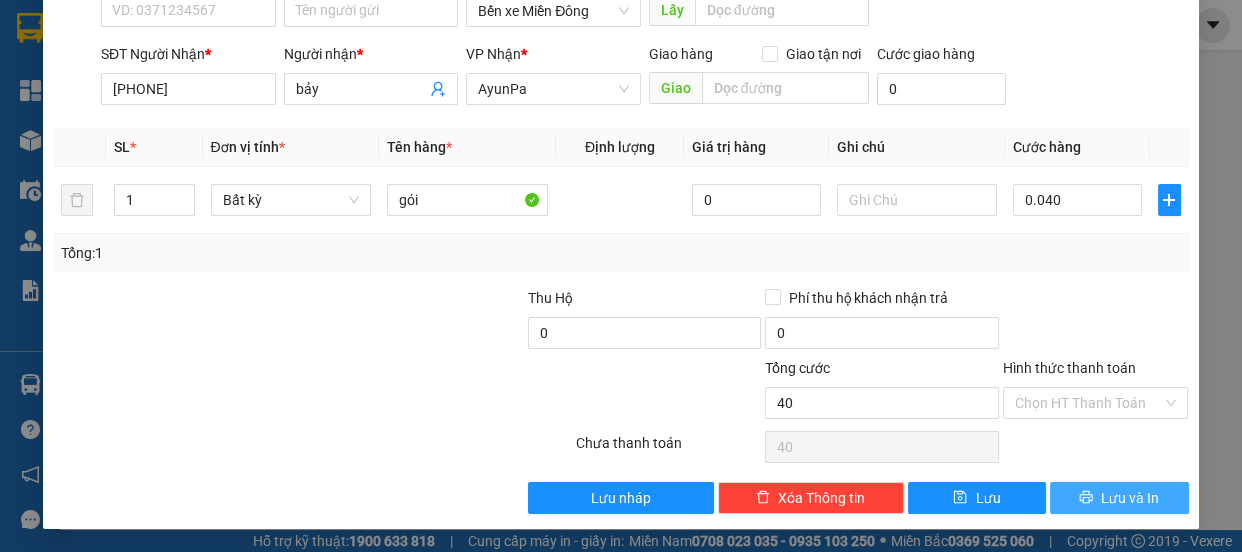 type on "40.000" 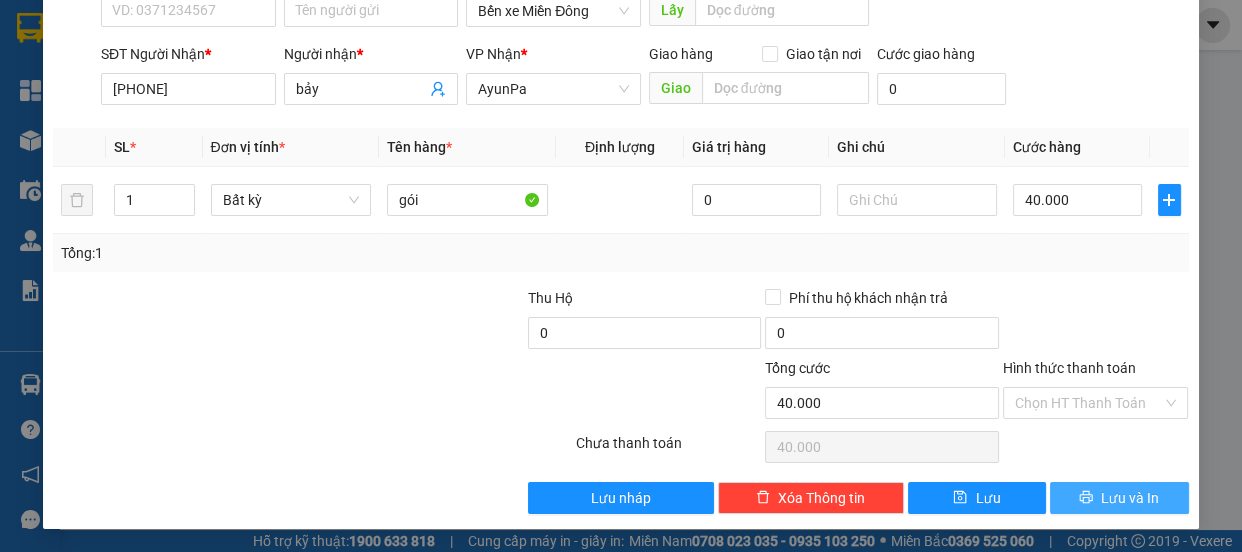 click on "Lưu và In" at bounding box center [1130, 498] 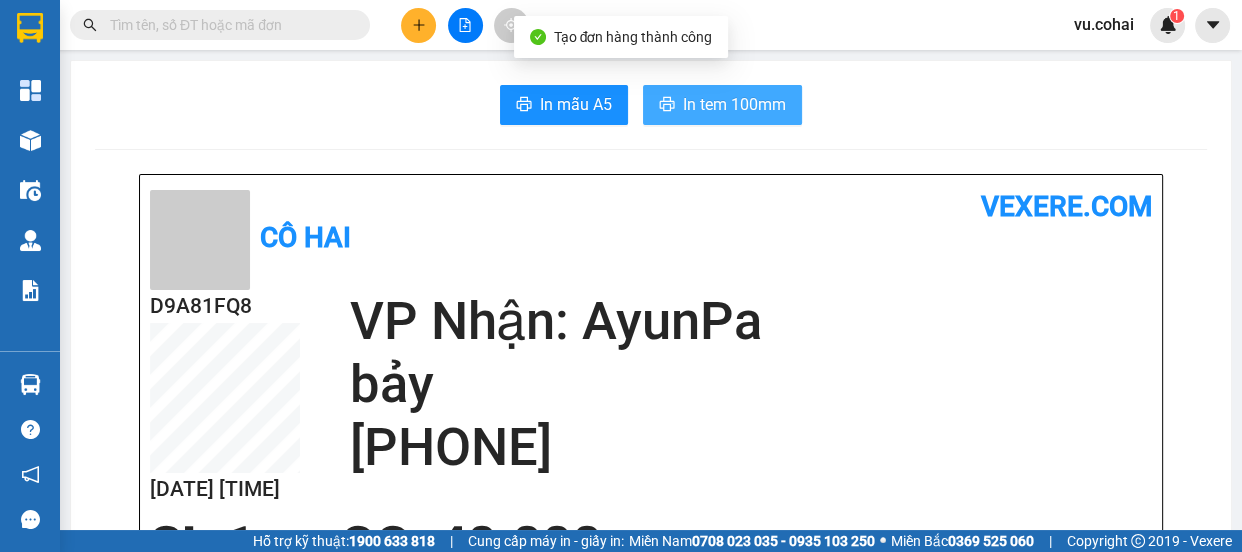 click on "In tem 100mm" at bounding box center [734, 104] 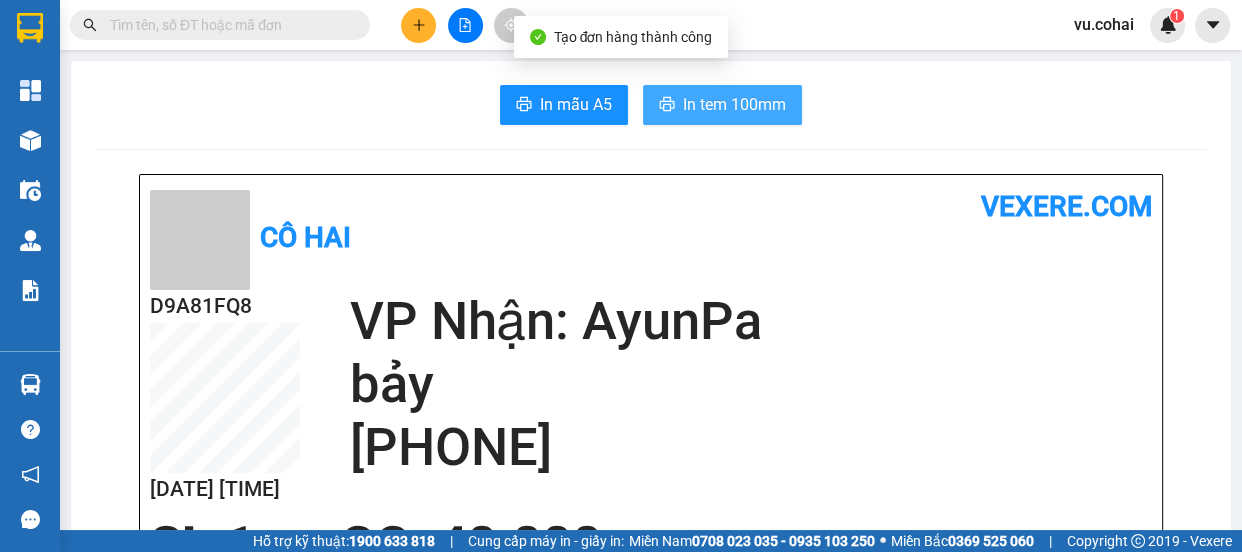scroll, scrollTop: 0, scrollLeft: 0, axis: both 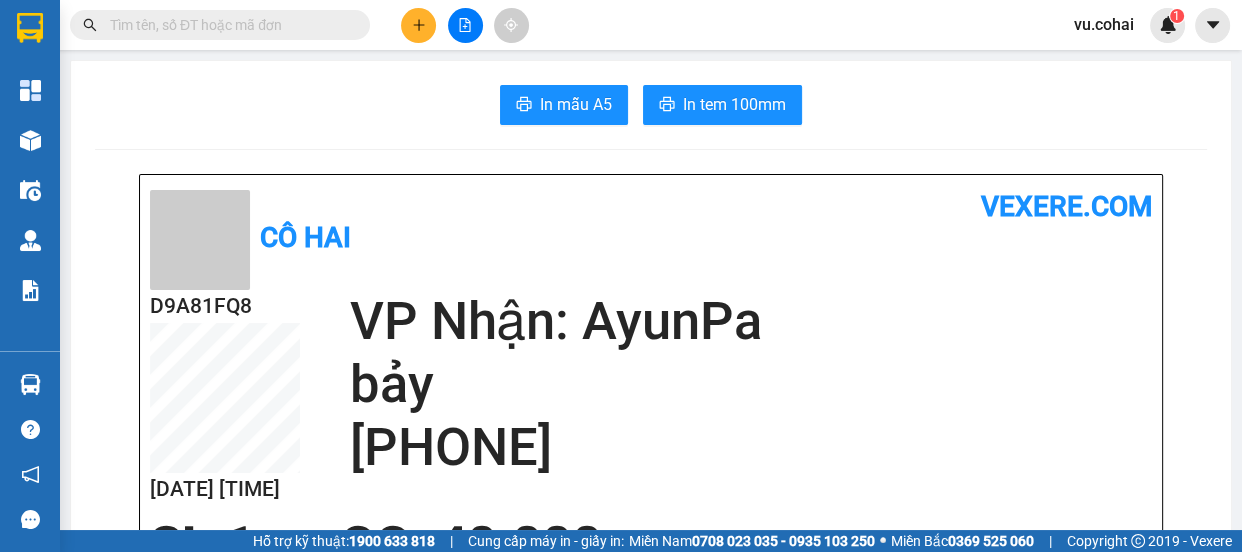 click on "In mẫu A5
In tem 100mm
Cô Hai vexere.com D9A81FQ8 02/08 14:46 VP Nhận:   AyunPa bảy 0373745980 SL:  1 CC : 40.000 Tên Số lượng Khối lượng Cước món hàng Ghi chú gói (Bất kỳ) 1 0 40.000 Tổng cộng 1 0 40.000 Loading...         VP gửi :   Bến xe Miền Đông Cô Hai   319 Trần Phú, Phường 8   0908.091.038 Biên Nhận Hàng Hóa Xe CÔ HAI Vexere.com (c) 2017 GỬI :   Bến xe Miền Đông   Quầy vé số 92, 292 Đinh Bộ Lĩnh, Phường 26 D9A81FQ8 NHẬN :   AyunPa   96 Hùng Vương Ayun Pa,   0909399813 Người nhận :   bảy 0373745980 Tên (giá trị hàng) SL KG/Món Loại hàng gửi Cước món hàng Ghi chú gói (Bất kỳ) 1 0 40.000 Tổng cộng 1 0 40.000 Loading... Chưa cước : 40.000 Tổng phải thu: 40.000 14:46, ngày 02 tháng 08 năm 2025 NV nhận hàng Uyên Quy định nhận/gửi hàng : Nếu mất Nhà xe chỉ đền tối đa gấp đôi giá cước nhà xe thông báo/thu Cô Hai vexere.com D9A81FQ8 Uyên" at bounding box center (621, 265) 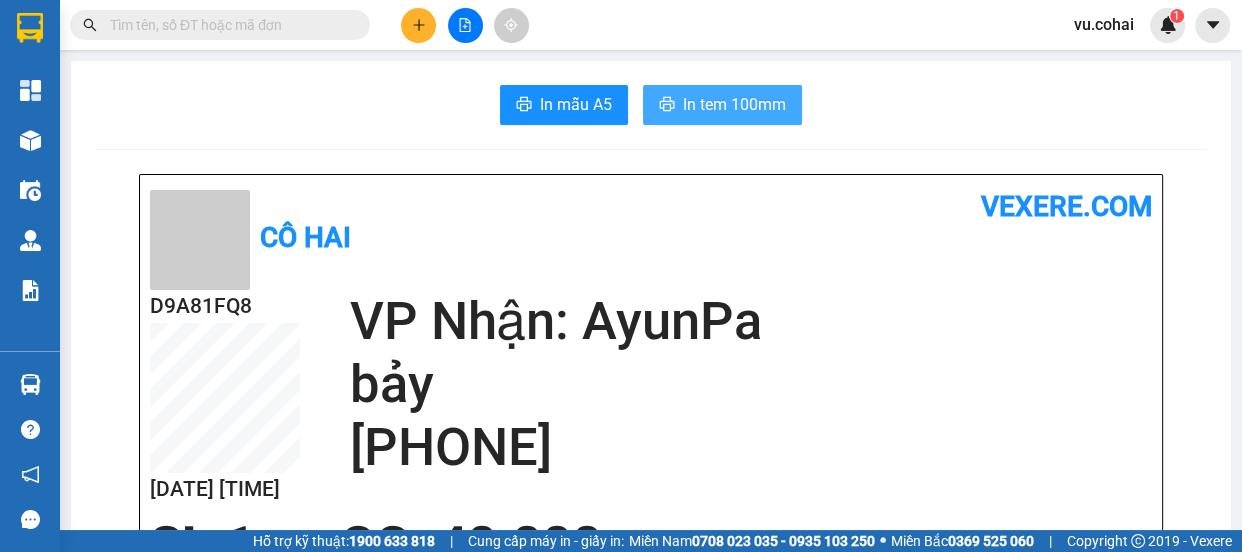 click on "In tem 100mm" at bounding box center (734, 104) 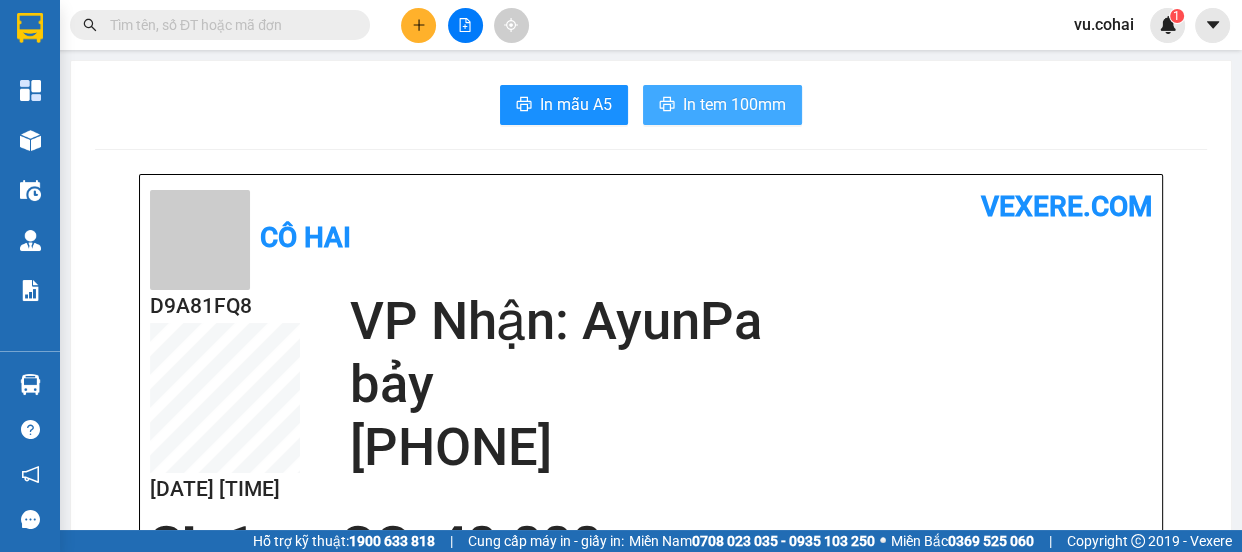 scroll, scrollTop: 0, scrollLeft: 0, axis: both 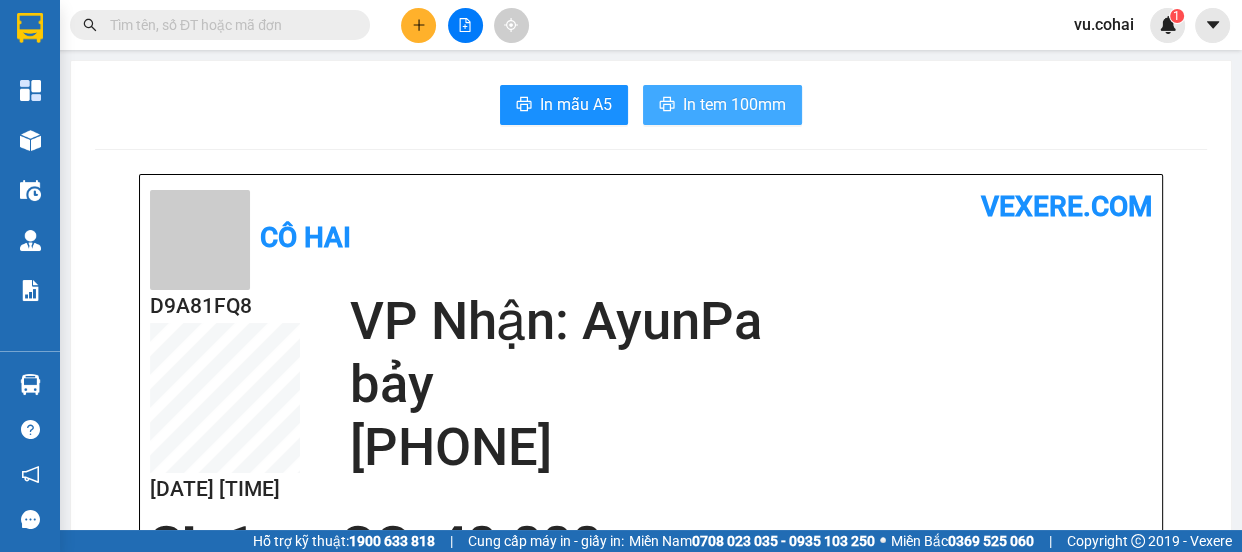 click on "In tem 100mm" at bounding box center (734, 104) 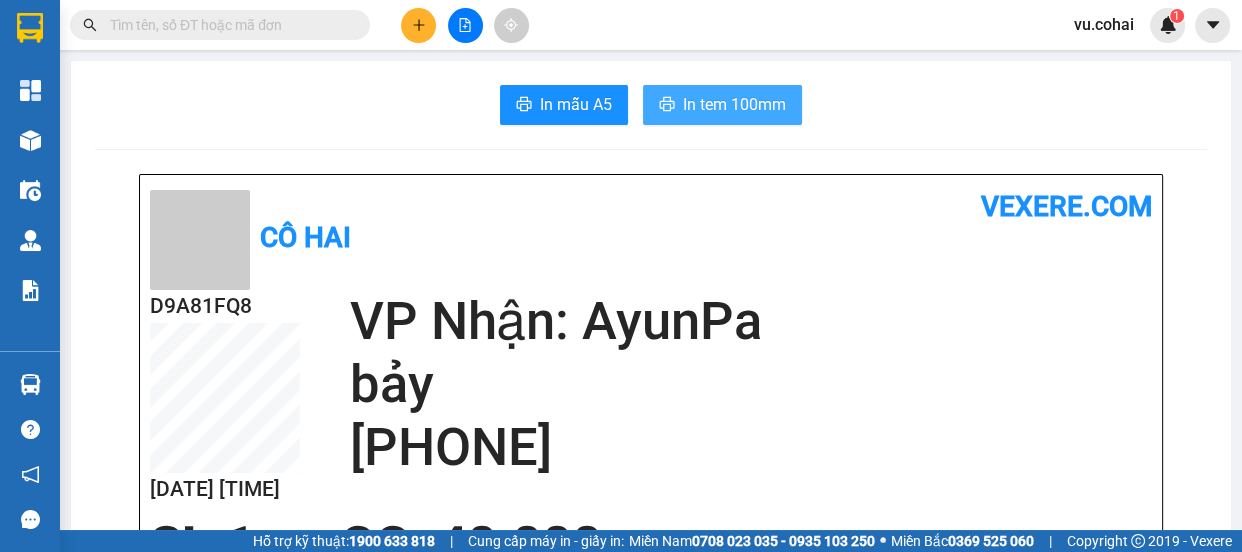 scroll, scrollTop: 0, scrollLeft: 0, axis: both 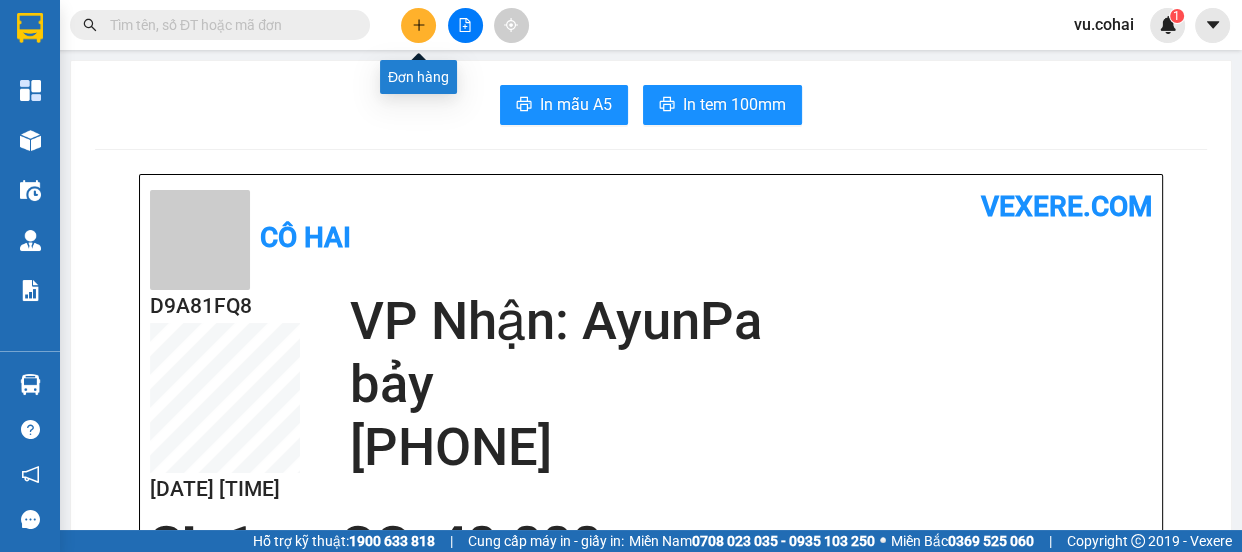 click 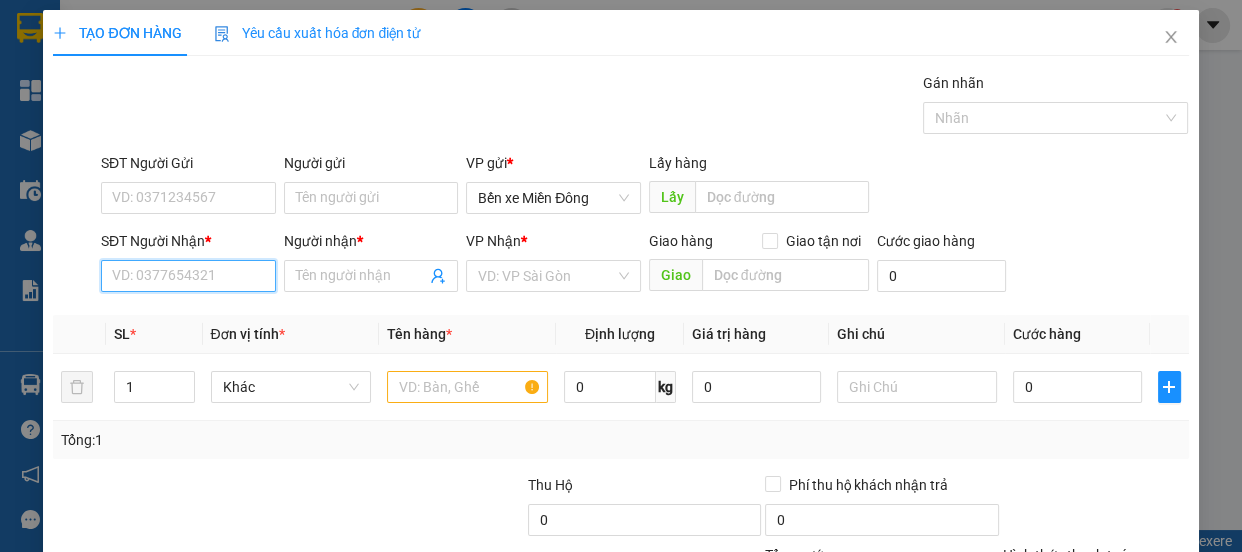 click on "SĐT Người Nhận  *" at bounding box center (188, 276) 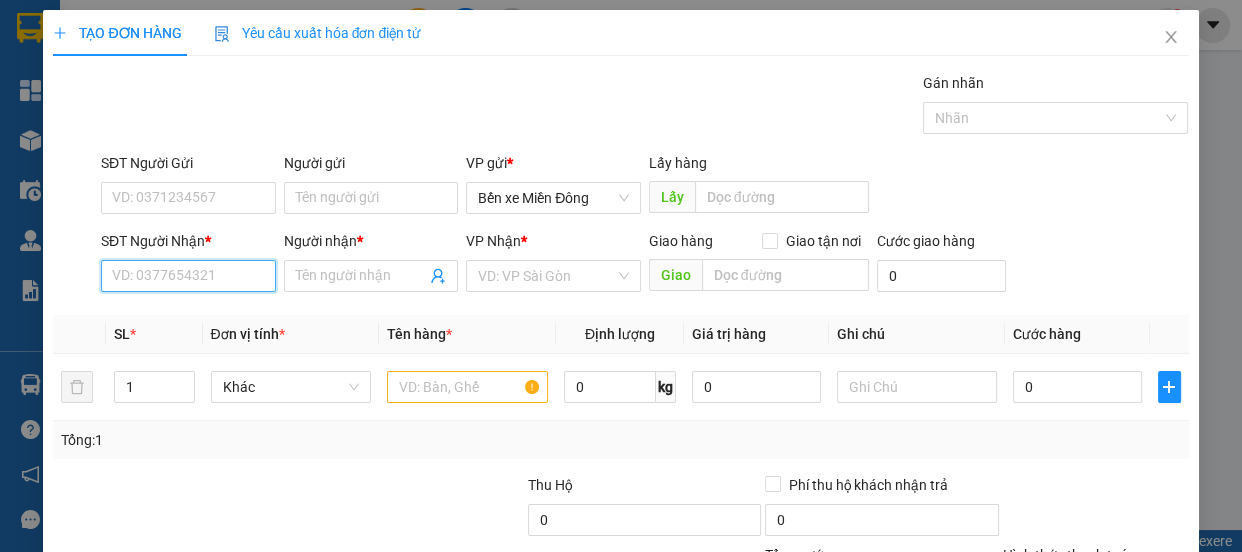 click on "SĐT Người Nhận  *" at bounding box center [188, 276] 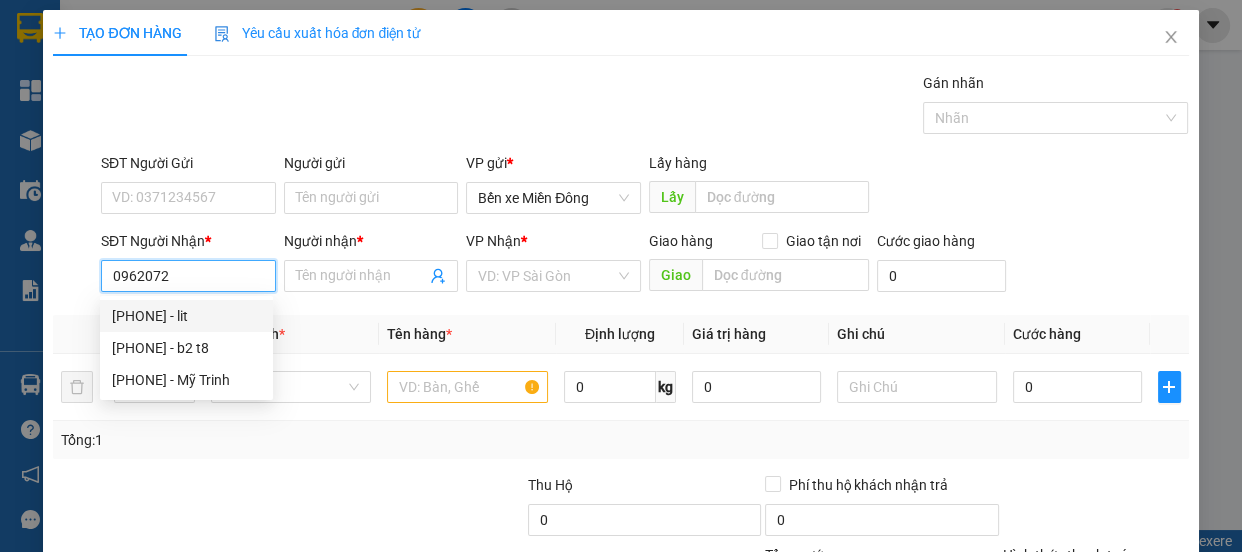 drag, startPoint x: 165, startPoint y: 314, endPoint x: 193, endPoint y: 300, distance: 31.304953 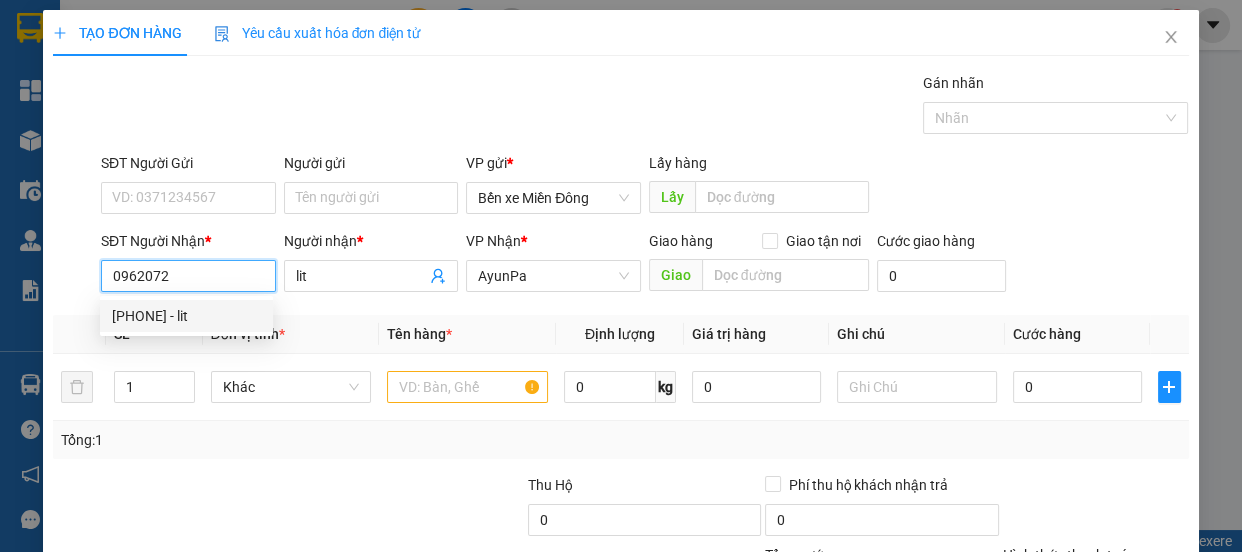 type on "0962072717" 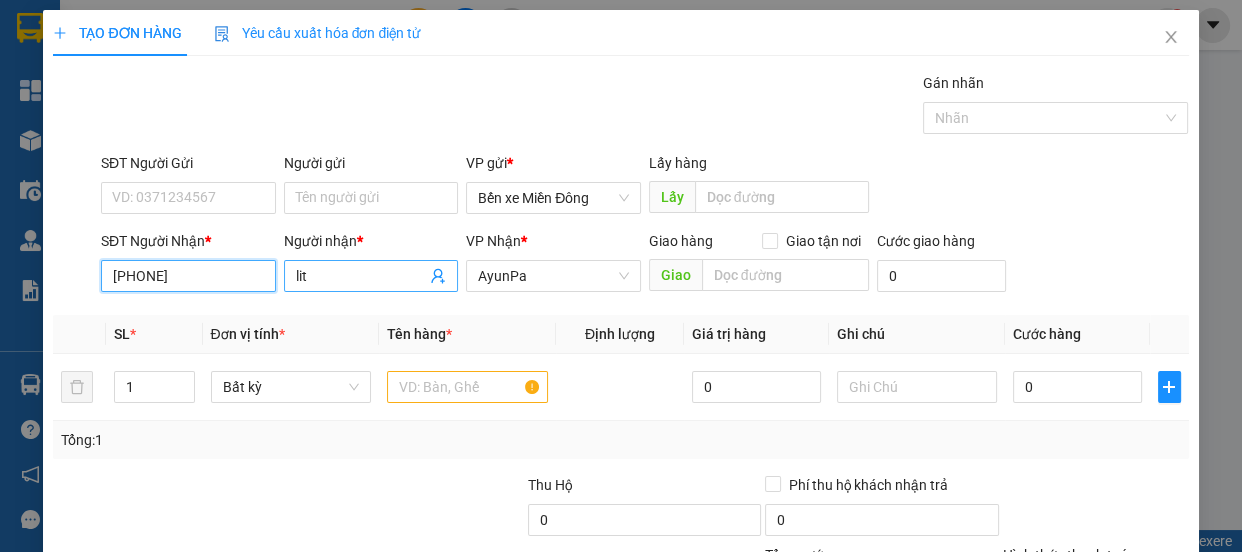 type on "0962072717" 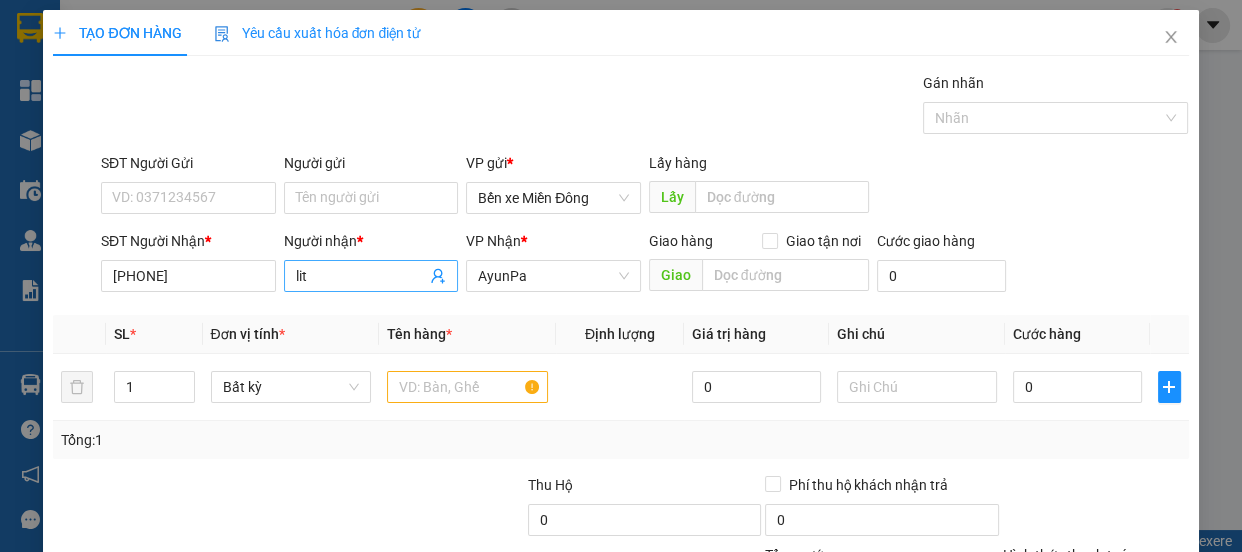 click on "lit" at bounding box center [361, 276] 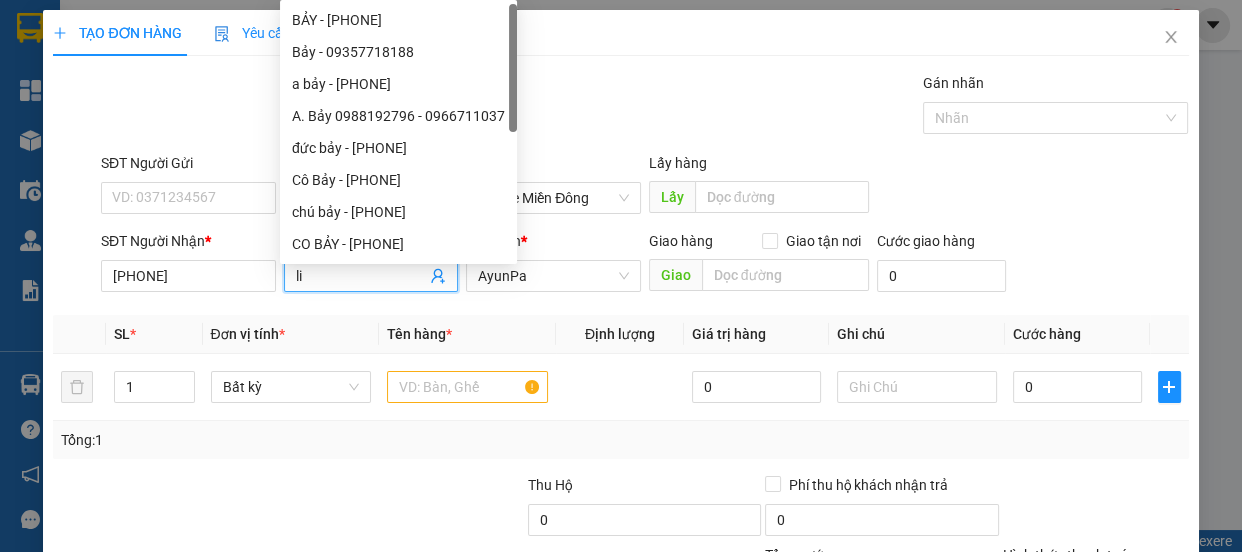 type on "l" 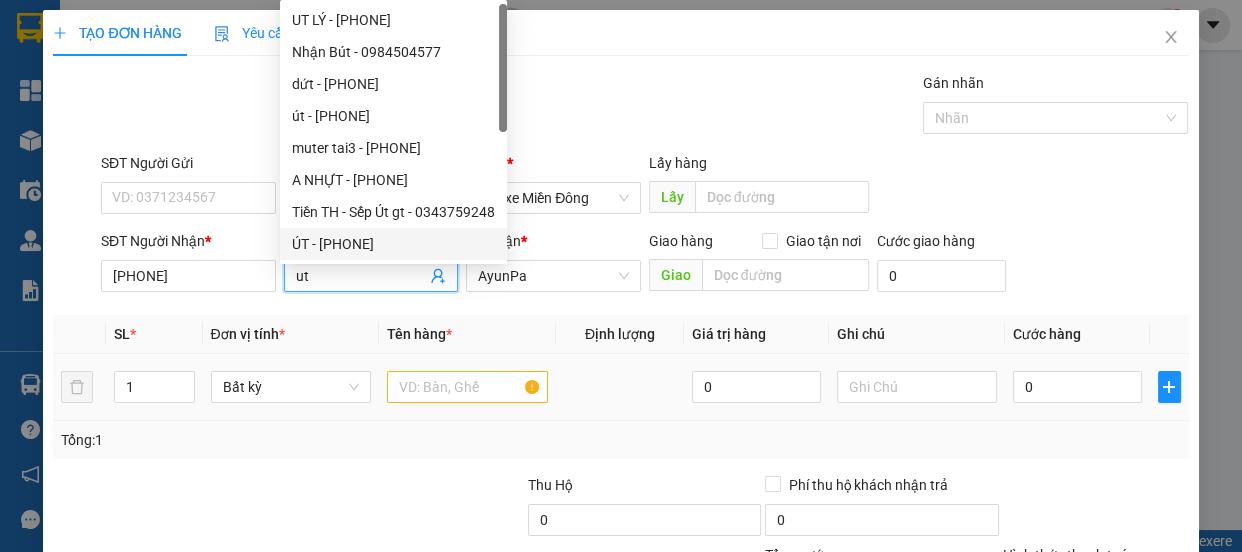 type on "ut" 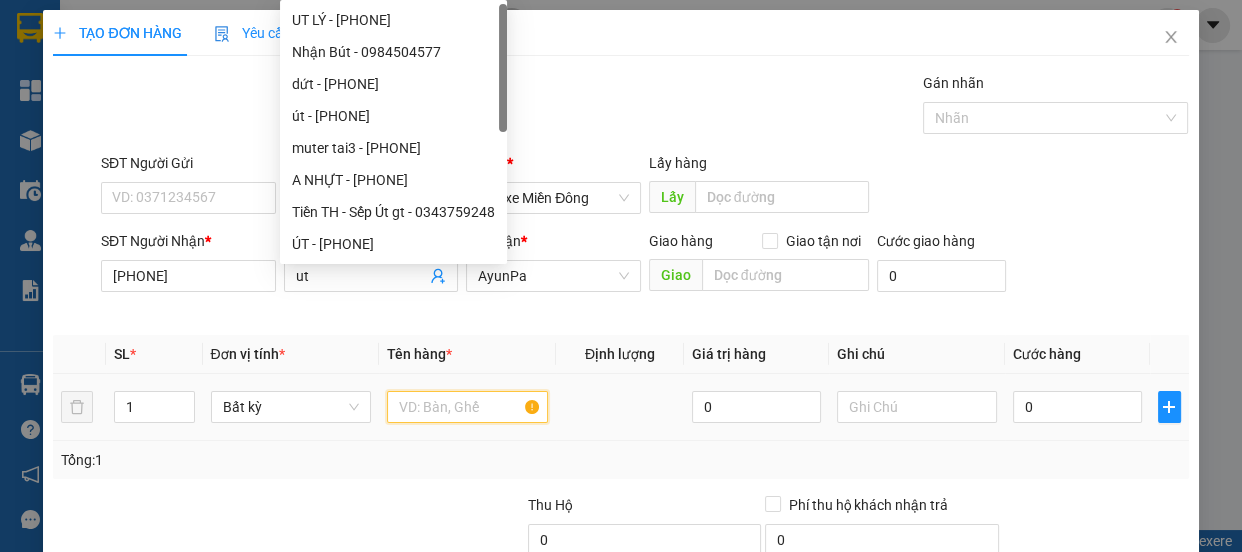 click at bounding box center (467, 407) 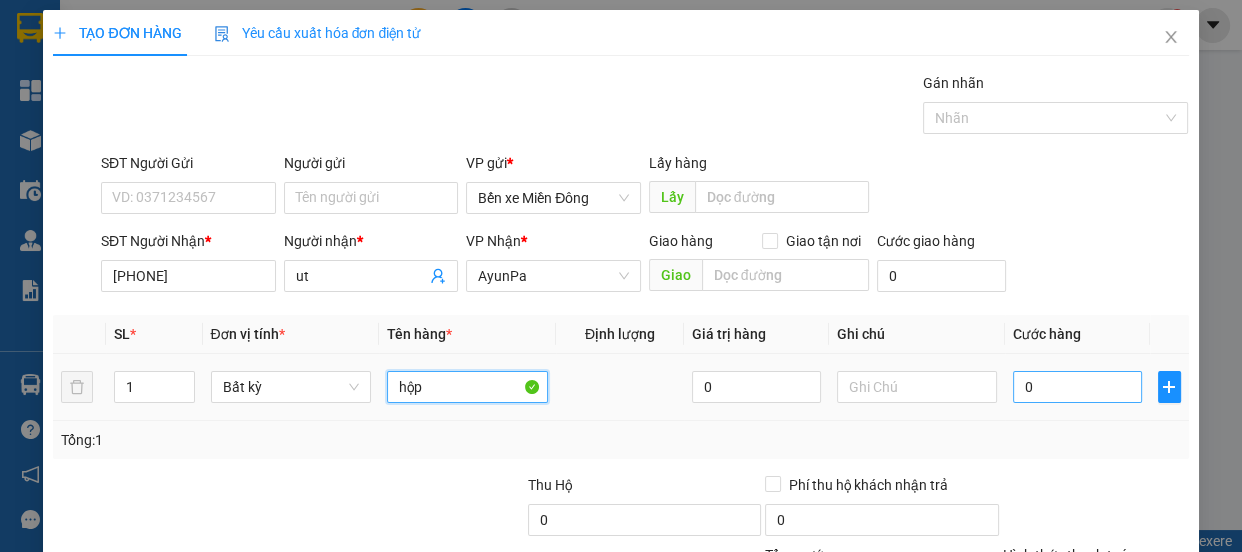 type on "hộp" 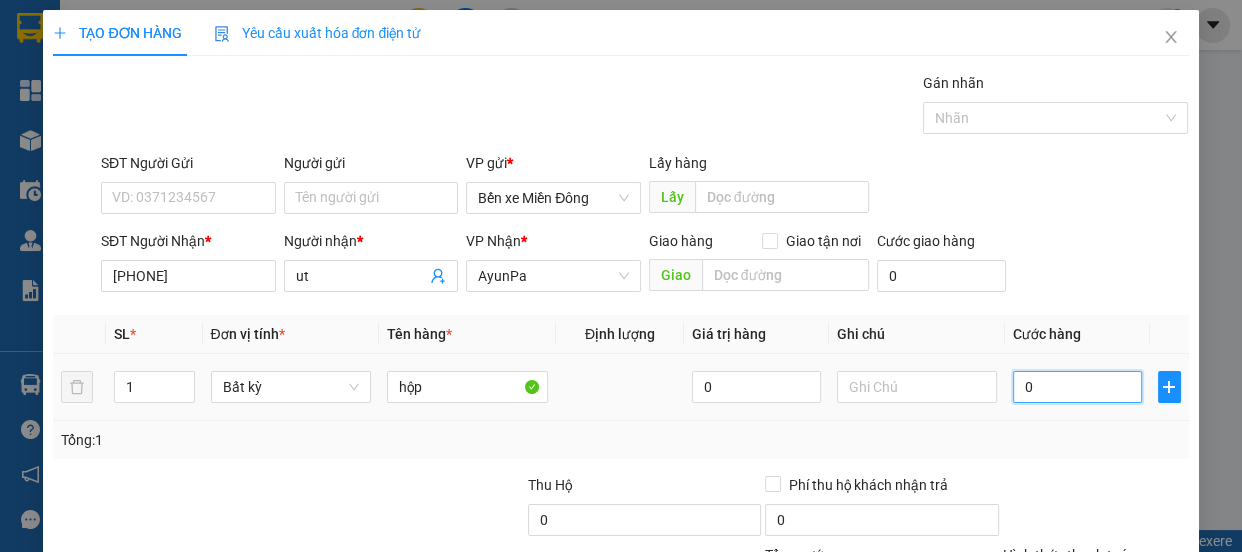 click on "0" at bounding box center (1077, 387) 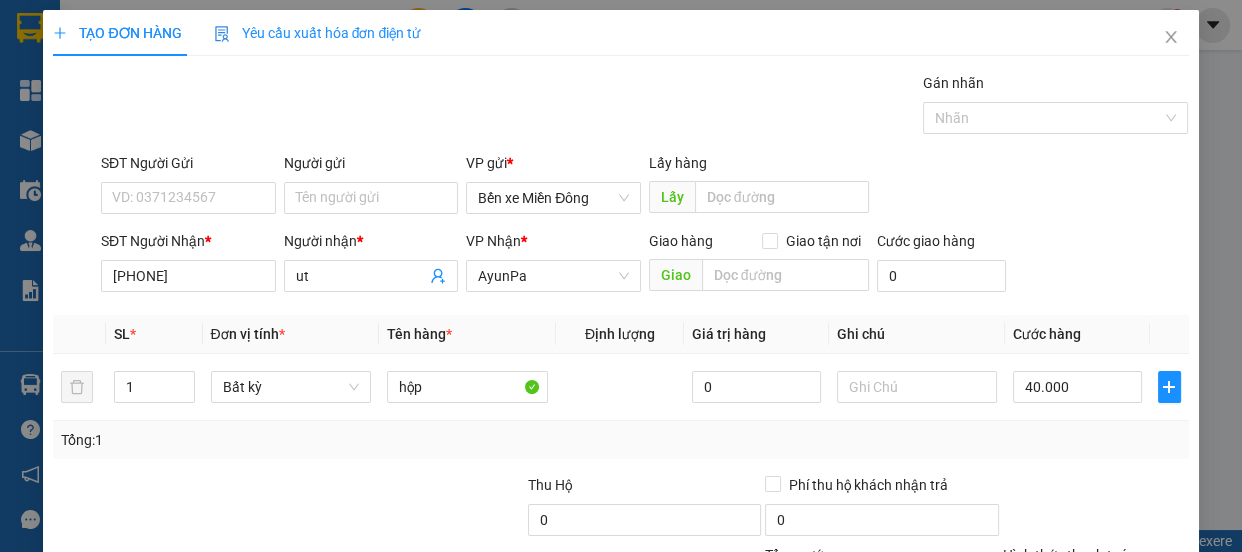 click on "Hình thức thanh toán" at bounding box center (1089, 590) 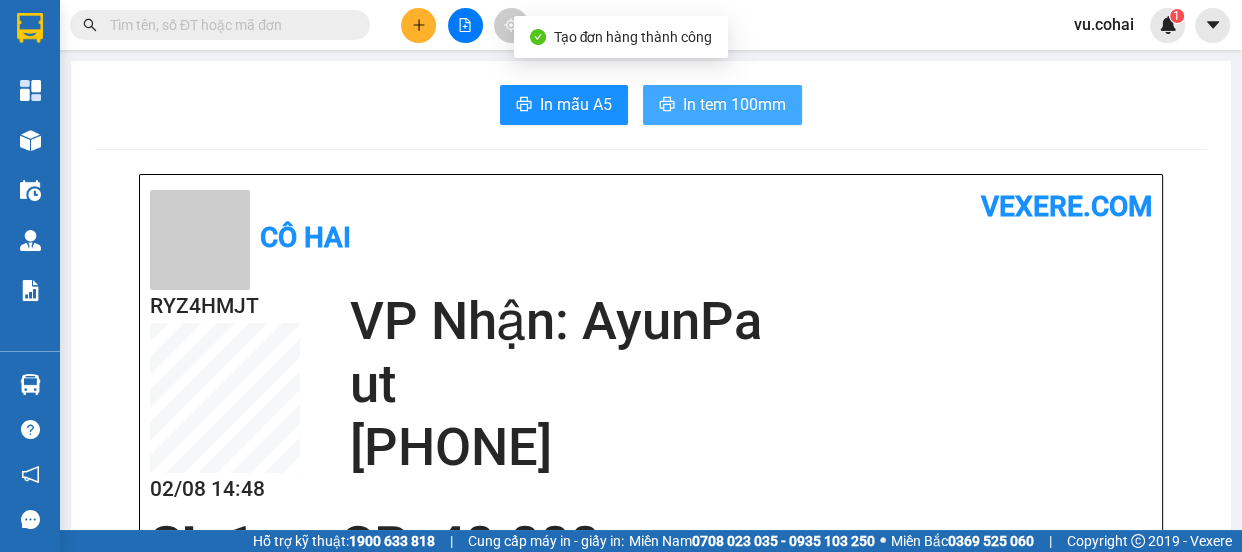 click on "In tem 100mm" at bounding box center (734, 104) 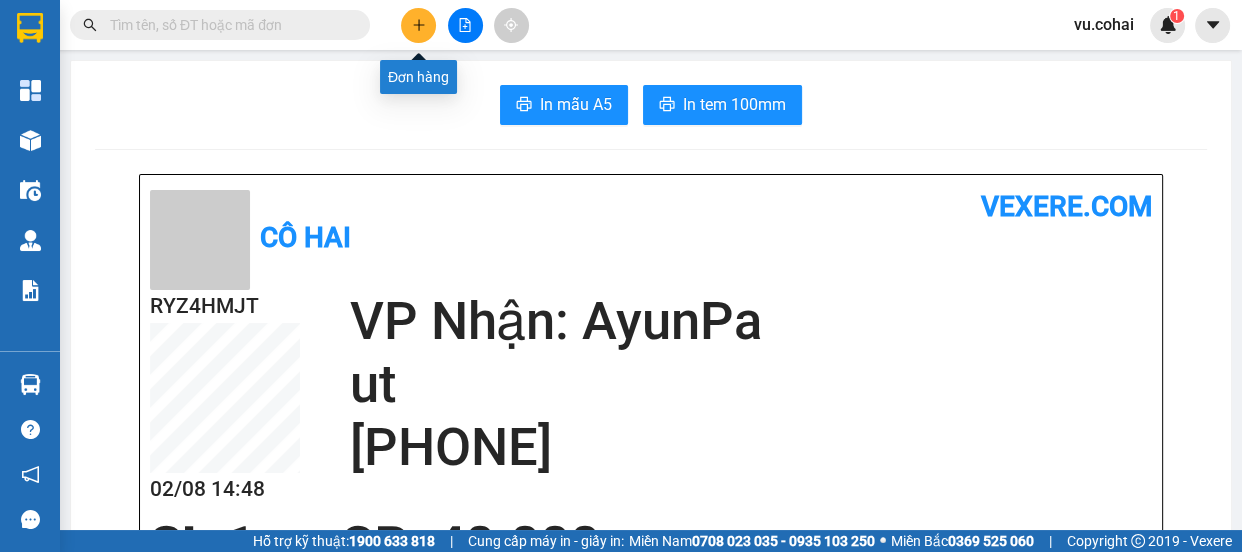 click at bounding box center (418, 25) 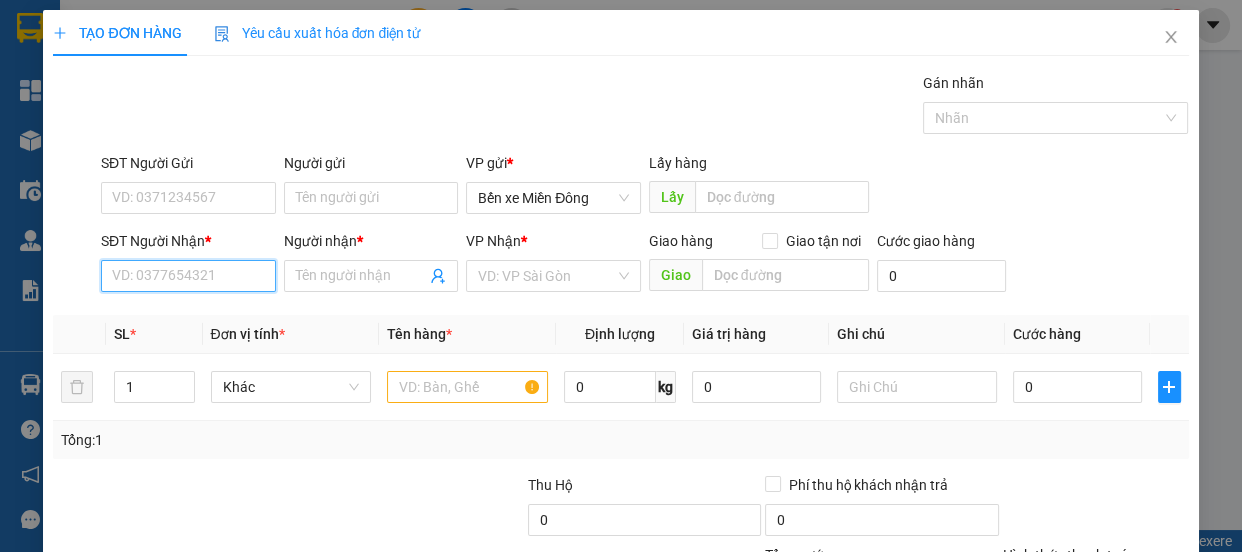 click on "SĐT Người Nhận  *" at bounding box center (188, 276) 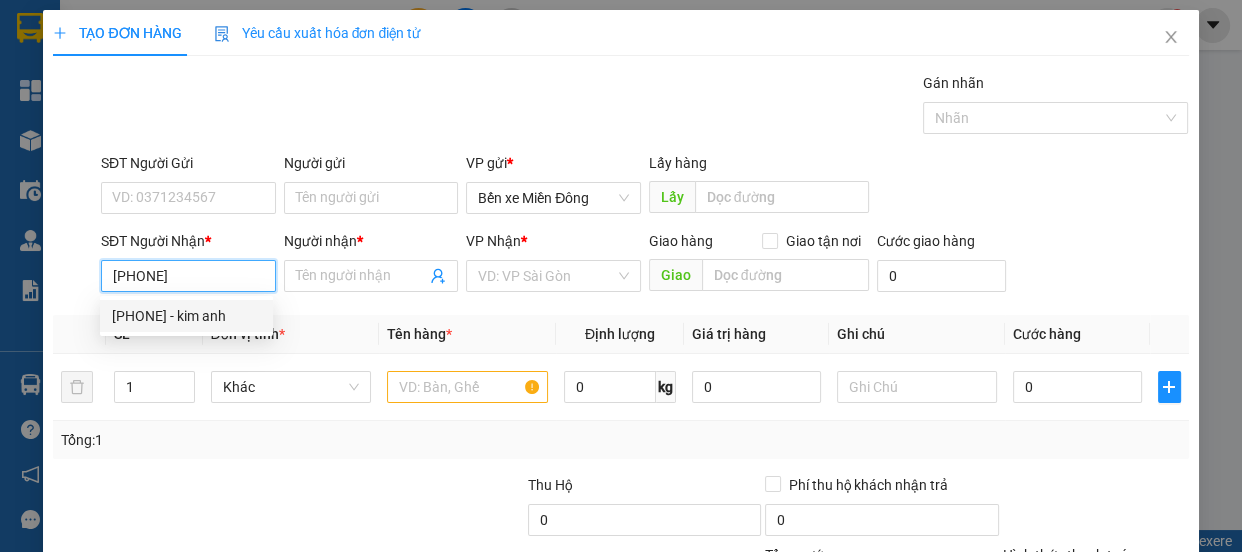 click on "0386289965 - kim anh" at bounding box center [186, 316] 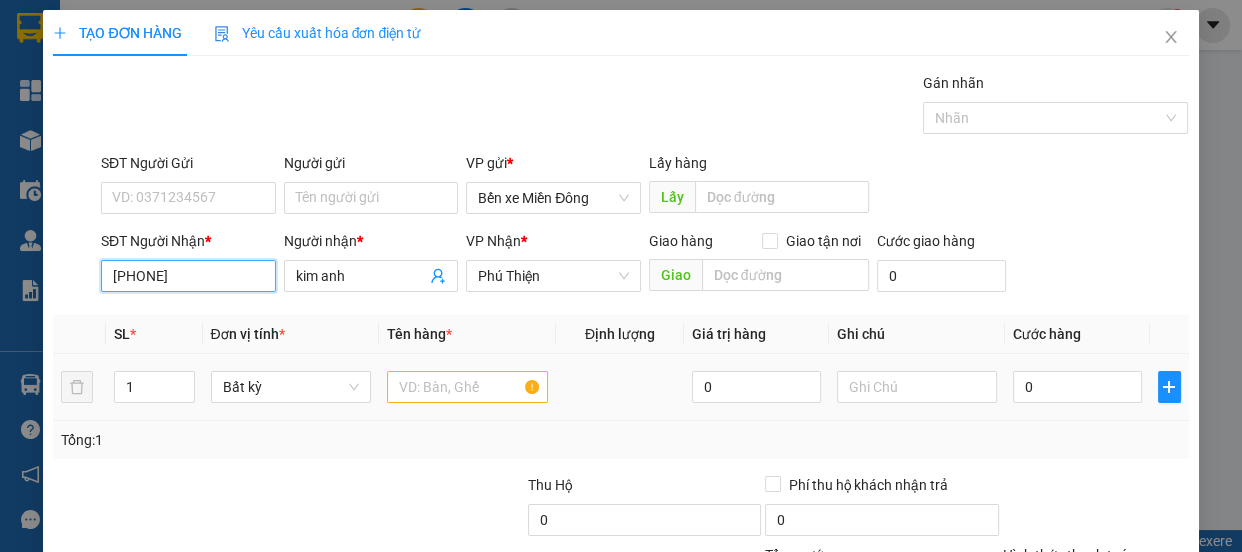 type on "0386289965" 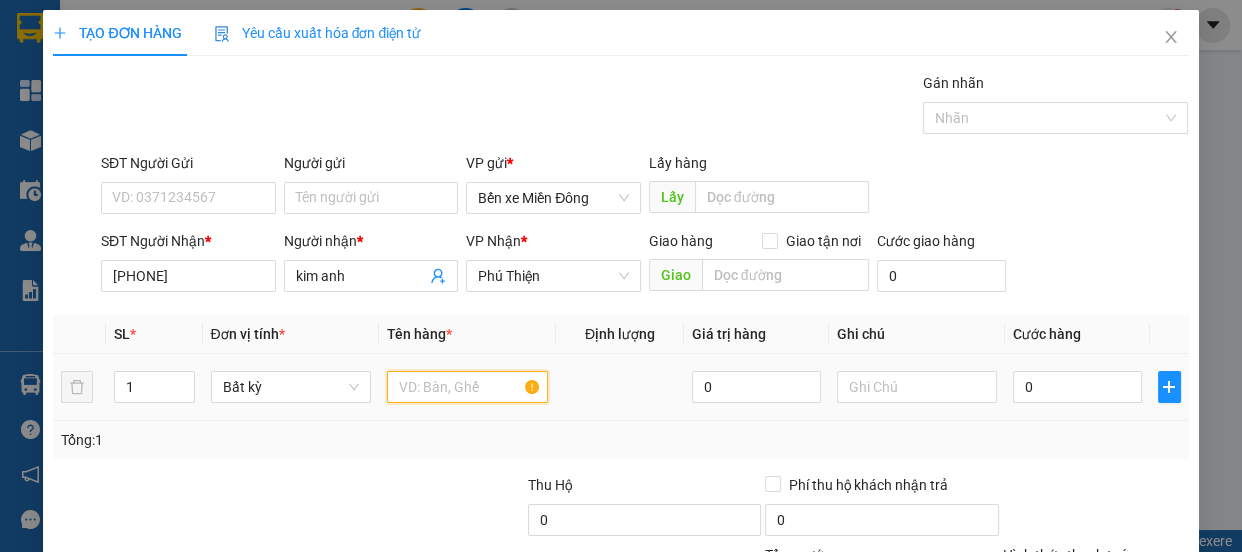 click at bounding box center [467, 387] 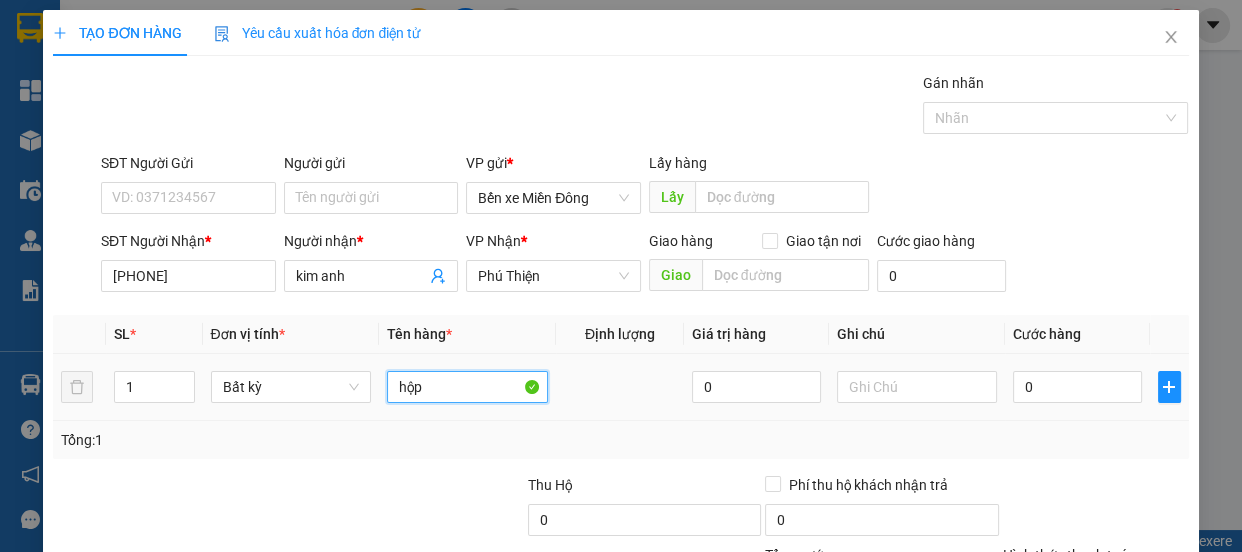 type on "hộp d" 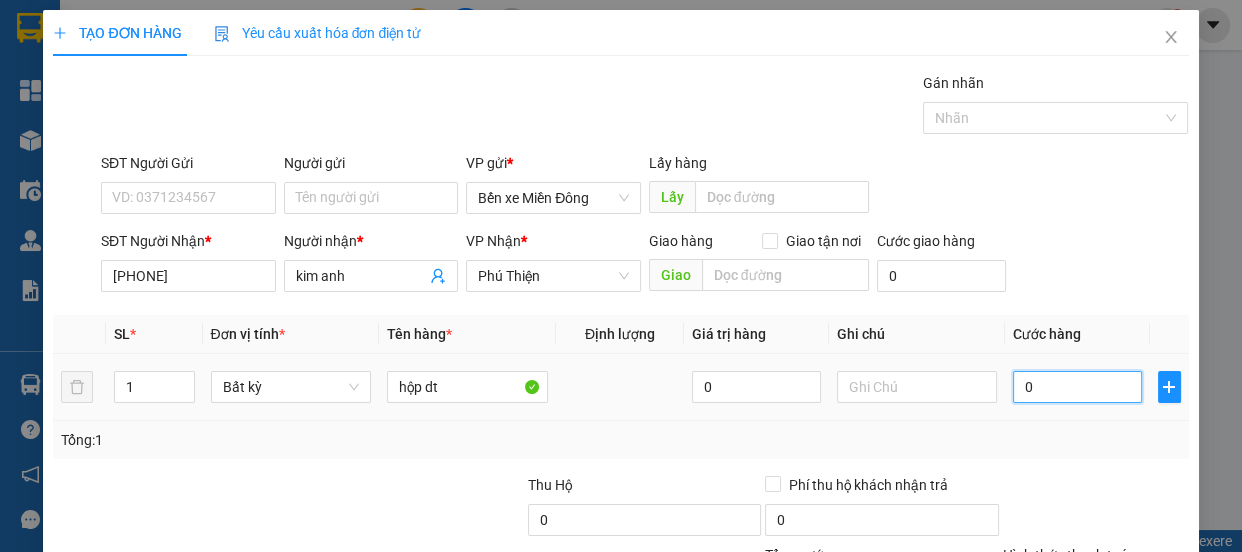 click on "0" at bounding box center (1077, 387) 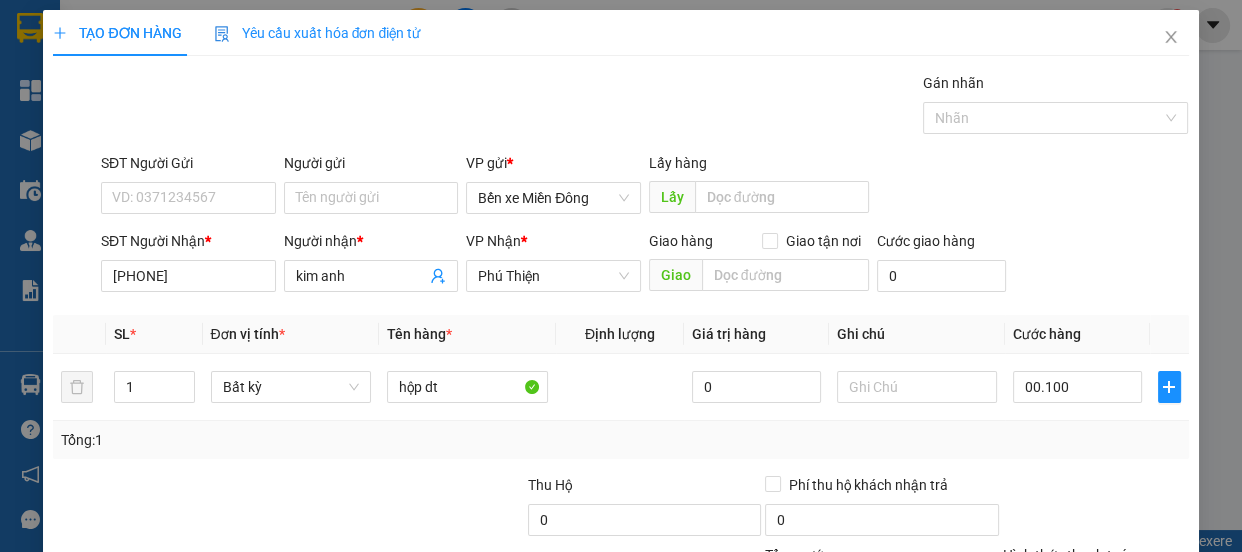 click on "Lưu và In" at bounding box center (1130, 685) 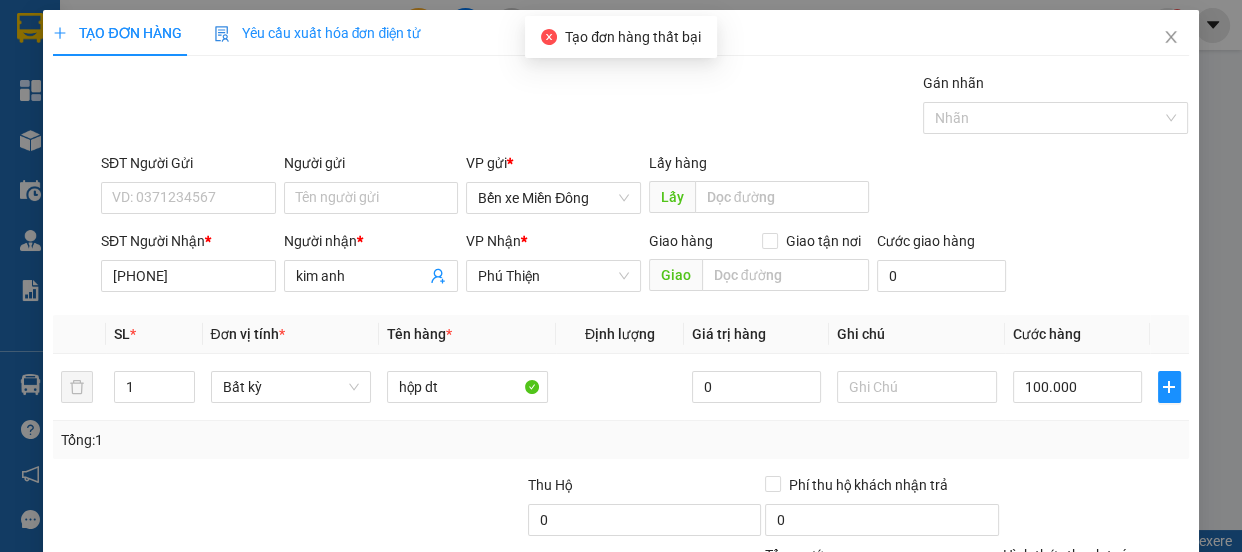 click on "Lưu và In" at bounding box center (1119, 685) 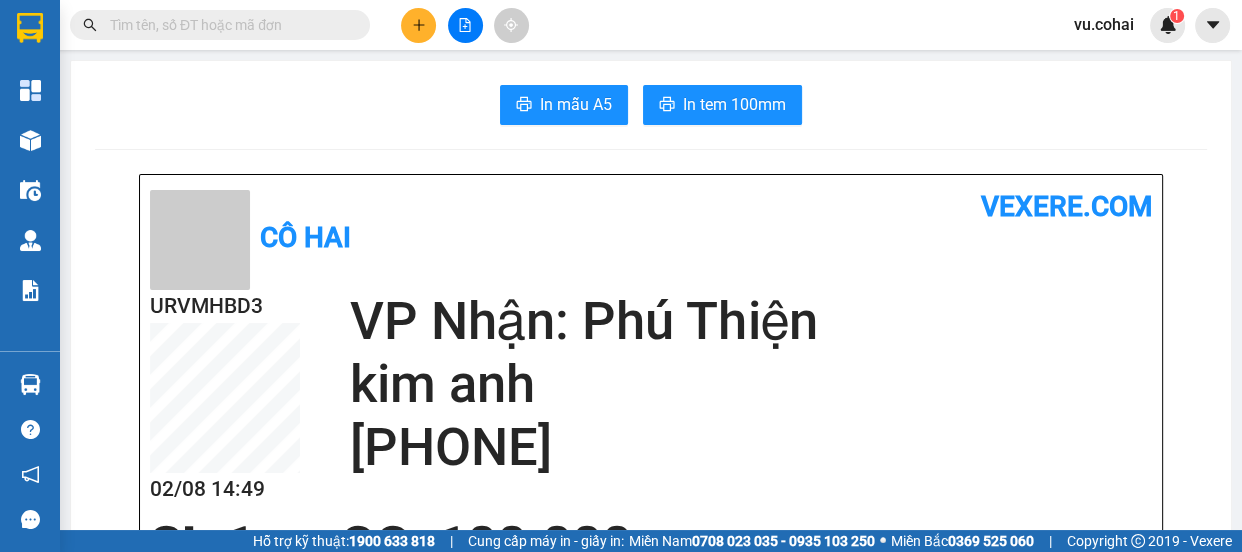 drag, startPoint x: 834, startPoint y: 252, endPoint x: 858, endPoint y: 274, distance: 32.55764 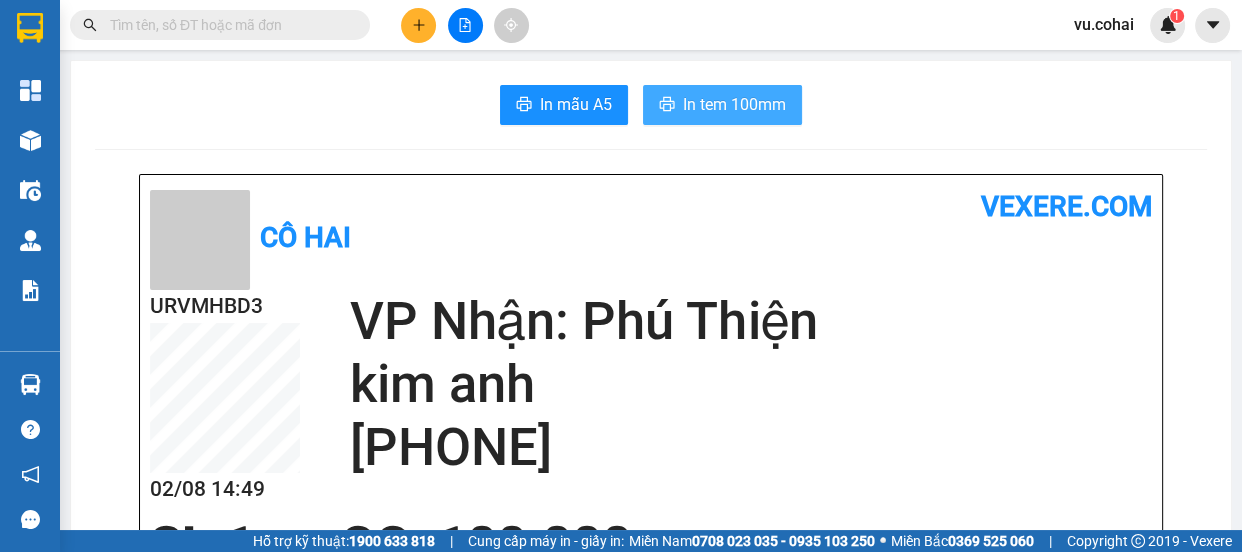 click on "In tem 100mm" at bounding box center [734, 104] 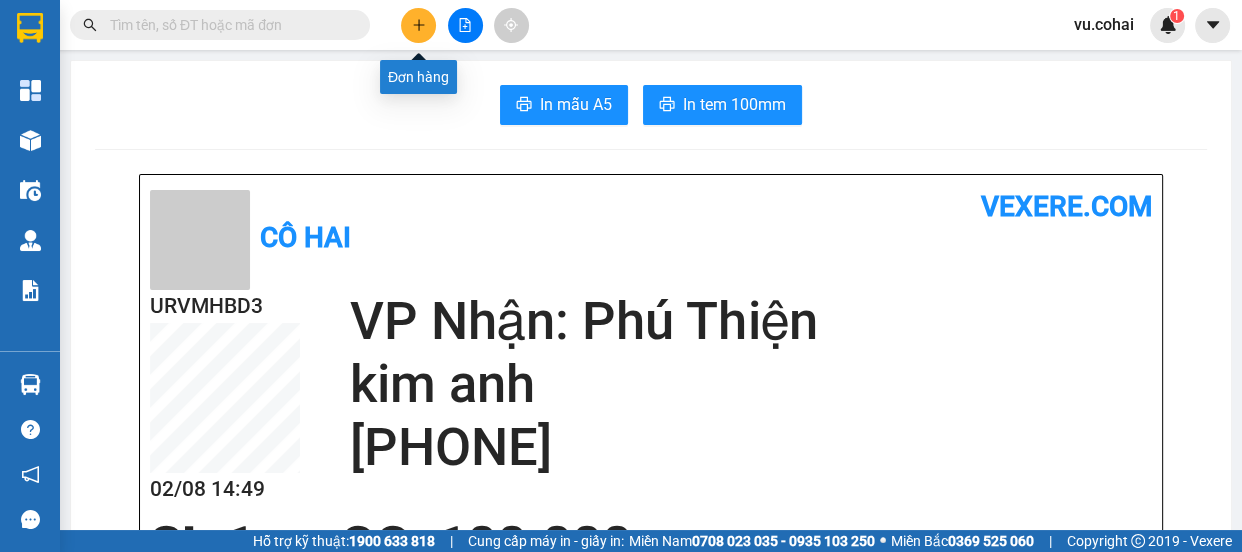 click at bounding box center [418, 25] 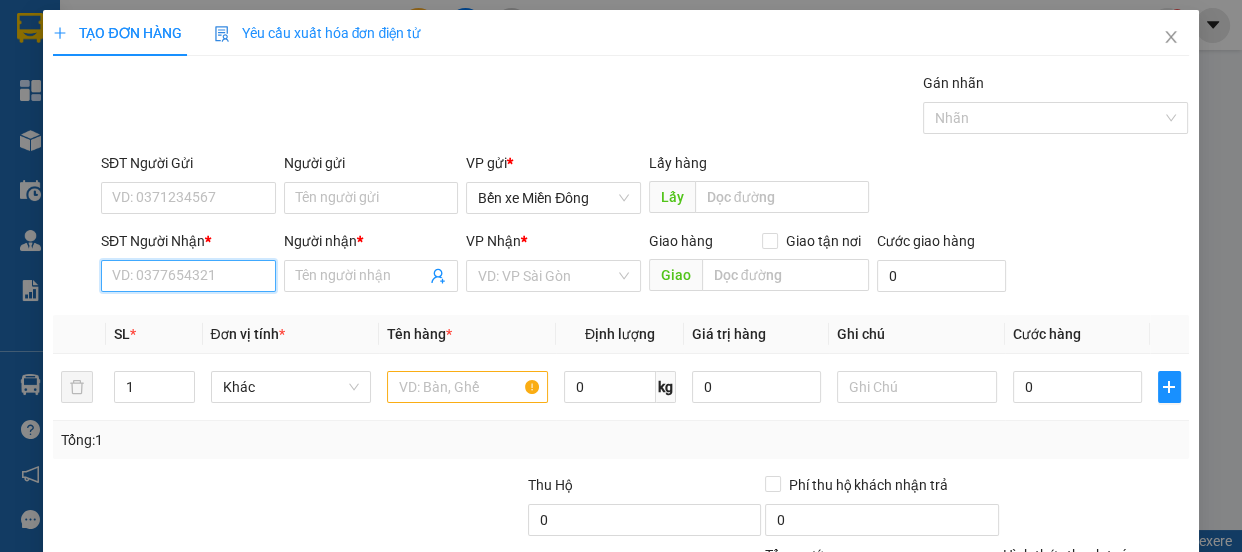 click on "SĐT Người Nhận  *" at bounding box center (188, 276) 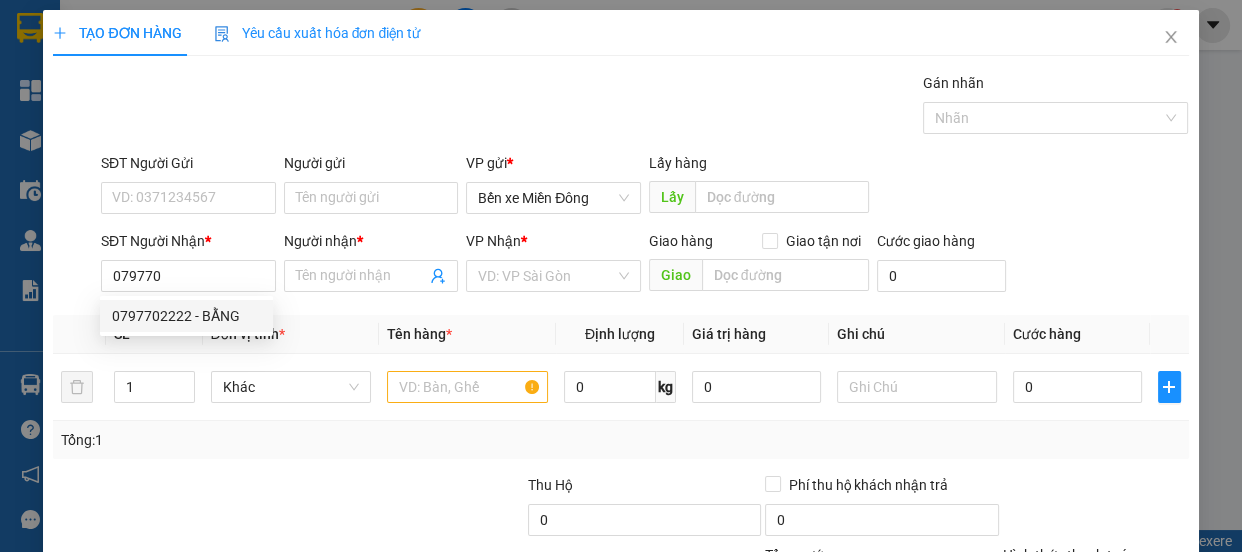 click on "0797702222 0797702222 - BẰNG" at bounding box center [186, 316] 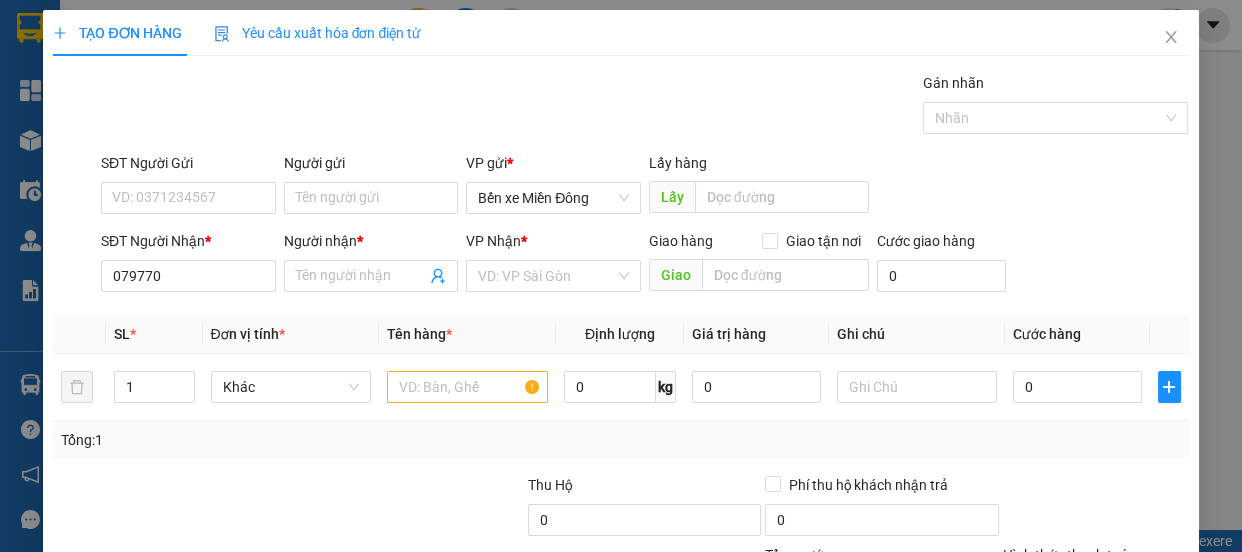 click on "Đơn vị tính  *" at bounding box center (291, 334) 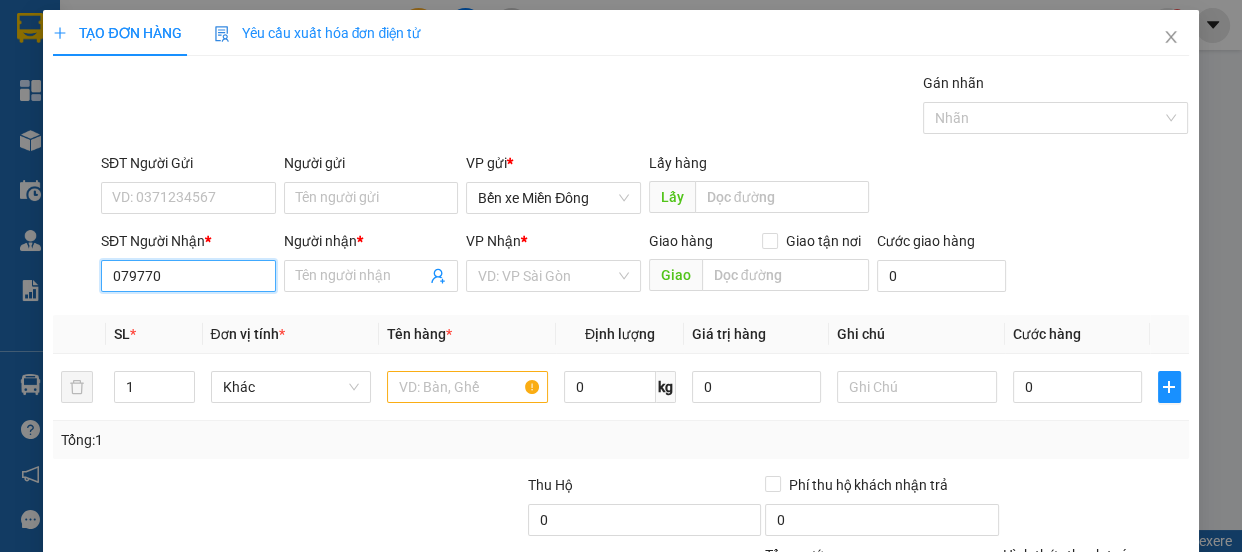 click on "079770" at bounding box center (188, 276) 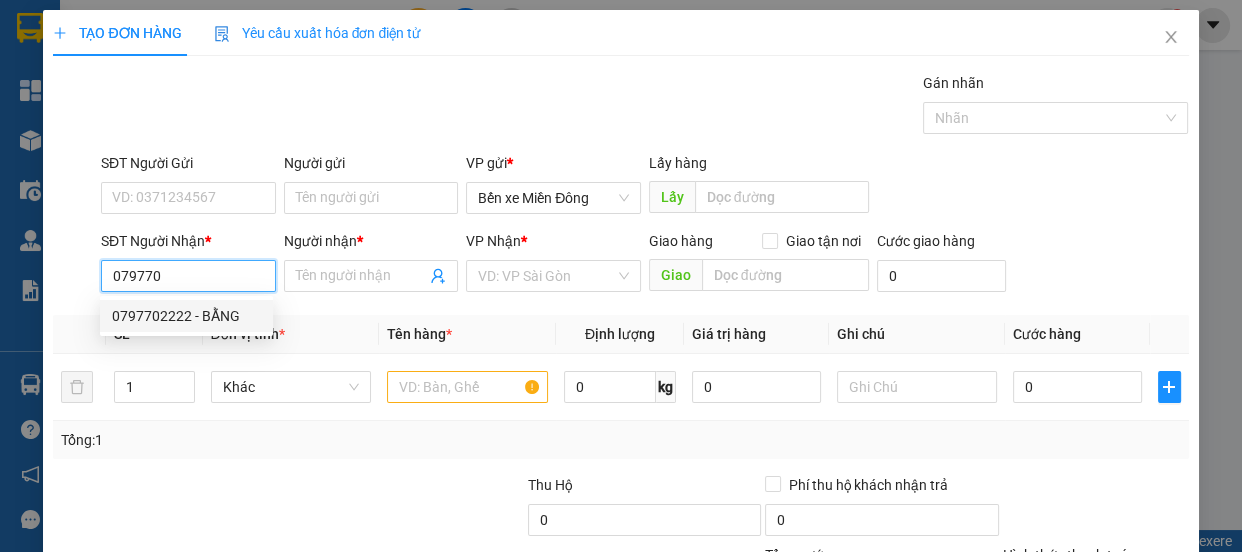click on "0797702222 - BẰNG" at bounding box center (186, 316) 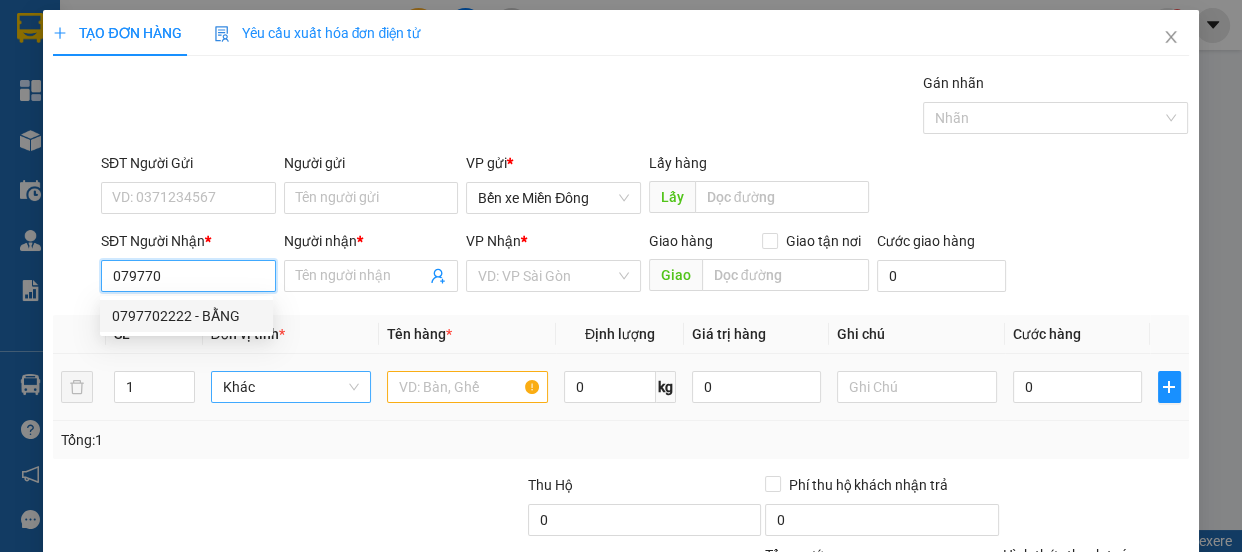 type on "0797702222" 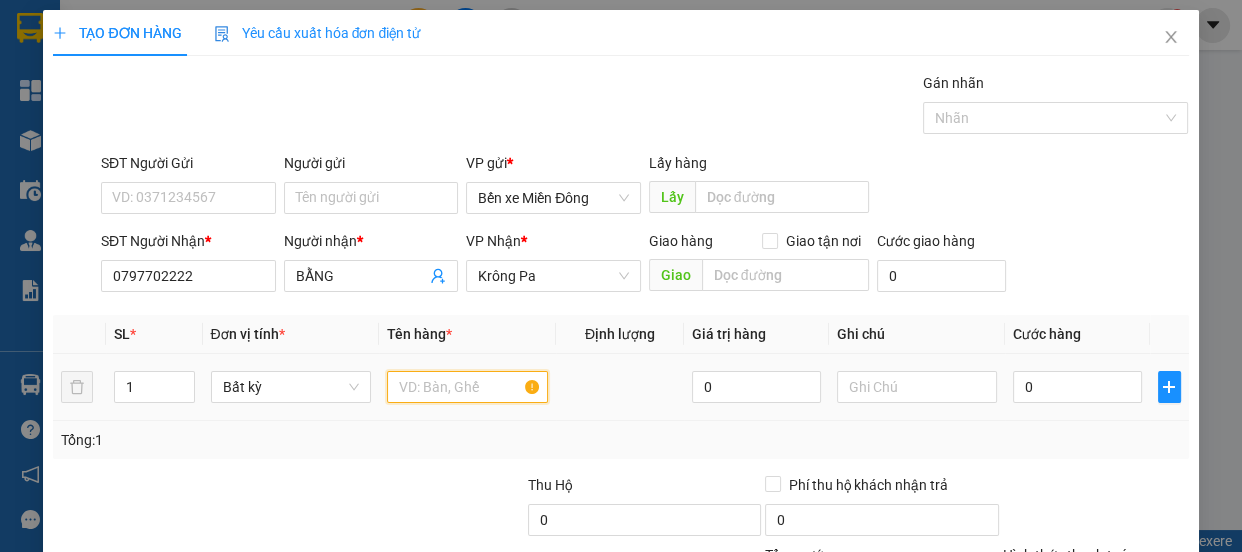 click at bounding box center (467, 387) 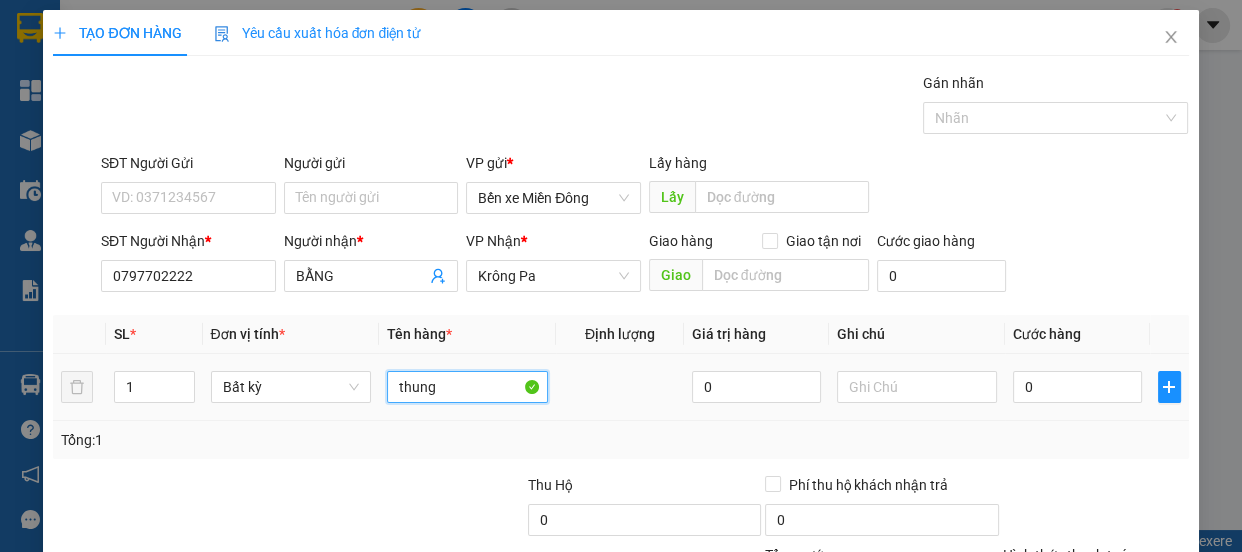 type on "thùng" 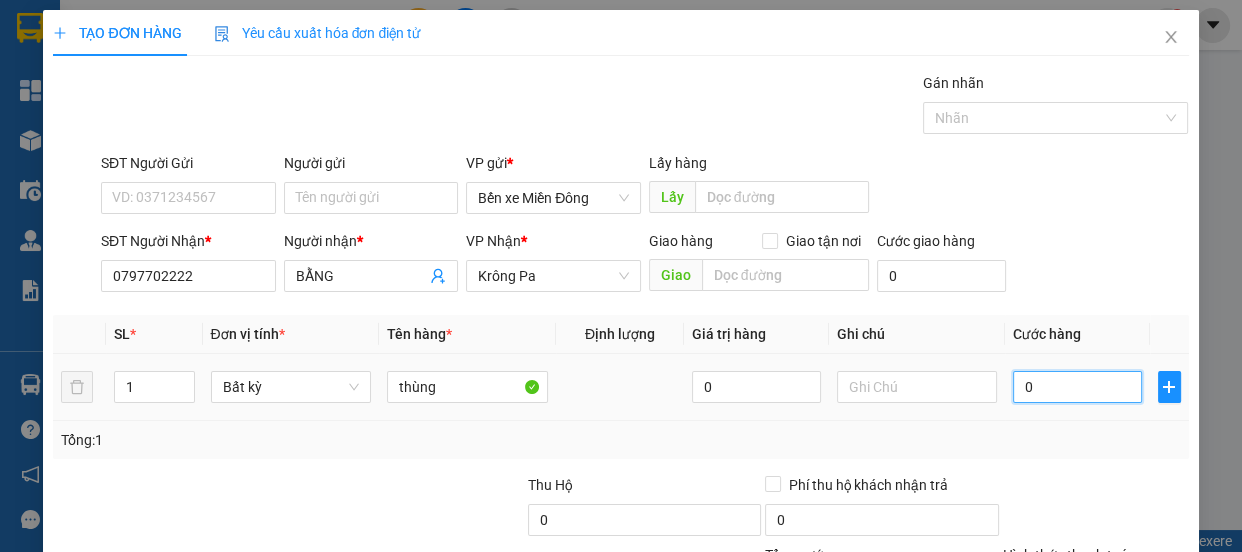 click on "0" at bounding box center (1077, 387) 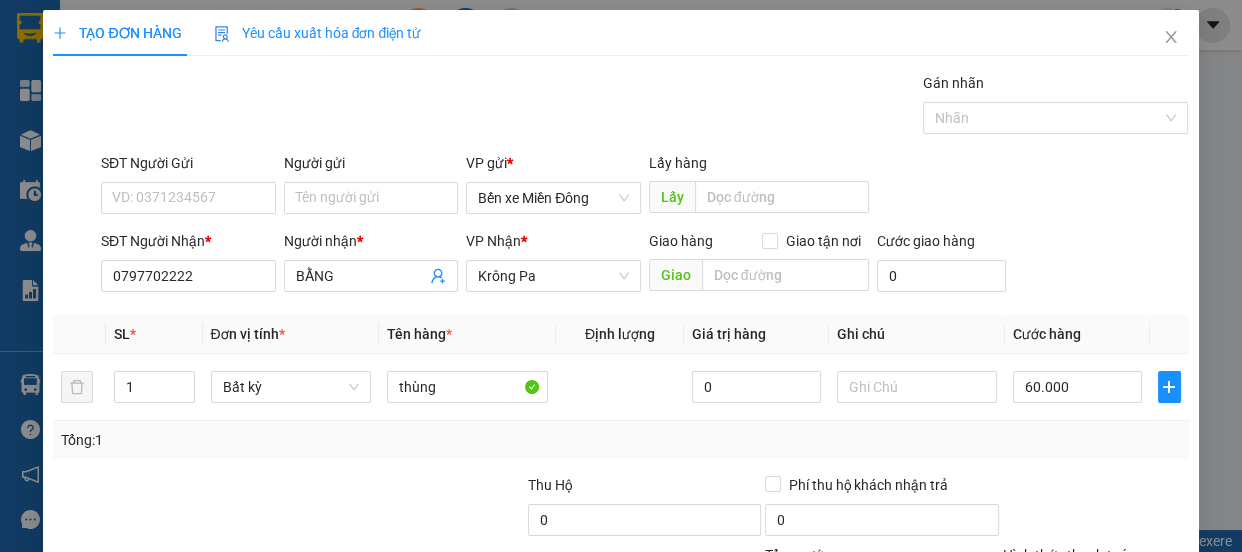 click on "Lưu và In" at bounding box center [1119, 685] 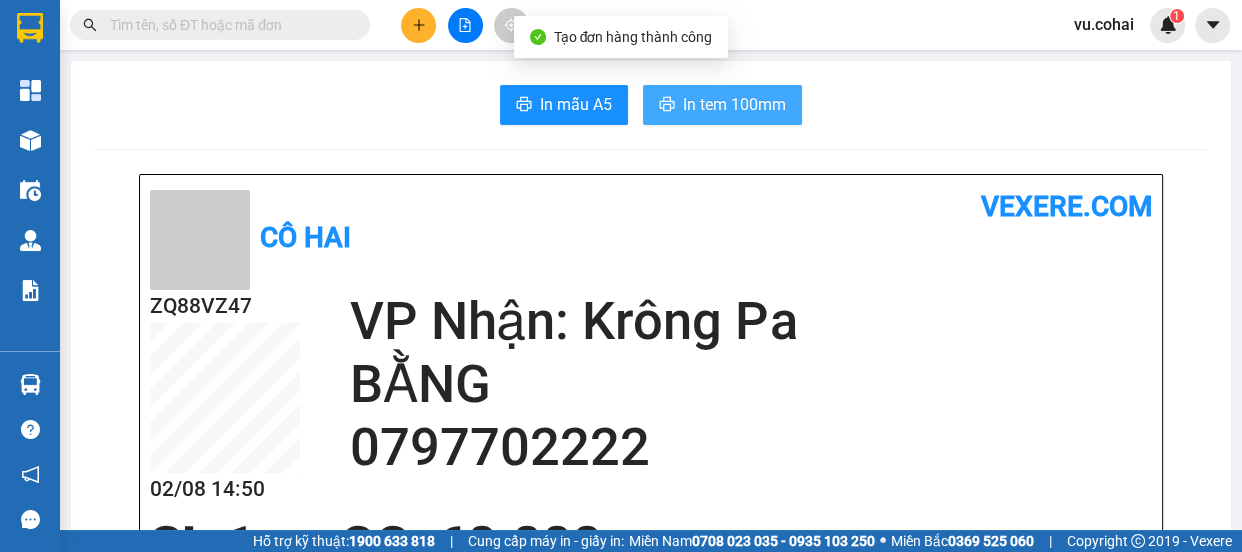 click on "In tem 100mm" at bounding box center [734, 104] 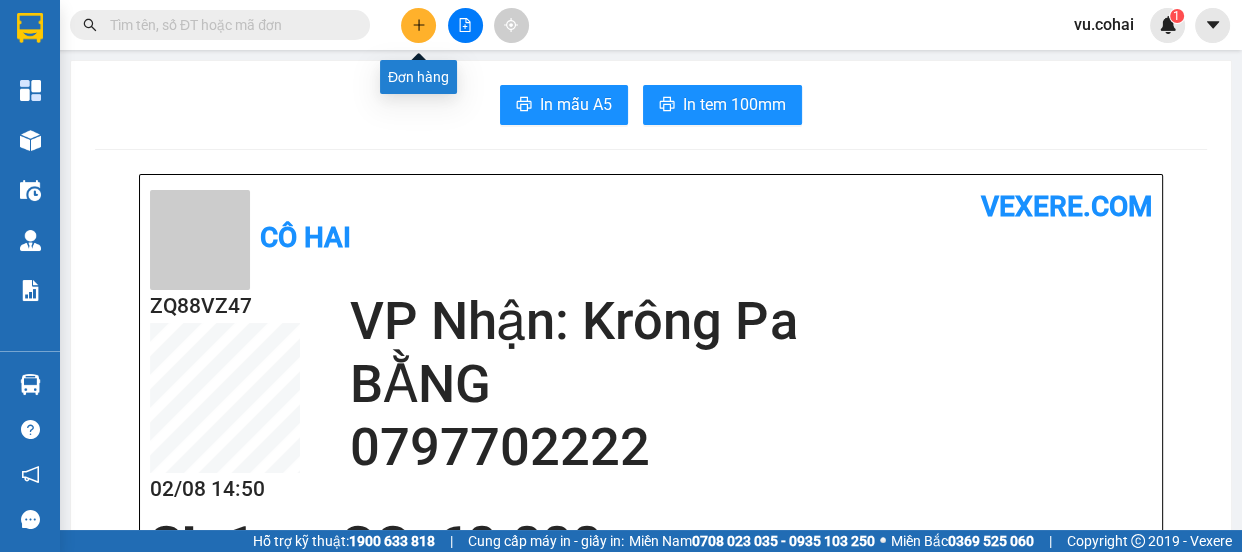 click 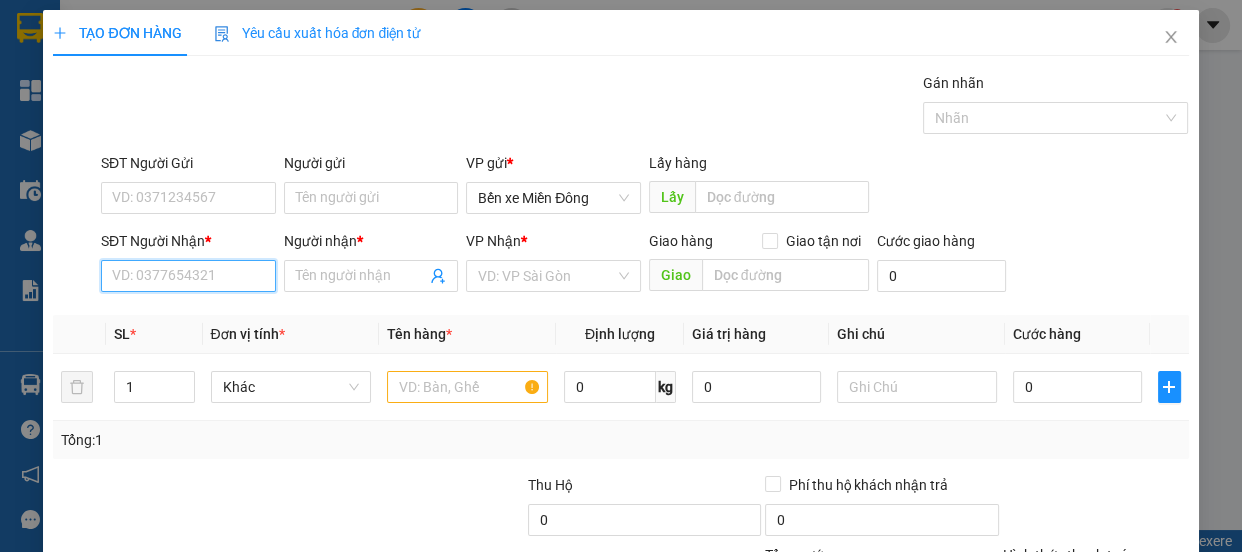 click on "SĐT Người Nhận  *" at bounding box center [188, 276] 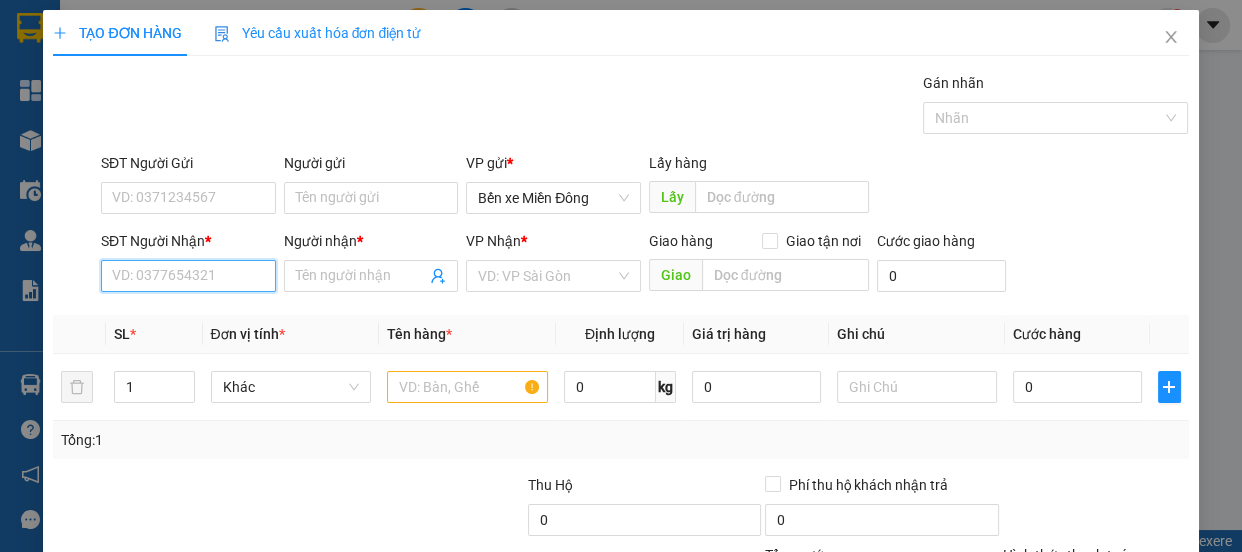 click on "SĐT Người Nhận  *" at bounding box center [188, 276] 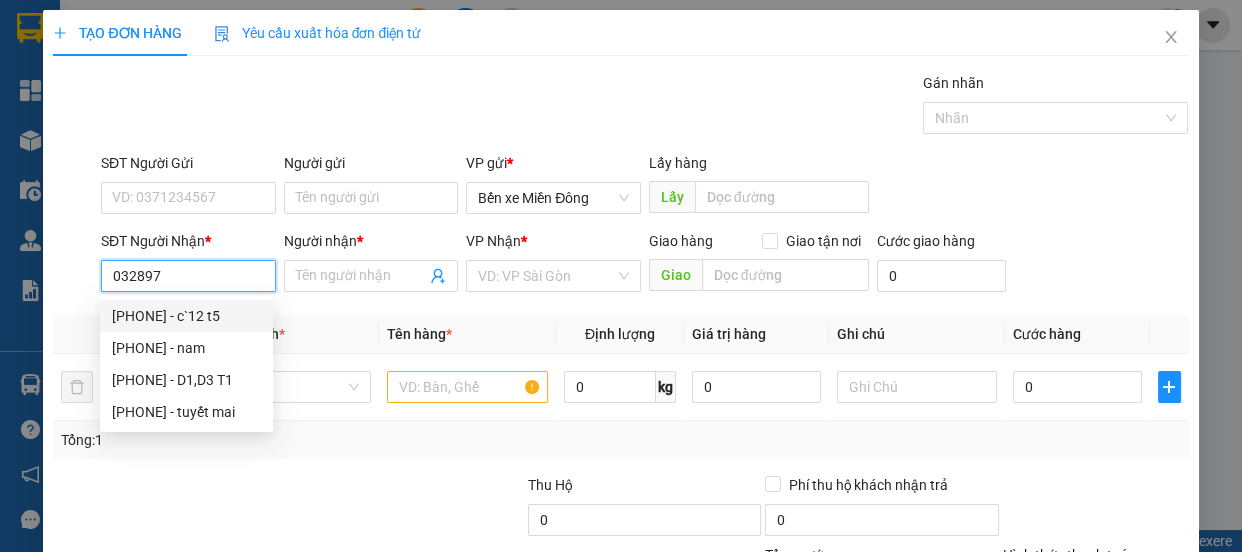click on "032897" at bounding box center [188, 276] 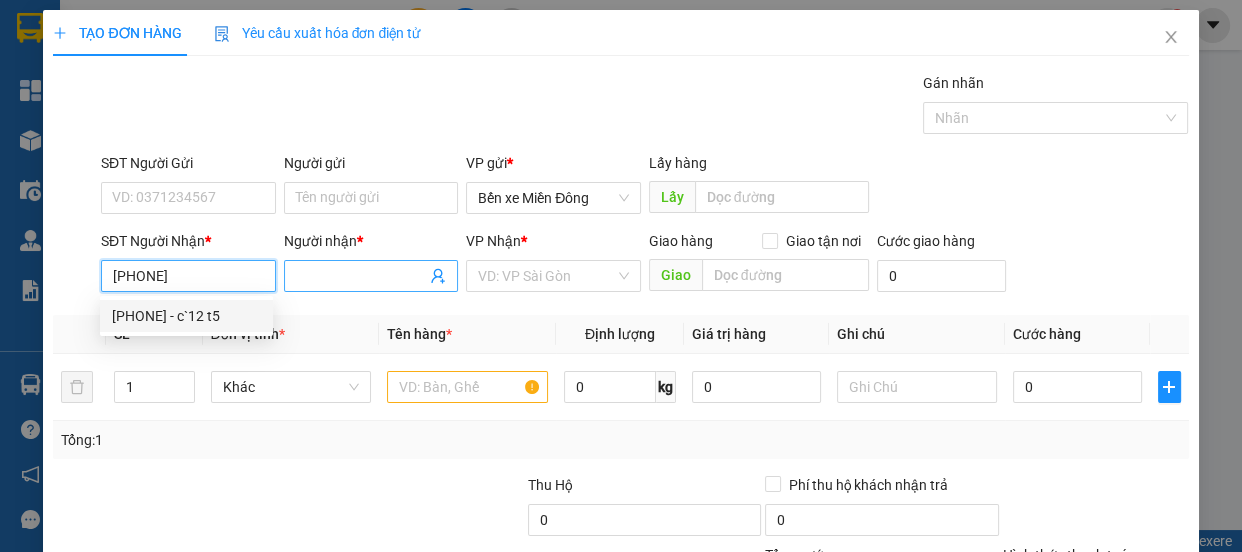 type on "0328970728" 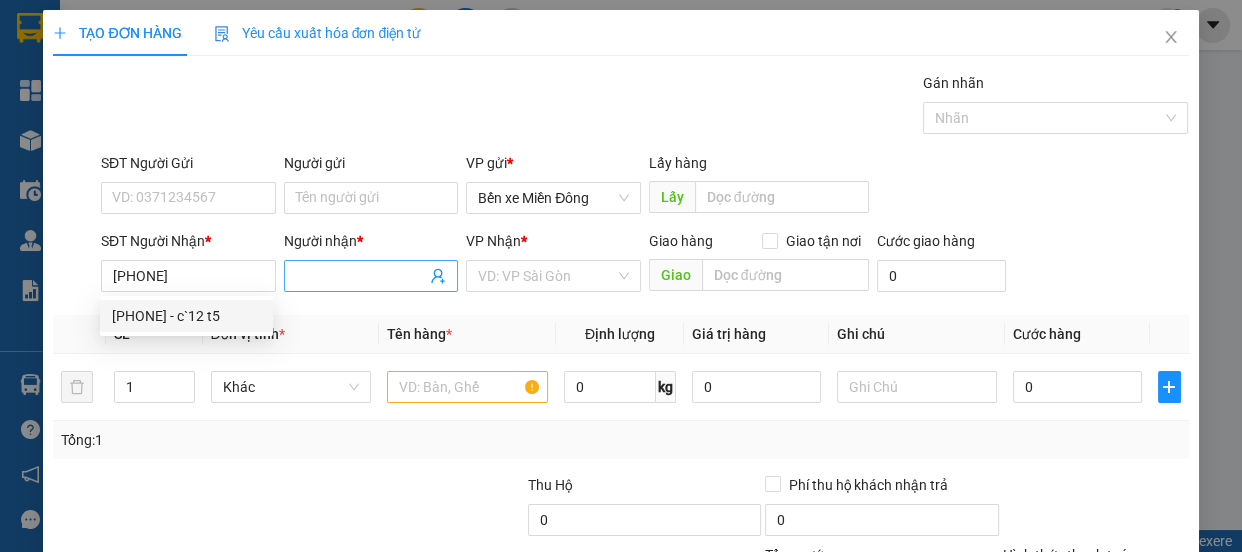 click on "Người nhận  *" at bounding box center [361, 276] 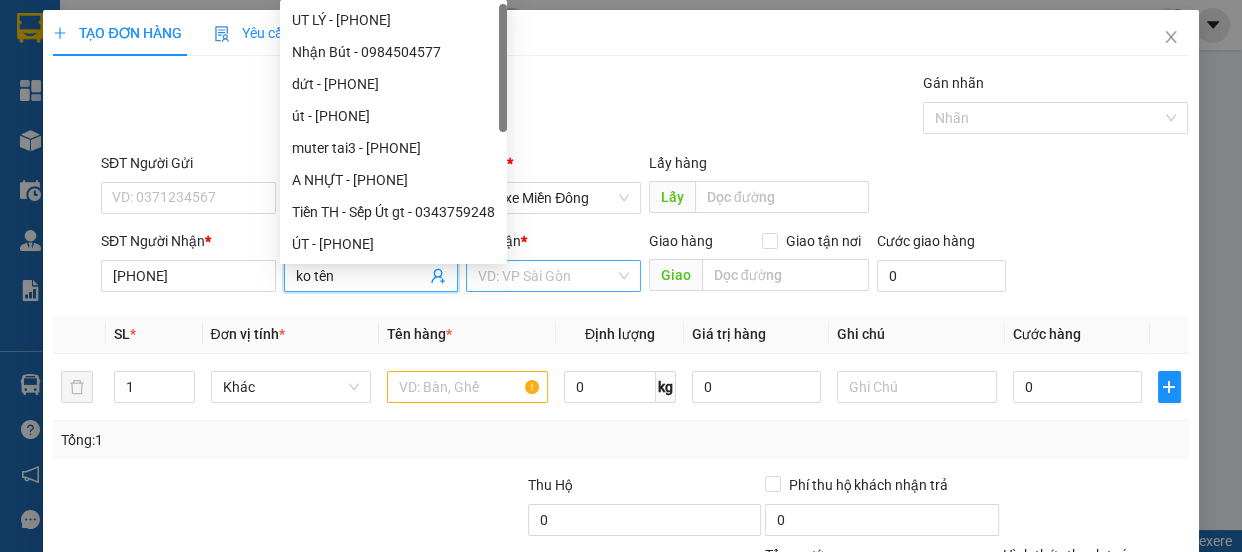 type on "ko tên" 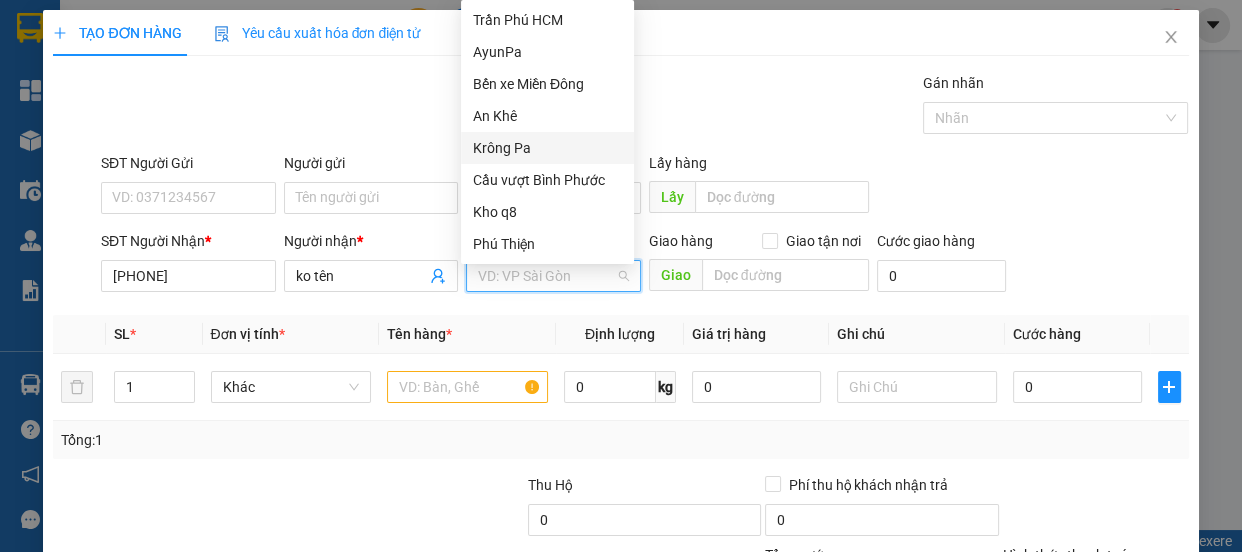 click on "Krông Pa" at bounding box center [547, 148] 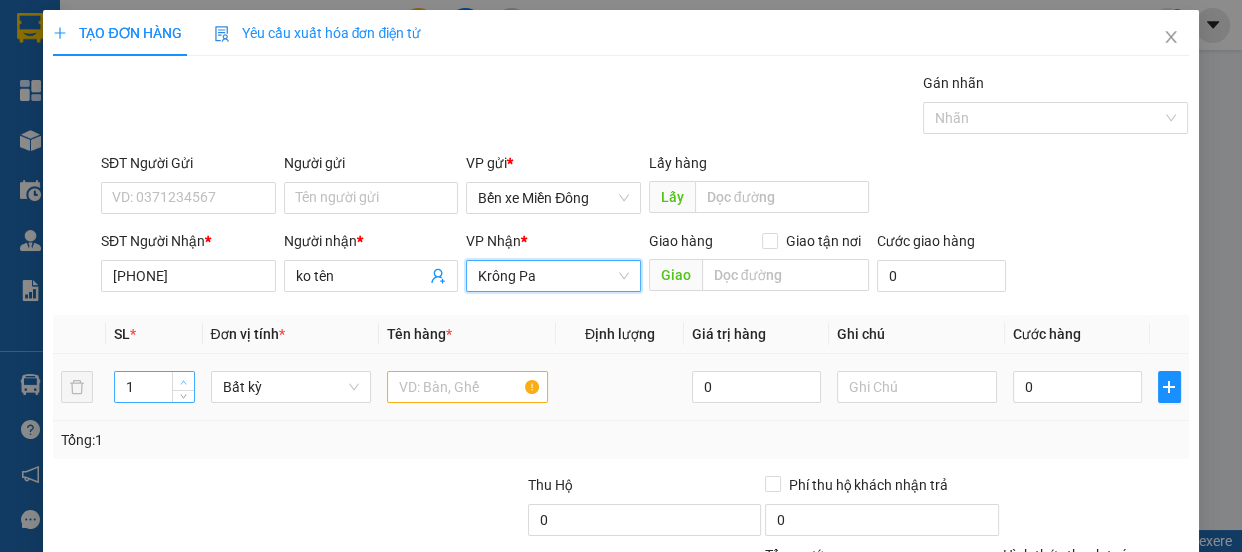 click 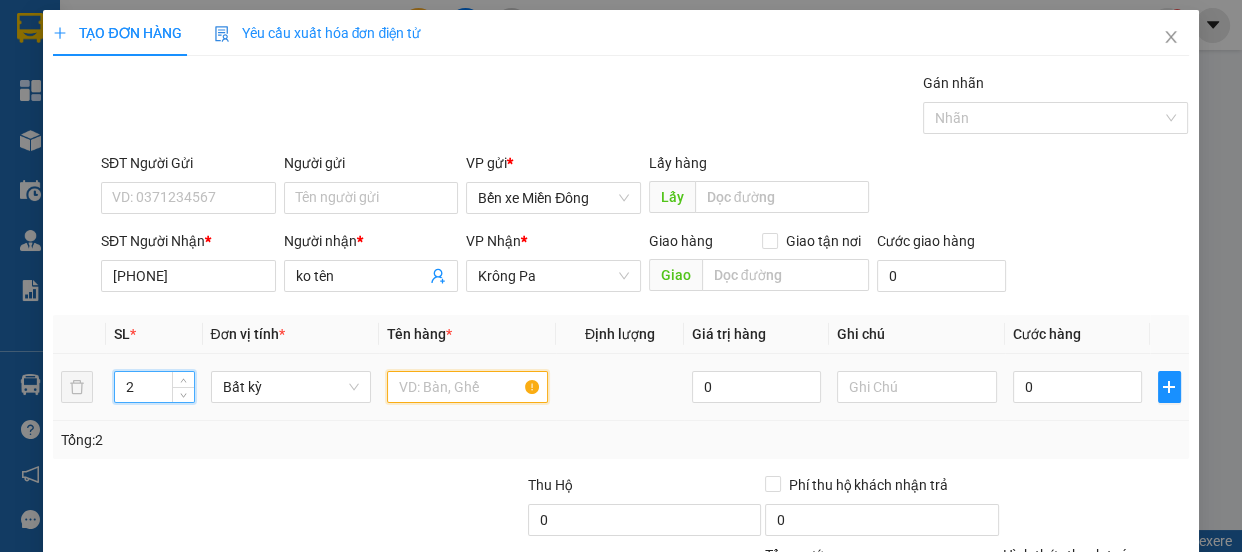 click at bounding box center [467, 387] 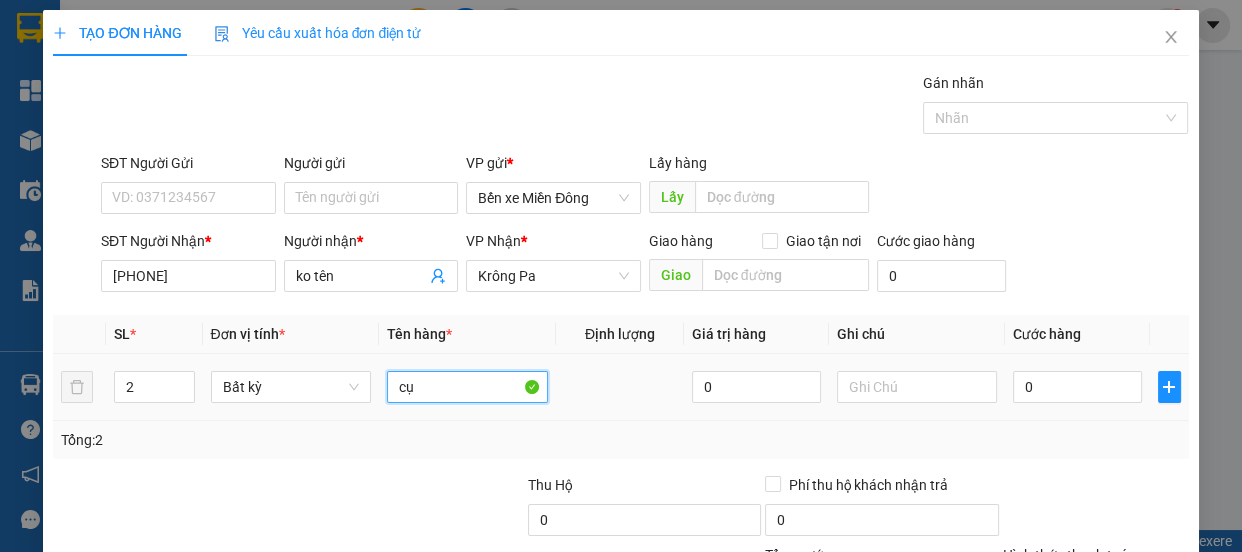type on "c" 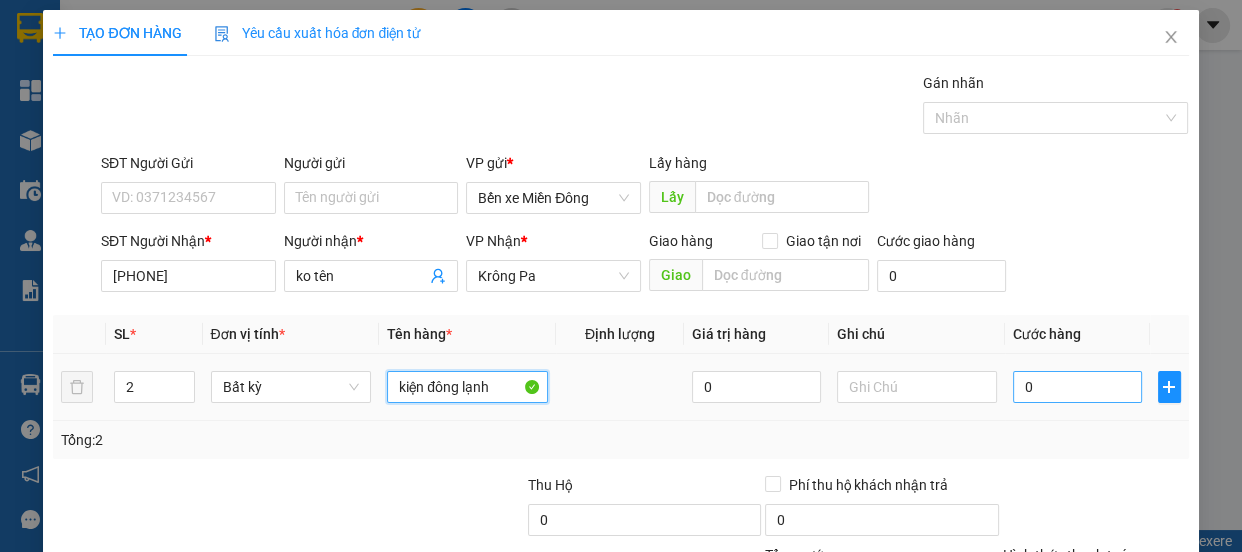 type on "kiện đông lạnh" 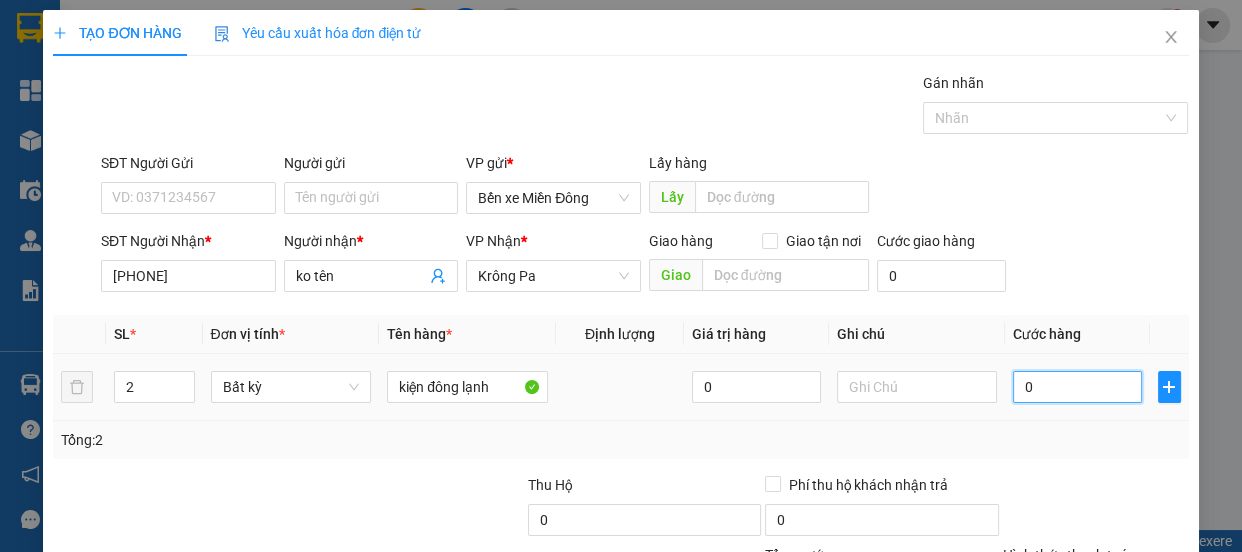 click on "0" at bounding box center (1077, 387) 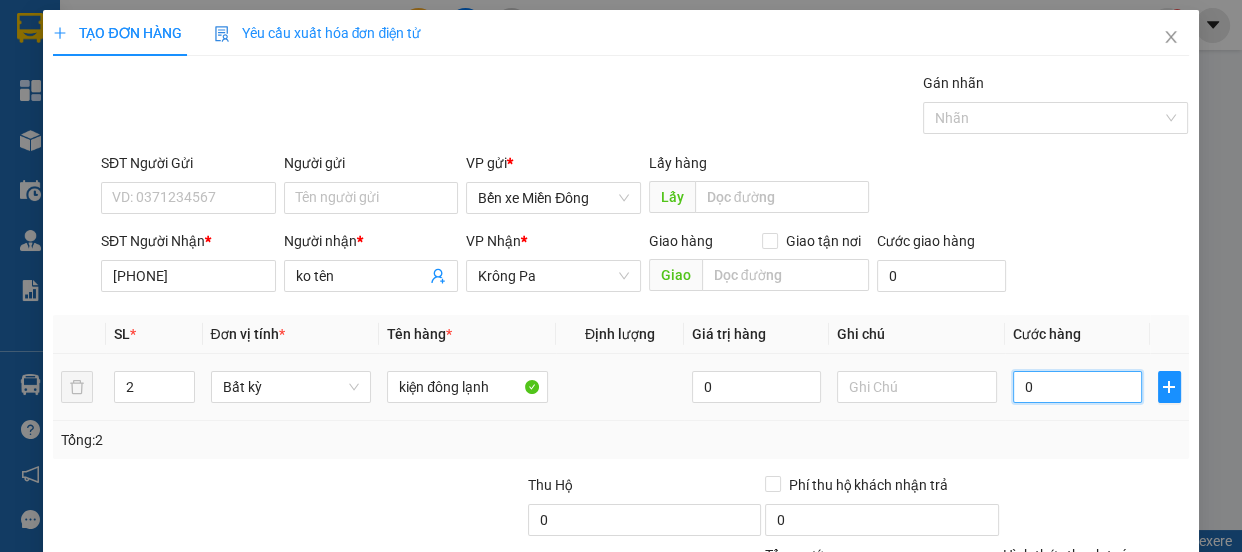 type on "002" 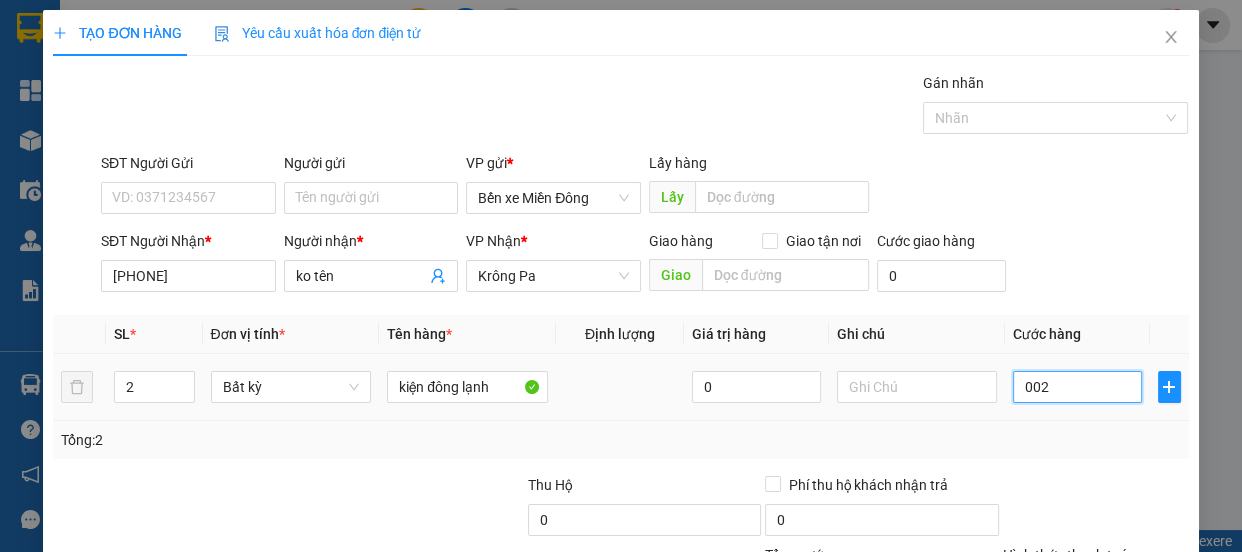 type on "2" 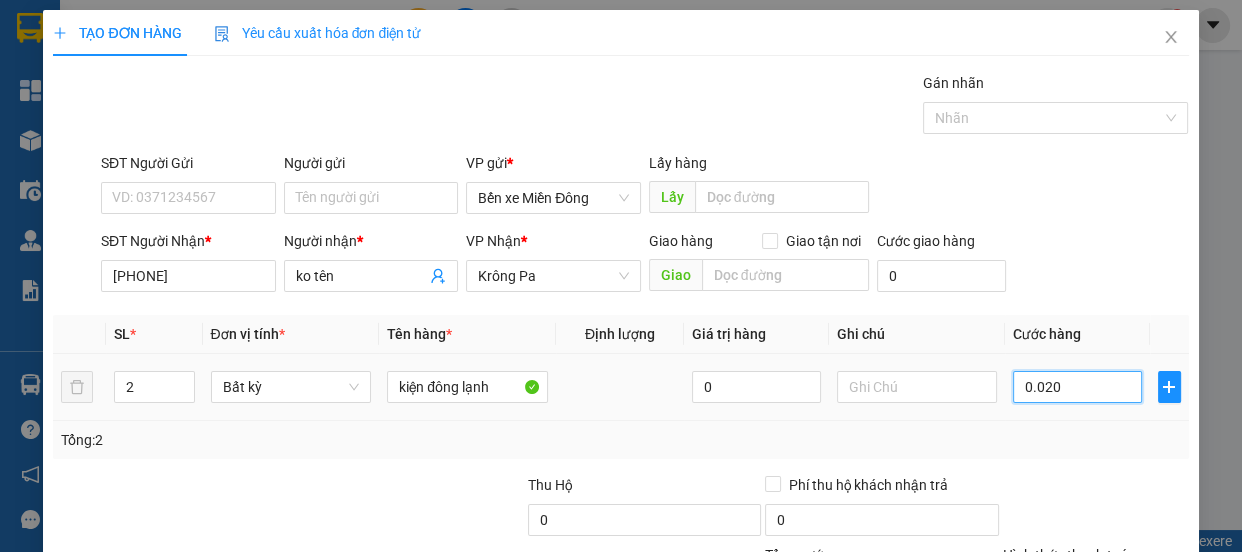 type on "20" 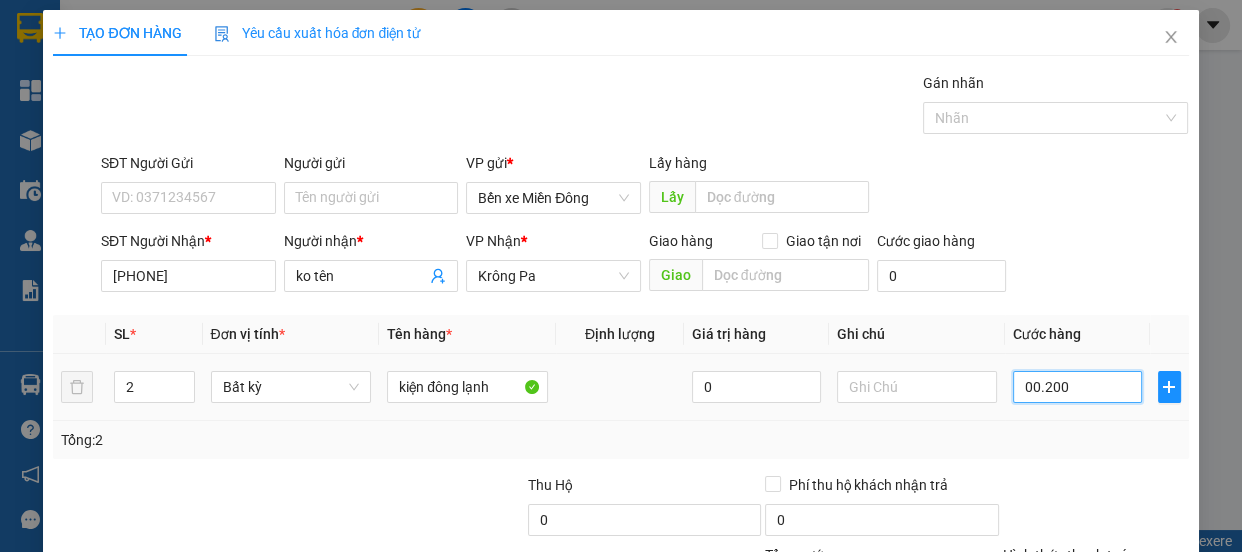type on "200" 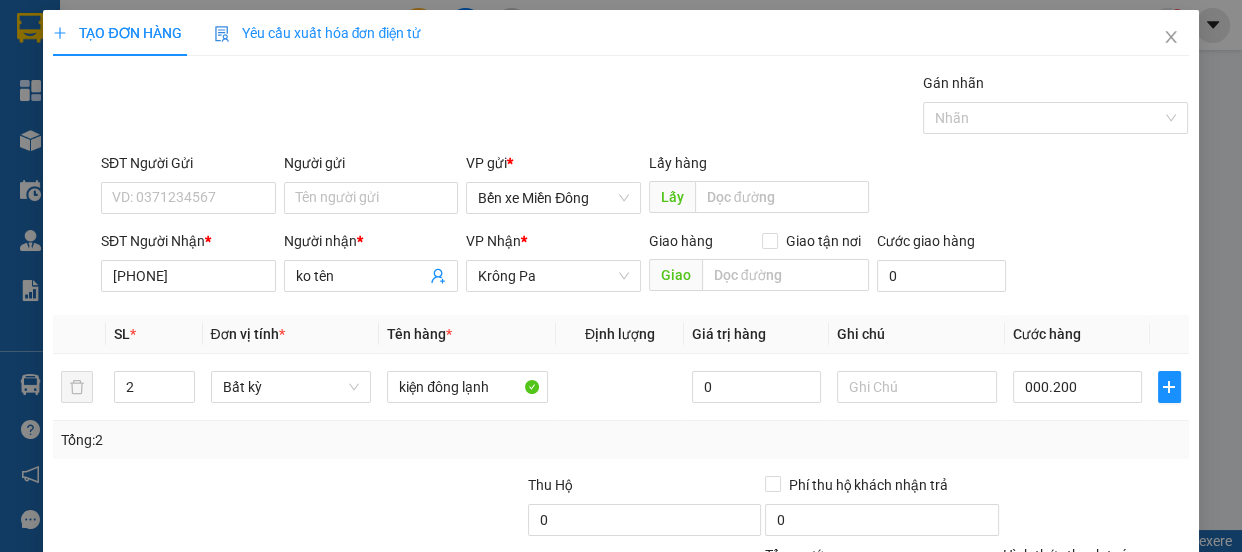 type on "200.000" 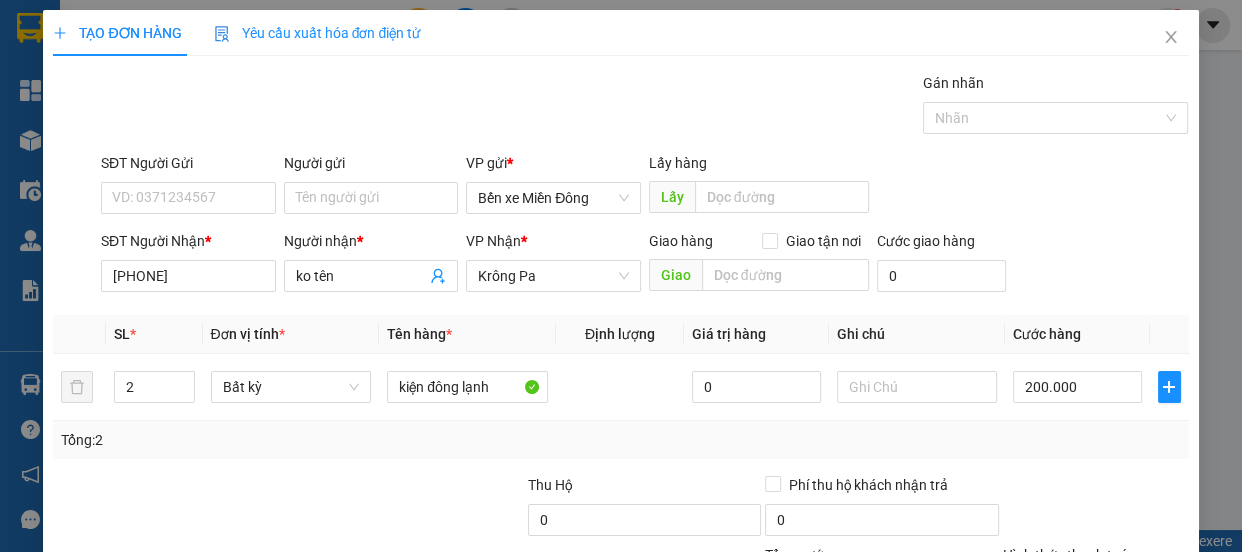click on "Lưu" at bounding box center (977, 685) 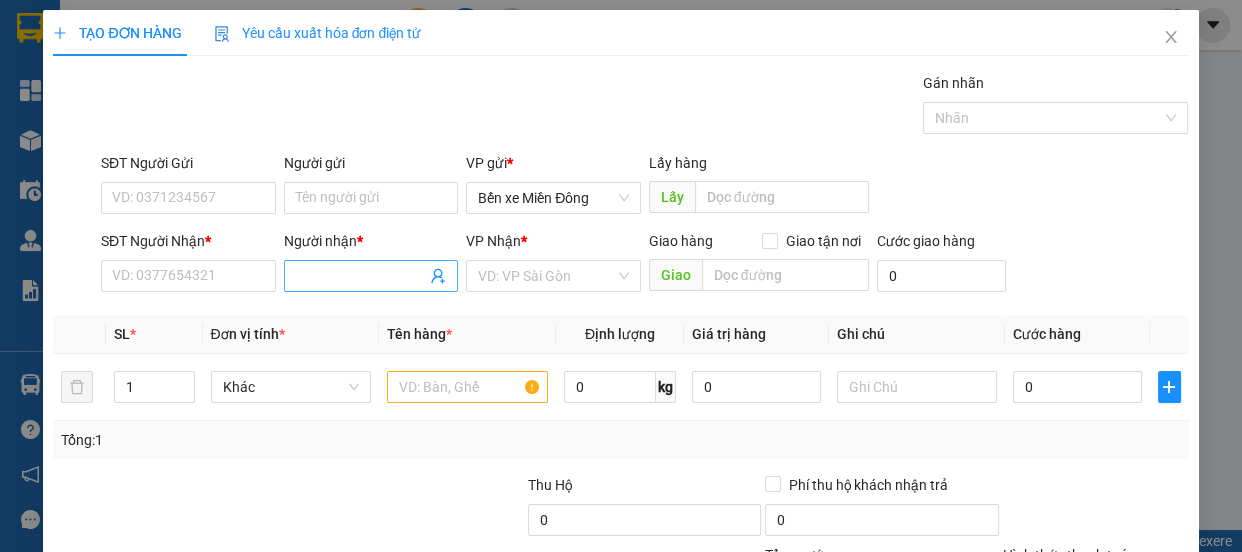 click on "Người nhận  *" at bounding box center (361, 276) 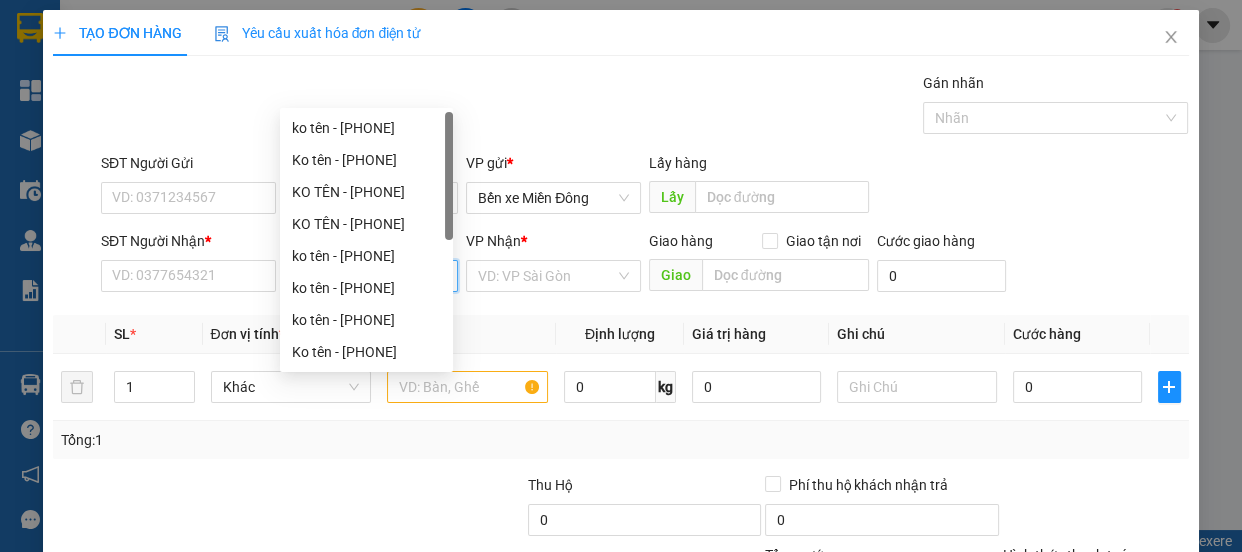 type on "phú anh" 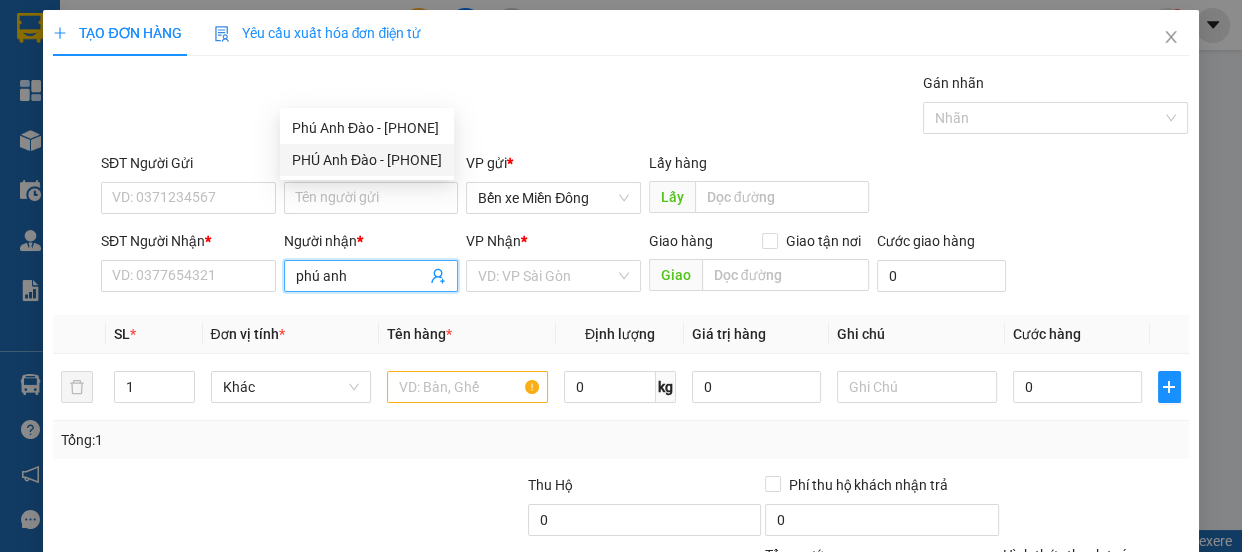 click on "PHÚ Anh Đào - [PHONE]" at bounding box center (367, 160) 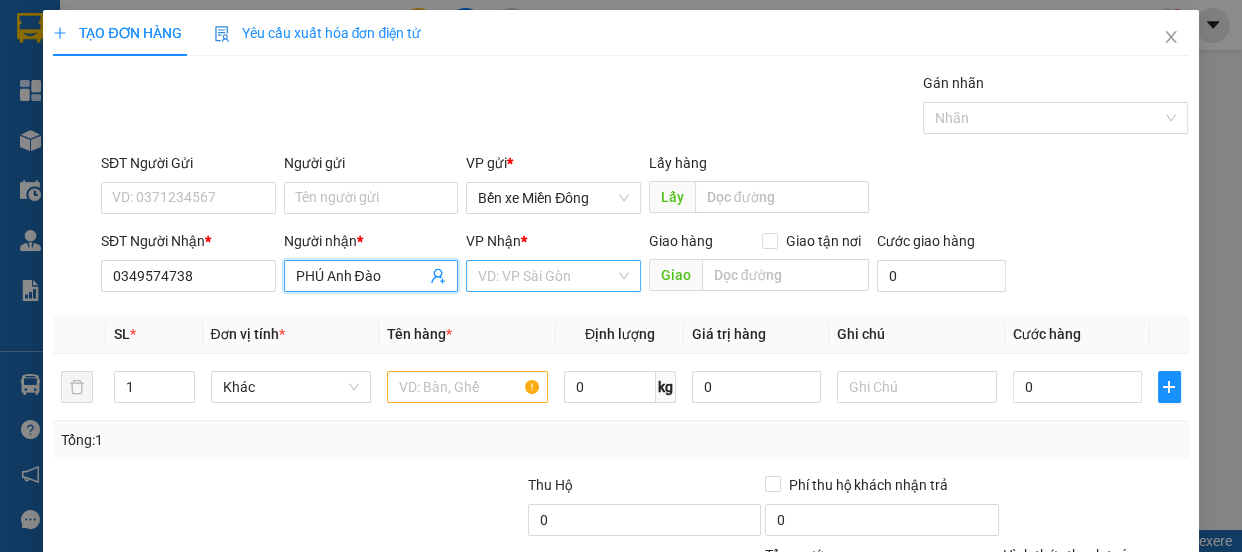 type on "PHÚ Anh Đào" 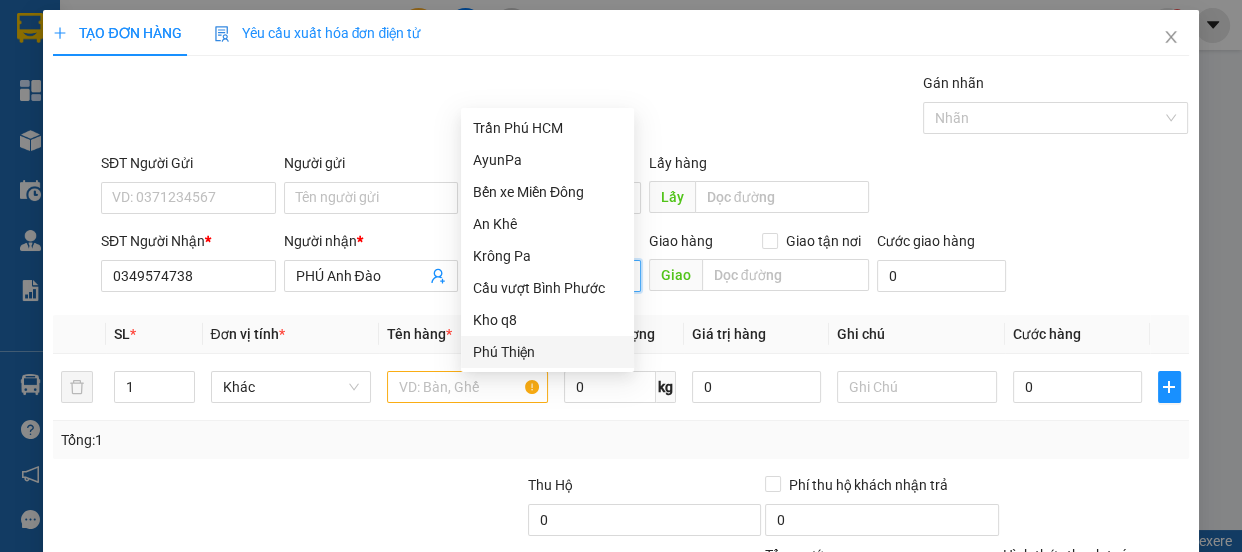 click on "Phú Thiện" at bounding box center (547, 352) 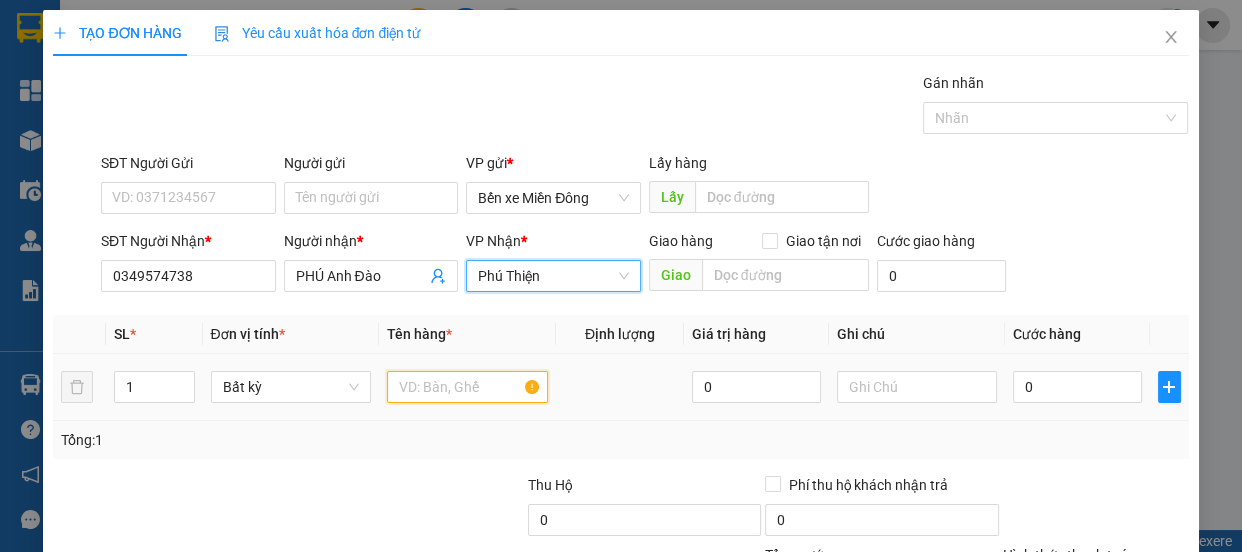 click at bounding box center (467, 387) 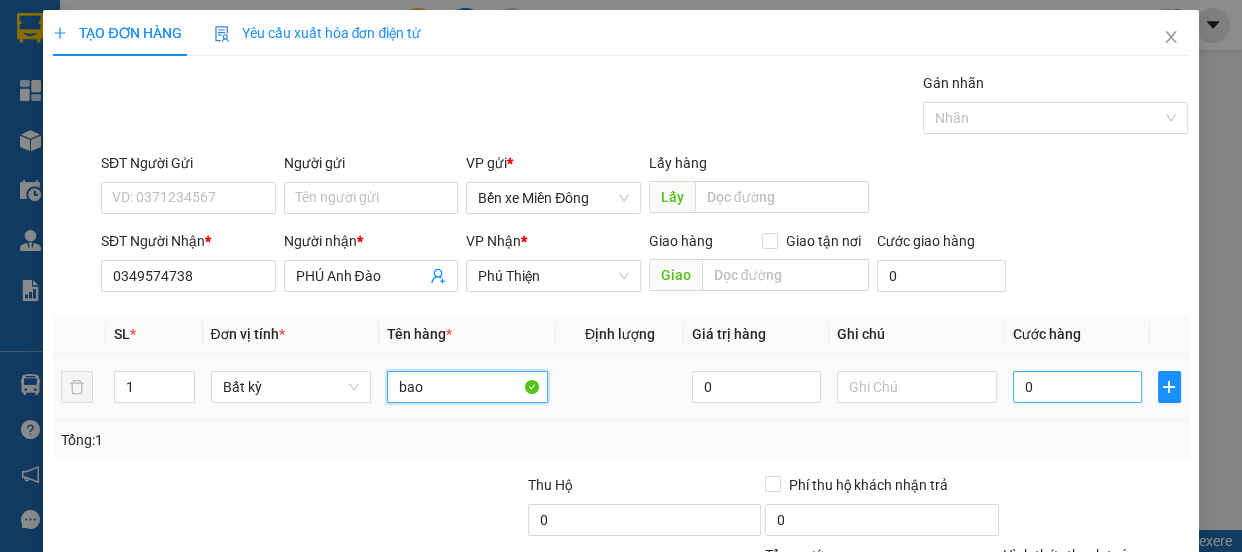 type on "bao" 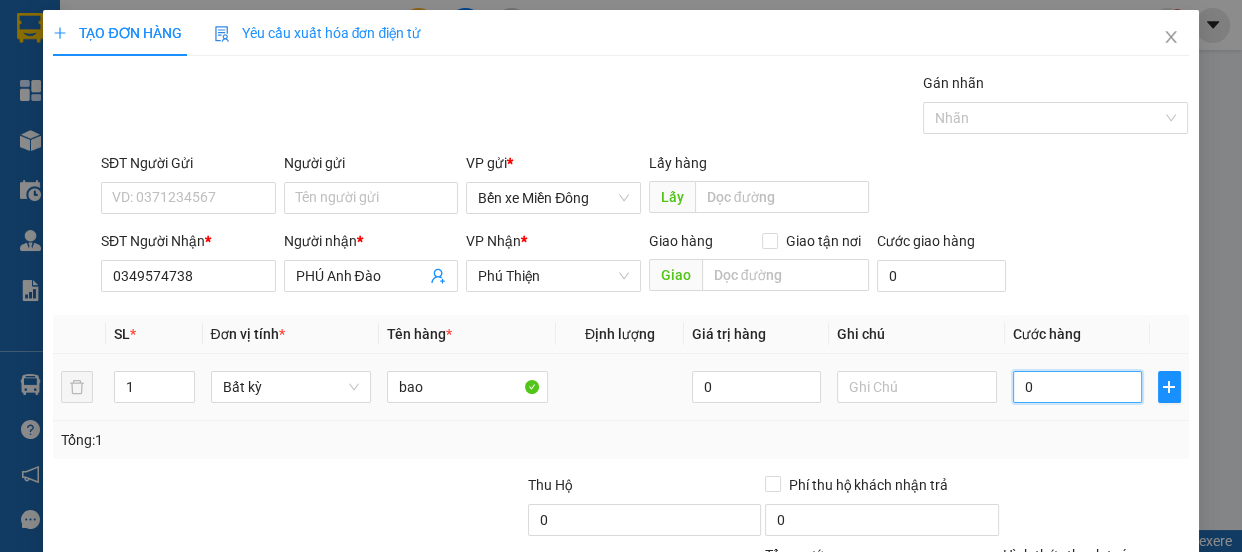 click on "0" at bounding box center [1077, 387] 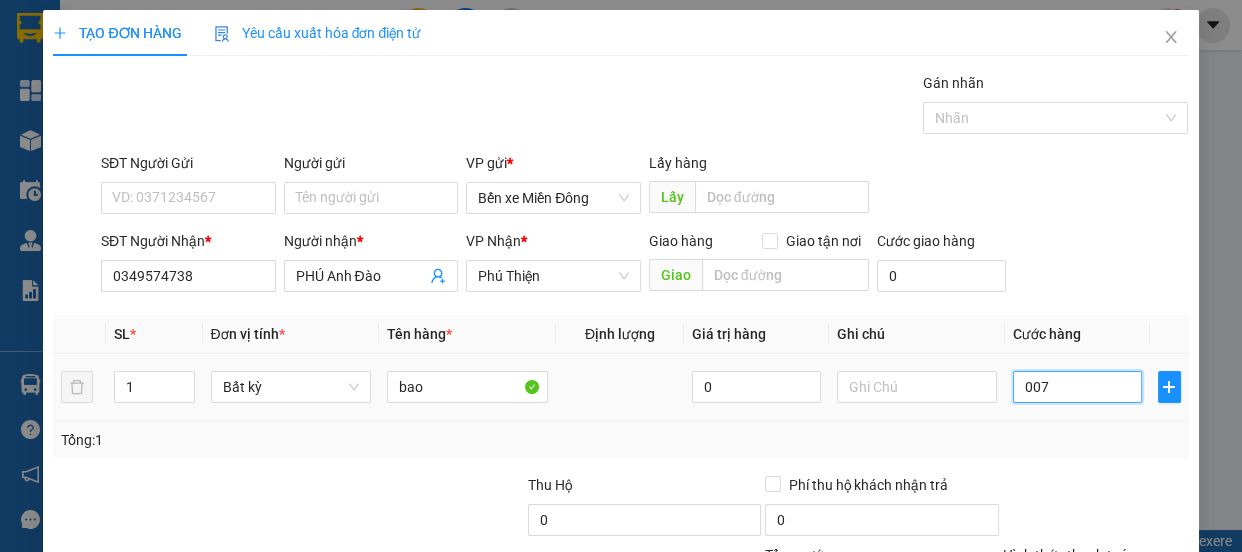 type on "7" 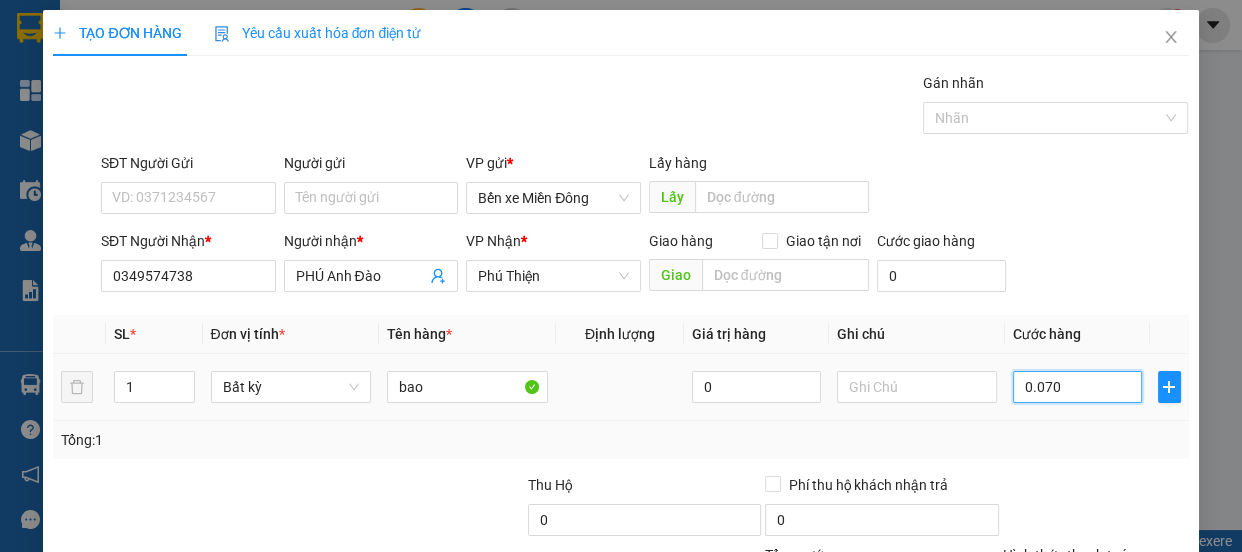type on "70" 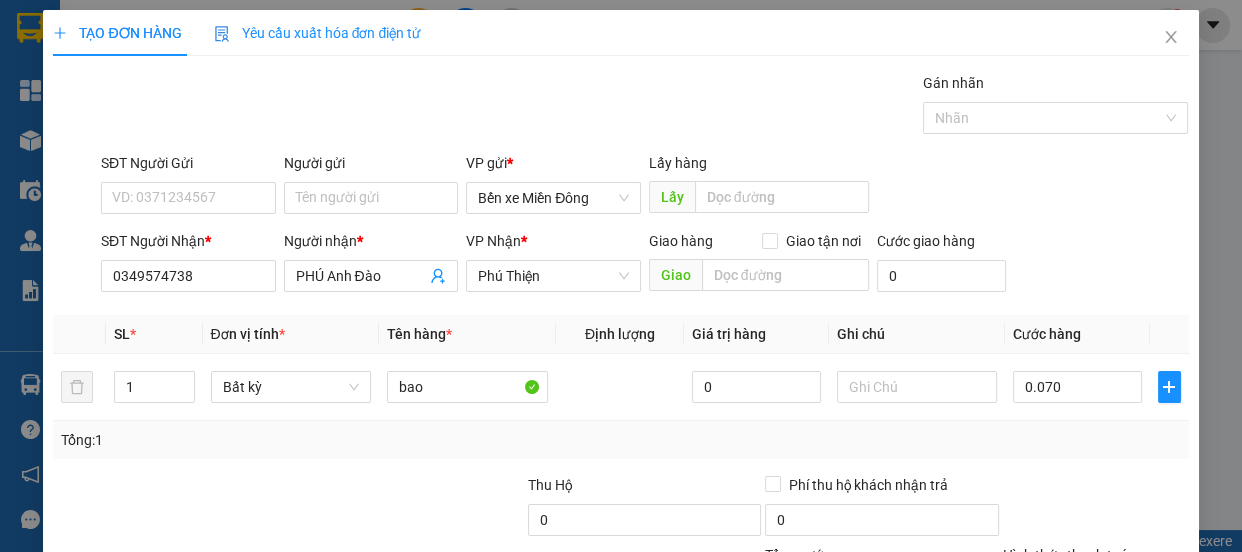 click on "TẠO ĐƠN HÀNG Yêu cầu xuất hóa đơn điện tử Transit Pickup Surcharge Ids Transit Deliver Surcharge Ids Transit Deliver Surcharge Transit Deliver Surcharge Gói vận chuyển  * Tiêu chuẩn Gán nhãn   Nhãn SĐT Người Gửi VD: 0371234567 Người gửi Tên người gửi VP gửi  * Bến xe Miền Đông Lấy hàng Lấy SĐT Người Nhận  * 0349574738 Người nhận  * PHÚ Anh Đào VP Nhận  * Phú Thiện Giao hàng Giao tận nơi Giao Cước giao hàng 0 SL  * Đơn vị tính  * Tên hàng  * Định lượng Giá trị hàng Ghi chú Cước hàng                   1 Bất kỳ bao 0 0.070 Tổng:  1 Thu Hộ 0 Phí thu hộ khách nhận trả 0 Tổng cước 70 Hình thức thanh toán Chọn HT Thanh Toán Số tiền thu trước 0 Chưa thanh toán 70 Chọn HT Thanh Toán Lưu nháp Xóa Thông tin Lưu Lưu và In" at bounding box center [620, 363] 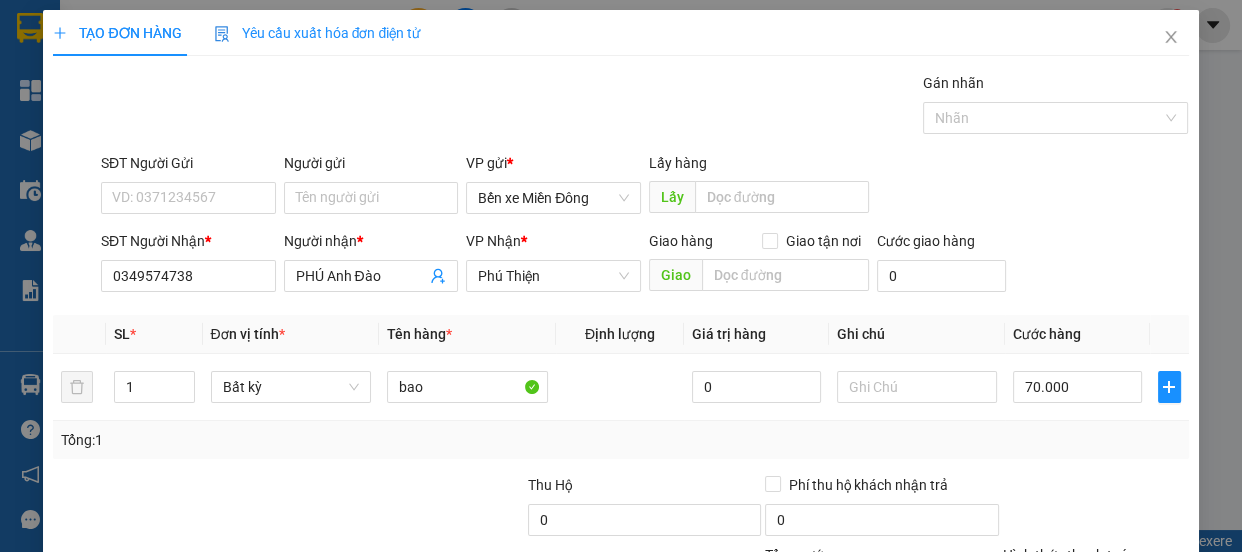 click at bounding box center [407, 509] 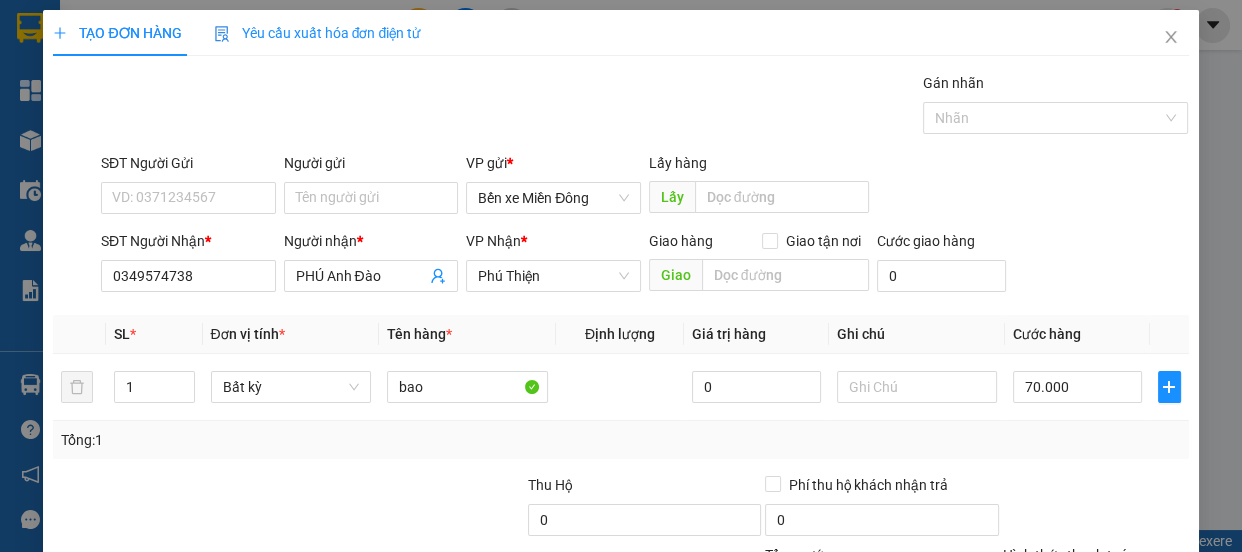 type 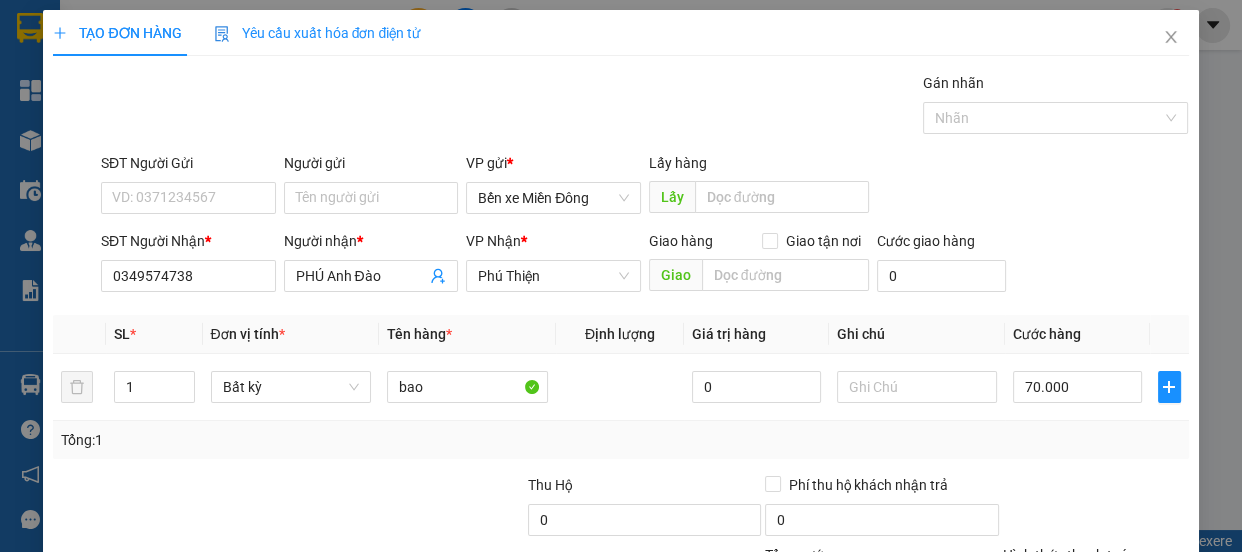 type 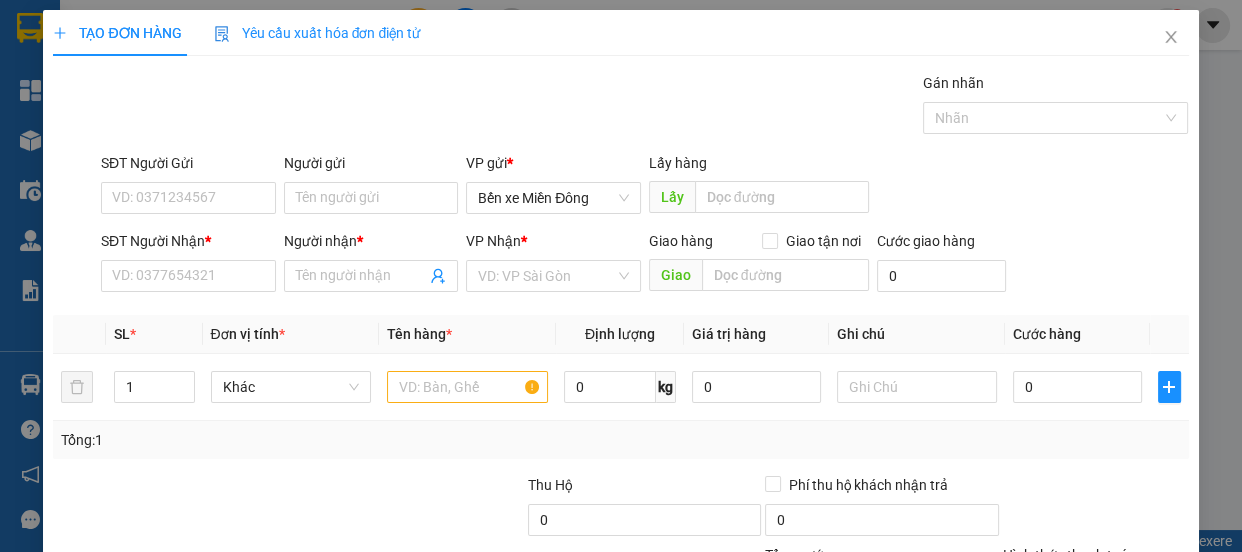 click on "Tổng:  1" at bounding box center [271, 440] 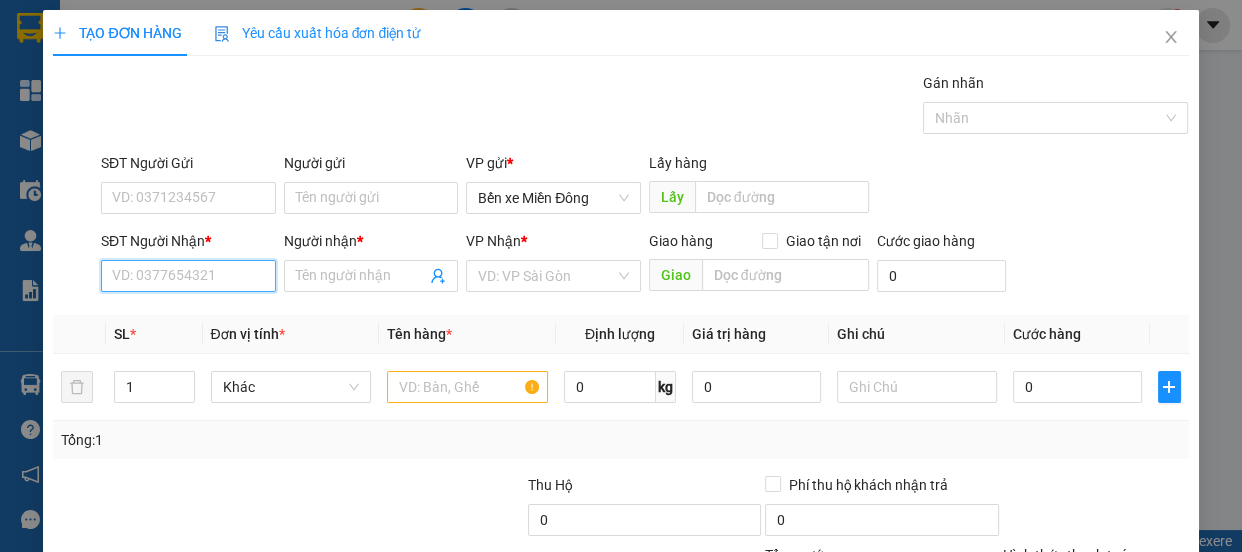 click on "SĐT Người Nhận  *" at bounding box center (188, 276) 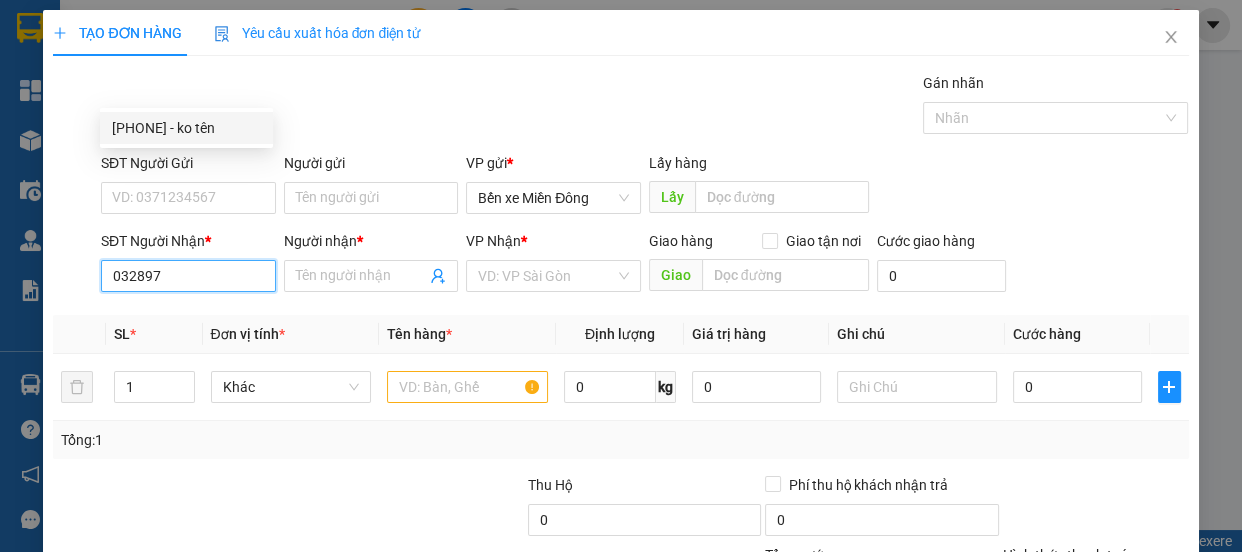 click on "0328970728 - ko tên" at bounding box center (186, 128) 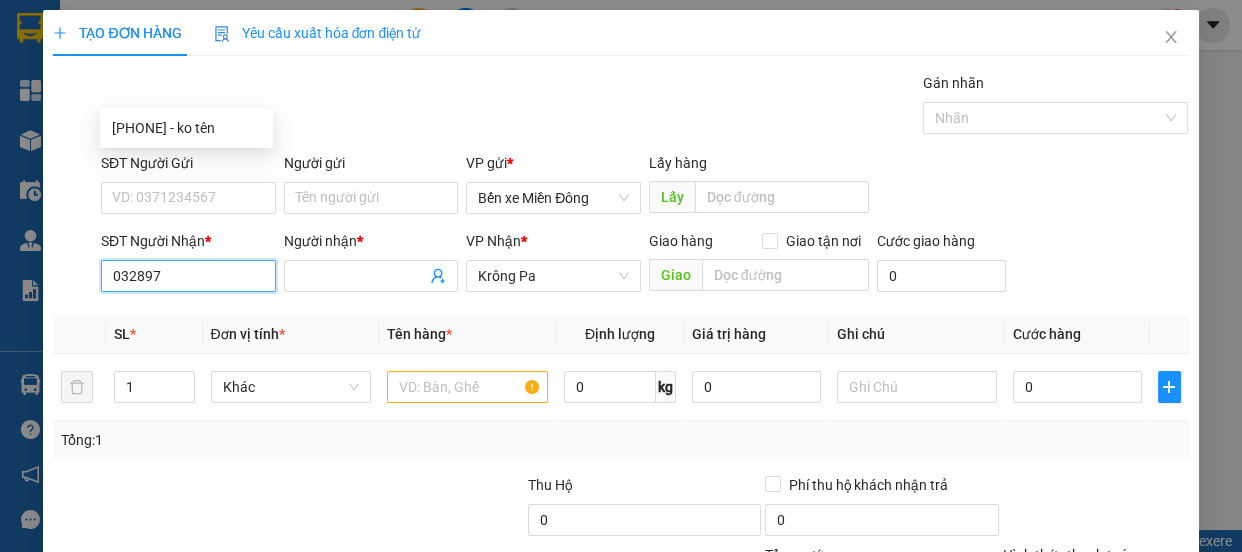 type on "0328970728" 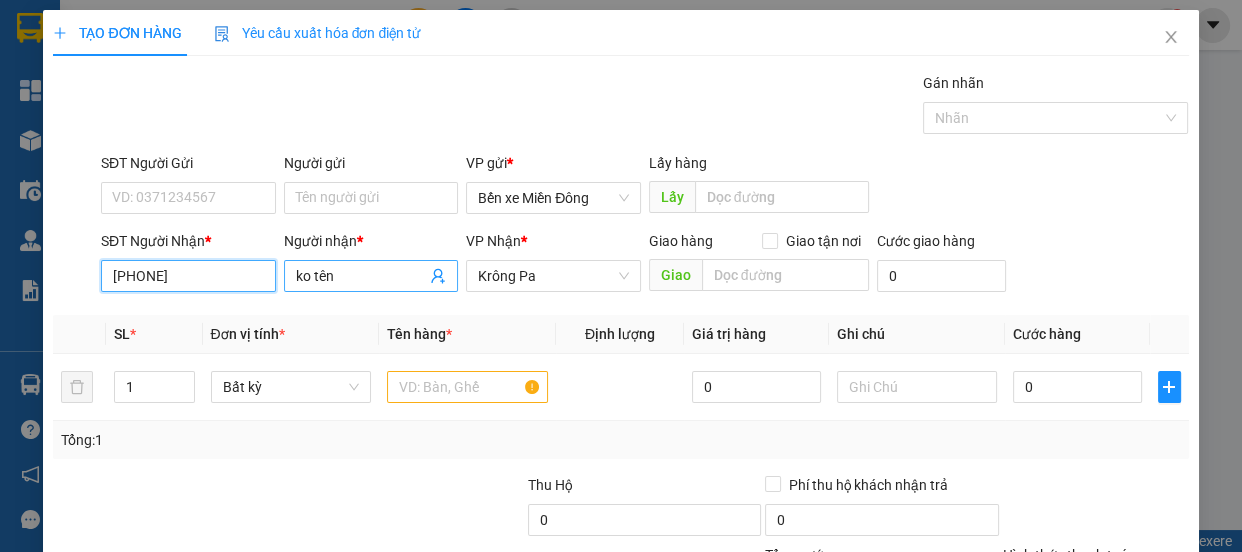 type on "0328970728" 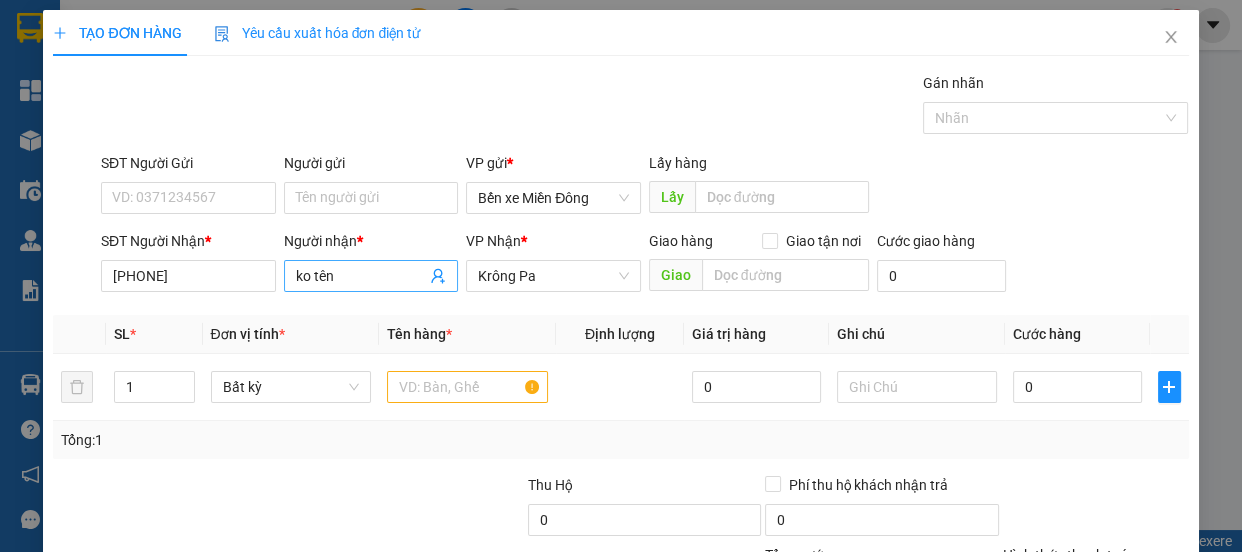 click on "ko tên" at bounding box center (361, 276) 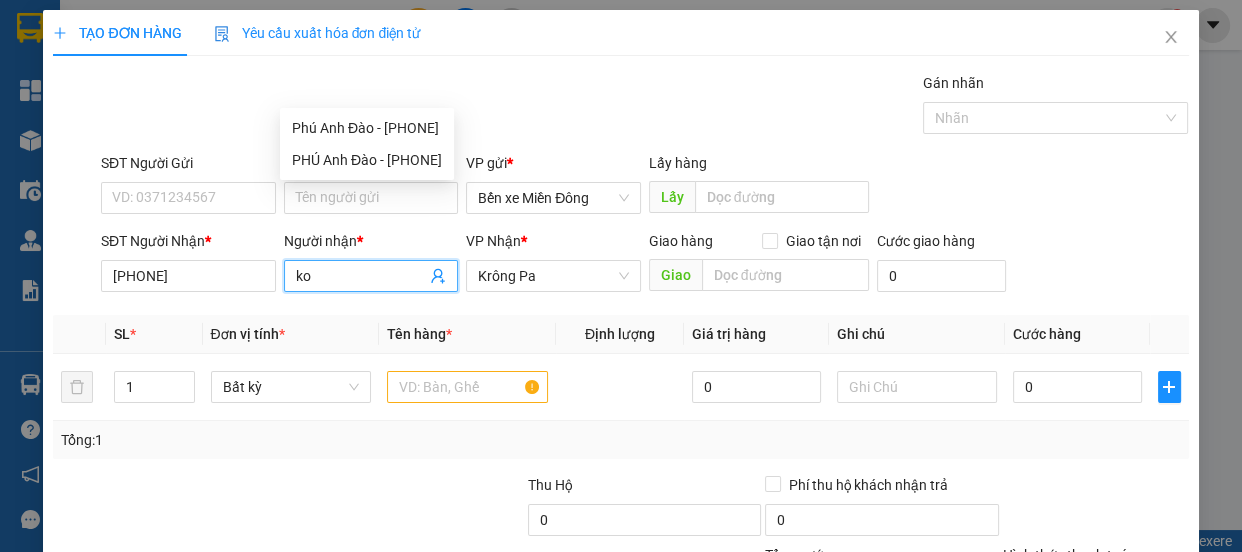 type on "k" 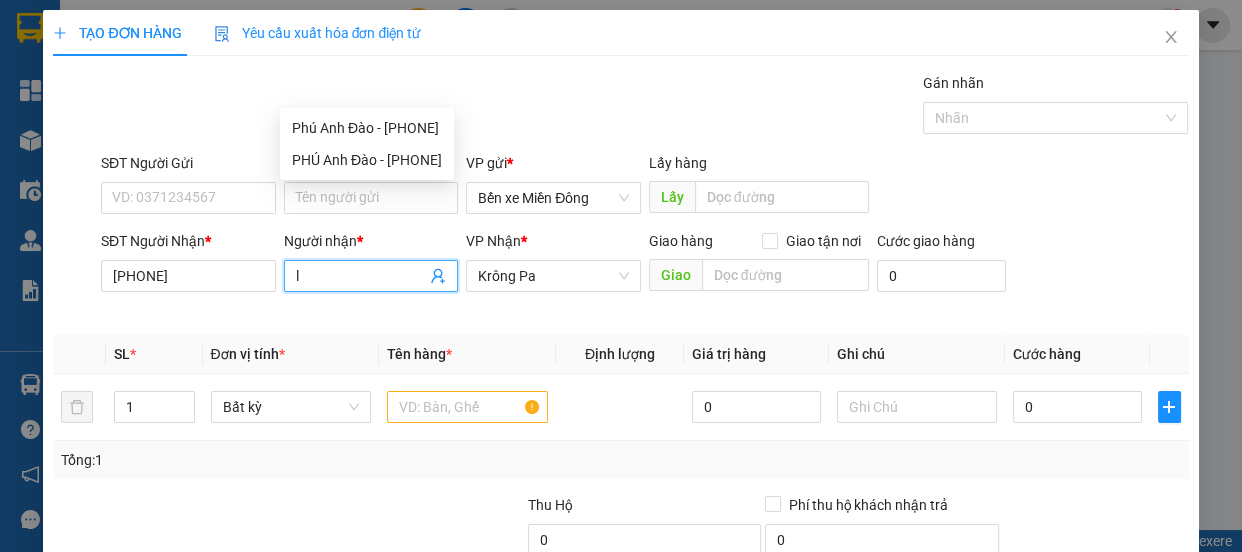 type on "ly" 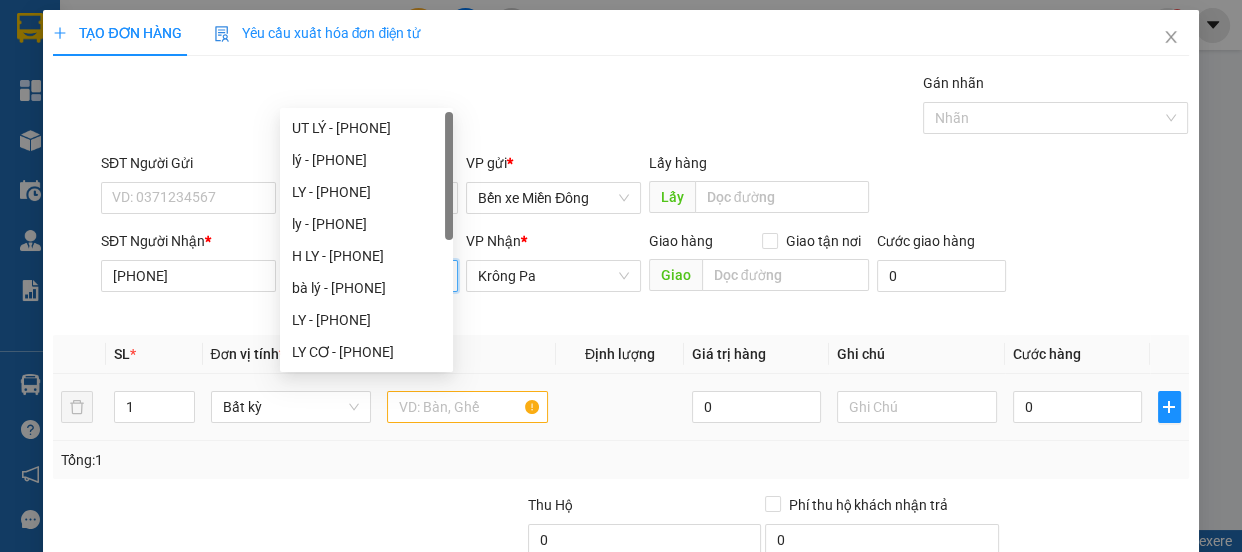 click on "LY - 0385385032" at bounding box center (366, 192) 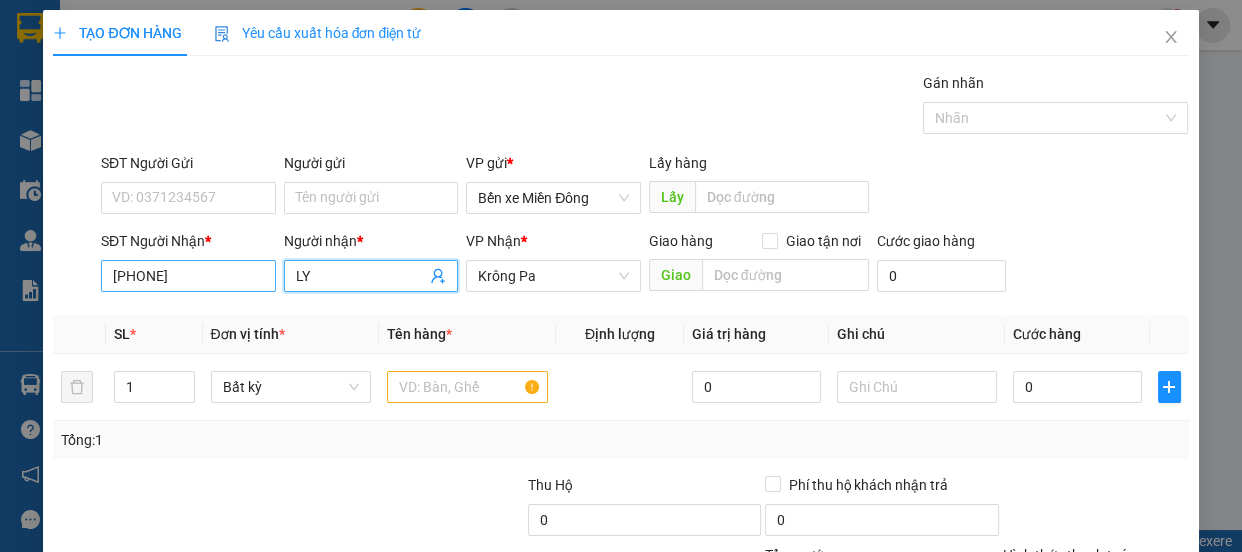 type on "LY" 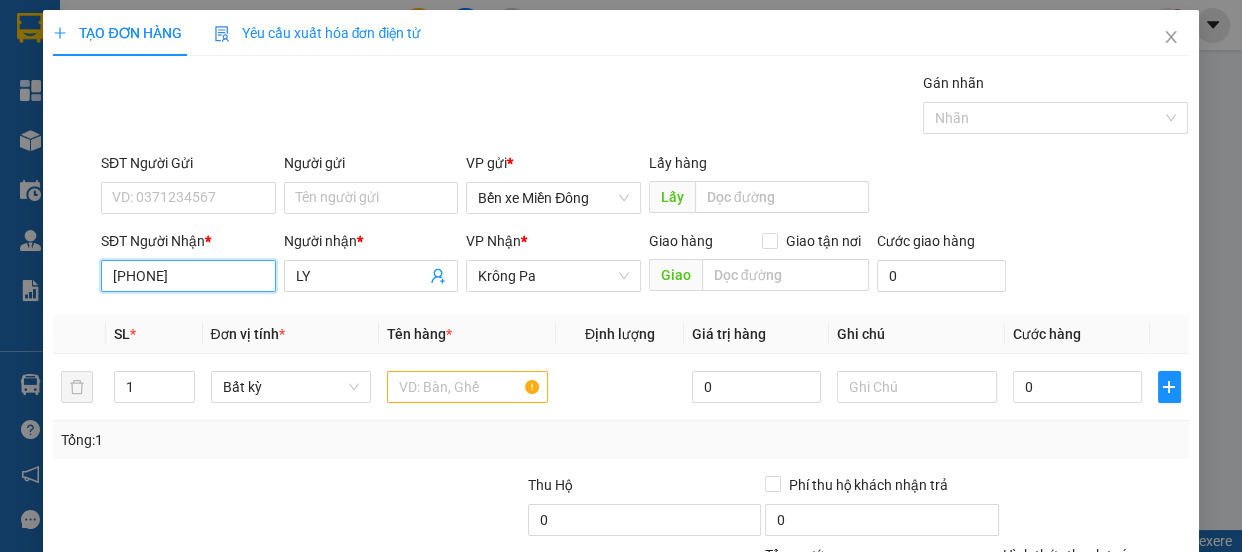 click on "0385385032" at bounding box center [188, 276] 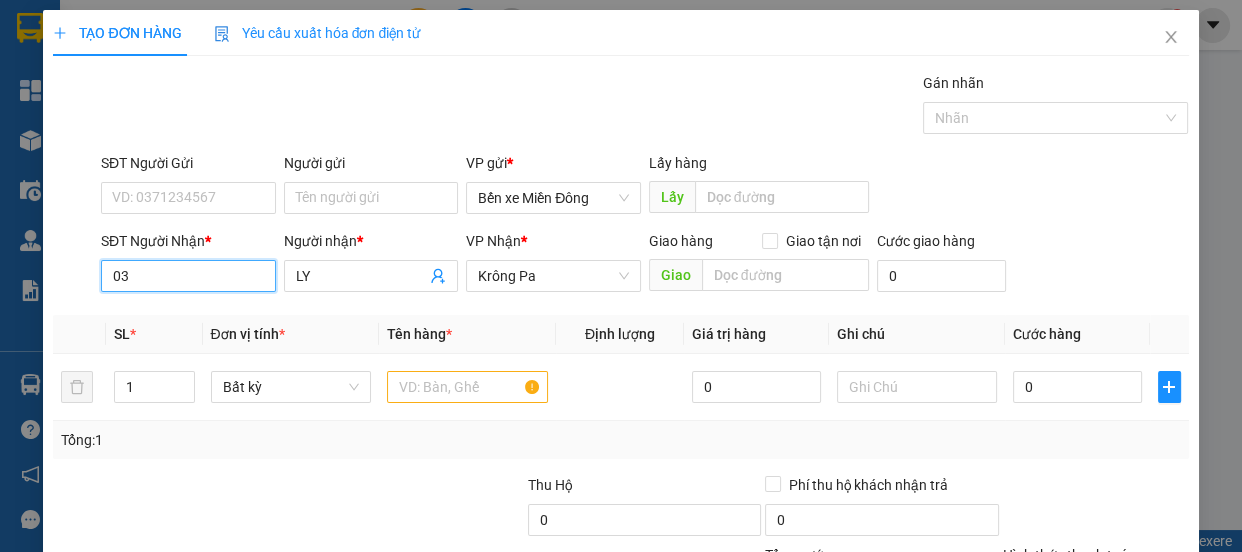 type on "0" 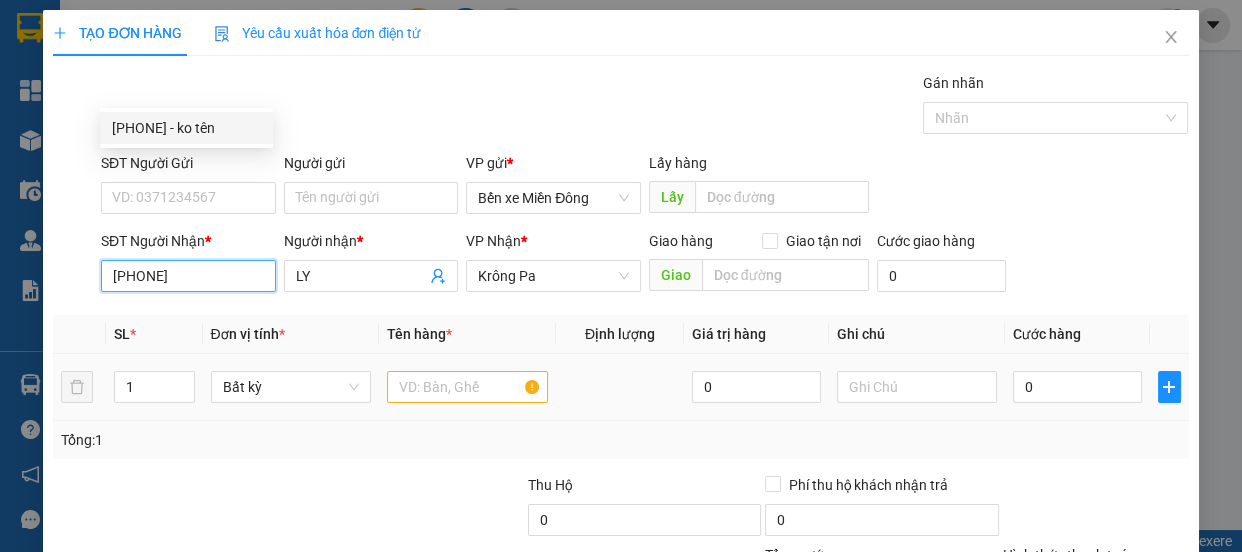 type on "0328970728" 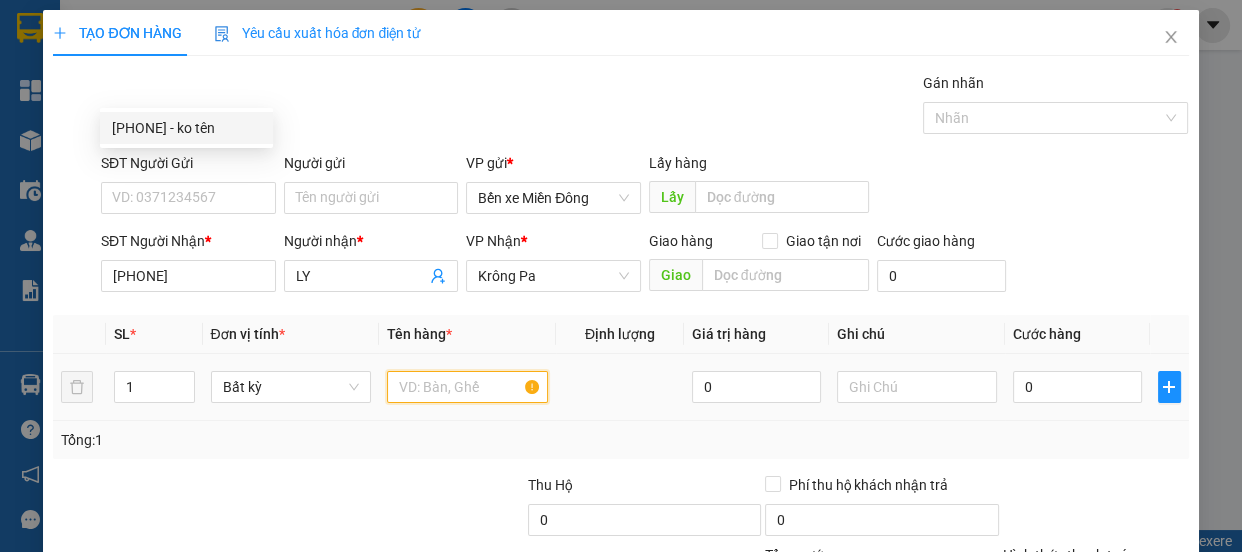 click at bounding box center (467, 387) 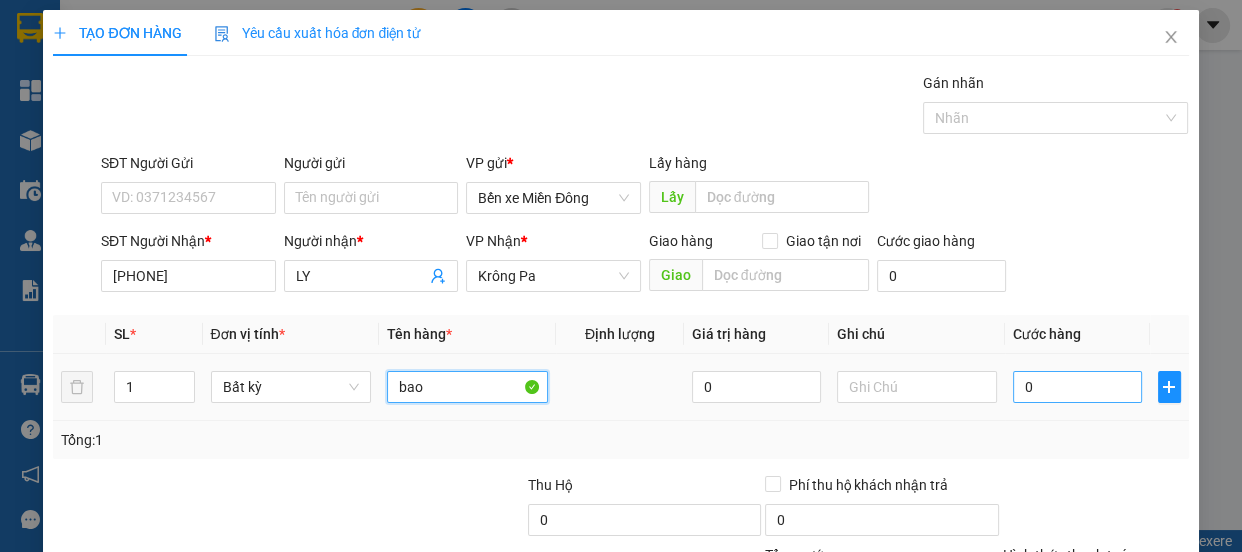 type on "bao" 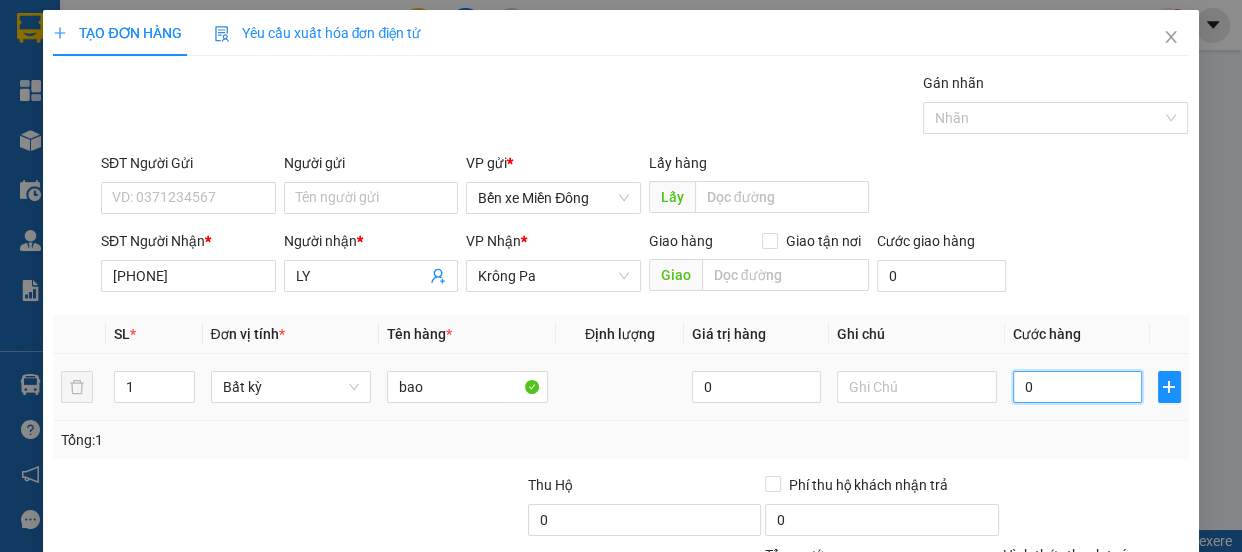 click on "0" at bounding box center (1077, 387) 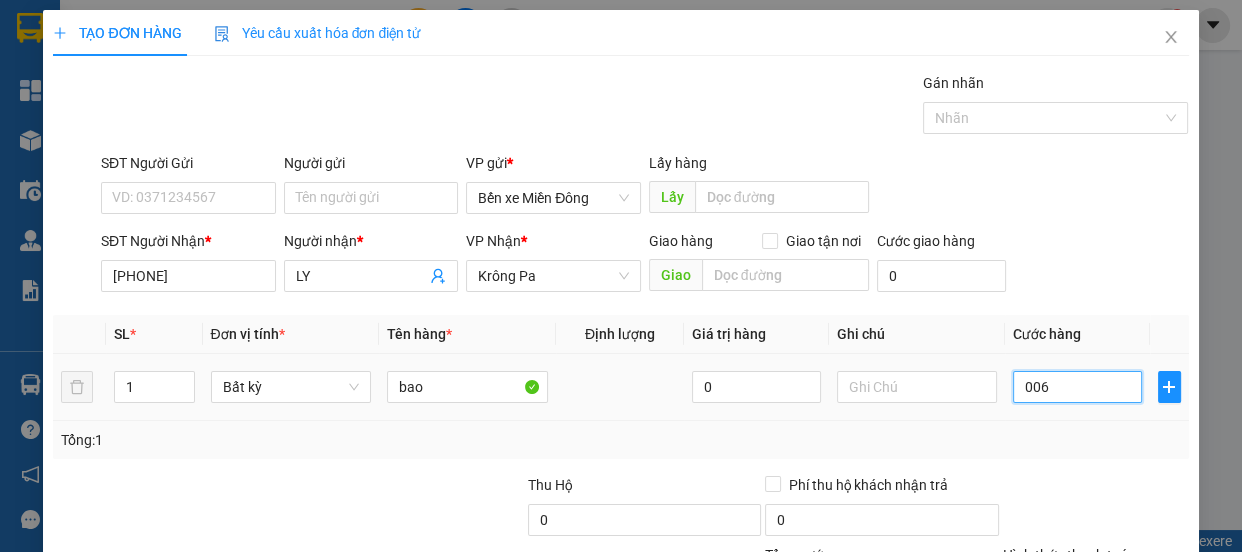 type on "0.060" 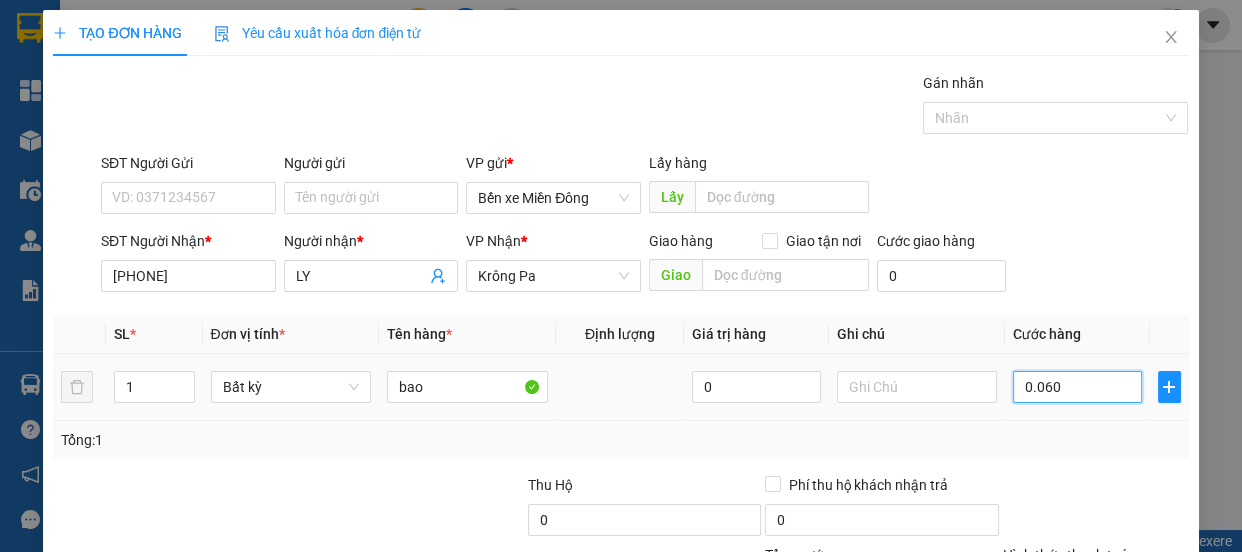 type on "60" 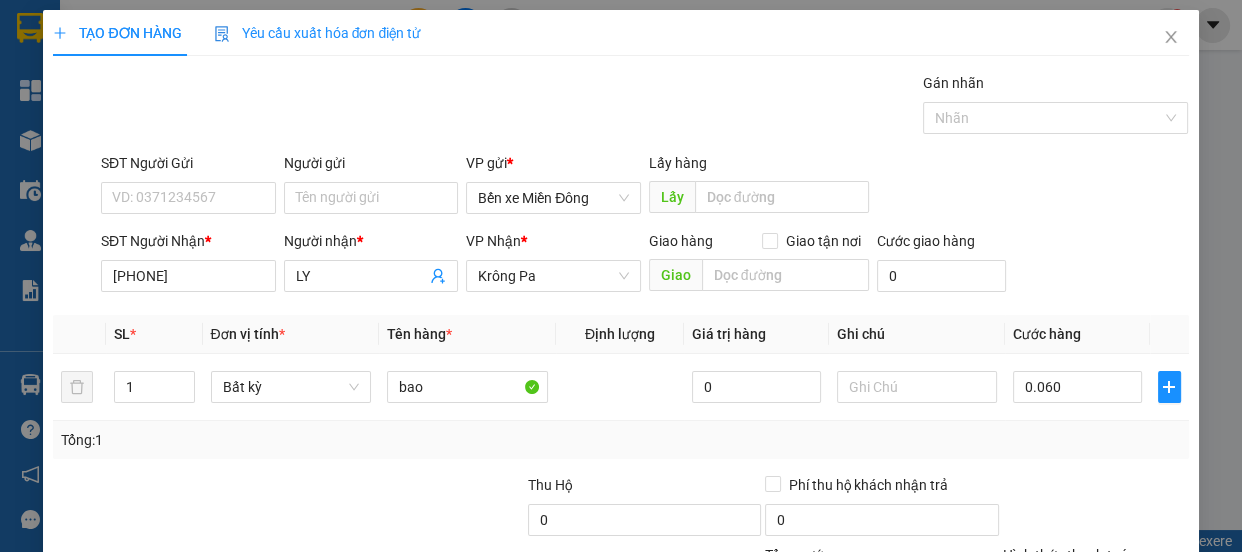 type on "60.000" 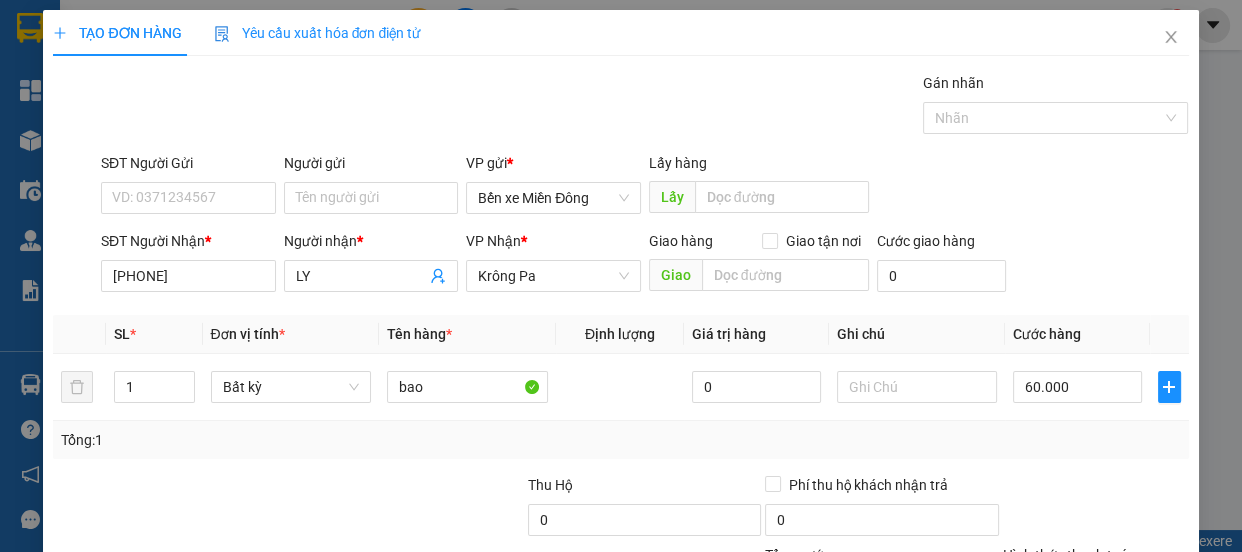 type on "60.000" 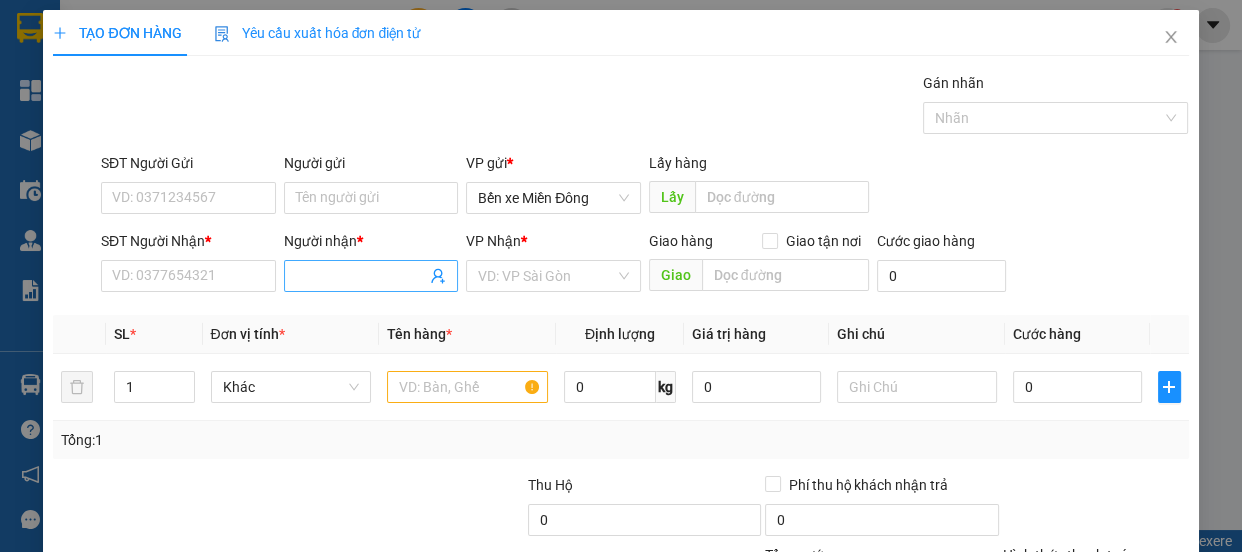 click on "Người nhận  *" at bounding box center [361, 276] 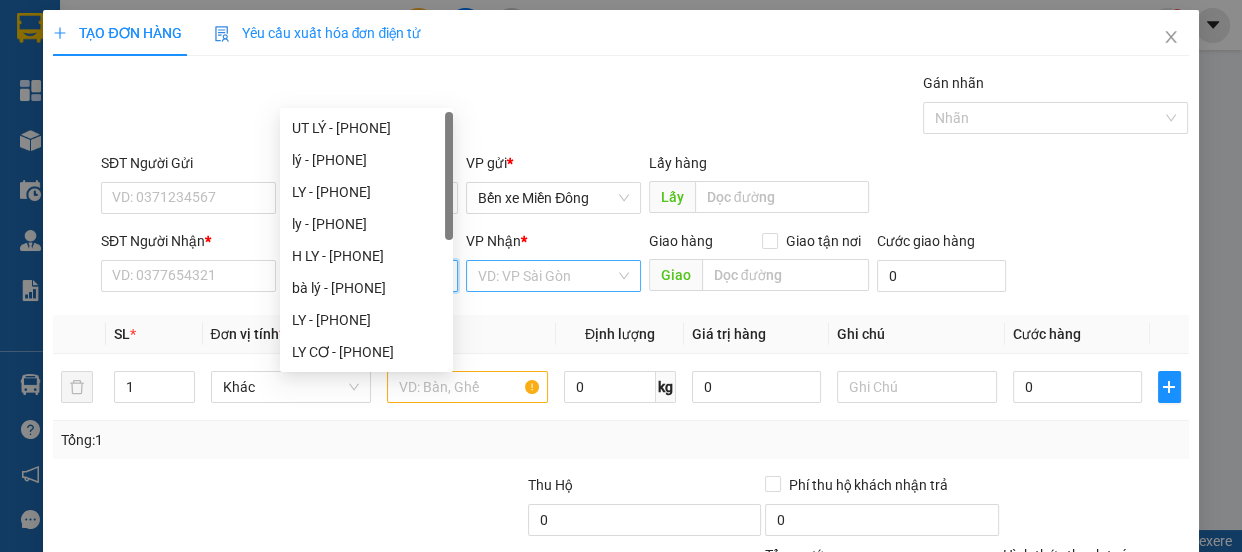 type on "nhật khang" 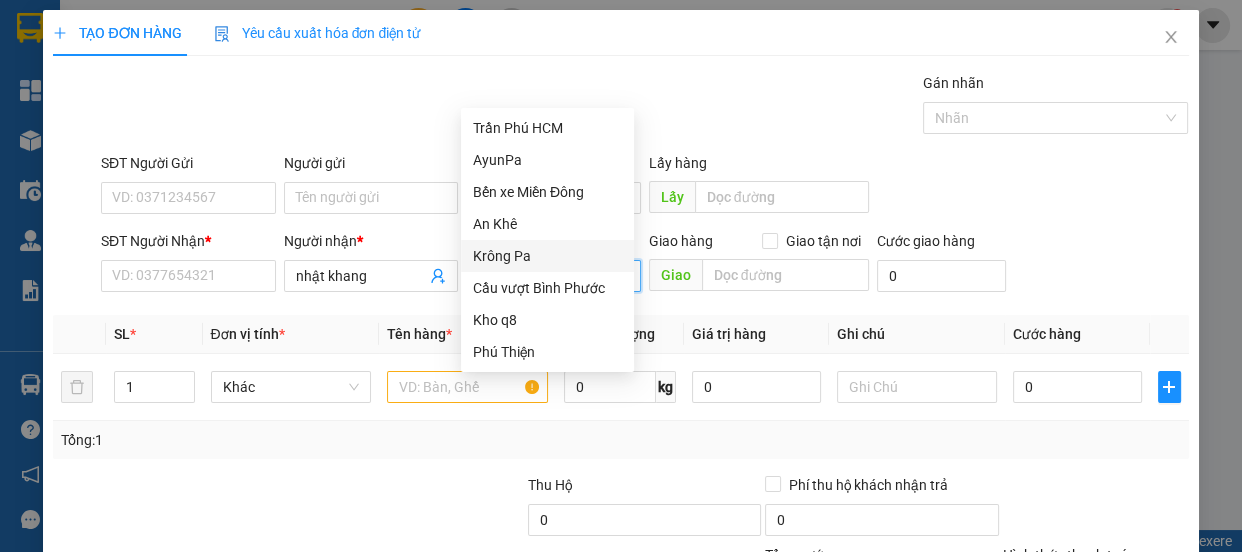click on "Krông Pa" at bounding box center (547, 256) 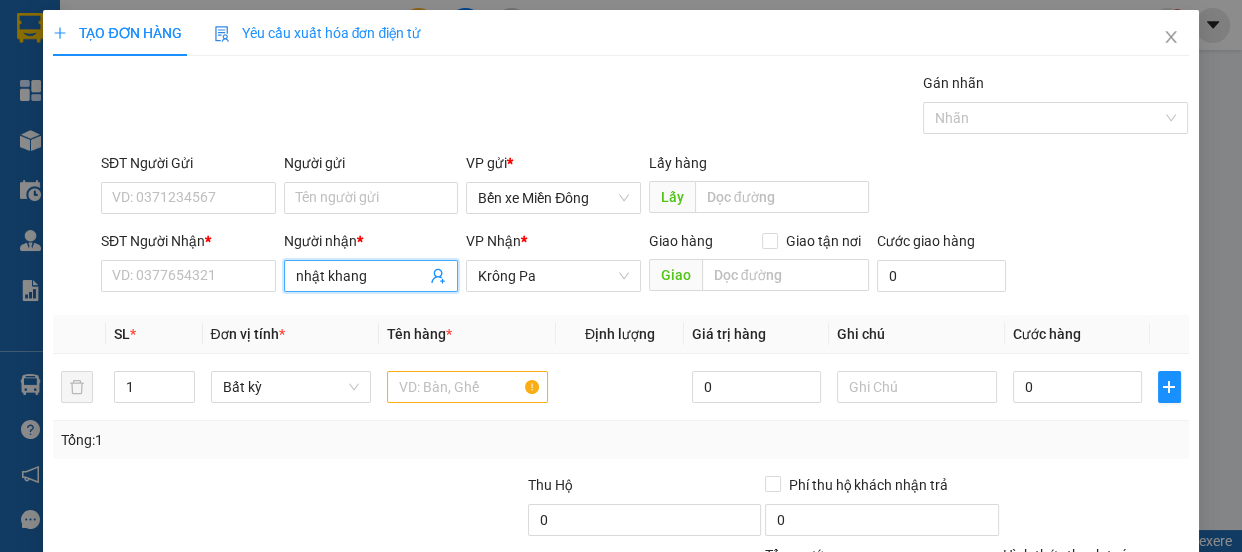 click on "nhật khang" at bounding box center (361, 276) 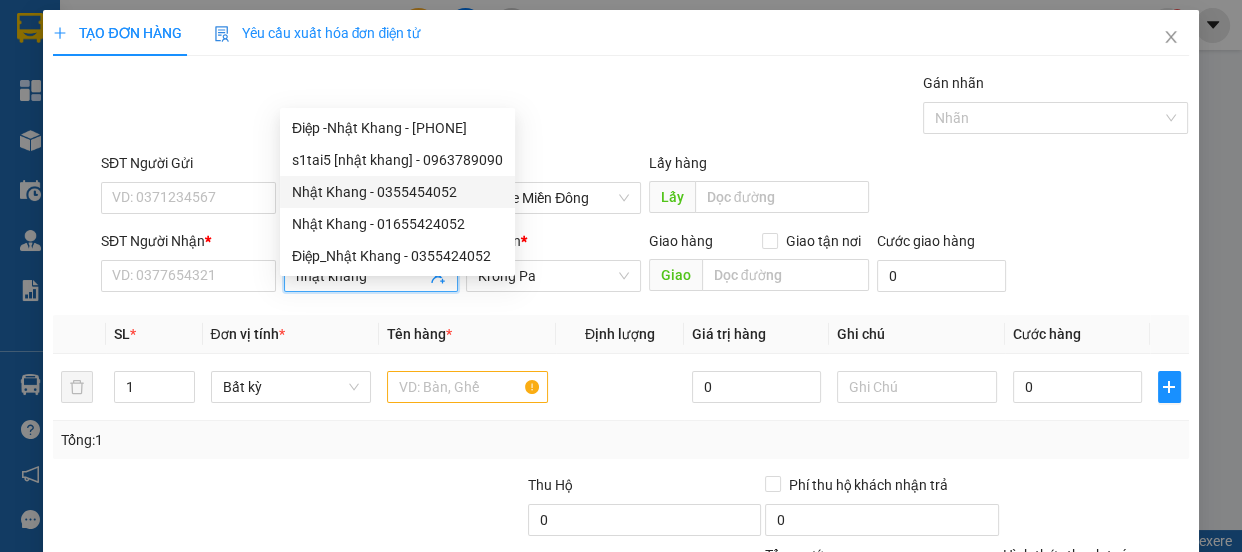 click on "Nhật Khang - 0355454052" at bounding box center (397, 192) 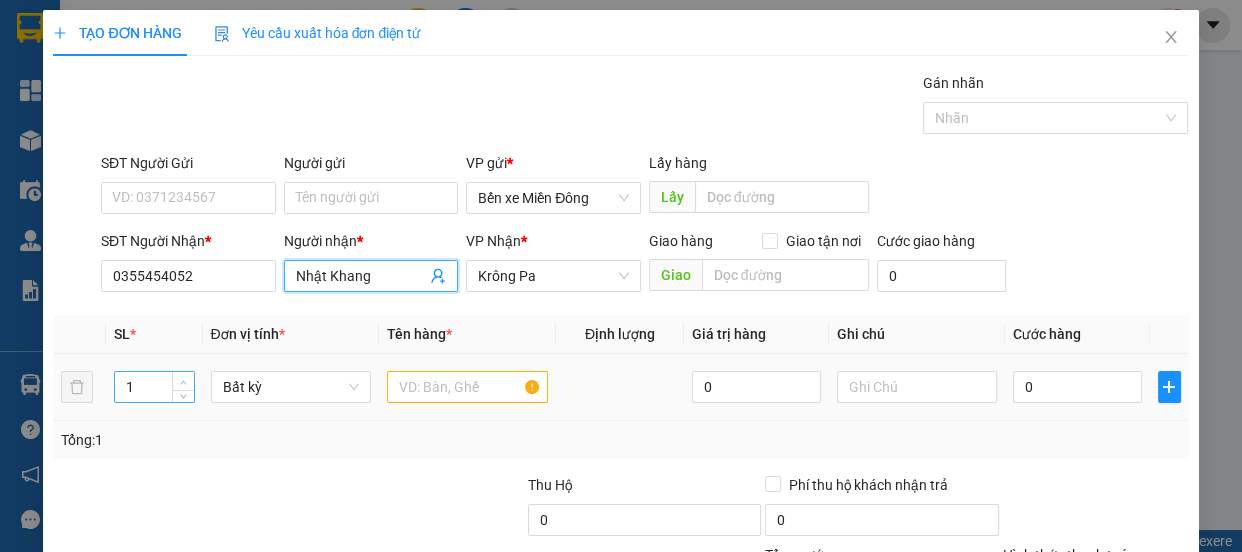 type on "2" 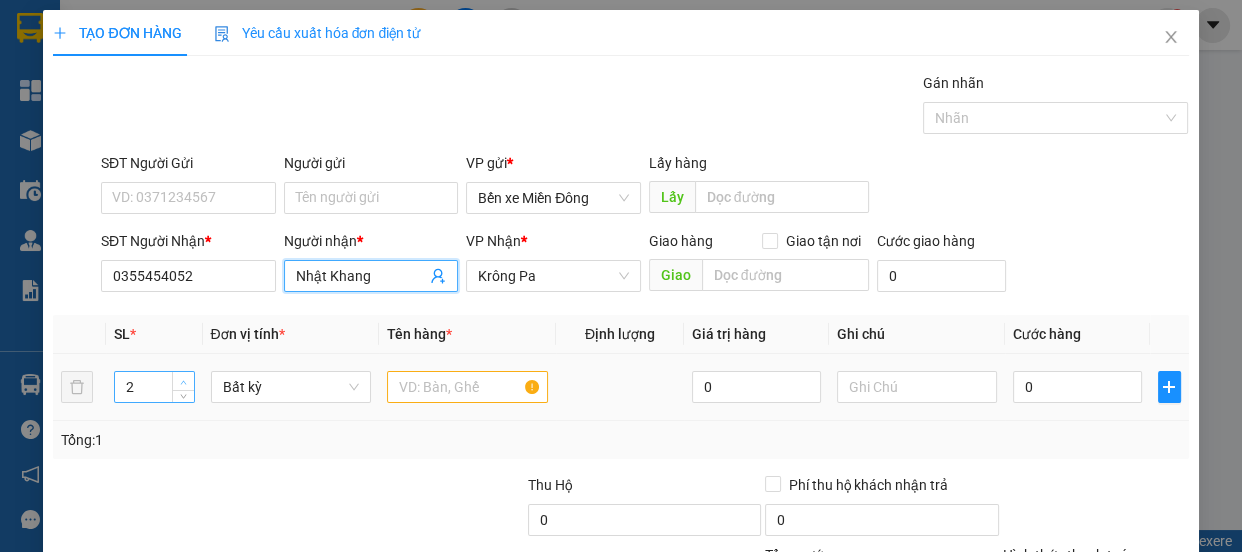 click 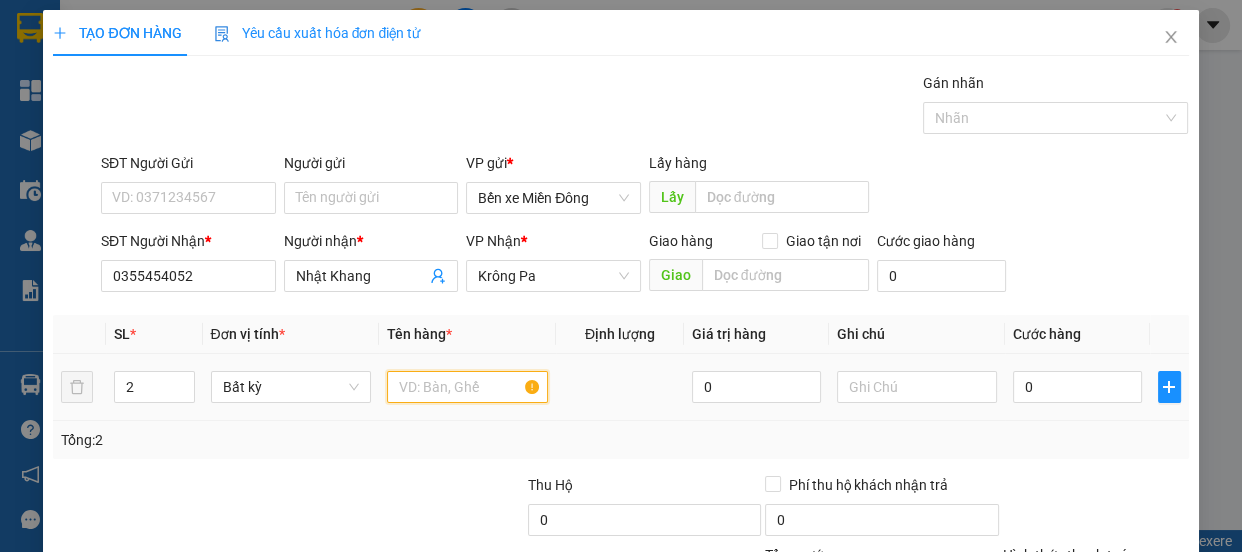 click at bounding box center [467, 387] 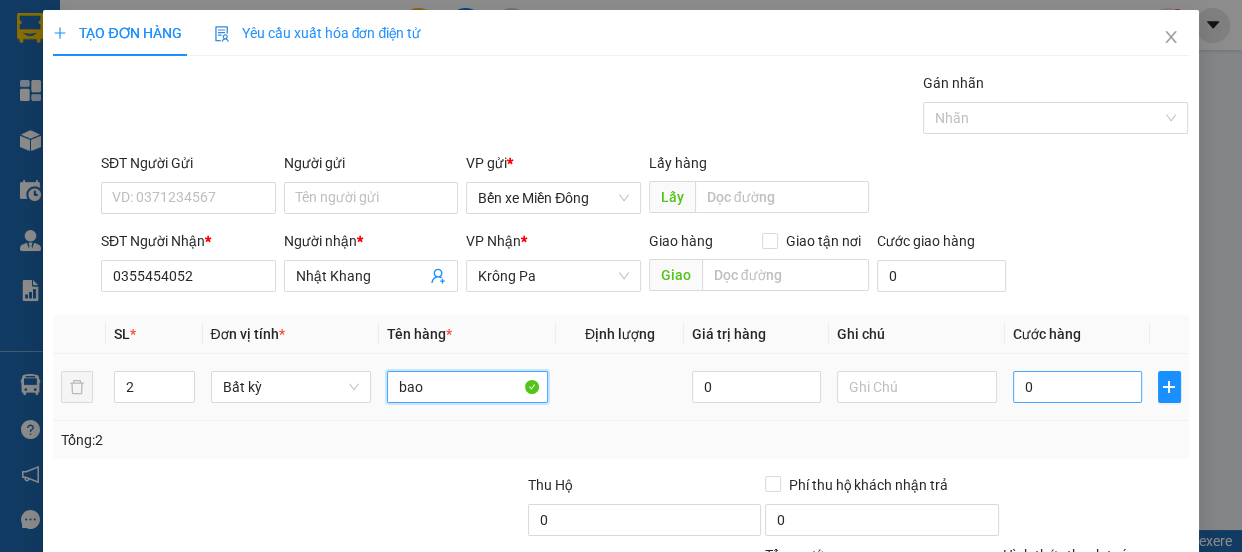 type on "bao" 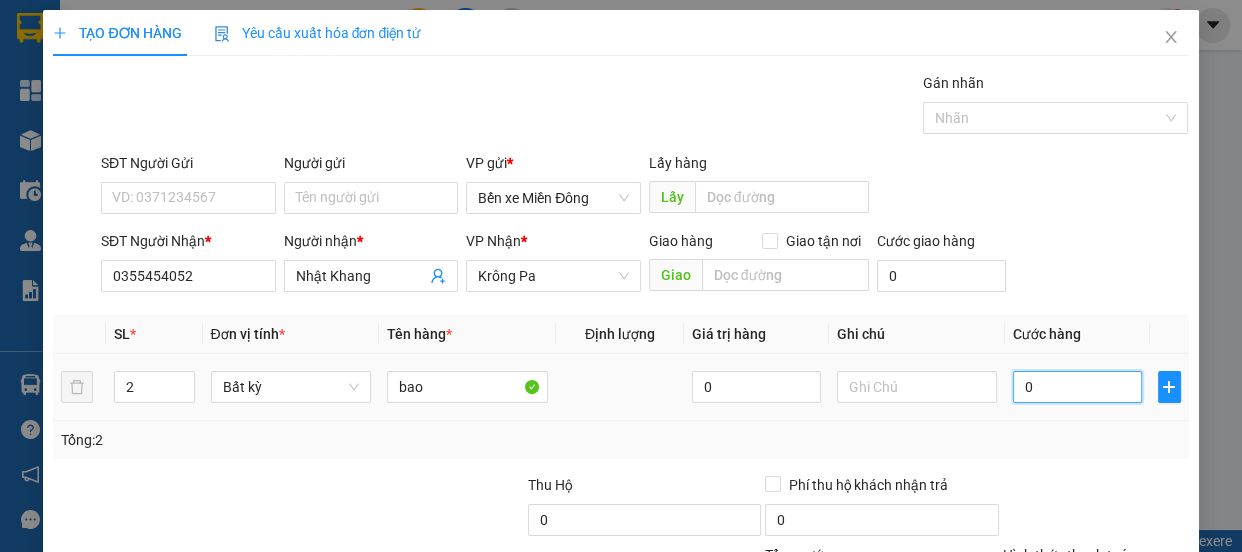 click on "0" at bounding box center [1077, 387] 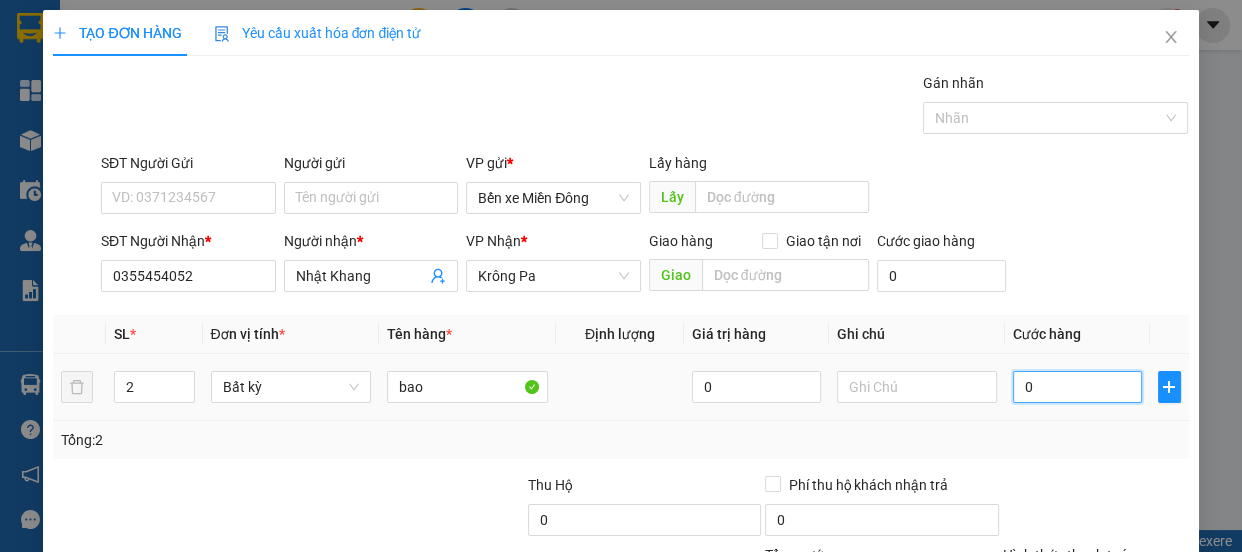 type on "001" 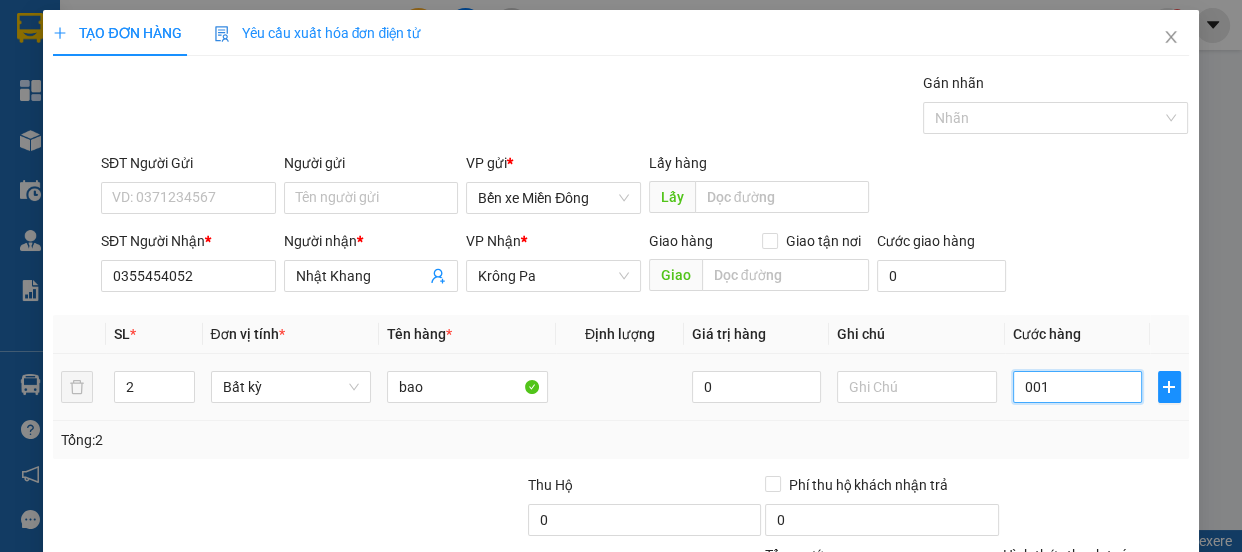 type on "1" 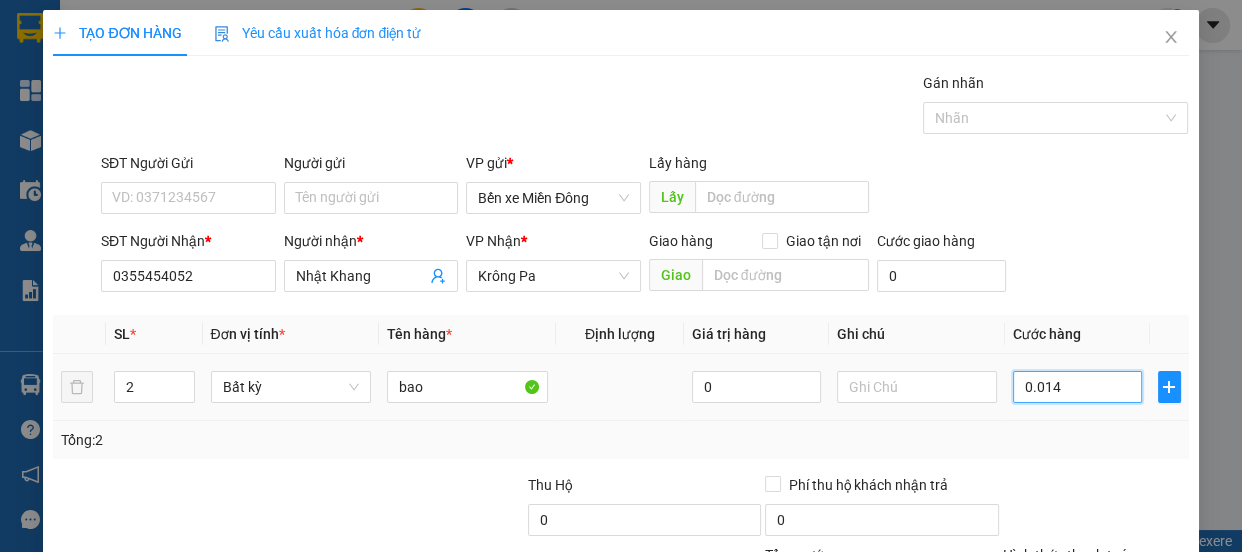 type on "00.140" 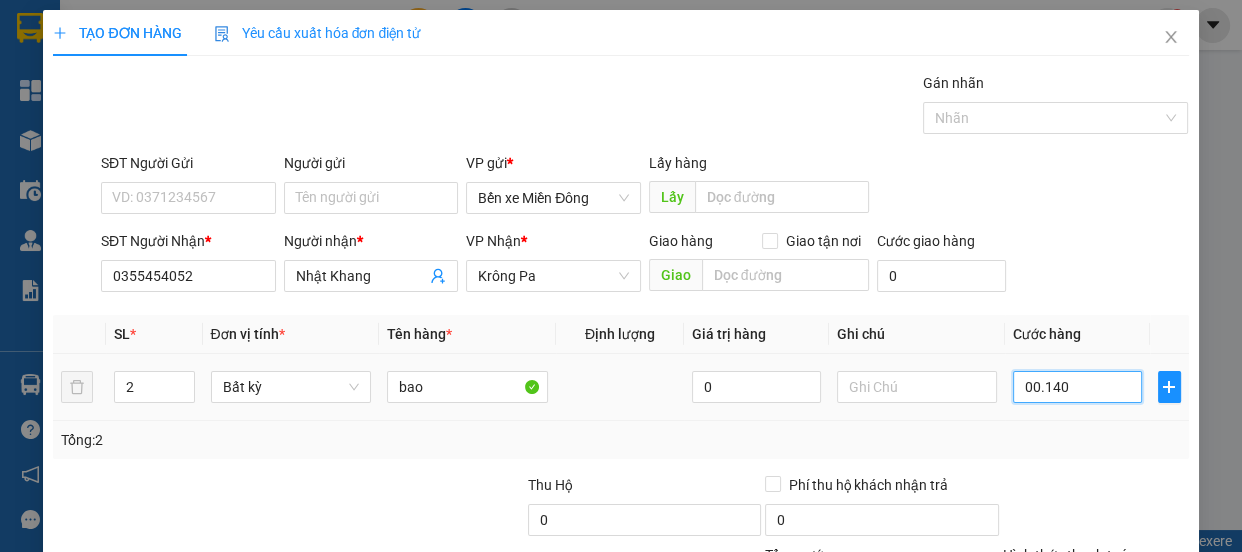 type on "140" 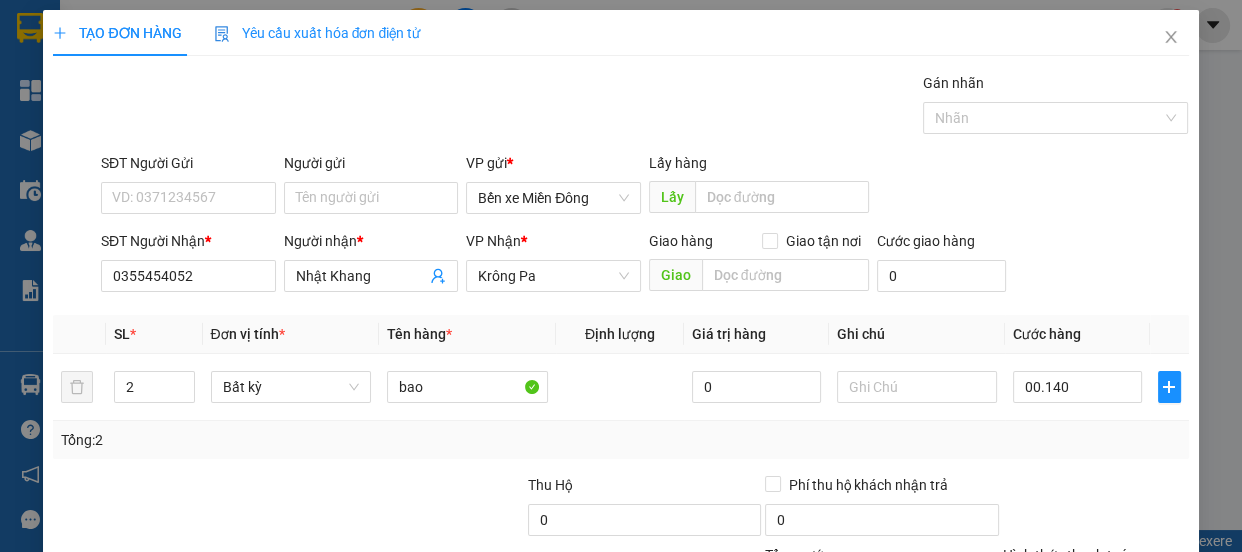 click on "Lưu" at bounding box center [977, 685] 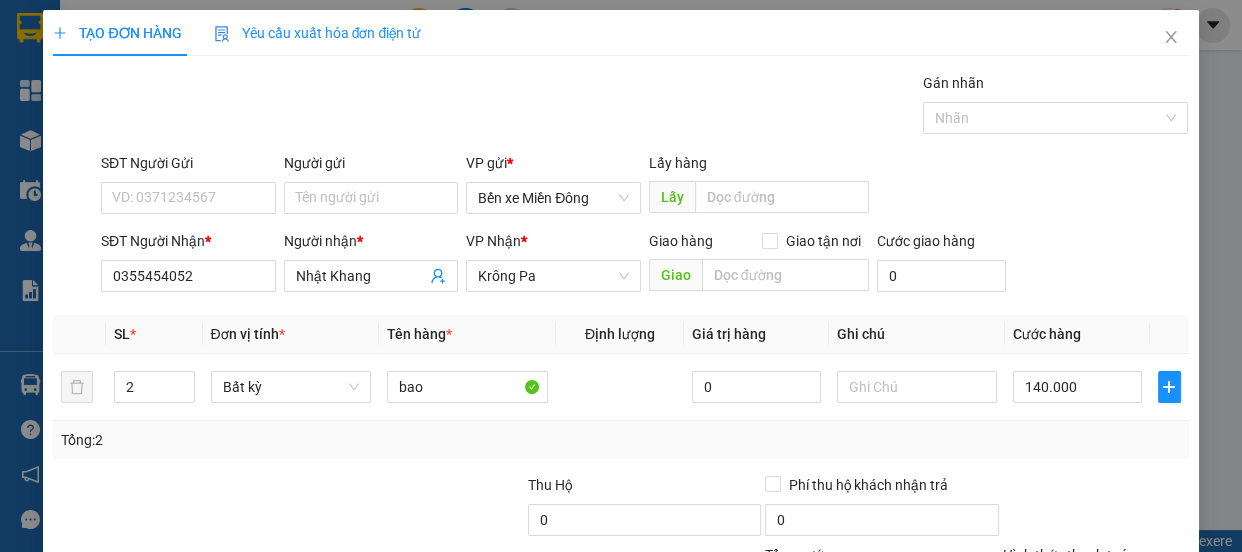 type 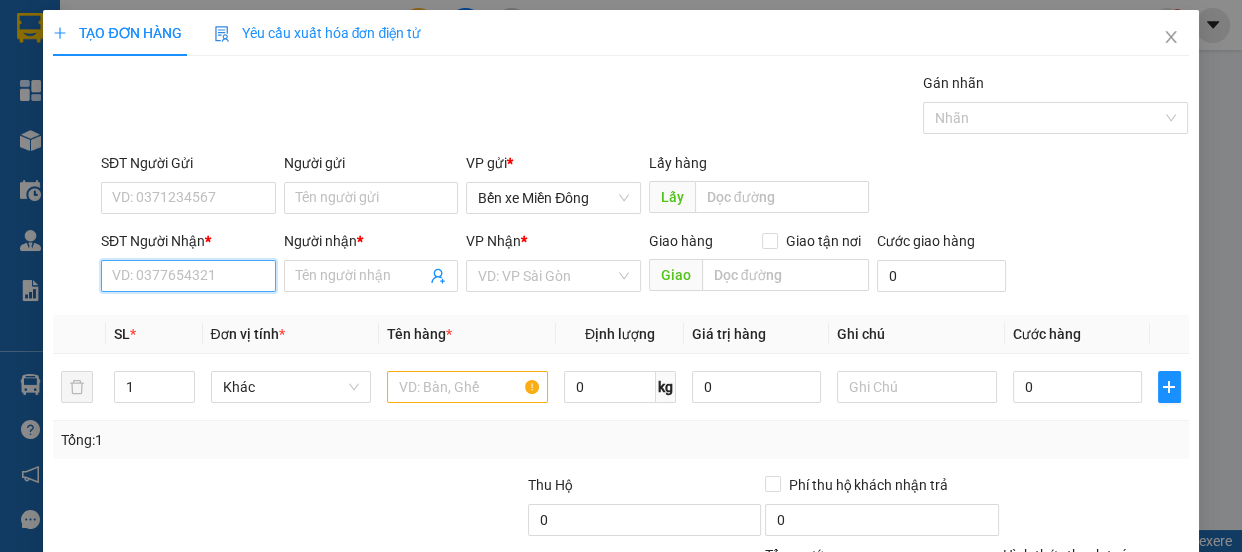 click on "SĐT Người Nhận  *" at bounding box center (188, 276) 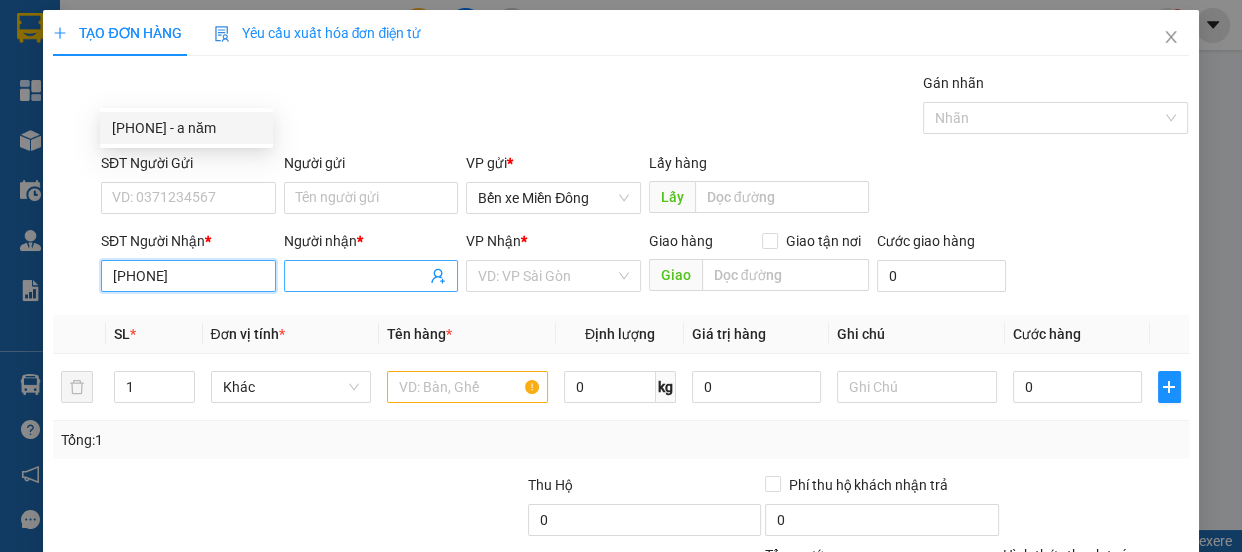 type on "0976038221" 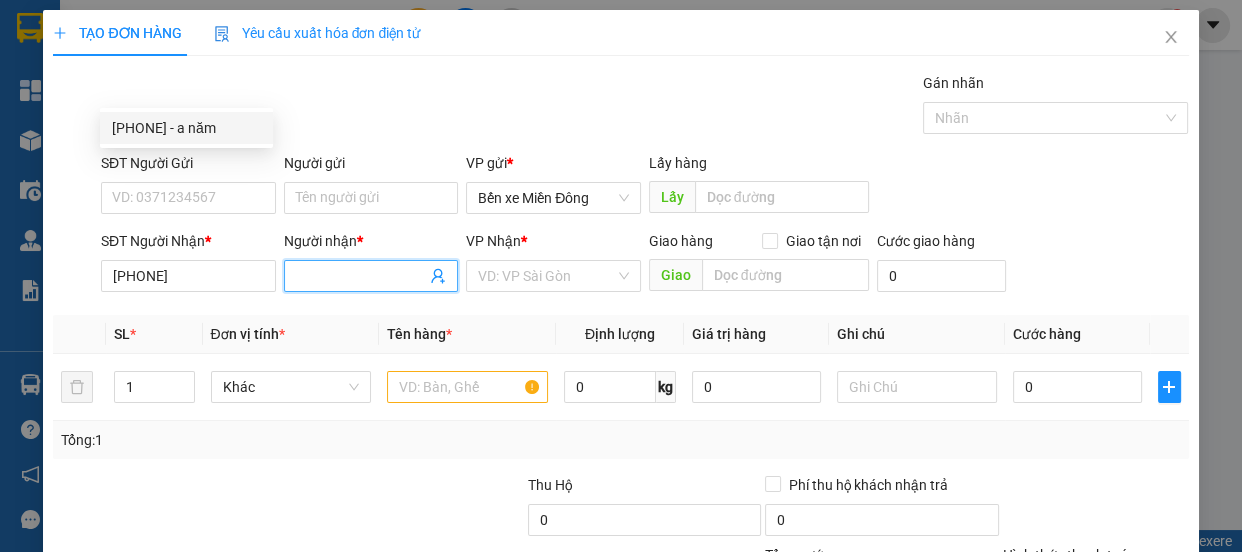 click on "Người nhận  *" at bounding box center [361, 276] 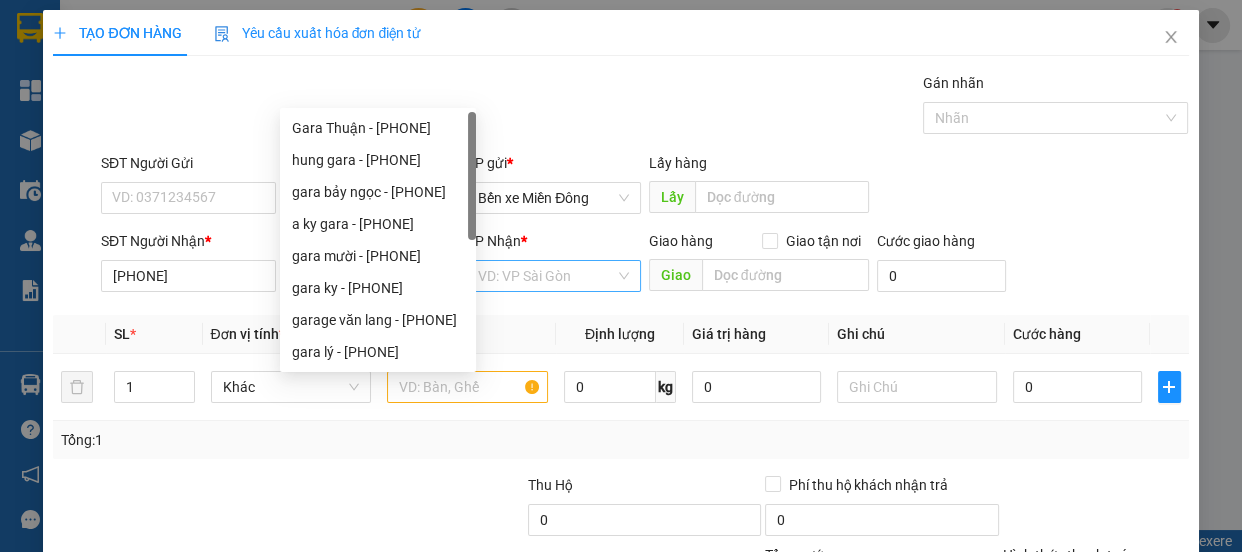 type on "gara" 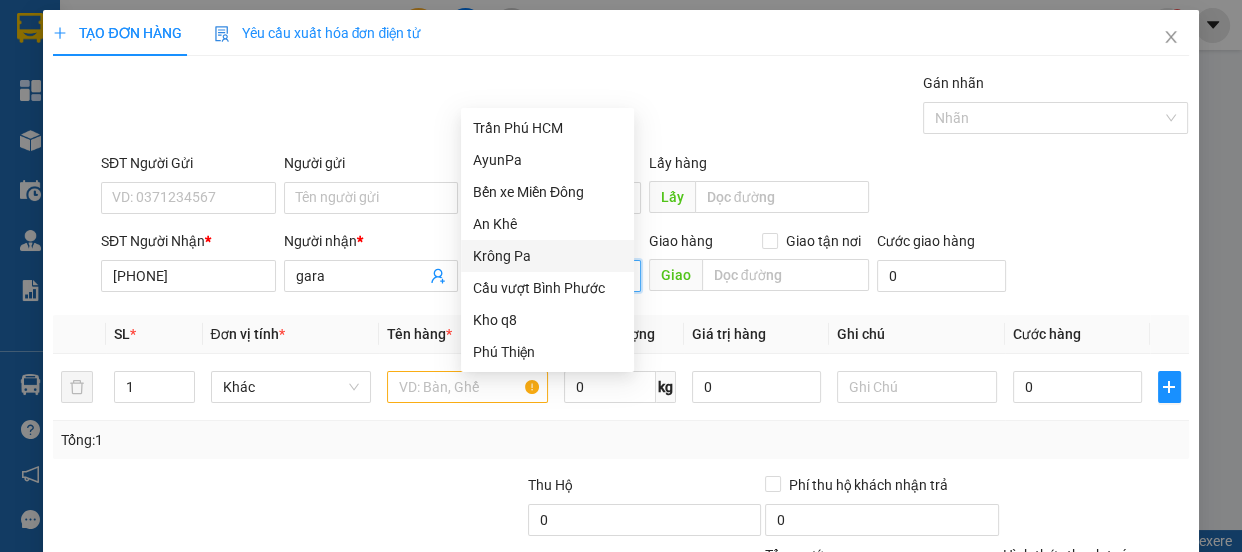 click on "Krông Pa" at bounding box center (547, 256) 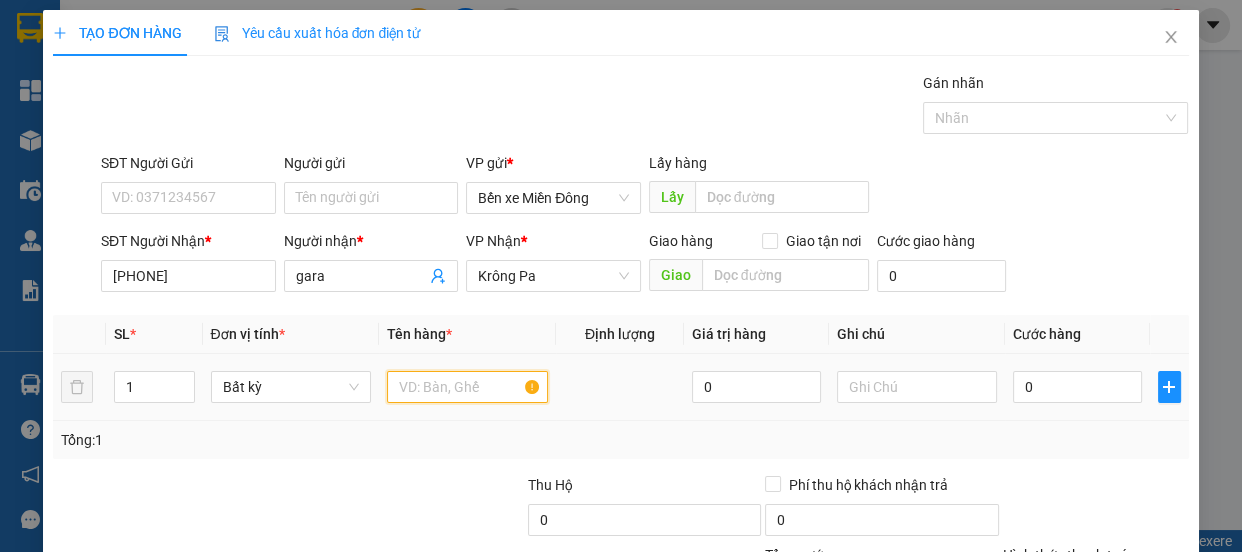 click at bounding box center (467, 387) 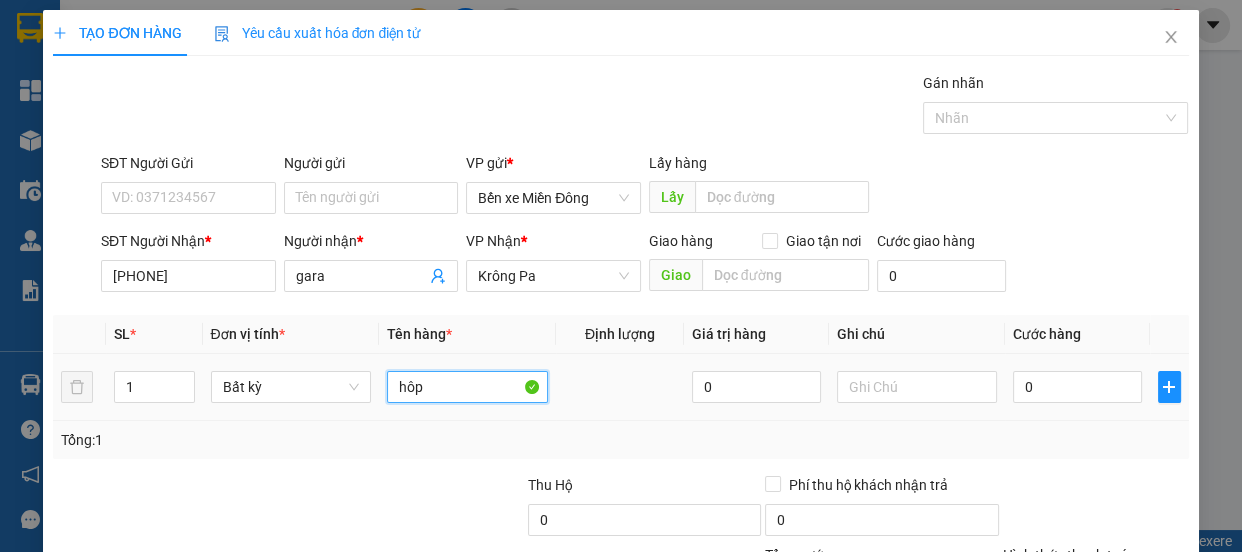 type on "hộp" 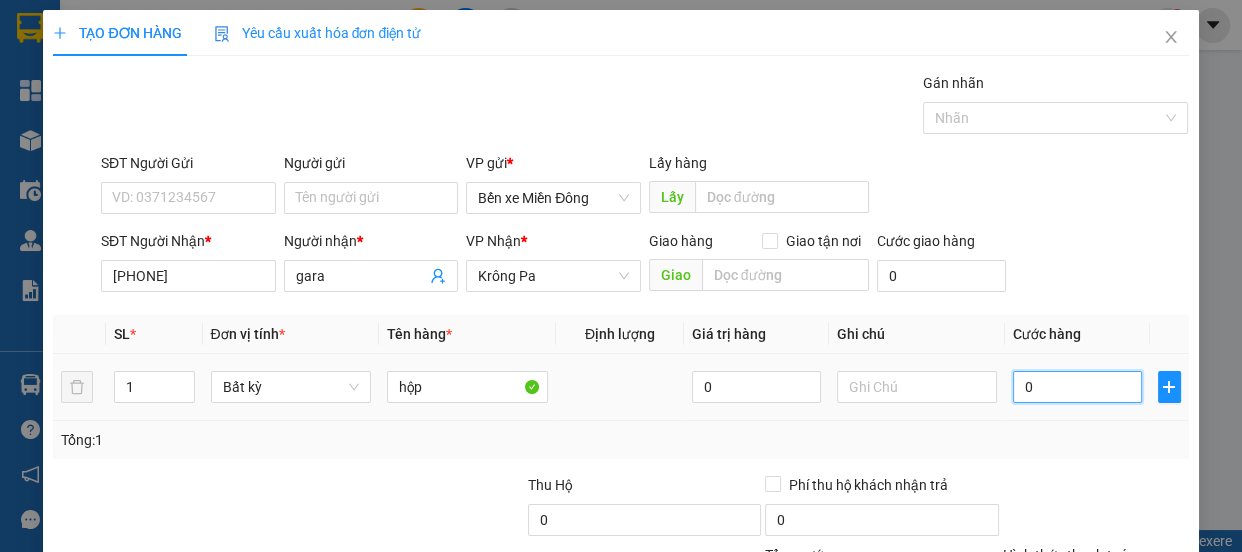click on "0" at bounding box center [1077, 387] 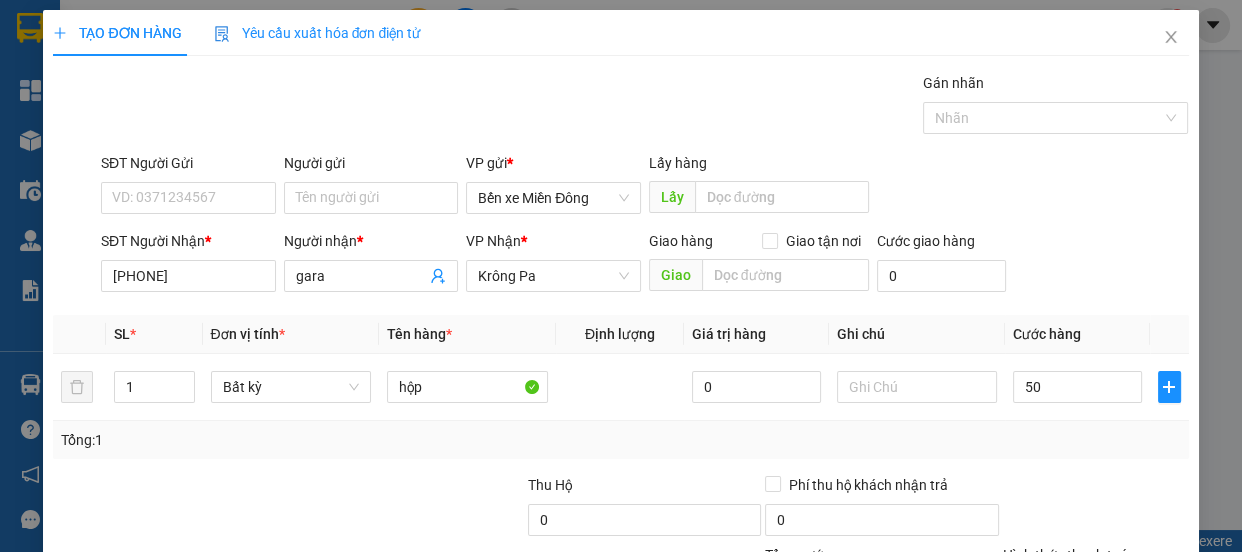 click on "Lưu và In" at bounding box center [1130, 685] 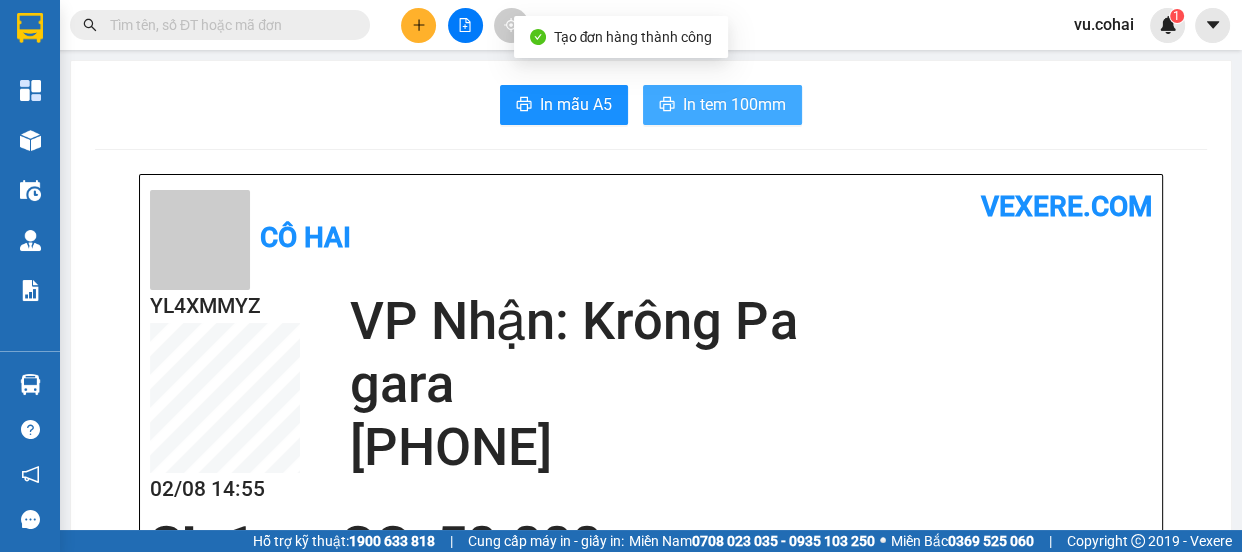 click on "In tem 100mm" at bounding box center [734, 104] 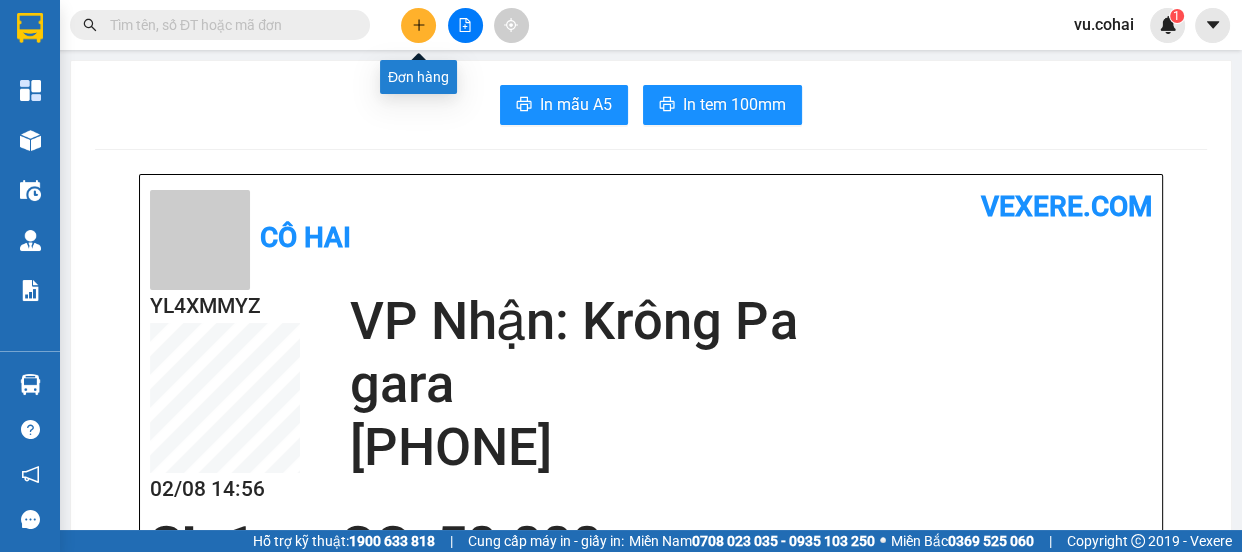 click 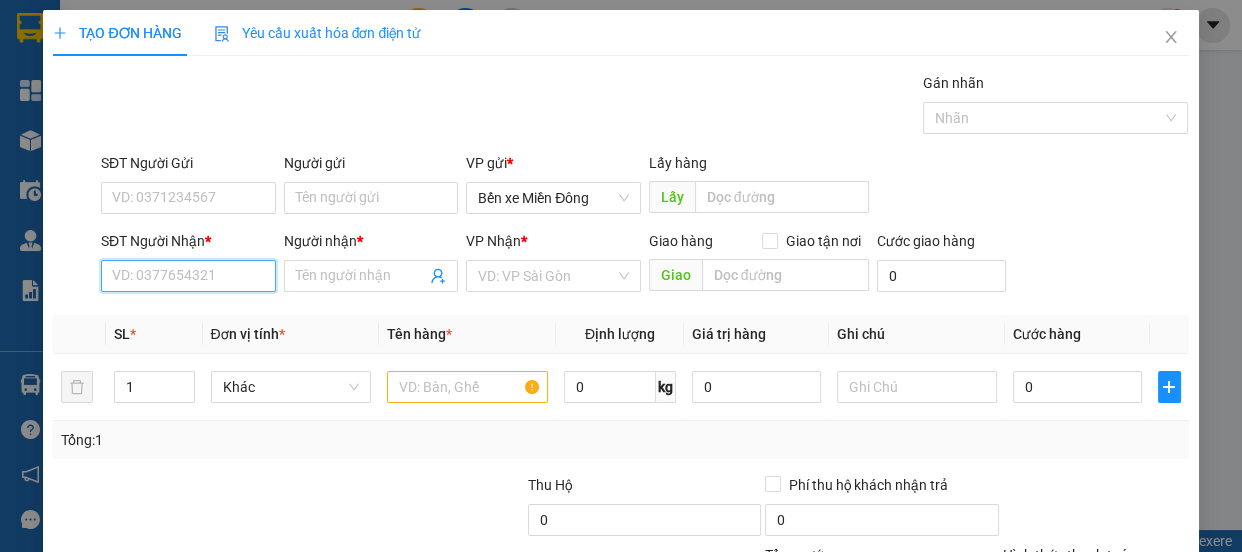 click on "SĐT Người Nhận  *" at bounding box center [188, 276] 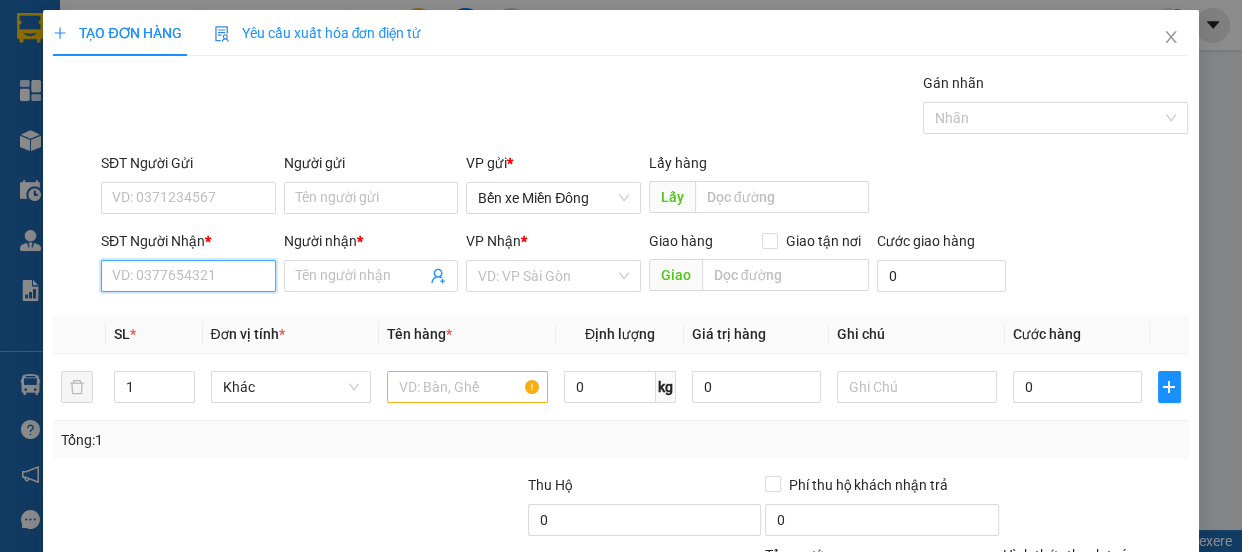 click on "SĐT Người Nhận  *" at bounding box center (188, 276) 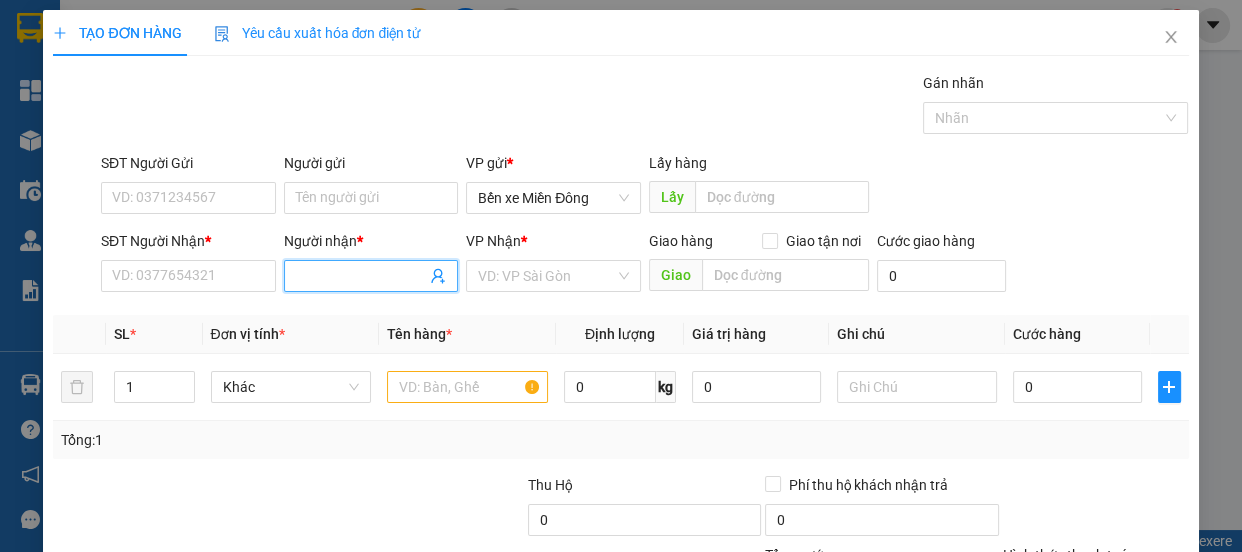 click on "Người nhận  *" at bounding box center [361, 276] 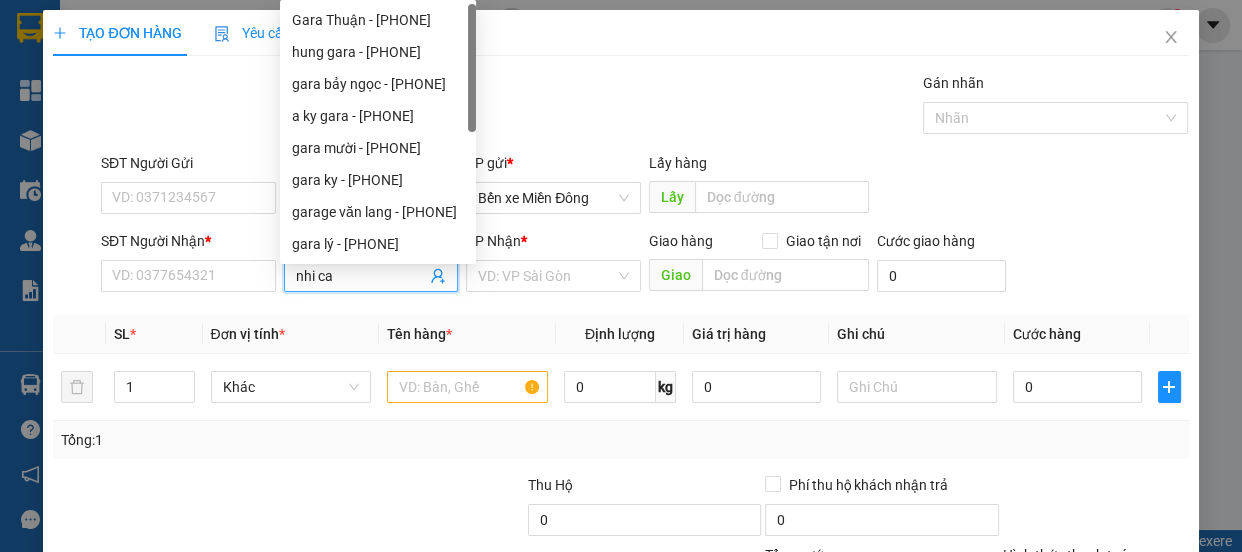 type on "nhi cá" 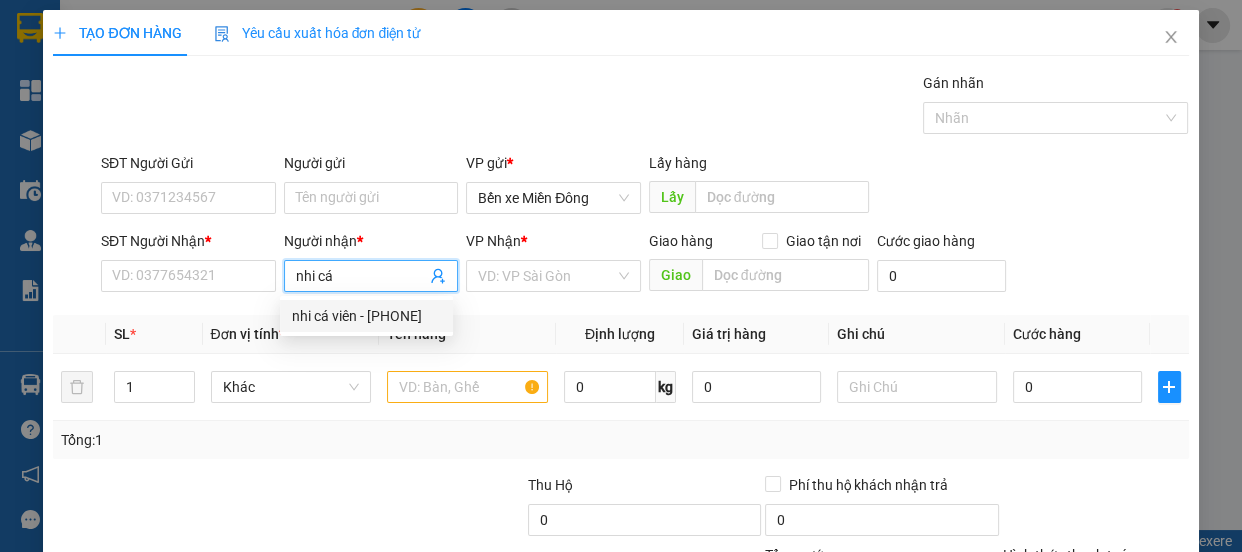 click on "nhi cá viên - 0919716250" at bounding box center [366, 316] 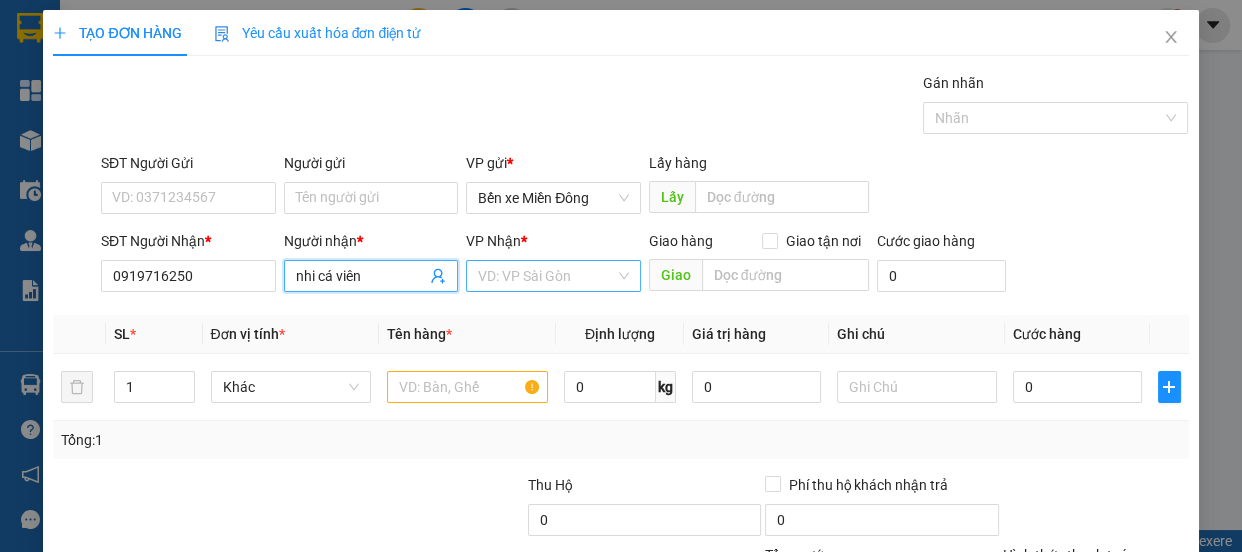 type on "nhi cá viên" 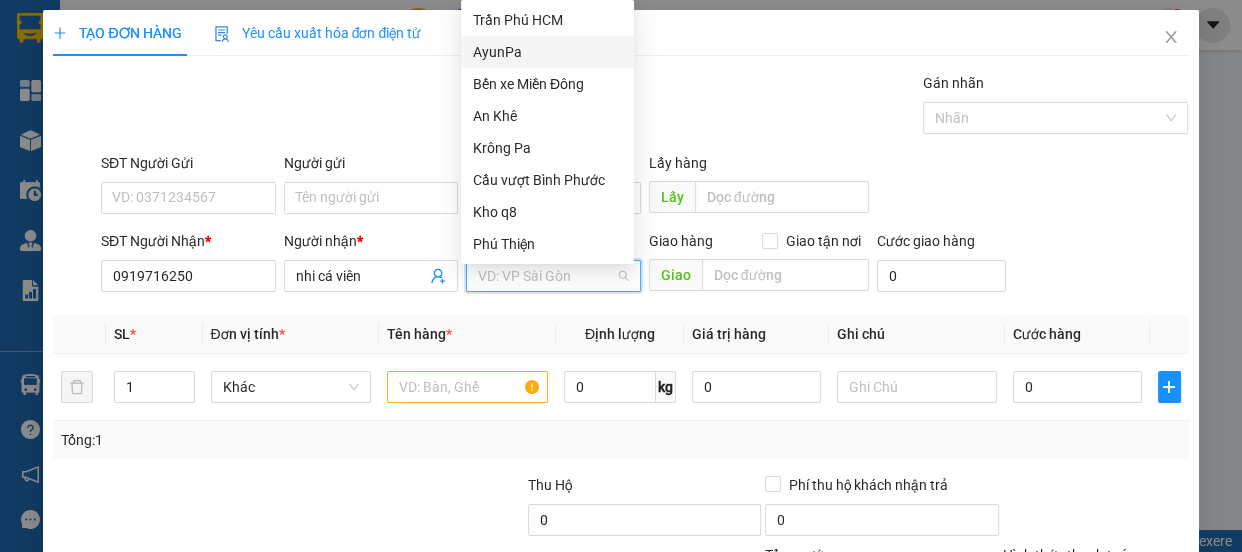 click on "AyunPa" at bounding box center [547, 52] 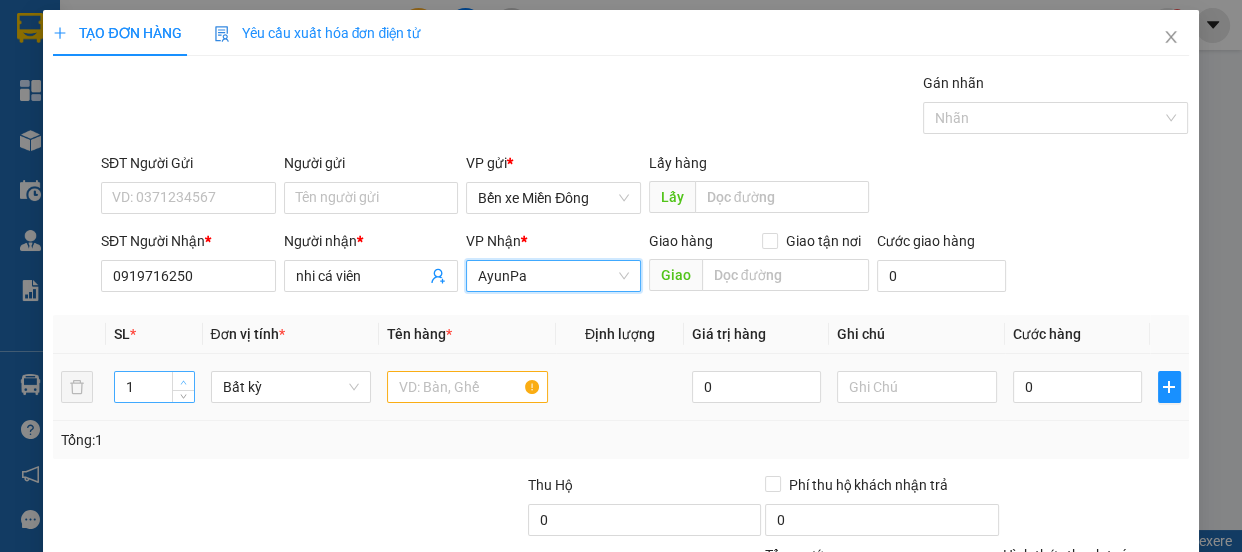 click at bounding box center (184, 382) 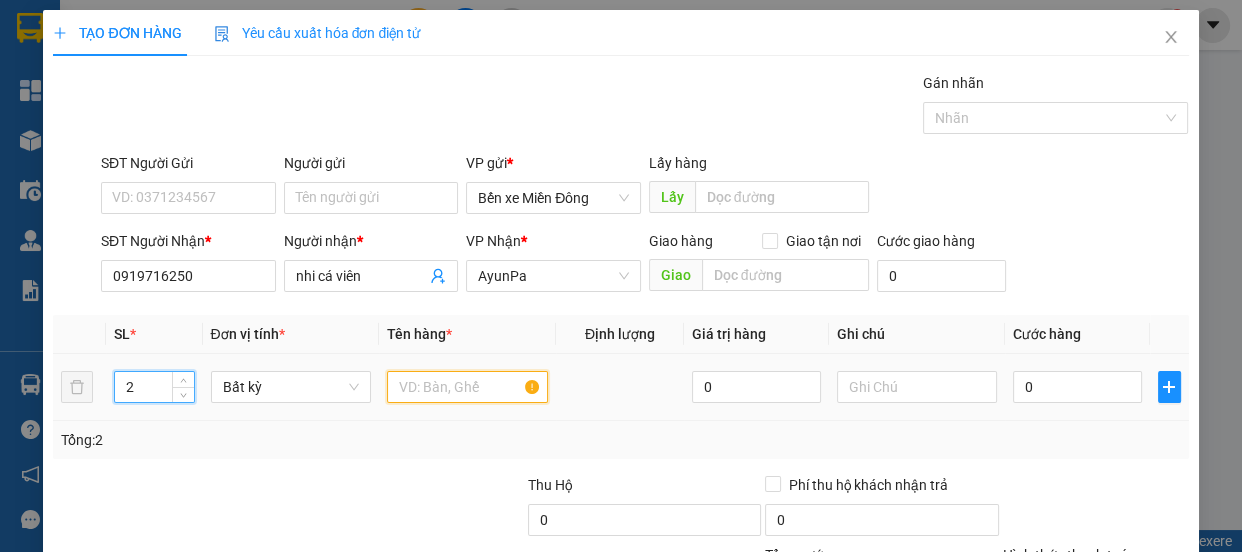 click at bounding box center (467, 387) 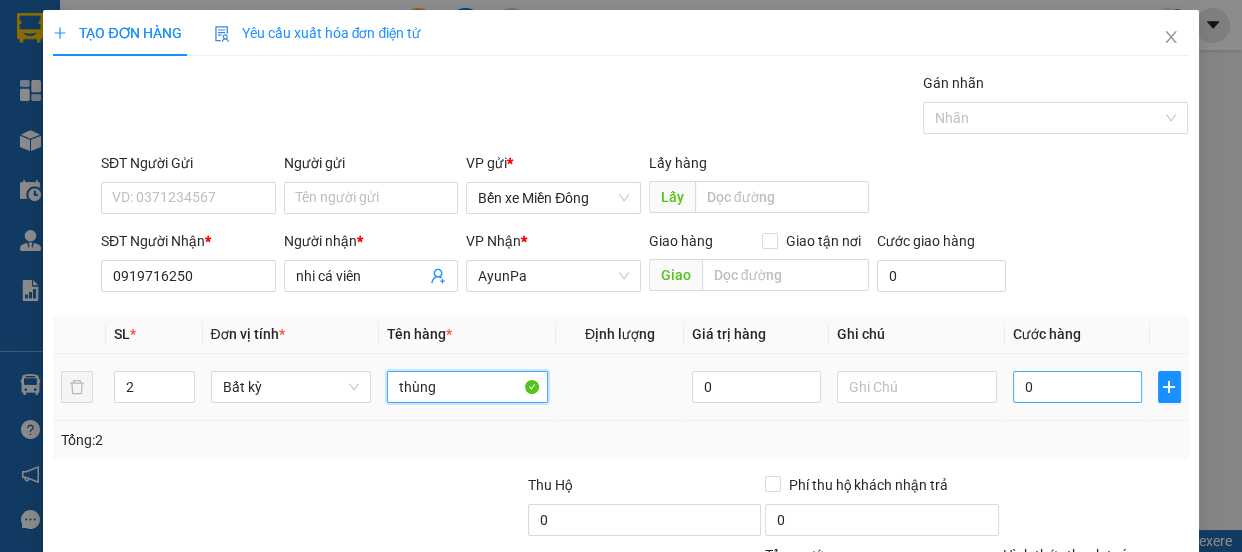 type on "thùng" 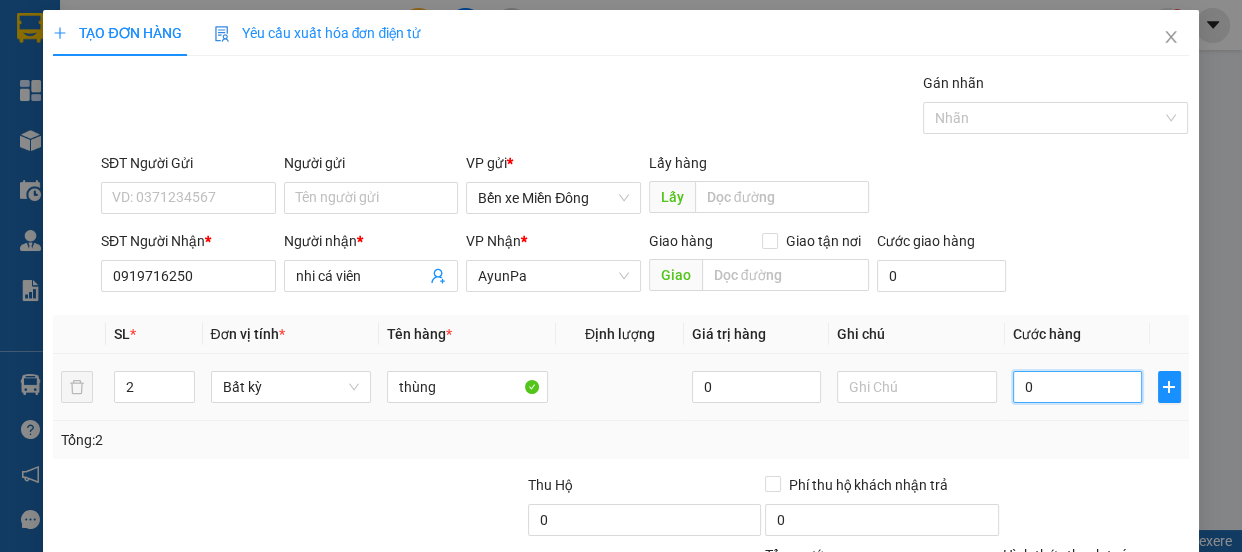 click on "0" at bounding box center (1077, 387) 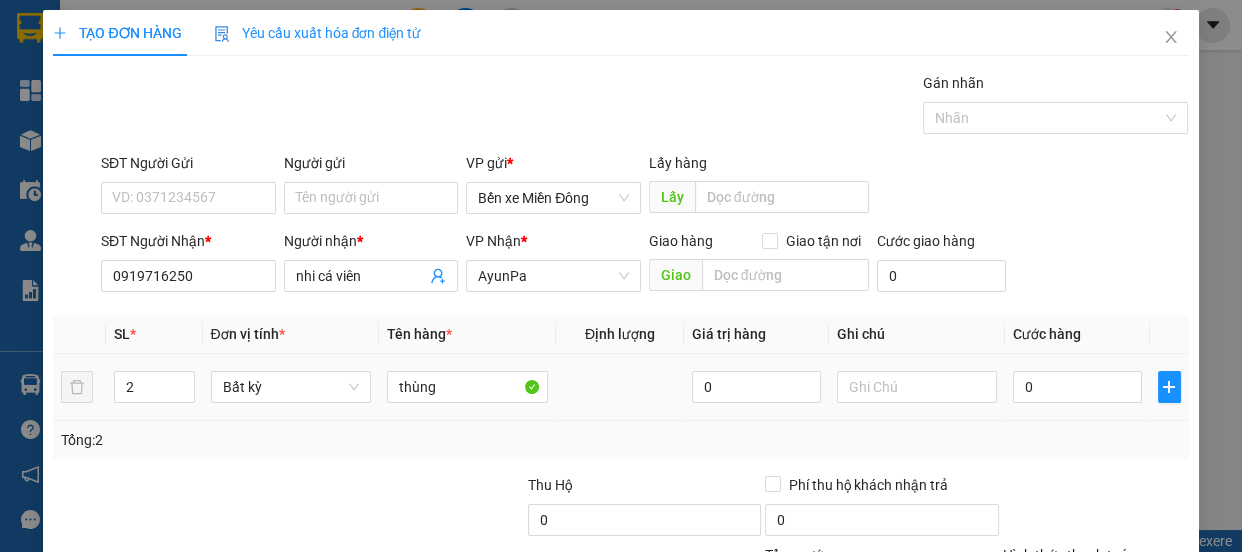 click on "0" at bounding box center [1077, 387] 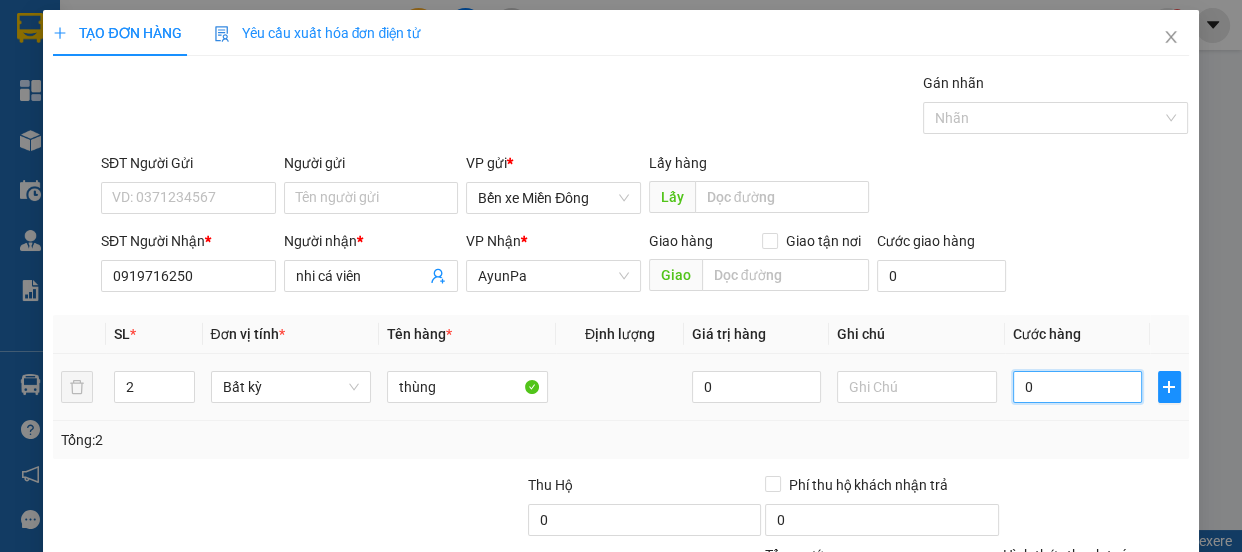 click on "0" at bounding box center (1077, 387) 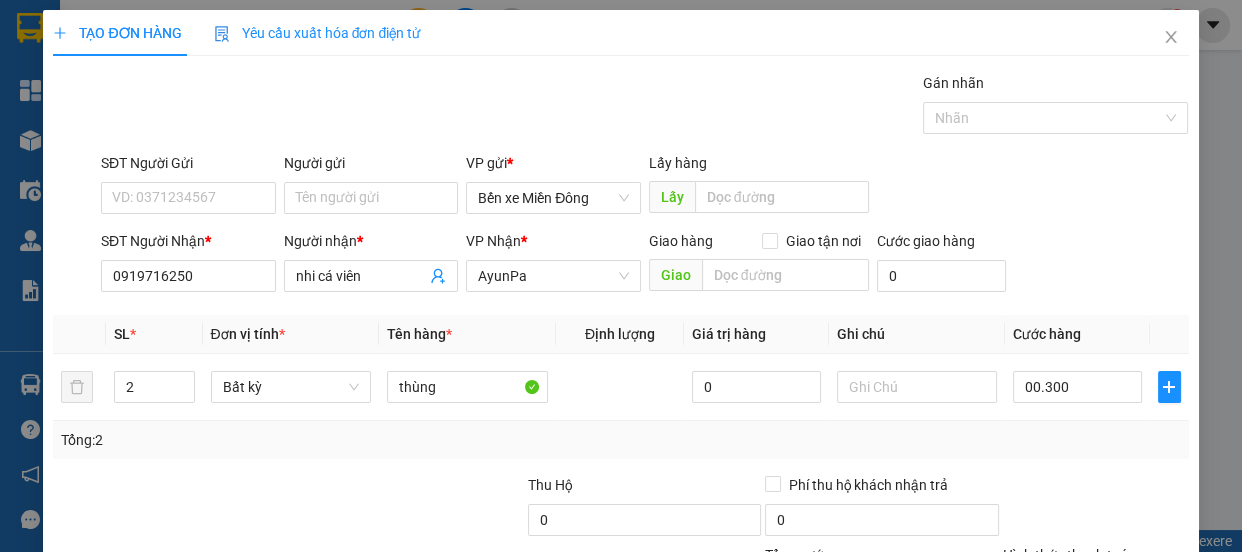click on "Lưu và In" at bounding box center (1119, 685) 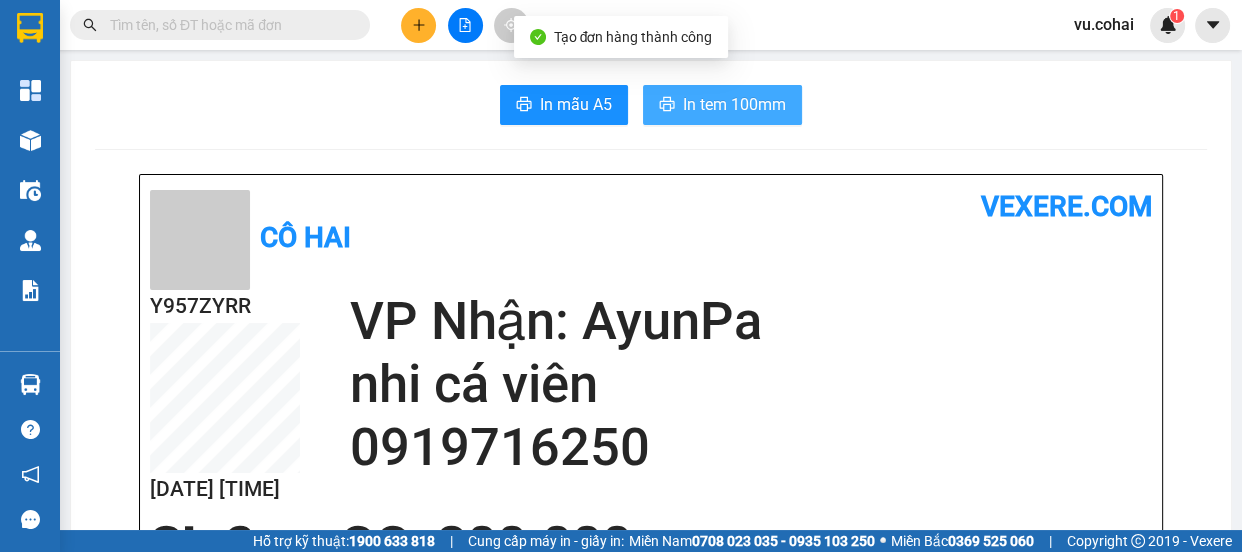 click on "In tem 100mm" at bounding box center [734, 104] 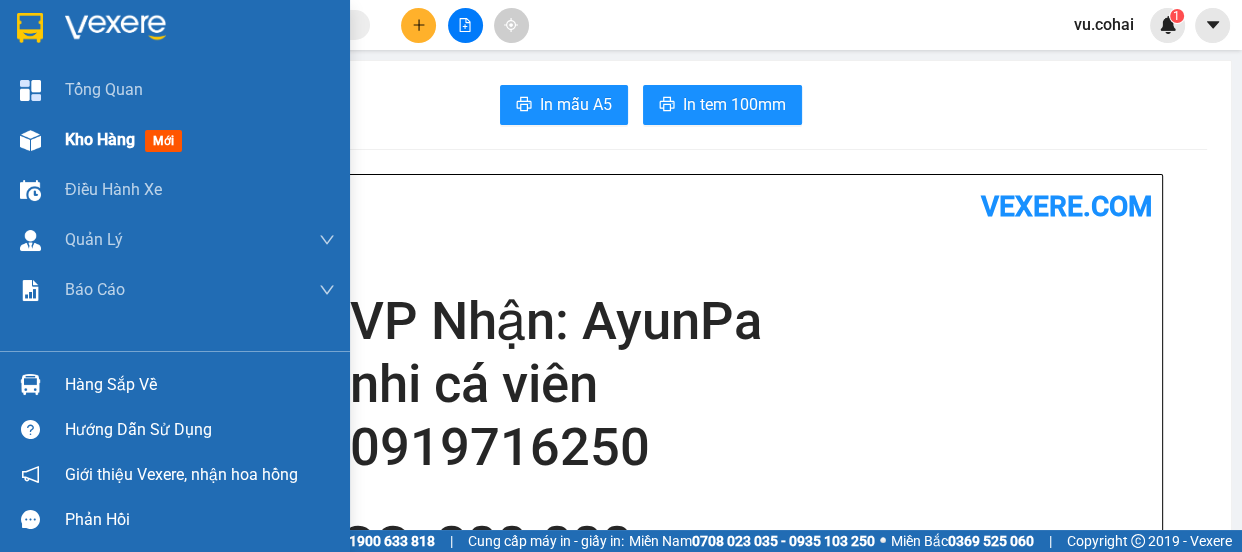 click on "Kho hàng" at bounding box center (100, 139) 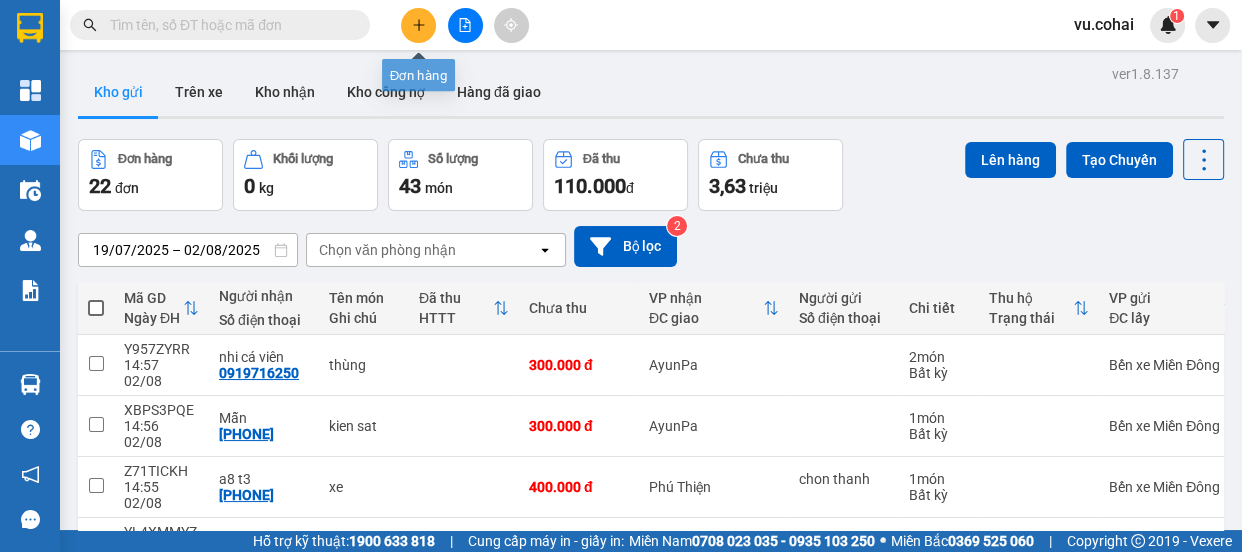 click at bounding box center (418, 25) 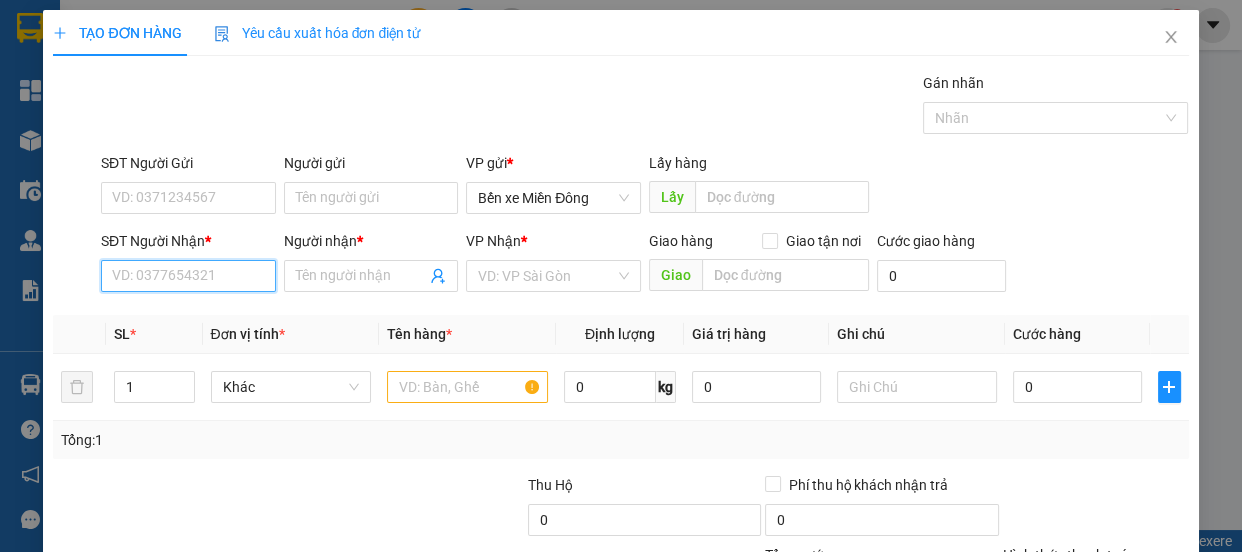 click on "SĐT Người Nhận  *" at bounding box center (188, 276) 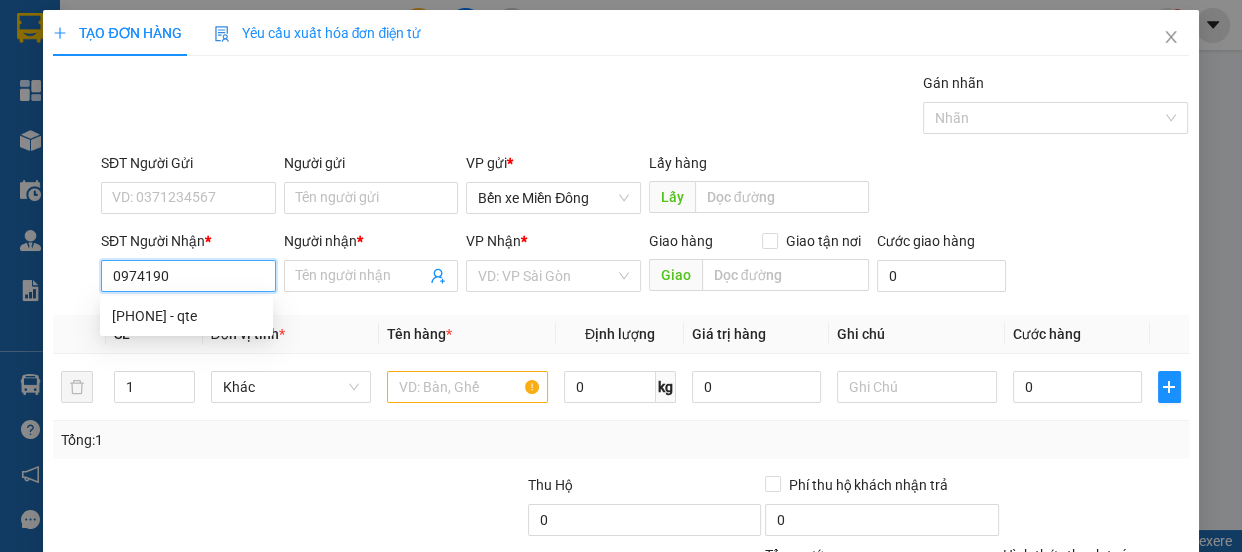 click on "0974190993 - qte" at bounding box center (186, 316) 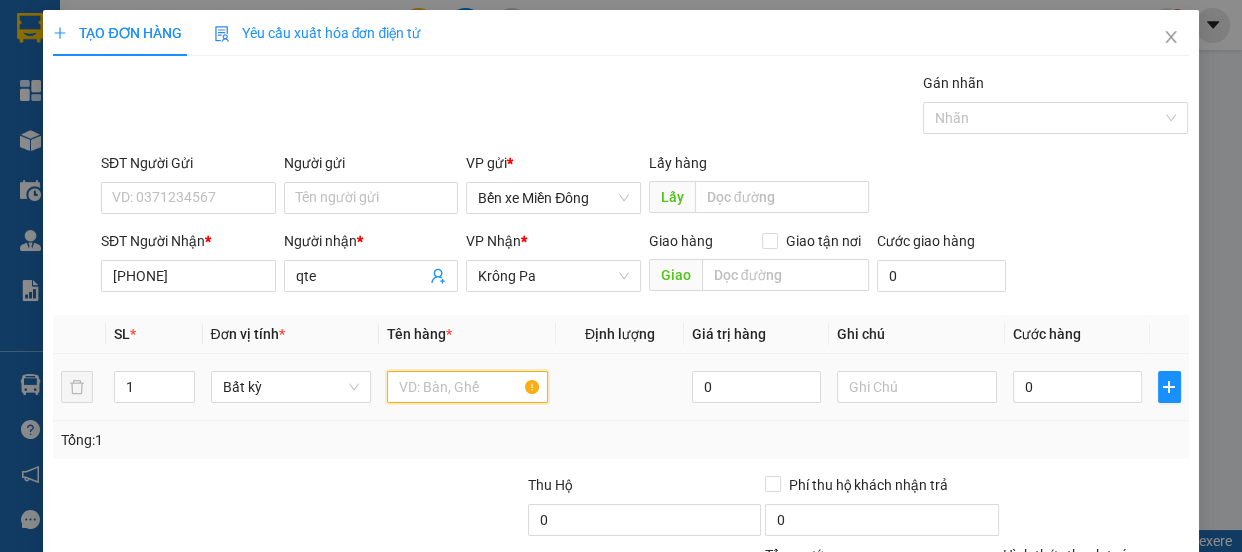 click at bounding box center [467, 387] 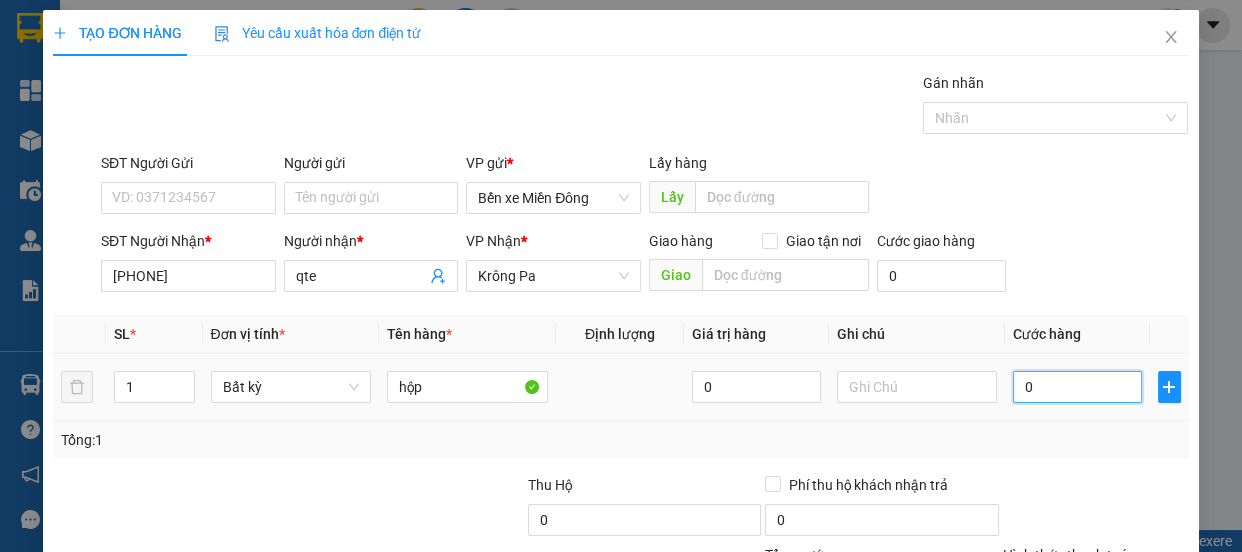 click on "0" at bounding box center (1077, 387) 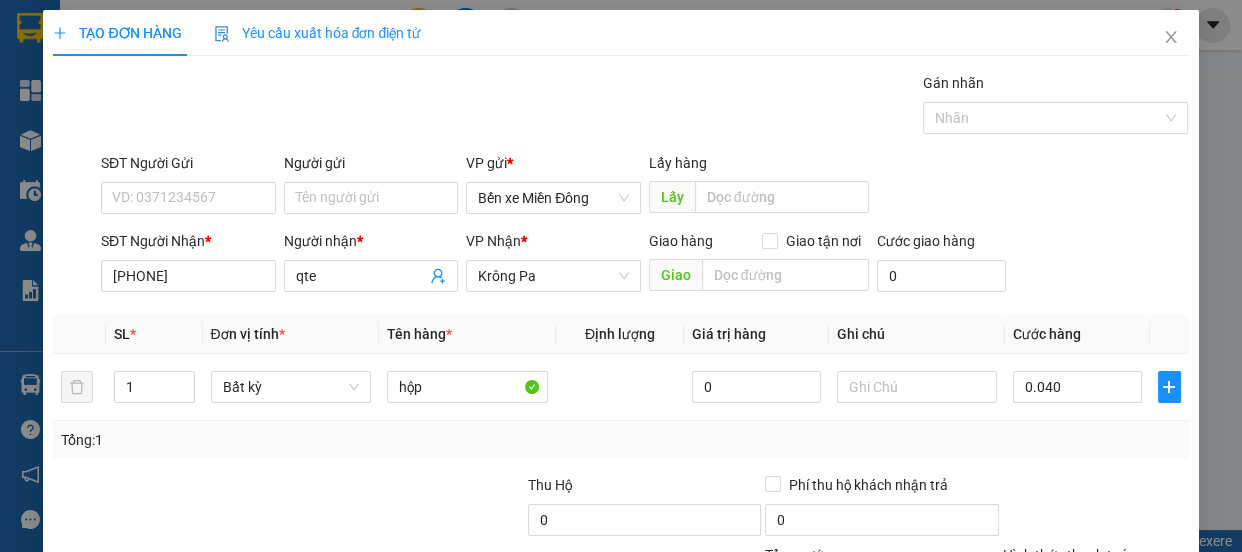 click on "Hình thức thanh toán" at bounding box center [1089, 590] 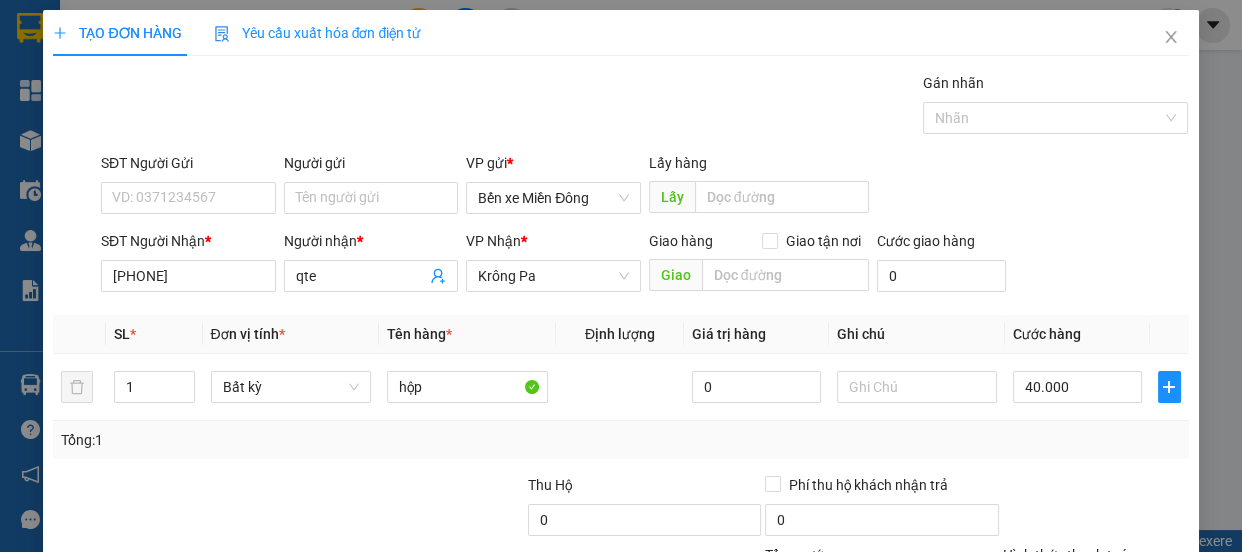 click on "Tại văn phòng" at bounding box center (1083, 629) 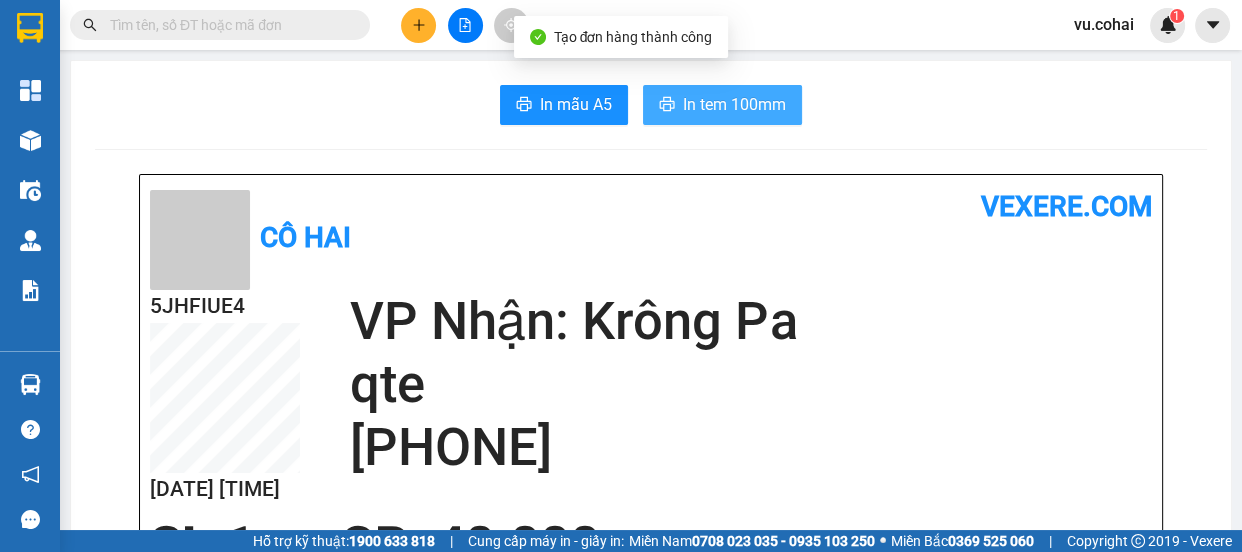 click on "In tem 100mm" at bounding box center (734, 104) 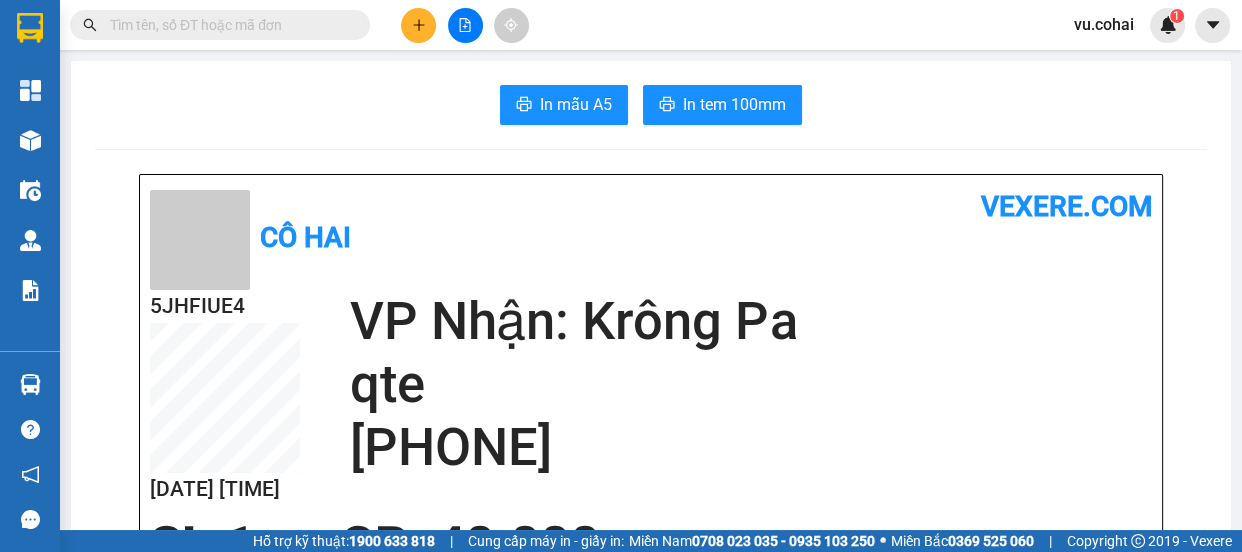 click 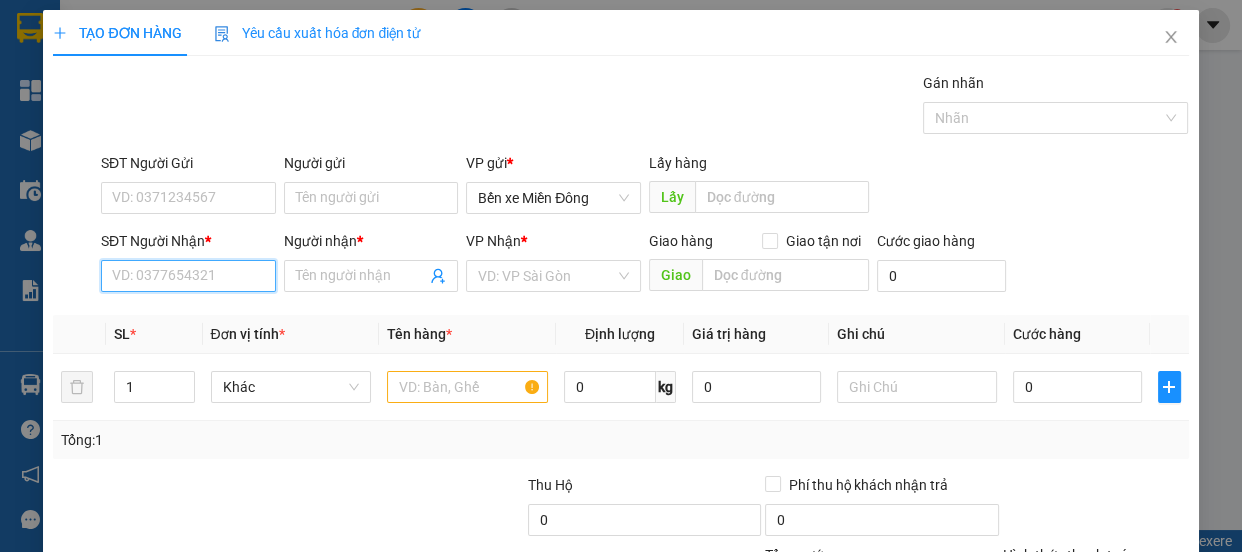 click on "SĐT Người Nhận  *" at bounding box center (188, 276) 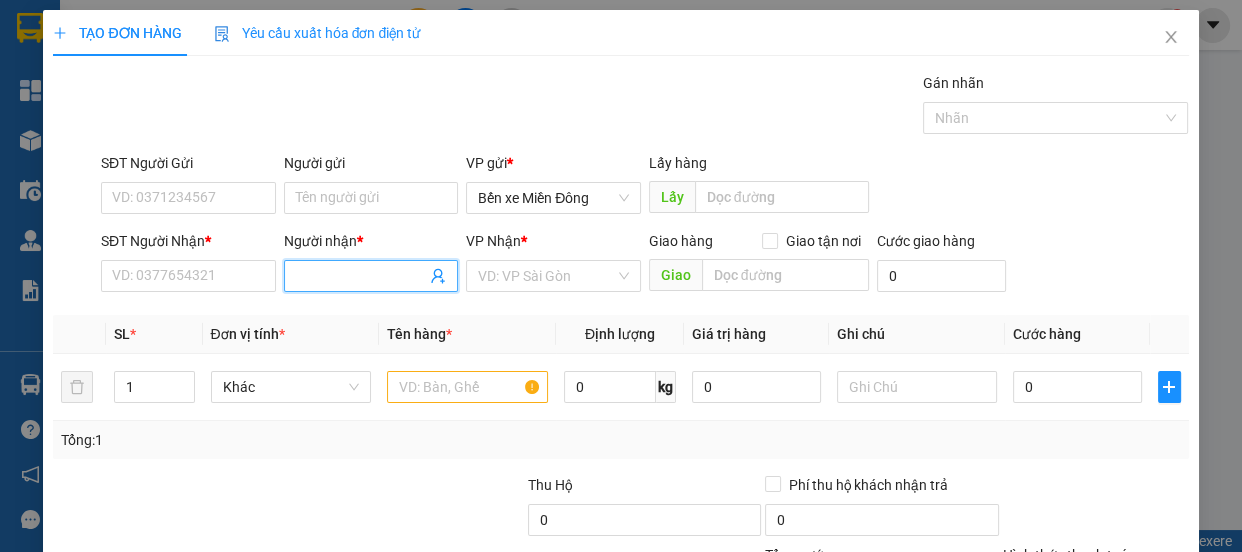 click on "Người nhận  *" at bounding box center (361, 276) 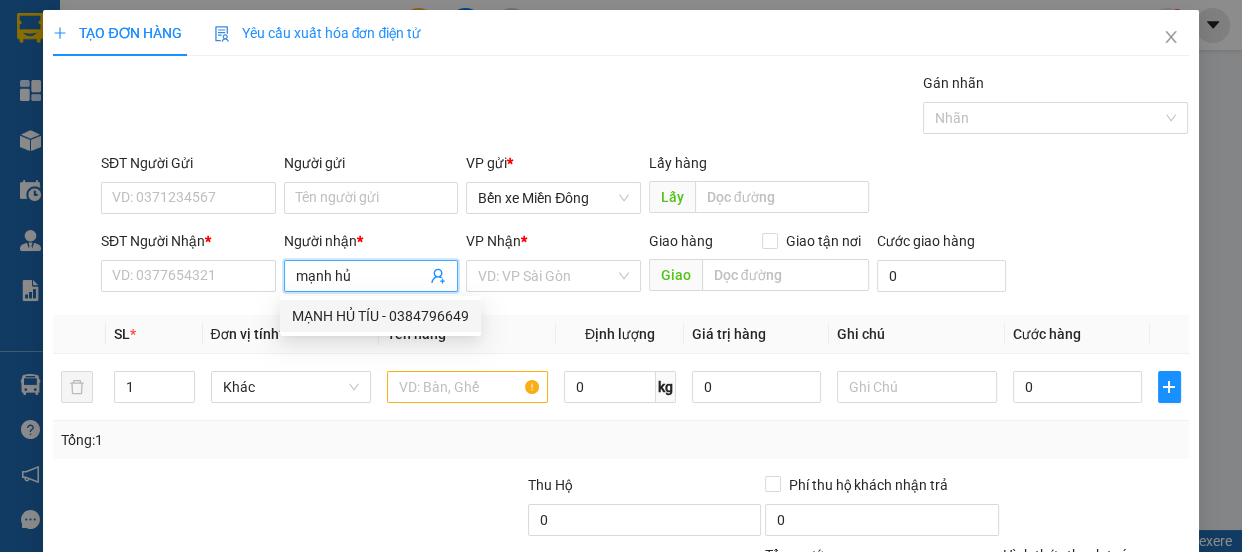 click on "MẠNH HỦ TÍU - 0384796649" at bounding box center [380, 316] 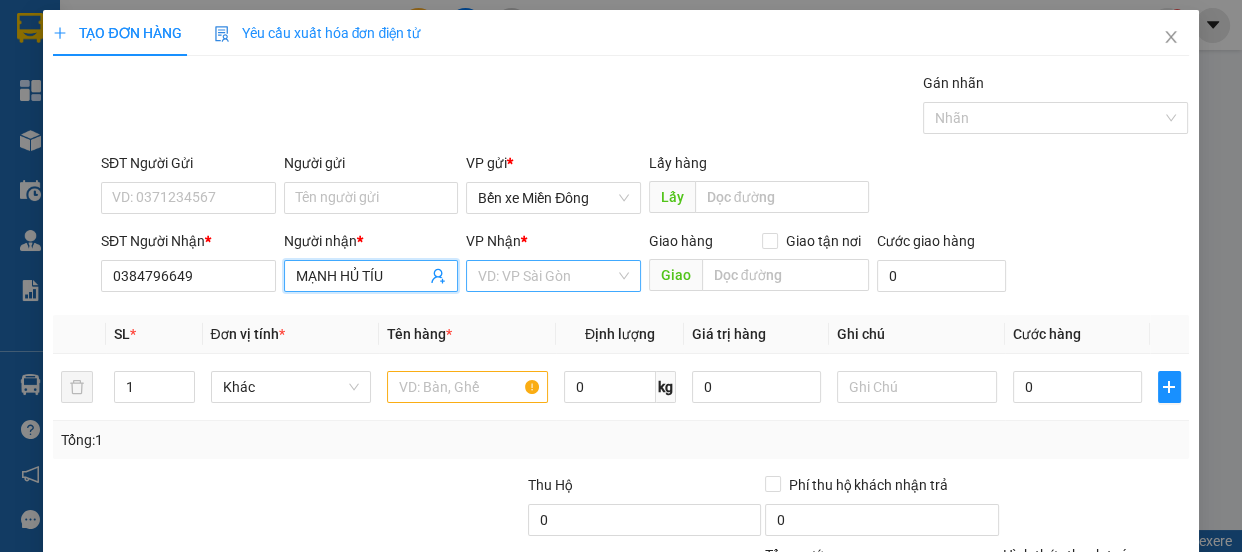 click at bounding box center (546, 276) 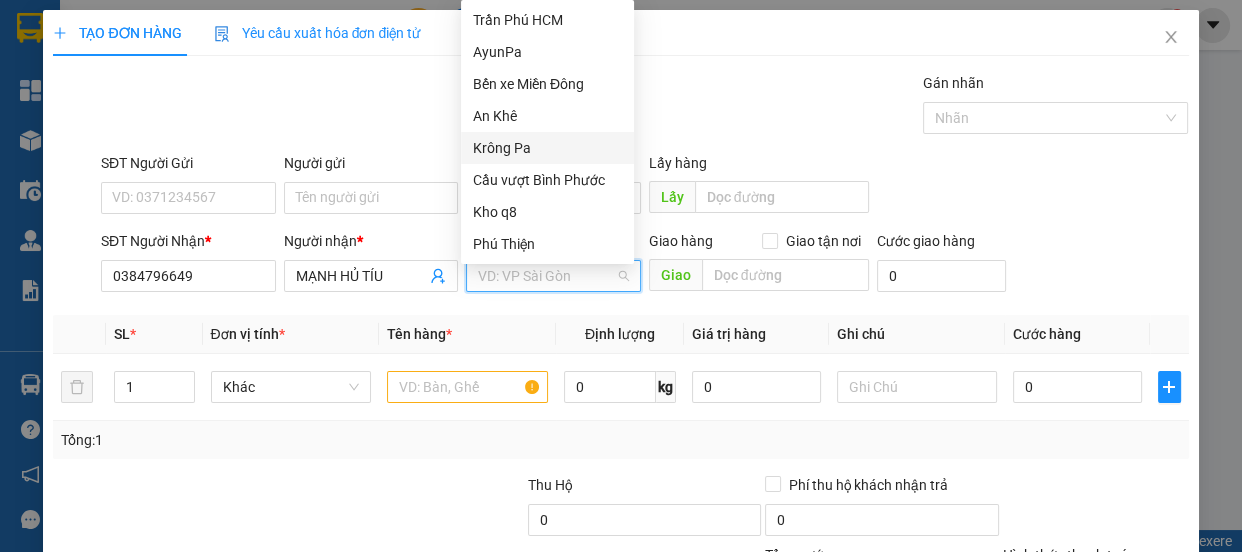 click on "Krông Pa" at bounding box center [547, 148] 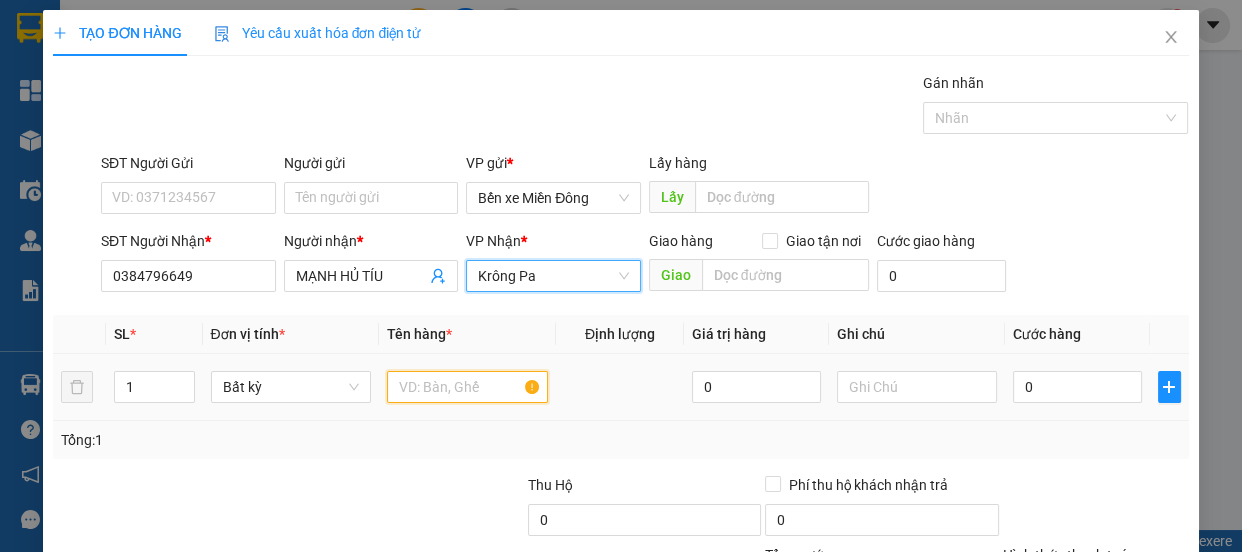 click at bounding box center [467, 387] 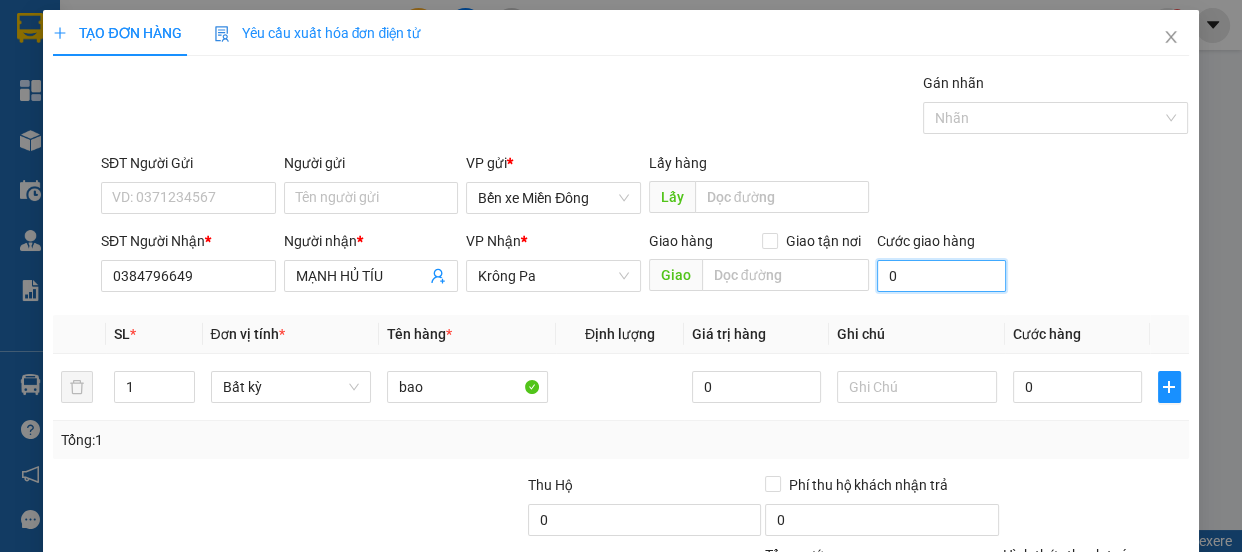 click on "0" at bounding box center (941, 276) 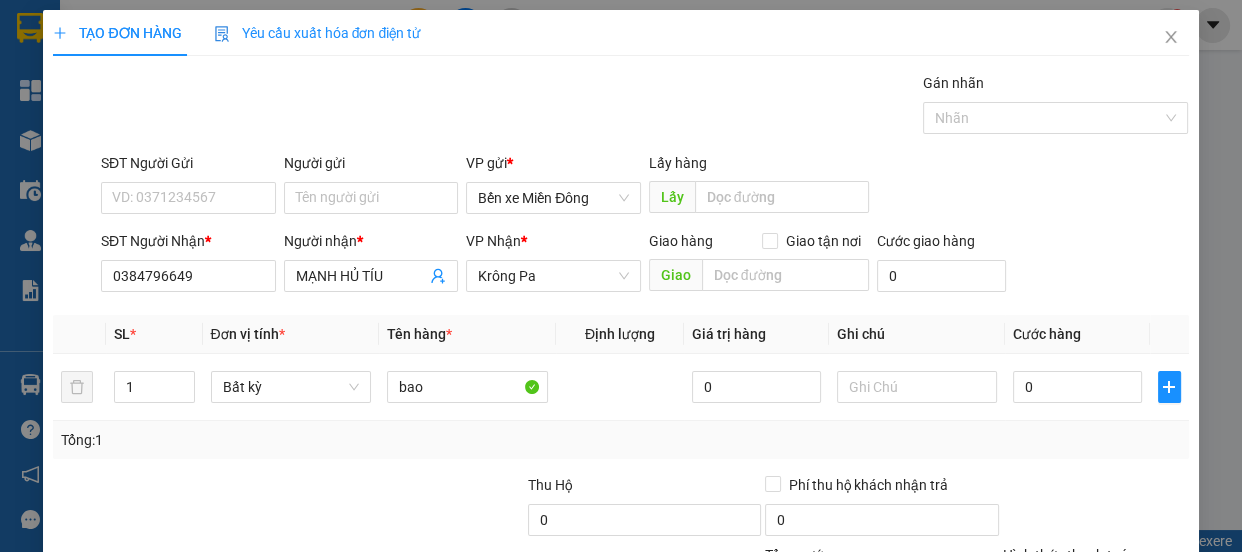 click on "Cước giao hàng 0" at bounding box center [941, 265] 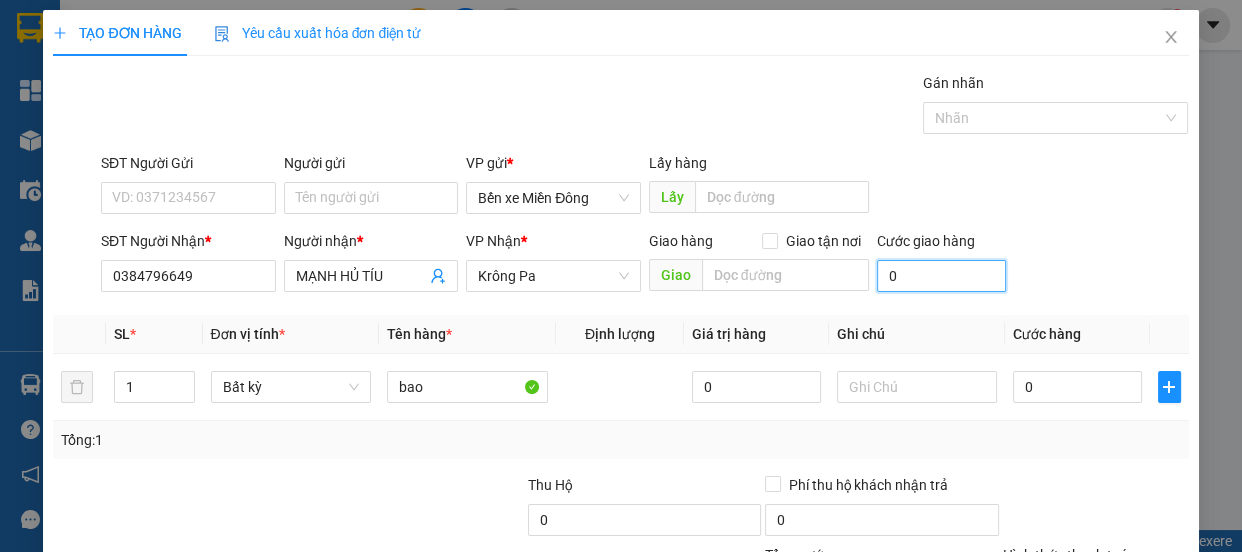 click on "0" at bounding box center (941, 276) 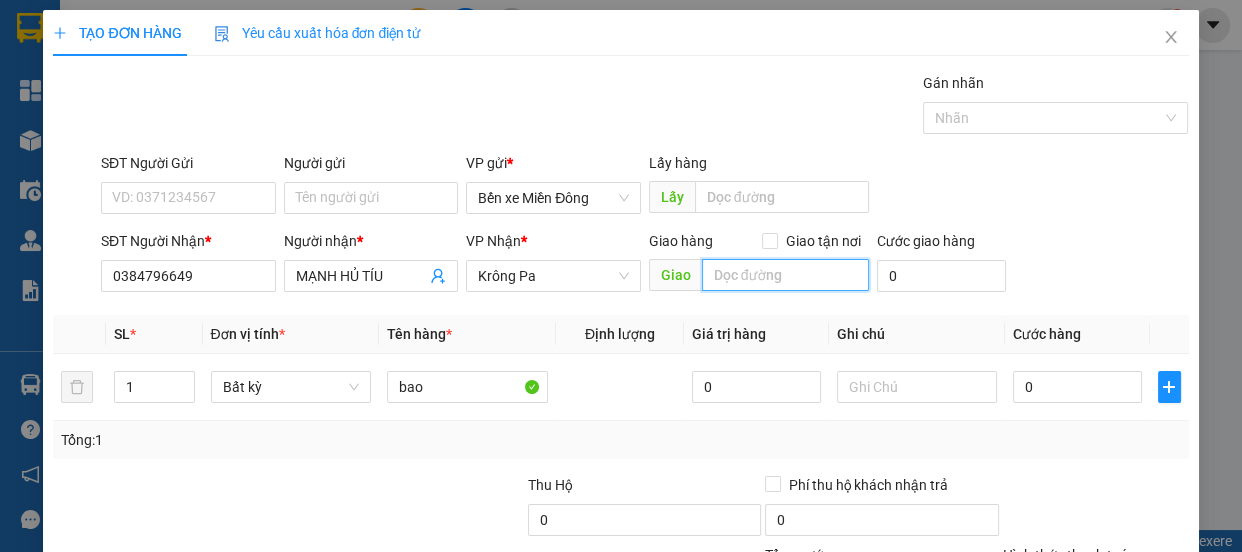 click at bounding box center [785, 275] 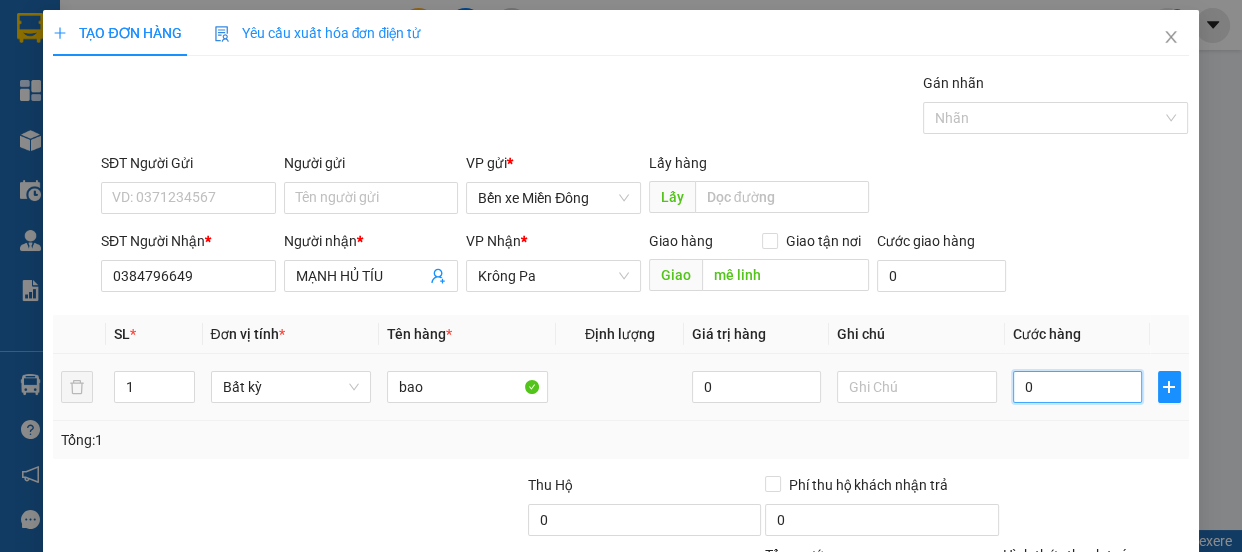 click on "0" at bounding box center (1077, 387) 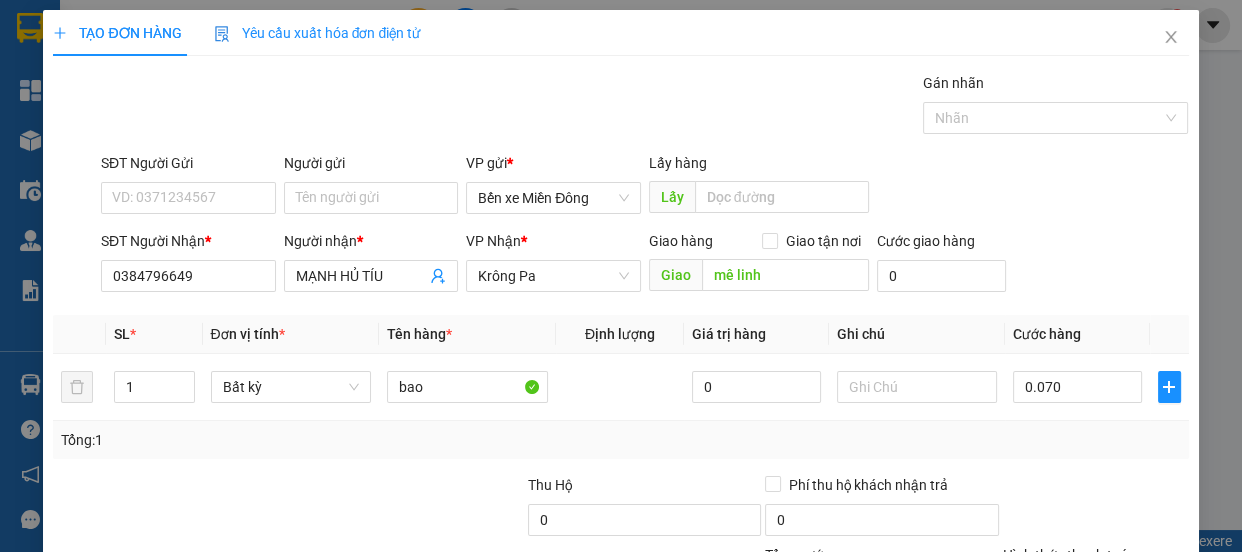 click on "Hình thức thanh toán" at bounding box center [1089, 590] 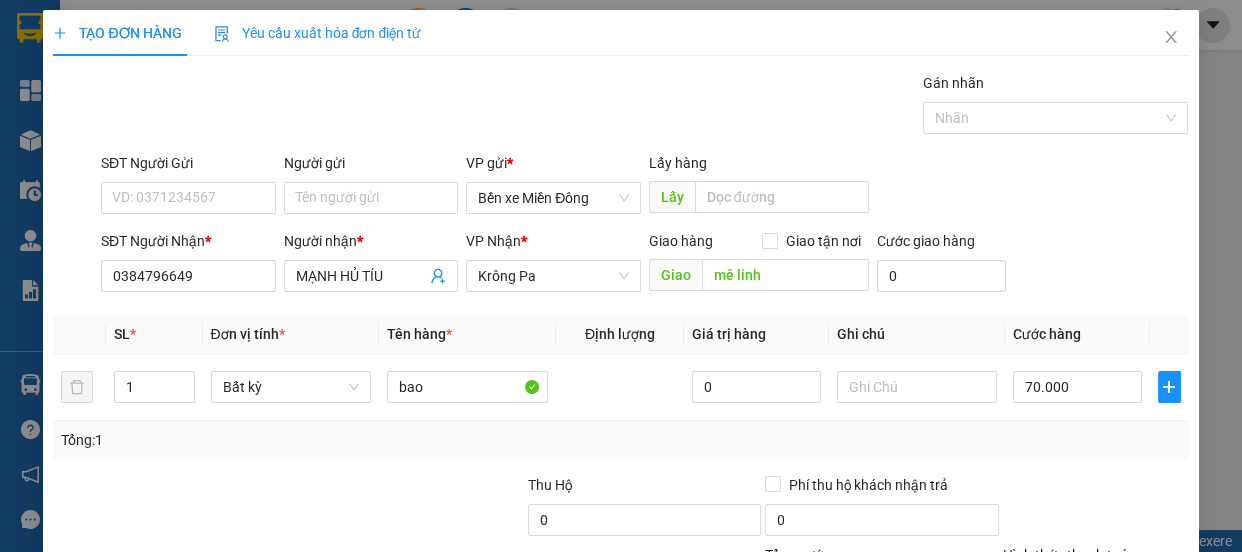 click on "Tại văn phòng" at bounding box center [1083, 629] 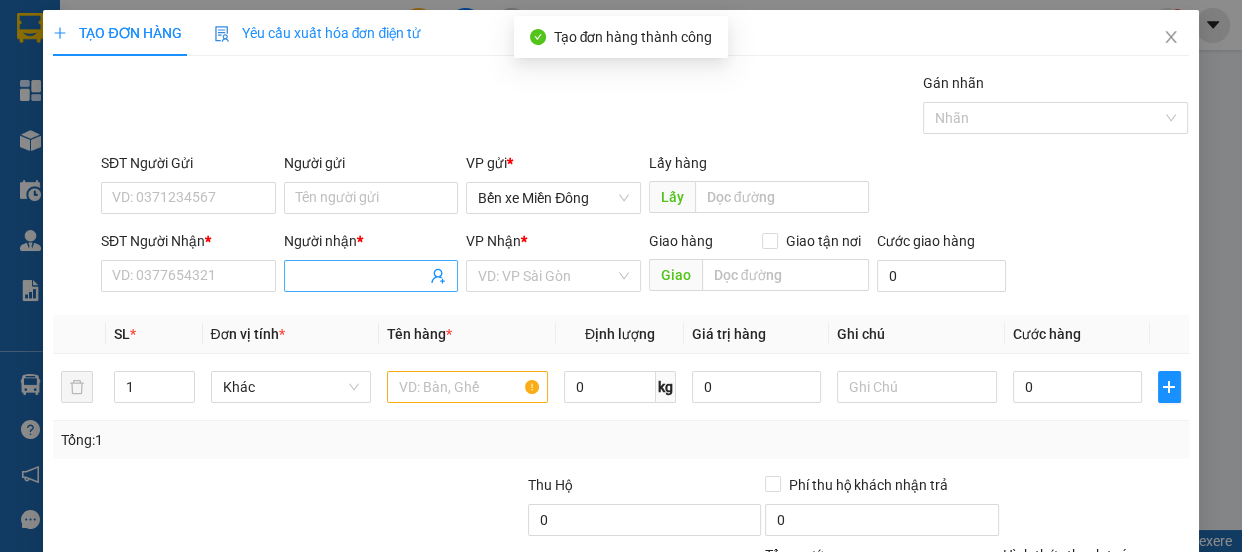 click on "Người nhận  *" at bounding box center (361, 276) 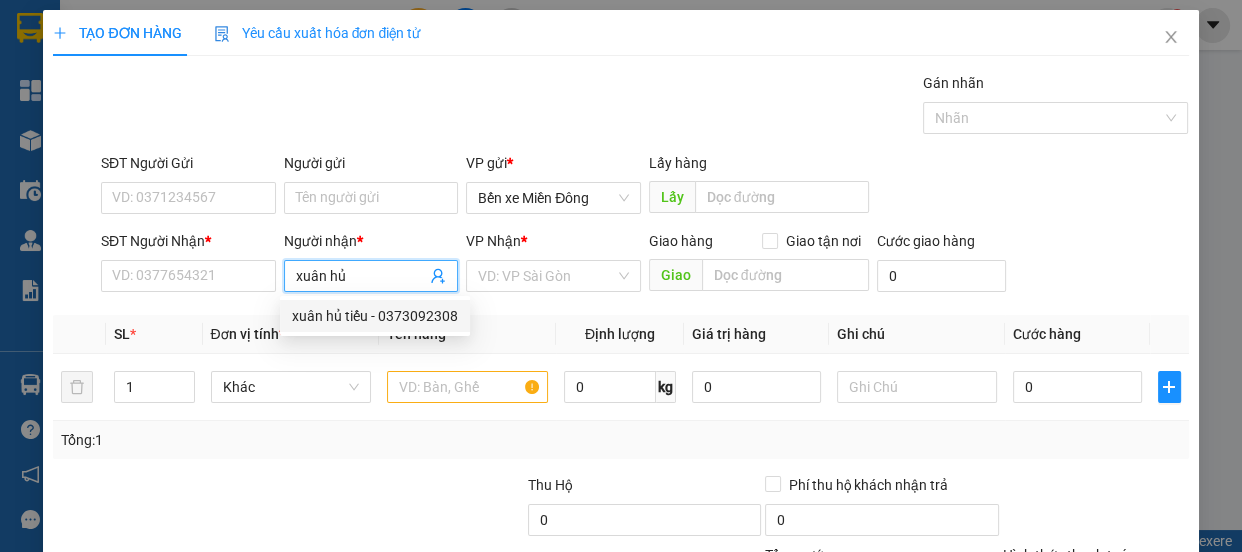 click on "xuân hủ tiếu - 0373092308" at bounding box center [375, 316] 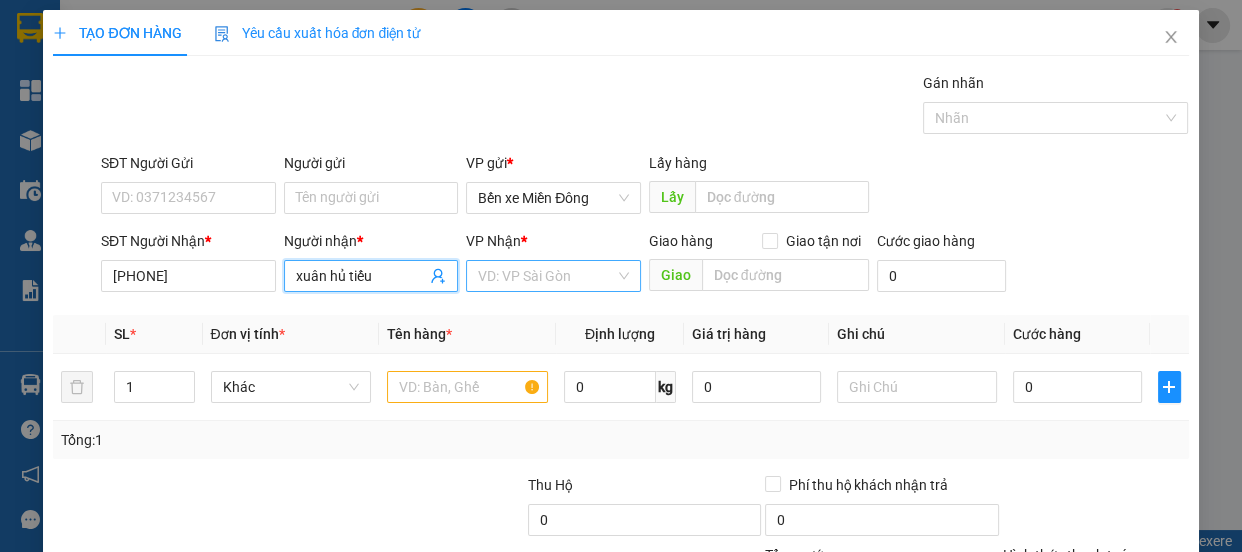click at bounding box center (546, 276) 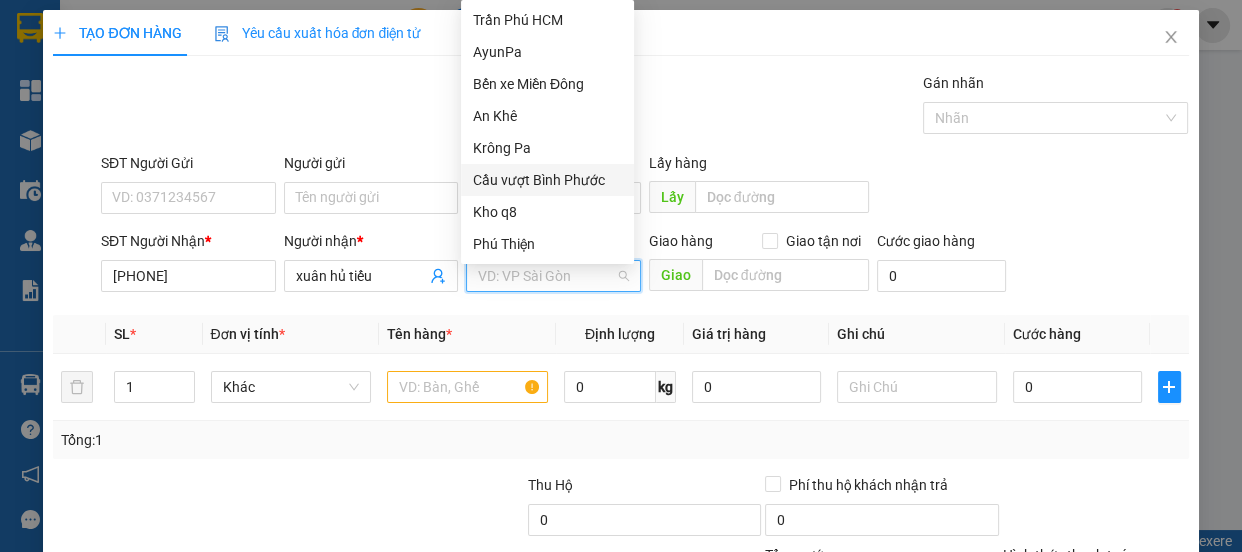 click on "Krông Pa" at bounding box center (547, 148) 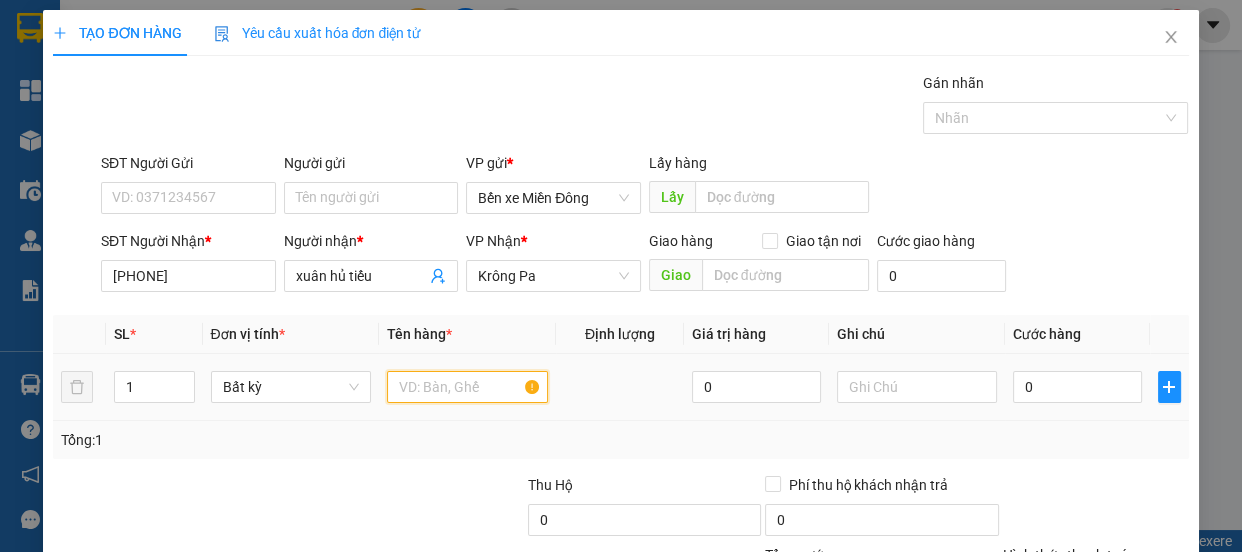click at bounding box center [467, 387] 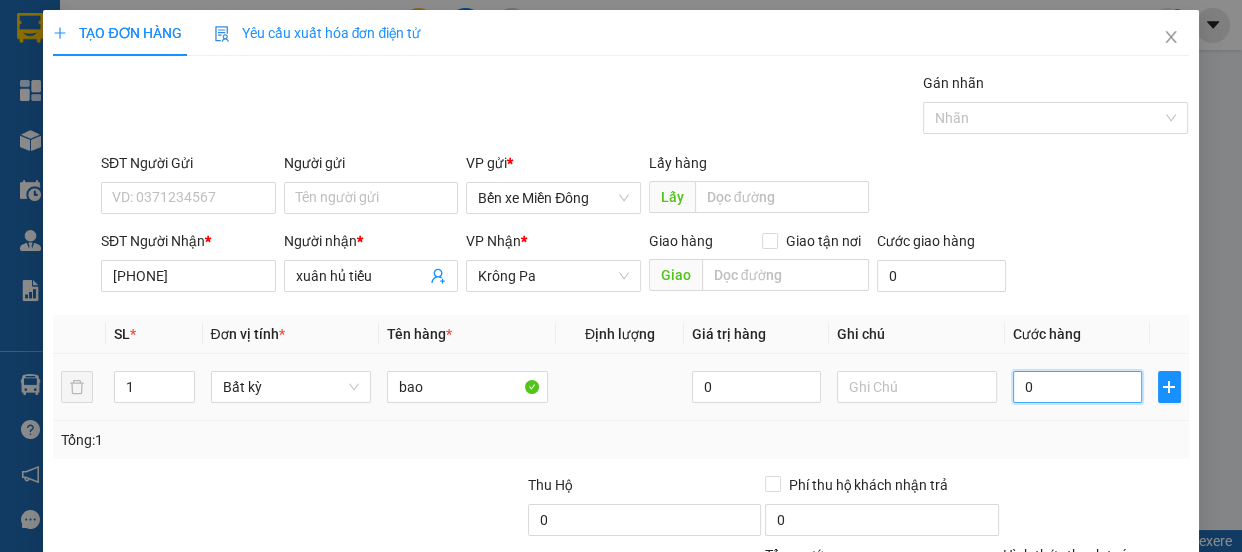 click on "0" at bounding box center [1077, 387] 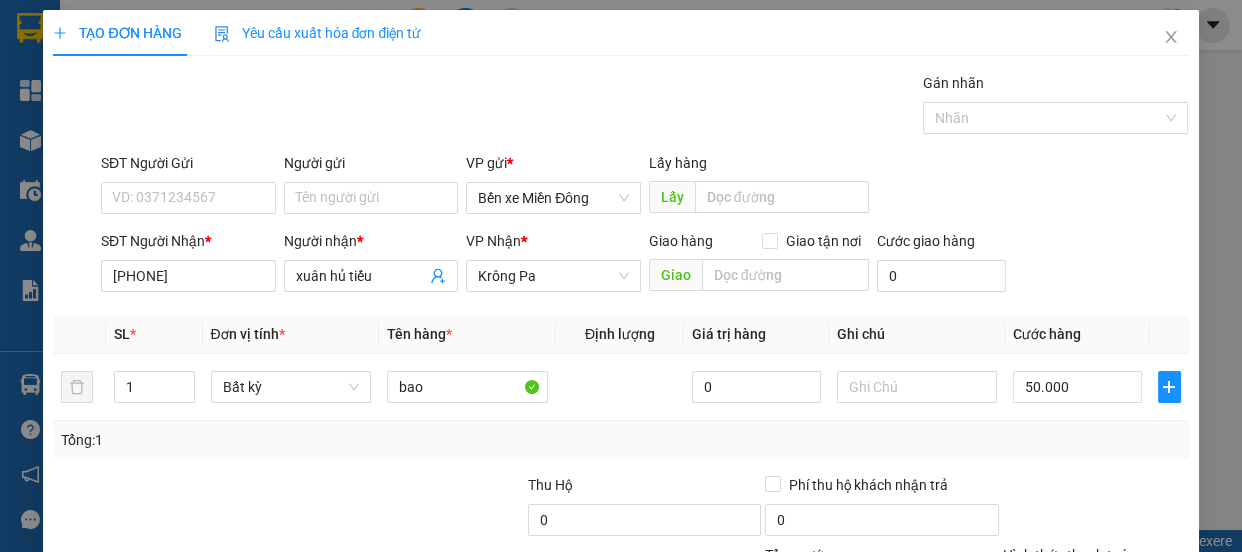 click on "Hình thức thanh toán" at bounding box center (1089, 590) 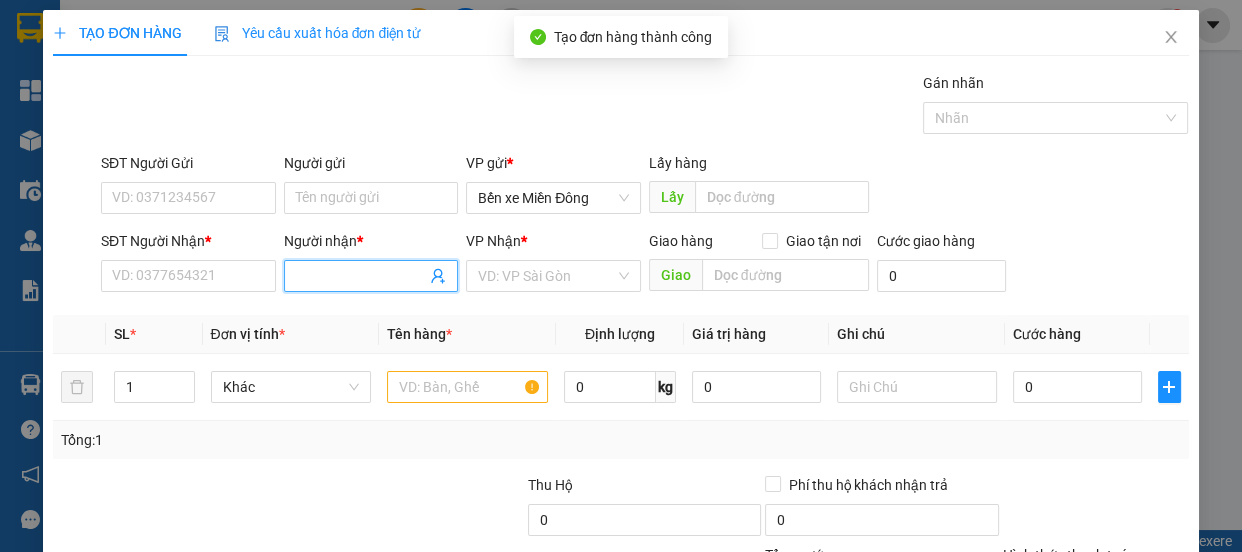 click on "Người nhận  *" at bounding box center (361, 276) 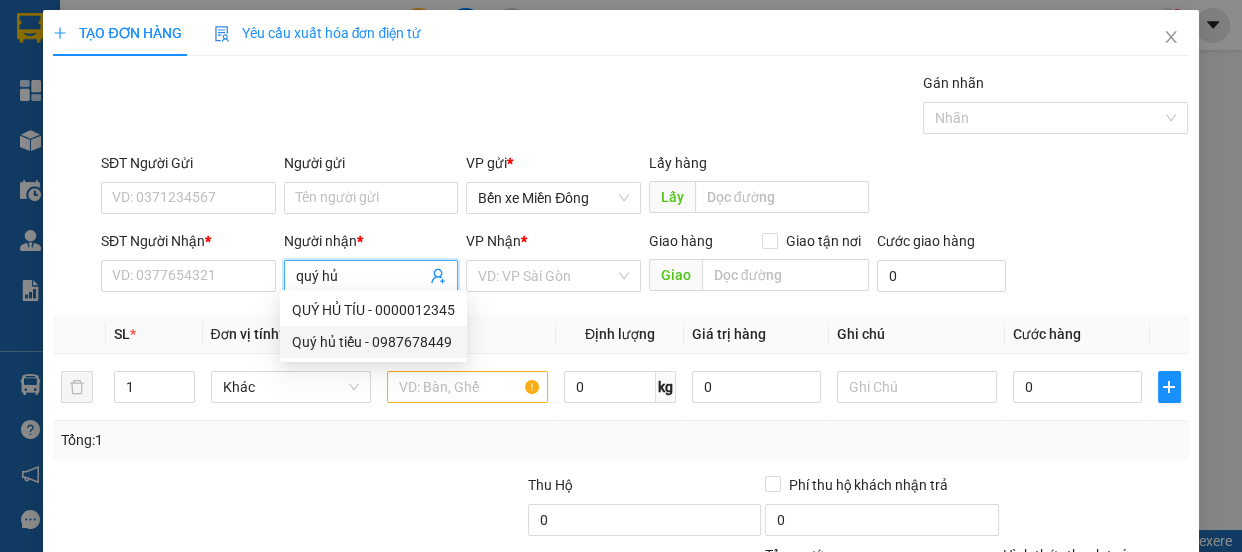 click on "Quý hủ tiếu - 0987678449" at bounding box center (373, 342) 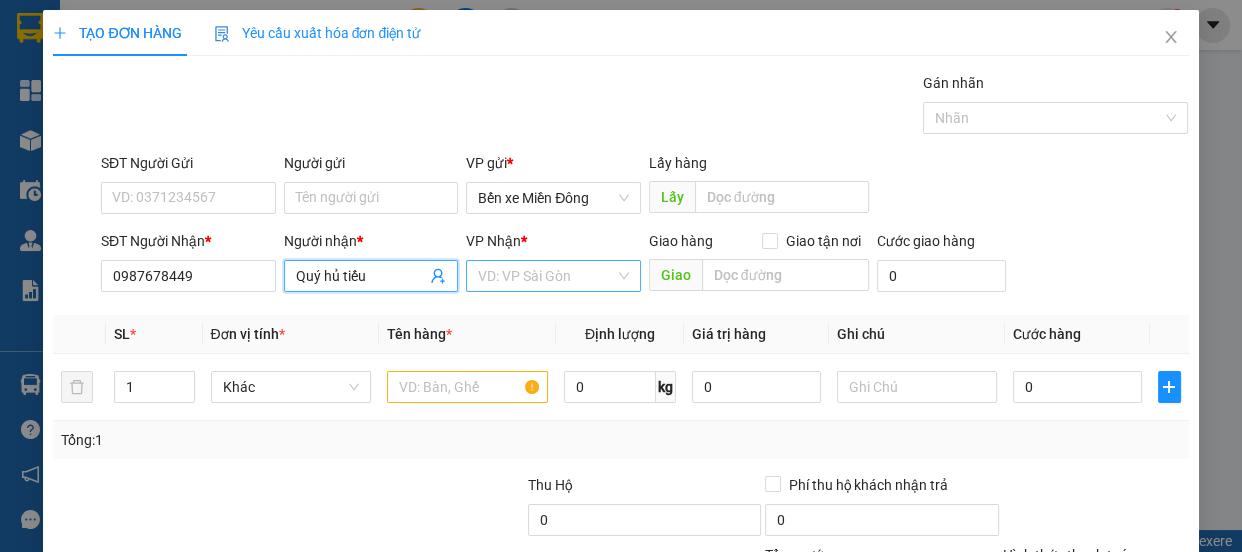 click at bounding box center [546, 276] 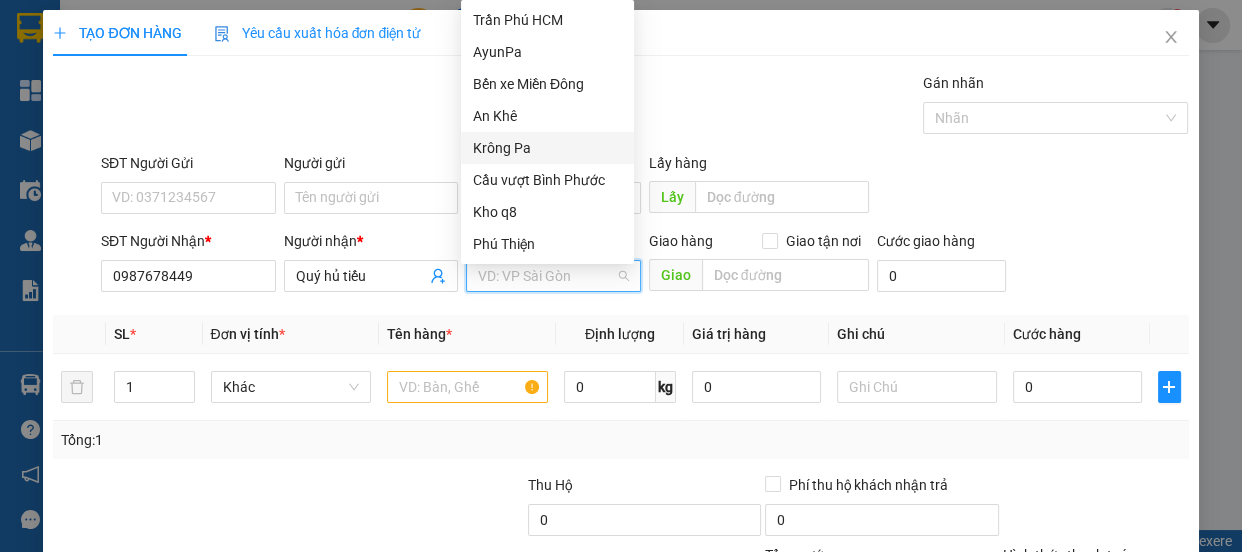 click on "Krông Pa" at bounding box center [547, 148] 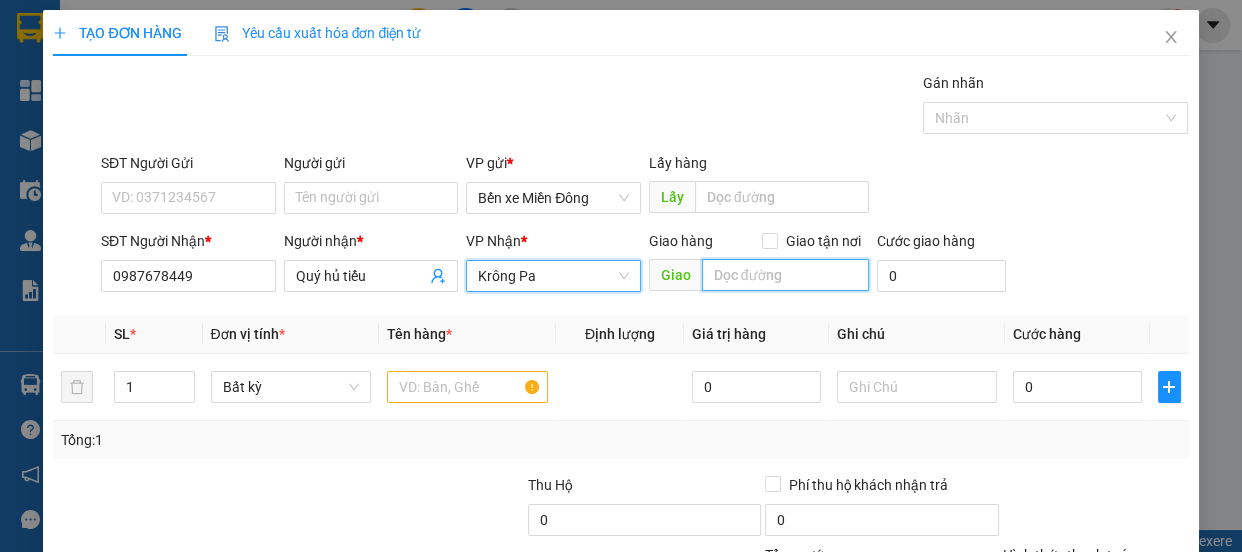 click at bounding box center [785, 275] 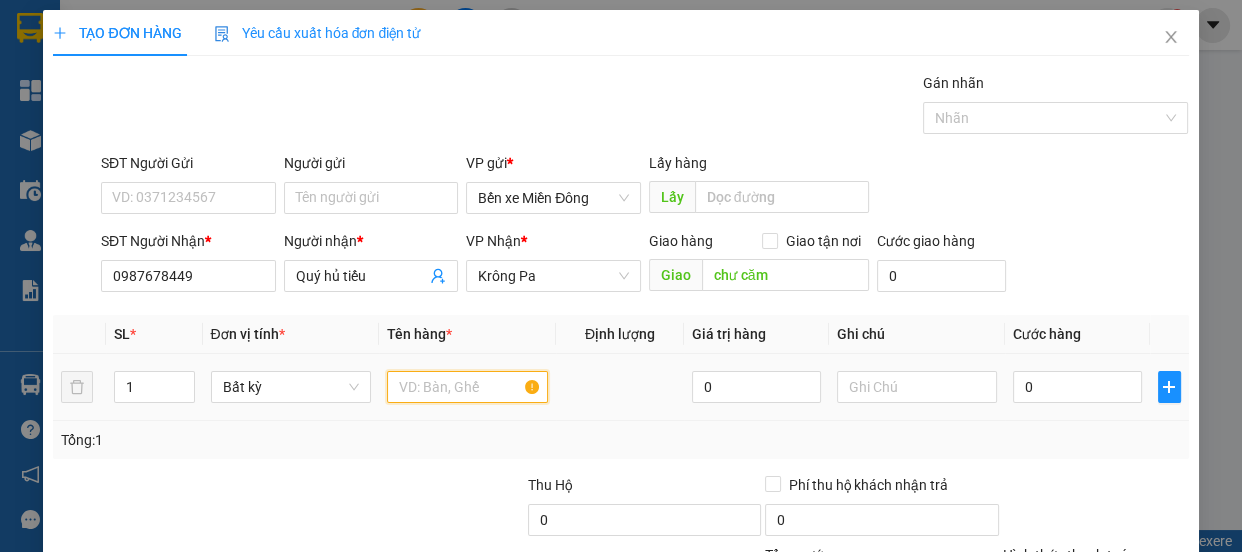click at bounding box center [467, 387] 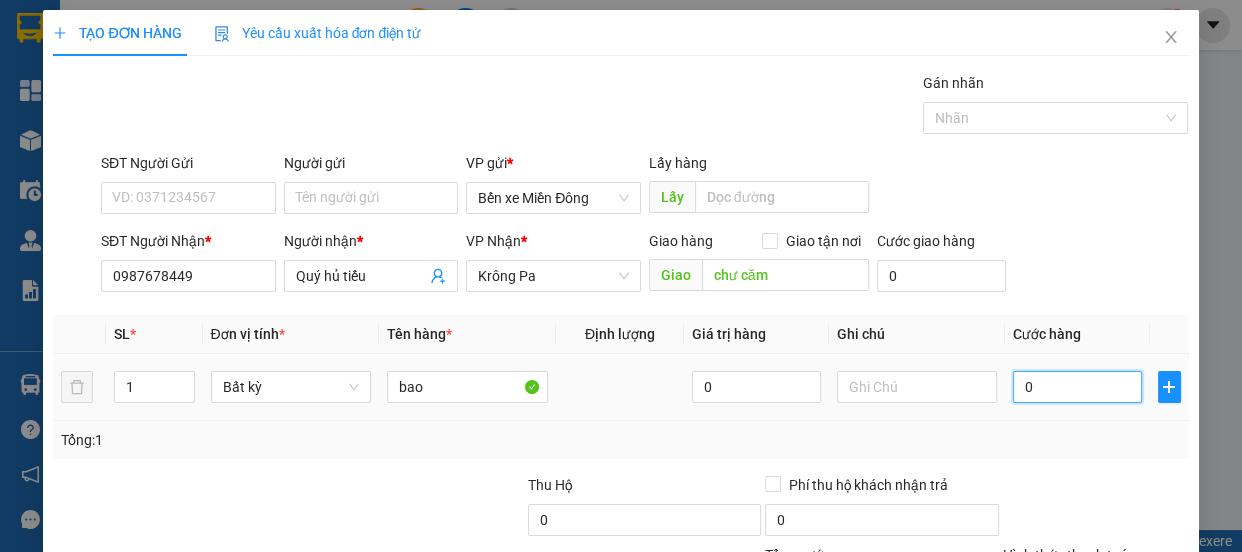 click on "0" at bounding box center (1077, 387) 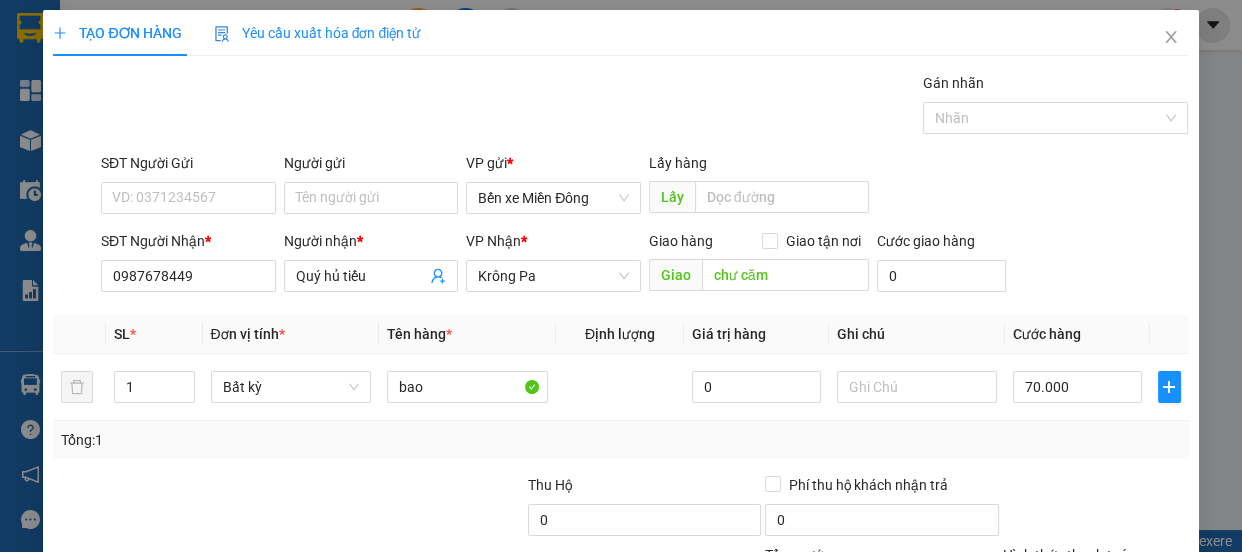 click on "Hình thức thanh toán" at bounding box center (1089, 590) 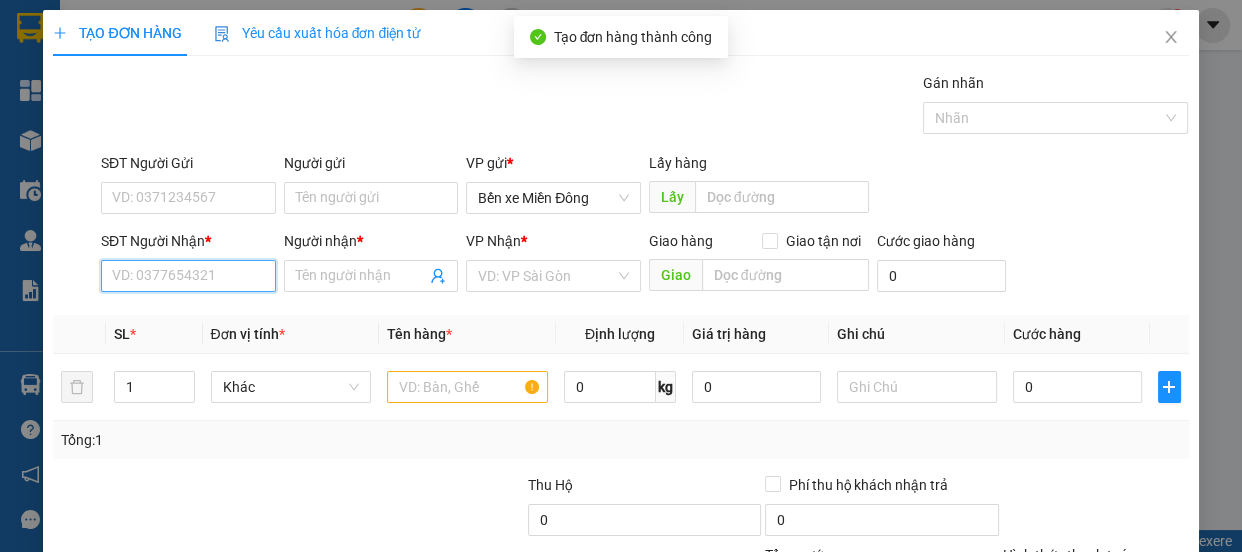 click on "SĐT Người Nhận  *" at bounding box center (188, 276) 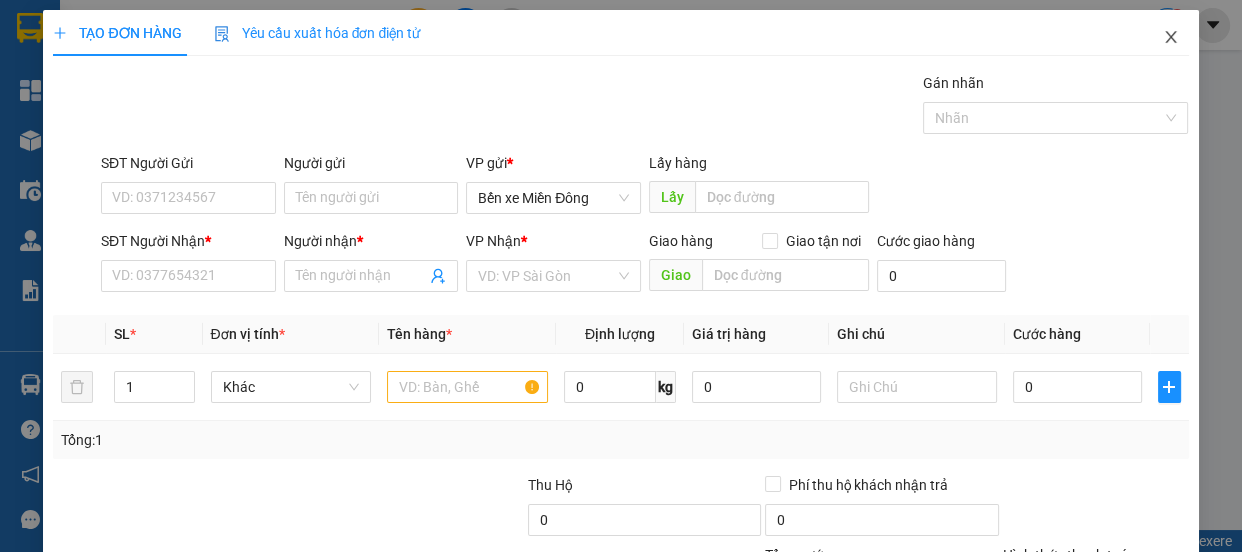click 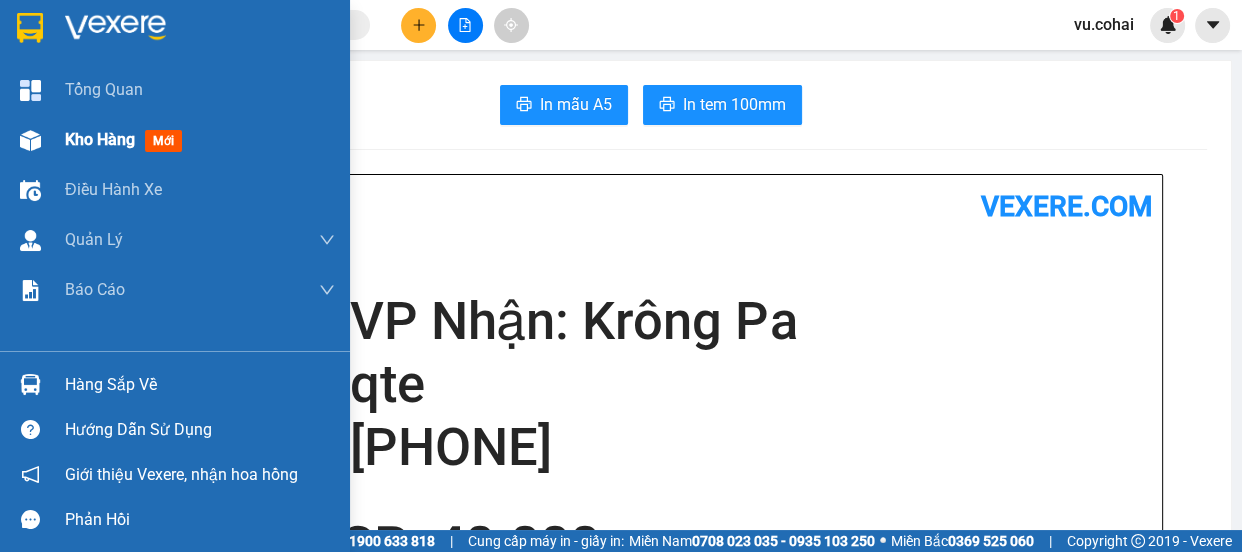 click on "Kho hàng" at bounding box center [100, 139] 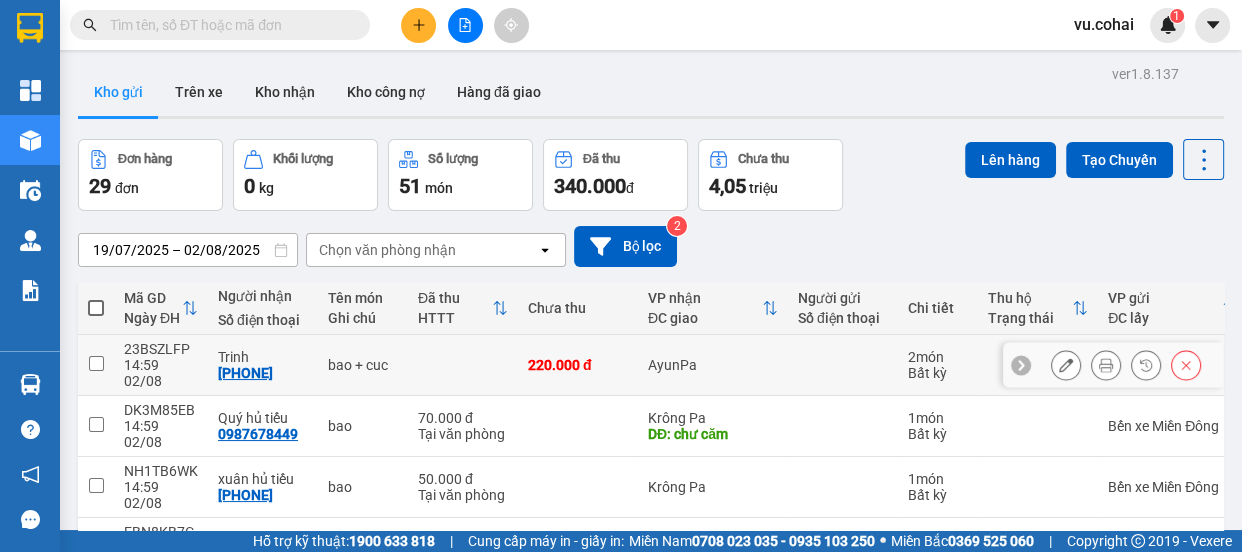 click at bounding box center [96, 363] 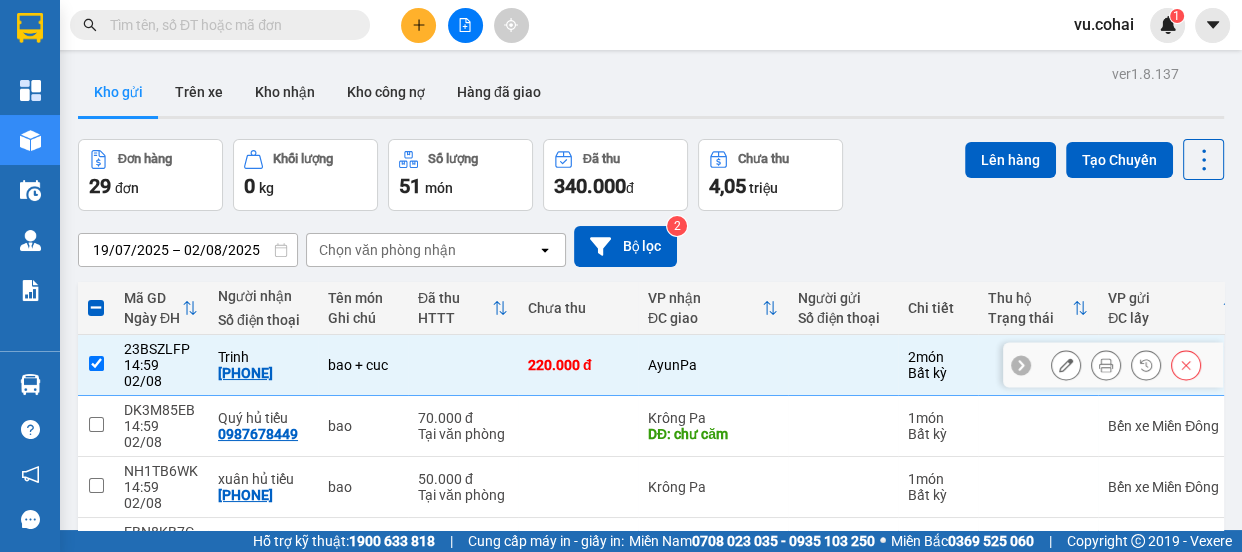 click at bounding box center (96, 365) 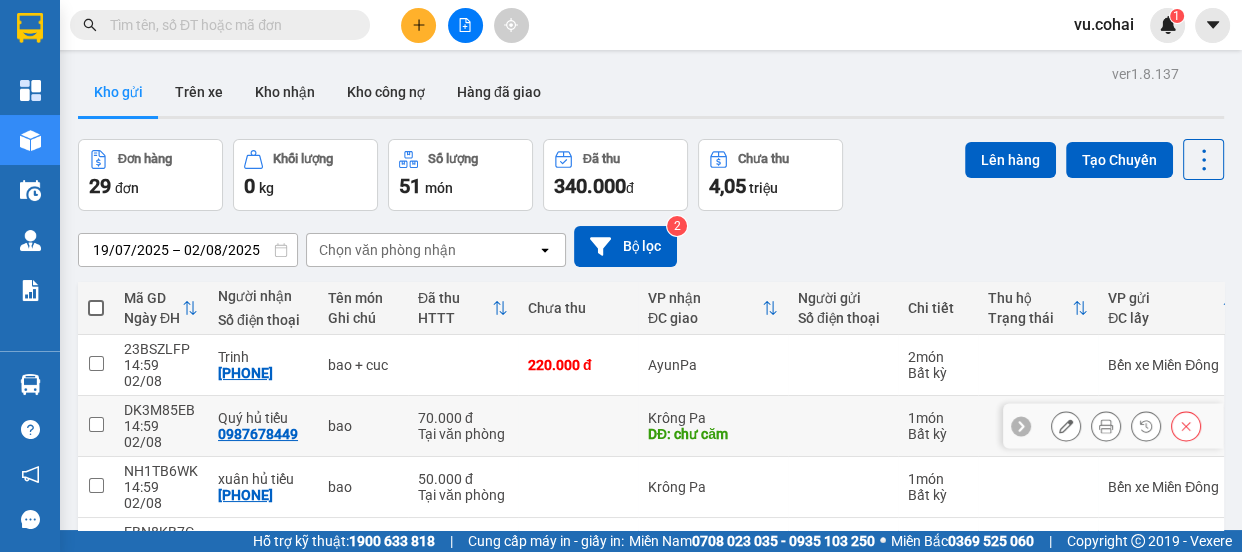 click at bounding box center [96, 424] 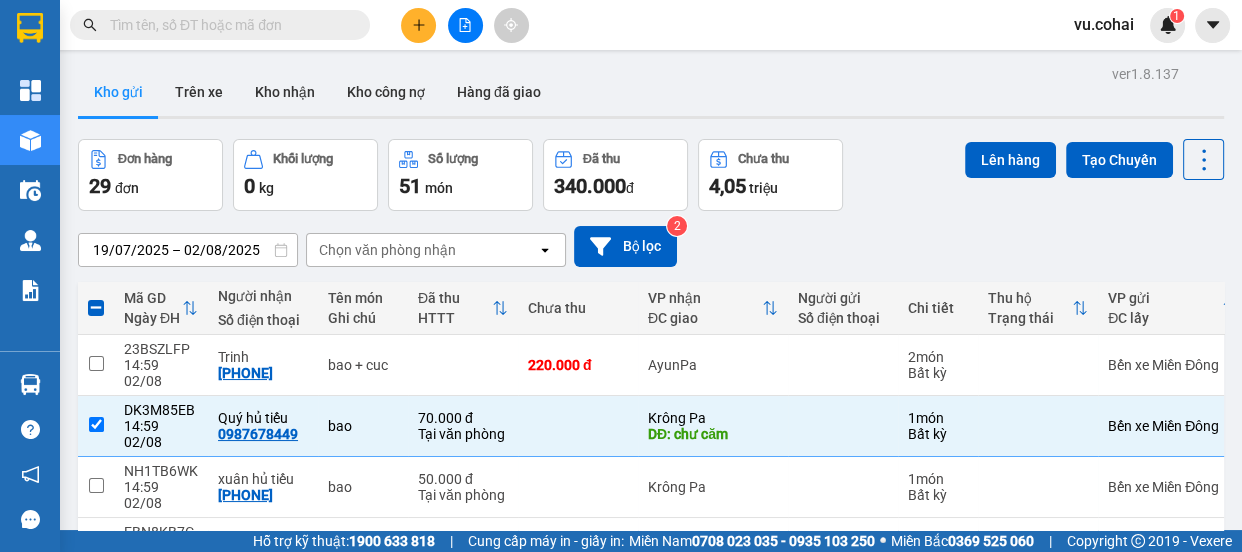click at bounding box center [96, 668] 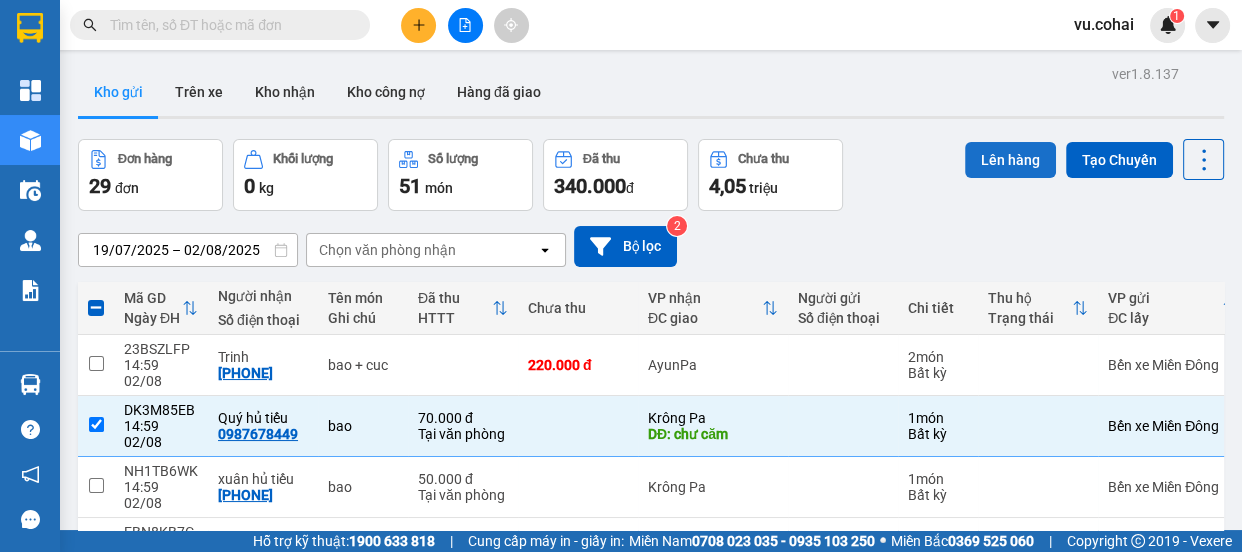 click on "Lên hàng" at bounding box center [1010, 160] 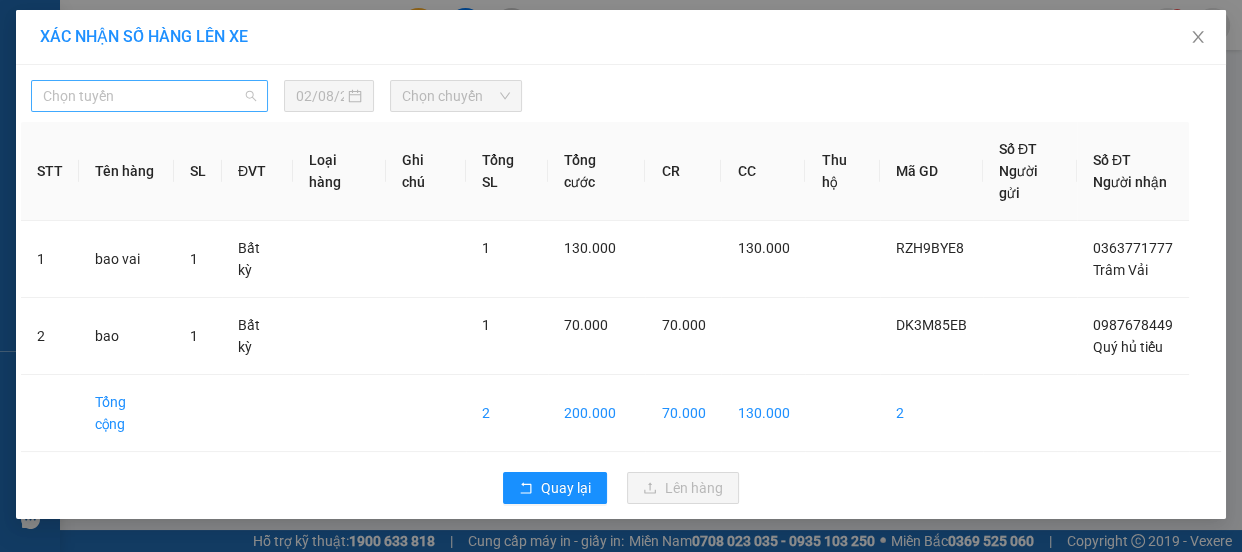 click on "Chọn tuyến" at bounding box center (149, 96) 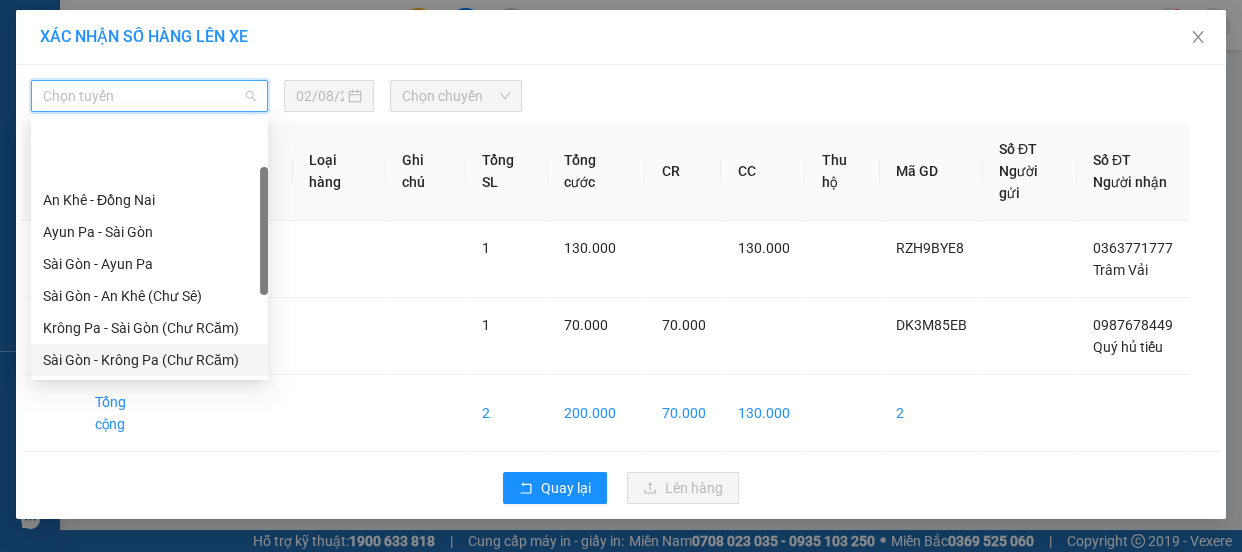 click on "Sài Gòn - Krông Pa (Chư RCăm)" at bounding box center (149, 360) 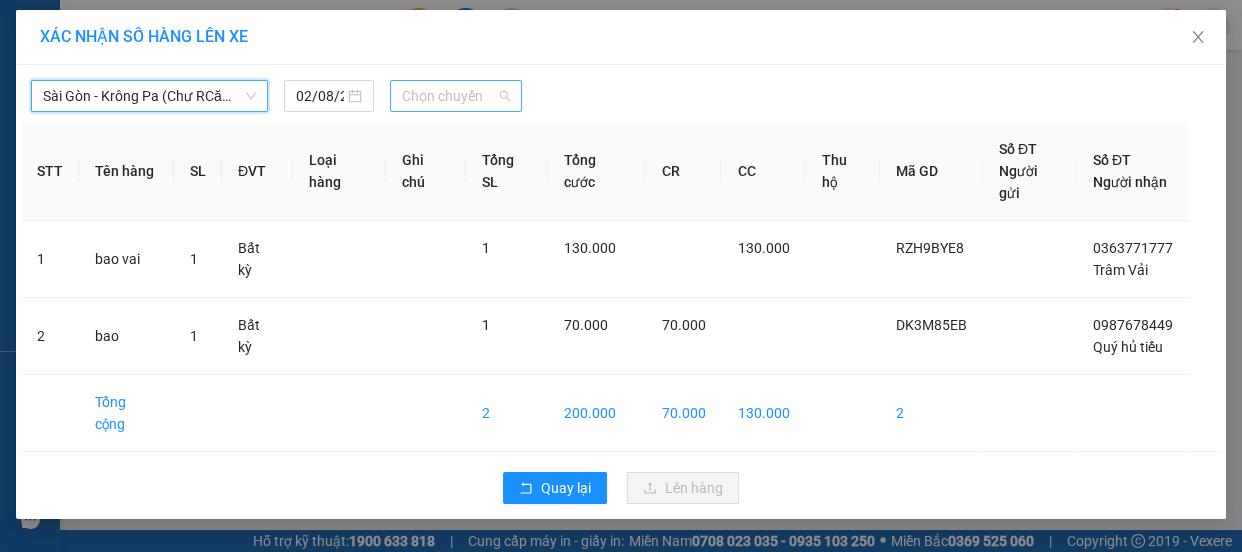 drag, startPoint x: 444, startPoint y: 91, endPoint x: 508, endPoint y: 150, distance: 87.04597 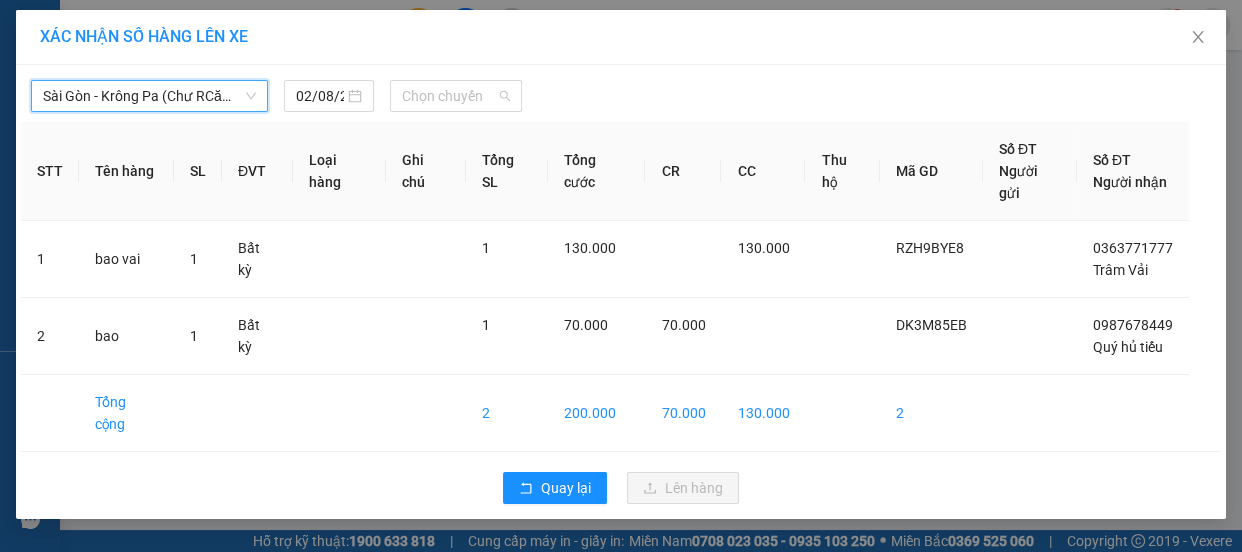 click on "Chọn chuyến" at bounding box center [456, 96] 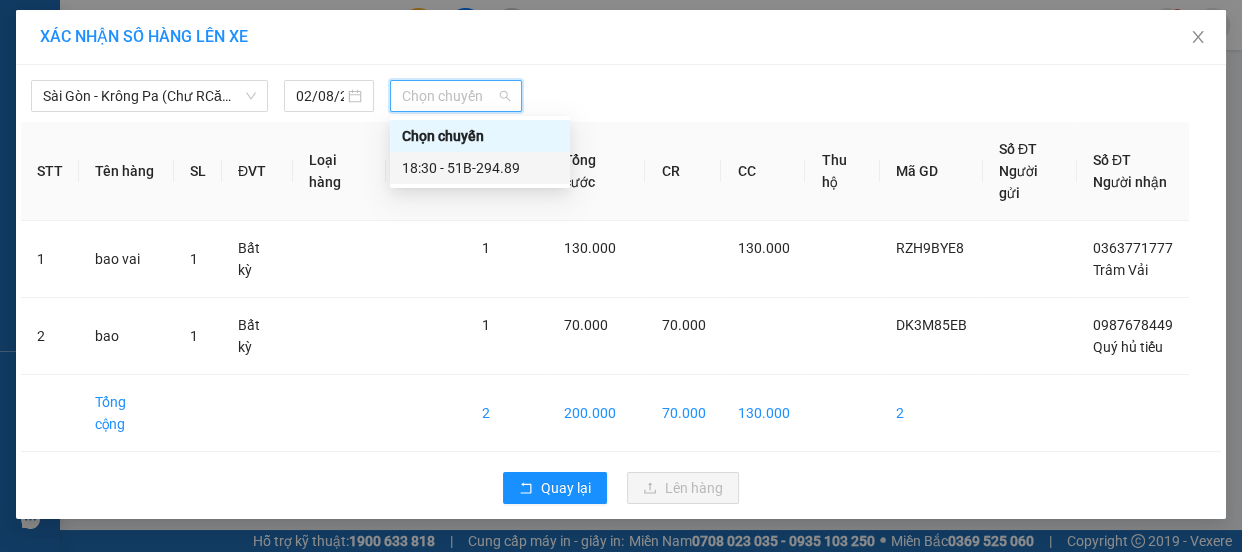click on "[TIME] - [NUMBER]" at bounding box center [480, 168] 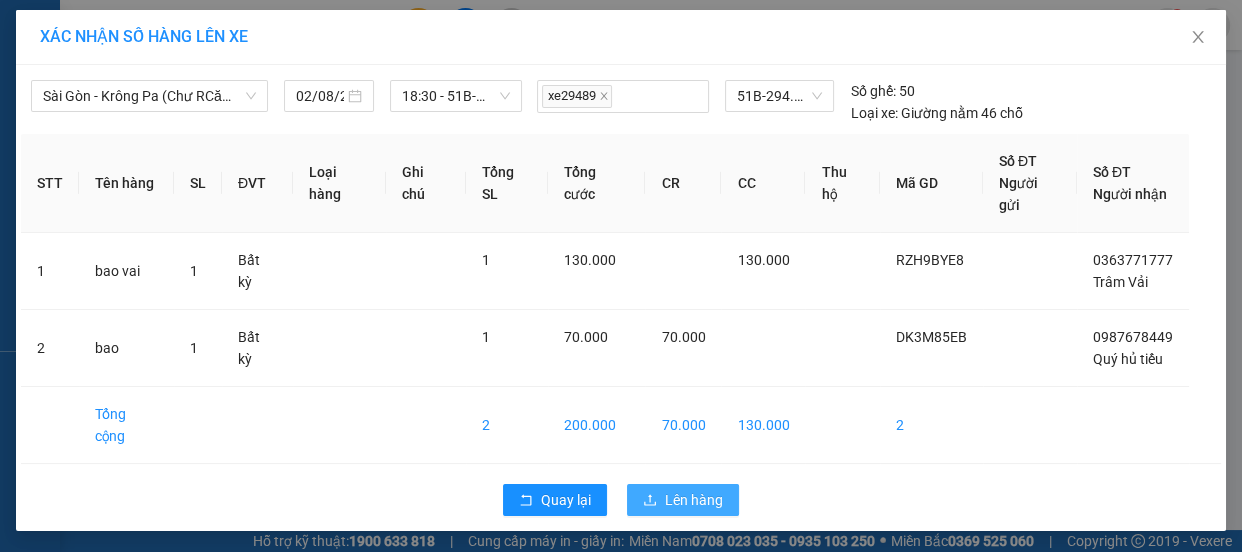 click on "Lên hàng" at bounding box center [694, 500] 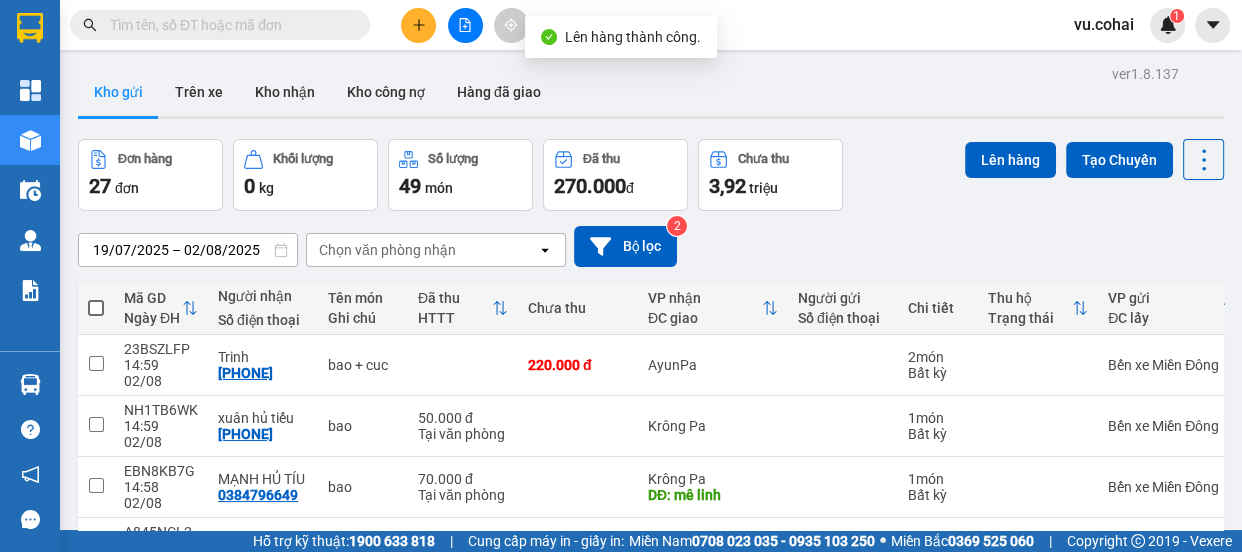 click at bounding box center [96, 912] 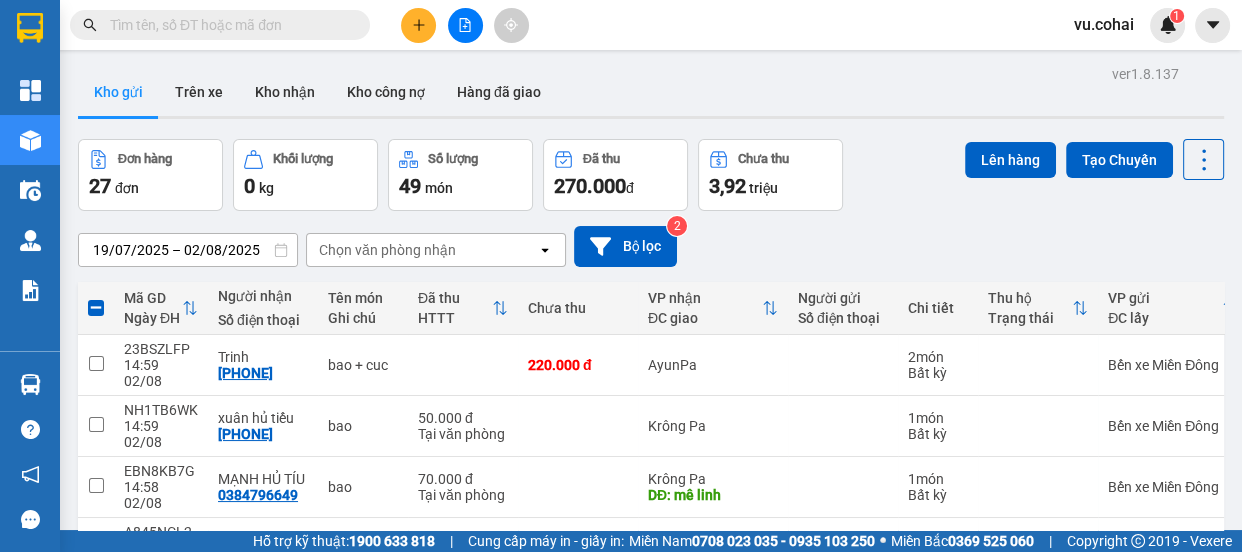 click at bounding box center [96, 851] 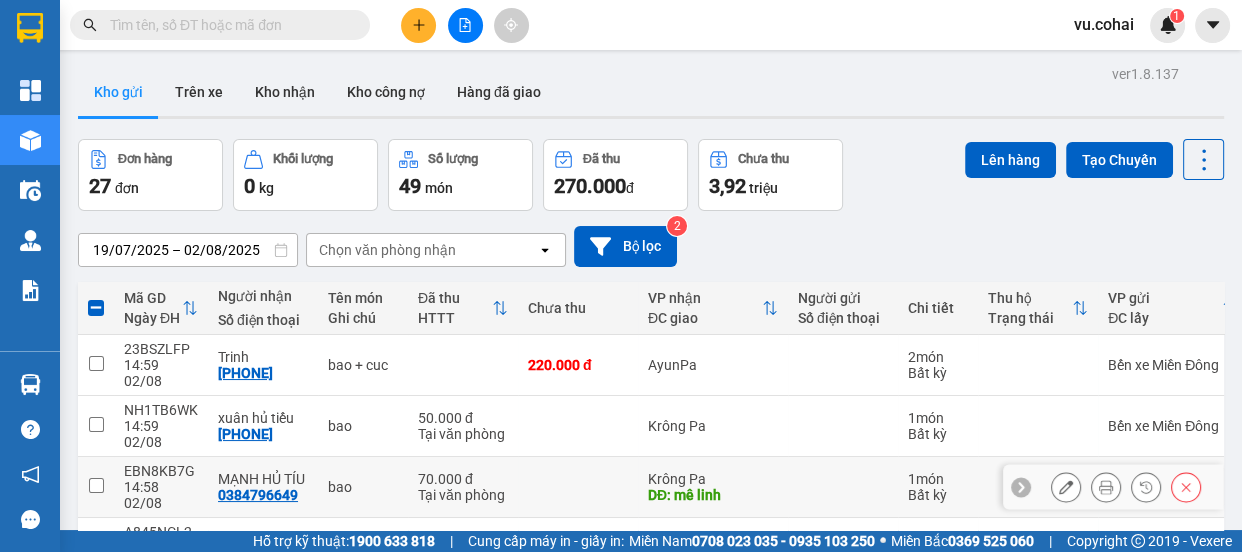 click at bounding box center (96, 485) 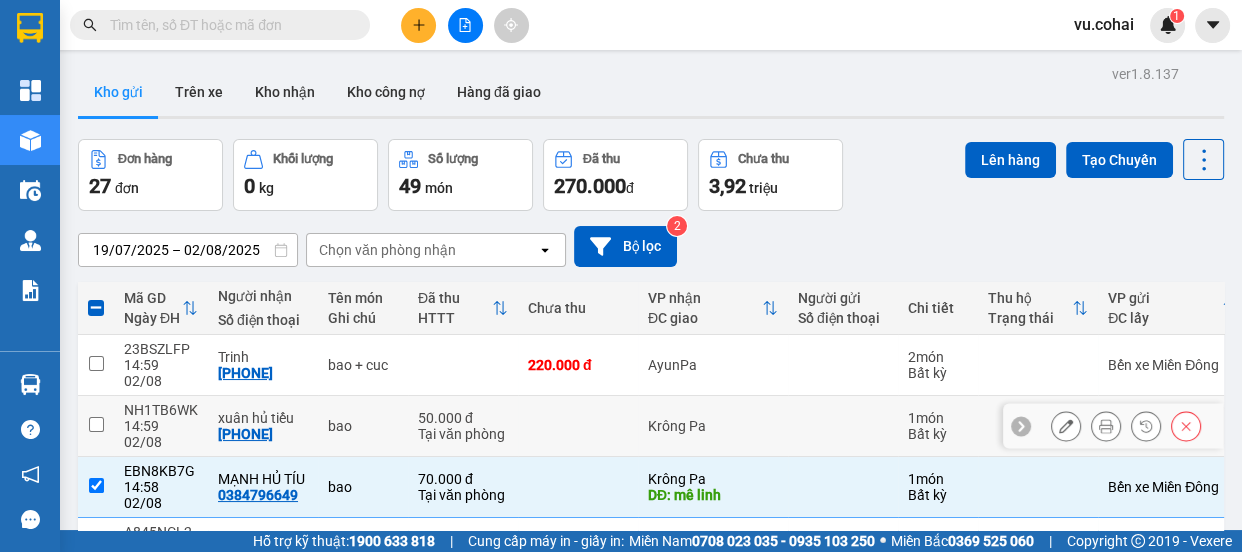 click at bounding box center (96, 424) 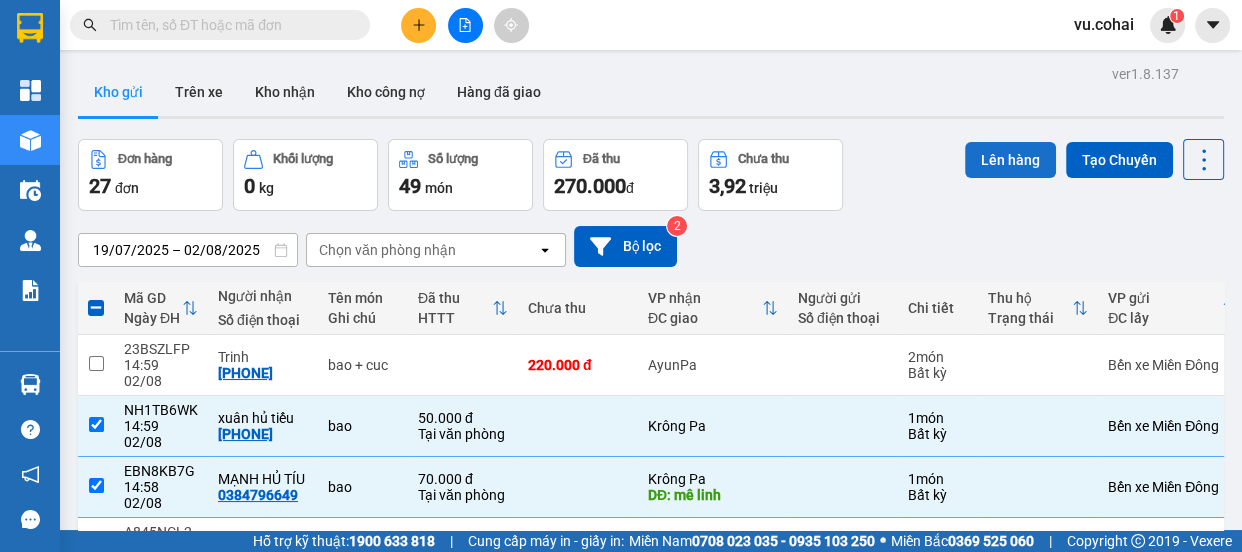 click on "Lên hàng" at bounding box center [1010, 160] 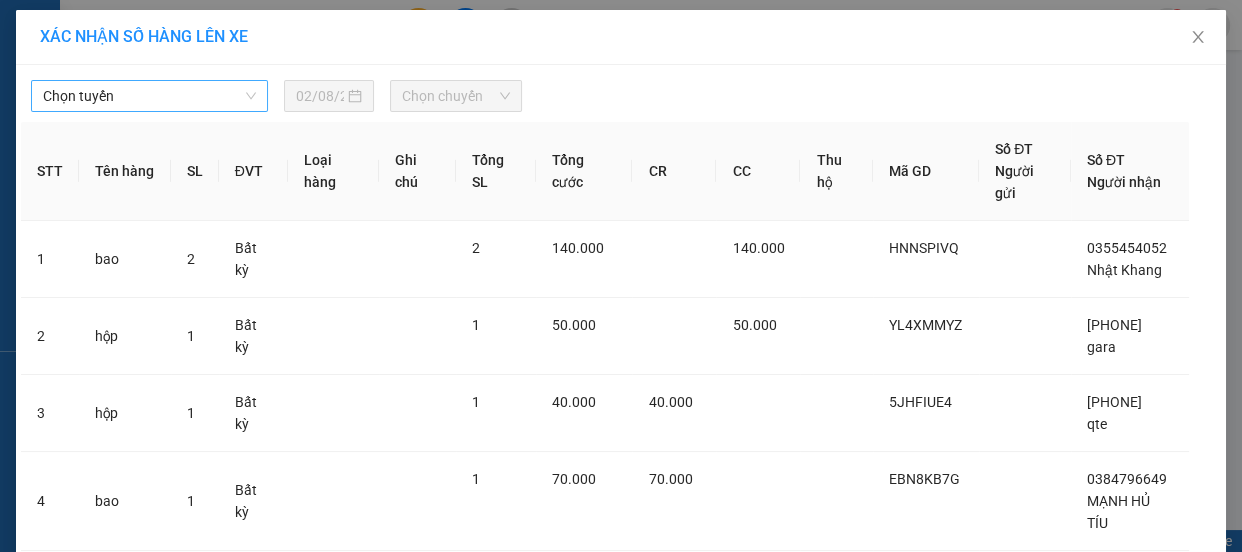 click on "Chọn tuyến" at bounding box center [149, 96] 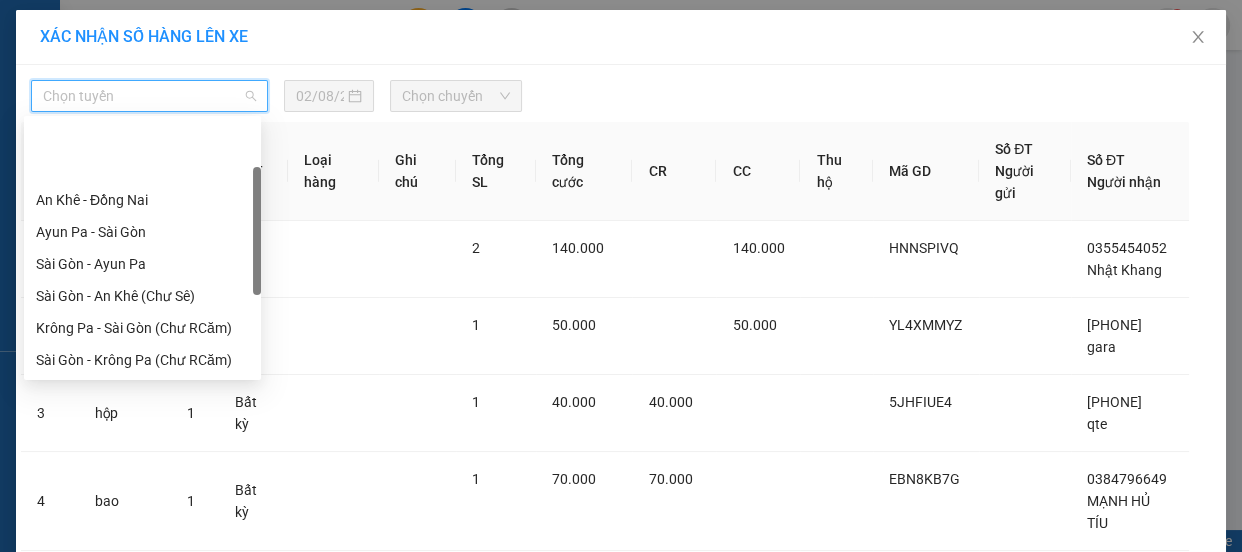 click on "Sài Gòn - Krông Pa (Uar)" at bounding box center [142, 424] 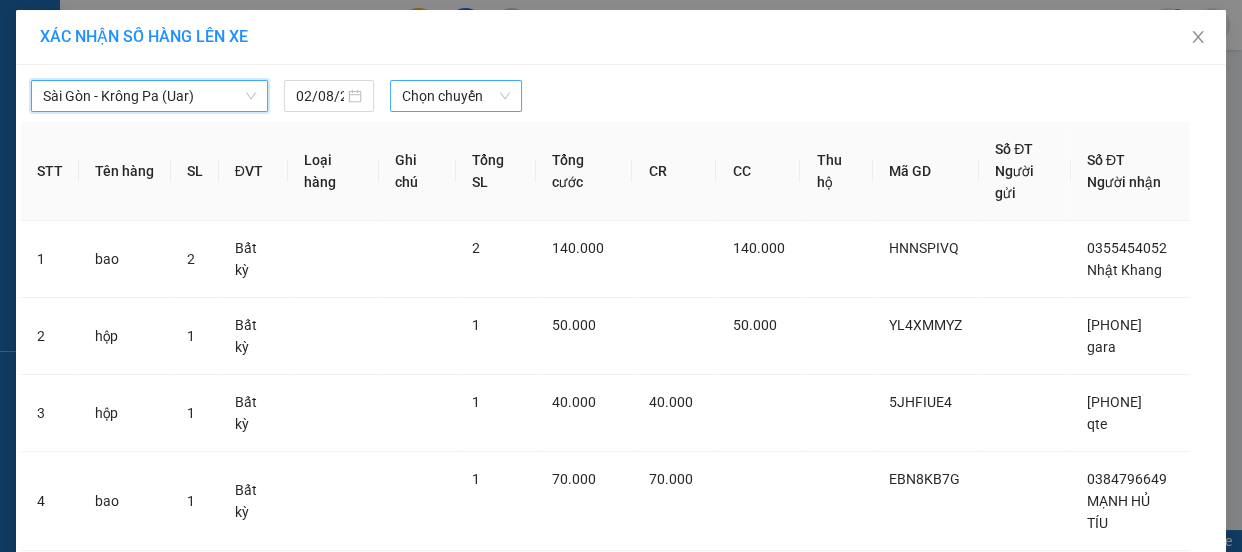 click on "Chọn chuyến" at bounding box center [456, 96] 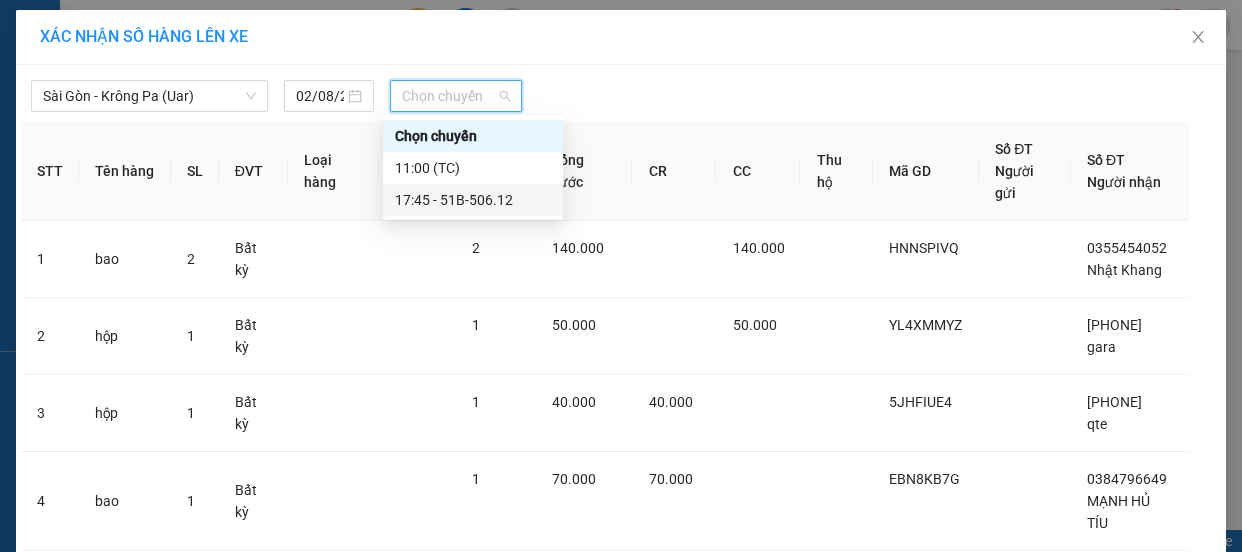 drag, startPoint x: 498, startPoint y: 197, endPoint x: 623, endPoint y: 255, distance: 137.80058 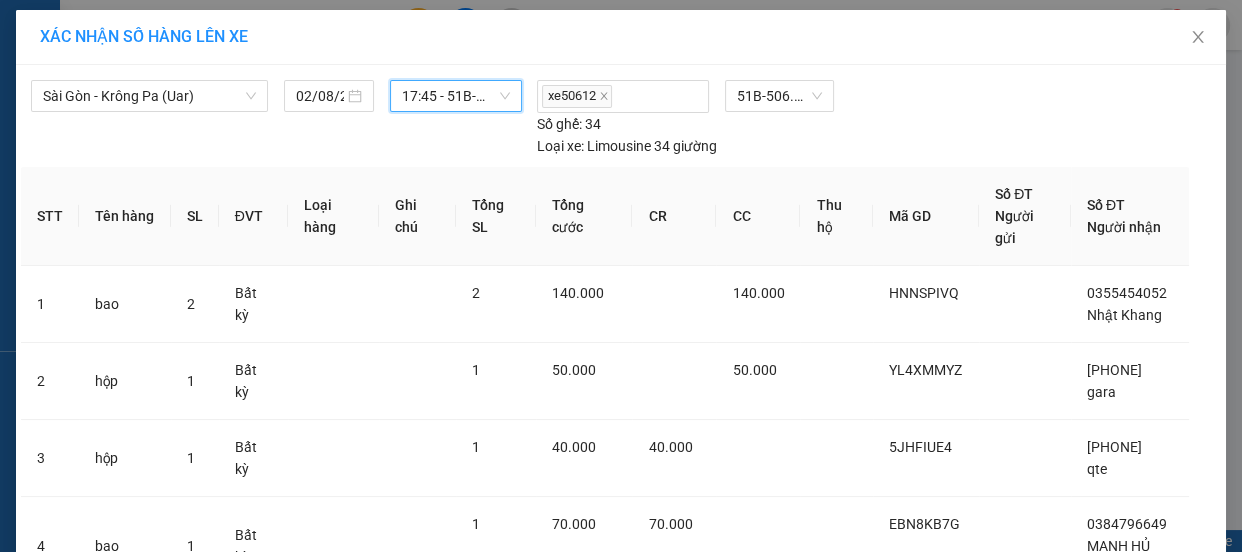 drag, startPoint x: 693, startPoint y: 517, endPoint x: 694, endPoint y: 501, distance: 16.03122 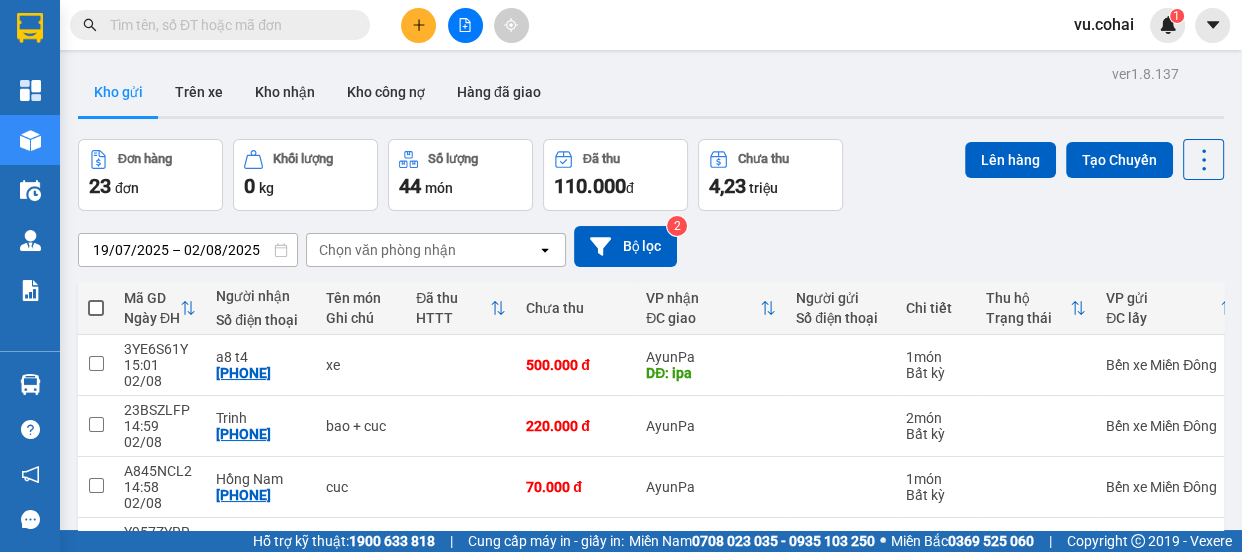 click at bounding box center (96, 729) 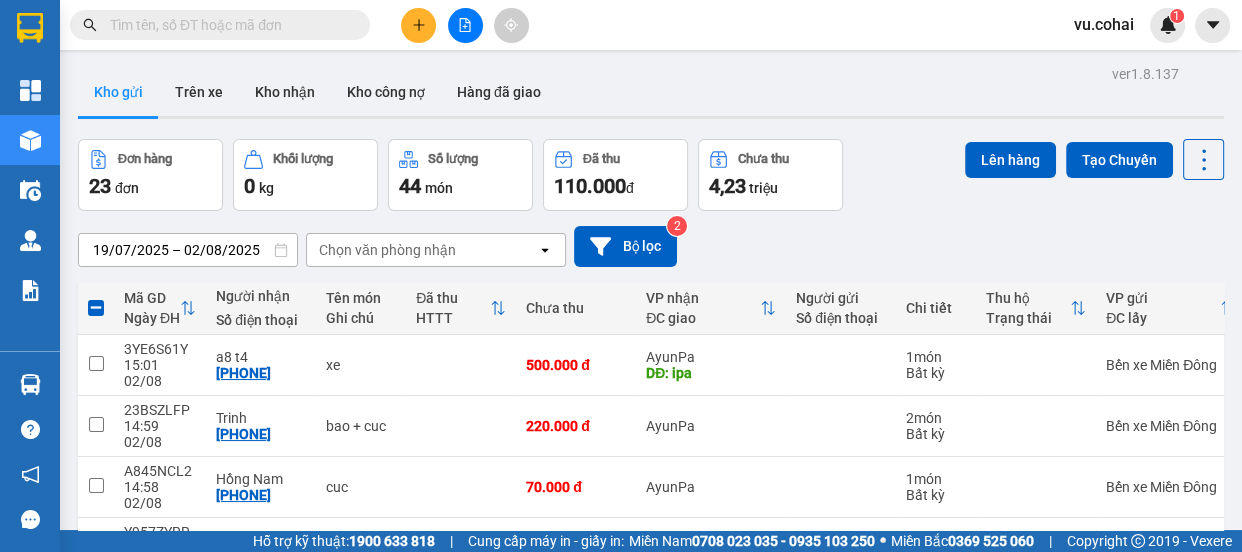 click at bounding box center [96, 851] 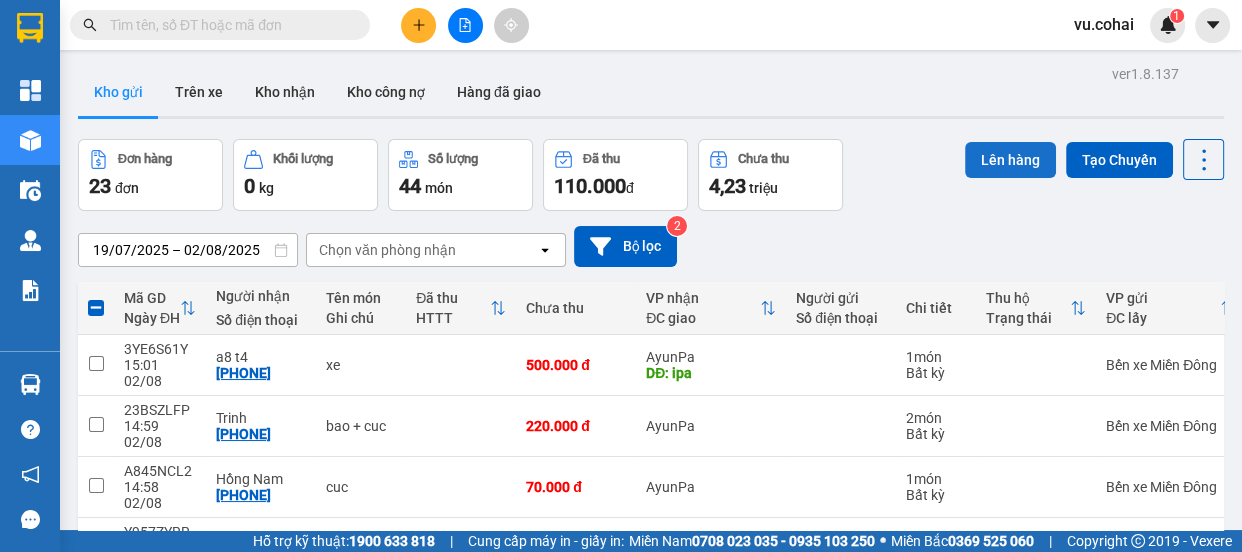 click on "Lên hàng" at bounding box center [1010, 160] 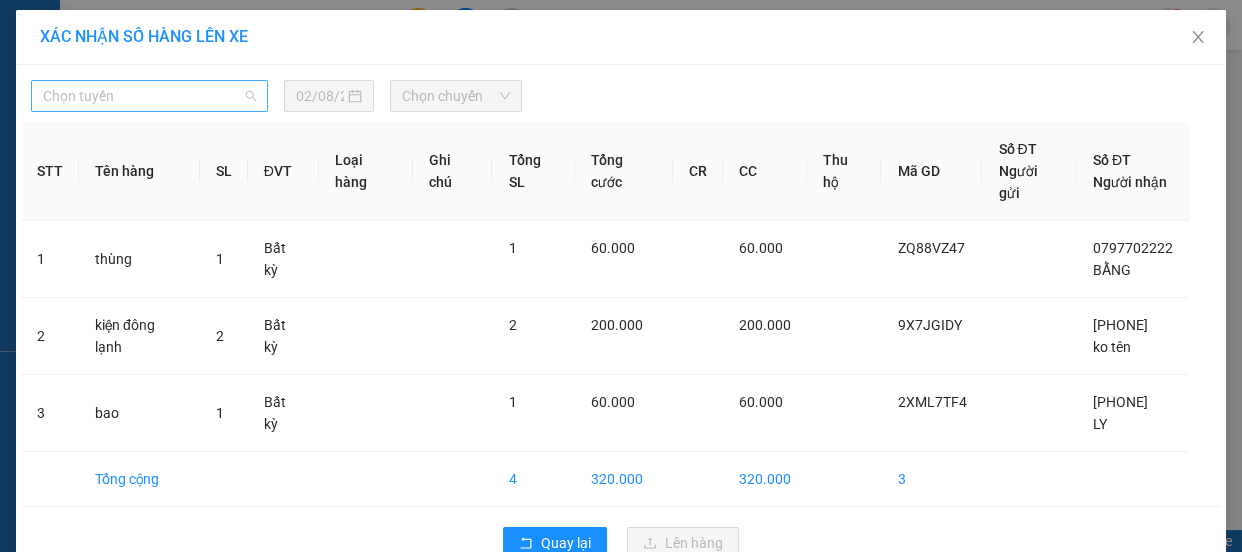 click on "Chọn tuyến" at bounding box center (149, 96) 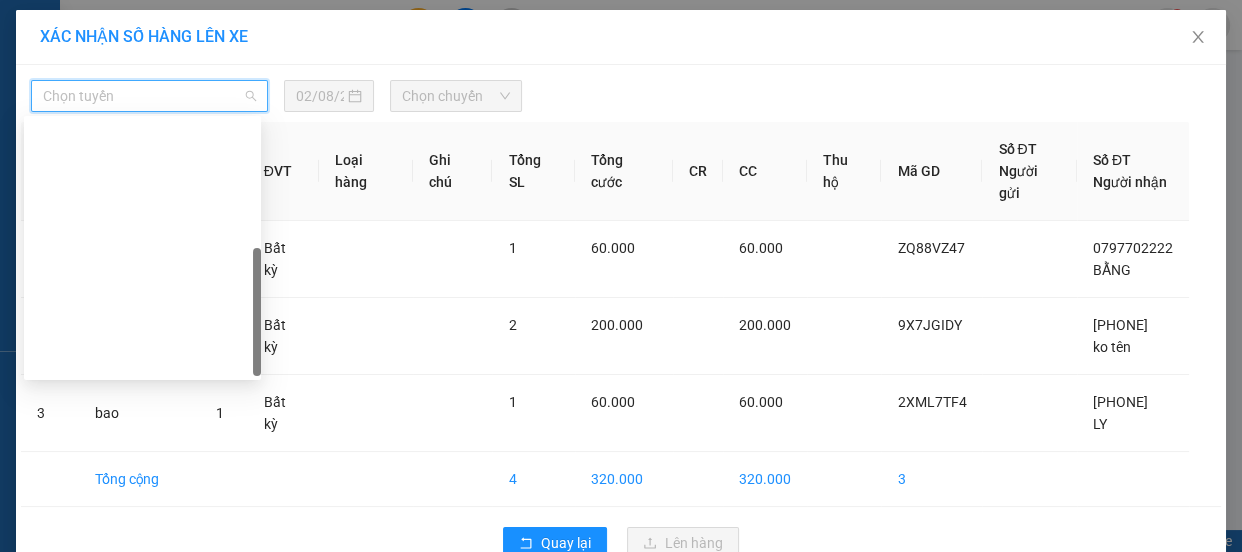 click on "Sài Gòn - Krông Pa (Uar)" at bounding box center [142, 424] 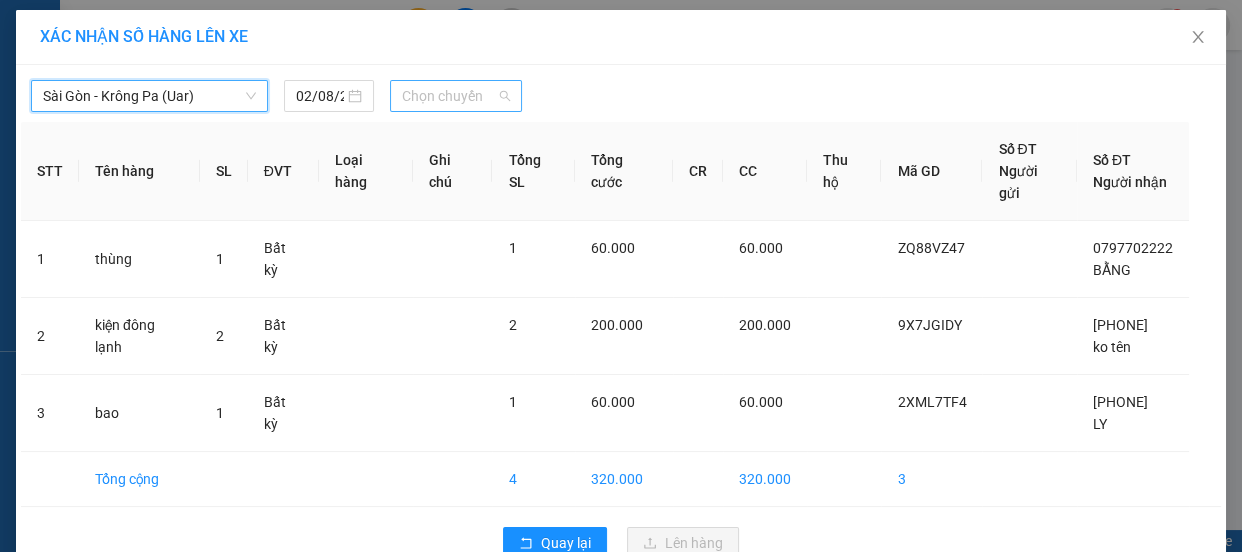 click on "Chọn chuyến" at bounding box center [456, 96] 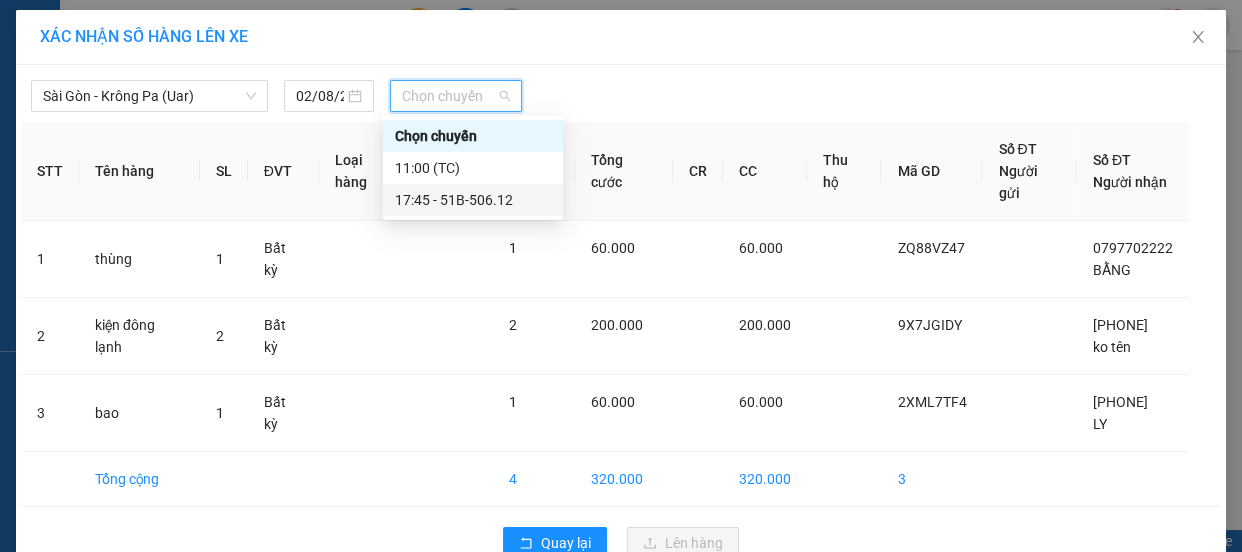 click on "17:45     - 51B-506.12" at bounding box center [473, 200] 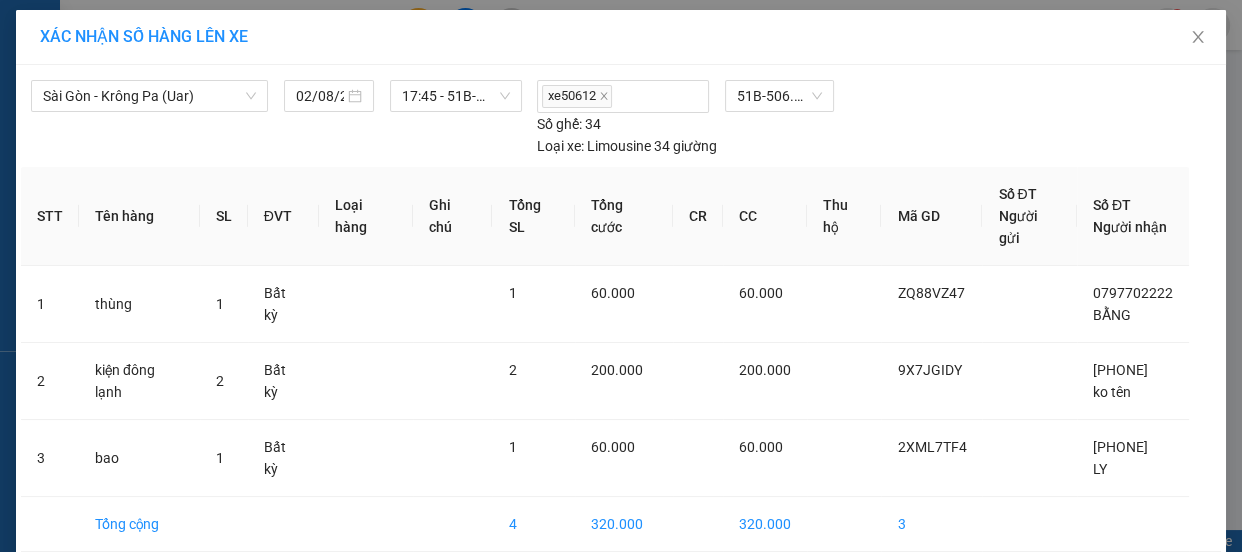 click on "Lên hàng" at bounding box center [694, 588] 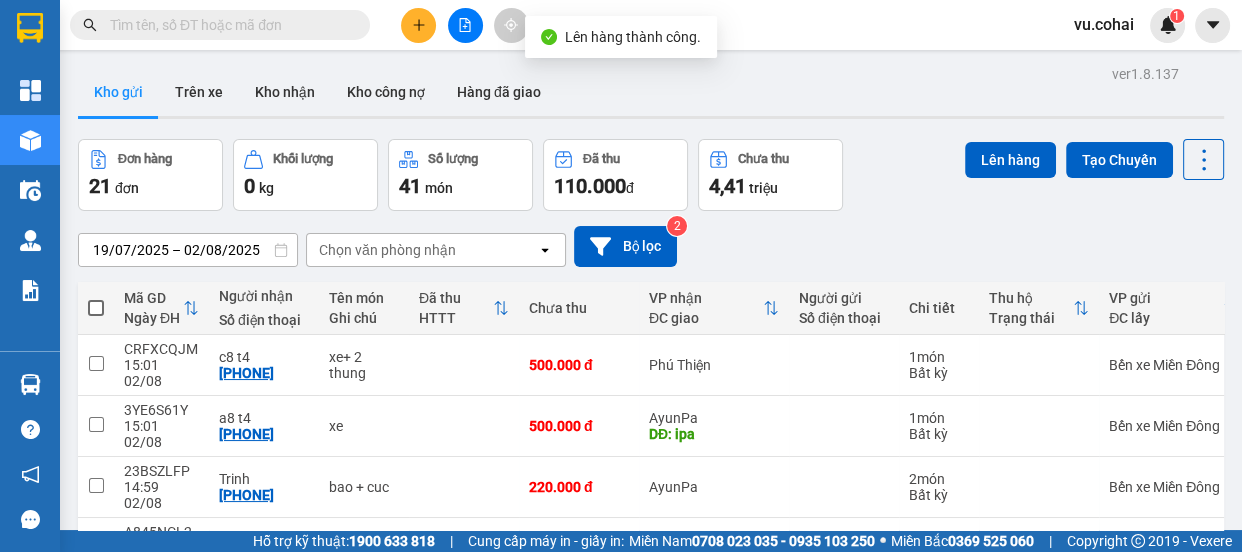 click at bounding box center (96, 790) 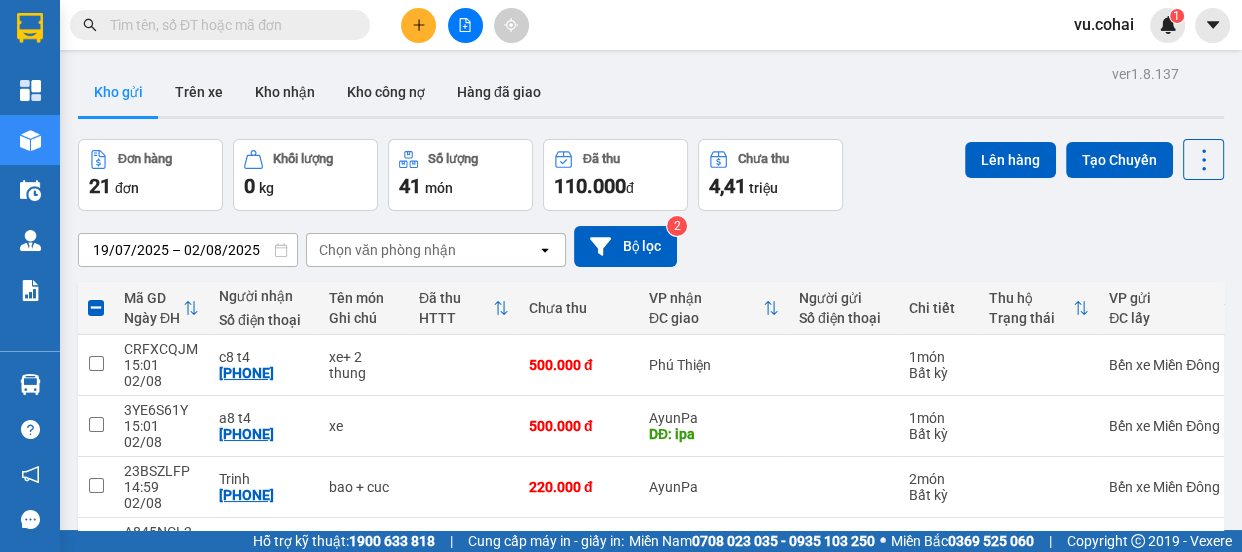 click at bounding box center (96, 851) 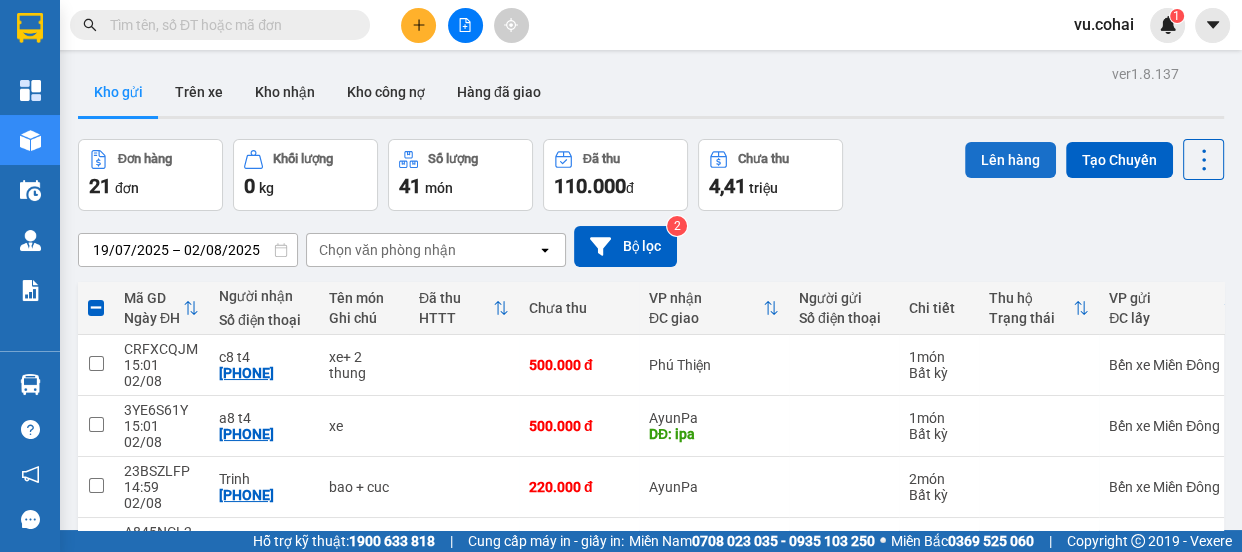 click on "Lên hàng" at bounding box center [1010, 160] 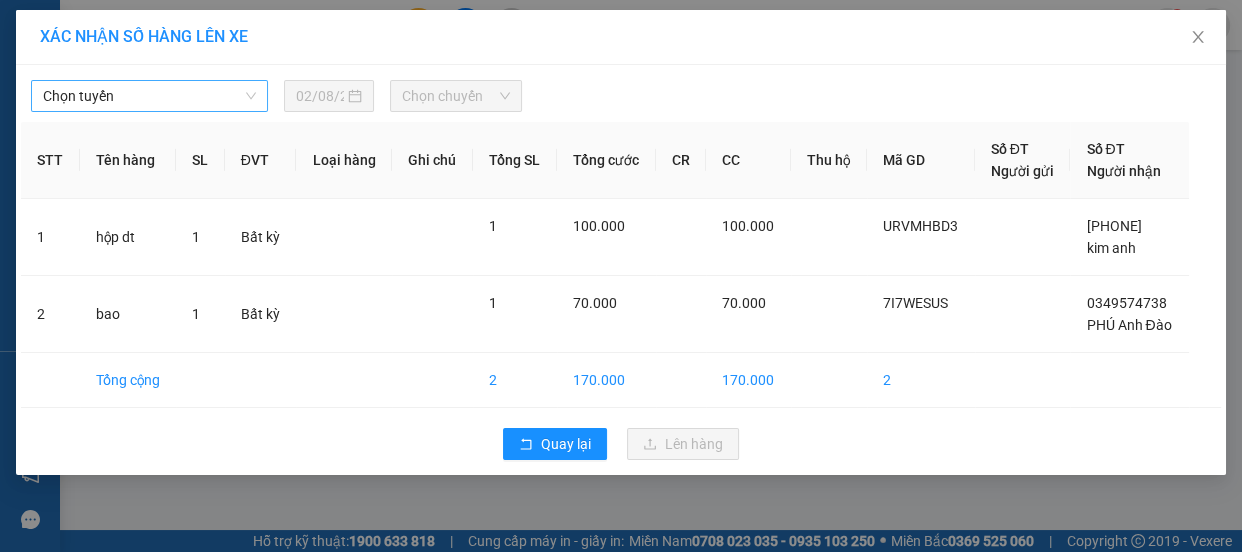 click on "Chọn tuyến" at bounding box center [149, 96] 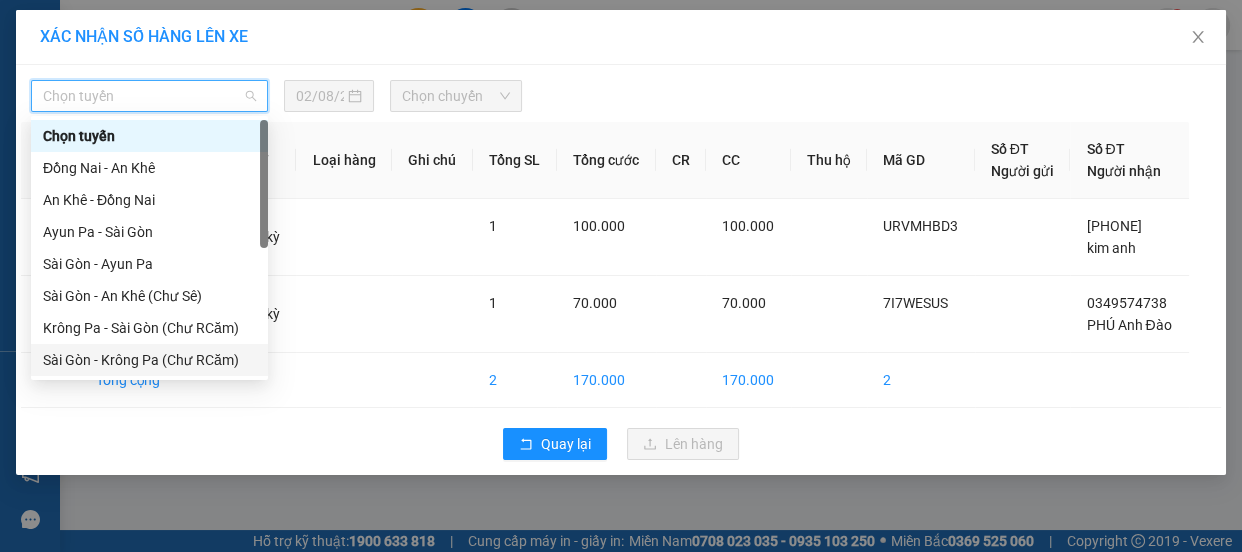 click on "Sài Gòn - Krông Pa (Chư RCăm)" at bounding box center (149, 360) 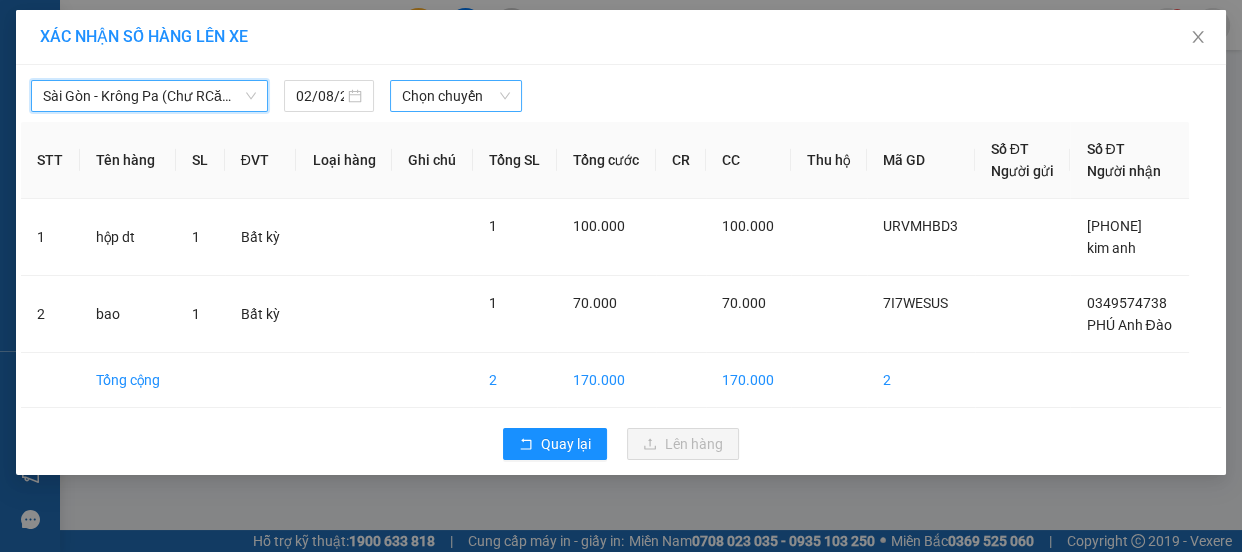 click on "Chọn chuyến" at bounding box center (456, 96) 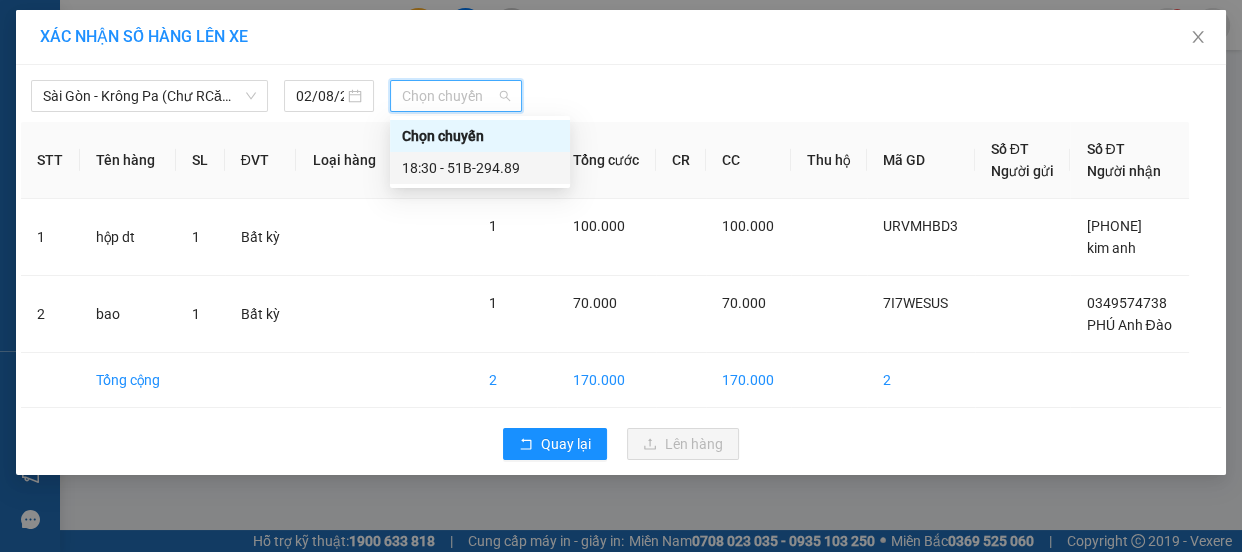 click on "[TIME] - [NUMBER]" at bounding box center [480, 168] 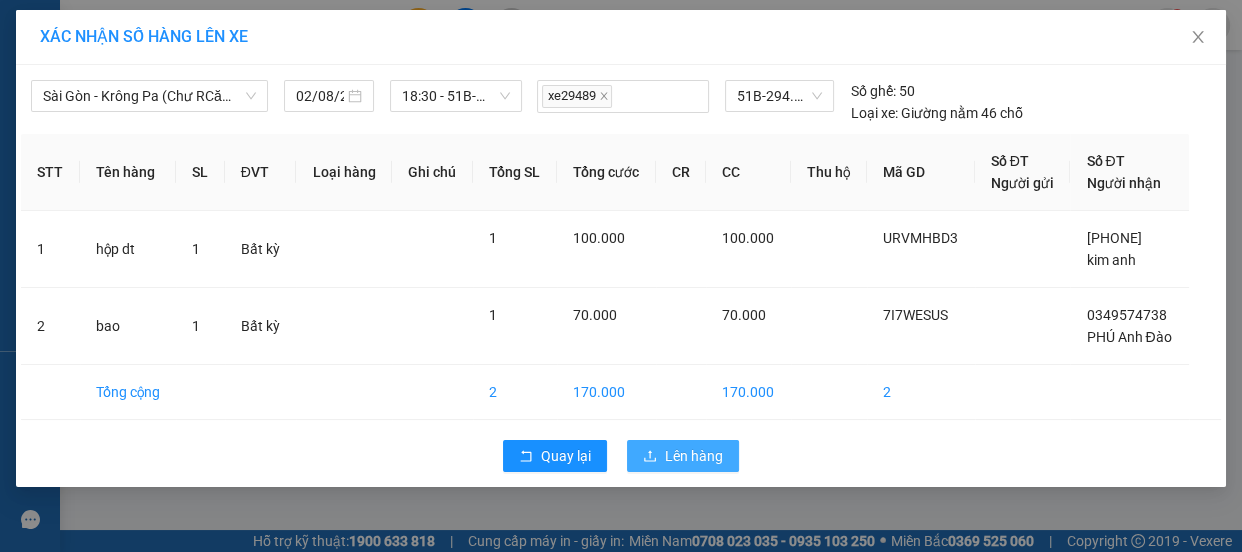 click on "Lên hàng" at bounding box center [694, 456] 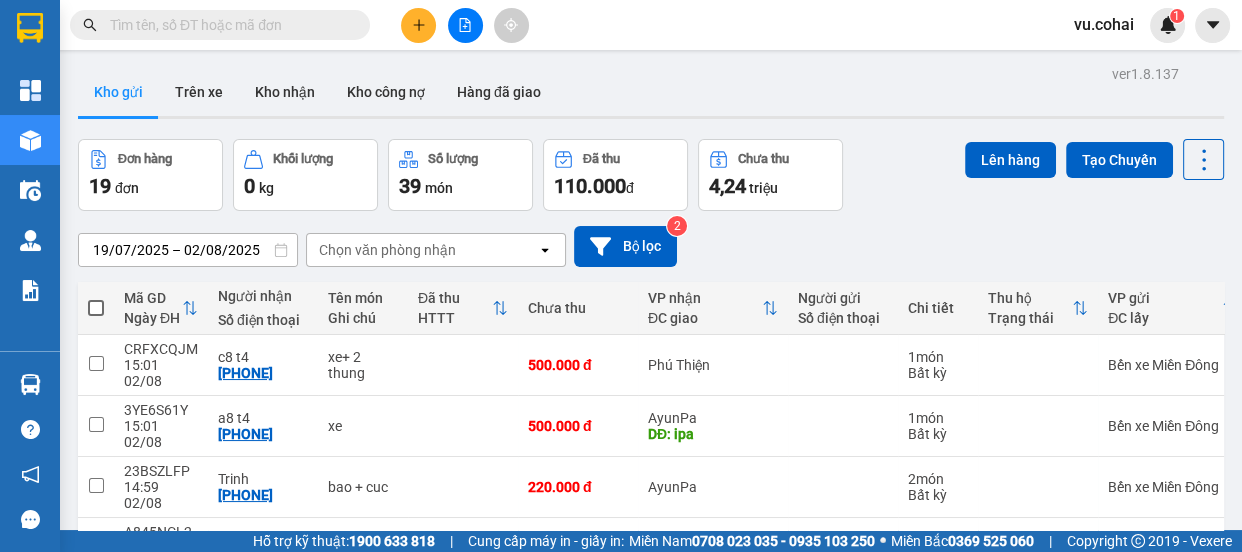 click at bounding box center (96, 851) 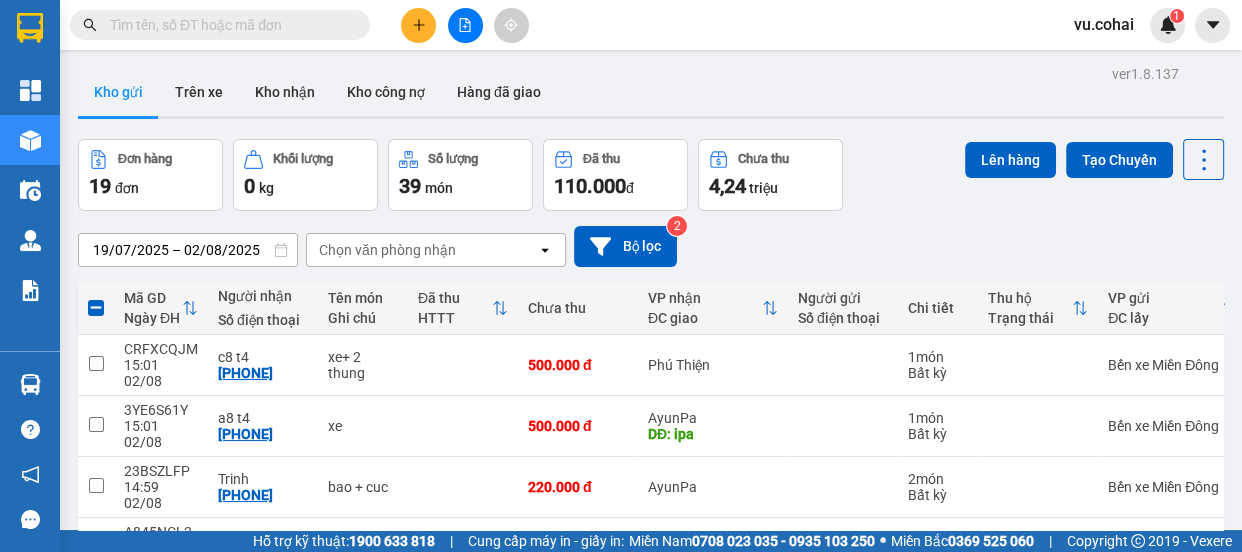 click at bounding box center (96, 851) 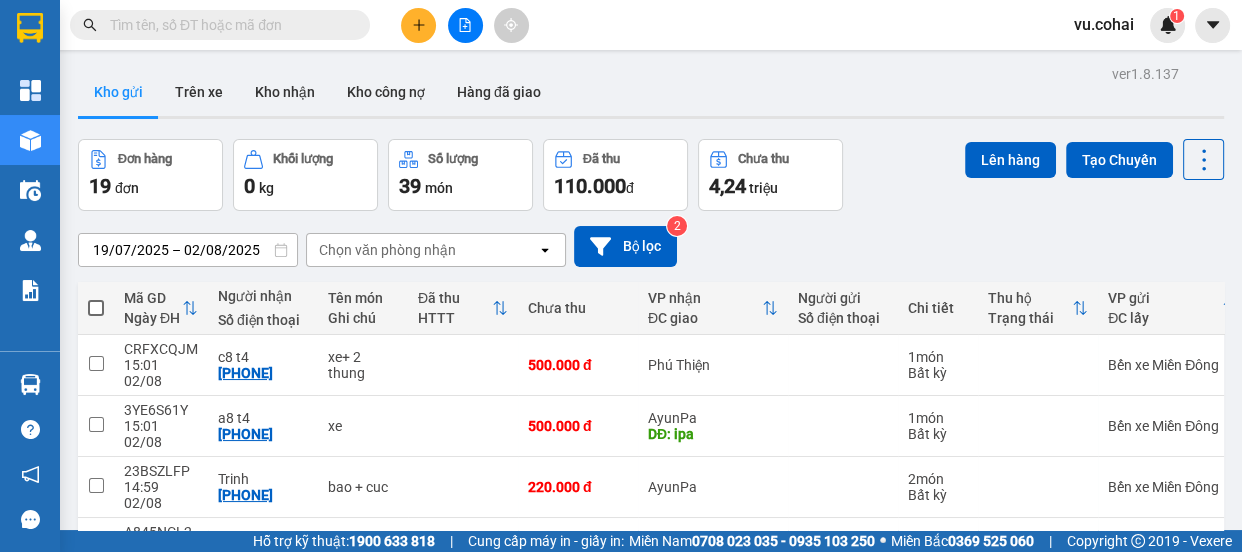 click at bounding box center (96, 912) 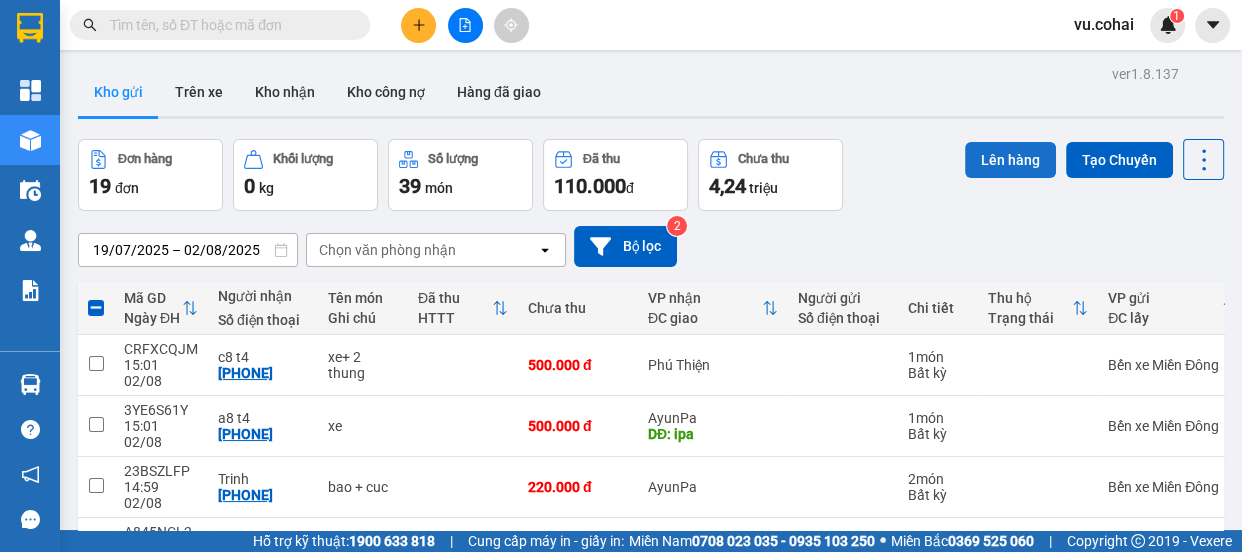 click on "Lên hàng" at bounding box center (1010, 160) 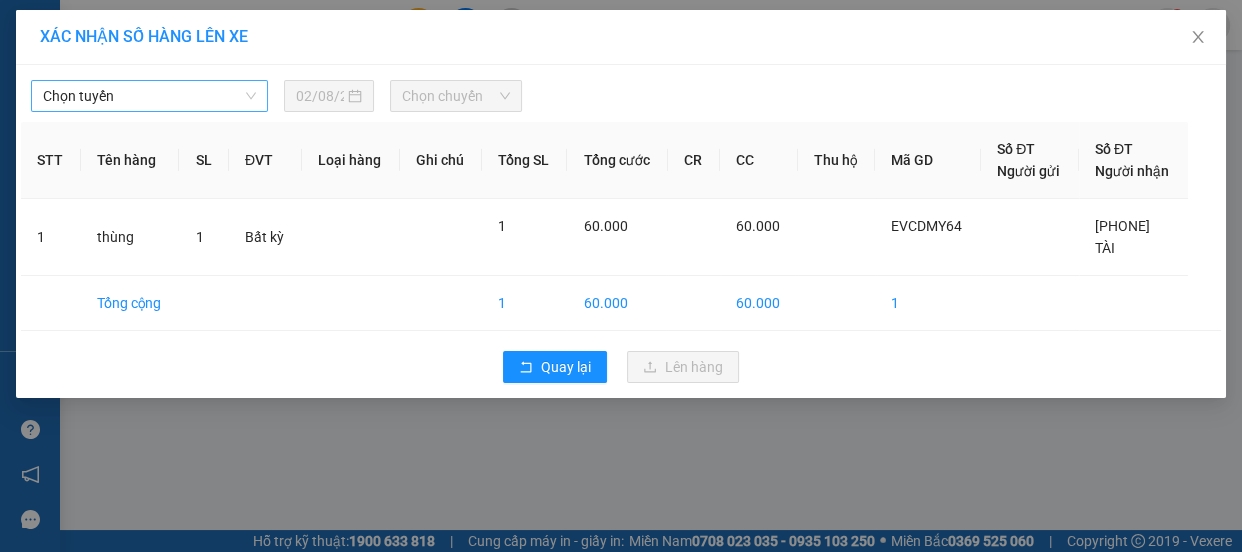 click on "Chọn tuyến" at bounding box center [149, 96] 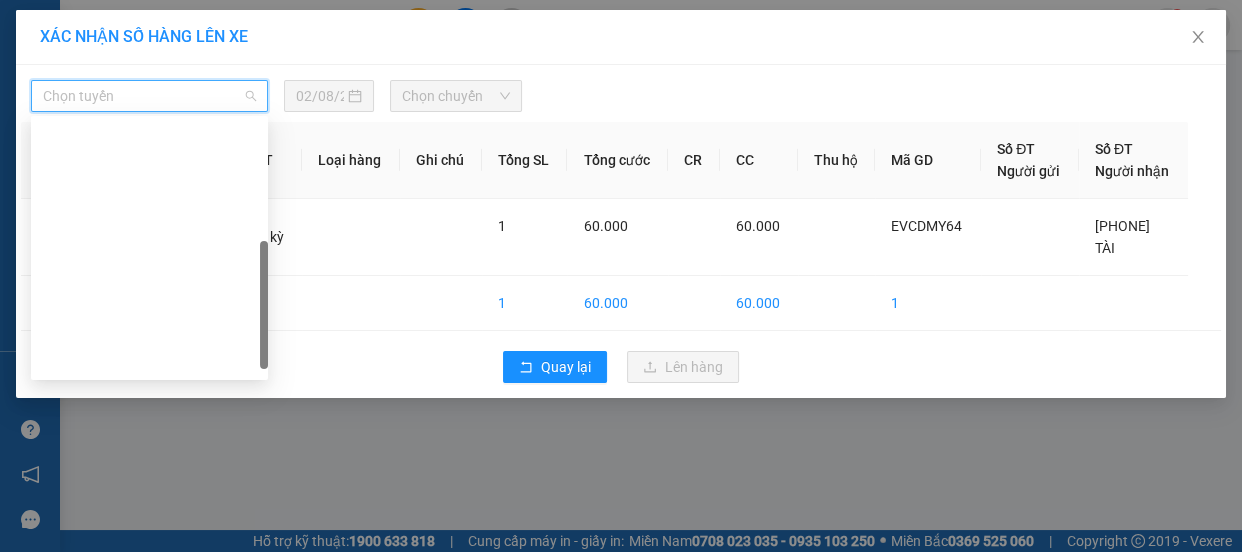 click on "Sài Gòn - Krông Pa (Uar)" at bounding box center [149, 424] 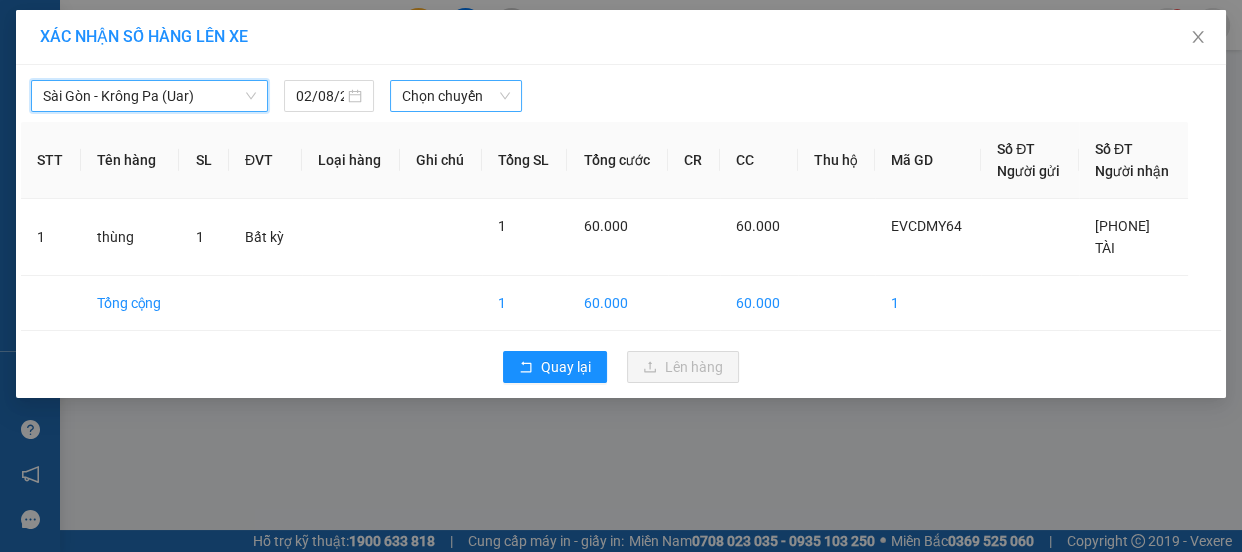 click on "Chọn chuyến" at bounding box center (456, 96) 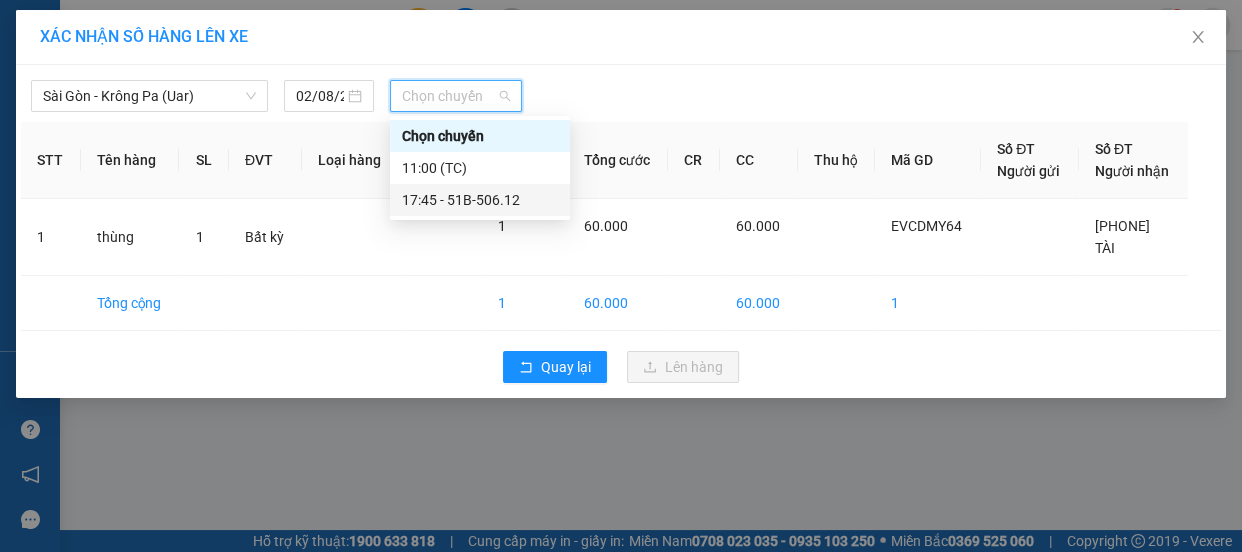 click on "17:45     - 51B-506.12" at bounding box center (480, 200) 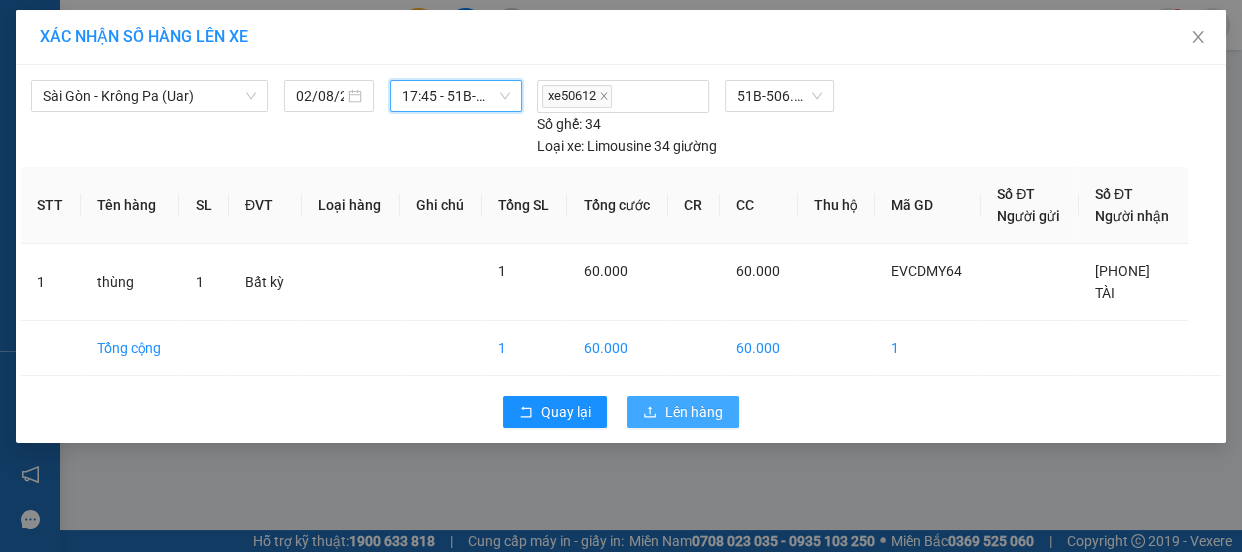 click on "Lên hàng" at bounding box center [694, 412] 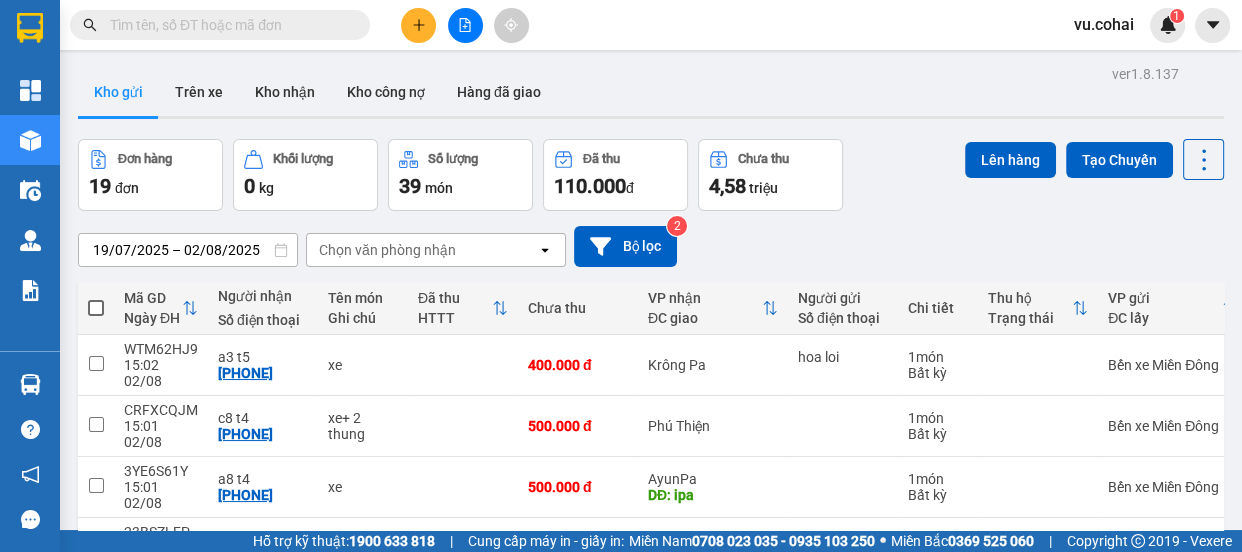click on "2" at bounding box center (1006, 977) 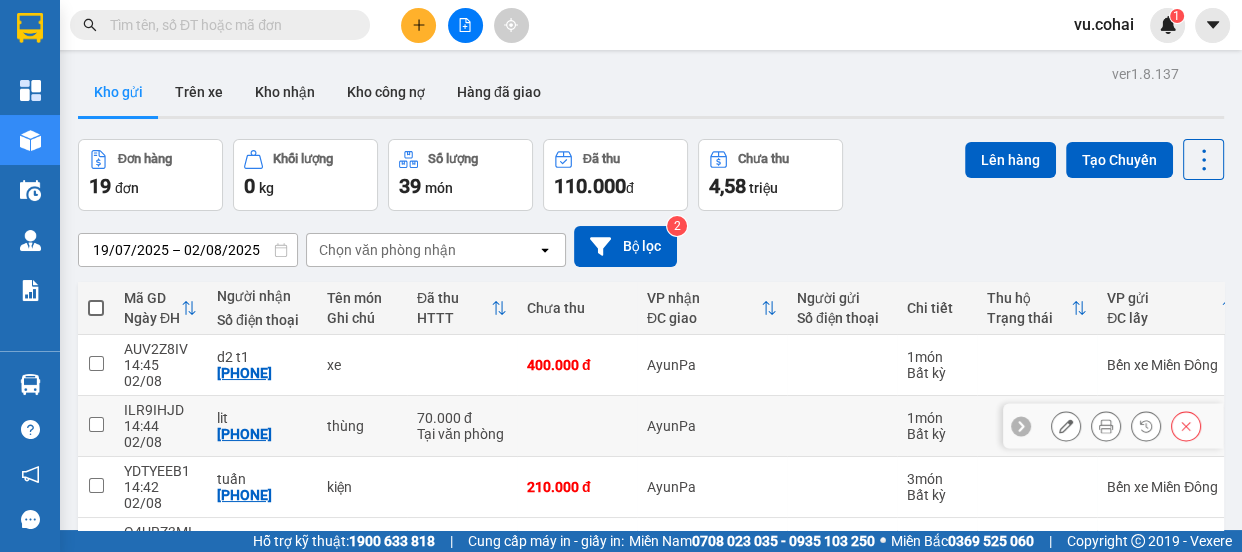 click at bounding box center [96, 424] 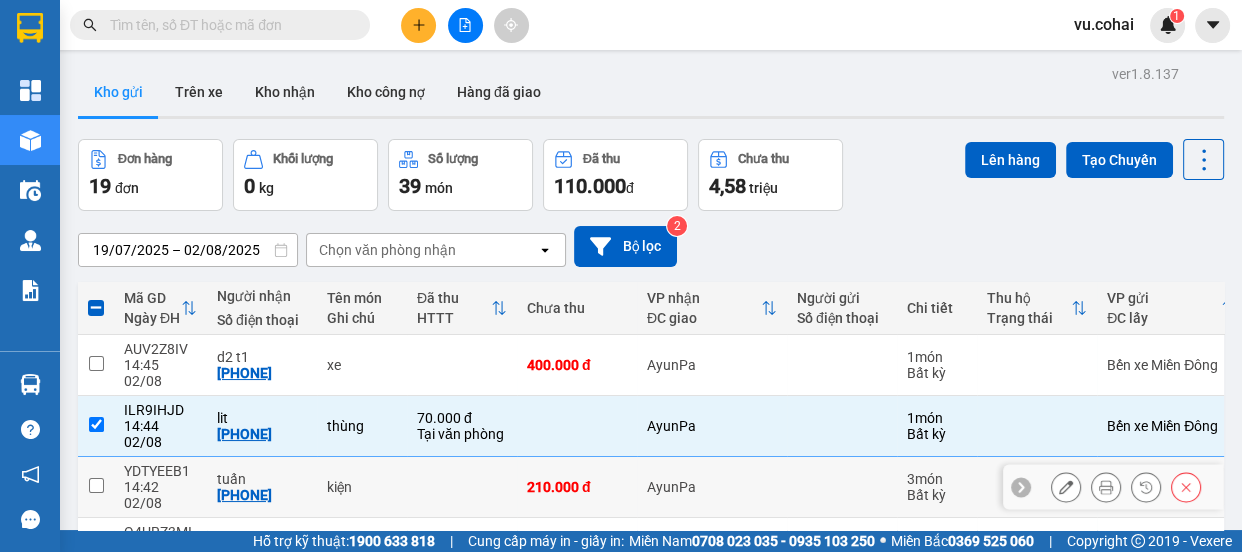 click at bounding box center [96, 485] 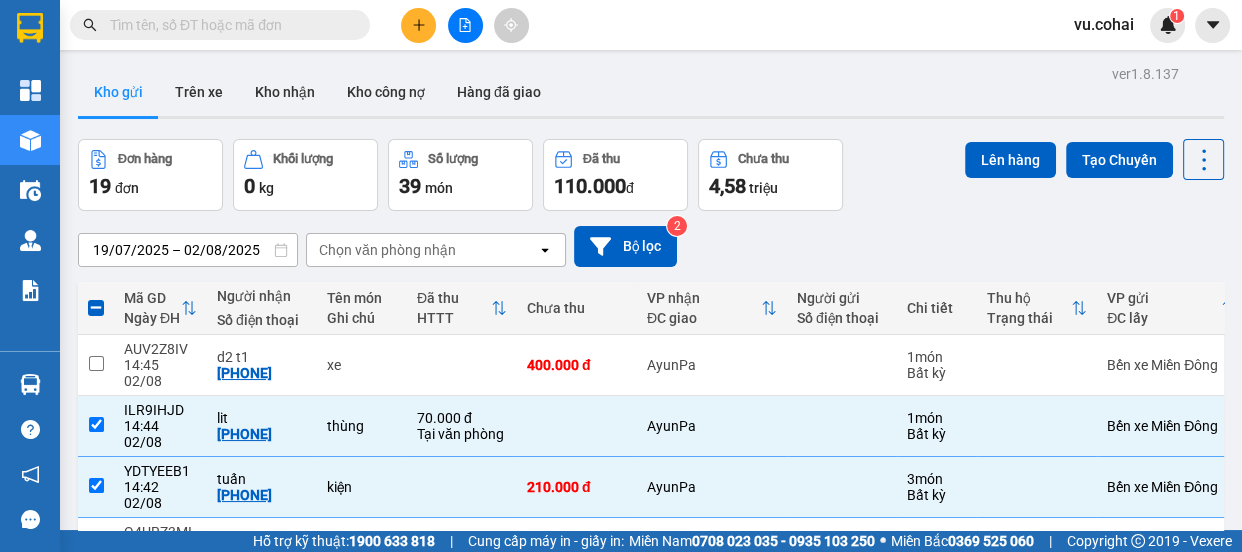 click at bounding box center (96, 668) 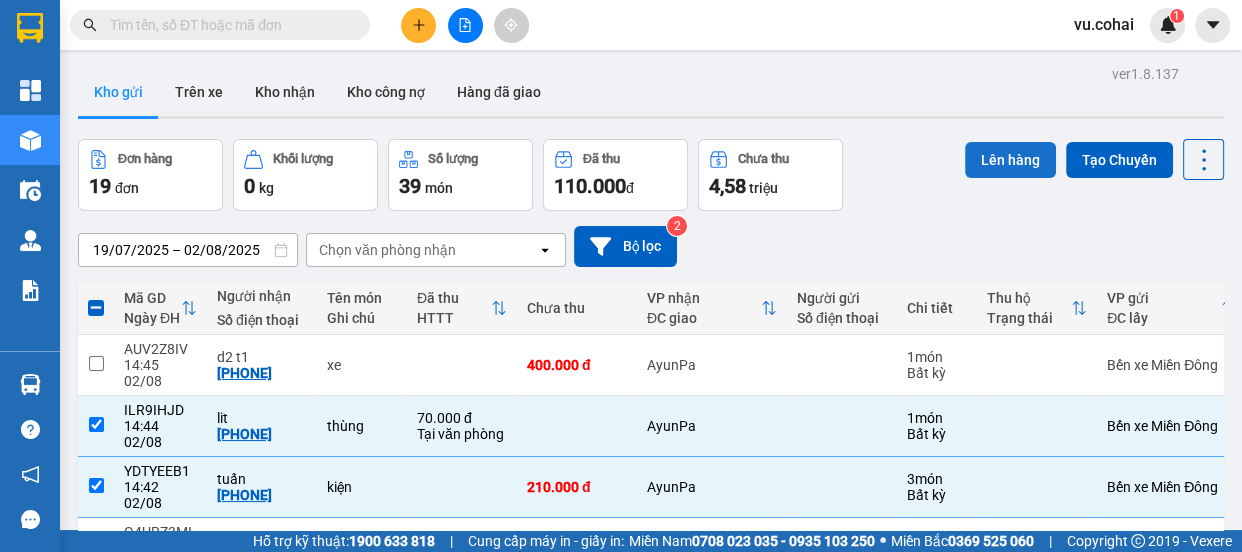 click on "Lên hàng" at bounding box center [1010, 160] 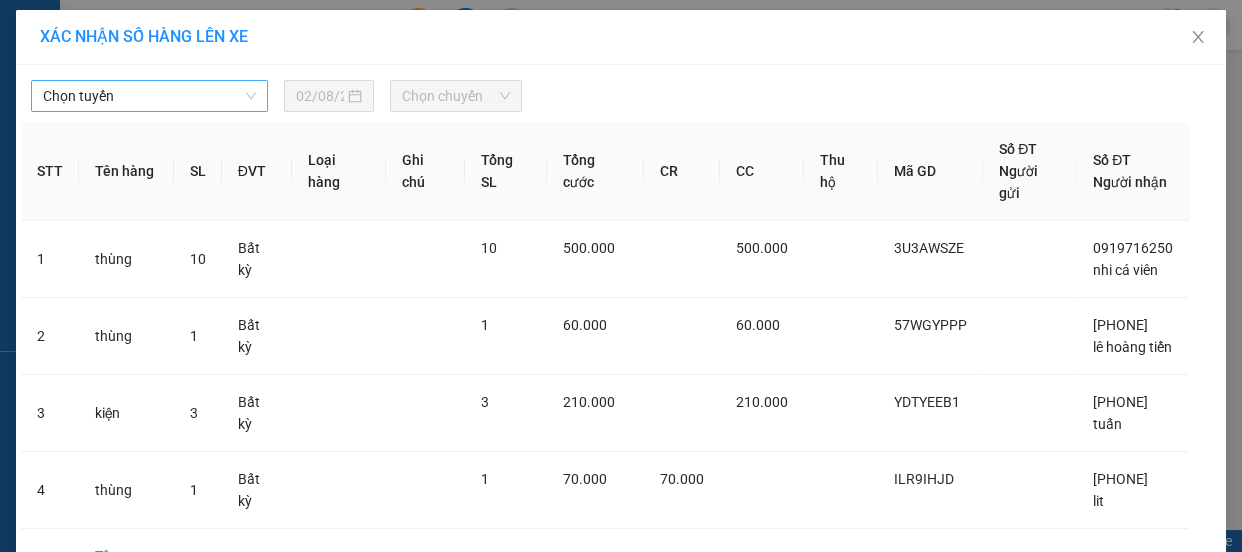 click on "Chọn tuyến" at bounding box center [149, 96] 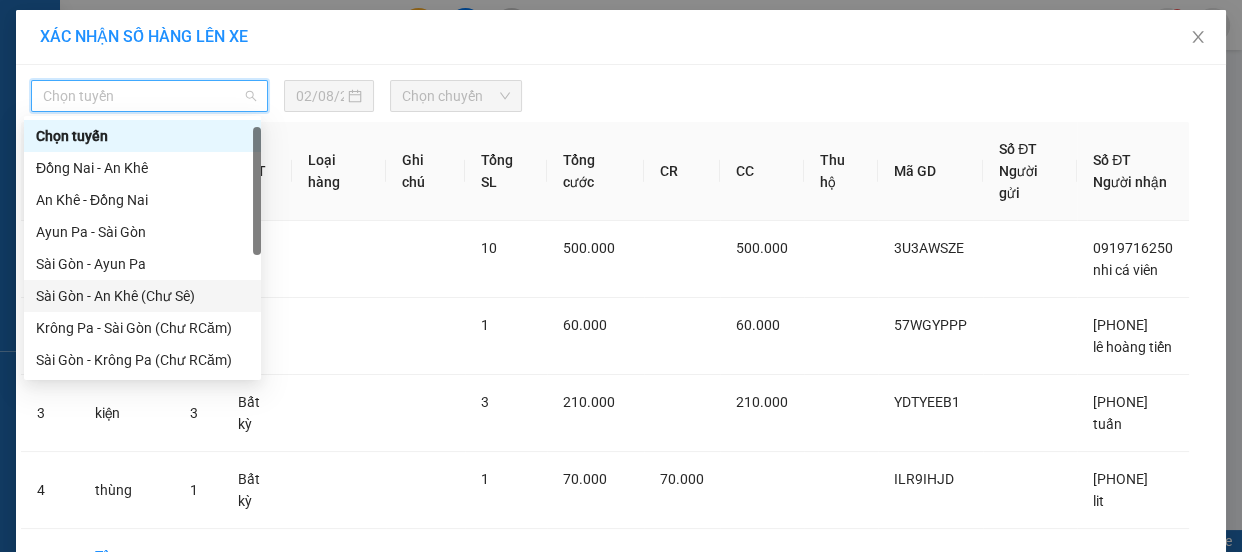 click on "Sài Gòn - An Khê (Chư Sê)" at bounding box center (142, 296) 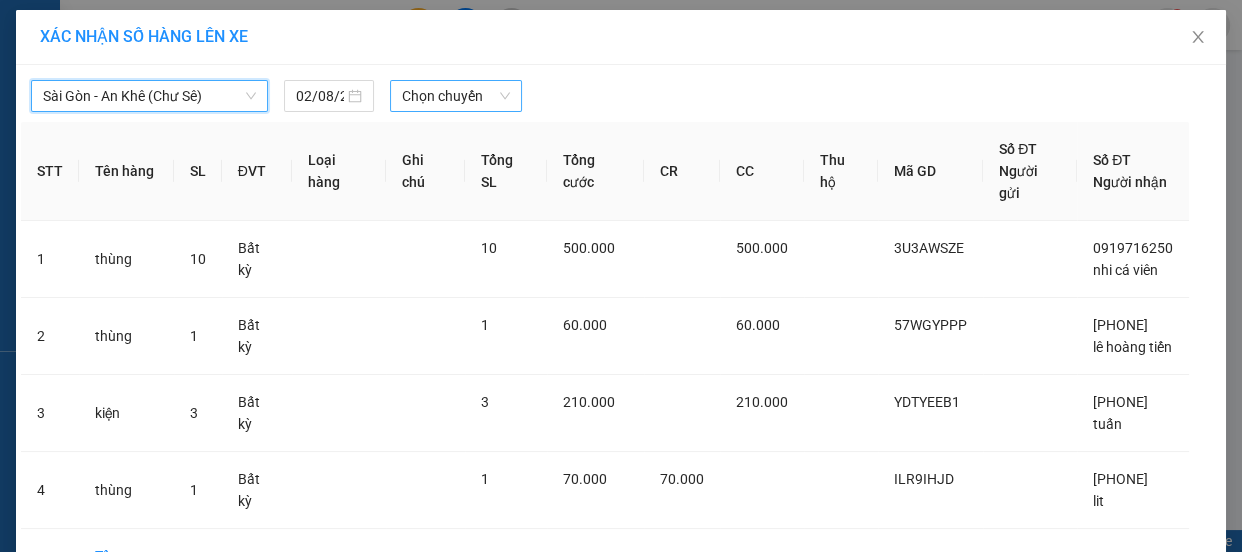 click on "Chọn chuyến" at bounding box center [456, 96] 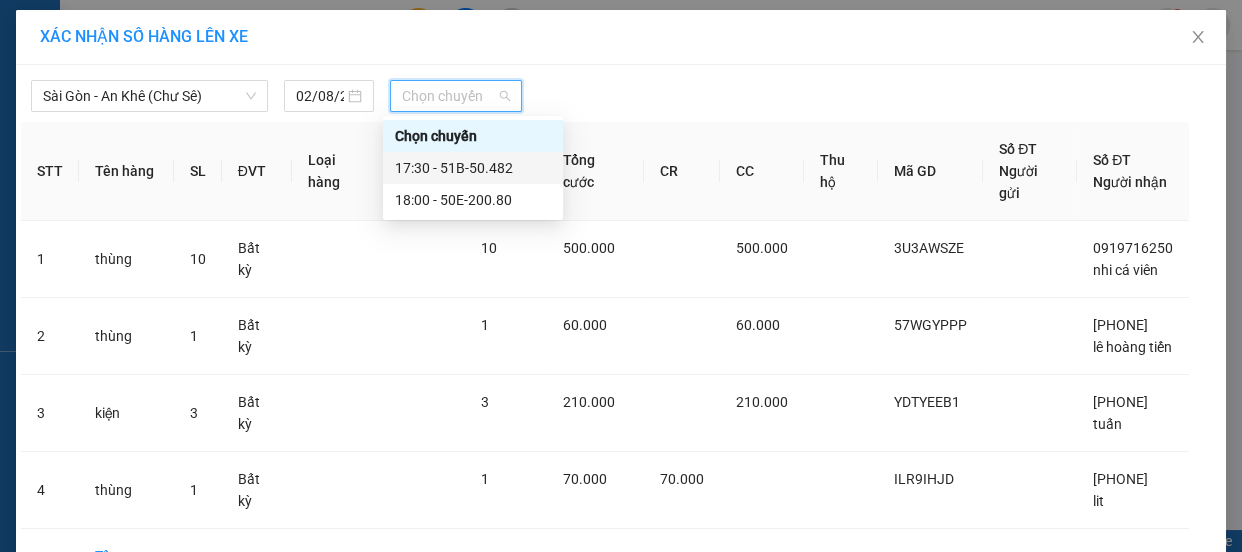 click on "17:30     - 51B-50.482" at bounding box center [473, 168] 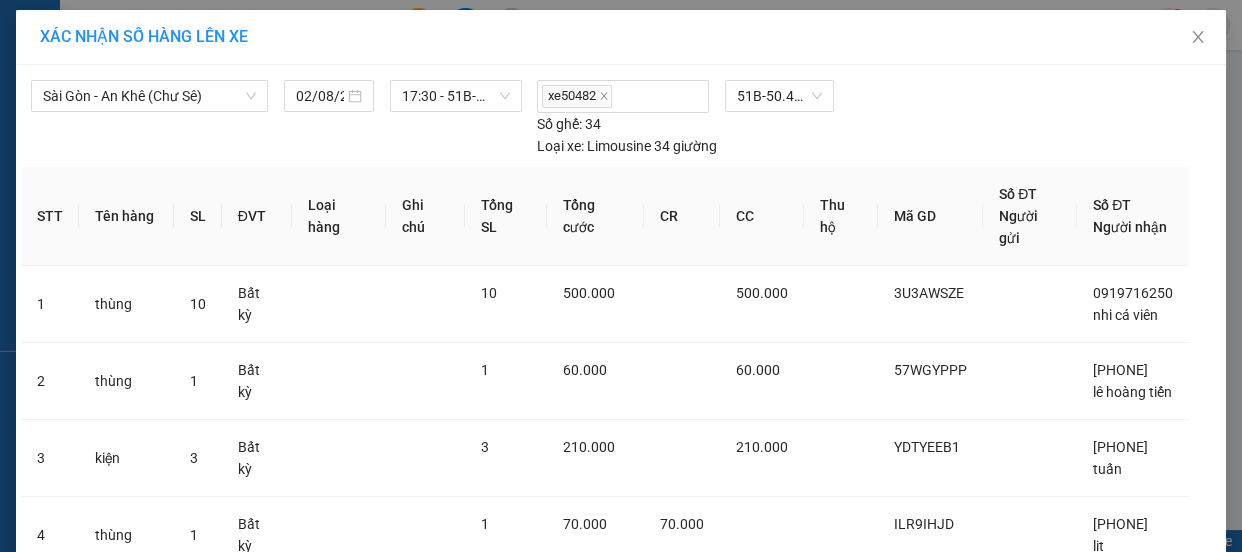 click on "Lên hàng" at bounding box center (694, 687) 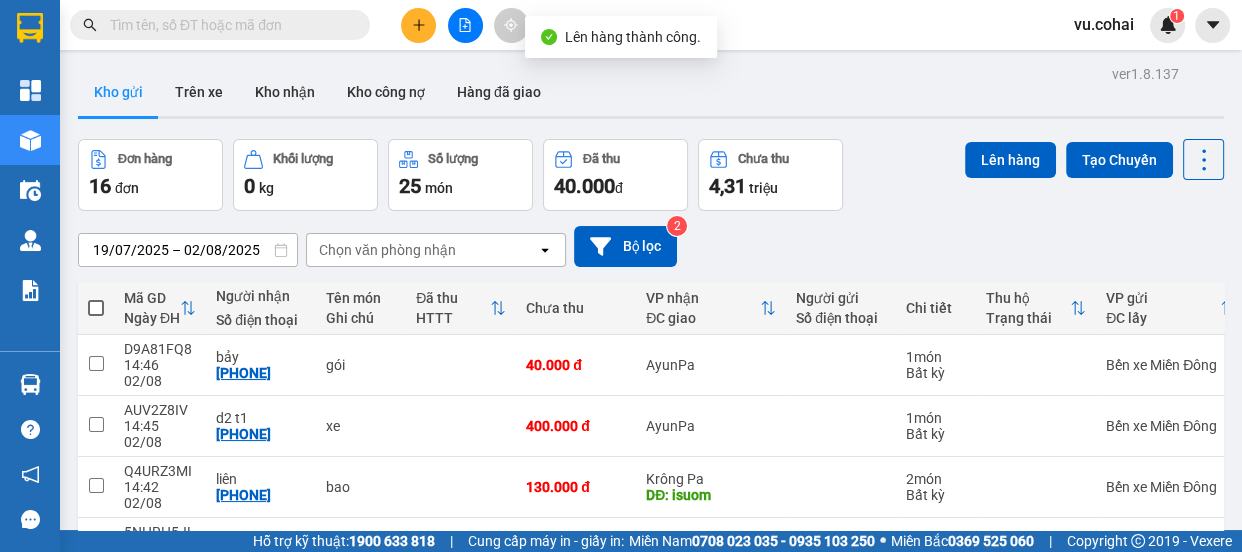 click at bounding box center [96, 668] 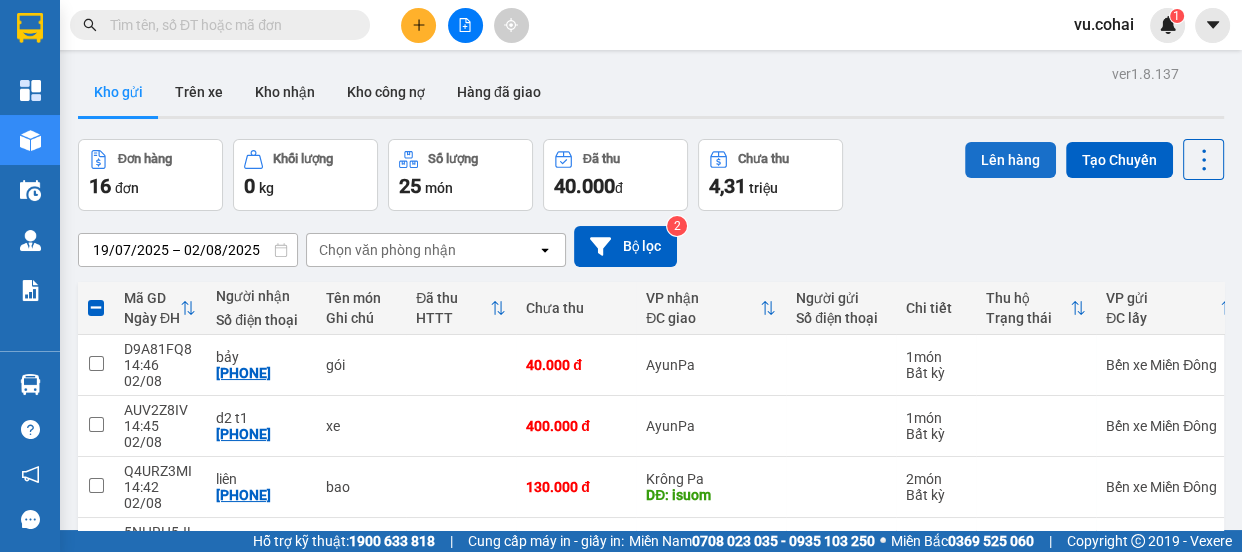 click on "Lên hàng" at bounding box center (1010, 160) 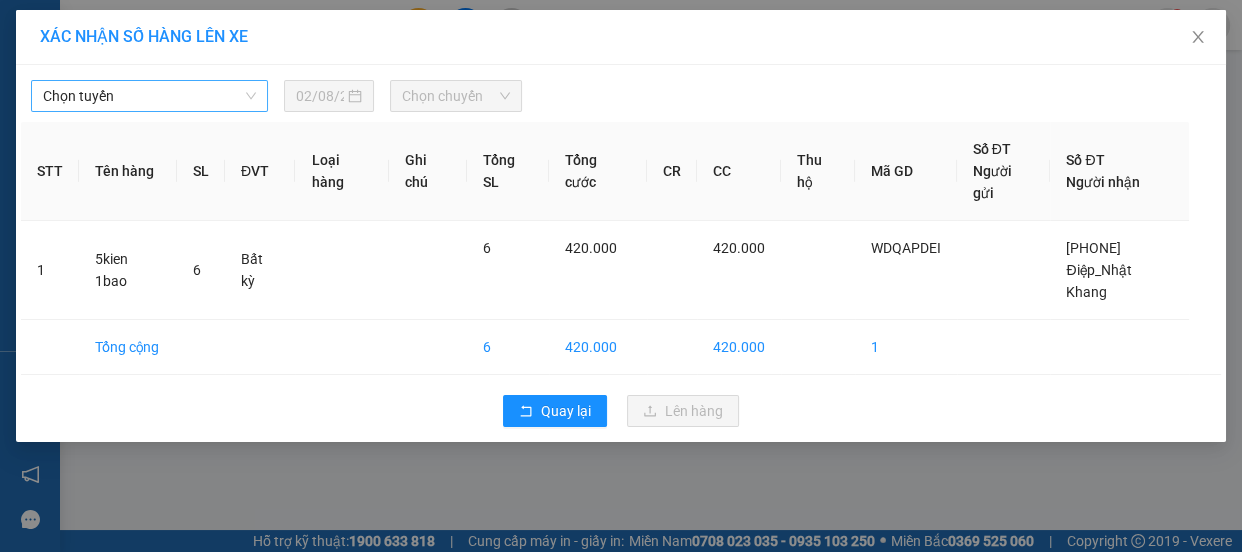 click on "Chọn tuyến" at bounding box center [149, 96] 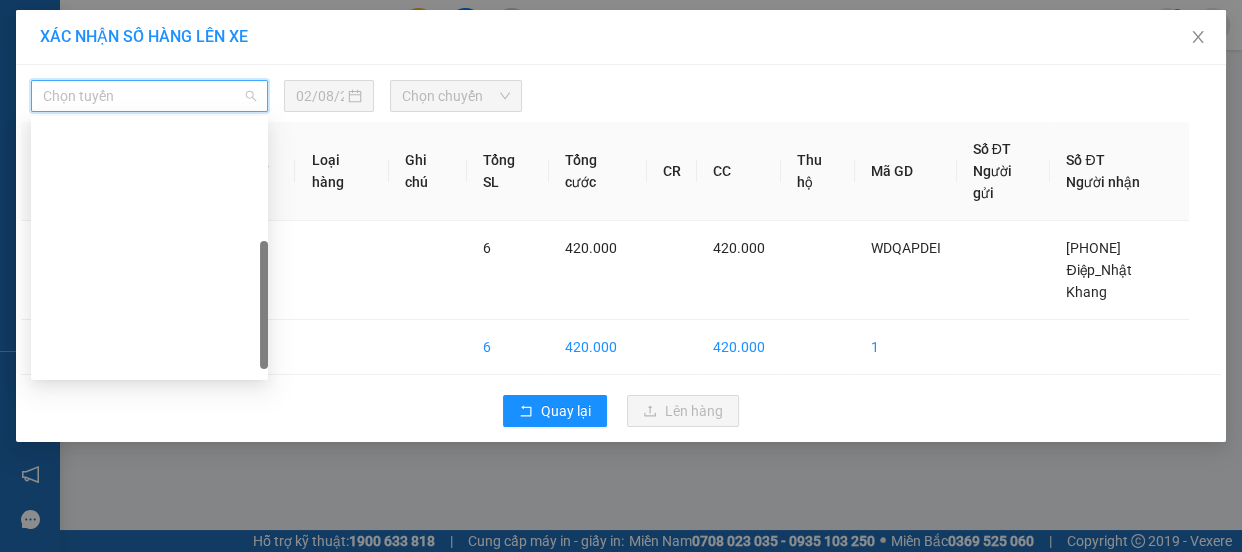 click on "Sài Gòn - Krông Pa (Uar)" at bounding box center (149, 424) 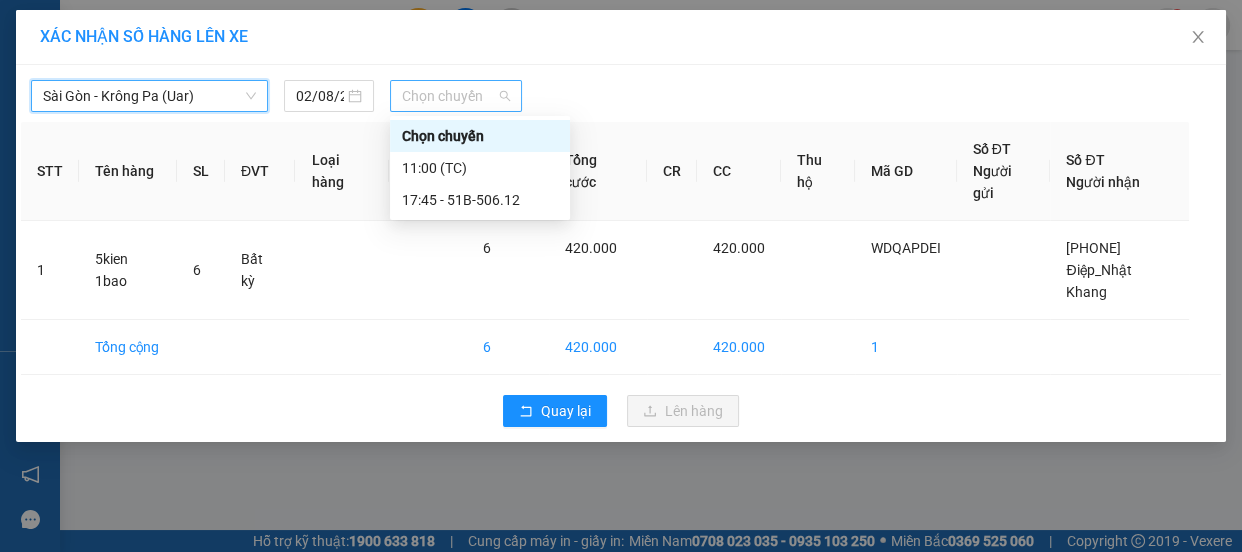 click on "Chọn chuyến" at bounding box center (456, 96) 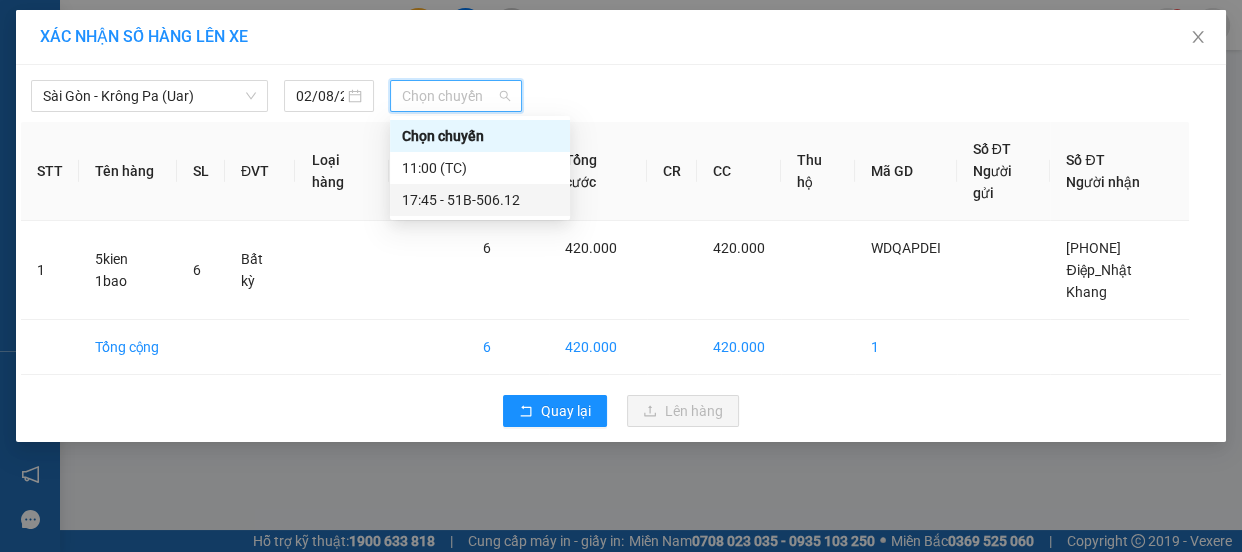 click on "17:45     - 51B-506.12" at bounding box center [480, 200] 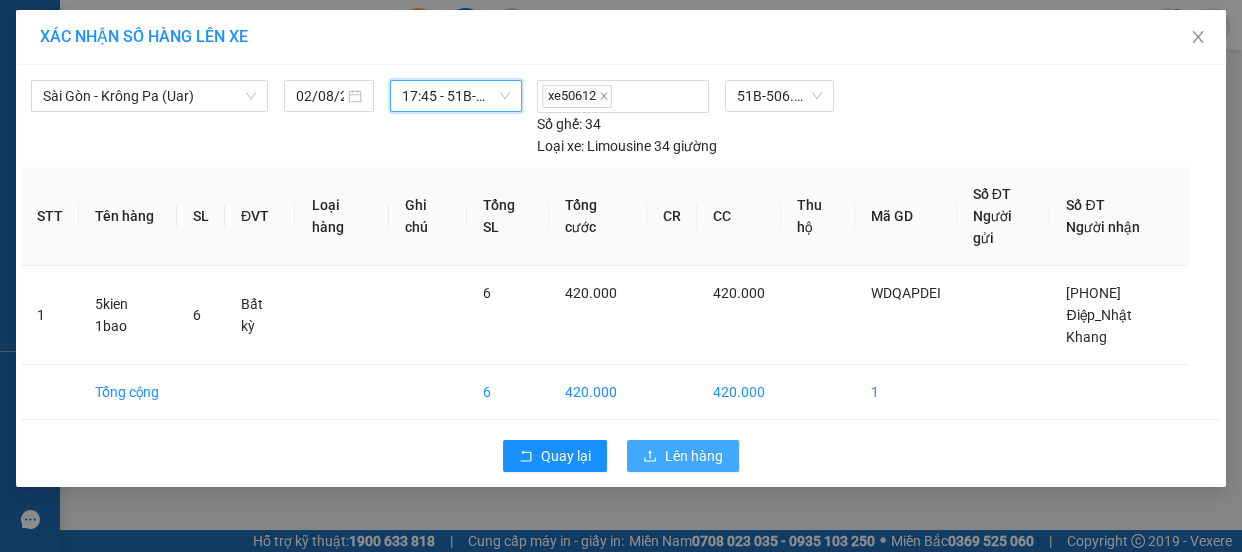 click on "Lên hàng" at bounding box center (694, 456) 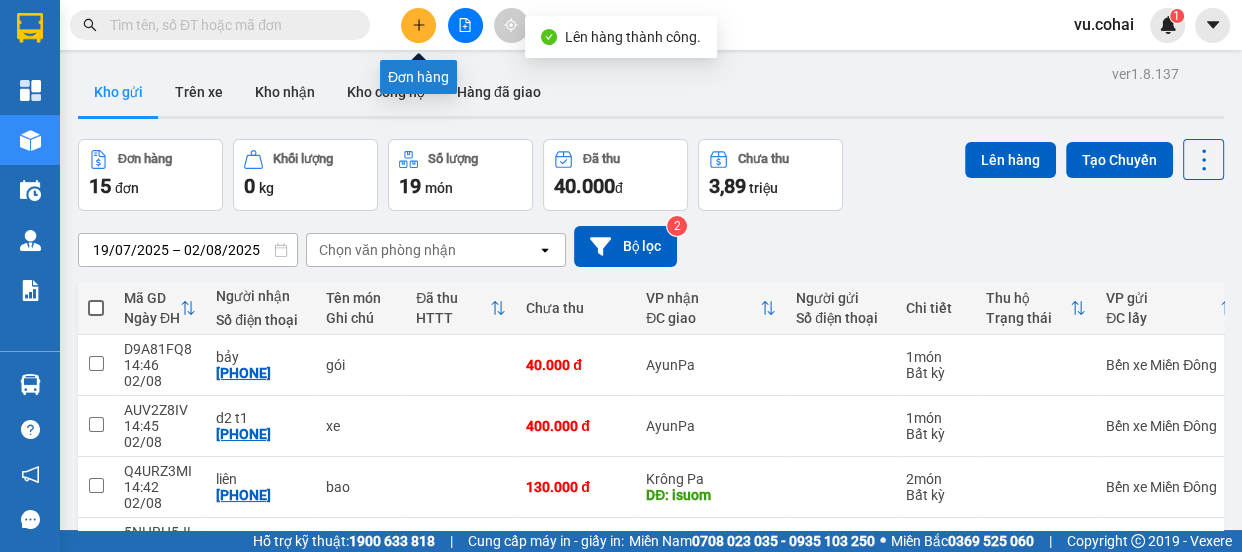 click at bounding box center [418, 25] 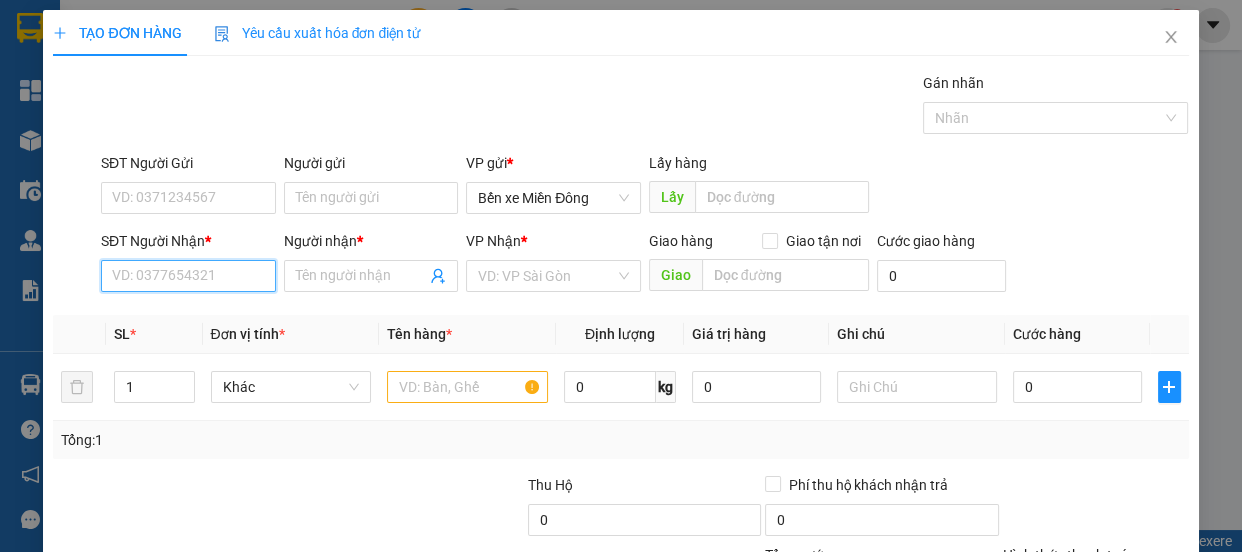 click on "SĐT Người Nhận  *" at bounding box center (188, 276) 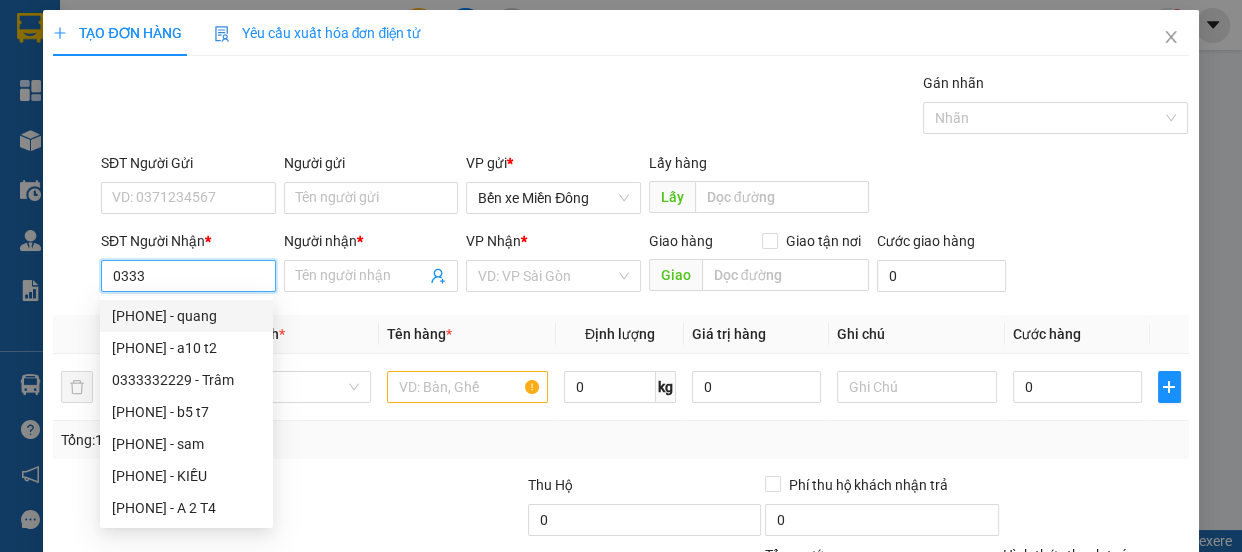 drag, startPoint x: 174, startPoint y: 317, endPoint x: 270, endPoint y: 305, distance: 96.74709 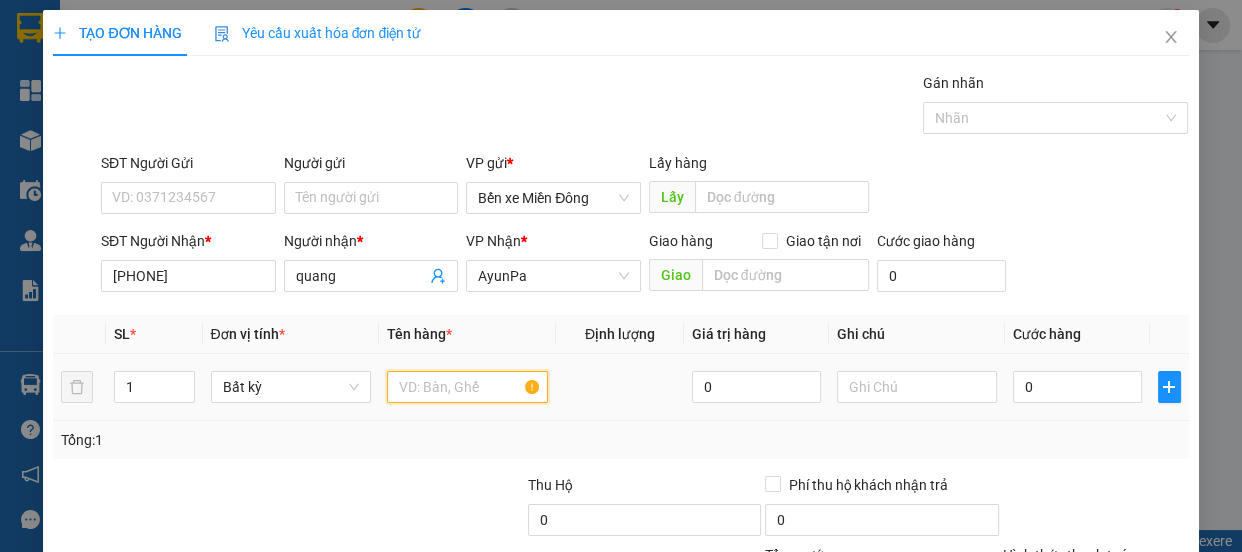 click at bounding box center [467, 387] 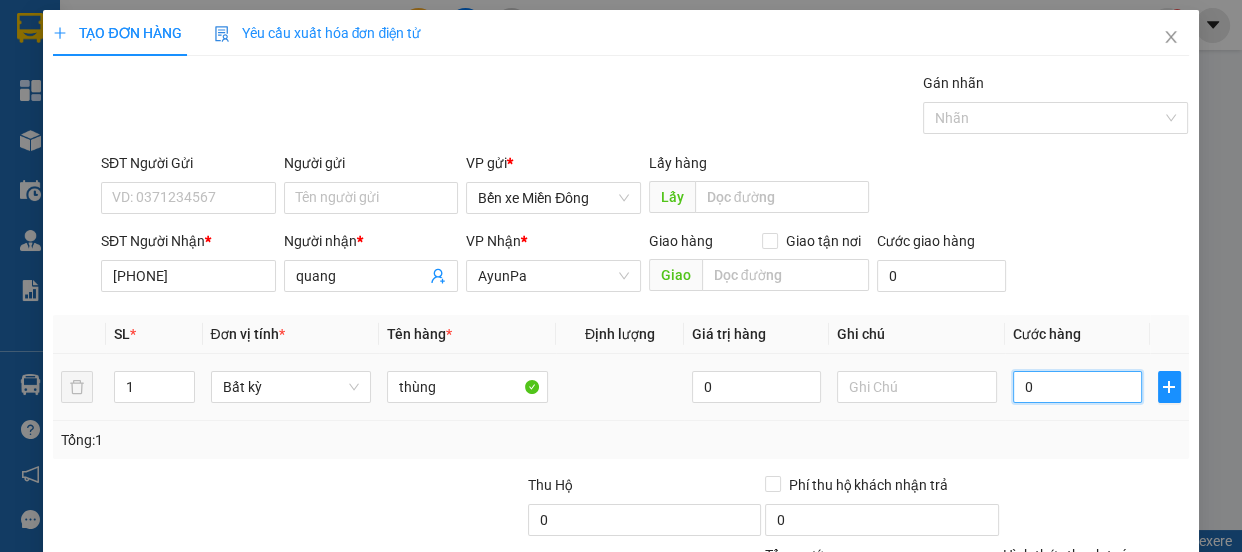 click on "0" at bounding box center (1077, 387) 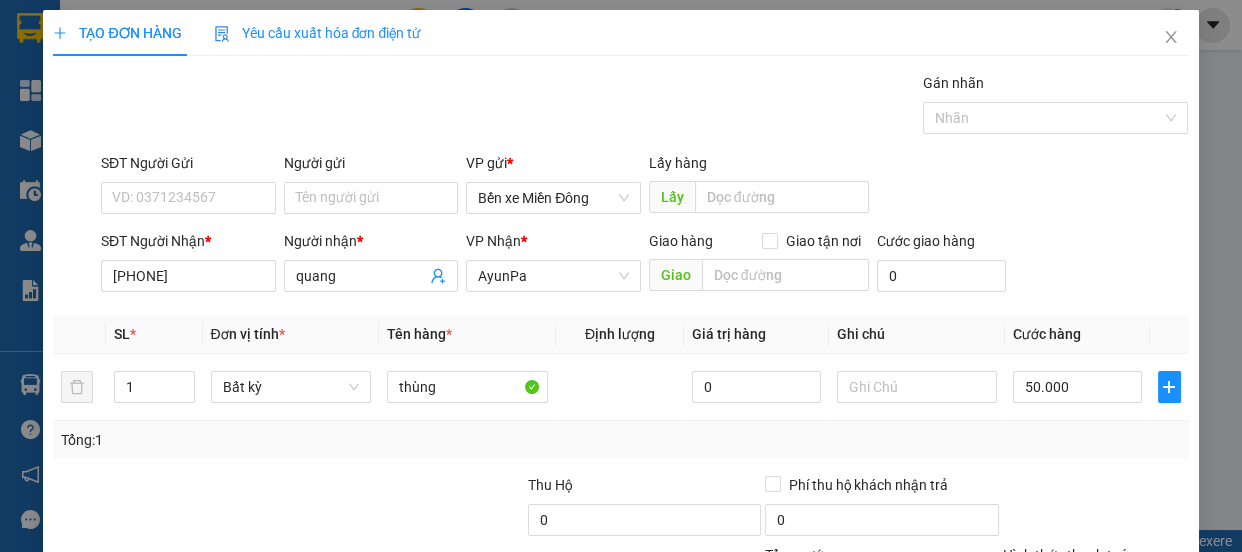 click on "Lưu" at bounding box center (977, 685) 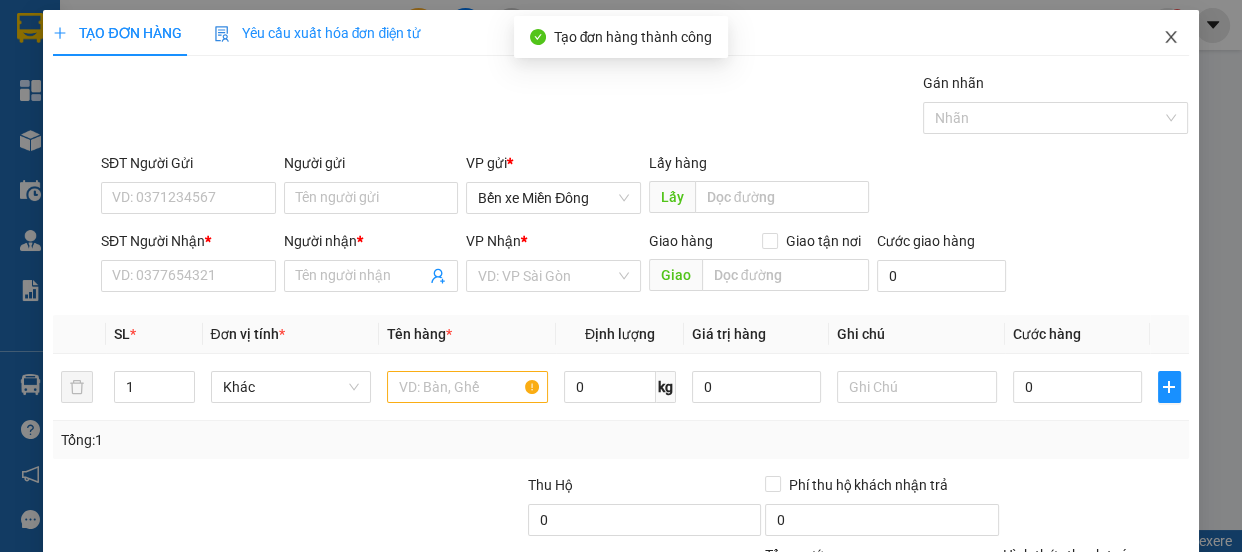 click 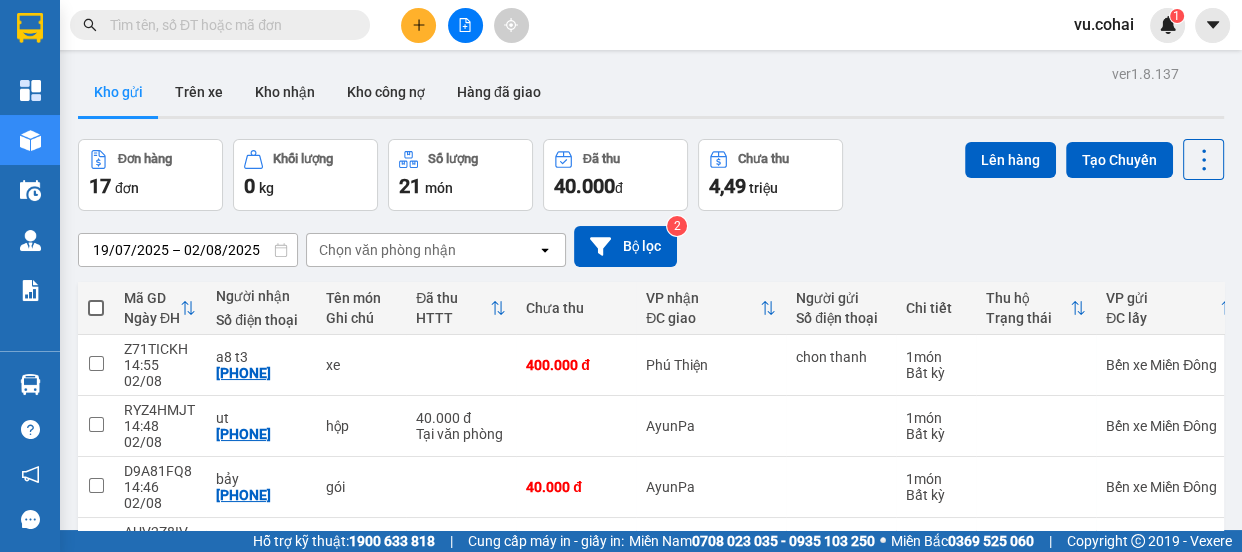 click on "1" at bounding box center (971, 794) 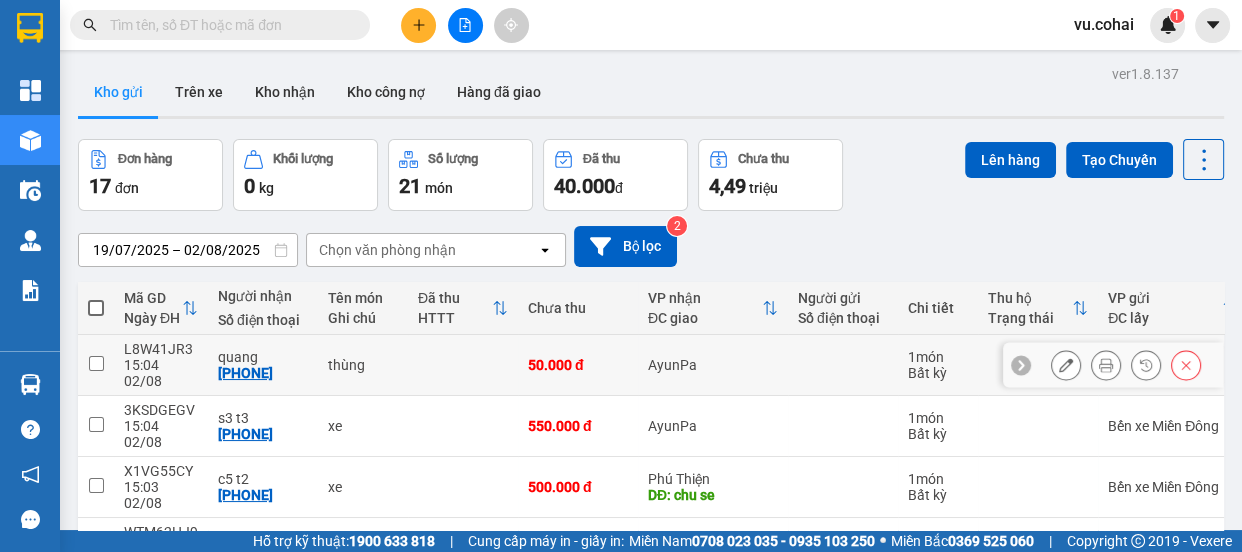click at bounding box center (96, 363) 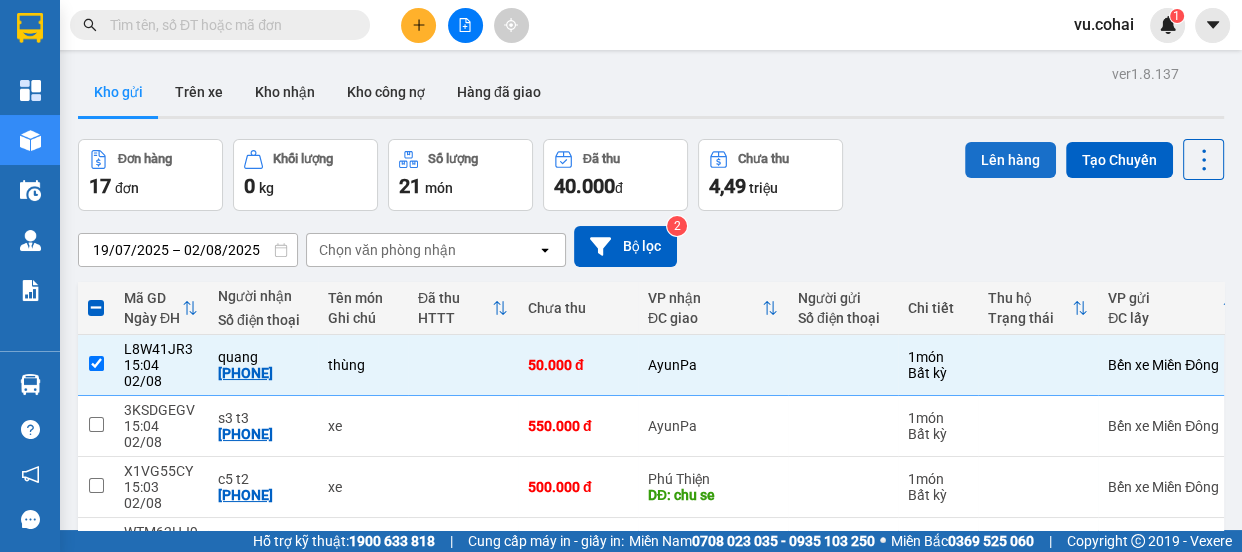 click on "Lên hàng" at bounding box center (1010, 160) 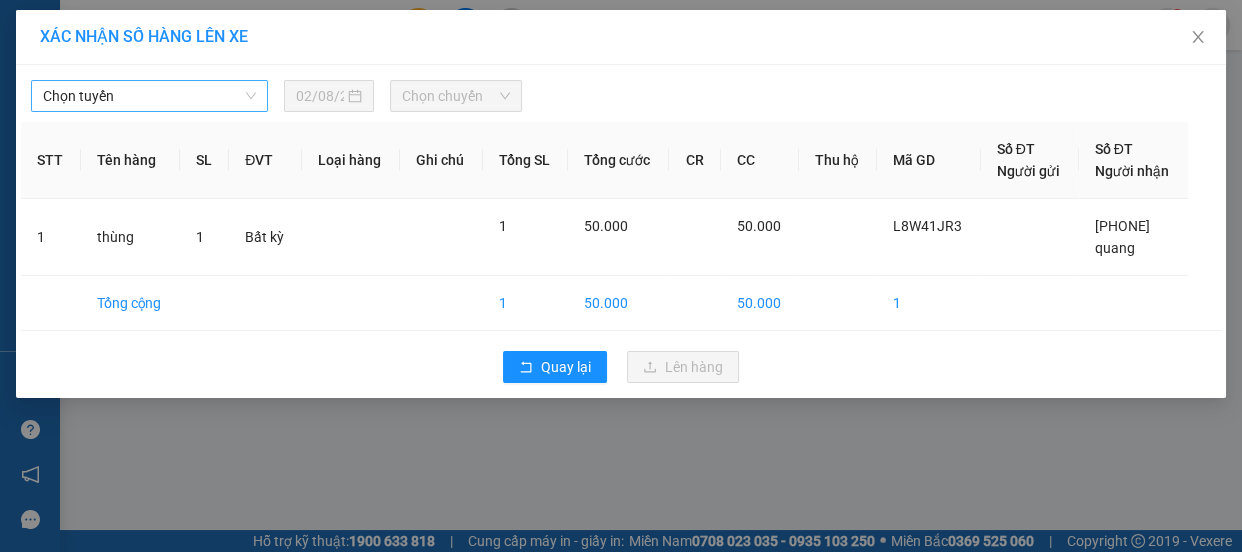 click on "Chọn tuyến" at bounding box center [149, 96] 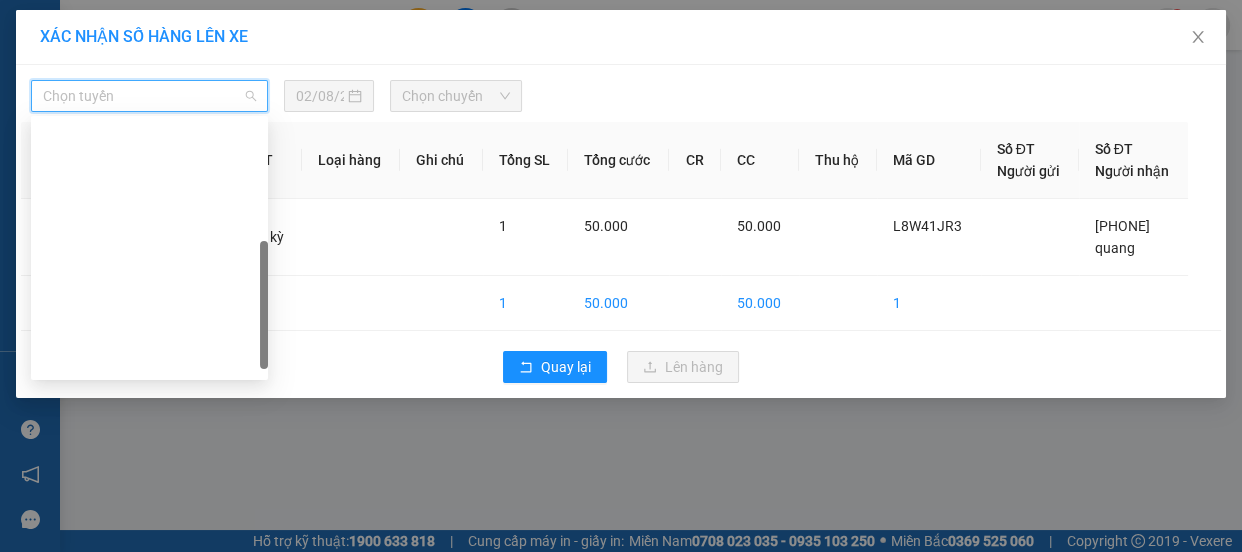 click on "Sài Gòn - Krông Pa (Uar)" at bounding box center (149, 424) 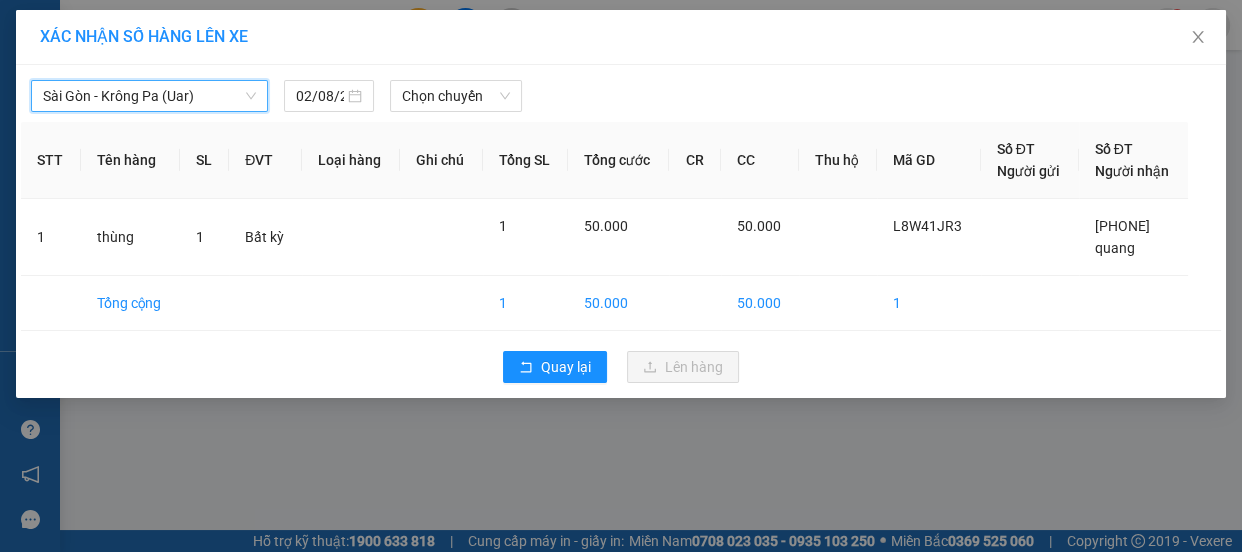 click on "Sài Gòn - Krông Pa (Uar)" at bounding box center (149, 96) 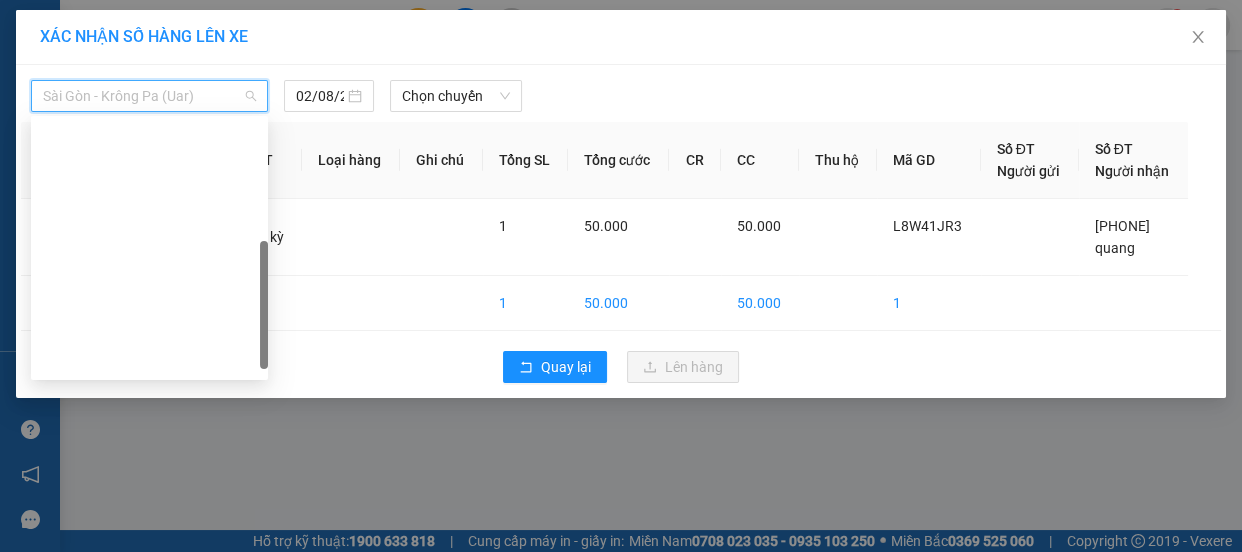 click on "An Khê - Sài Gòn (Chư Sê)" at bounding box center (149, 520) 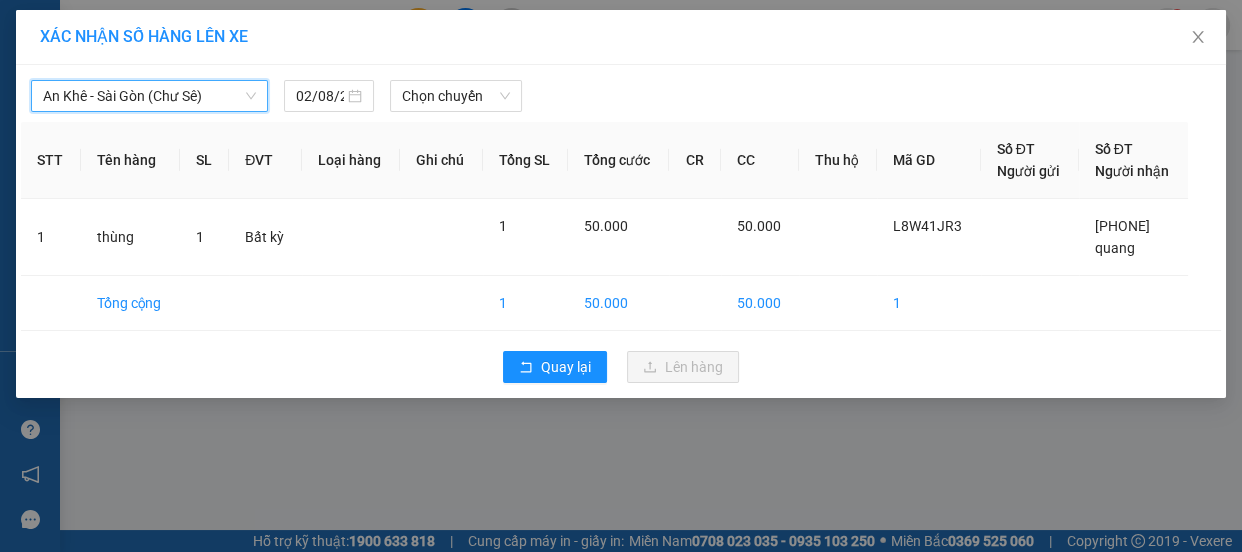 click on "An Khê - Sài Gòn (Chư Sê)" at bounding box center (149, 96) 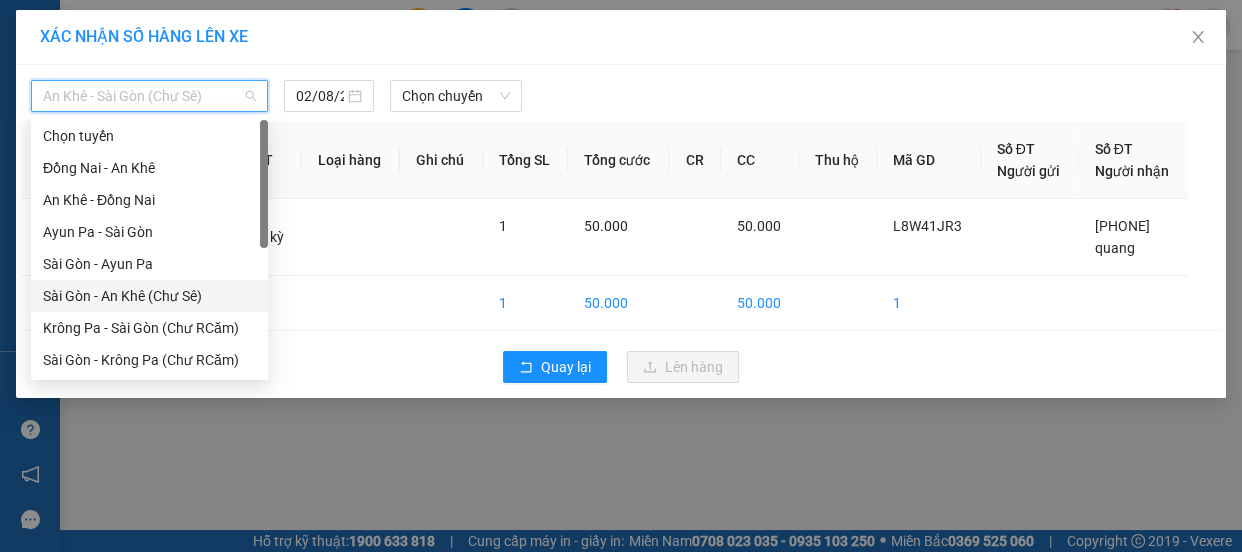 click on "Sài Gòn - An Khê (Chư Sê)" at bounding box center (149, 296) 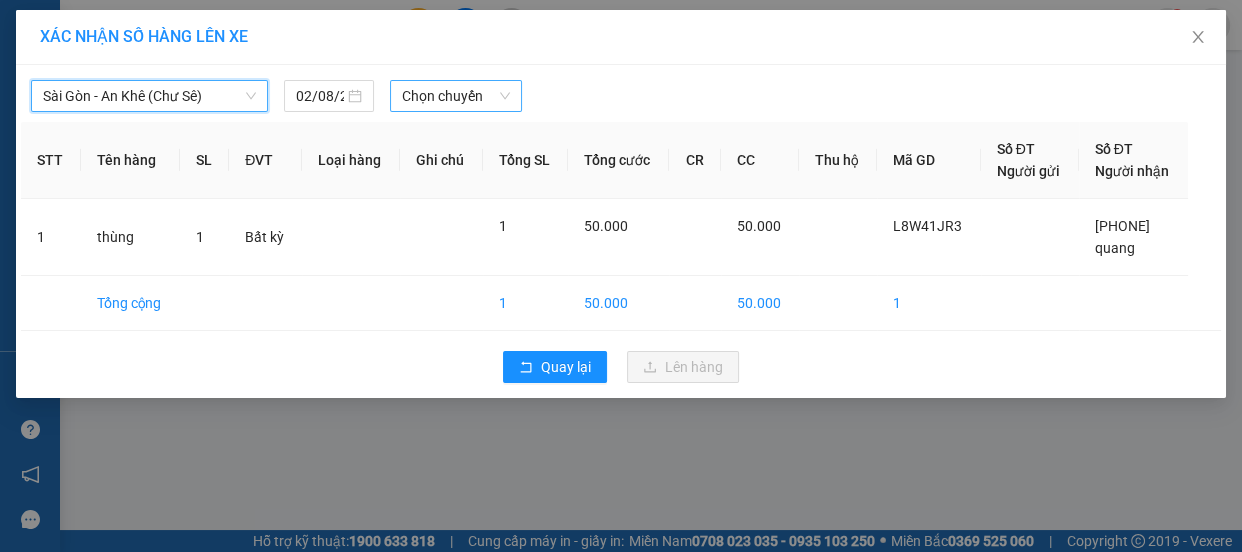 click on "Chọn chuyến" at bounding box center [456, 96] 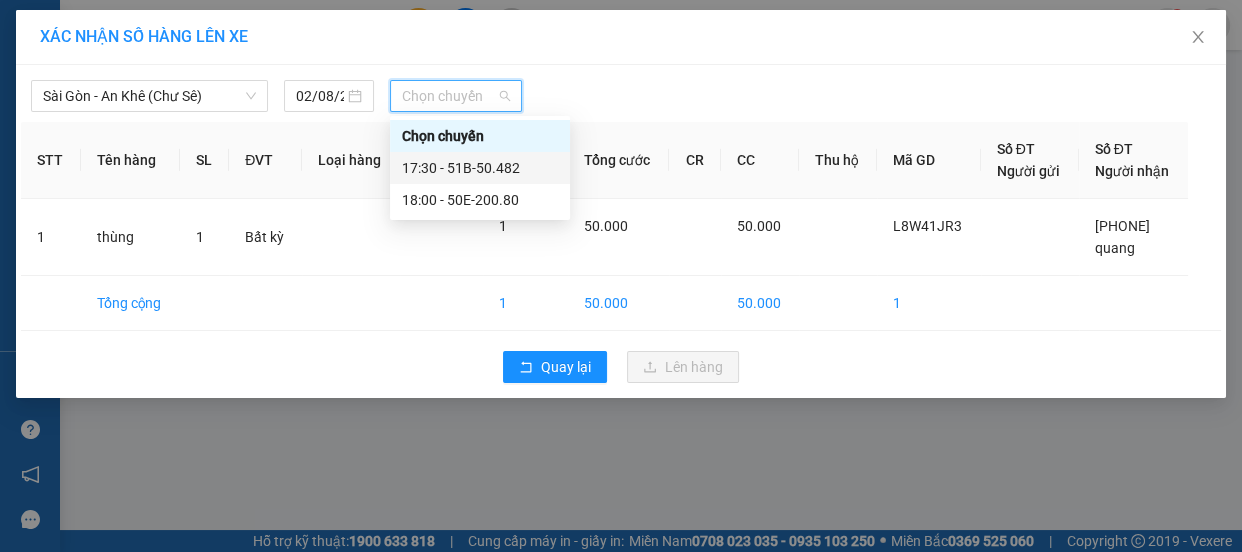 click on "17:30     - 51B-50.482" at bounding box center [480, 168] 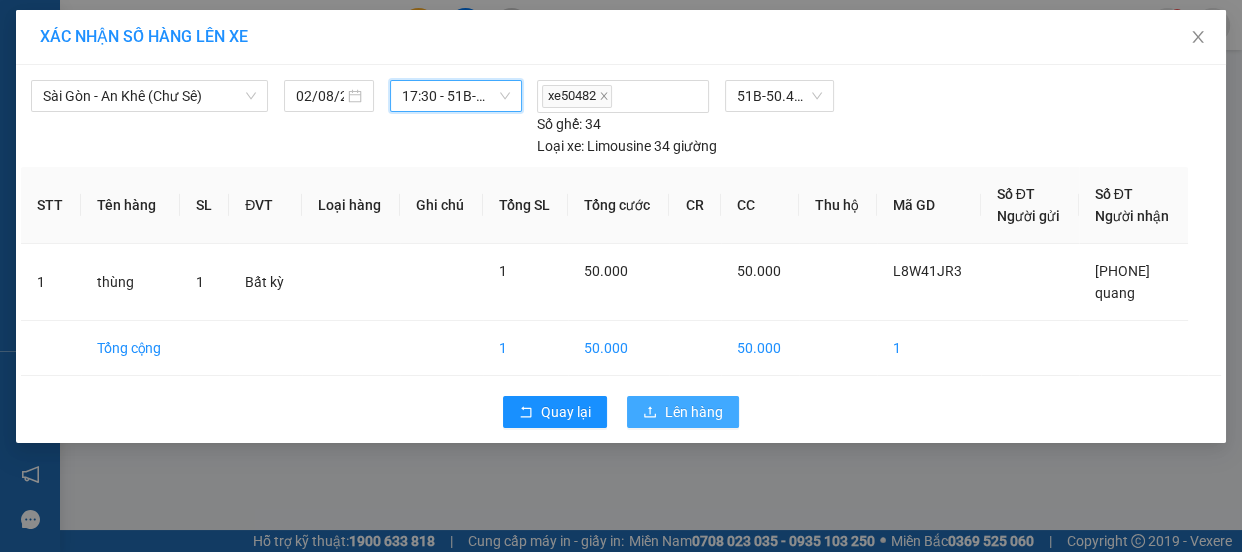 click on "Lên hàng" at bounding box center (694, 412) 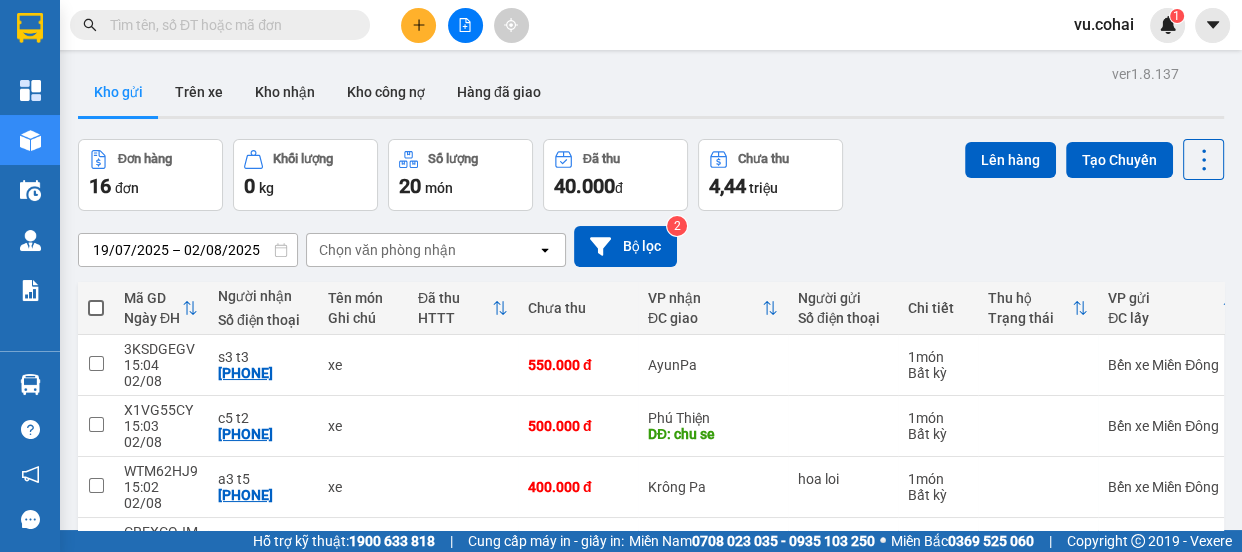 click on "2" at bounding box center [1006, 977] 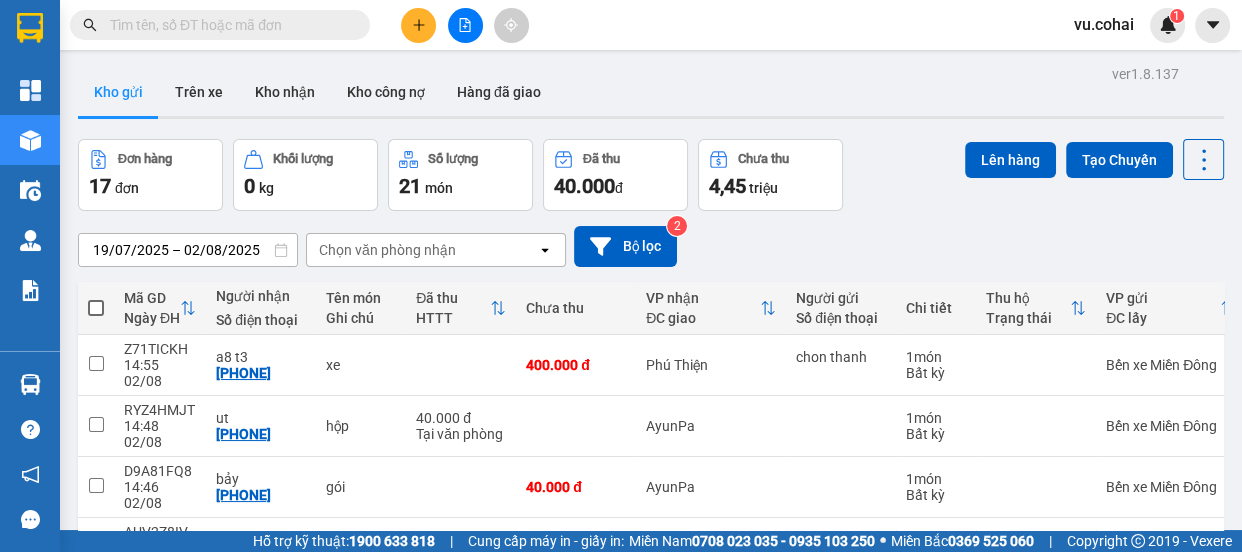 click at bounding box center [96, 607] 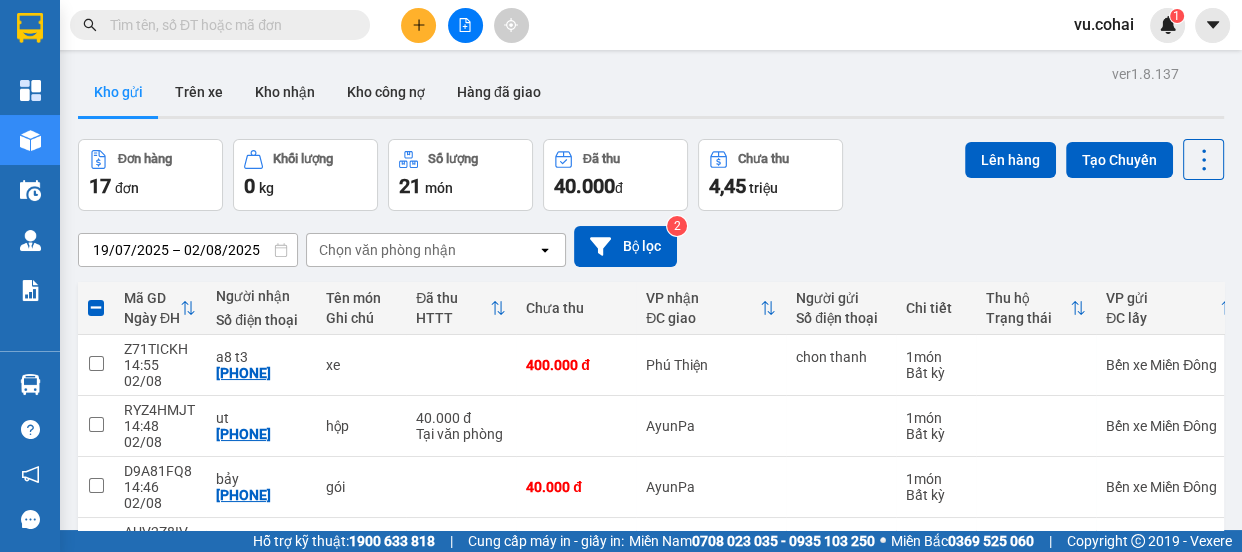 click at bounding box center (96, 668) 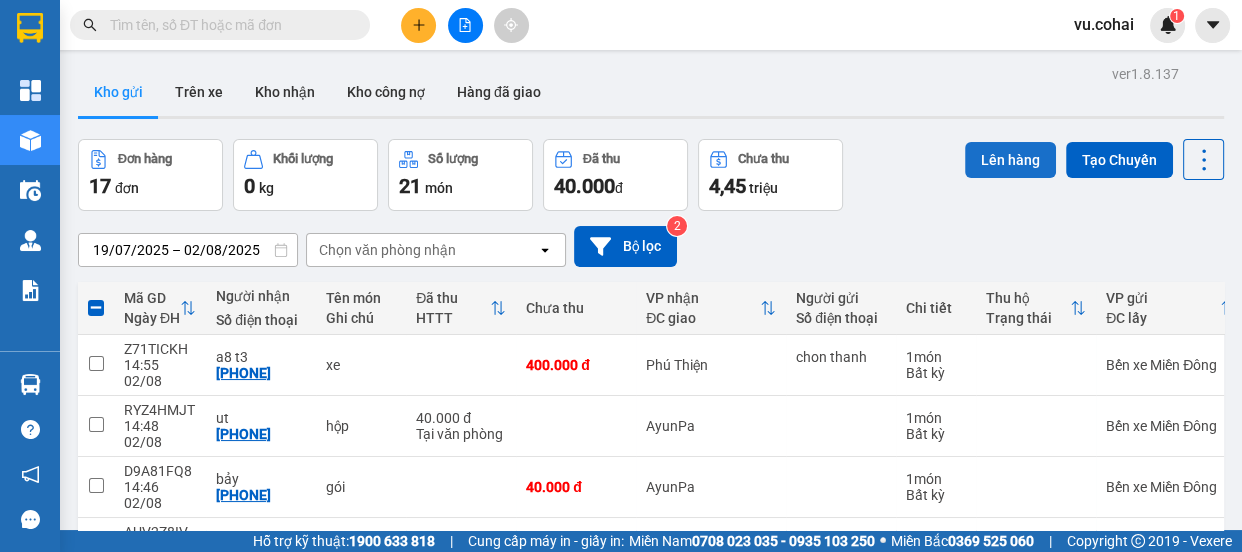 click on "Lên hàng" at bounding box center (1010, 160) 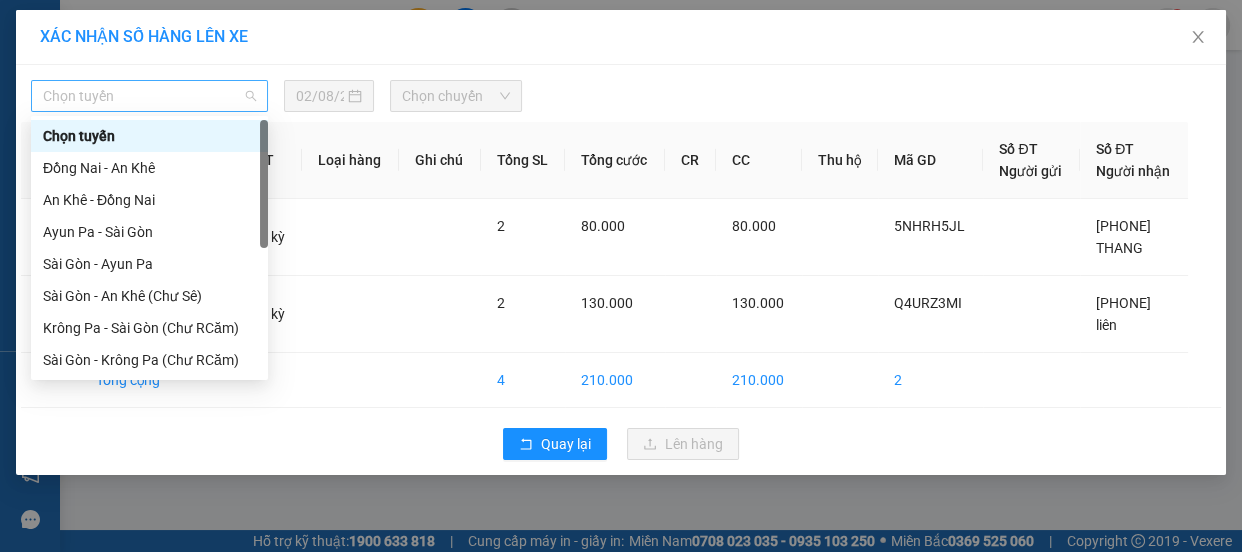 click on "Chọn tuyến" at bounding box center [149, 96] 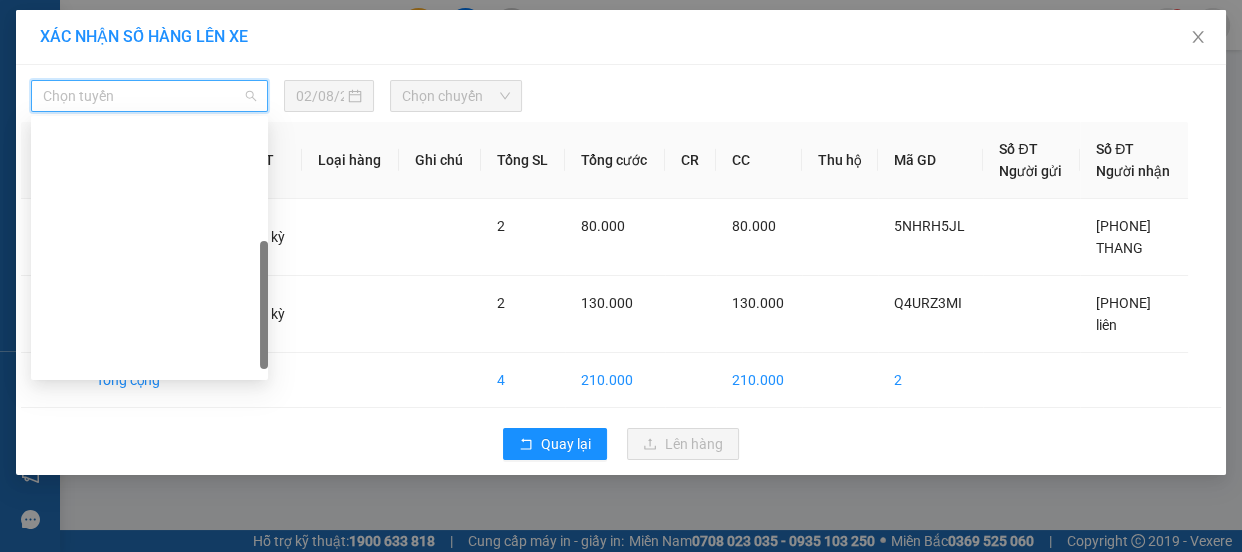click on "Sài Gòn - Krông Pa (Uar)" at bounding box center (149, 424) 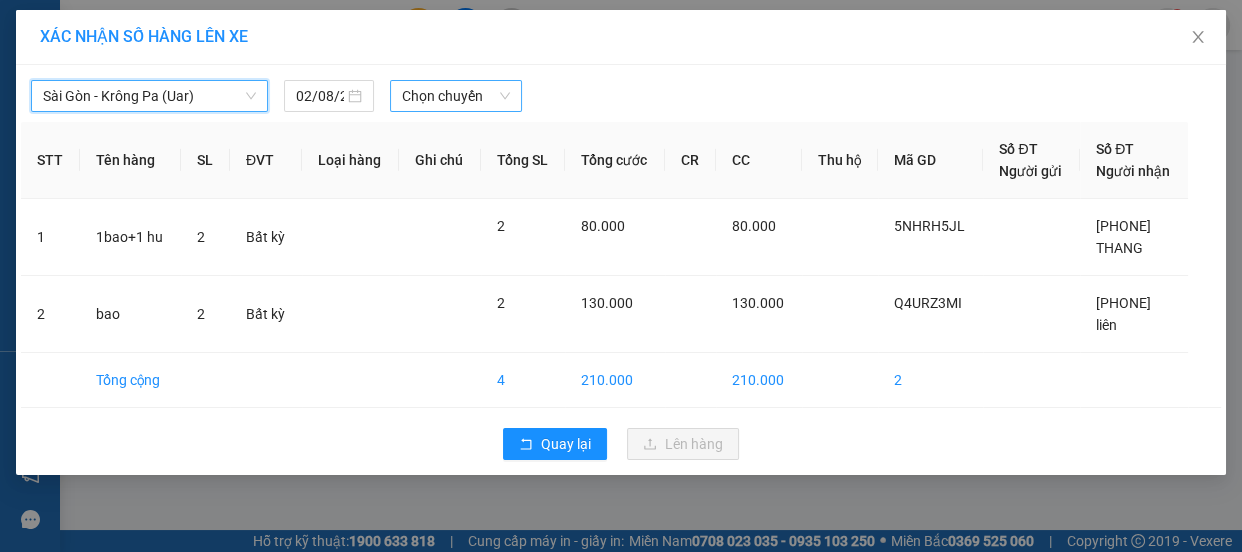 click on "Chọn chuyến" at bounding box center (456, 96) 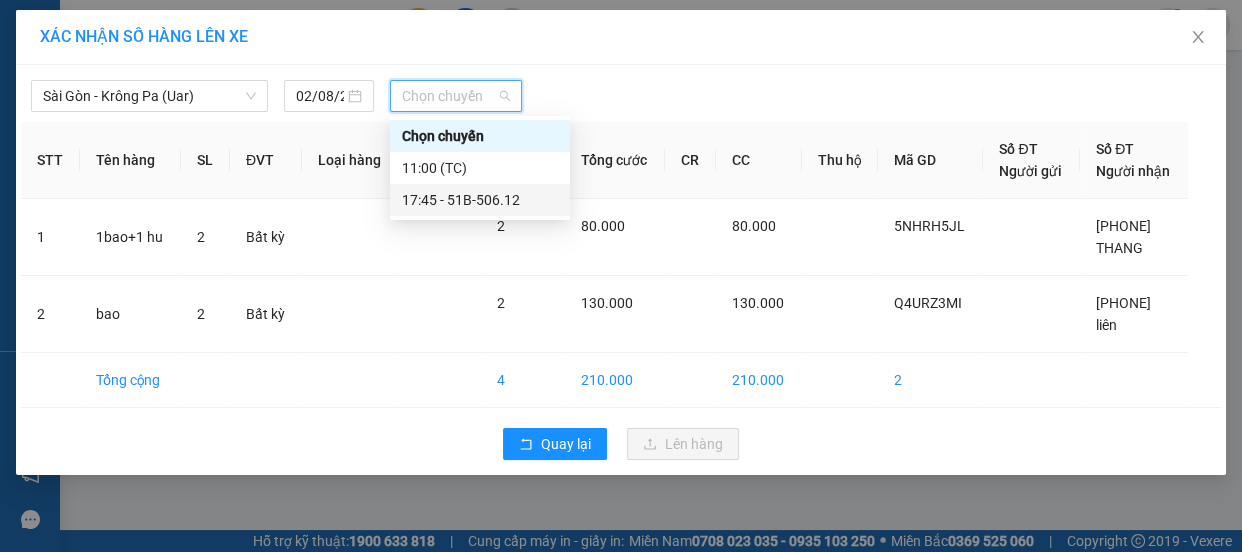 click on "17:45     - 51B-506.12" at bounding box center [480, 200] 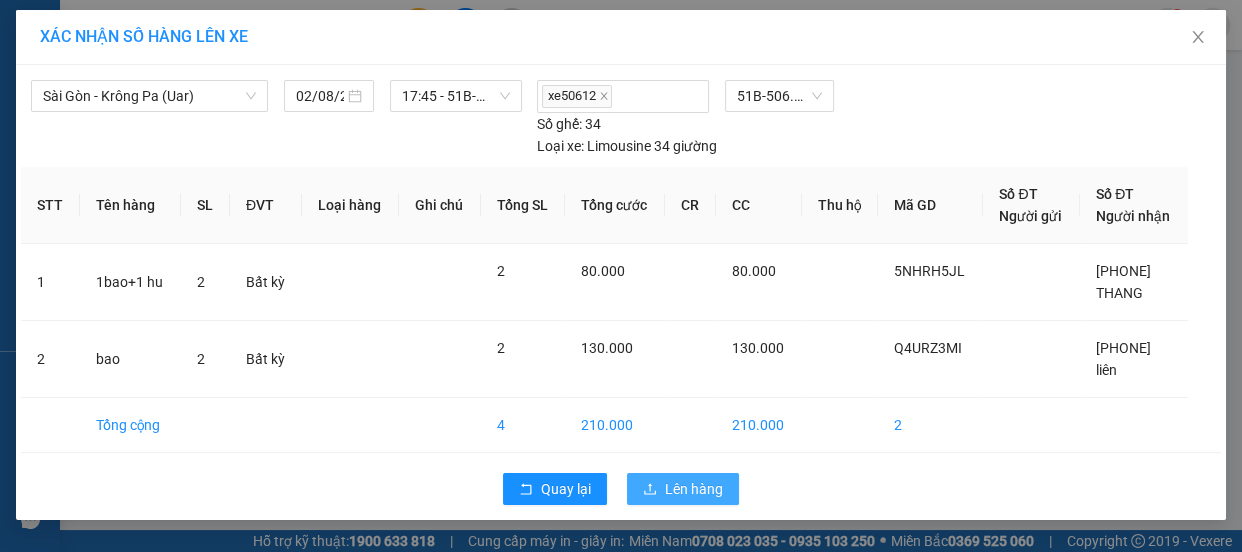 click on "Lên hàng" at bounding box center [694, 489] 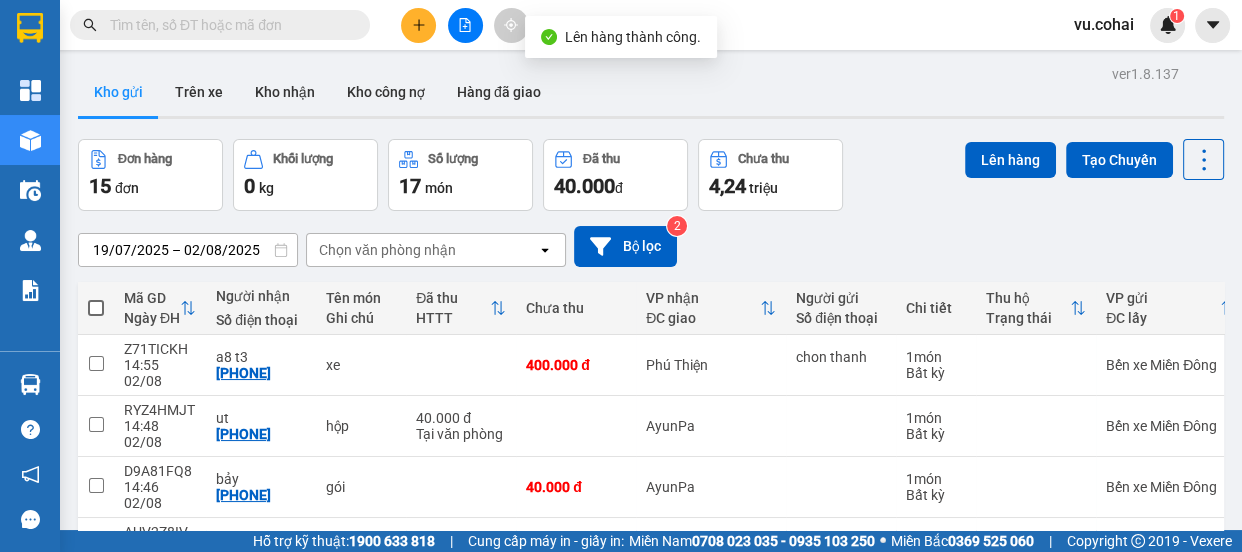 click at bounding box center (96, 609) 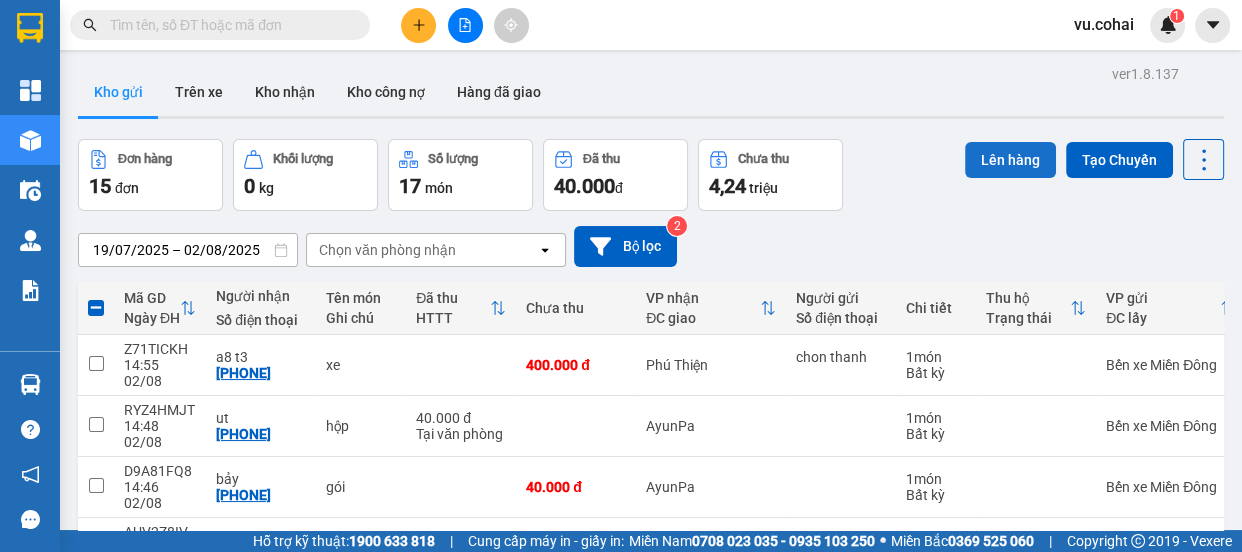 click on "Lên hàng" at bounding box center (1010, 160) 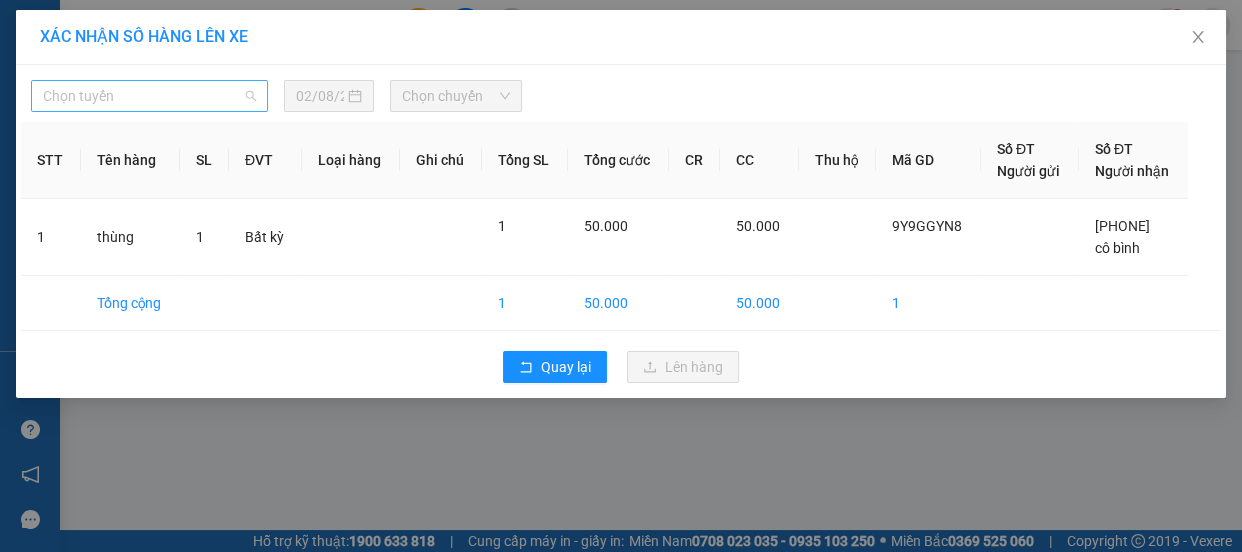click on "Chọn tuyến" at bounding box center (149, 96) 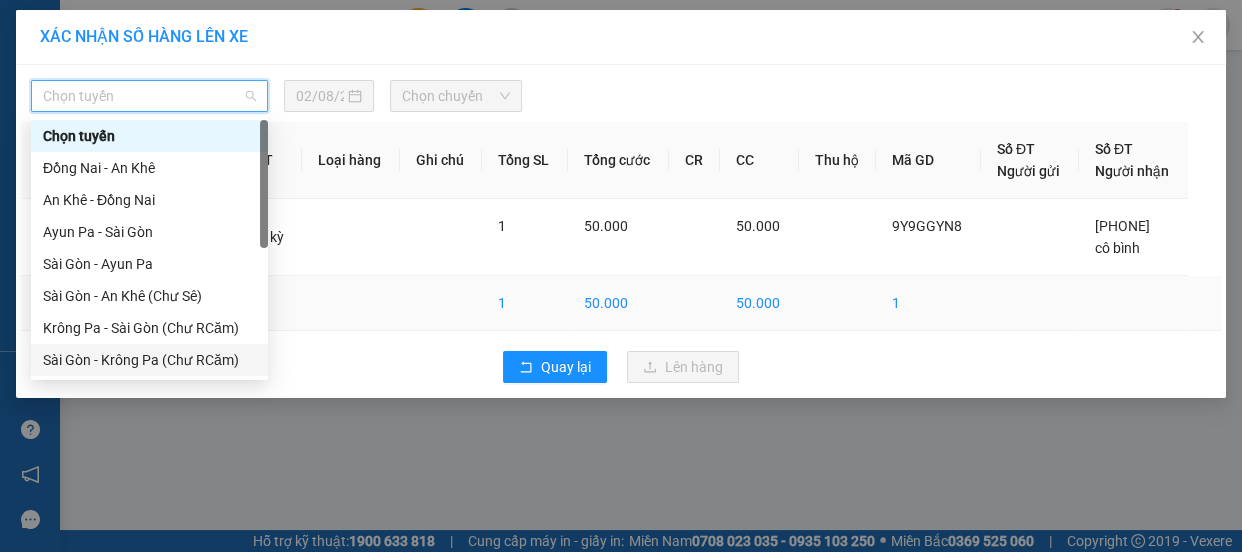 drag, startPoint x: 177, startPoint y: 362, endPoint x: 222, endPoint y: 328, distance: 56.400356 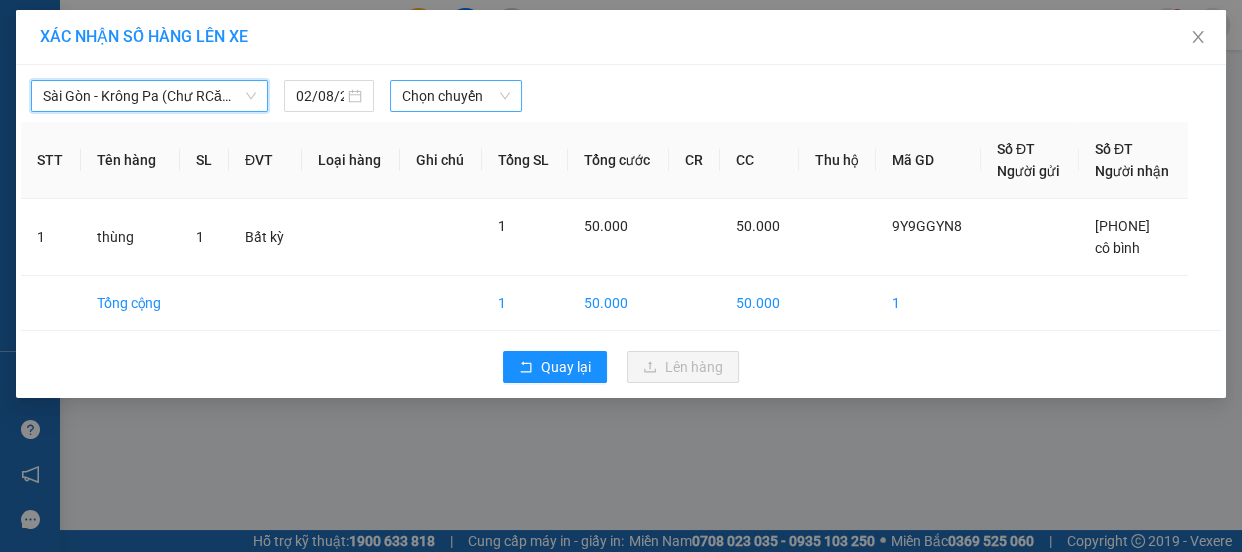 click on "Chọn chuyến" at bounding box center [456, 96] 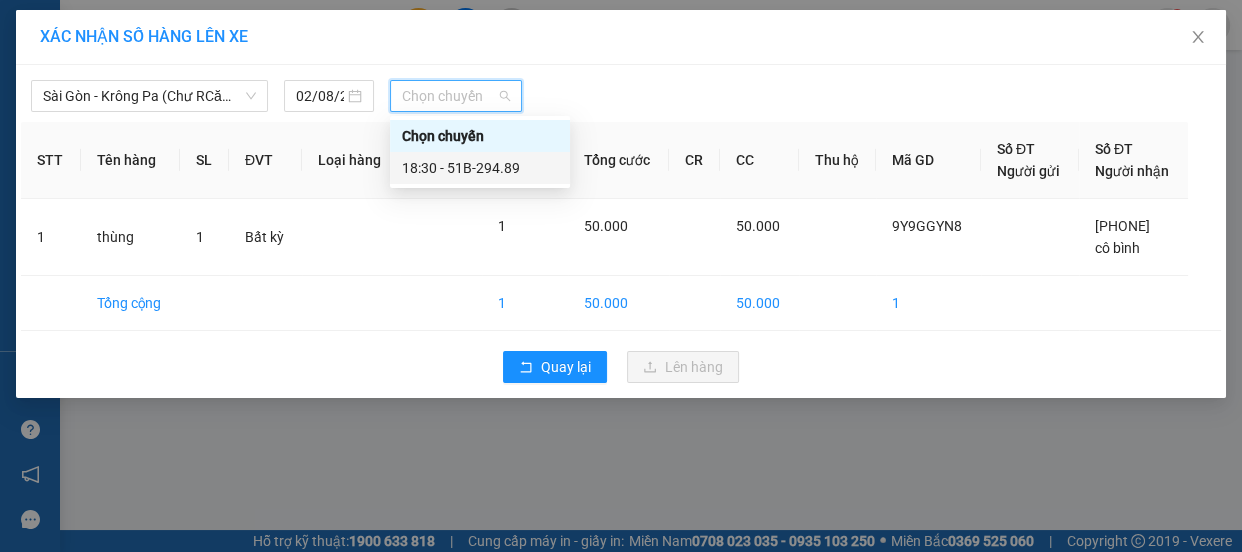 click on "[TIME] - [NUMBER]" at bounding box center (480, 168) 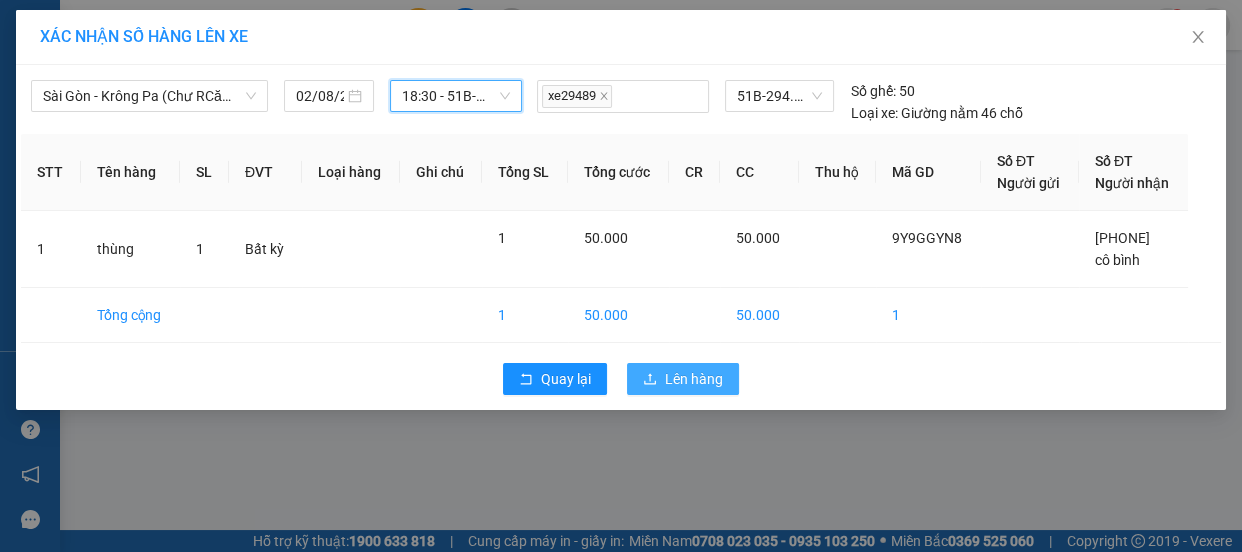 click on "Lên hàng" at bounding box center [694, 379] 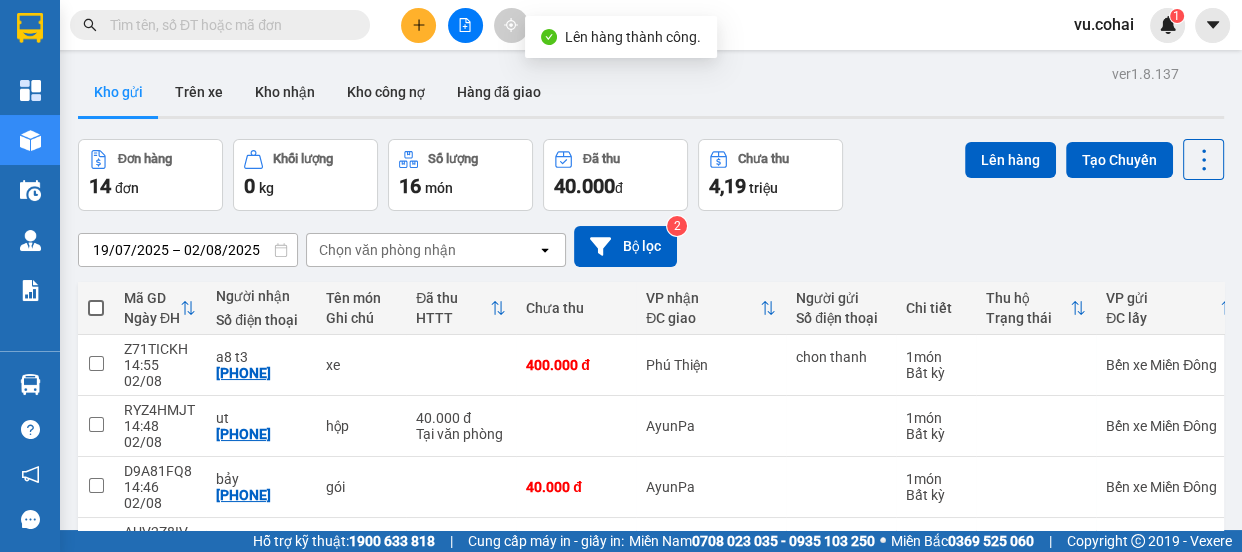 click on "1" at bounding box center (971, 611) 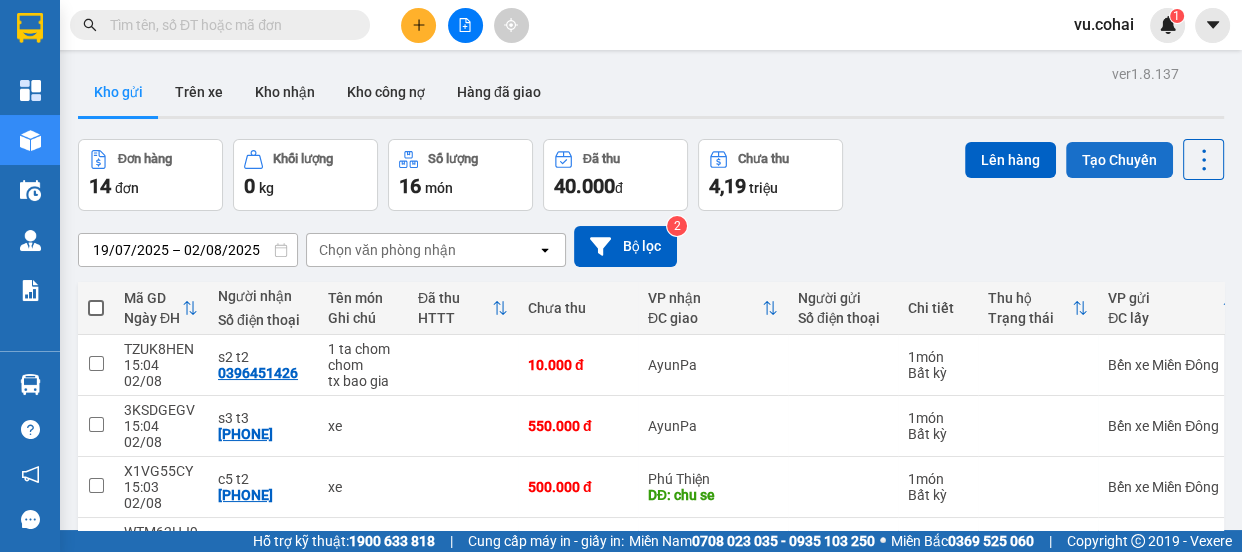 click on "Tạo Chuyến" at bounding box center (1119, 160) 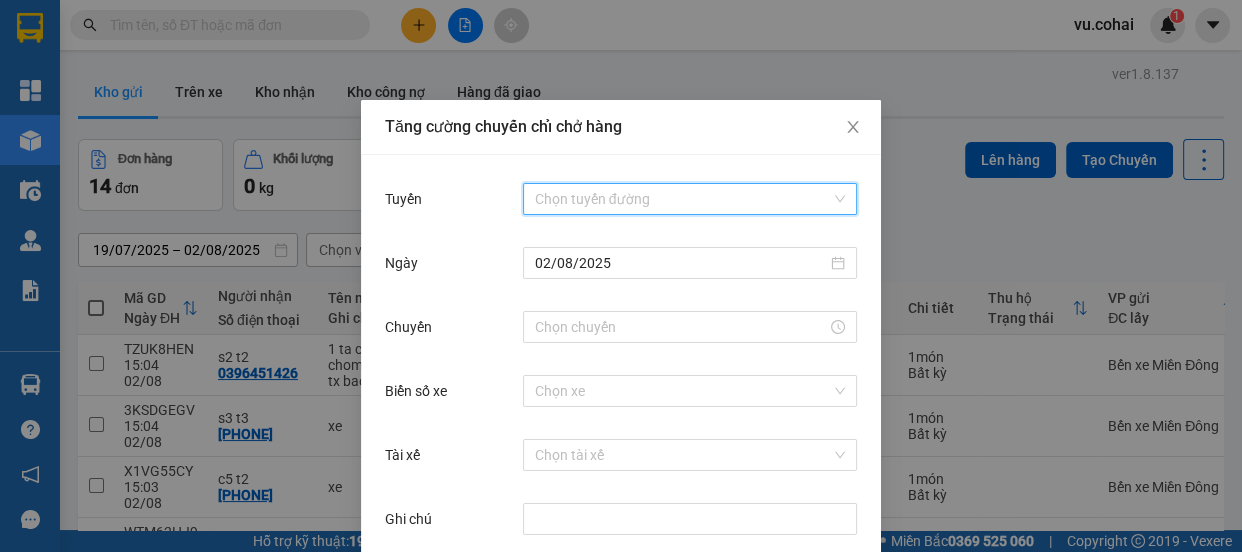 click on "Tuyến" at bounding box center [683, 199] 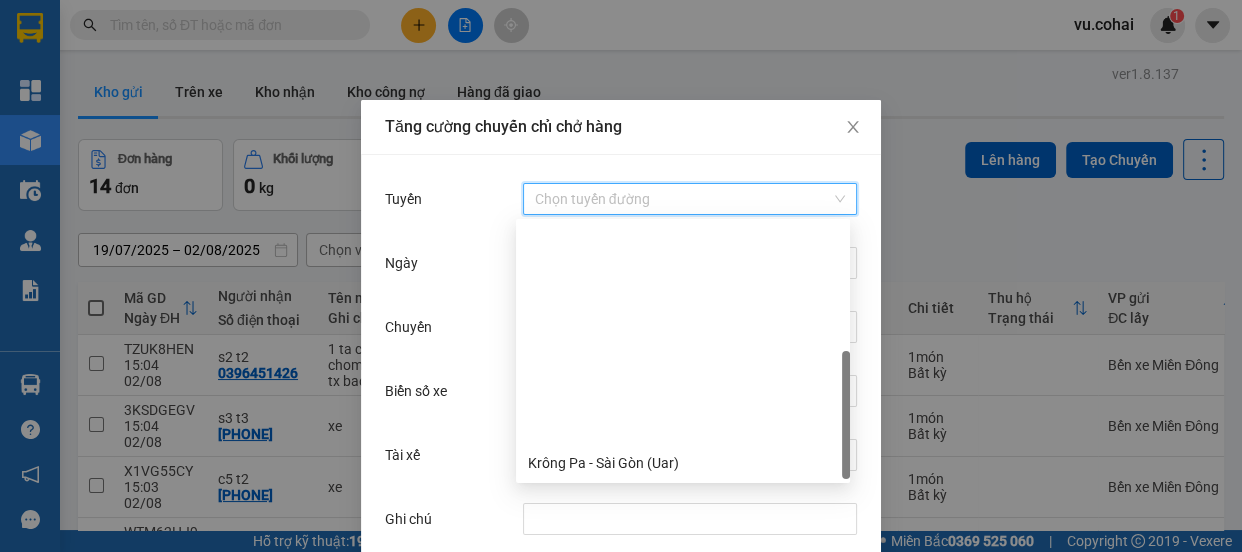 click on "Sài Gòn - Krông Pa (Uar)" at bounding box center [683, 495] 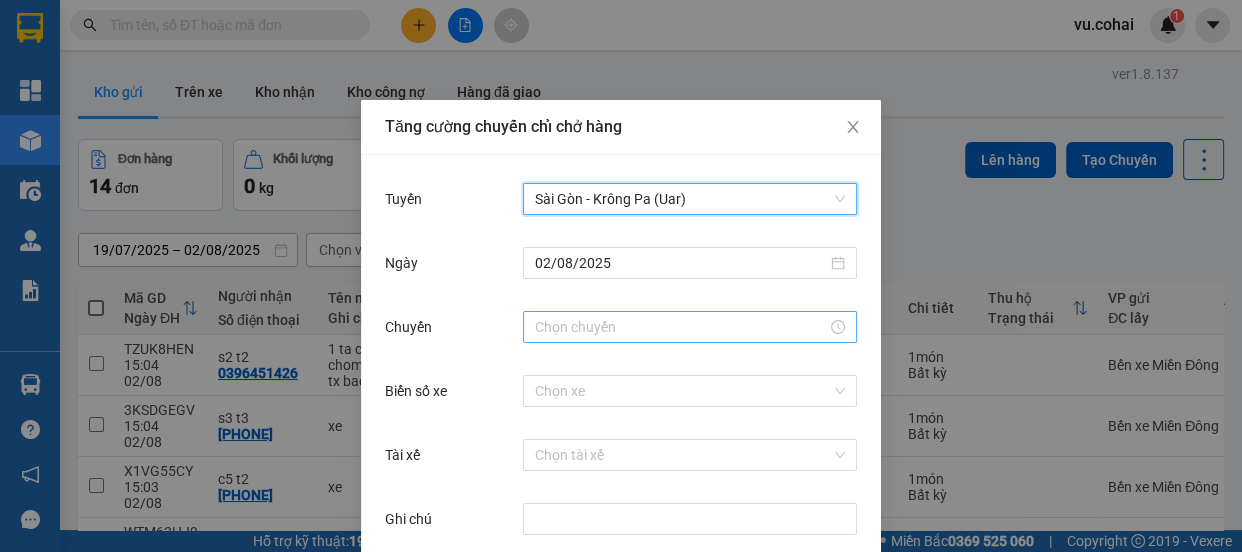 click on "Chuyến" at bounding box center (681, 327) 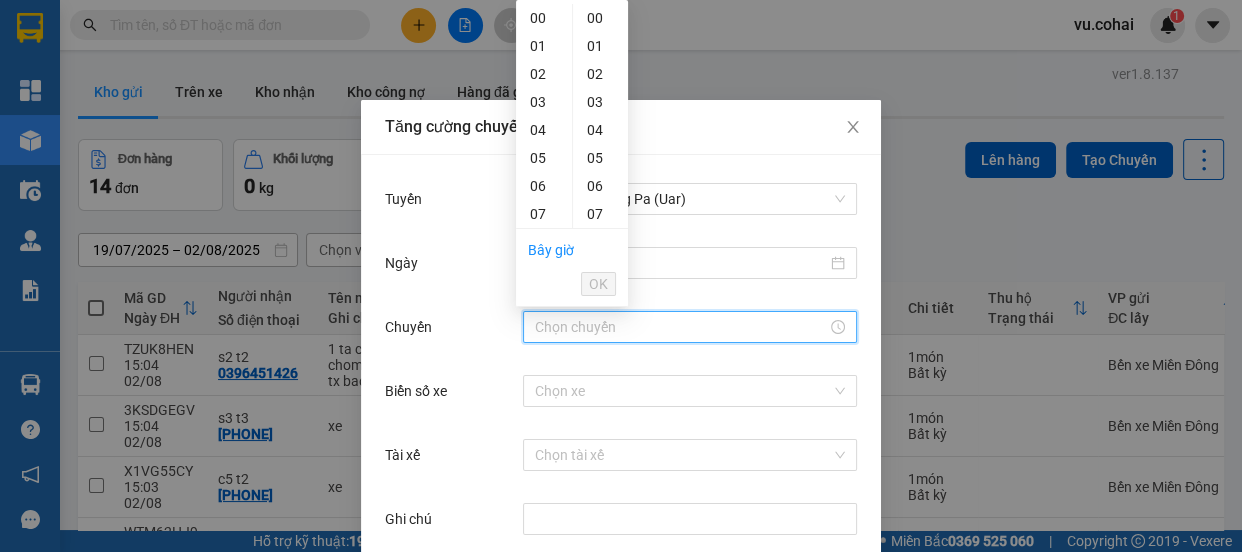 click on "18" at bounding box center (544, 522) 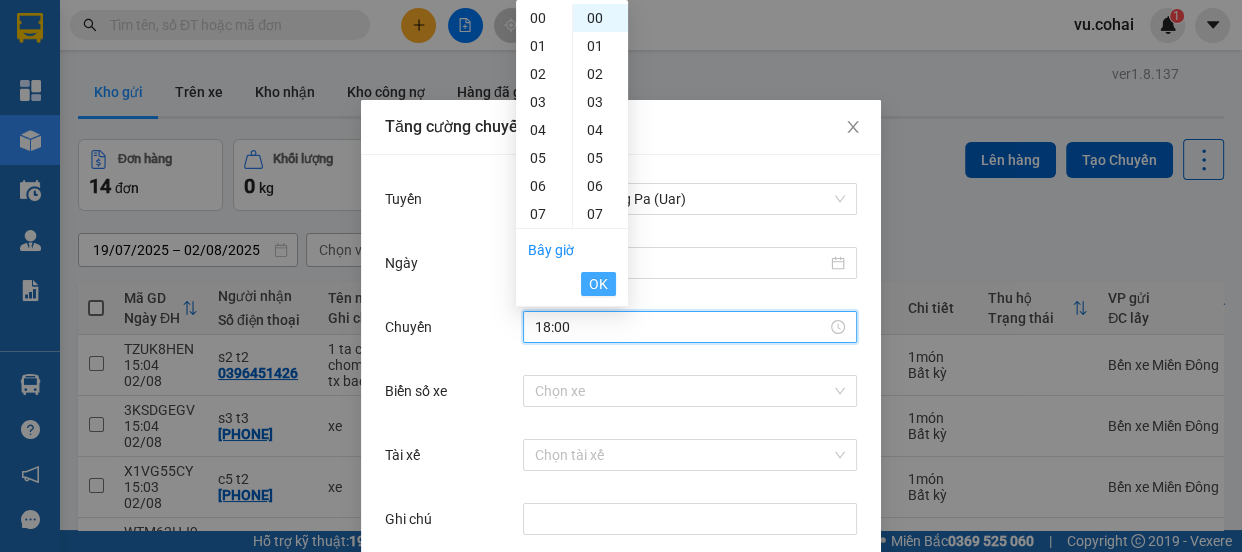 click on "OK" at bounding box center (598, 284) 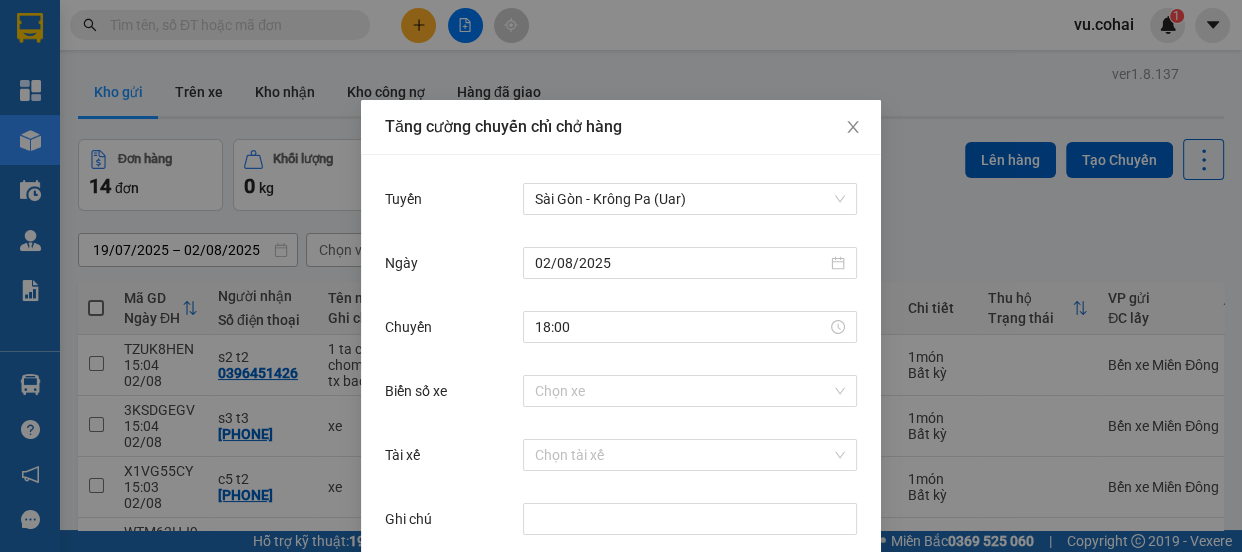 click on "Lưu" at bounding box center [539, 579] 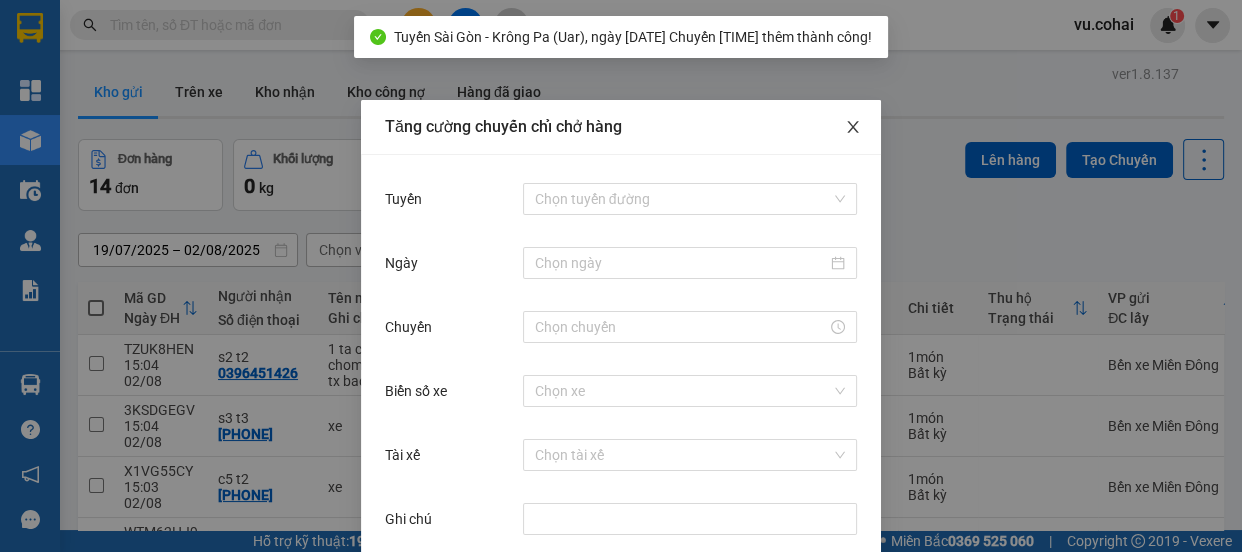 click 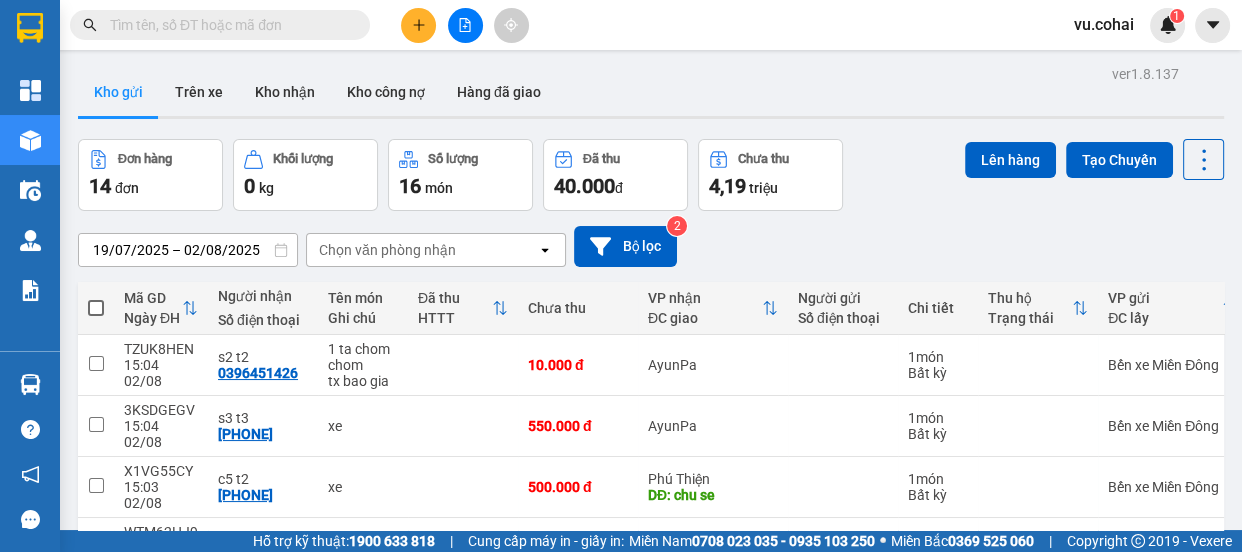 click on "2" at bounding box center (1006, 977) 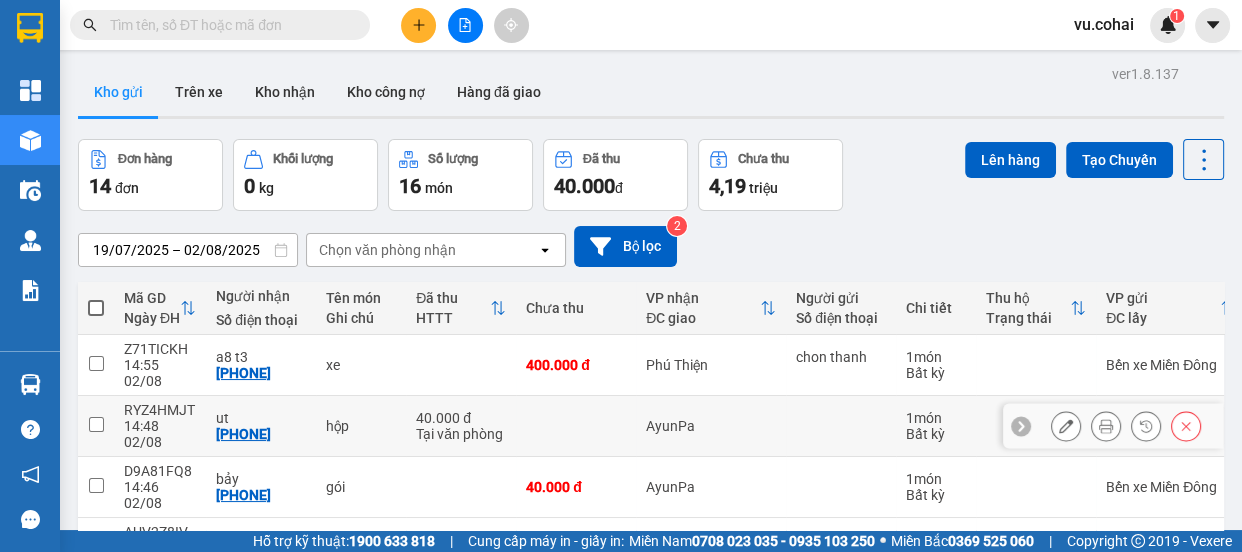 click at bounding box center (96, 424) 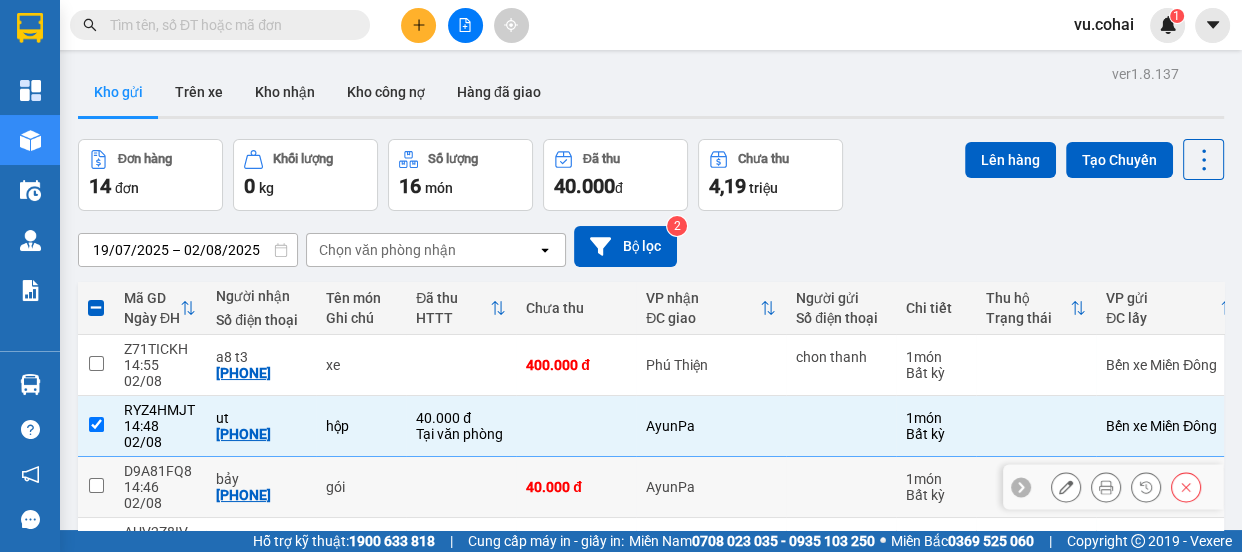 click at bounding box center (96, 485) 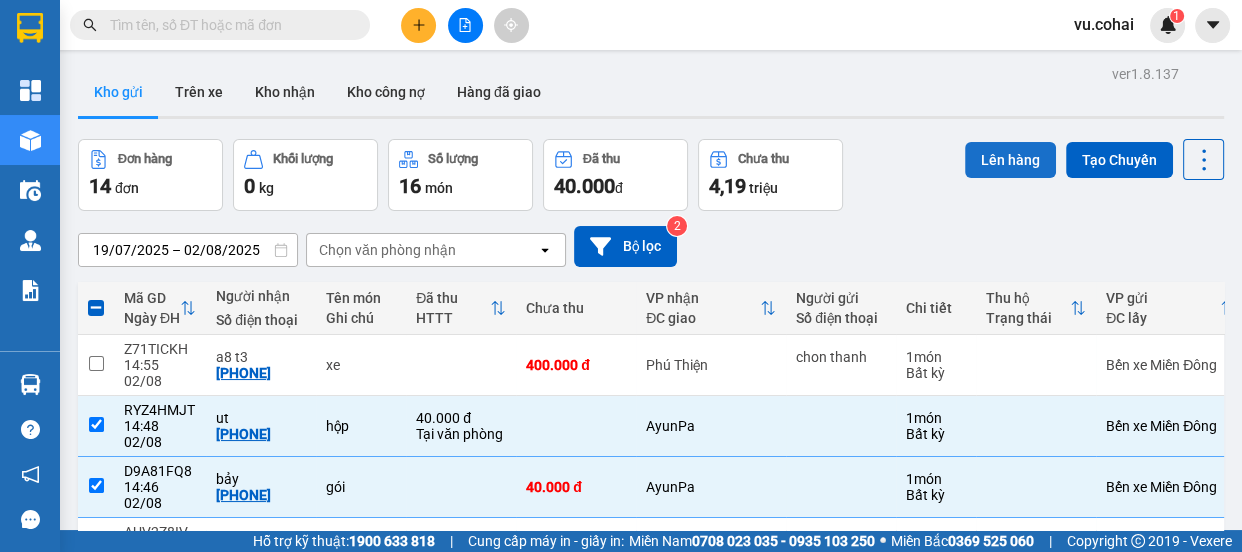 click on "Lên hàng" at bounding box center (1010, 160) 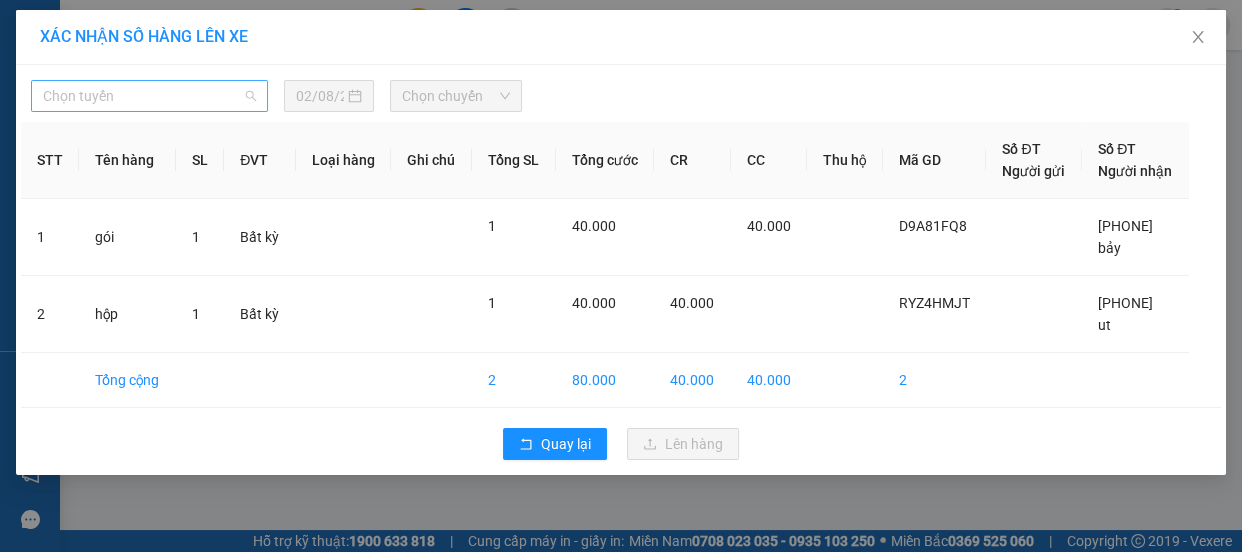 click on "Chọn tuyến" at bounding box center [149, 96] 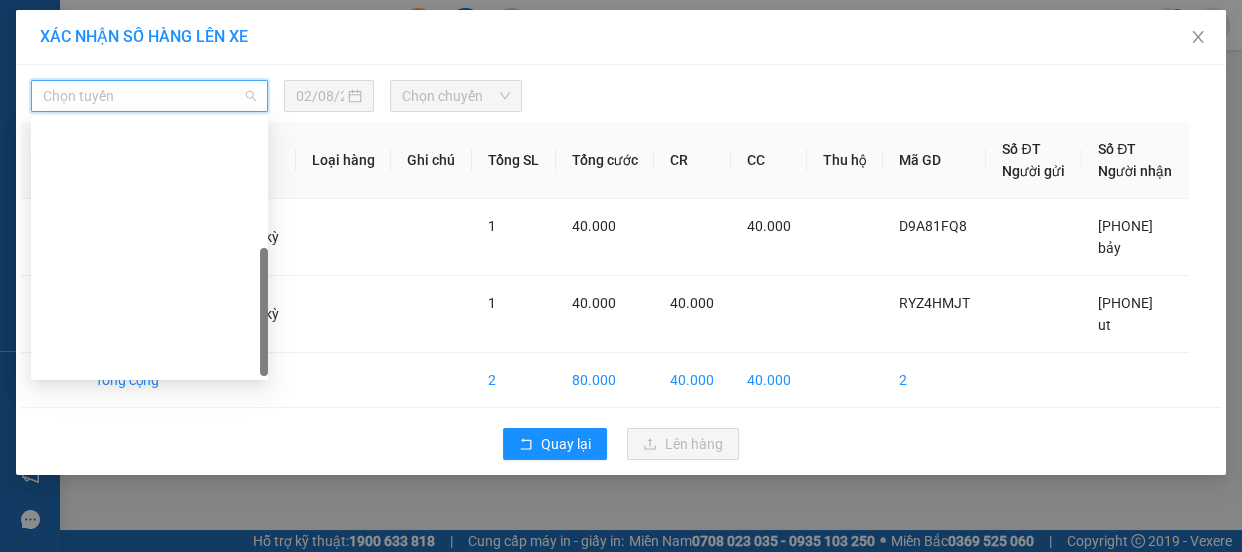 click on "Sài Gòn - Krông Pa (Uar)" at bounding box center (149, 424) 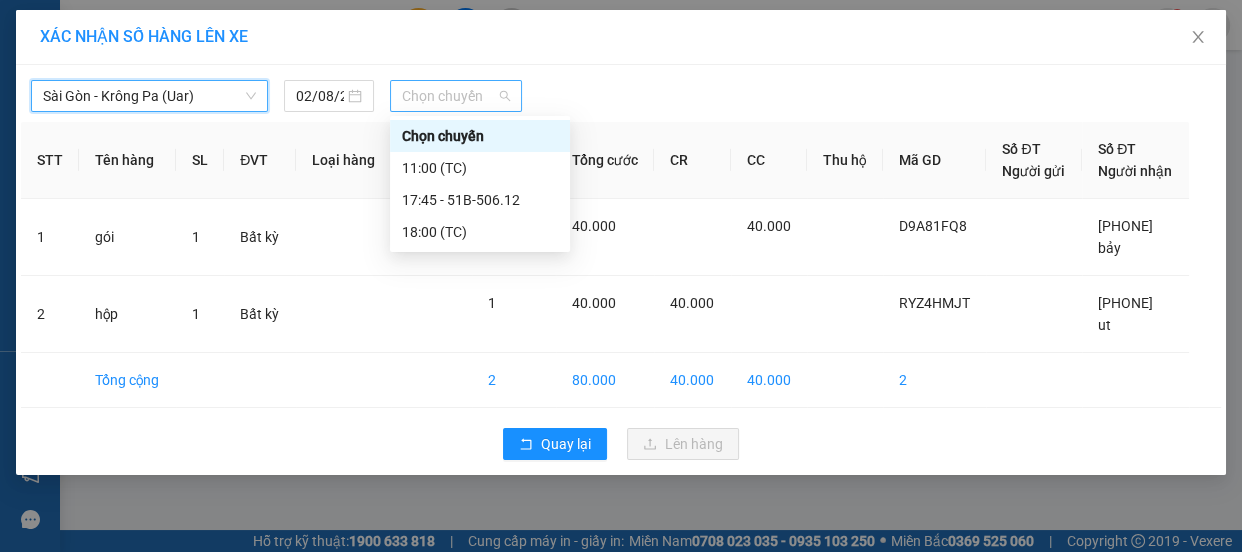 click on "Chọn chuyến" at bounding box center [456, 96] 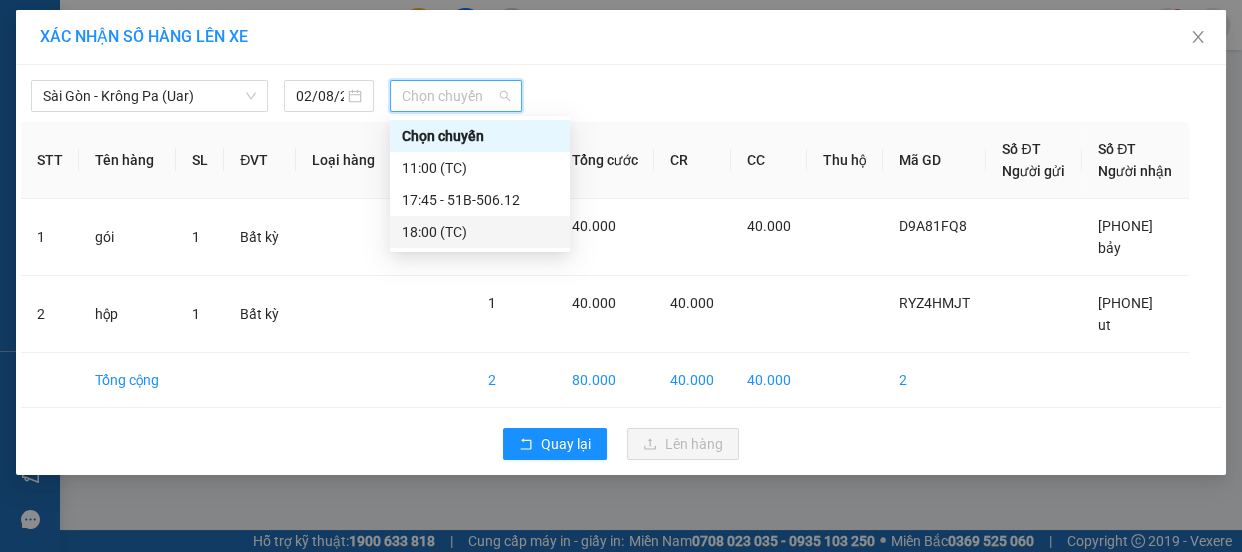 click on "18:00   (TC)" at bounding box center (480, 232) 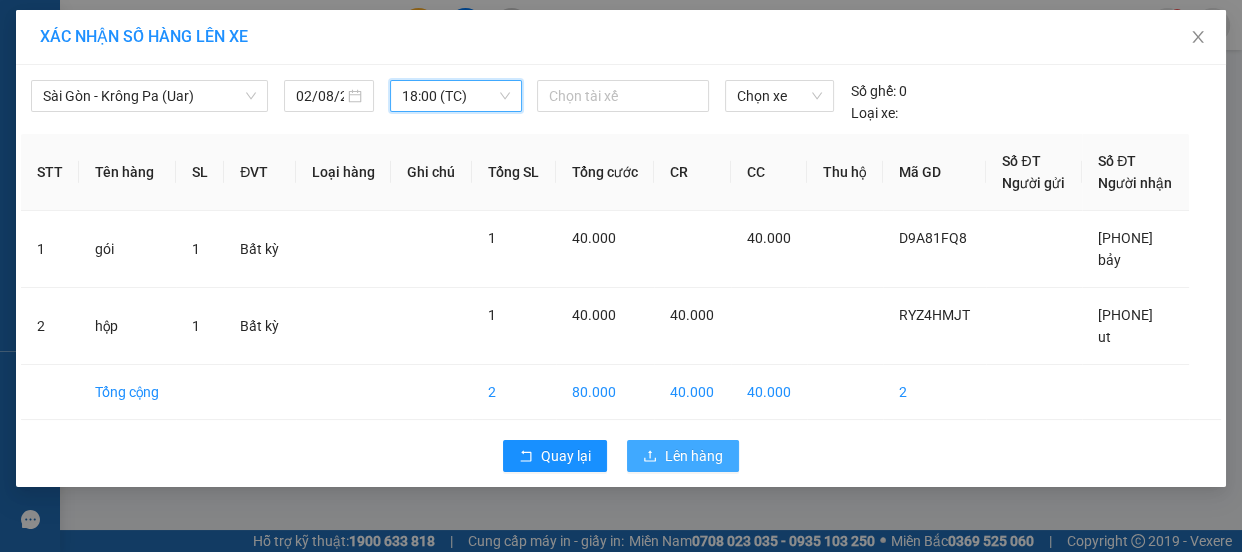 click on "Lên hàng" at bounding box center [694, 456] 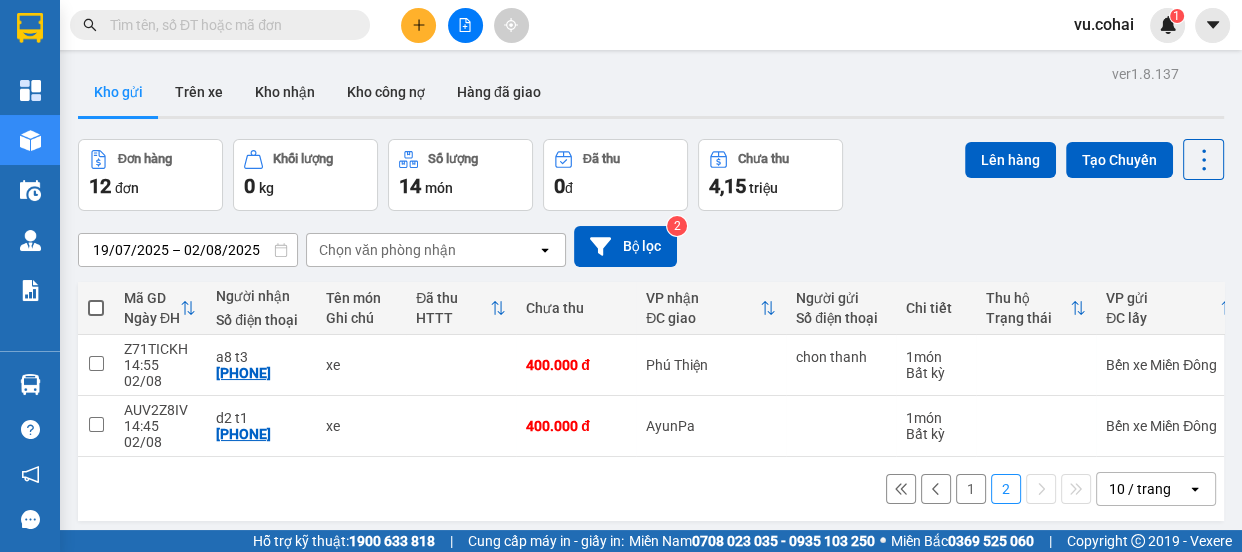 click on "1" at bounding box center (971, 489) 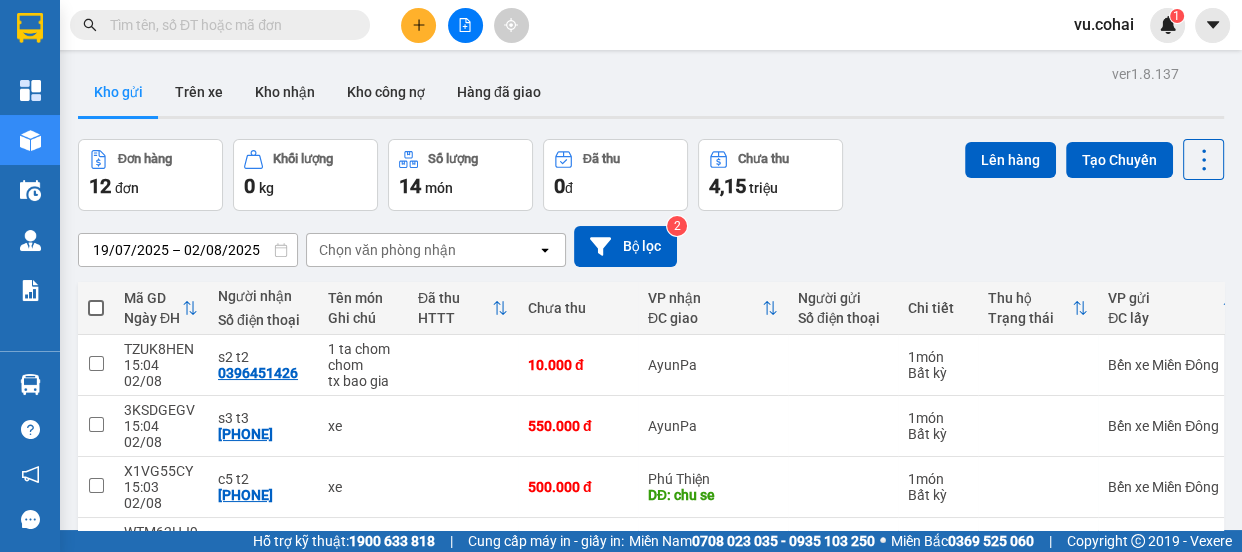 click at bounding box center (465, 25) 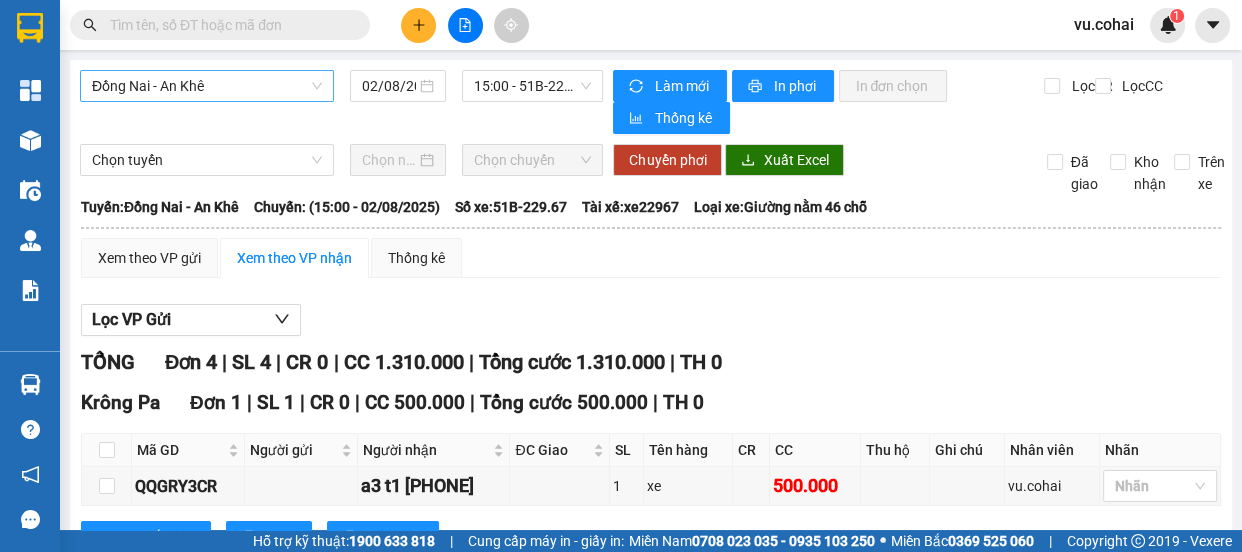click on "Đồng Nai - An Khê" at bounding box center (207, 86) 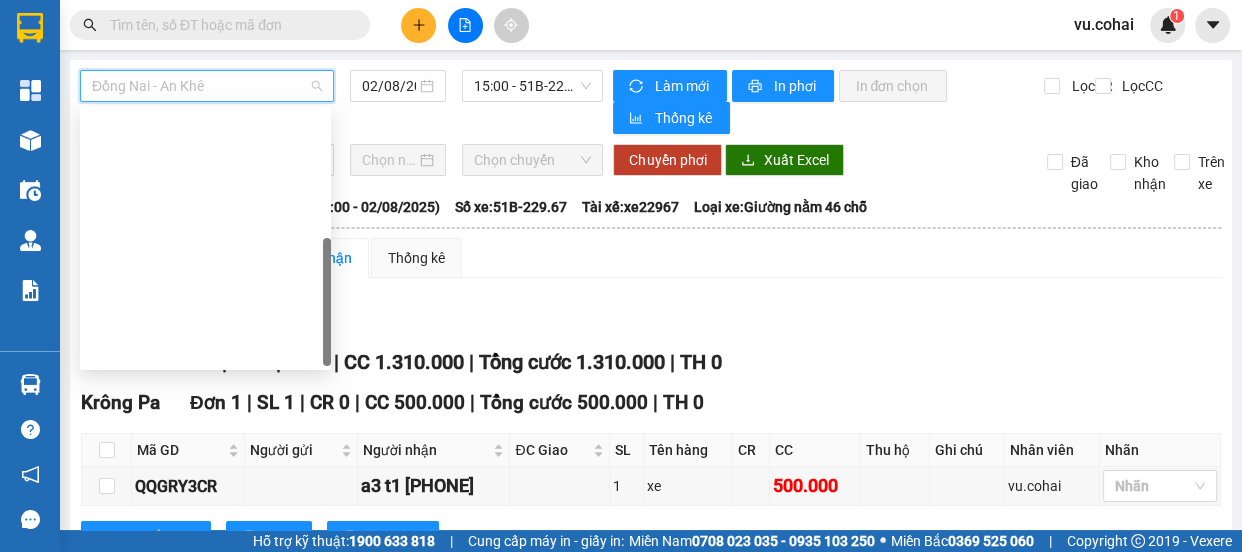 click on "Sài Gòn - Krông Pa (Uar)" at bounding box center (205, 414) 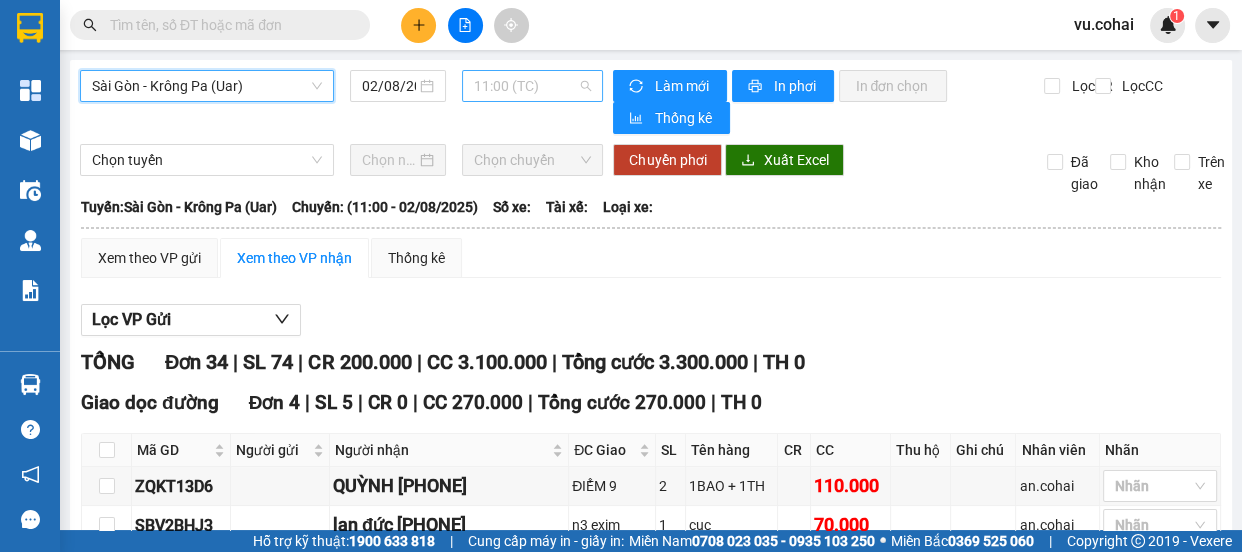 click on "11:00   (TC)" at bounding box center (532, 86) 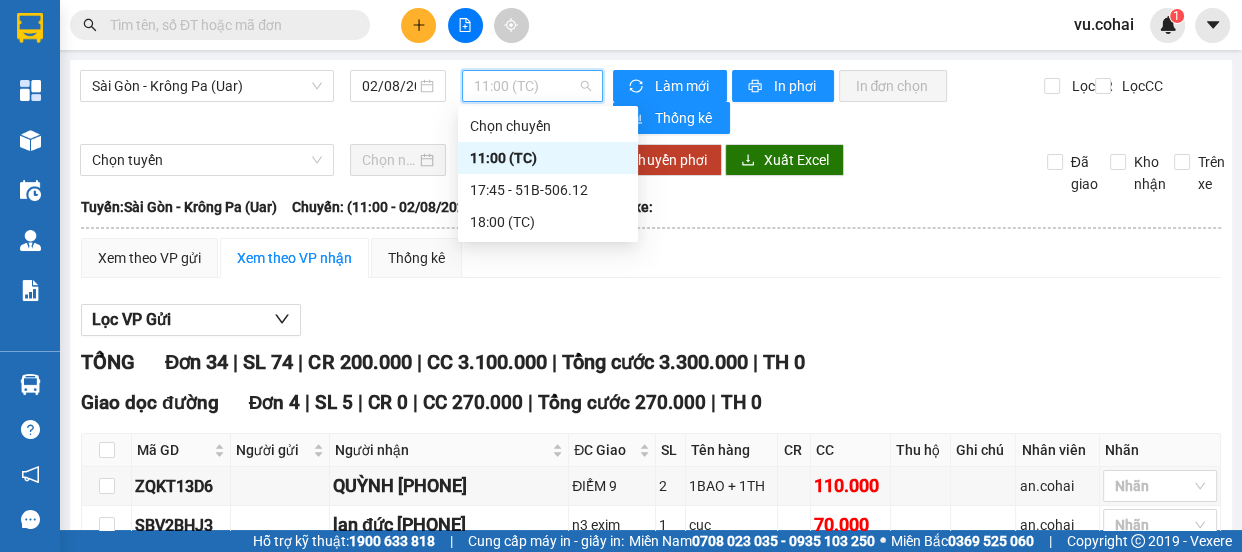 click on "11:00   (TC)" at bounding box center (548, 158) 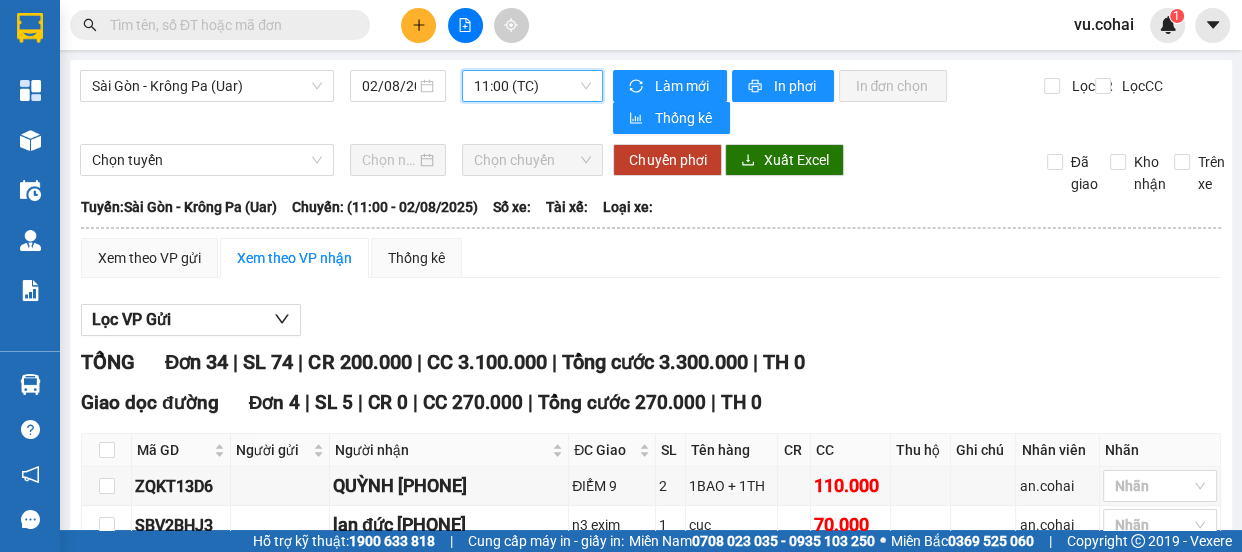 click on "11:00   (TC)" at bounding box center [532, 86] 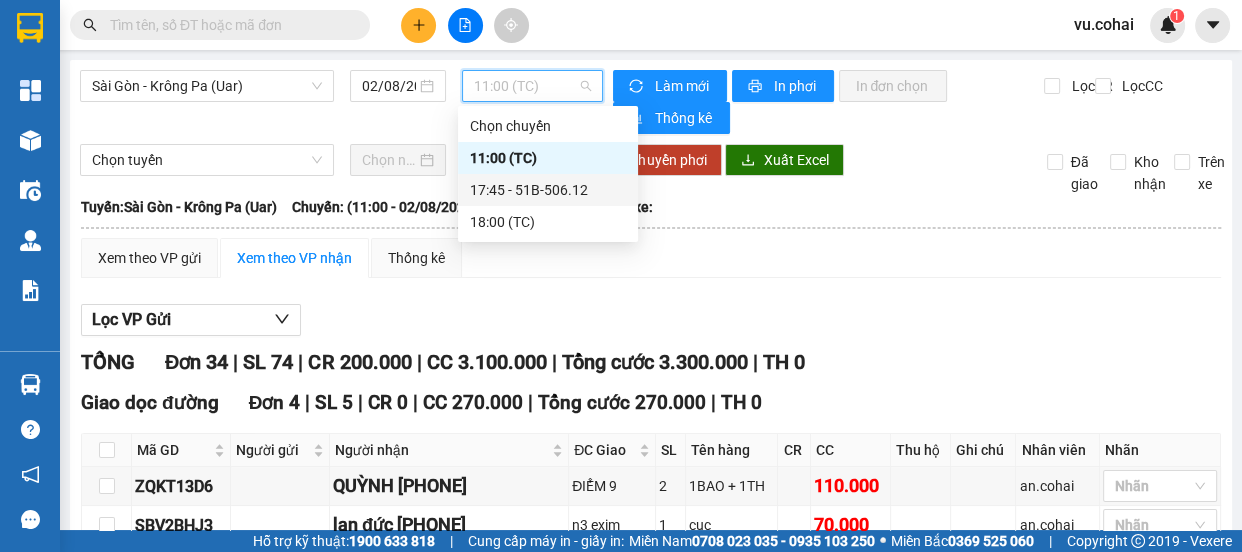click on "17:45     - 51B-506.12" at bounding box center (548, 190) 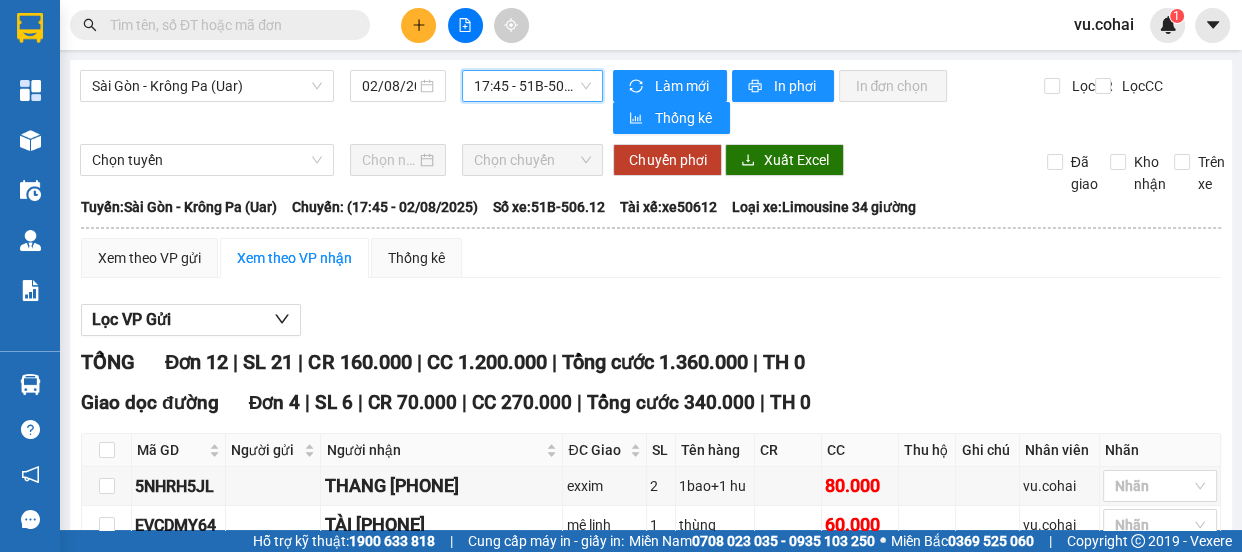 click on "17:45     - 51B-506.12" at bounding box center [532, 86] 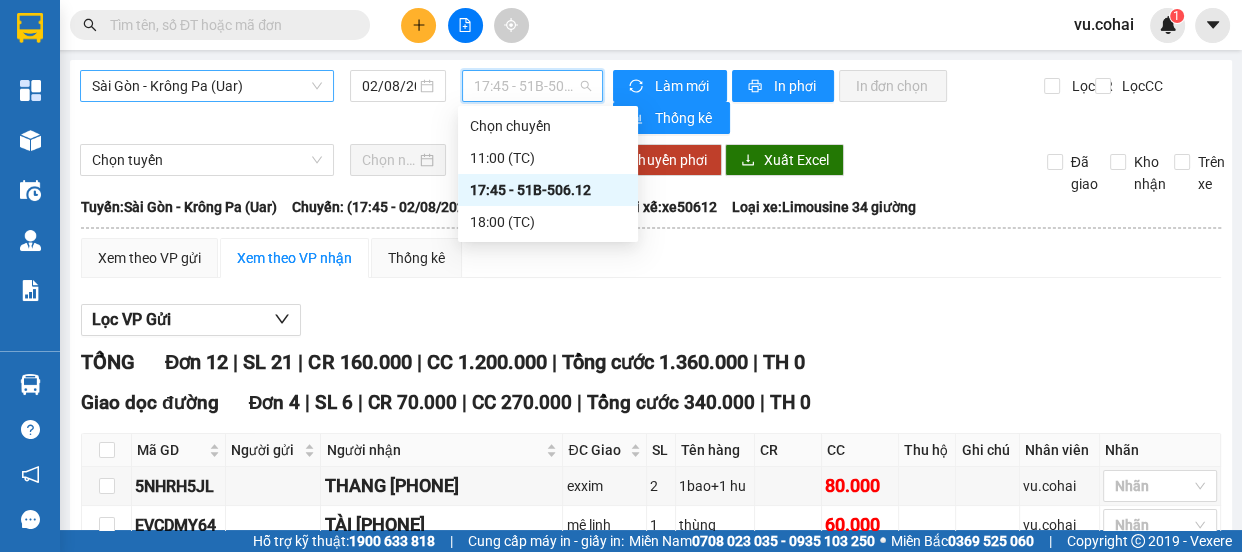 click on "Sài Gòn - Krông Pa (Uar)" at bounding box center [207, 86] 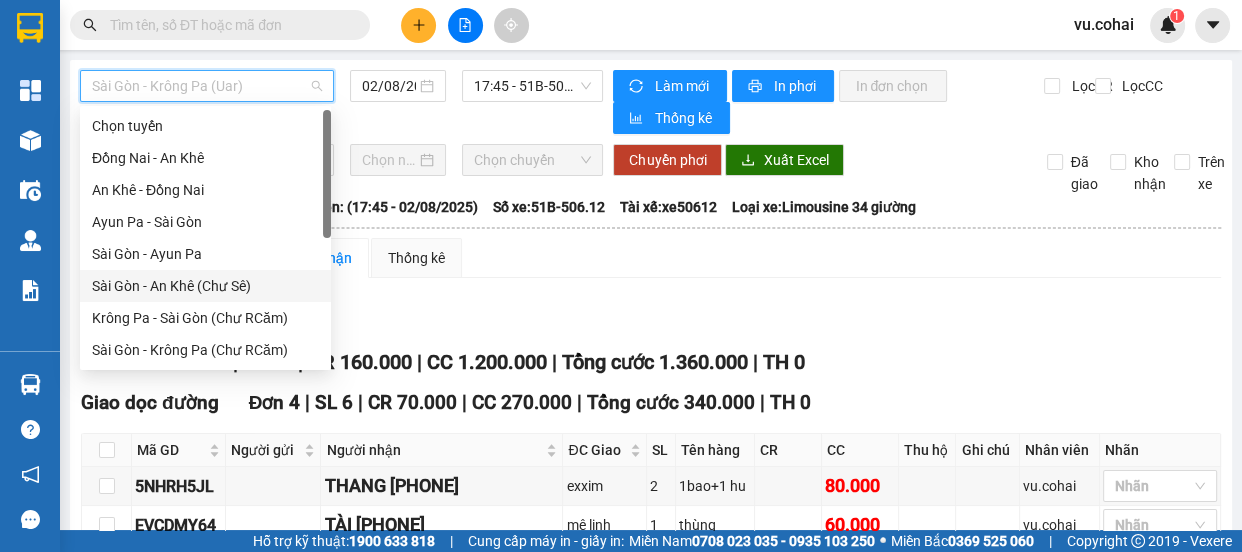 click on "Sài Gòn - An Khê (Chư Sê)" at bounding box center [205, 286] 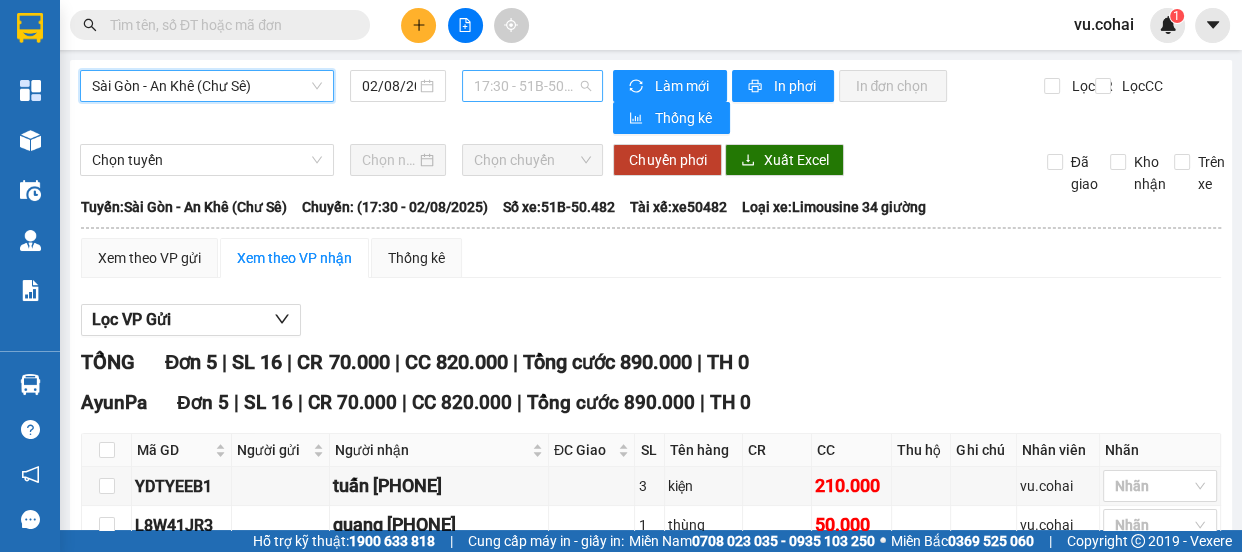 click on "17:30     - 51B-50.482" at bounding box center [532, 86] 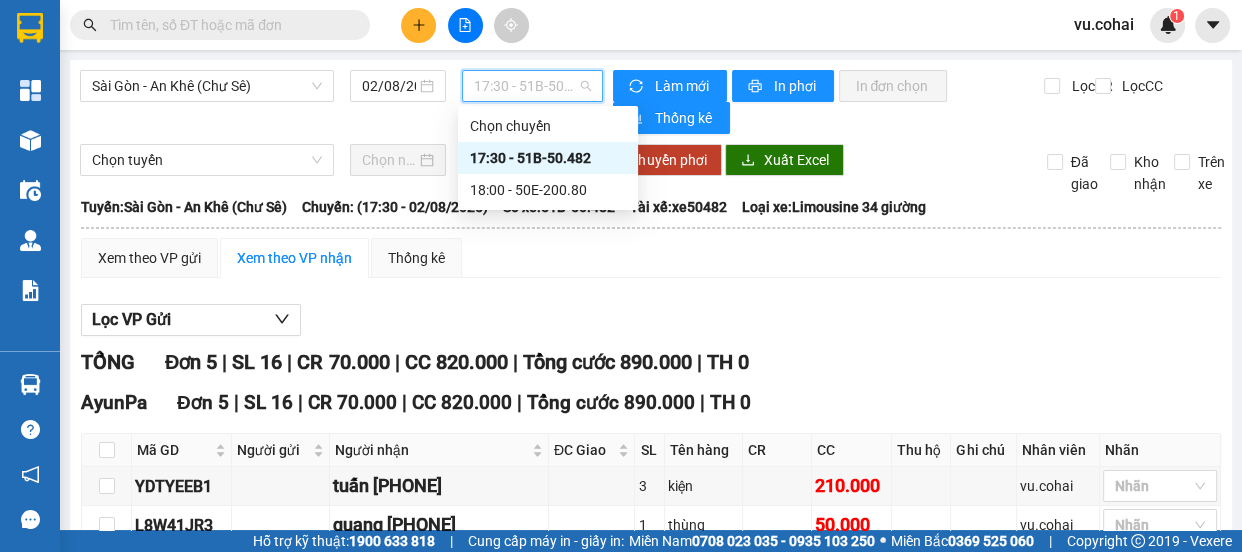 click on "17:30     - 51B-50.482" at bounding box center (548, 158) 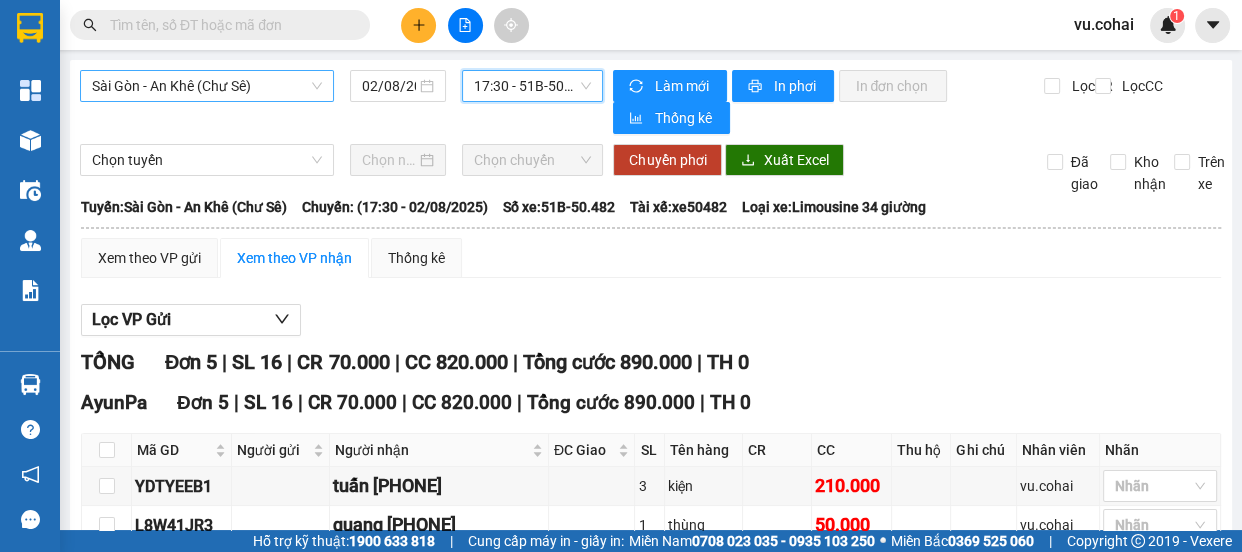 click on "Sài Gòn - An Khê (Chư Sê)" at bounding box center [207, 86] 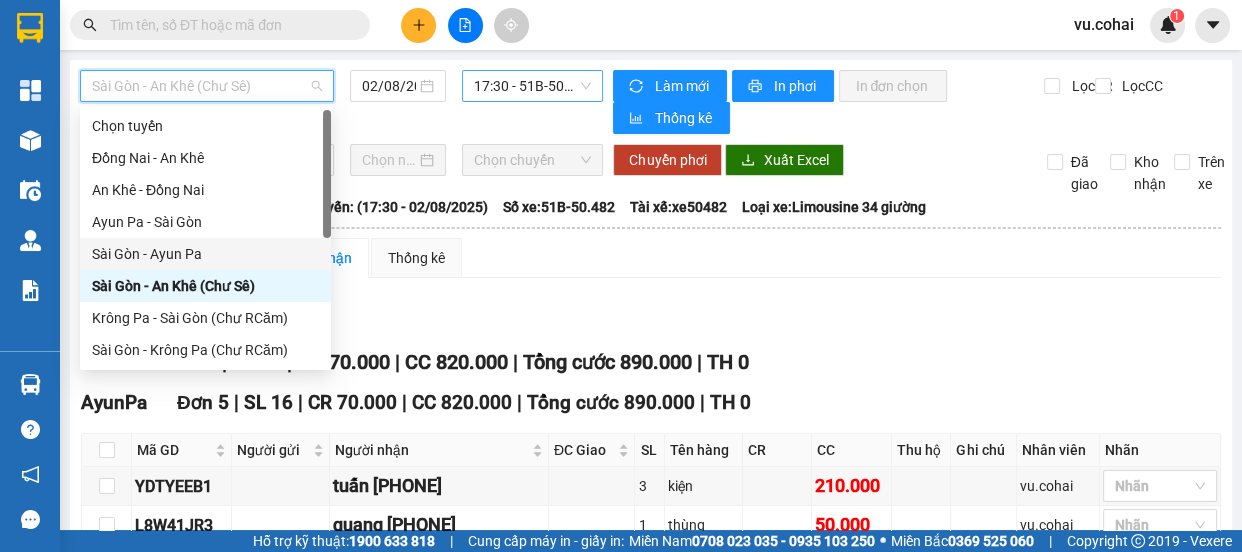 click on "17:30     - 51B-50.482" at bounding box center (532, 86) 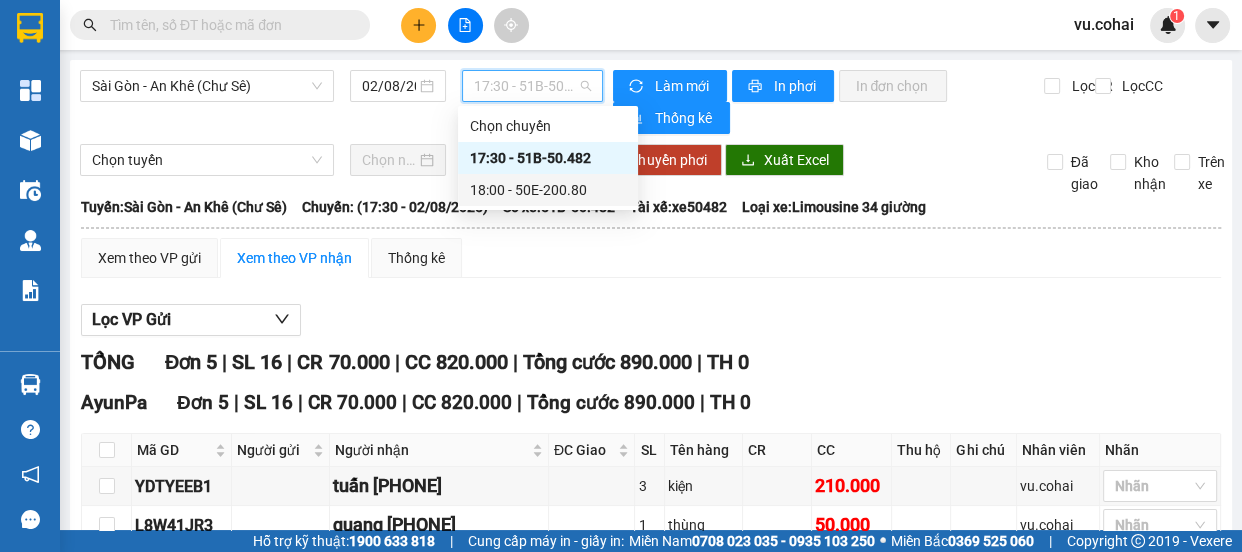click on "18:00     - 50E-200.80" at bounding box center (548, 190) 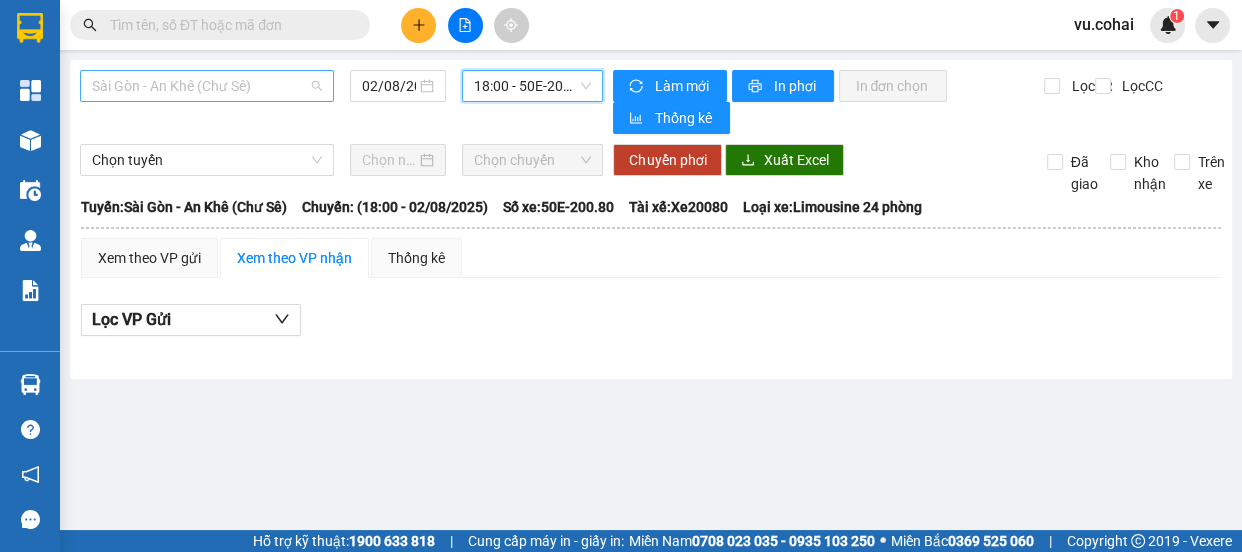 click on "Sài Gòn - An Khê (Chư Sê)" at bounding box center [207, 86] 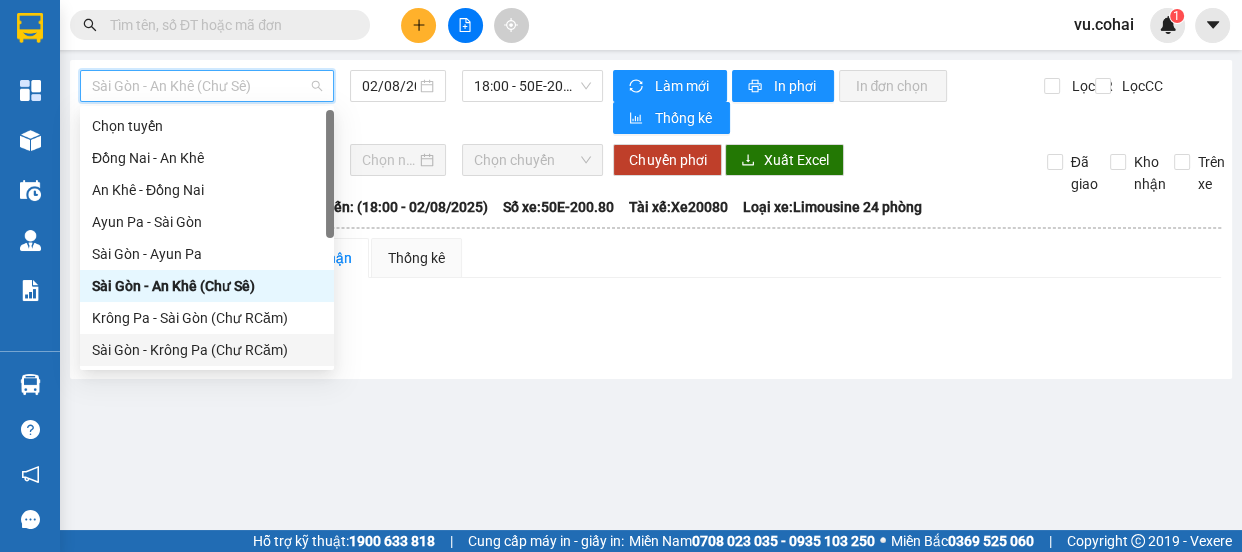 drag, startPoint x: 247, startPoint y: 342, endPoint x: 267, endPoint y: 332, distance: 22.36068 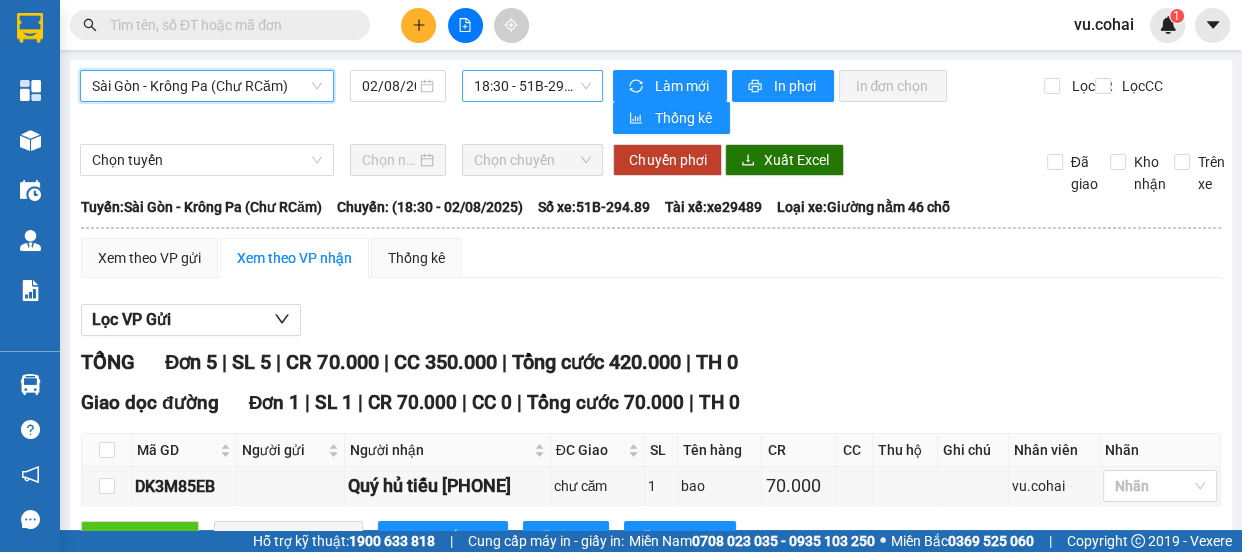 click on "[TIME] - [NUMBER]" at bounding box center [532, 86] 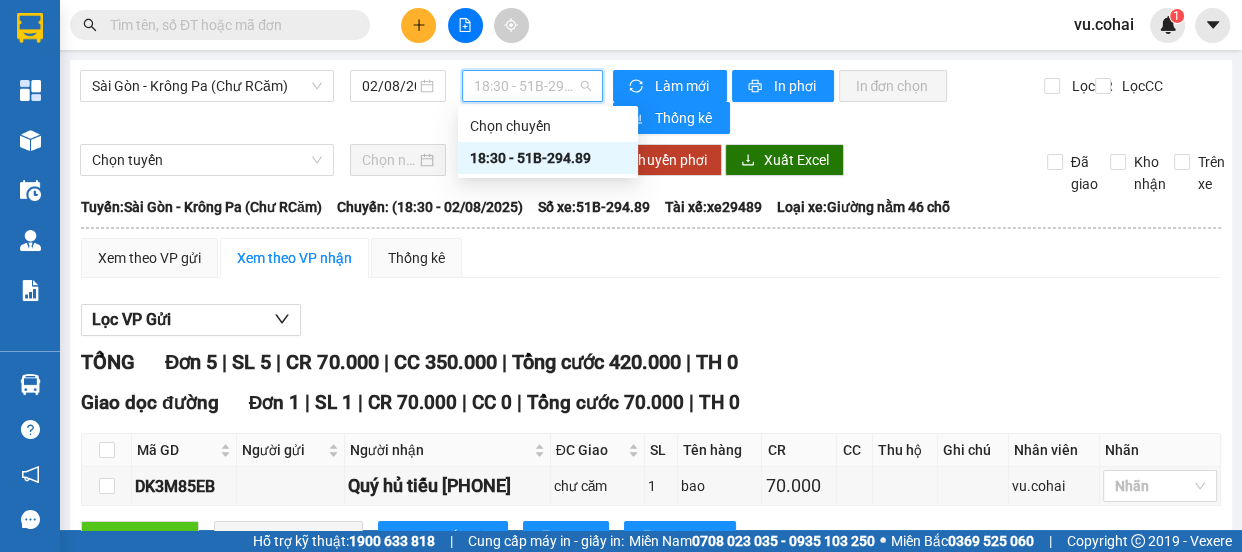 click on "[TIME] - [NUMBER]" at bounding box center [548, 158] 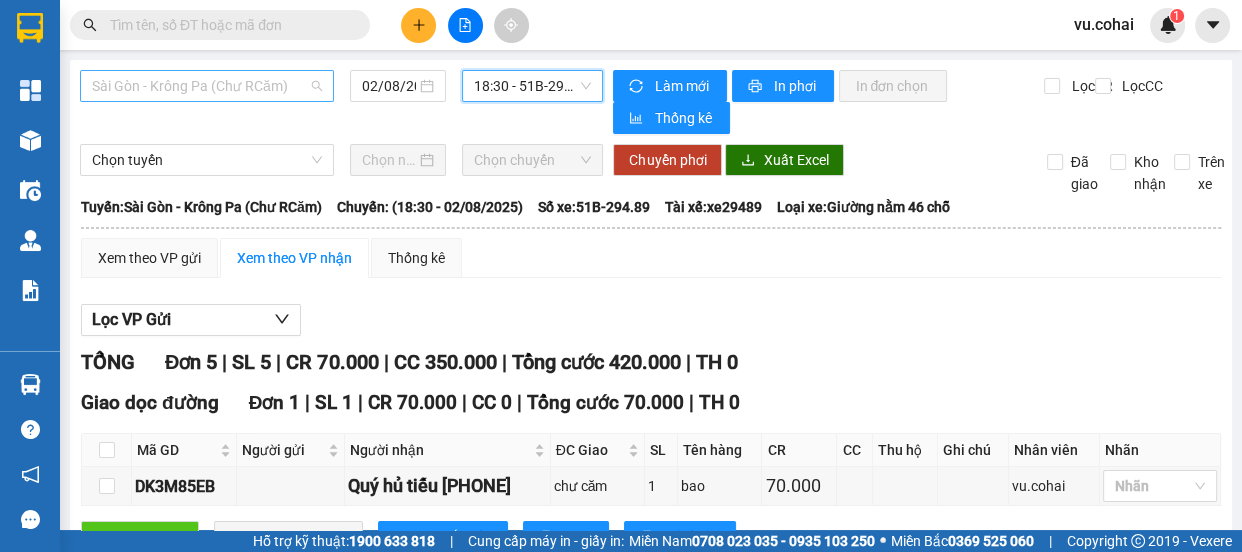 click on "Sài Gòn - Krông Pa (Chư RCăm)" at bounding box center (207, 86) 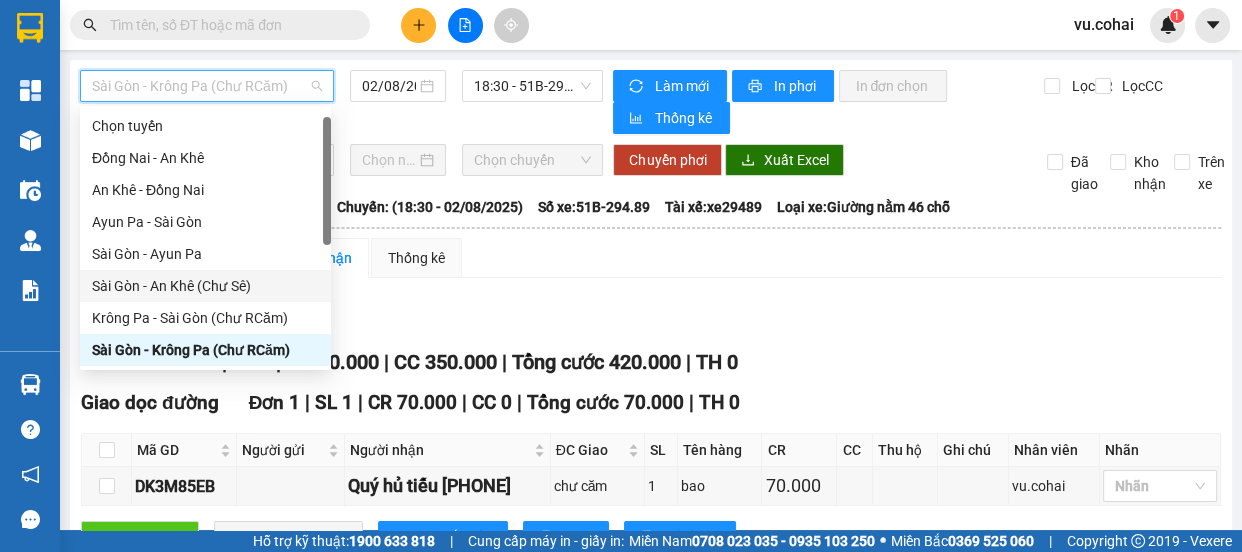 click on "Sài Gòn - An Khê (Chư Sê)" at bounding box center [205, 286] 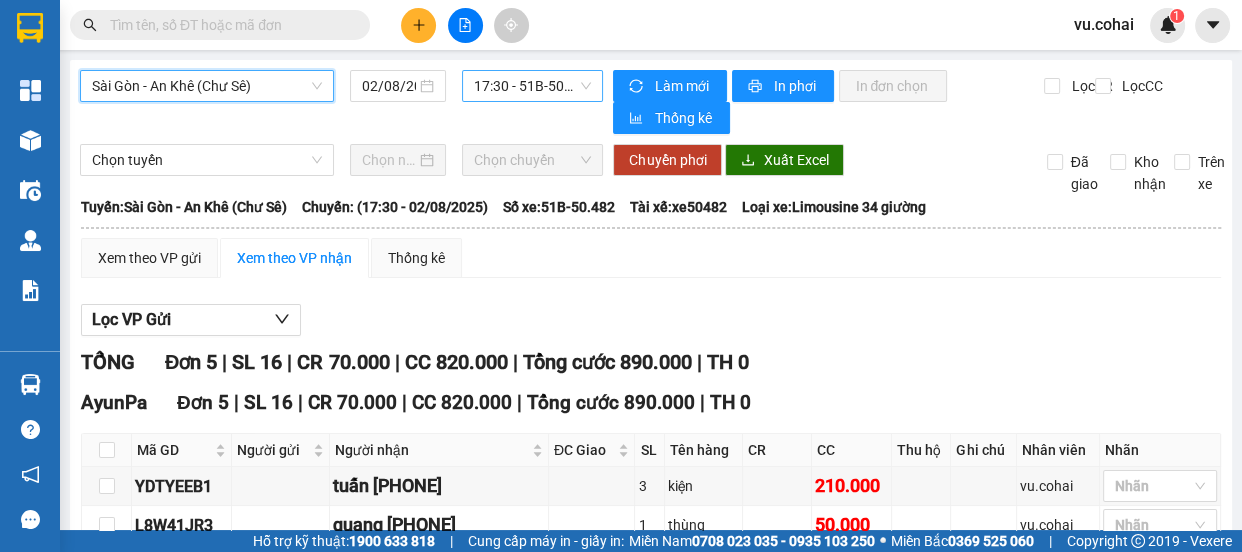 click on "17:30     - 51B-50.482" at bounding box center [532, 86] 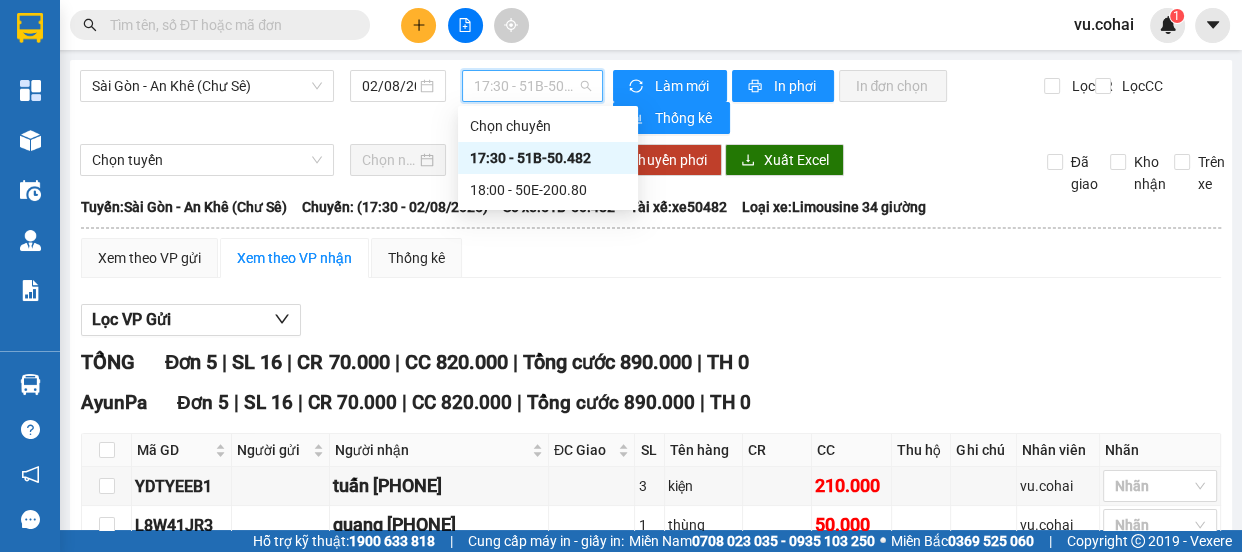 click on "17:30     - 51B-50.482" at bounding box center (548, 158) 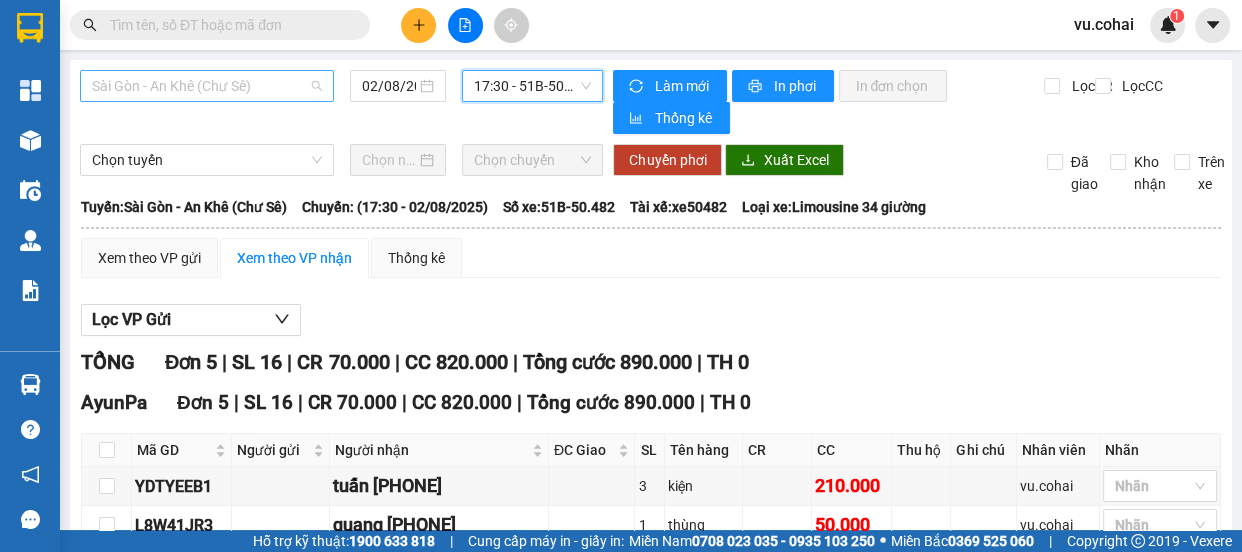 click on "Sài Gòn - An Khê (Chư Sê)" at bounding box center [207, 86] 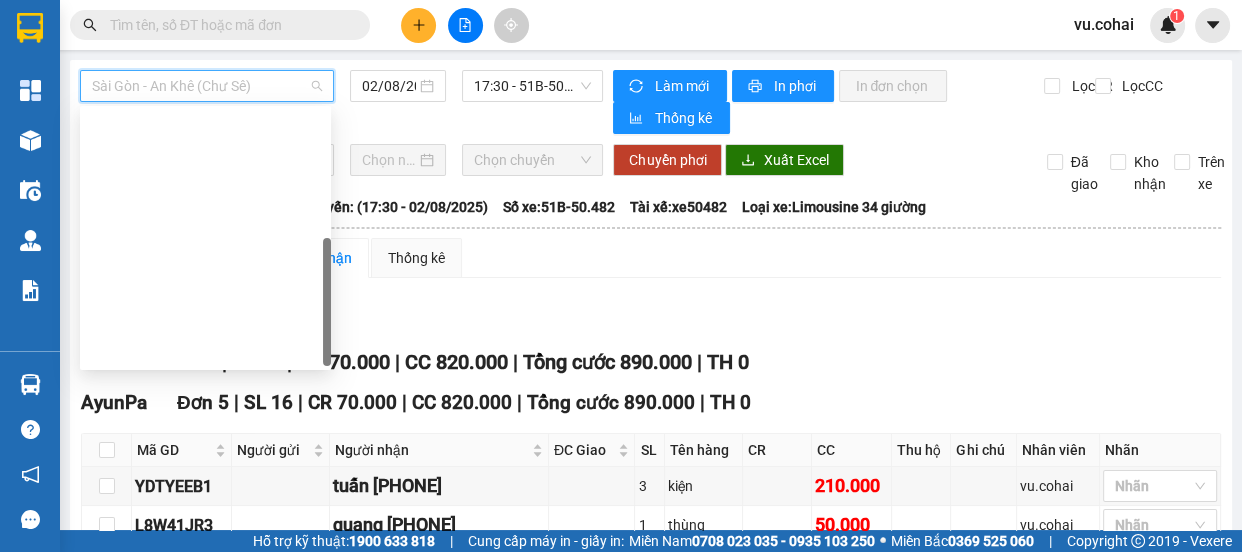 click on "Sài Gòn - Krông Pa (Uar)" at bounding box center (205, 414) 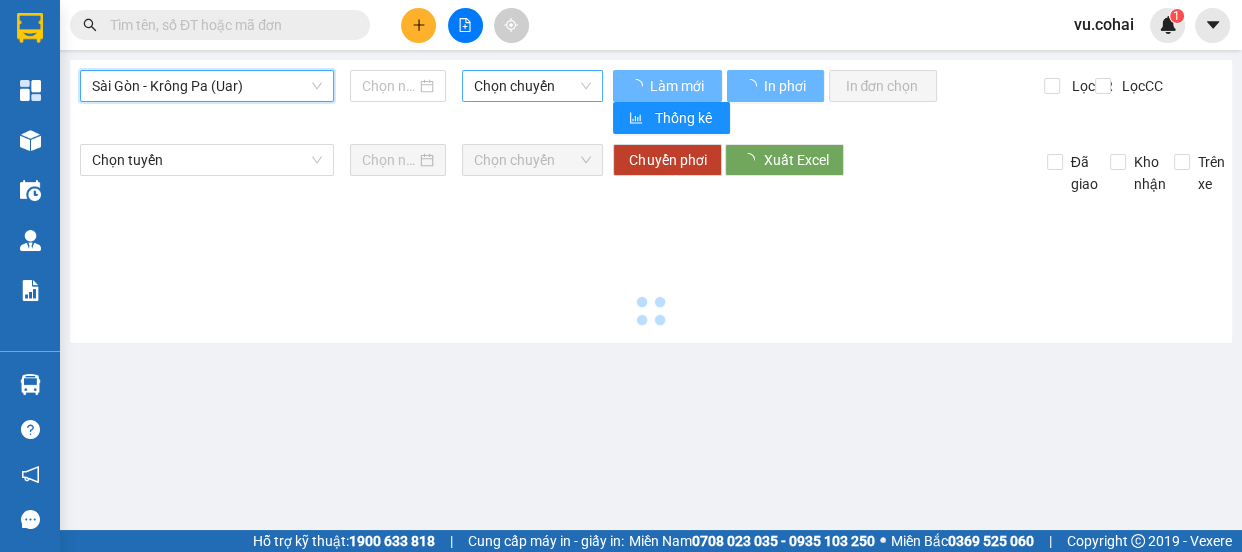 click on "Chọn chuyến" at bounding box center (532, 86) 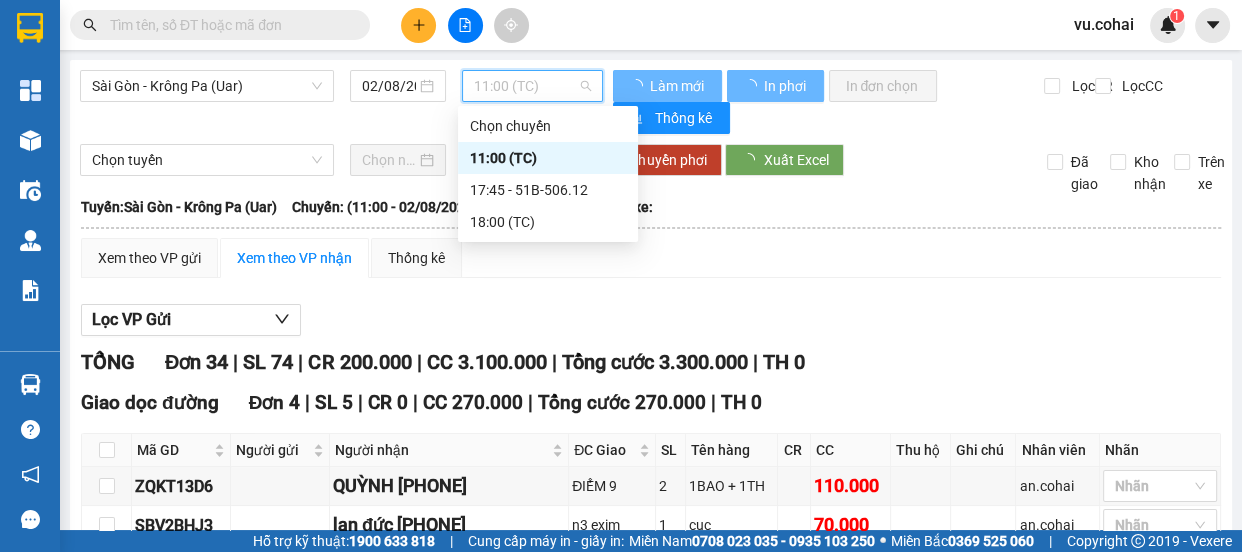 click on "11:00   (TC)" at bounding box center (548, 158) 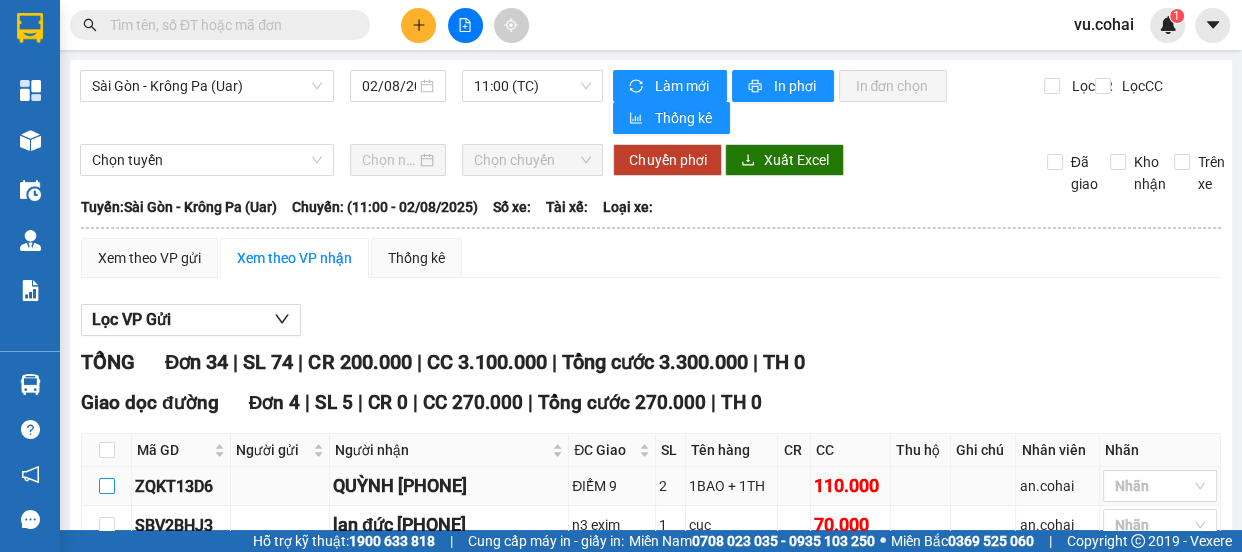 click at bounding box center [107, 486] 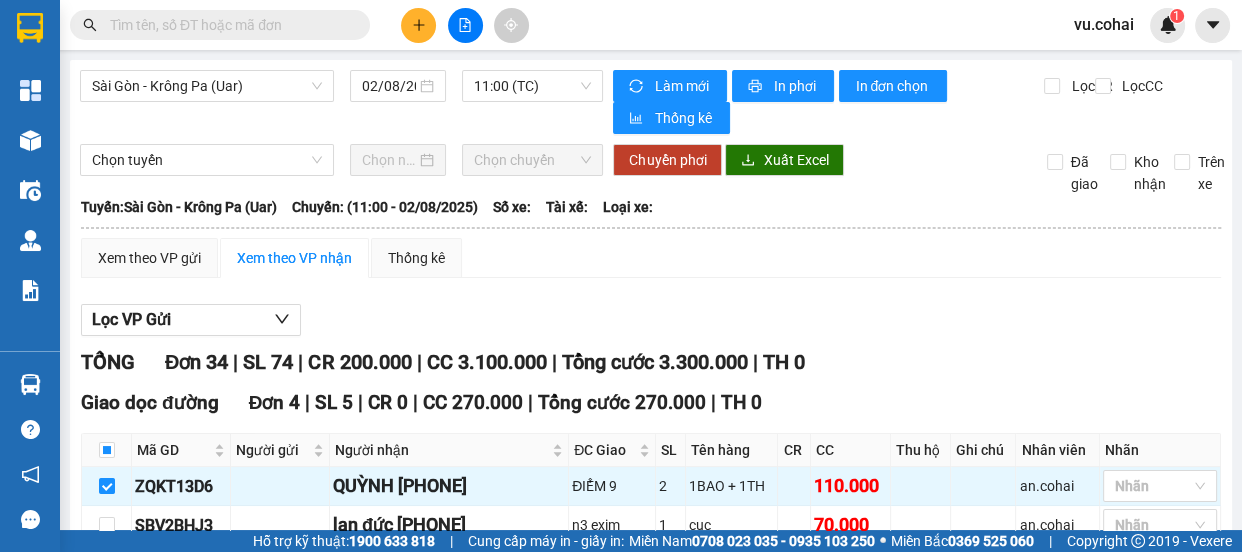 click at bounding box center [107, 2257] 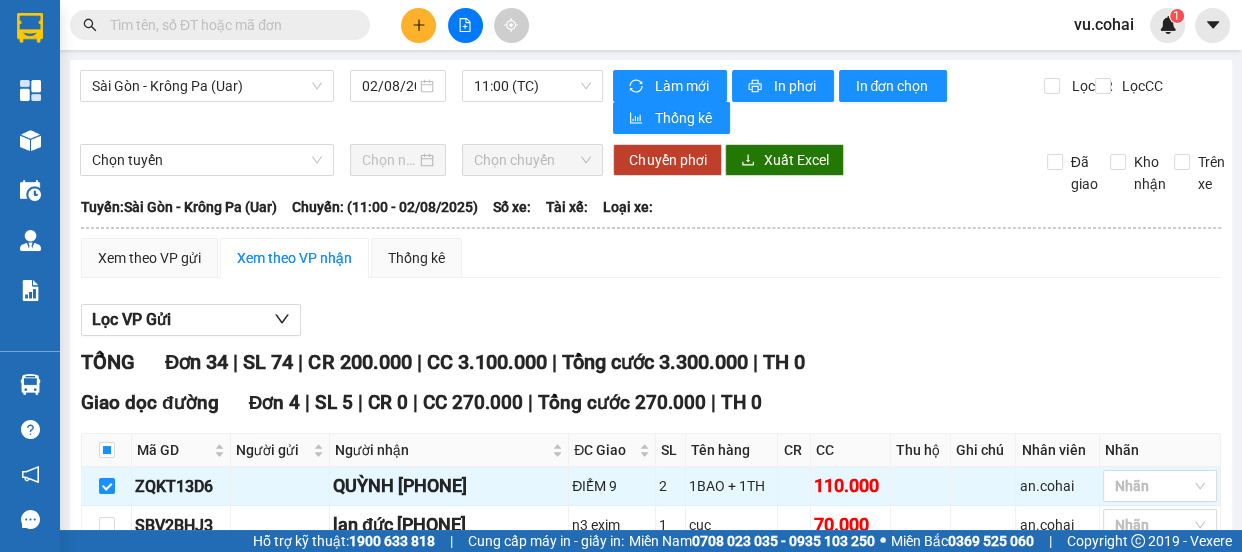 scroll, scrollTop: 1048, scrollLeft: 0, axis: vertical 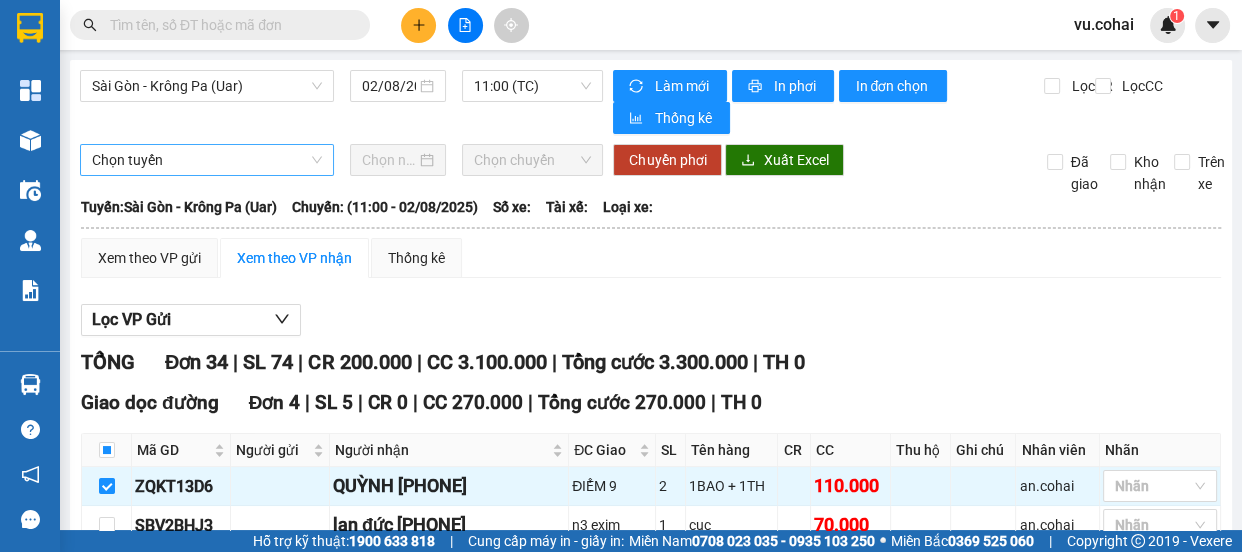 click on "Chọn tuyến" at bounding box center (207, 160) 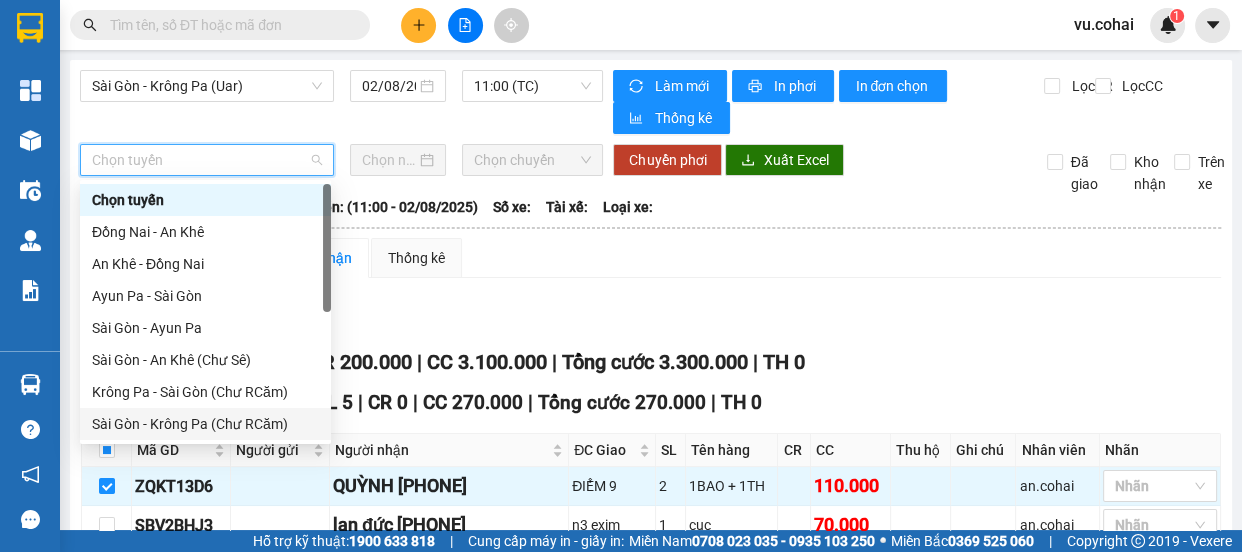 drag, startPoint x: 195, startPoint y: 419, endPoint x: 297, endPoint y: 260, distance: 188.90474 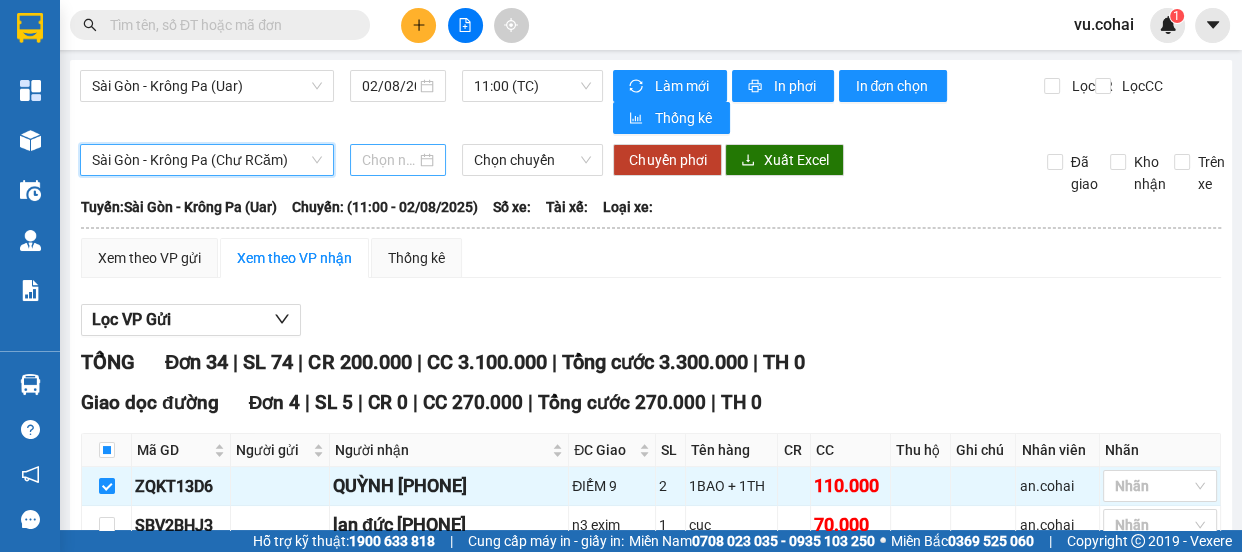 click at bounding box center [398, 160] 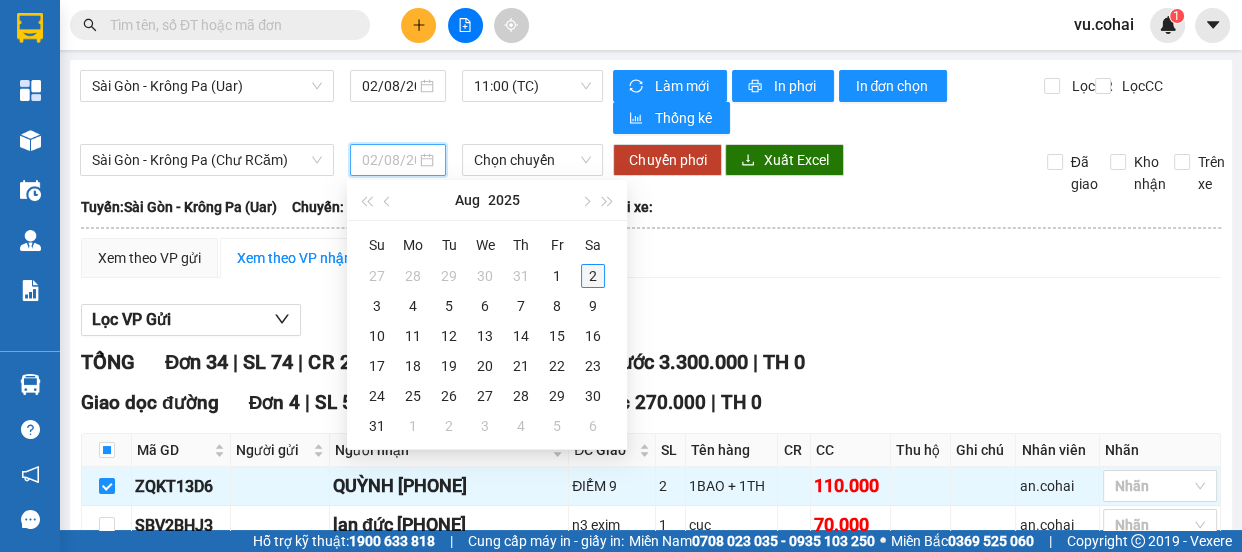 click on "2" at bounding box center [593, 276] 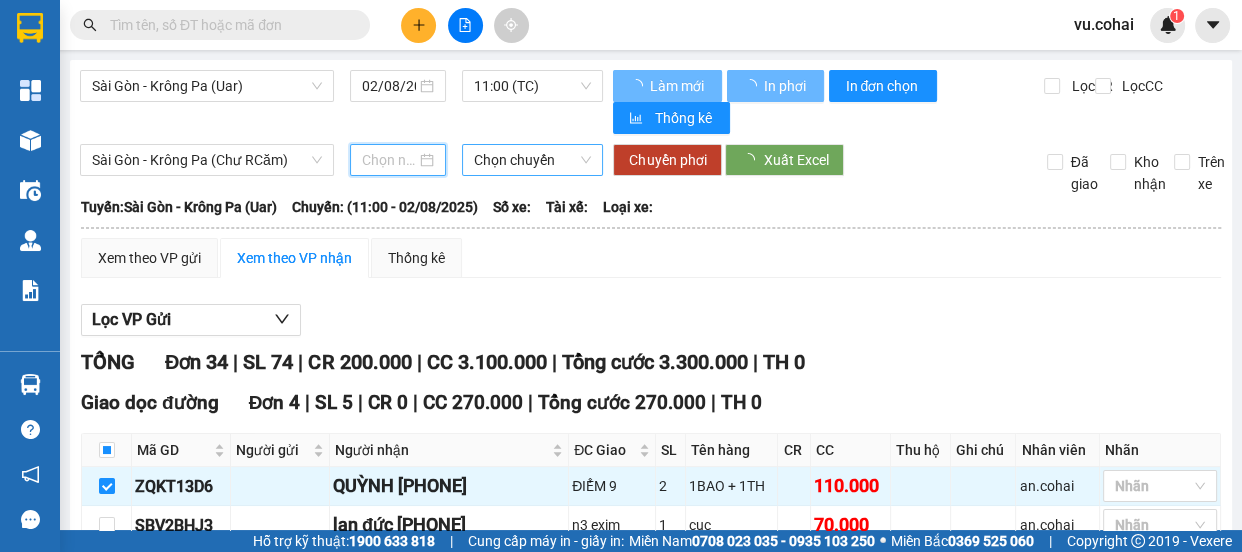 click on "Chọn chuyến" at bounding box center (532, 160) 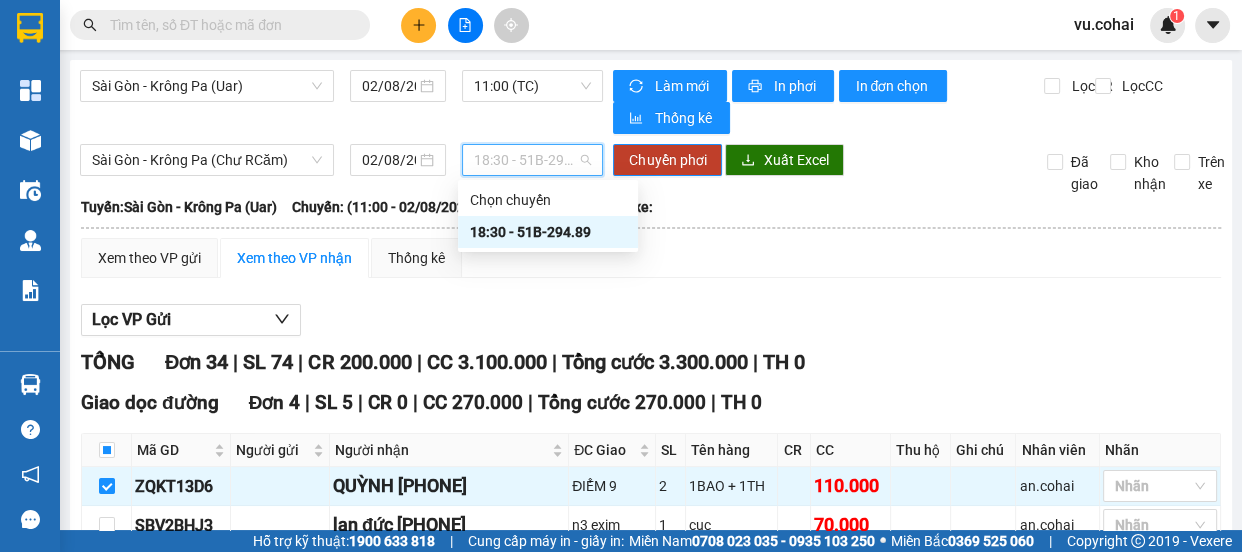 click on "[TIME] - [NUMBER]" at bounding box center (548, 232) 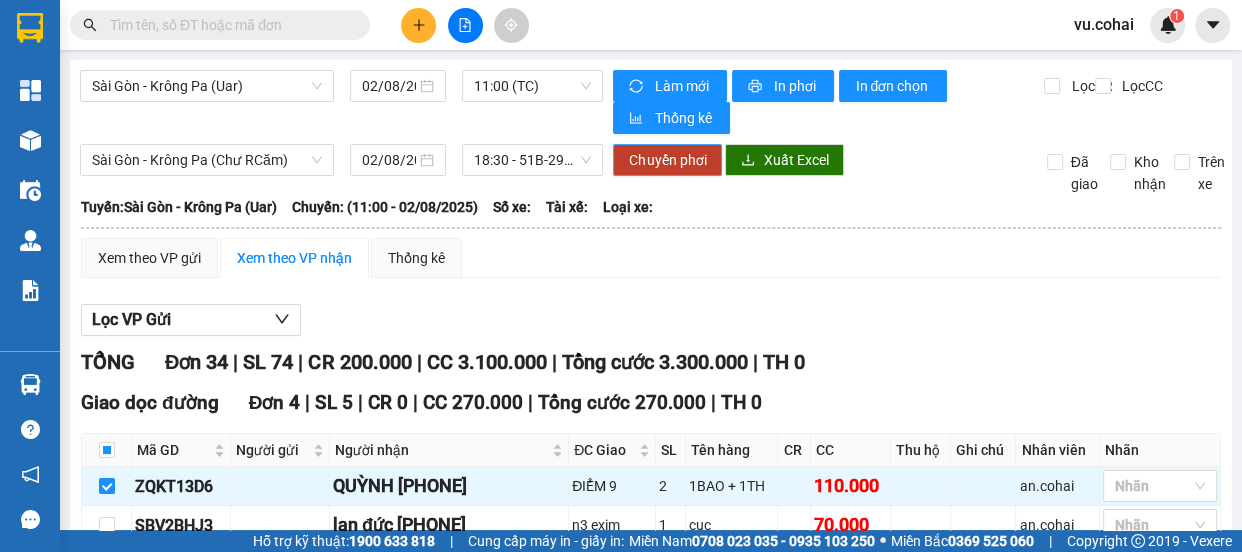 click on "Chuyển phơi" at bounding box center (667, 160) 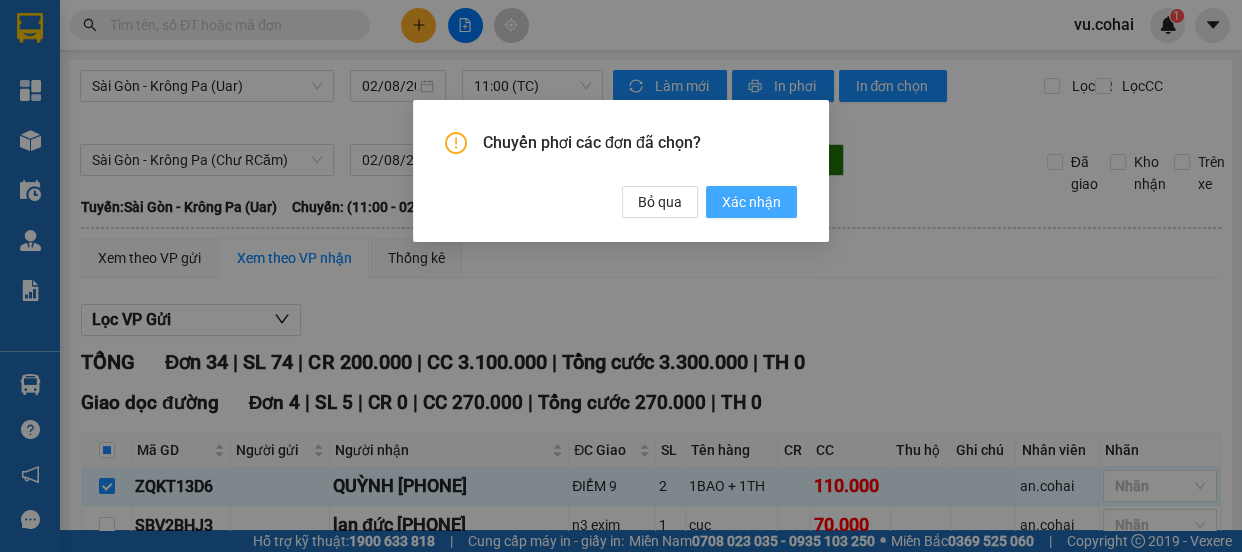 click on "Xác nhận" at bounding box center (751, 202) 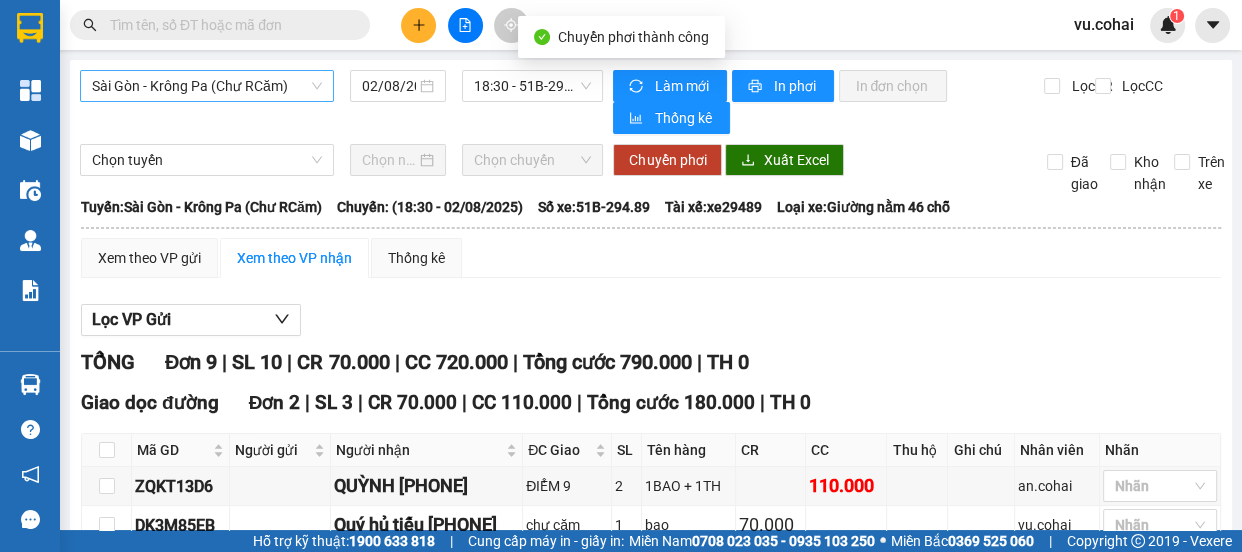 click on "Sài Gòn - Krông Pa (Chư RCăm)" at bounding box center (207, 86) 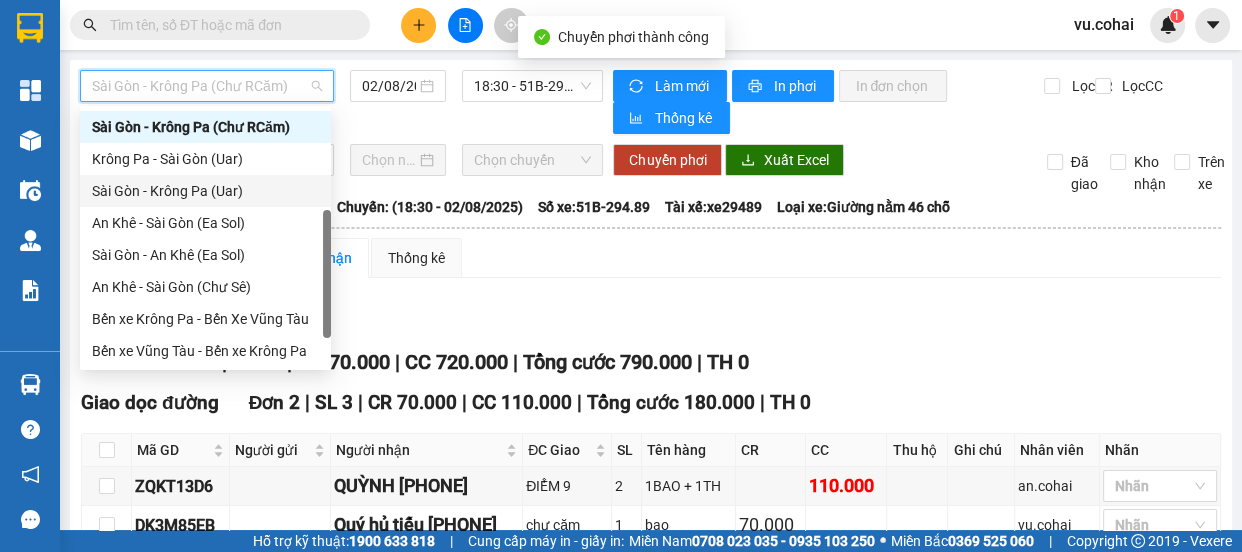 click on "Sài Gòn - Krông Pa (Uar)" at bounding box center [205, 191] 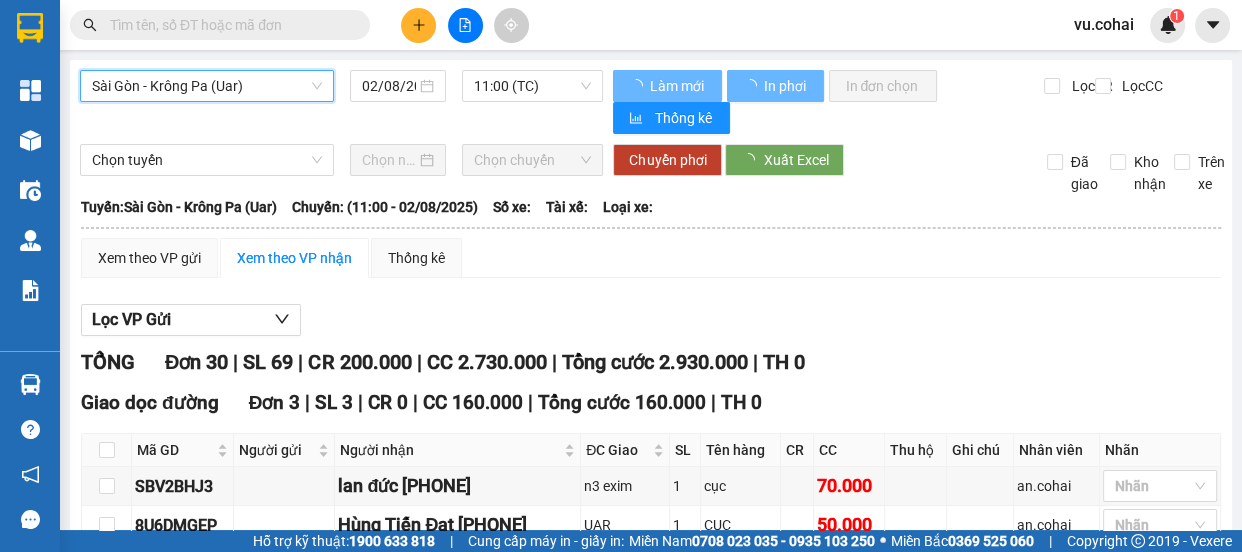 click on "11:00   (TC)" at bounding box center (532, 86) 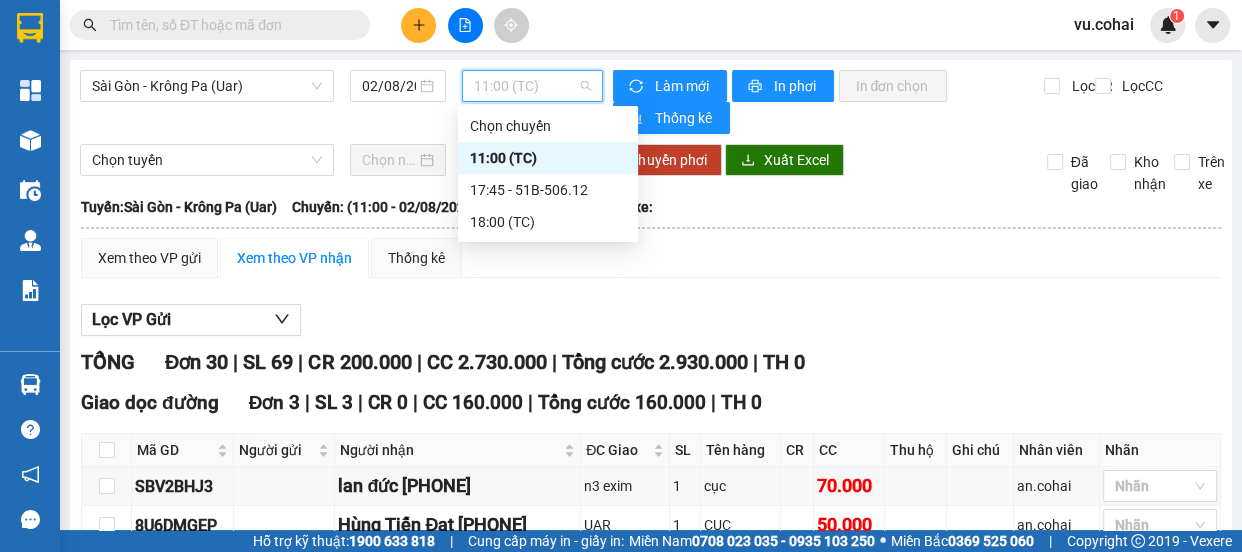 click on "11:00   (TC)" at bounding box center [548, 158] 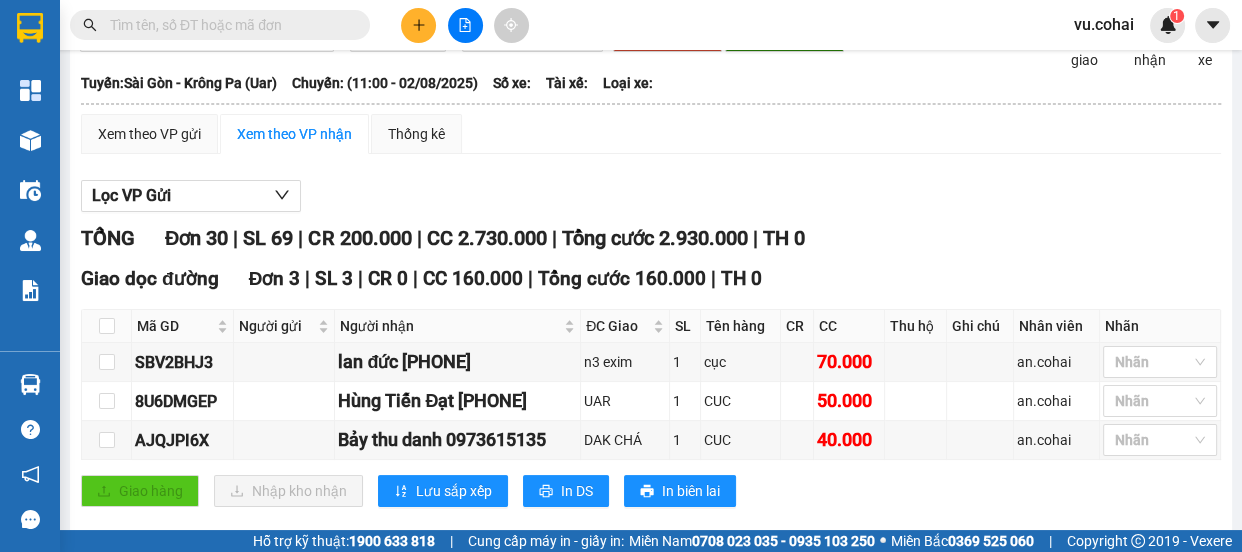 scroll, scrollTop: 90, scrollLeft: 0, axis: vertical 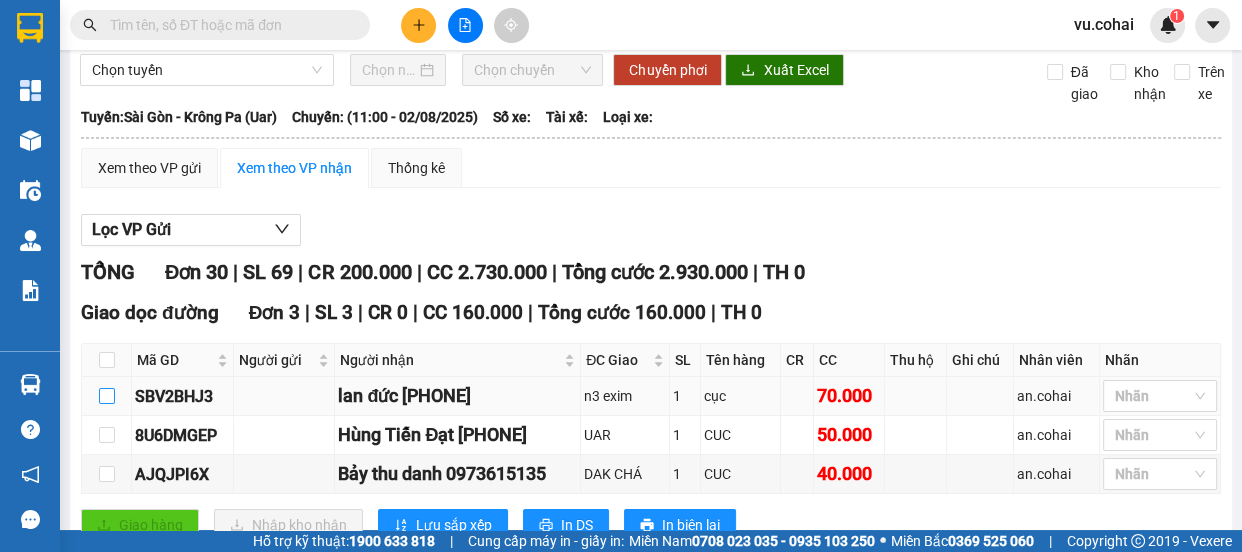 click at bounding box center (107, 396) 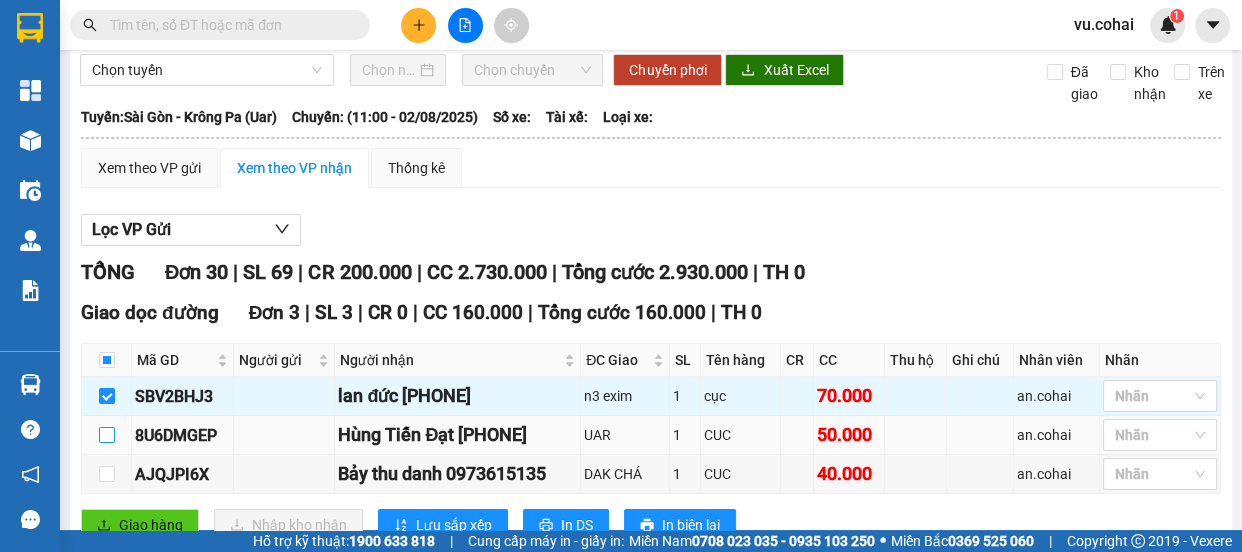 click at bounding box center [107, 435] 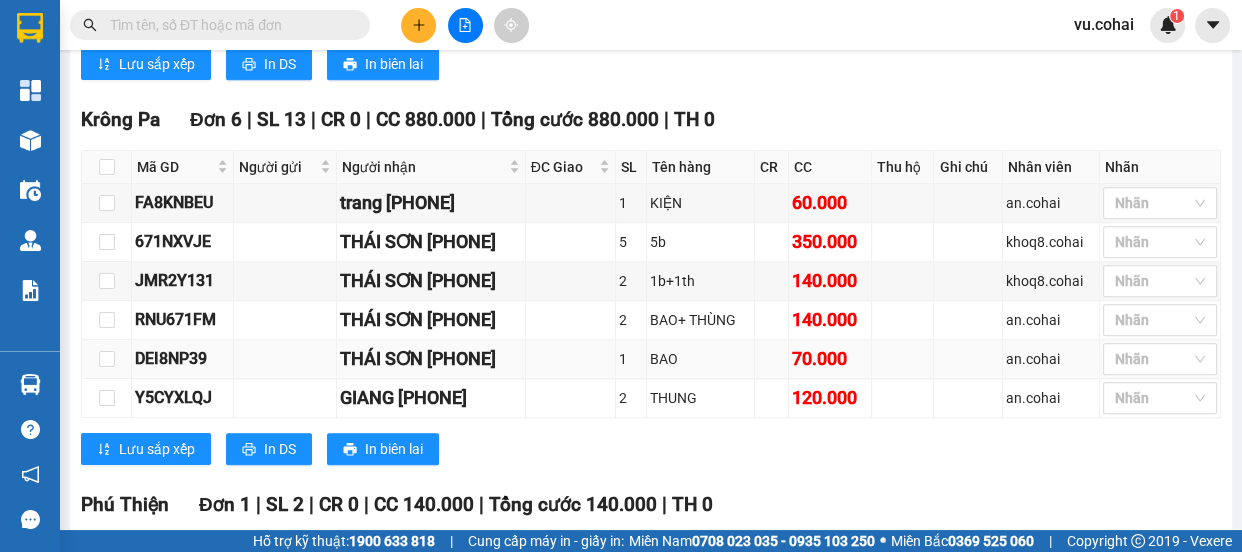 scroll, scrollTop: 1586, scrollLeft: 0, axis: vertical 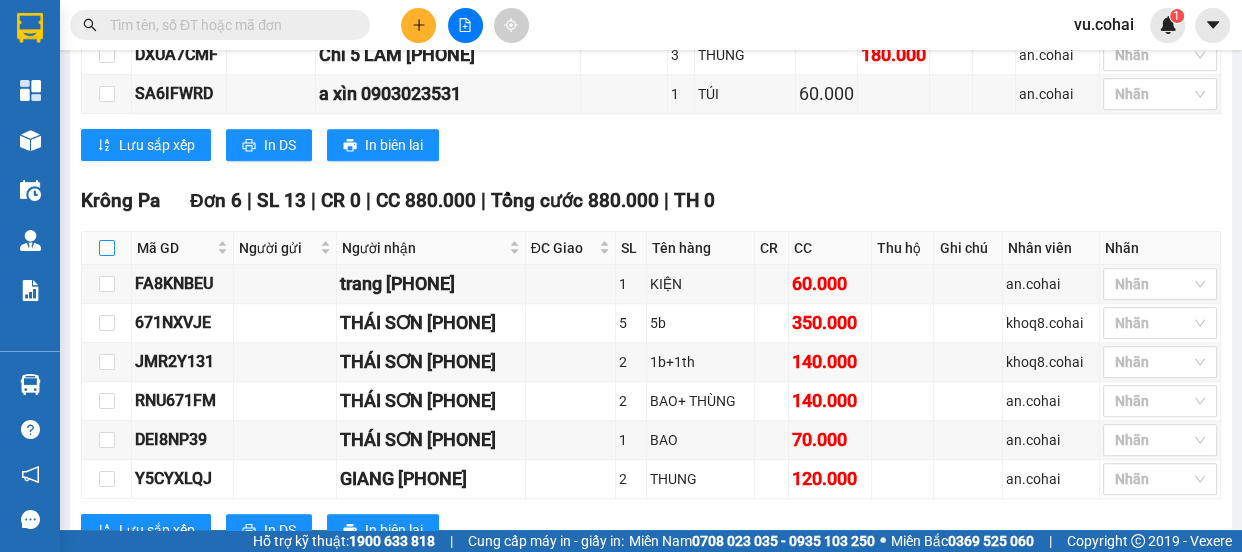 click at bounding box center [107, 248] 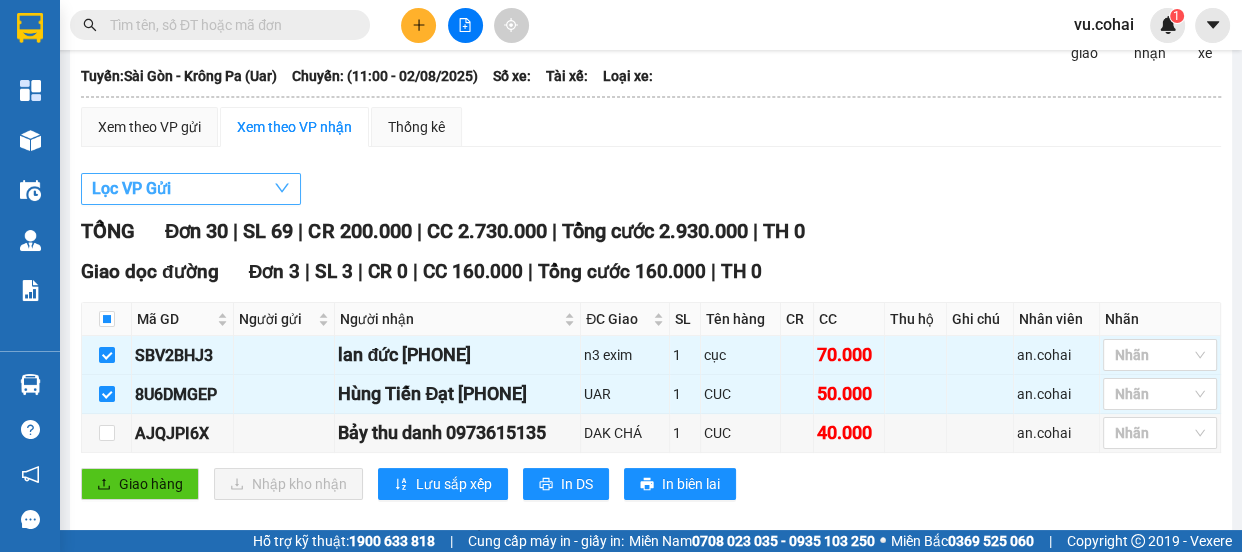 scroll, scrollTop: 0, scrollLeft: 0, axis: both 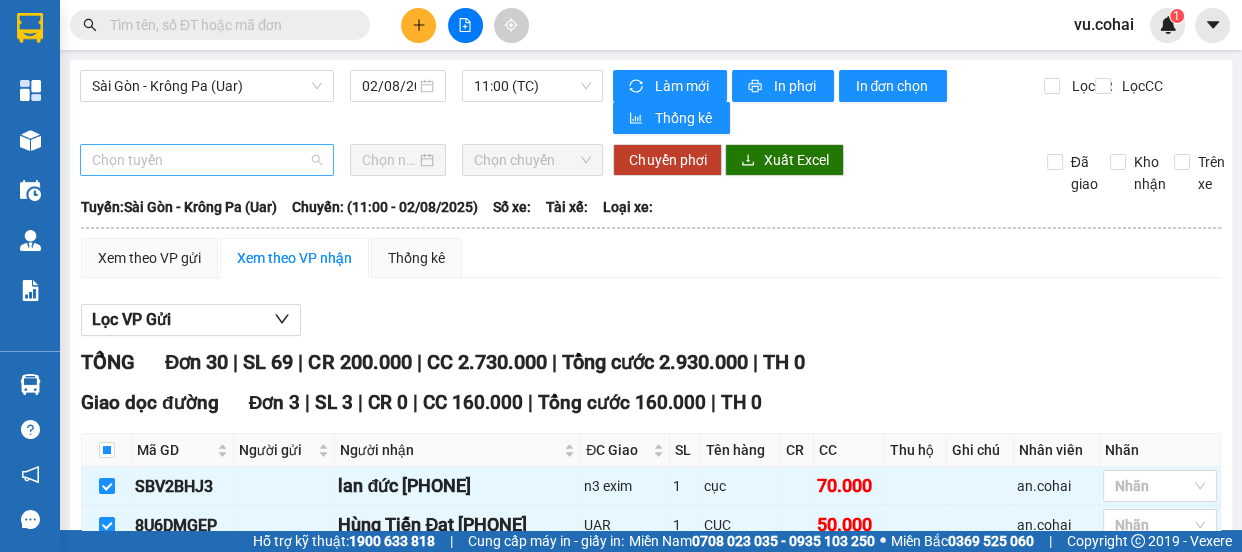 click on "Chọn tuyến" at bounding box center [207, 160] 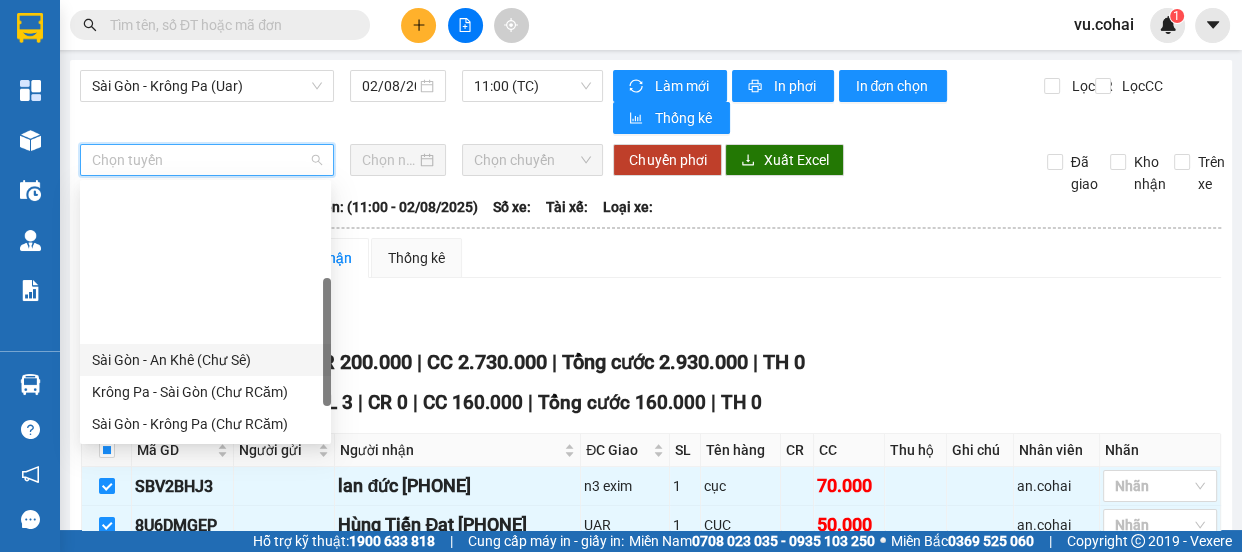 scroll, scrollTop: 287, scrollLeft: 0, axis: vertical 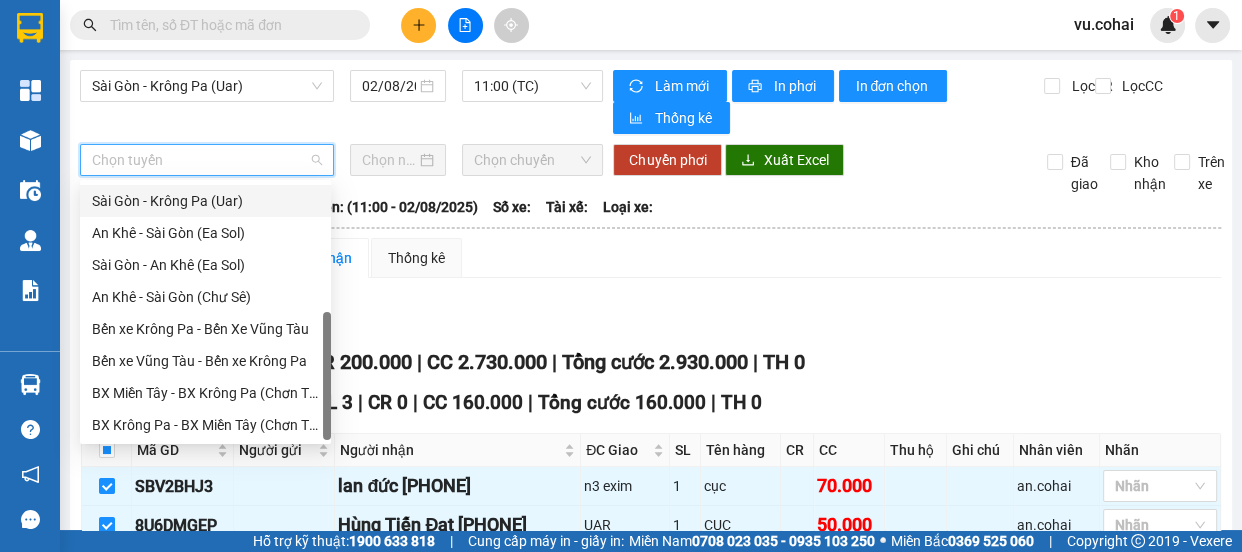 click on "Sài Gòn - Krông Pa (Uar)" at bounding box center (205, 201) 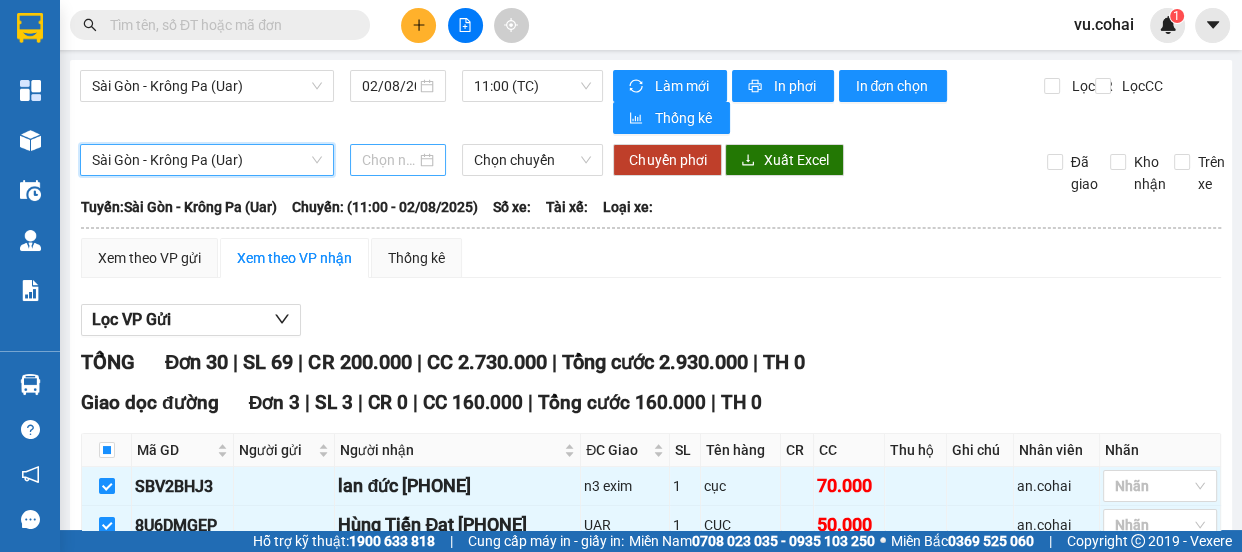 click at bounding box center (389, 160) 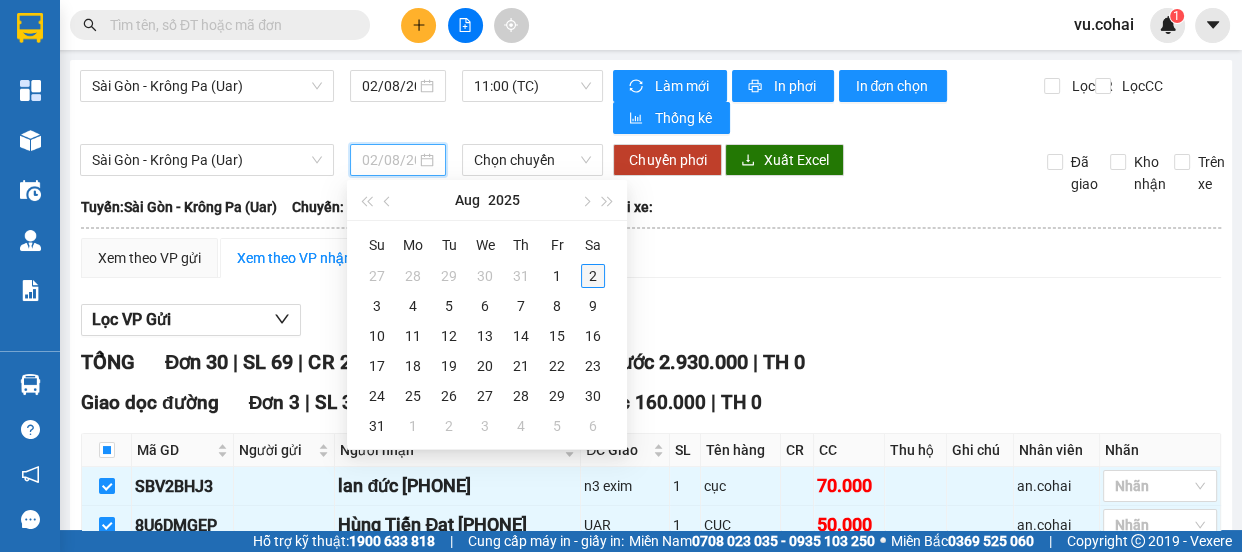 click on "2" at bounding box center [593, 276] 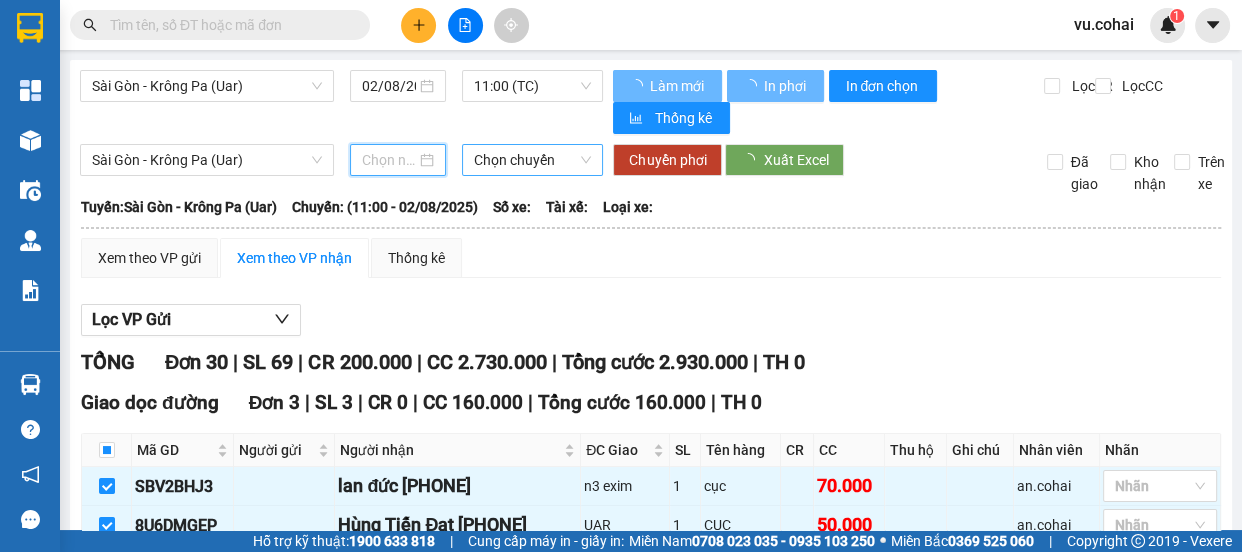 click on "Chọn chuyến" at bounding box center [532, 160] 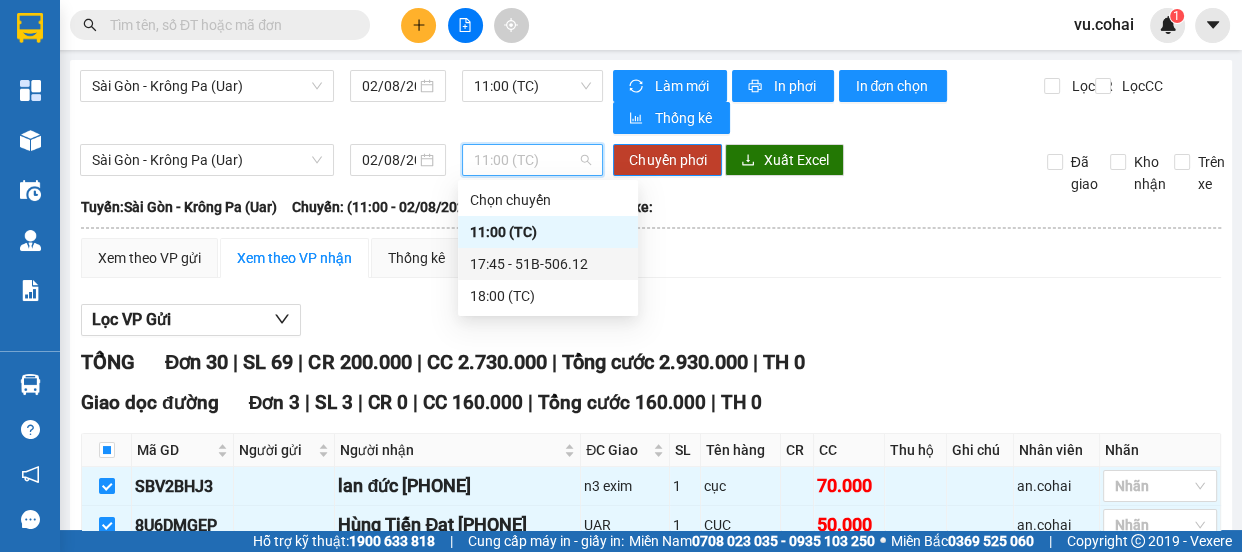 click on "17:45     - 51B-506.12" at bounding box center (548, 264) 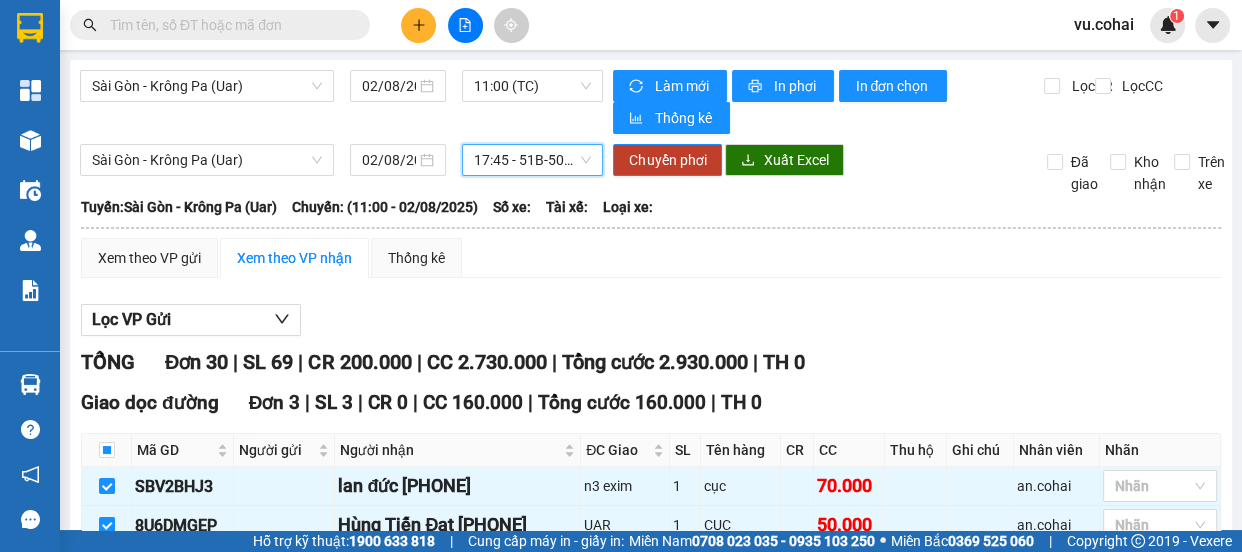 click on "17:45     - 51B-506.12" at bounding box center (532, 160) 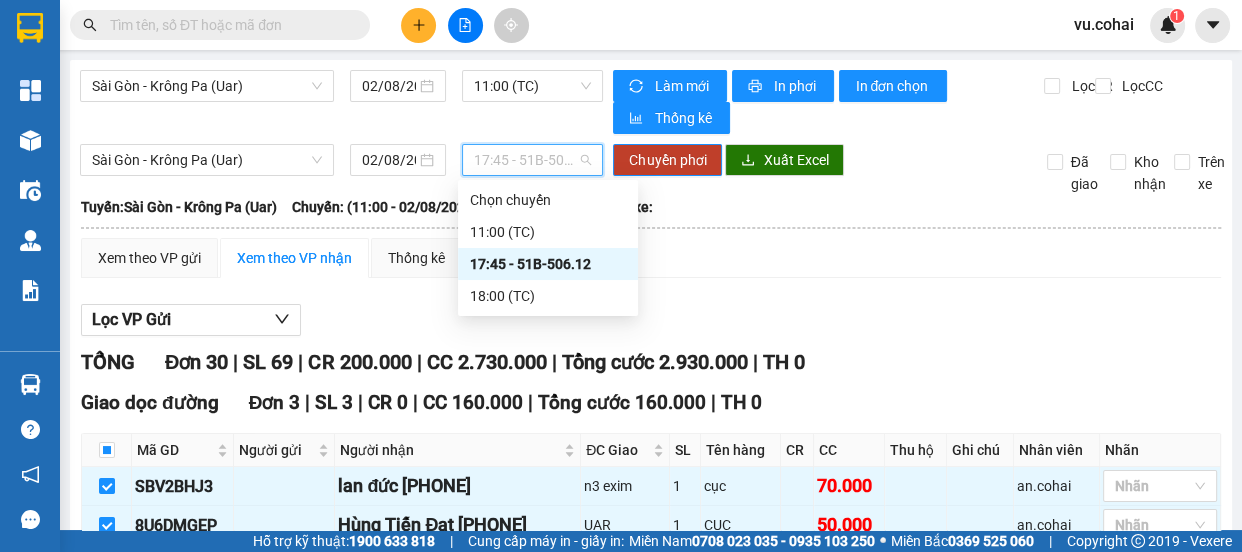 click on "17:45     - 51B-506.12" at bounding box center [548, 264] 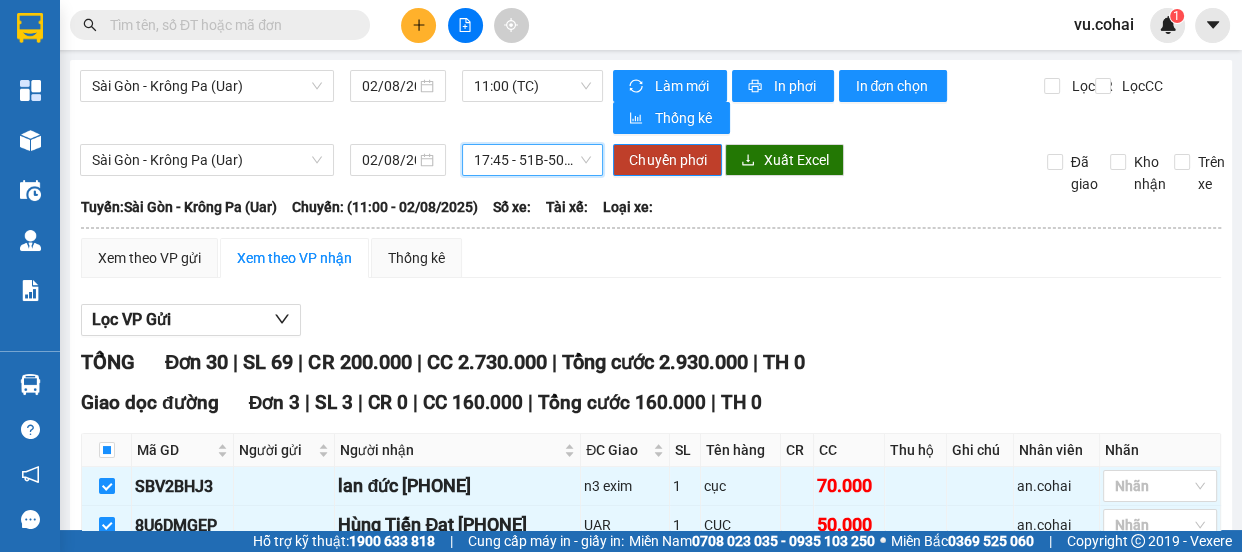 click on "17:45     - 51B-506.12" at bounding box center (532, 160) 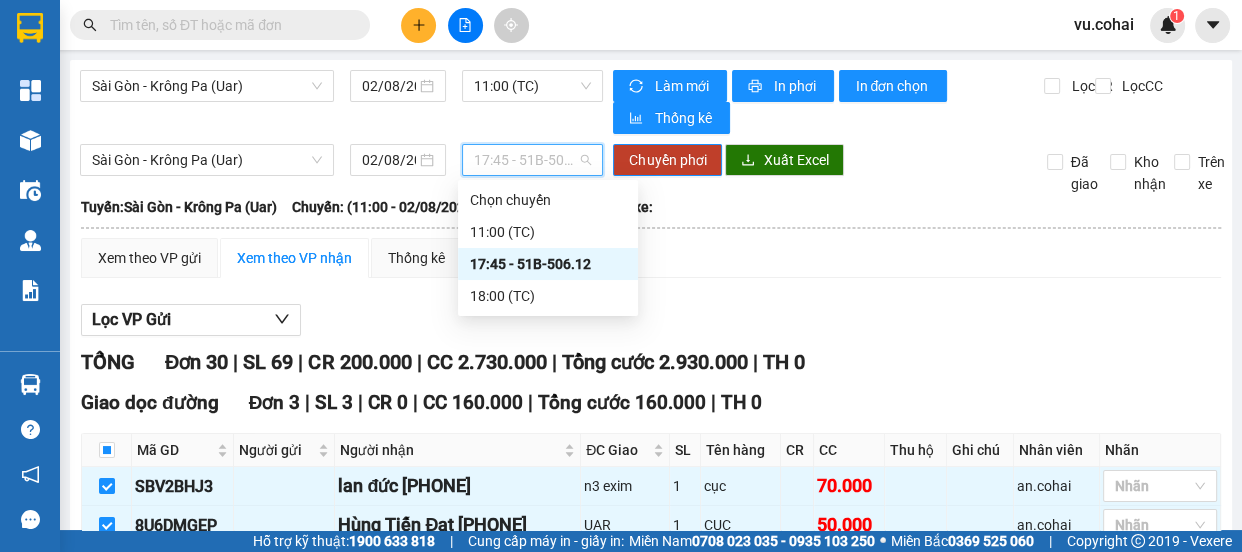 click on "17:45     - 51B-506.12" at bounding box center (548, 264) 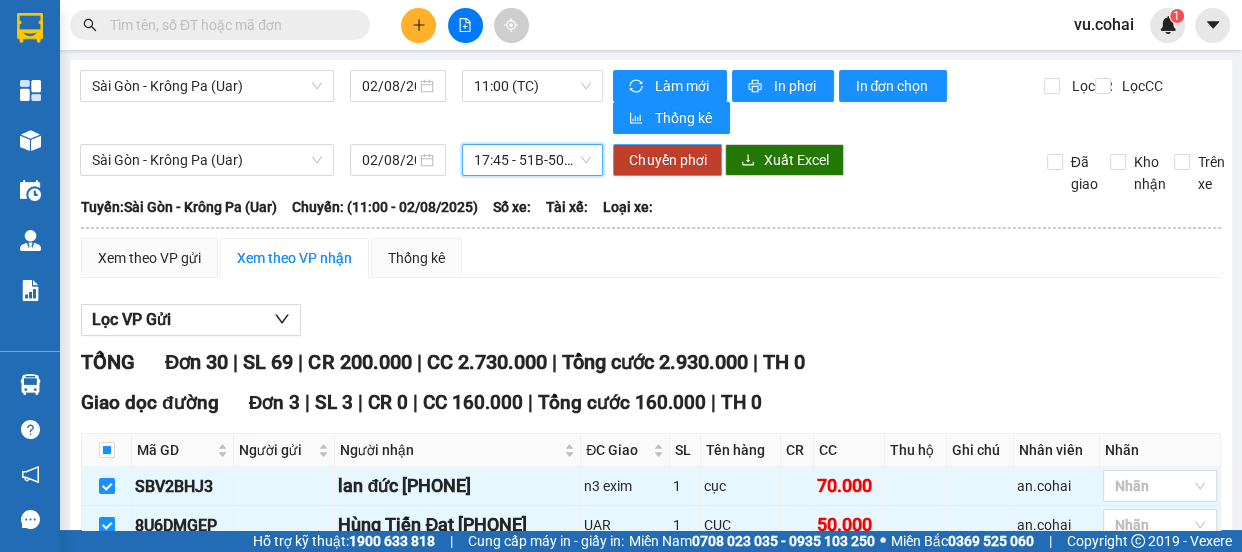 click on "Chuyển phơi" at bounding box center (667, 160) 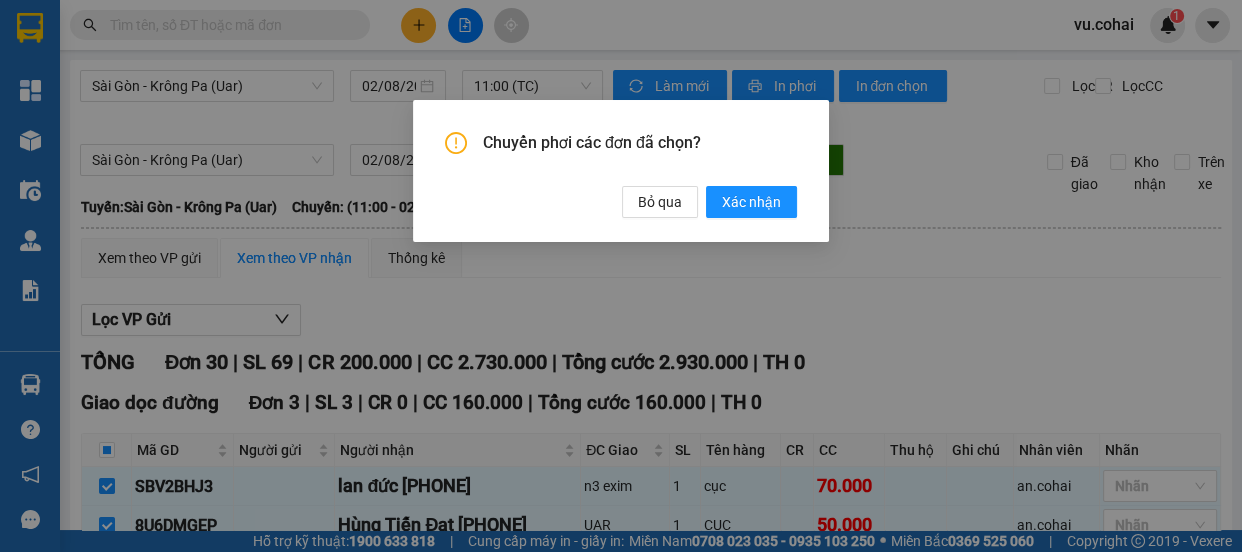 click on "Chuyển phơi các đơn đã chọn? Bỏ qua Xác nhận" at bounding box center (621, 171) 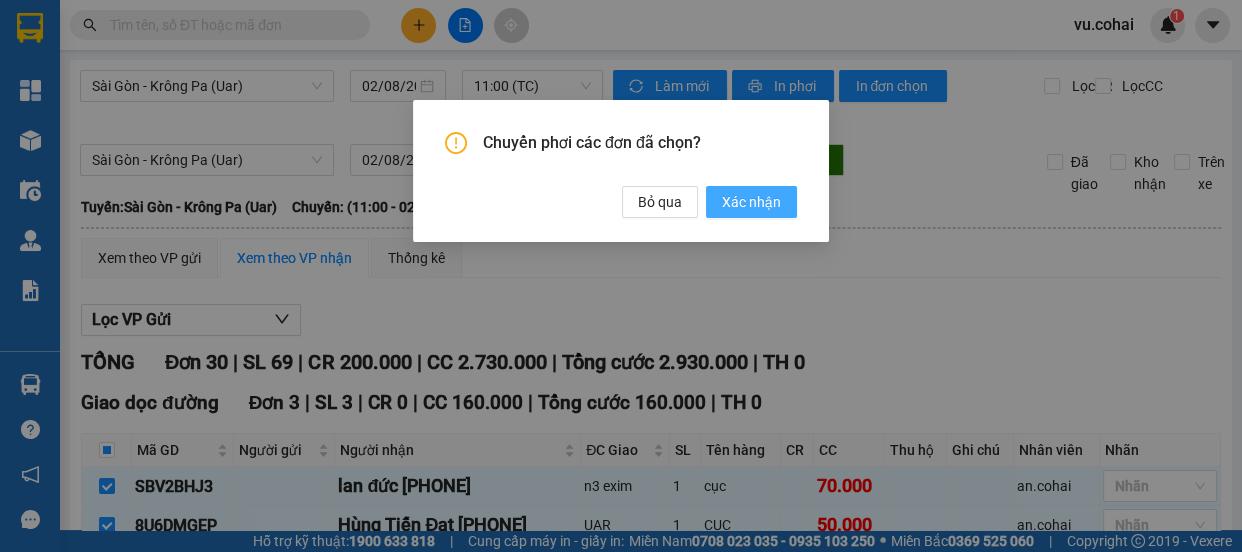 click on "Xác nhận" at bounding box center (751, 202) 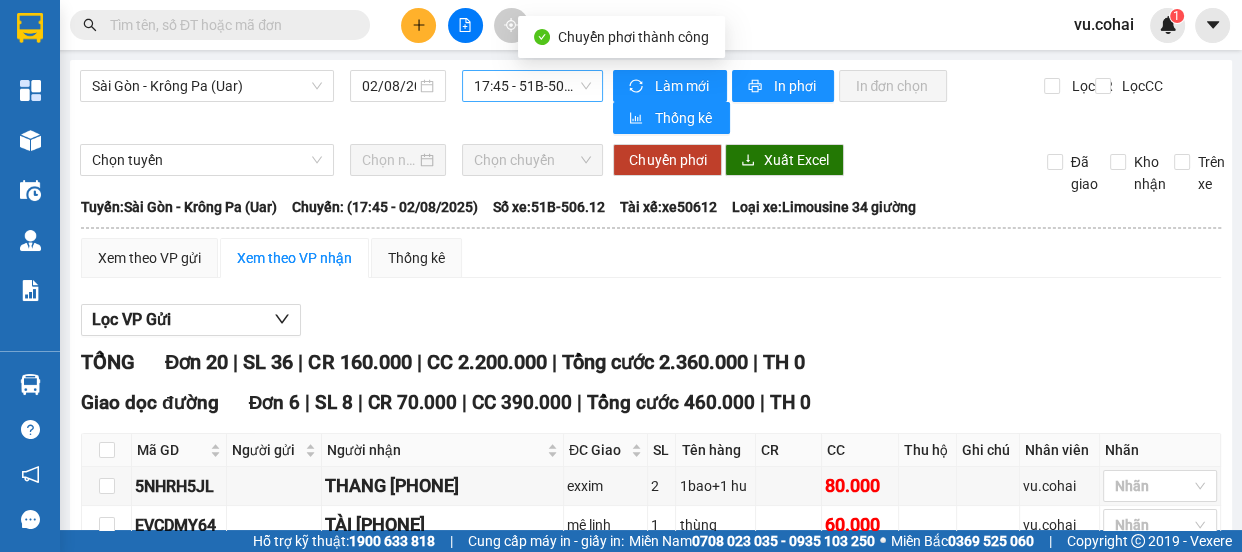 click on "17:45     - 51B-506.12" at bounding box center [532, 86] 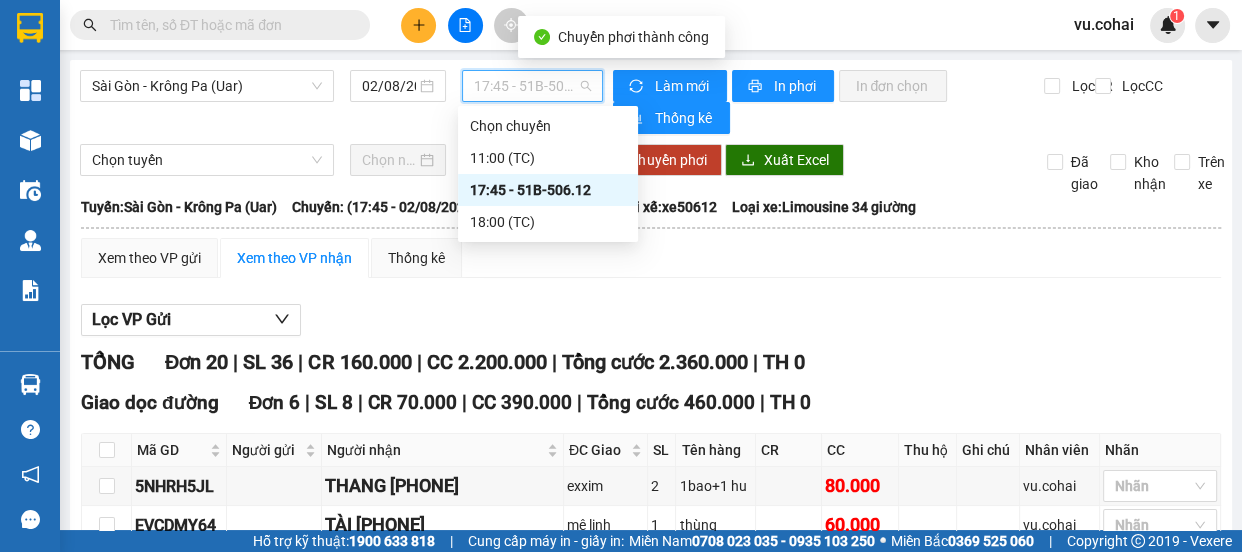 click on "17:45     - 51B-506.12" at bounding box center [548, 190] 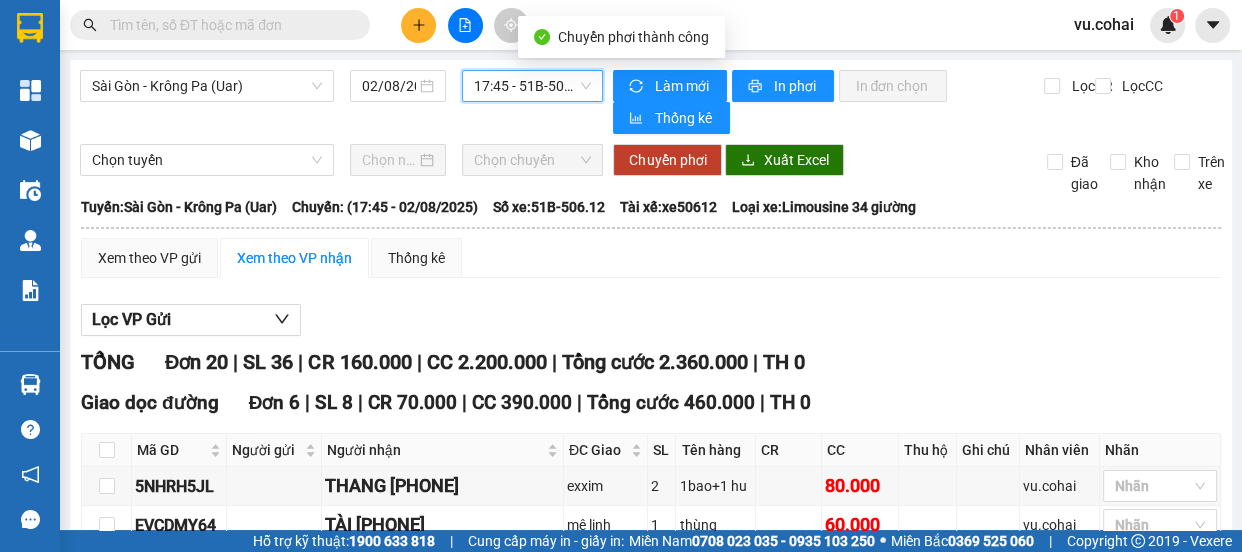 click on "17:45     - 51B-506.12" at bounding box center (532, 86) 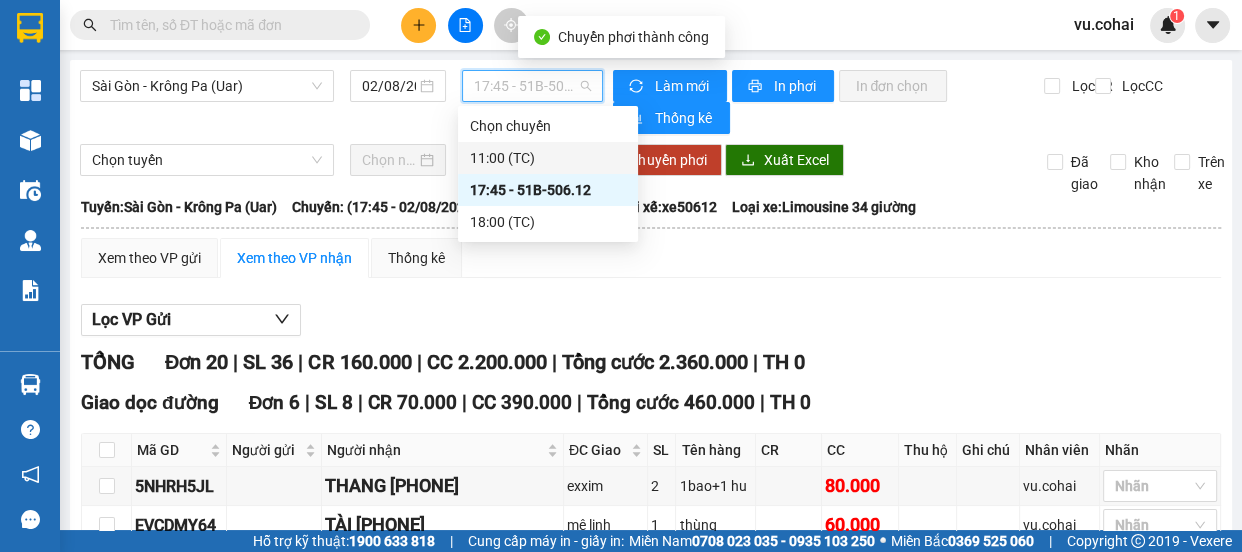 click on "11:00   (TC)" at bounding box center (548, 158) 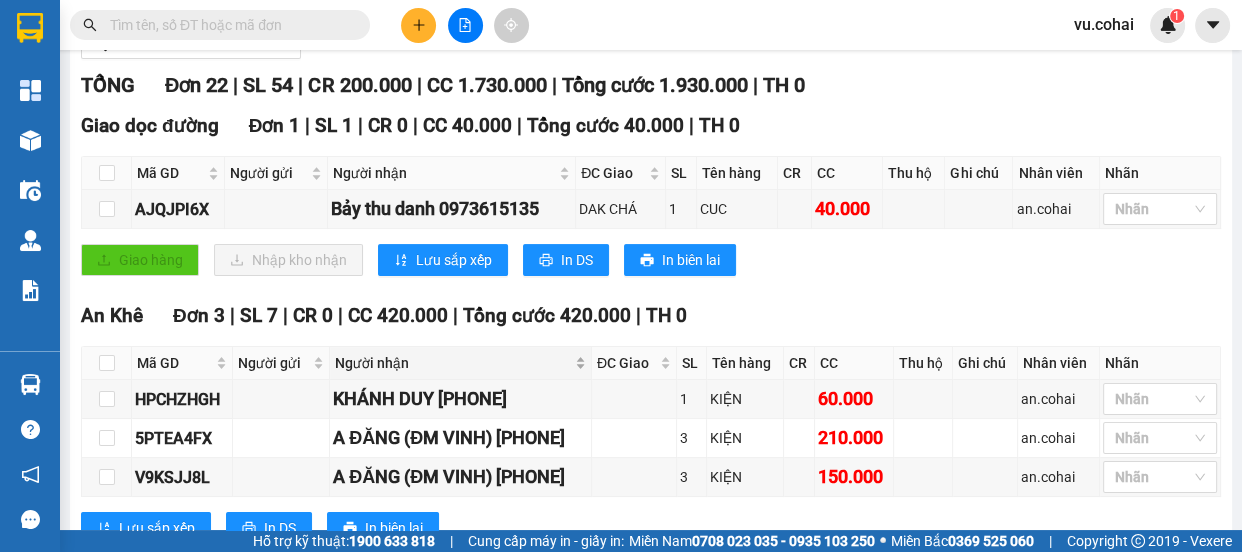 scroll, scrollTop: 363, scrollLeft: 0, axis: vertical 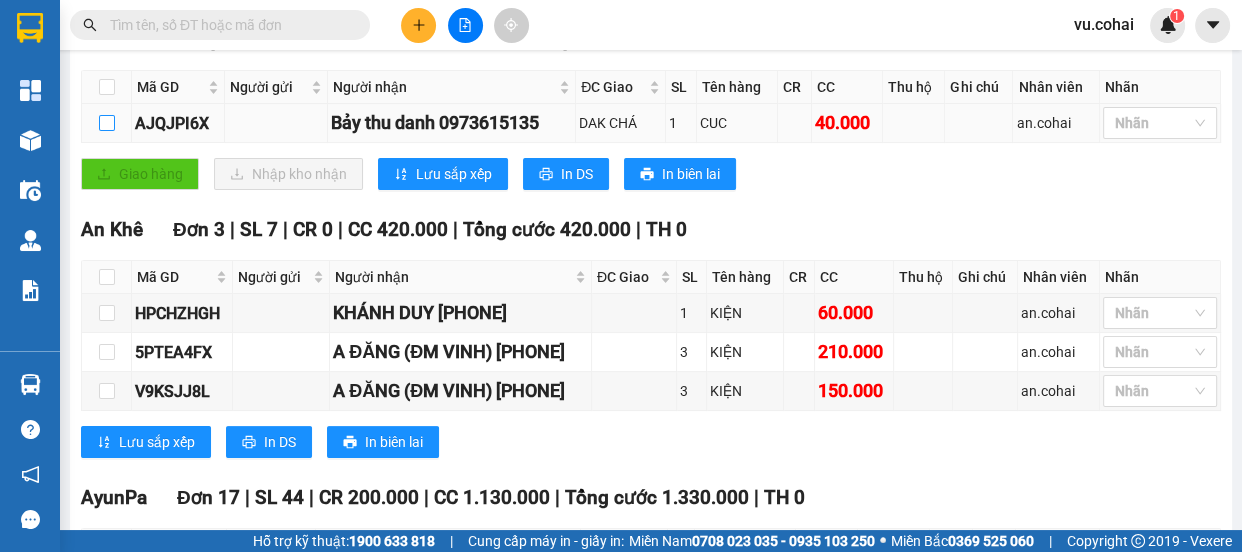 click at bounding box center [107, 123] 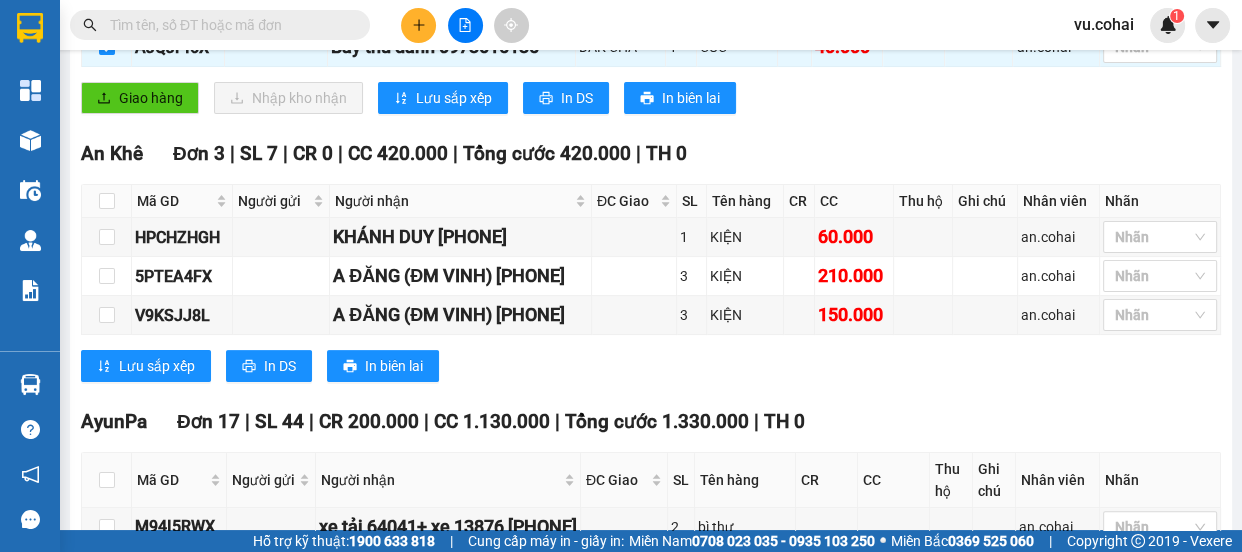 scroll, scrollTop: 272, scrollLeft: 0, axis: vertical 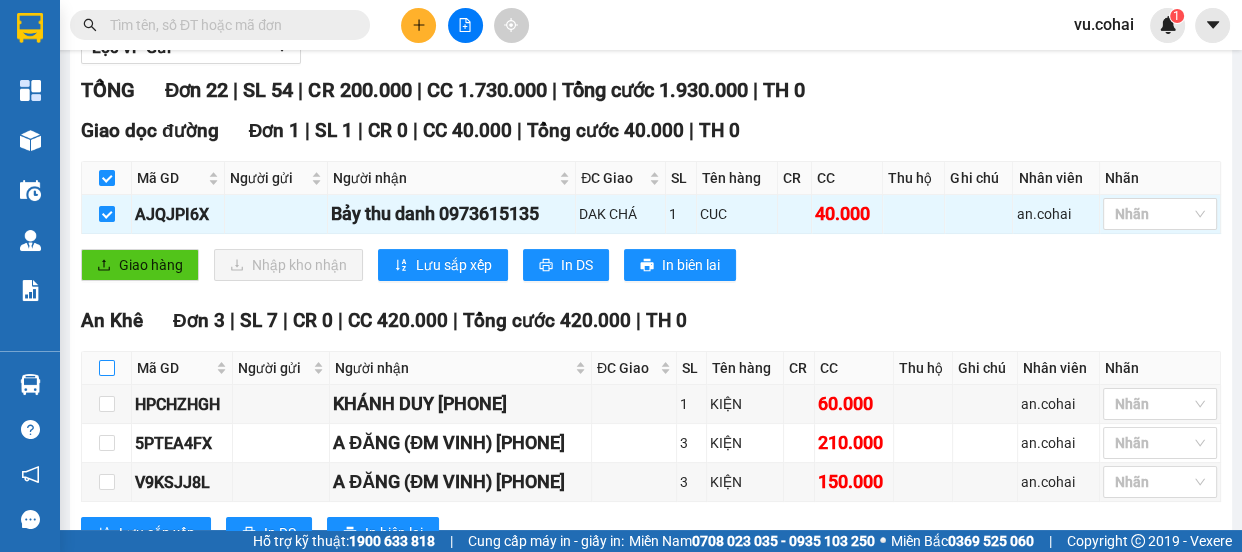 click at bounding box center [107, 368] 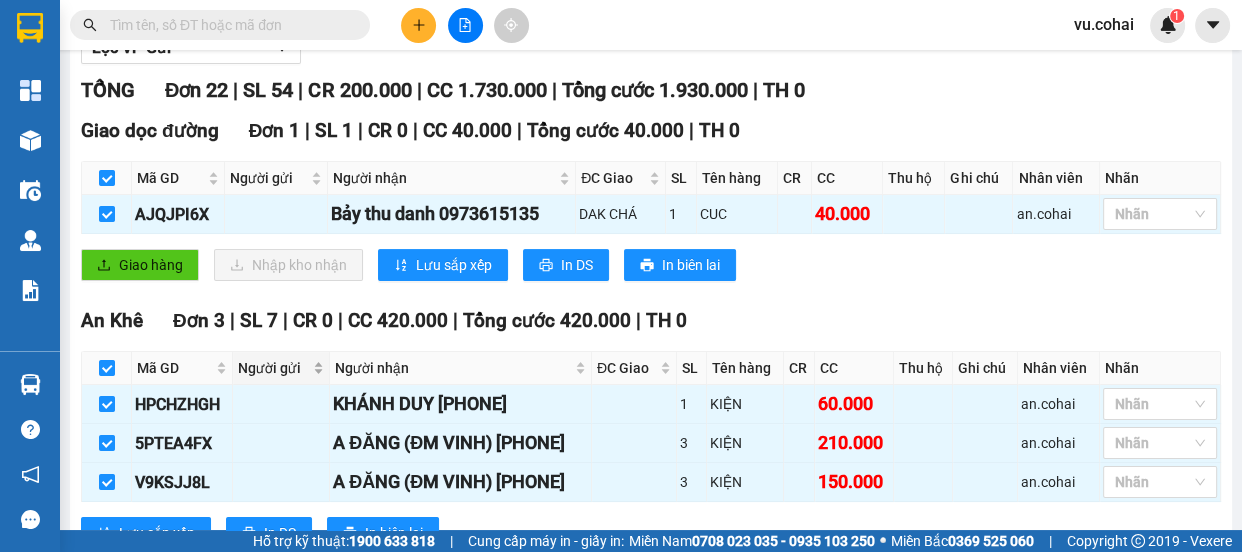 scroll, scrollTop: 636, scrollLeft: 0, axis: vertical 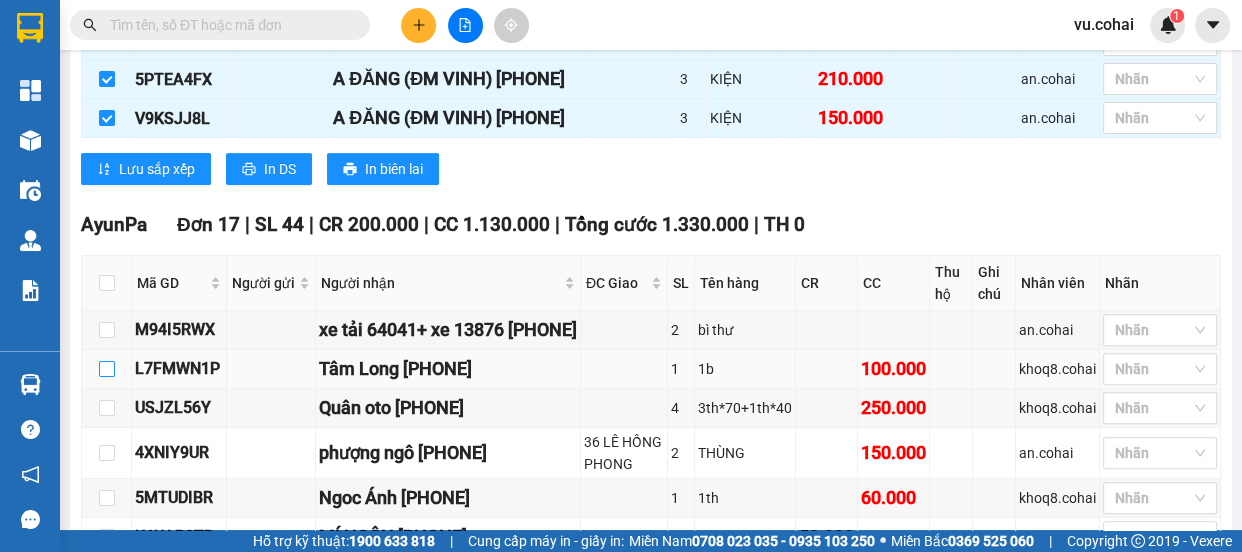 click at bounding box center [107, 369] 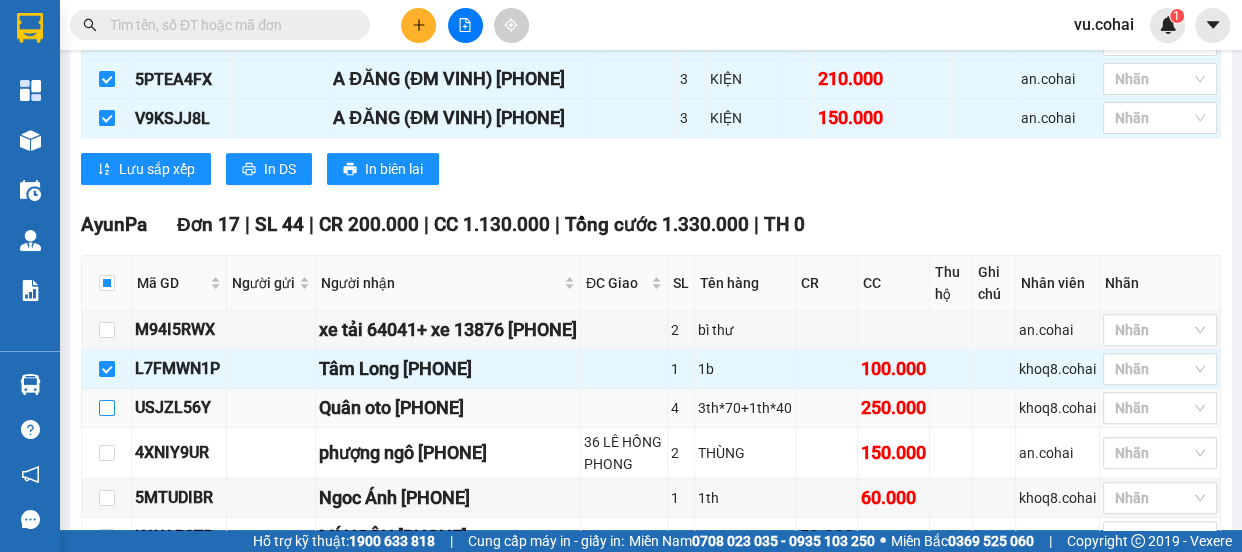 click at bounding box center [107, 408] 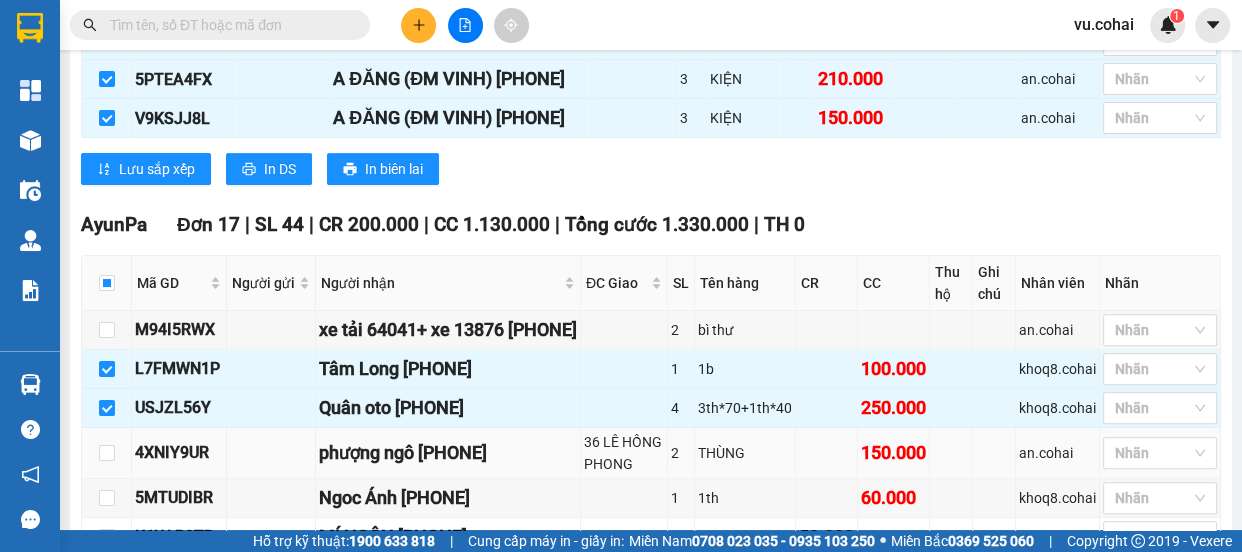scroll, scrollTop: 727, scrollLeft: 0, axis: vertical 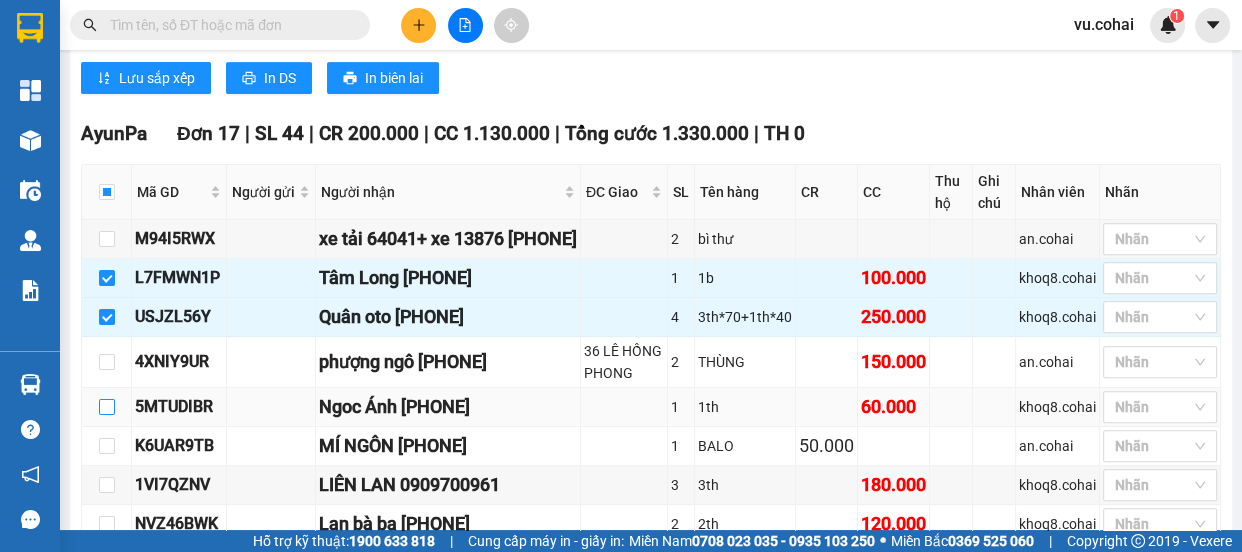 click at bounding box center (107, 407) 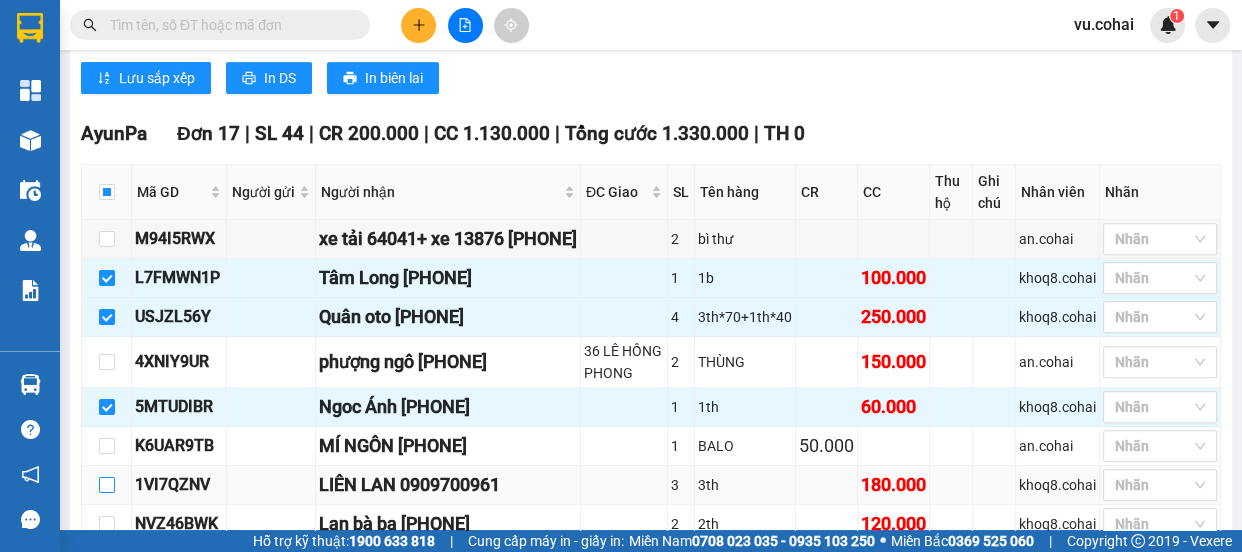 click at bounding box center (107, 485) 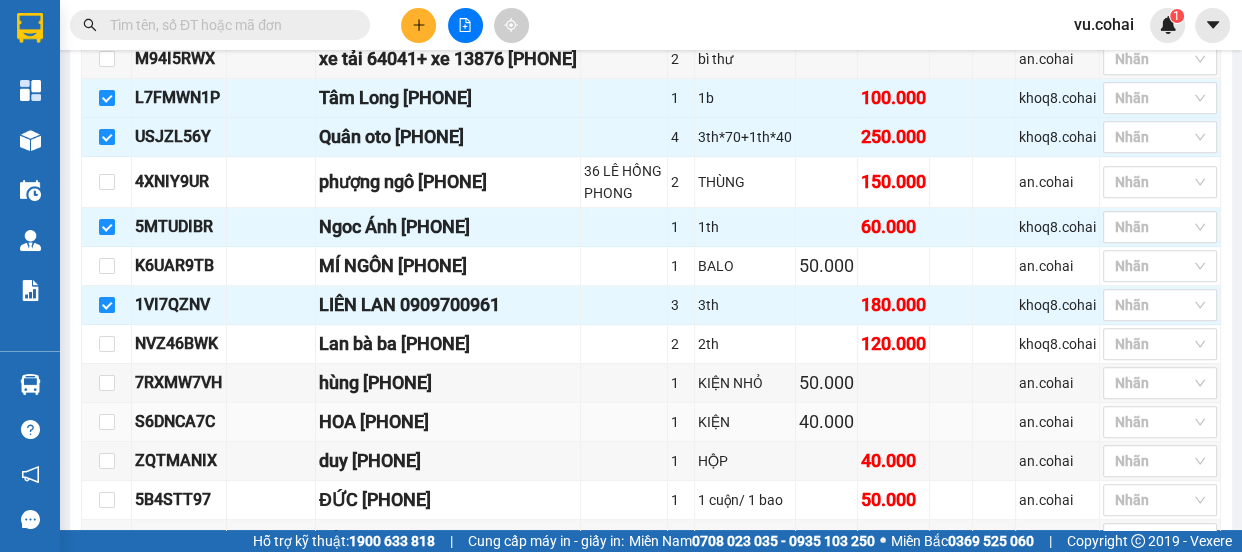 scroll, scrollTop: 909, scrollLeft: 0, axis: vertical 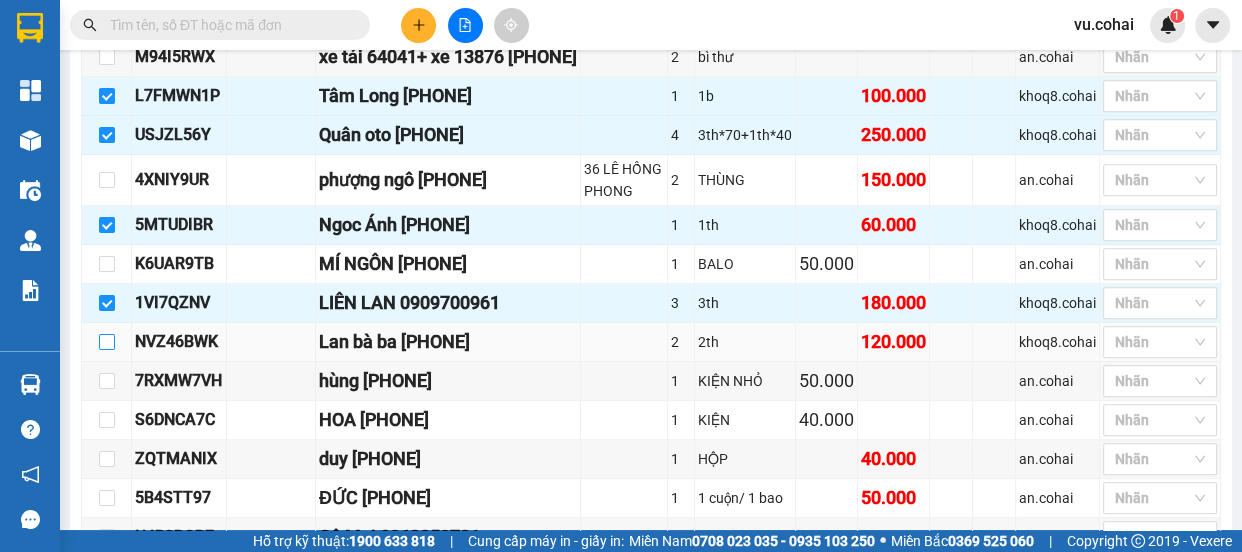click at bounding box center (107, 342) 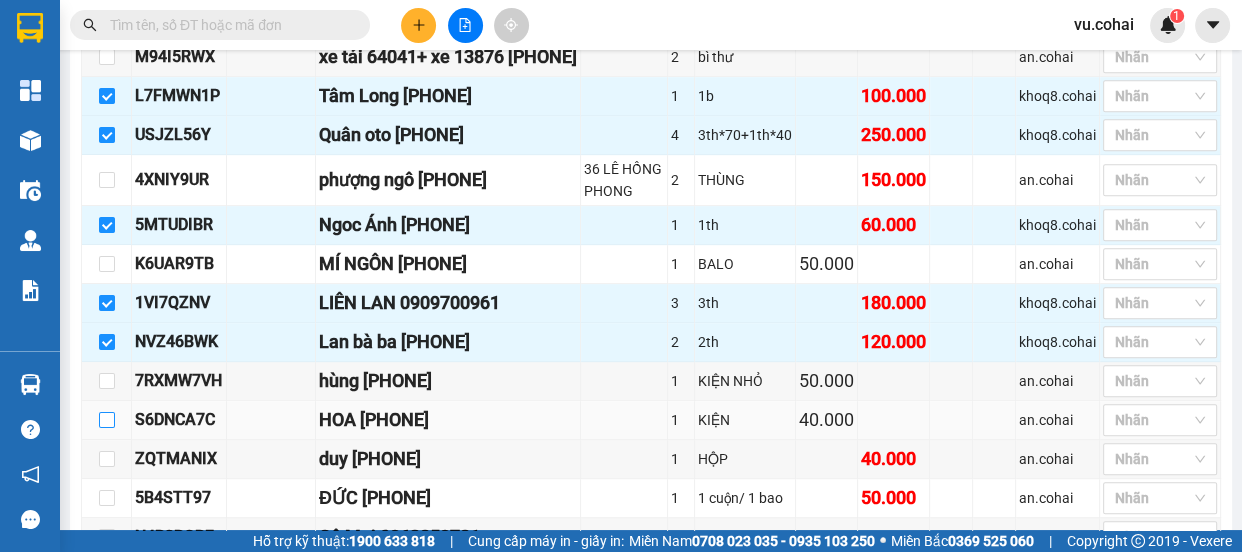 click at bounding box center (107, 420) 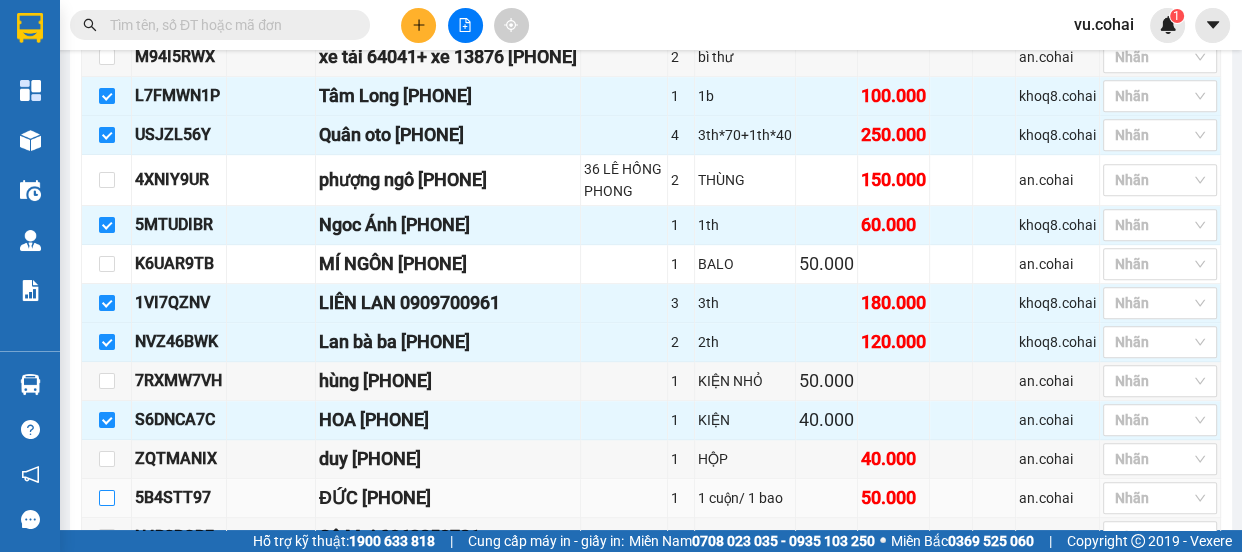 scroll, scrollTop: 1000, scrollLeft: 0, axis: vertical 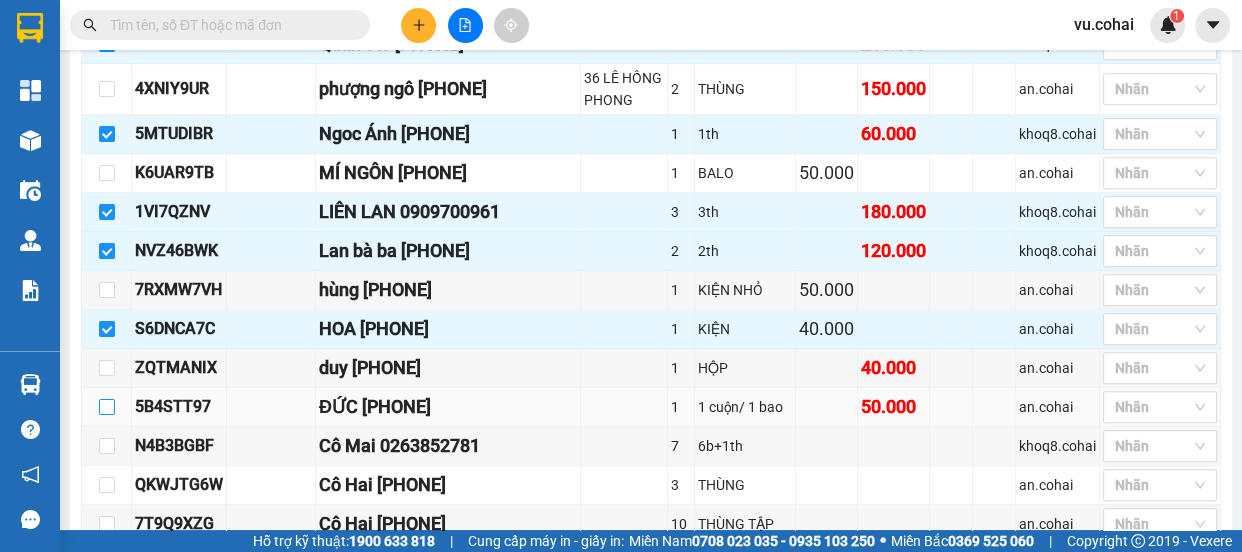click at bounding box center (107, 407) 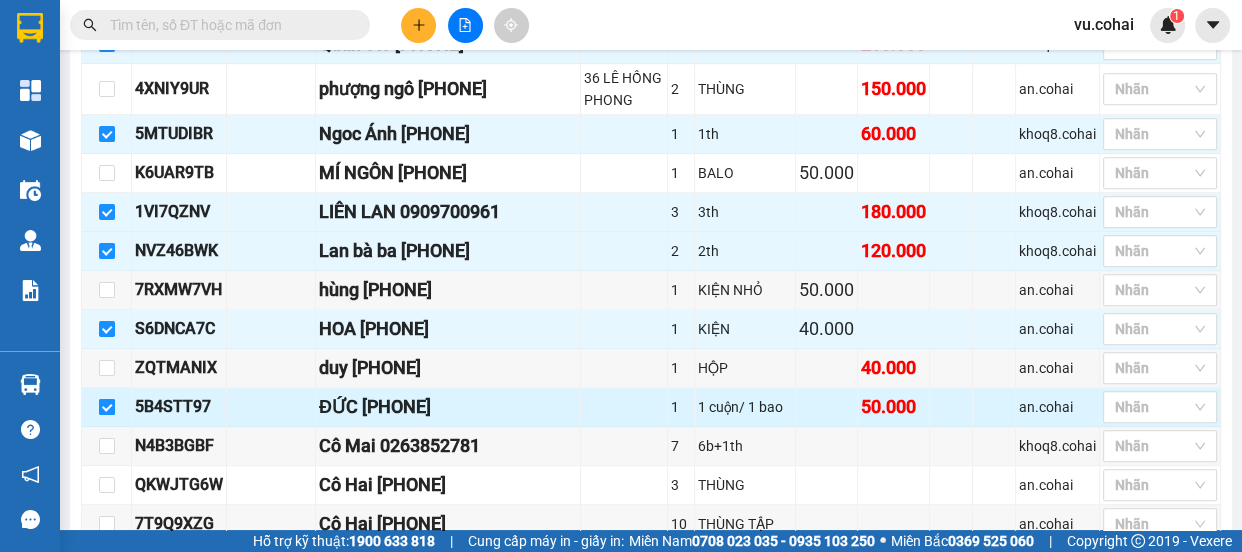 scroll, scrollTop: 1090, scrollLeft: 0, axis: vertical 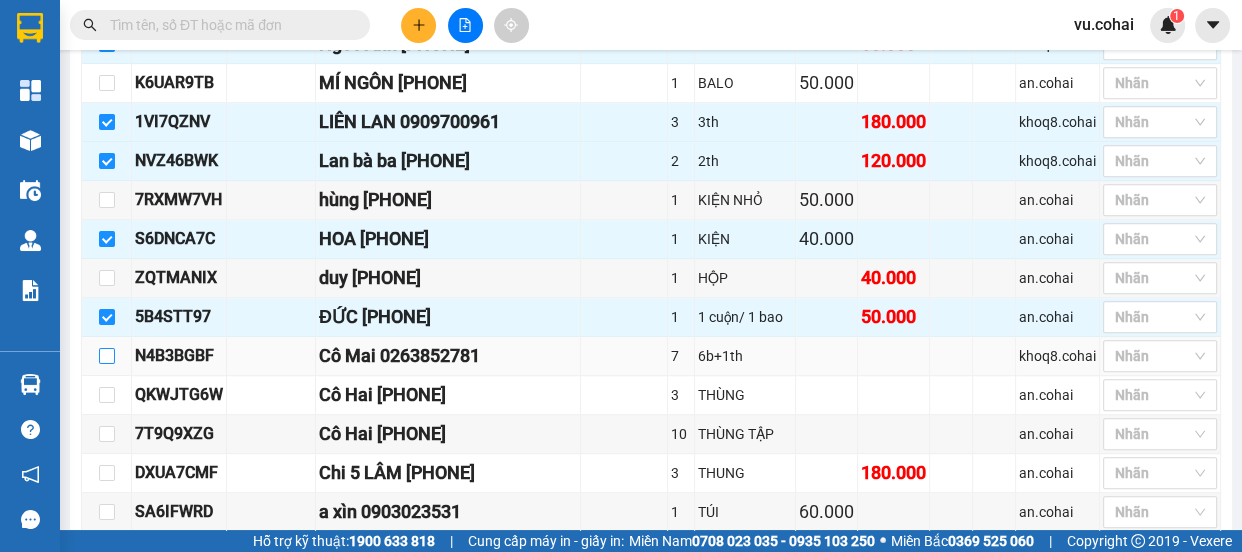 click at bounding box center (107, 356) 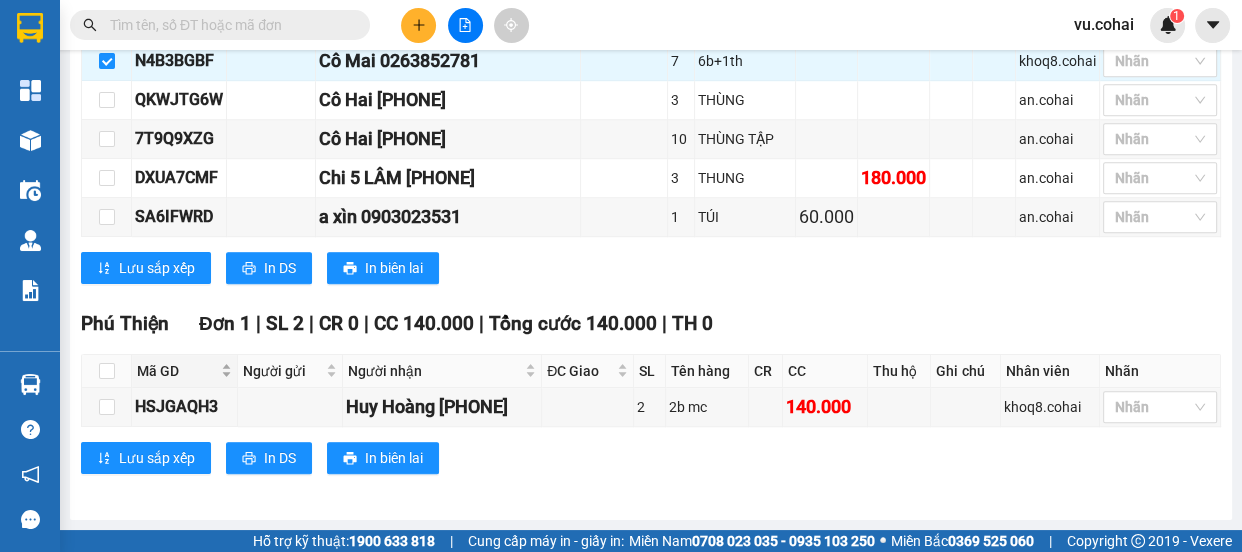 scroll, scrollTop: 1399, scrollLeft: 0, axis: vertical 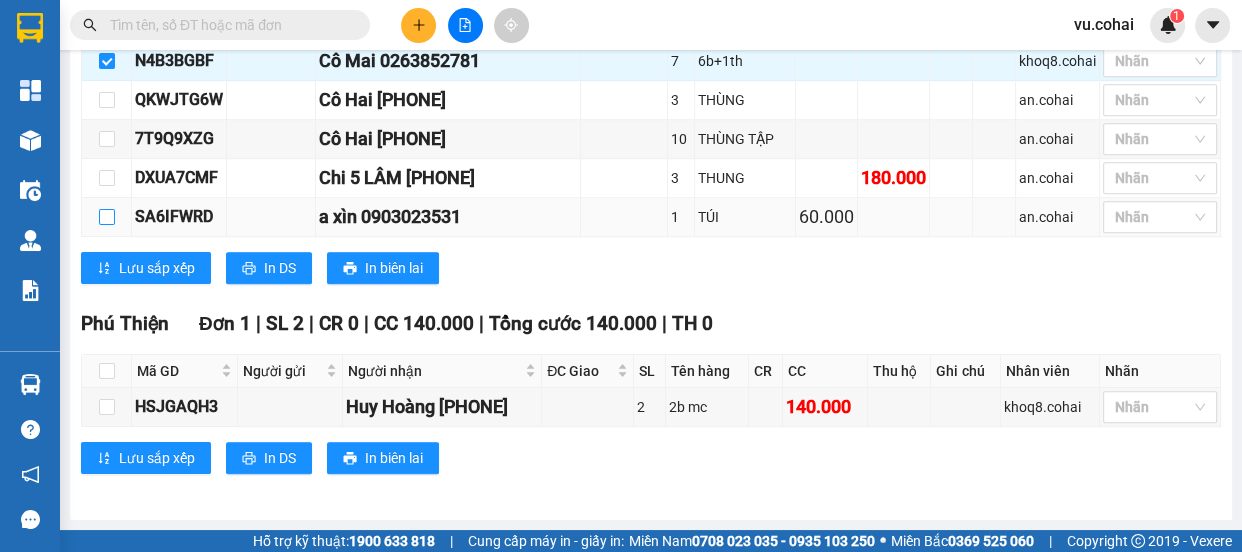 click at bounding box center (107, 217) 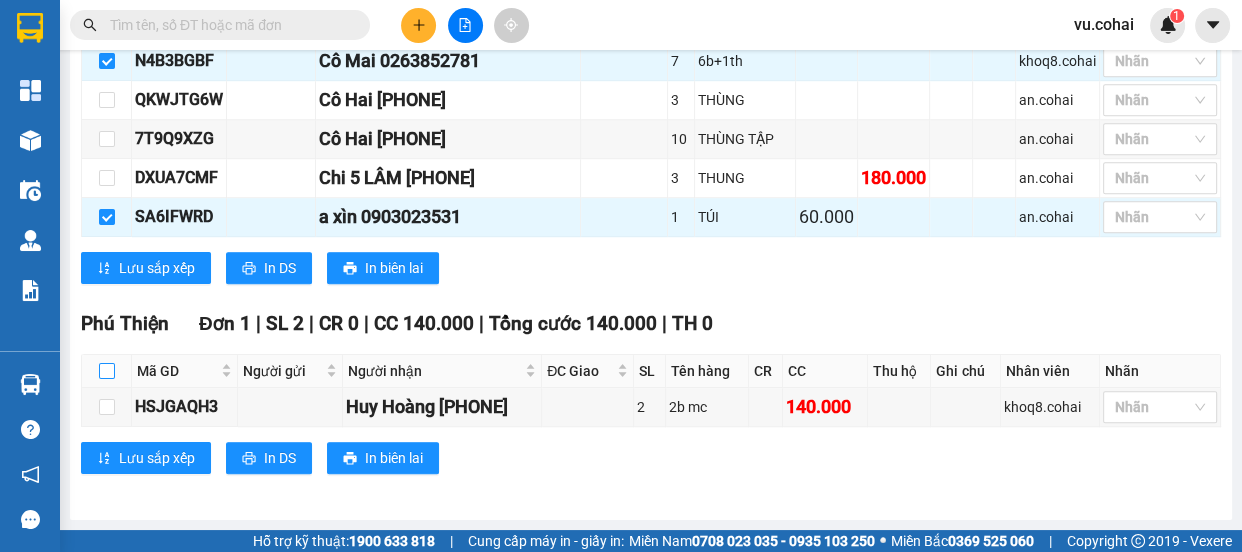 click at bounding box center (107, 371) 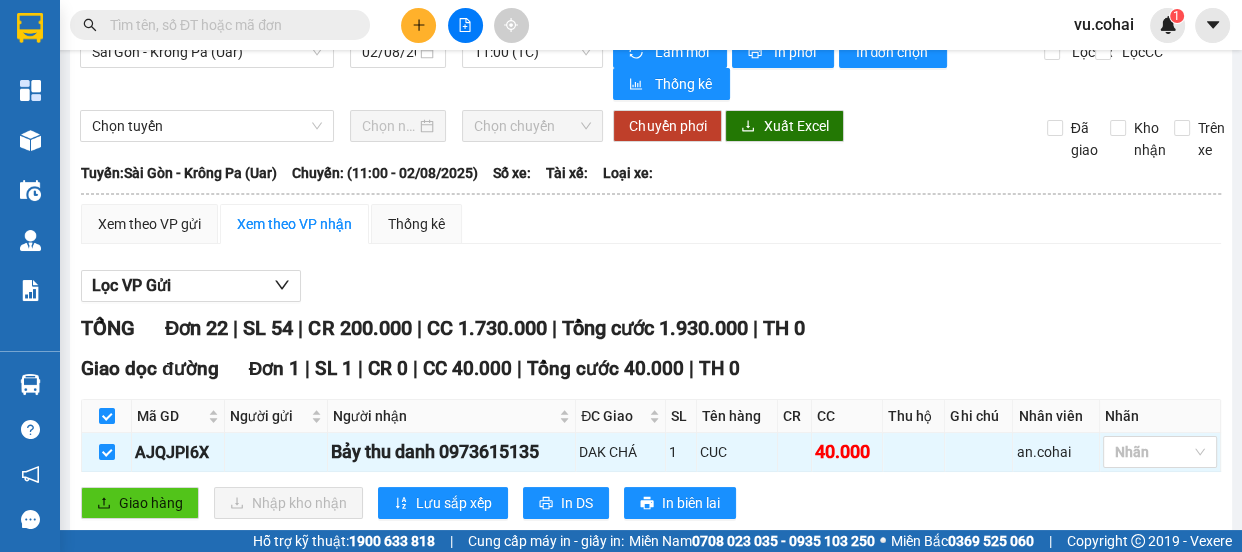 scroll, scrollTop: 0, scrollLeft: 0, axis: both 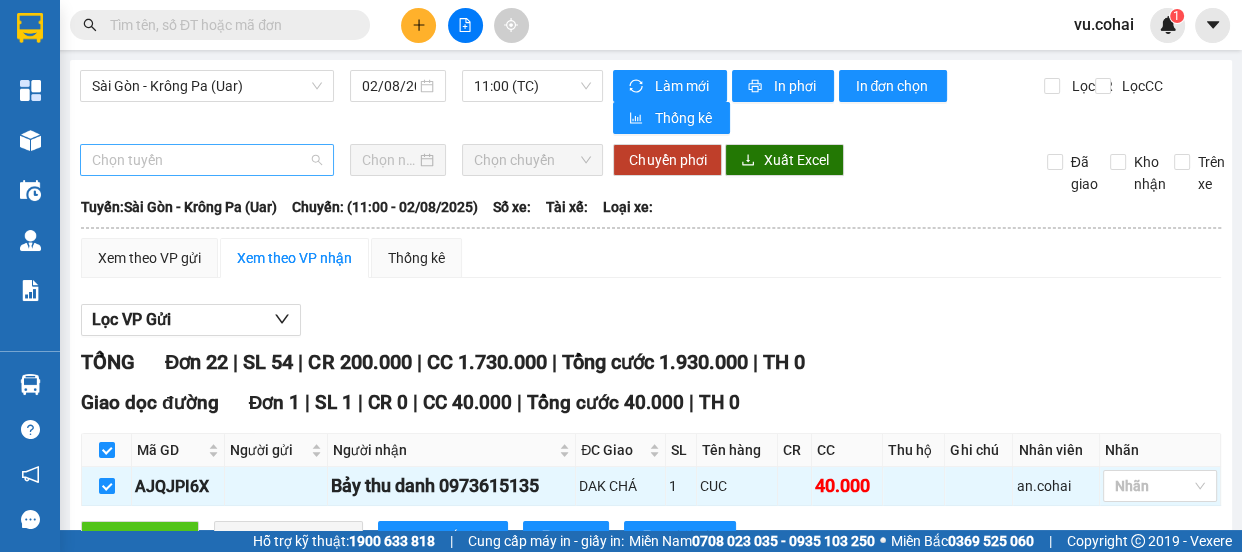 click on "Chọn tuyến" at bounding box center [207, 160] 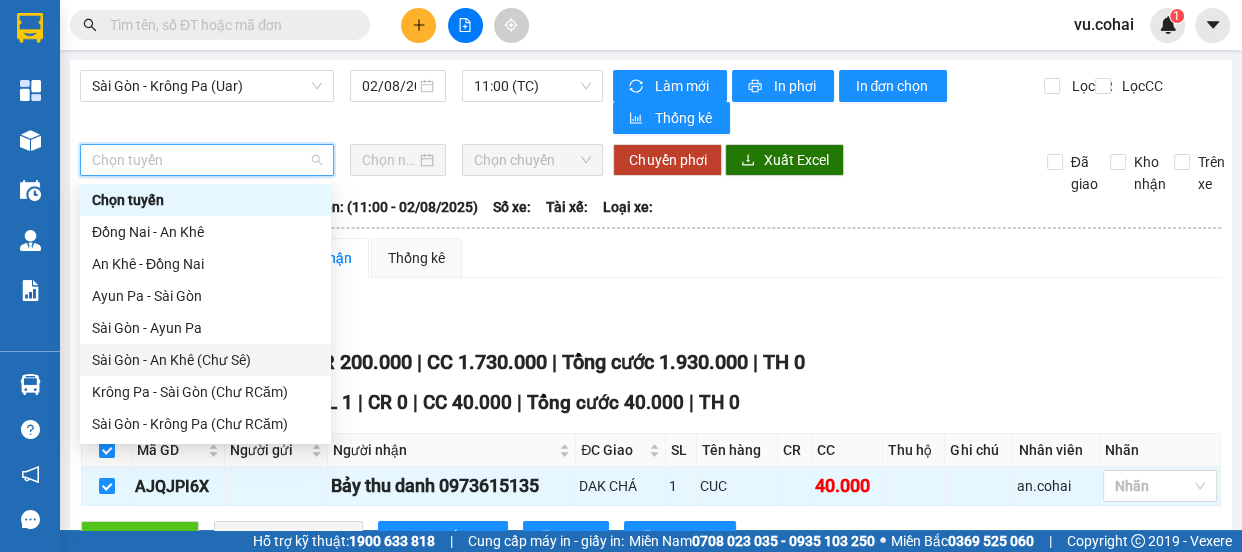 click on "Sài Gòn - An Khê (Chư Sê)" at bounding box center (205, 360) 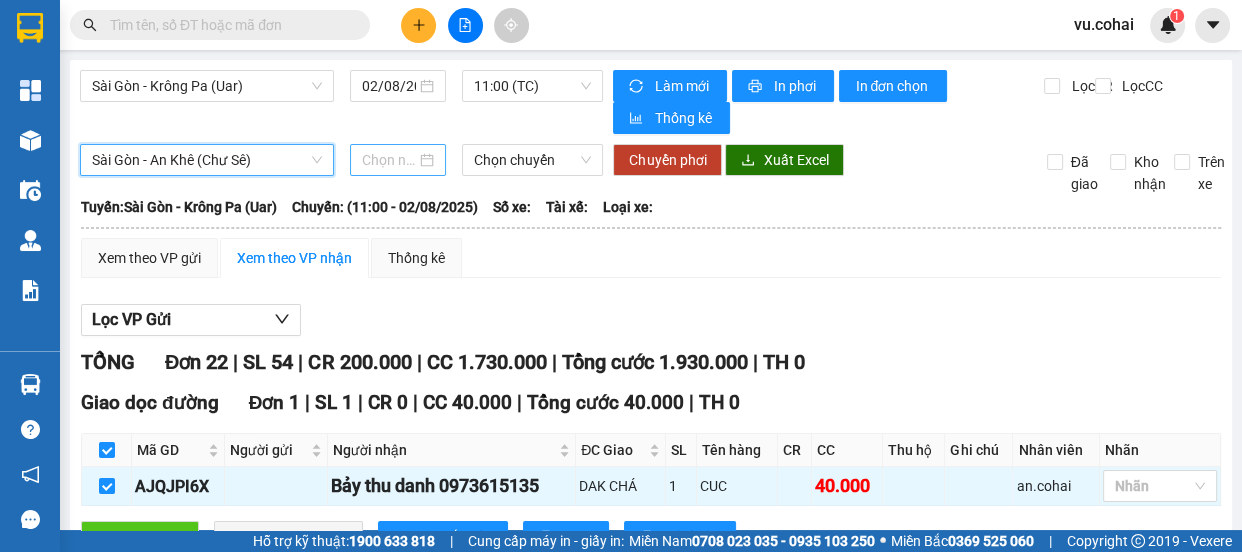 click at bounding box center [389, 160] 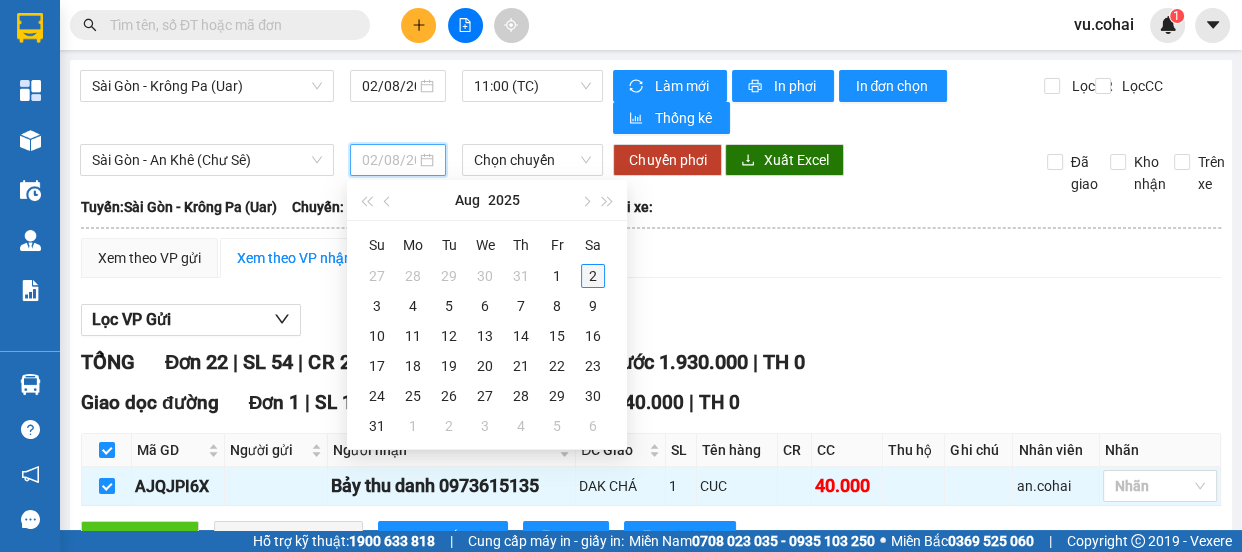 click on "2" at bounding box center (593, 276) 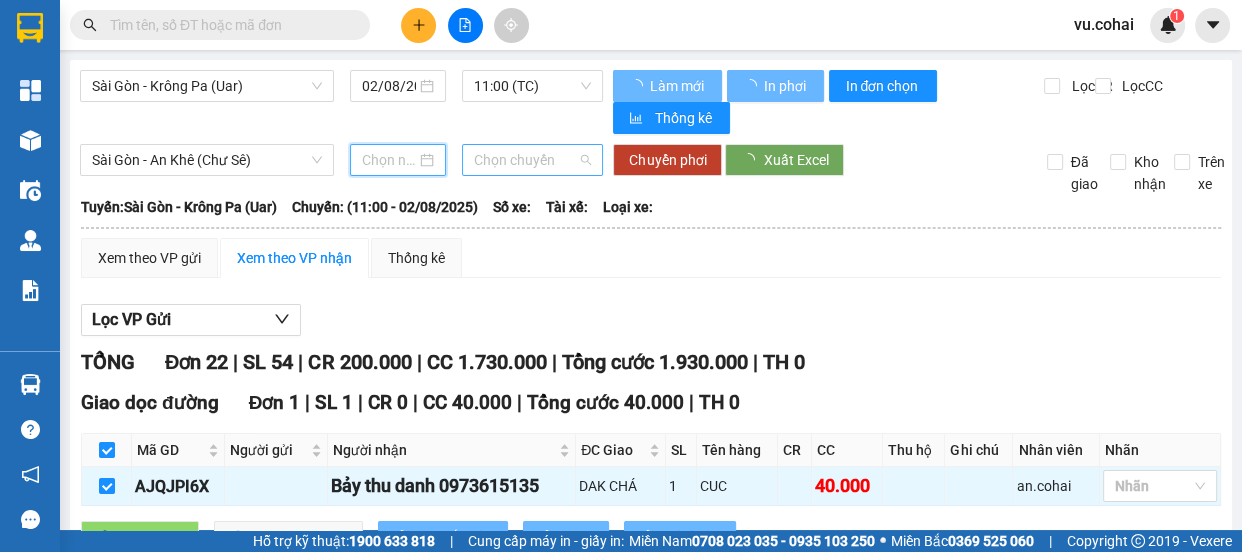 click on "Chọn chuyến" at bounding box center [532, 160] 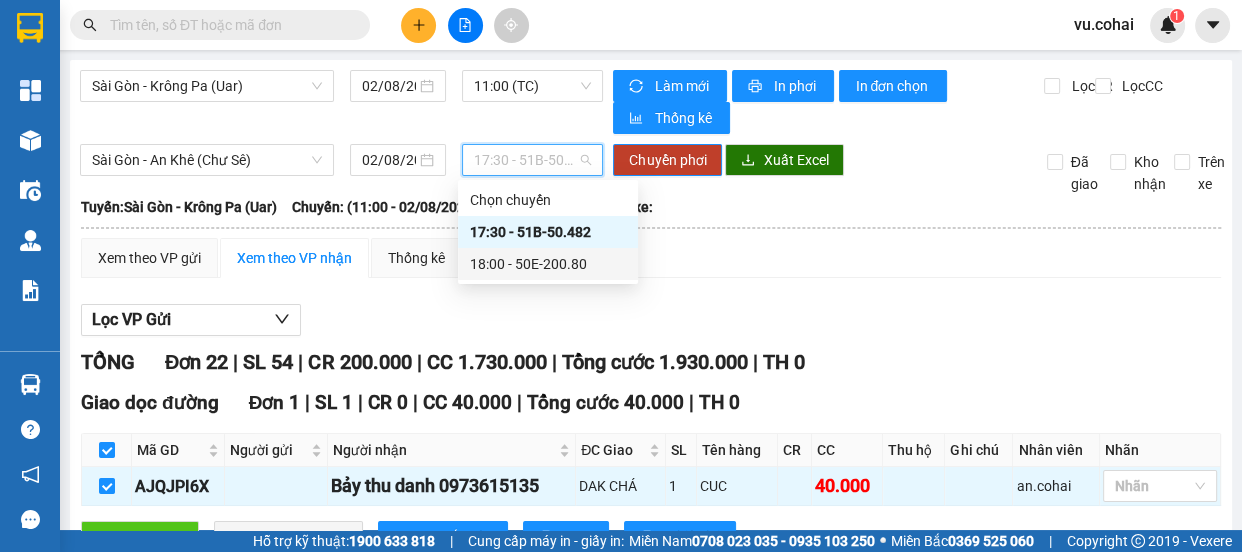 click on "18:00     - 50E-200.80" at bounding box center [548, 264] 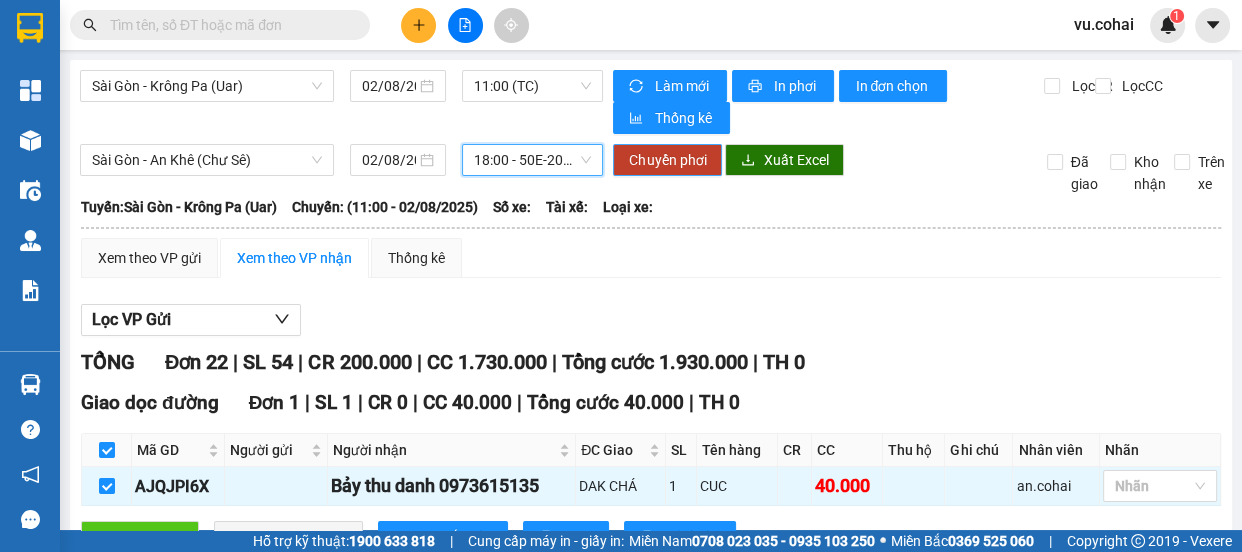 click on "Chuyển phơi" at bounding box center [667, 160] 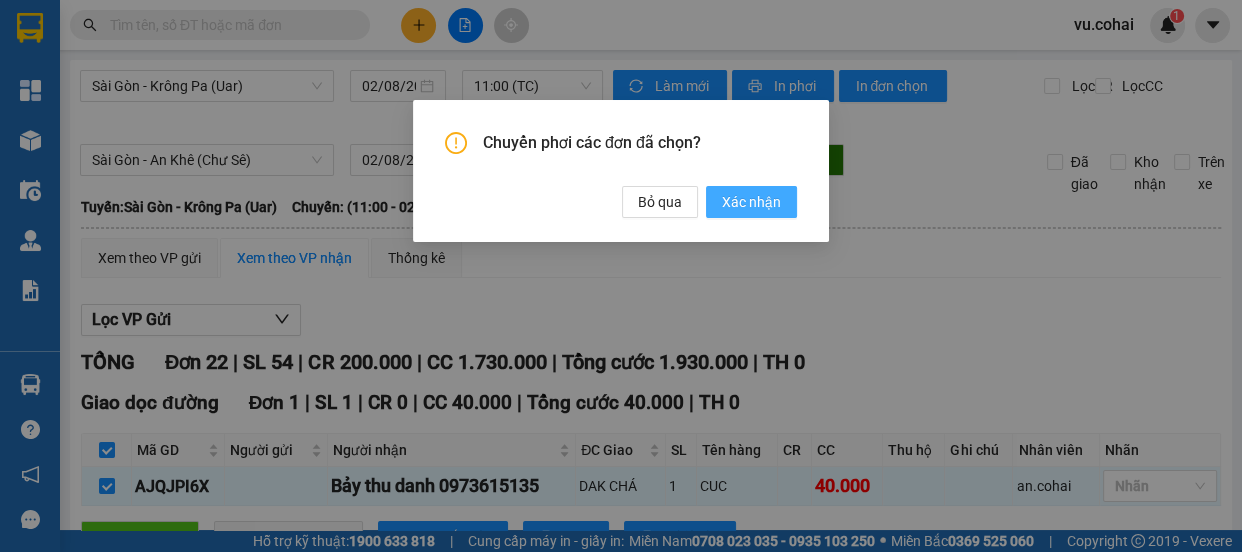 click on "Xác nhận" at bounding box center (751, 202) 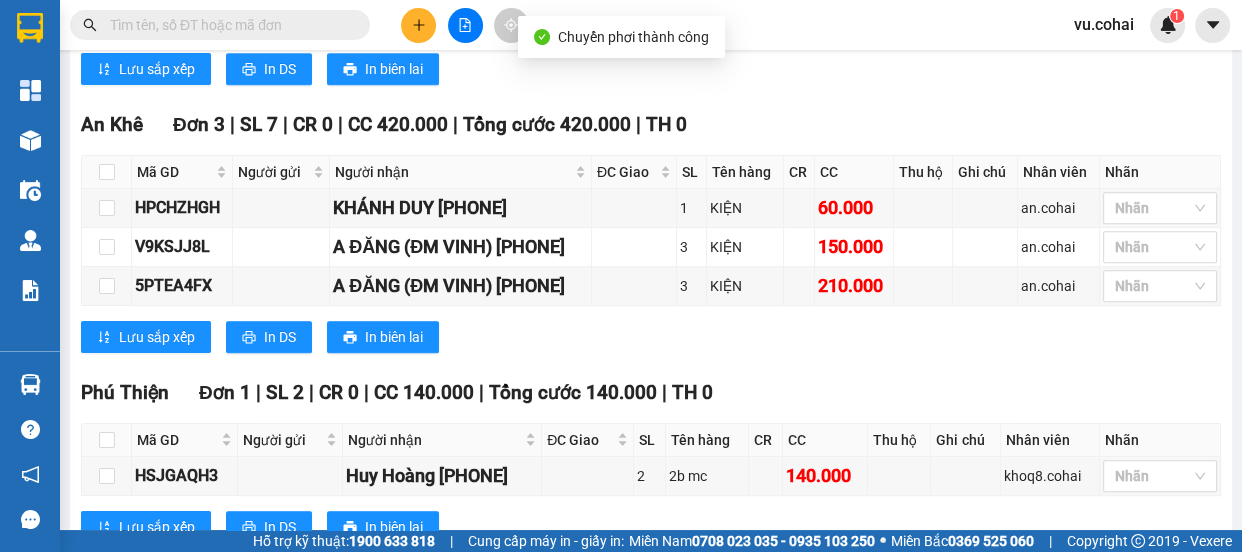 scroll, scrollTop: 1000, scrollLeft: 0, axis: vertical 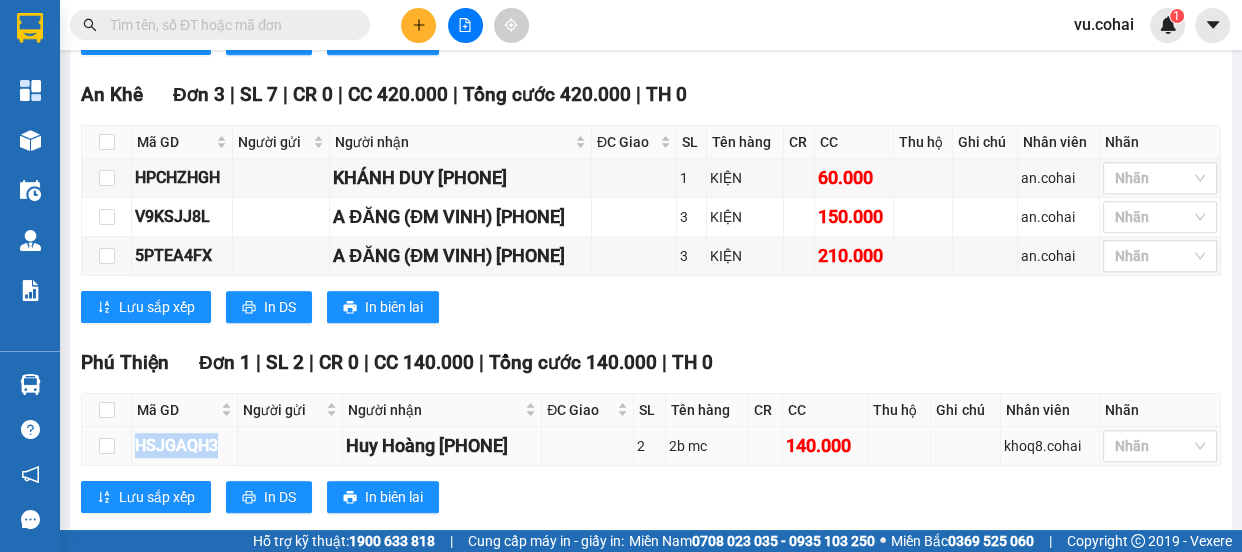 drag, startPoint x: 220, startPoint y: 433, endPoint x: 136, endPoint y: 445, distance: 84.85281 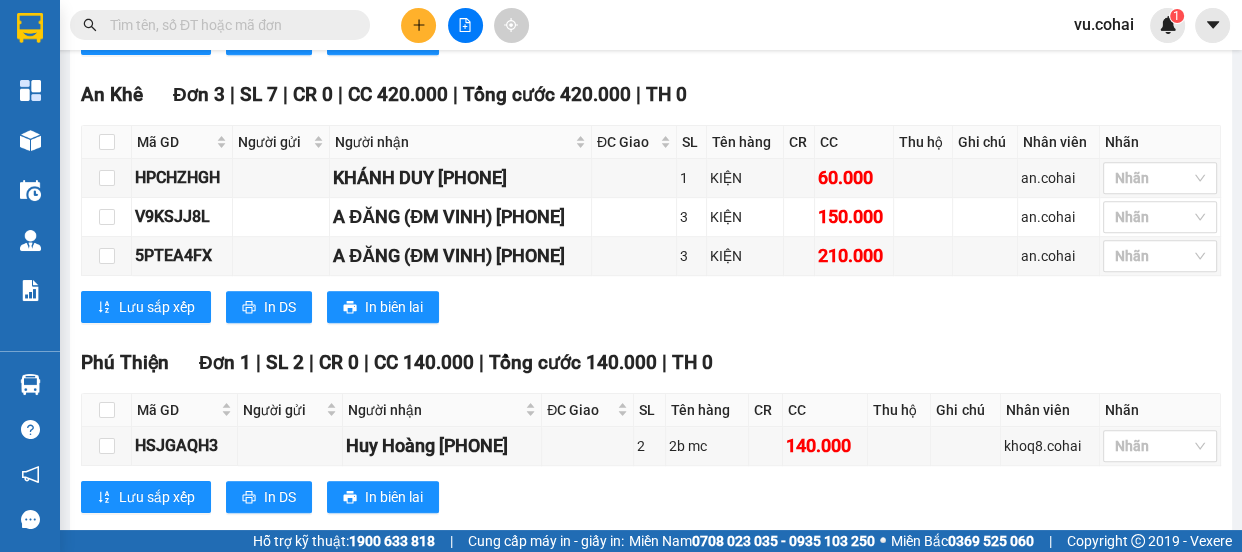 click at bounding box center (228, 25) 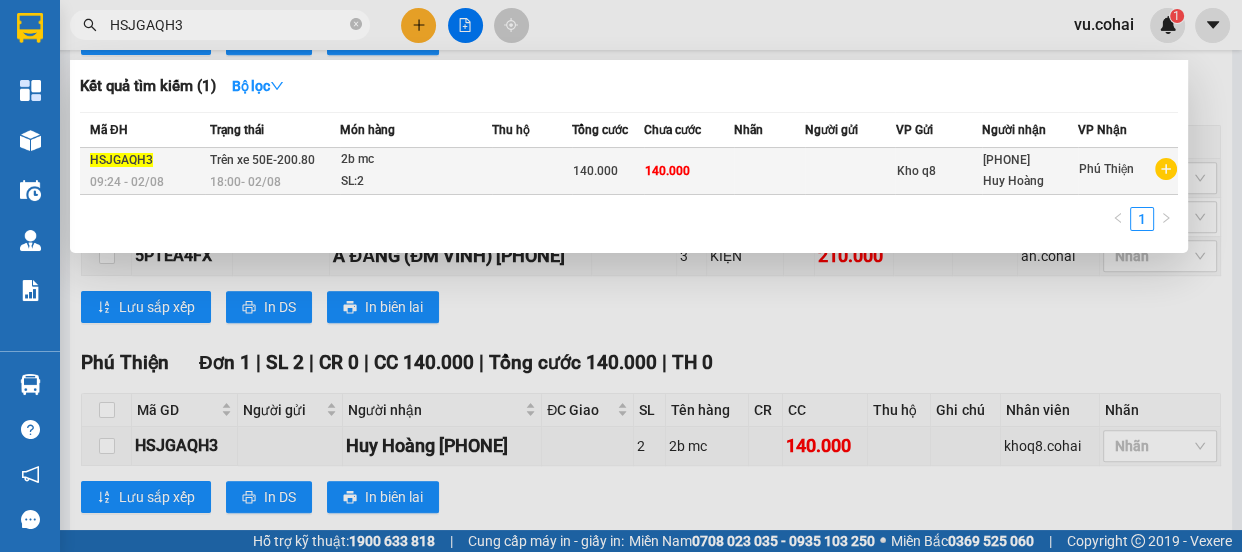 click on "140.000" at bounding box center [667, 170] 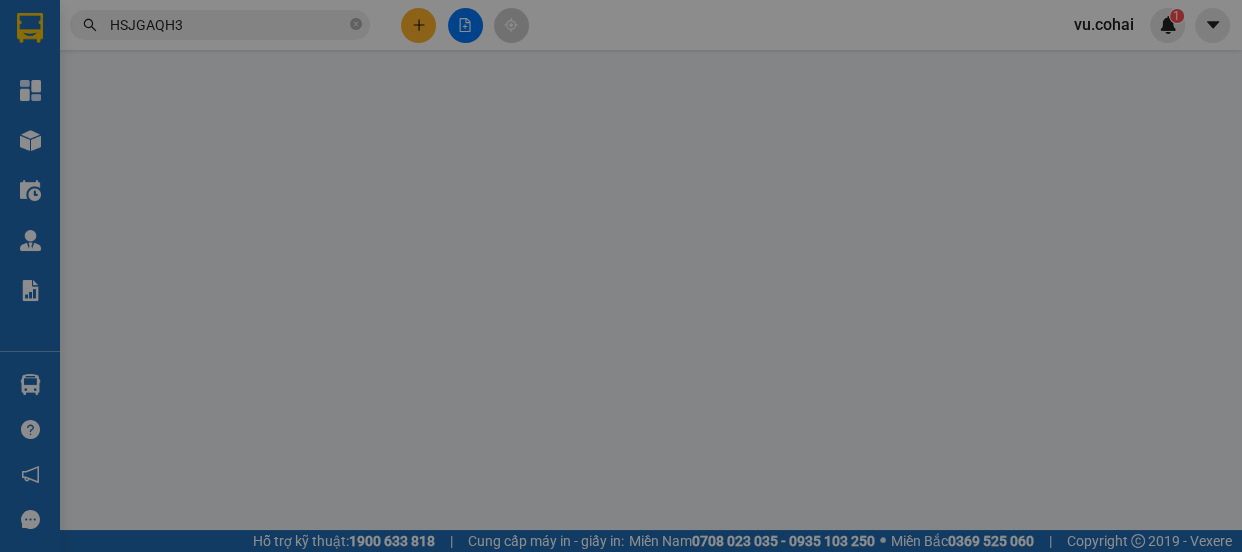 scroll, scrollTop: 0, scrollLeft: 0, axis: both 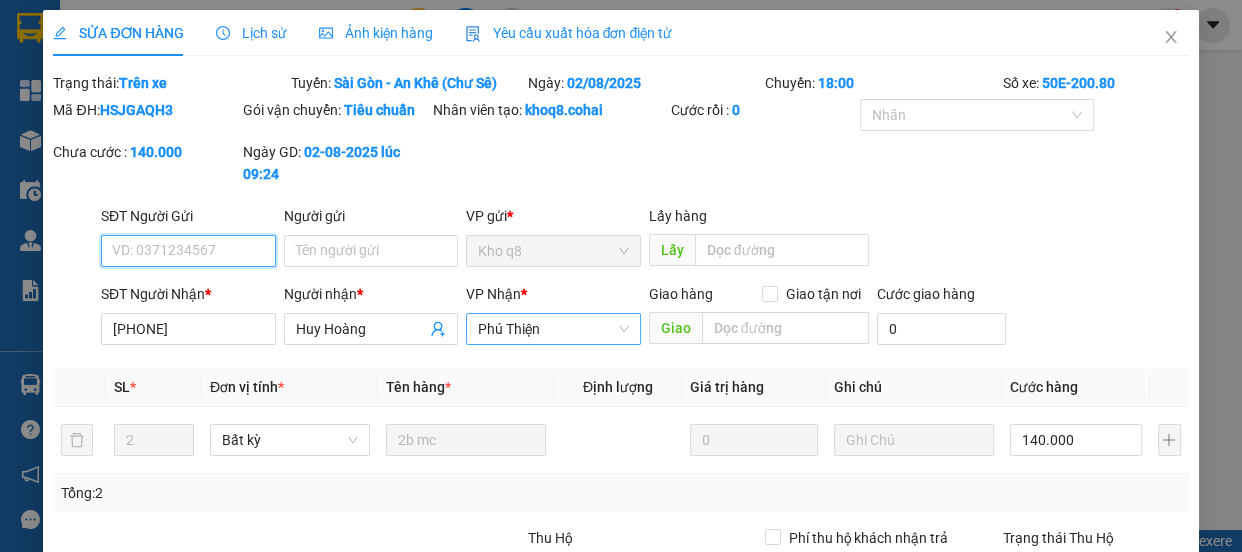 click on "Phú Thiện" at bounding box center (553, 329) 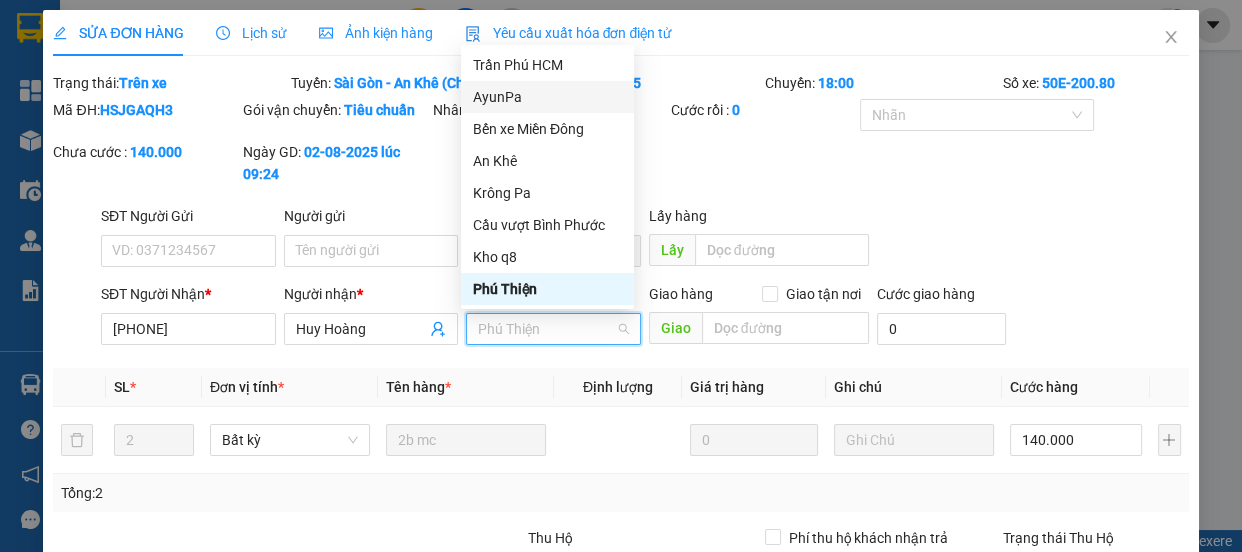 click on "AyunPa" at bounding box center (547, 97) 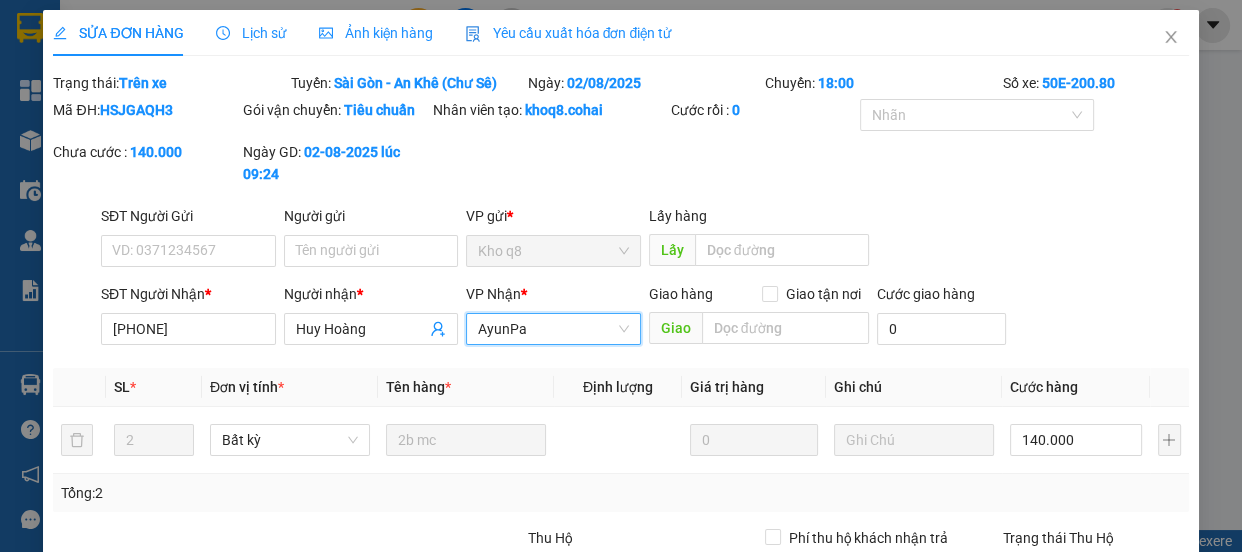 scroll, scrollTop: 240, scrollLeft: 0, axis: vertical 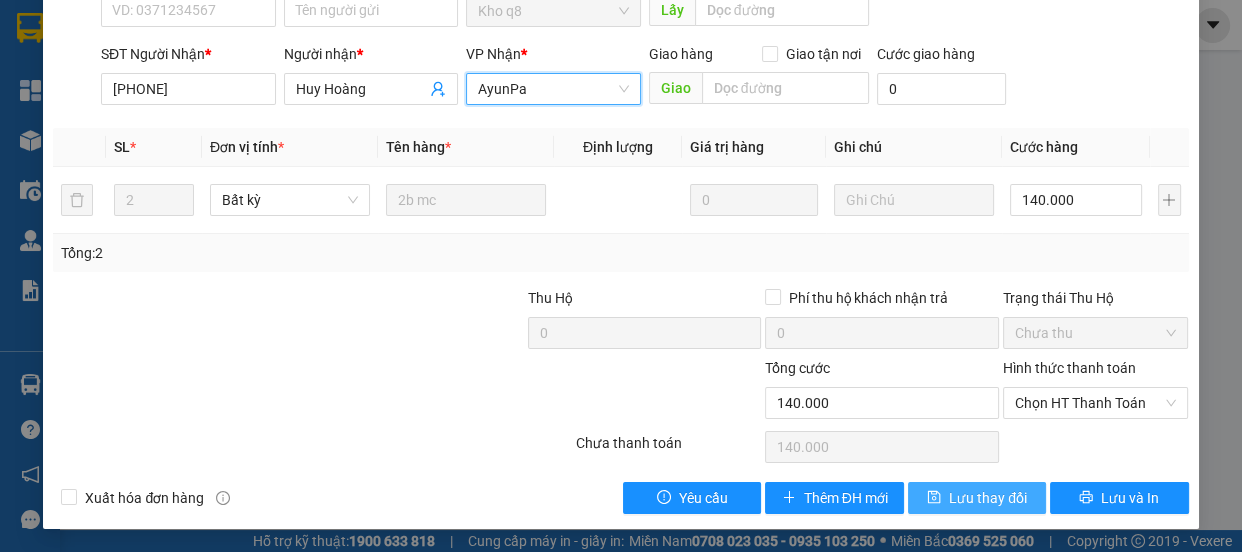 click on "Lưu thay đổi" at bounding box center [988, 498] 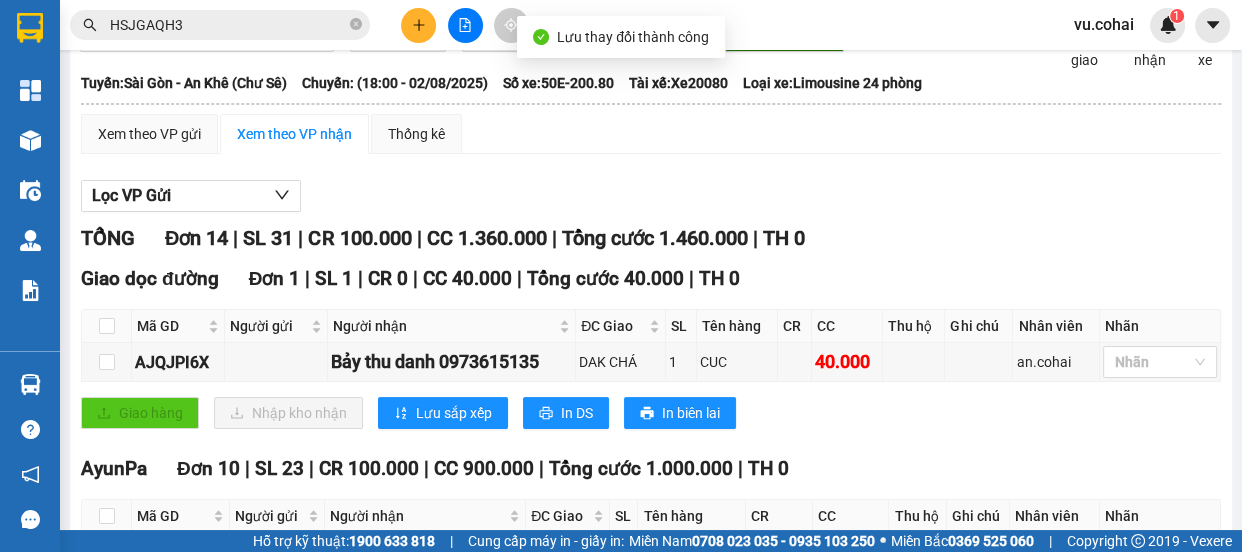scroll, scrollTop: 363, scrollLeft: 0, axis: vertical 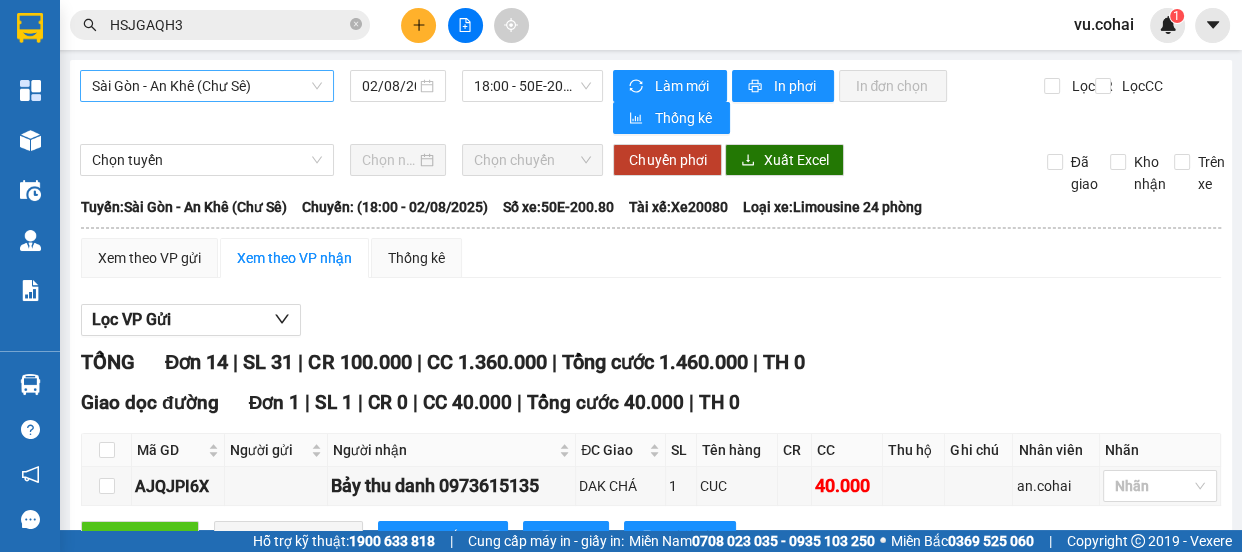 click on "Sài Gòn - An Khê (Chư Sê)" at bounding box center [207, 86] 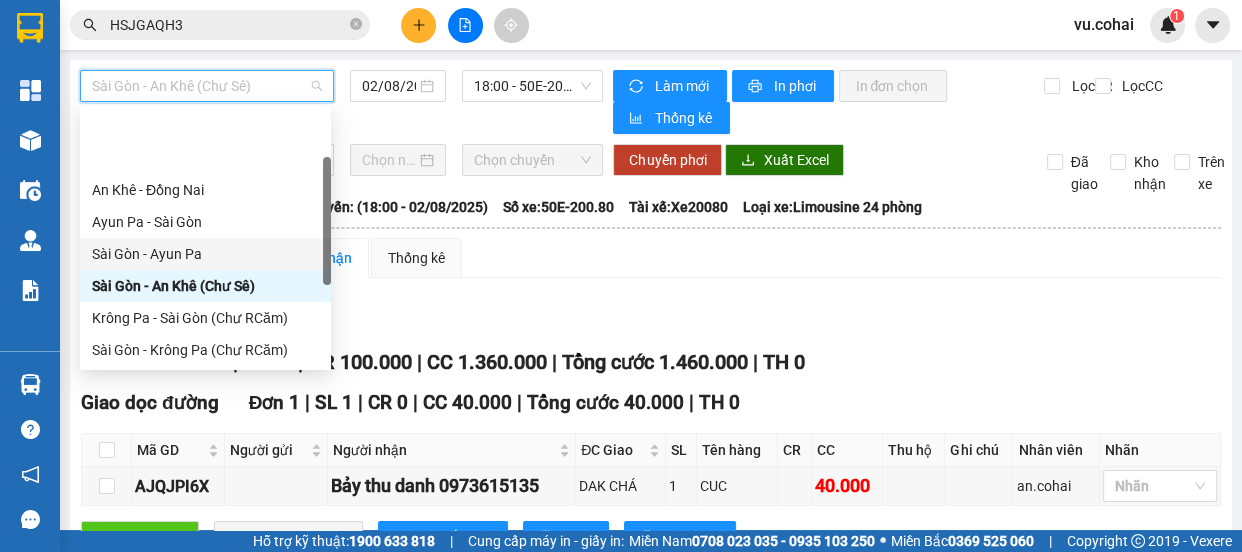 scroll, scrollTop: 287, scrollLeft: 0, axis: vertical 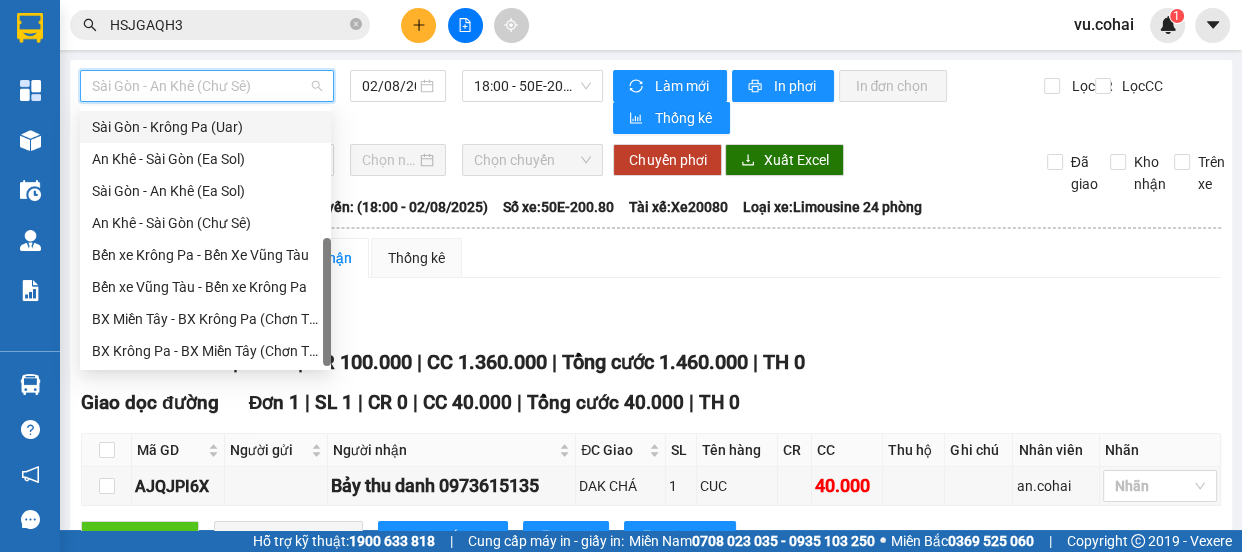 click on "Sài Gòn - Krông Pa (Uar)" at bounding box center [205, 127] 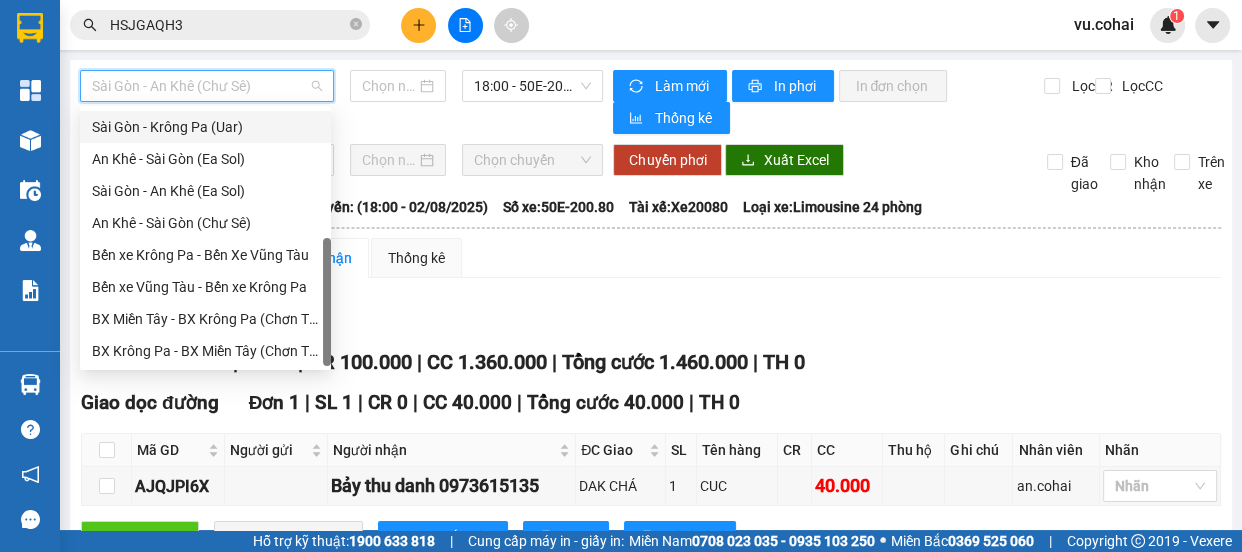 type on "02/08/2025" 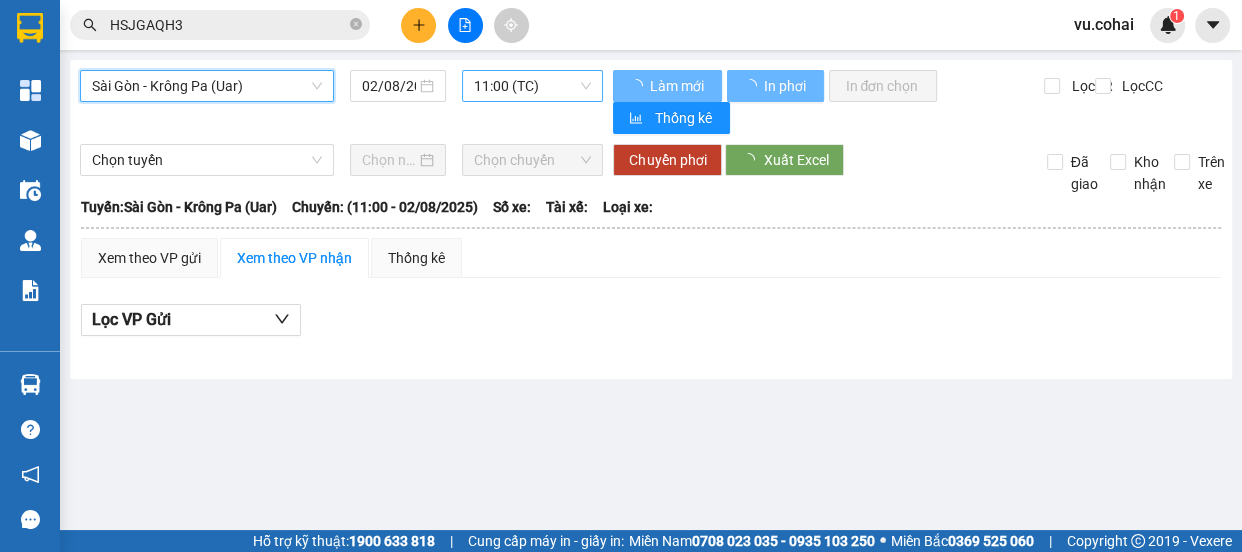 click on "11:00   (TC)" at bounding box center [532, 86] 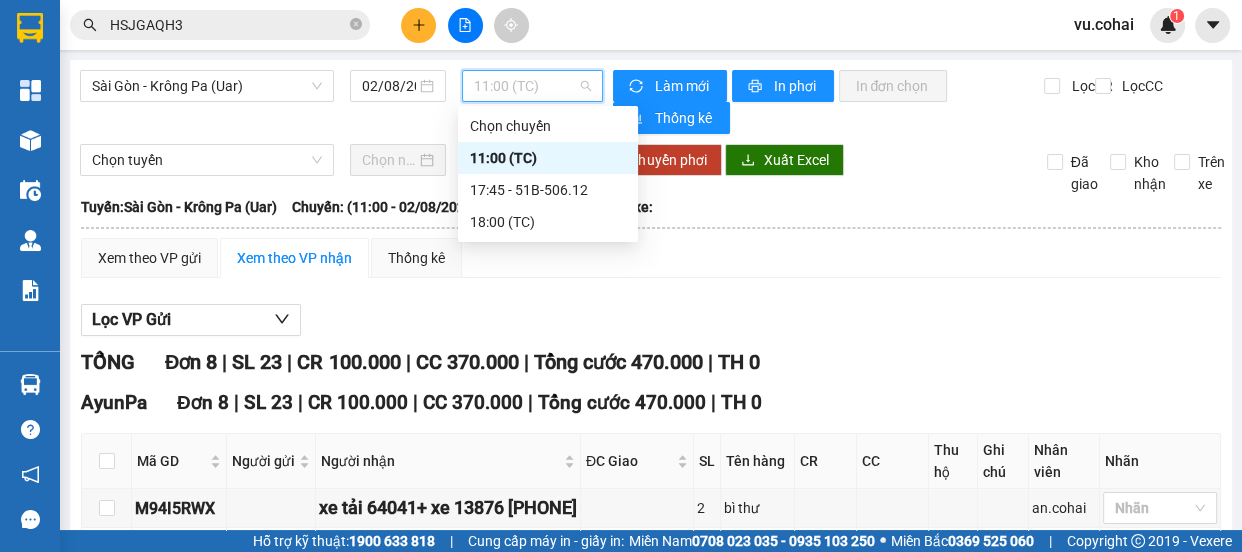 click on "11:00   (TC)" at bounding box center (548, 158) 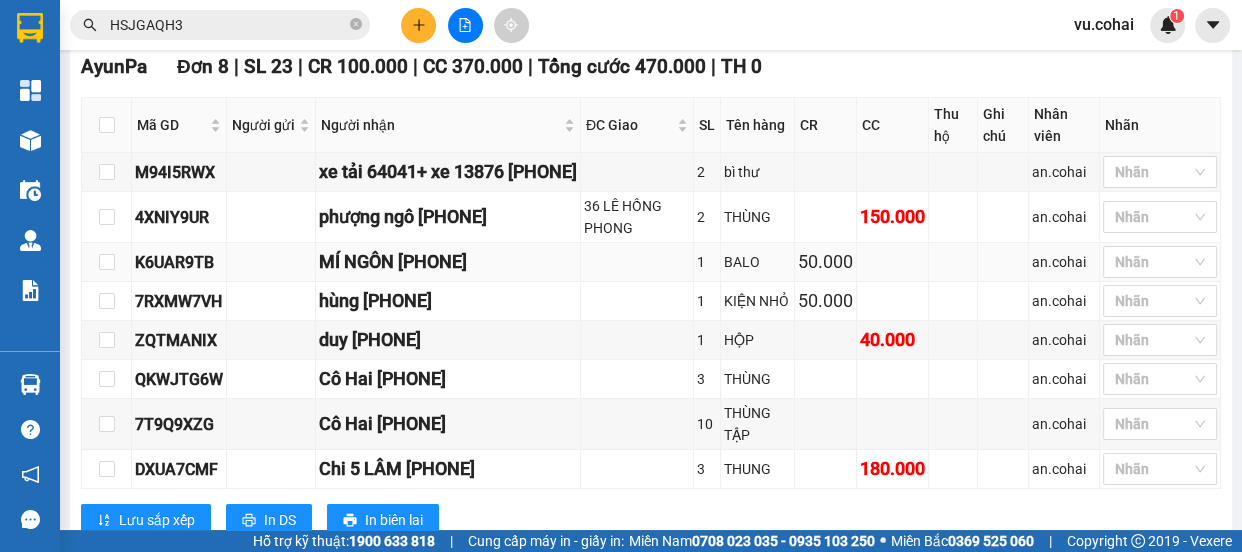 scroll, scrollTop: 363, scrollLeft: 0, axis: vertical 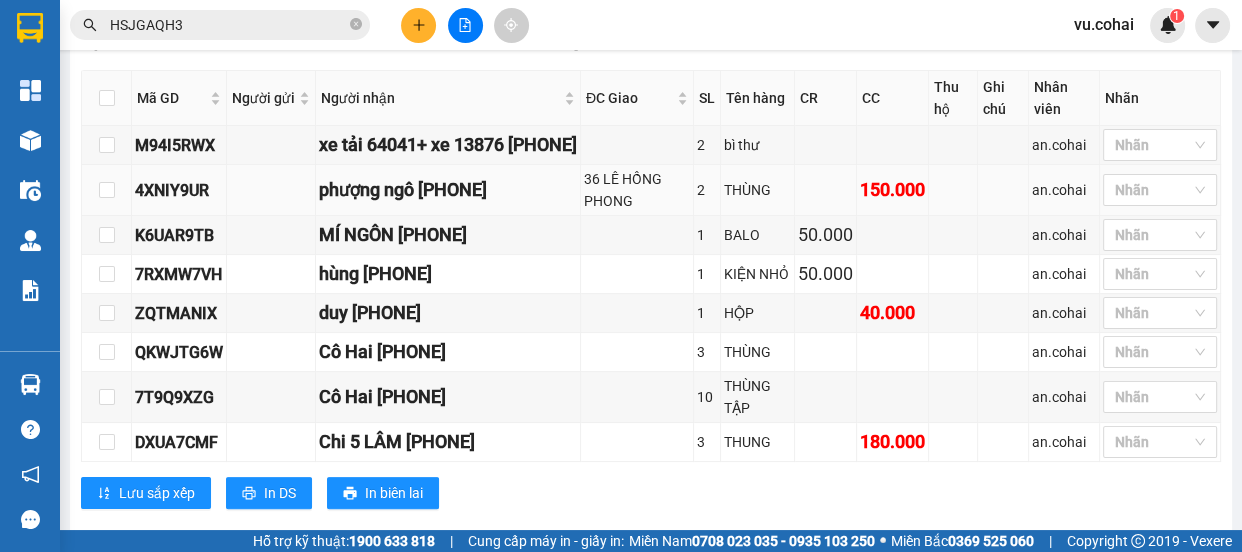 click at bounding box center (107, 190) 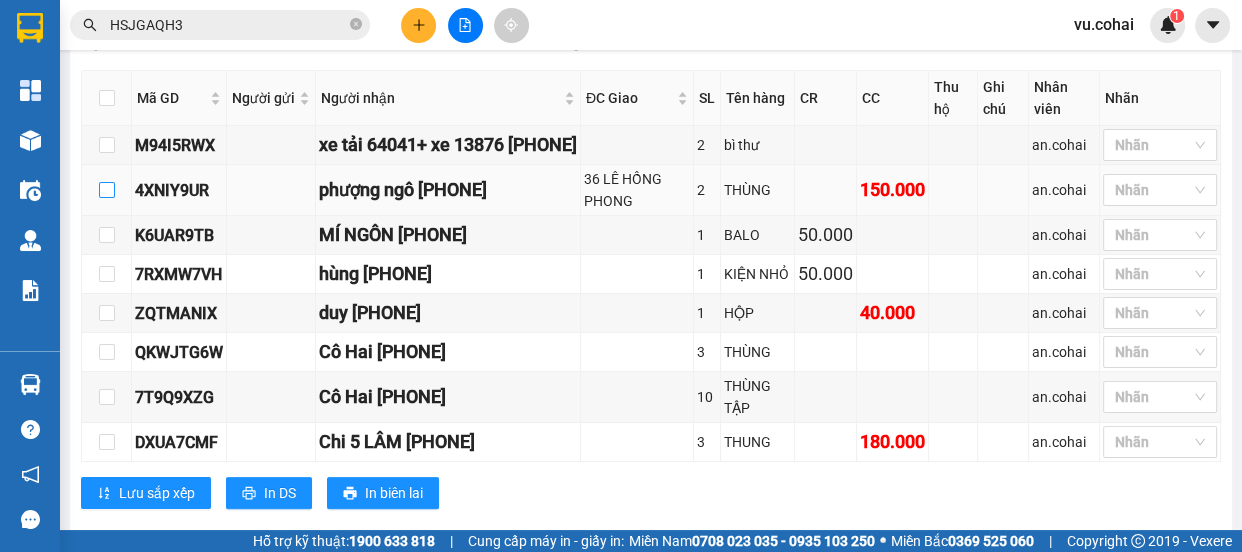 click at bounding box center (107, 190) 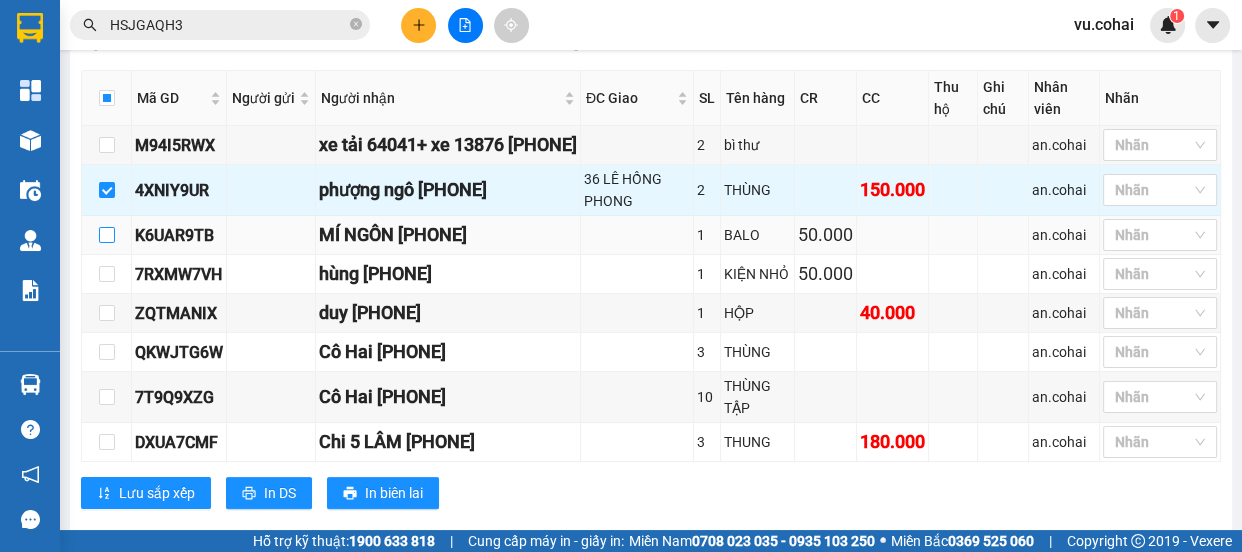 click at bounding box center (107, 235) 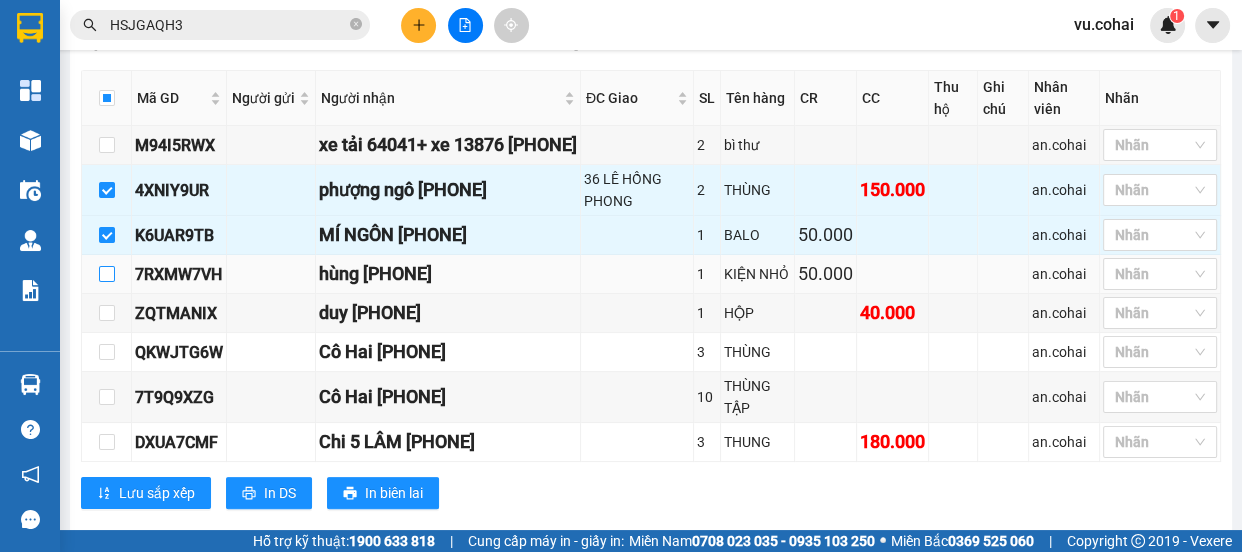 click at bounding box center [107, 274] 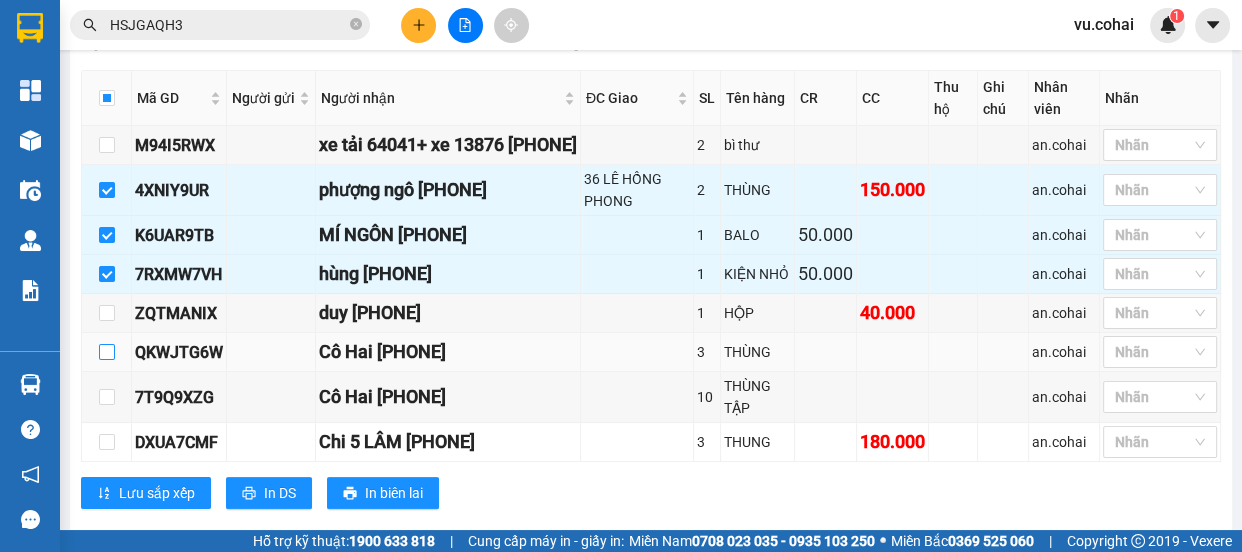 click at bounding box center (107, 352) 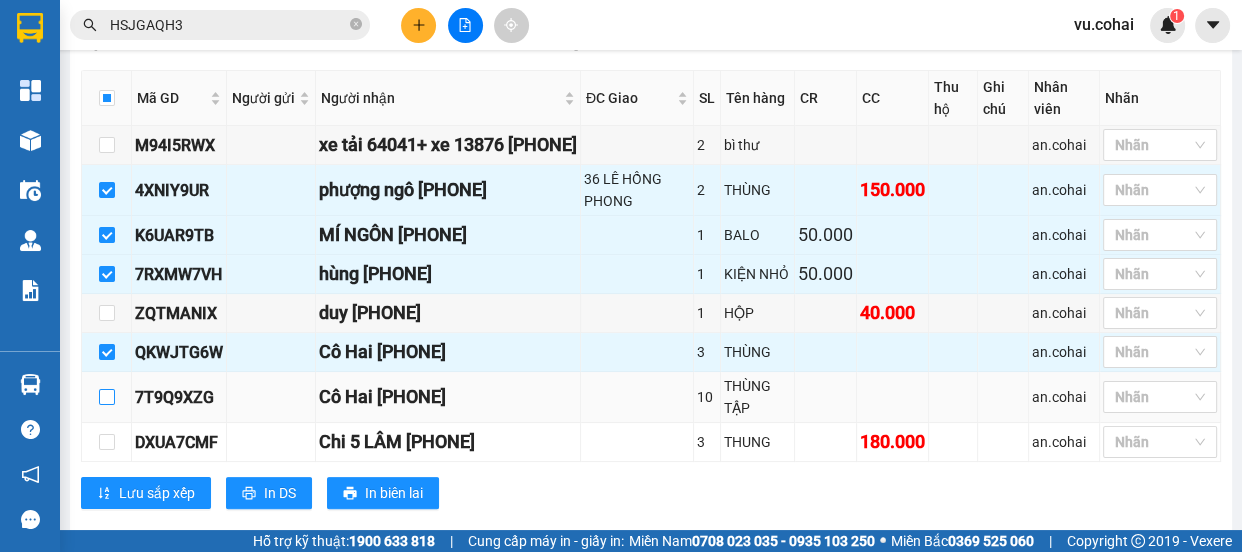 click at bounding box center (107, 397) 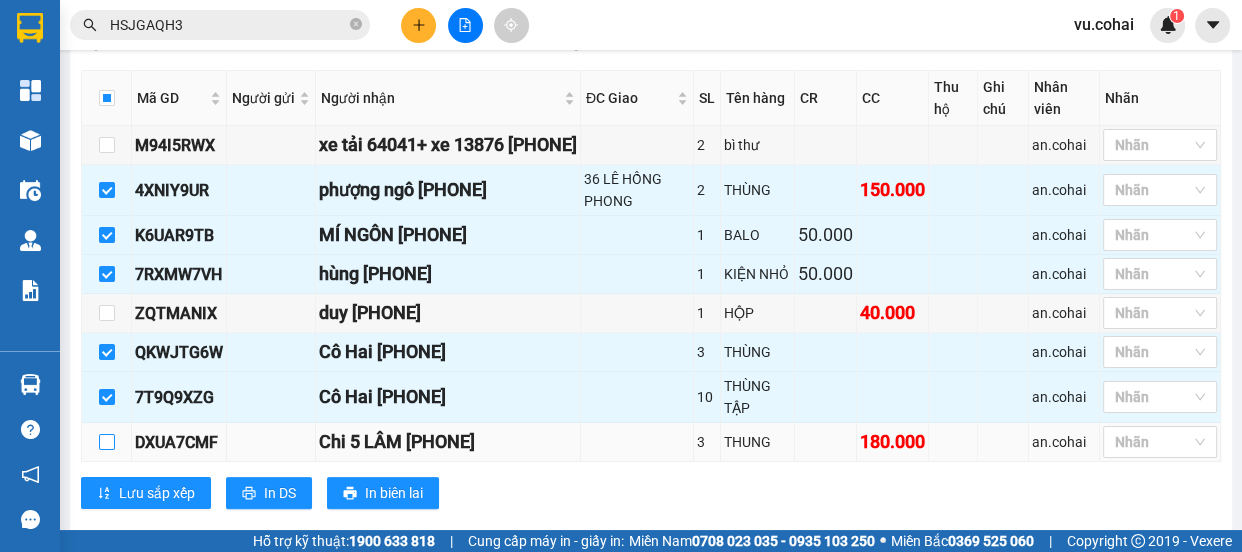 click at bounding box center [107, 442] 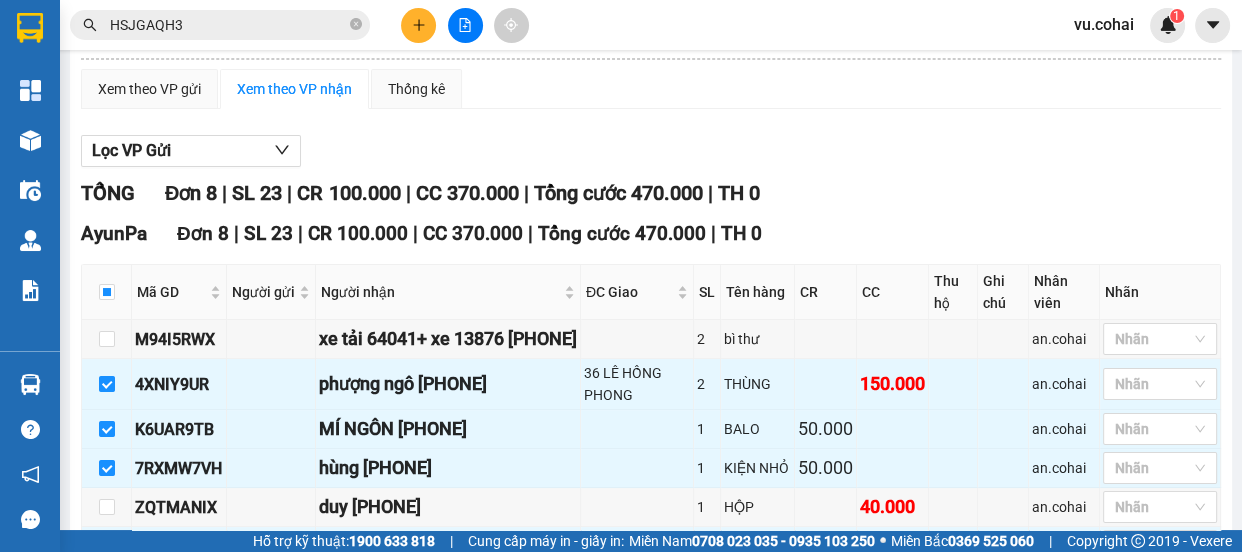 scroll, scrollTop: 0, scrollLeft: 0, axis: both 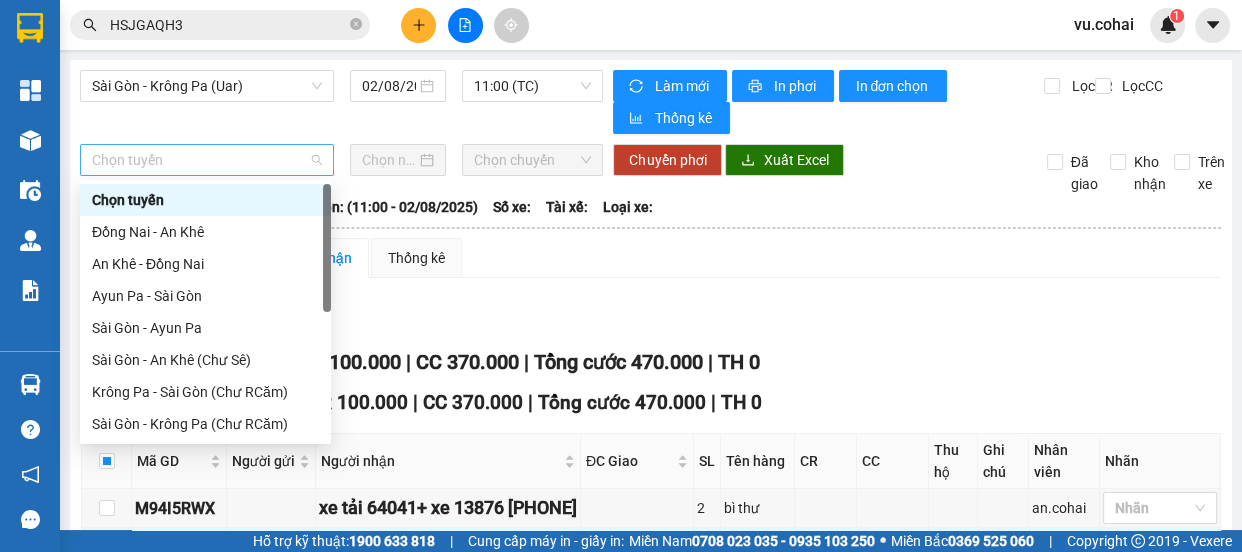 click on "Chọn tuyến" at bounding box center (207, 160) 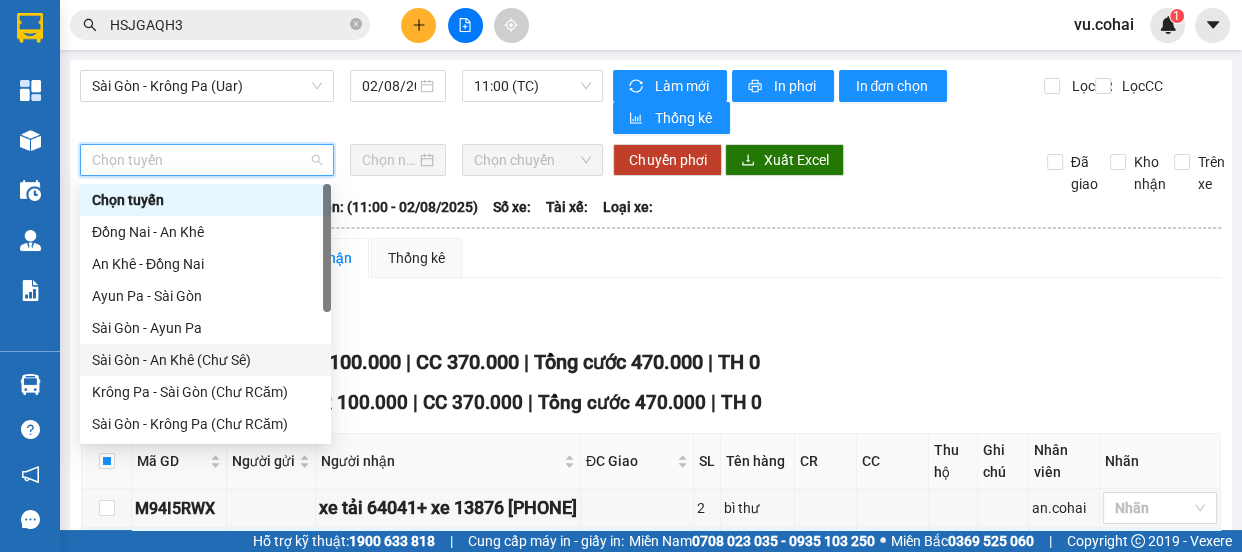 click on "Sài Gòn - An Khê (Chư Sê)" at bounding box center [205, 360] 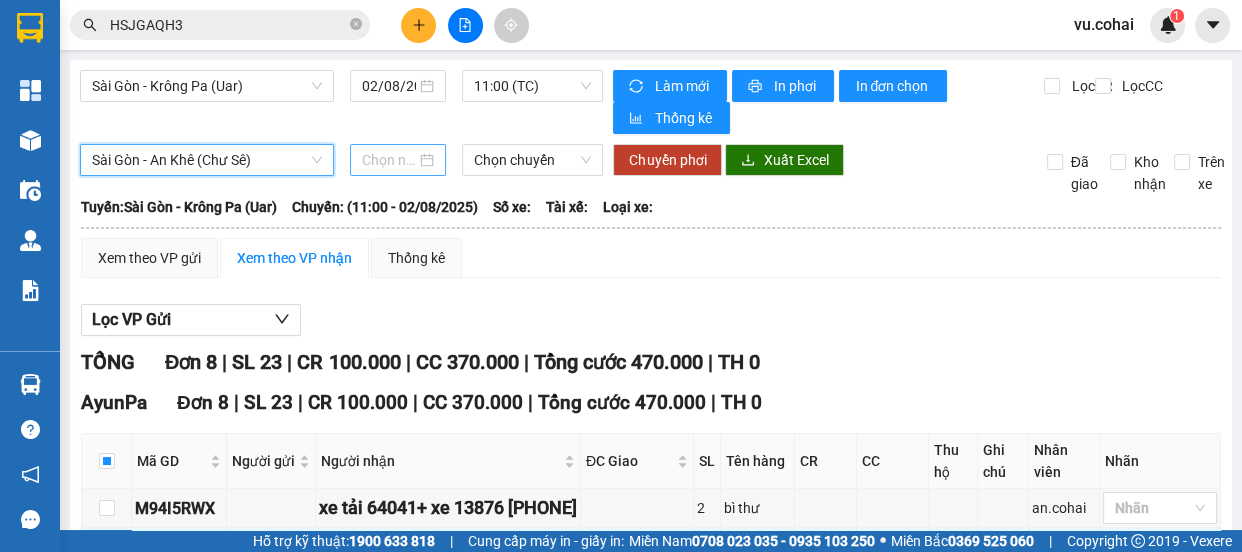 click at bounding box center [389, 160] 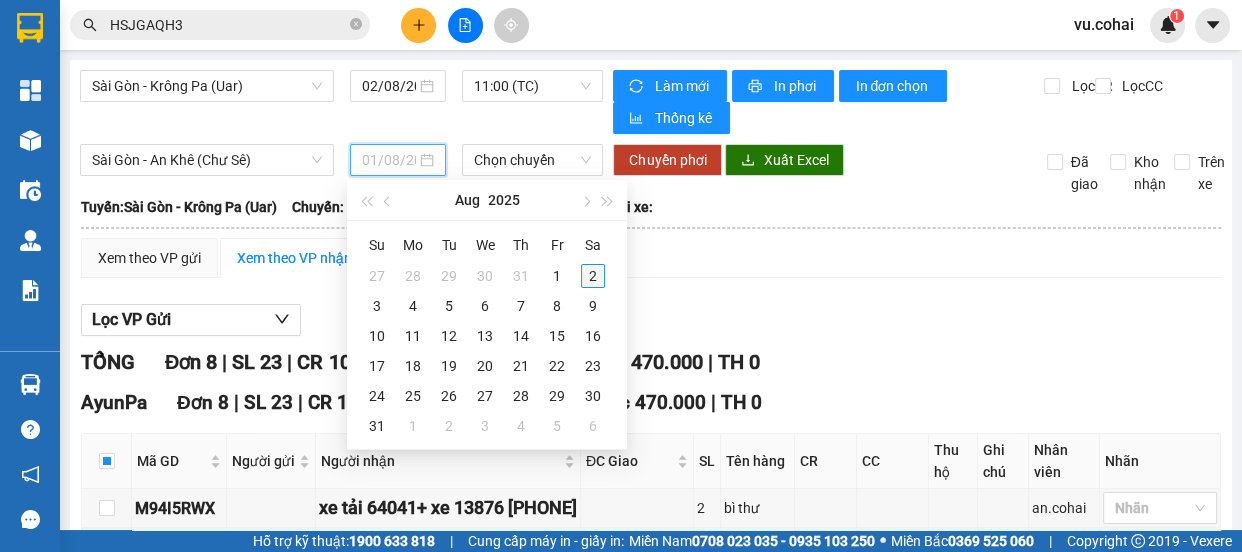 type on "02/08/2025" 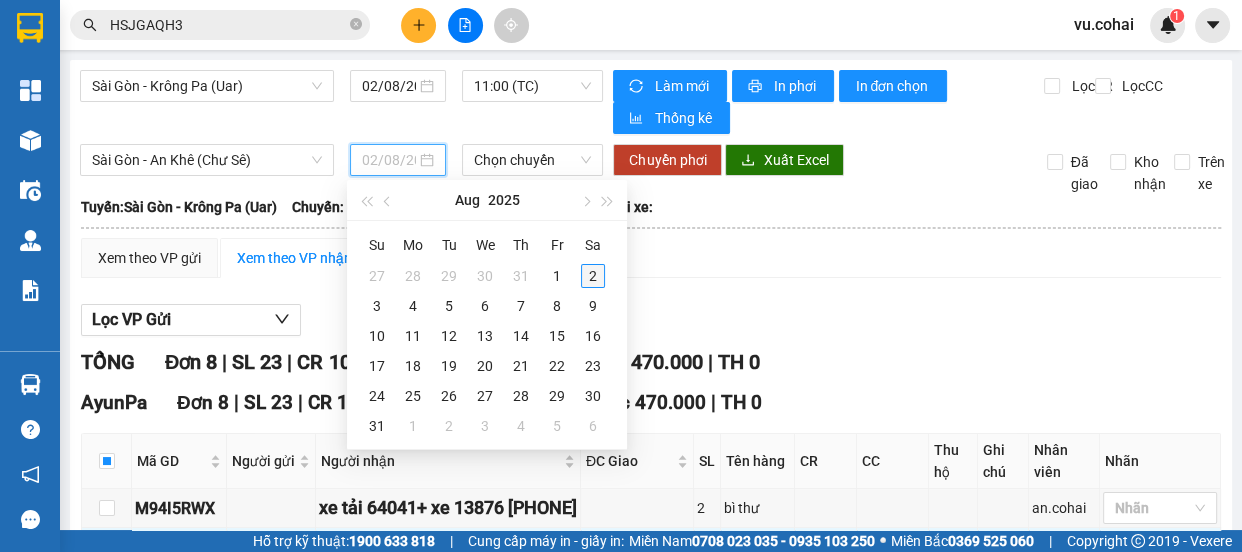 click on "2" at bounding box center (593, 276) 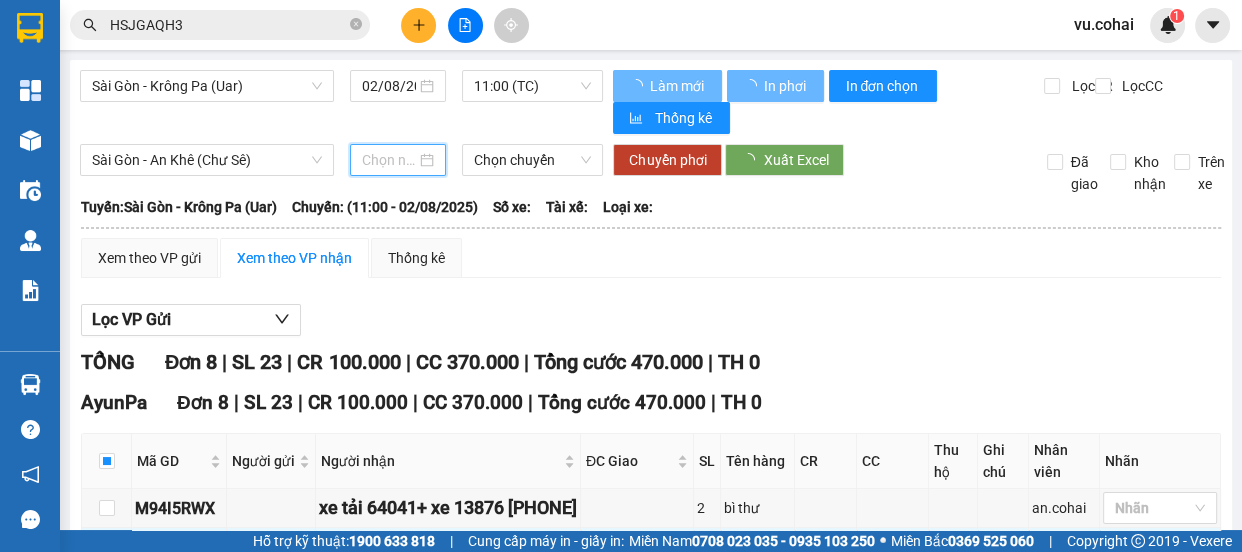 type on "02/08/2025" 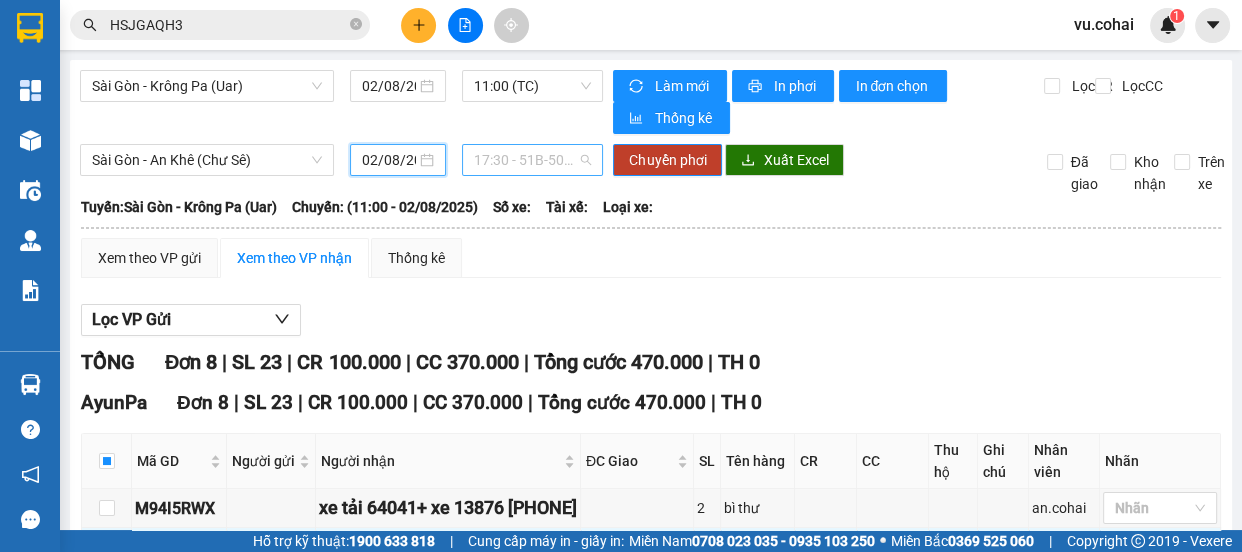 click on "17:30     - 51B-50.482" at bounding box center (532, 160) 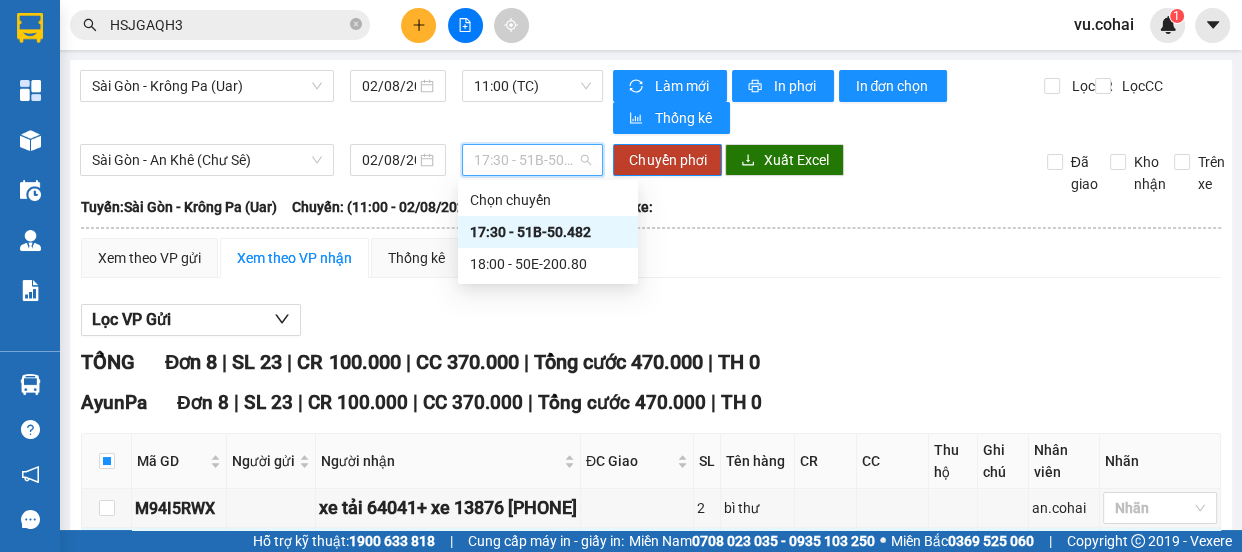 click on "17:30     - 51B-50.482" at bounding box center [548, 232] 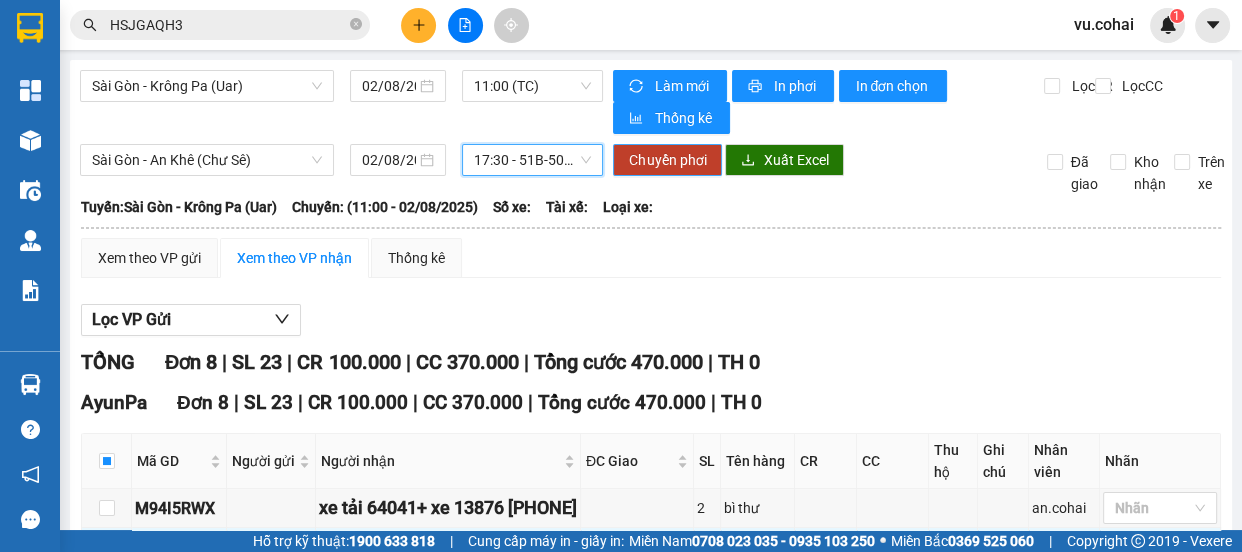click on "Chuyển phơi" at bounding box center [667, 160] 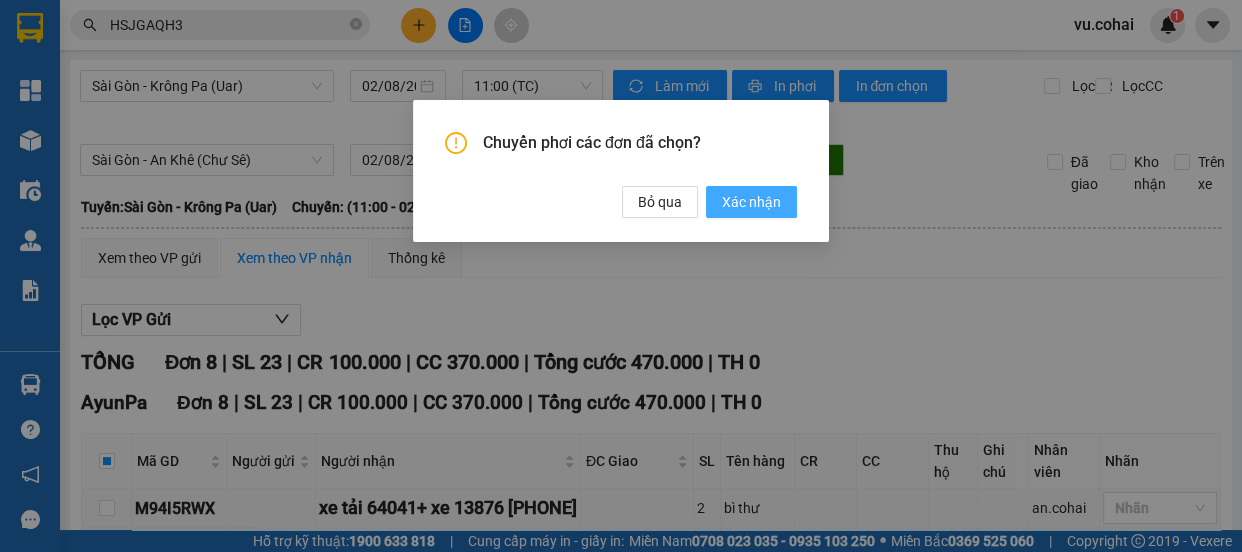 click on "Xác nhận" at bounding box center [751, 202] 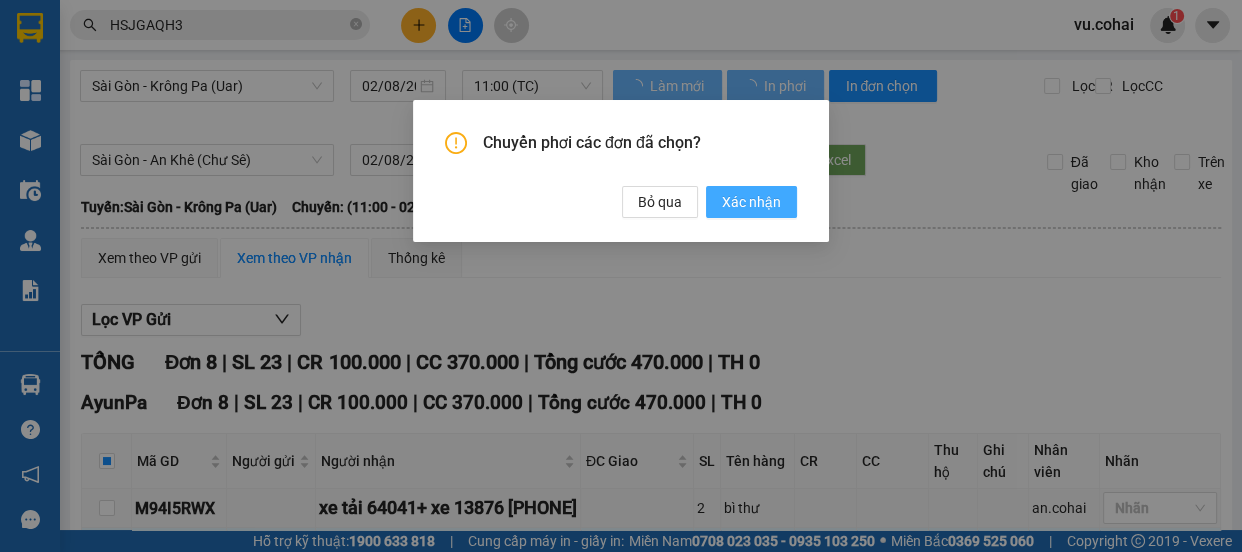 type 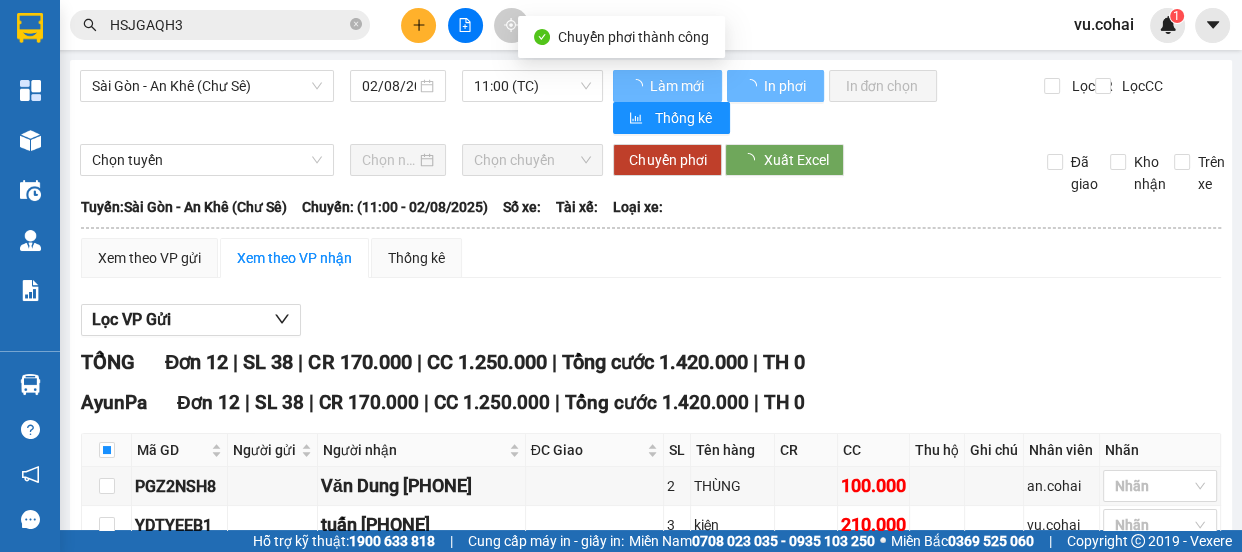 checkbox on "false" 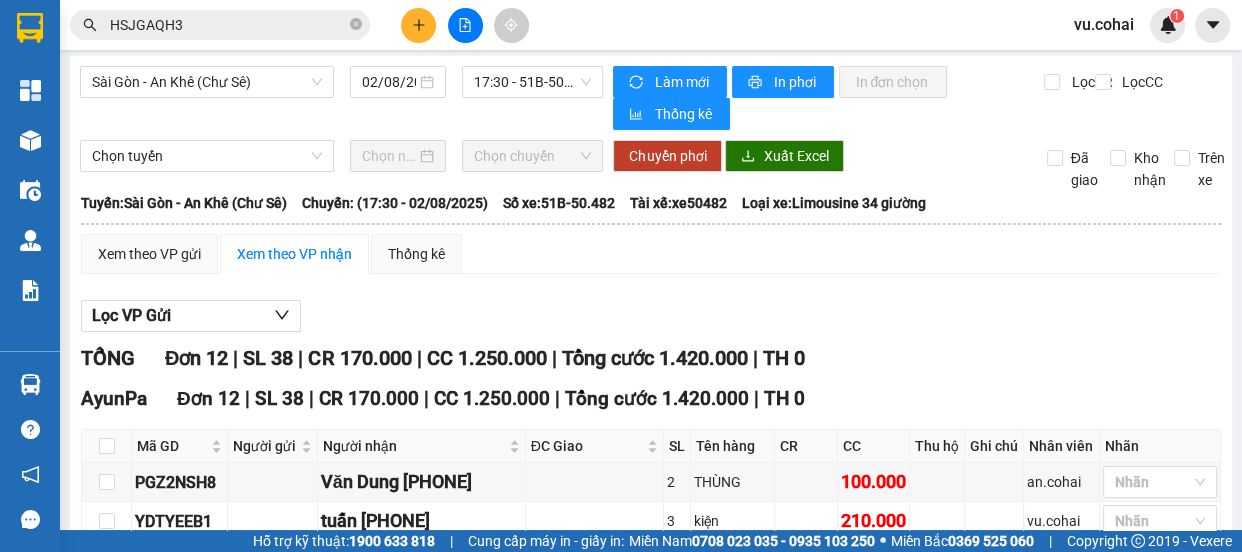 scroll, scrollTop: 0, scrollLeft: 0, axis: both 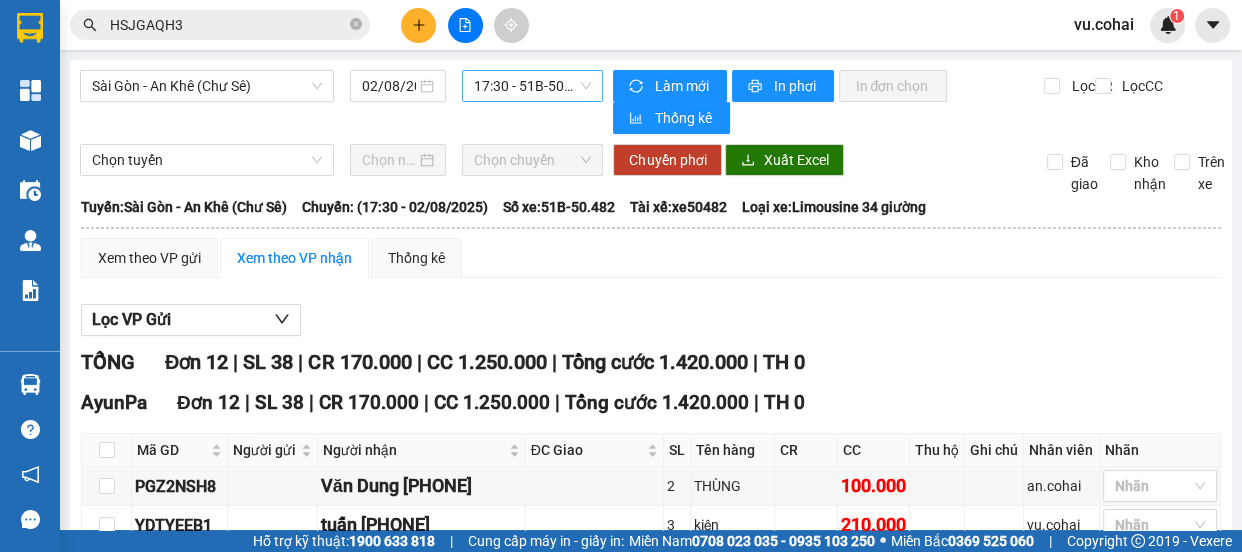 click on "17:30     - 51B-50.482" at bounding box center [532, 86] 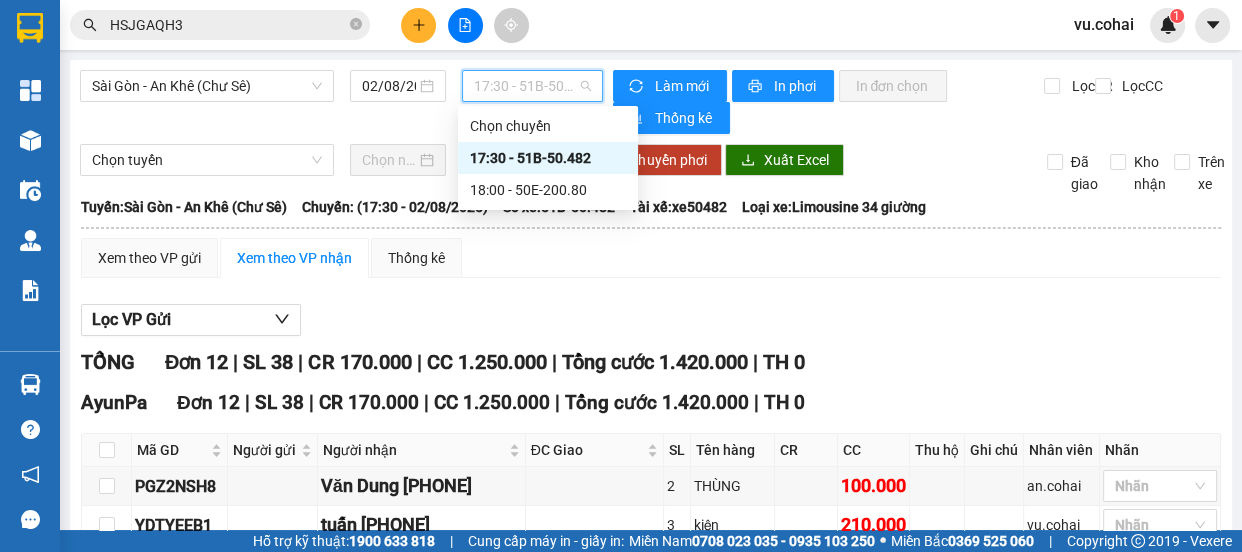 click on "17:30     - 51B-50.482" at bounding box center [548, 158] 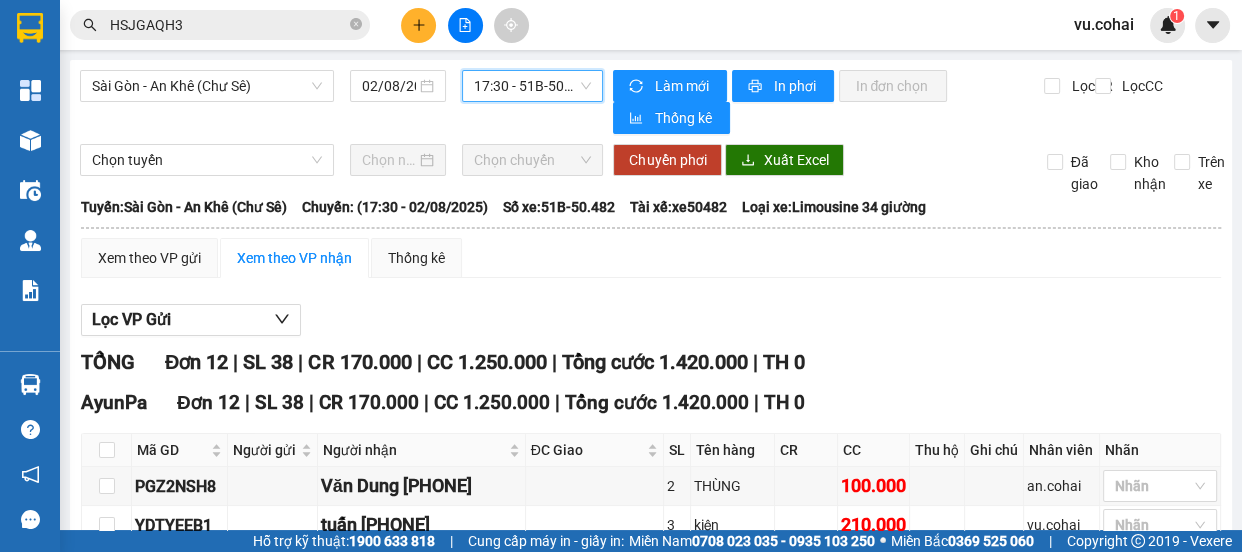 scroll, scrollTop: 0, scrollLeft: 0, axis: both 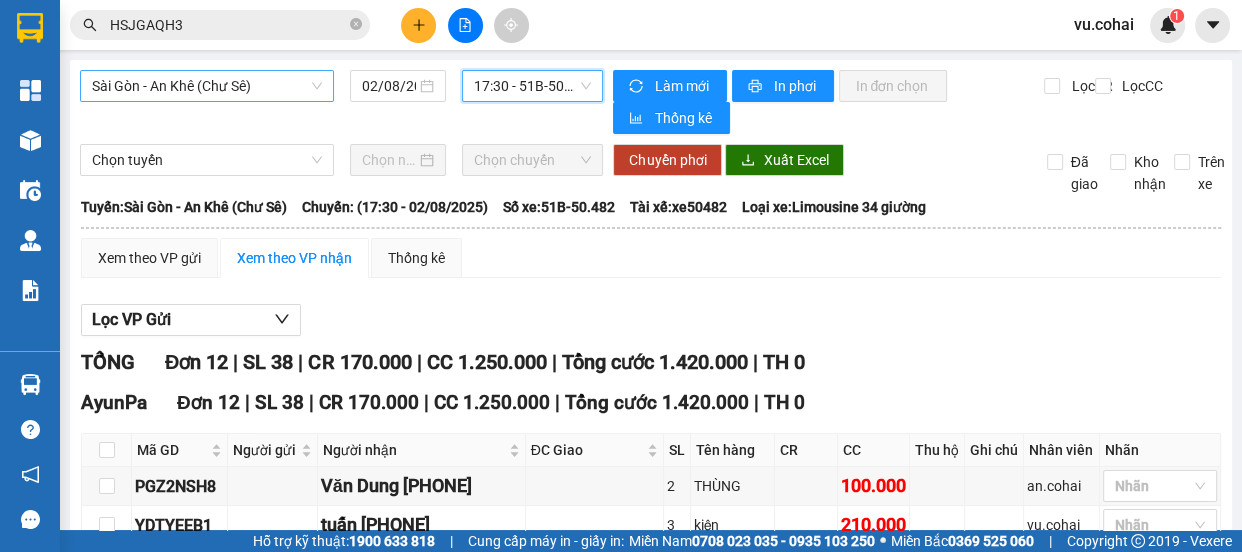click on "Sài Gòn - An Khê (Chư Sê)" at bounding box center (207, 86) 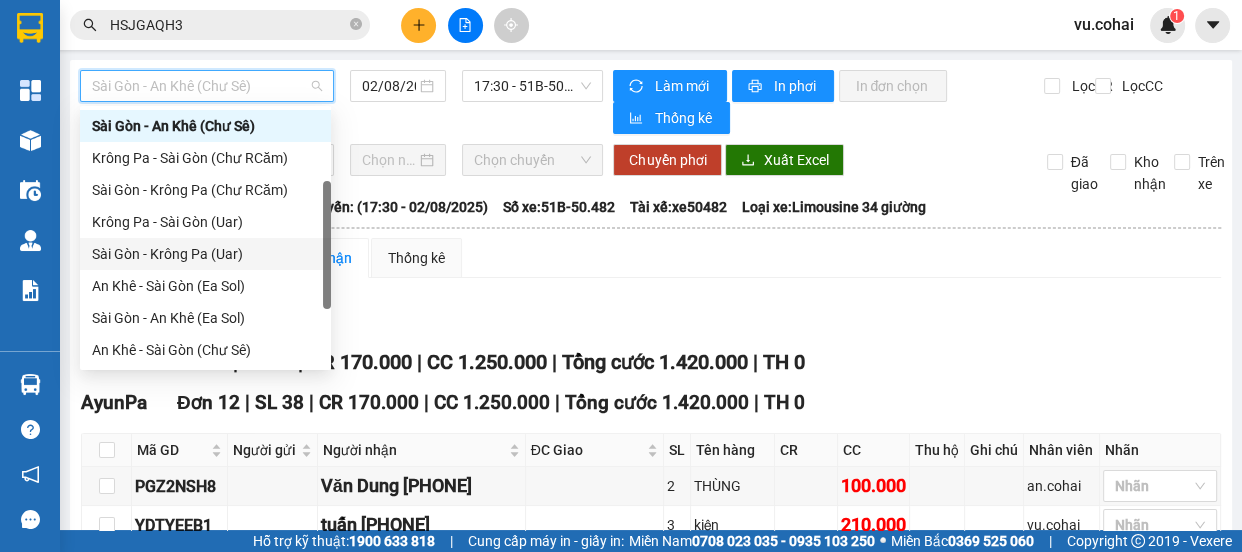 click on "Sài Gòn - Krông Pa (Uar)" at bounding box center [205, 254] 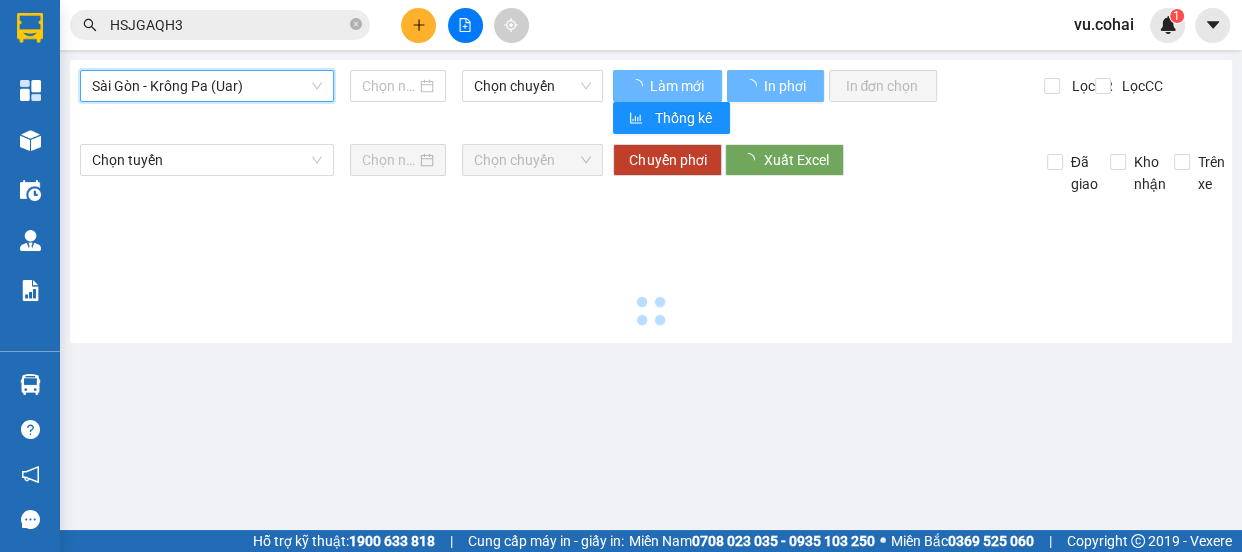 type on "02/08/2025" 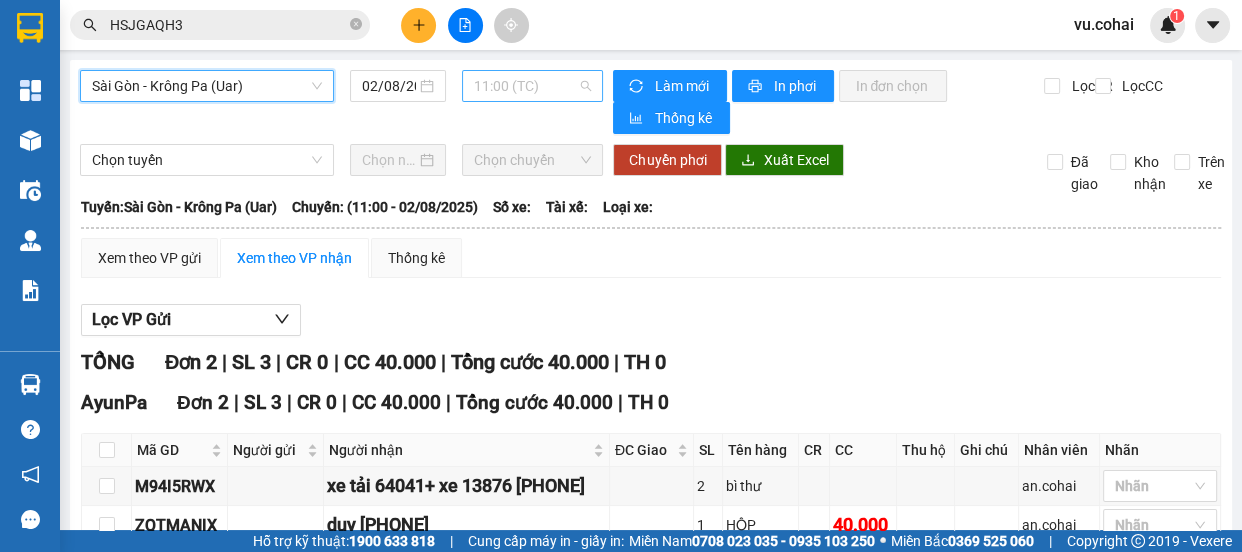 click on "11:00   (TC)" at bounding box center (532, 86) 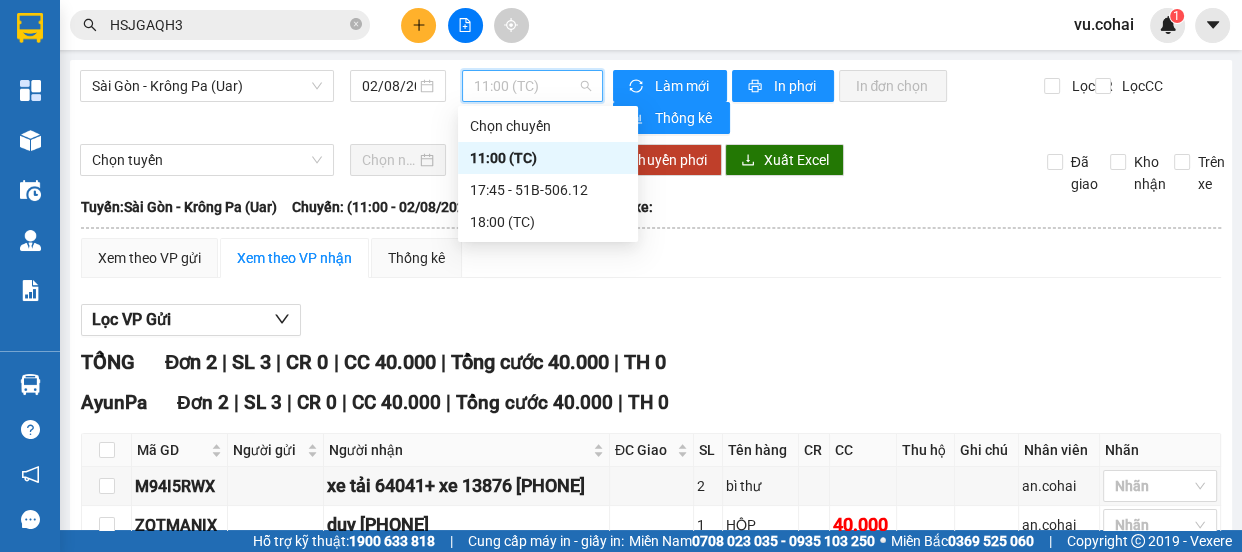 click on "11:00   (TC)" at bounding box center (548, 158) 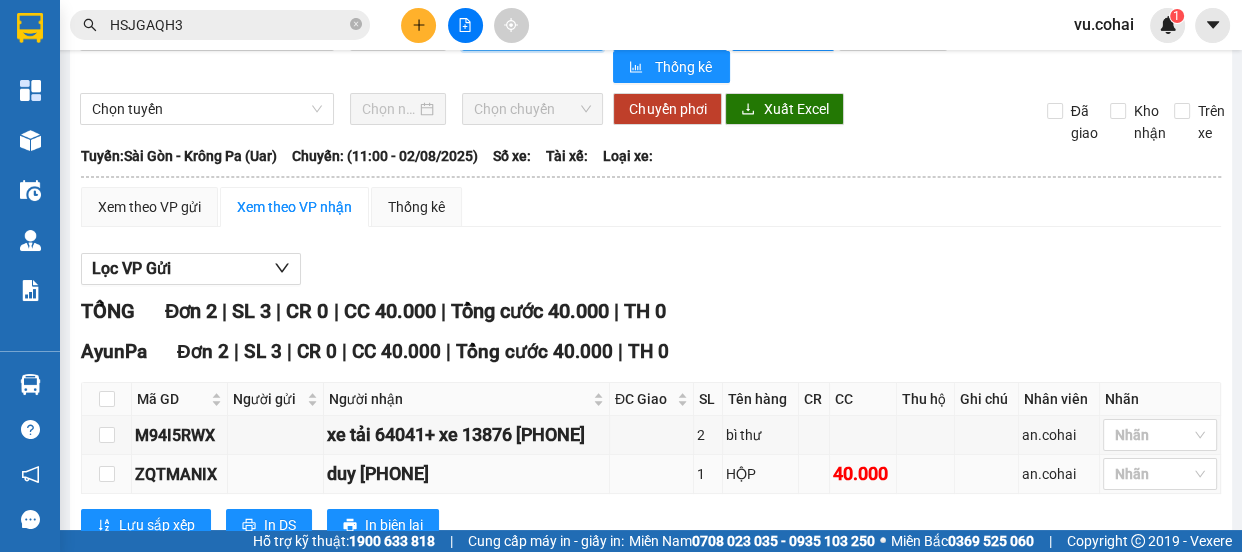 scroll, scrollTop: 117, scrollLeft: 0, axis: vertical 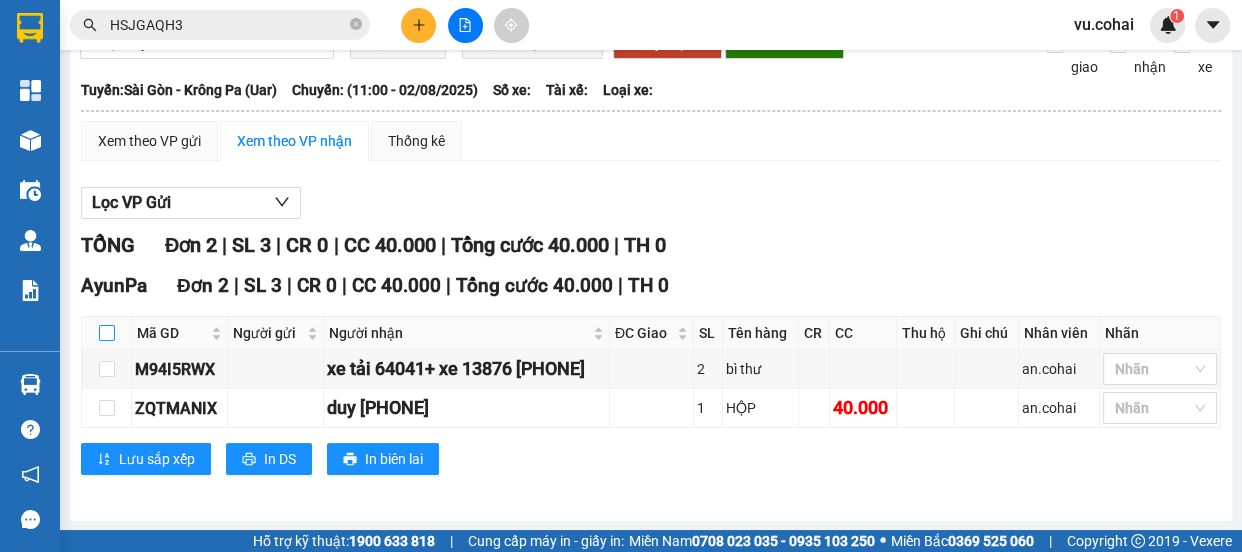 click at bounding box center [107, 333] 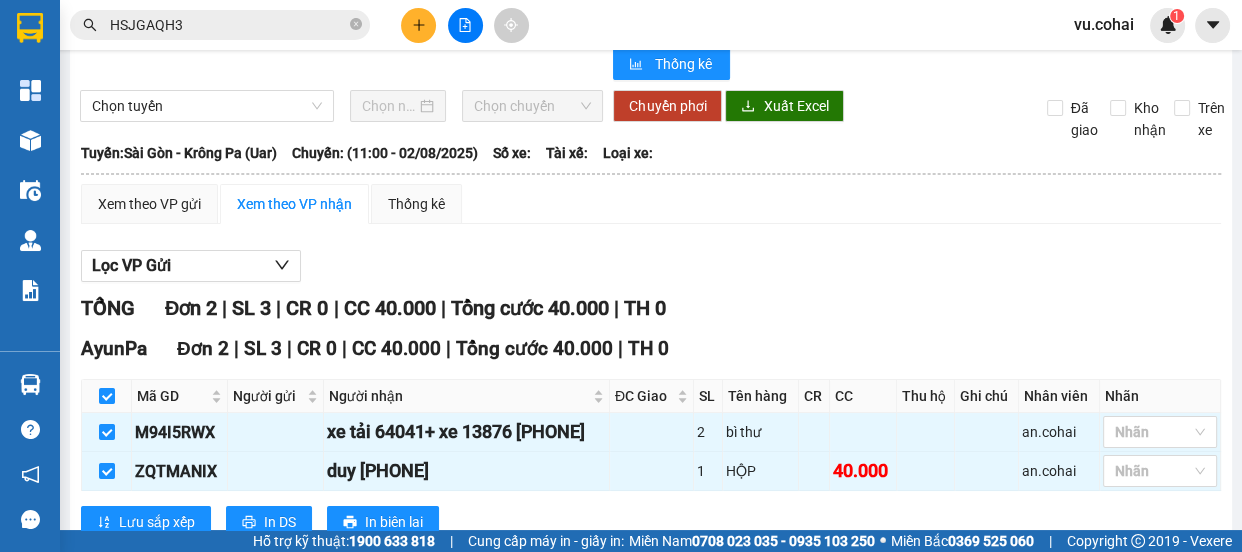 scroll, scrollTop: 0, scrollLeft: 0, axis: both 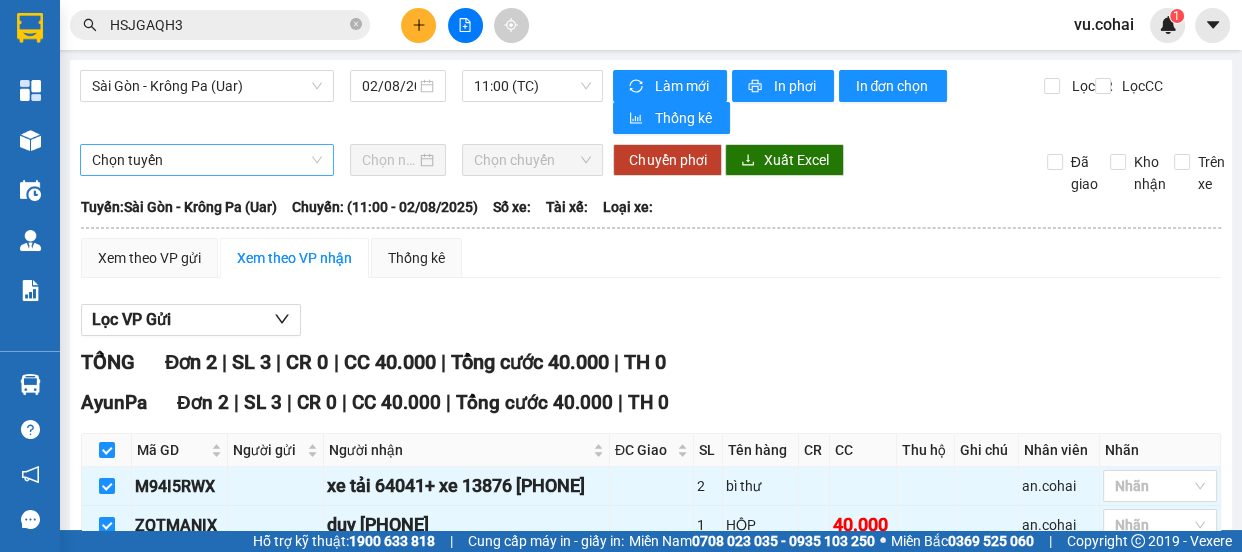 click on "Chọn tuyến" at bounding box center (207, 160) 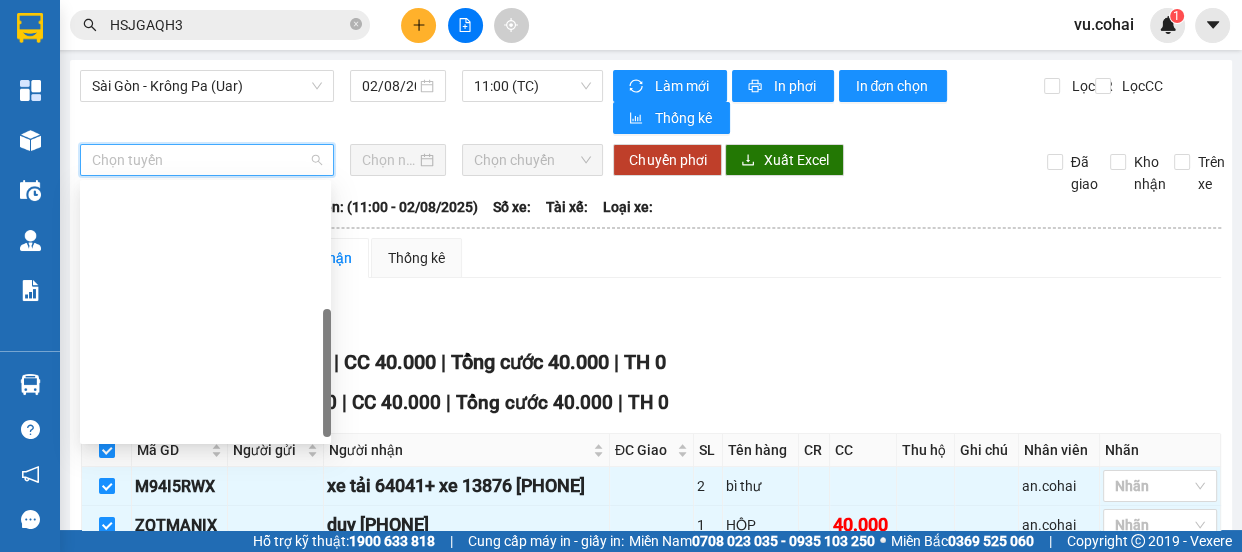 scroll, scrollTop: 287, scrollLeft: 0, axis: vertical 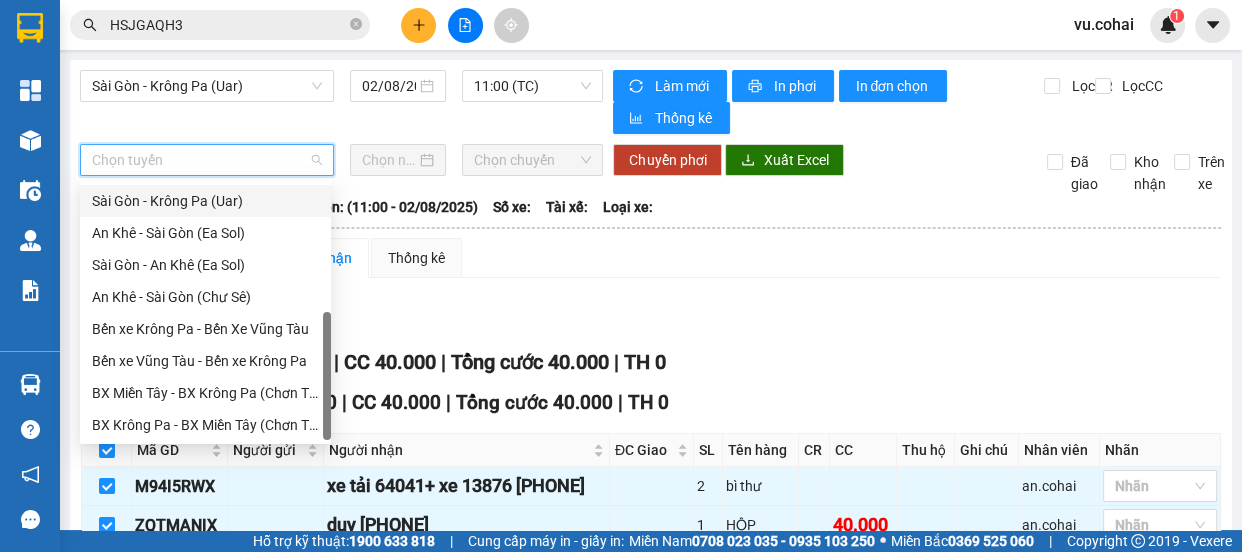 click on "Sài Gòn - Krông Pa (Uar)" at bounding box center (205, 201) 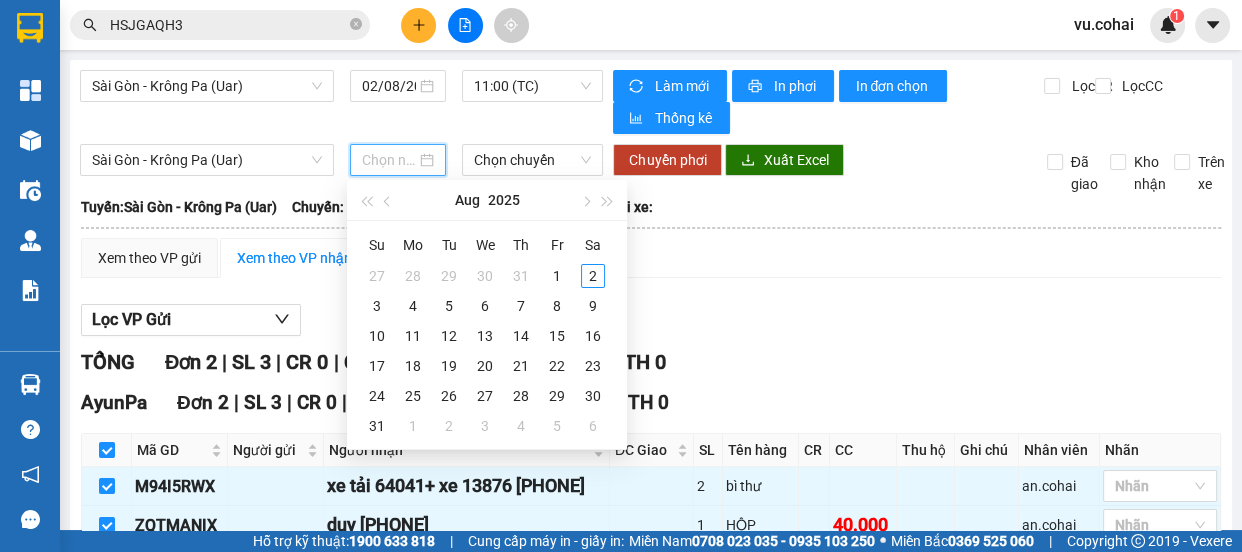 click at bounding box center [389, 160] 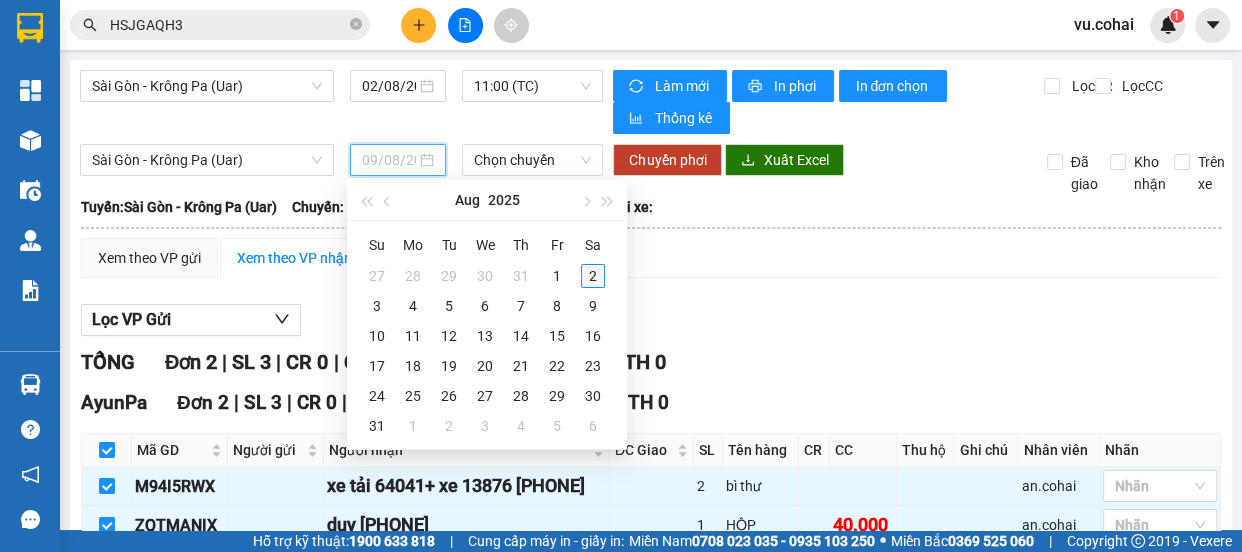 type on "02/08/2025" 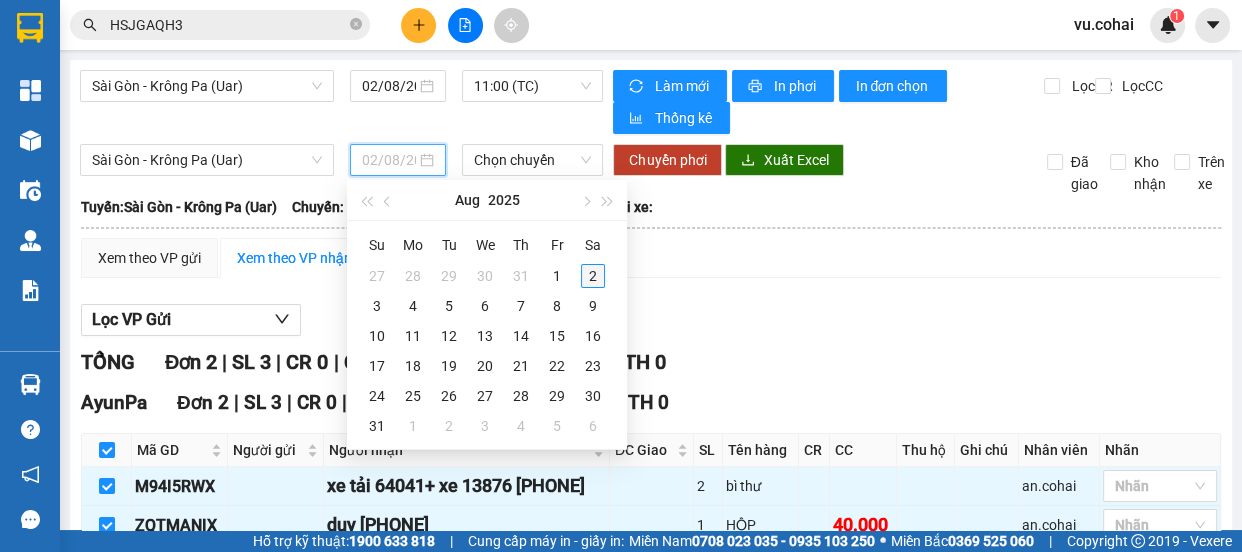 click on "2" at bounding box center [593, 276] 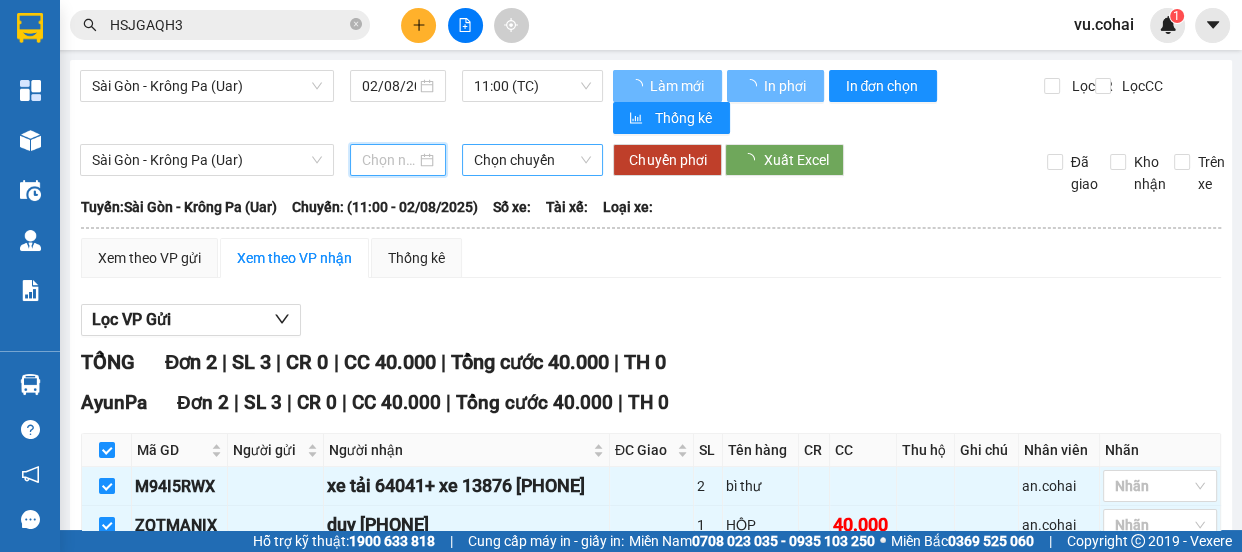 type on "02/08/2025" 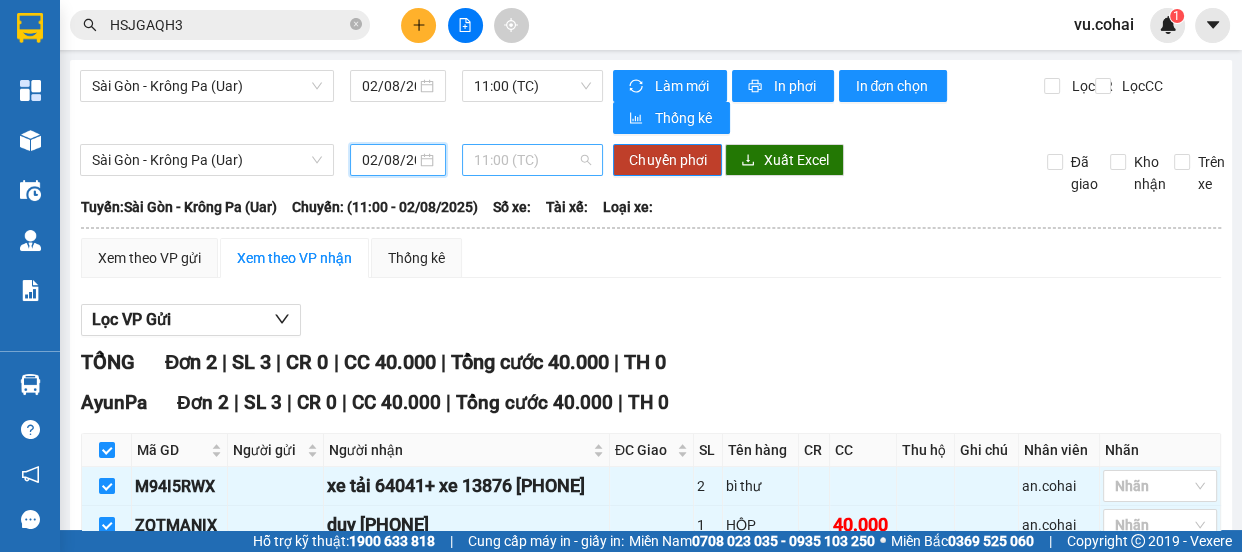 click on "11:00   (TC)" at bounding box center [532, 160] 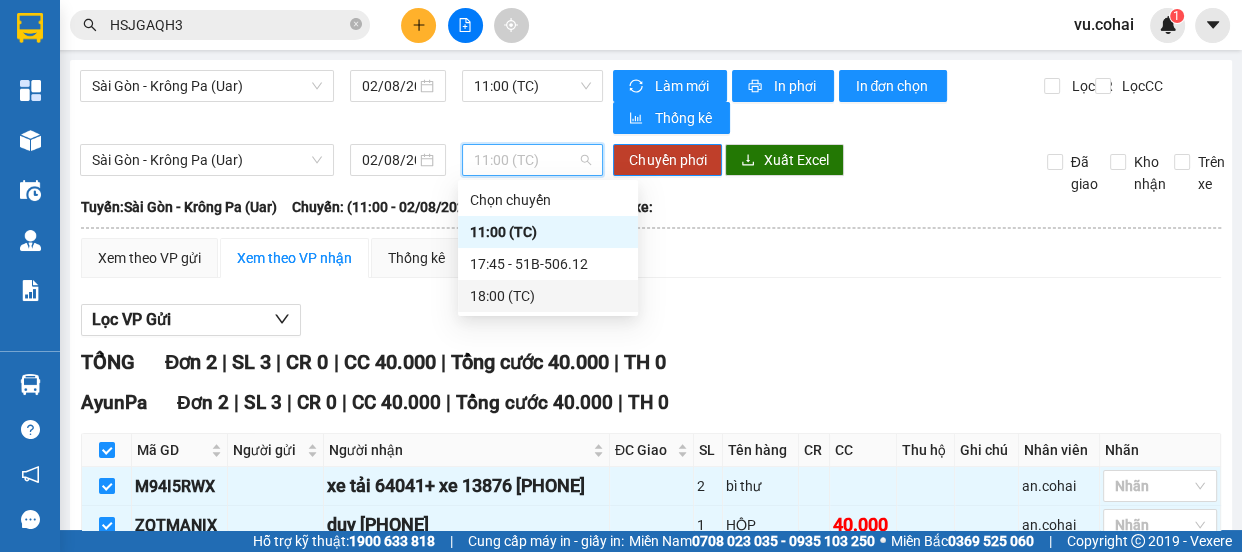click on "18:00   (TC)" at bounding box center [548, 296] 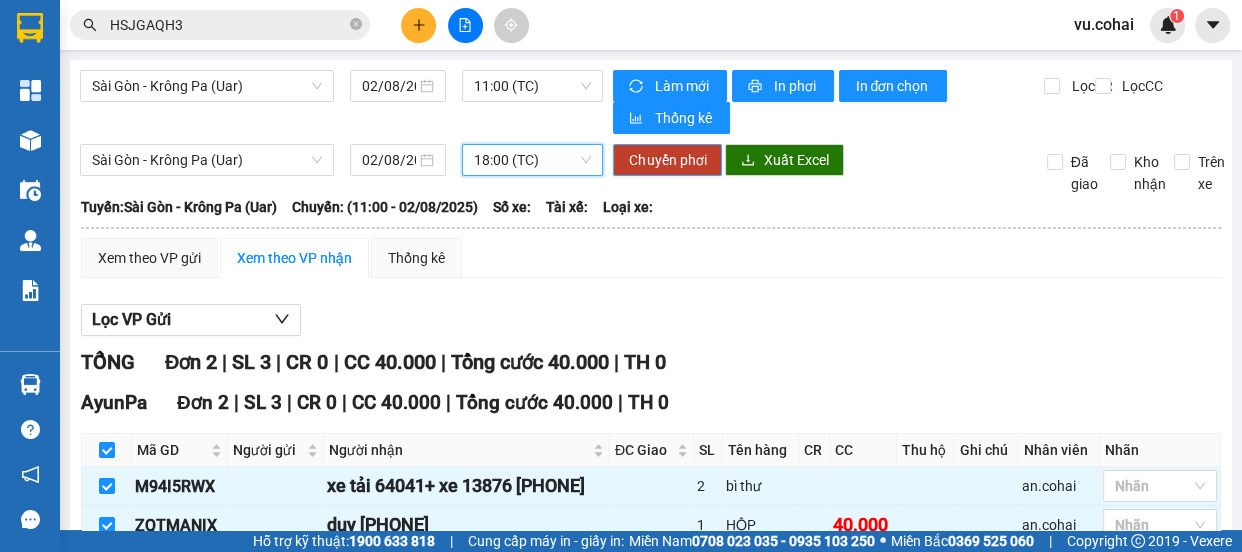 click on "Chuyển phơi" at bounding box center (667, 160) 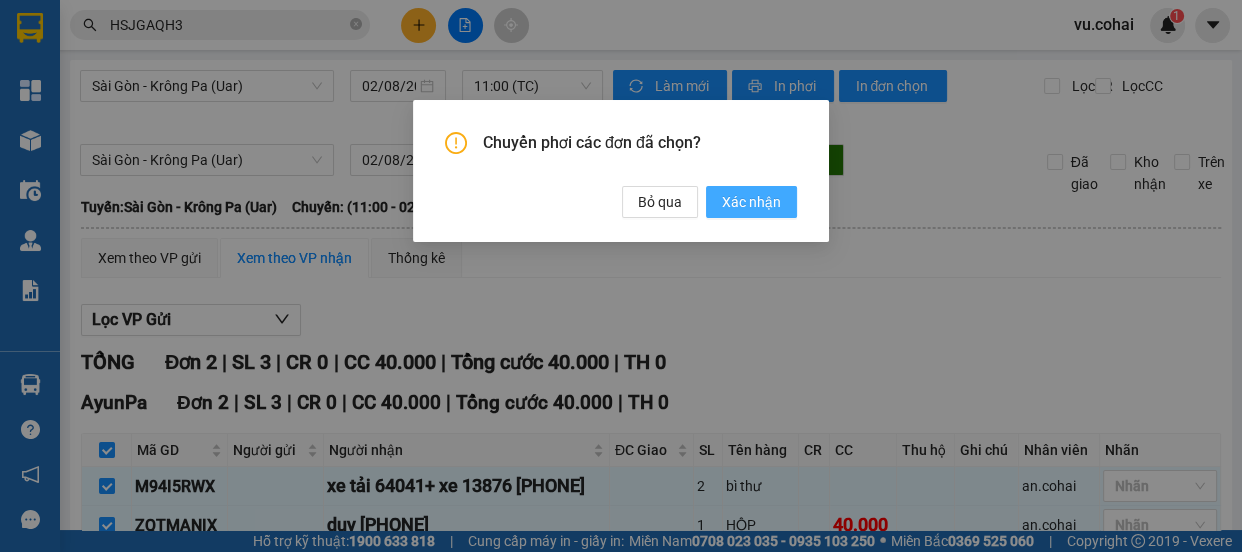 click on "Xác nhận" at bounding box center [751, 202] 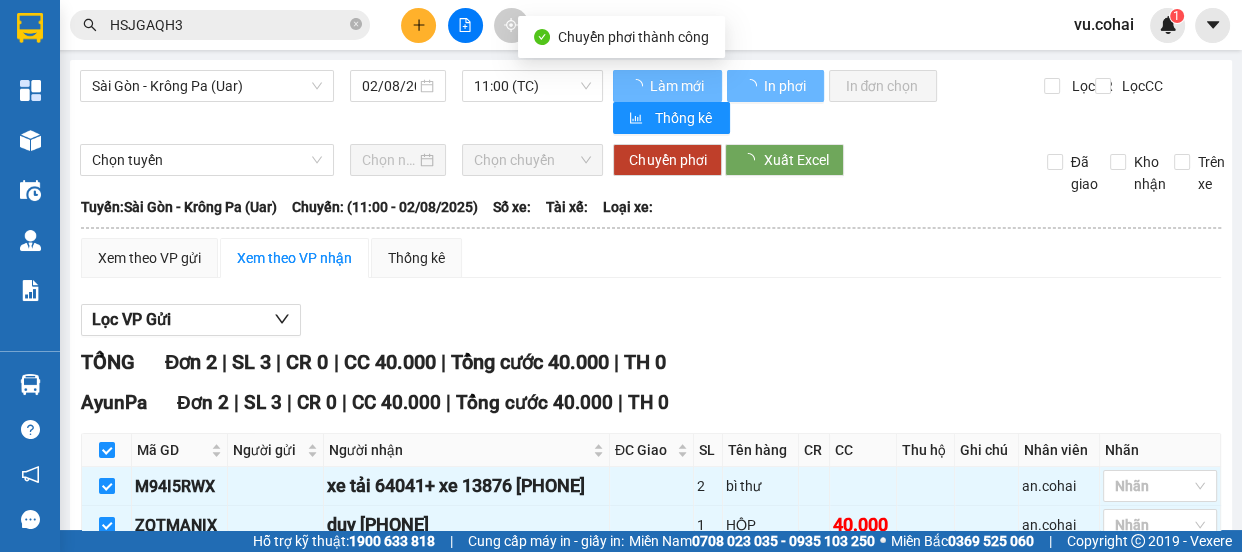 checkbox on "false" 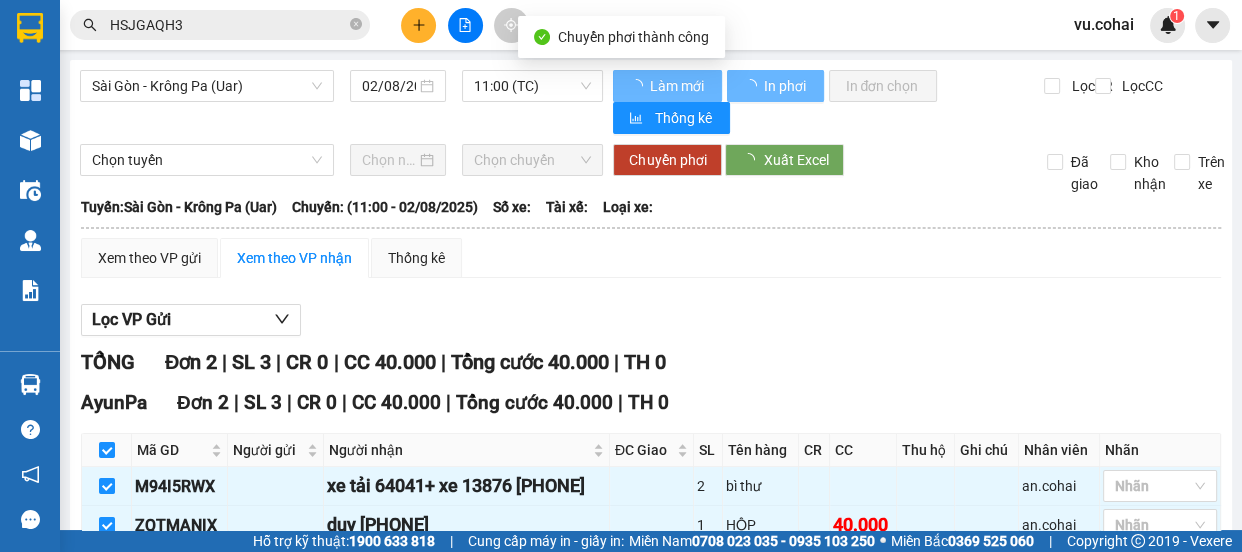 checkbox on "false" 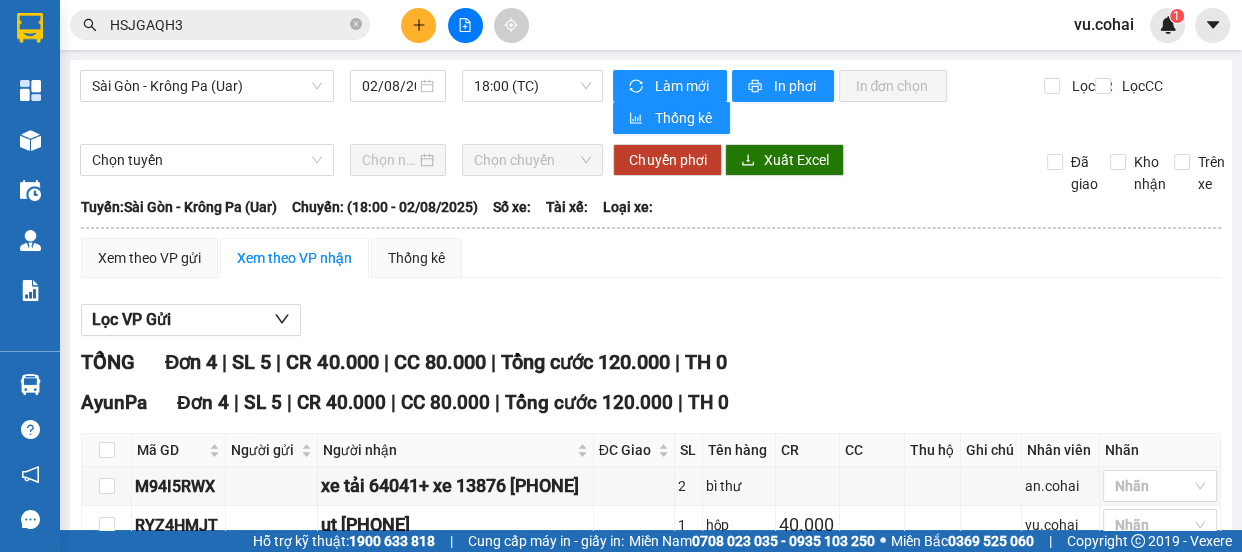 click at bounding box center [418, 25] 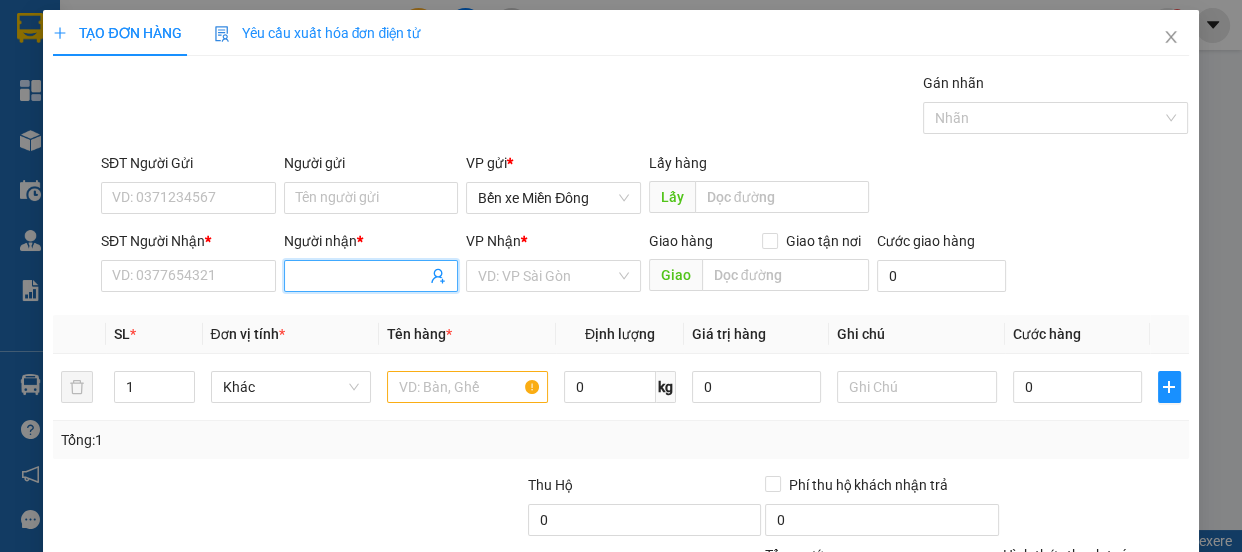 click on "Người nhận  *" at bounding box center (361, 276) 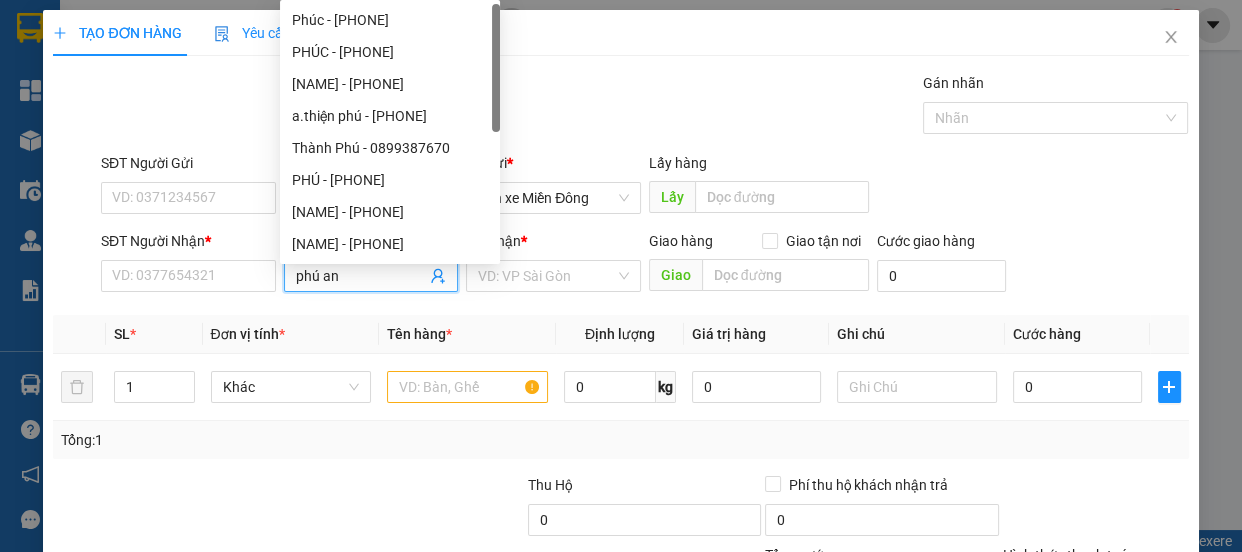 type on "phú anh" 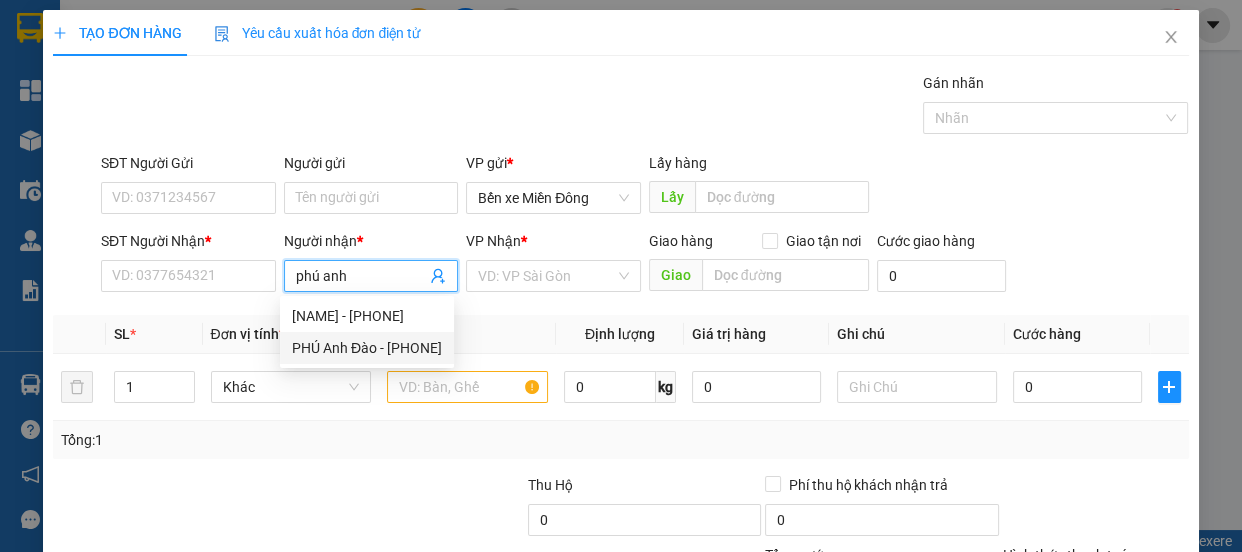 click on "PHÚ Anh Đào - [PHONE]" at bounding box center (367, 348) 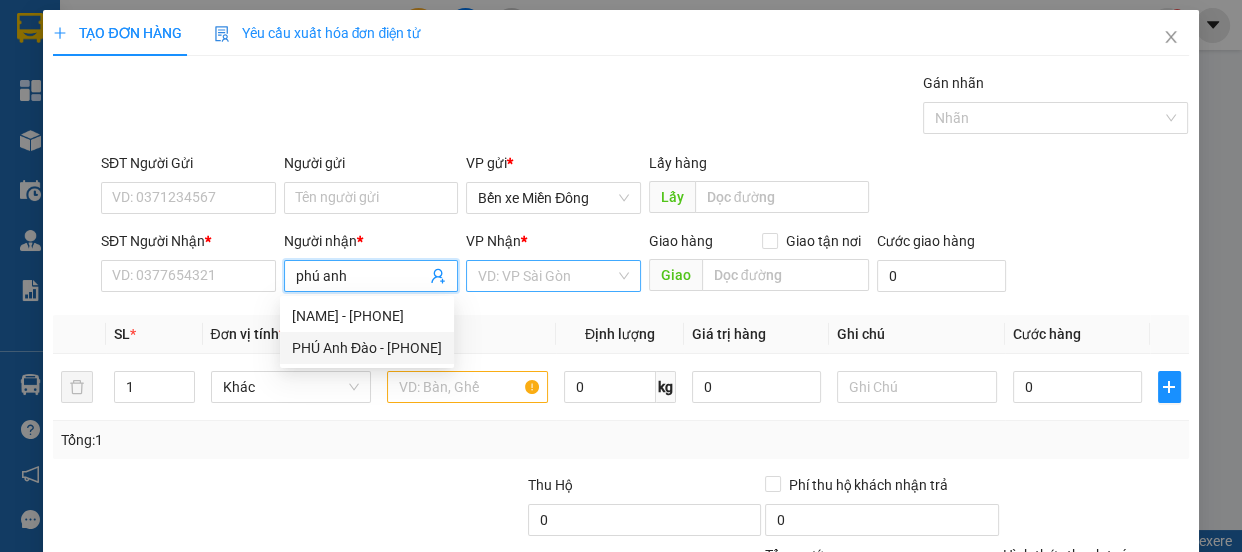 type on "0349574738" 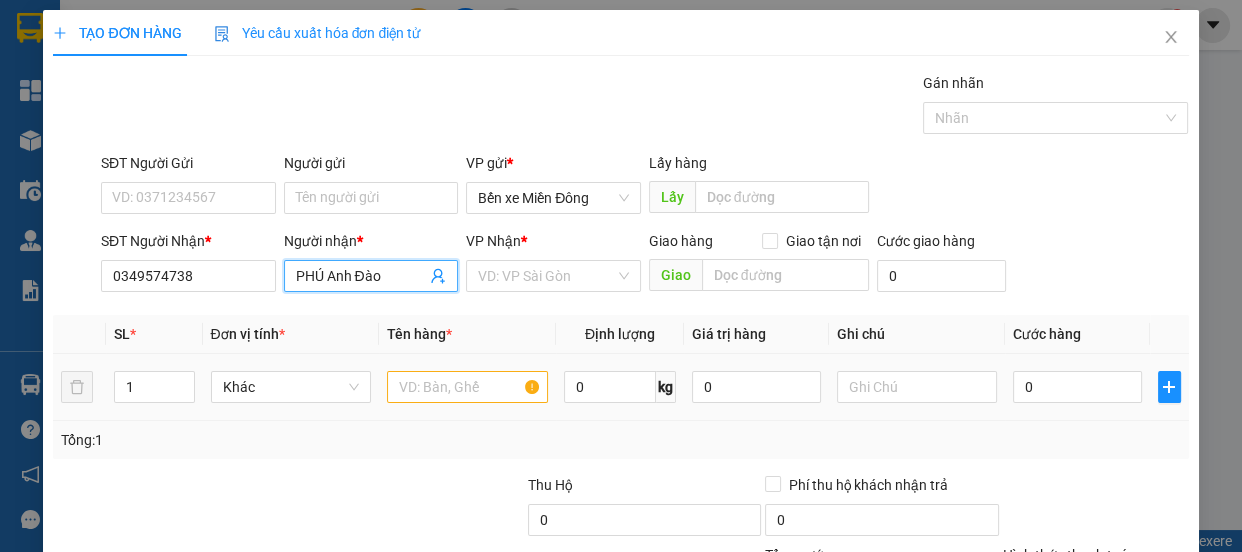 type on "PHÚ Anh Đào" 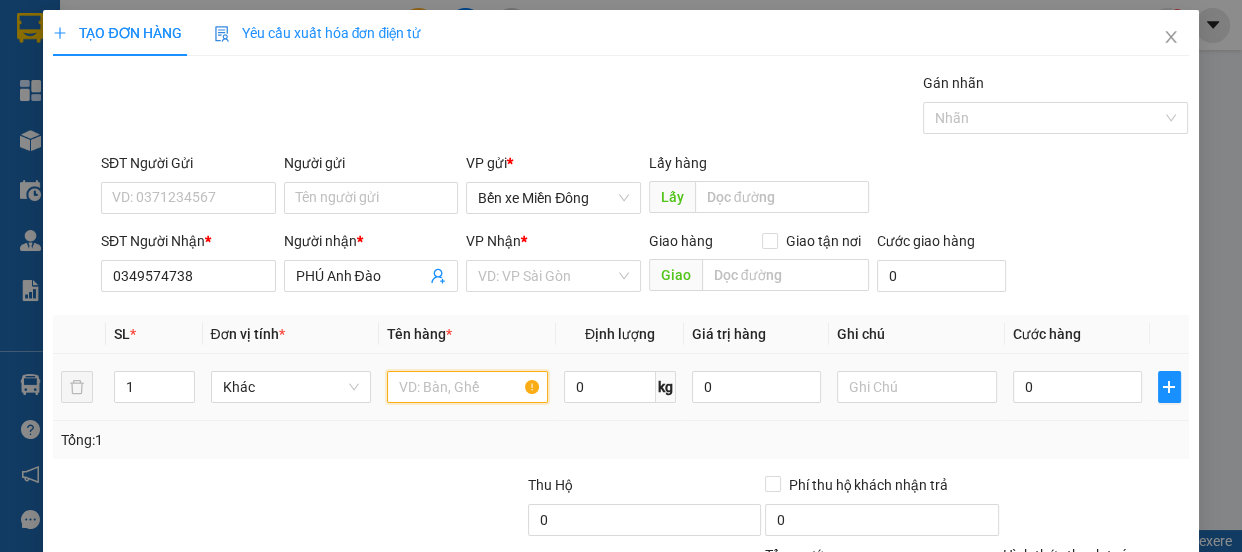 click at bounding box center (467, 387) 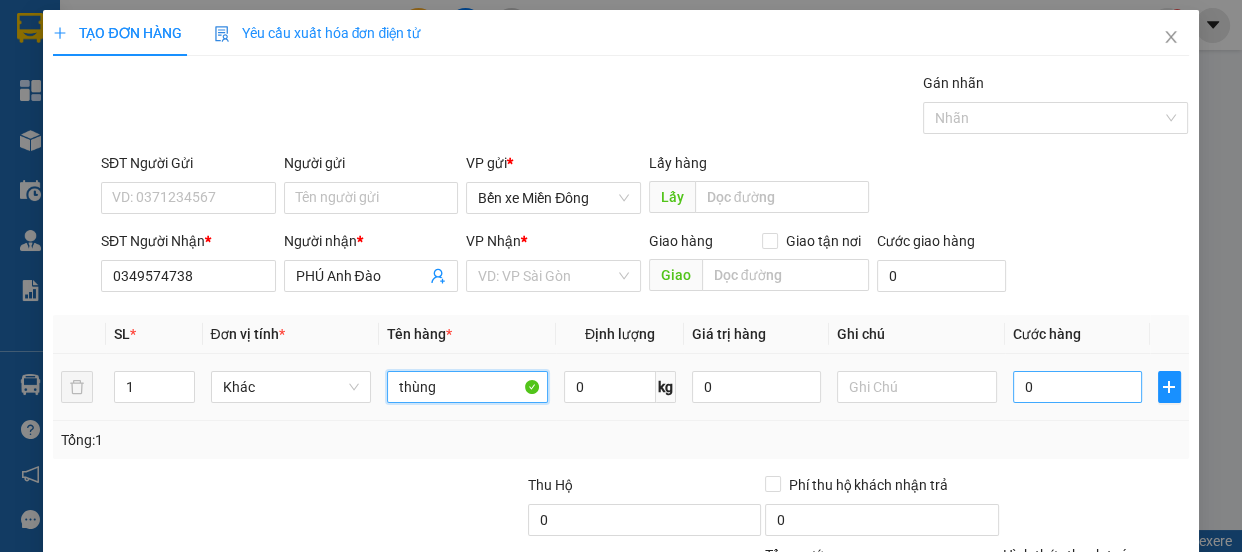 type on "thùng" 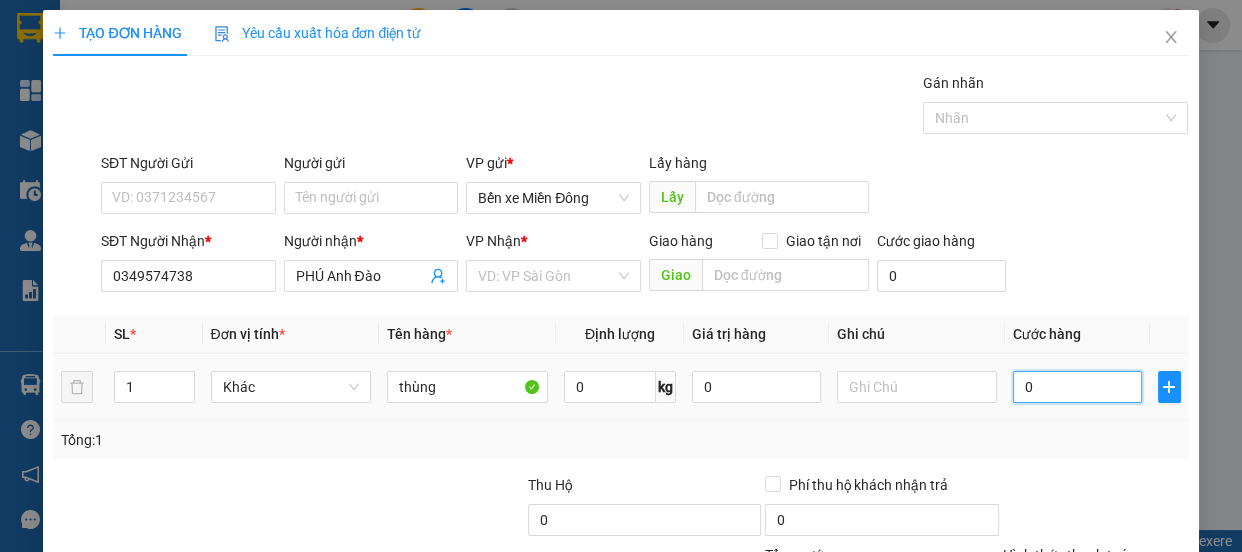 click on "0" at bounding box center (1077, 387) 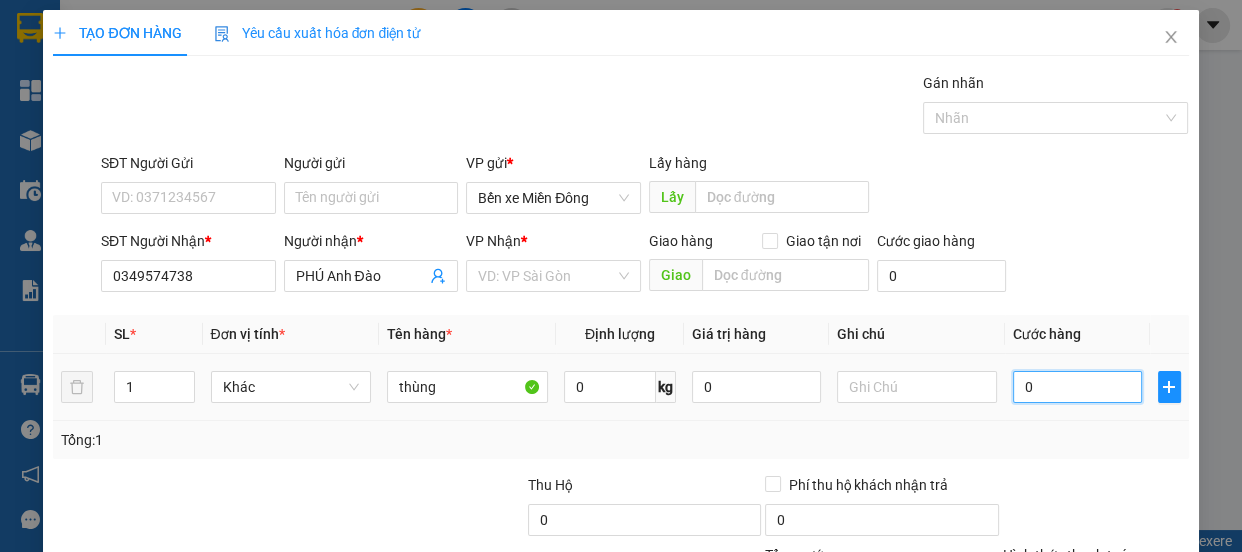 click on "0" at bounding box center (1077, 387) 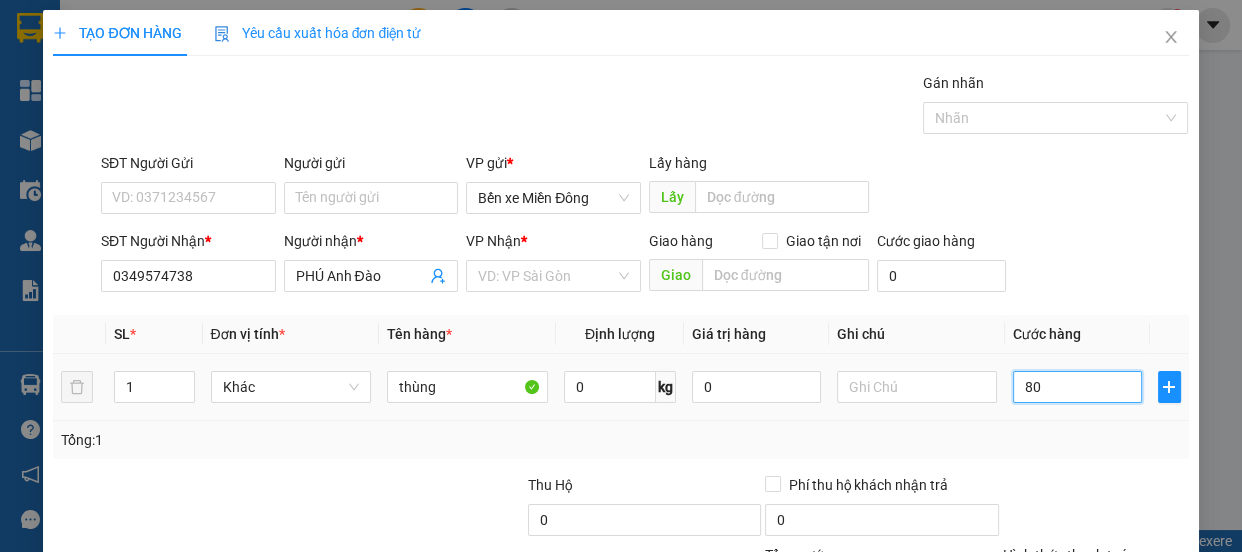 type on "80" 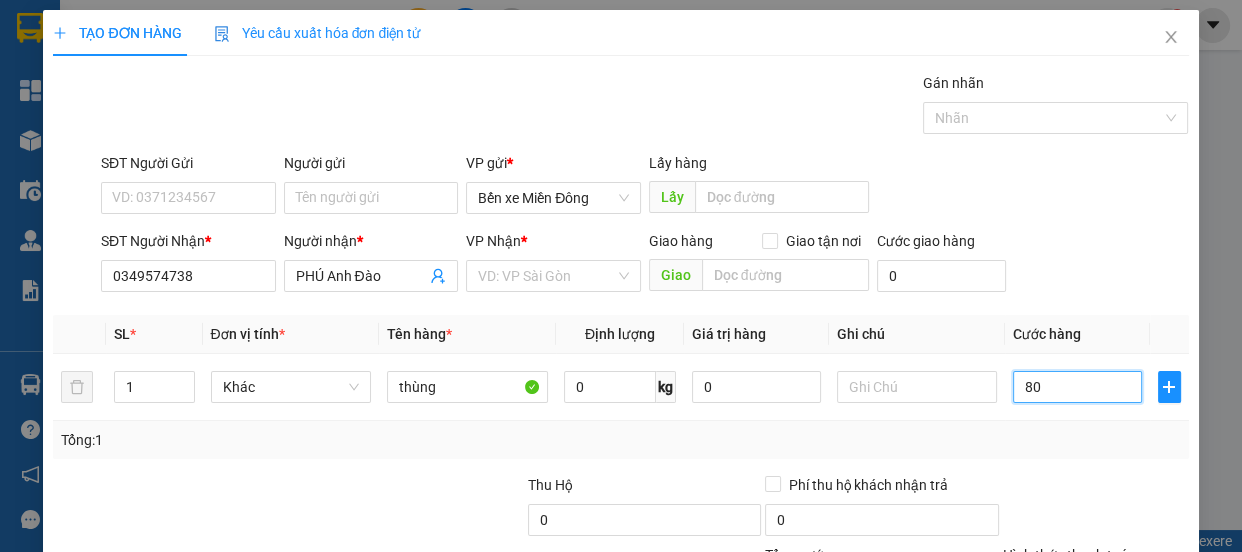 type on "0" 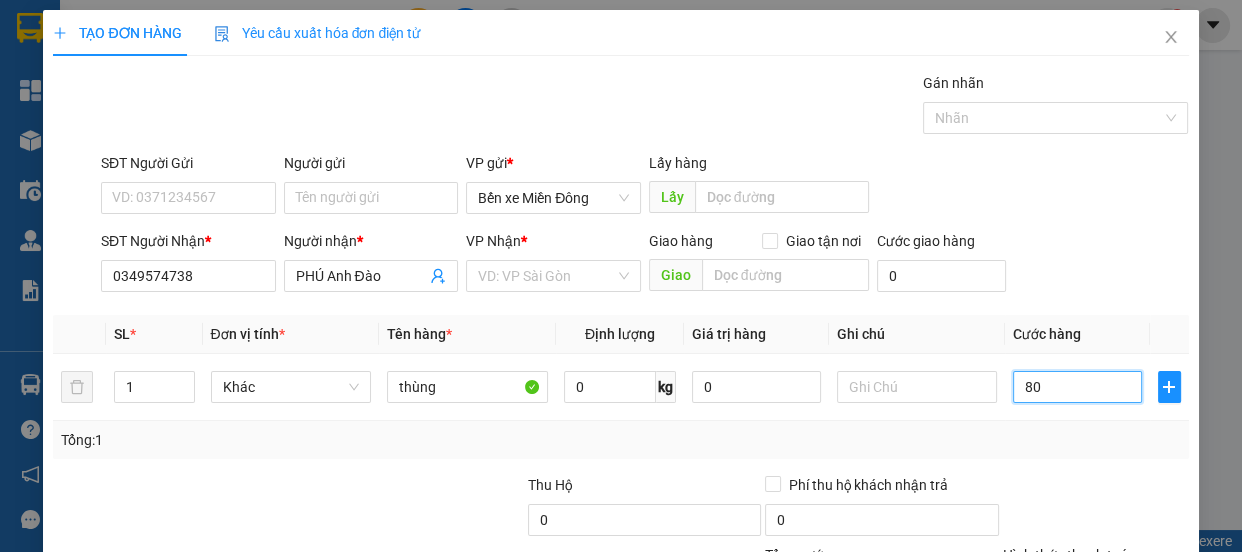 type on "0" 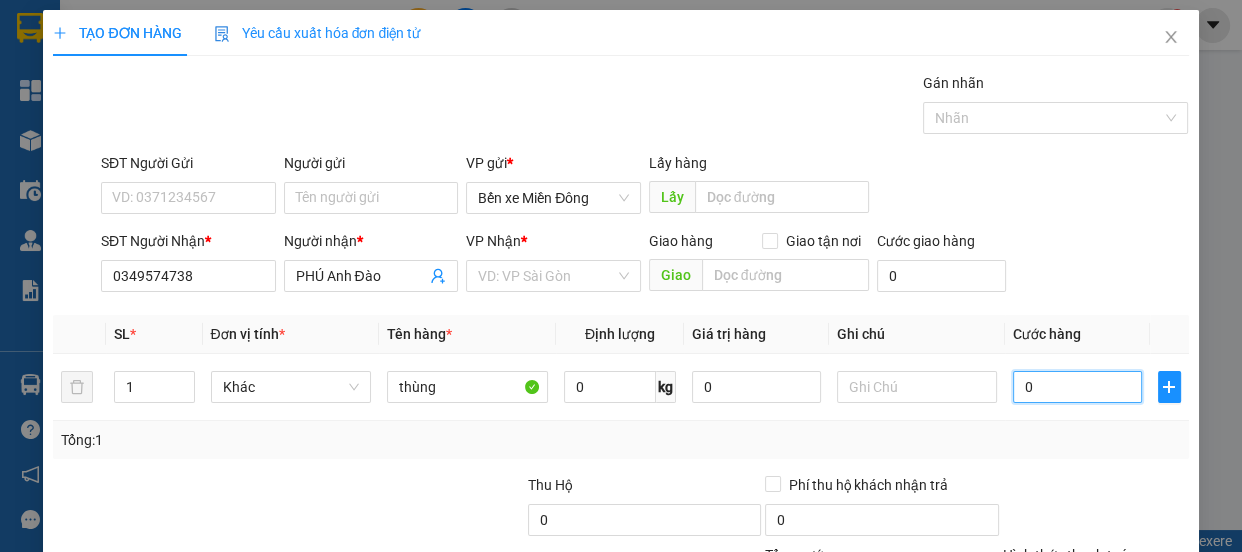 type on "70" 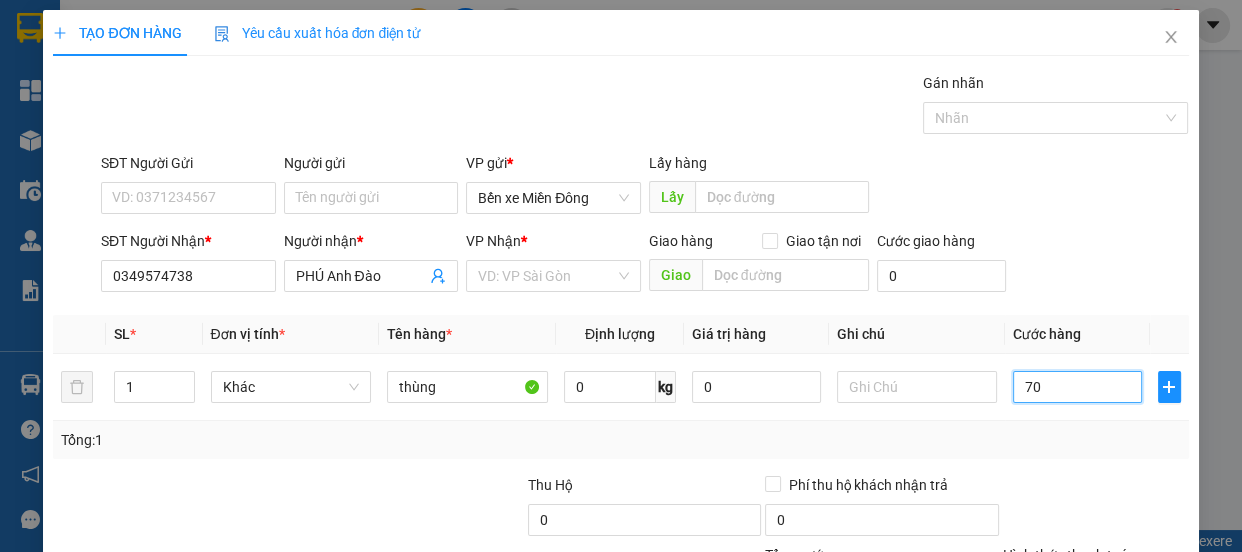 type on "70" 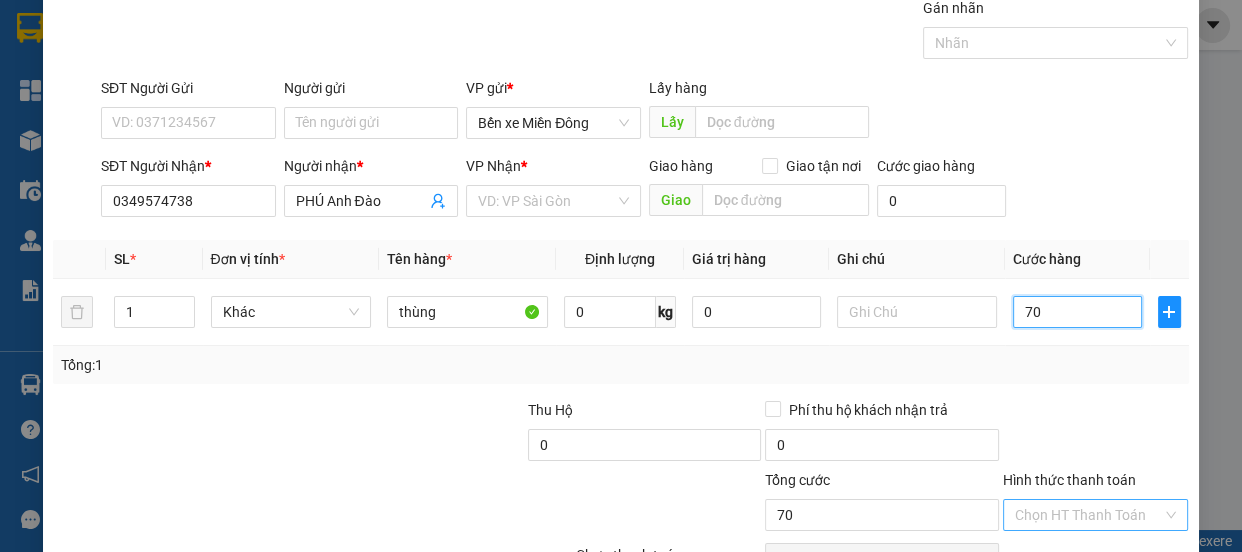 scroll, scrollTop: 187, scrollLeft: 0, axis: vertical 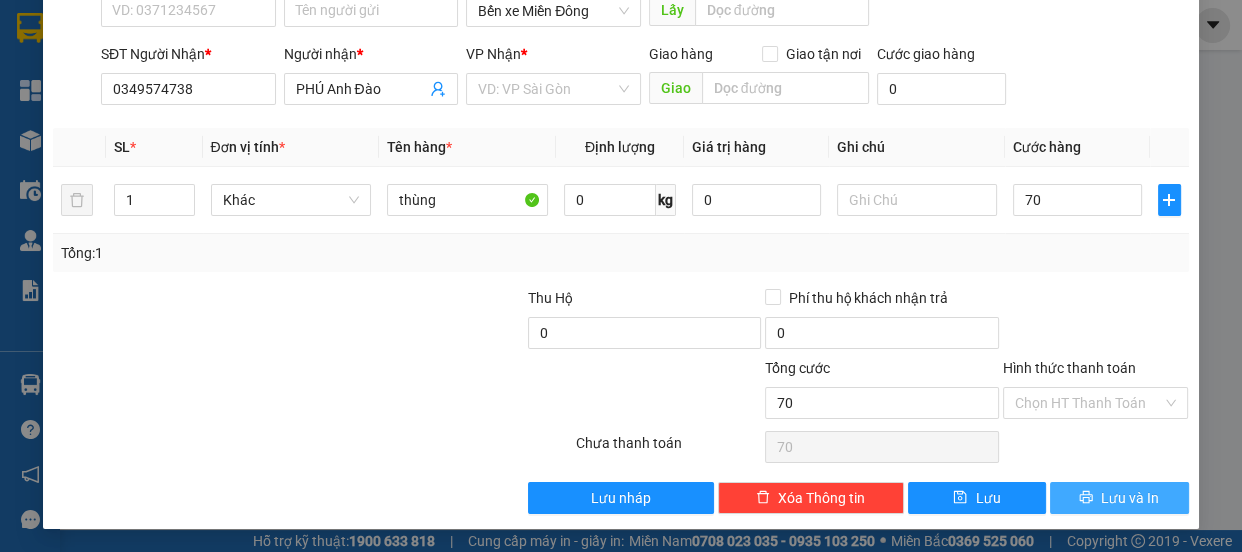 click on "Lưu và In" at bounding box center (1119, 498) 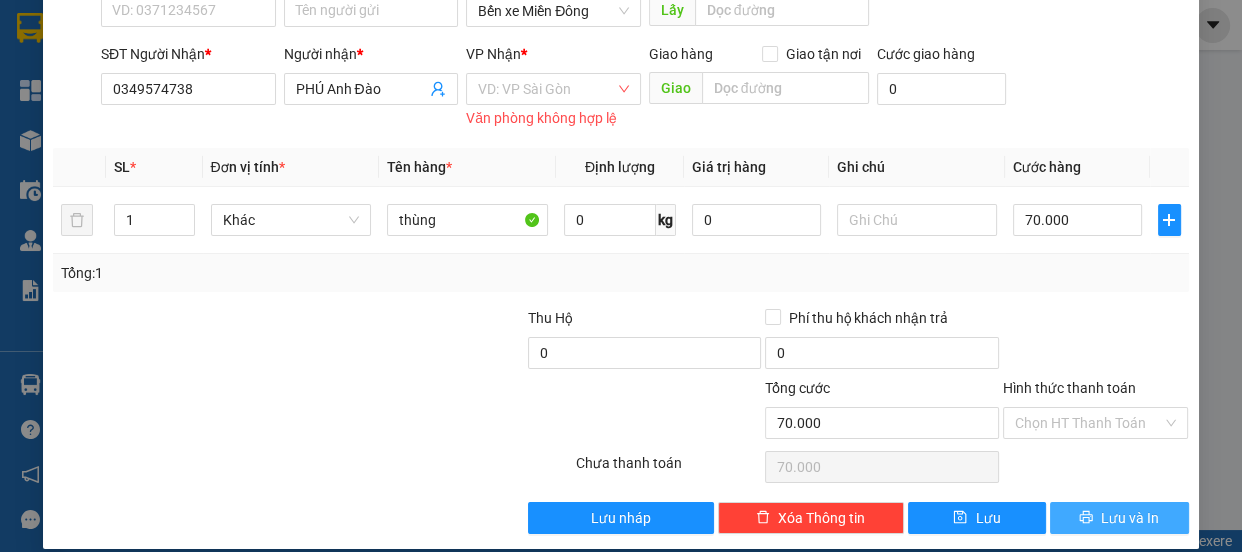 click on "Lưu và In" at bounding box center [1130, 518] 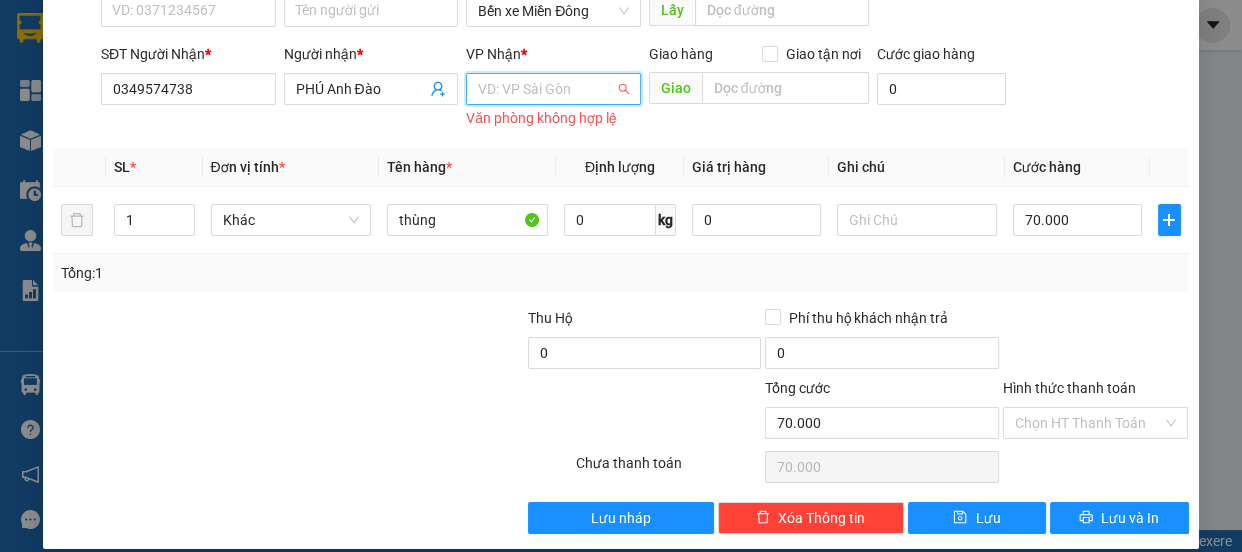 click at bounding box center (546, 89) 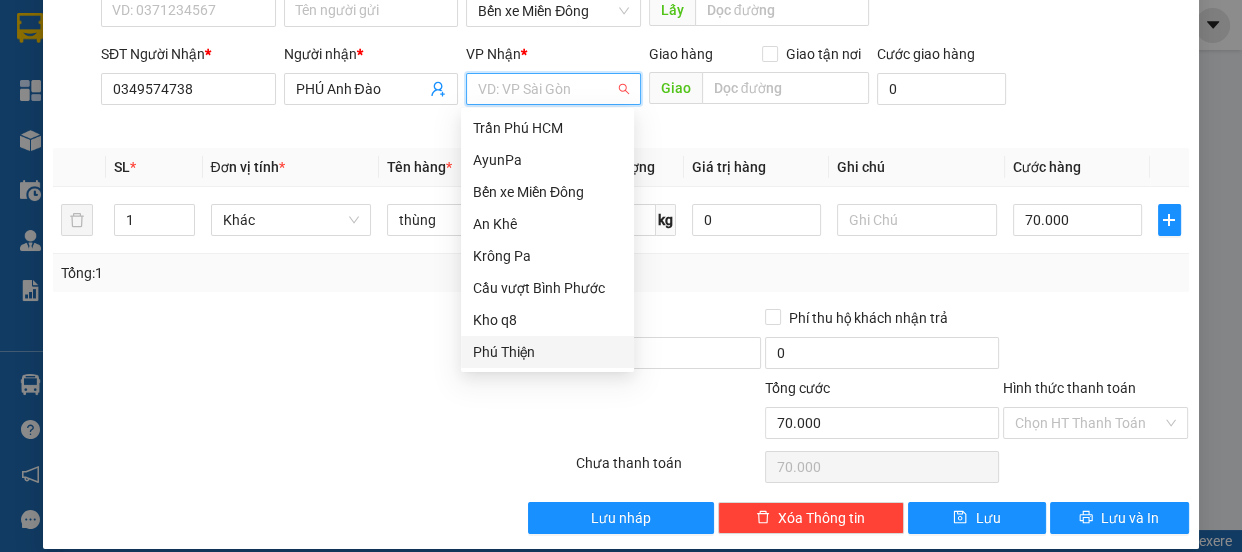 click on "Phú Thiện" at bounding box center (547, 352) 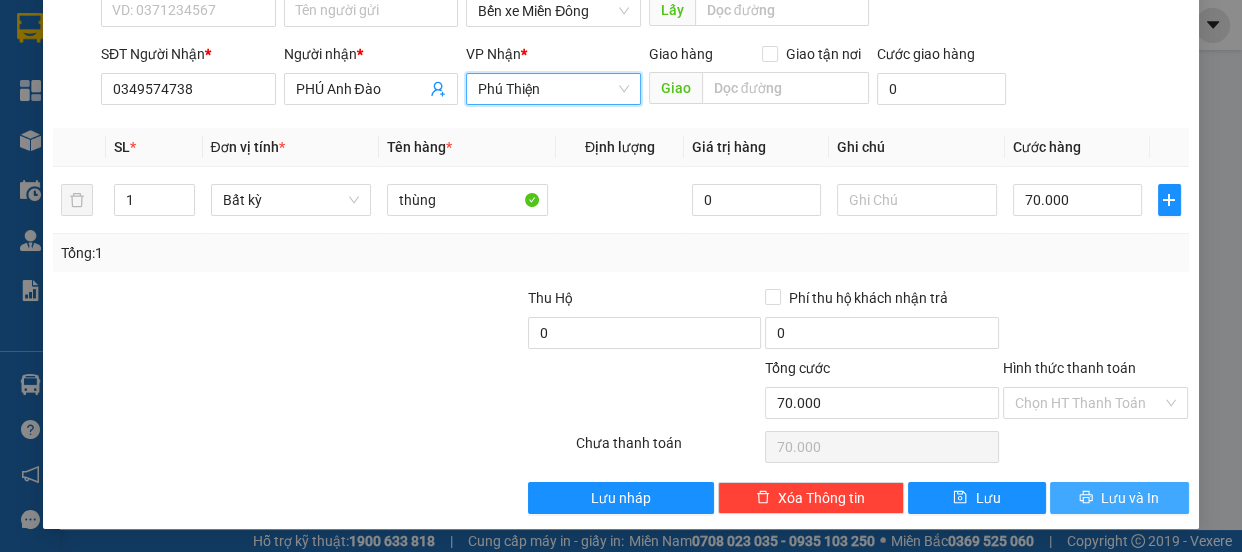 click on "Lưu và In" at bounding box center [1130, 498] 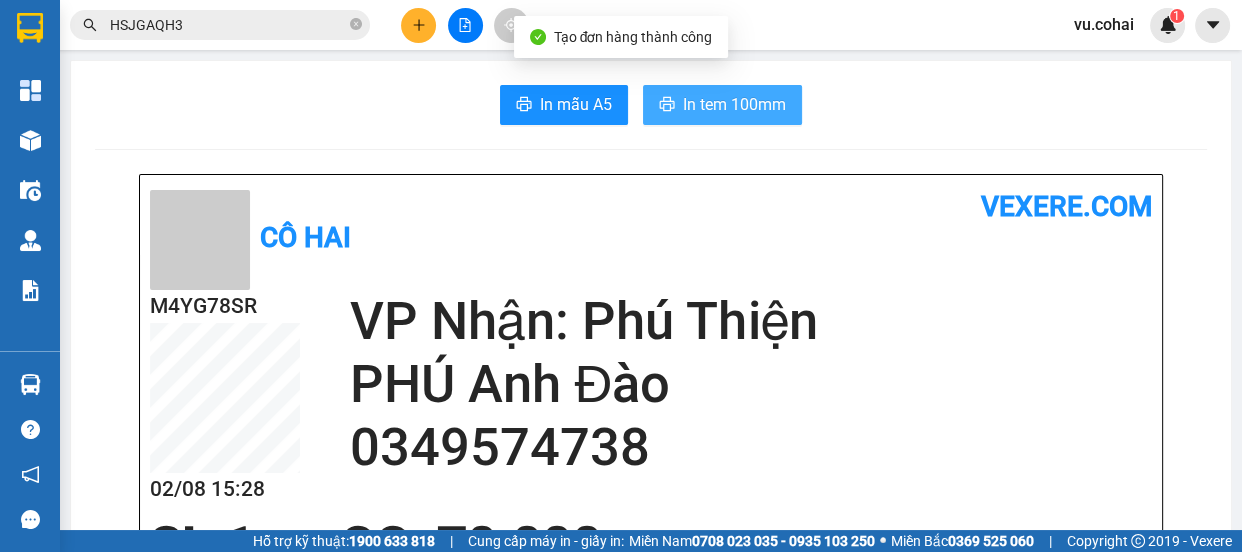 click on "In tem 100mm" at bounding box center (722, 105) 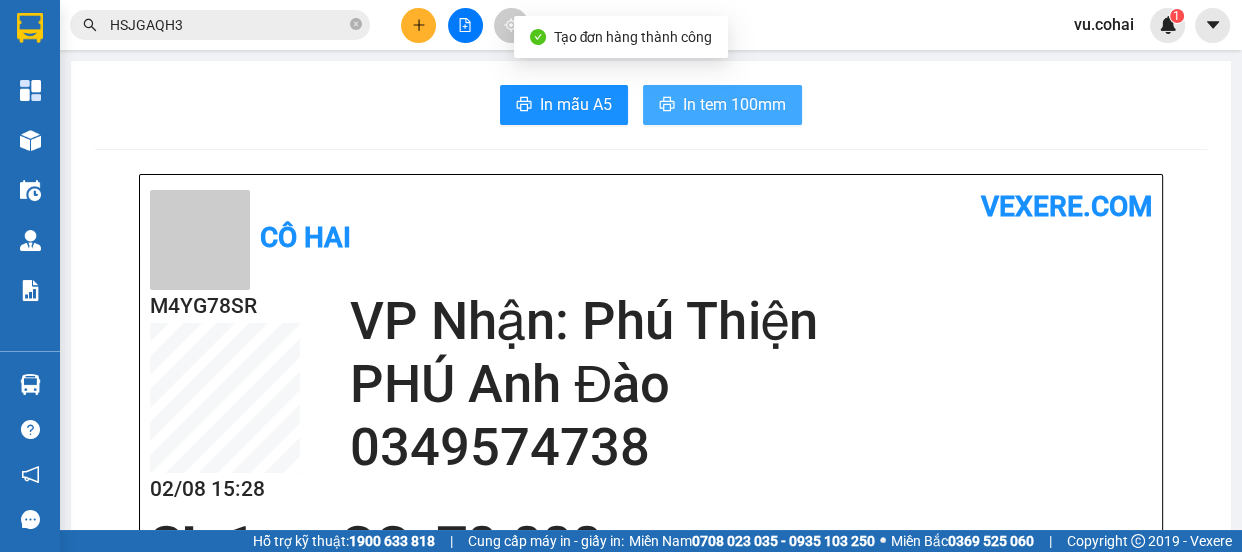scroll, scrollTop: 0, scrollLeft: 0, axis: both 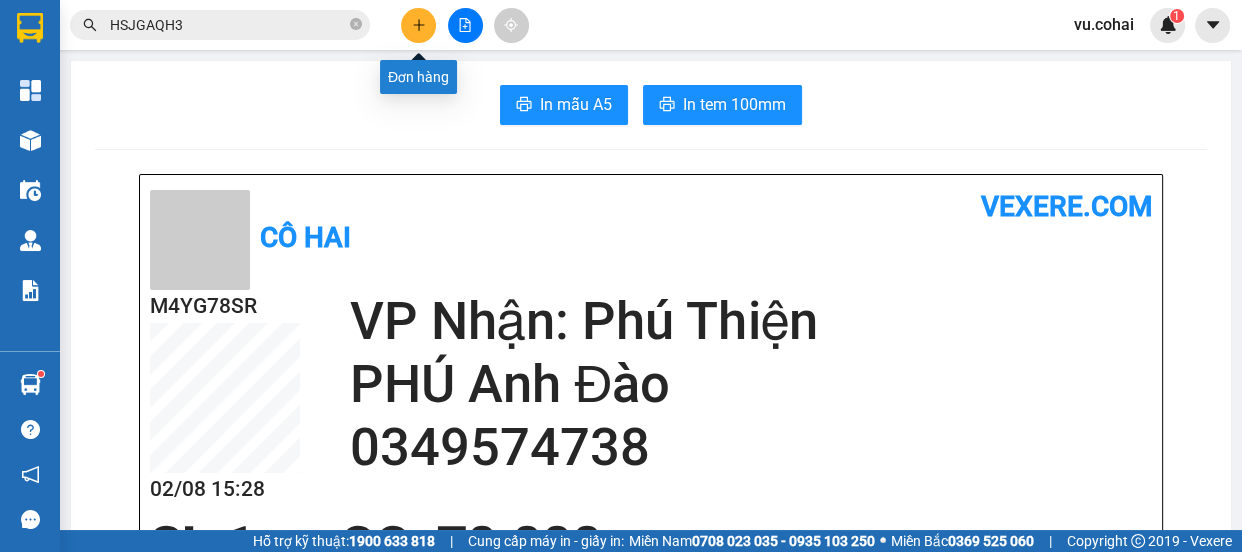 click at bounding box center (418, 25) 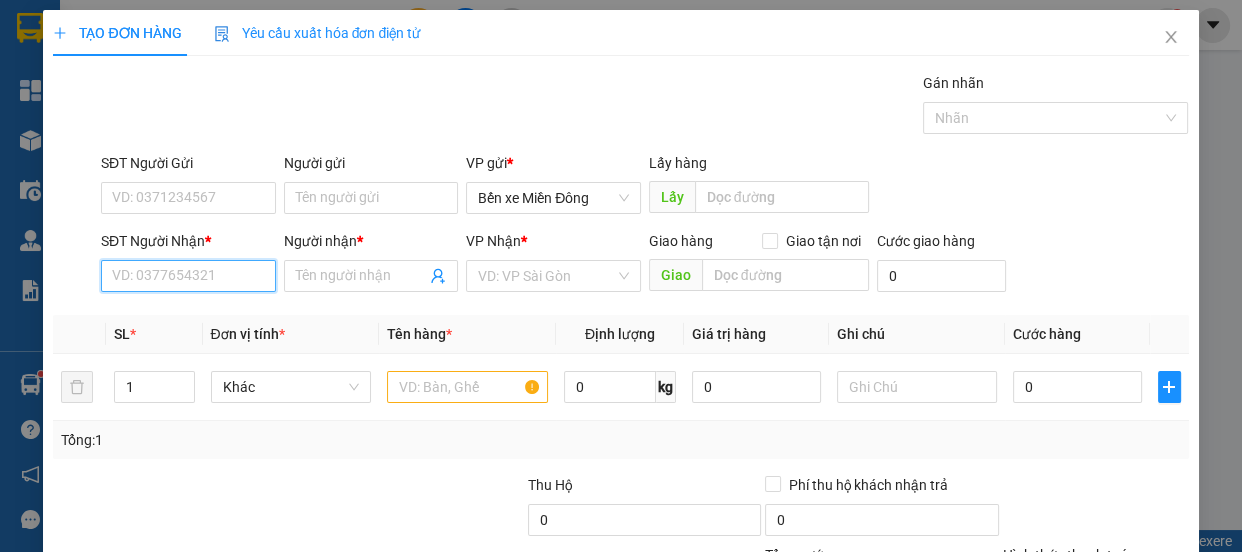 click on "SĐT Người Nhận  *" at bounding box center (188, 276) 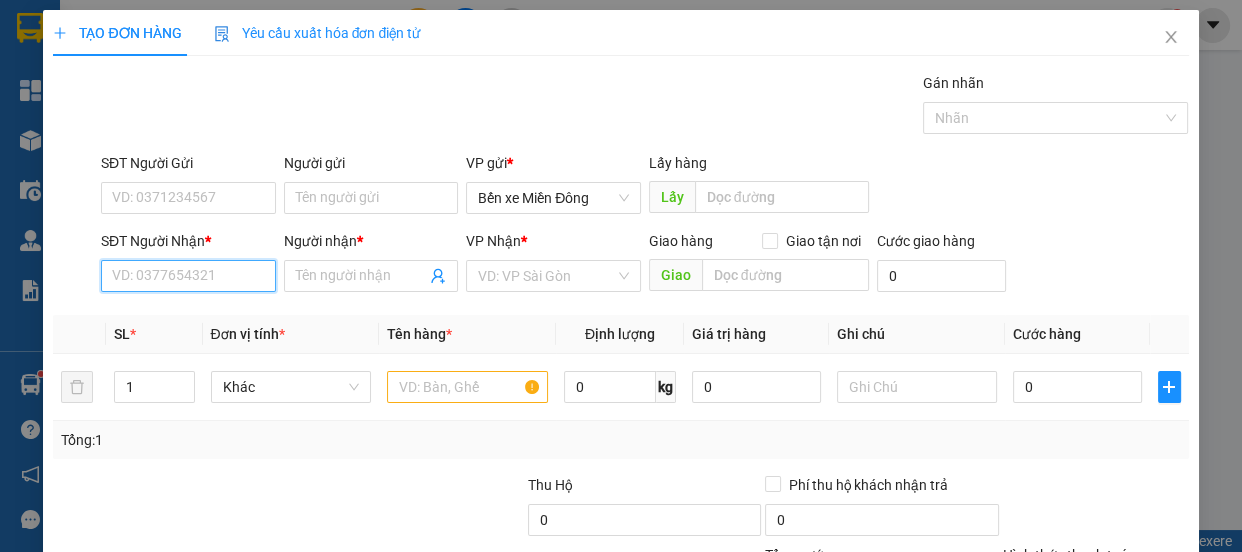 click on "SĐT Người Nhận  *" at bounding box center (188, 276) 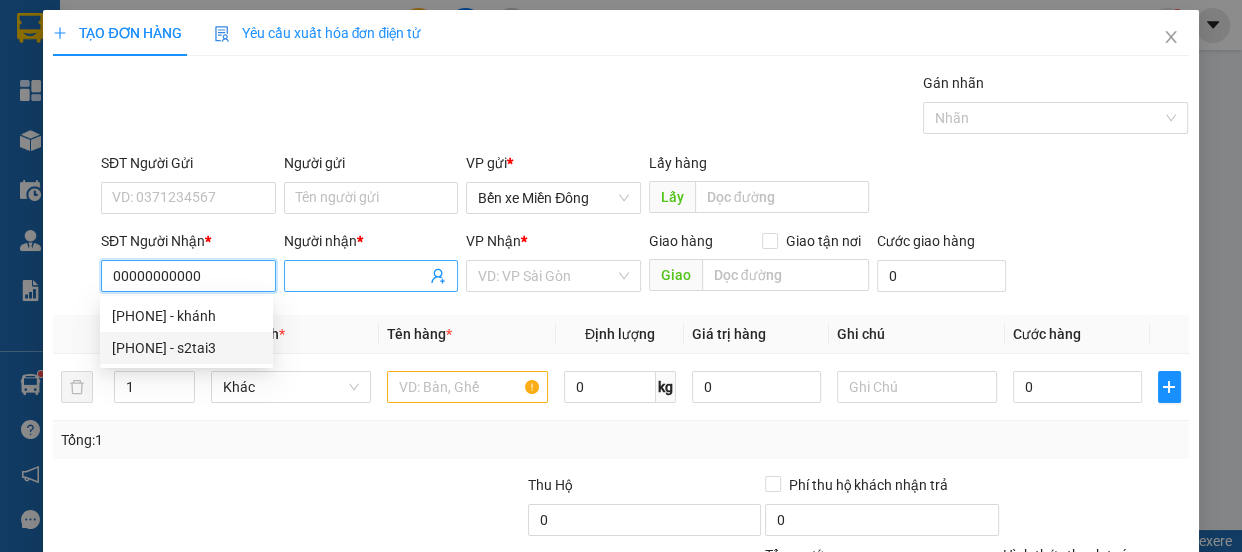 type on "00000000000" 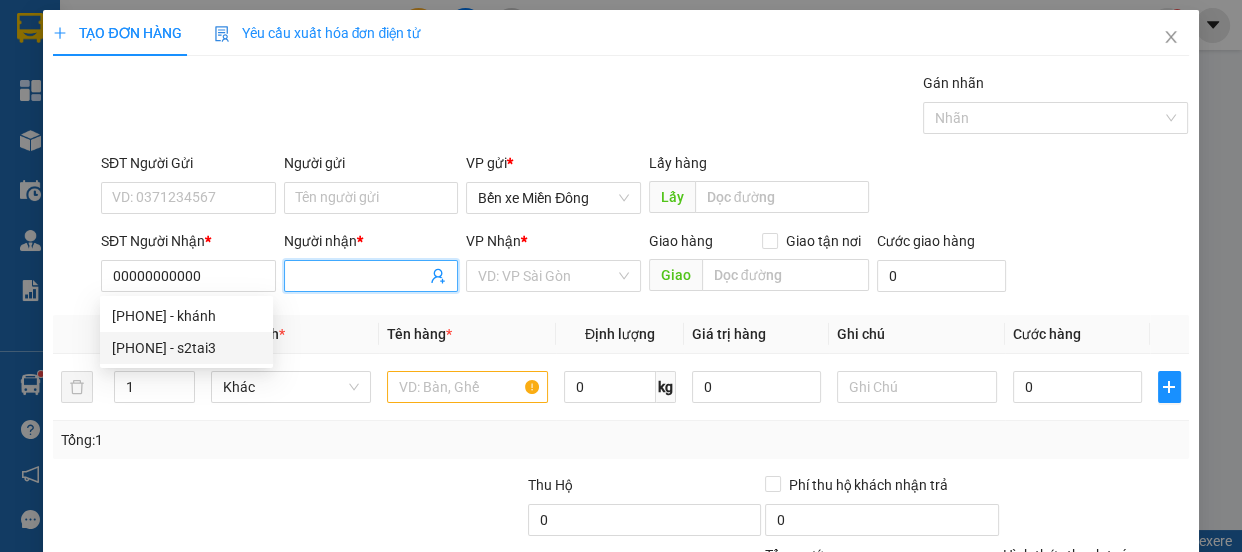 click on "Người nhận  *" at bounding box center (361, 276) 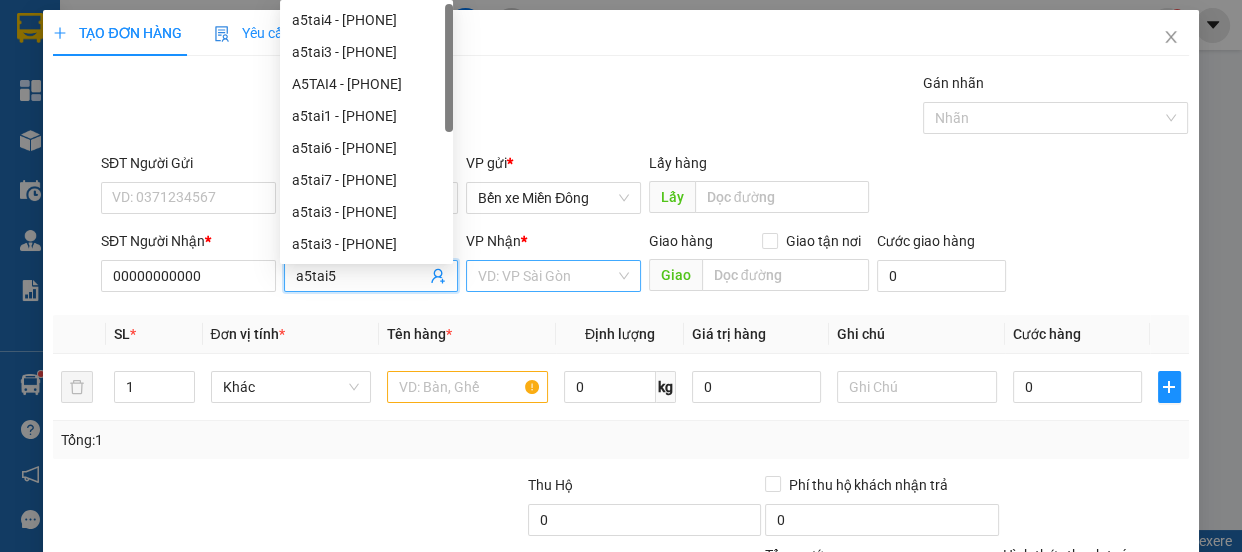type on "a5tai5" 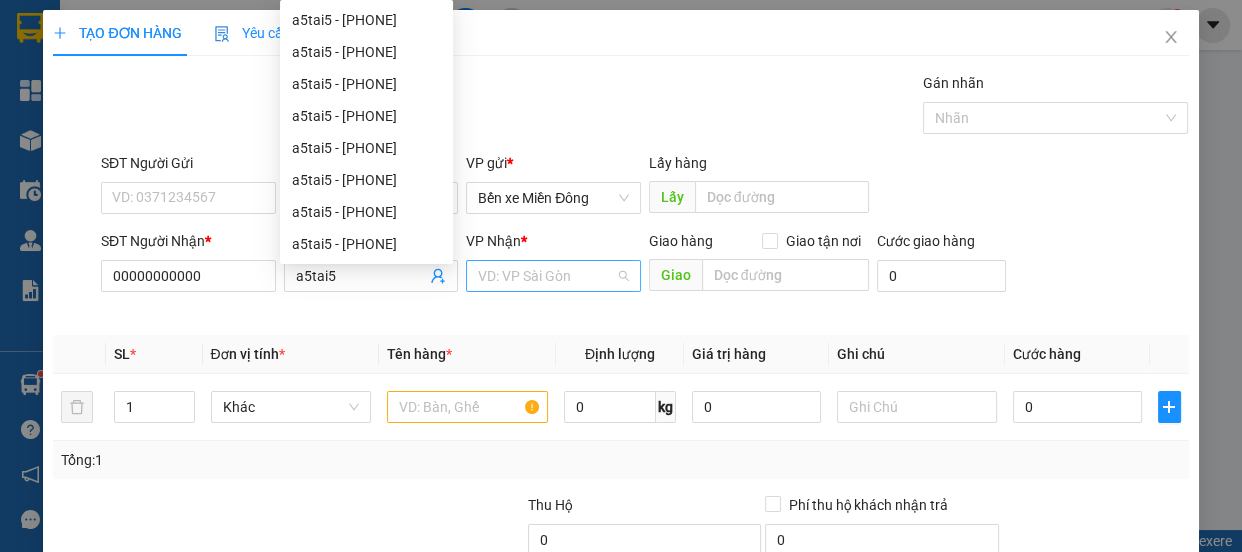 click at bounding box center [546, 276] 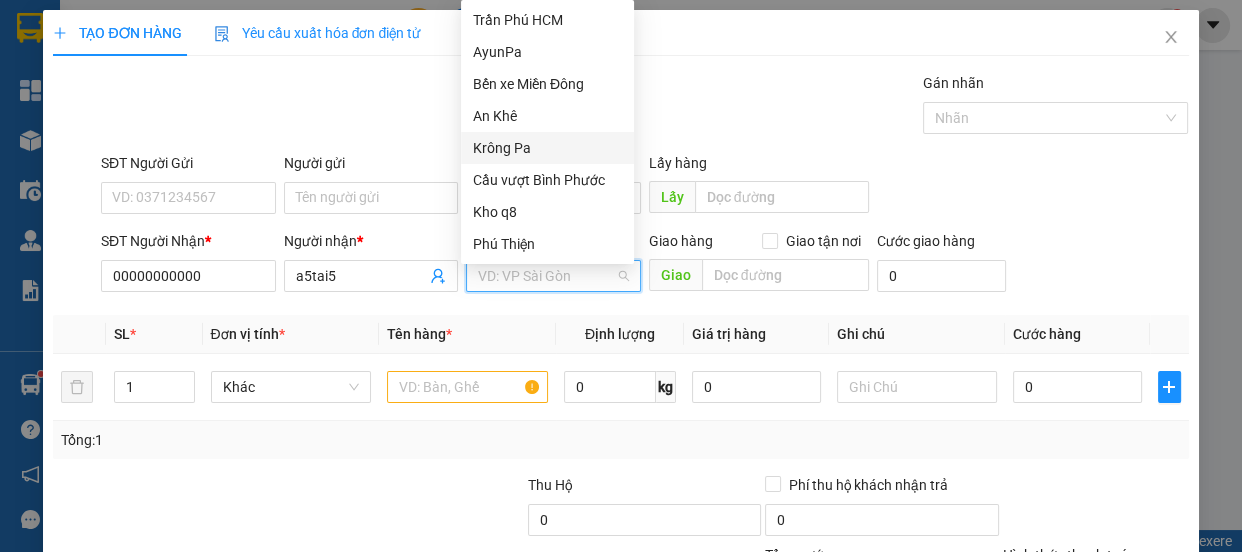 click on "Krông Pa" at bounding box center [547, 148] 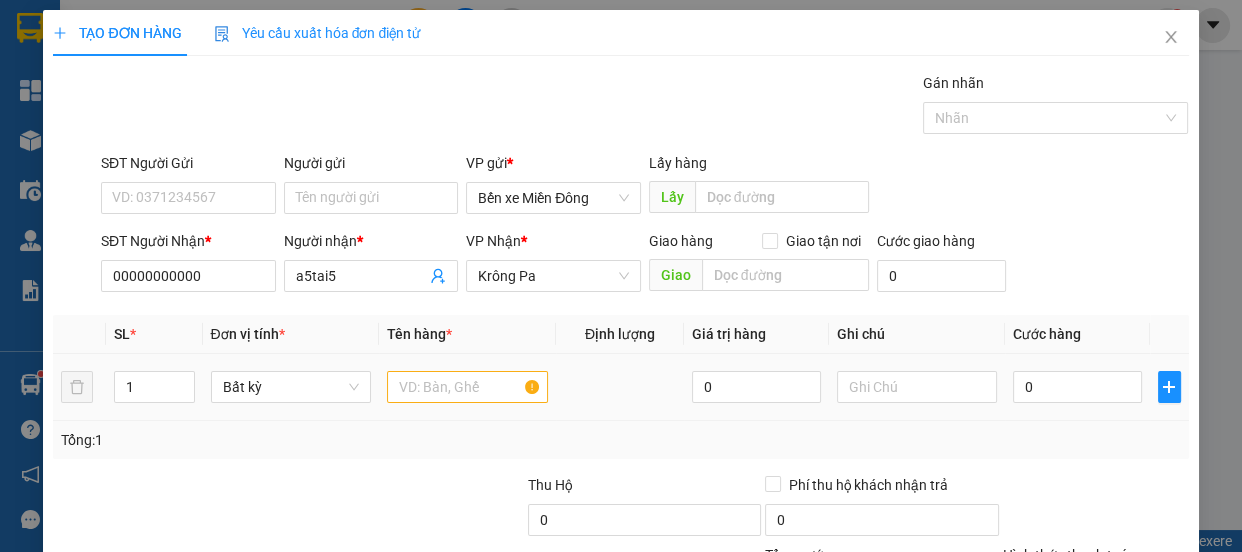 click at bounding box center [467, 387] 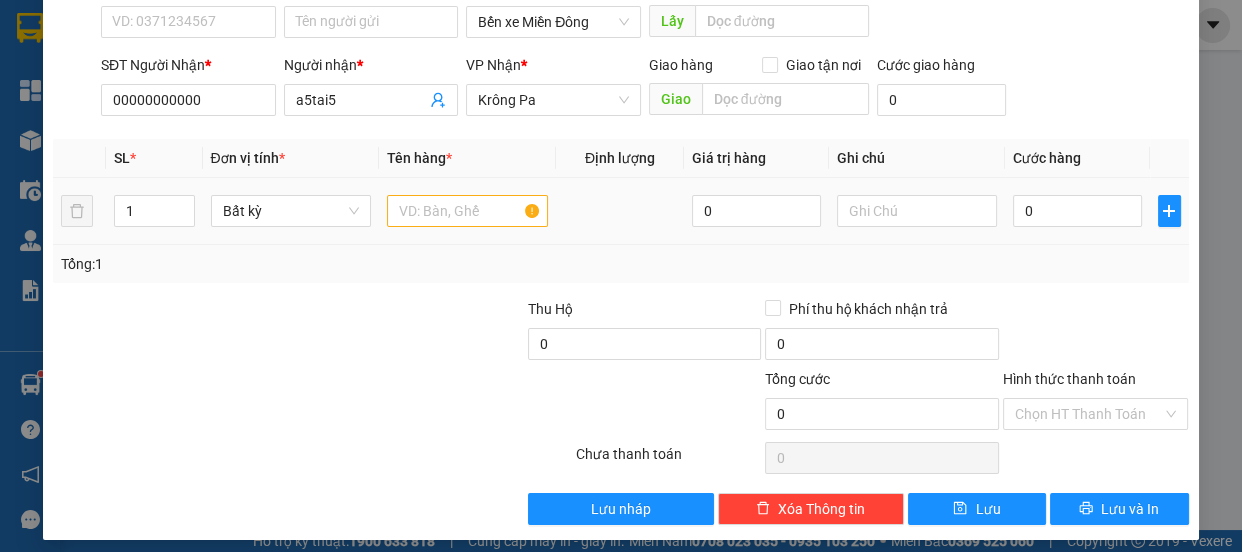 scroll, scrollTop: 187, scrollLeft: 0, axis: vertical 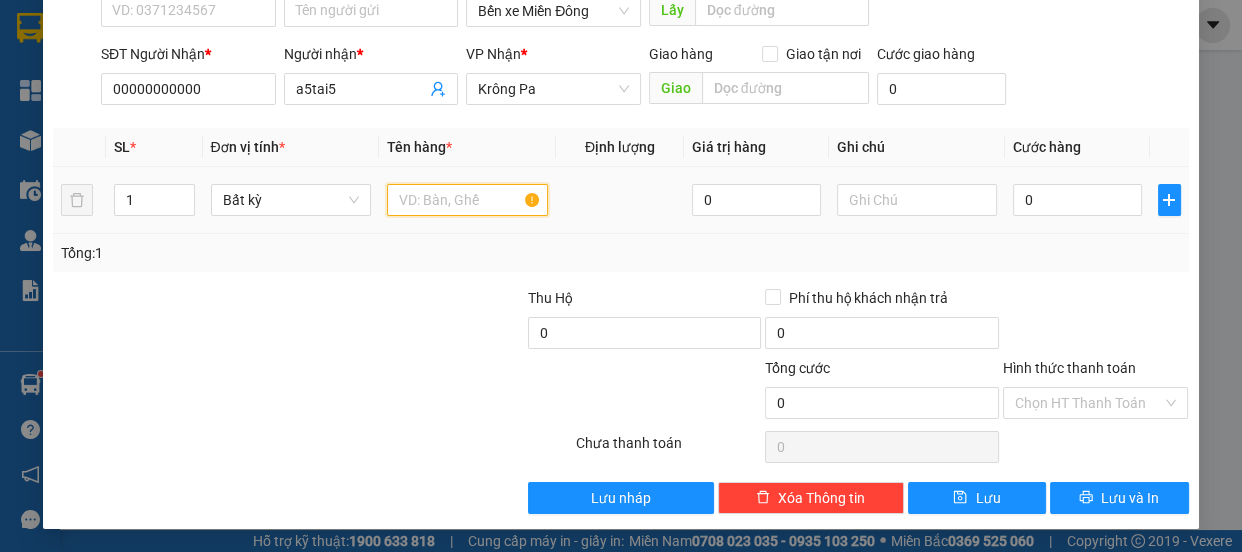 click at bounding box center (467, 200) 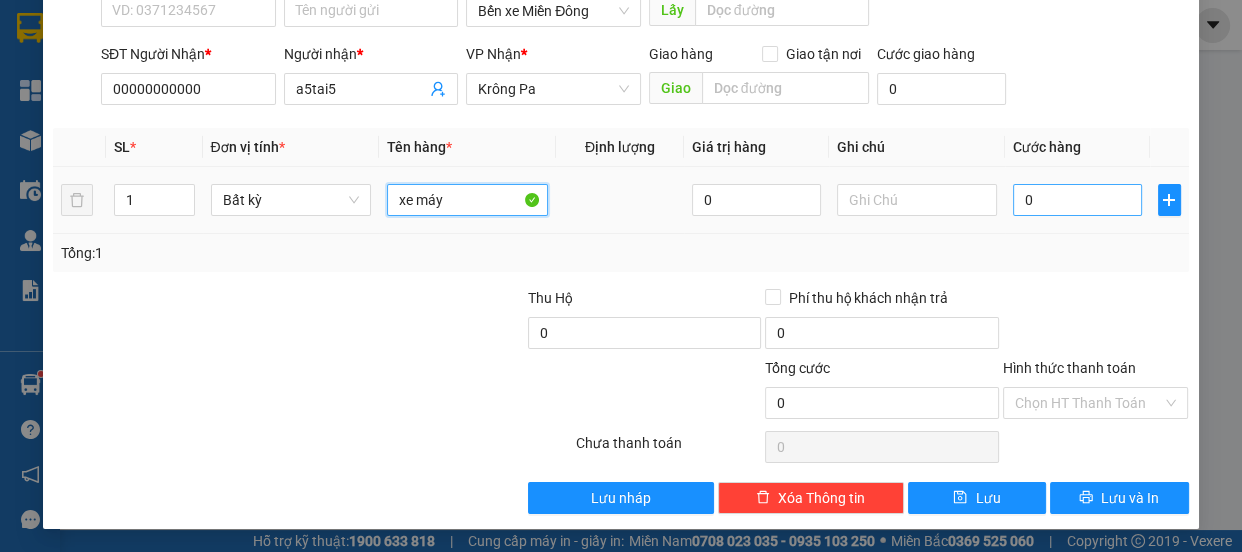 type on "xe máy" 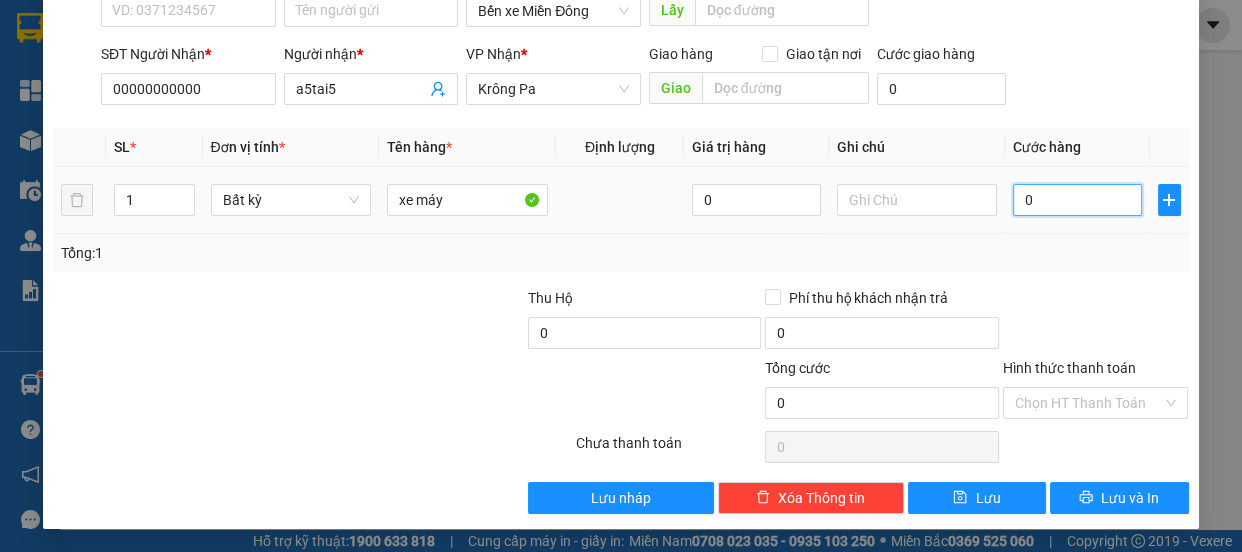 click on "0" at bounding box center (1077, 200) 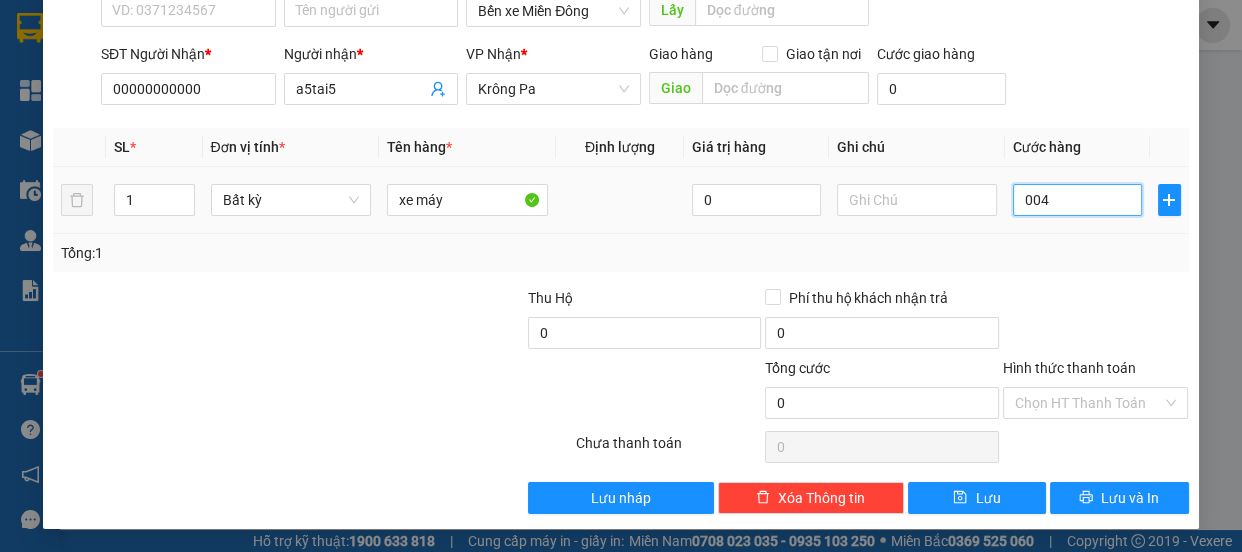 type on "4" 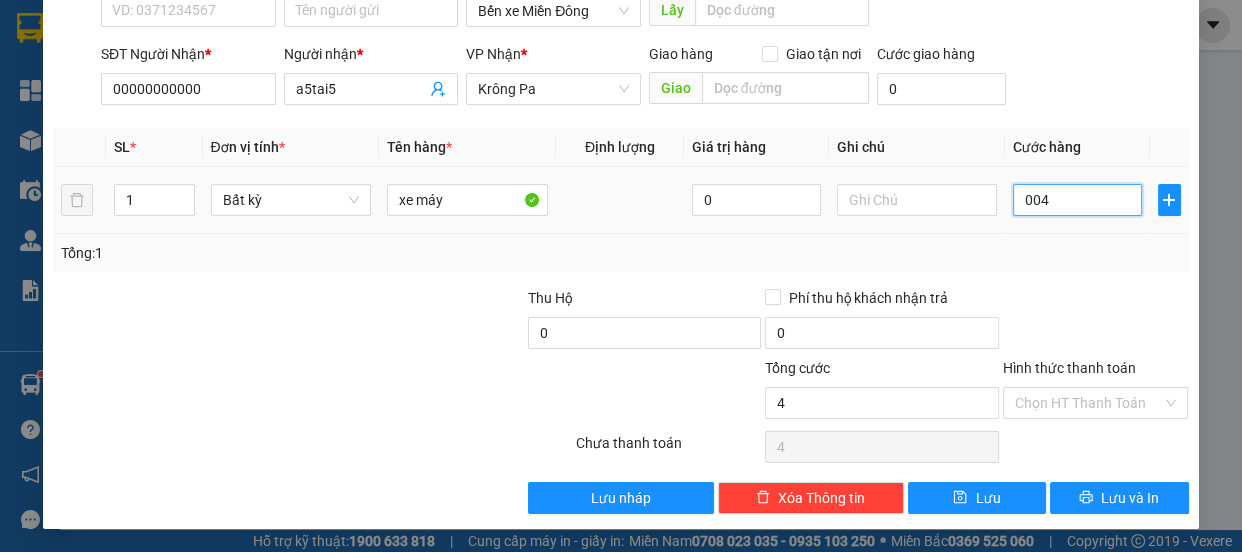 type on "0.045" 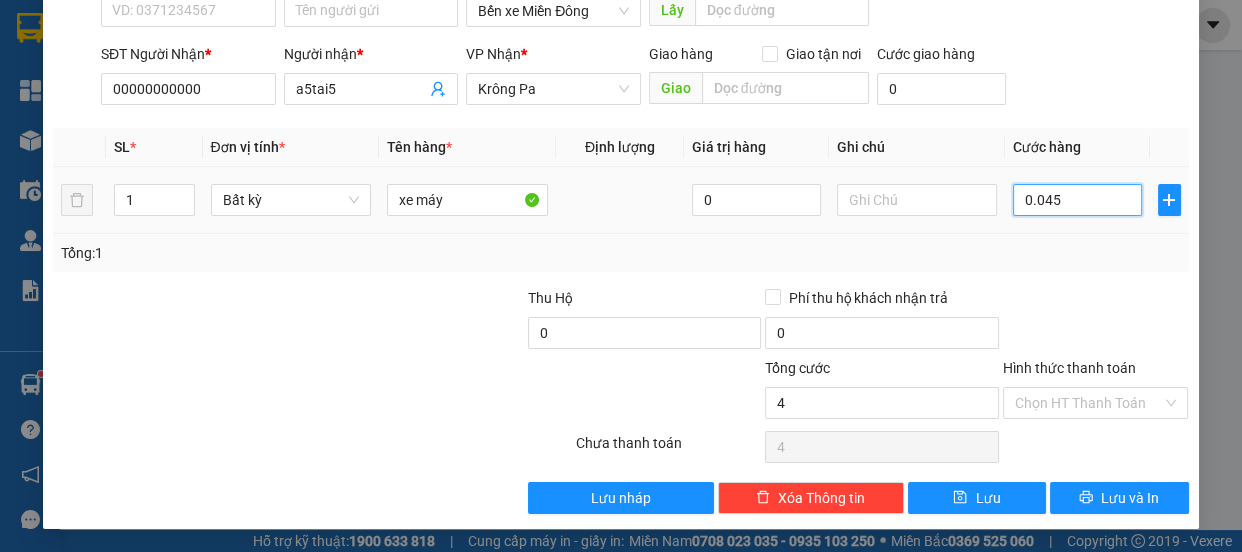 type on "45" 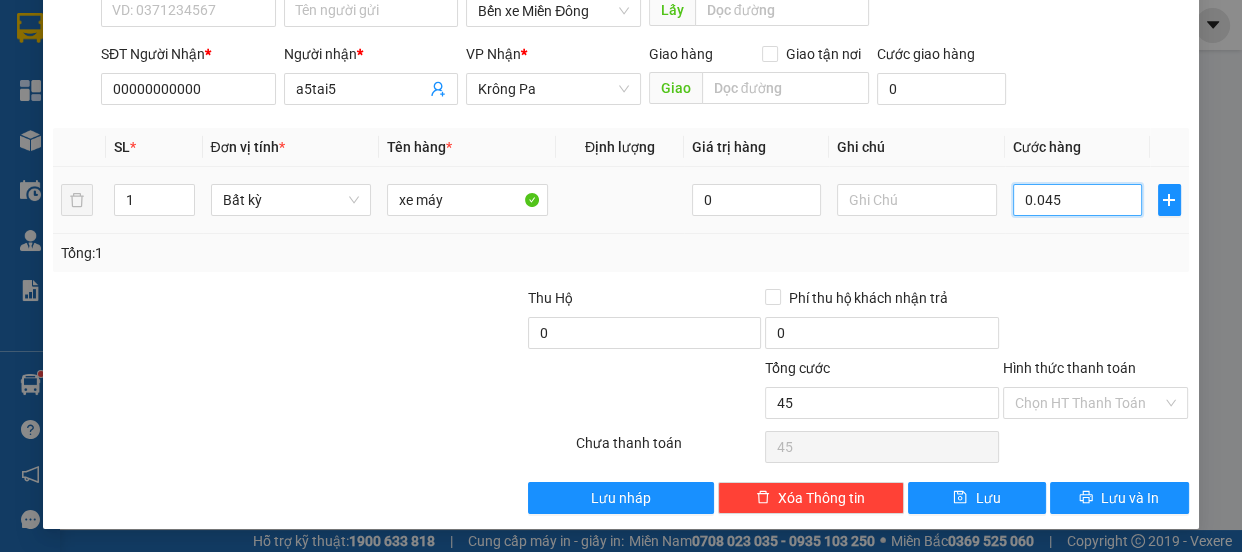 type on "00.450" 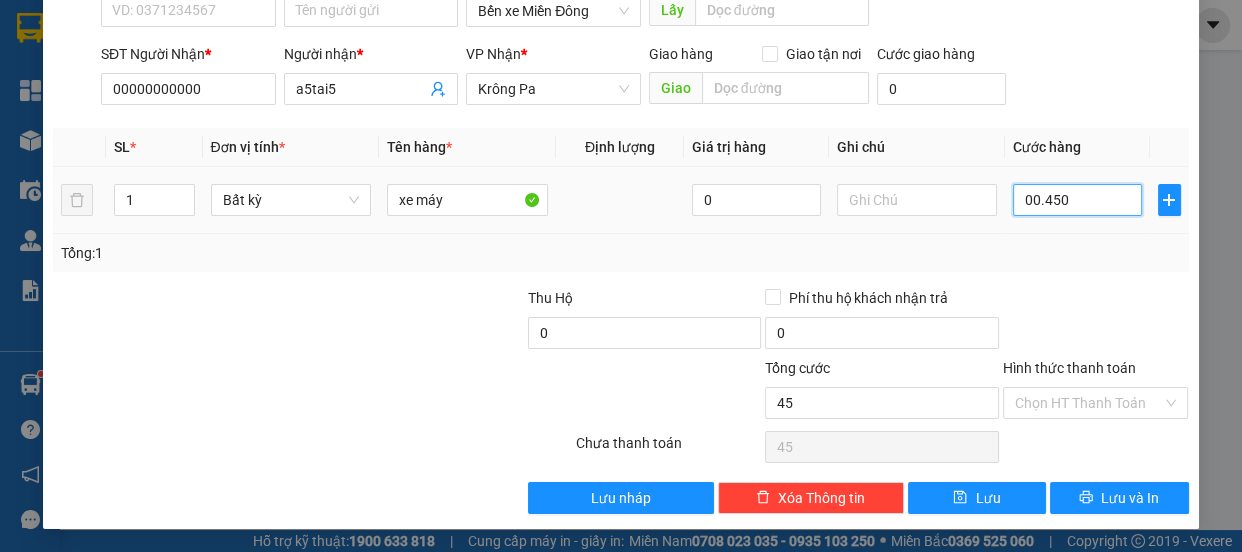 type on "450" 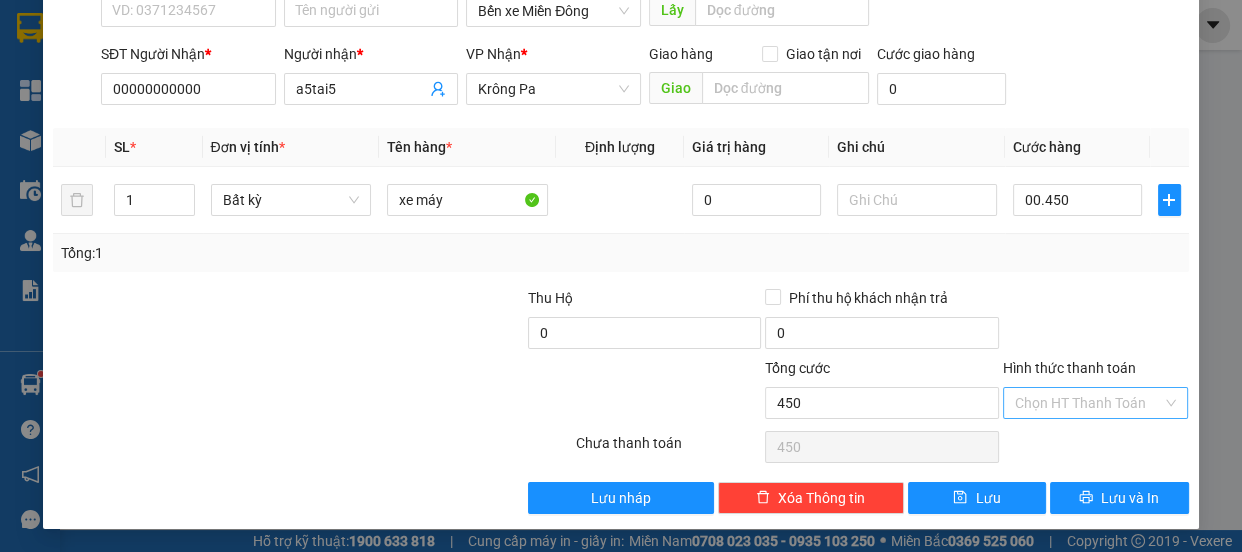 click on "Hình thức thanh toán" at bounding box center [1089, 403] 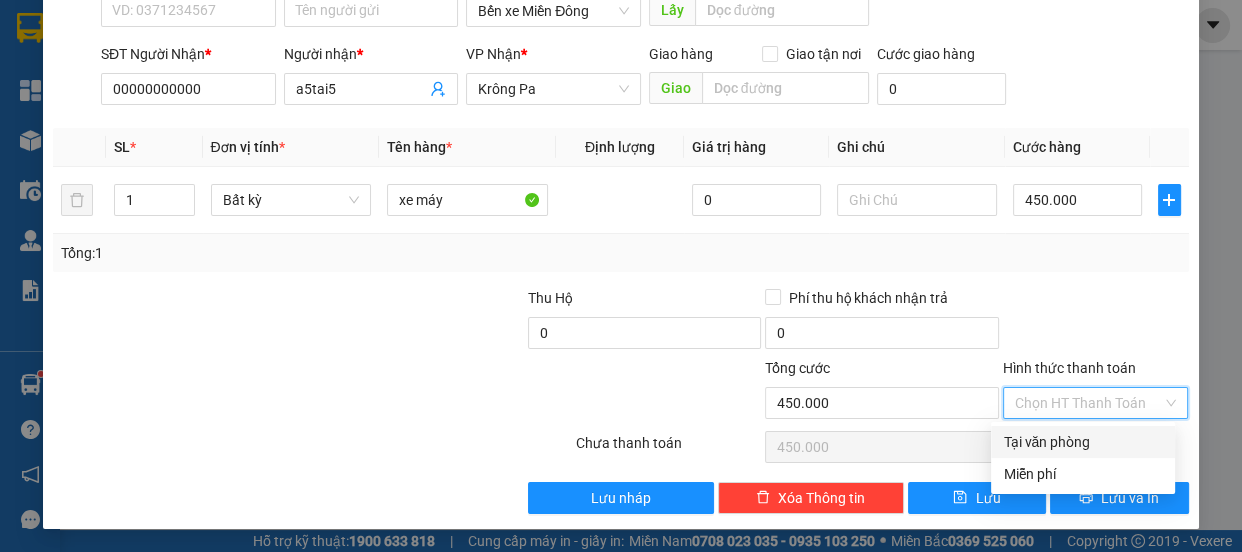 click on "Tại văn phòng" at bounding box center (1083, 442) 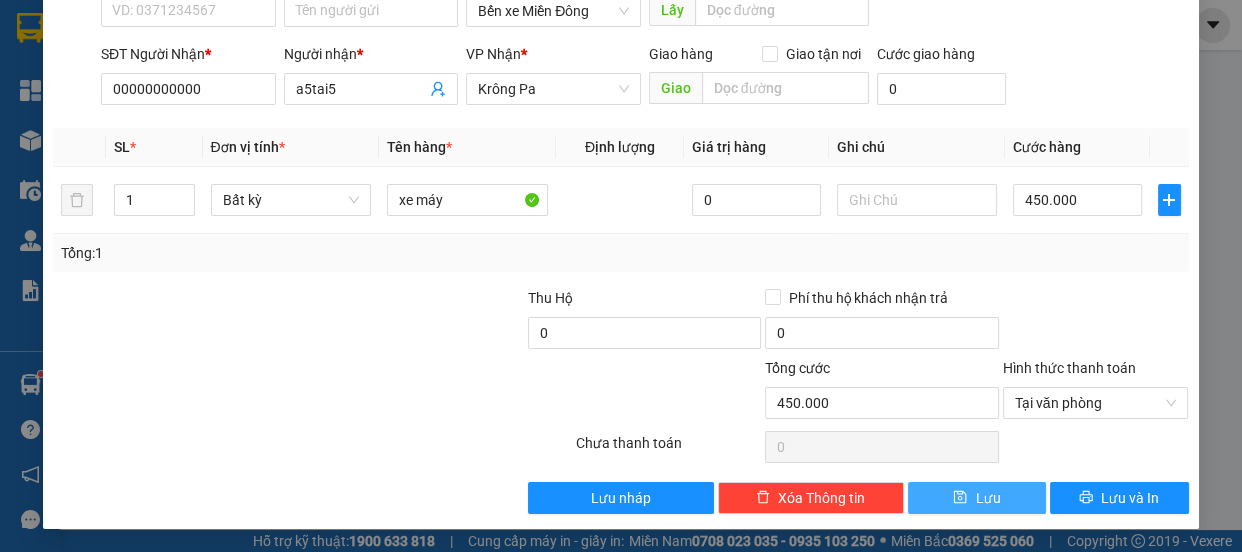 click on "Lưu" at bounding box center (977, 498) 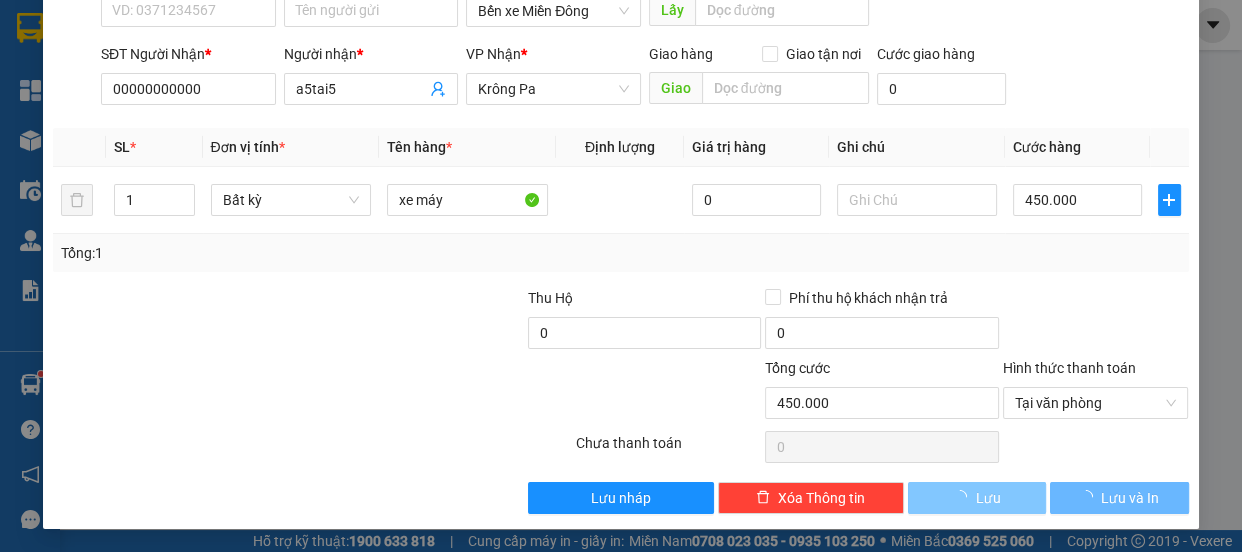 type 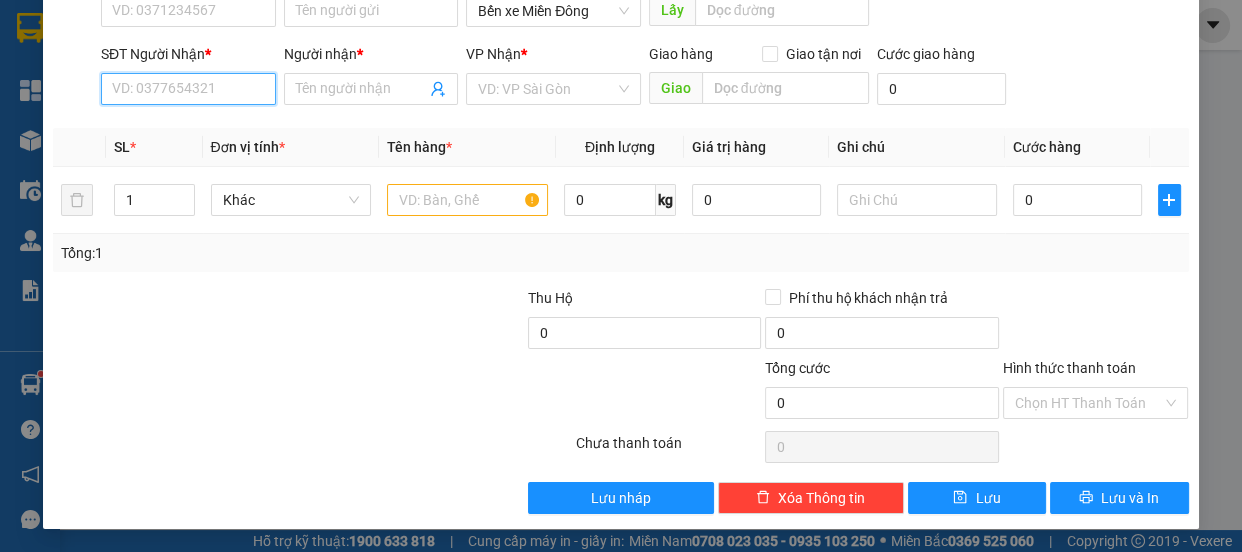 click on "SĐT Người Nhận  *" at bounding box center (188, 89) 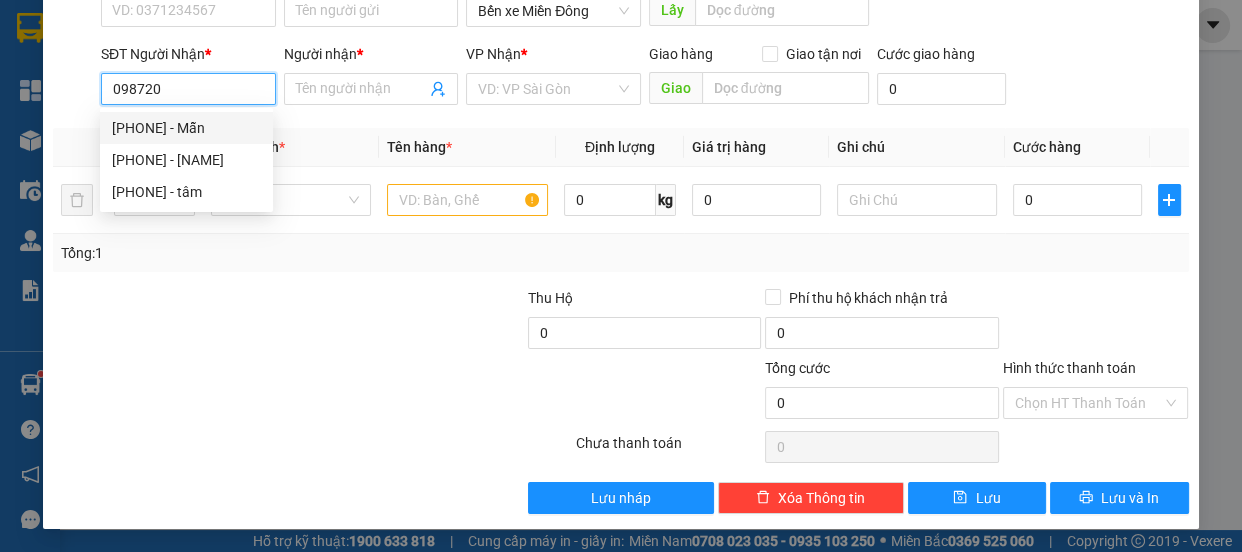 click on "[PHONE] - Mẫn" at bounding box center [186, 128] 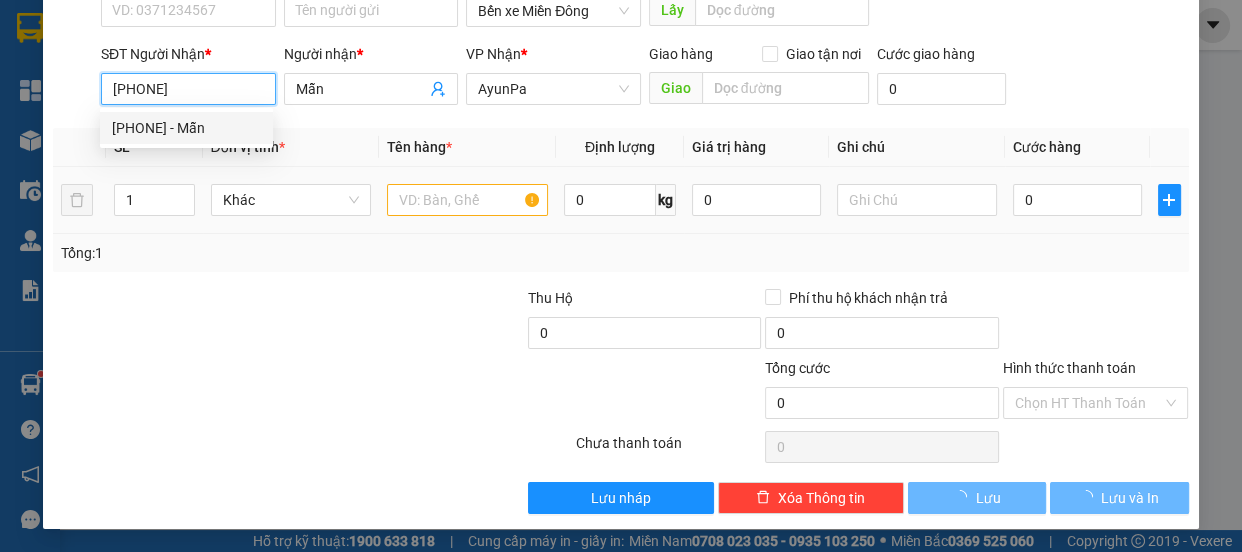 type on "[PHONE]" 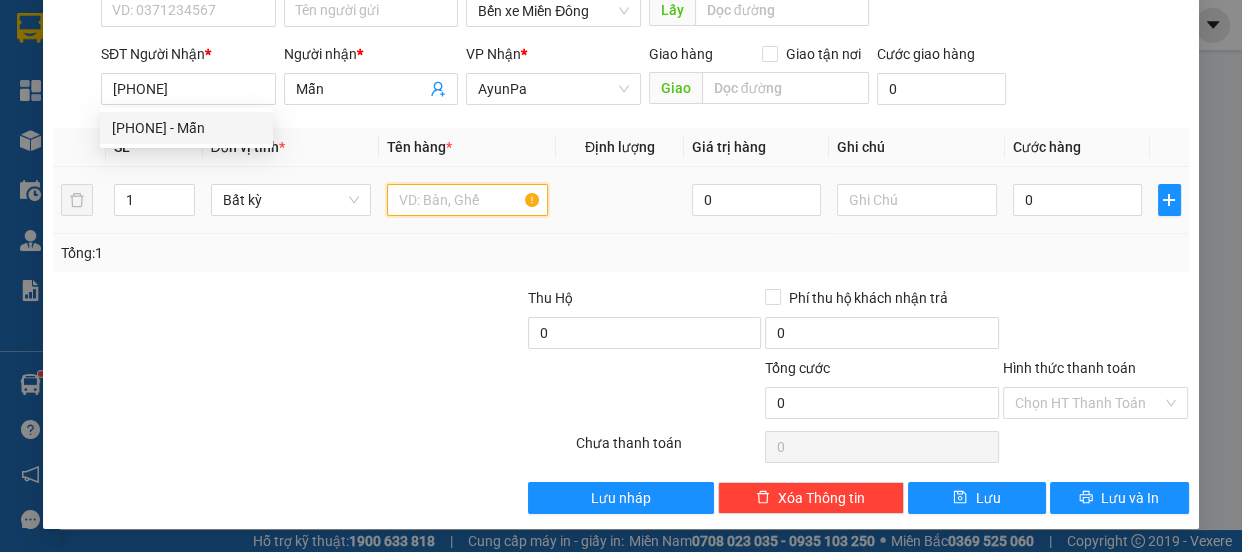 click at bounding box center (467, 200) 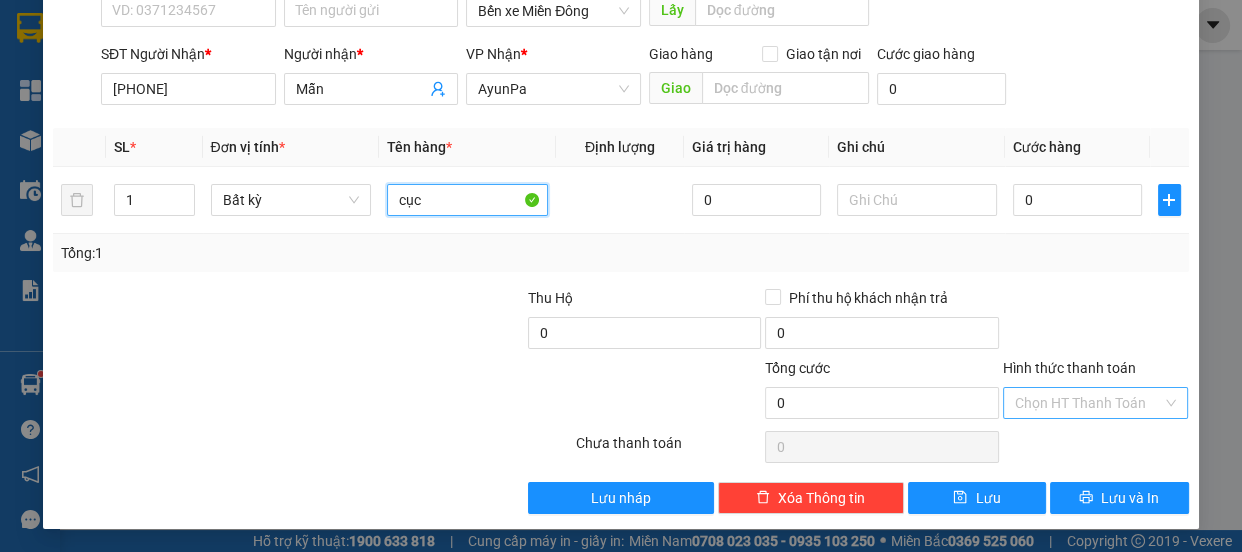 type on "cục" 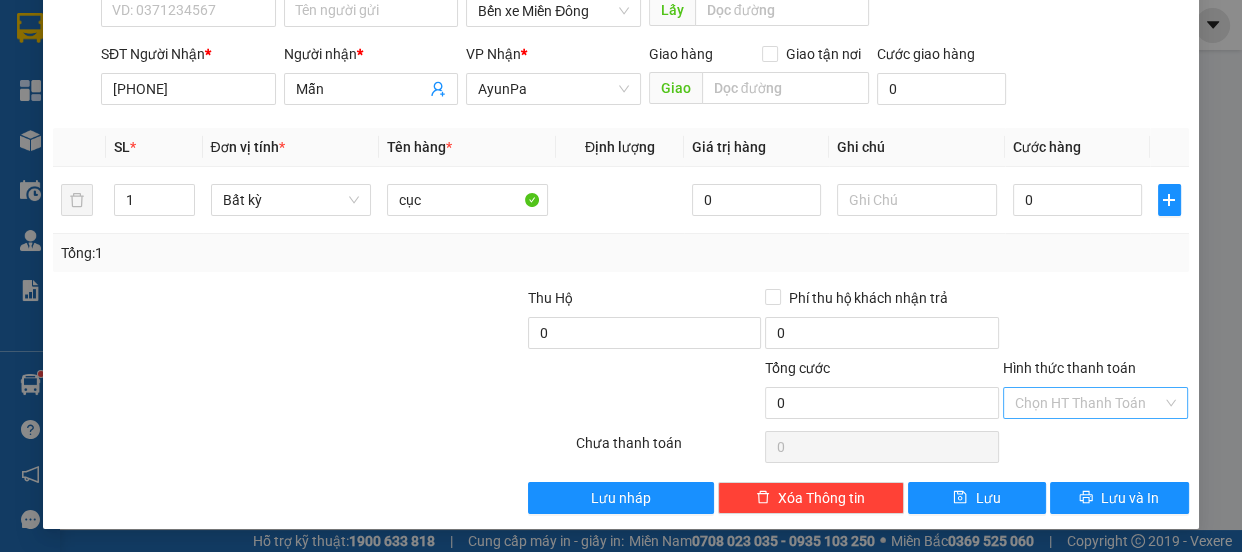 click on "Hình thức thanh toán" at bounding box center [1089, 403] 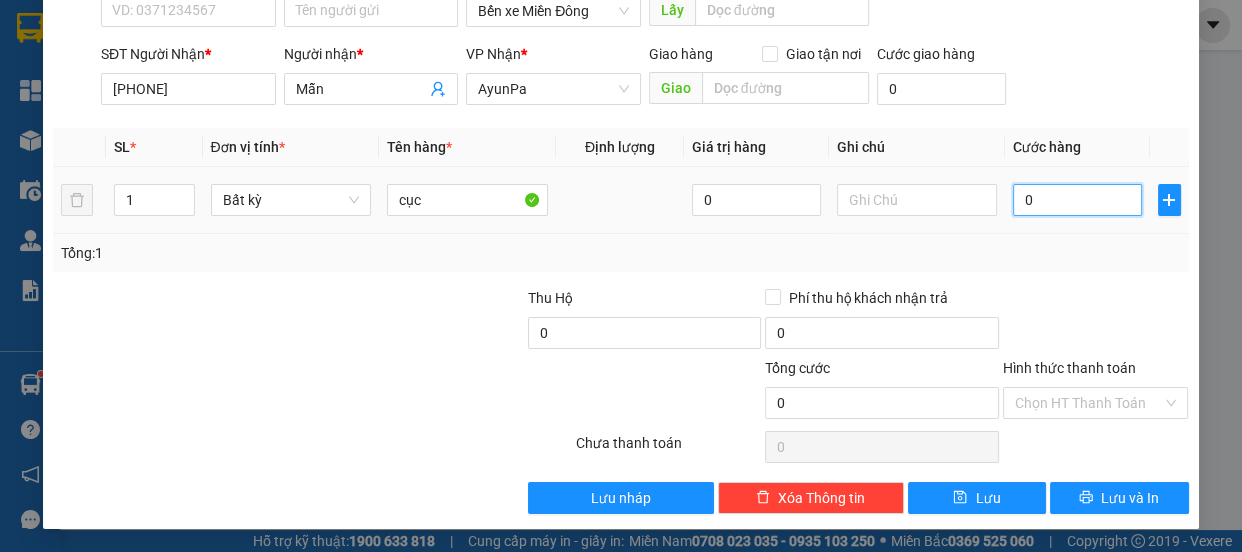 click on "0" at bounding box center (1077, 200) 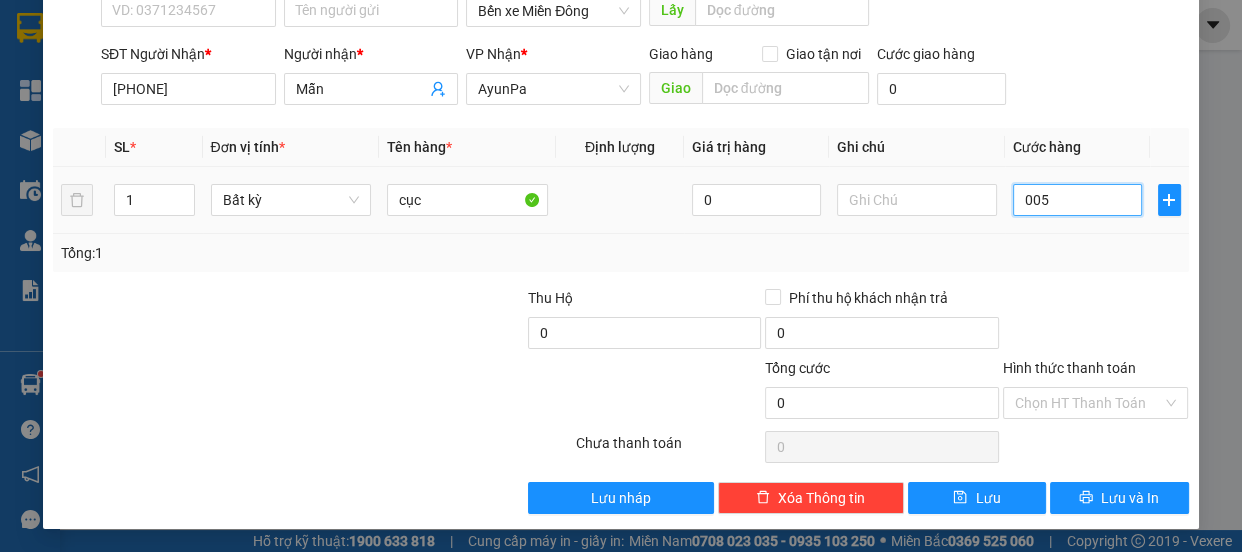 type on "5" 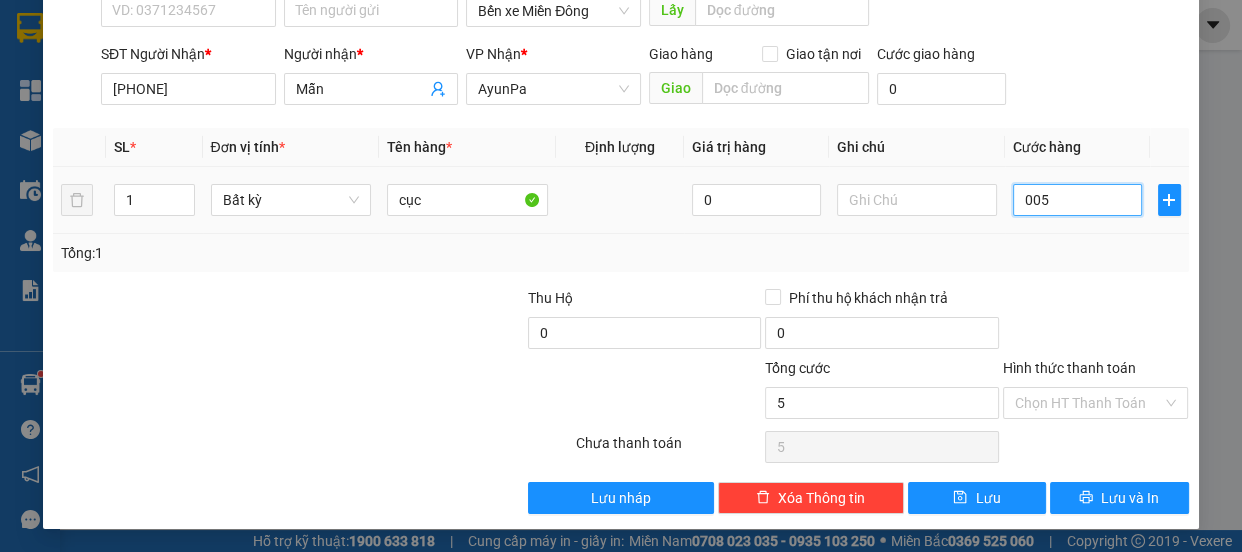 type on "0.050" 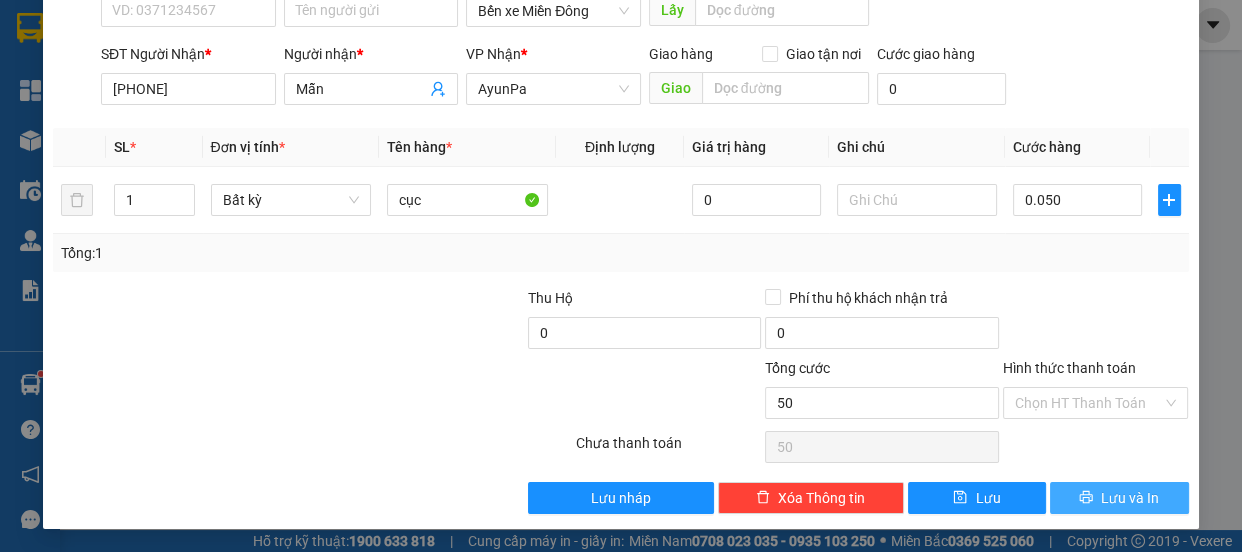 click on "Lưu và In" at bounding box center (1119, 498) 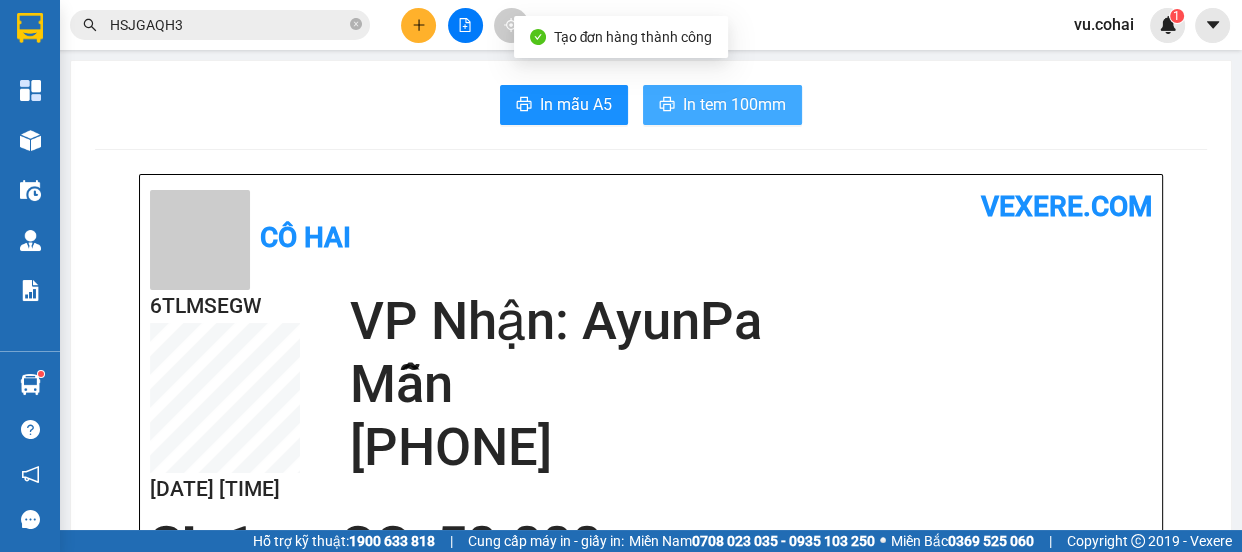 drag, startPoint x: 760, startPoint y: 104, endPoint x: 747, endPoint y: 106, distance: 13.152946 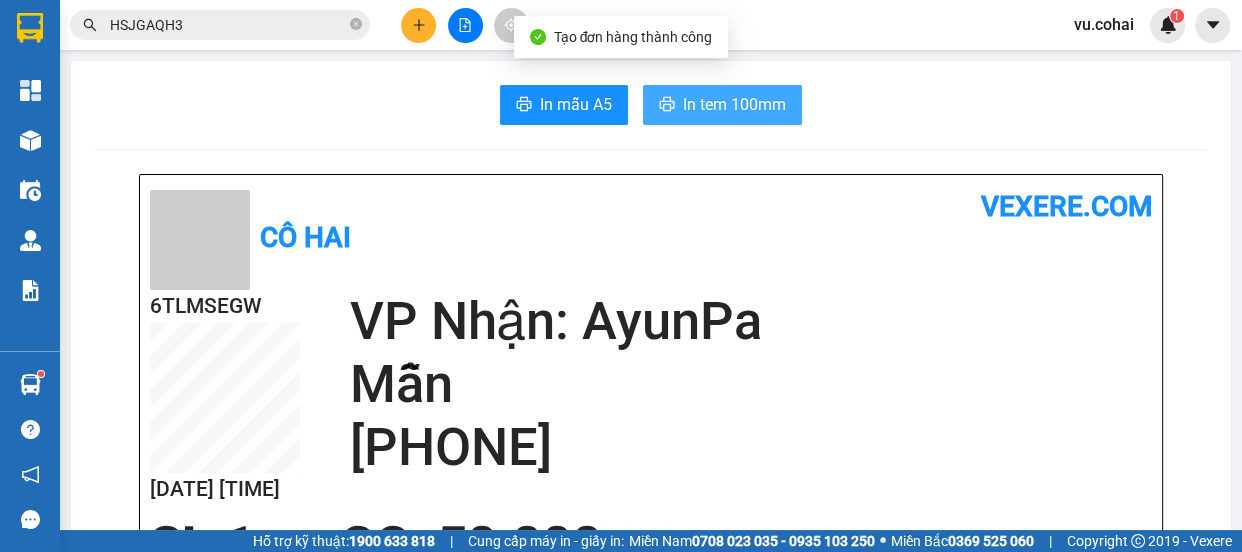 scroll, scrollTop: 0, scrollLeft: 0, axis: both 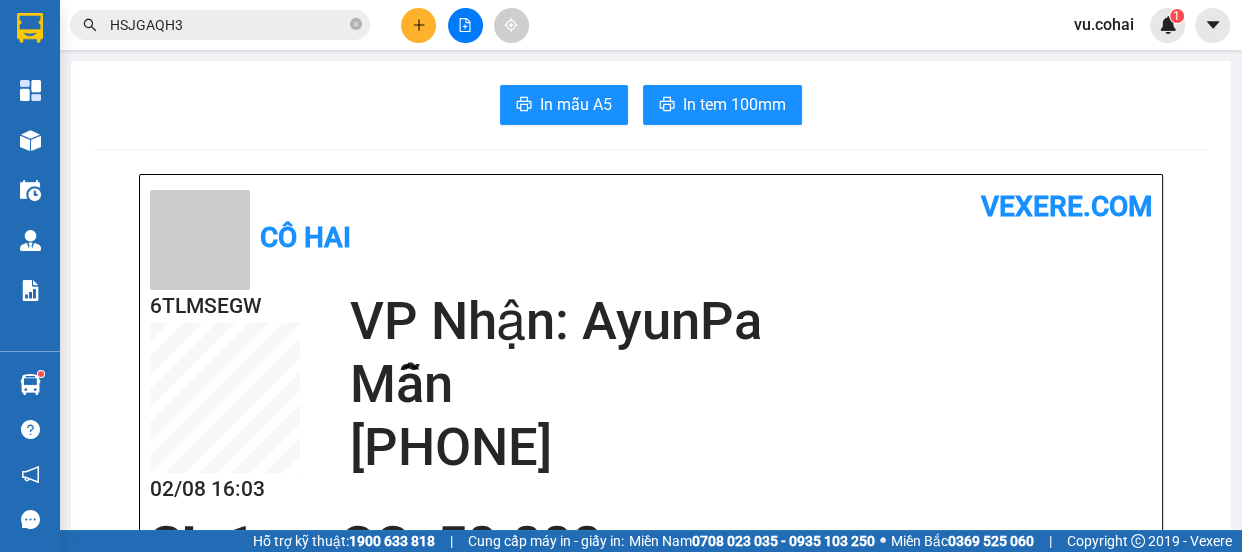 click 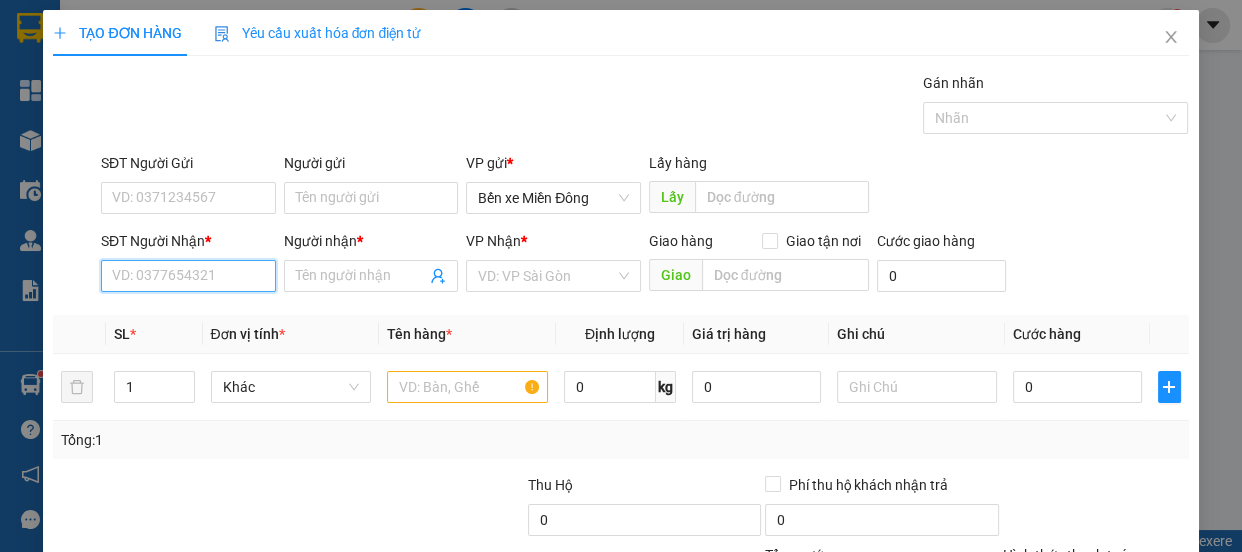 click on "SĐT Người Nhận  *" at bounding box center [188, 276] 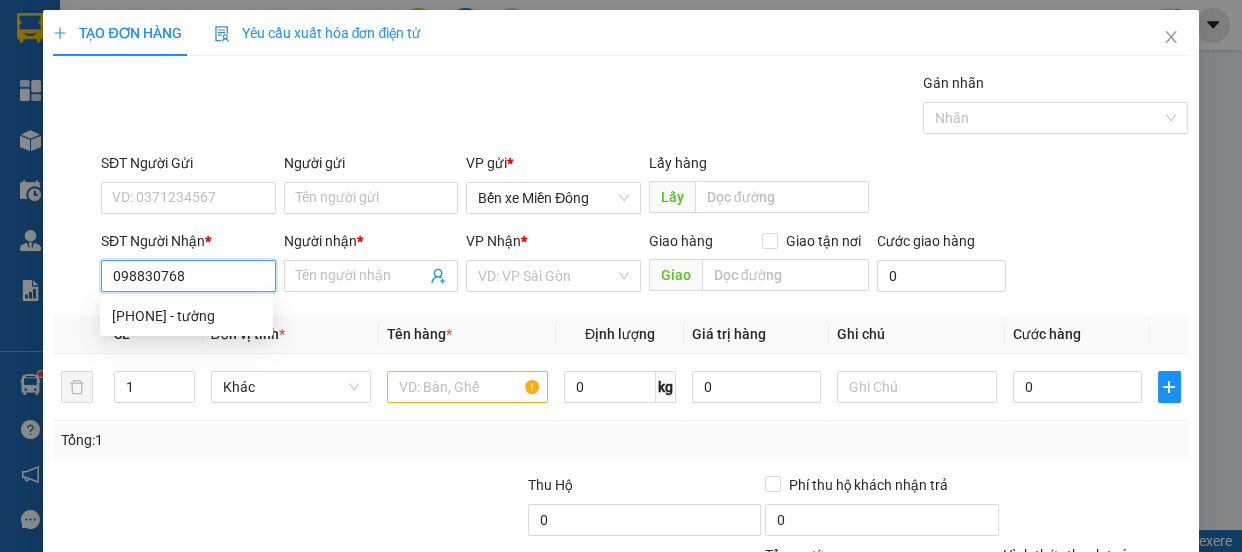 type on "[PHONE]" 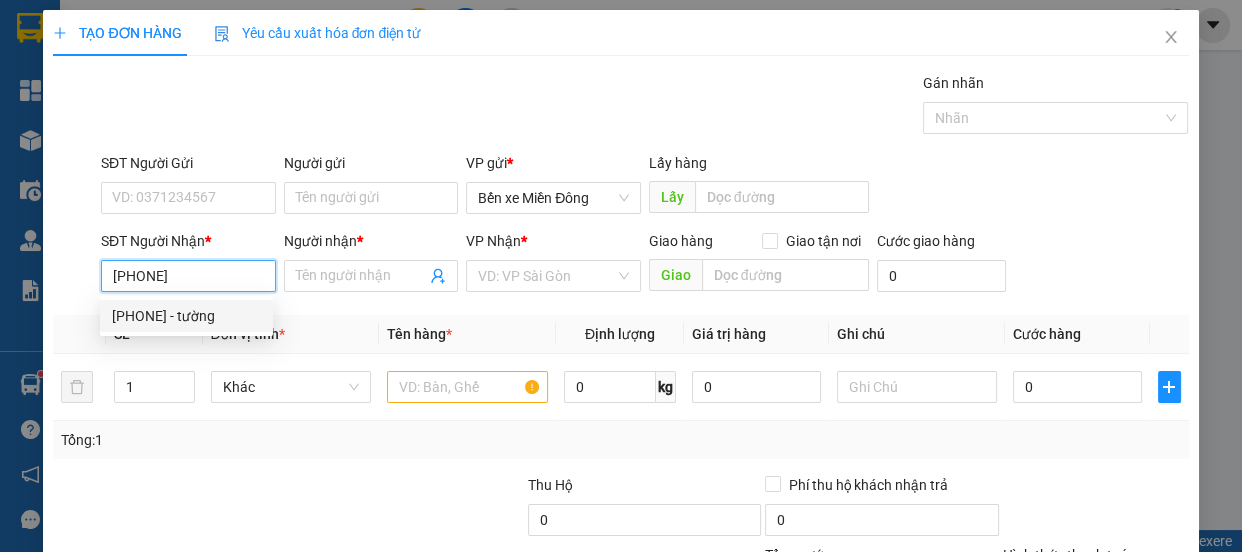 click on "[PHONE] - tường" at bounding box center (186, 316) 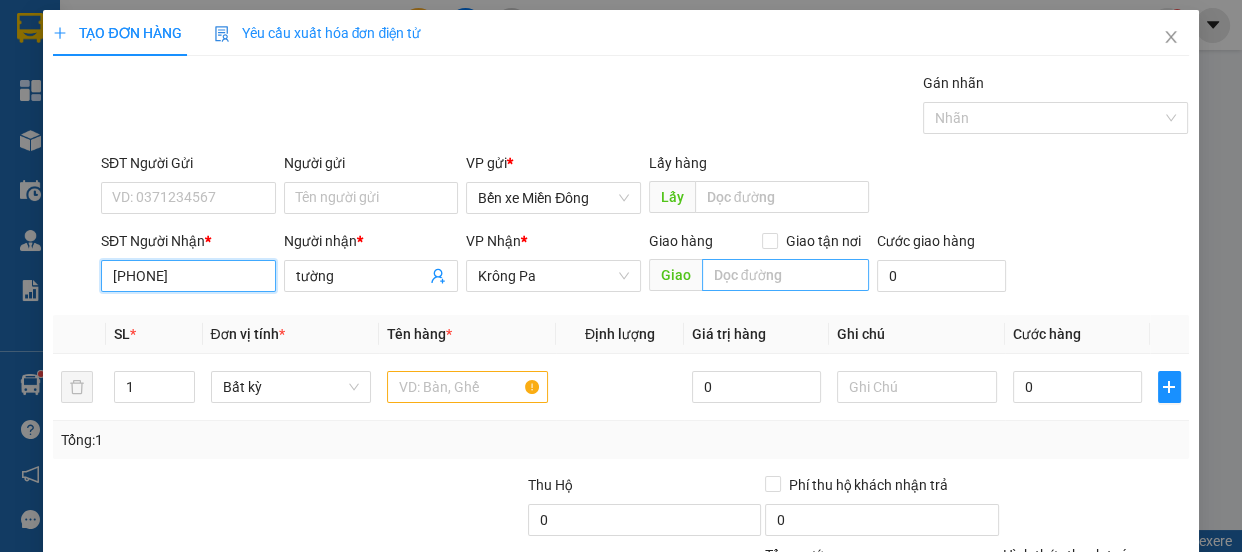 type on "[PHONE]" 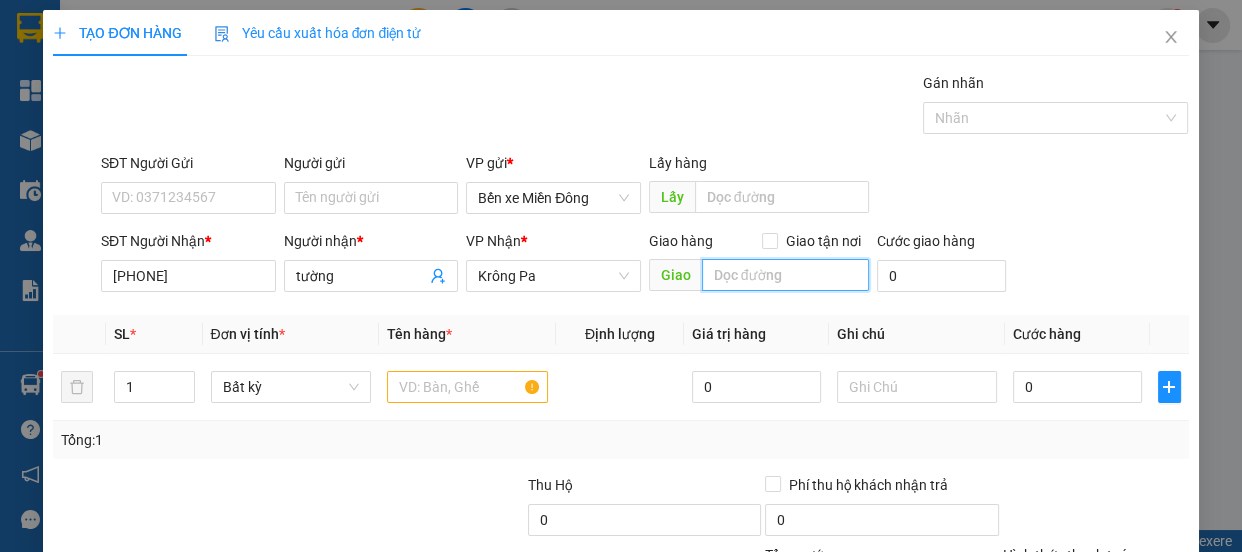 click at bounding box center [785, 275] 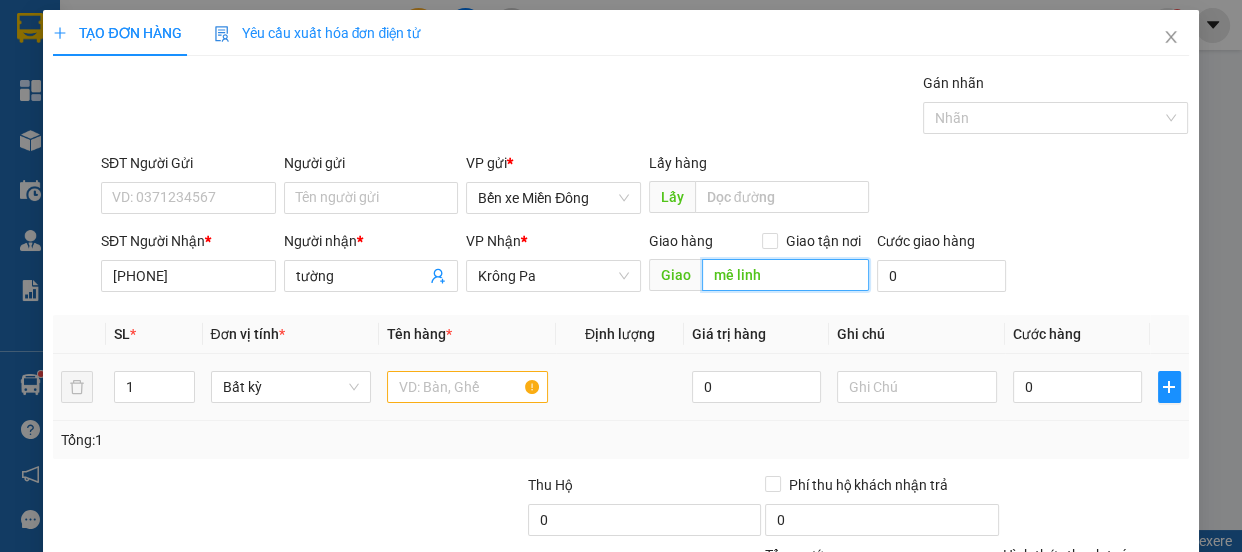 type on "mê linh" 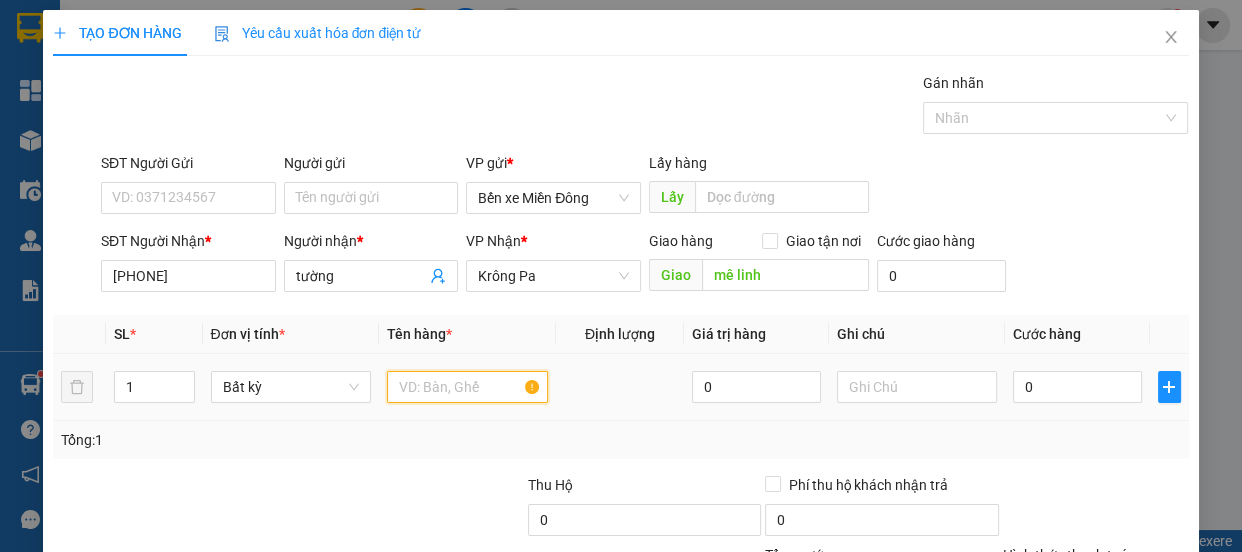 click at bounding box center (467, 387) 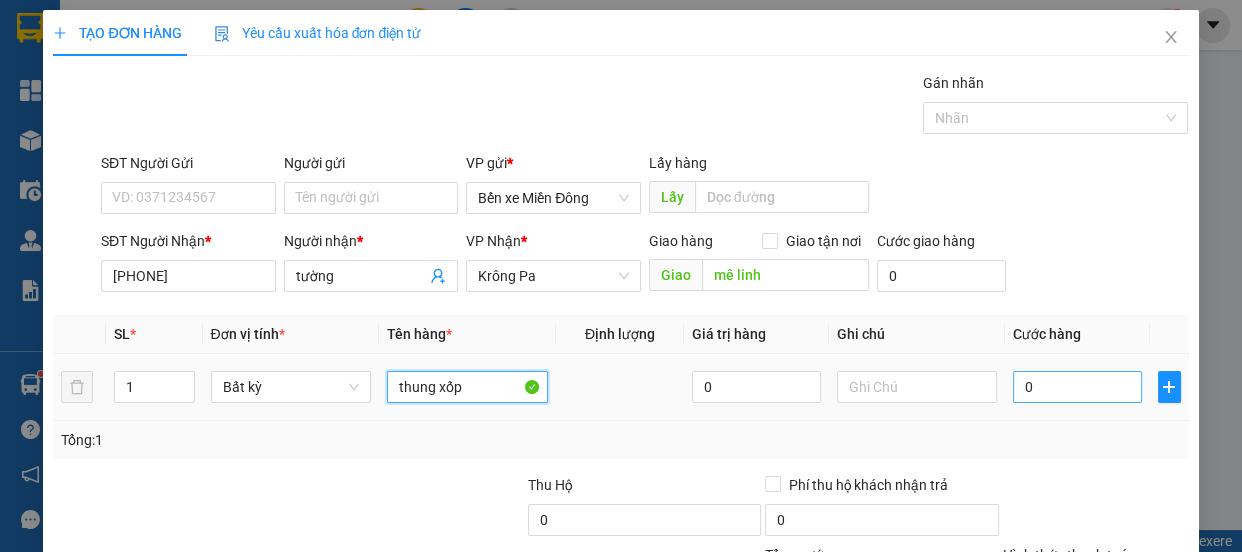 type on "thung xốp" 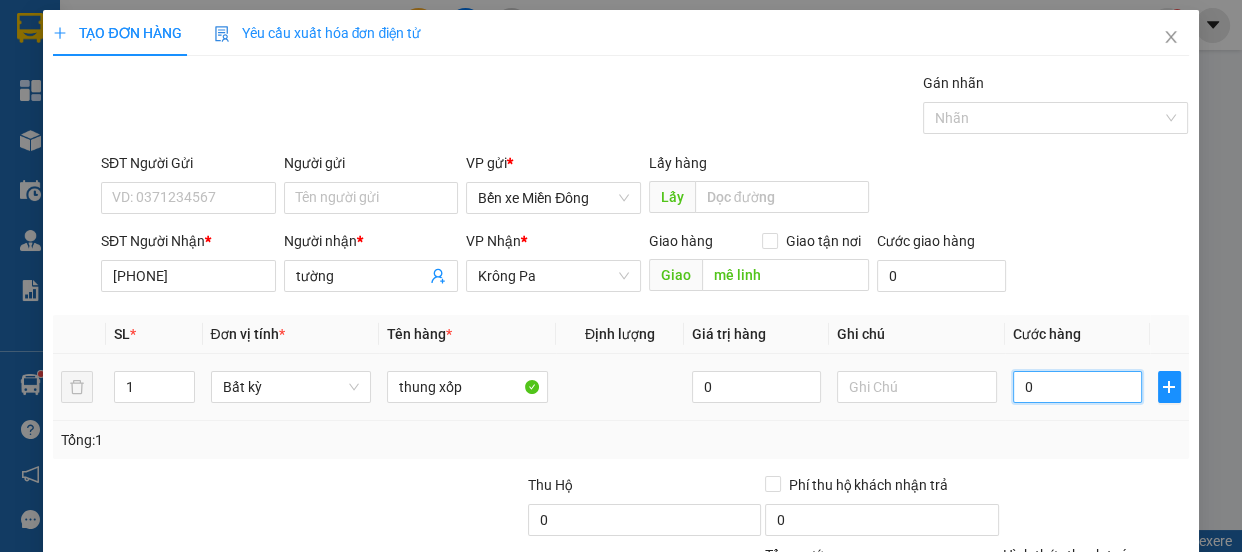 click on "0" at bounding box center [1077, 387] 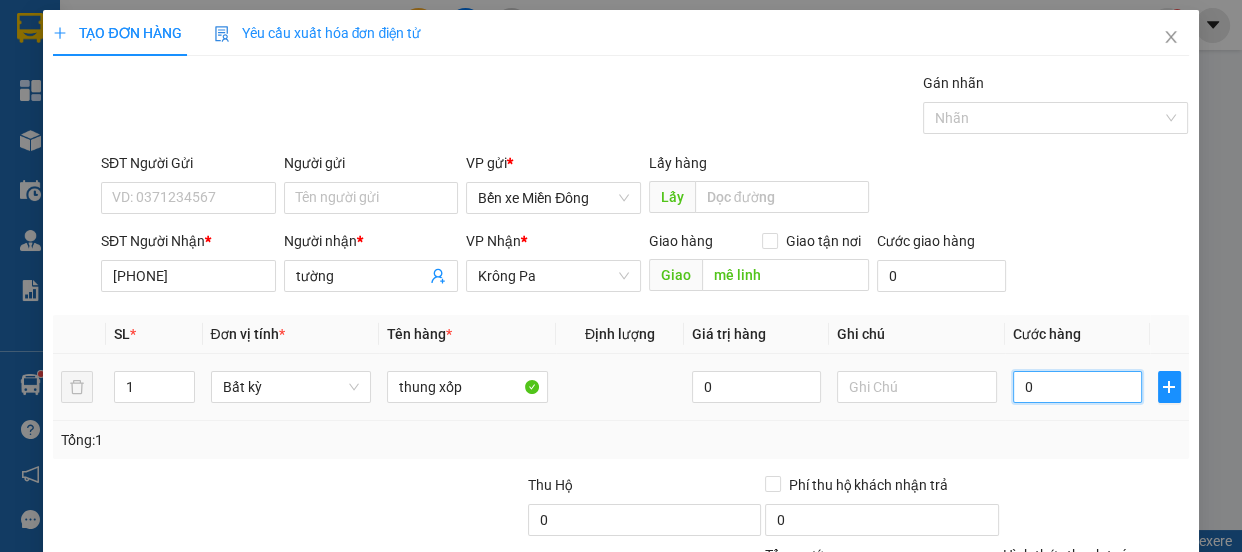 type on "001" 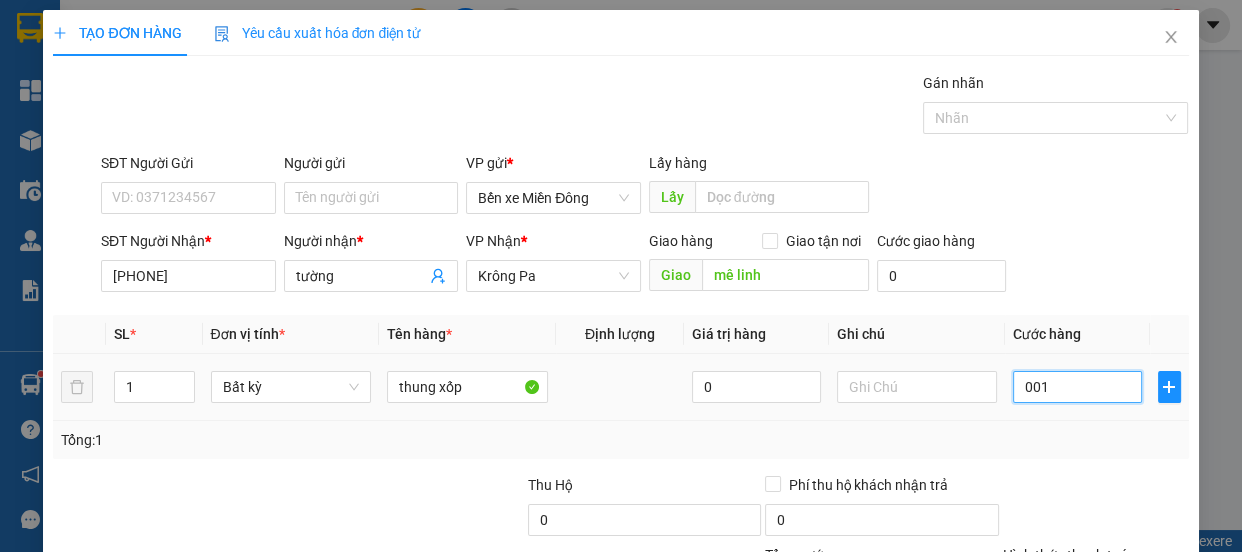 type on "1" 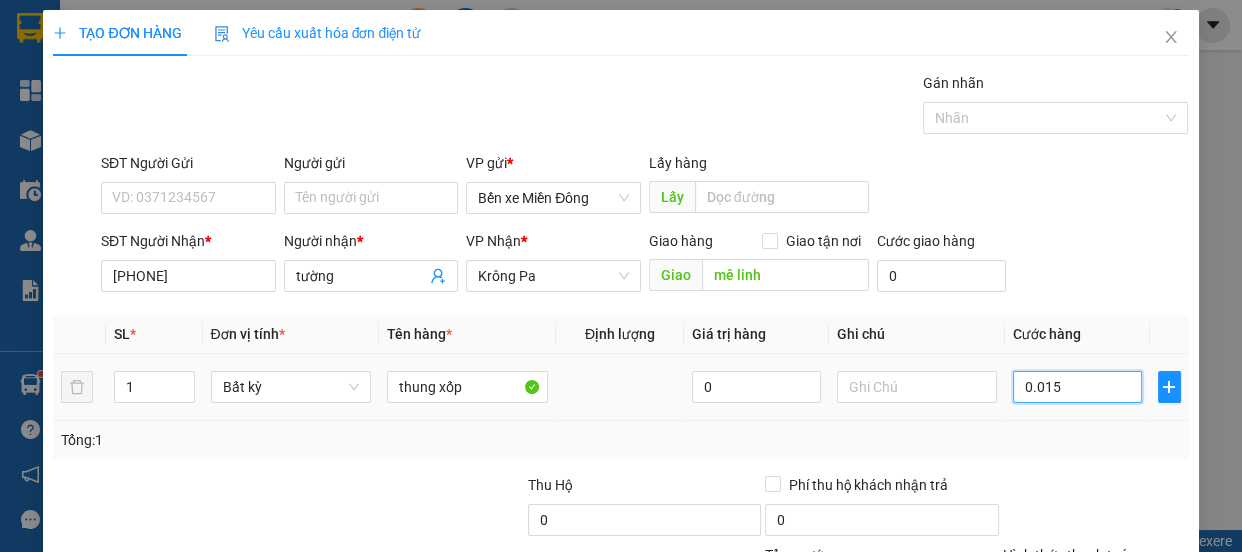 type on "00.150" 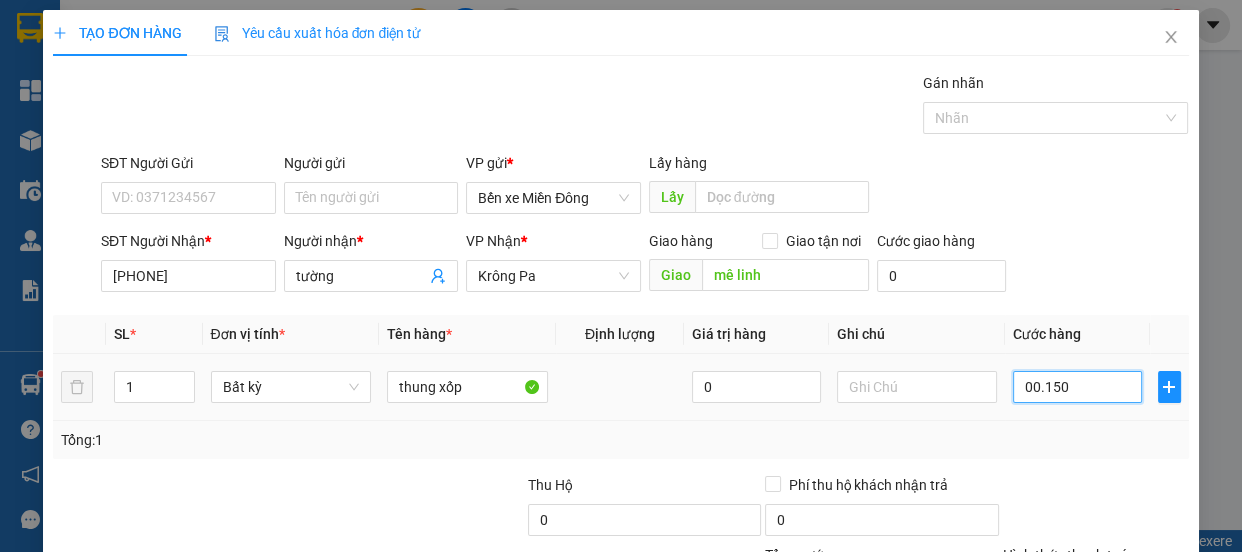type on "150" 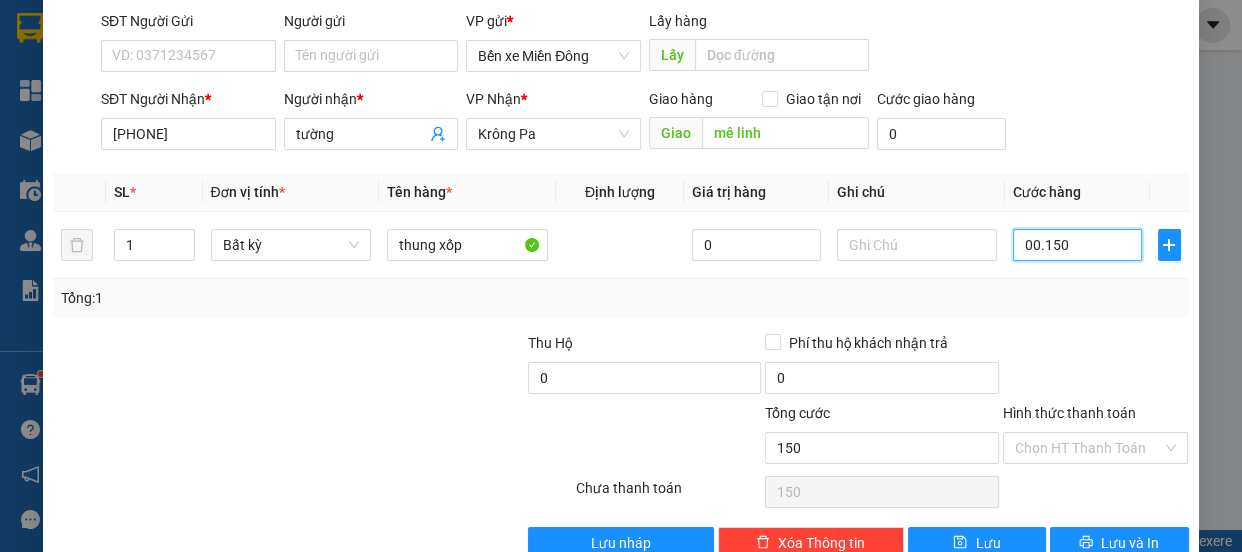 scroll, scrollTop: 187, scrollLeft: 0, axis: vertical 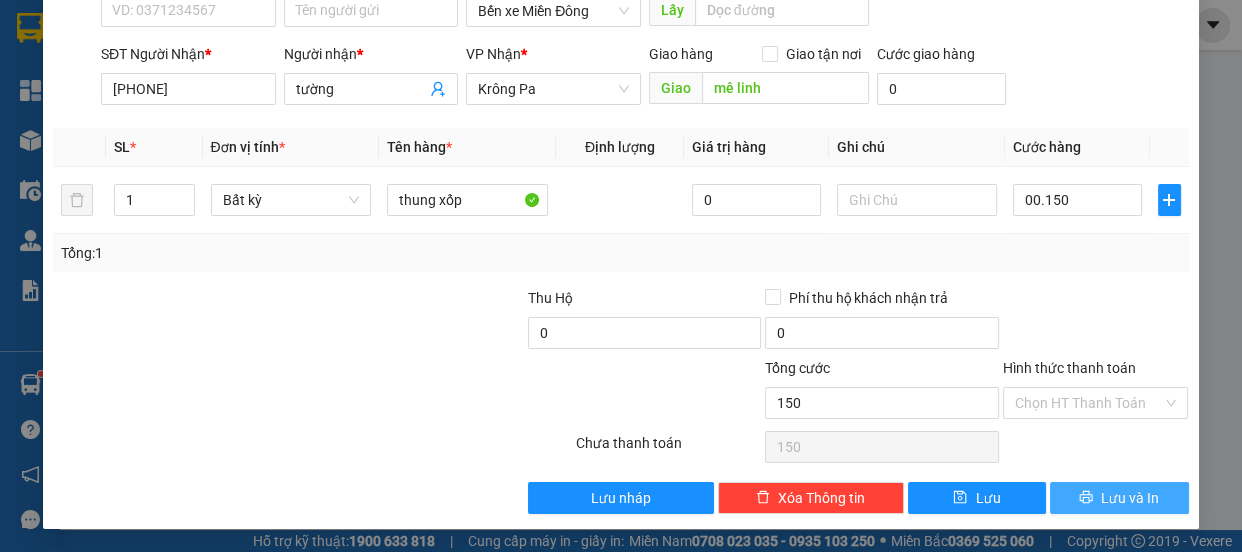 click on "Lưu và In" at bounding box center (1130, 498) 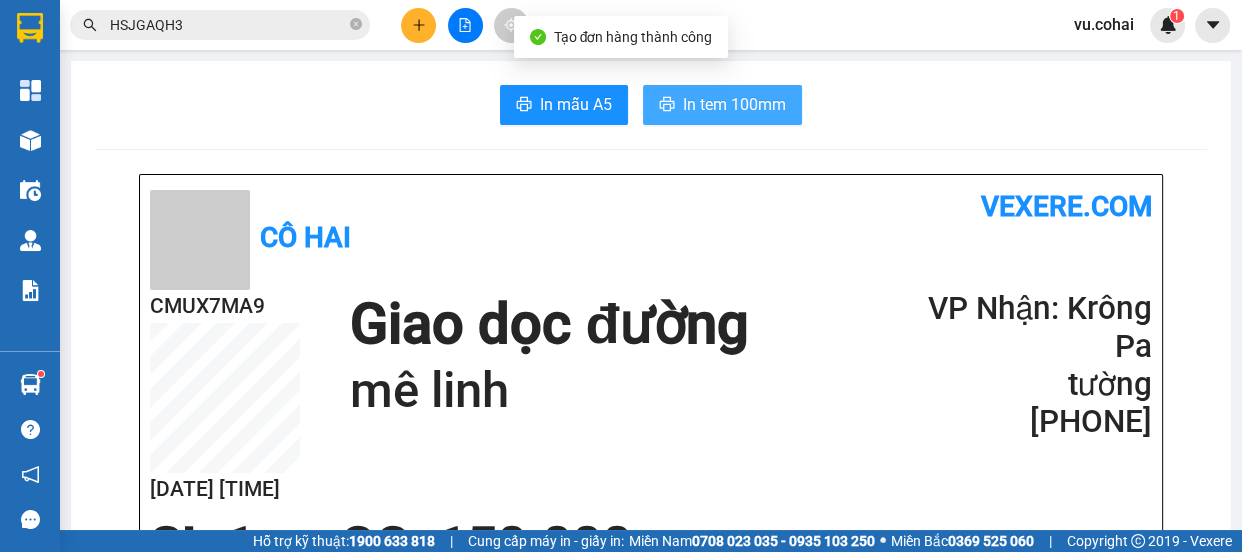 click on "In tem 100mm" at bounding box center (734, 104) 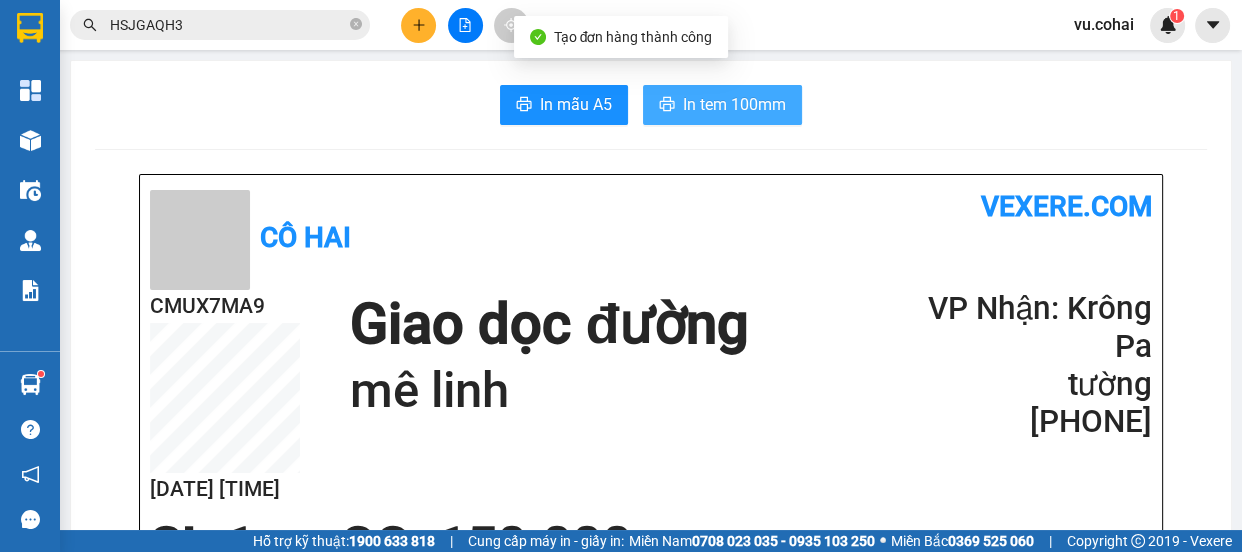 scroll, scrollTop: 0, scrollLeft: 0, axis: both 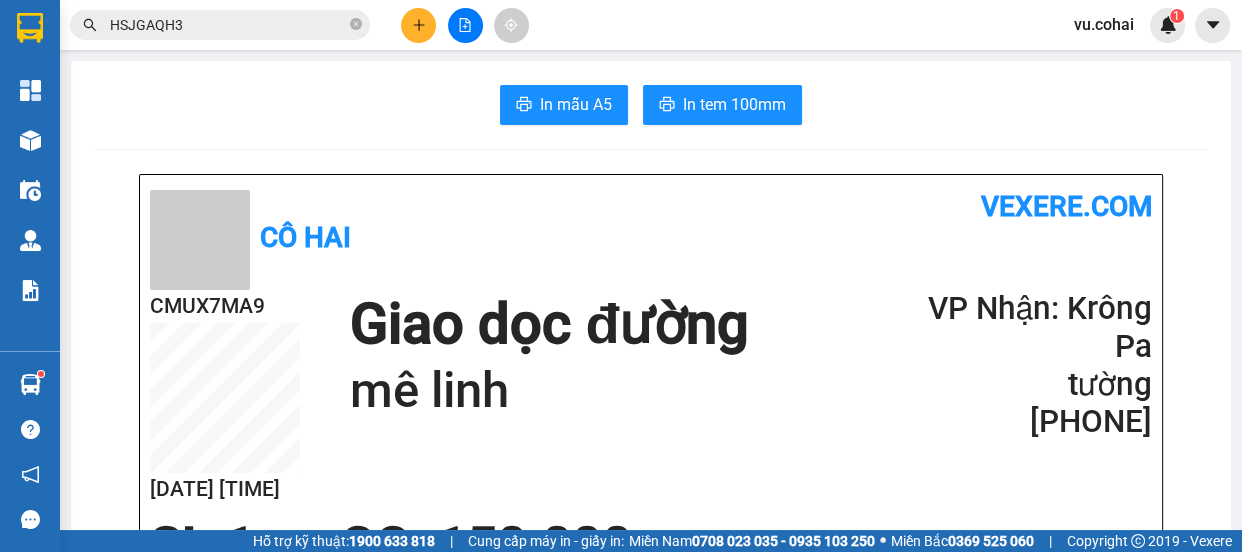 drag, startPoint x: 487, startPoint y: 22, endPoint x: 454, endPoint y: 24, distance: 33.06055 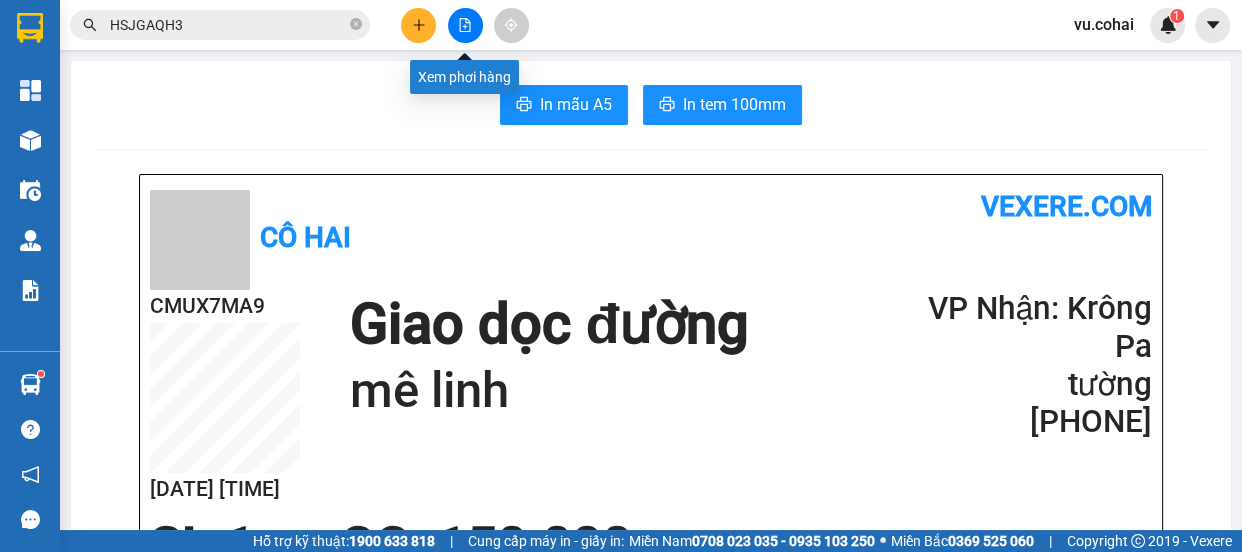 click at bounding box center [465, 25] 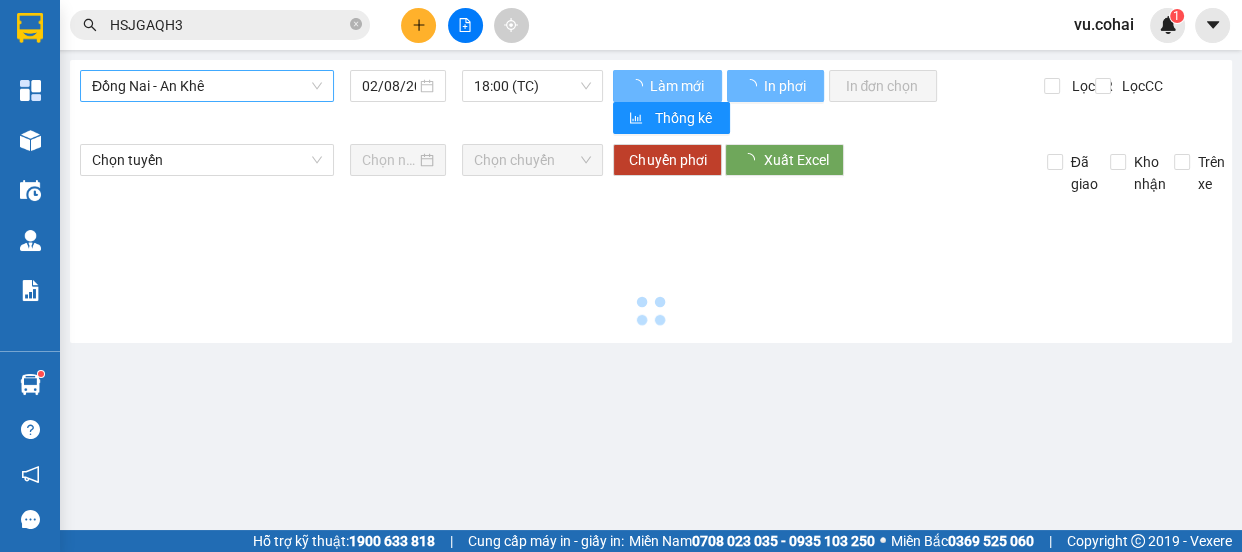 click on "Đồng Nai - An Khê" at bounding box center (207, 86) 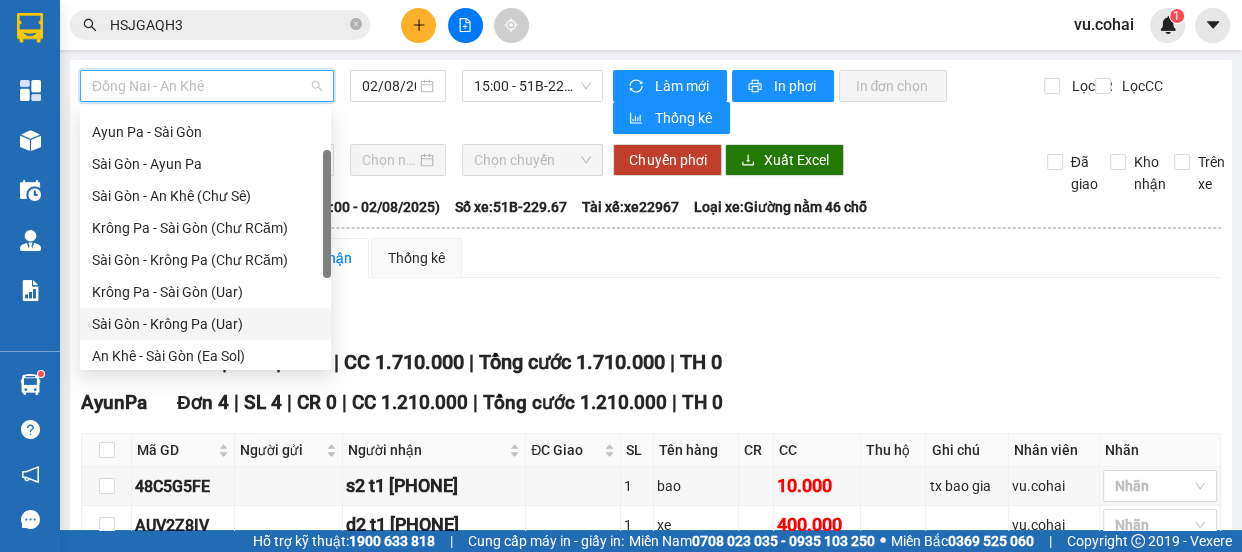 scroll, scrollTop: 181, scrollLeft: 0, axis: vertical 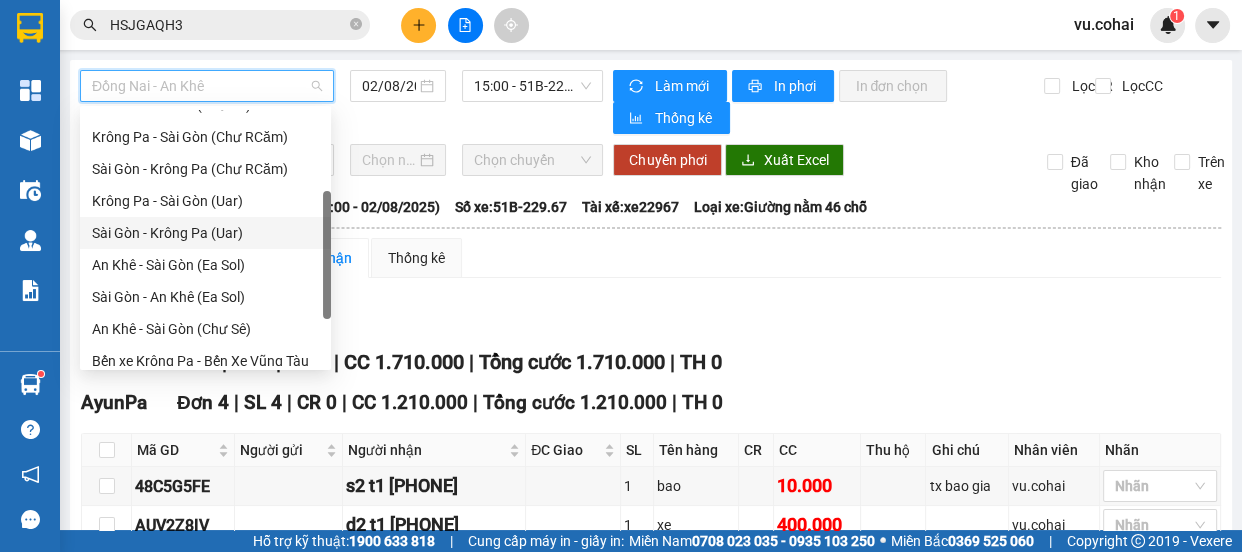click on "Sài Gòn - Krông Pa (Uar)" at bounding box center (205, 233) 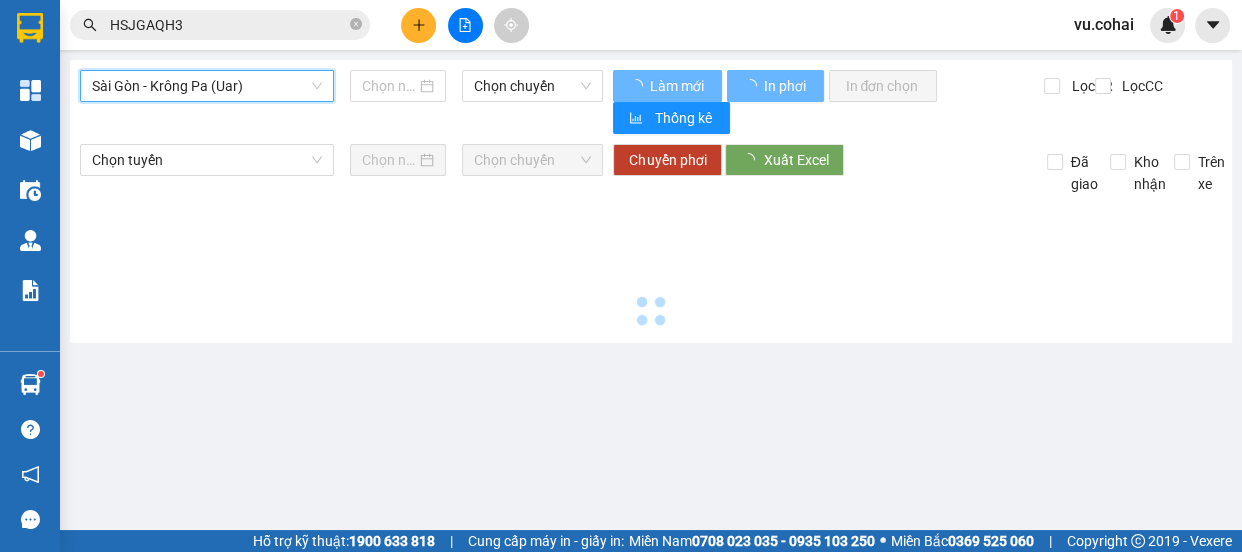 type on "02/08/2025" 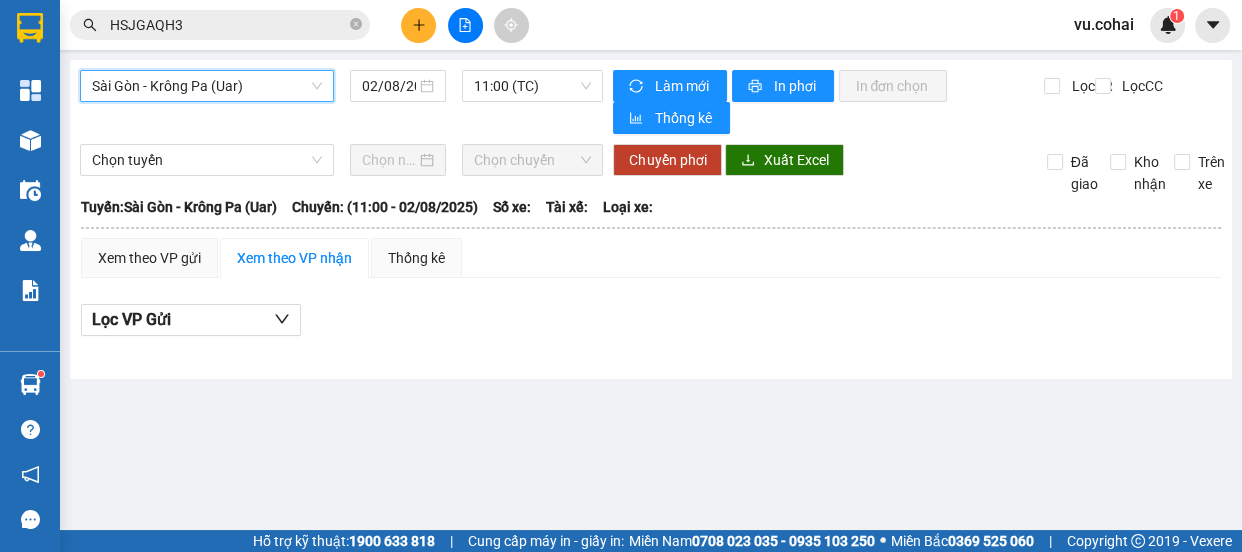 click on "Sài Gòn - Krông Pa (Uar)" at bounding box center (207, 86) 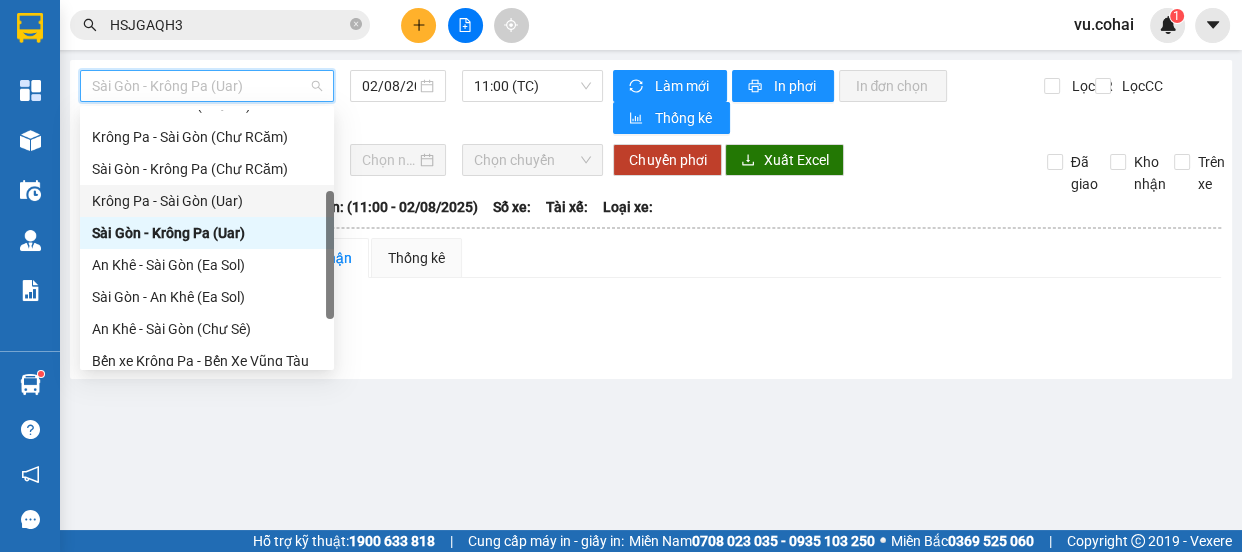 click on "Krông Pa - Sài Gòn (Uar)" at bounding box center (207, 201) 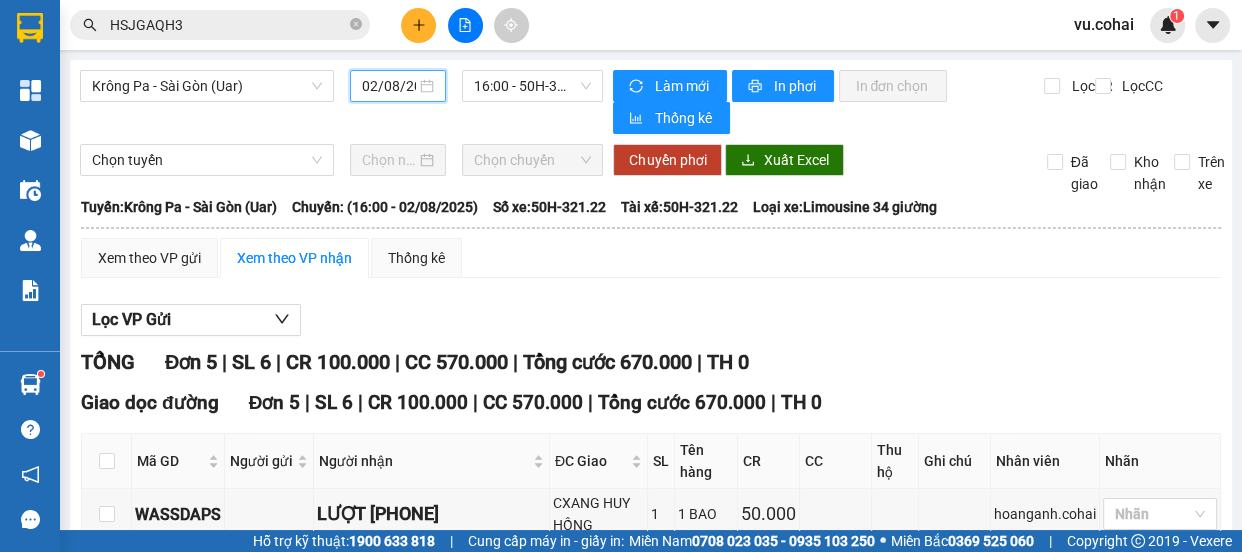 click on "02/08/2025" at bounding box center (389, 86) 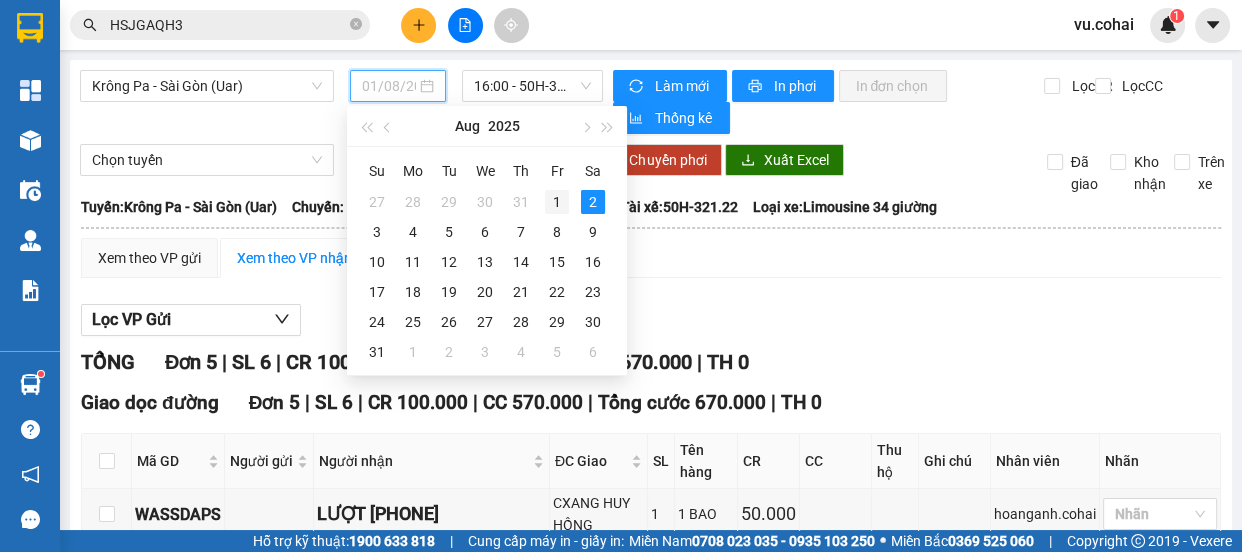 click on "1" at bounding box center [557, 202] 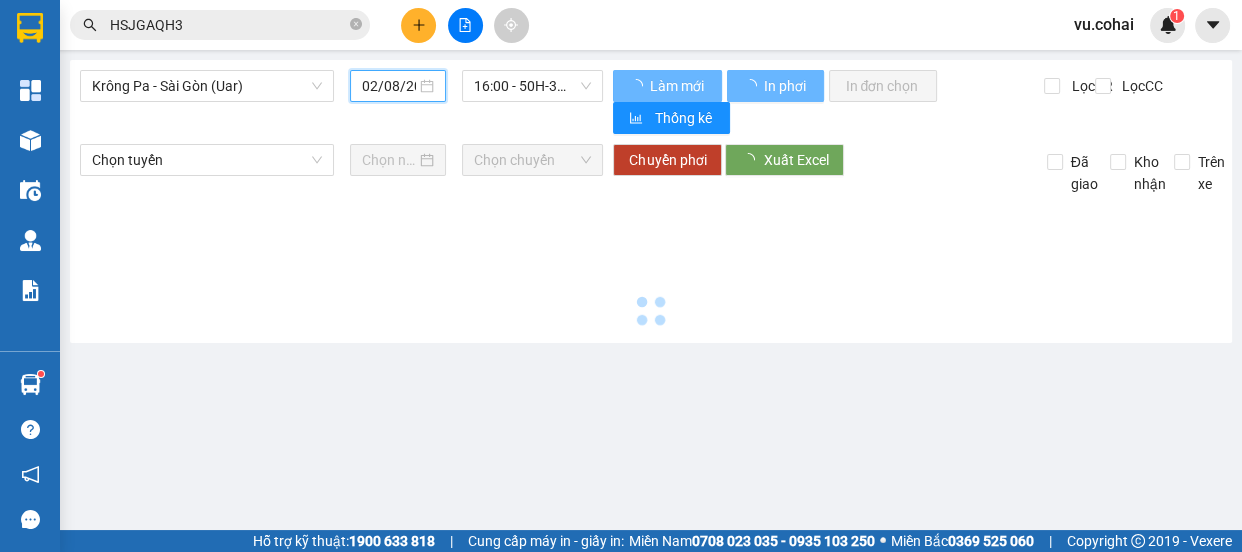 type on "01/08/2025" 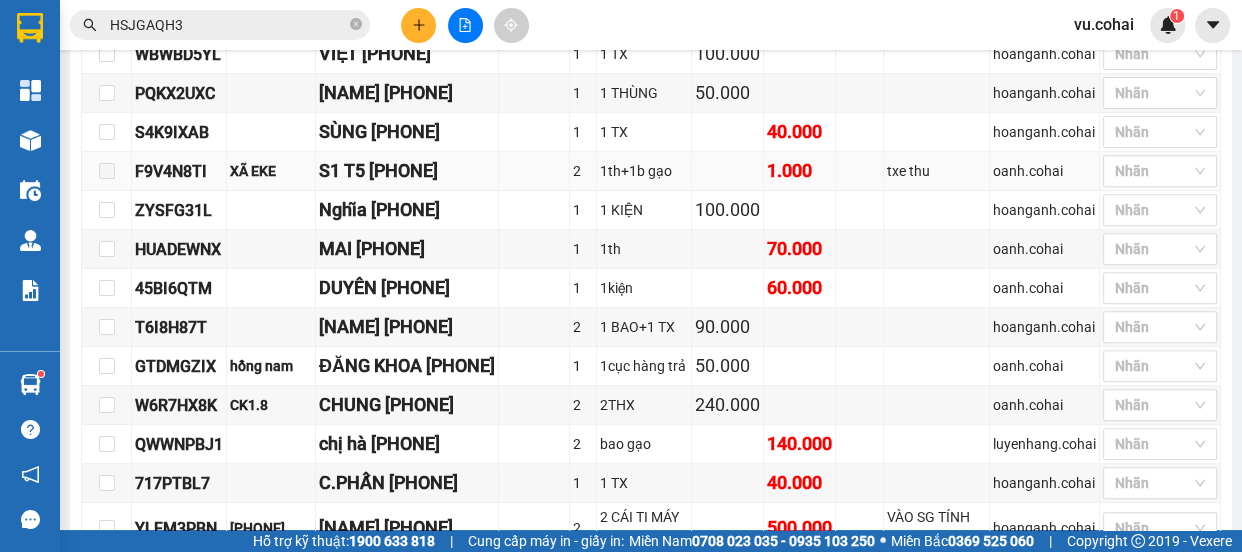 scroll, scrollTop: 727, scrollLeft: 0, axis: vertical 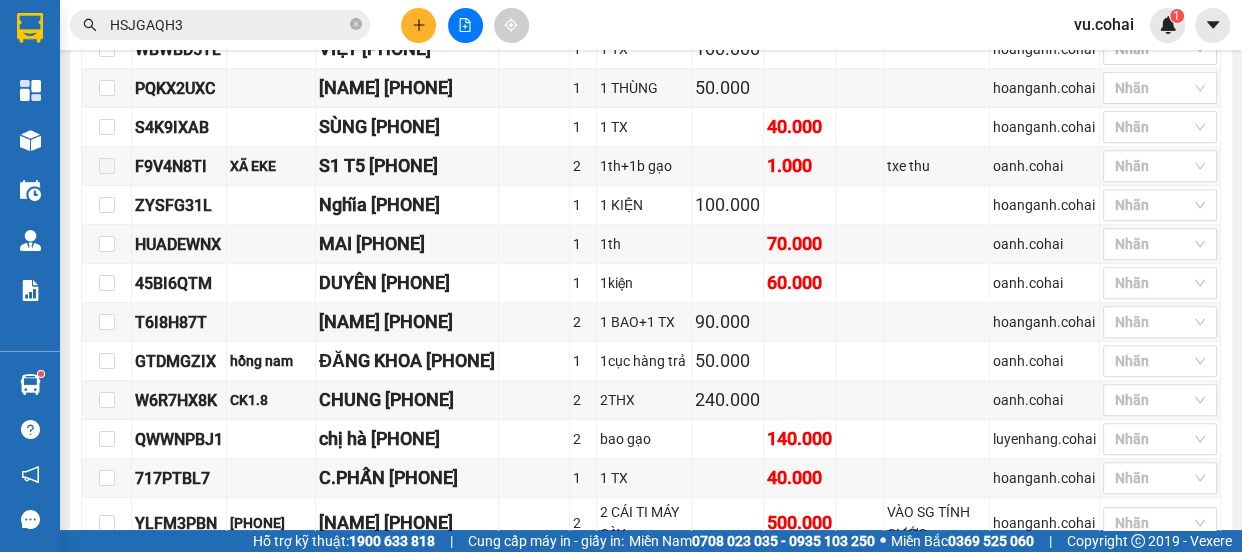 click at bounding box center [465, 25] 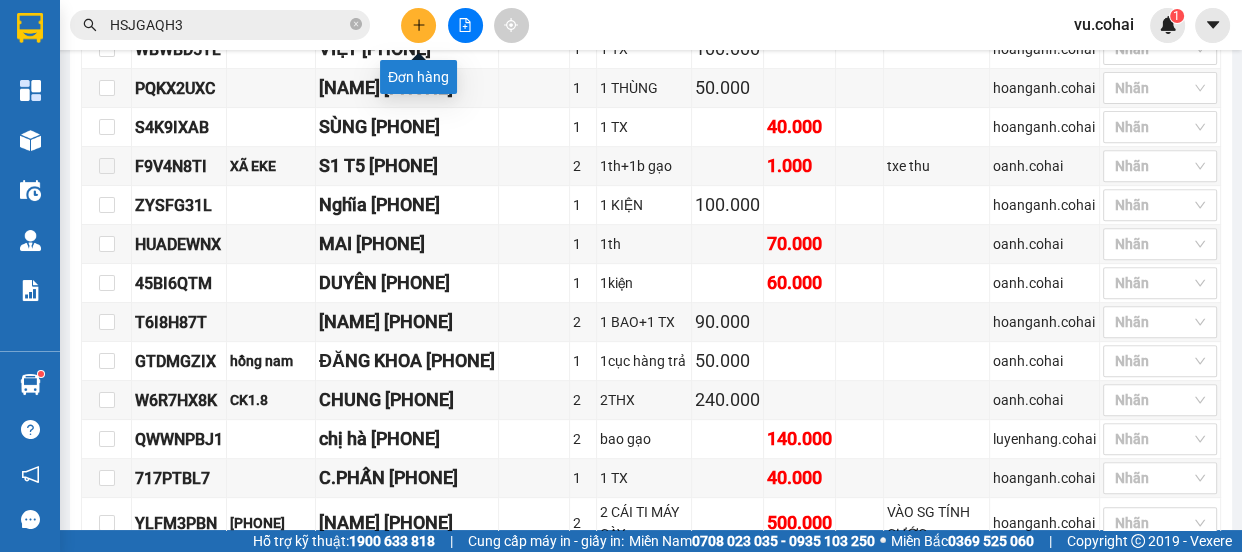 click 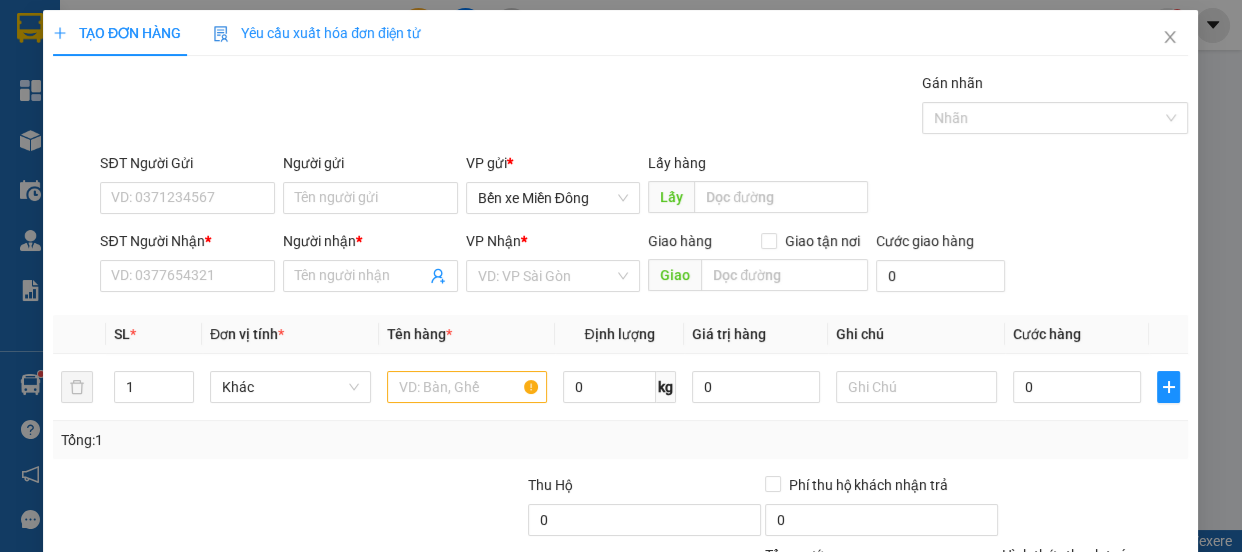 scroll, scrollTop: 0, scrollLeft: 0, axis: both 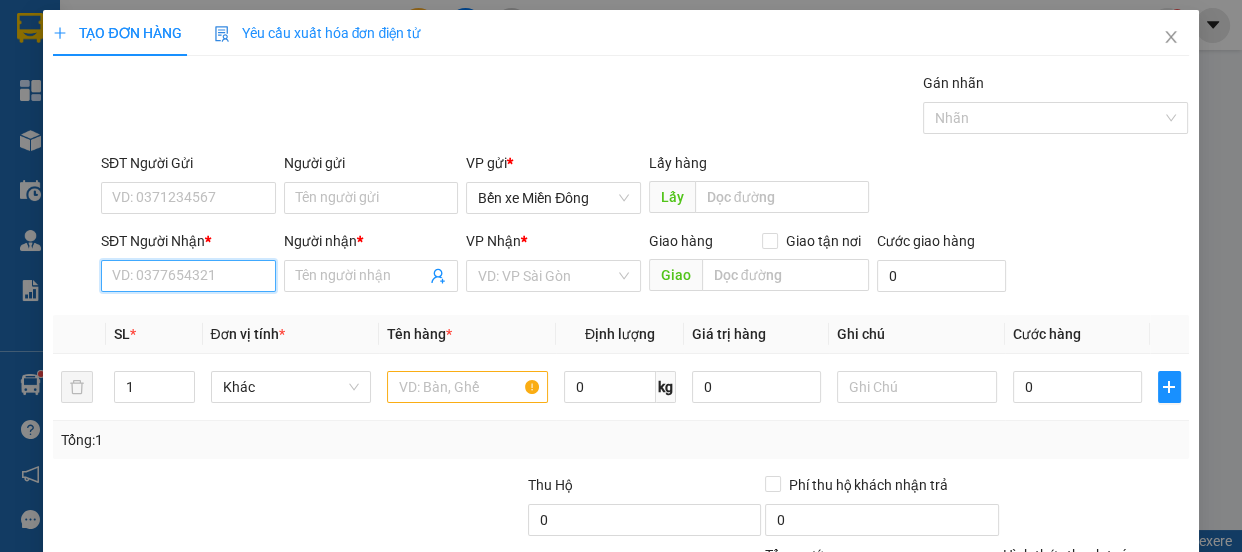 click on "SĐT Người Nhận  *" at bounding box center [188, 276] 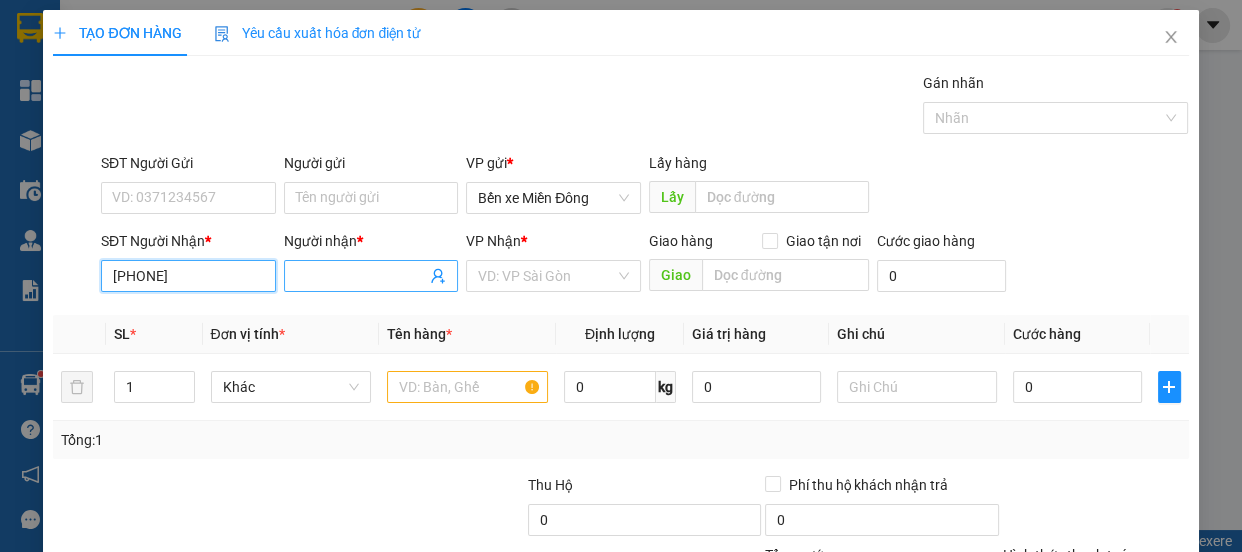 type on "[PHONE]" 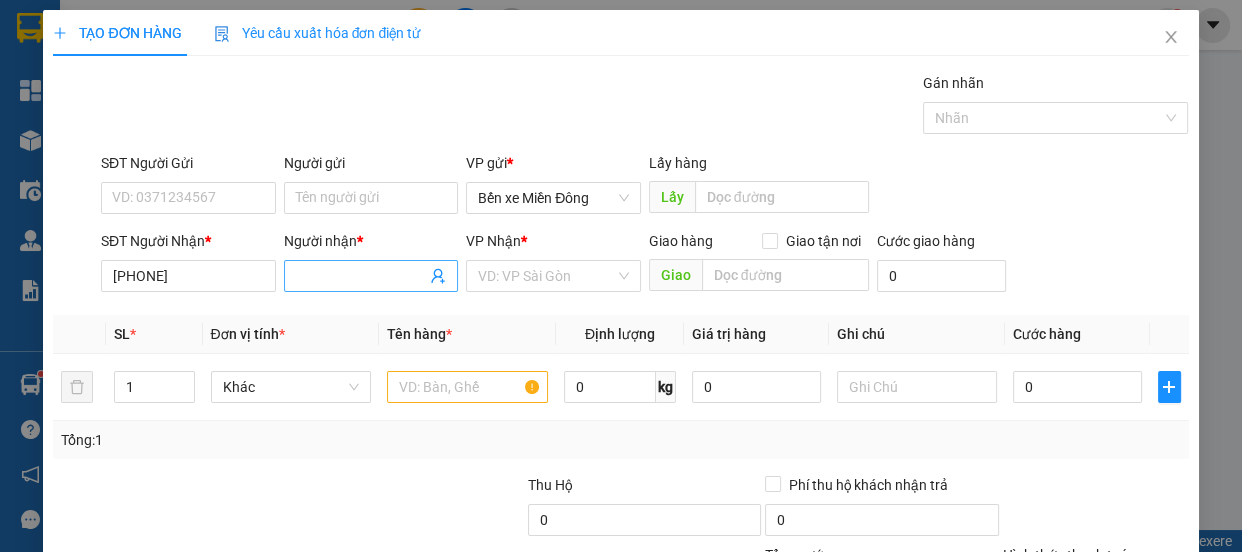 click on "Người nhận  *" at bounding box center (361, 276) 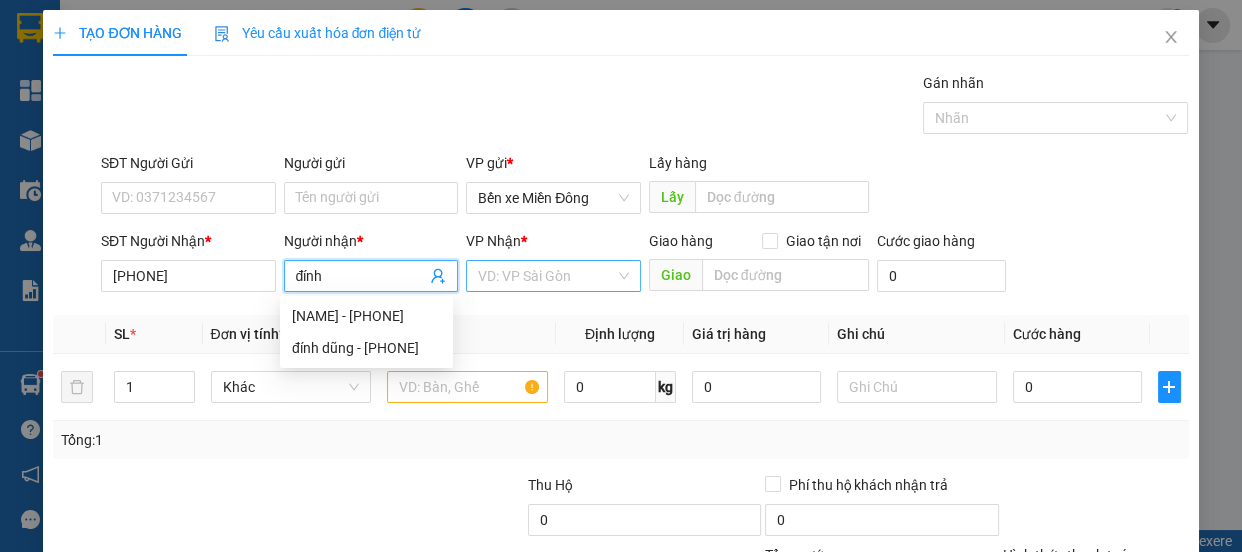 type on "đính" 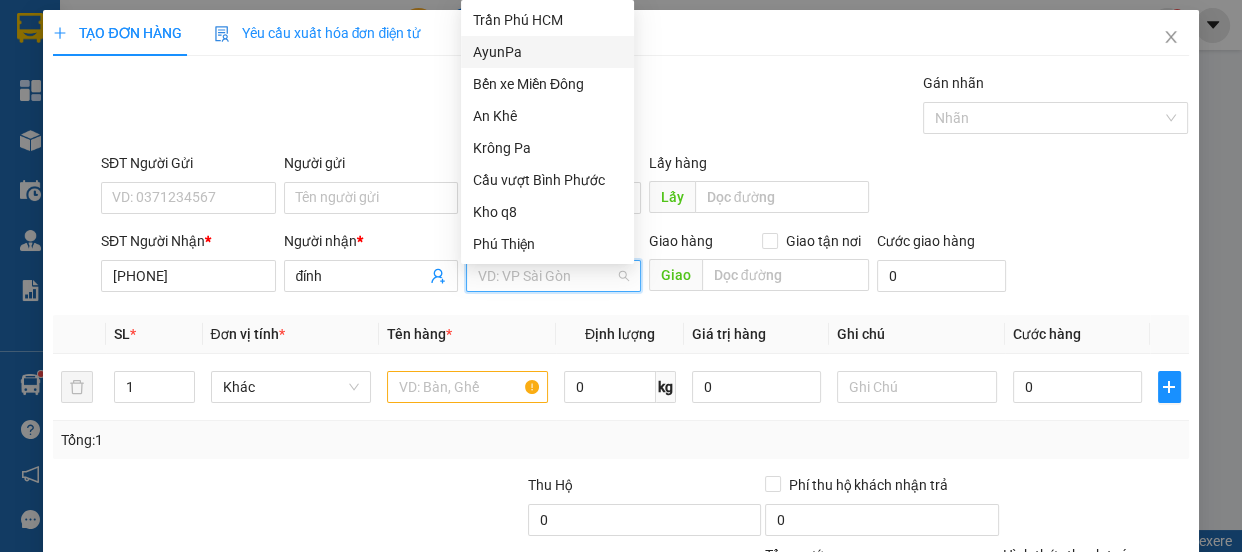 click on "AyunPa" at bounding box center [547, 52] 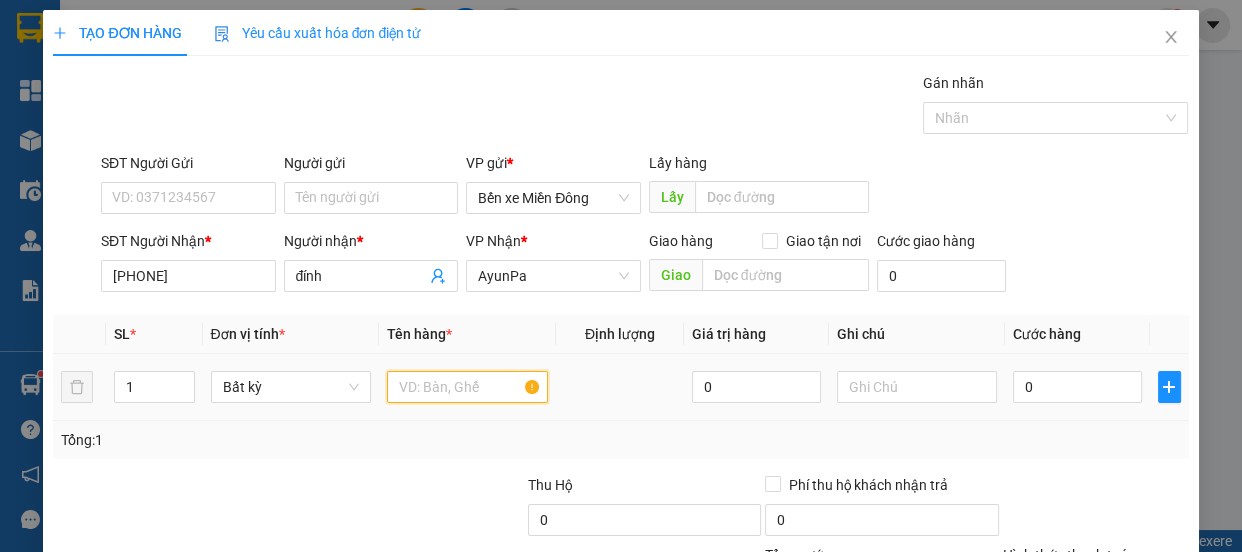 click at bounding box center [467, 387] 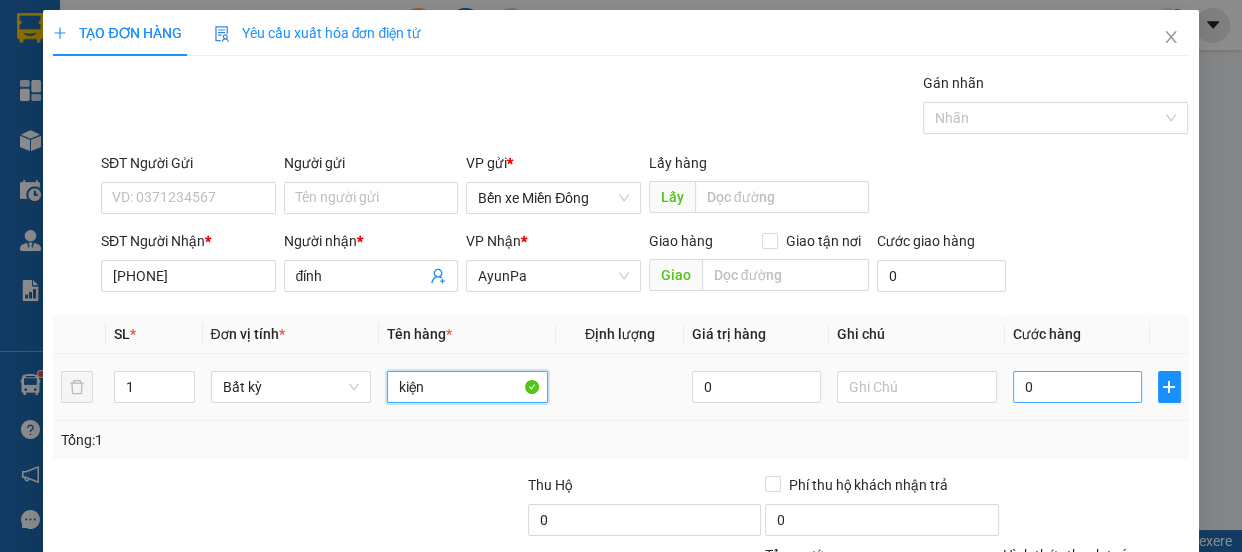 type on "kiện" 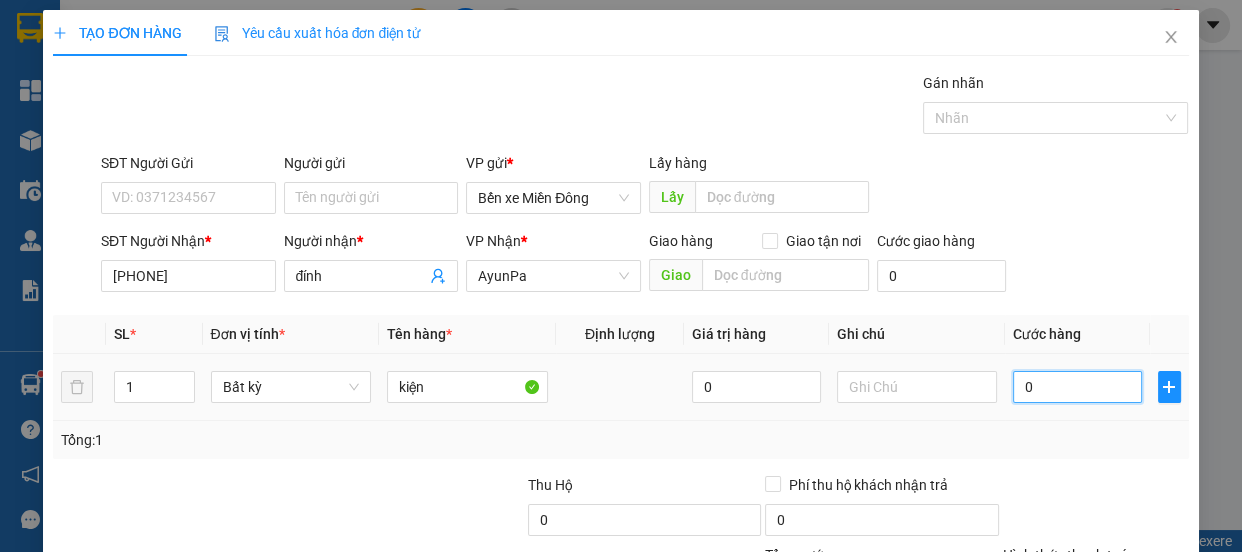 click on "0" at bounding box center [1077, 387] 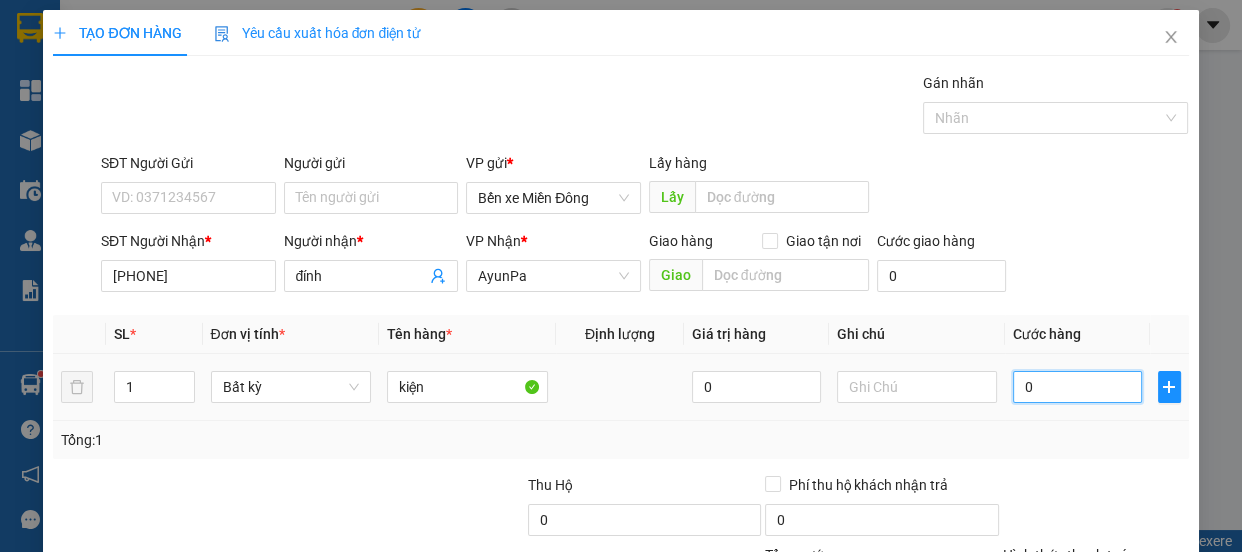 scroll, scrollTop: 90, scrollLeft: 0, axis: vertical 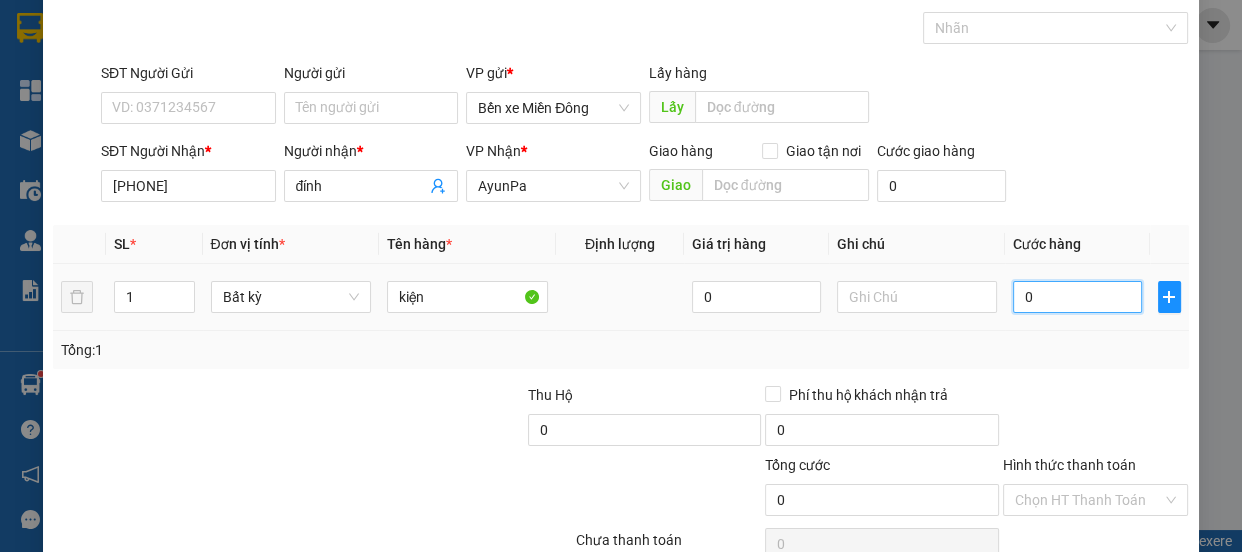 type on "006" 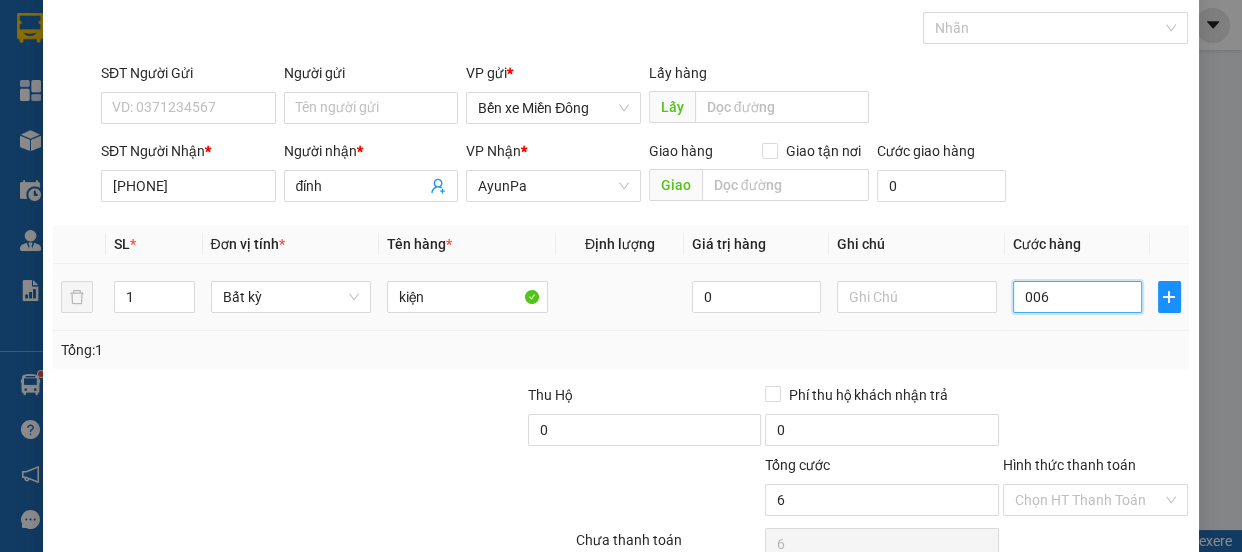 type on "0.060" 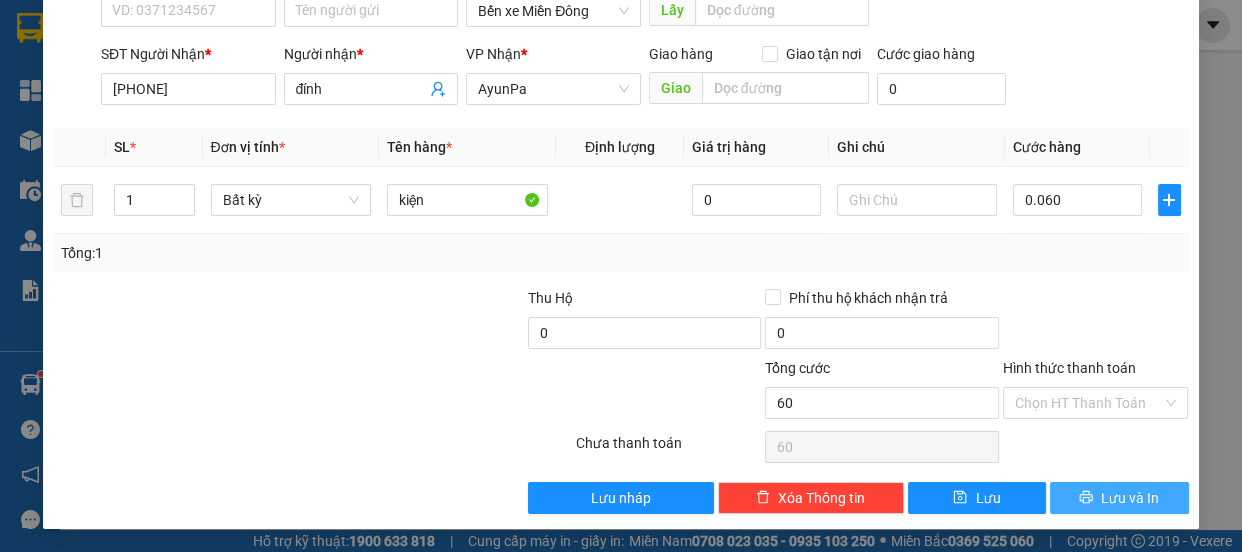 click on "Lưu và In" at bounding box center (1130, 498) 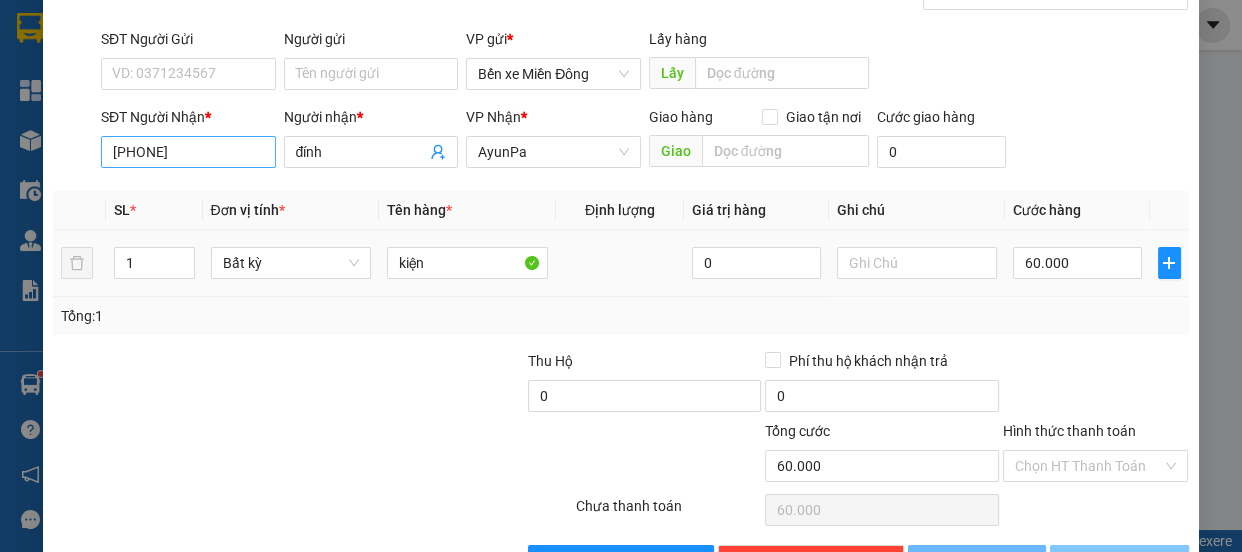 scroll, scrollTop: 13, scrollLeft: 0, axis: vertical 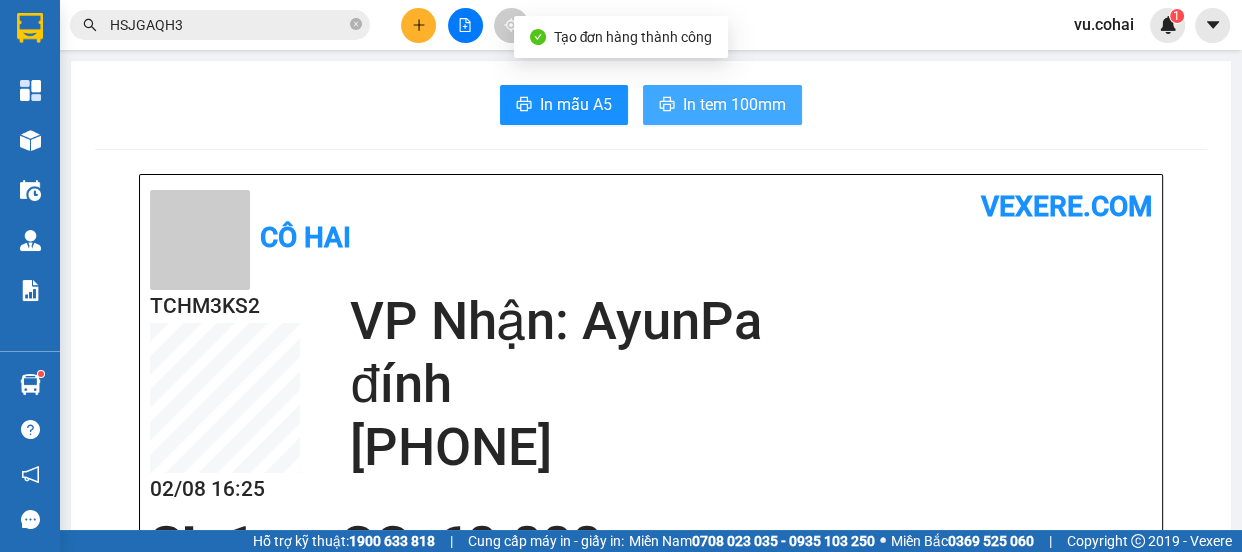 click on "In tem 100mm" at bounding box center (734, 104) 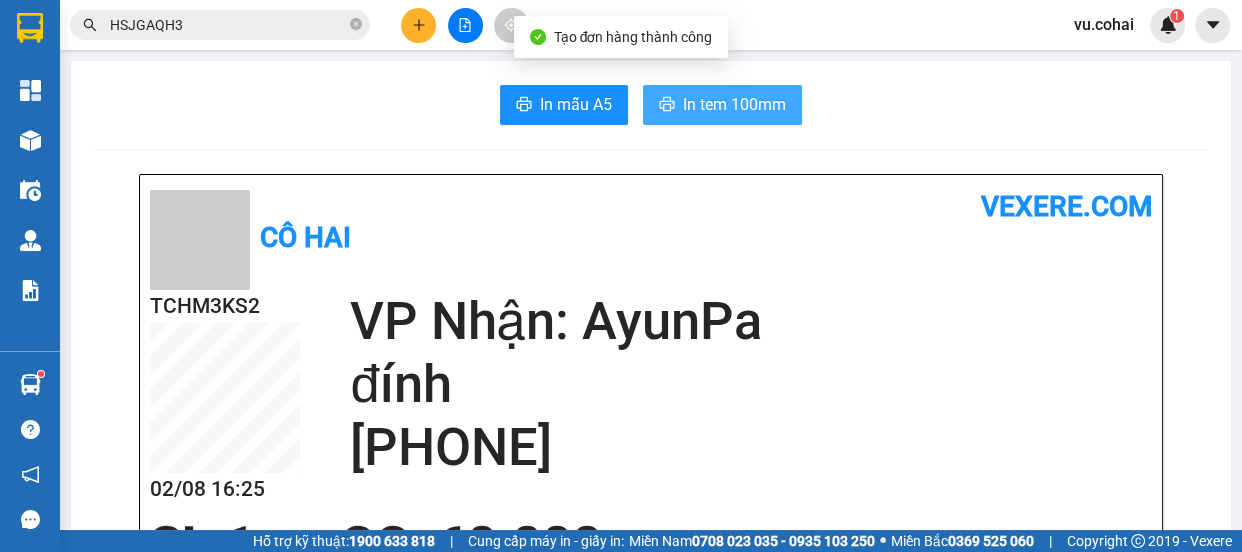 scroll, scrollTop: 0, scrollLeft: 0, axis: both 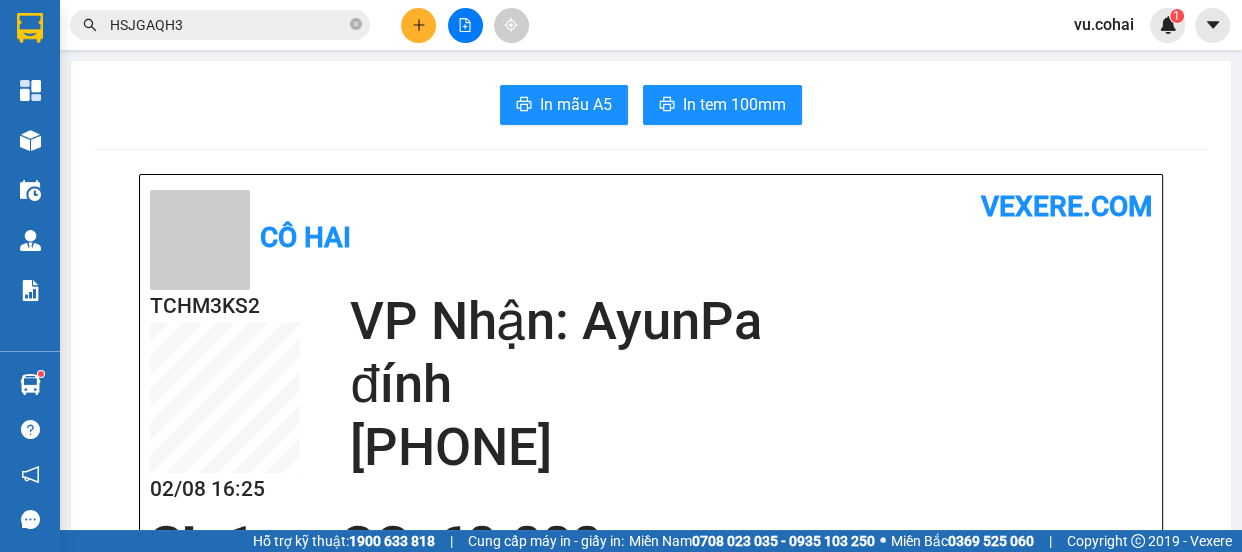 click on "TCHM3KS2 [DATE] [TIME] VP Nhận: AyunPa đính [PHONE]" at bounding box center (651, 403) 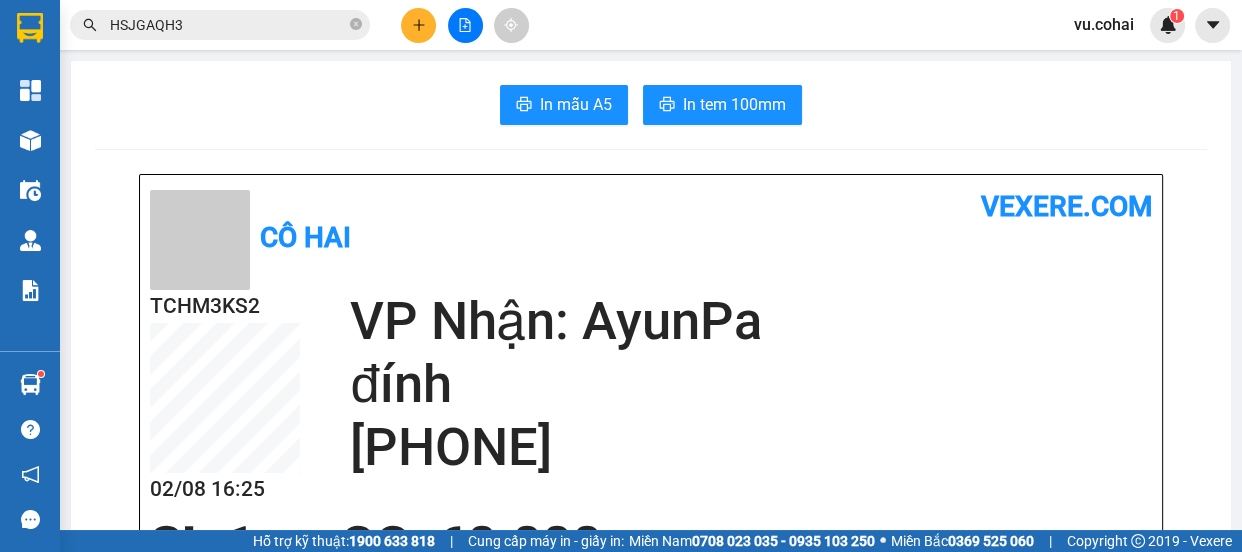 scroll, scrollTop: 463, scrollLeft: 0, axis: vertical 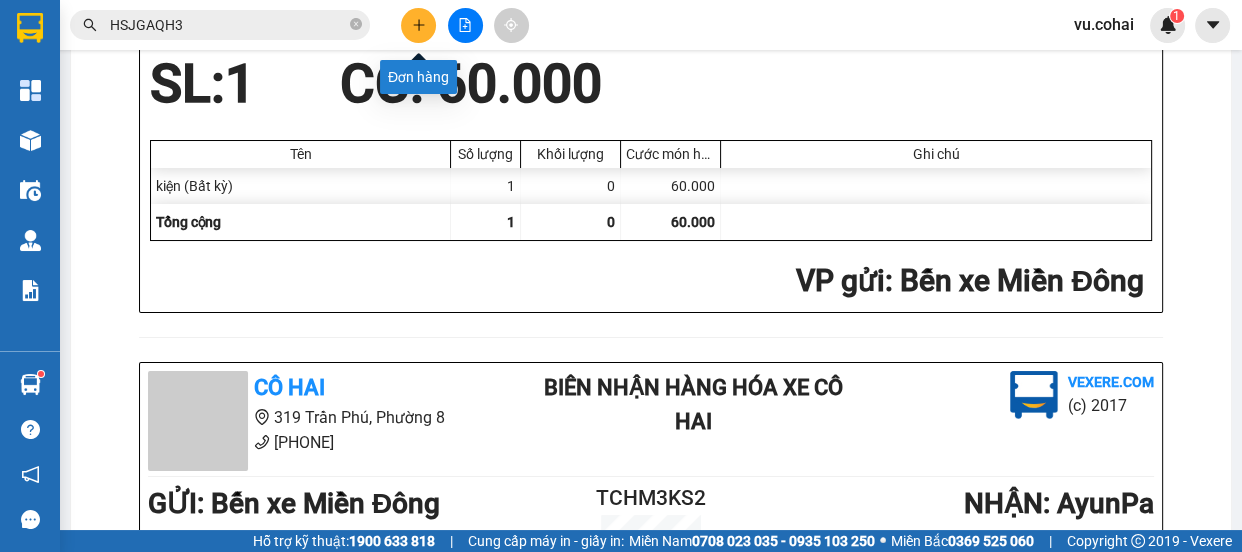 click 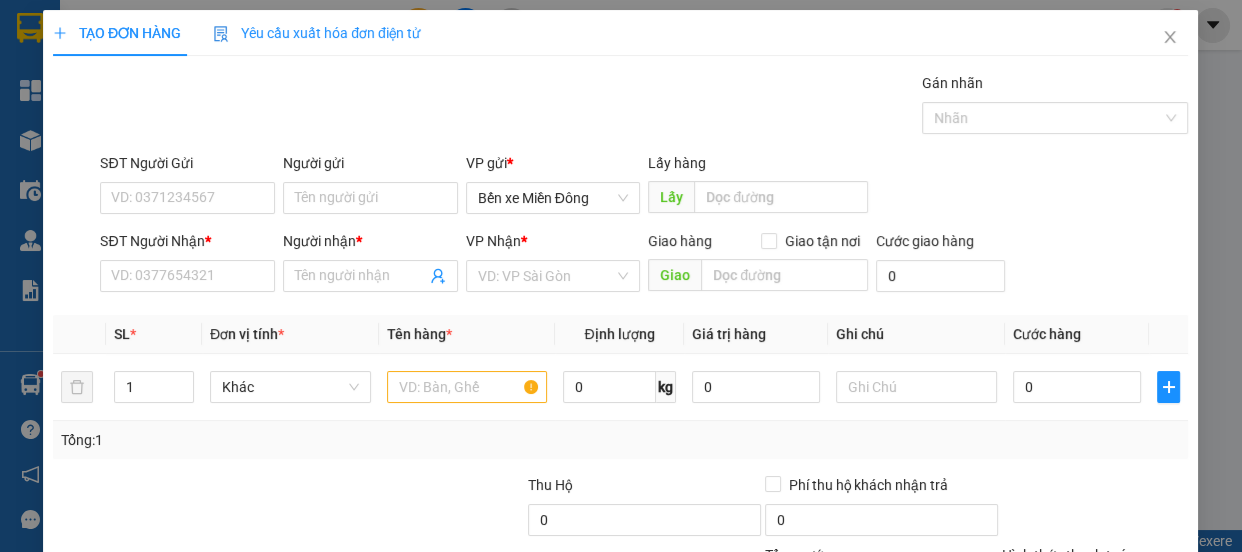 scroll, scrollTop: 0, scrollLeft: 0, axis: both 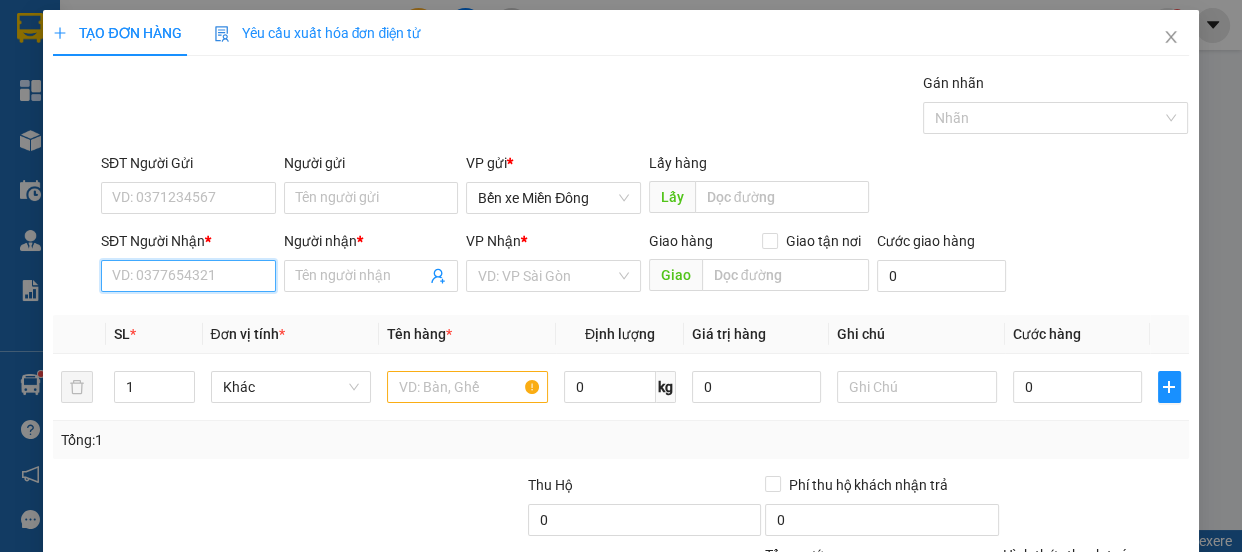 click on "SĐT Người Nhận  *" at bounding box center (188, 276) 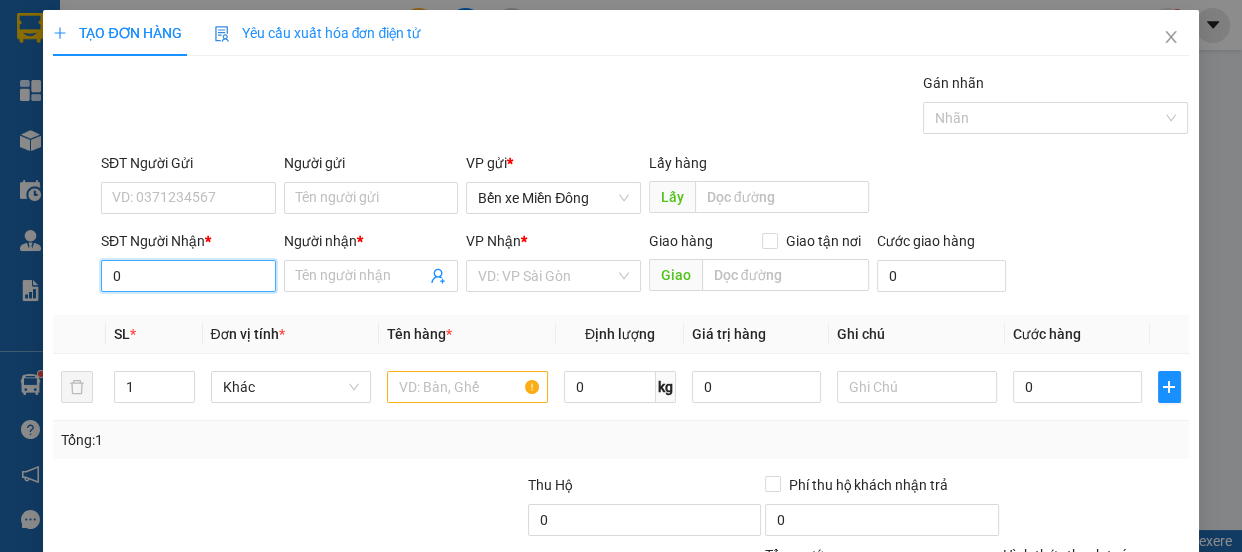 click on "0" at bounding box center [188, 276] 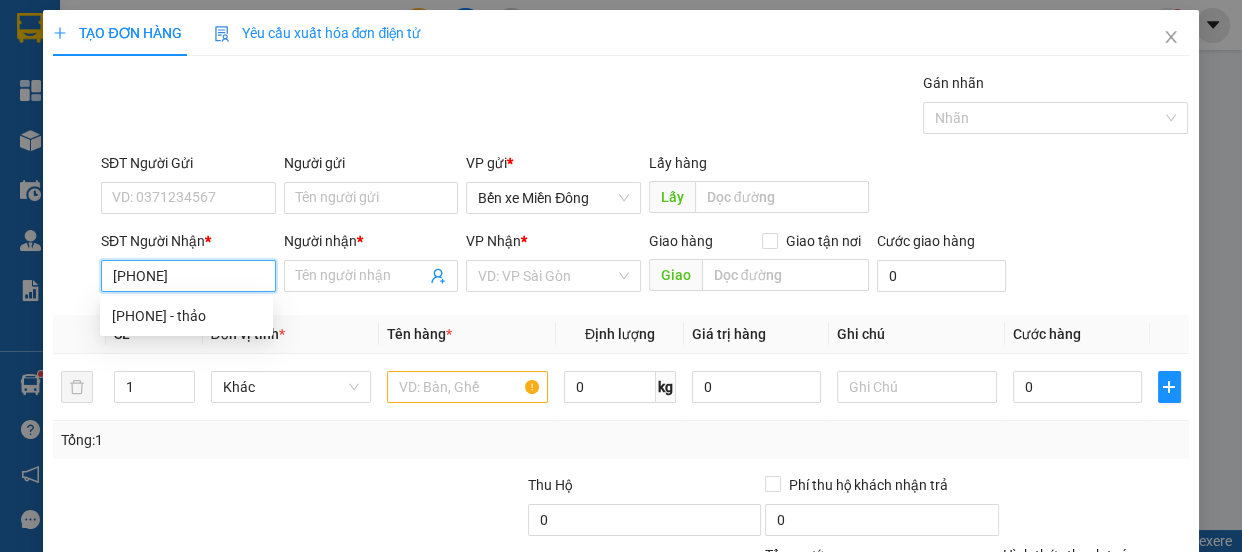 type on "[PHONE]" 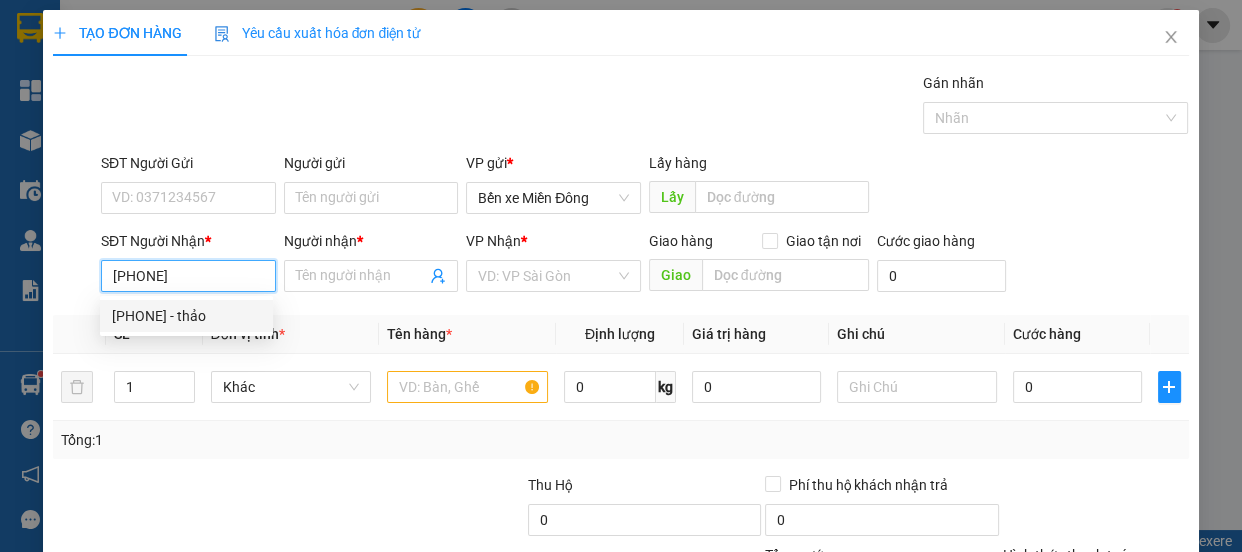 click on "[PHONE] - thảo" at bounding box center (186, 316) 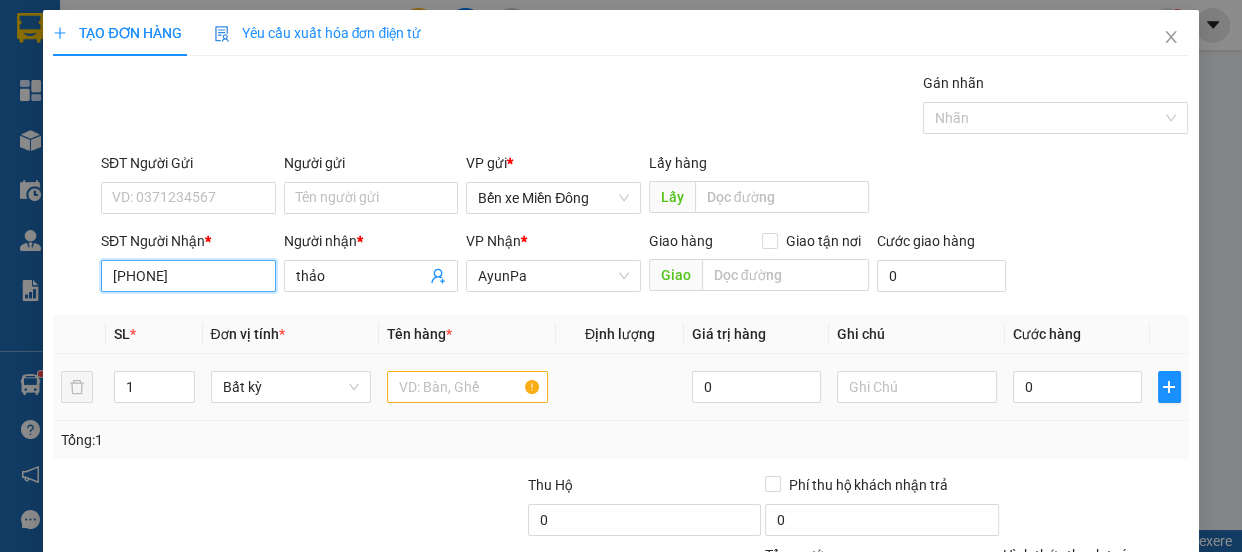 type on "[PHONE]" 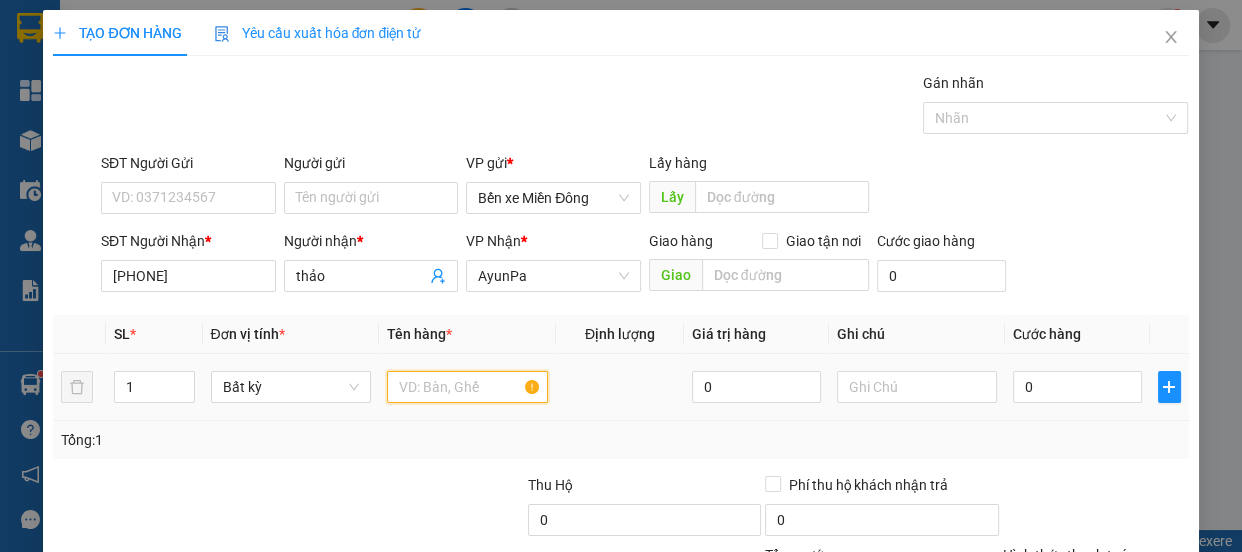 click at bounding box center [467, 387] 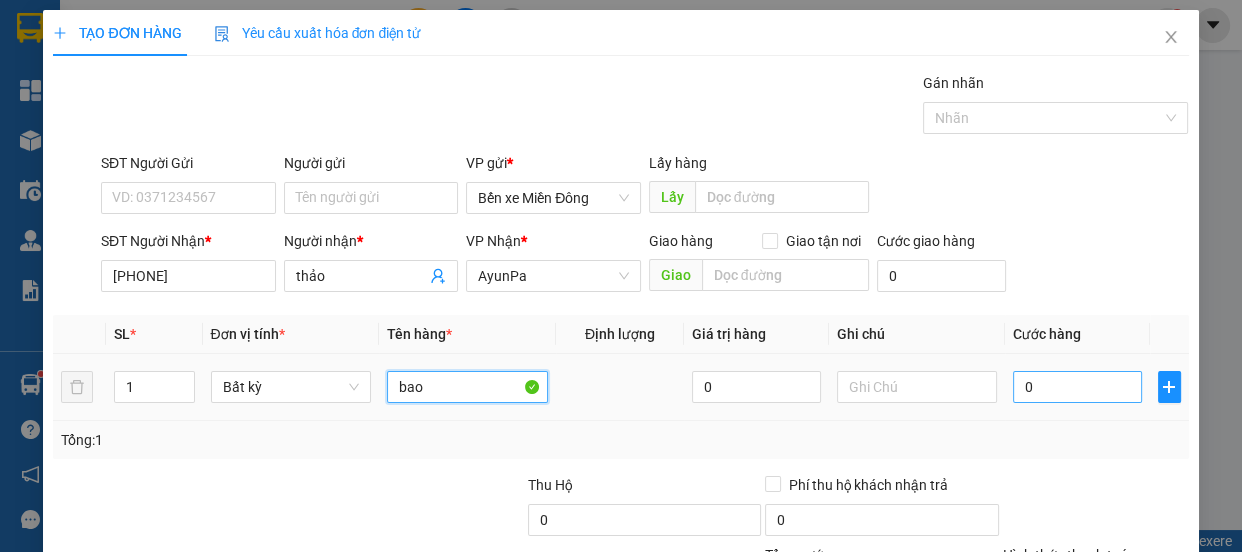 type on "bao" 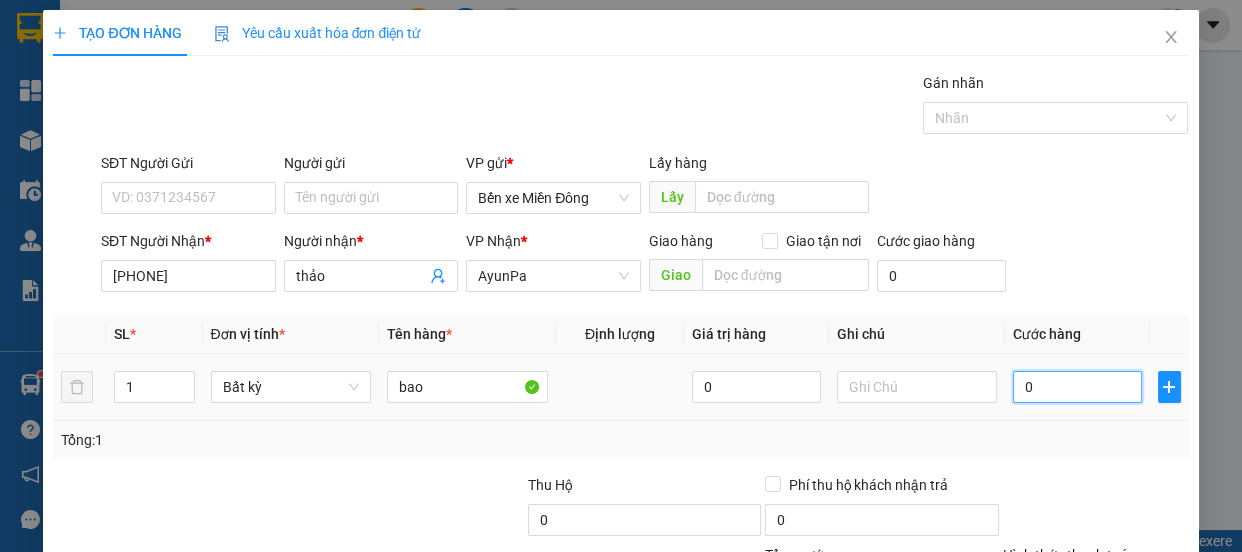 click on "0" at bounding box center [1077, 387] 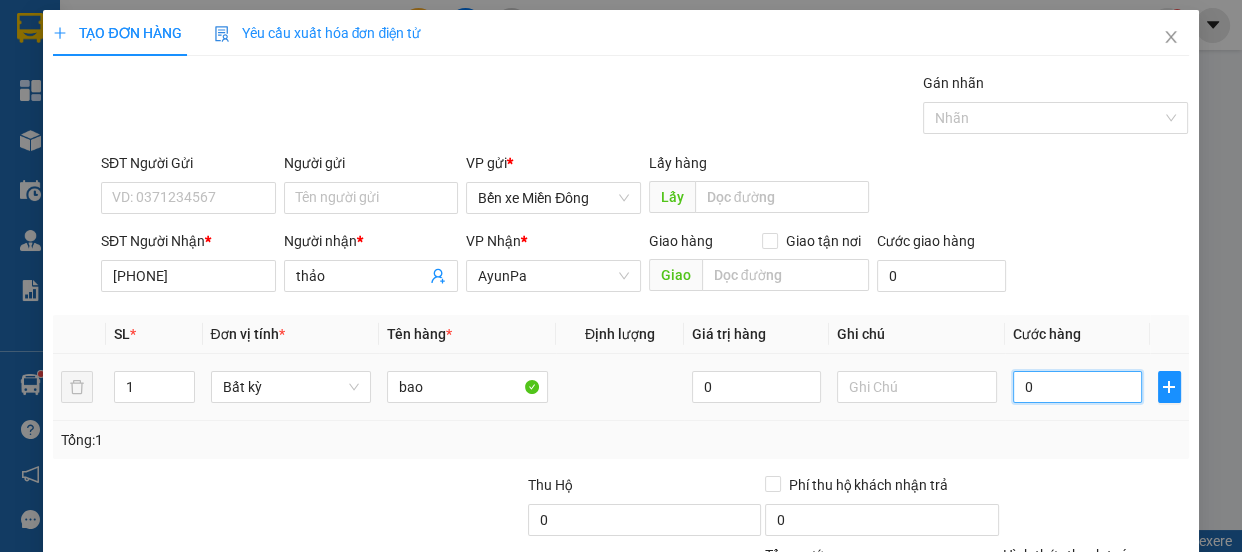 type on "008" 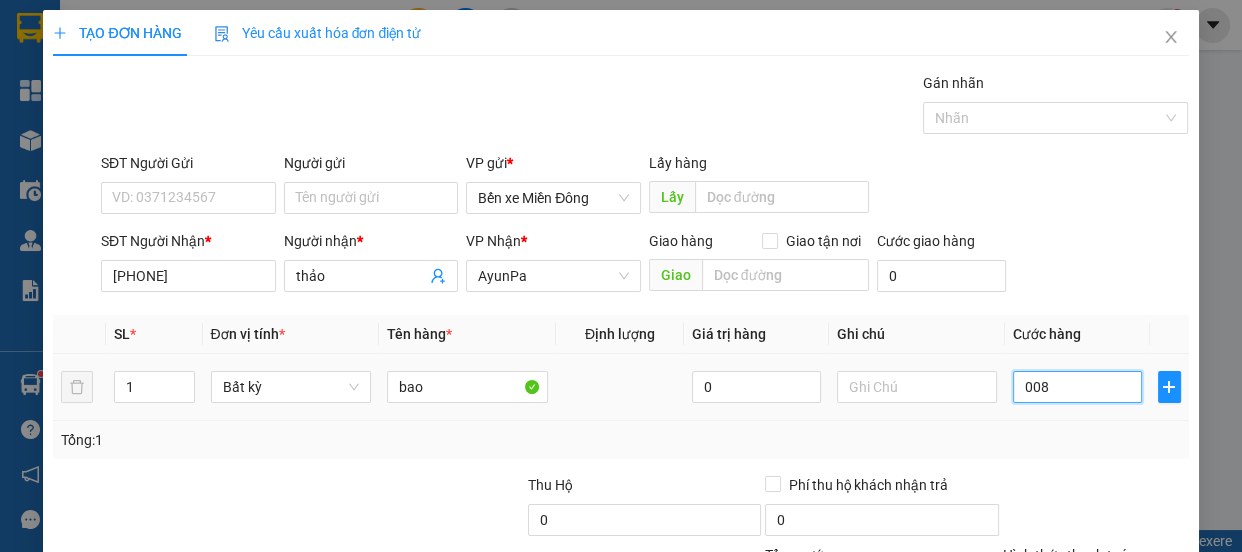 type on "8" 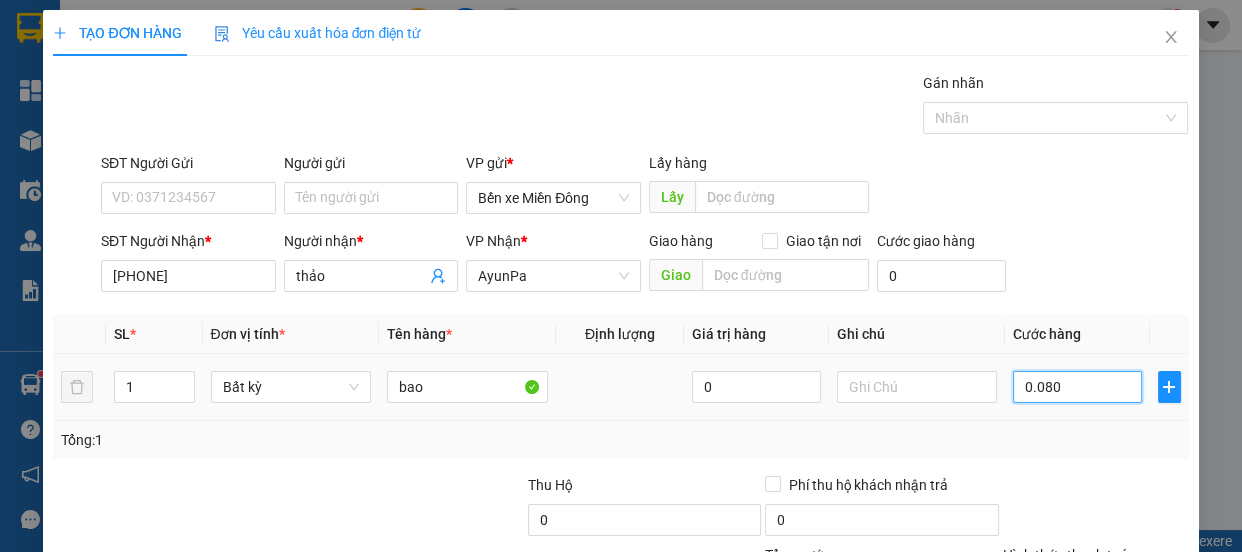 type on "80" 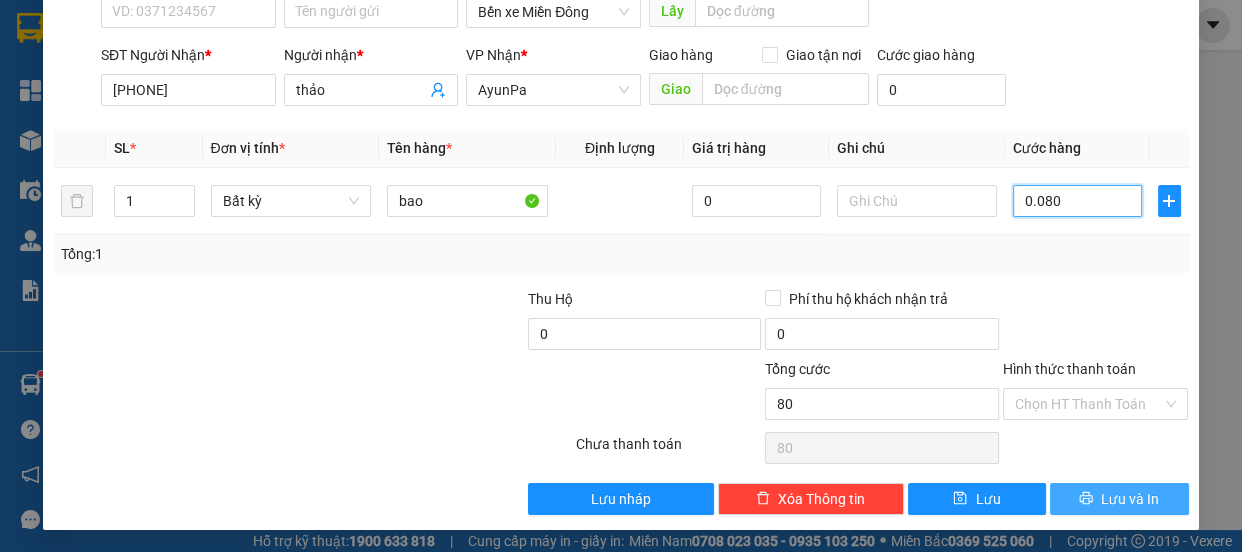 scroll, scrollTop: 187, scrollLeft: 0, axis: vertical 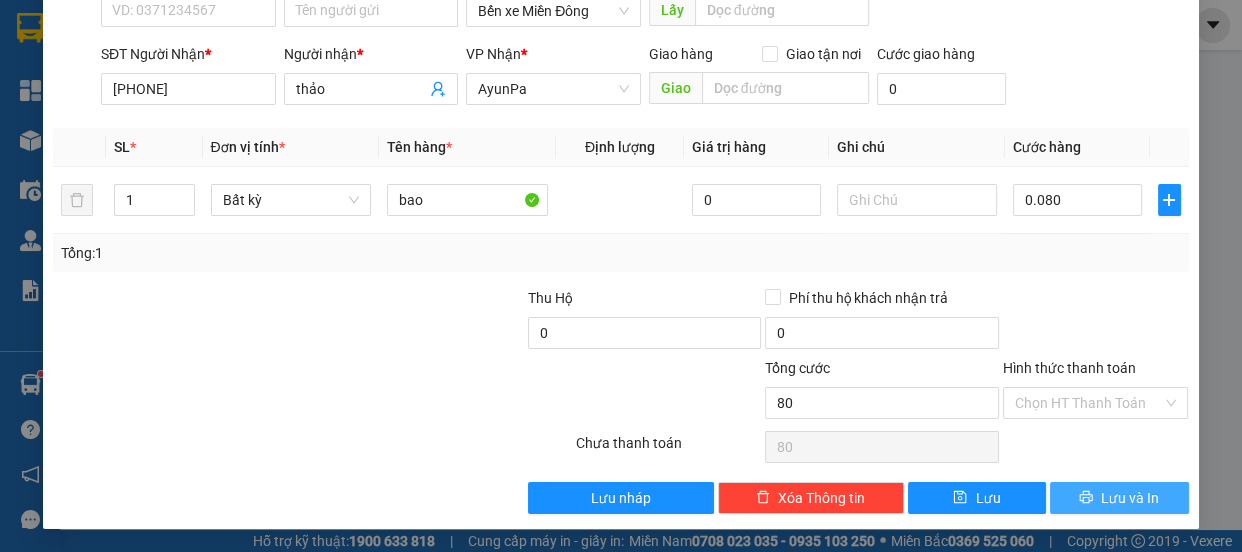 click on "Lưu và In" at bounding box center [1130, 498] 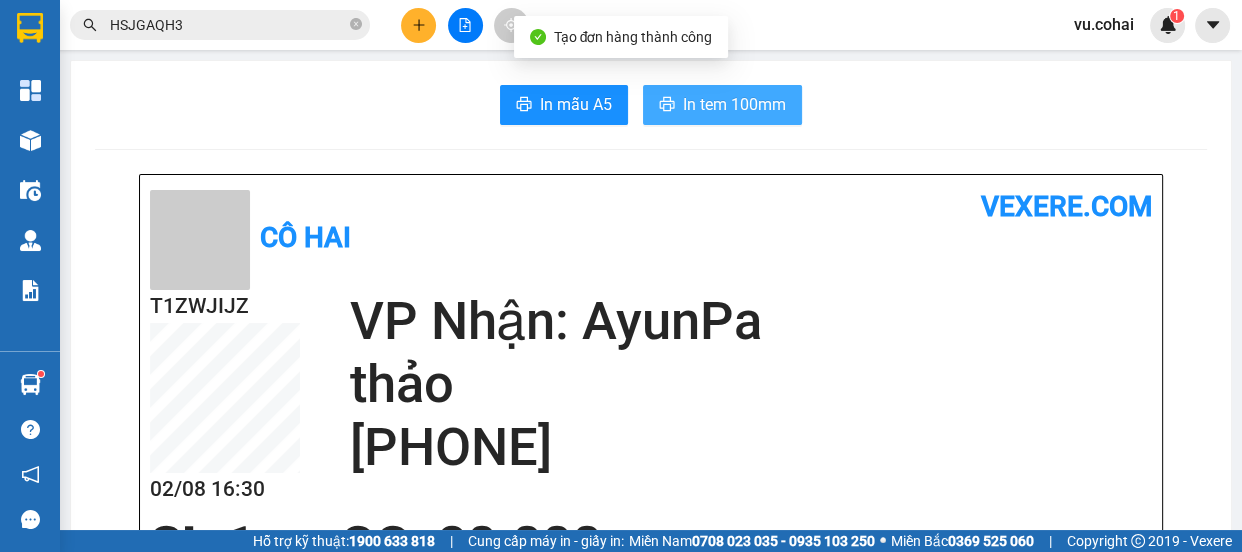 click on "In tem 100mm" at bounding box center [734, 104] 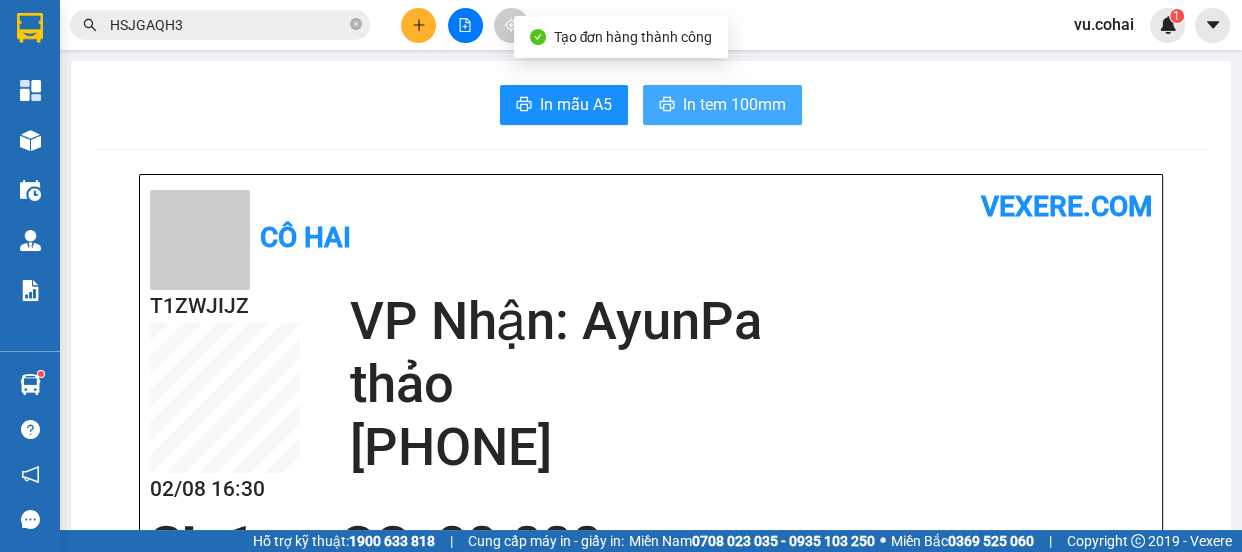 scroll, scrollTop: 0, scrollLeft: 0, axis: both 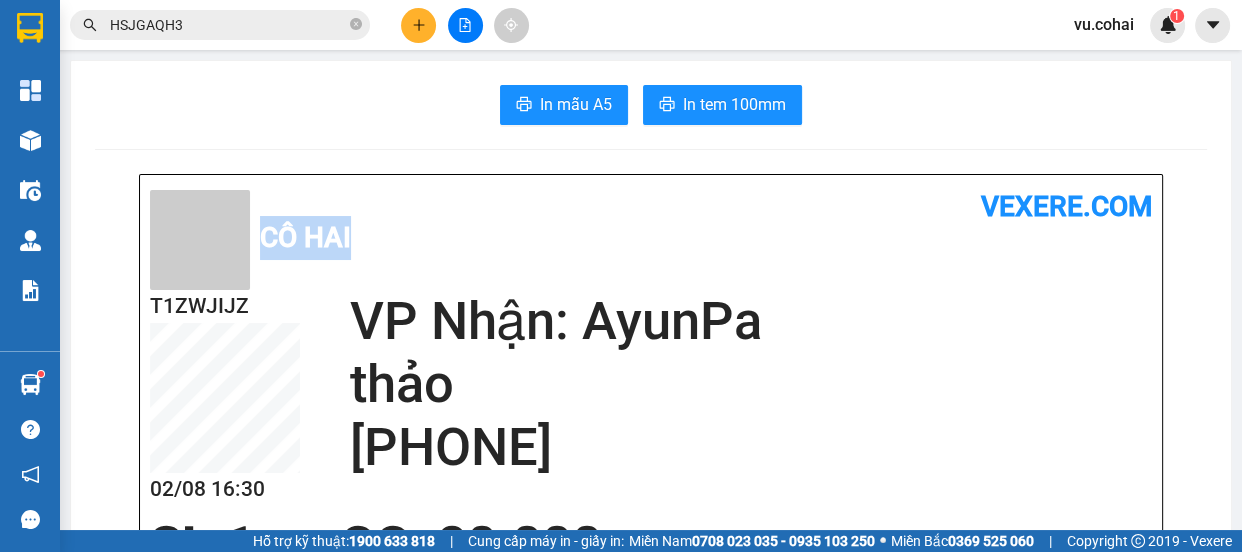 drag, startPoint x: 628, startPoint y: 227, endPoint x: 777, endPoint y: 196, distance: 152.19067 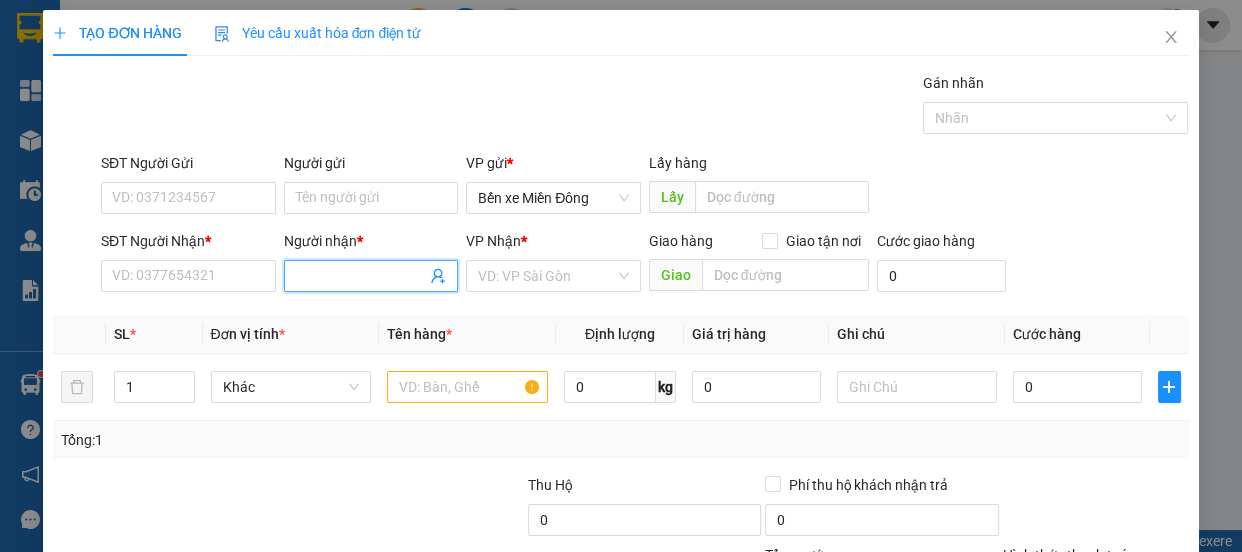 click on "Người nhận  *" at bounding box center [361, 276] 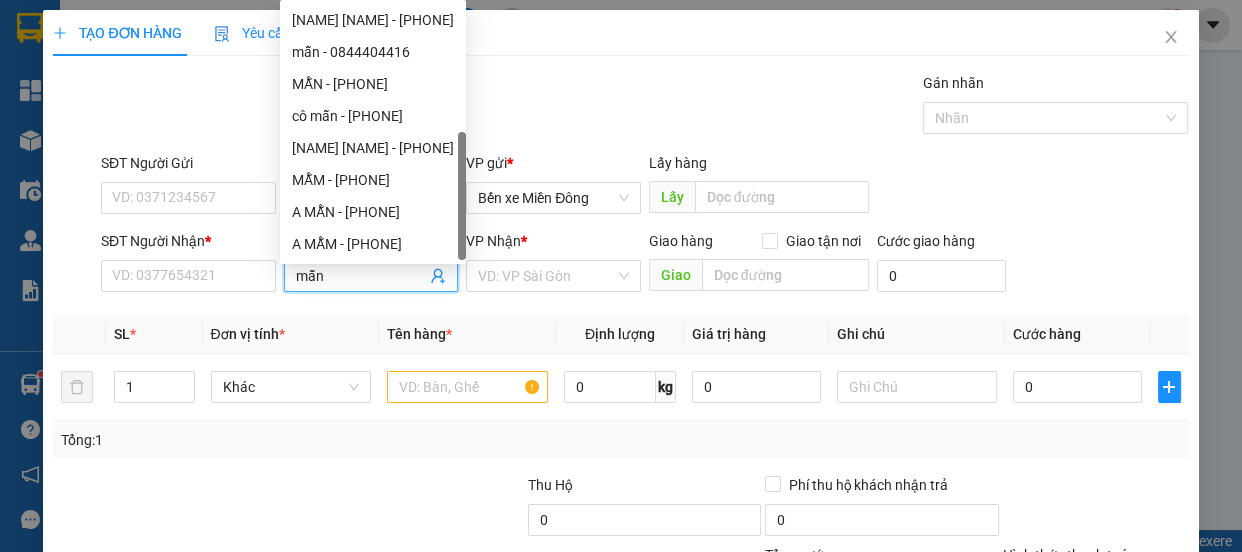 scroll, scrollTop: 63, scrollLeft: 0, axis: vertical 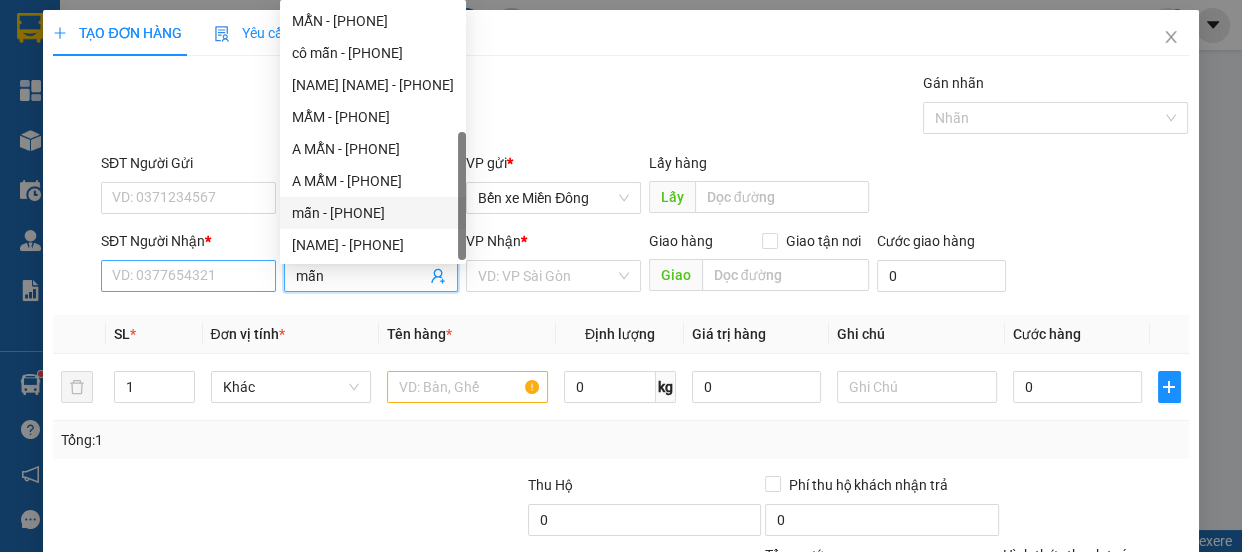 type on "mẫn" 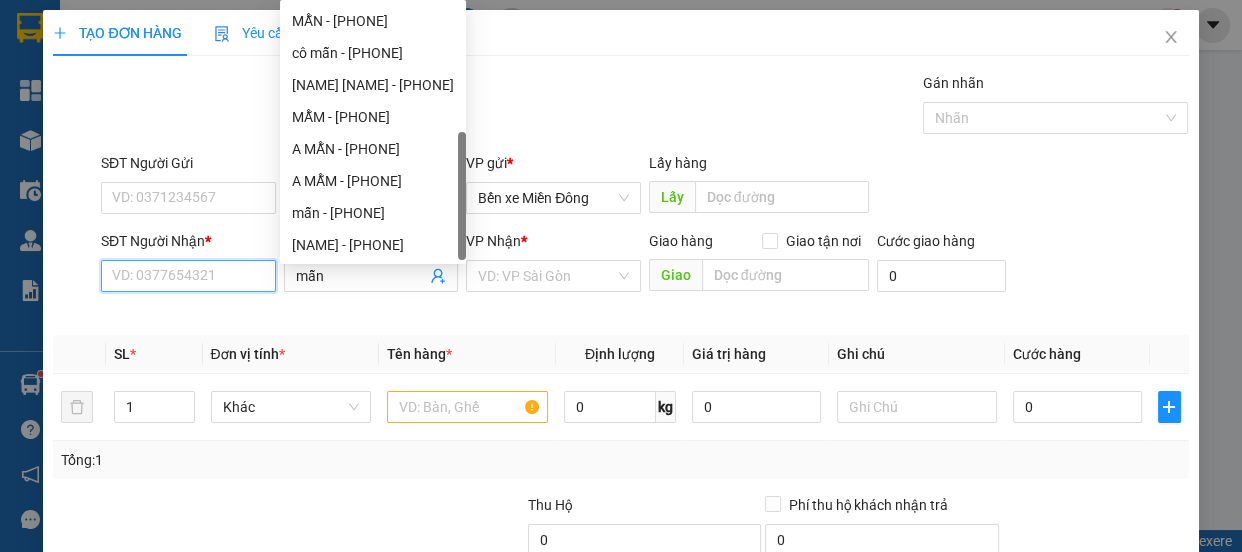 click on "SĐT Người Nhận  *" at bounding box center (188, 276) 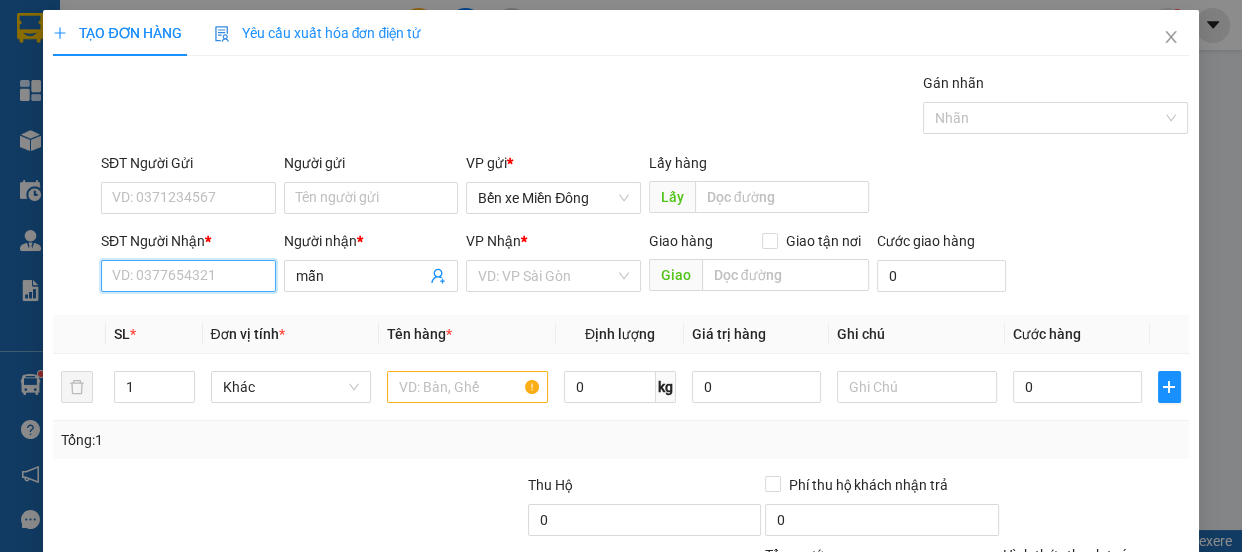 click on "SĐT Người Nhận  *" at bounding box center (188, 276) 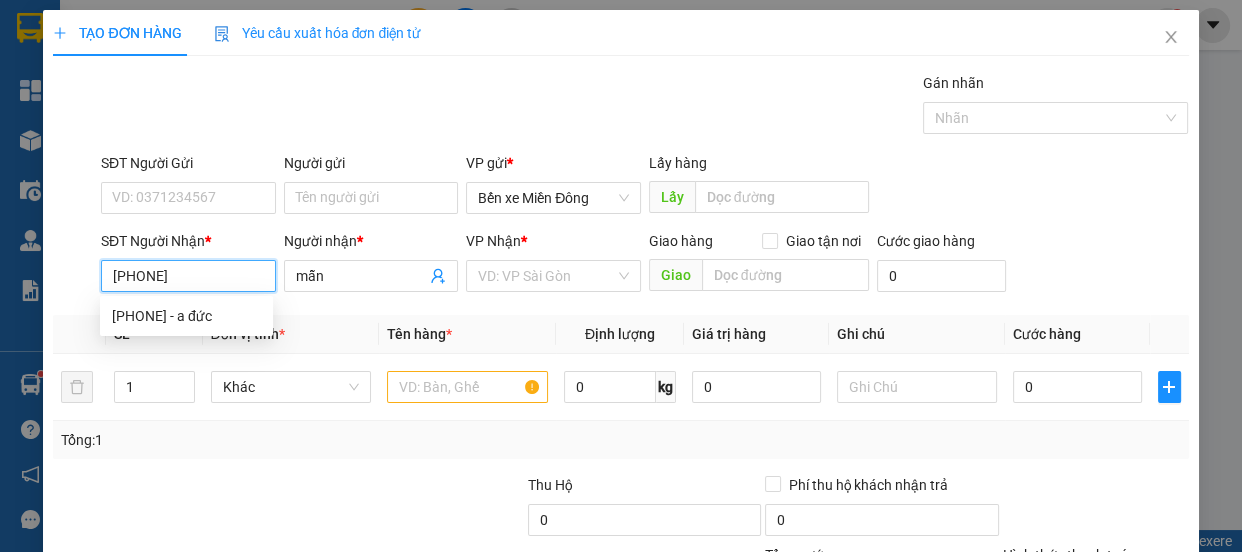 type on "[PHONE]" 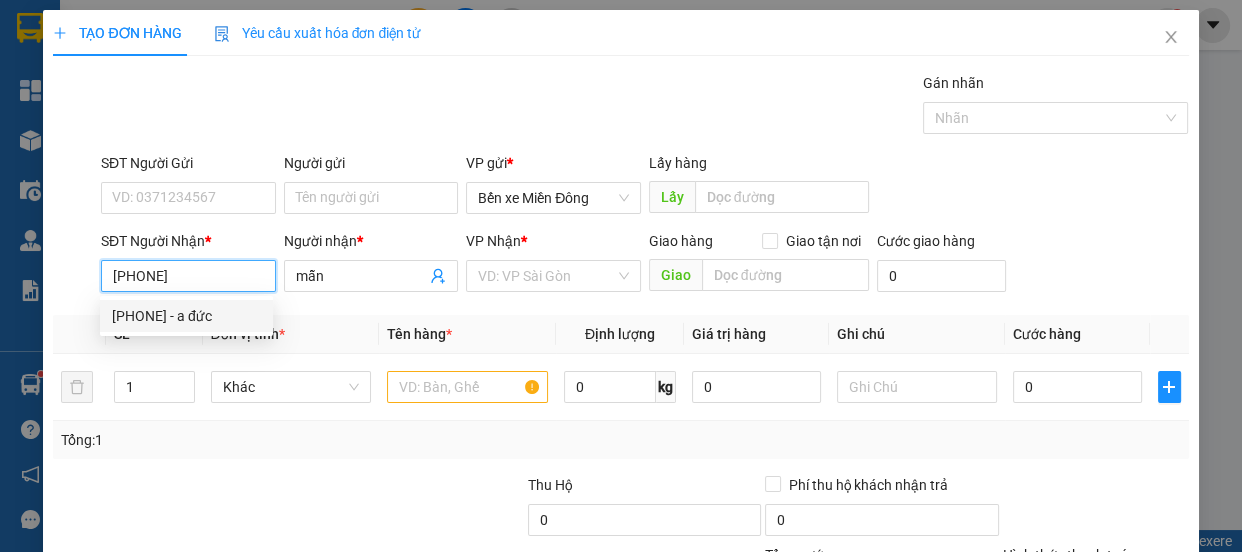 click on "[PHONE] - a đức" at bounding box center [186, 316] 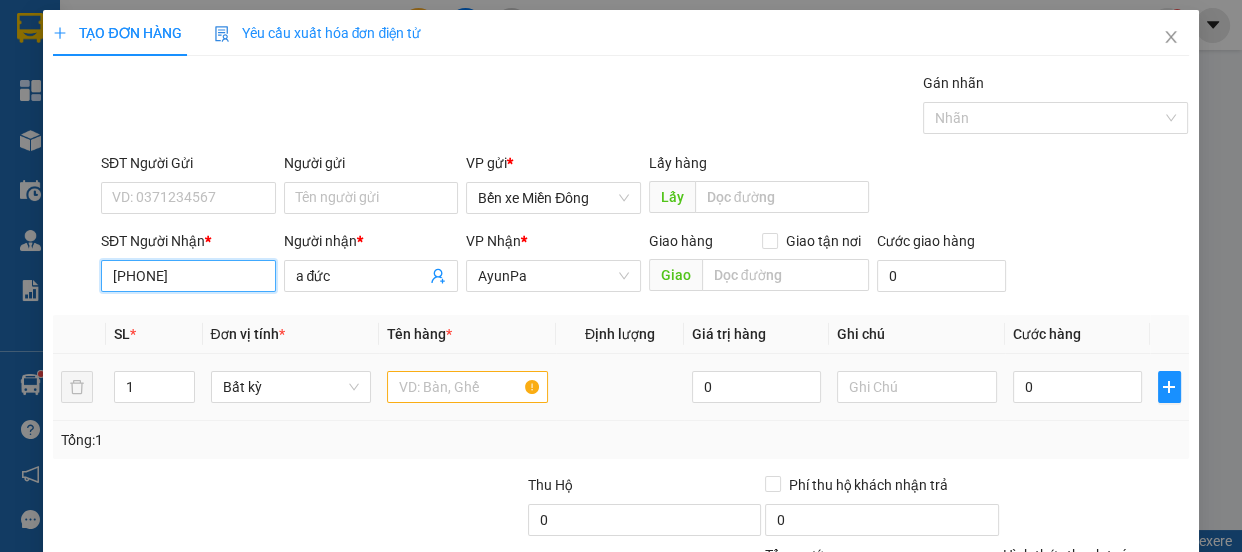 type on "[PHONE]" 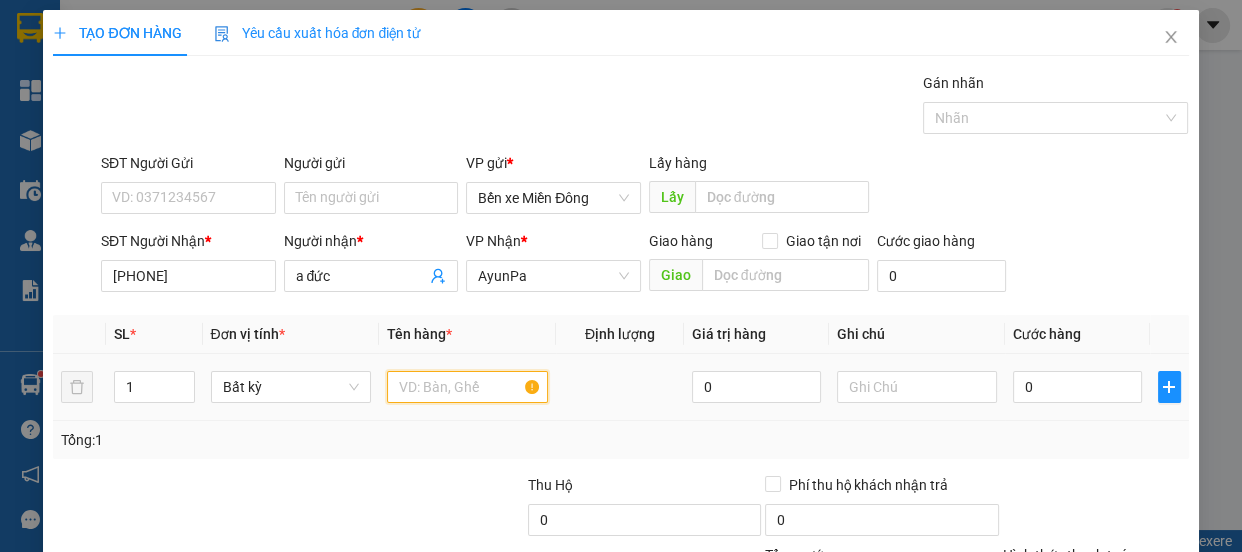 click at bounding box center (467, 387) 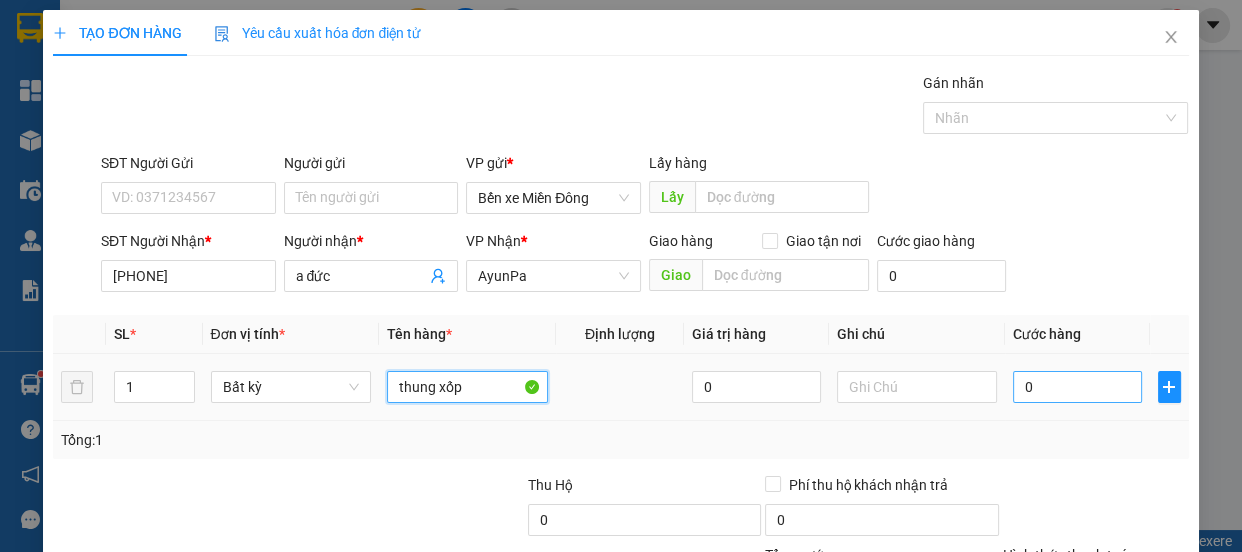 type on "thung xốp" 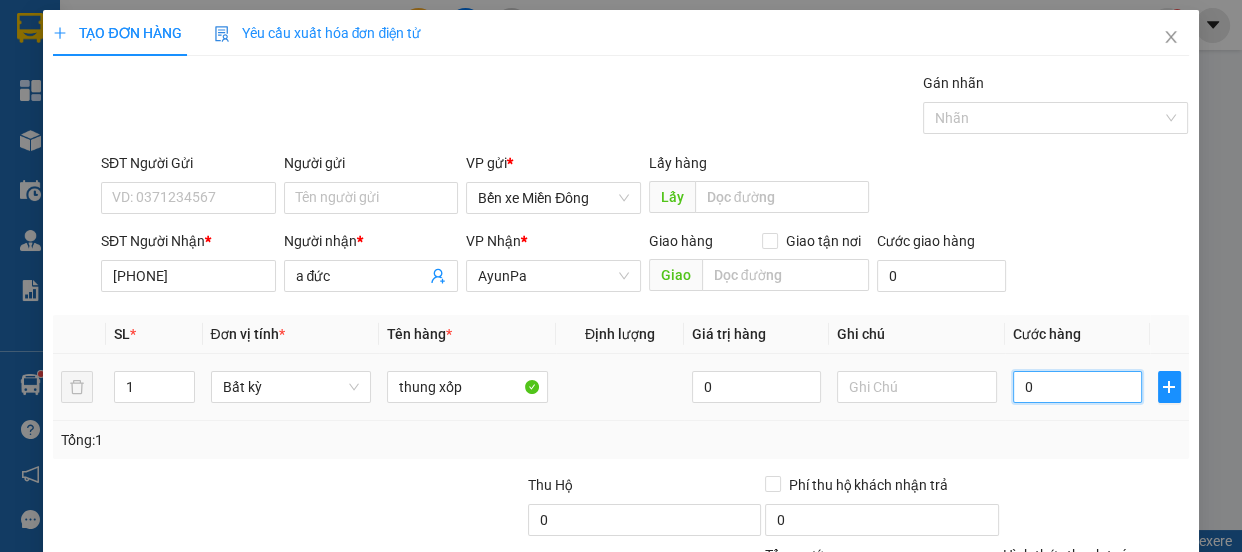 click on "0" at bounding box center [1077, 387] 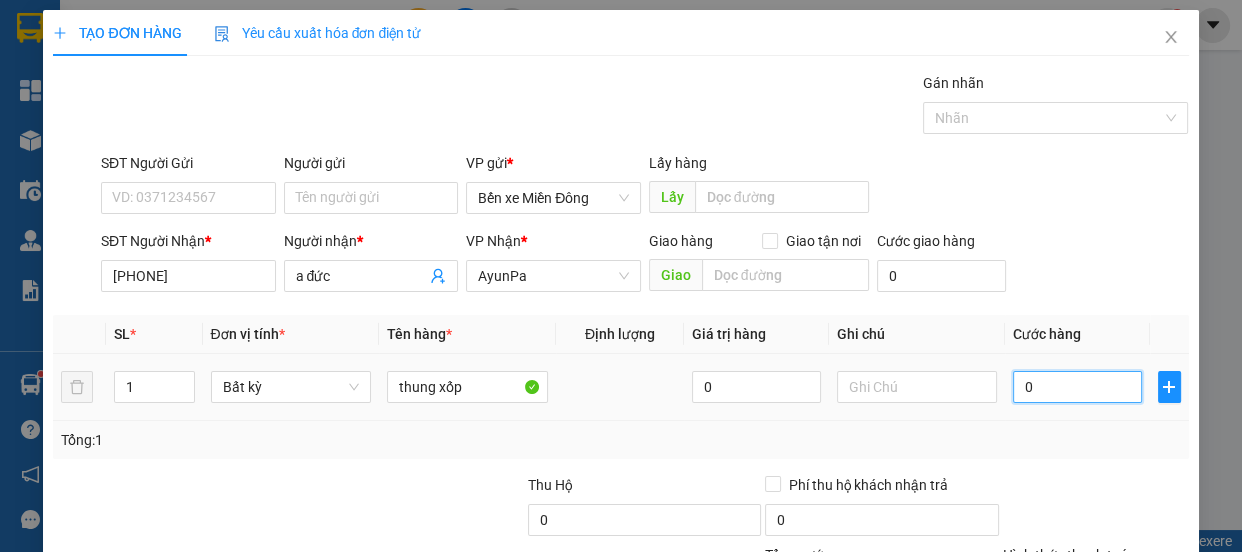 type on "005" 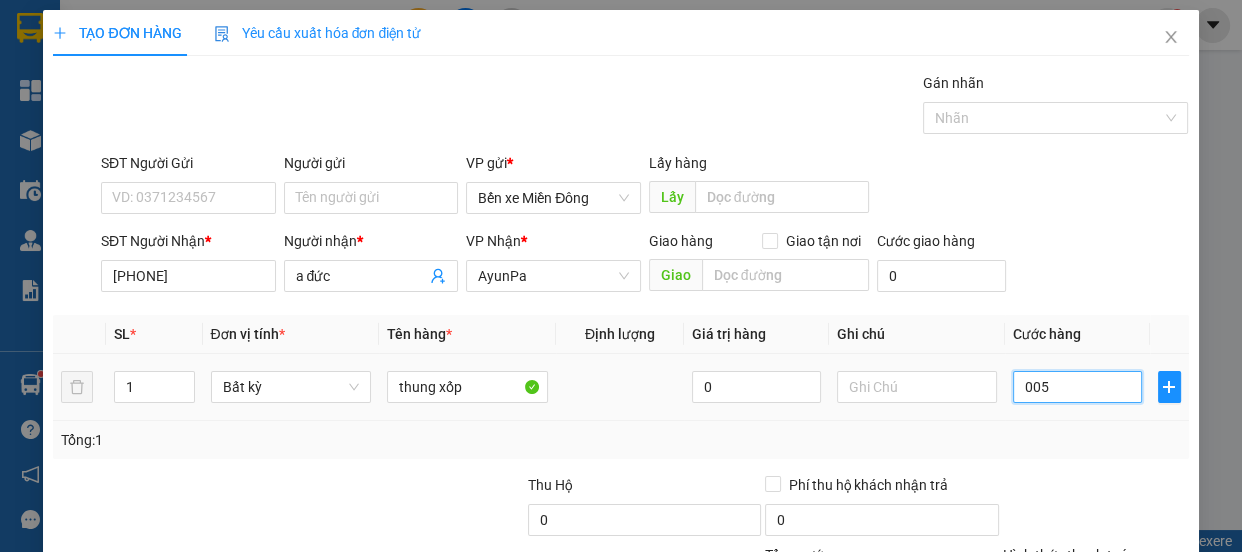 type on "5" 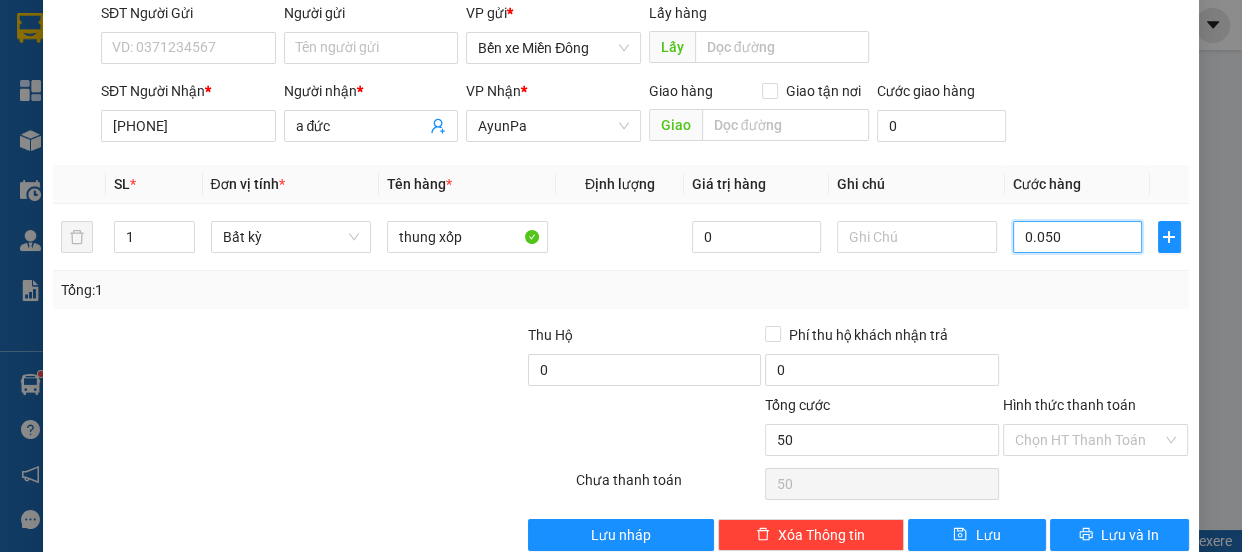 scroll, scrollTop: 181, scrollLeft: 0, axis: vertical 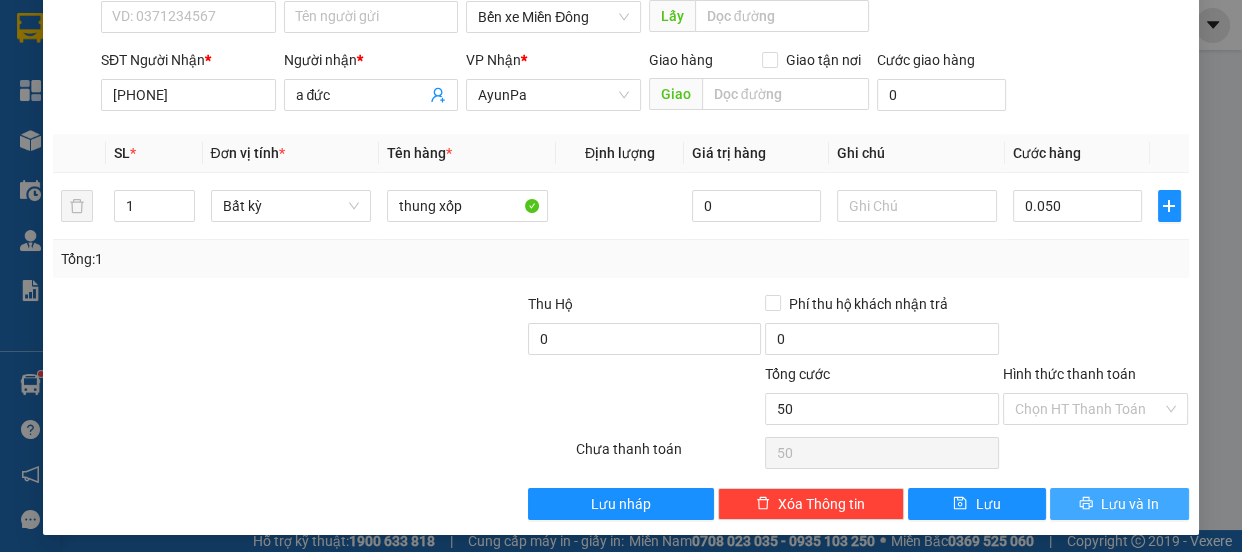 click on "Lưu và In" at bounding box center (1130, 504) 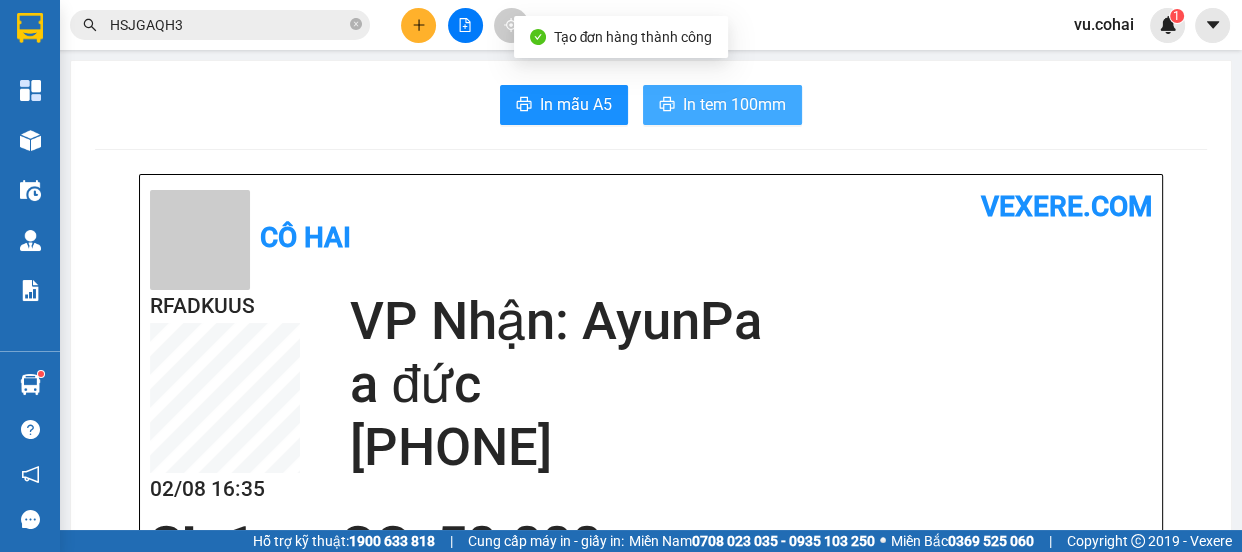 click on "In tem 100mm" at bounding box center (734, 104) 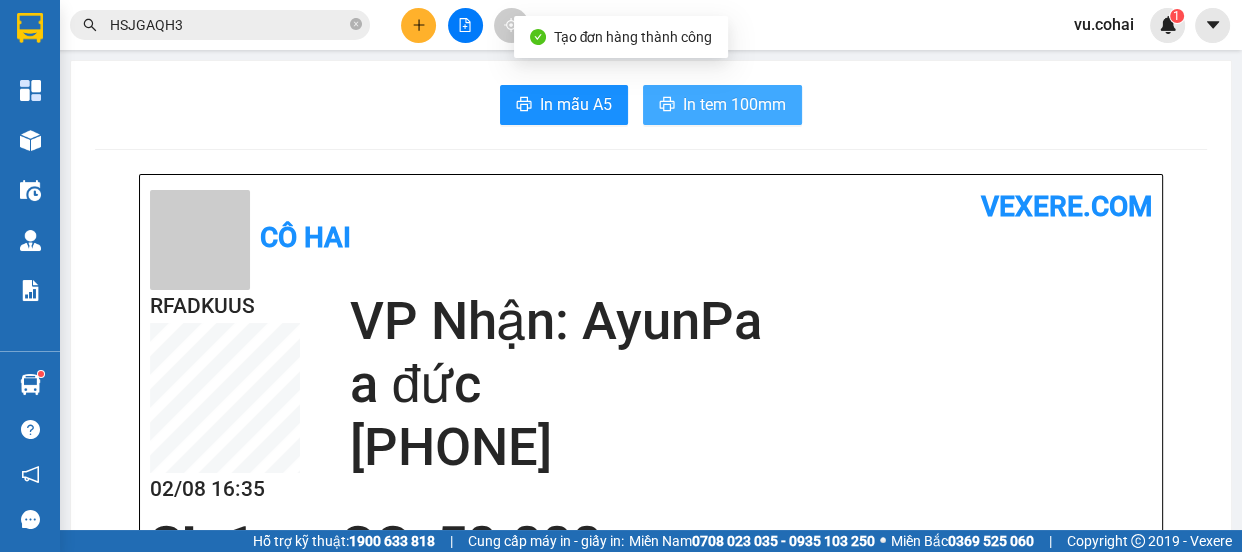 scroll, scrollTop: 0, scrollLeft: 0, axis: both 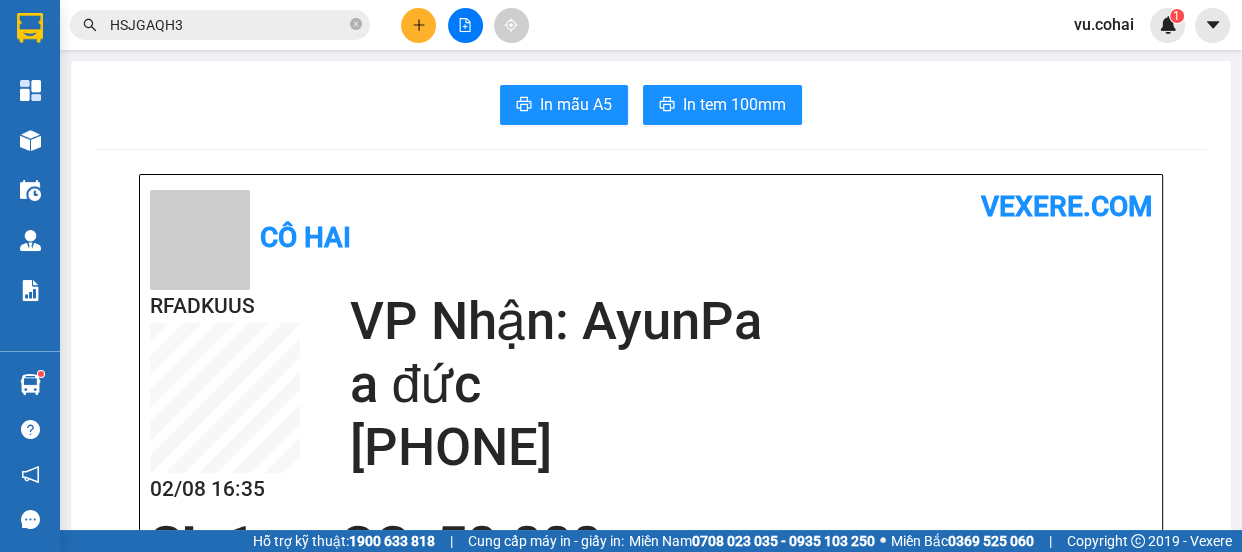 click 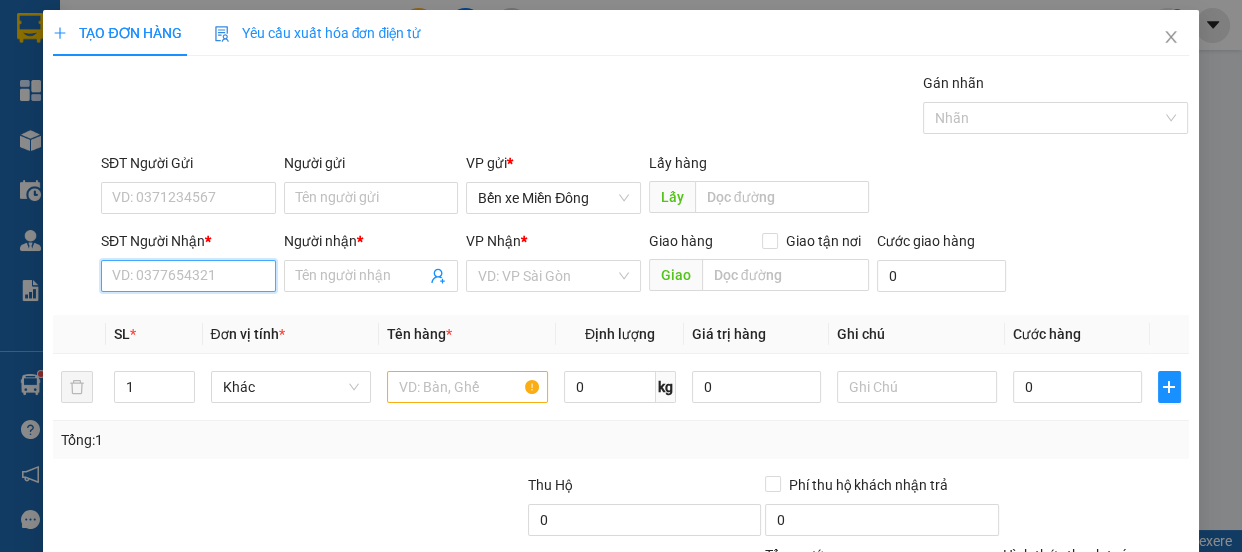 click on "SĐT Người Nhận  *" at bounding box center [188, 276] 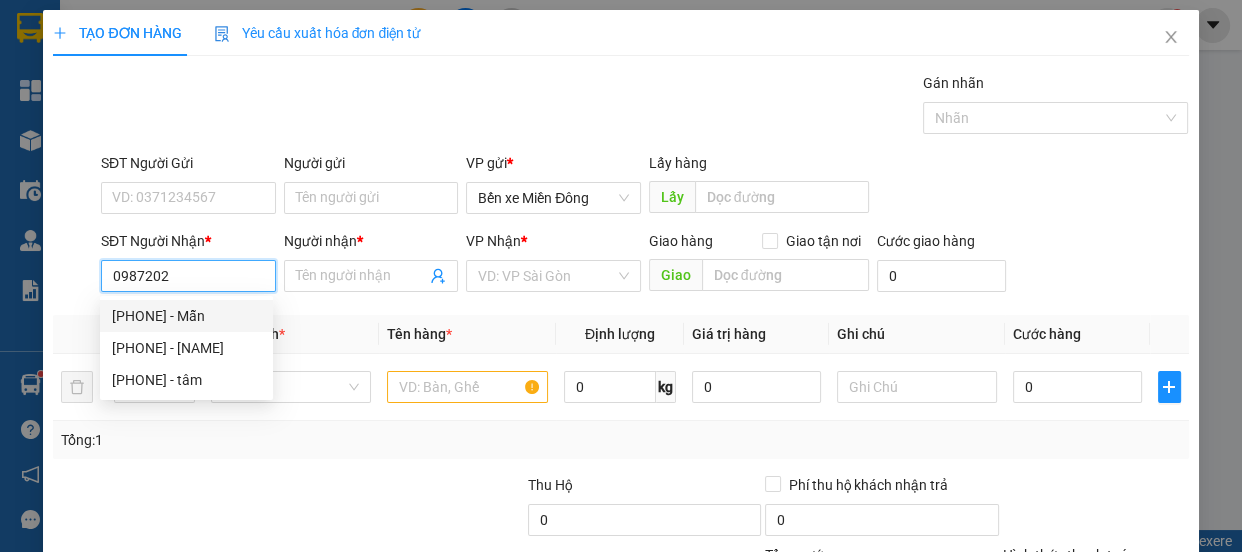 click on "[PHONE] - Mẫn" at bounding box center [186, 316] 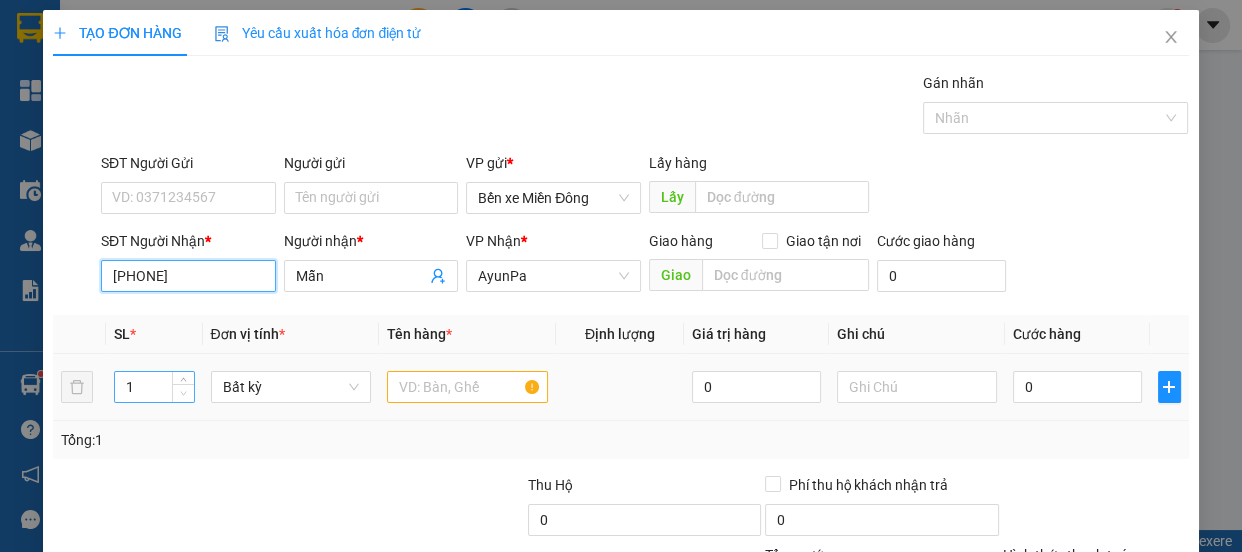 click at bounding box center (183, 393) 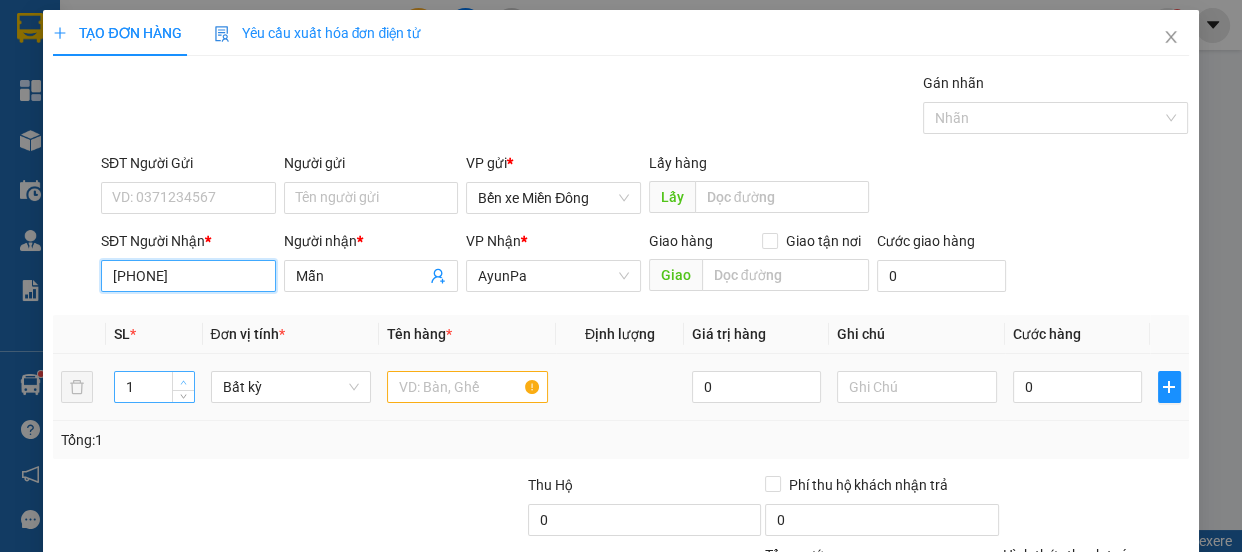 type on "[PHONE]" 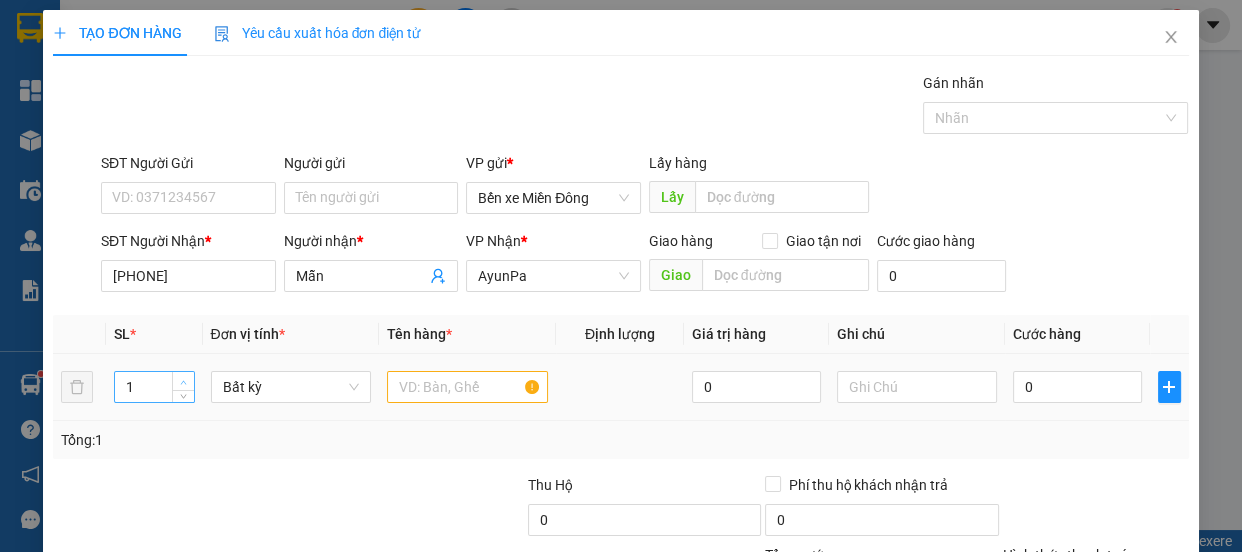 type on "2" 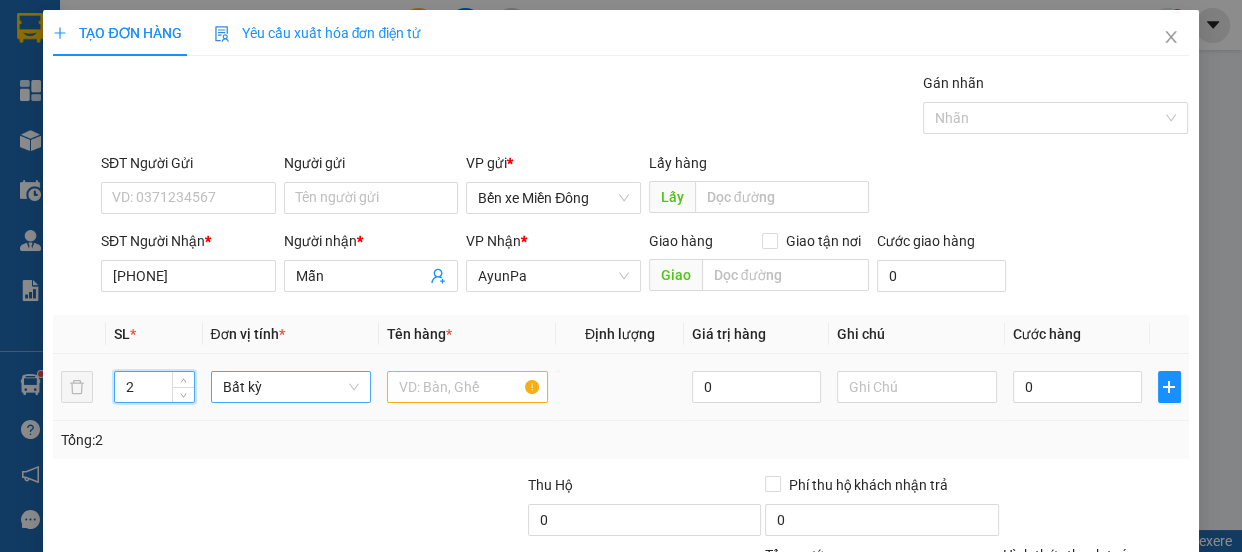 drag, startPoint x: 178, startPoint y: 376, endPoint x: 309, endPoint y: 399, distance: 133.00375 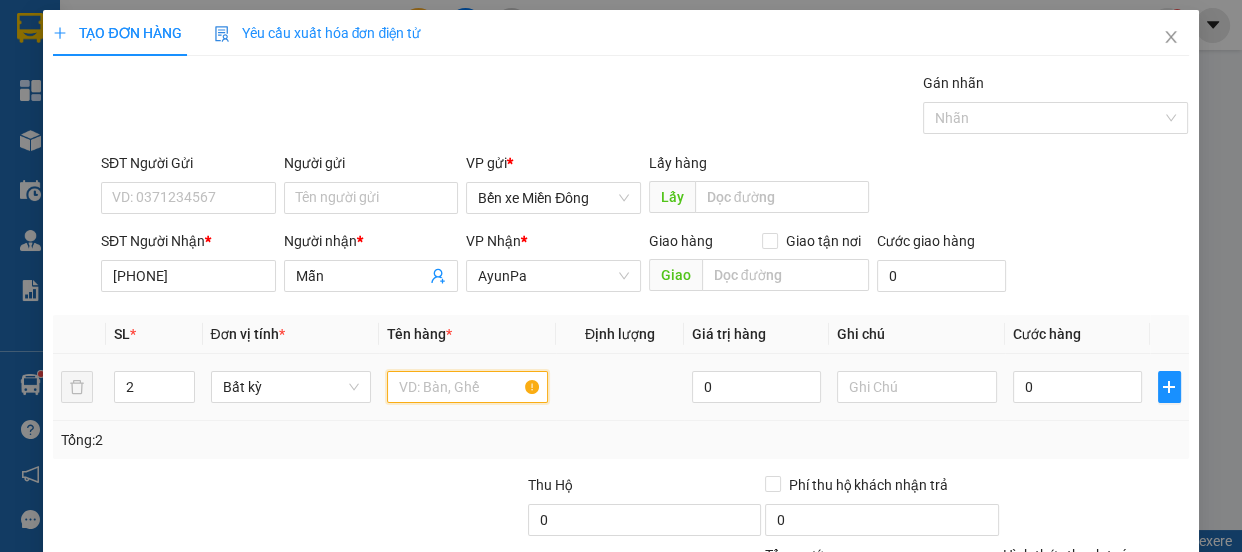 click at bounding box center (467, 387) 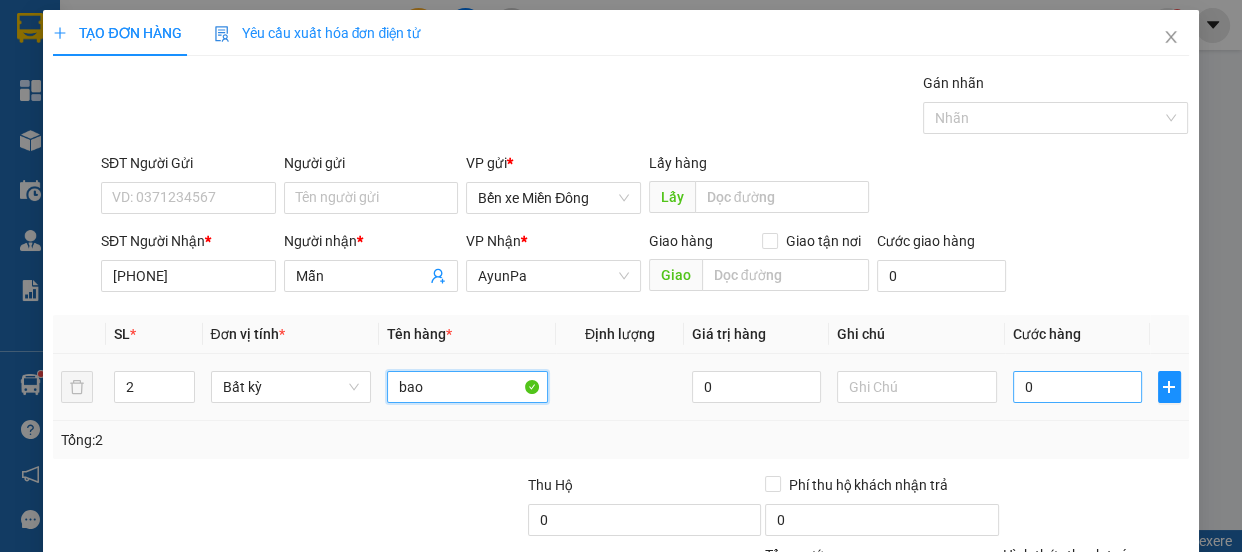 type on "bao" 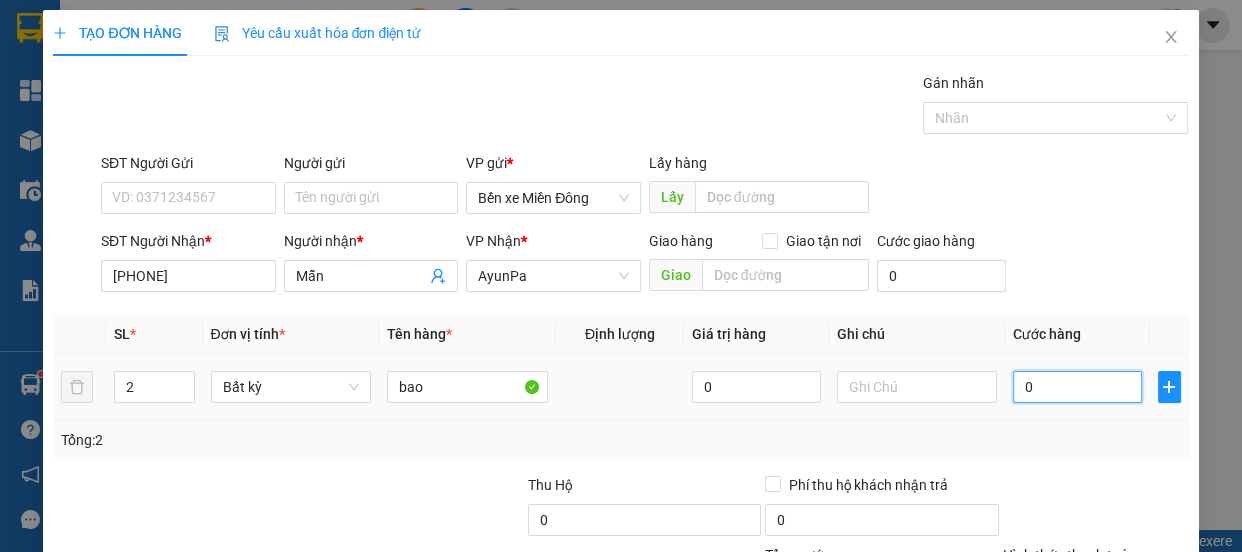 click on "0" at bounding box center (1077, 387) 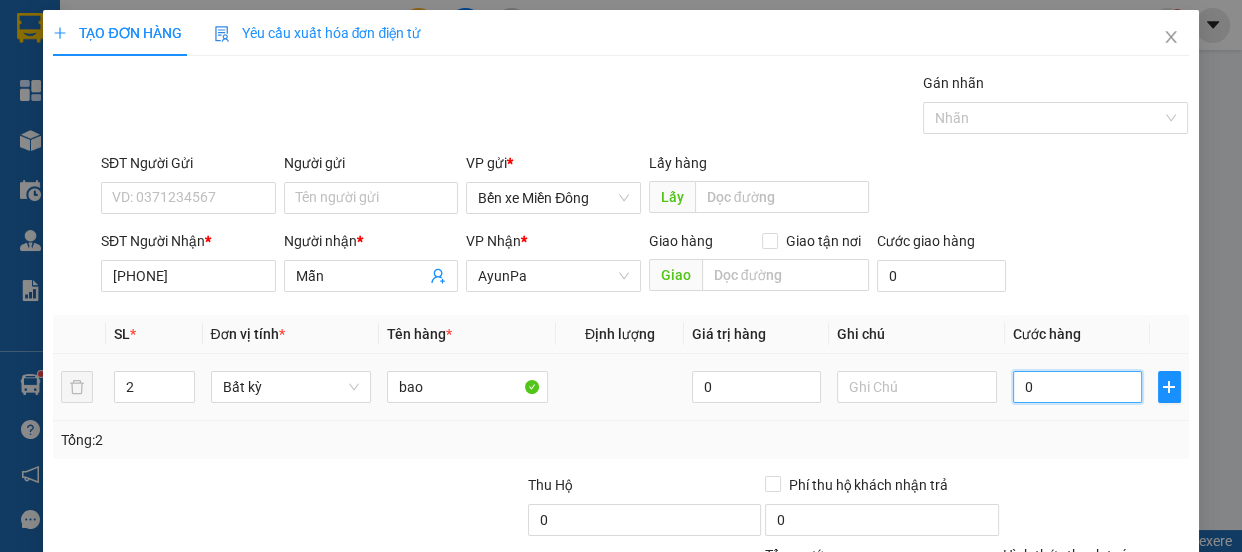 type on "001" 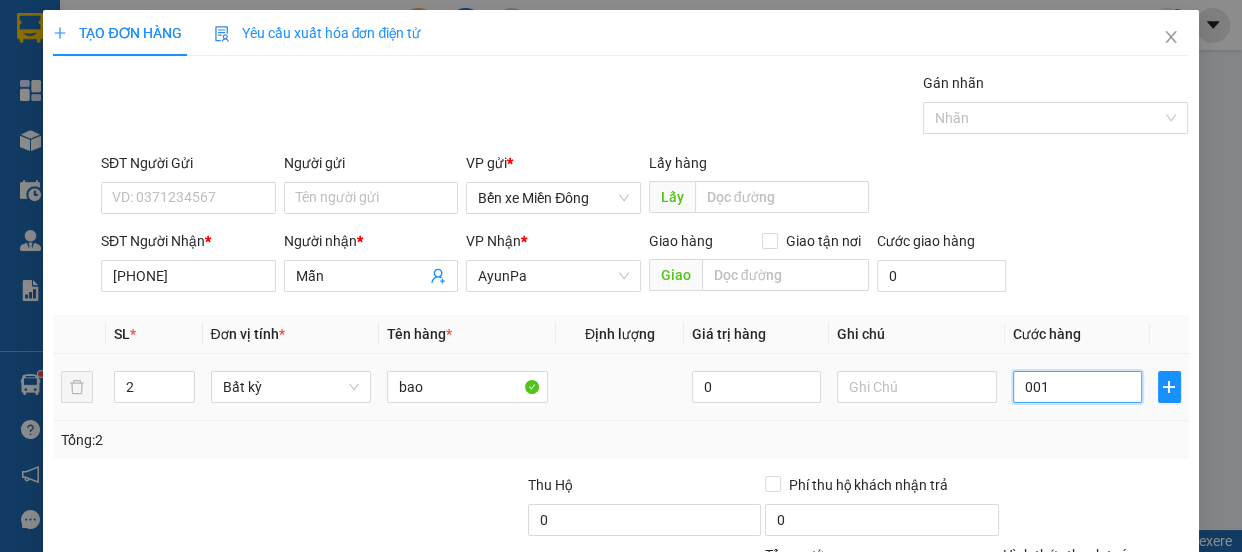 type on "1" 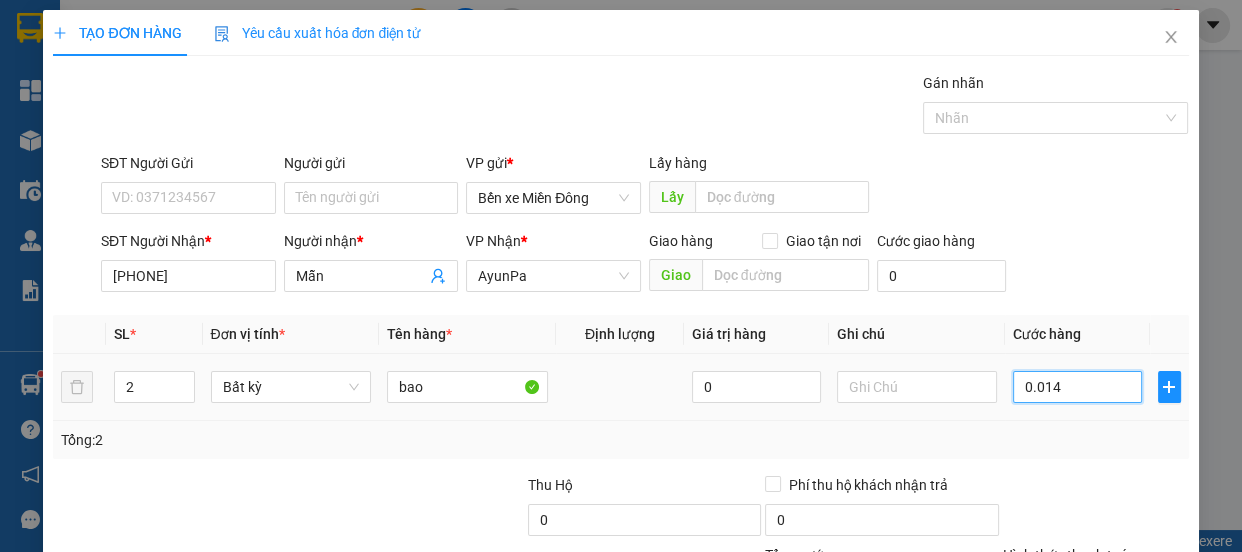 type on "14" 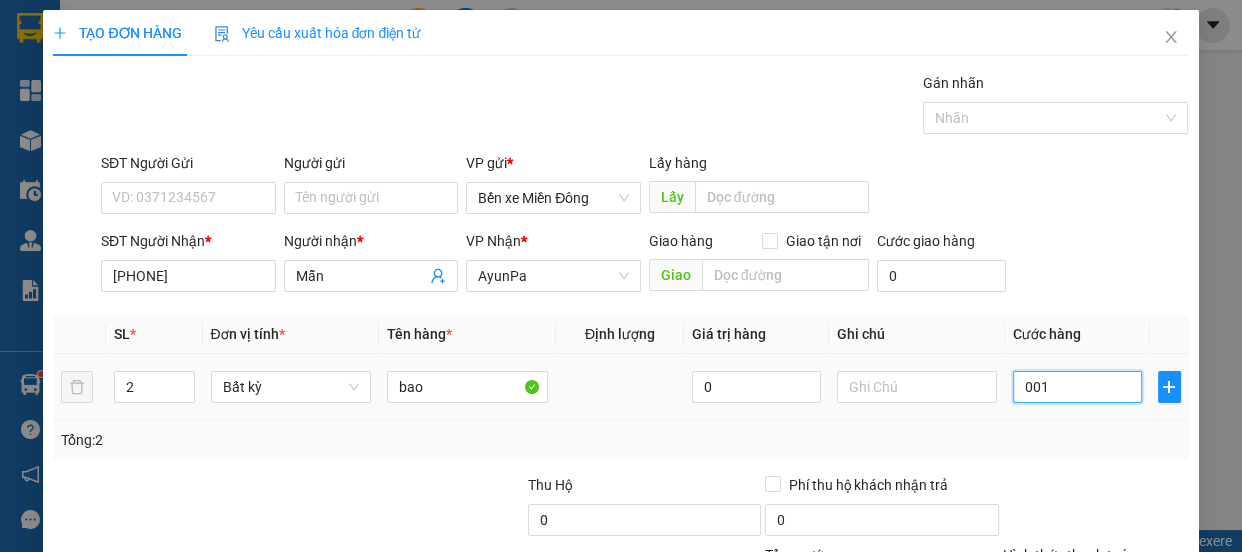 type on "1" 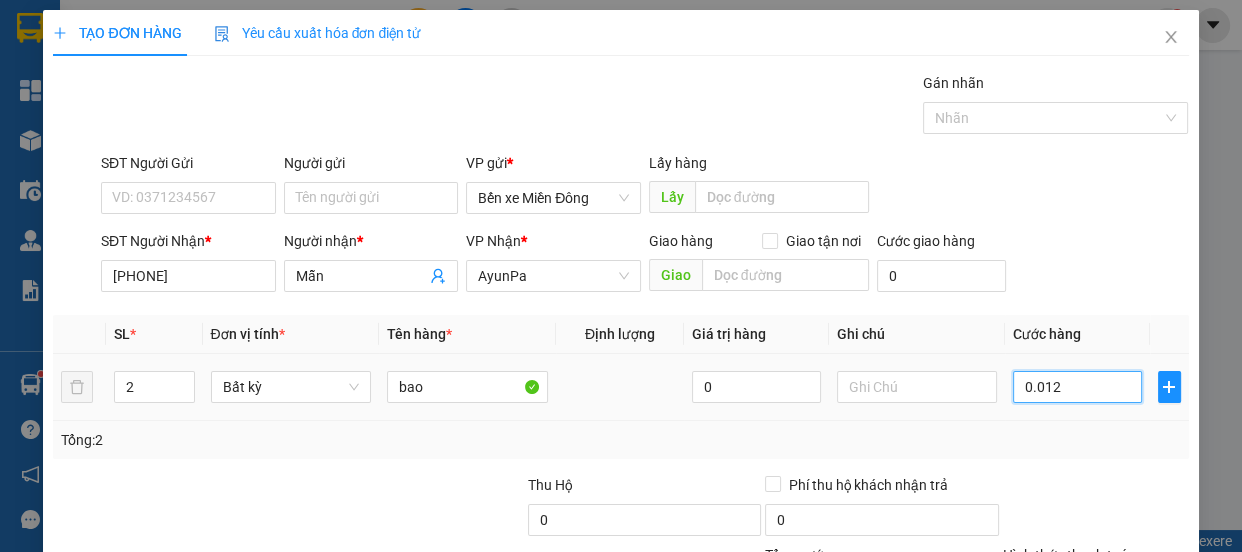 type on "00.120" 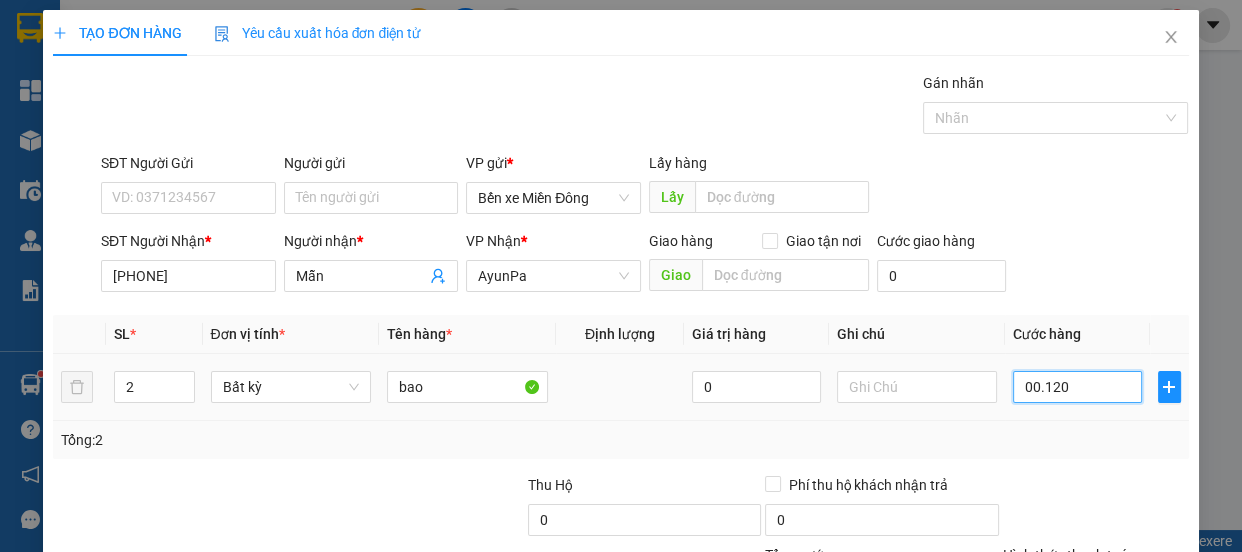 type on "120" 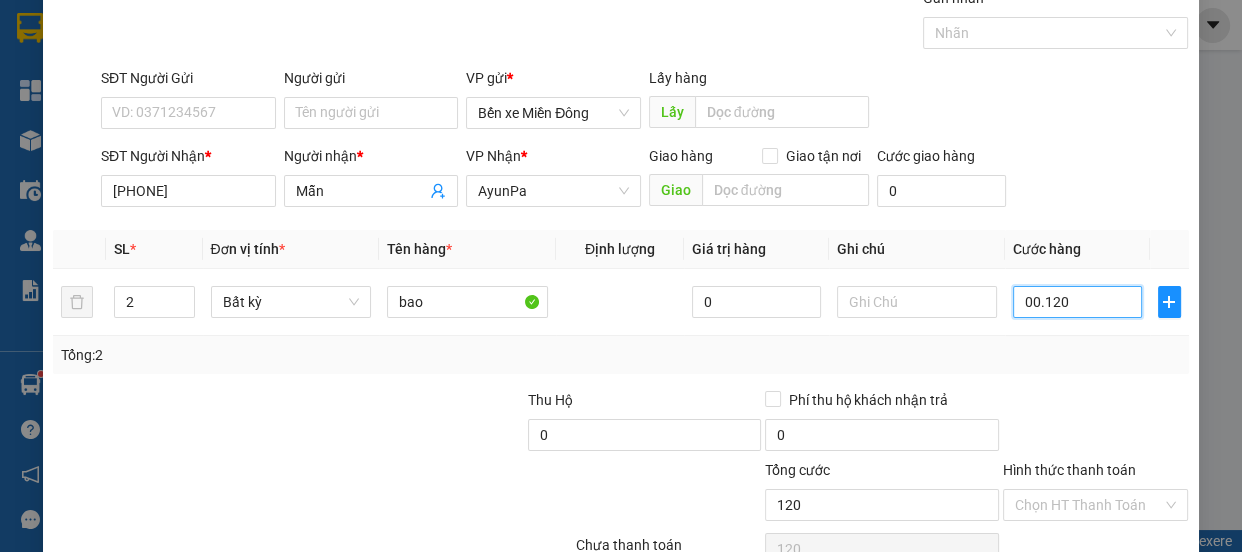 scroll, scrollTop: 187, scrollLeft: 0, axis: vertical 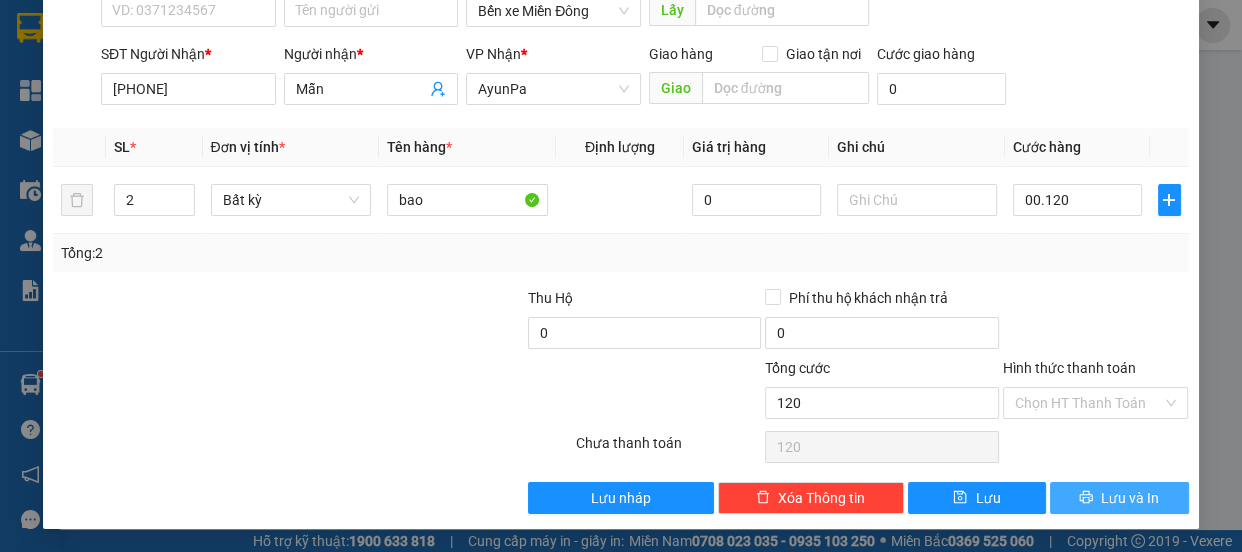 click on "Lưu và In" at bounding box center [1130, 498] 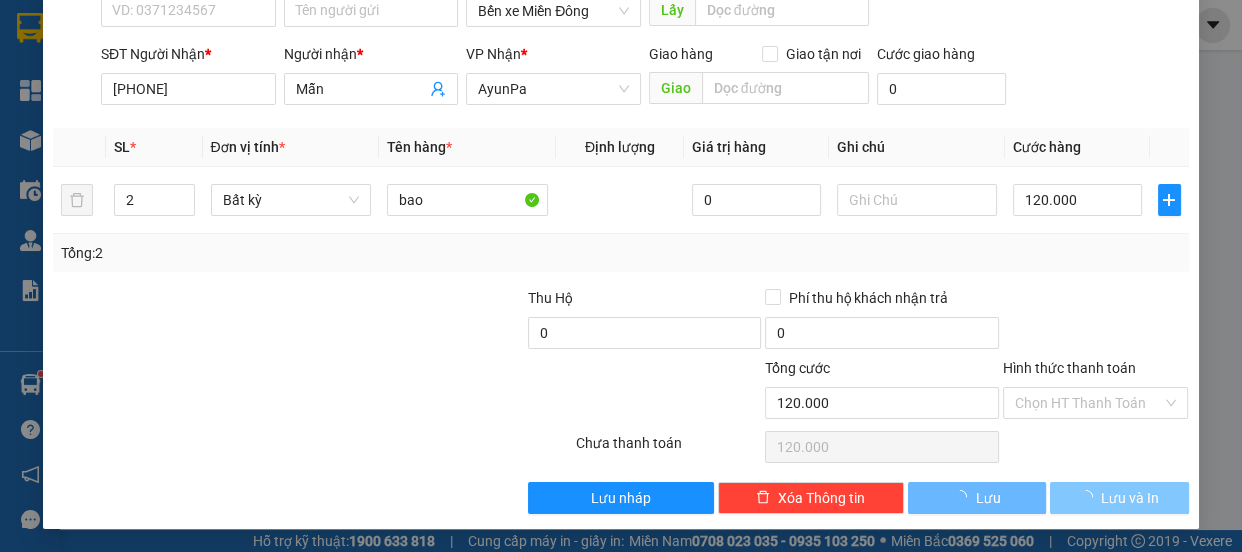 scroll, scrollTop: 0, scrollLeft: 0, axis: both 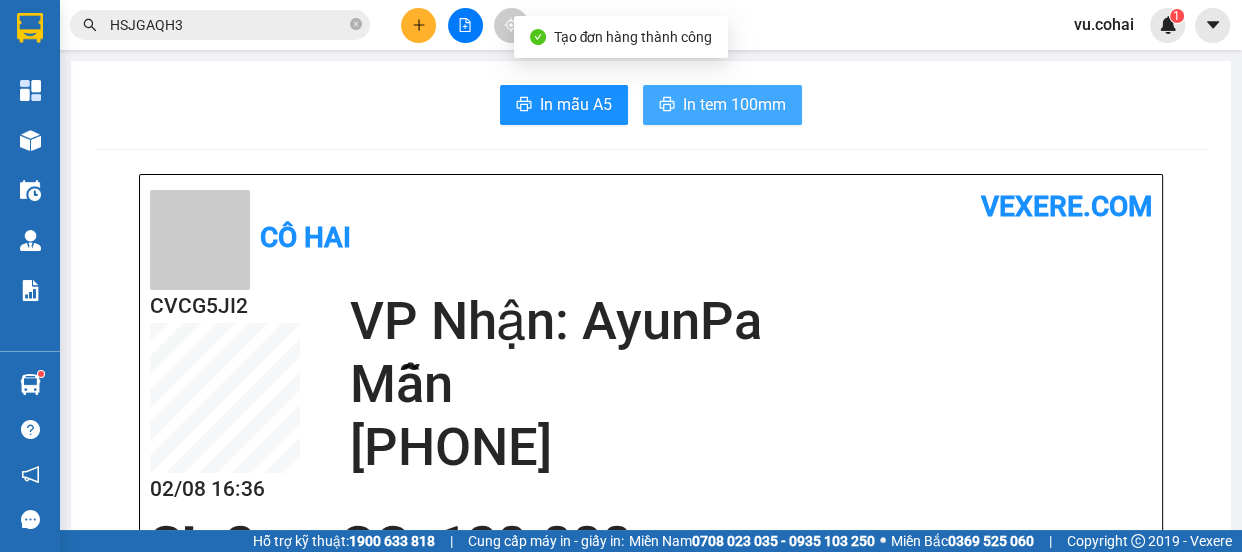 click on "In tem 100mm" at bounding box center (734, 104) 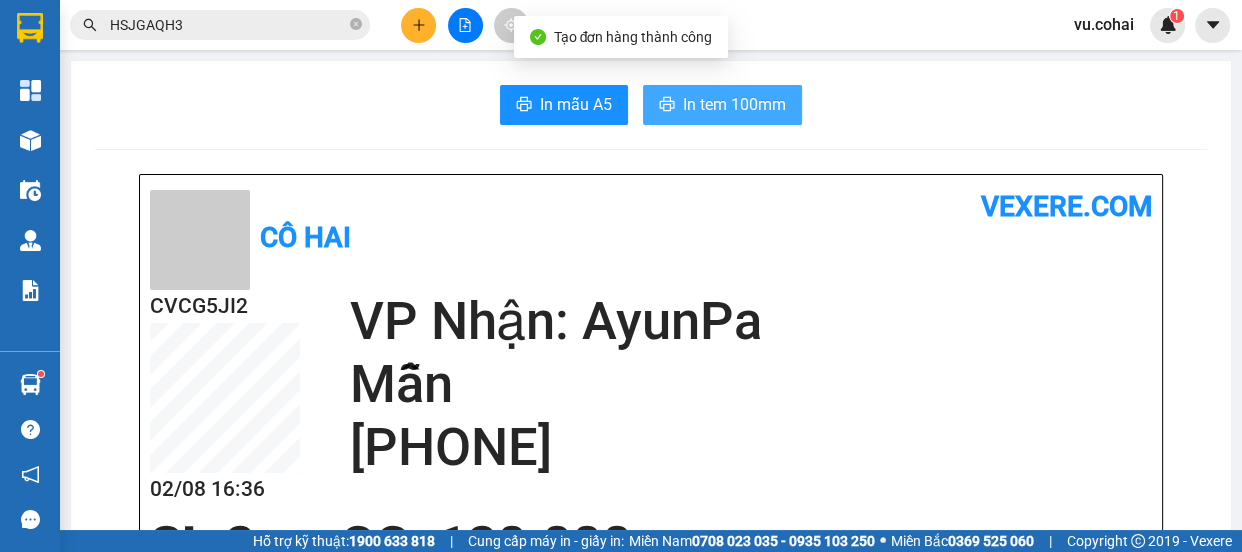 scroll, scrollTop: 0, scrollLeft: 0, axis: both 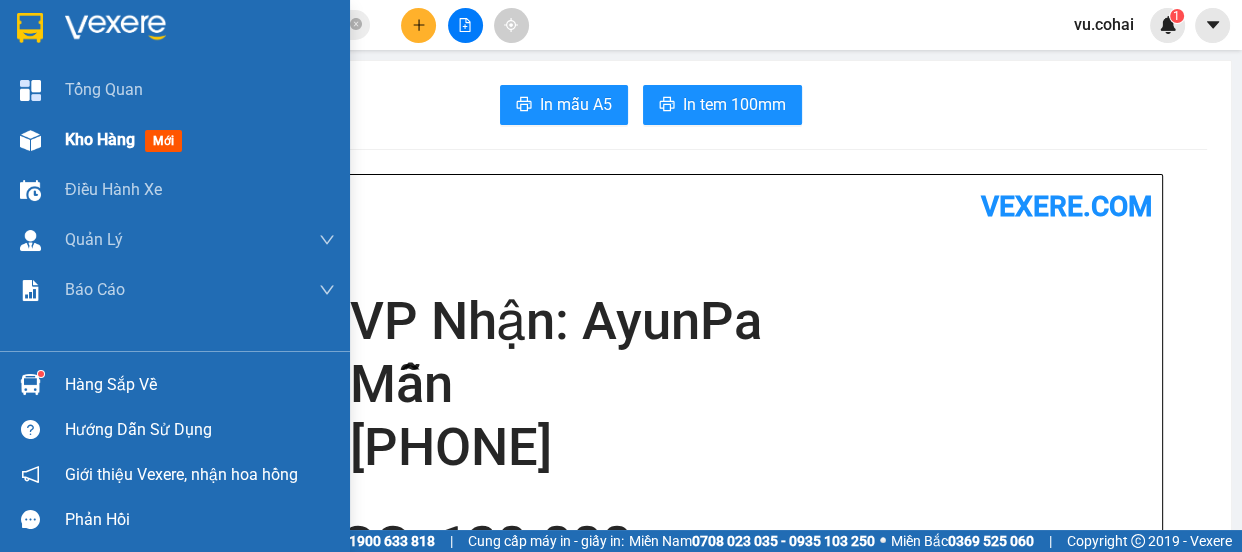 click on "Kho hàng" at bounding box center [100, 139] 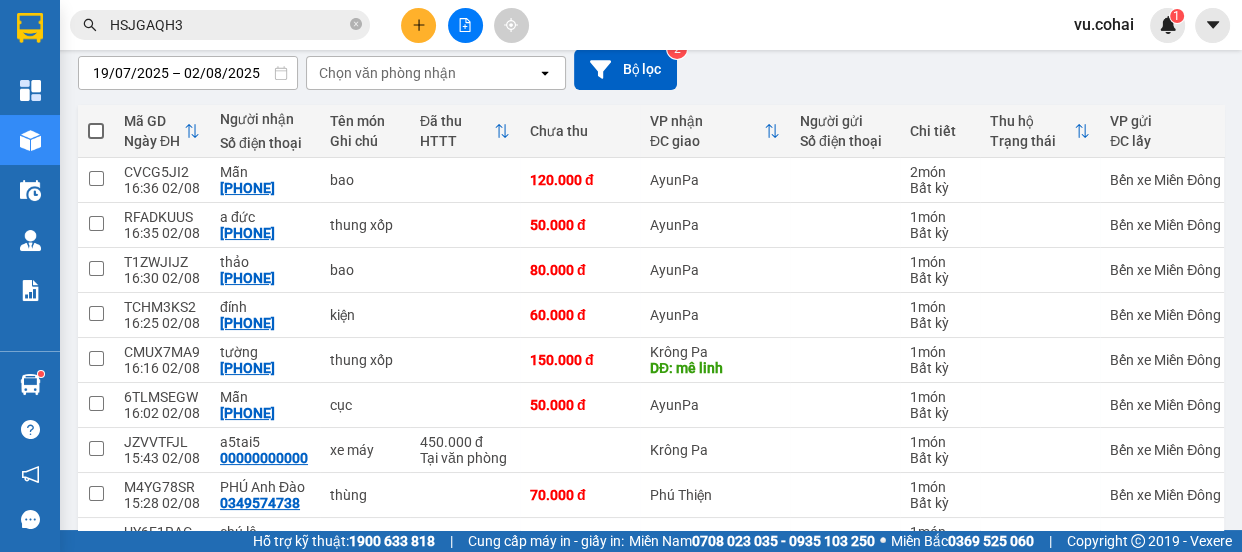 scroll, scrollTop: 93, scrollLeft: 0, axis: vertical 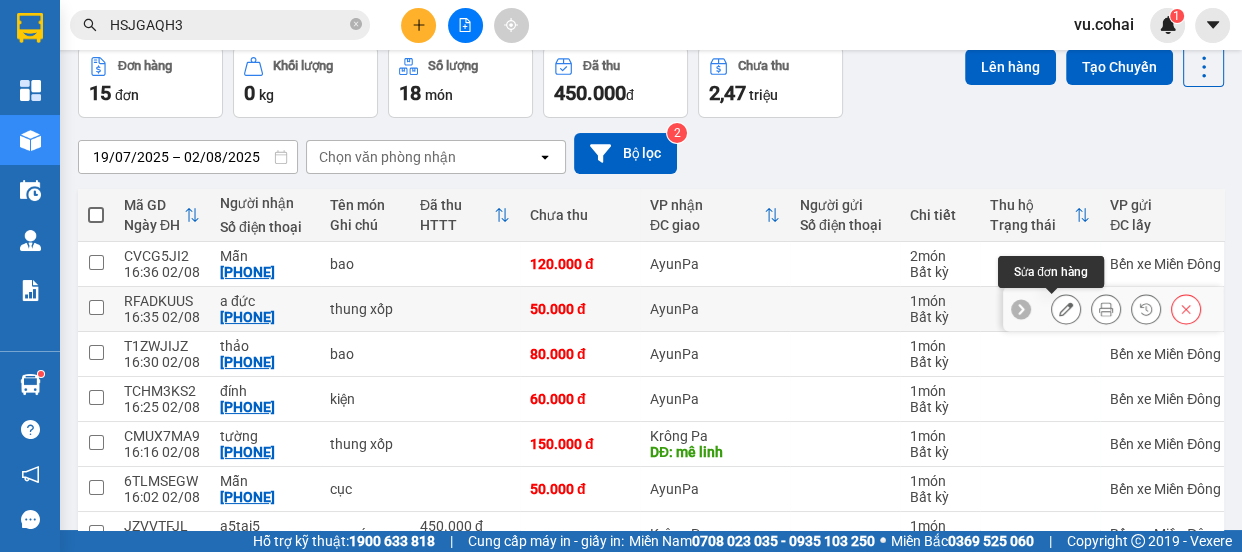 click 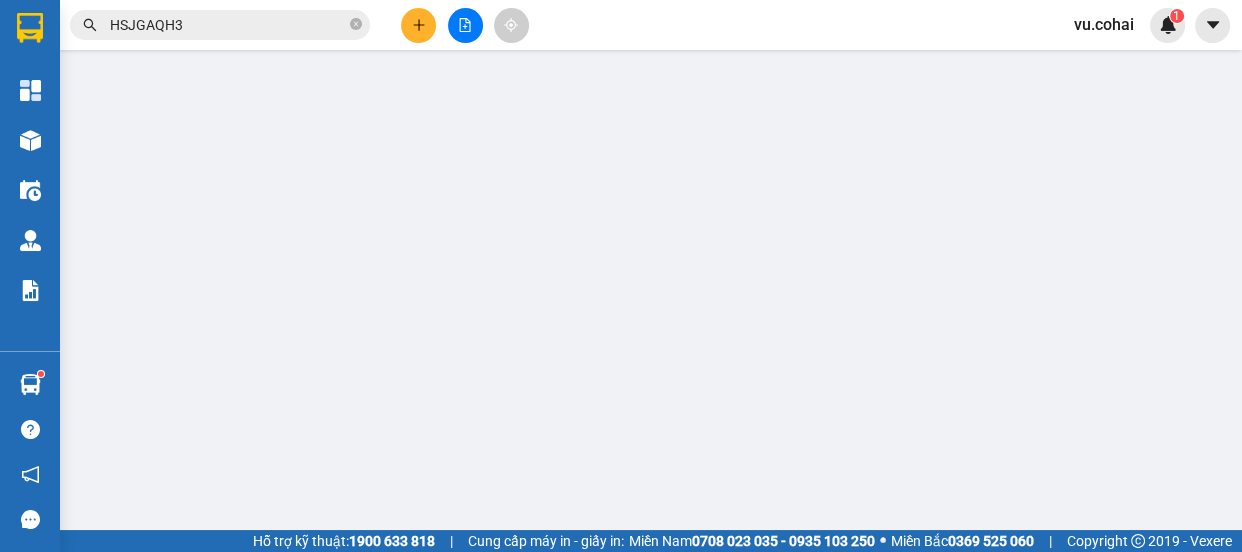 scroll, scrollTop: 0, scrollLeft: 0, axis: both 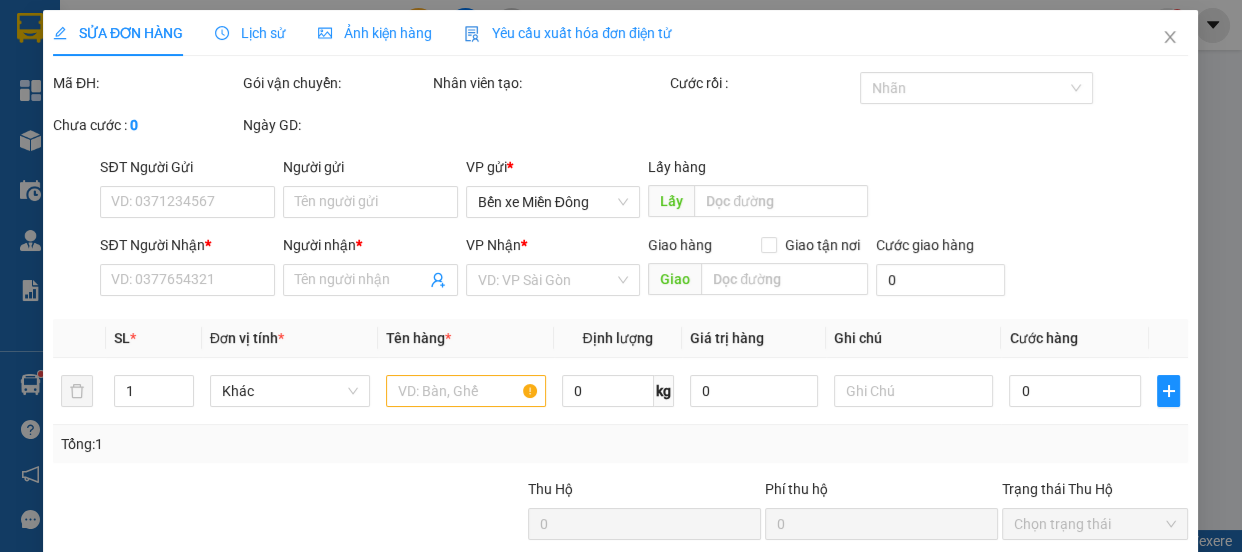 type on "[PHONE]" 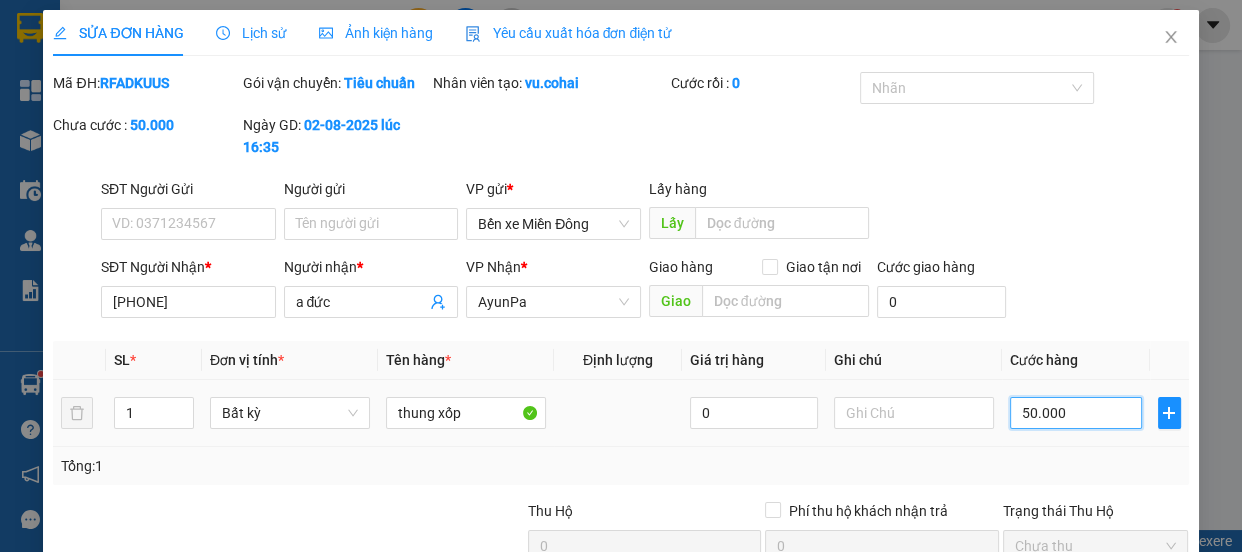 click on "50.000" at bounding box center [1076, 413] 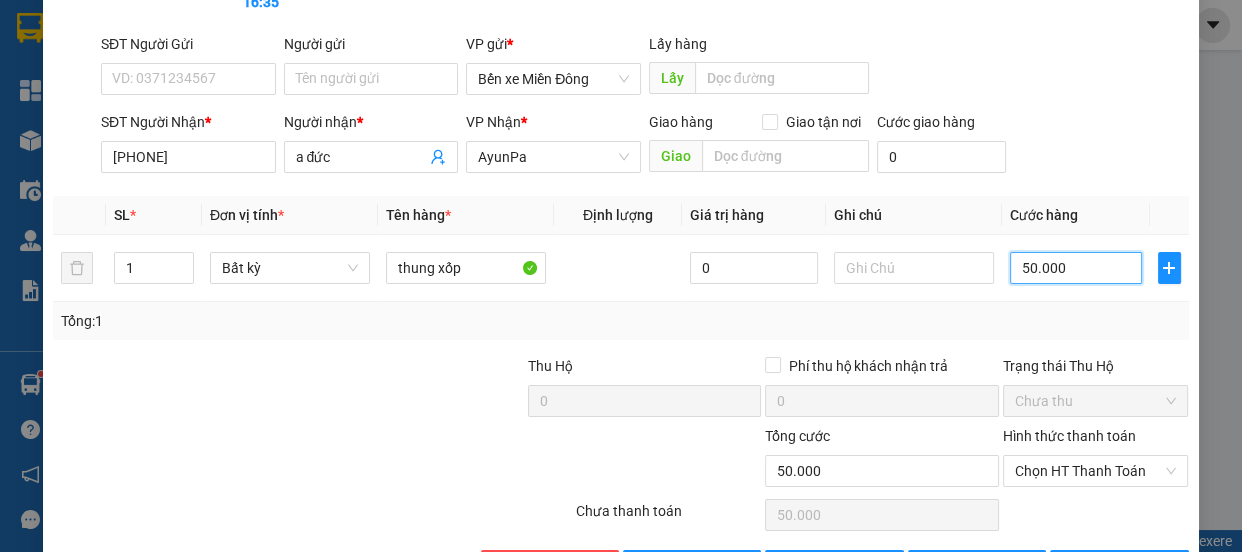 scroll, scrollTop: 213, scrollLeft: 0, axis: vertical 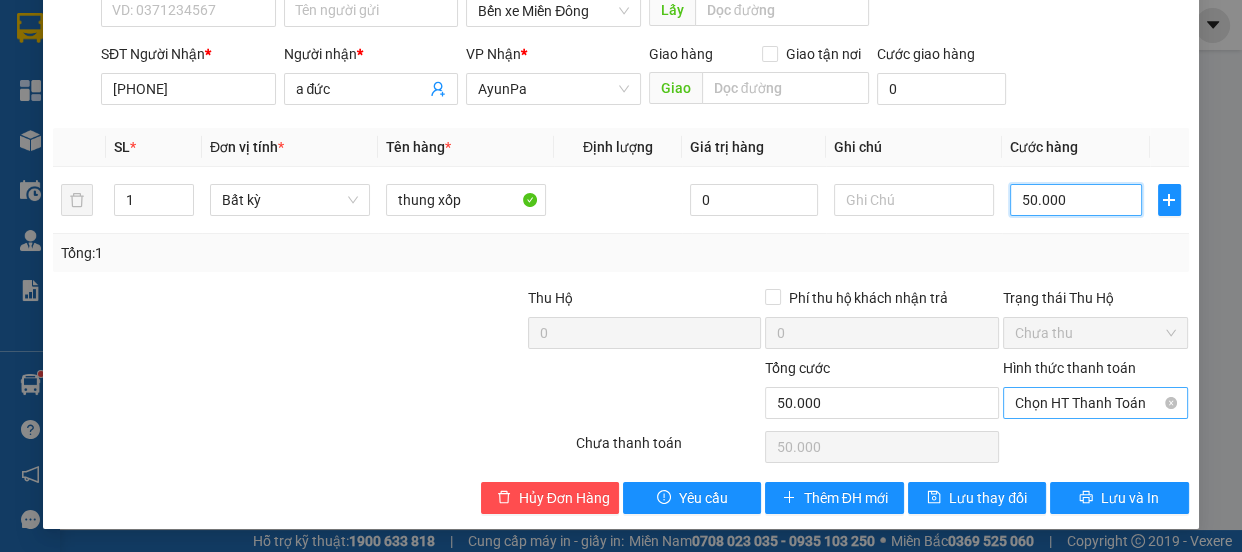 click on "Chọn HT Thanh Toán" at bounding box center [1096, 403] 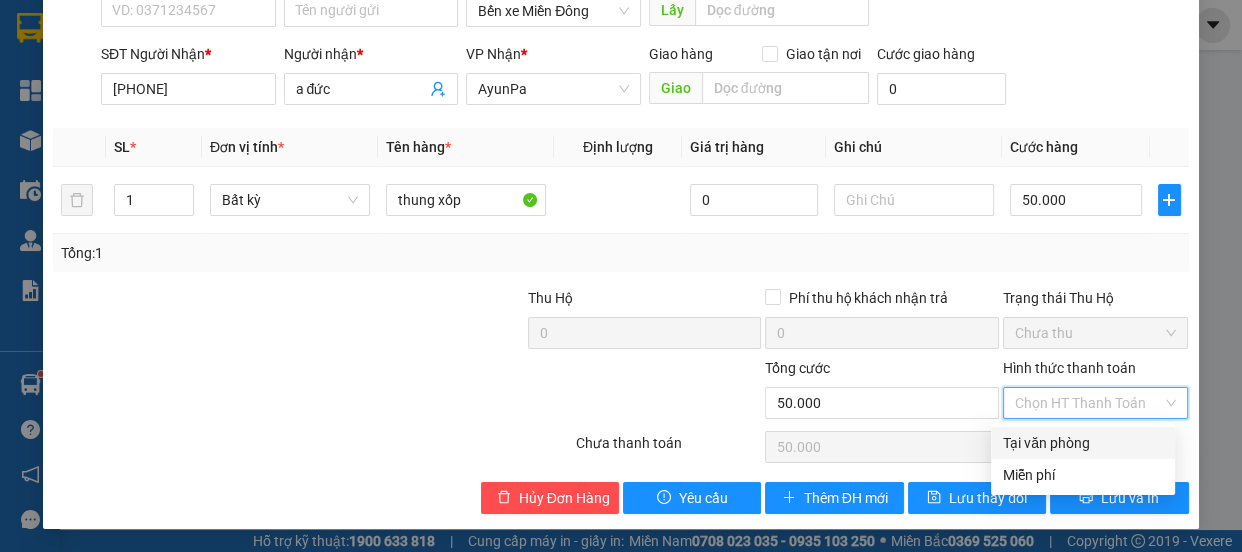 click on "Tại văn phòng" at bounding box center [1083, 443] 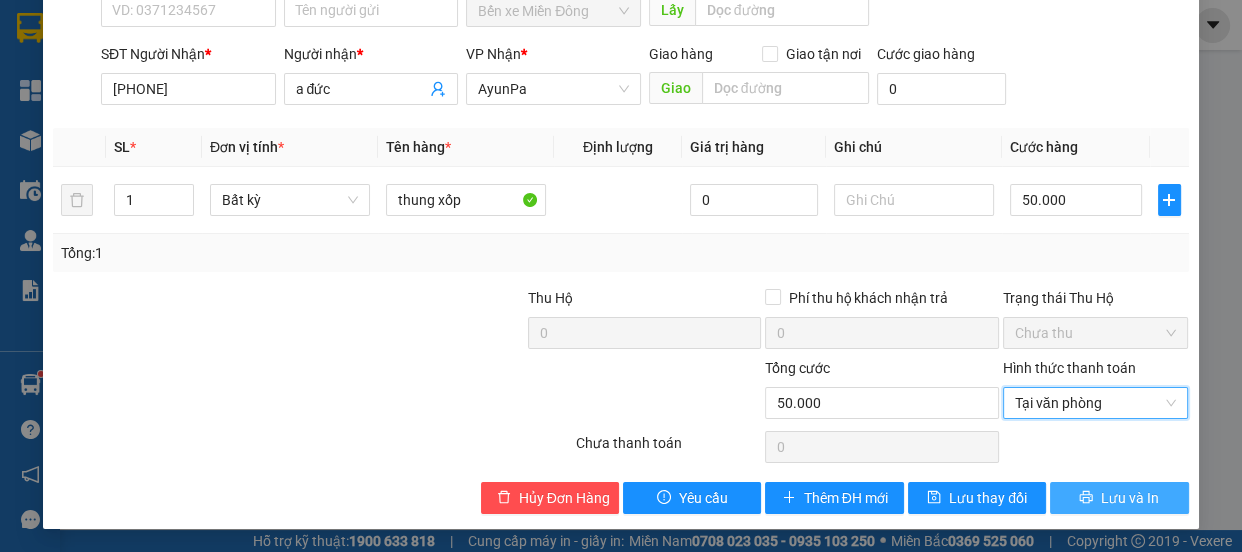 click on "Lưu và In" at bounding box center (1130, 498) 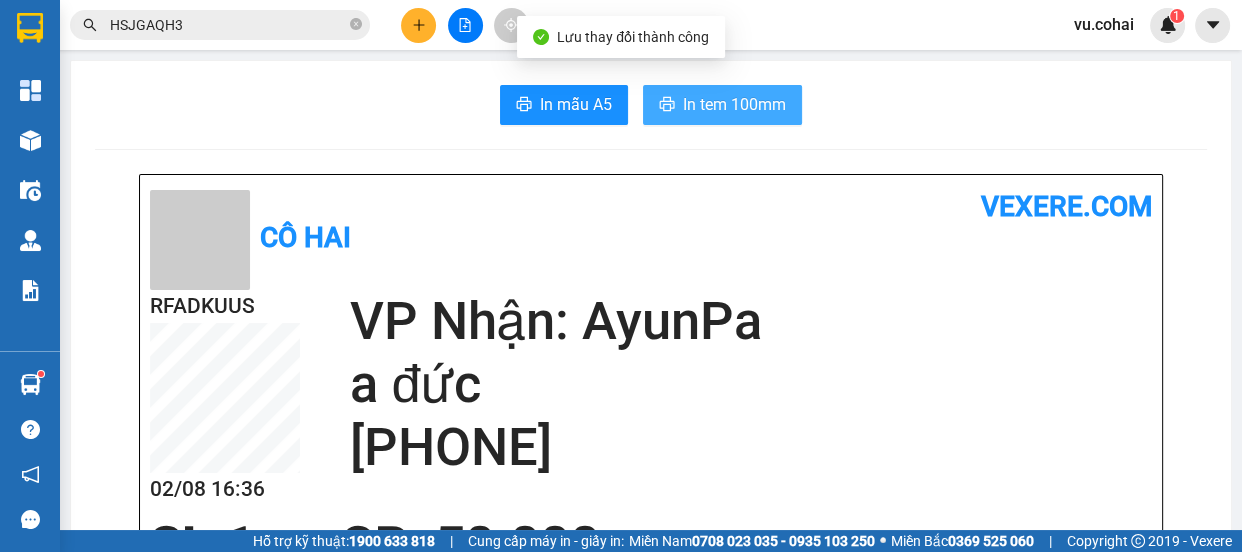click on "In tem 100mm" at bounding box center (734, 104) 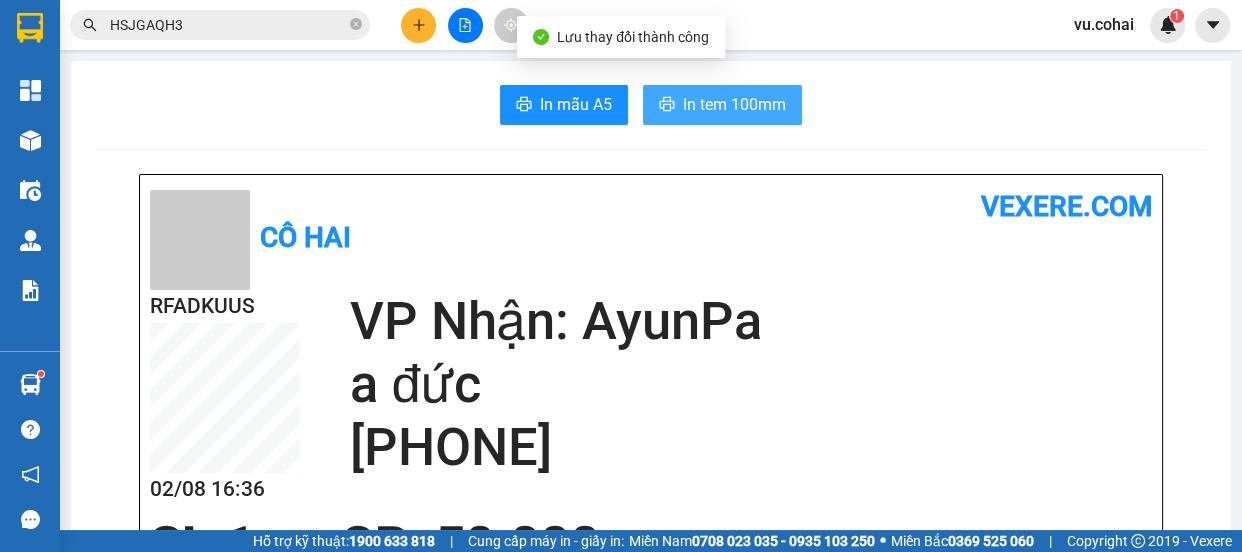 scroll, scrollTop: 0, scrollLeft: 0, axis: both 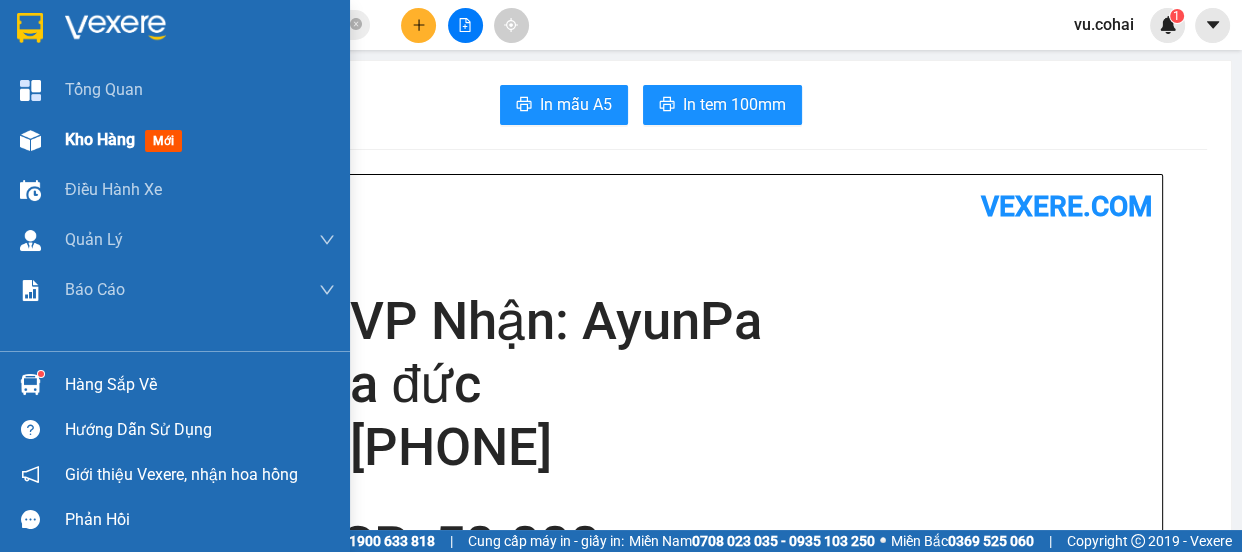 click on "Kho hàng" at bounding box center (100, 139) 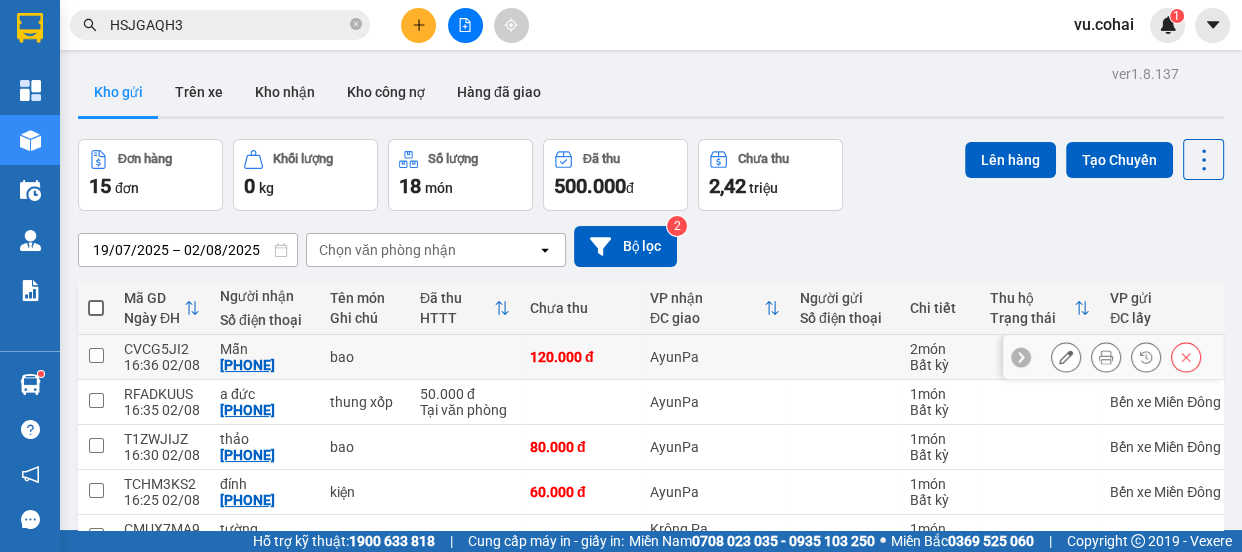 click at bounding box center [96, 357] 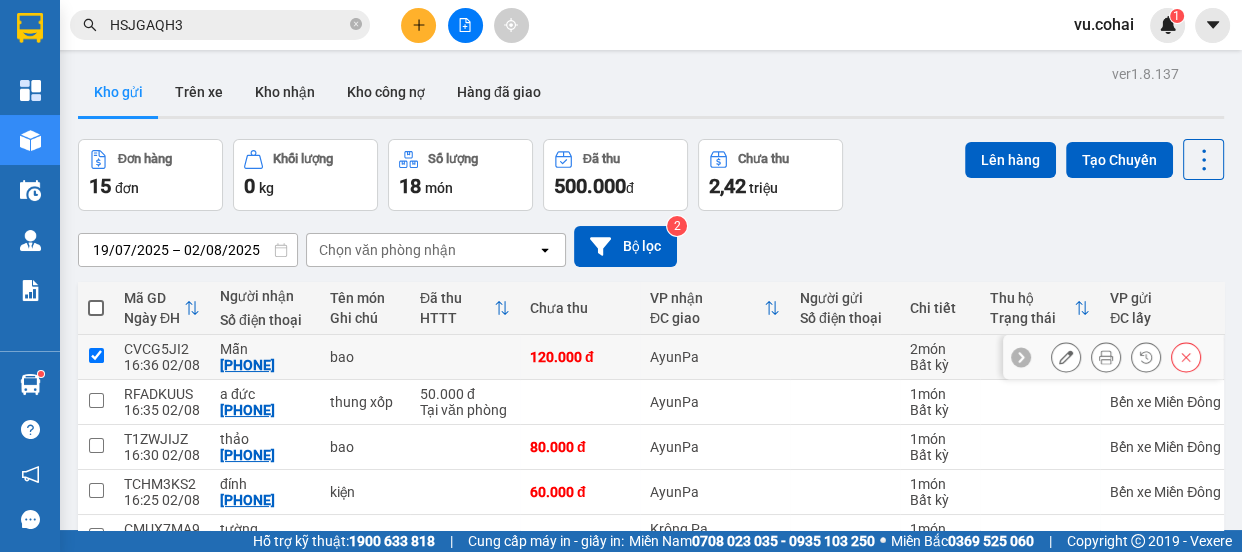 checkbox on "true" 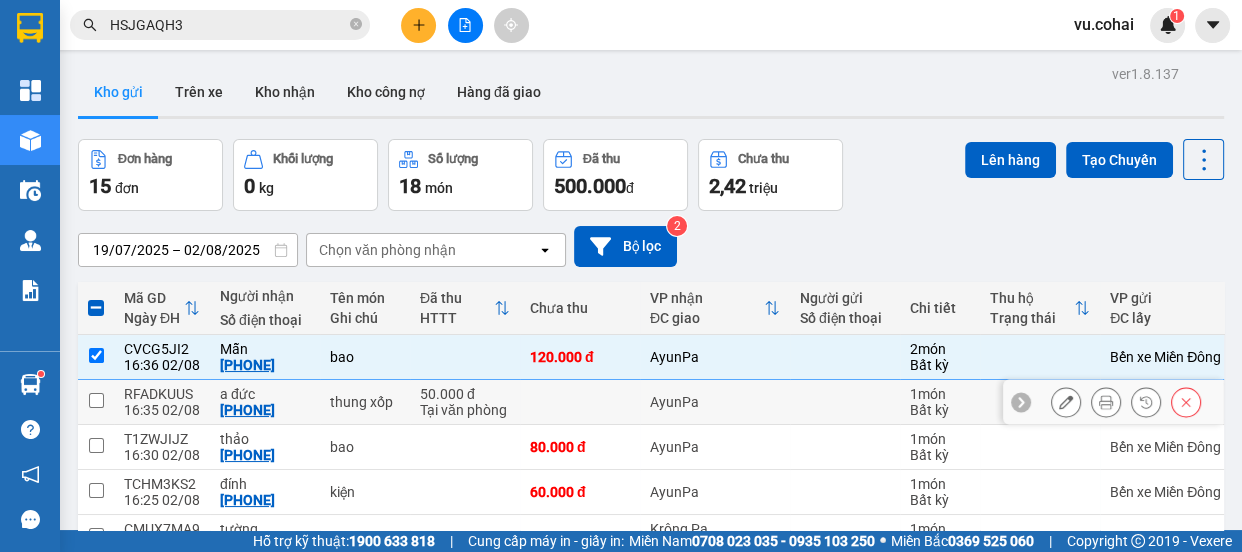 click at bounding box center (96, 402) 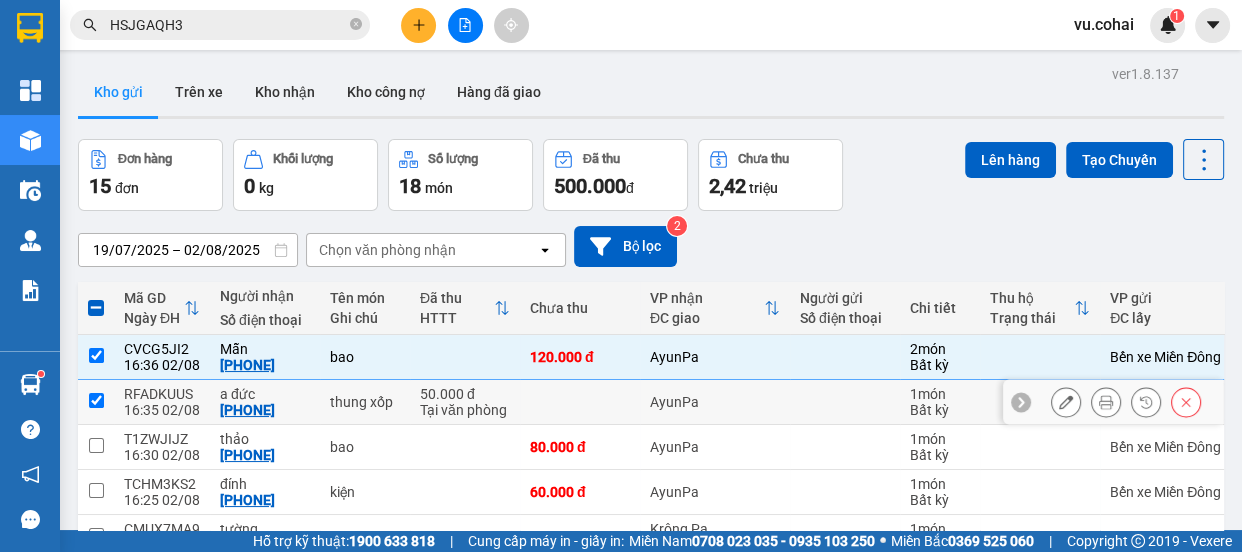 checkbox on "true" 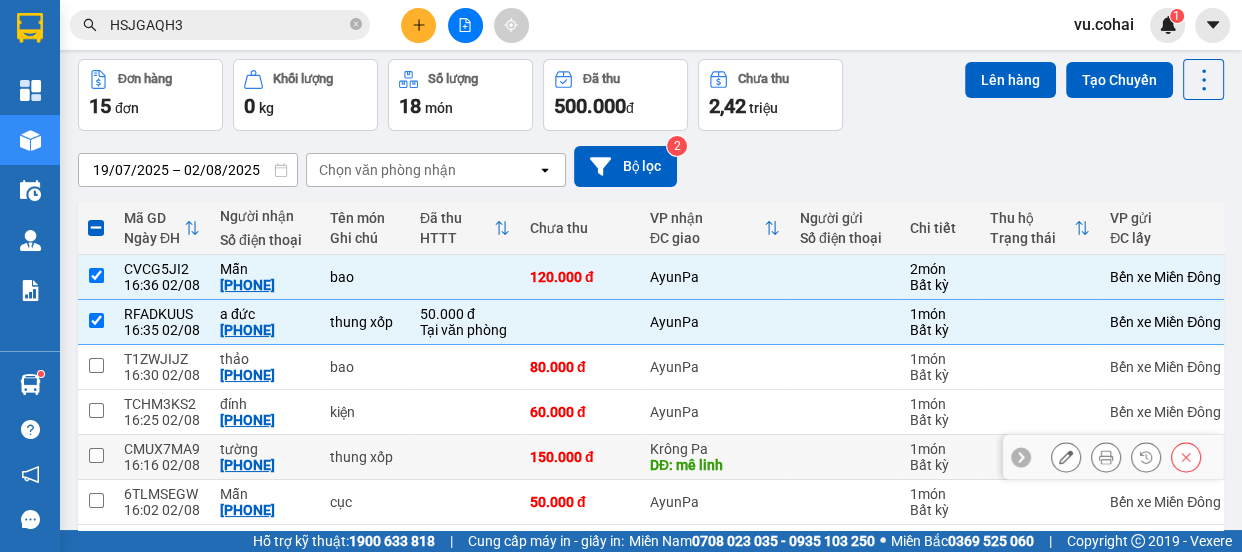 scroll, scrollTop: 272, scrollLeft: 0, axis: vertical 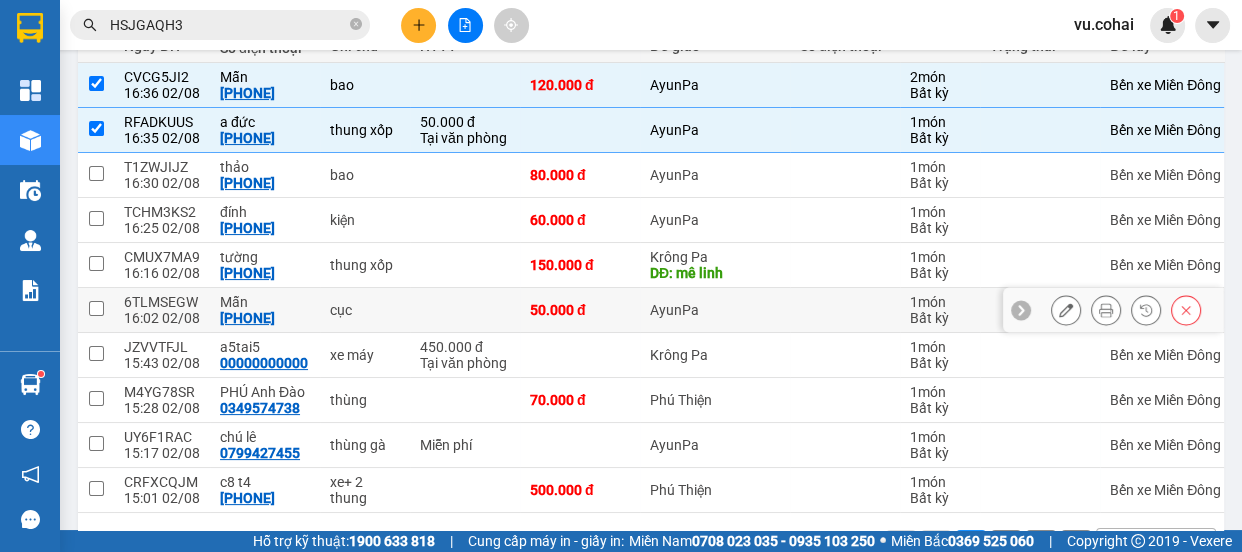 click at bounding box center [96, 308] 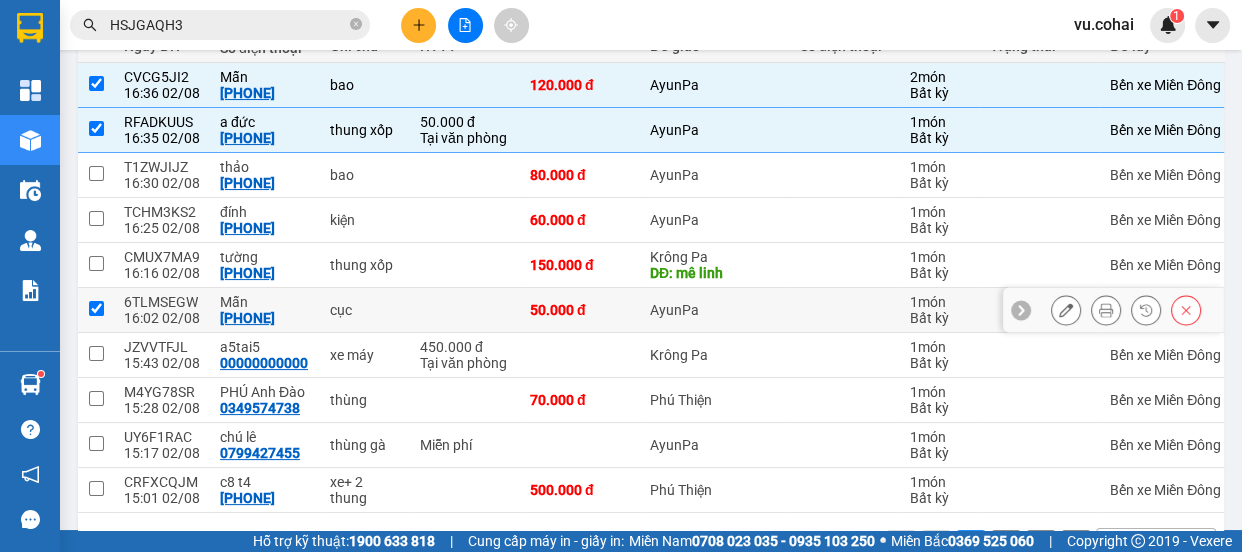 checkbox on "true" 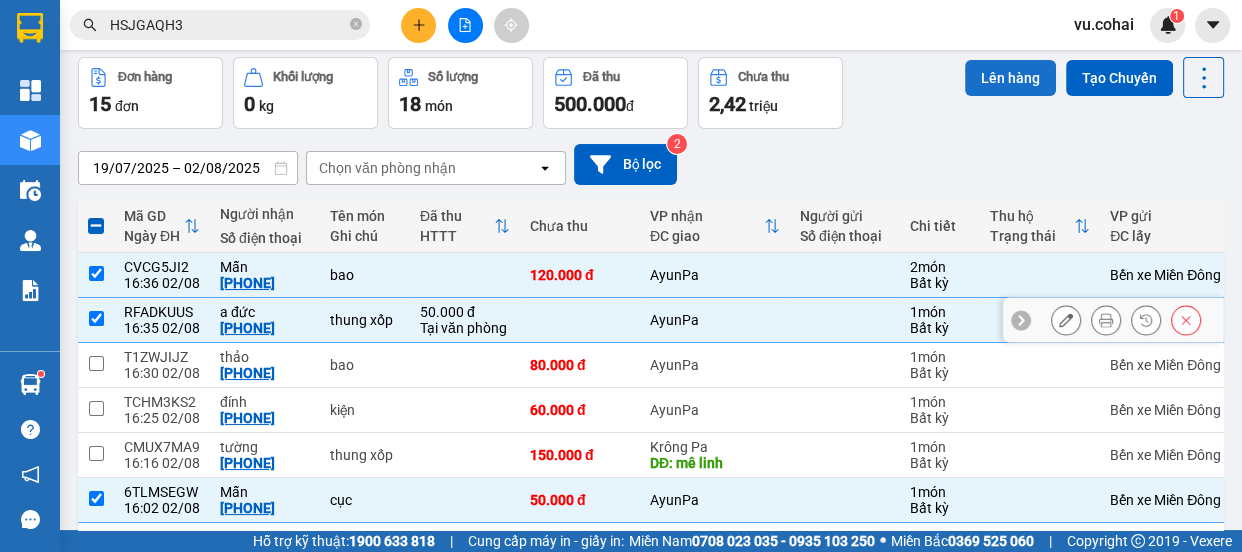 scroll, scrollTop: 0, scrollLeft: 0, axis: both 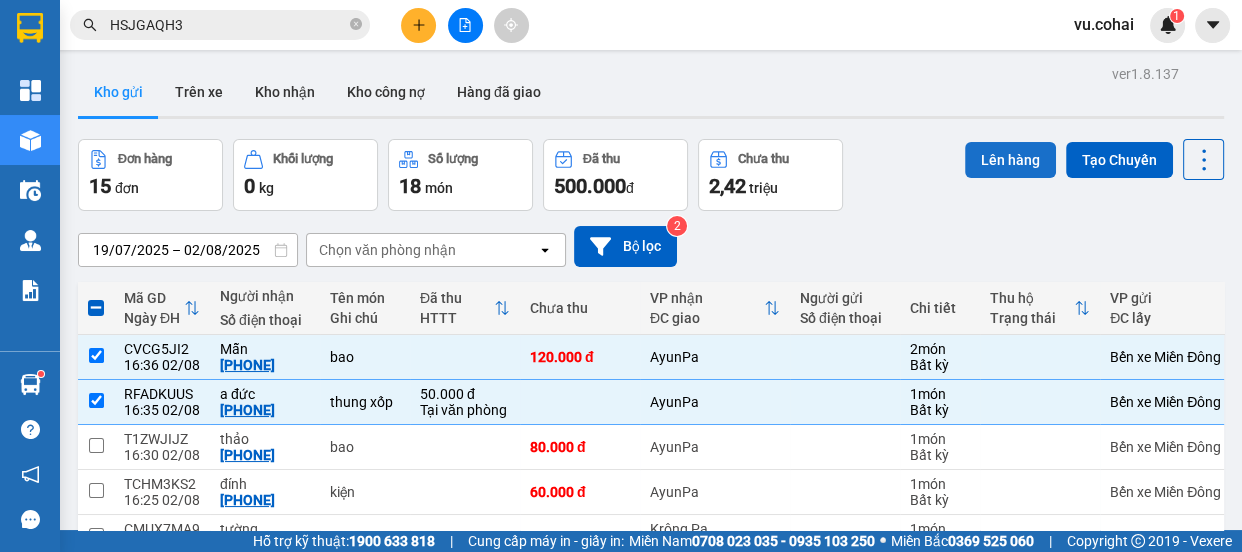 click on "Lên hàng" at bounding box center [1010, 160] 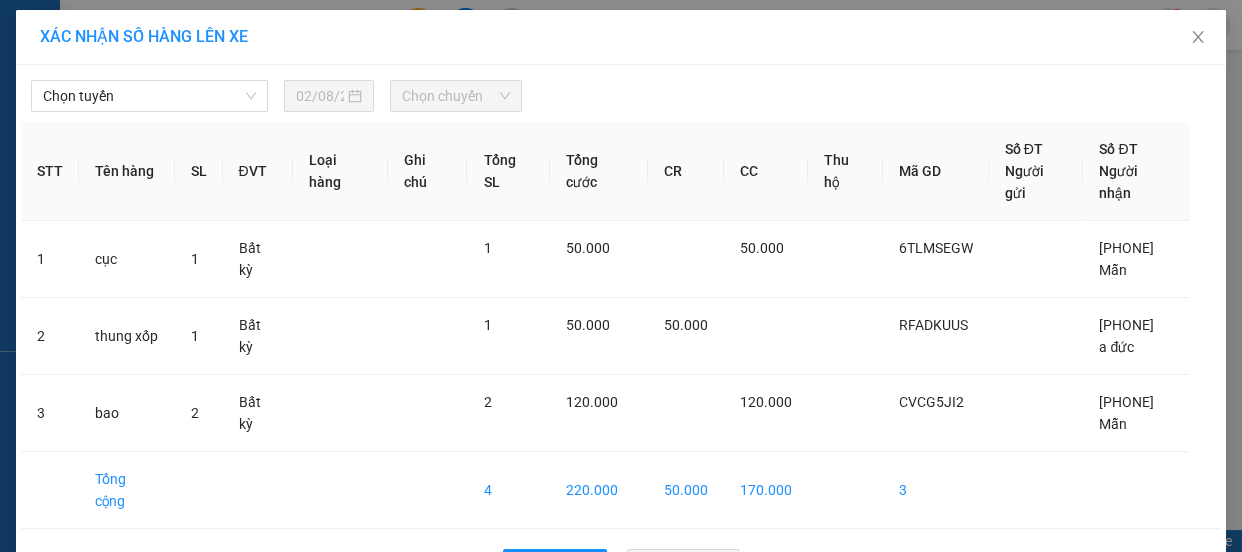 click on "Chọn tuyến 02/08/2025 Chọn chuyến STT Tên hàng SL ĐVT Loại hàng Ghi chú Tổng SL Tổng cước CR CC Thu hộ Mã GD Số ĐT Người gửi Số ĐT Người nhận 1 cục 1 Bất kỳ 1 50.000 50.000 6TLMSEGW [PHONE] Mẫn 2 thung xốp 1 Bất kỳ 1 50.000 50.000 RFADKUUS [PHONE] a đức 3 bao 2 Bất kỳ 2 120.000 120.000 CVCG5JI2 [PHONE] Mẫn Tổng cộng 4 220.000 50.000 170.000 3 Quay lại Lên hàng" at bounding box center (621, 330) 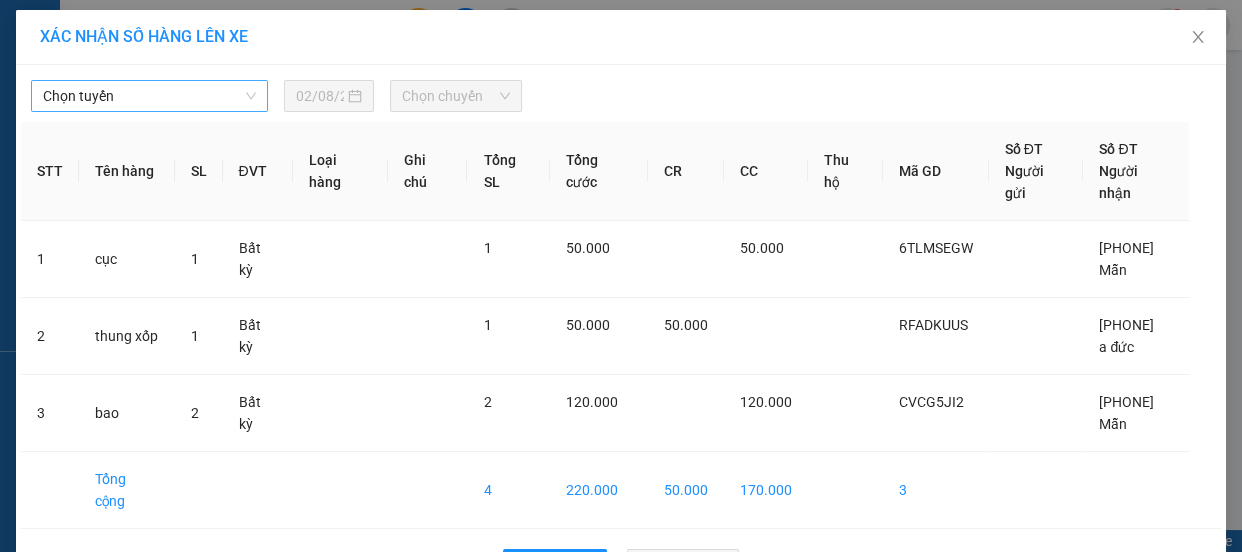click on "Chọn tuyến 02/08/2025 Chọn chuyến" at bounding box center [621, 91] 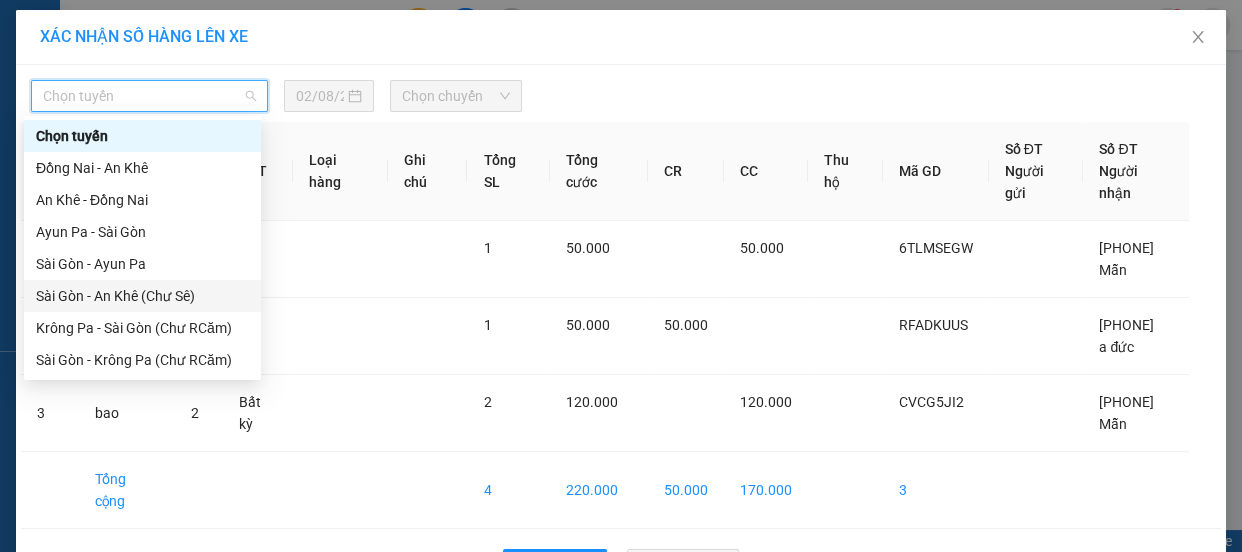 click on "Sài Gòn - An Khê (Chư Sê)" at bounding box center (142, 296) 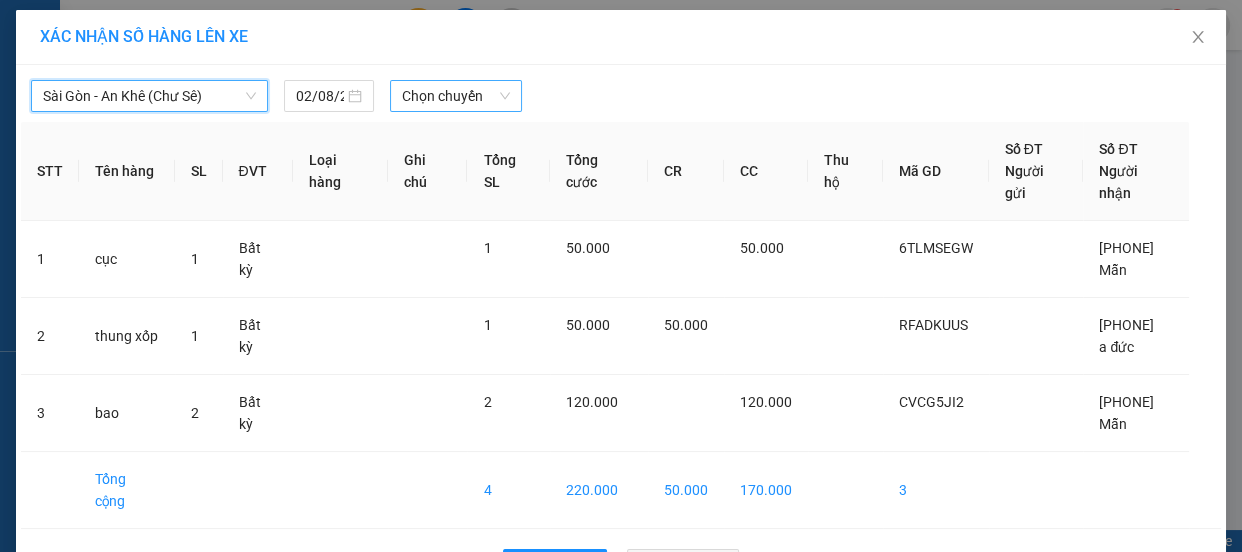 click on "Chọn chuyến" at bounding box center (456, 96) 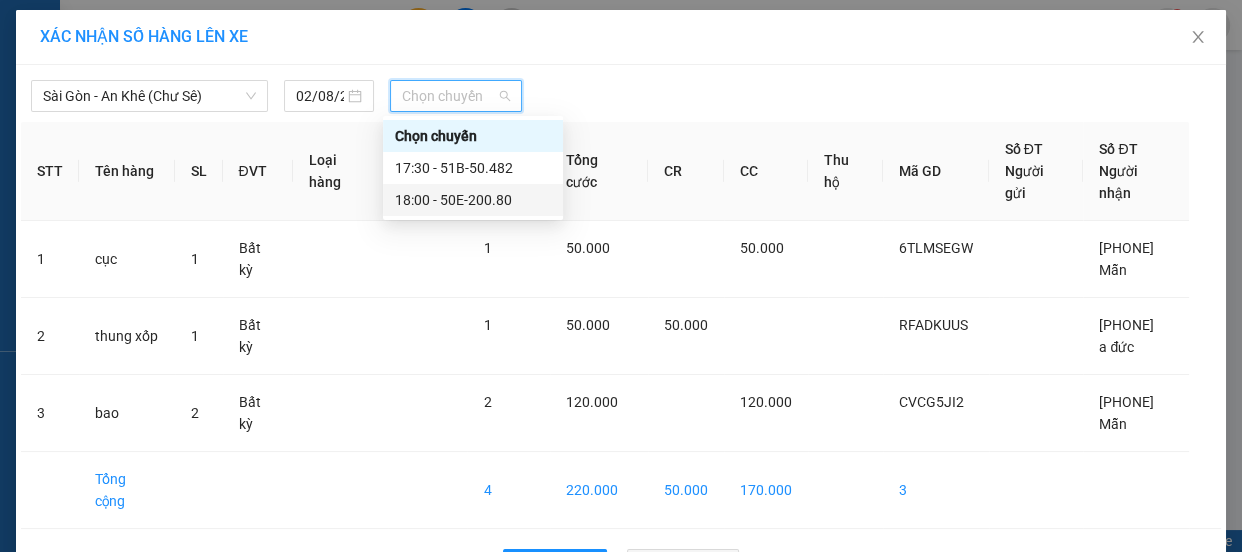 click on "18:00     - 50E-200.80" at bounding box center (473, 200) 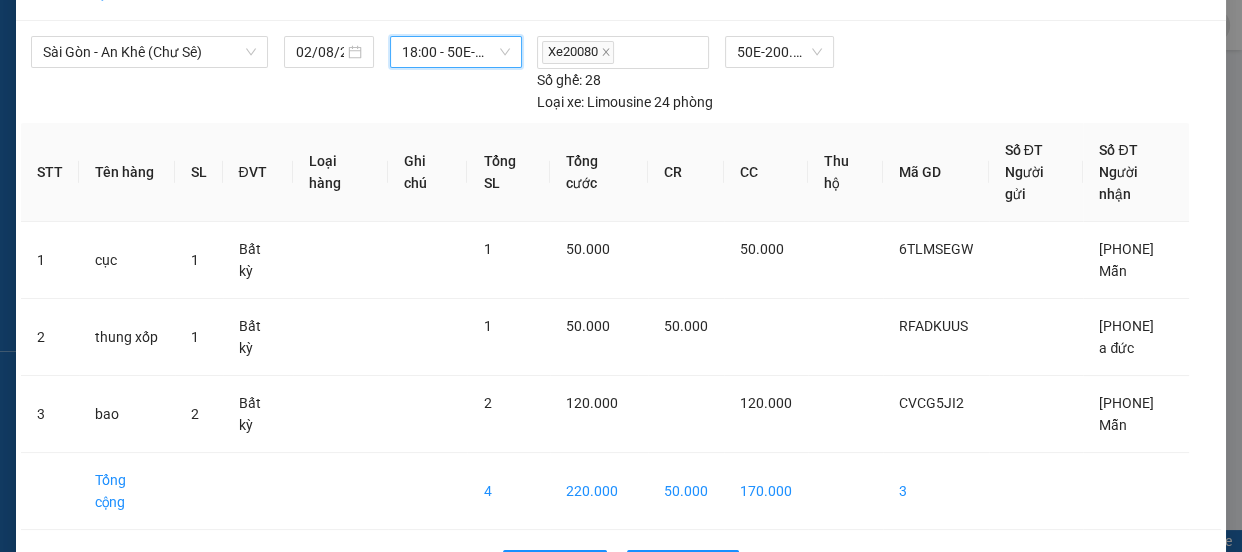 scroll, scrollTop: 68, scrollLeft: 0, axis: vertical 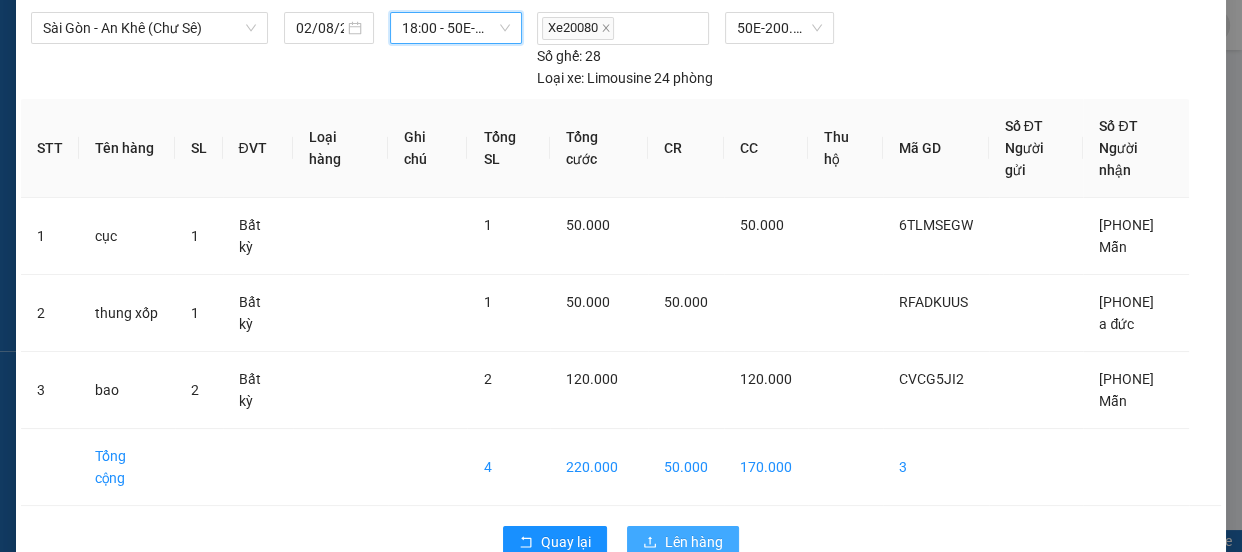 click on "Lên hàng" at bounding box center [694, 542] 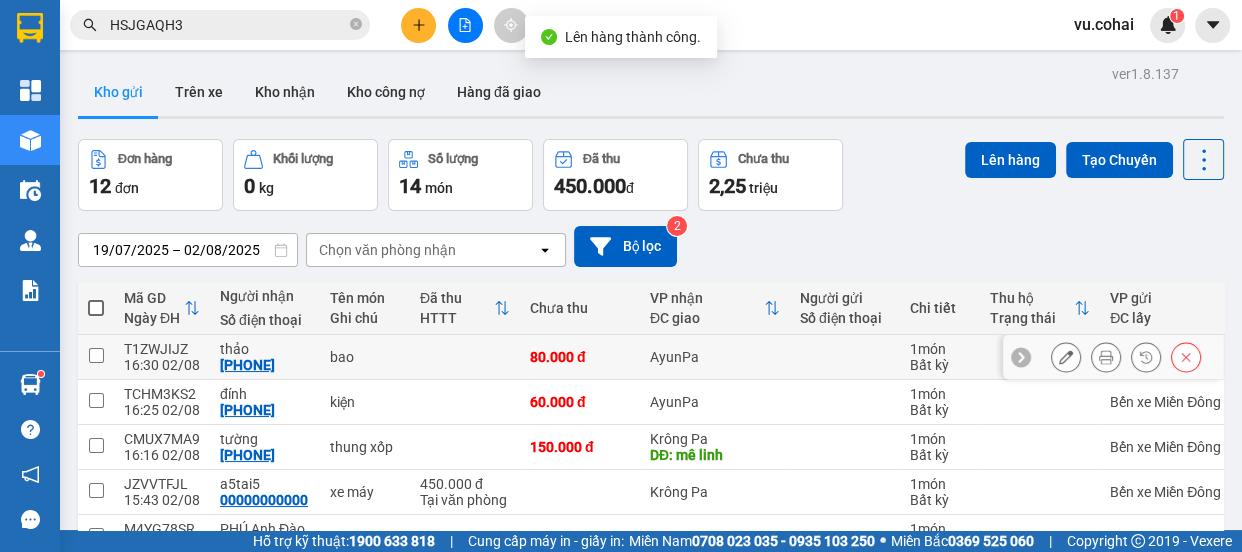 click at bounding box center (96, 357) 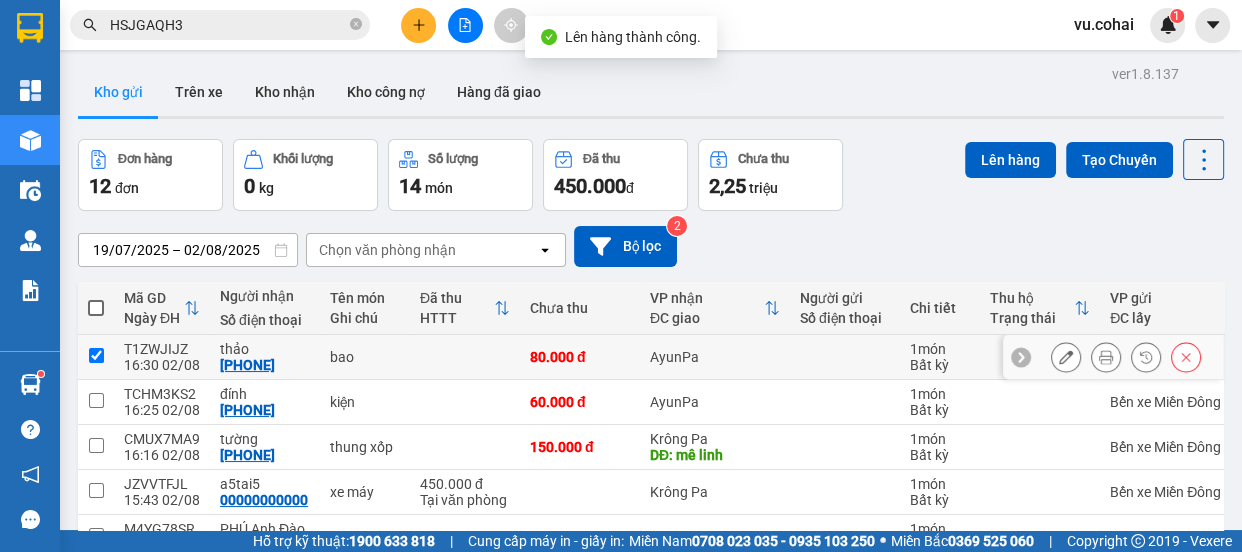 checkbox on "true" 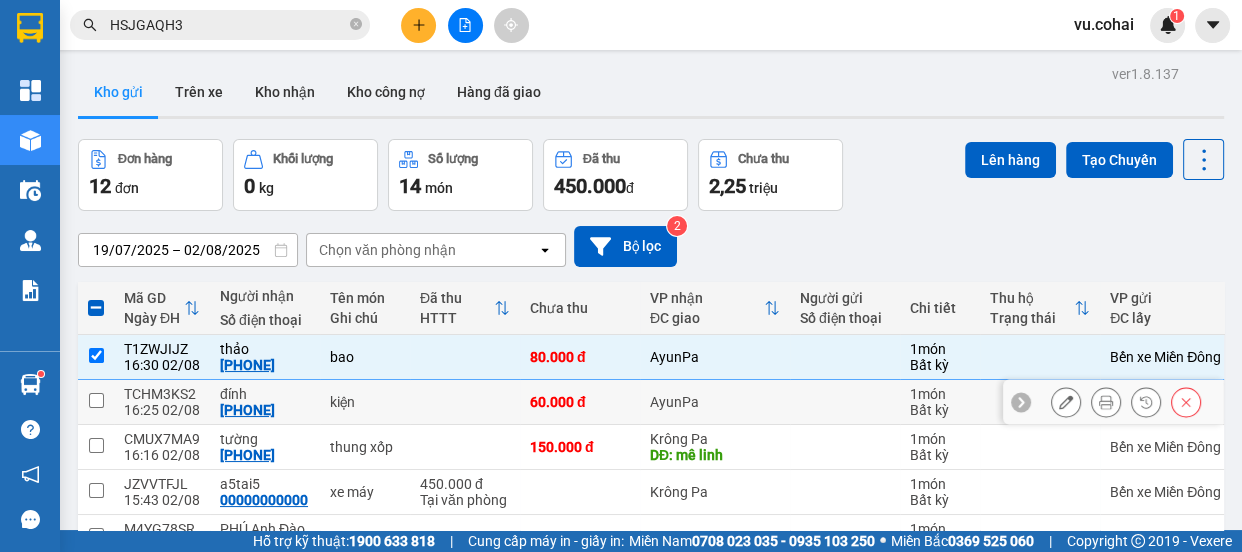 click at bounding box center [96, 400] 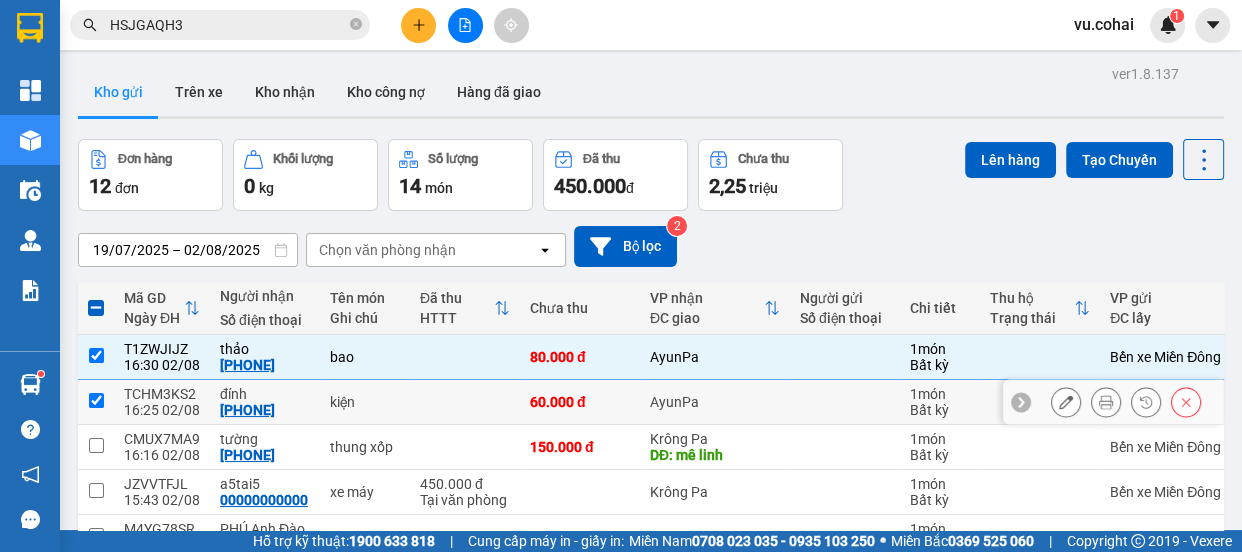 checkbox on "true" 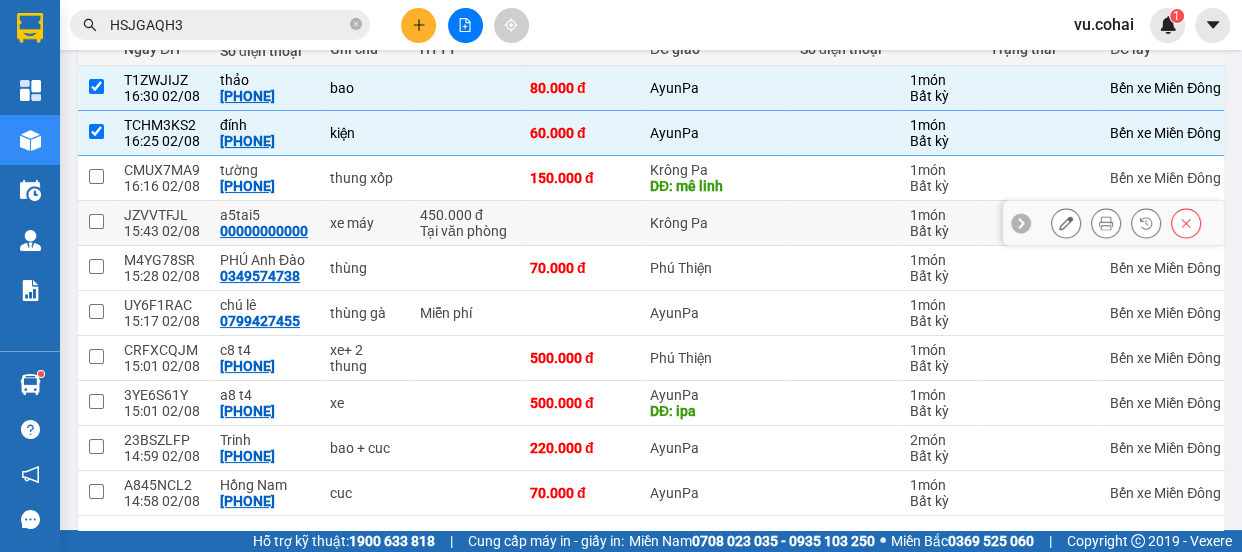 scroll, scrollTop: 272, scrollLeft: 0, axis: vertical 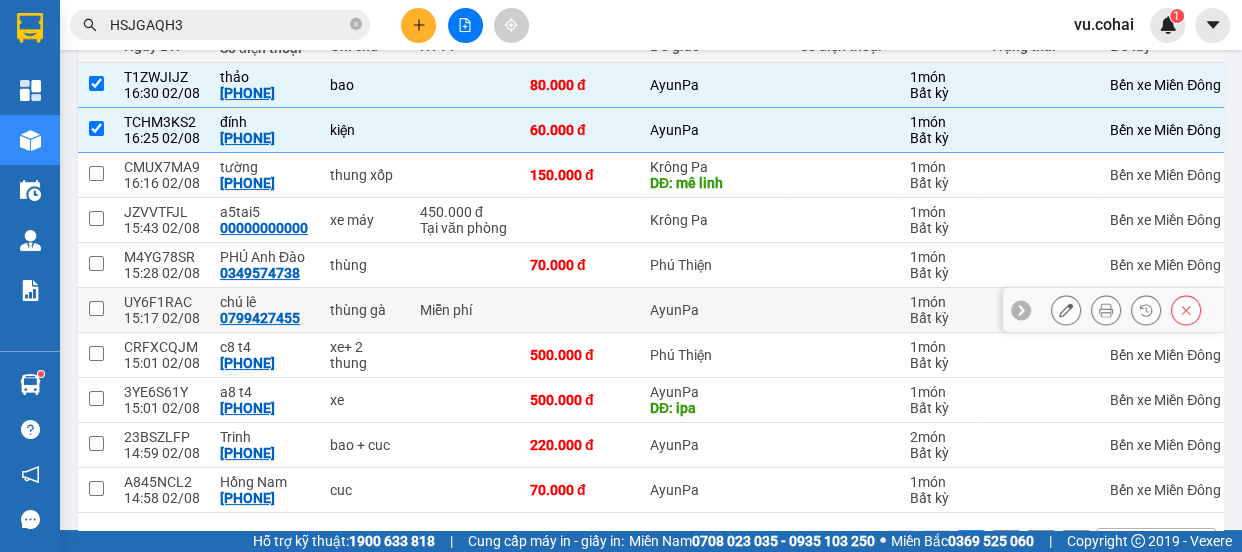 click at bounding box center [96, 310] 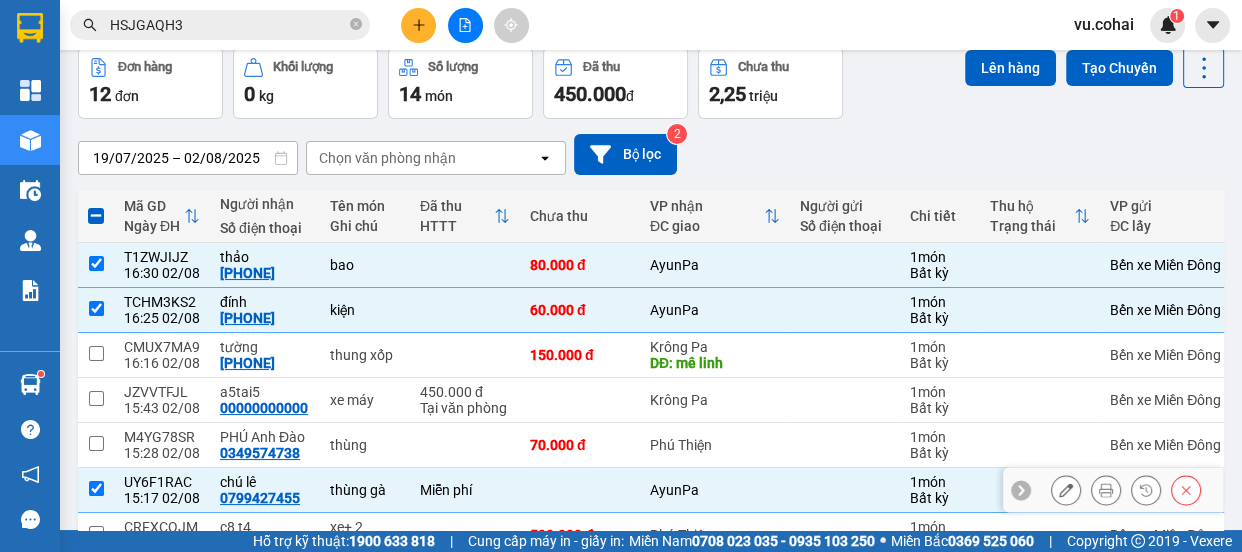 scroll, scrollTop: 90, scrollLeft: 0, axis: vertical 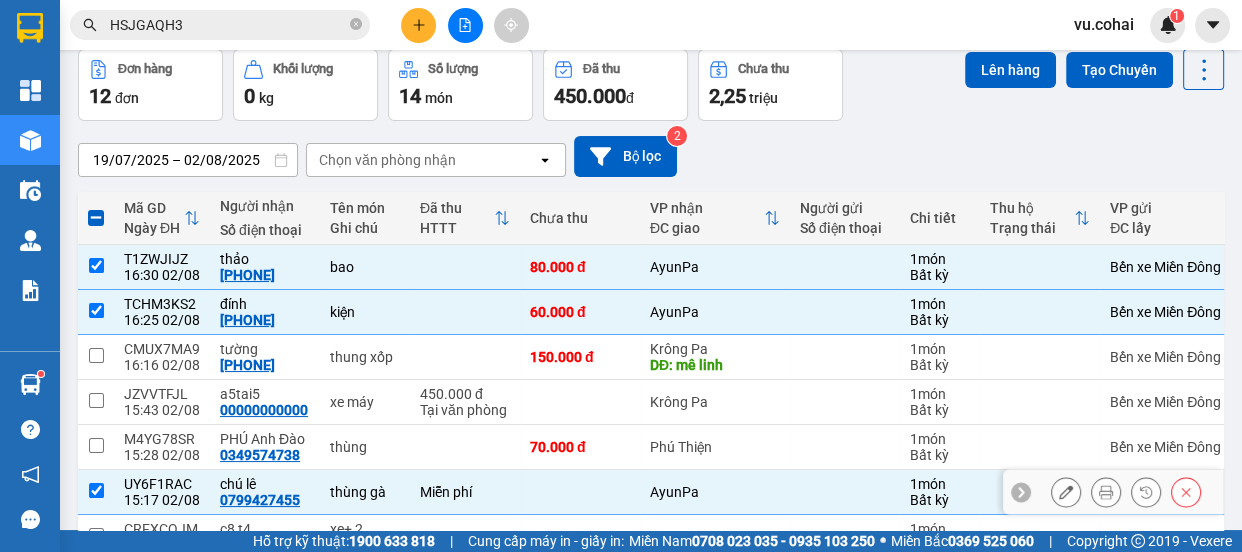 click at bounding box center [96, 492] 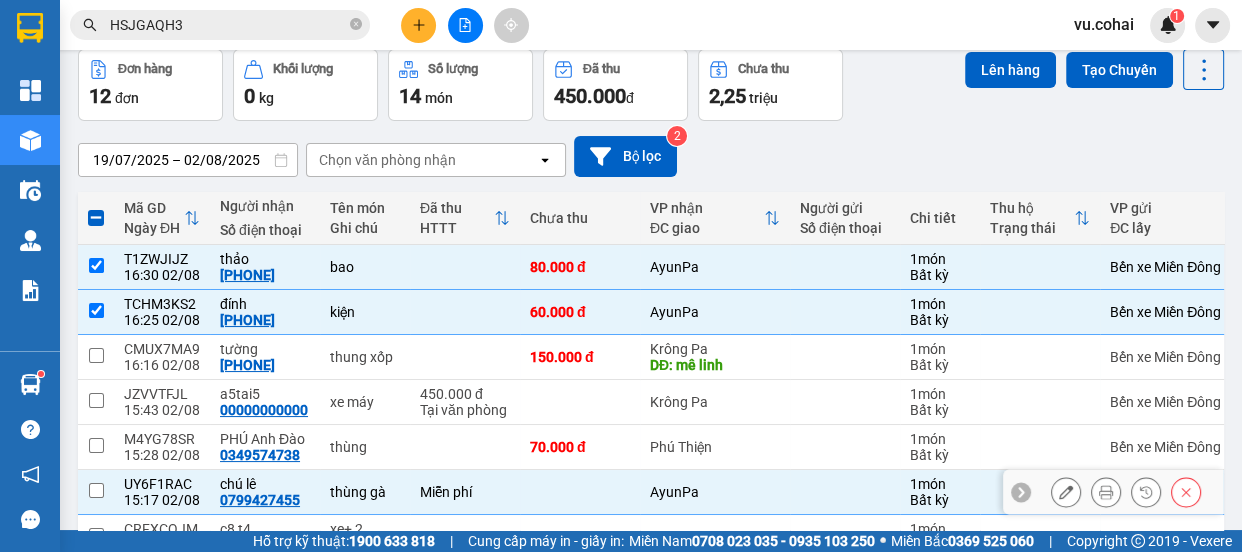 checkbox on "false" 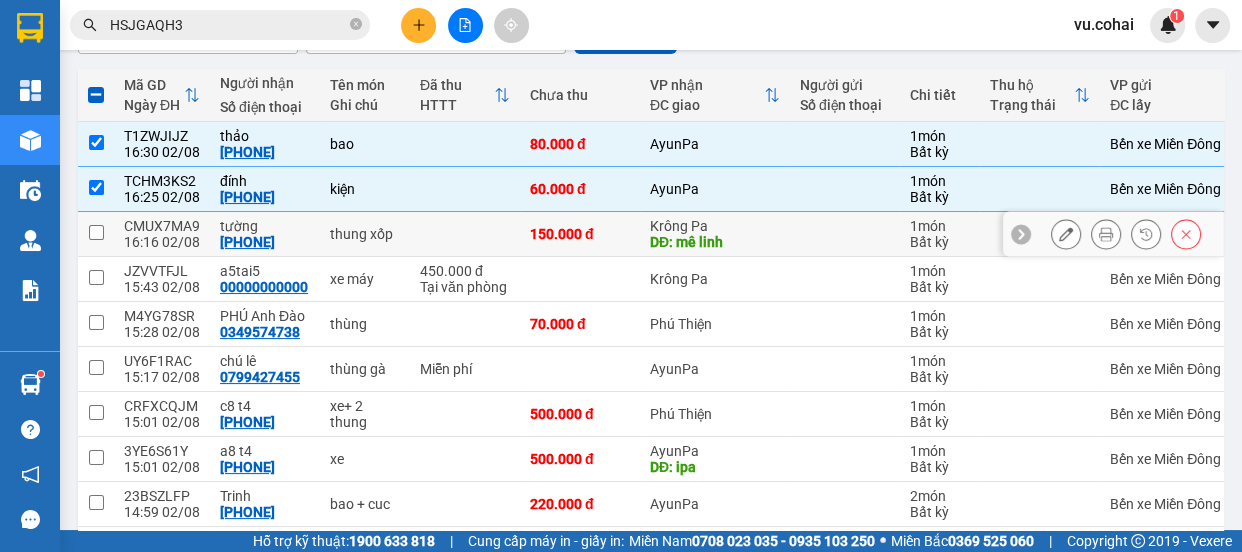 scroll, scrollTop: 181, scrollLeft: 0, axis: vertical 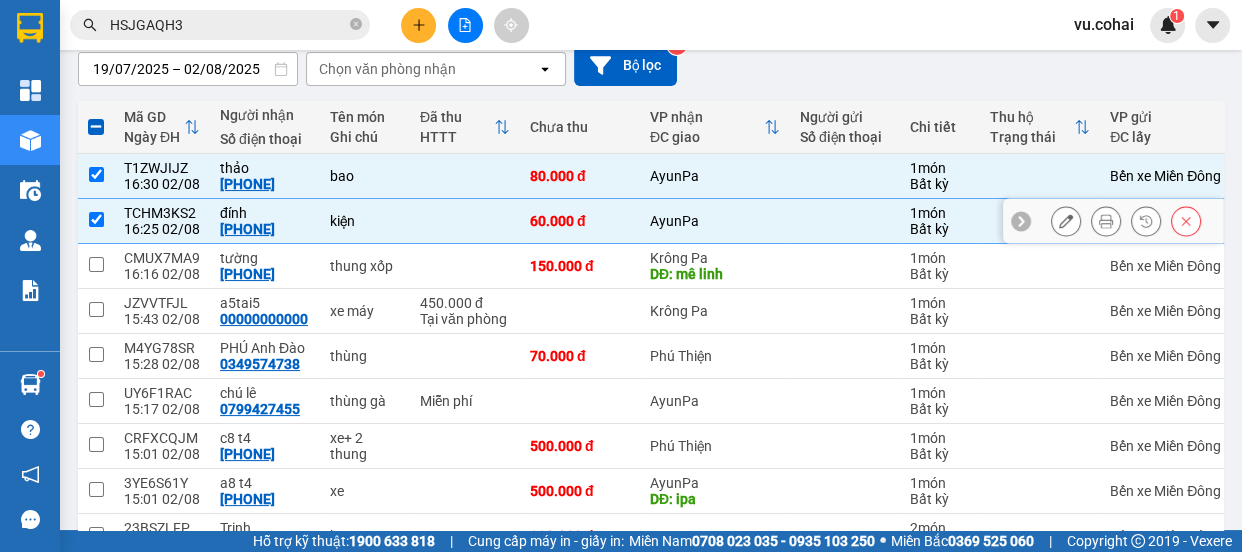click at bounding box center (96, 219) 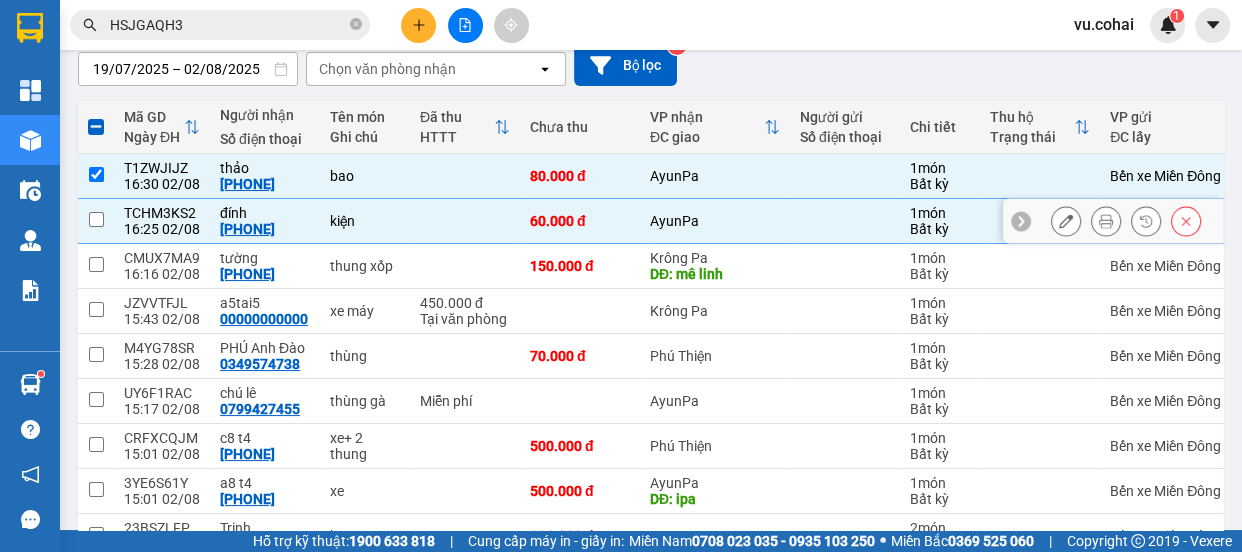 checkbox on "false" 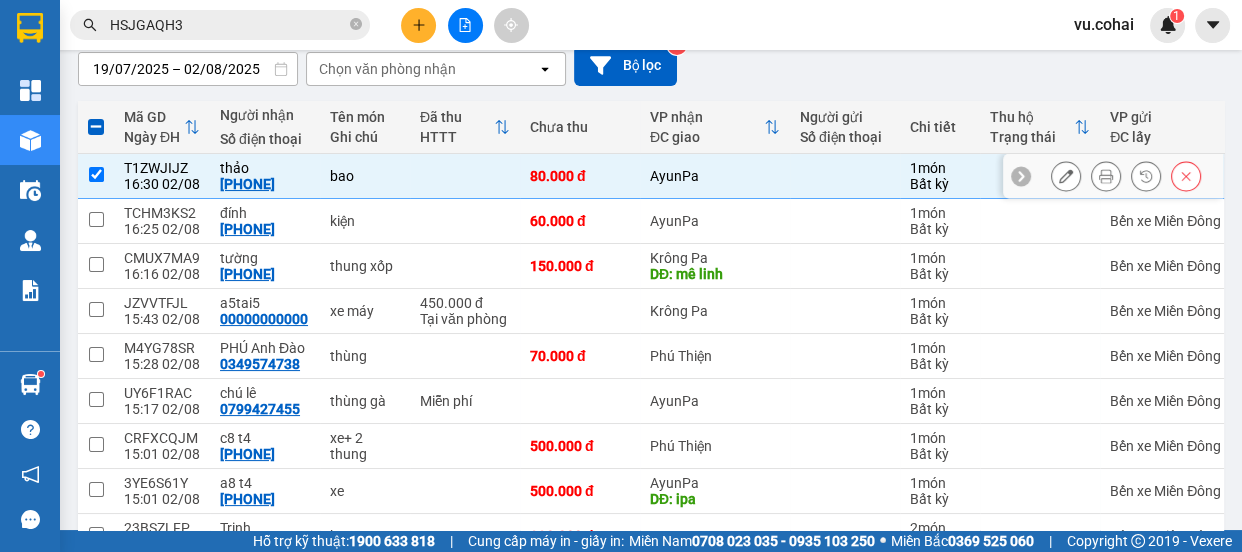 click at bounding box center [96, 174] 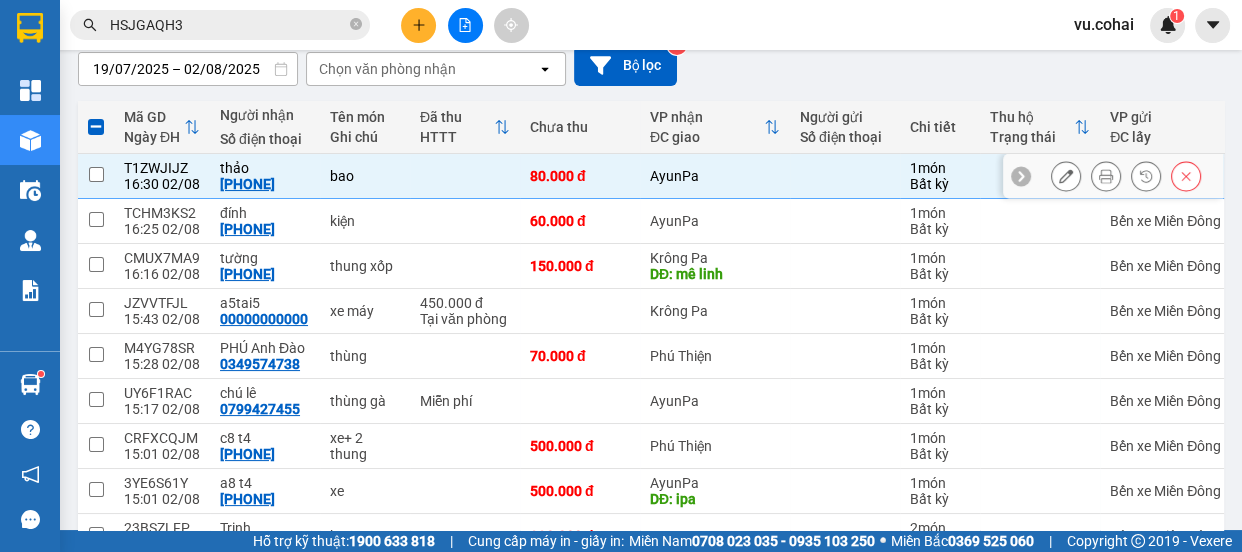 checkbox on "false" 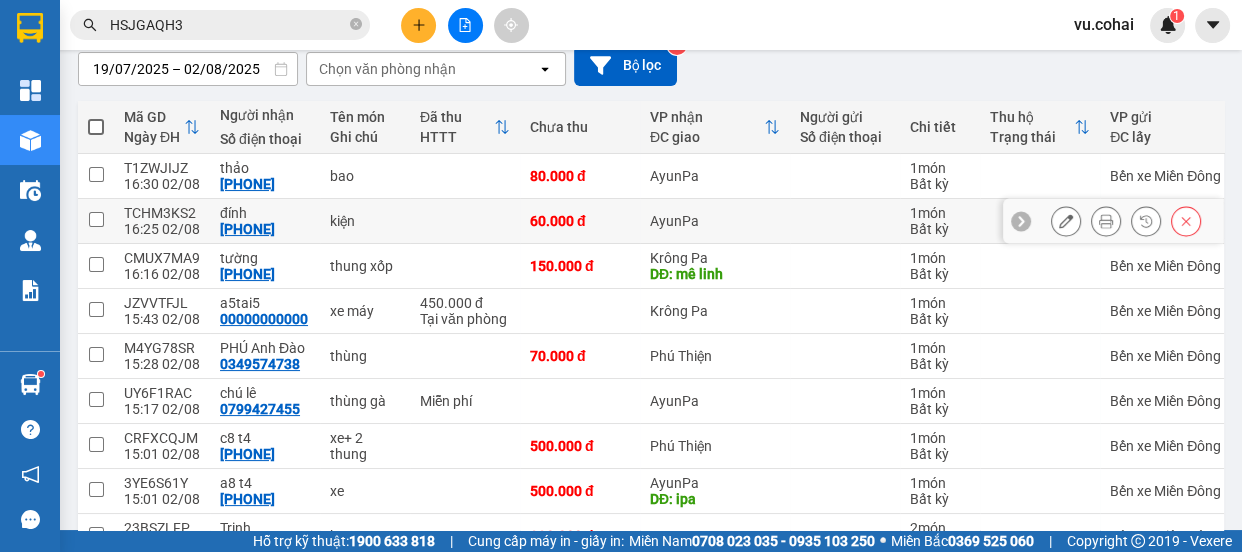 click at bounding box center (96, 221) 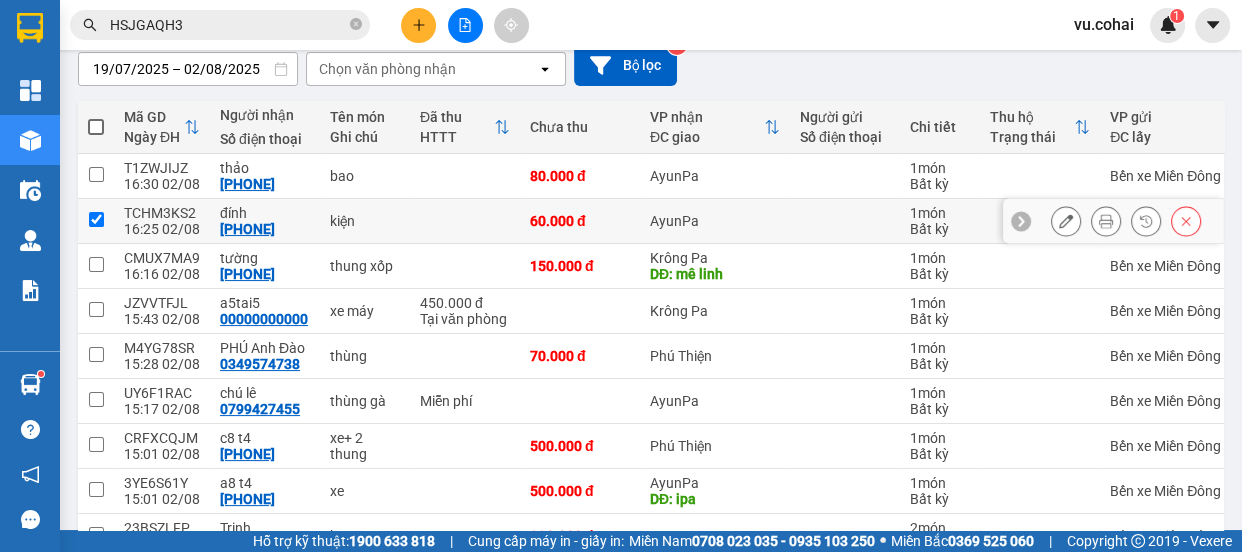 checkbox on "true" 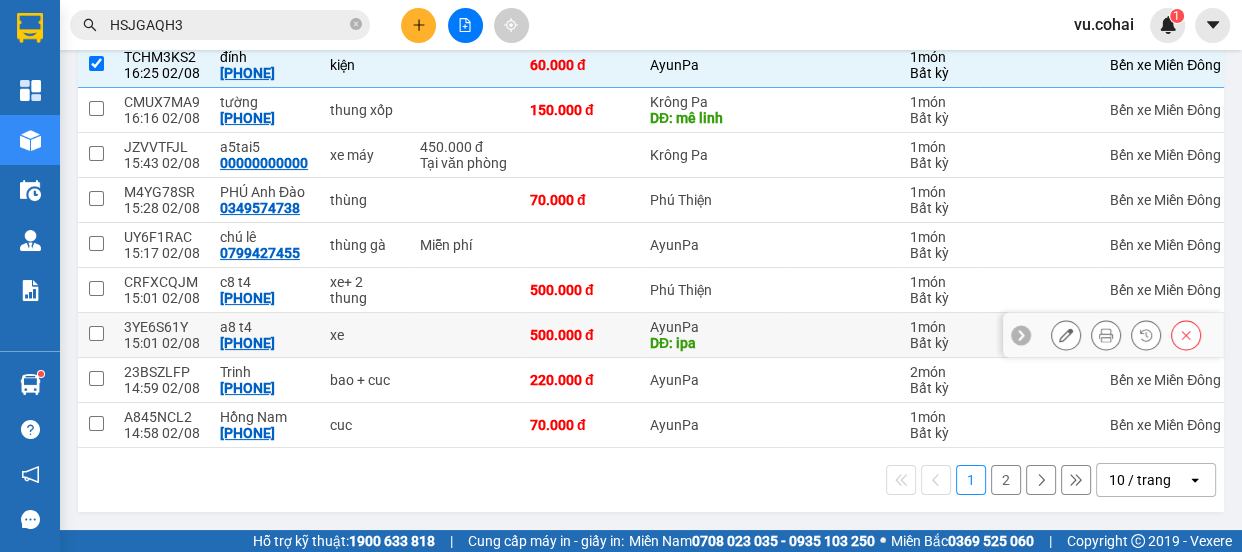 scroll, scrollTop: 342, scrollLeft: 0, axis: vertical 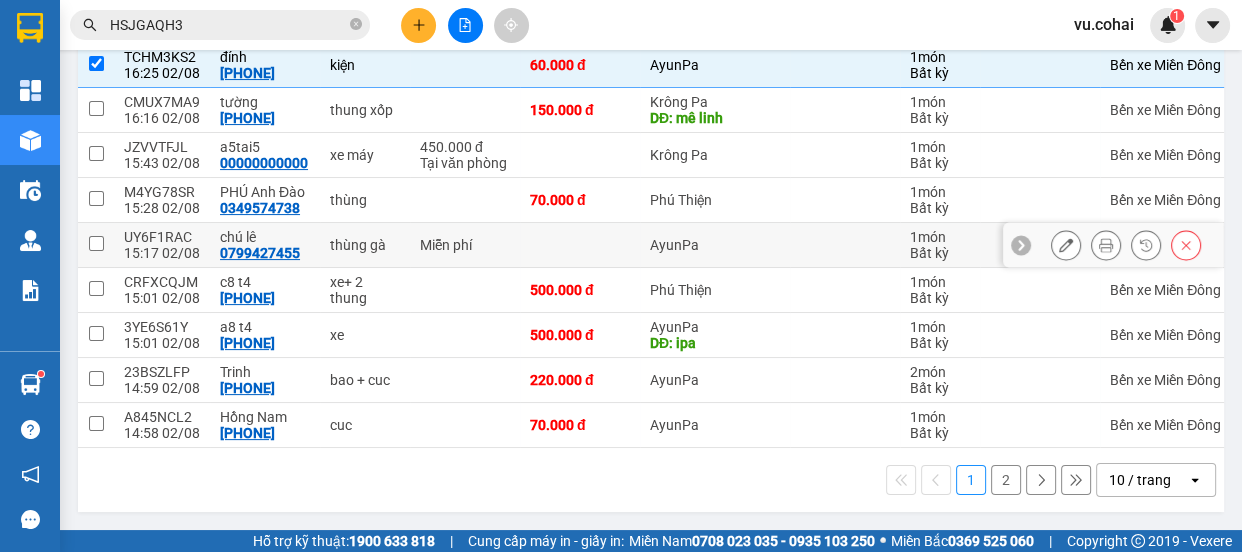 click at bounding box center [96, 243] 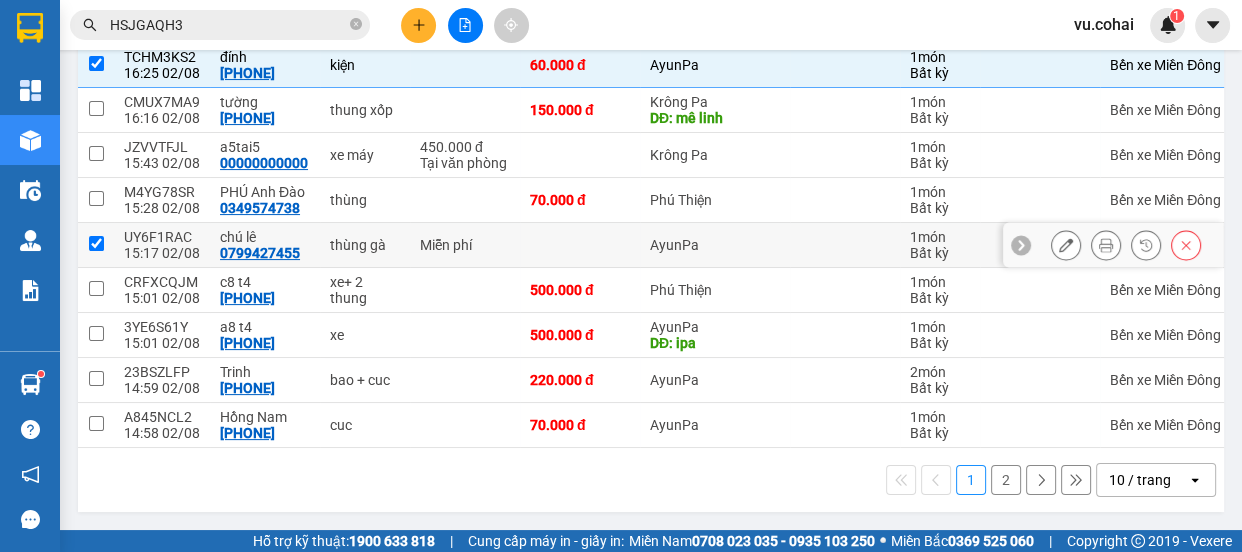 checkbox on "true" 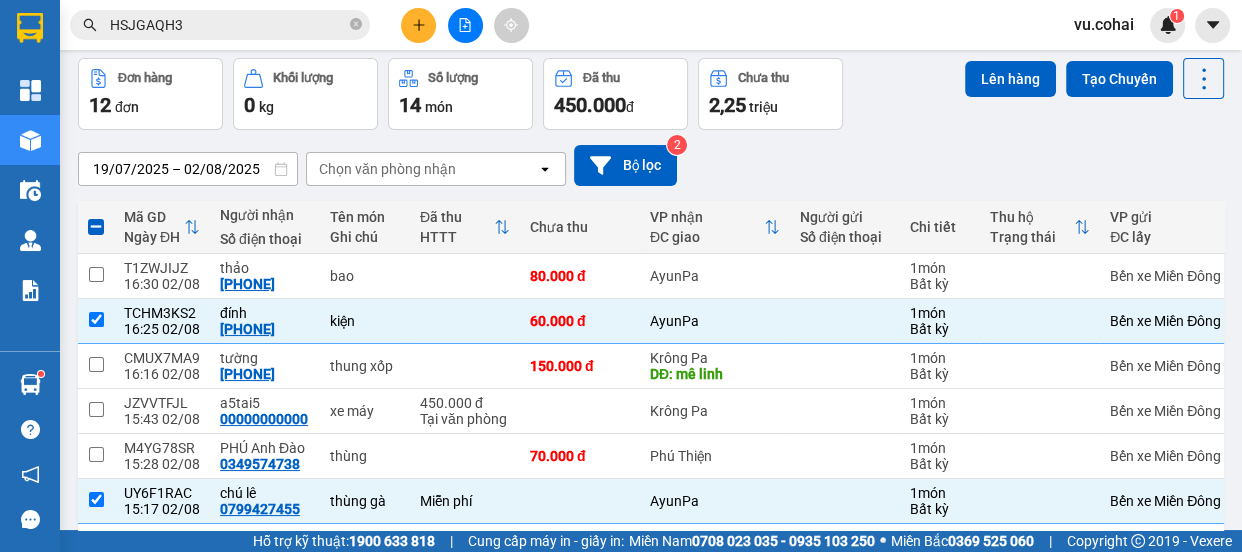 scroll, scrollTop: 70, scrollLeft: 0, axis: vertical 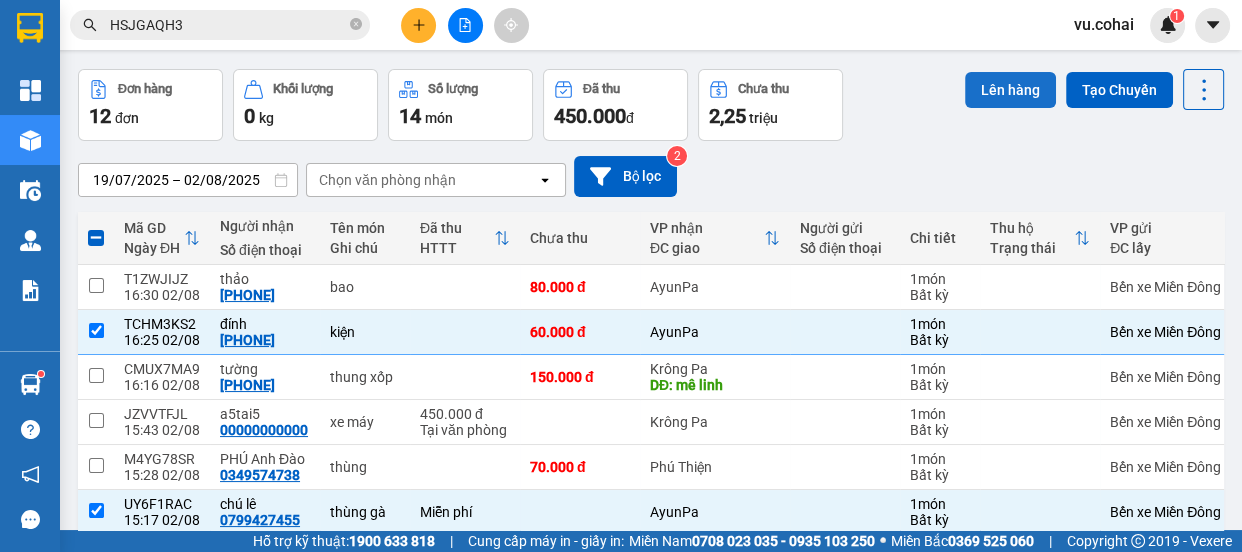 click on "Lên hàng" at bounding box center [1010, 90] 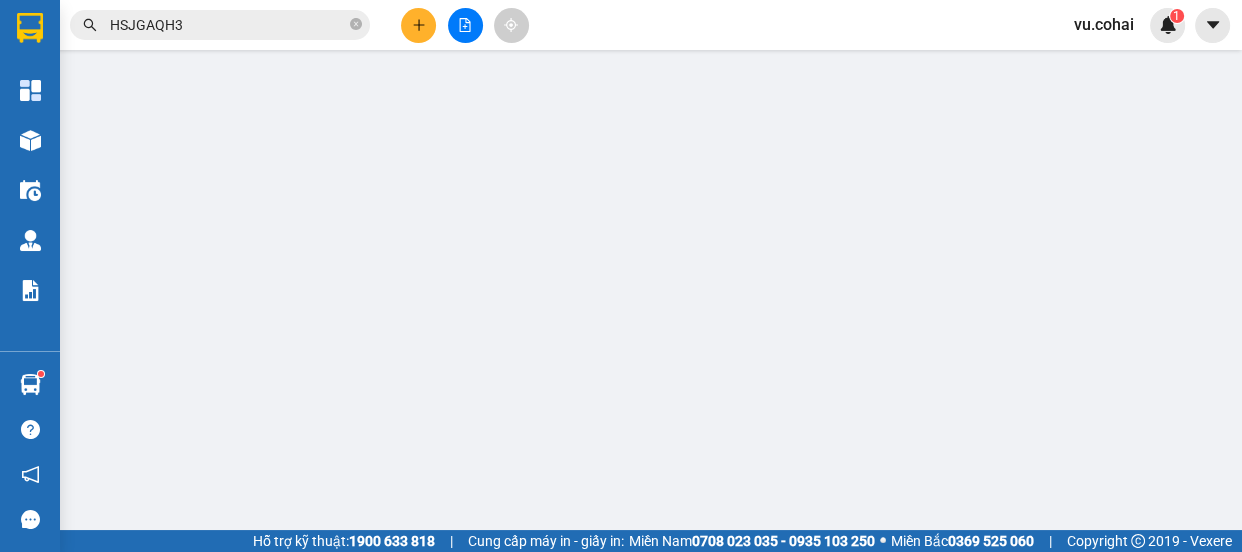scroll, scrollTop: 0, scrollLeft: 0, axis: both 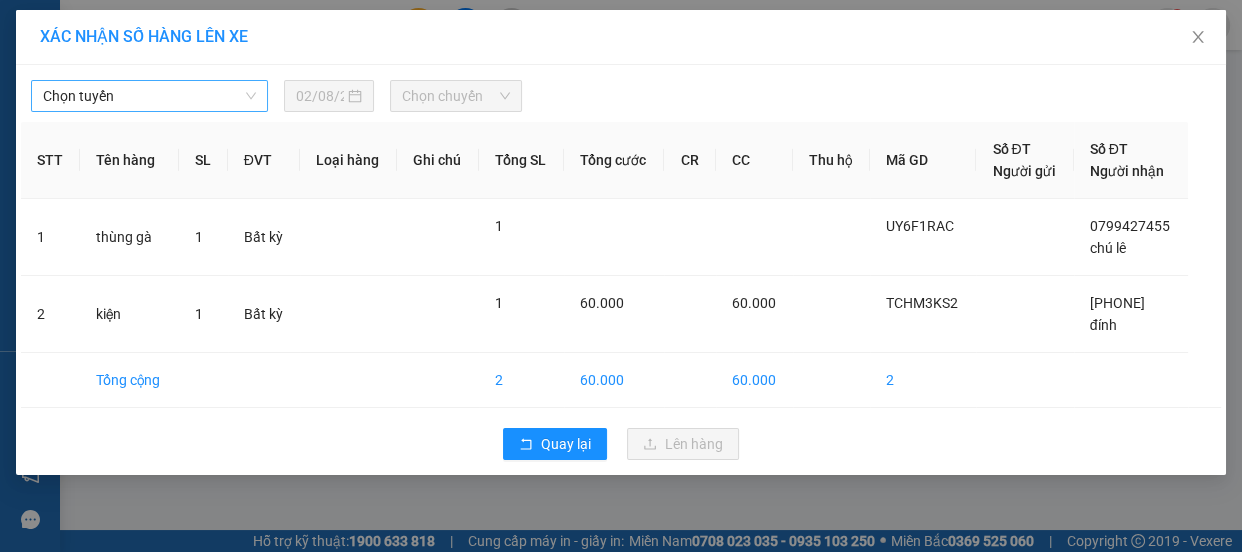 click on "Chọn tuyến" at bounding box center [149, 96] 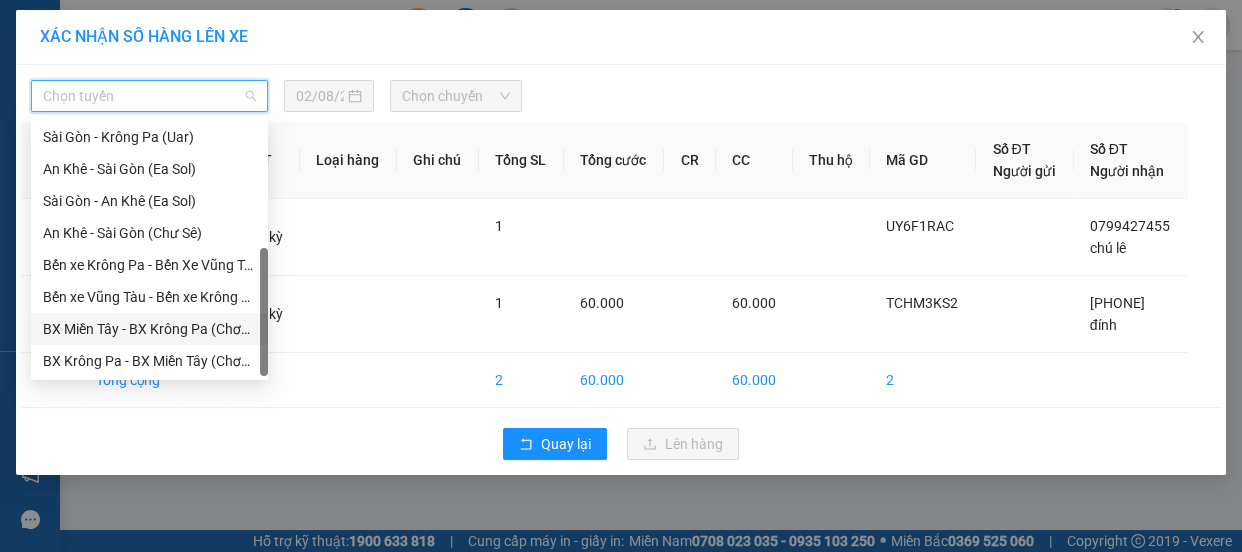 scroll, scrollTop: 106, scrollLeft: 0, axis: vertical 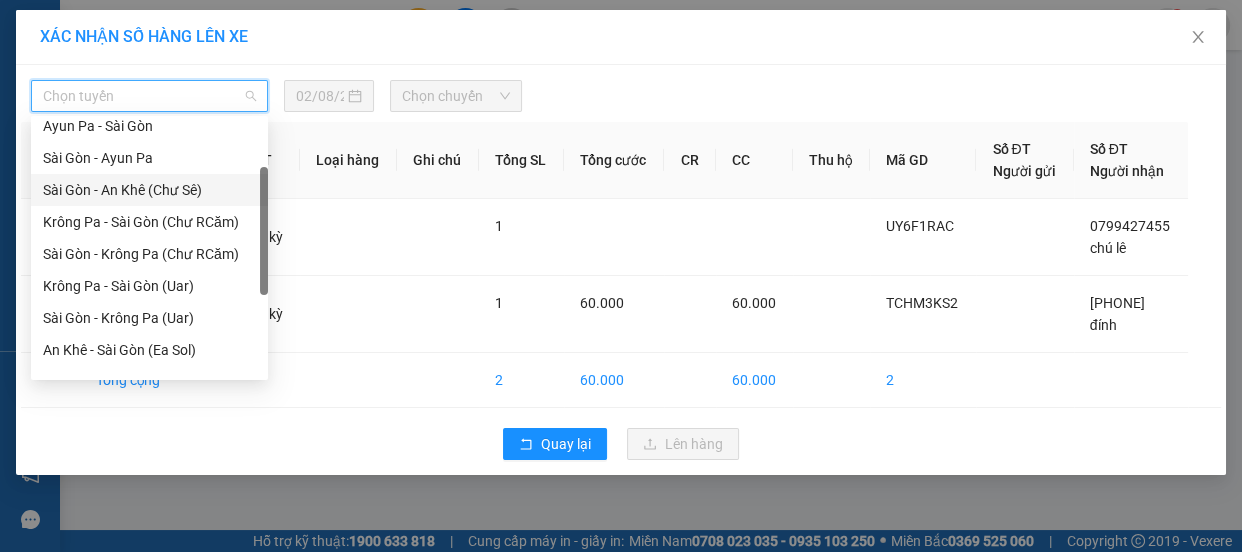 click on "Sài Gòn - An Khê (Chư Sê)" at bounding box center [149, 190] 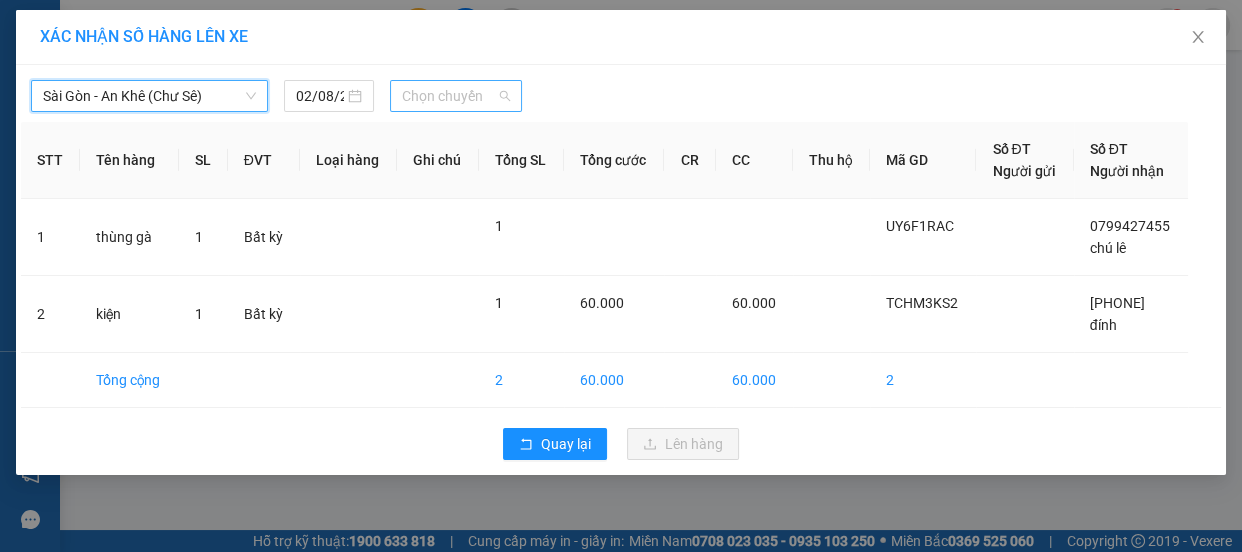 click on "Chọn chuyến" at bounding box center (456, 96) 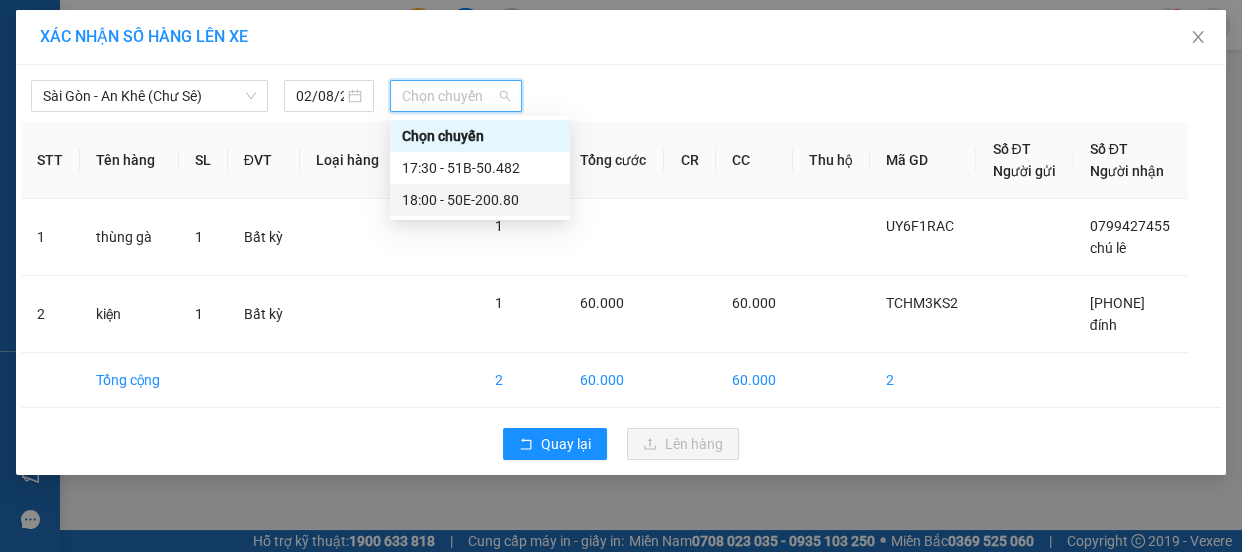 click on "18:00     - 50E-200.80" at bounding box center [480, 200] 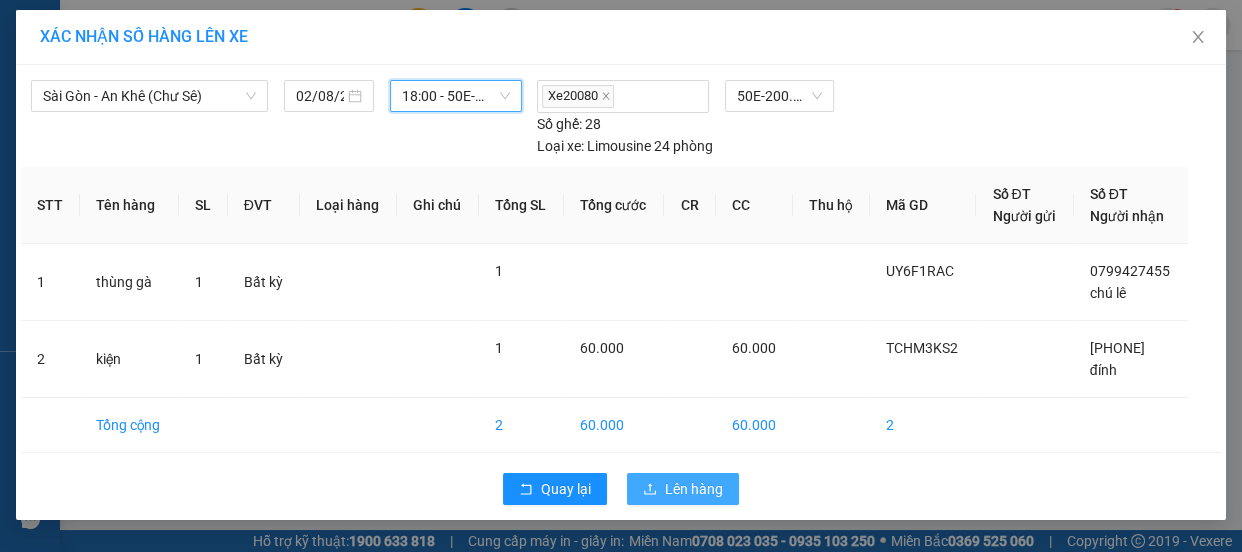 click on "Lên hàng" at bounding box center (694, 489) 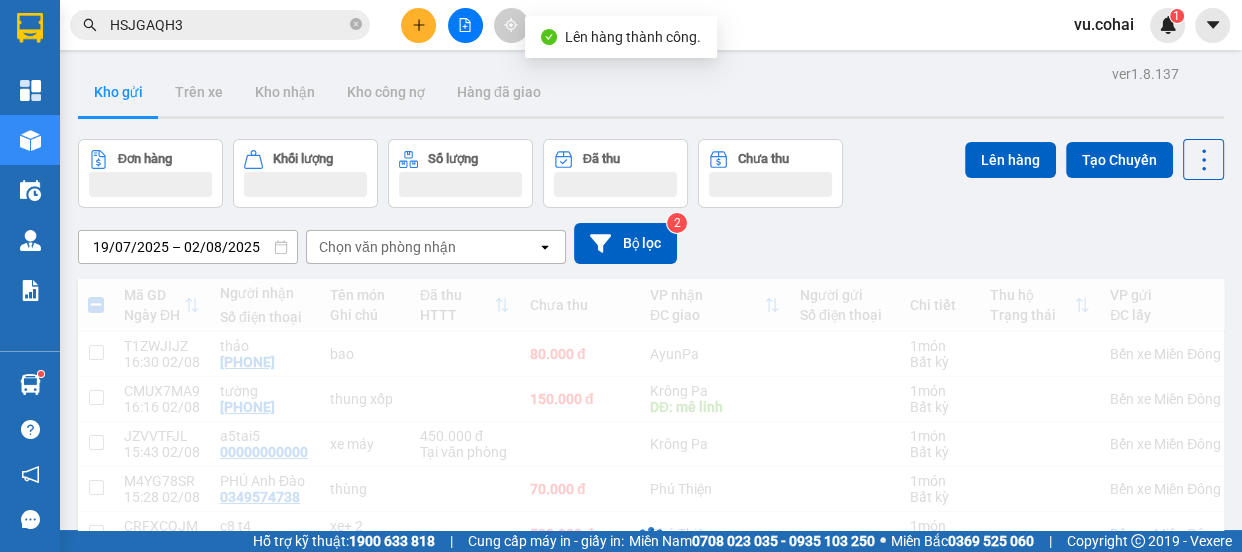 scroll, scrollTop: 181, scrollLeft: 0, axis: vertical 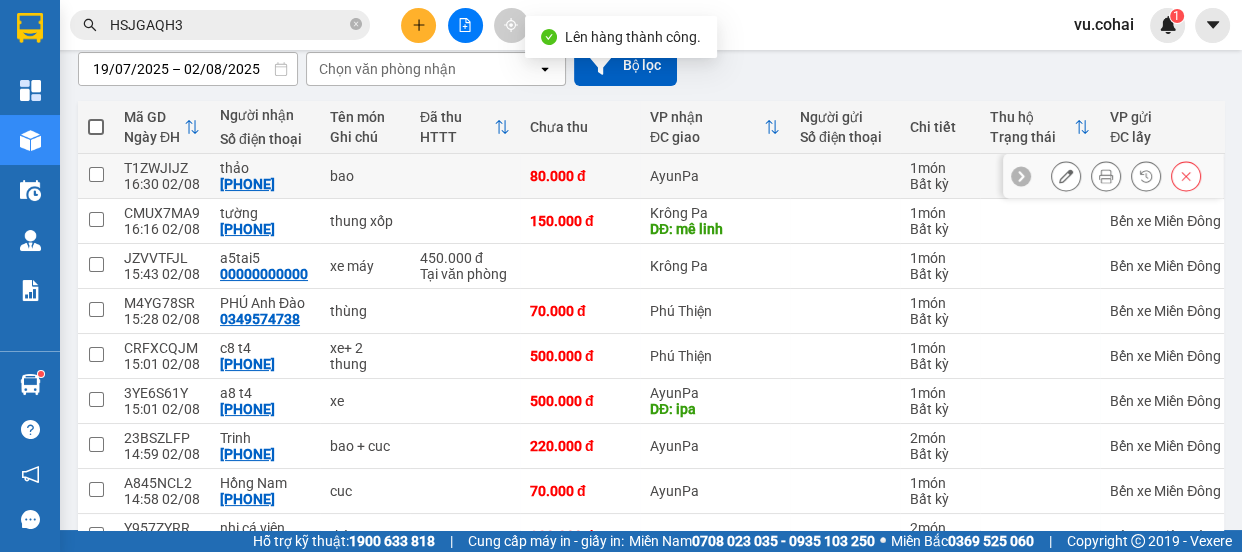 click at bounding box center [96, 174] 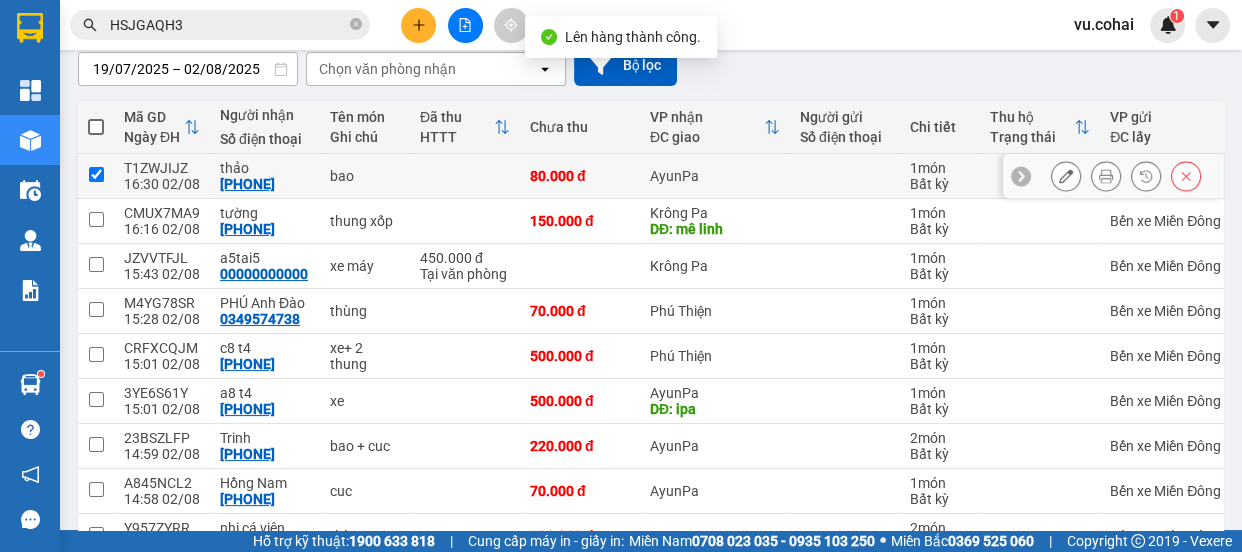 checkbox on "true" 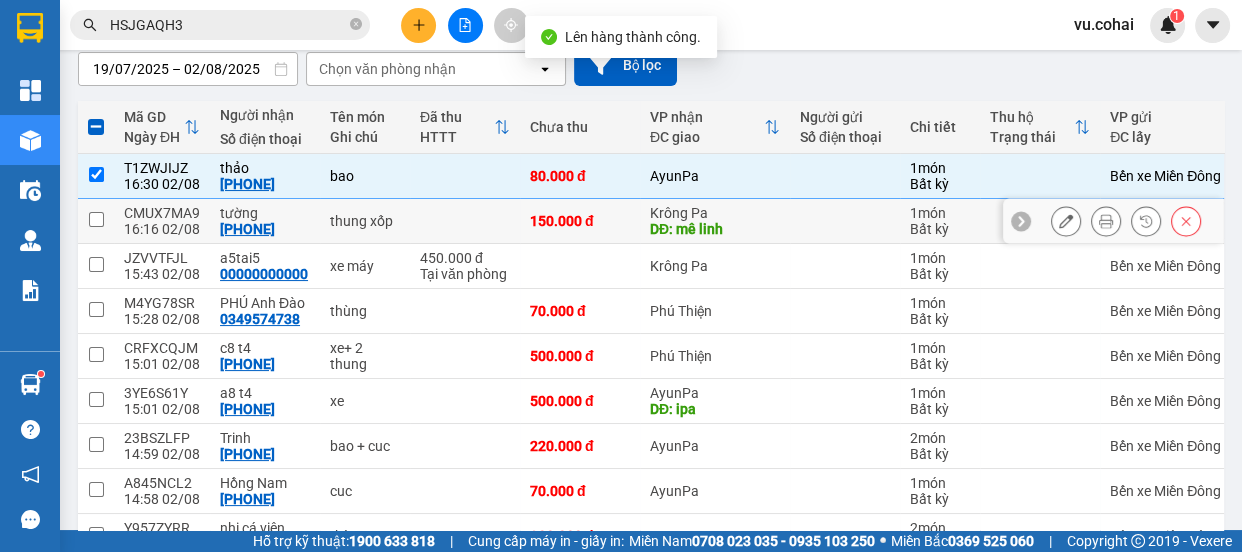 click at bounding box center (96, 219) 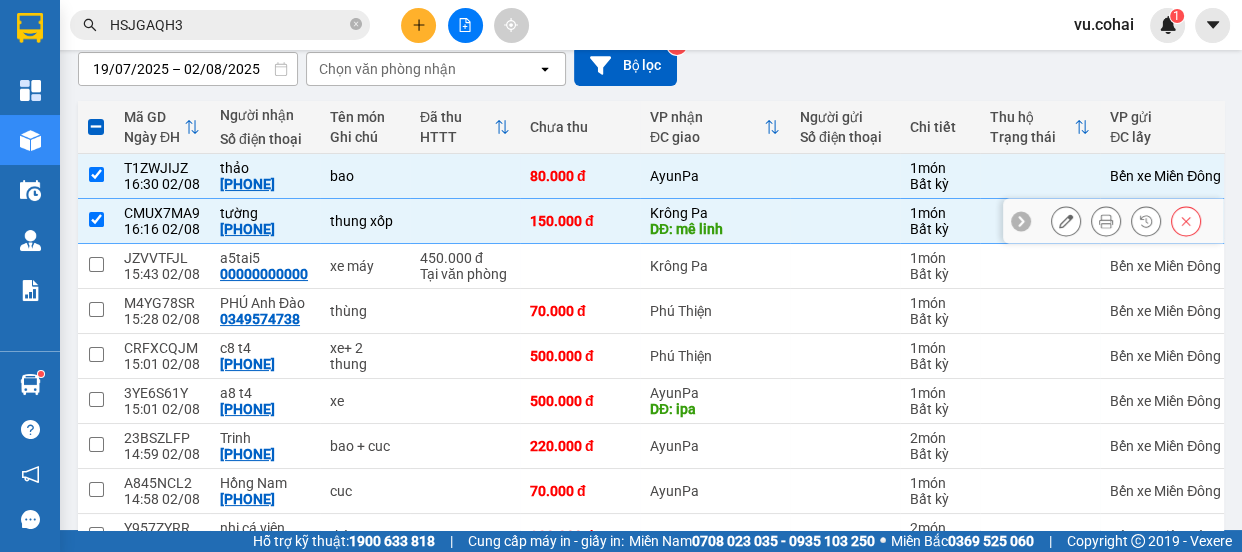click at bounding box center (96, 221) 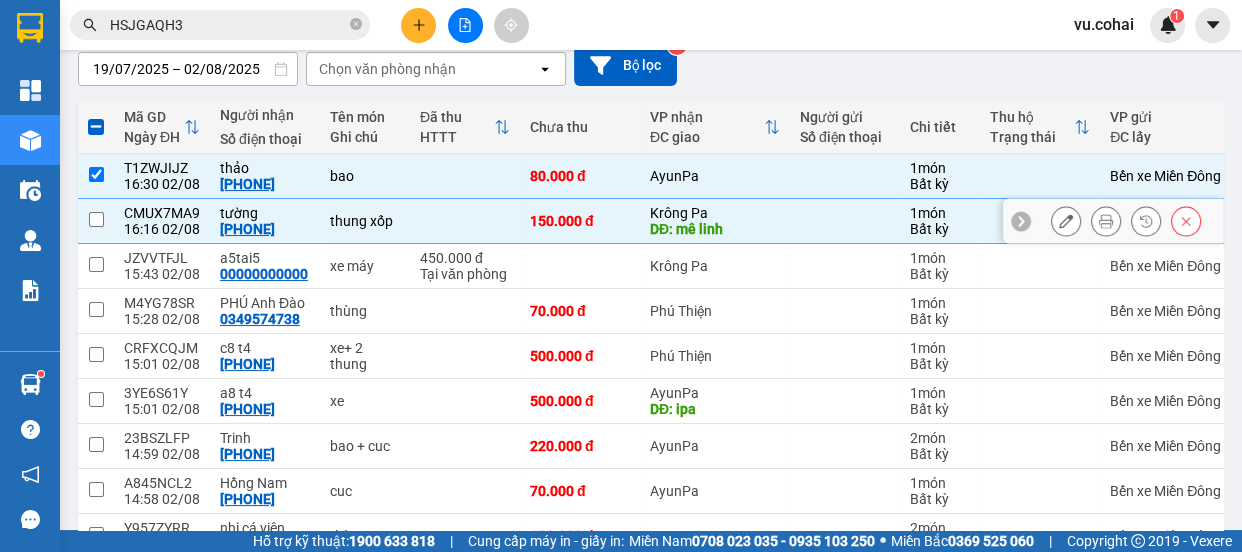 checkbox on "false" 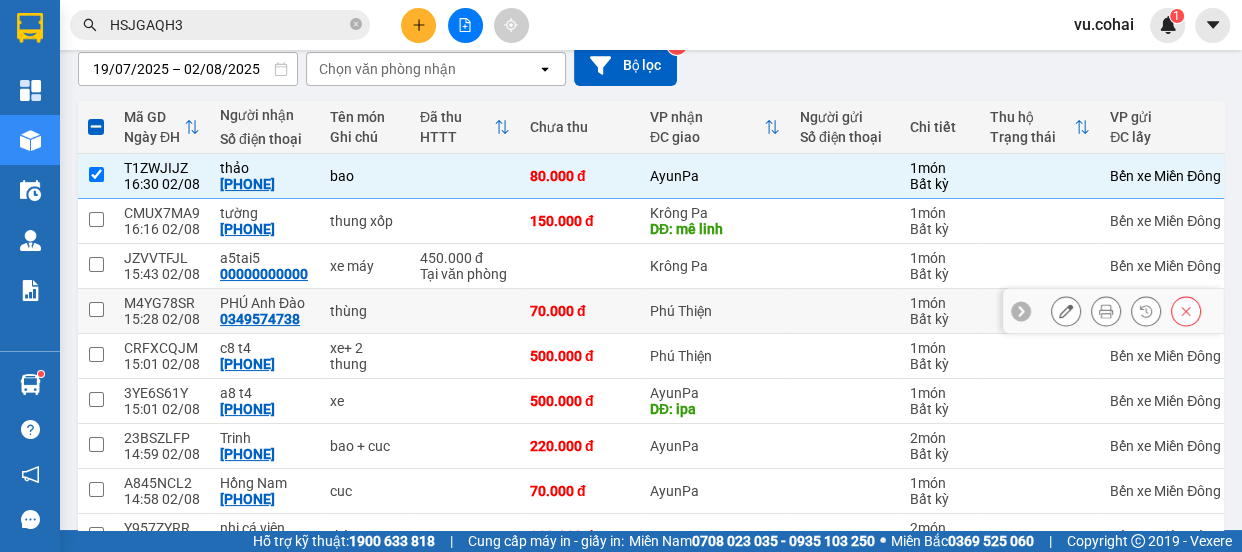 click at bounding box center [96, 309] 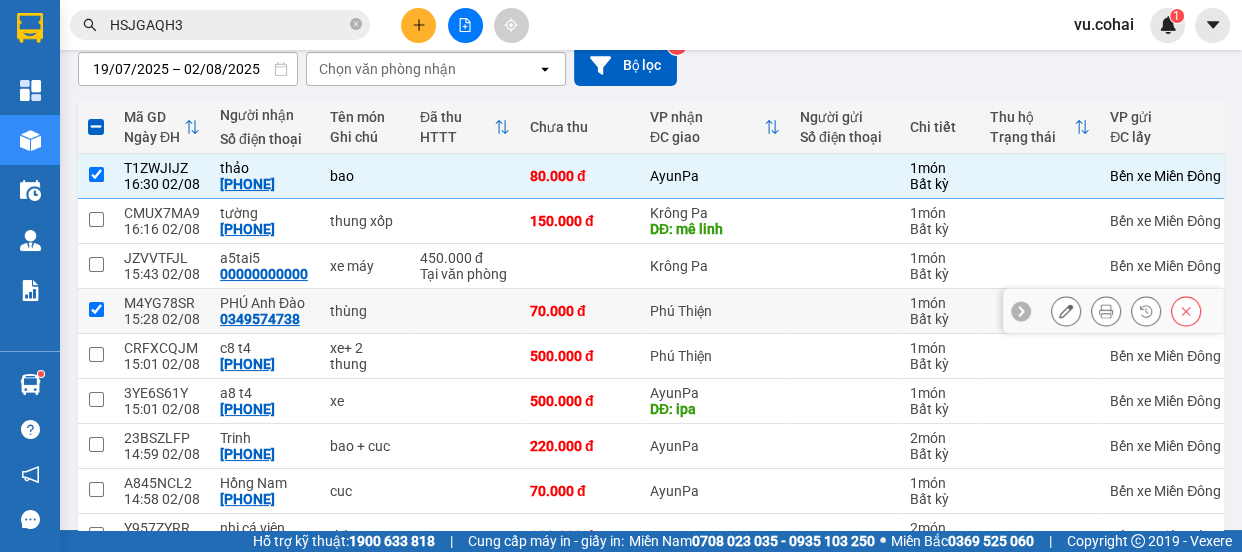 checkbox on "true" 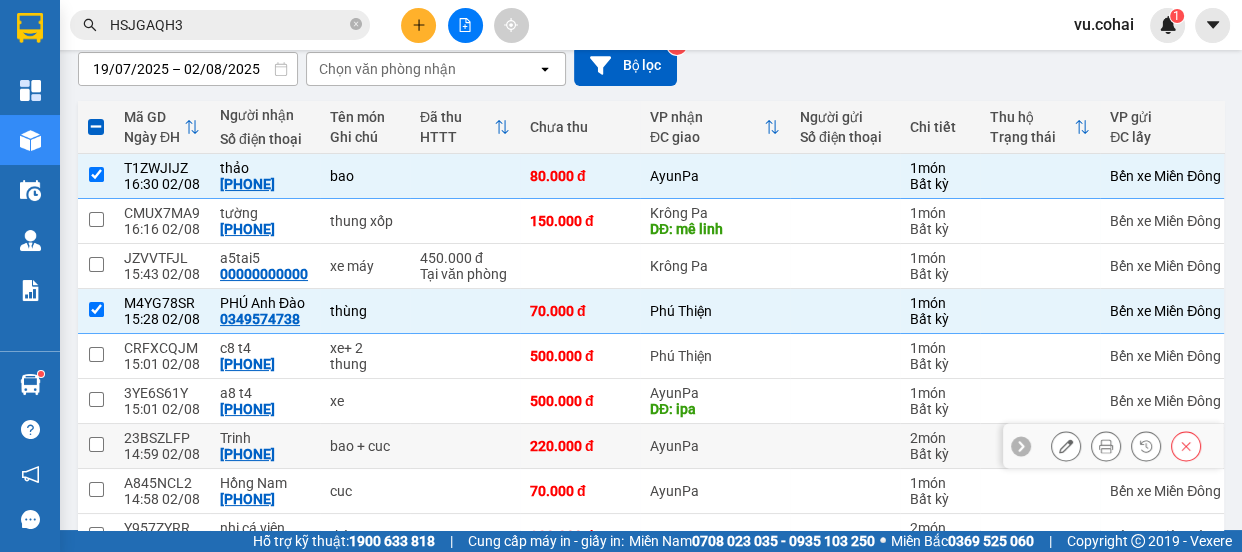 click at bounding box center (96, 446) 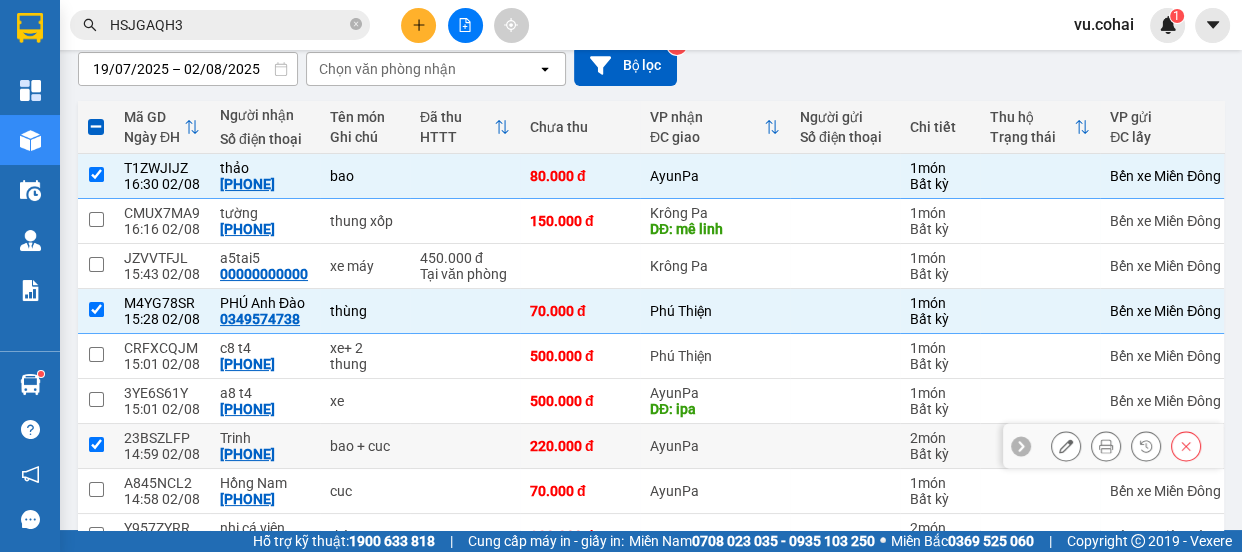 checkbox on "true" 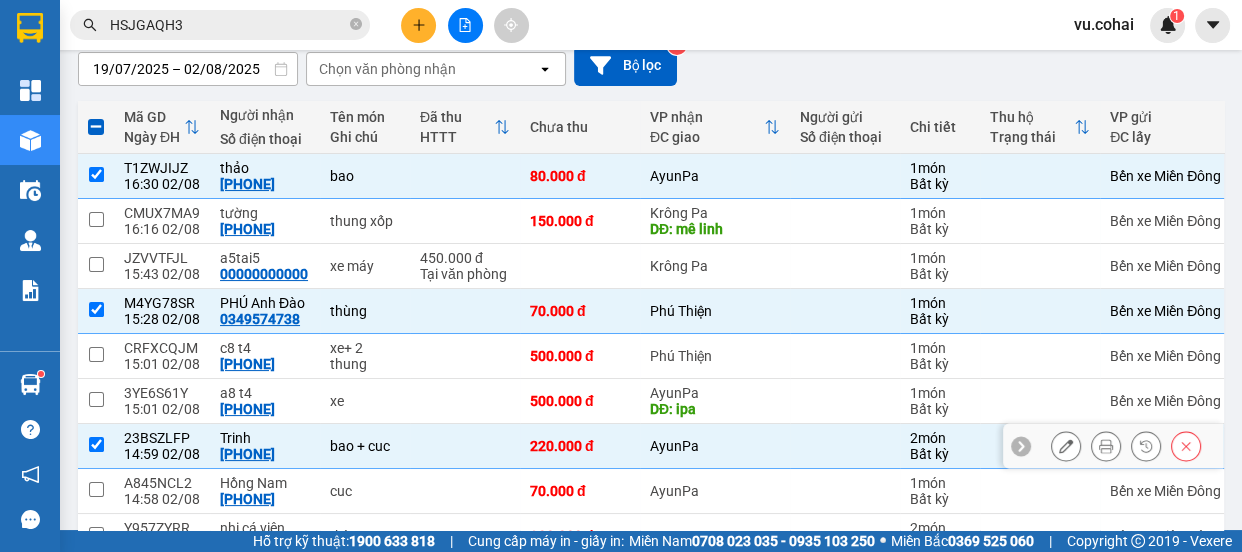scroll, scrollTop: 272, scrollLeft: 0, axis: vertical 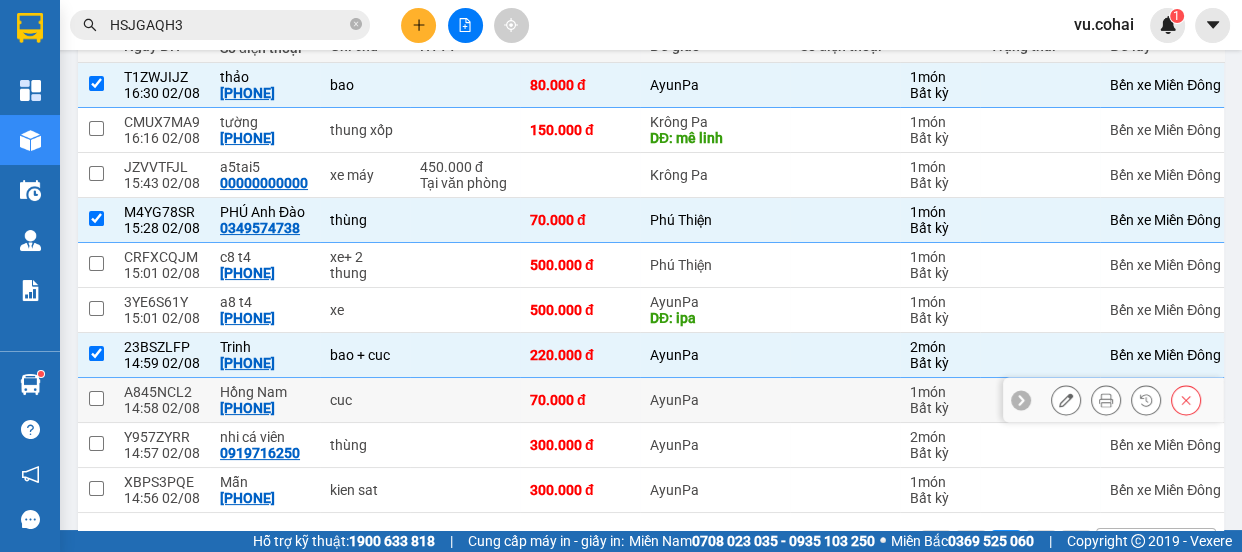 click at bounding box center (96, 400) 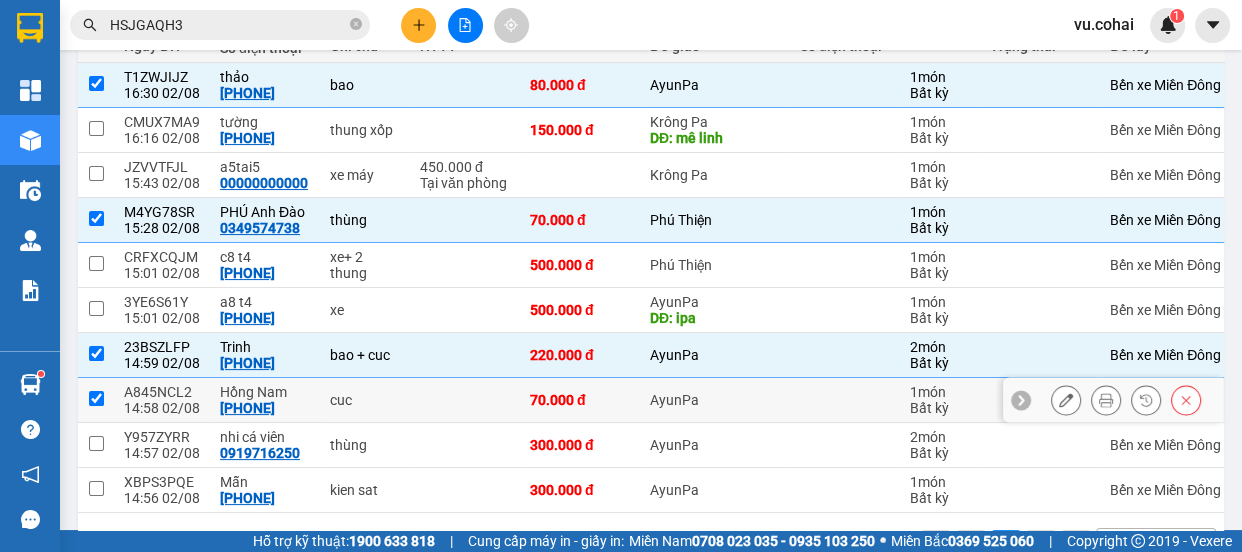 checkbox on "true" 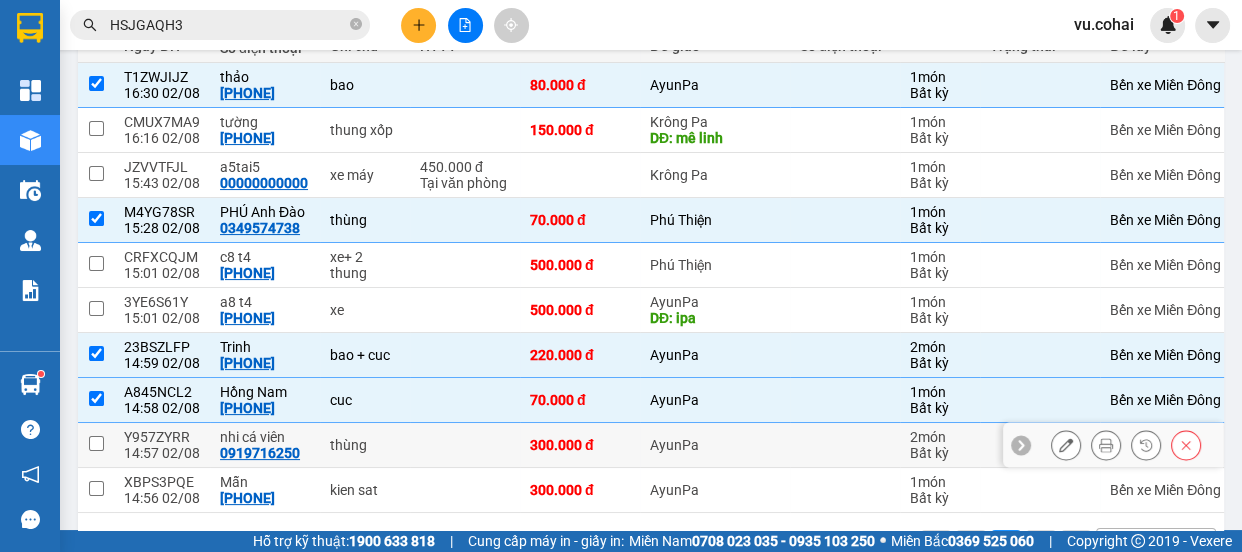 click at bounding box center (96, 443) 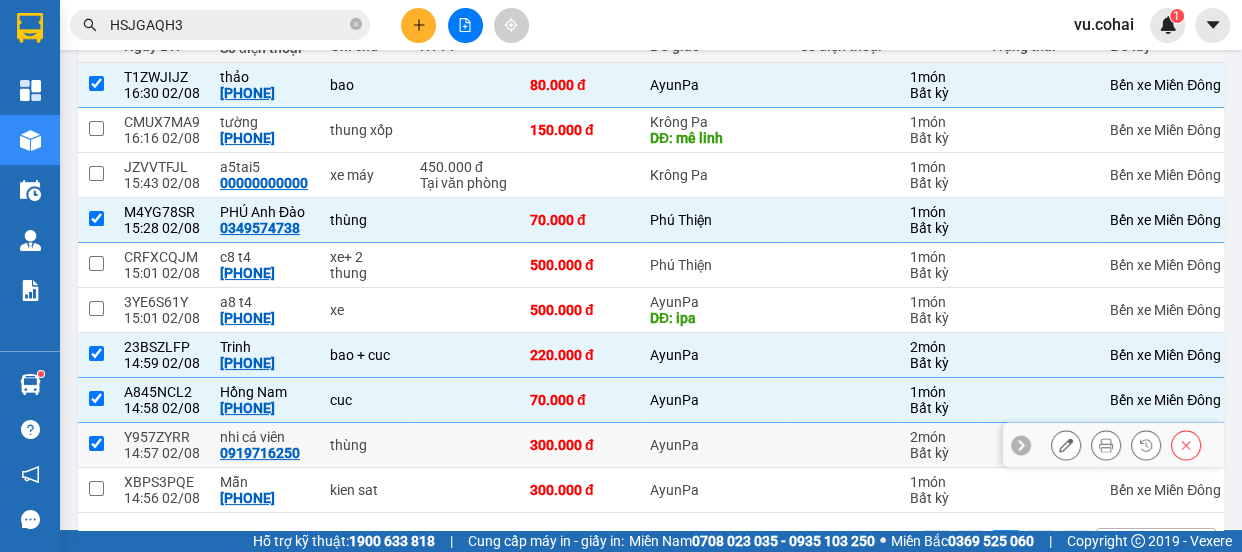 checkbox on "true" 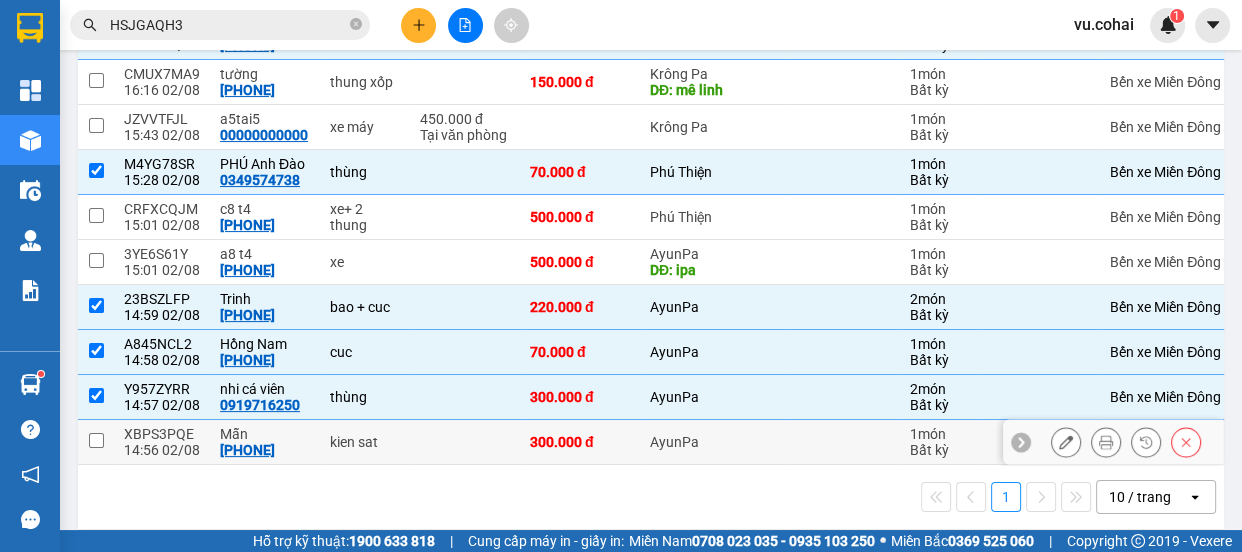 scroll, scrollTop: 342, scrollLeft: 0, axis: vertical 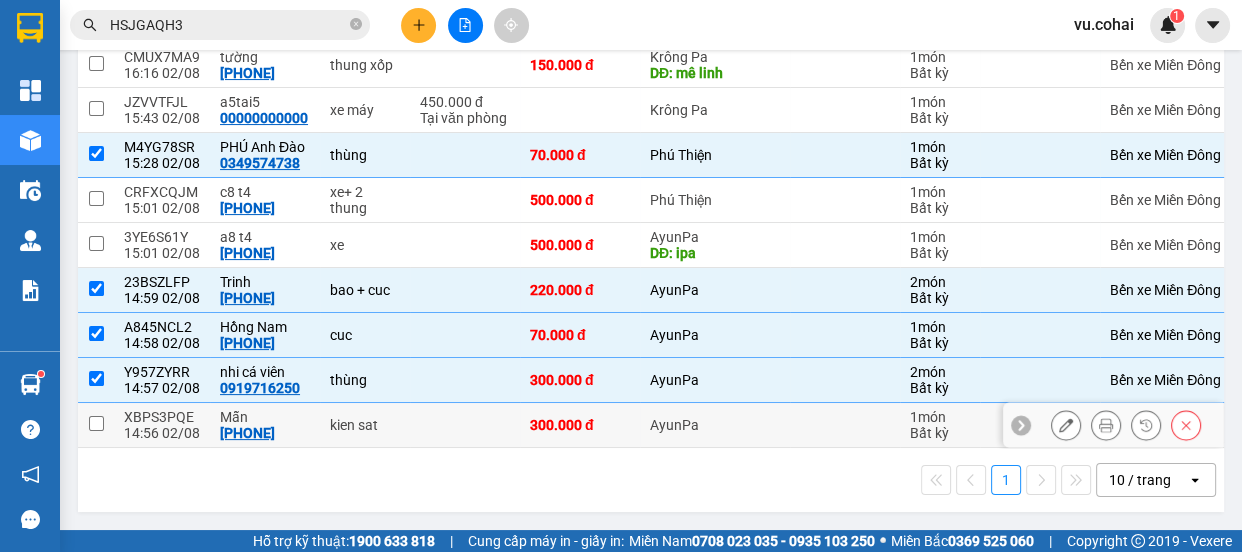click at bounding box center (96, 423) 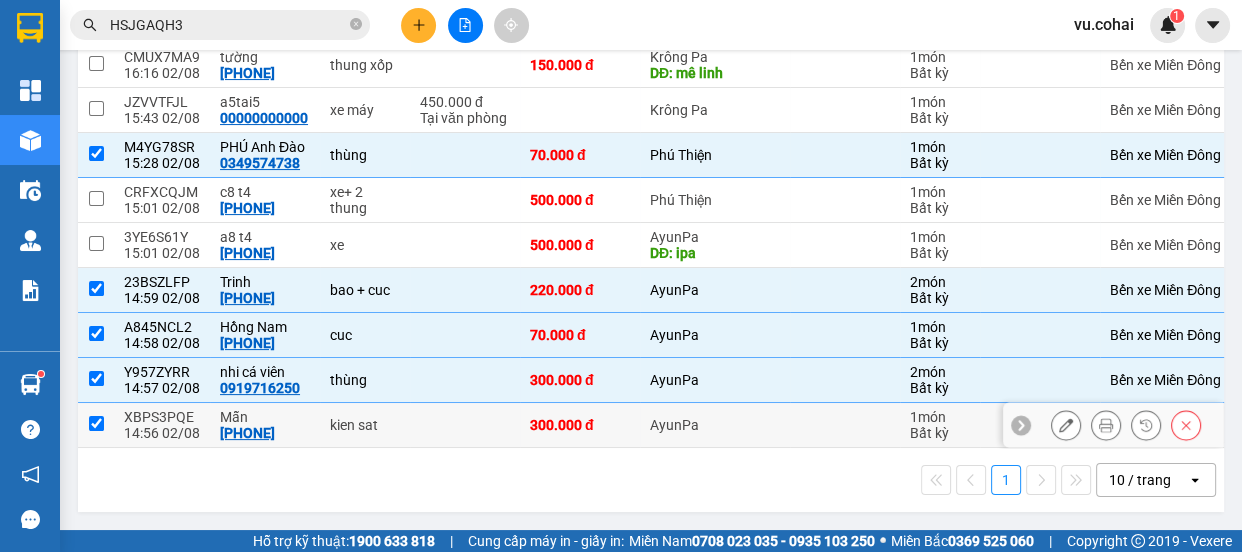 checkbox on "true" 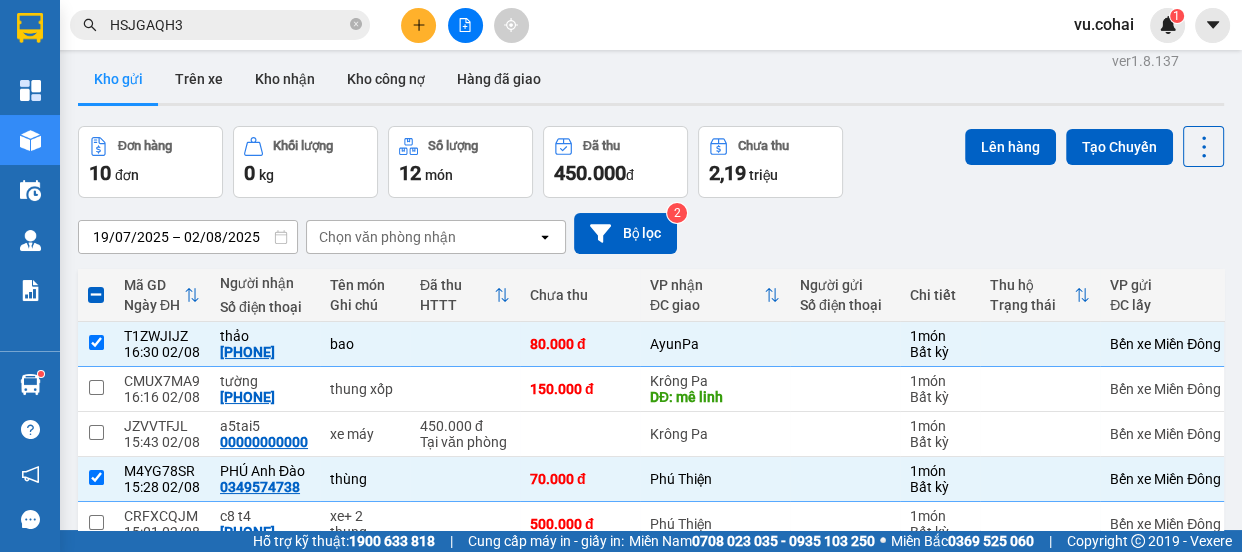 scroll, scrollTop: 0, scrollLeft: 0, axis: both 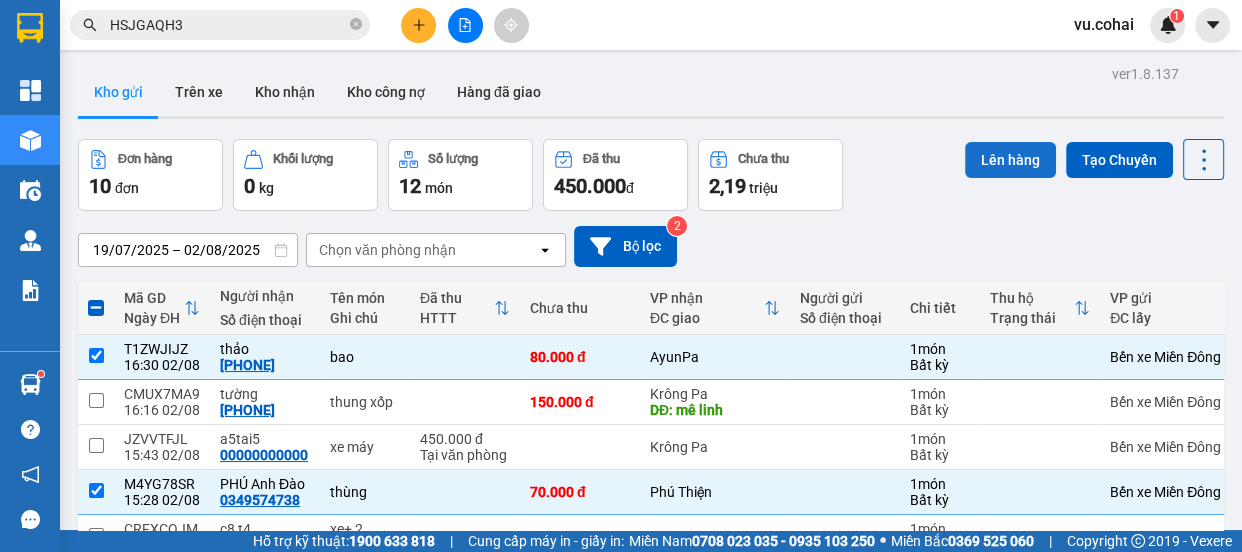 click on "Lên hàng" at bounding box center (1010, 160) 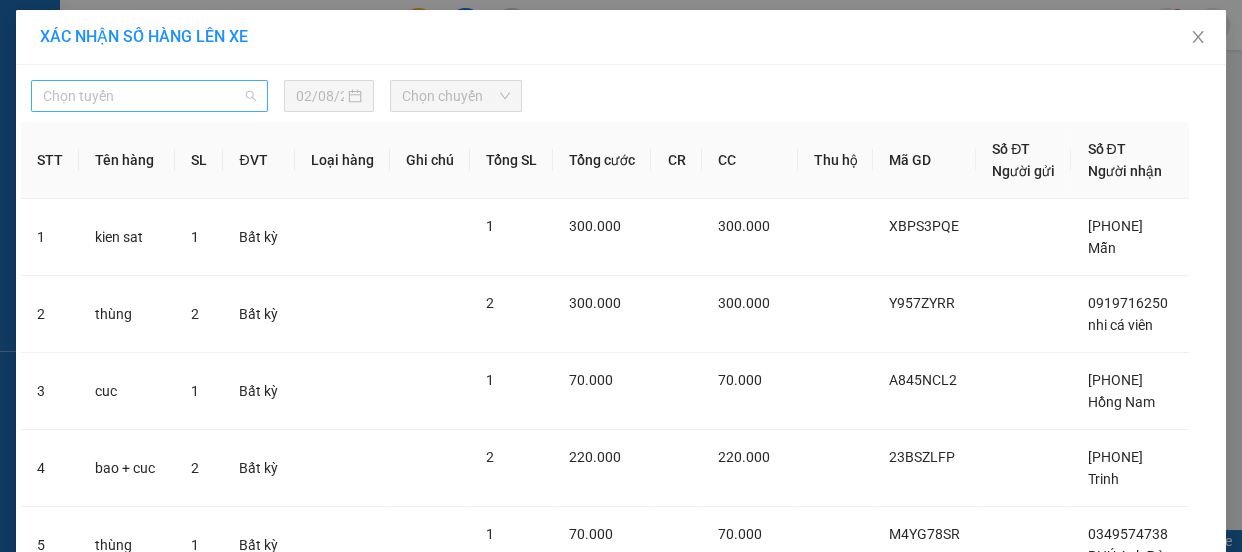 click on "Chọn tuyến" at bounding box center (149, 96) 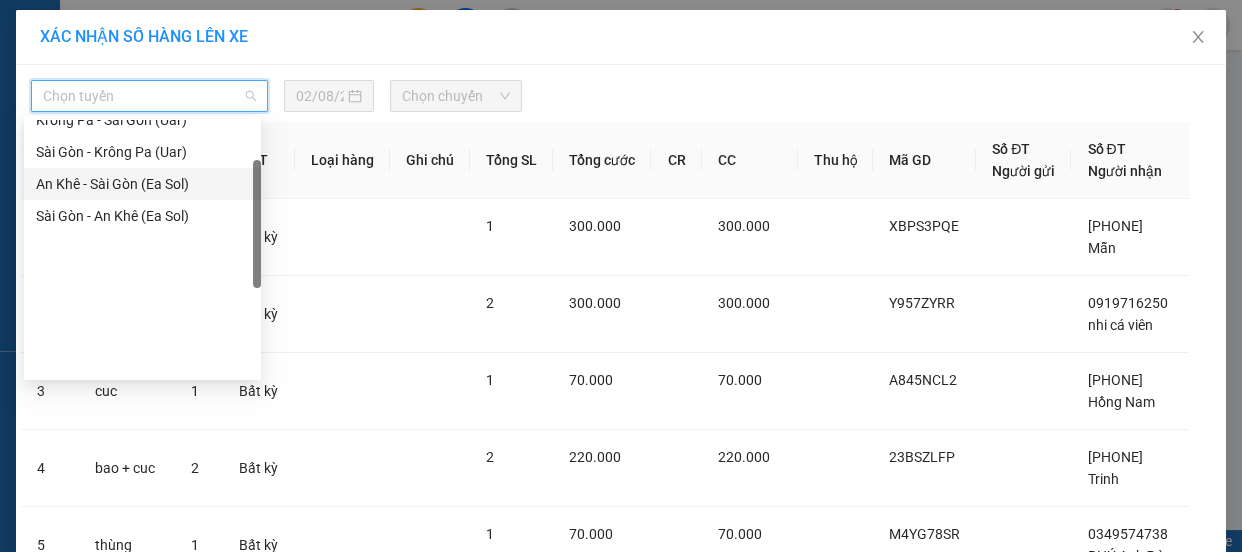 scroll, scrollTop: 90, scrollLeft: 0, axis: vertical 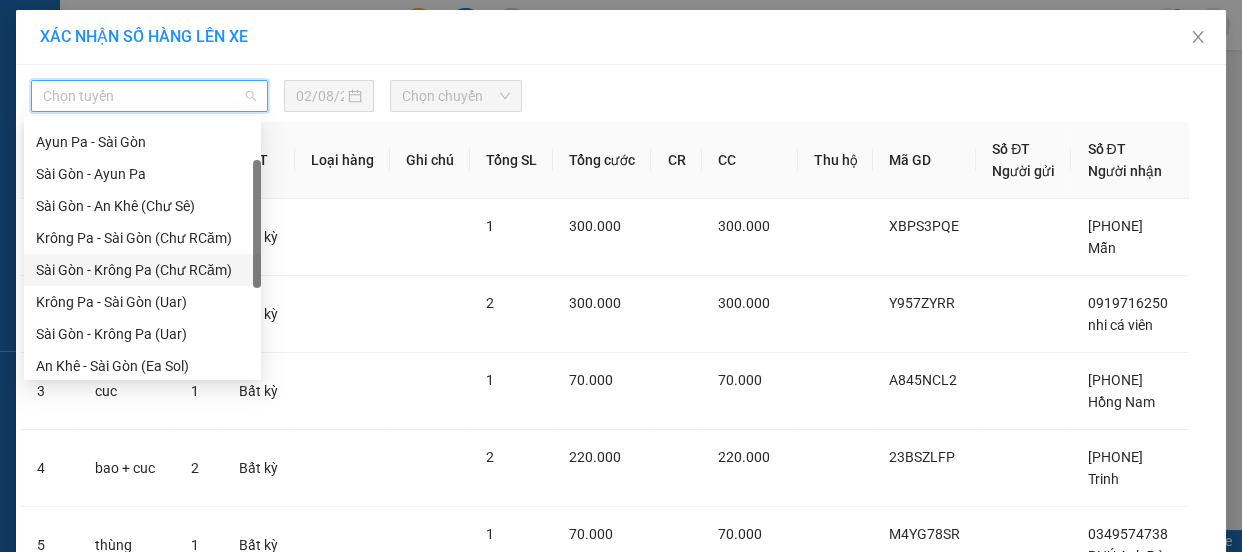 click on "Sài Gòn - Krông Pa (Chư RCăm)" at bounding box center (142, 270) 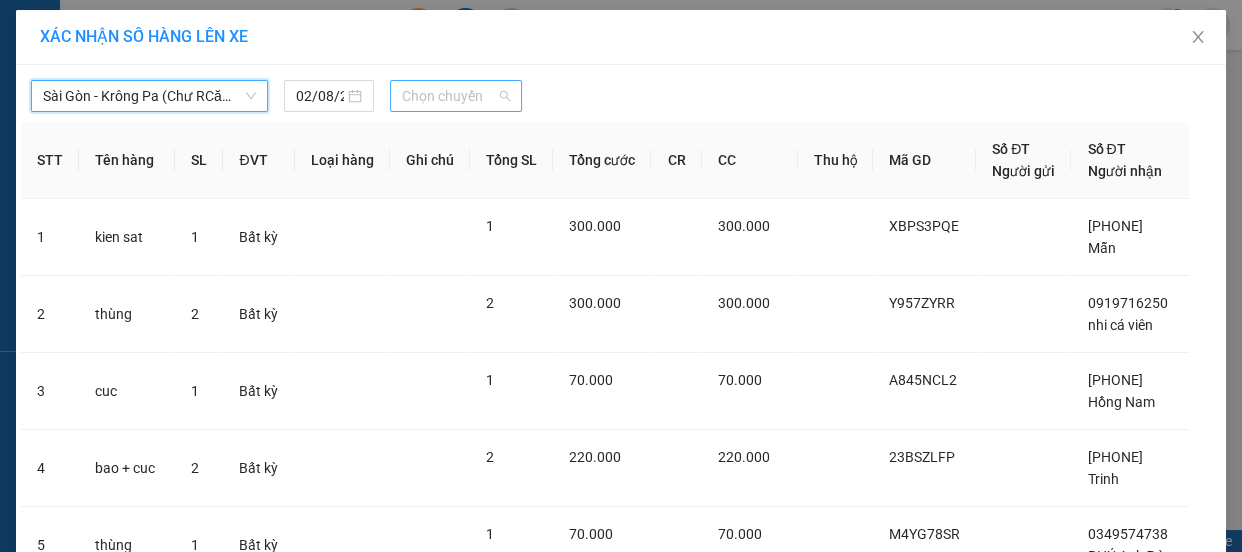 click on "Chọn chuyến" at bounding box center (456, 96) 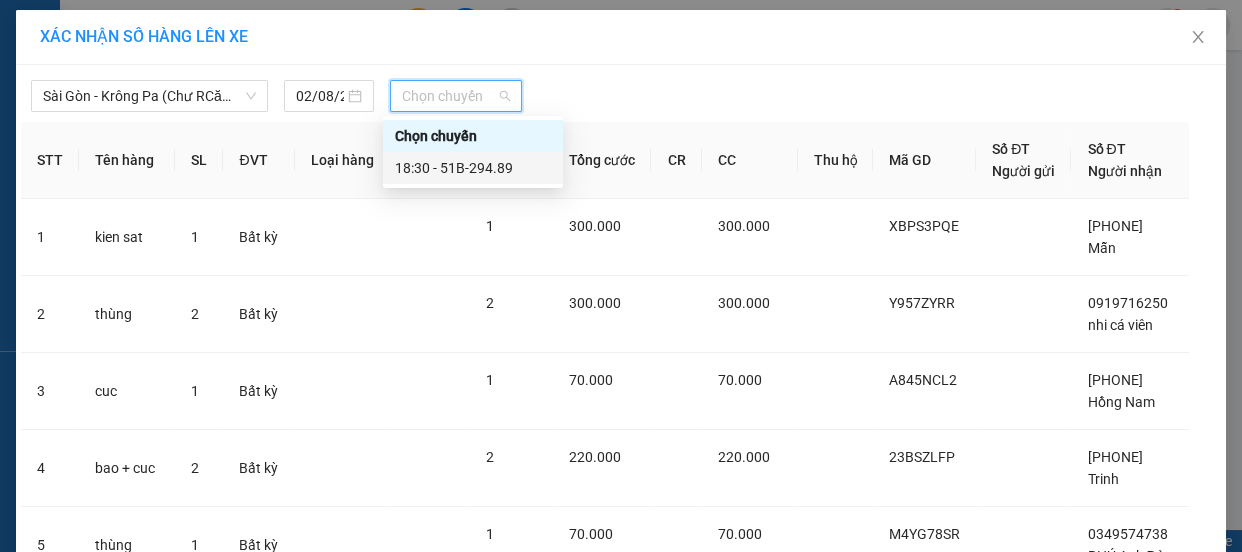 click on "[TIME] - [NUMBER]" at bounding box center [473, 168] 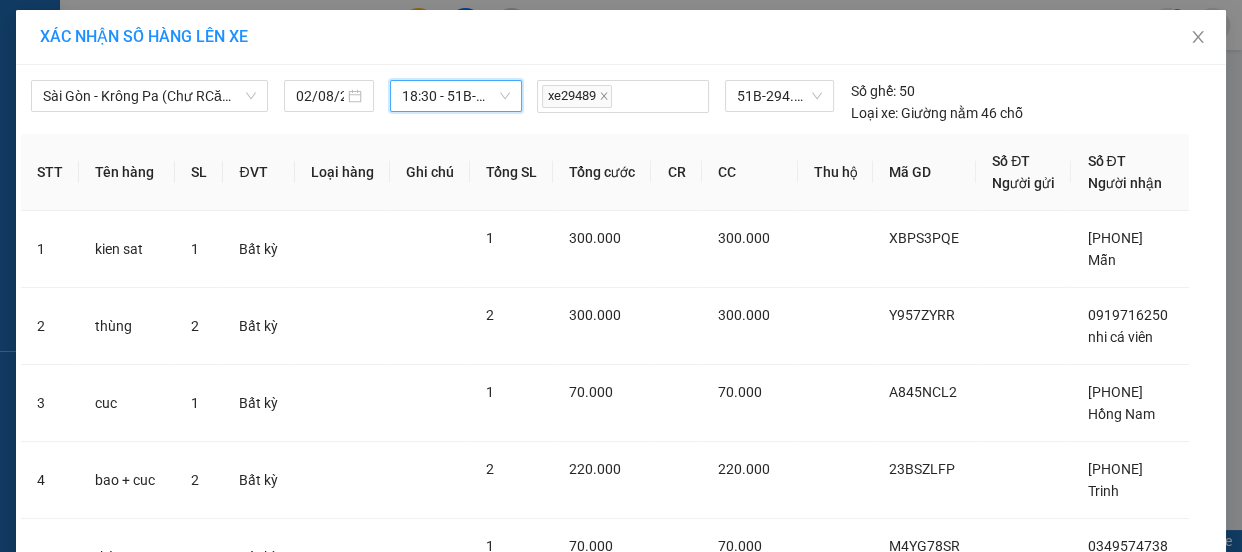 click on "[TIME] - [NUMBER]" at bounding box center (456, 96) 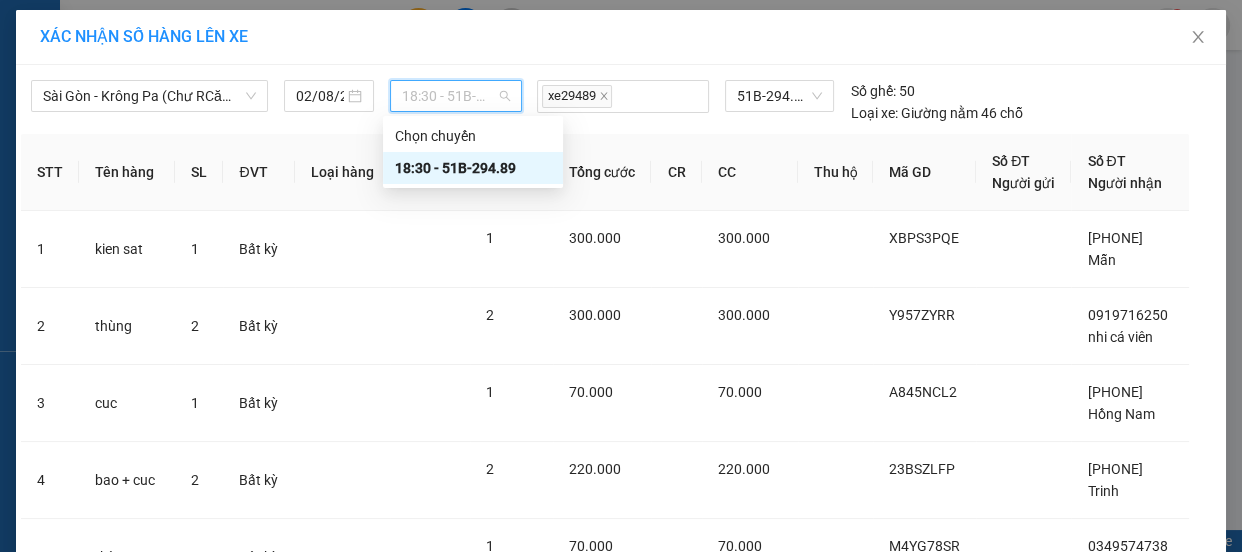 click on "[TIME] - [NUMBER]" at bounding box center (473, 168) 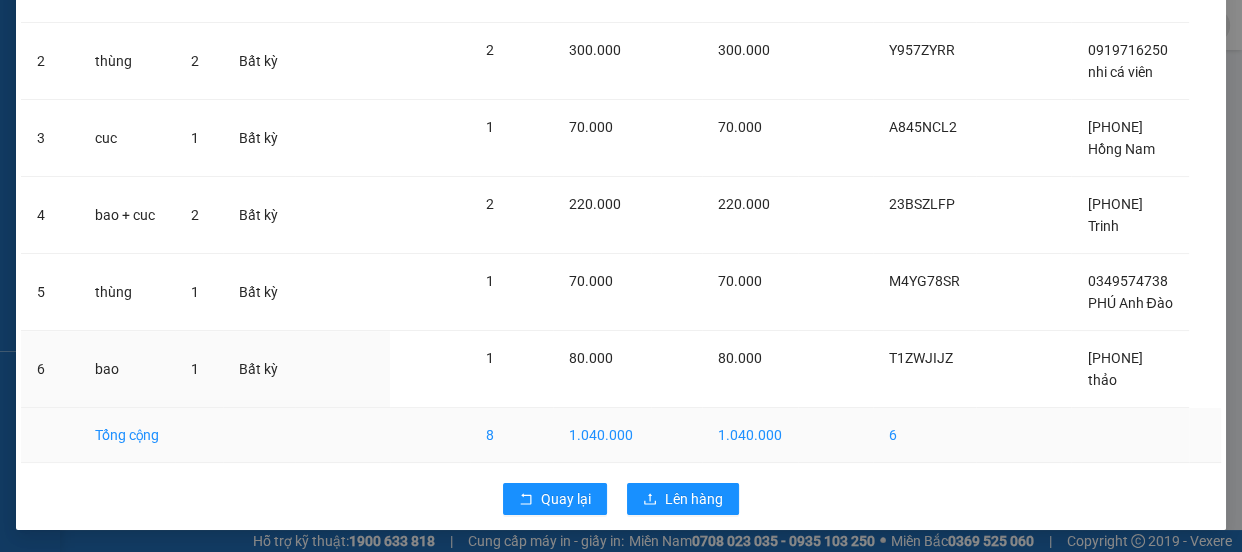 scroll, scrollTop: 266, scrollLeft: 0, axis: vertical 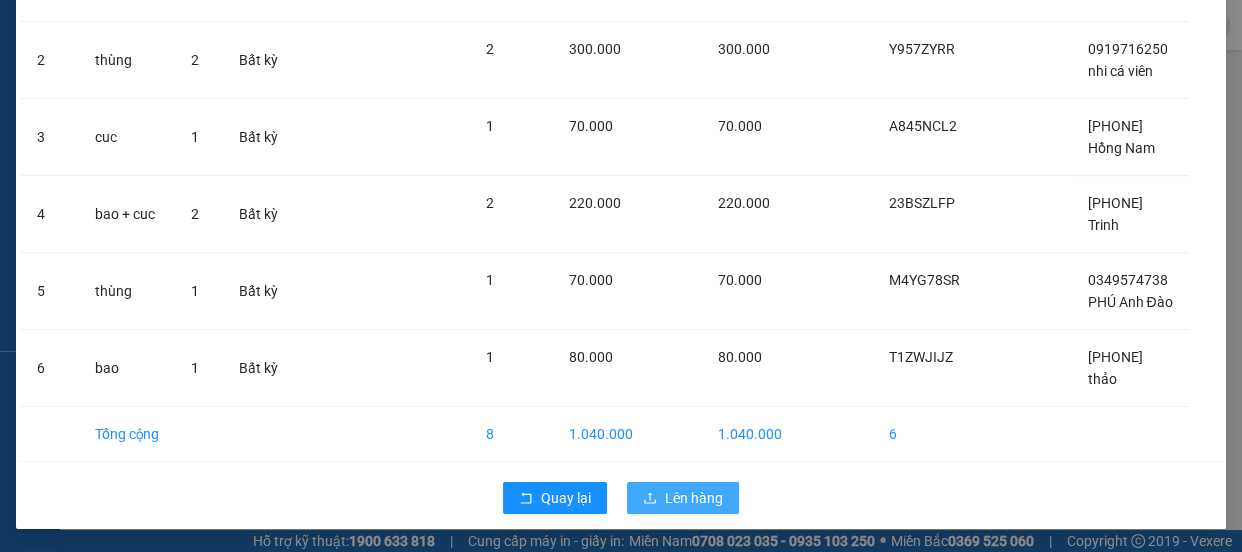 click on "Lên hàng" at bounding box center (694, 498) 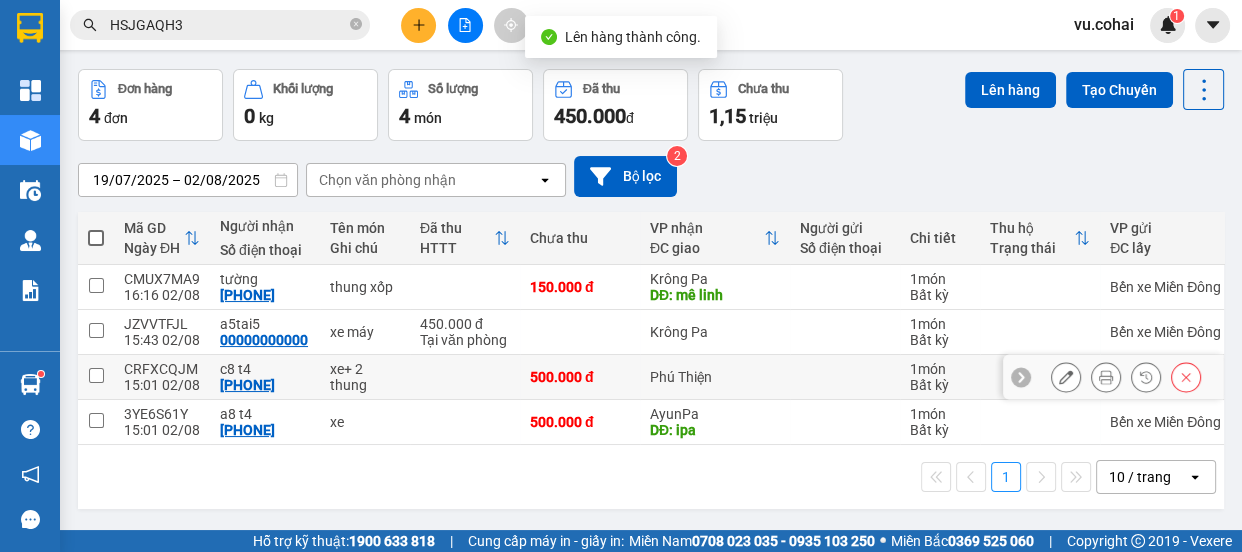 scroll, scrollTop: 91, scrollLeft: 0, axis: vertical 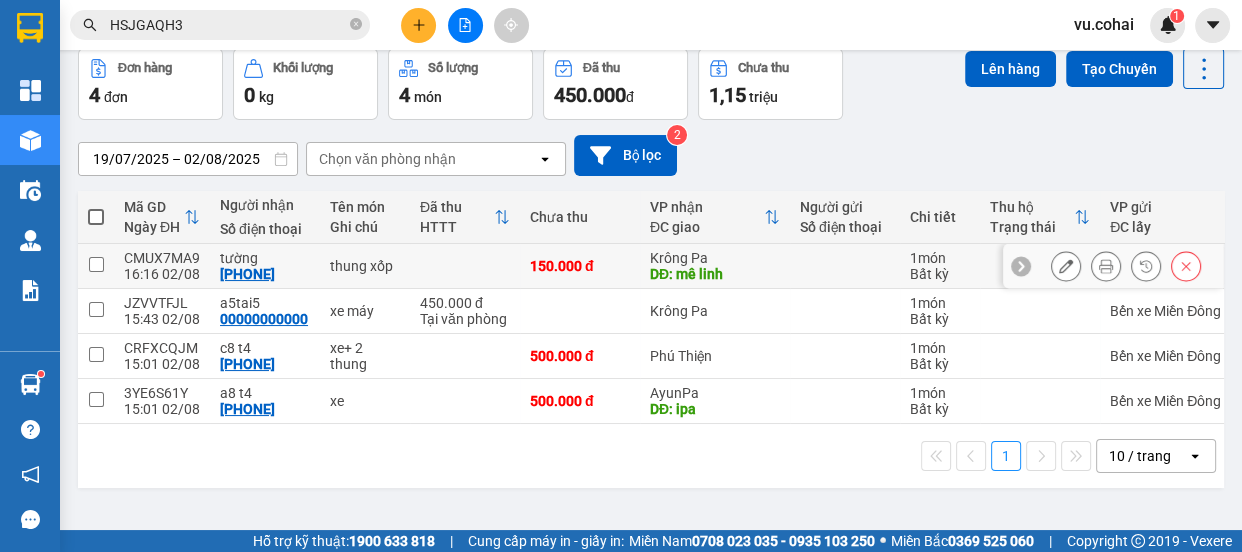 click at bounding box center (96, 264) 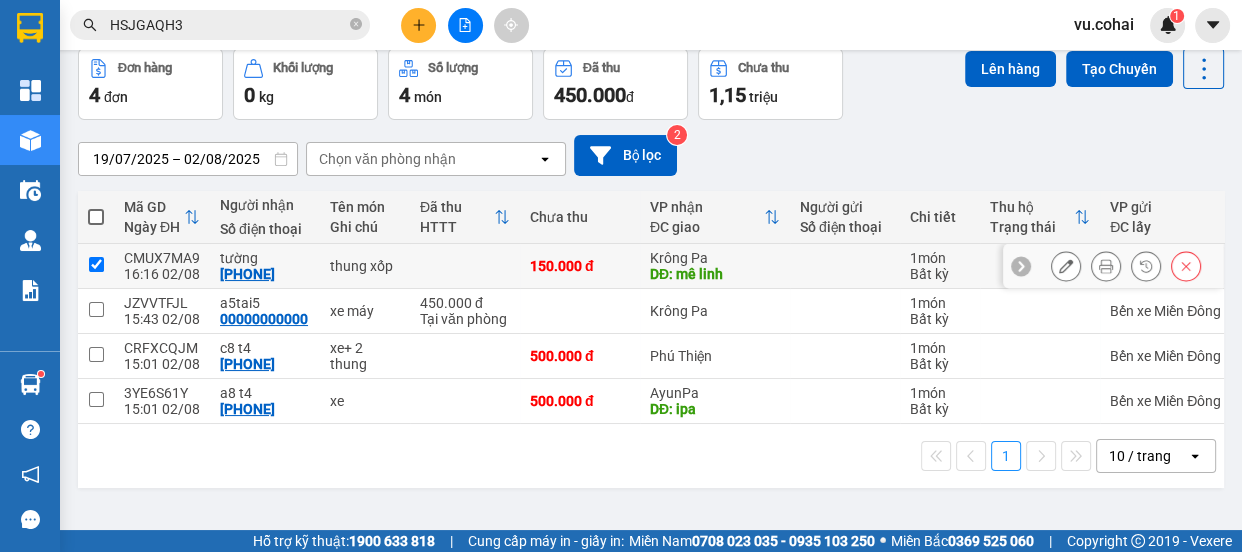 checkbox on "true" 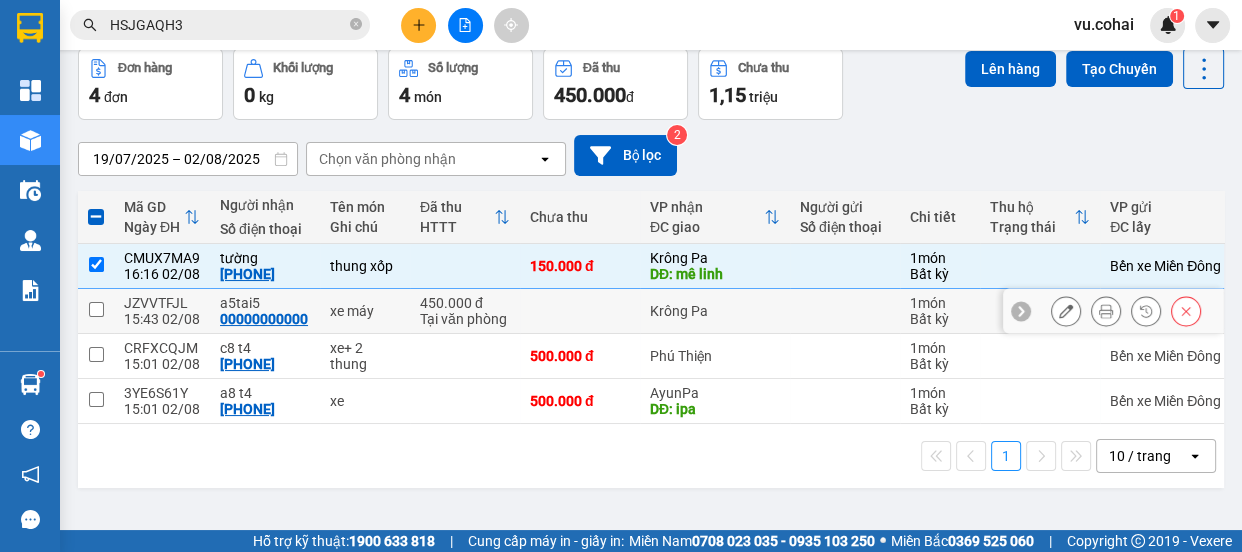 drag, startPoint x: 102, startPoint y: 317, endPoint x: 334, endPoint y: 286, distance: 234.06195 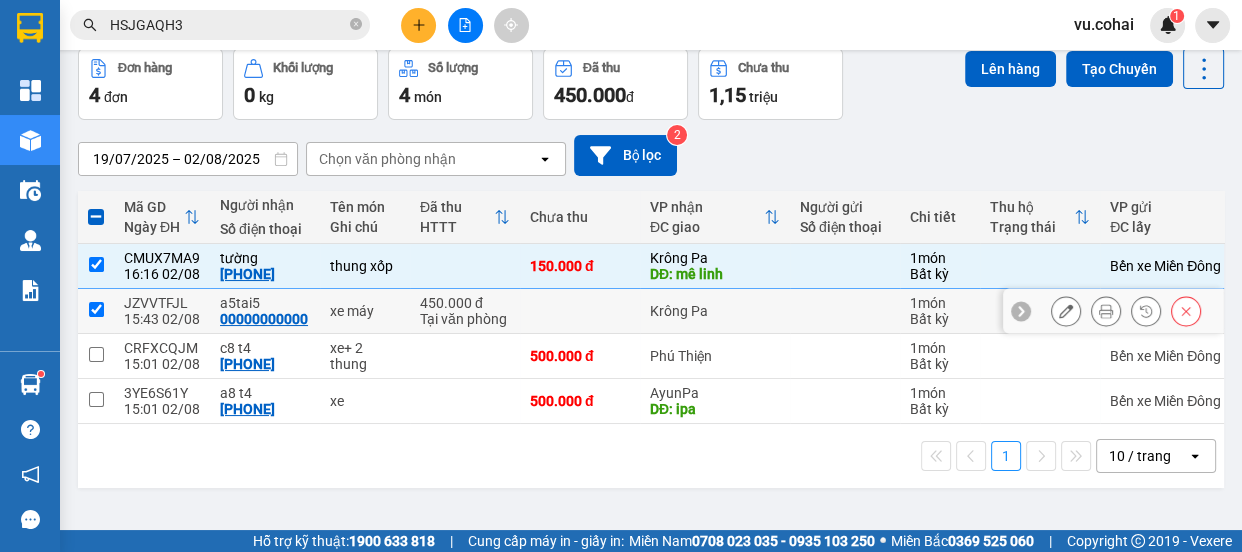 checkbox on "true" 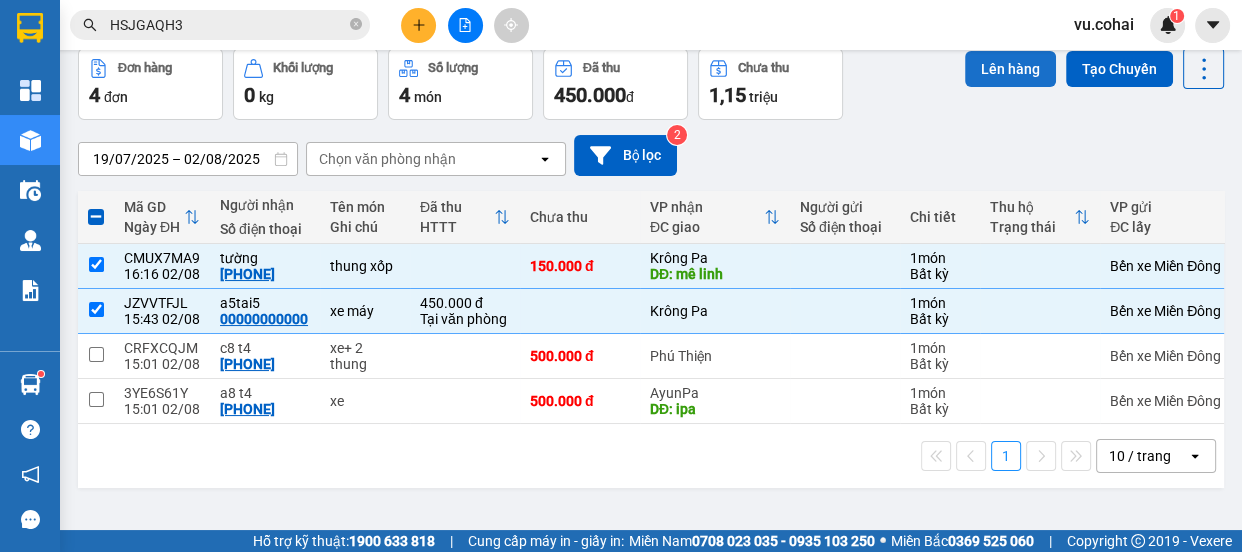 click on "Lên hàng" at bounding box center (1010, 69) 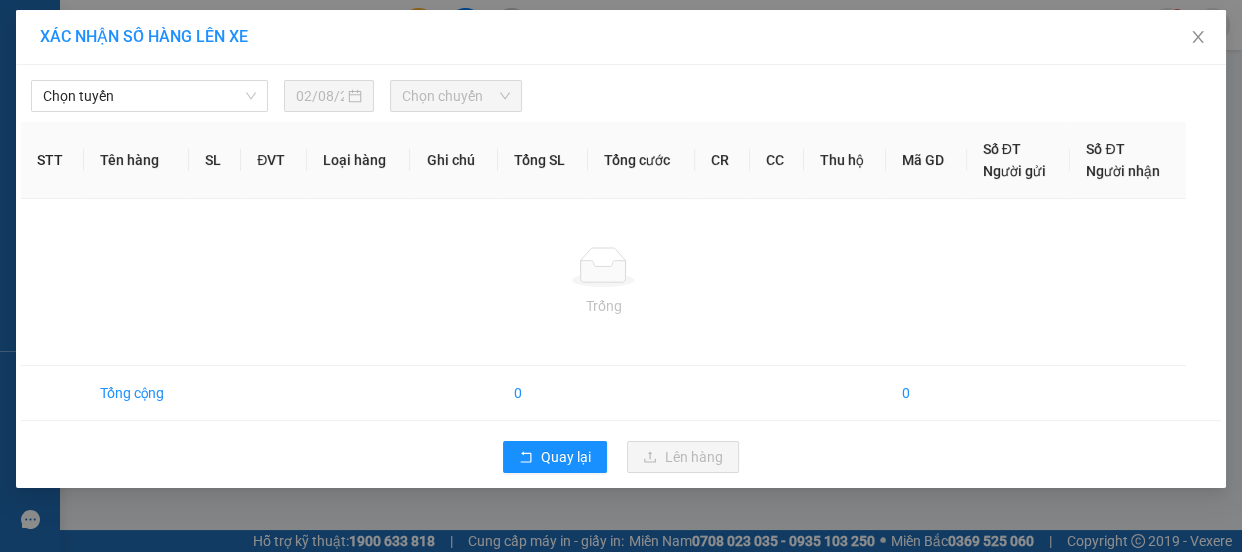 scroll, scrollTop: 0, scrollLeft: 0, axis: both 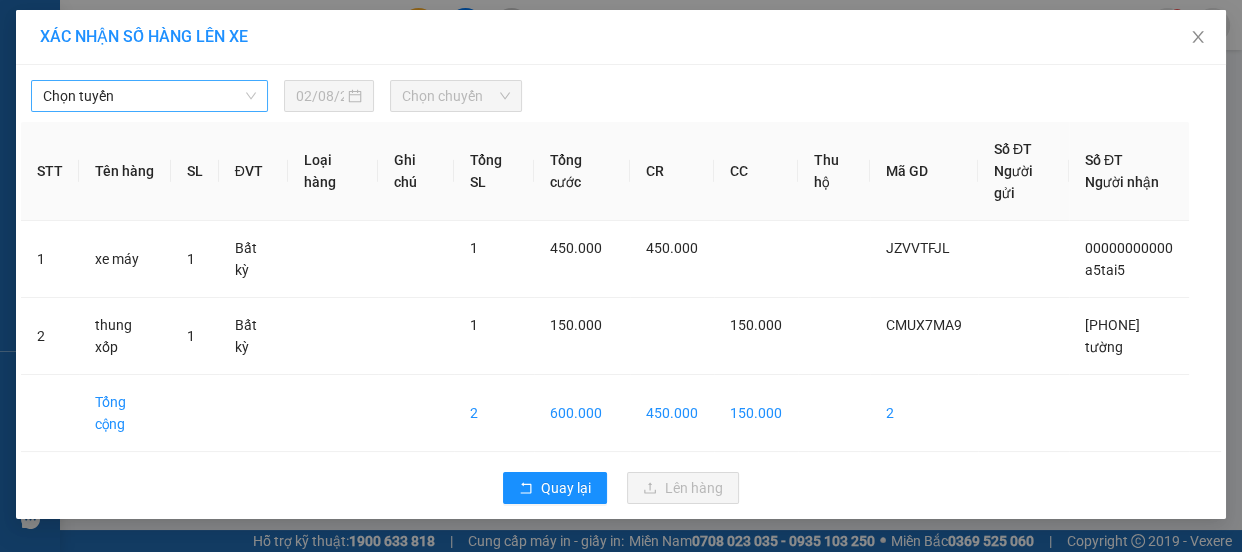 click on "Chọn tuyến" at bounding box center (149, 96) 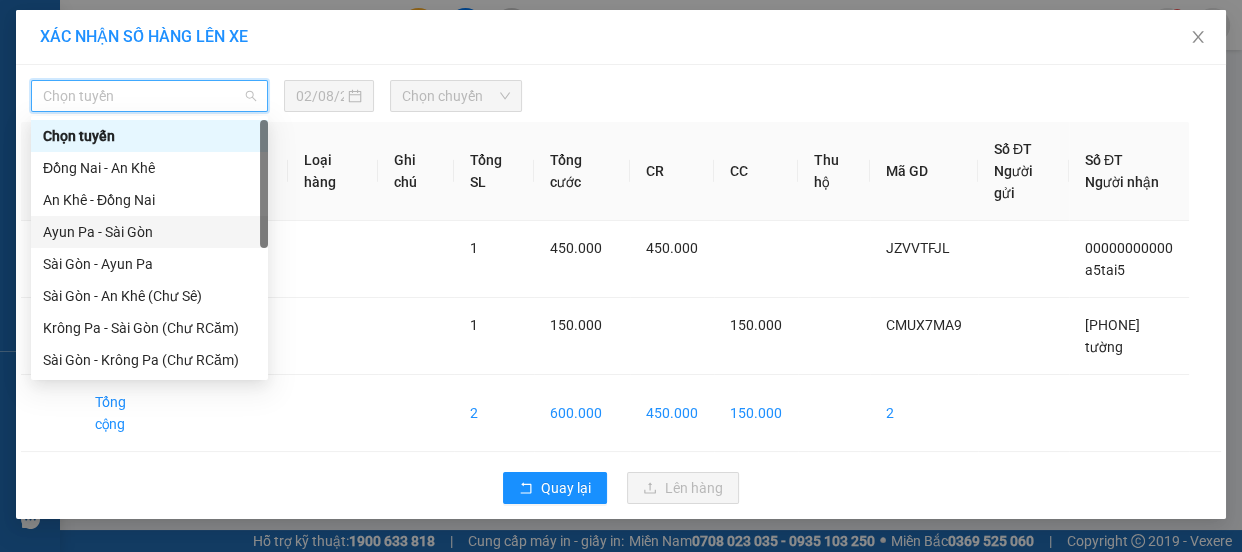 scroll, scrollTop: 272, scrollLeft: 0, axis: vertical 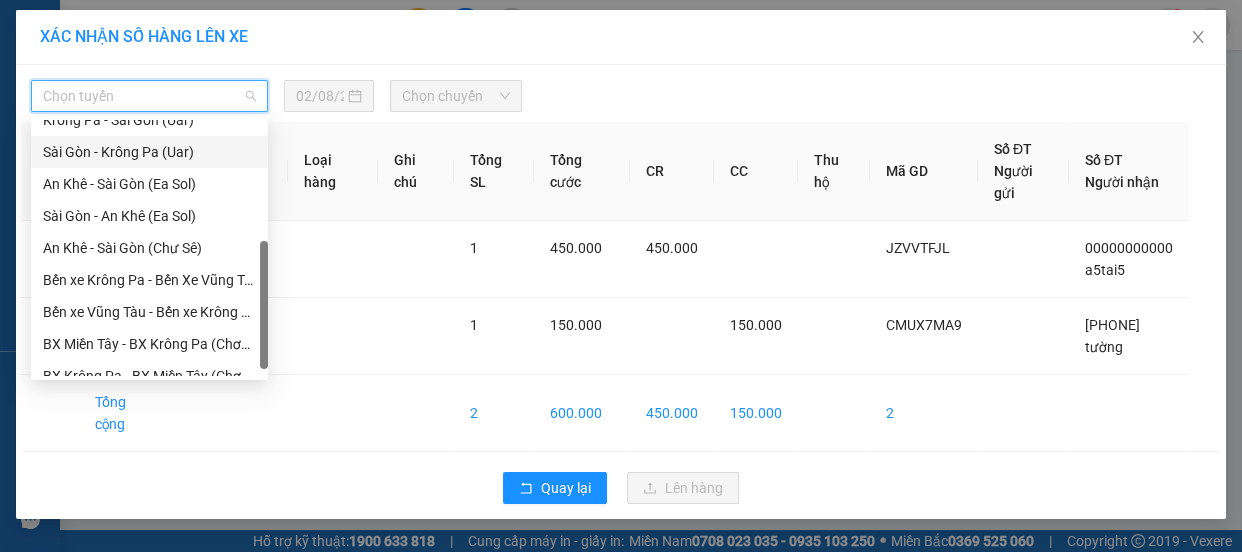 click on "Sài Gòn - Krông Pa (Uar)" at bounding box center (149, 152) 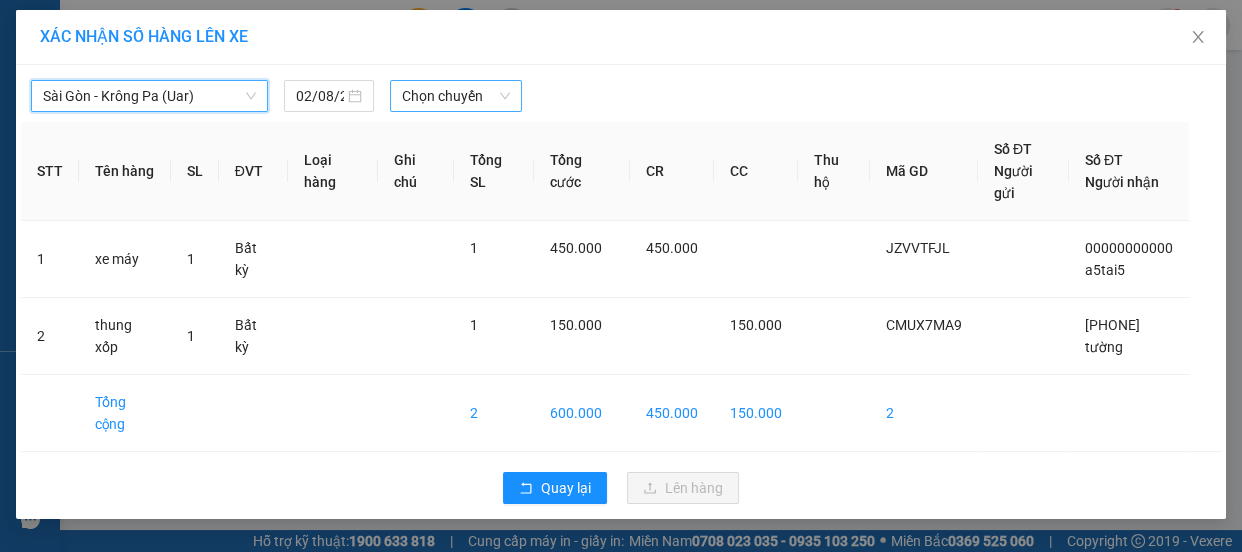 click on "Chọn chuyến" at bounding box center [456, 96] 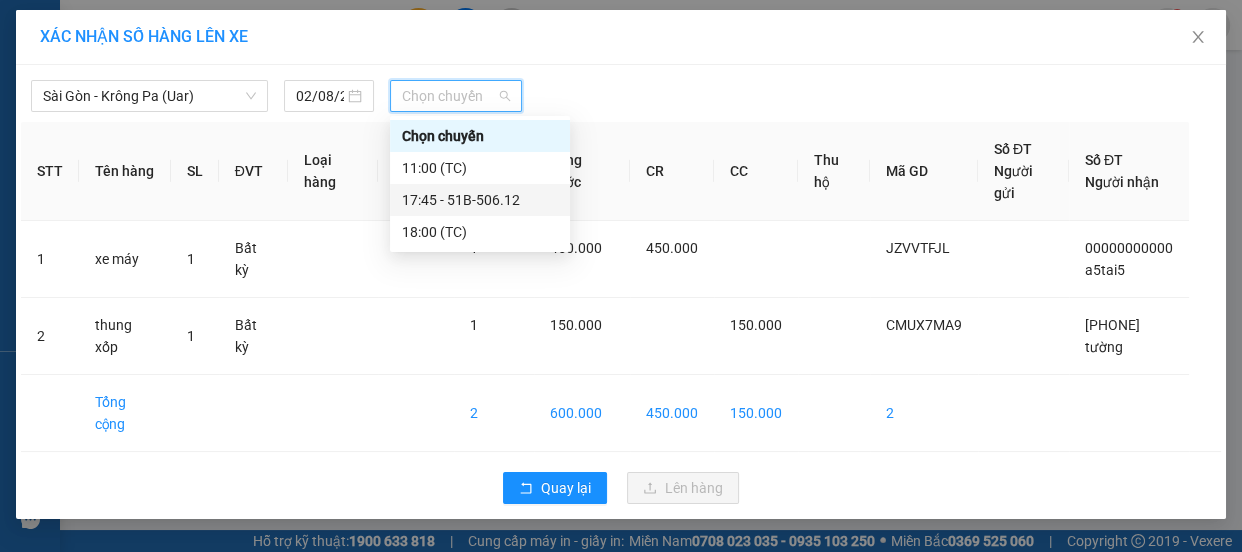 click on "17:45     - 51B-506.12" at bounding box center (480, 200) 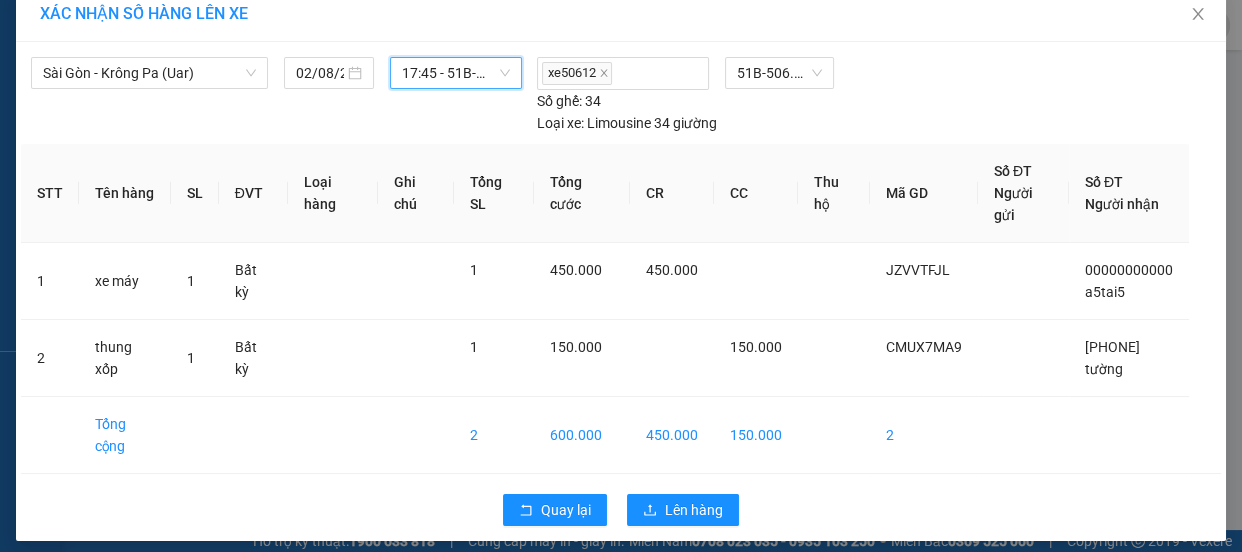 scroll, scrollTop: 35, scrollLeft: 0, axis: vertical 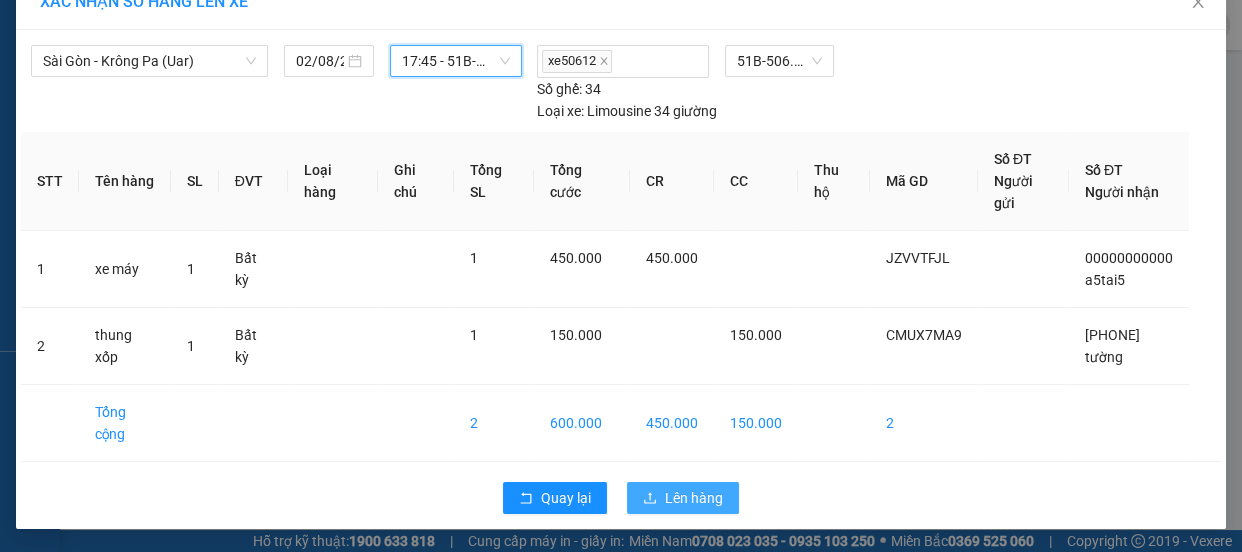 click on "Lên hàng" at bounding box center (694, 498) 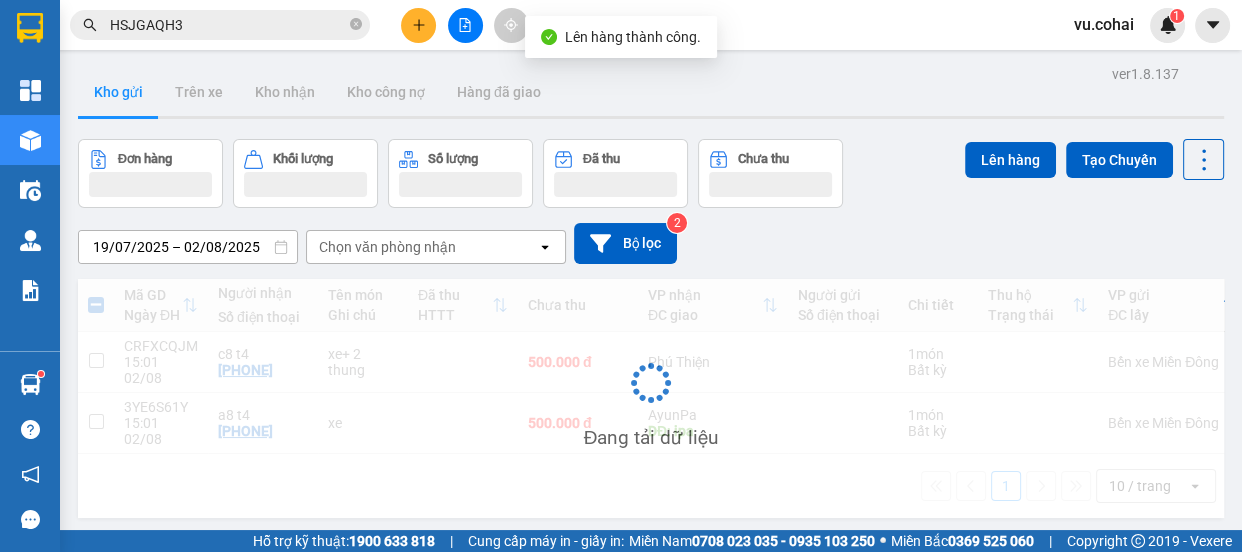 scroll, scrollTop: 91, scrollLeft: 0, axis: vertical 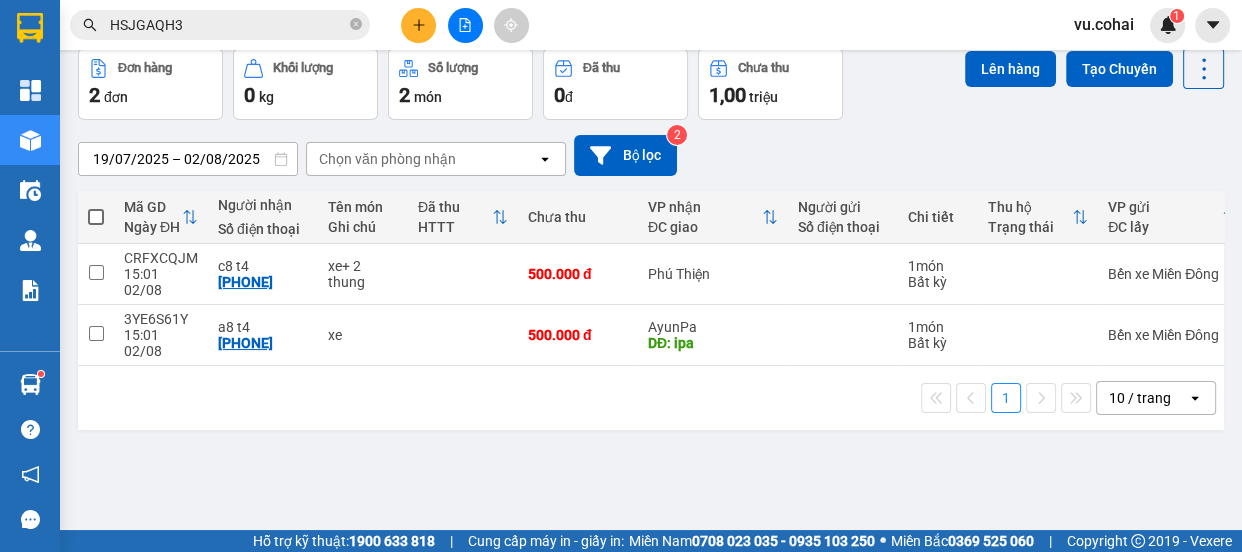 click at bounding box center [465, 25] 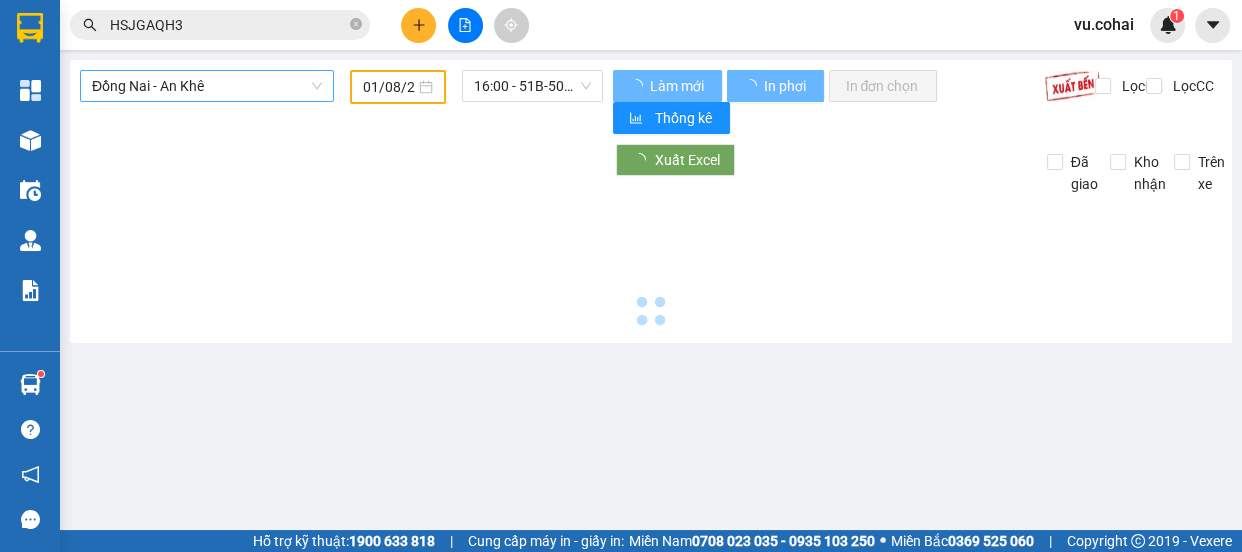 scroll, scrollTop: 0, scrollLeft: 0, axis: both 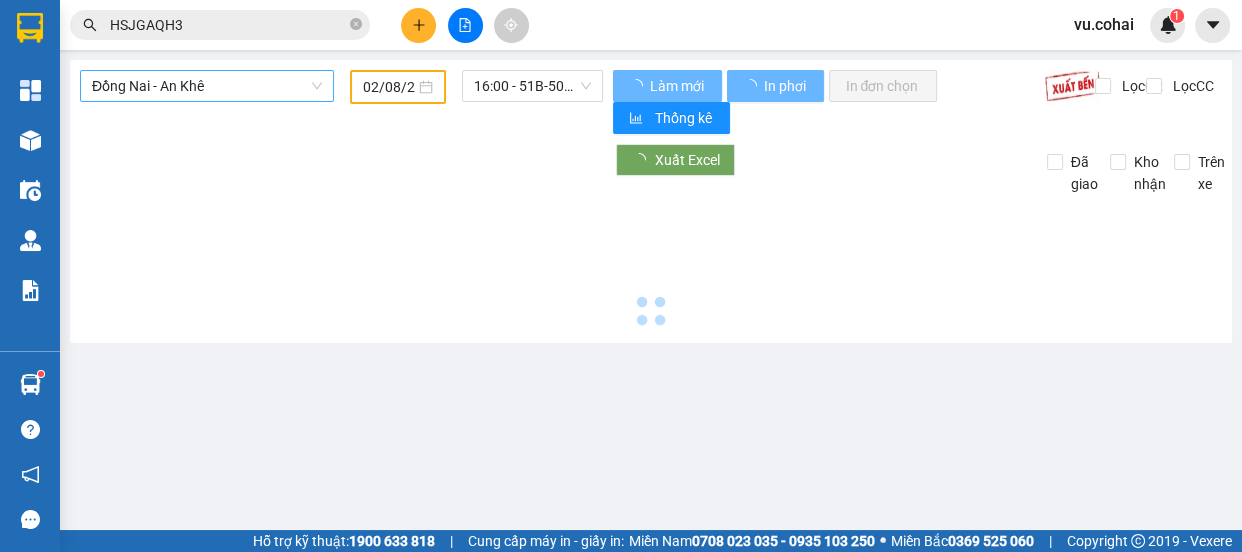 click on "Đồng Nai - An Khê" at bounding box center [207, 86] 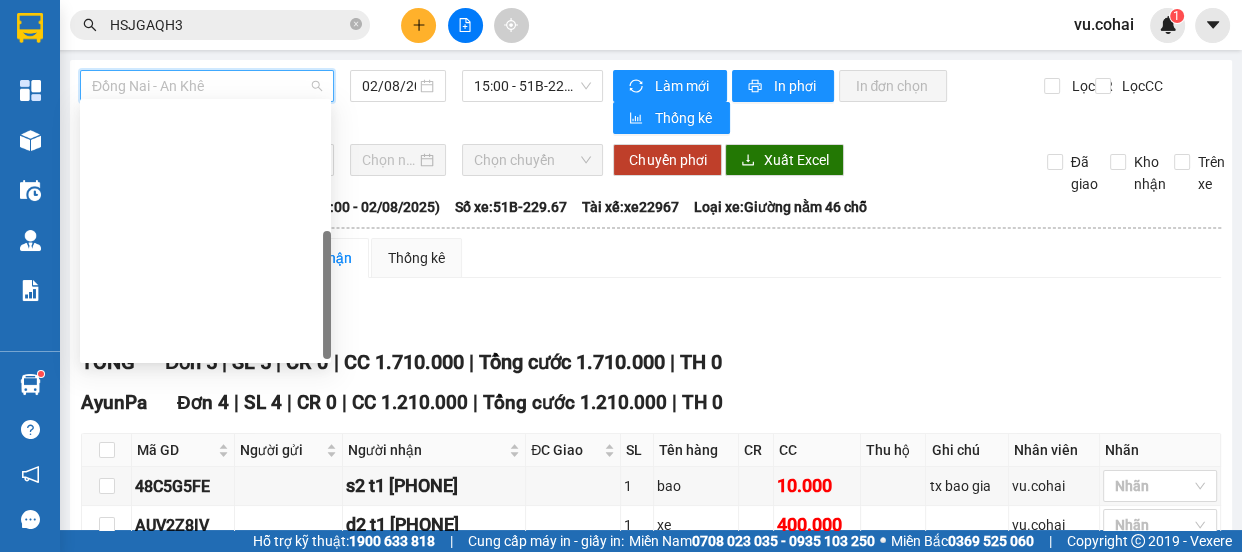 scroll, scrollTop: 90, scrollLeft: 0, axis: vertical 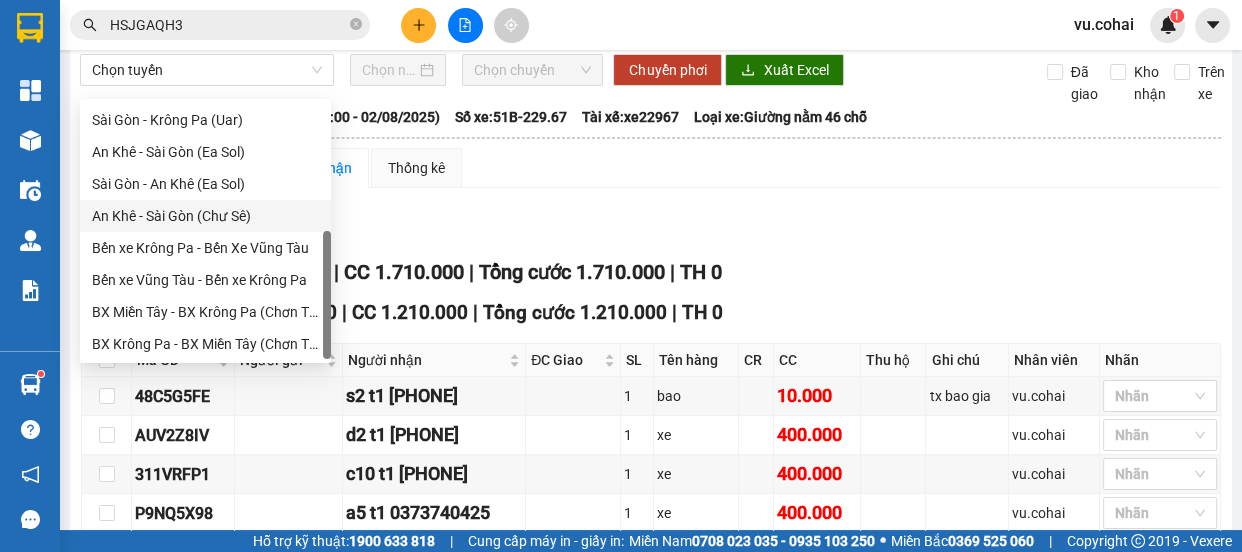 click on "An Khê - Sài Gòn (Chư Sê)" at bounding box center [205, 216] 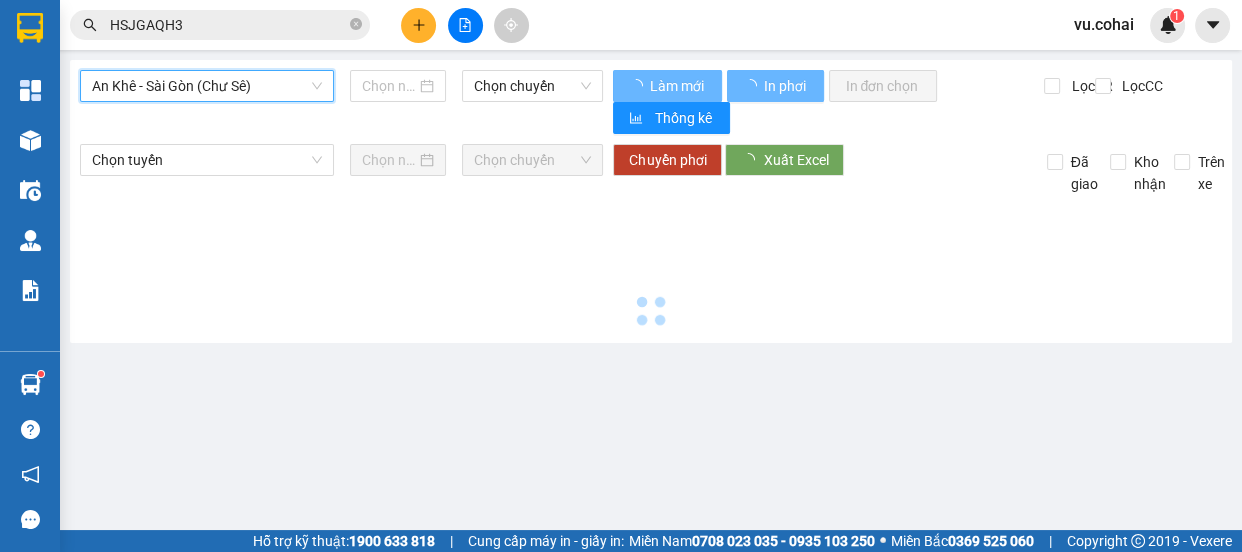 type on "02/08/2025" 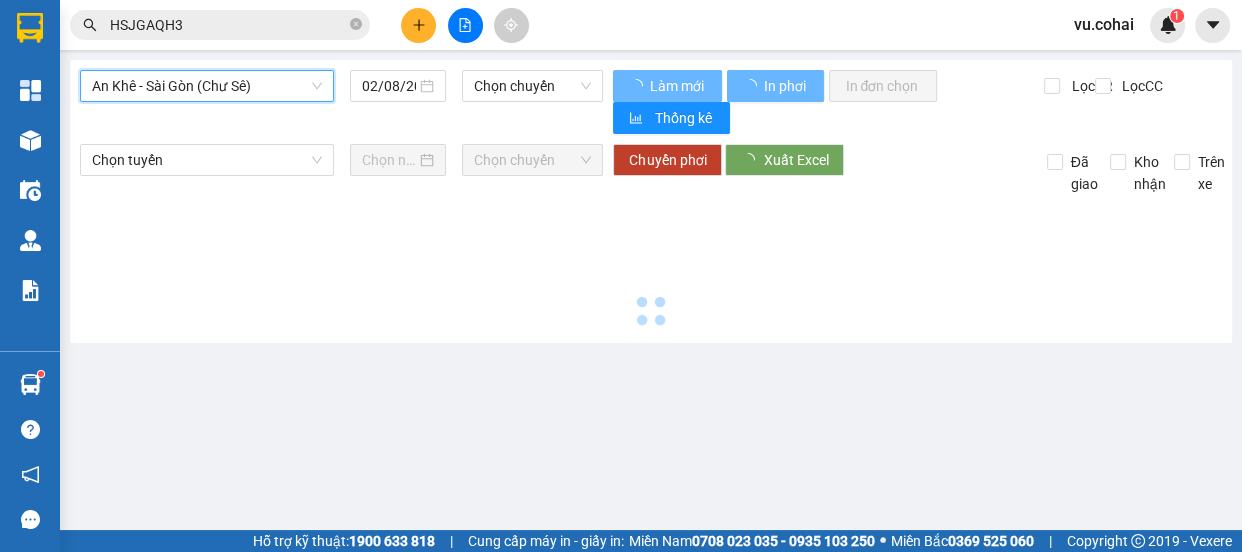 scroll, scrollTop: 0, scrollLeft: 0, axis: both 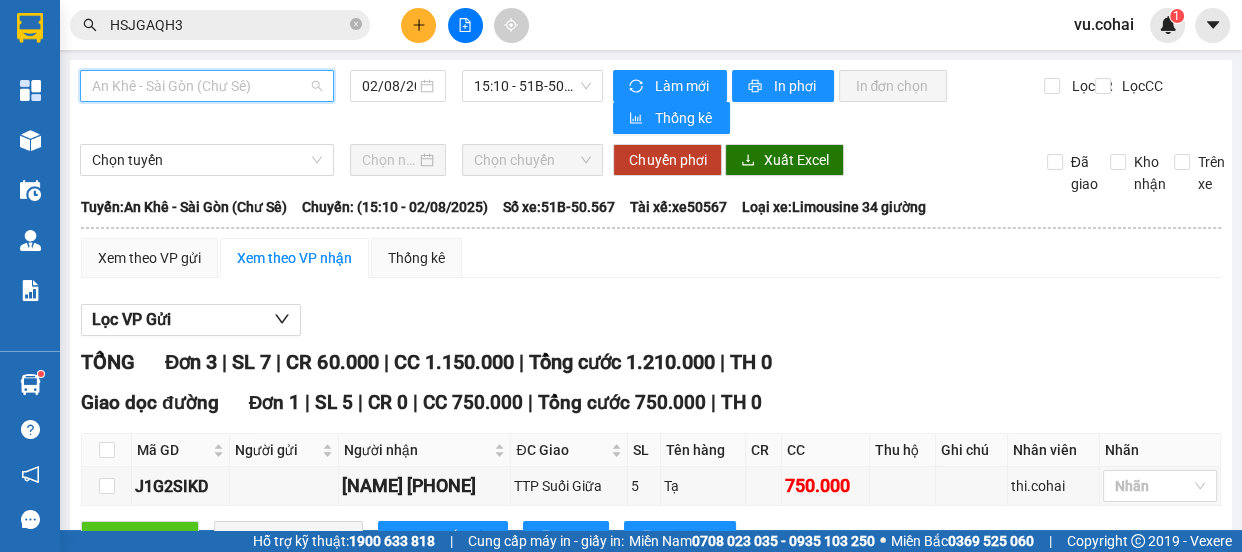 click on "An Khê - Sài Gòn (Chư Sê)" at bounding box center (207, 86) 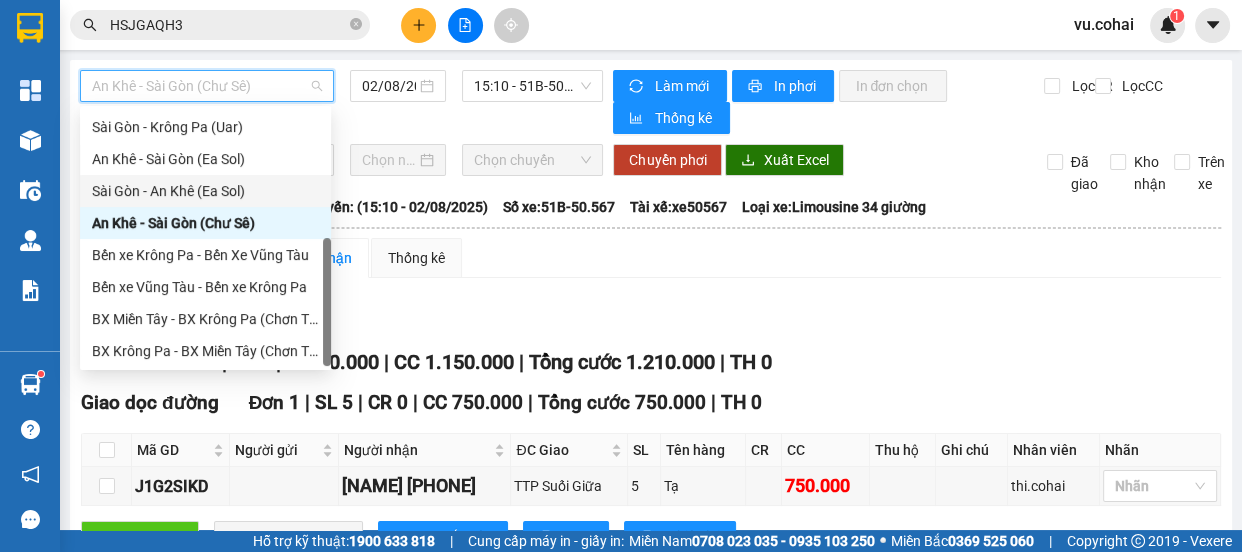 scroll, scrollTop: 0, scrollLeft: 0, axis: both 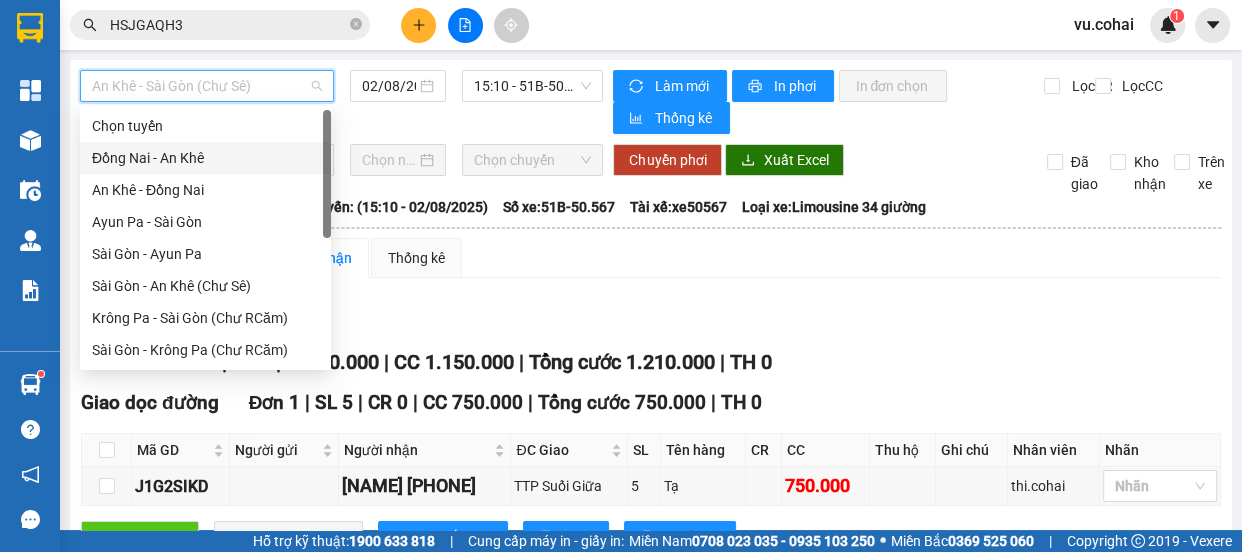 click on "Đồng Nai - An Khê" at bounding box center (205, 158) 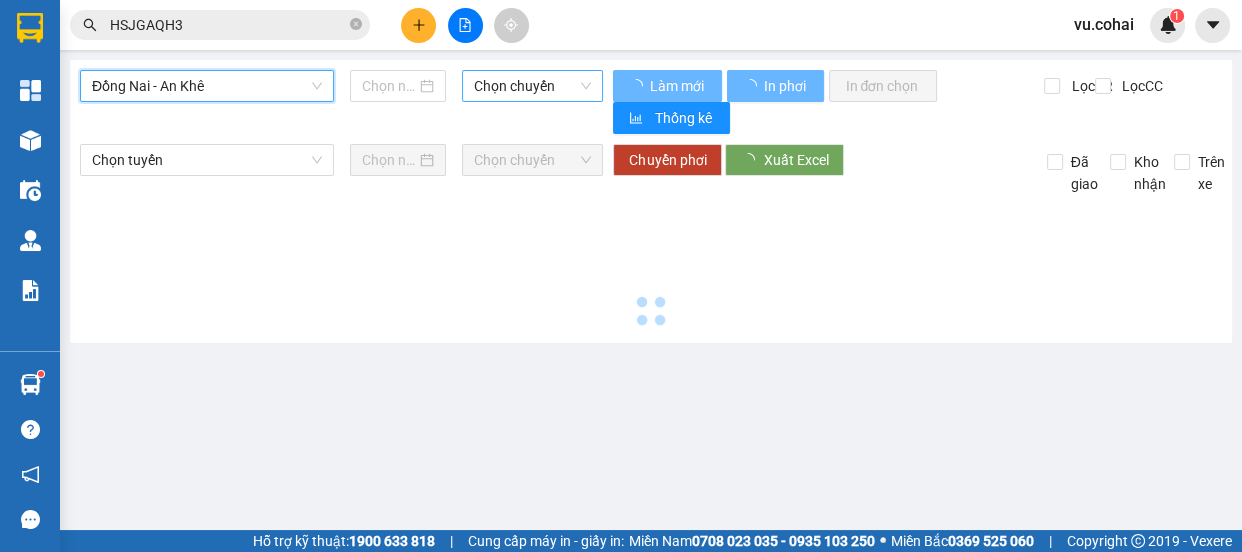 type on "02/08/2025" 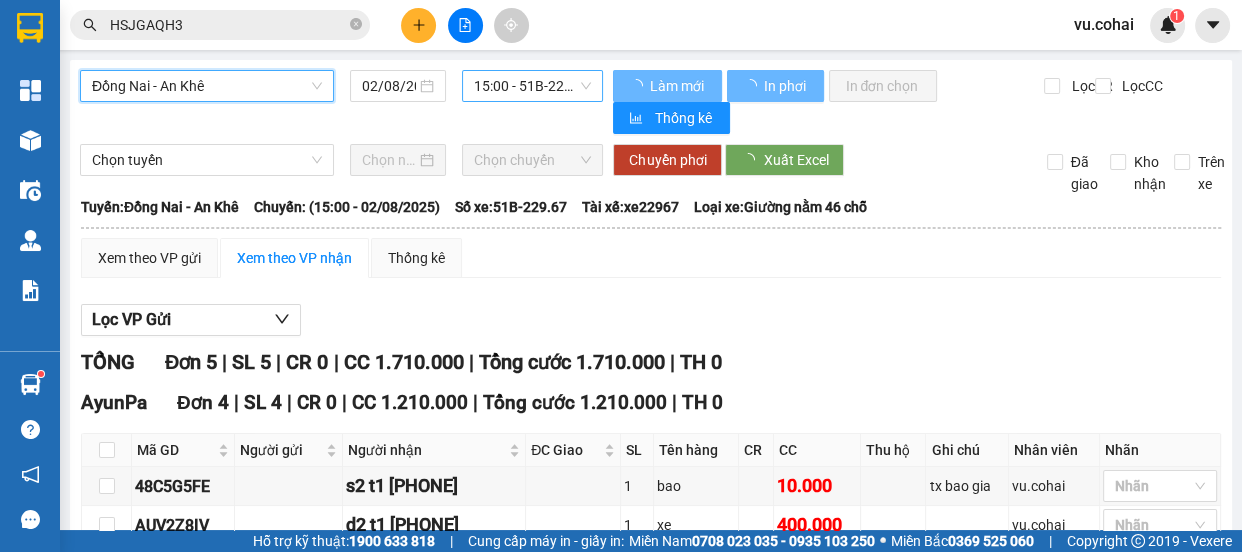click on "[TIME]     - 51B-229.67" at bounding box center [532, 86] 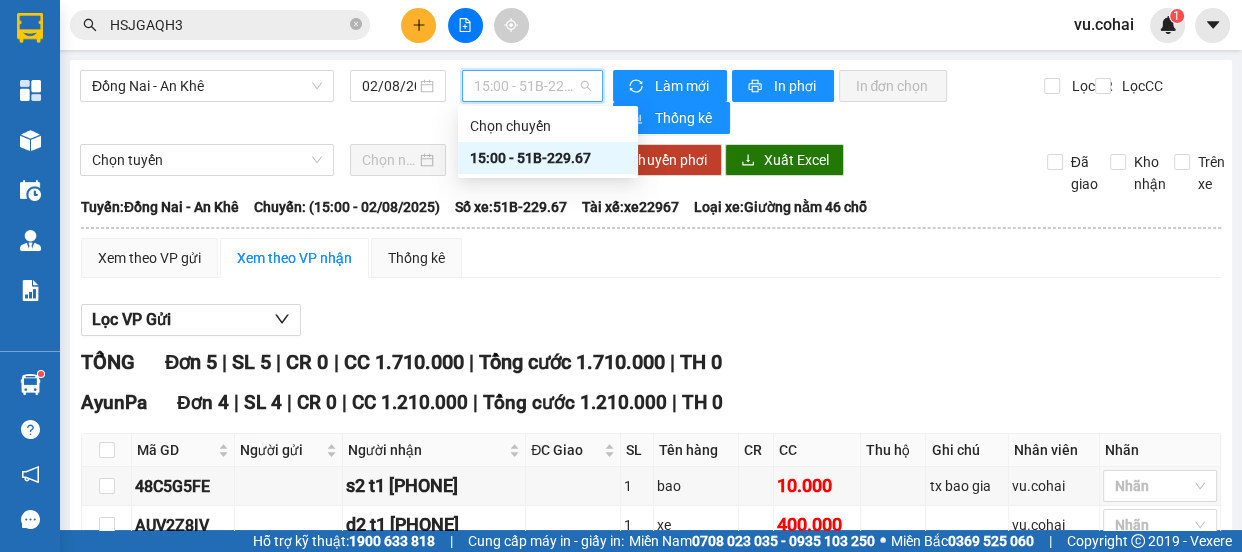 click on "[TIME]     - 51B-229.67" at bounding box center [548, 158] 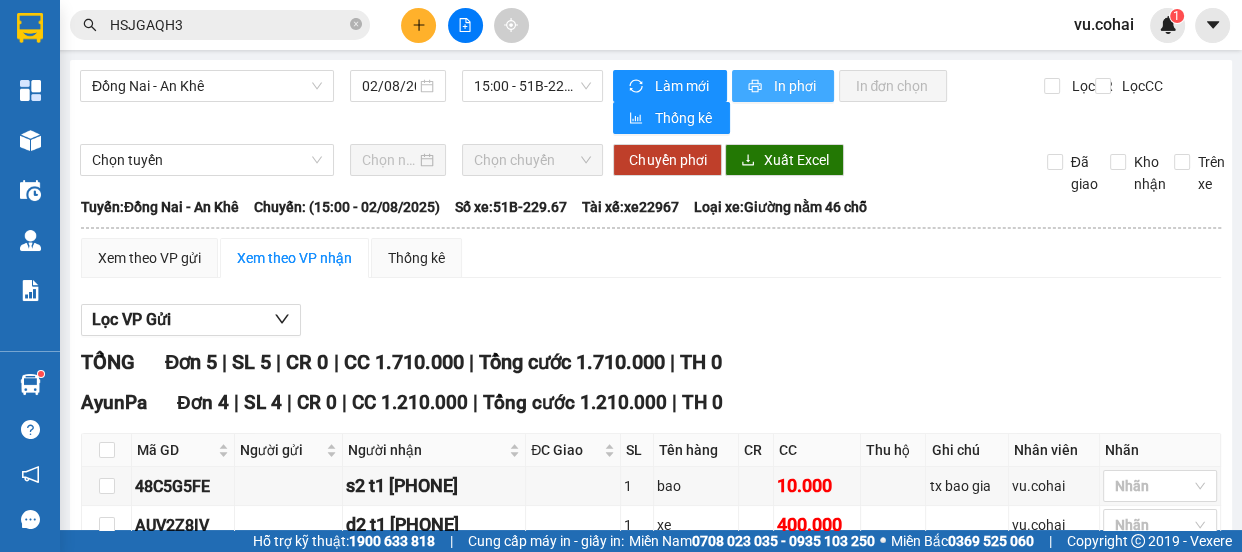 click on "In phơi" at bounding box center [795, 86] 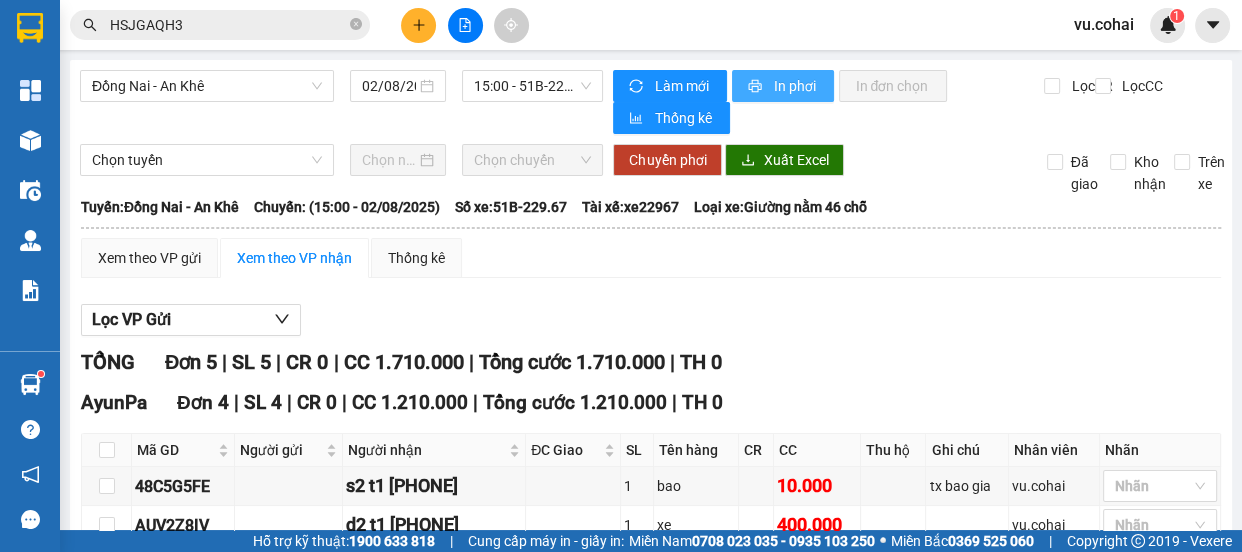 scroll, scrollTop: 0, scrollLeft: 0, axis: both 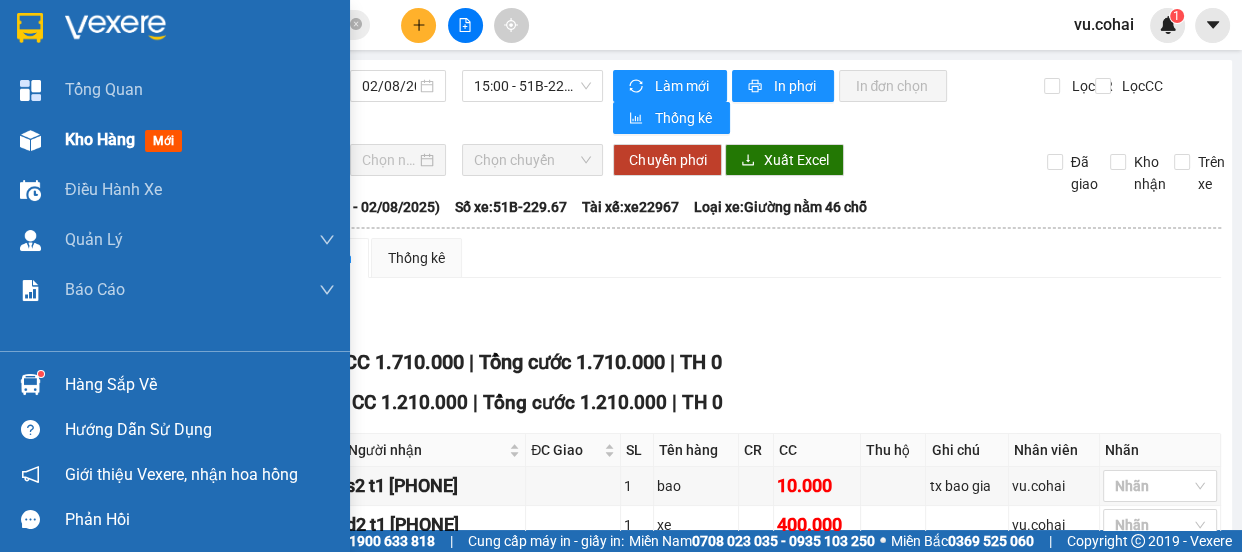 click on "Kho hàng" at bounding box center (100, 139) 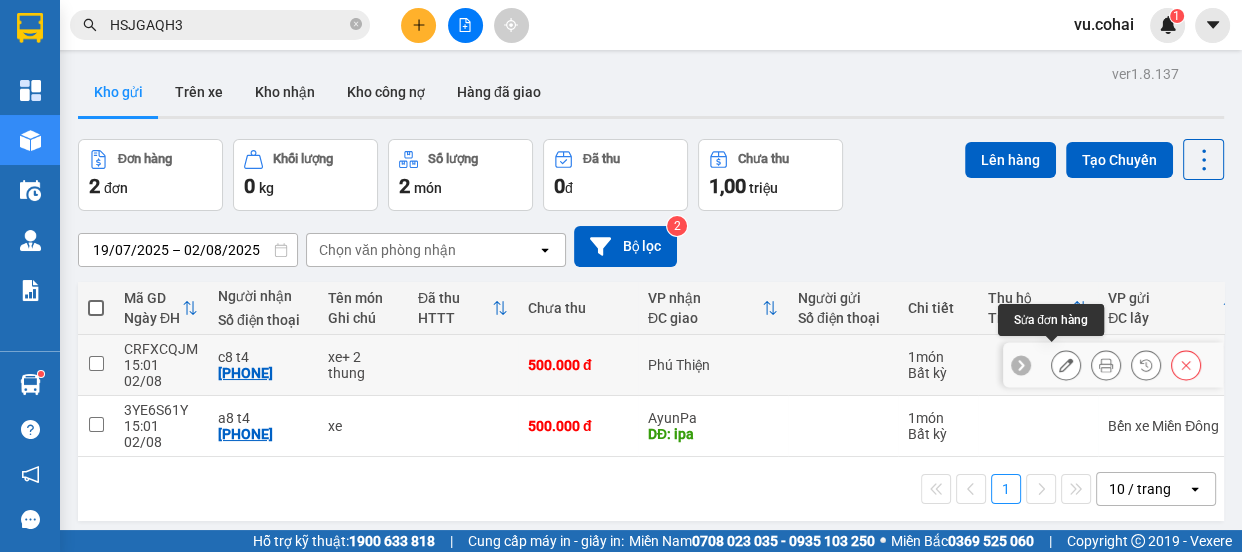 click 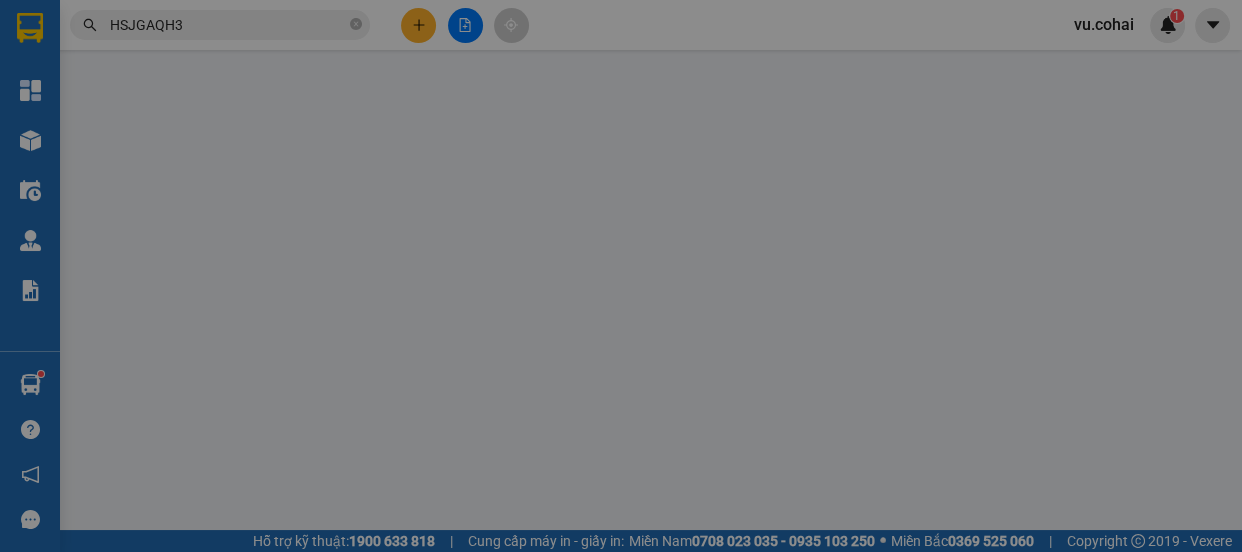 type on "[PHONE]" 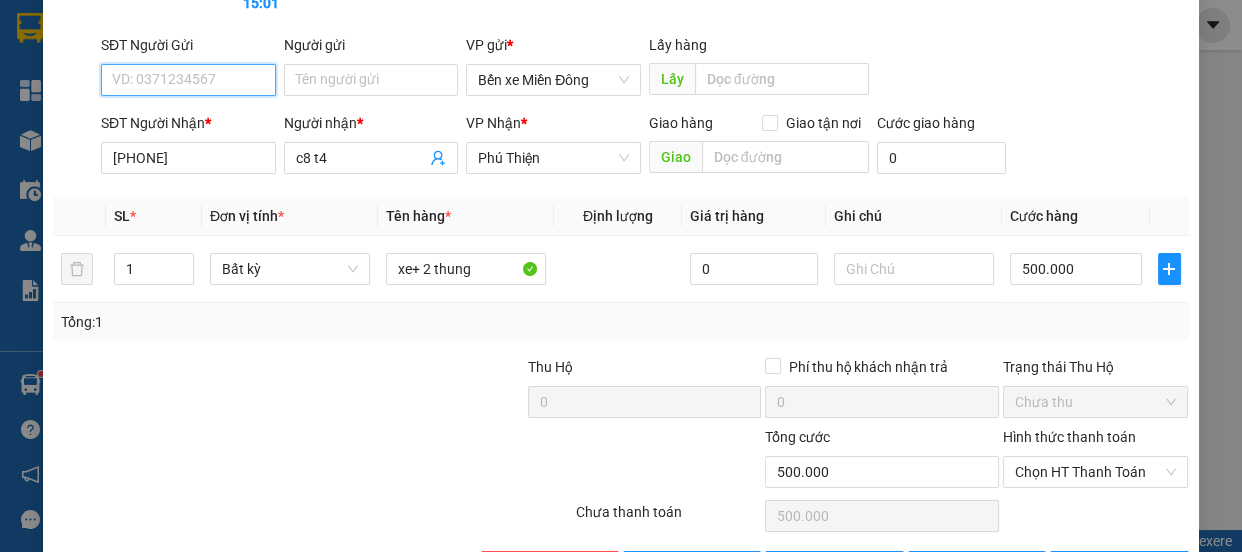 scroll, scrollTop: 181, scrollLeft: 0, axis: vertical 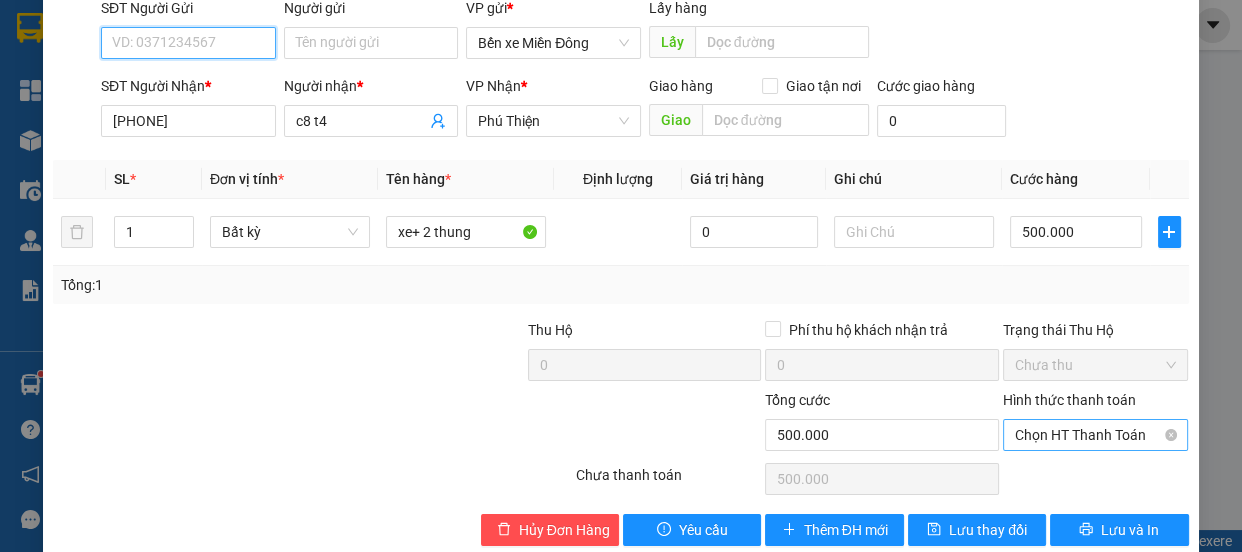 click on "Chọn HT Thanh Toán" at bounding box center (1096, 435) 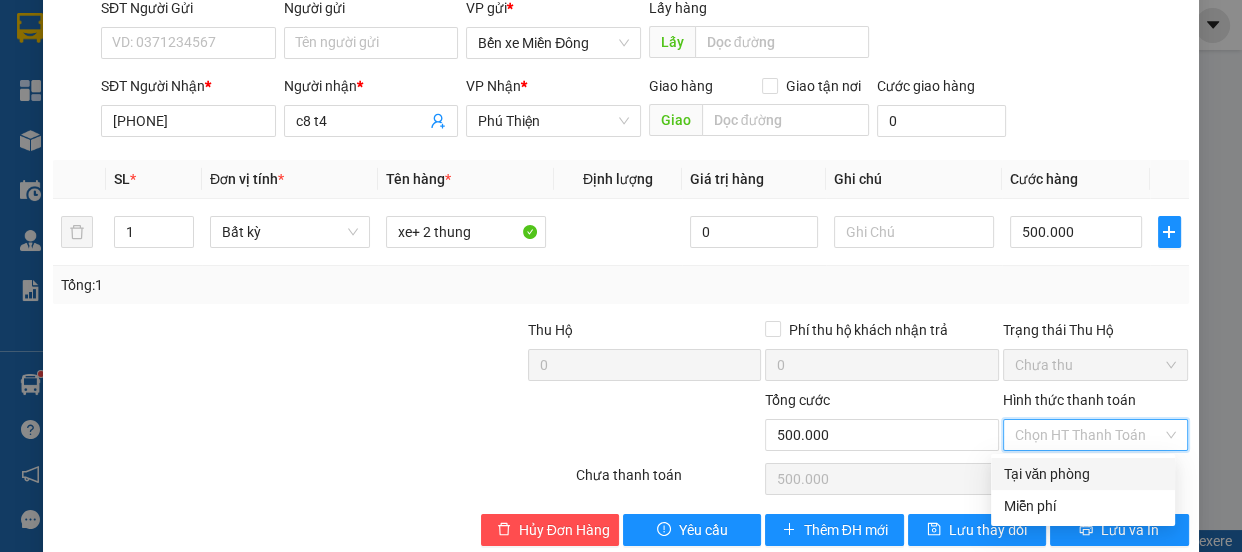 click on "Tại văn phòng" at bounding box center [1083, 474] 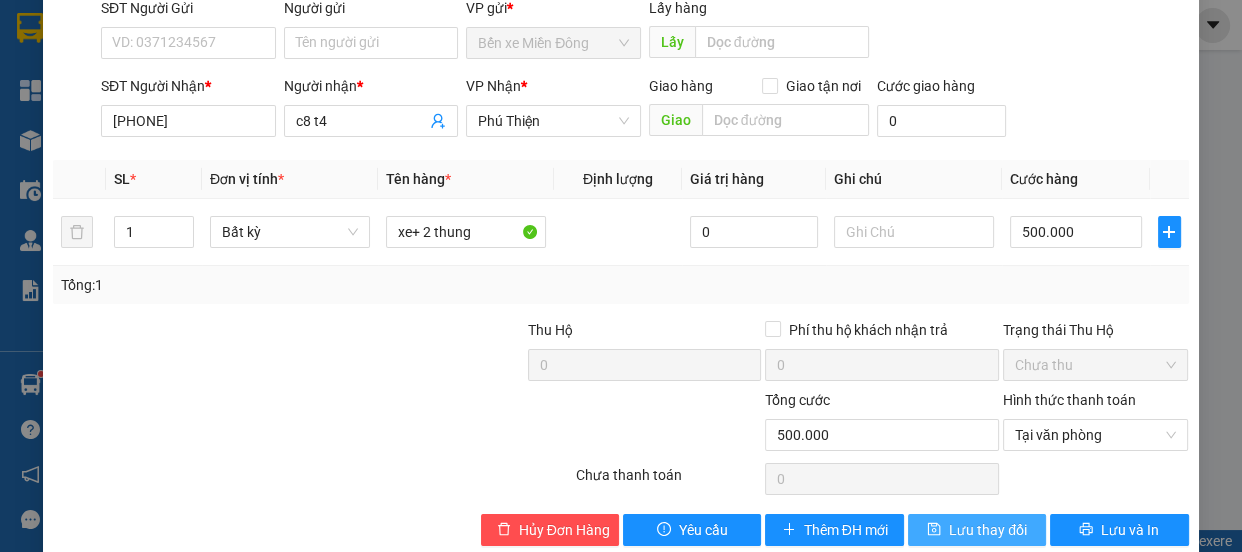 click on "Lưu thay đổi" at bounding box center (988, 530) 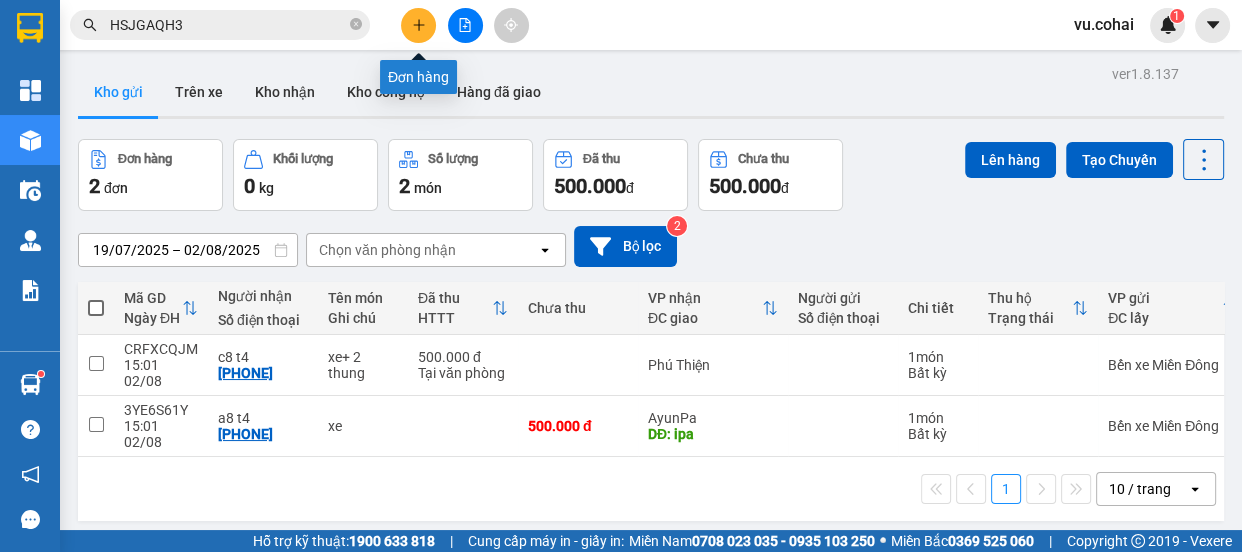 click at bounding box center [418, 25] 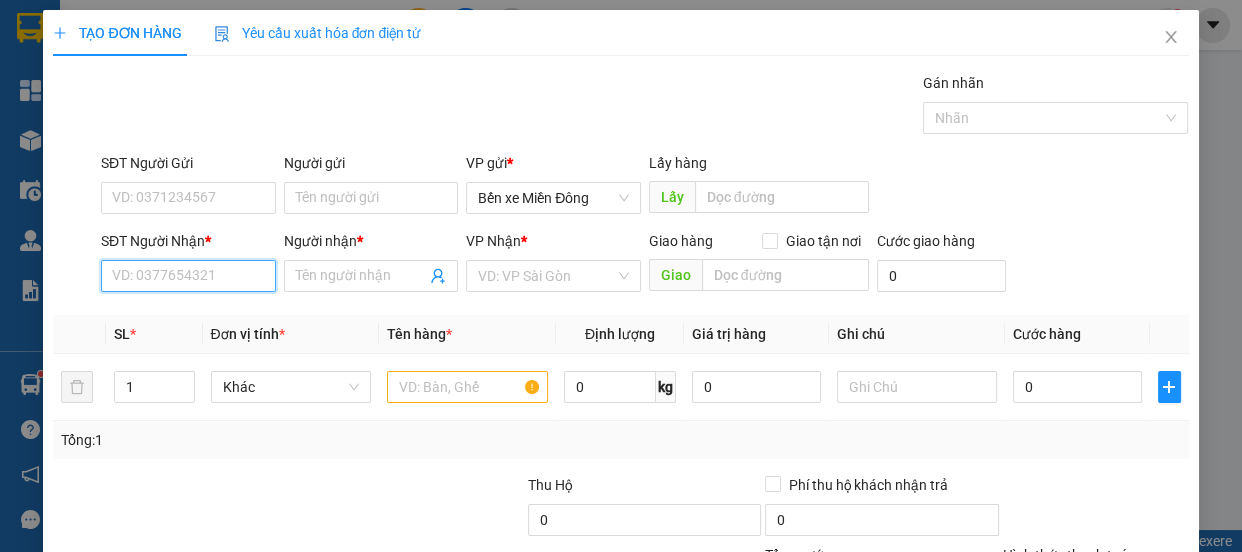 click on "SĐT Người Nhận  *" at bounding box center (188, 276) 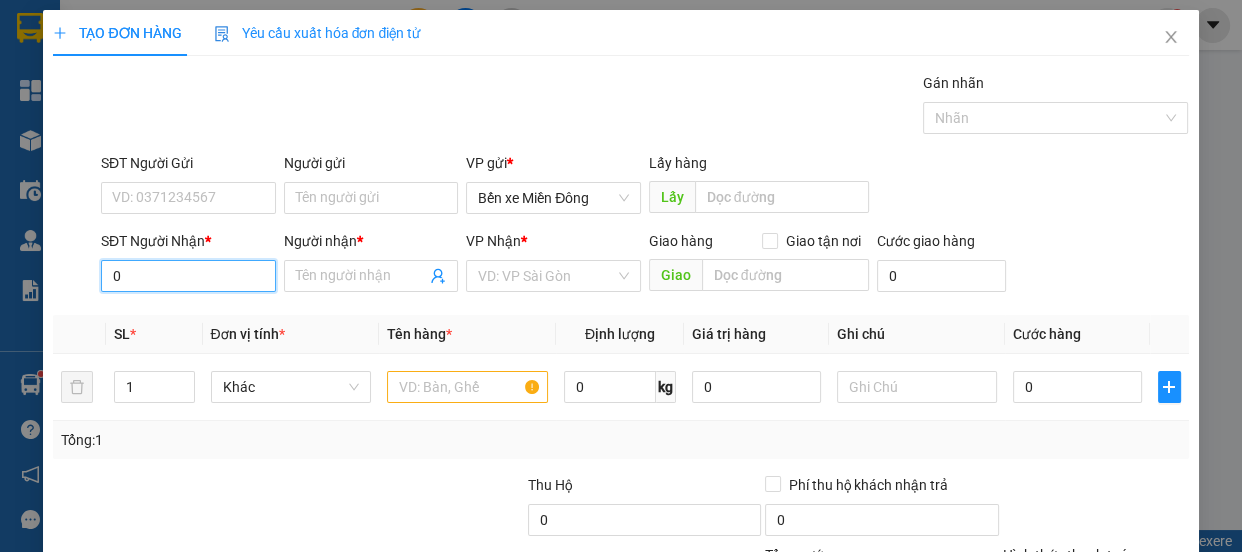 click on "0" at bounding box center (188, 276) 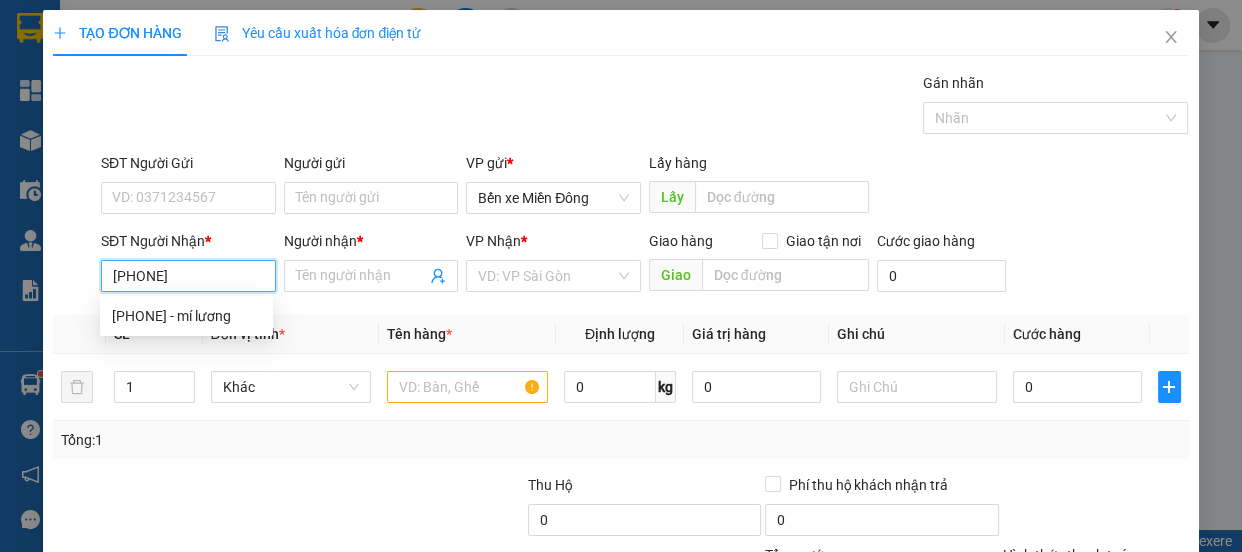 type on "[PHONE]" 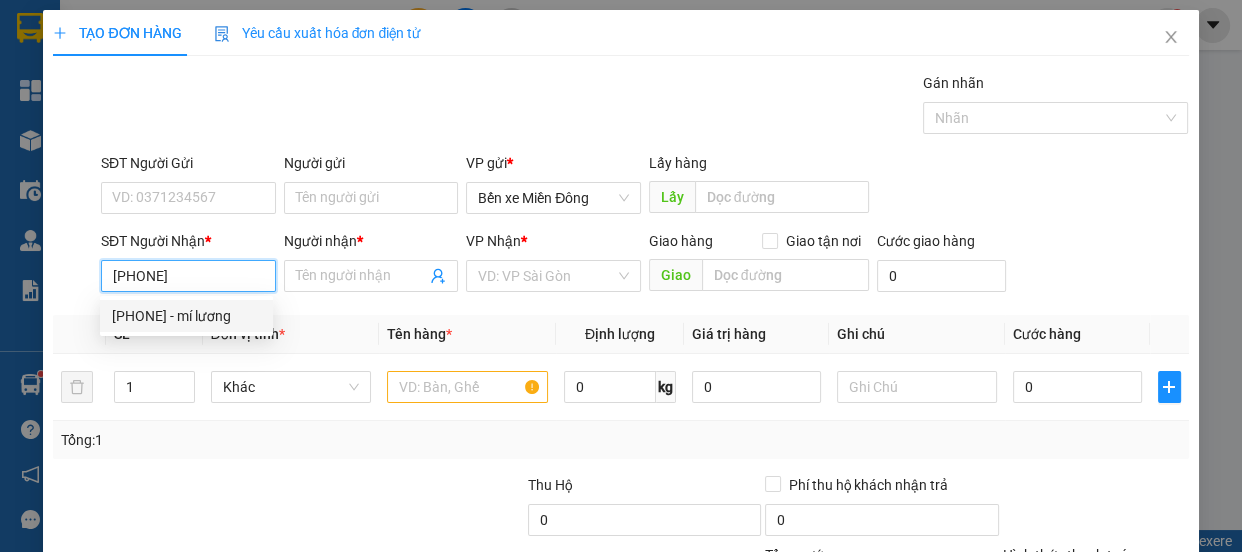 click on "[PHONE] - mí lương" at bounding box center [186, 316] 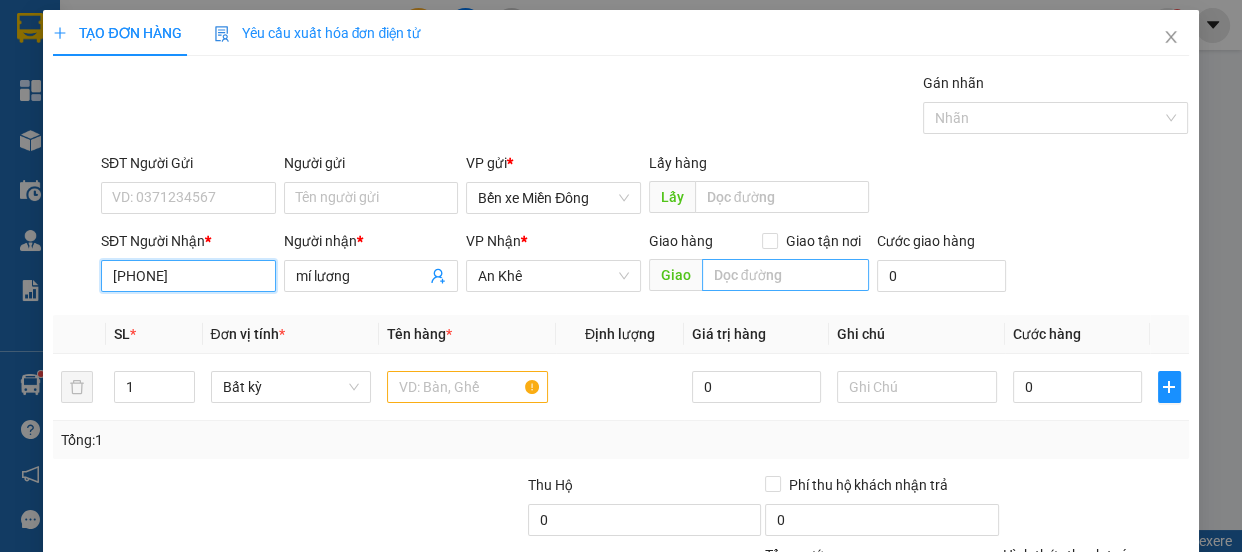 type on "[PHONE]" 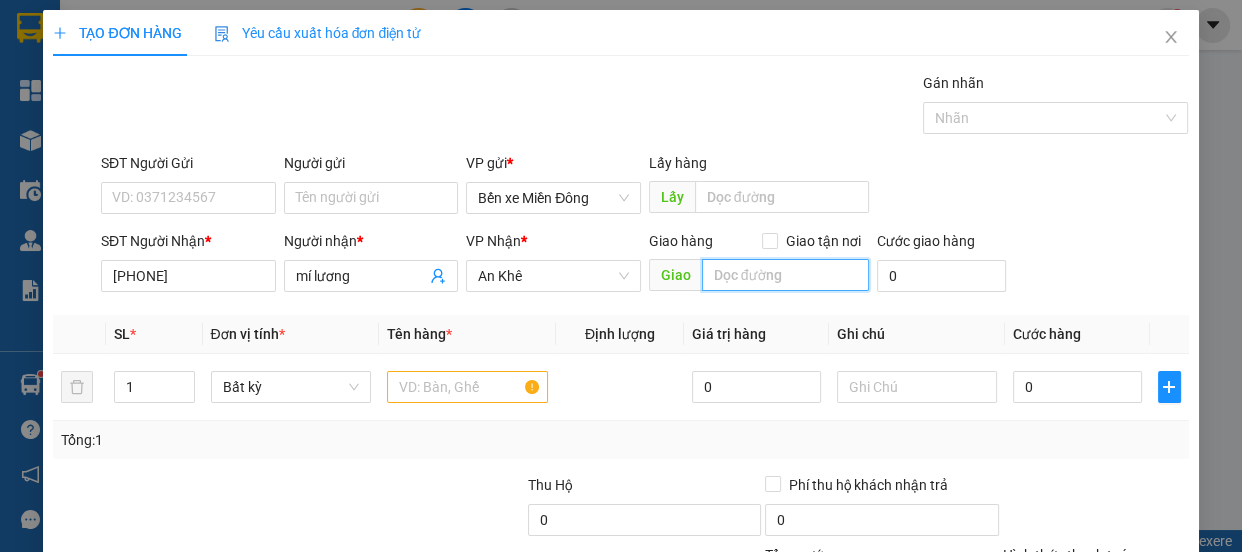 click at bounding box center [785, 275] 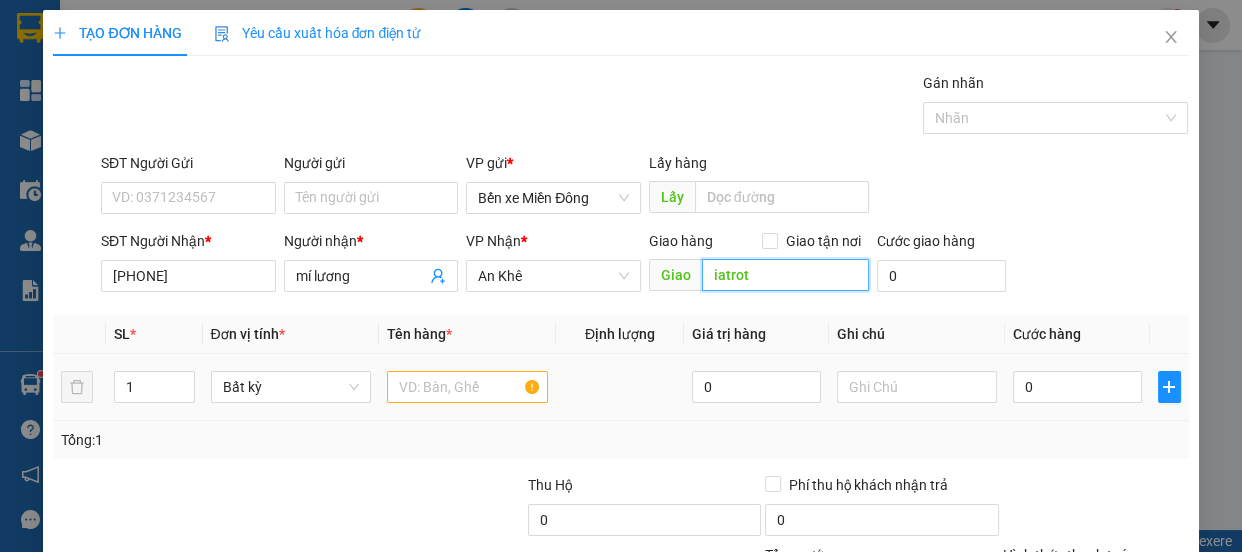 type on "iatrot" 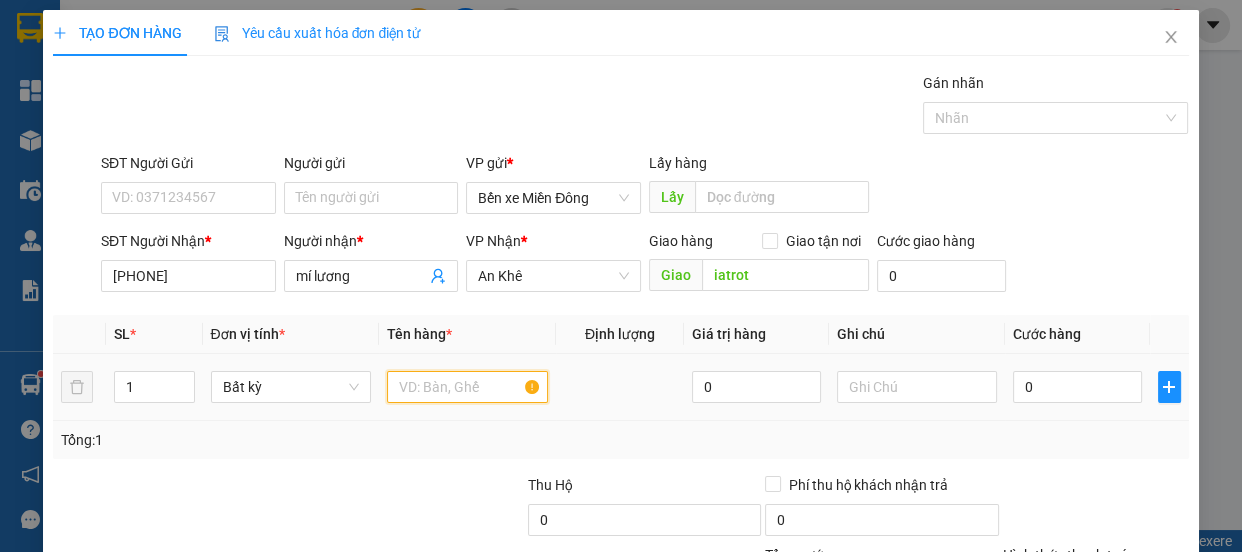 click at bounding box center [467, 387] 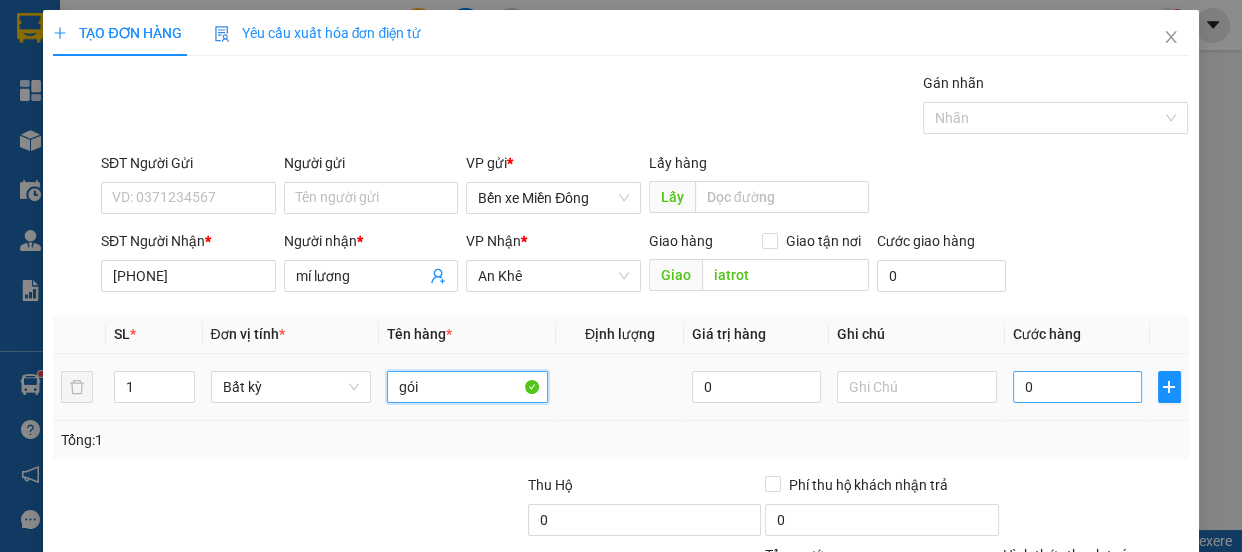 type on "gói" 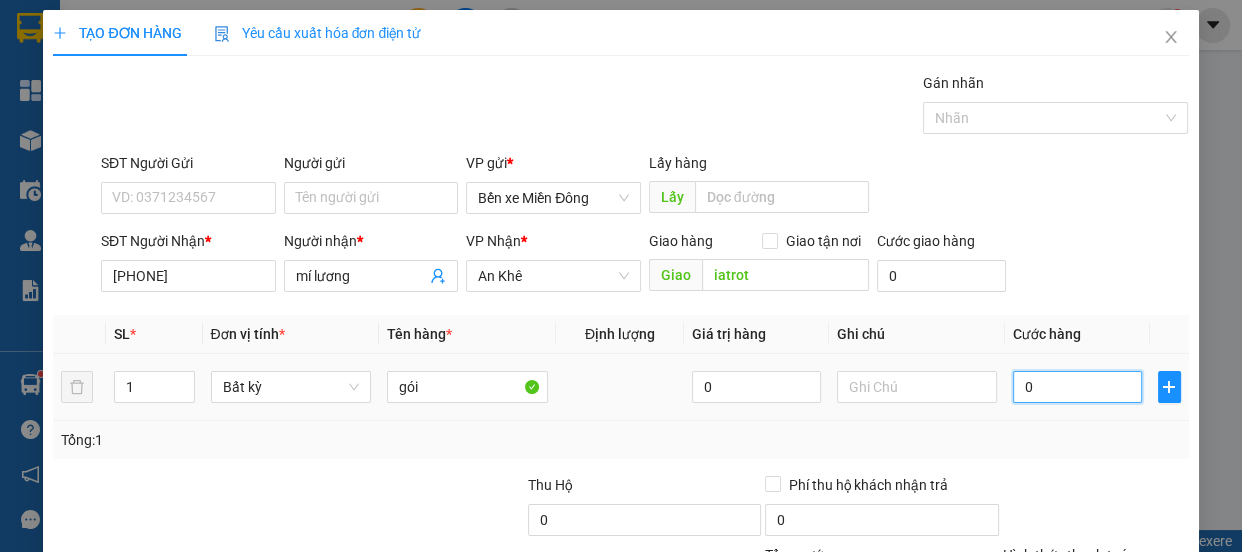 click on "0" at bounding box center (1077, 387) 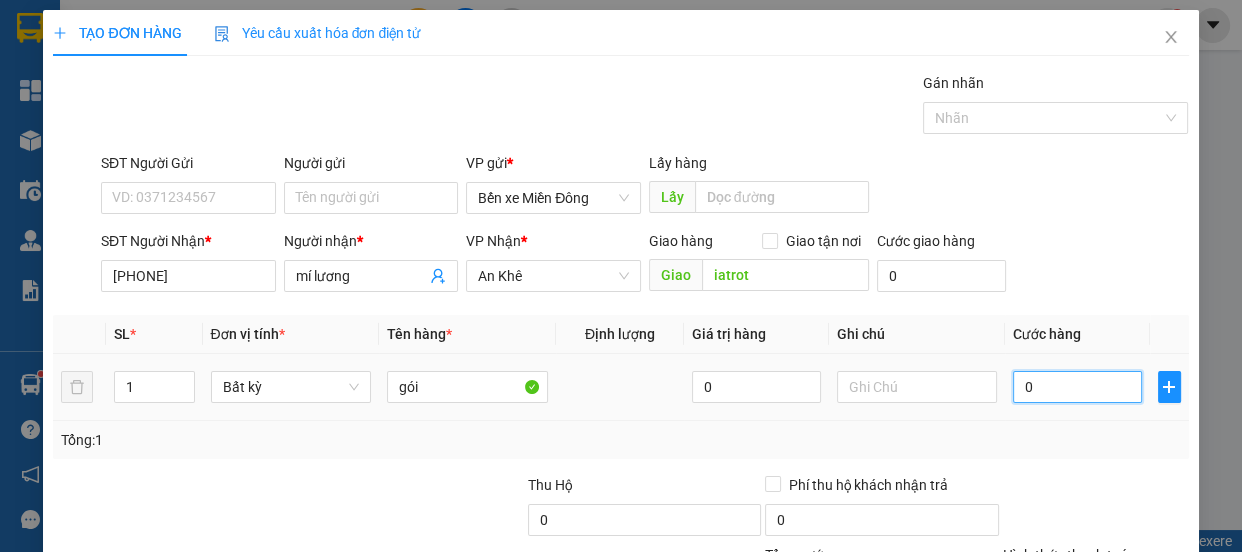 type on "004" 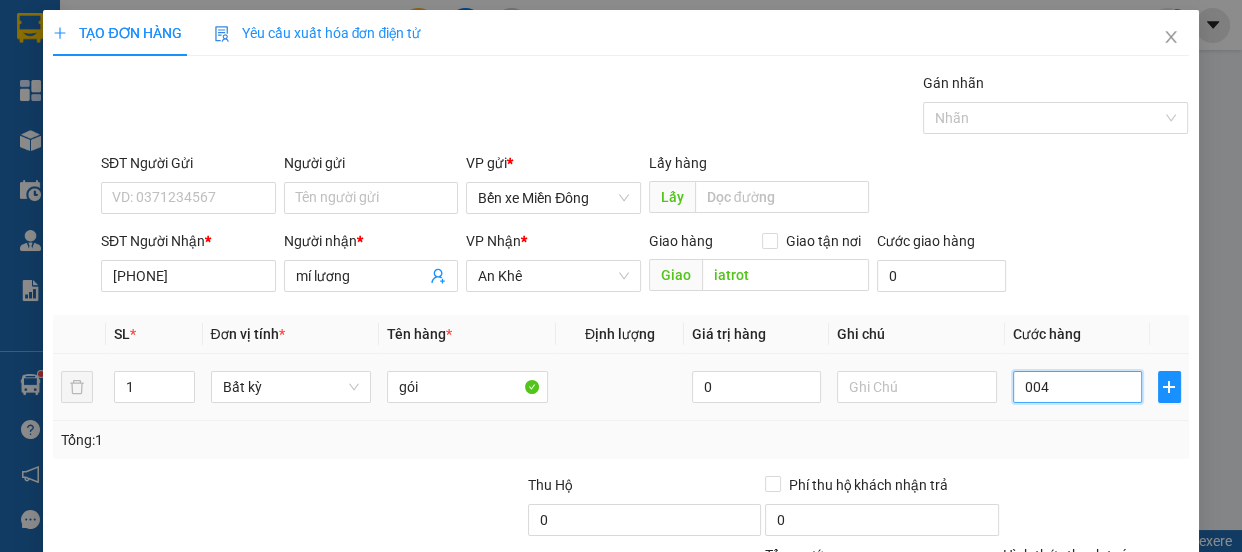 type on "4" 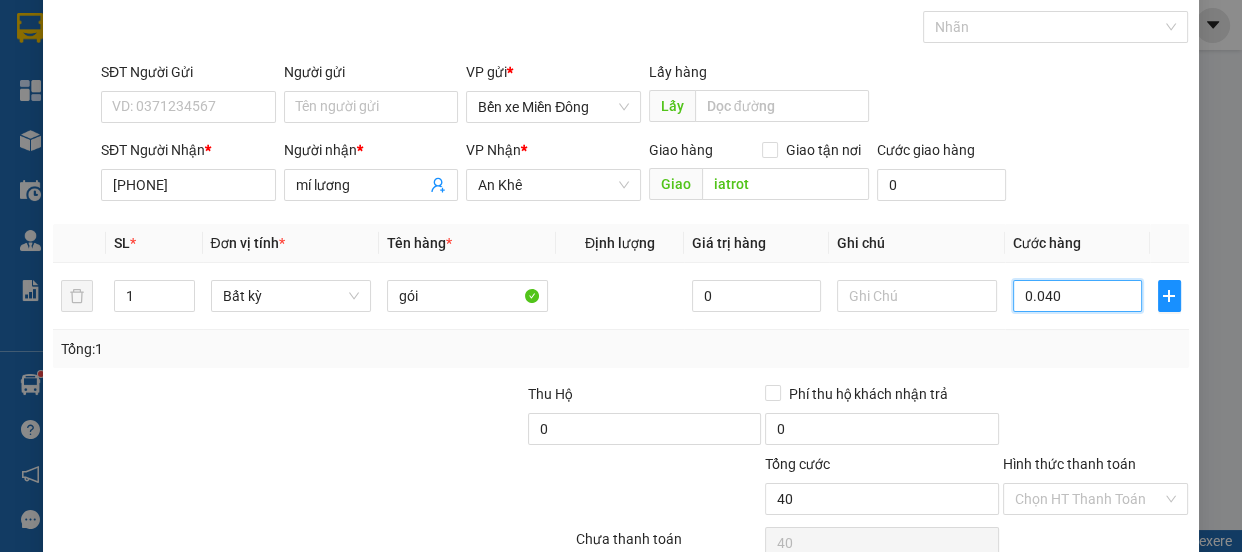 scroll, scrollTop: 187, scrollLeft: 0, axis: vertical 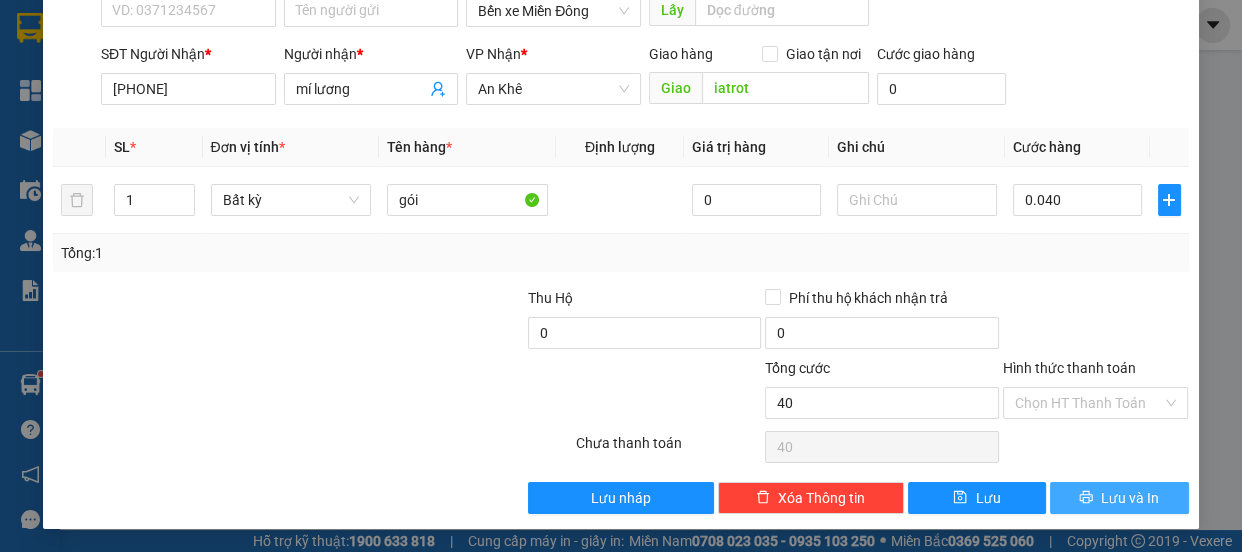 click on "Lưu và In" at bounding box center (1119, 498) 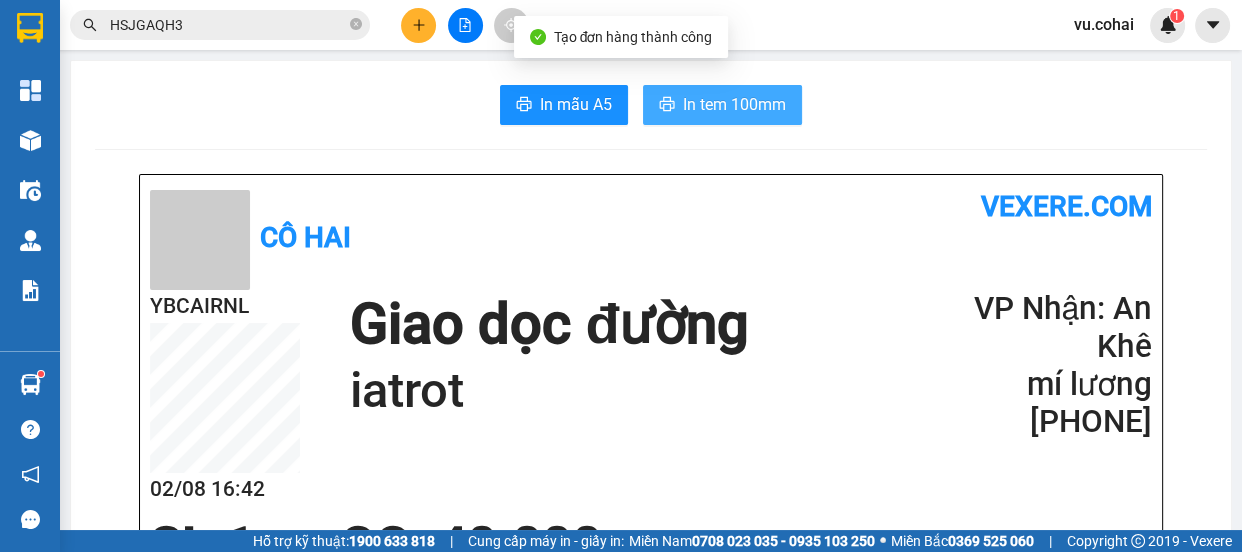 drag, startPoint x: 766, startPoint y: 124, endPoint x: 759, endPoint y: 107, distance: 18.384777 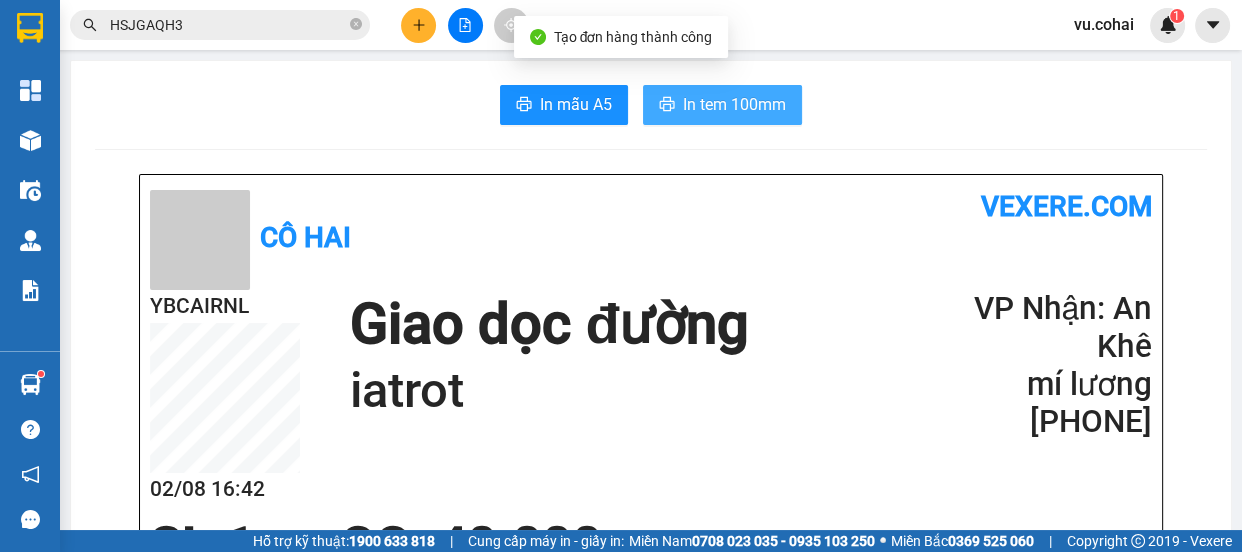 scroll, scrollTop: 0, scrollLeft: 0, axis: both 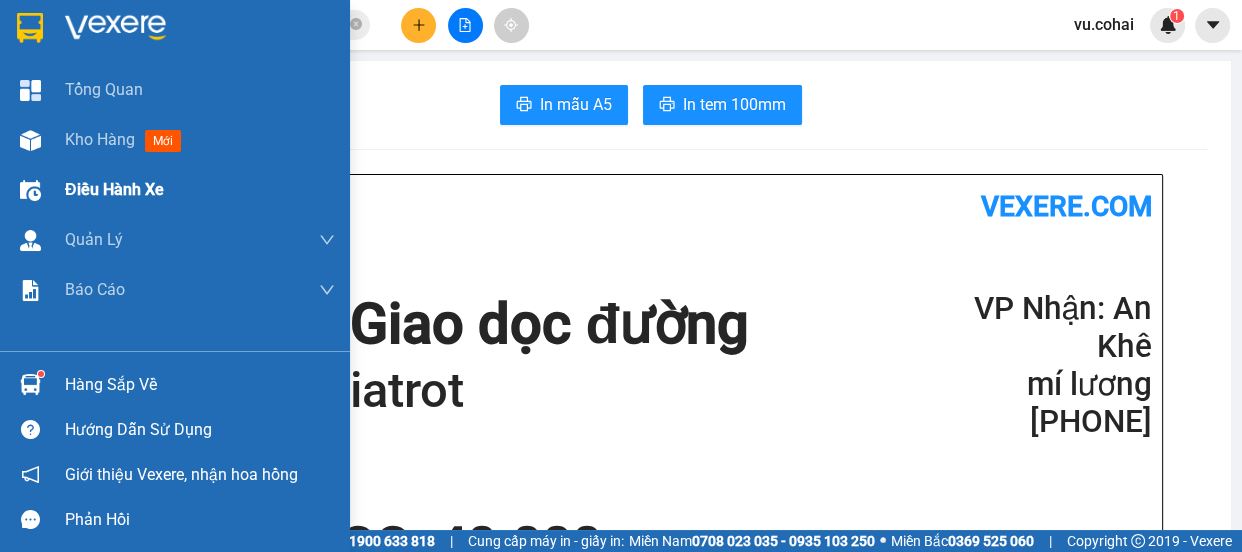 click on "Kho hàng" at bounding box center (100, 139) 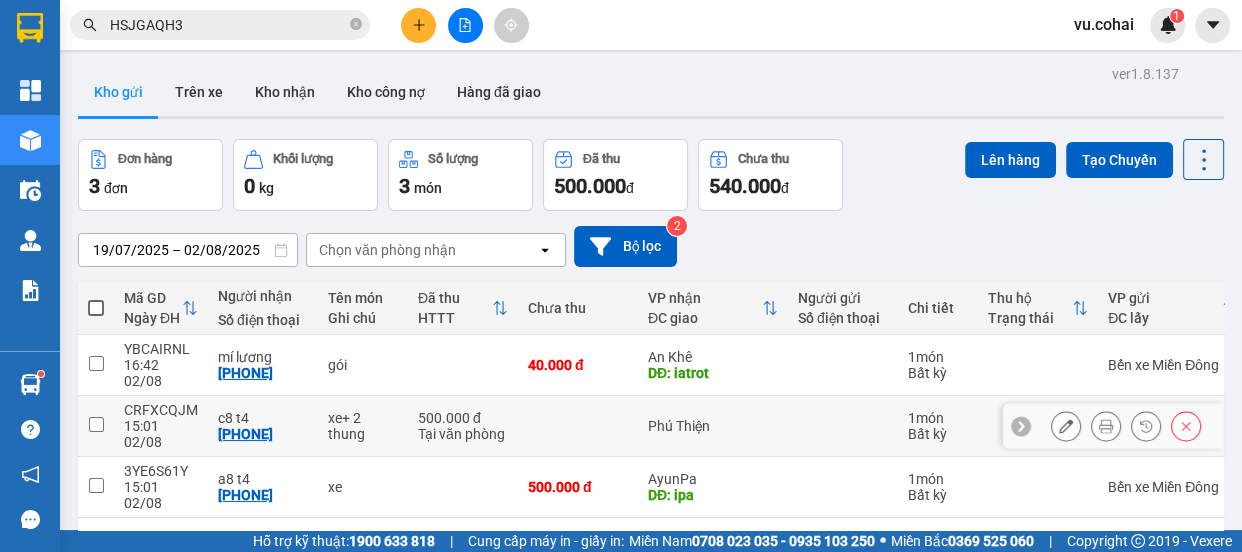 click at bounding box center (96, 426) 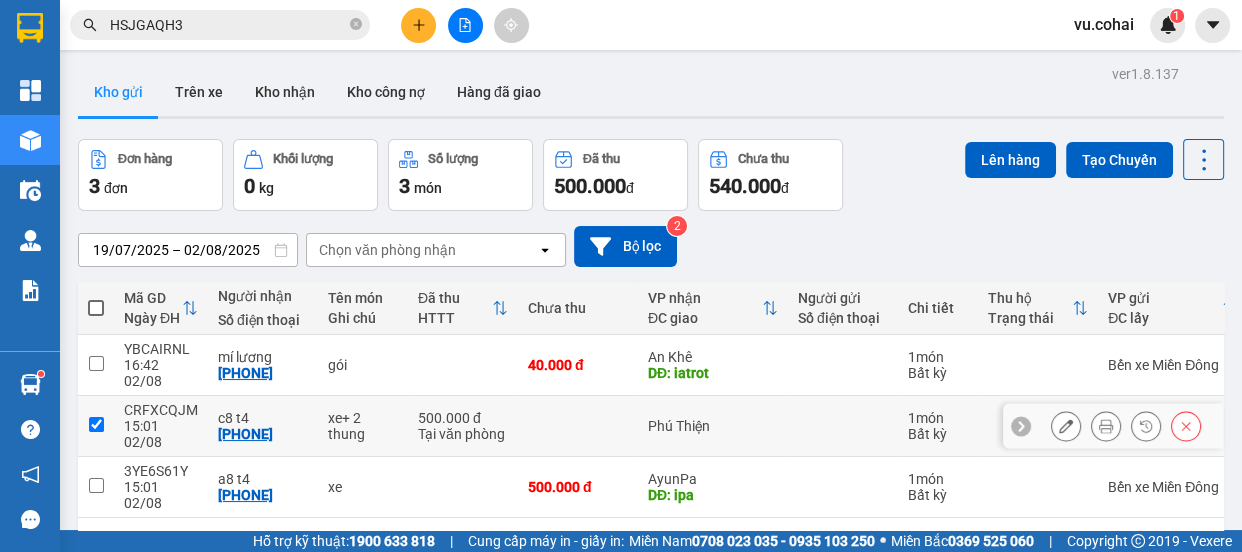 type 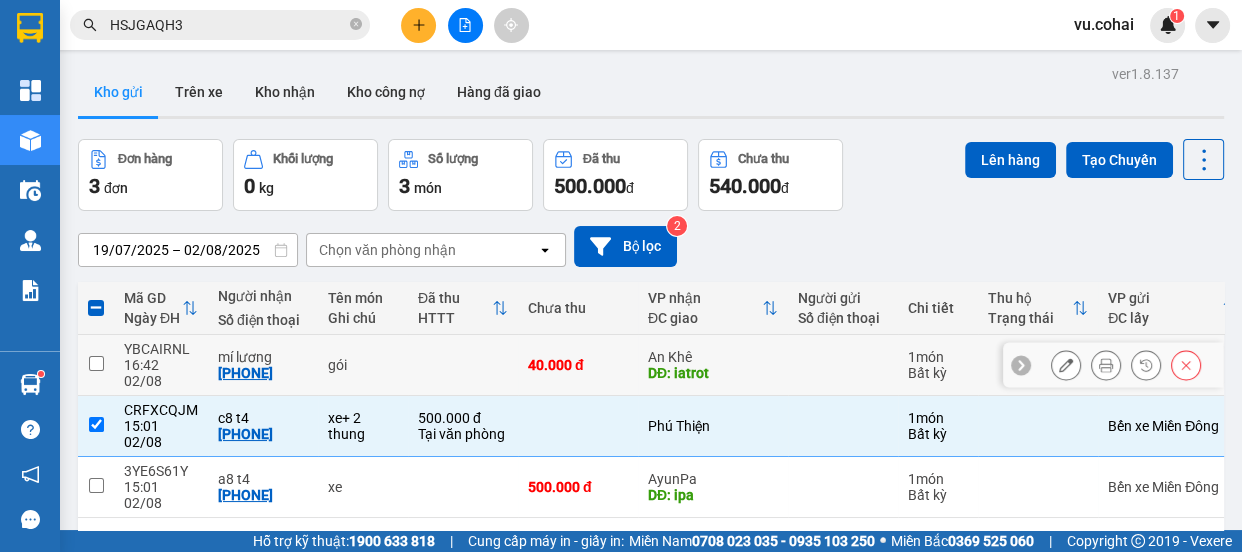 drag, startPoint x: 94, startPoint y: 353, endPoint x: 429, endPoint y: 295, distance: 339.98383 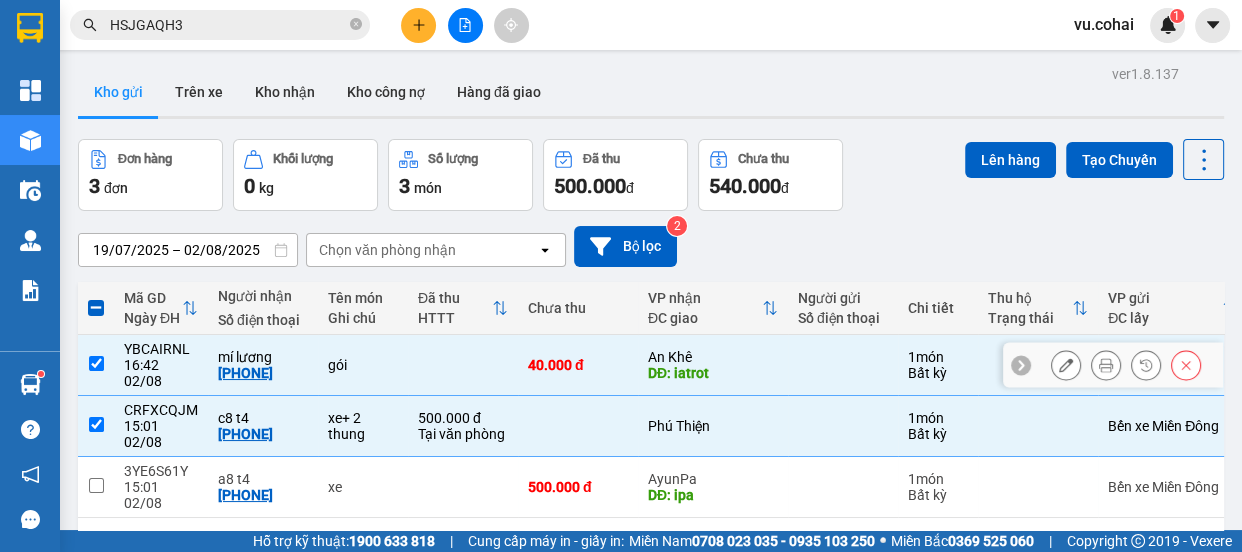 click at bounding box center [96, 363] 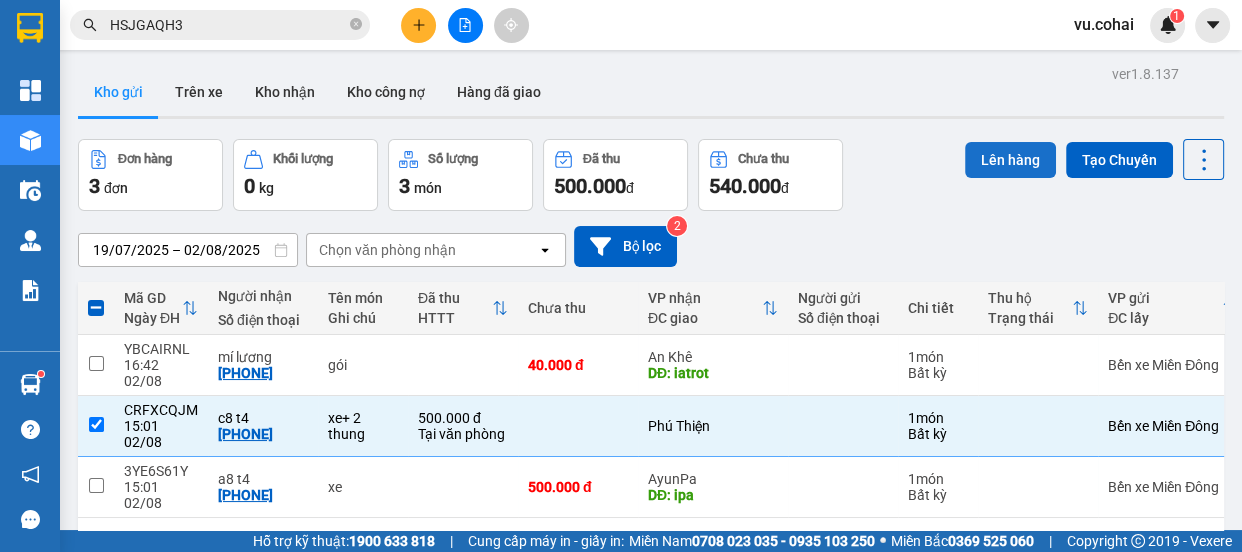 click on "Lên hàng" at bounding box center (1010, 160) 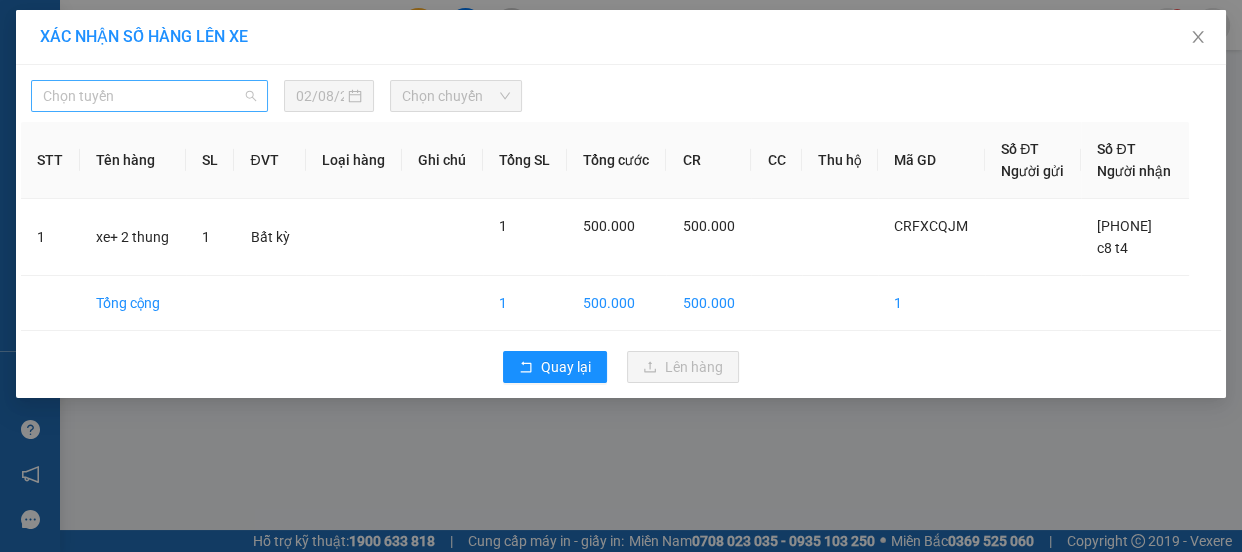click on "Chọn tuyến" at bounding box center (149, 96) 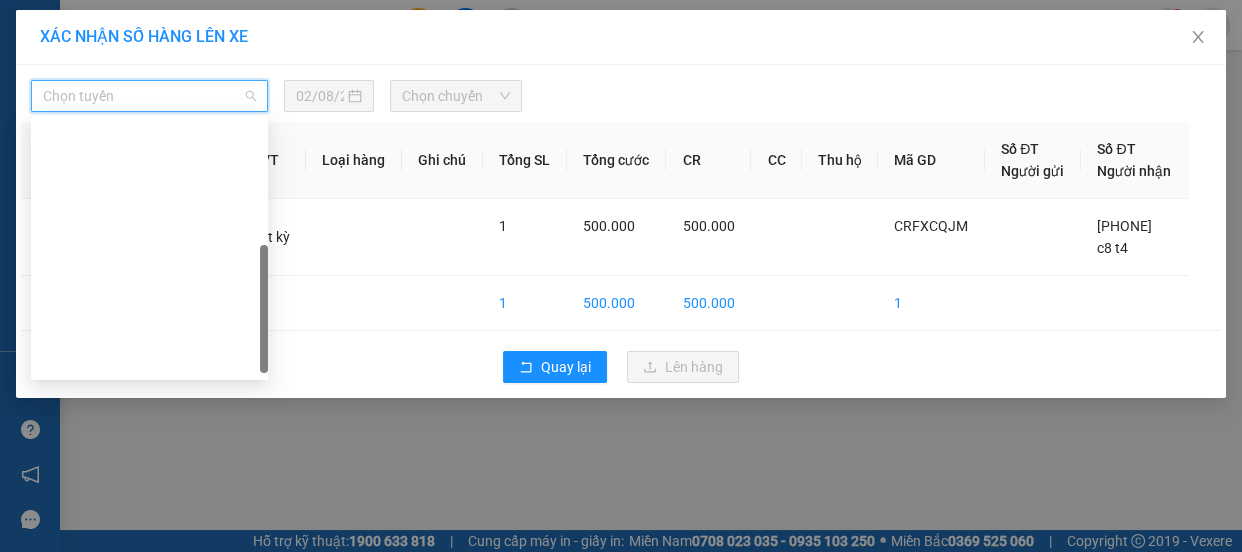 scroll, scrollTop: 272, scrollLeft: 0, axis: vertical 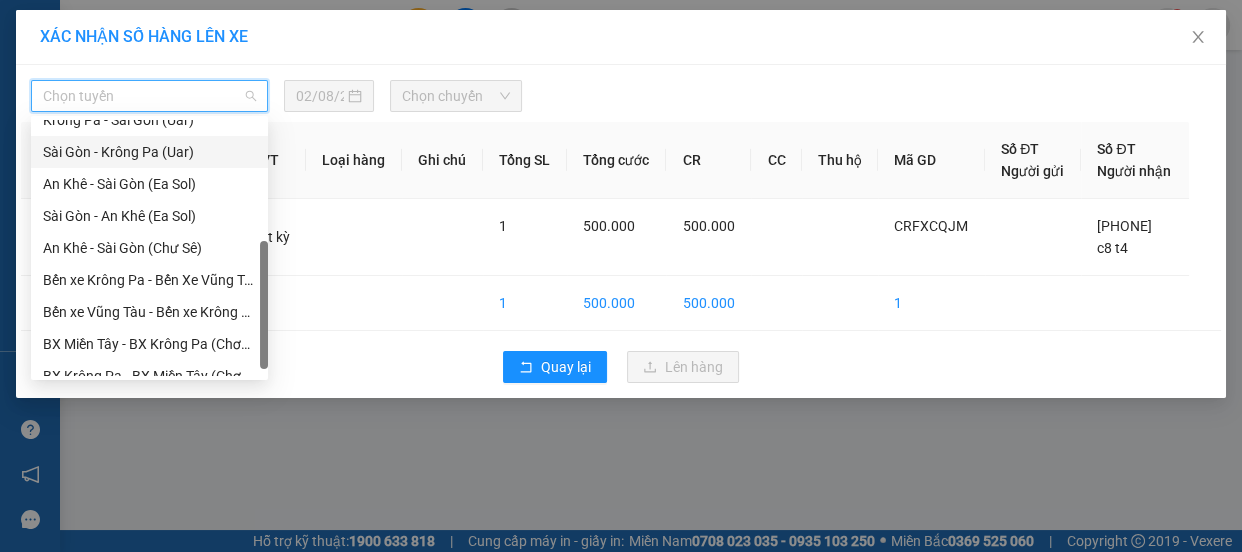 click on "Sài Gòn - Krông Pa (Uar)" at bounding box center (149, 152) 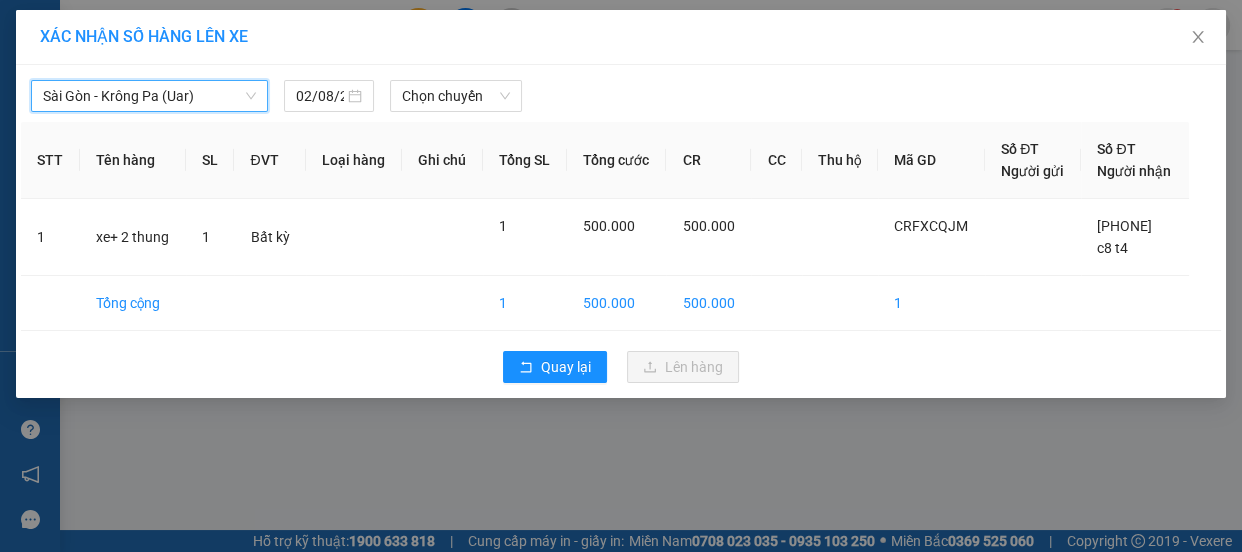 click on "Sài Gòn - Krông Pa (Uar)" at bounding box center [149, 96] 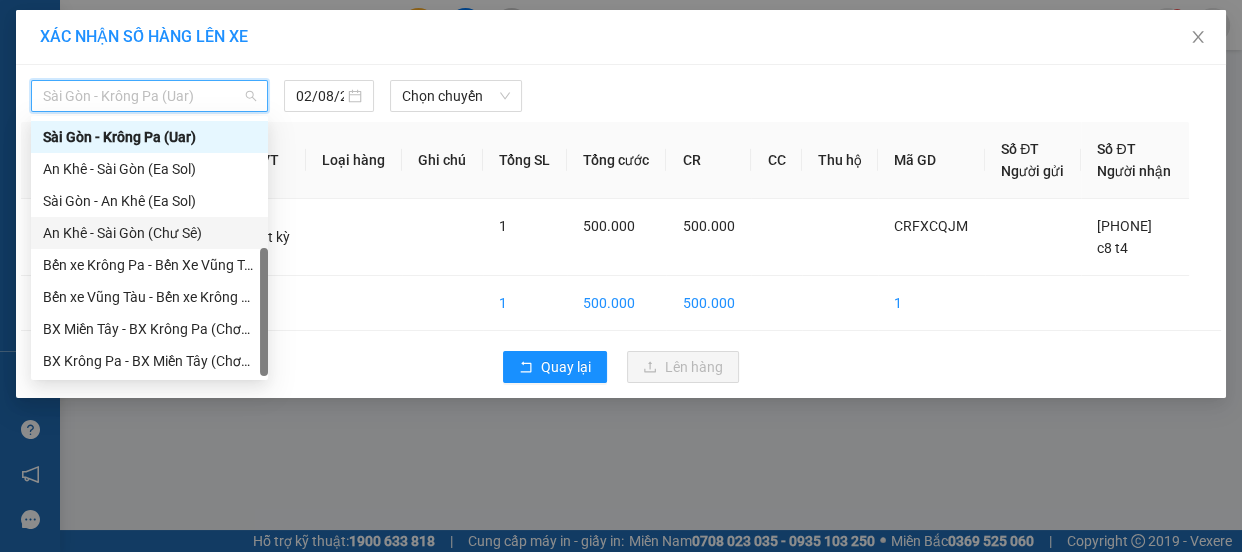 scroll, scrollTop: 15, scrollLeft: 0, axis: vertical 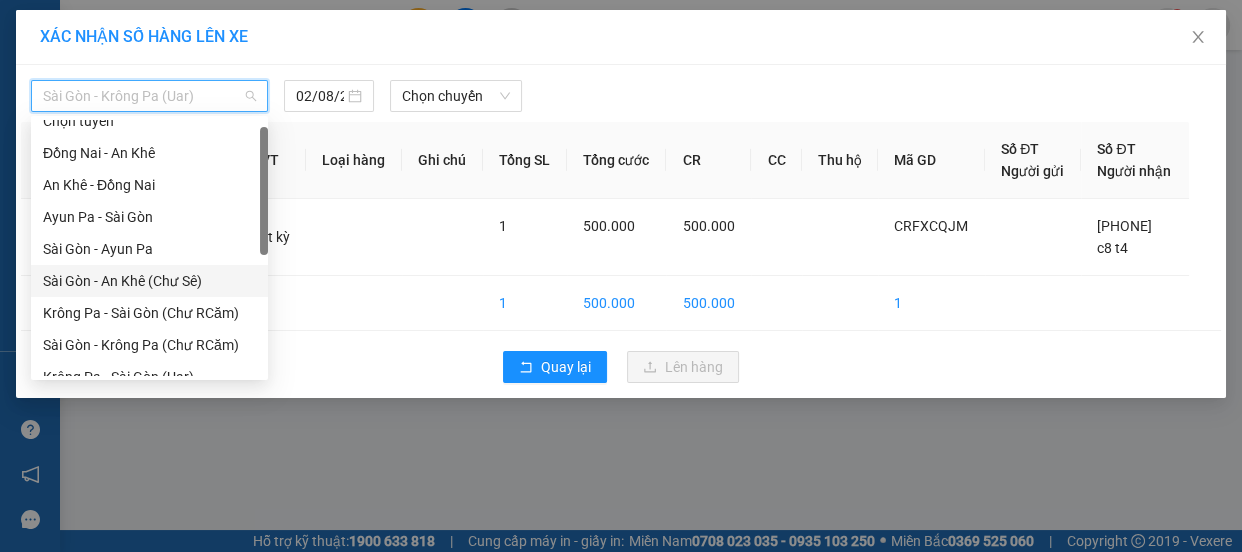 click on "Sài Gòn - An Khê (Chư Sê)" at bounding box center [149, 281] 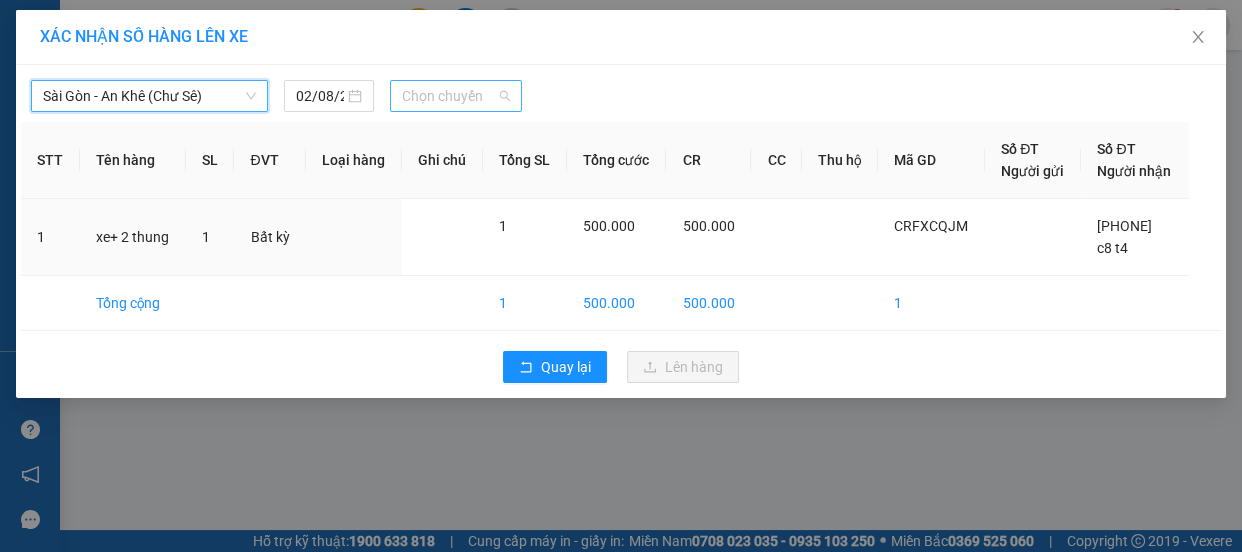 click on "Chọn chuyến" at bounding box center [456, 96] 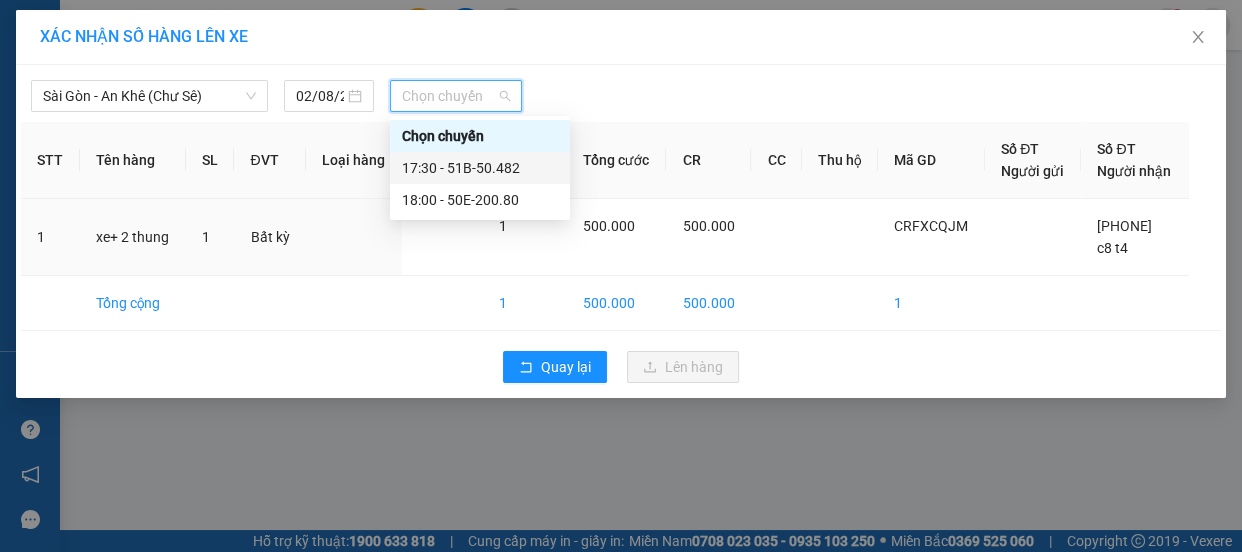click on "17:30     - 51B-50.482" at bounding box center [480, 168] 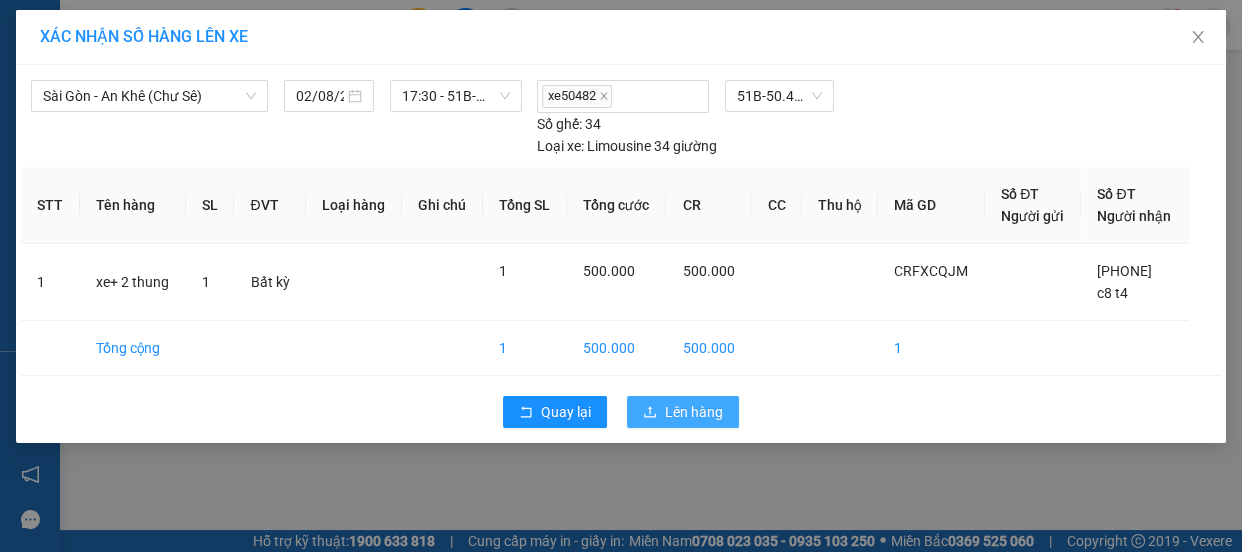 click on "Lên hàng" at bounding box center (694, 412) 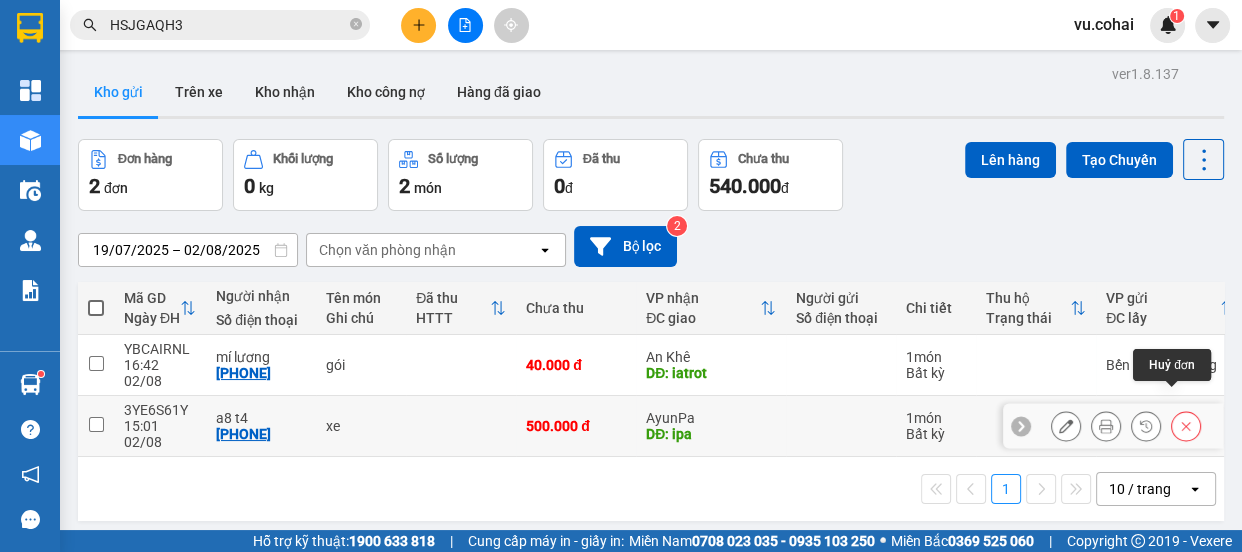 click 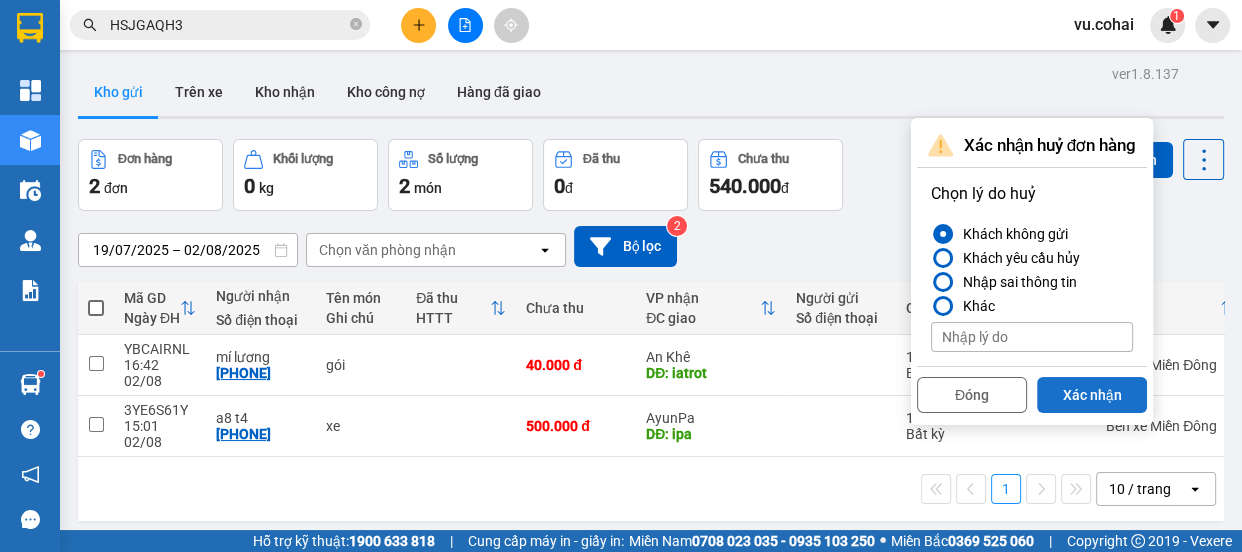 click on "Xác nhận" at bounding box center [1092, 395] 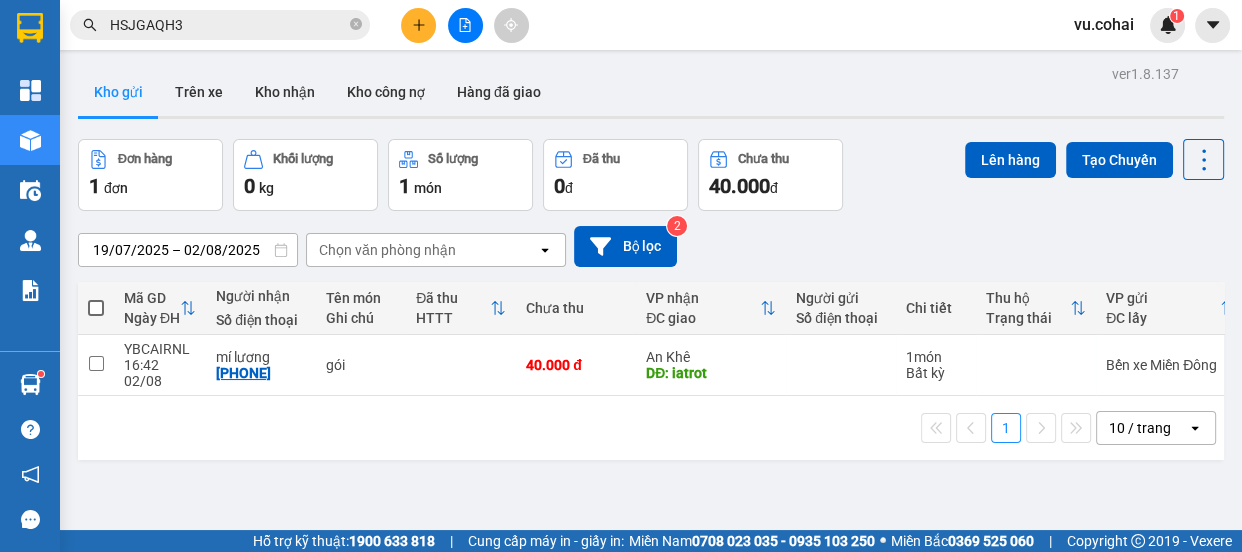 drag, startPoint x: 1240, startPoint y: 314, endPoint x: 402, endPoint y: 464, distance: 851.319 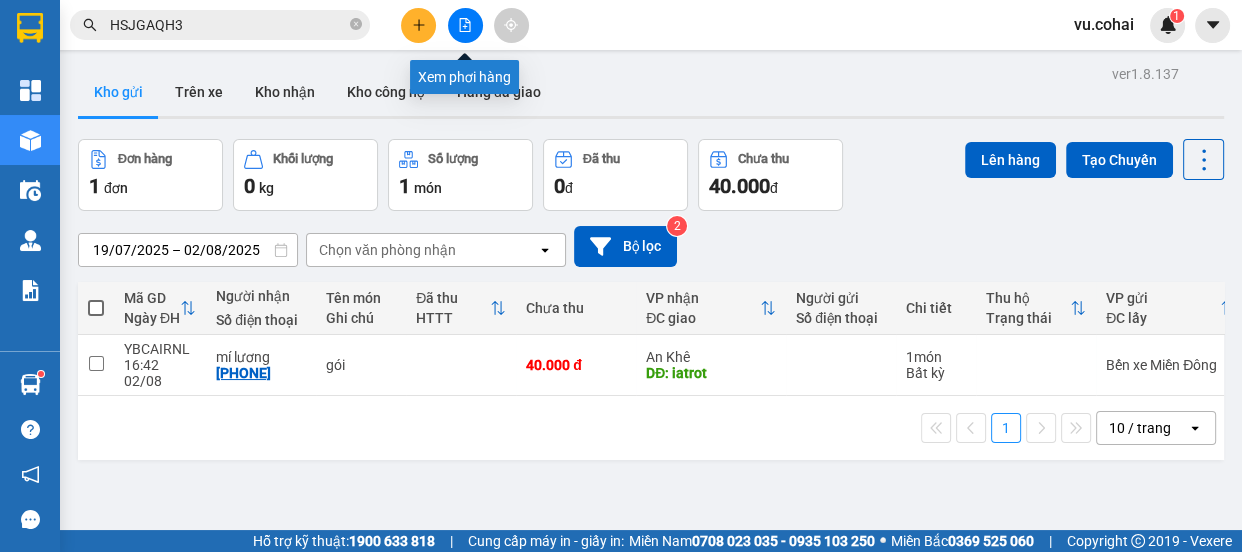 click 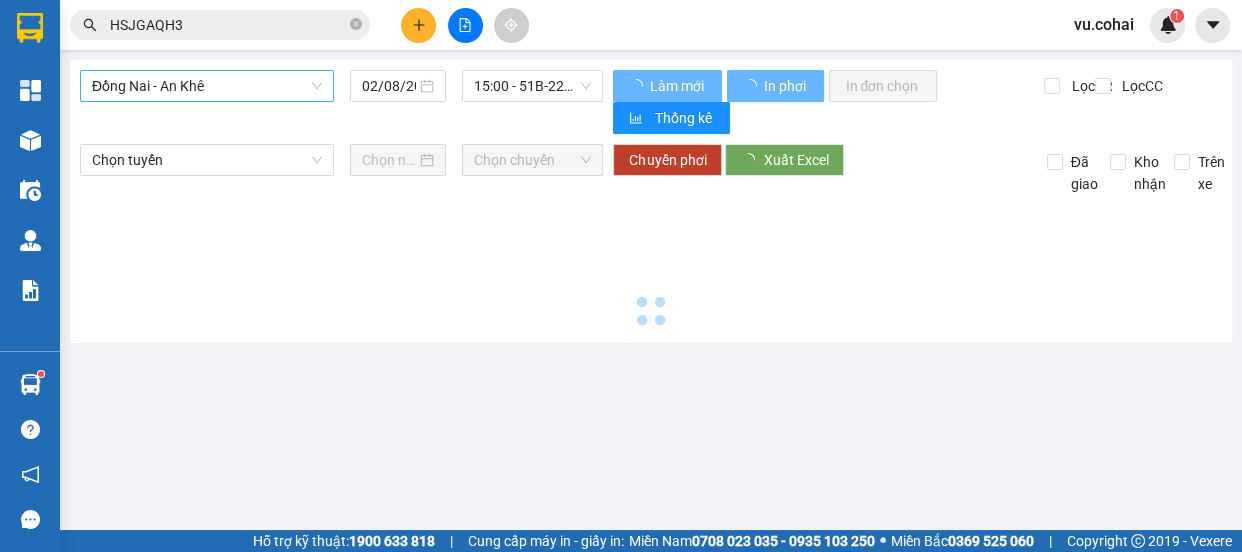 click on "Đồng Nai - An Khê" at bounding box center [207, 86] 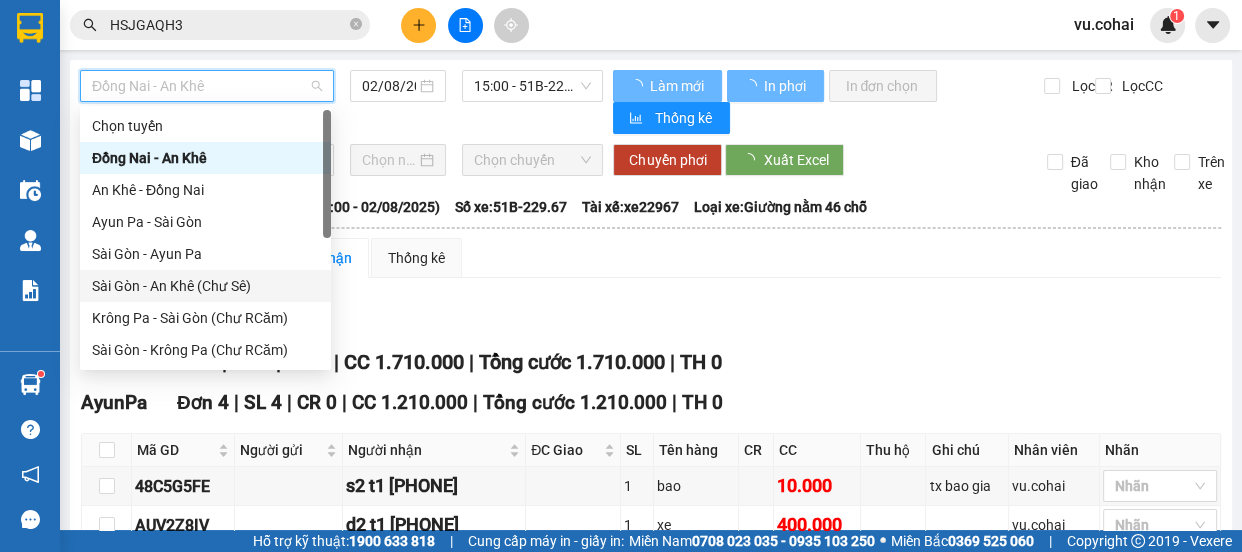 click on "Sài Gòn - An Khê (Chư Sê)" at bounding box center [205, 286] 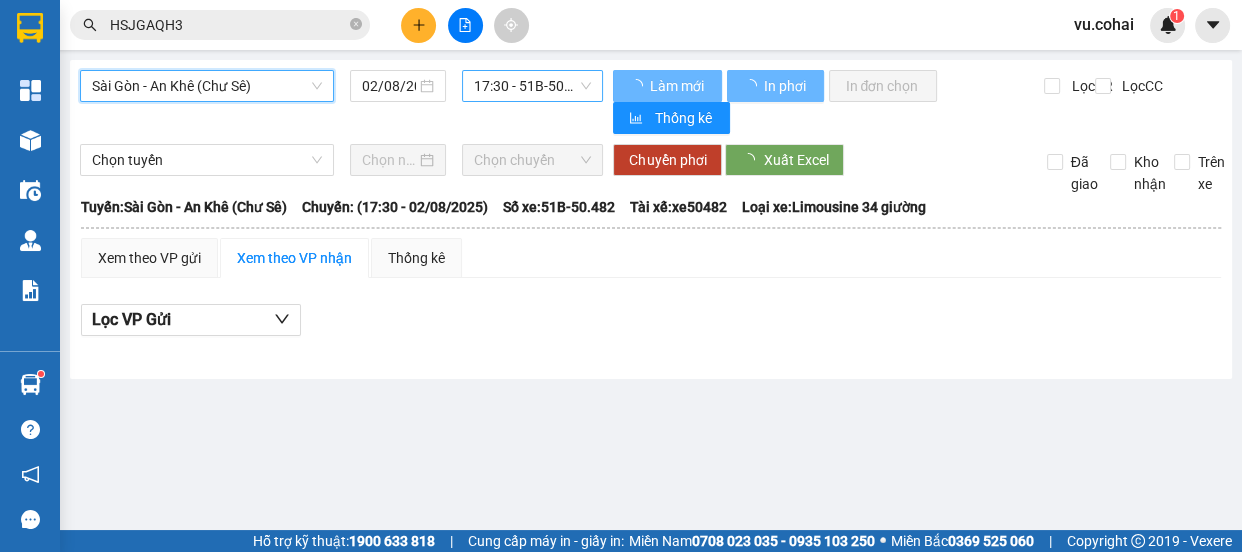 click on "17:30     - 51B-50.482" at bounding box center [532, 86] 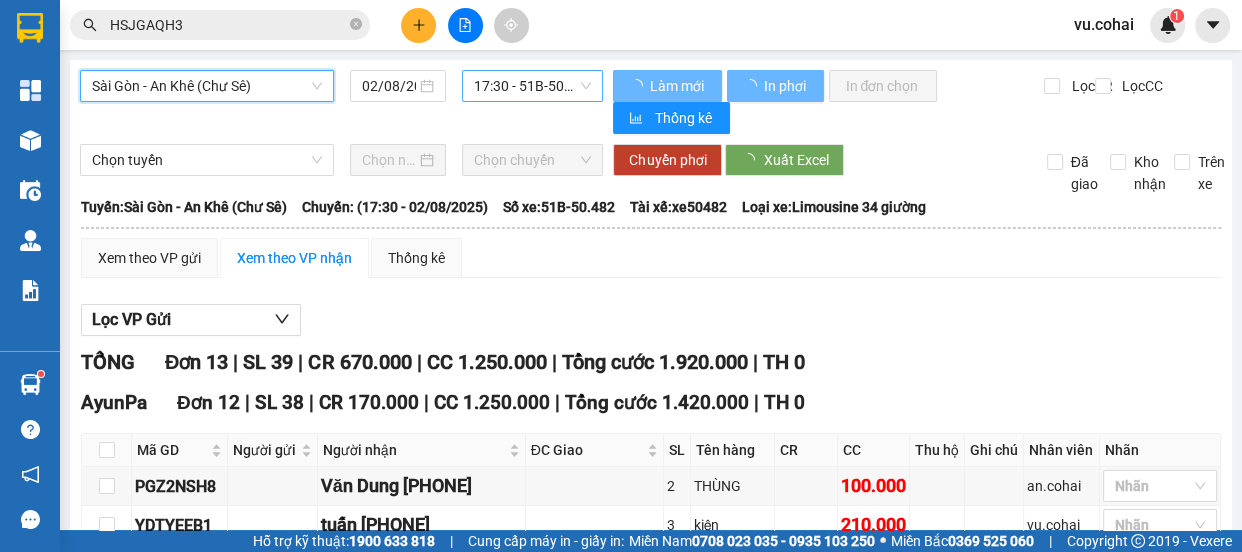 click on "17:30     - 51B-50.482" at bounding box center (532, 86) 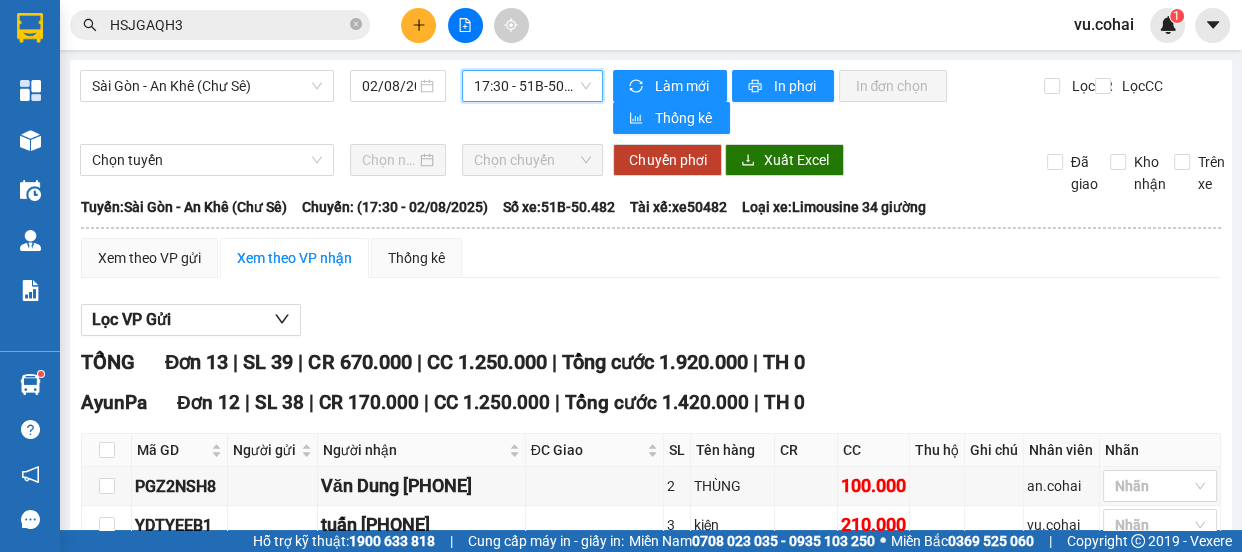 click on "17:30     - 51B-50.482" at bounding box center (532, 86) 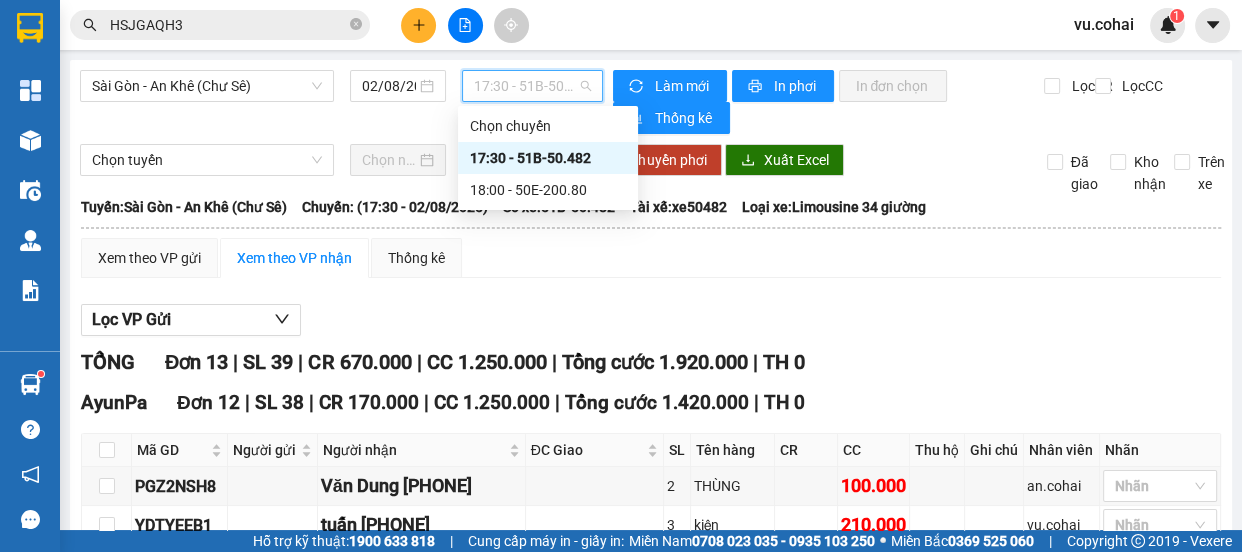 click on "17:30     - 51B-50.482" at bounding box center (548, 158) 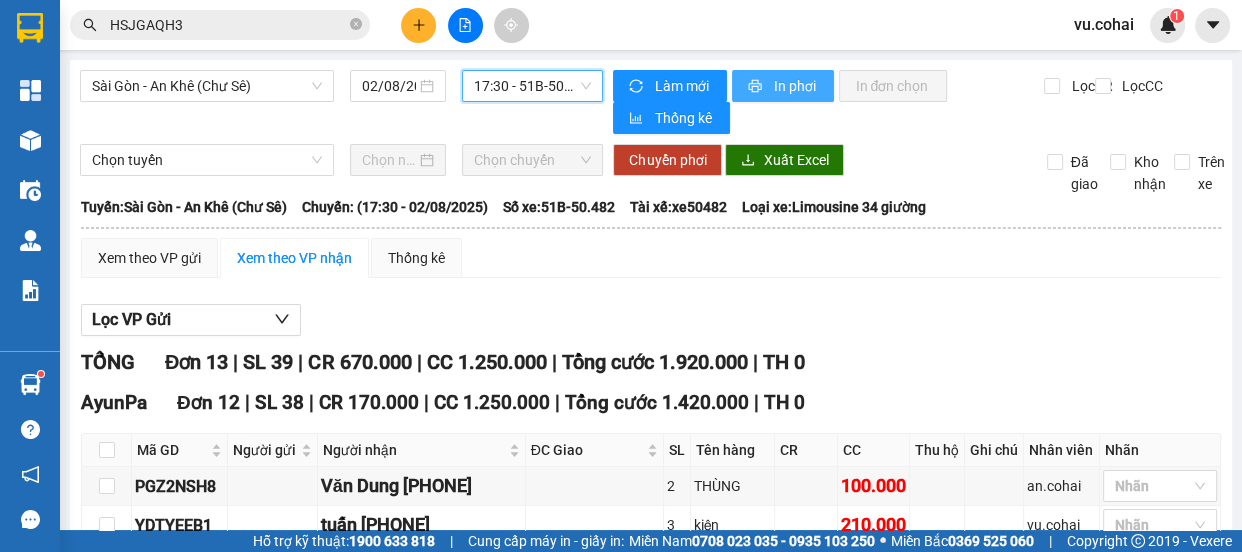 click on "In phơi" at bounding box center [795, 86] 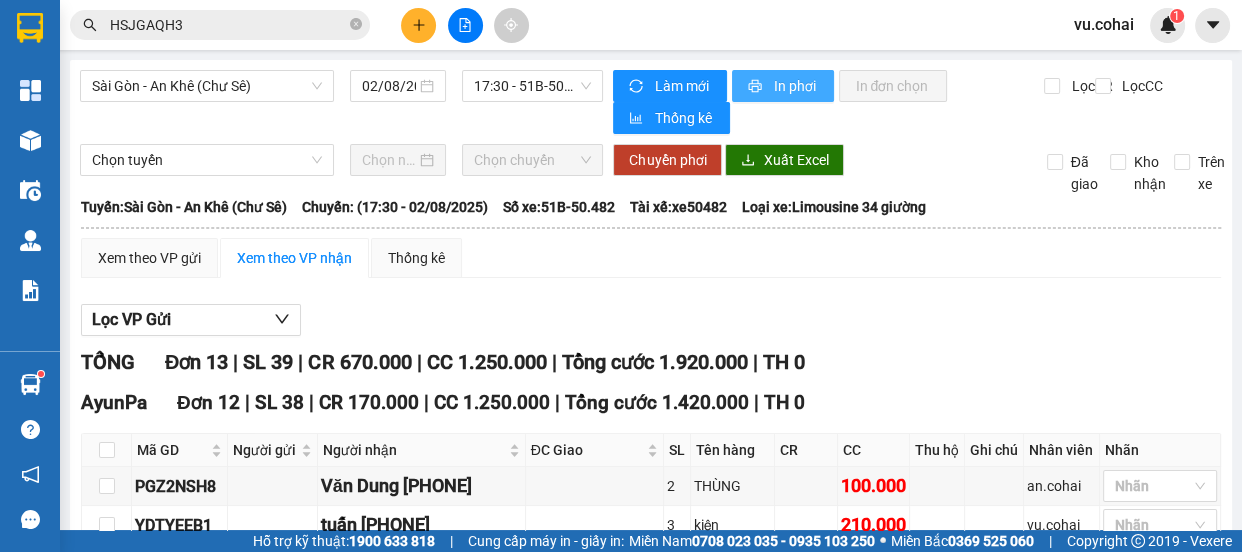 scroll, scrollTop: 0, scrollLeft: 0, axis: both 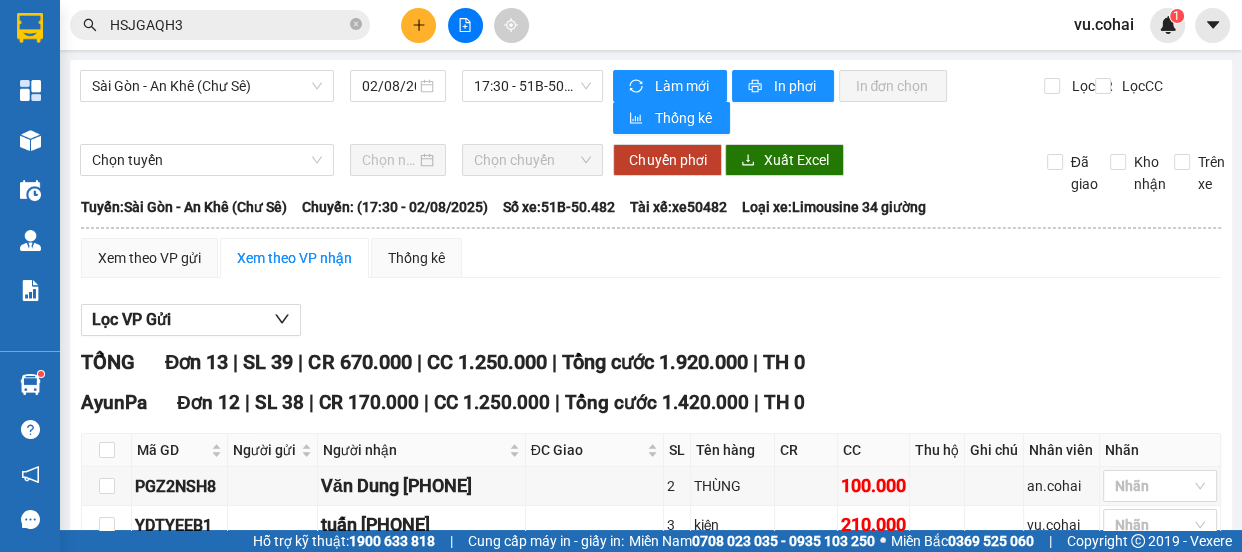 click 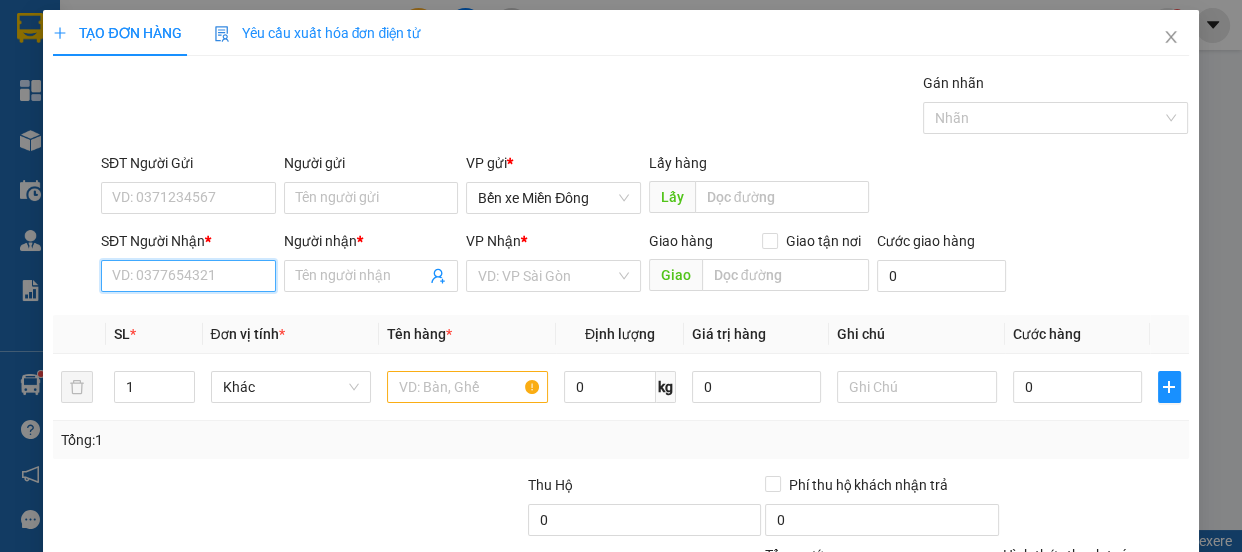 click on "SĐT Người Nhận  *" at bounding box center [188, 276] 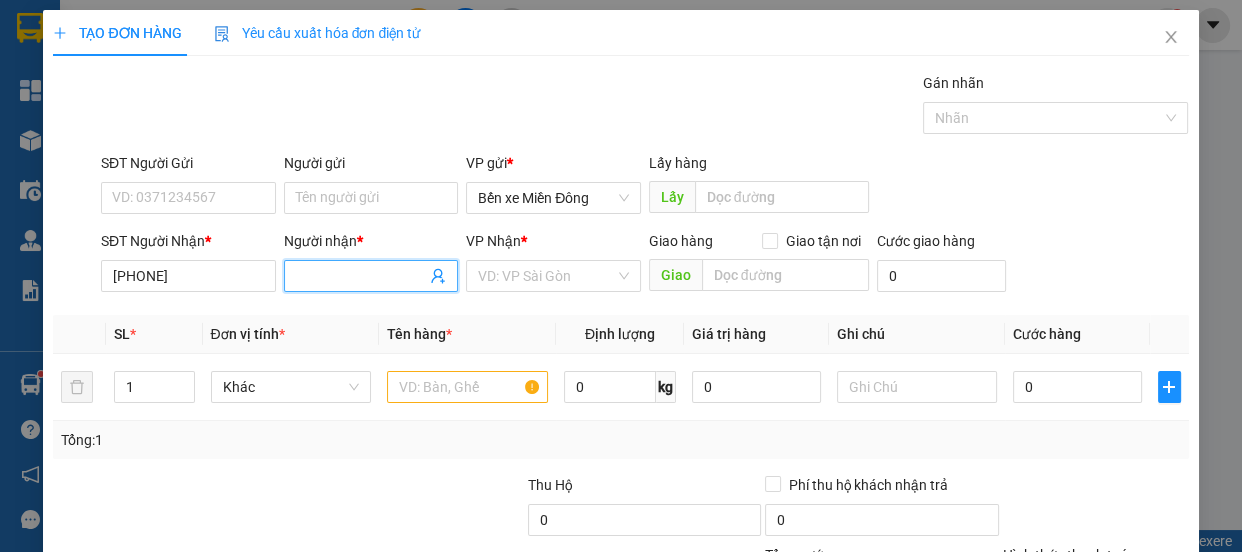 click on "Người nhận  *" at bounding box center (361, 276) 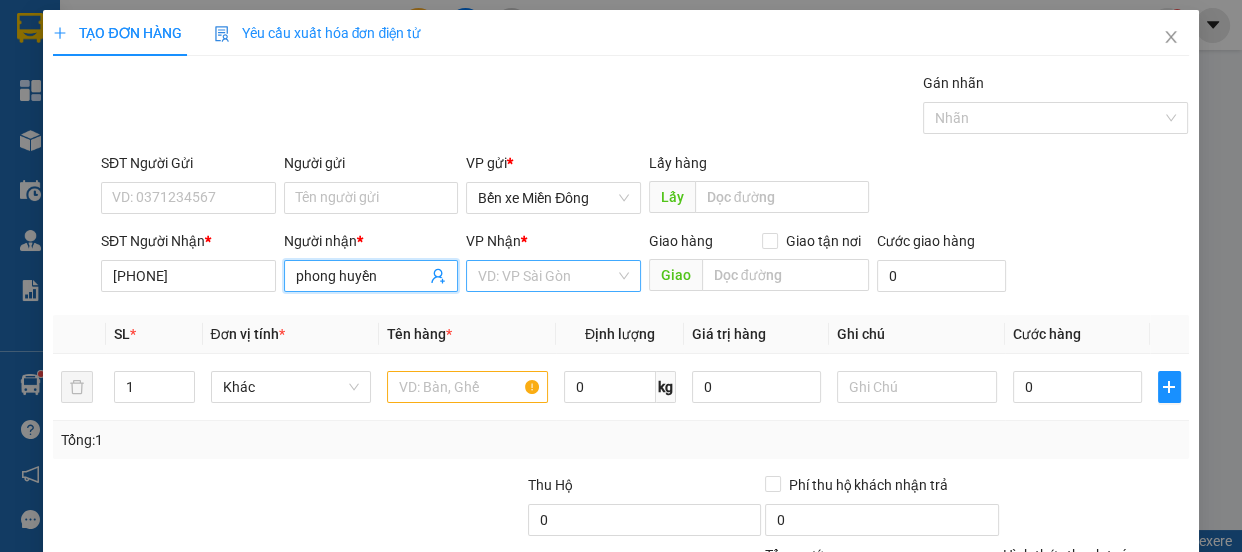 click at bounding box center [546, 276] 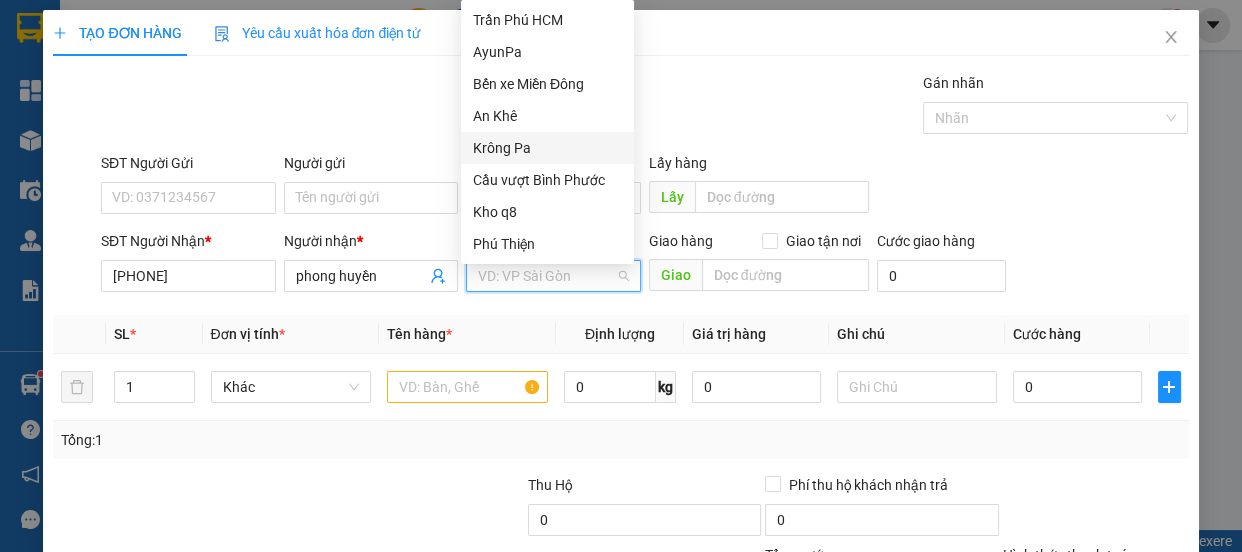 click on "Krông Pa" at bounding box center (547, 148) 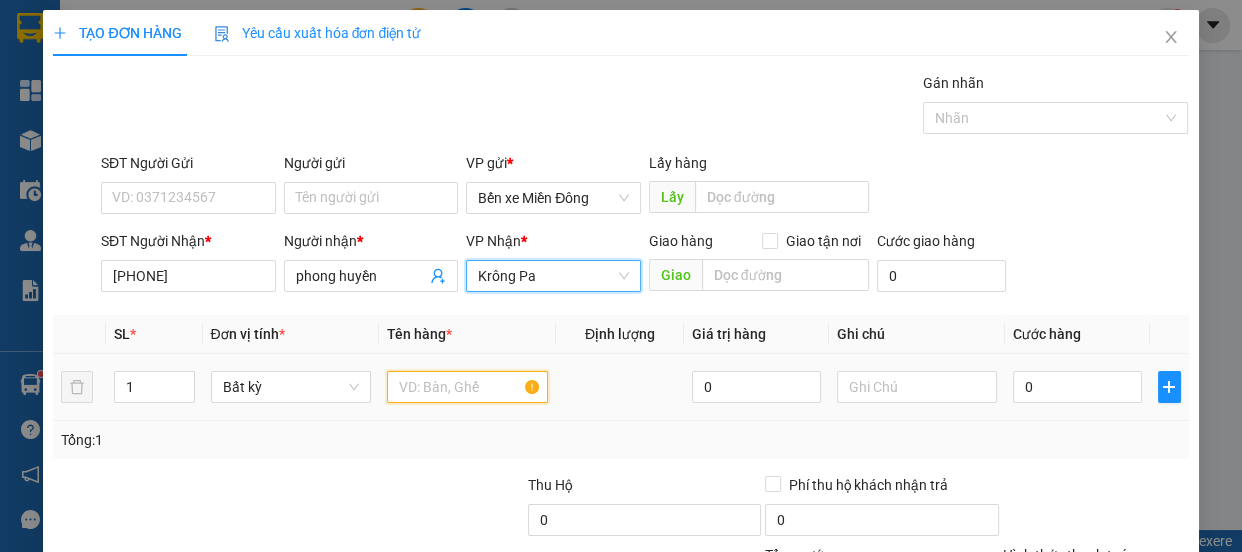 click at bounding box center (467, 387) 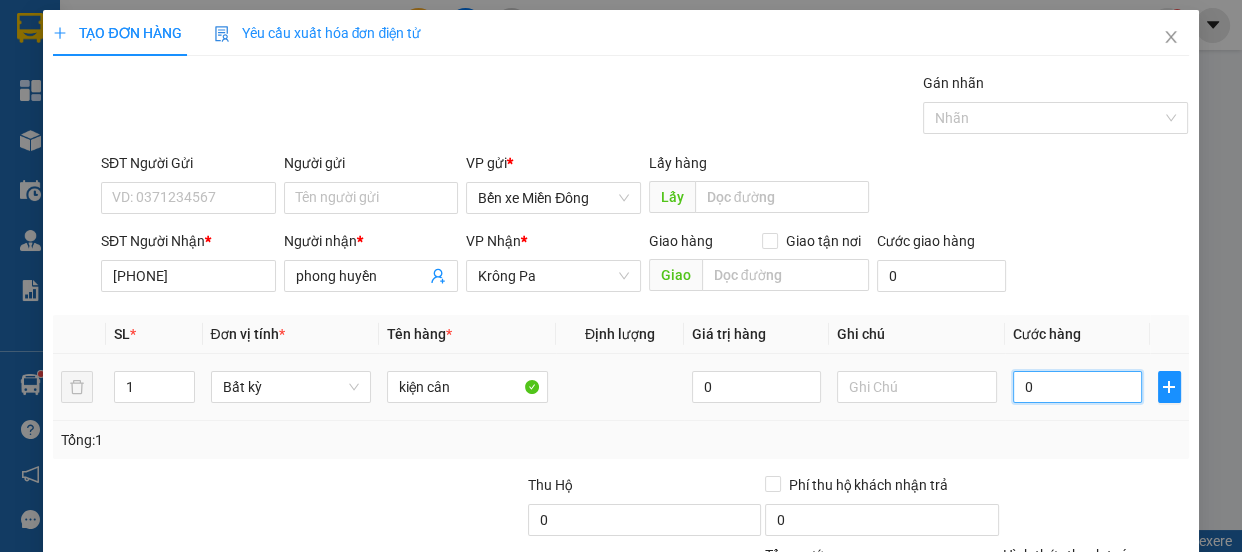 click on "0" at bounding box center (1077, 387) 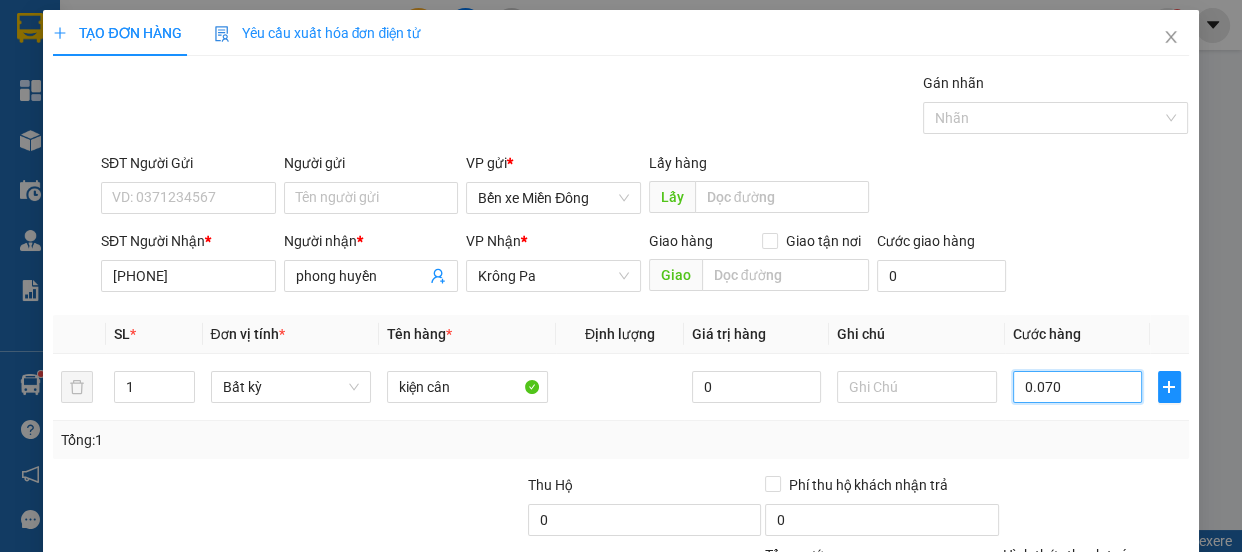 scroll, scrollTop: 187, scrollLeft: 0, axis: vertical 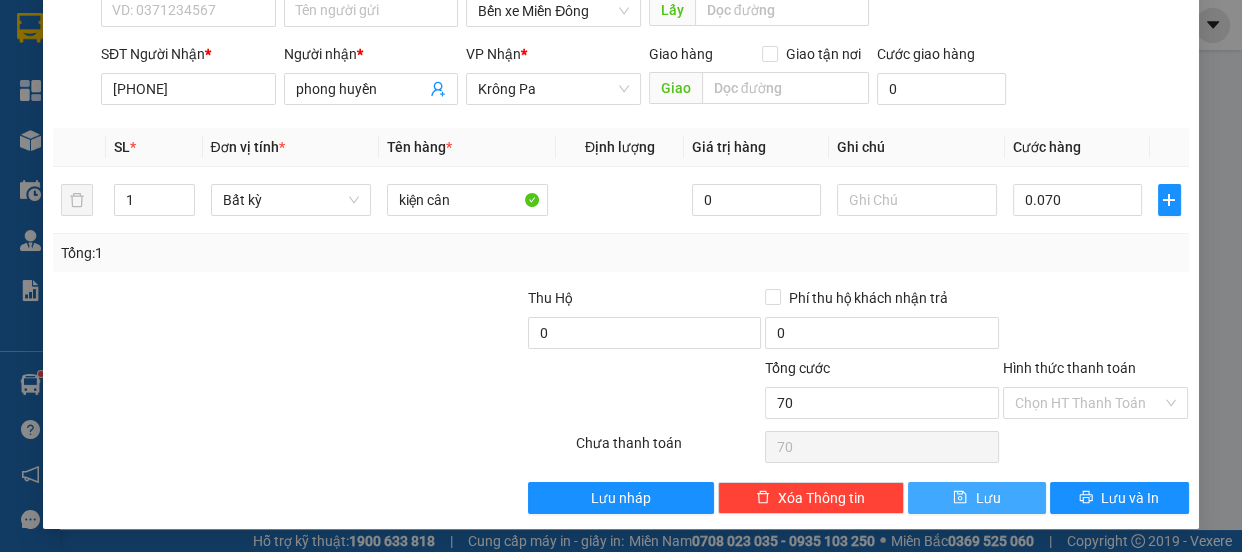 click on "Lưu" at bounding box center (977, 498) 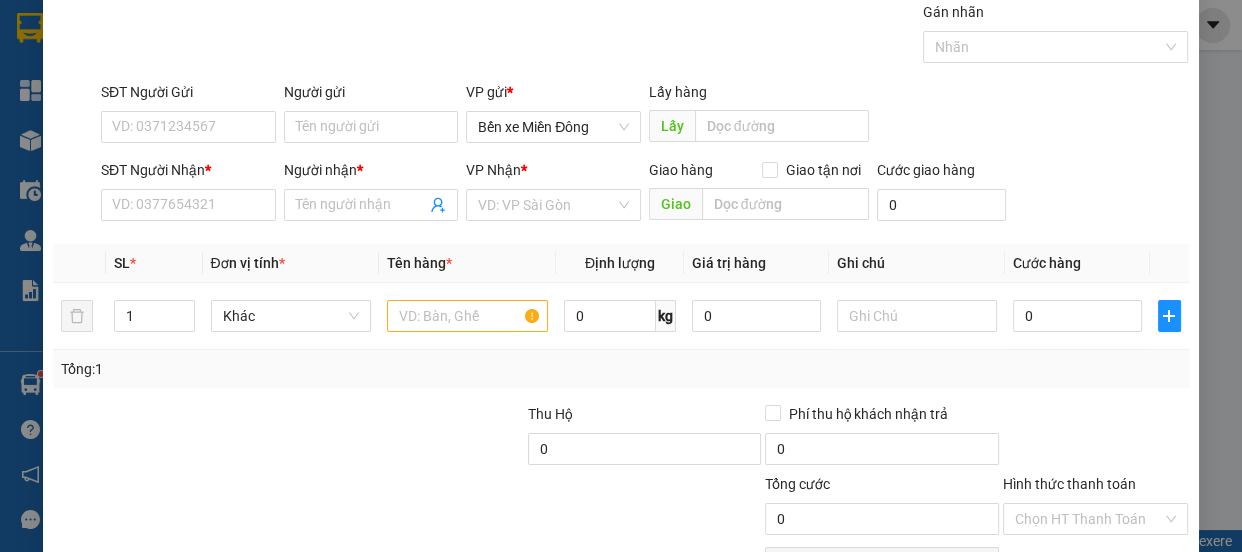scroll, scrollTop: 0, scrollLeft: 0, axis: both 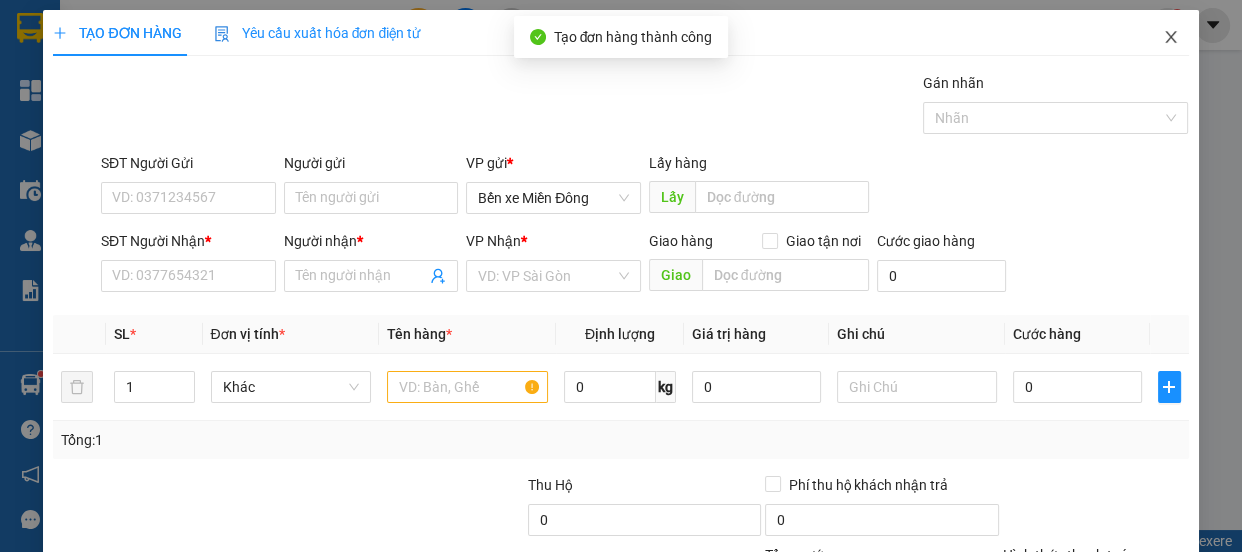 click at bounding box center [1171, 38] 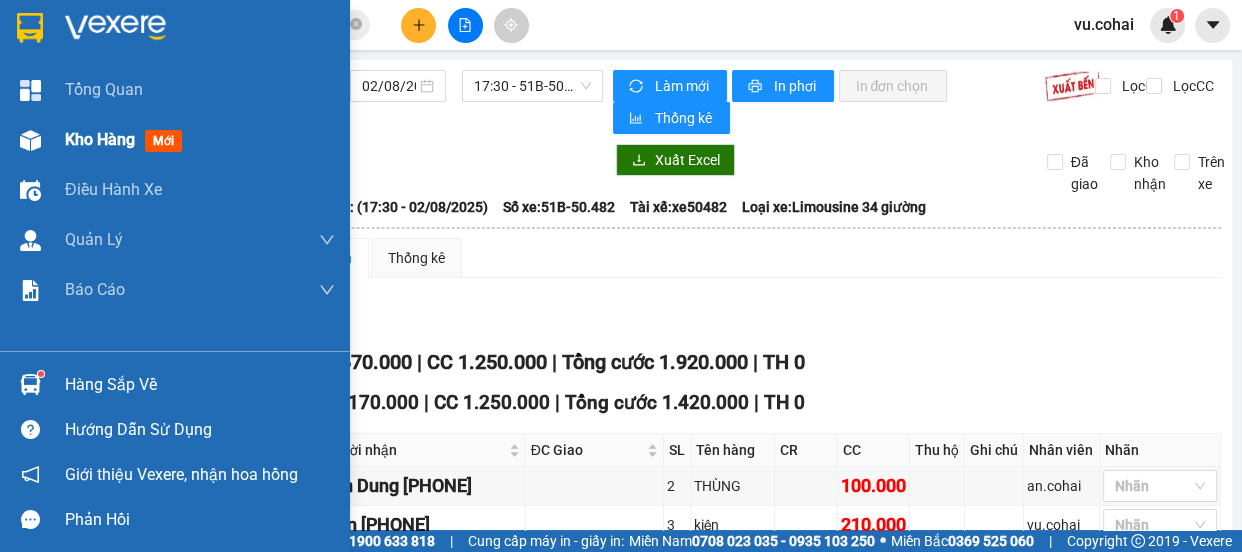 click on "Kho hàng" at bounding box center [100, 139] 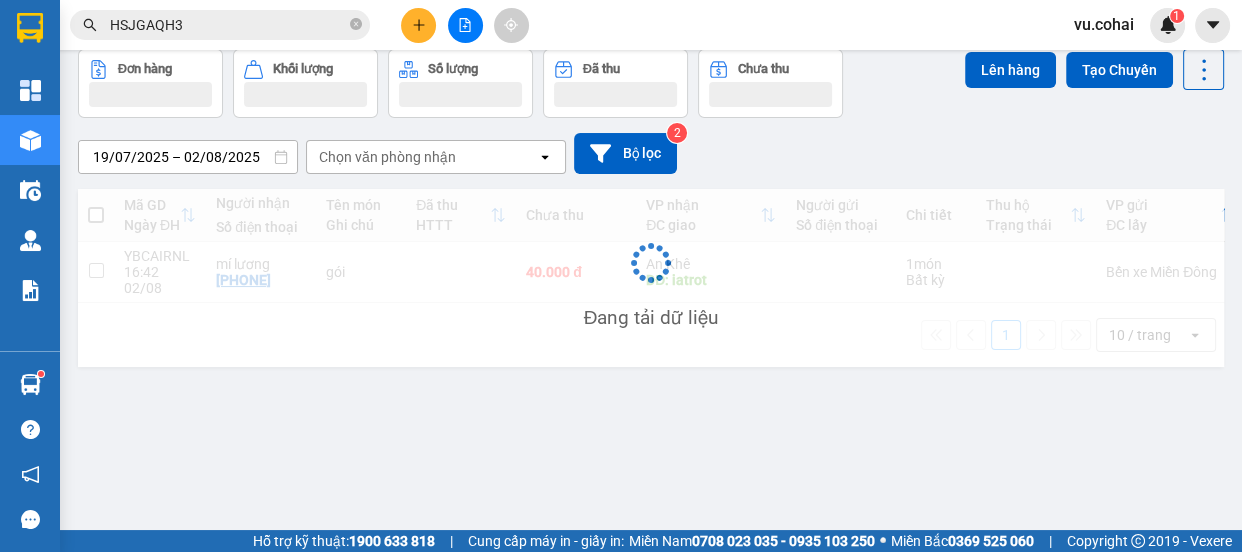 scroll, scrollTop: 91, scrollLeft: 0, axis: vertical 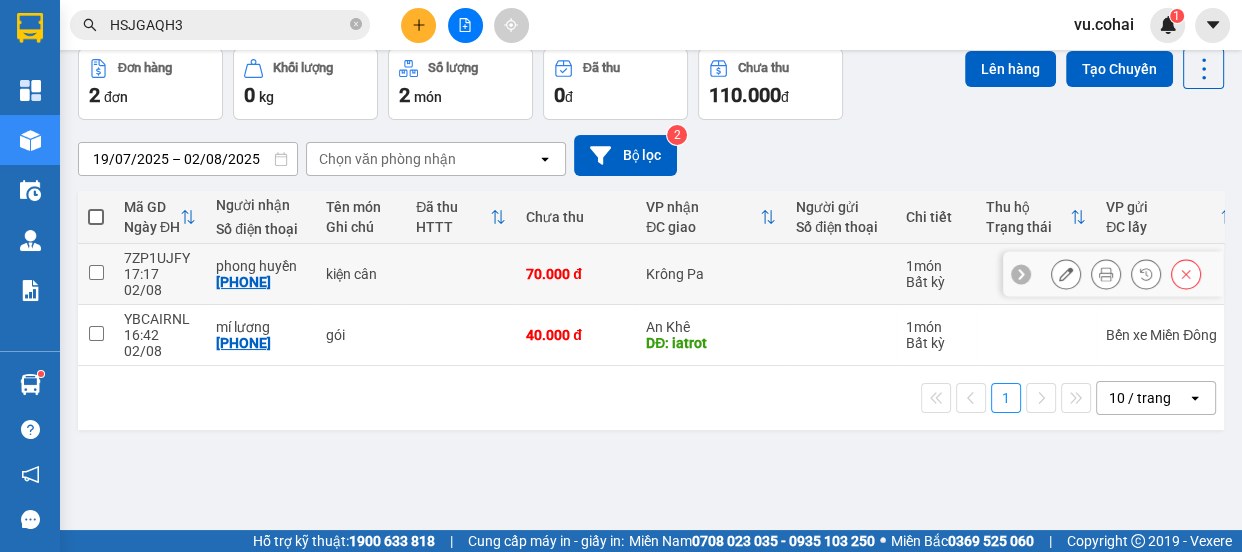 click at bounding box center (96, 274) 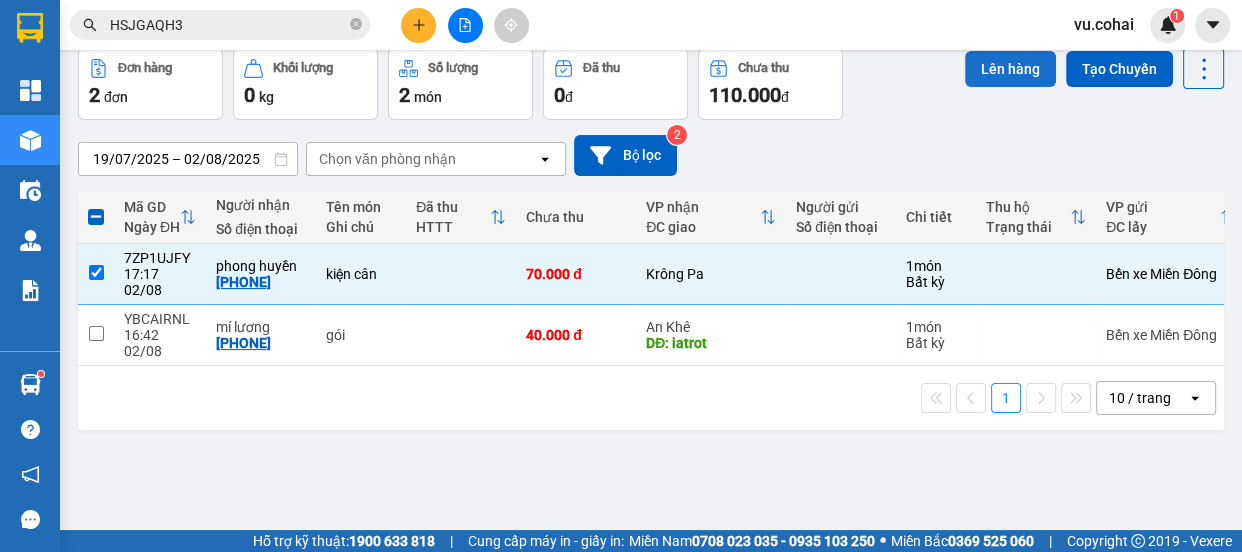 click on "Lên hàng" at bounding box center [1010, 69] 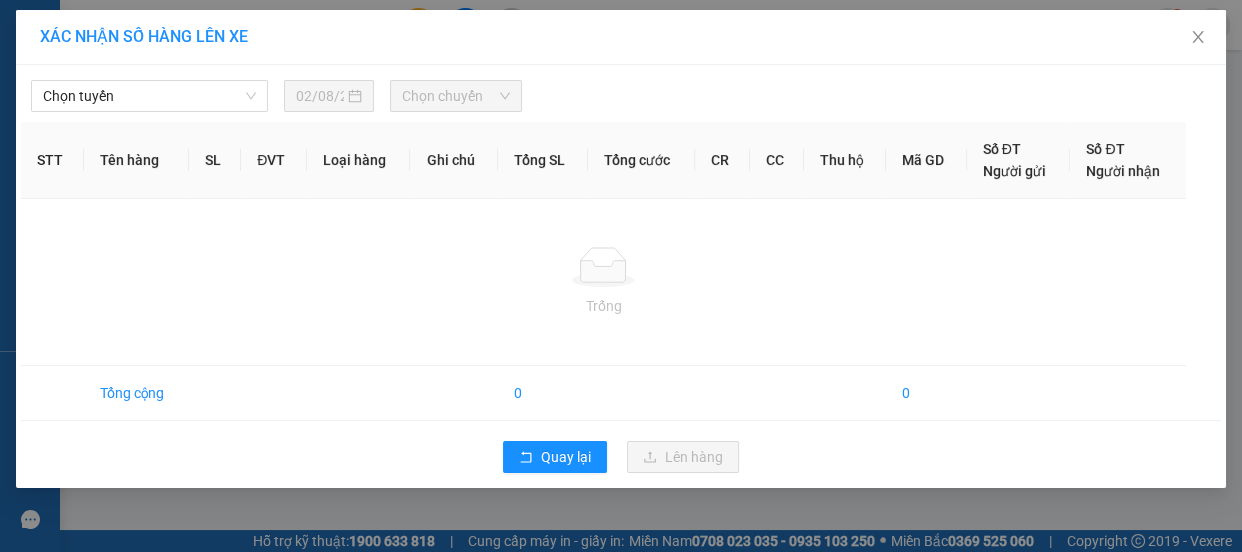 scroll, scrollTop: 0, scrollLeft: 0, axis: both 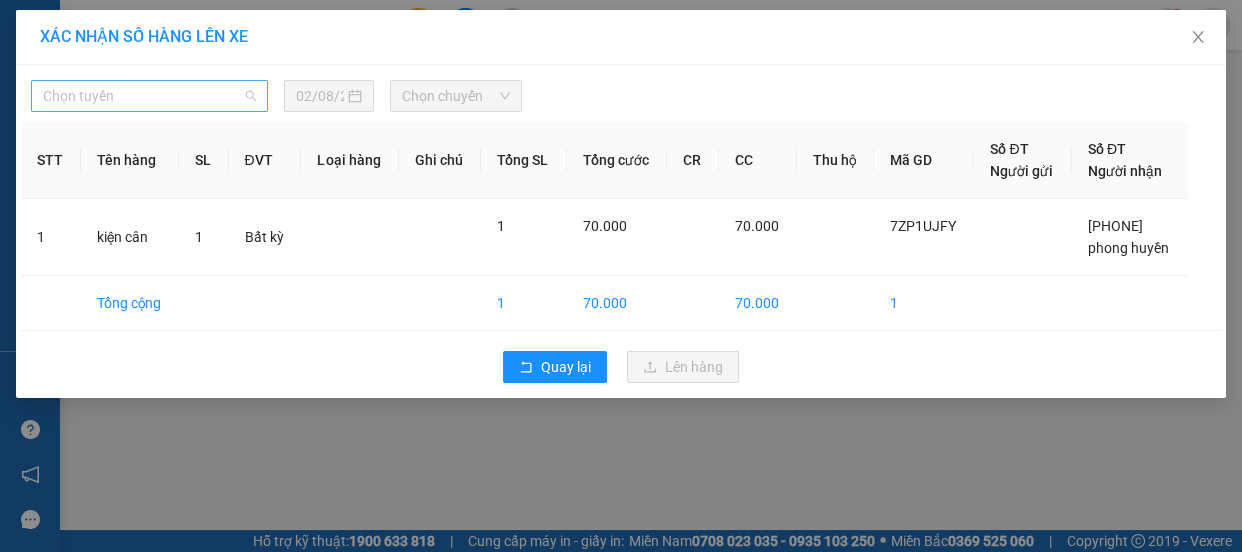 click on "Chọn tuyến" at bounding box center (149, 96) 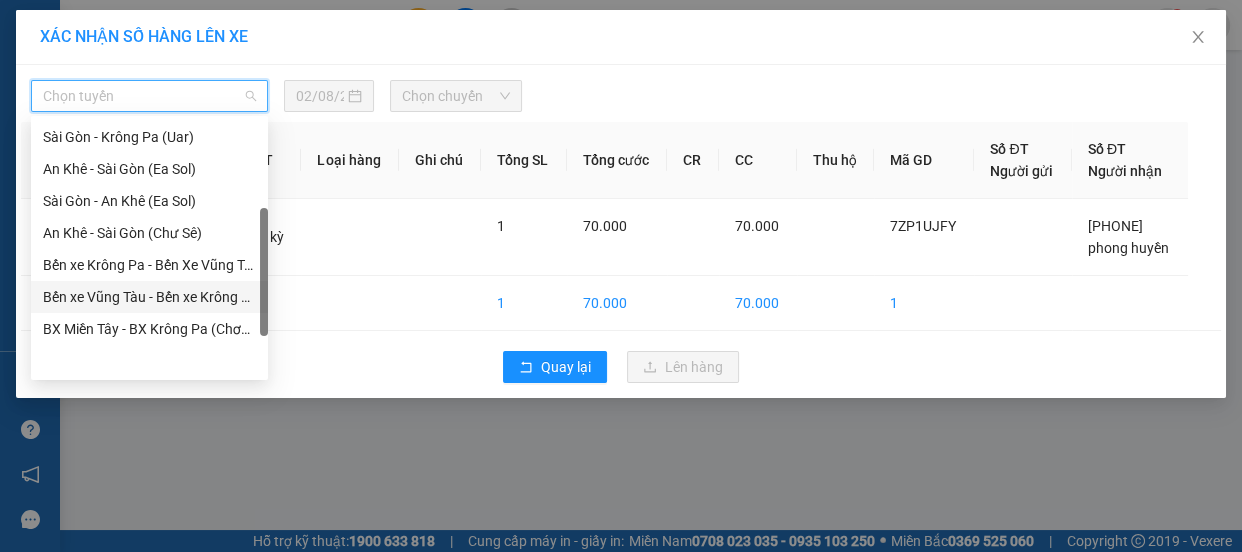 scroll, scrollTop: 197, scrollLeft: 0, axis: vertical 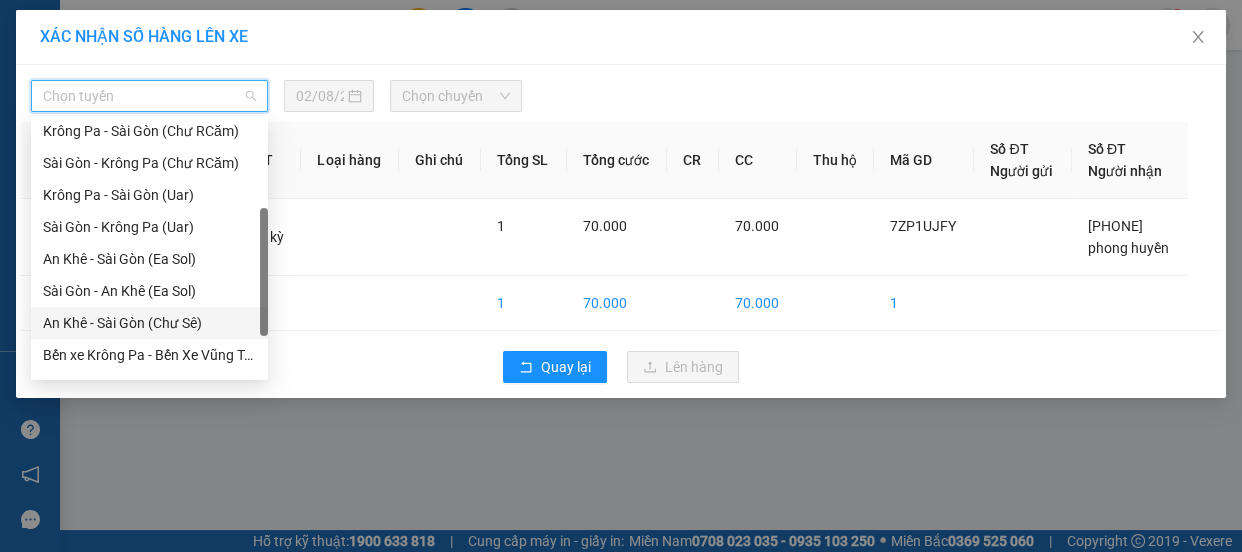 click on "An Khê - Sài Gòn (Chư Sê)" at bounding box center [149, 323] 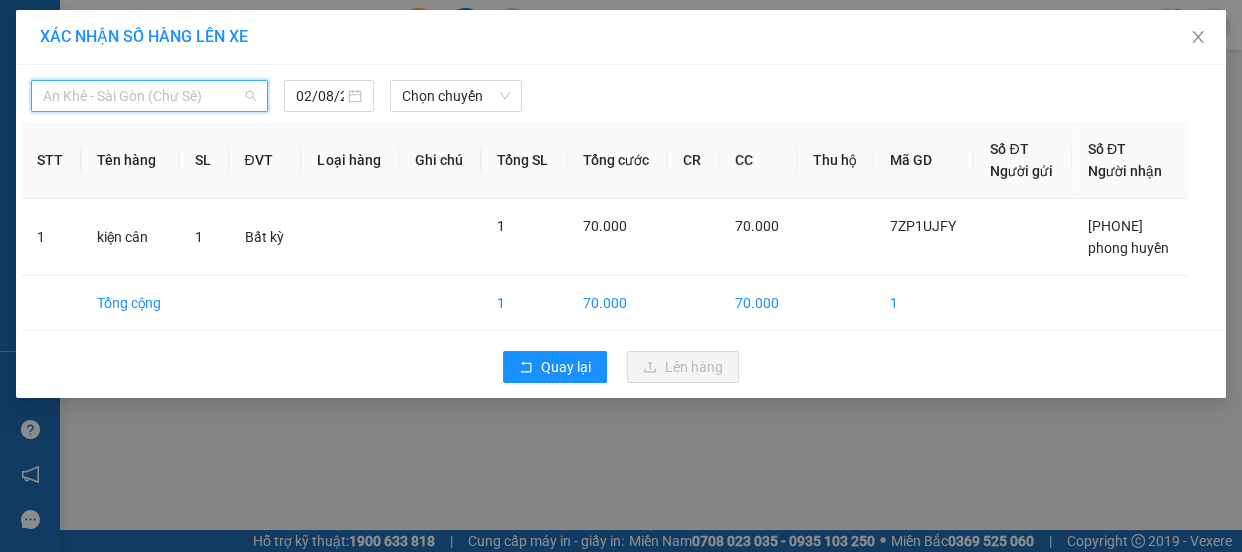 drag, startPoint x: 160, startPoint y: 96, endPoint x: 215, endPoint y: 260, distance: 172.97688 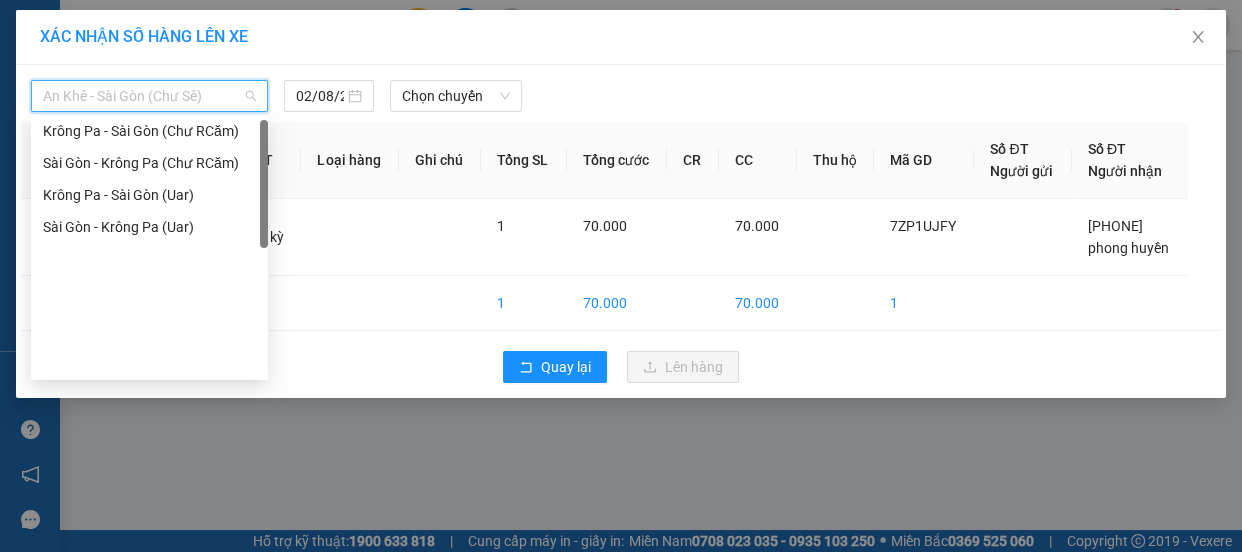 scroll, scrollTop: 0, scrollLeft: 0, axis: both 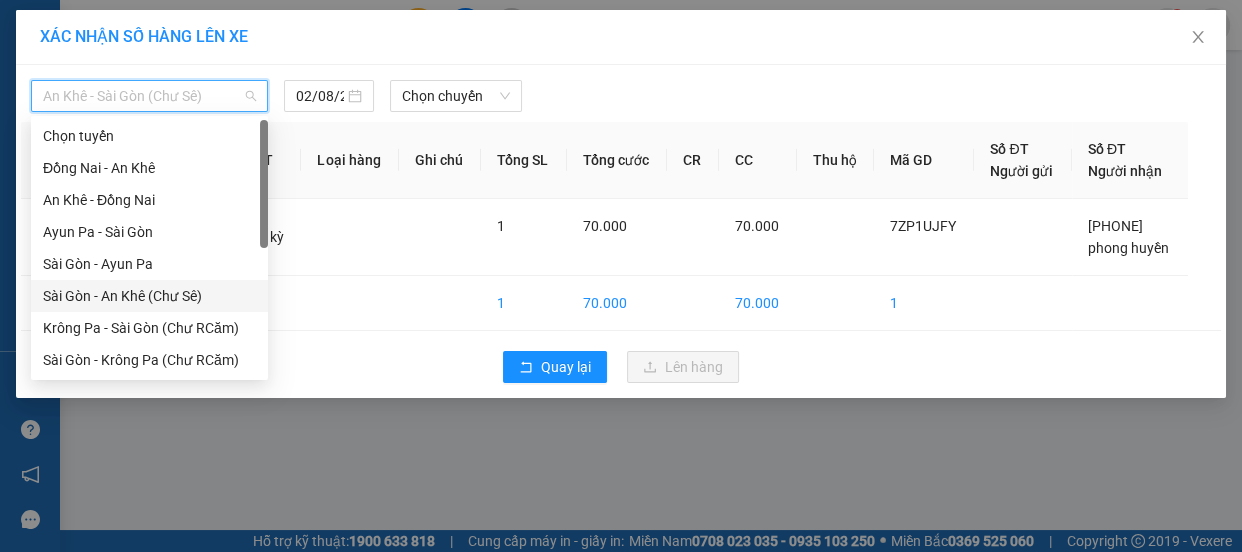 click on "Sài Gòn - An Khê (Chư Sê)" at bounding box center (149, 296) 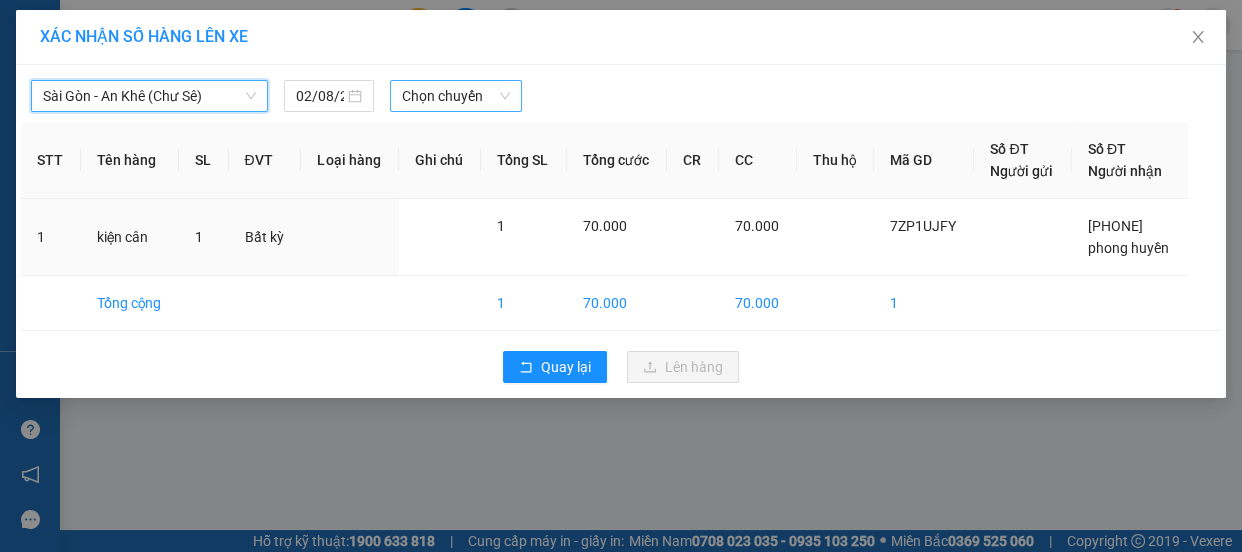 click on "Chọn chuyến" at bounding box center (456, 96) 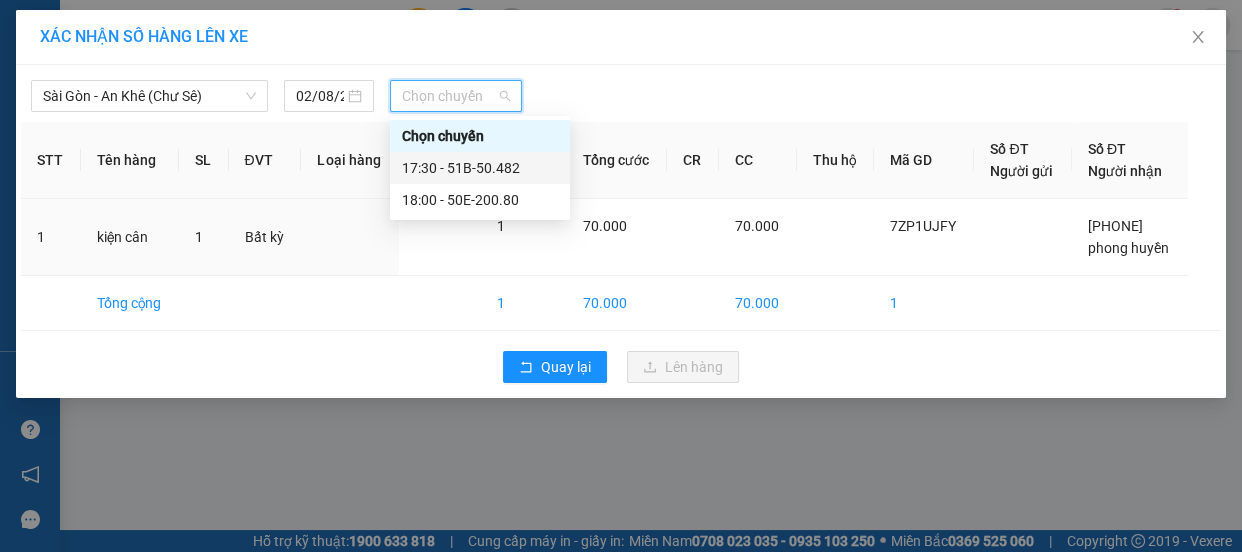 click on "17:30     - 51B-50.482" at bounding box center [480, 168] 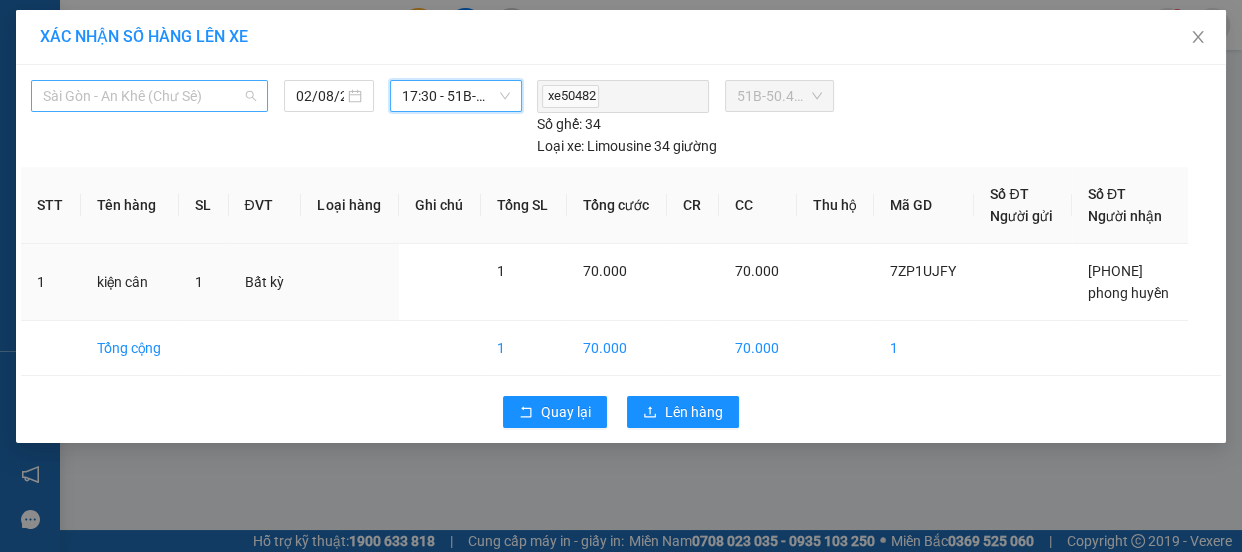 click on "Sài Gòn - An Khê (Chư Sê)" at bounding box center [149, 96] 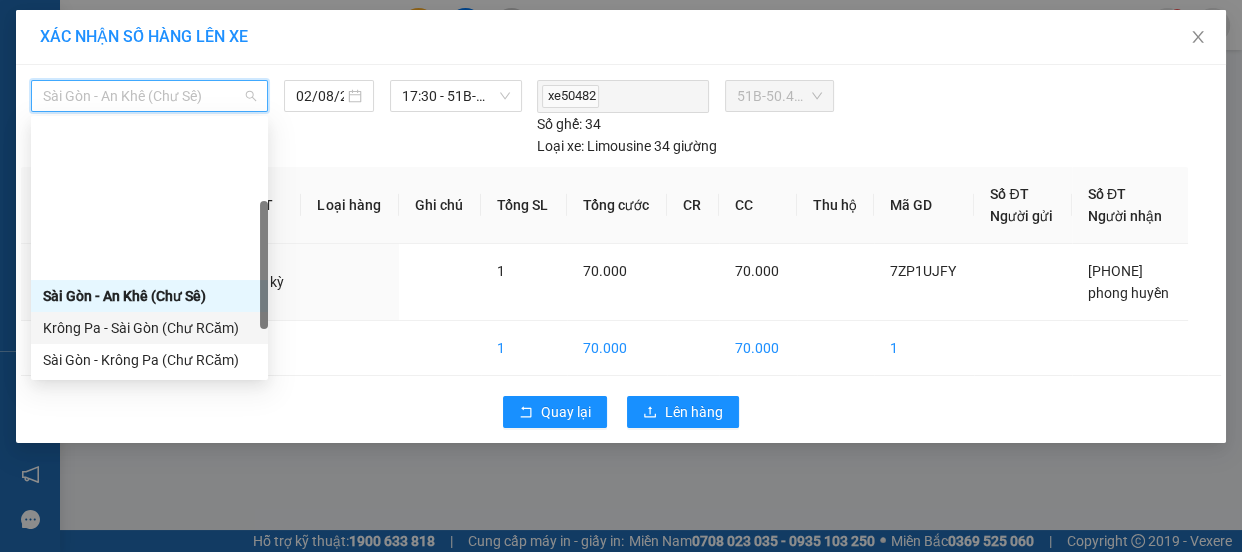 scroll, scrollTop: 272, scrollLeft: 0, axis: vertical 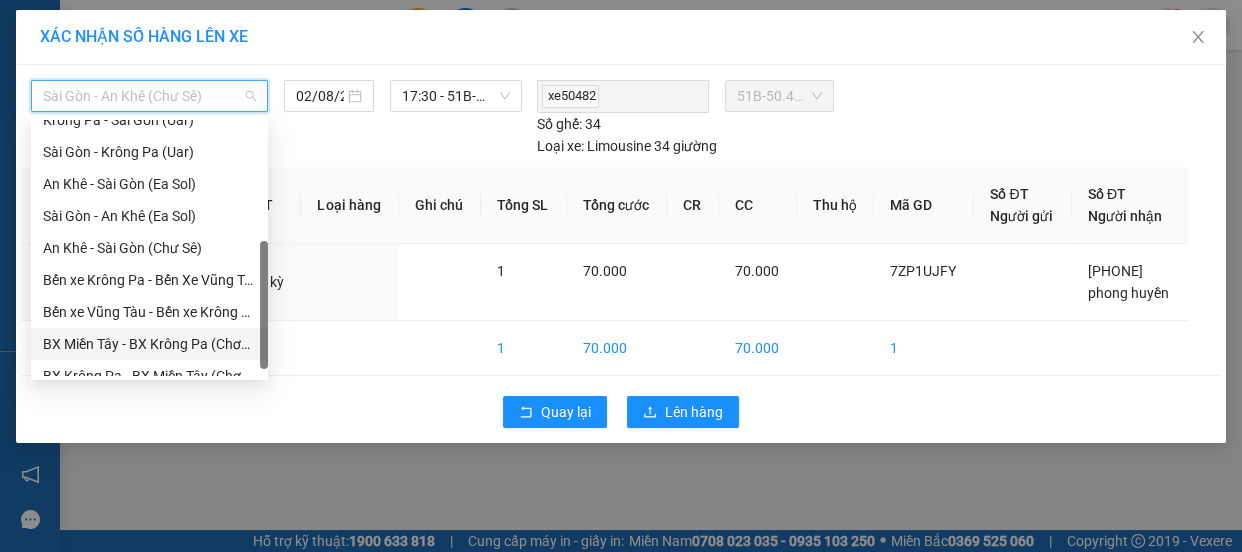 click on "BX Miền Tây - BX Krông Pa (Chơn Thành - Chư Rcăm)" at bounding box center (149, 344) 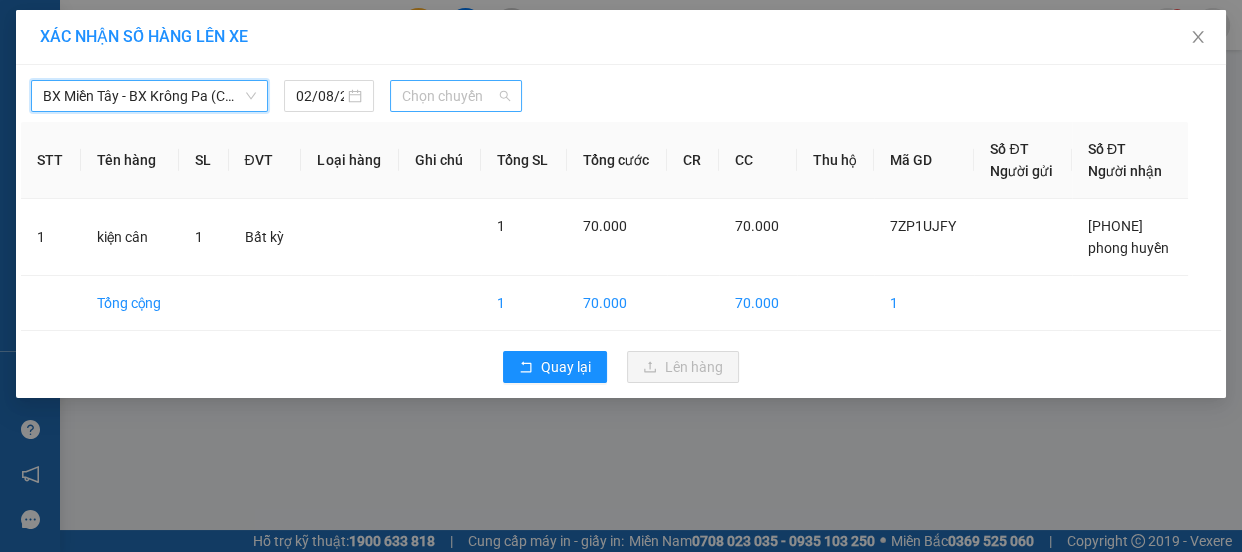 click on "Chọn chuyến" at bounding box center [456, 96] 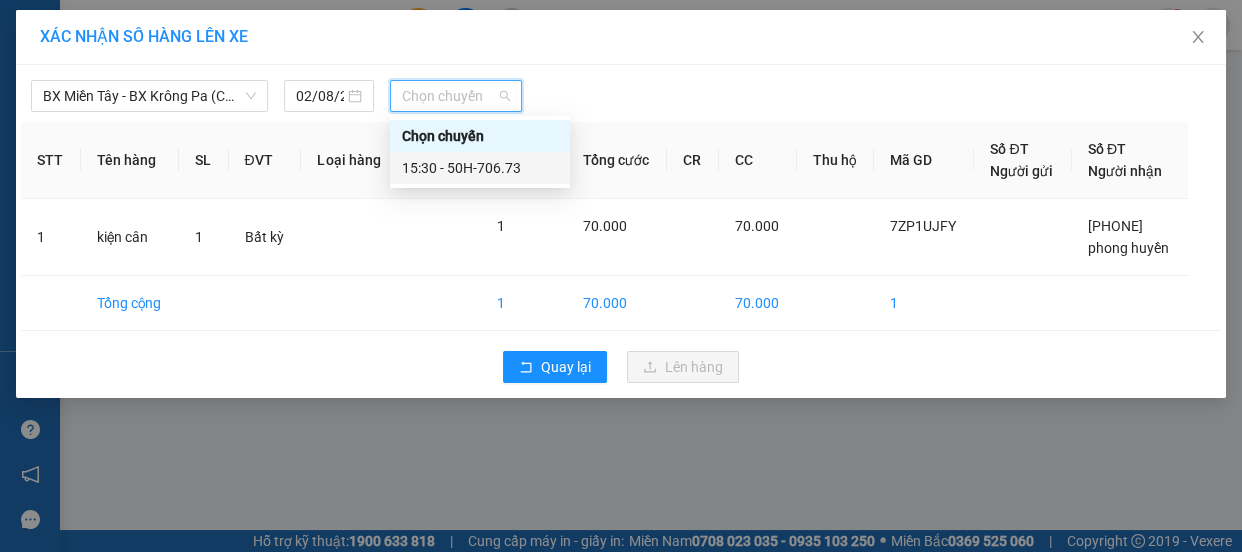 click on "15:30     - 50H-706.73" at bounding box center (480, 168) 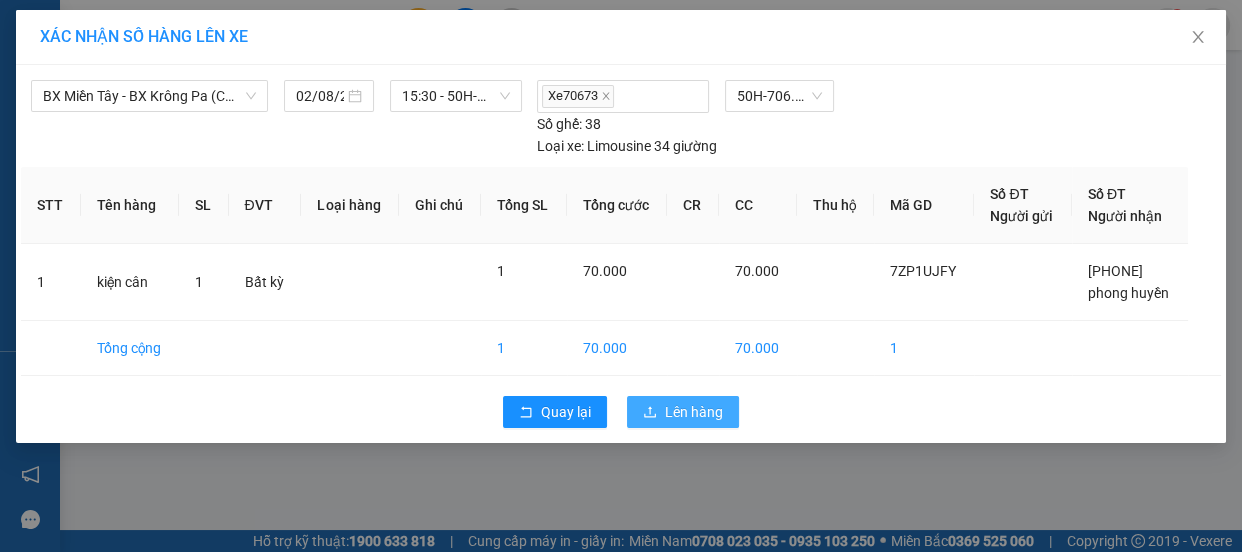 click on "Lên hàng" at bounding box center (694, 412) 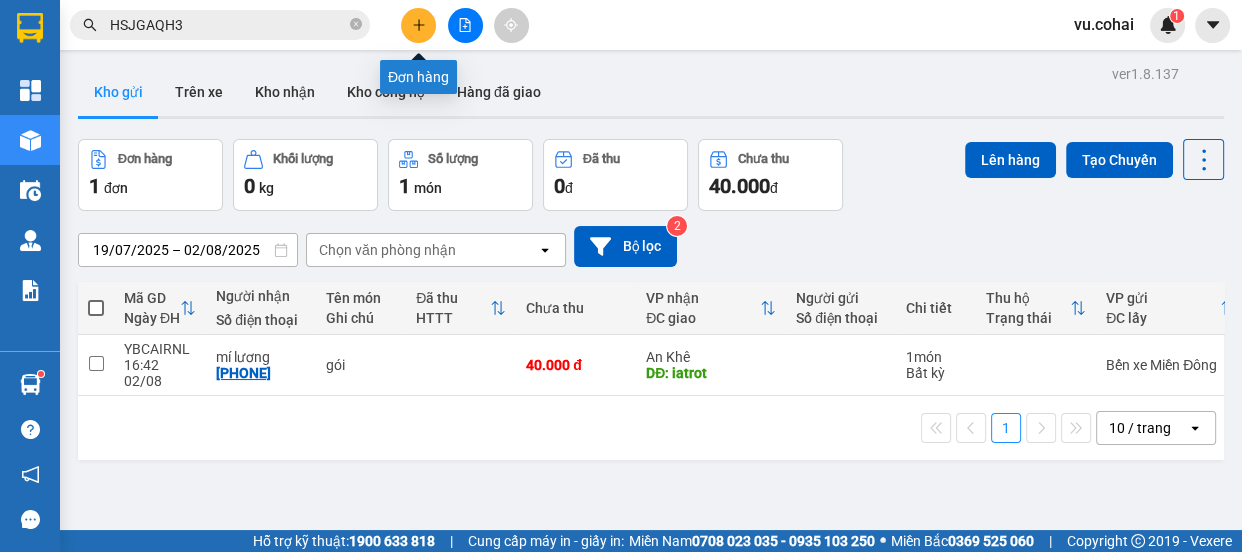 click 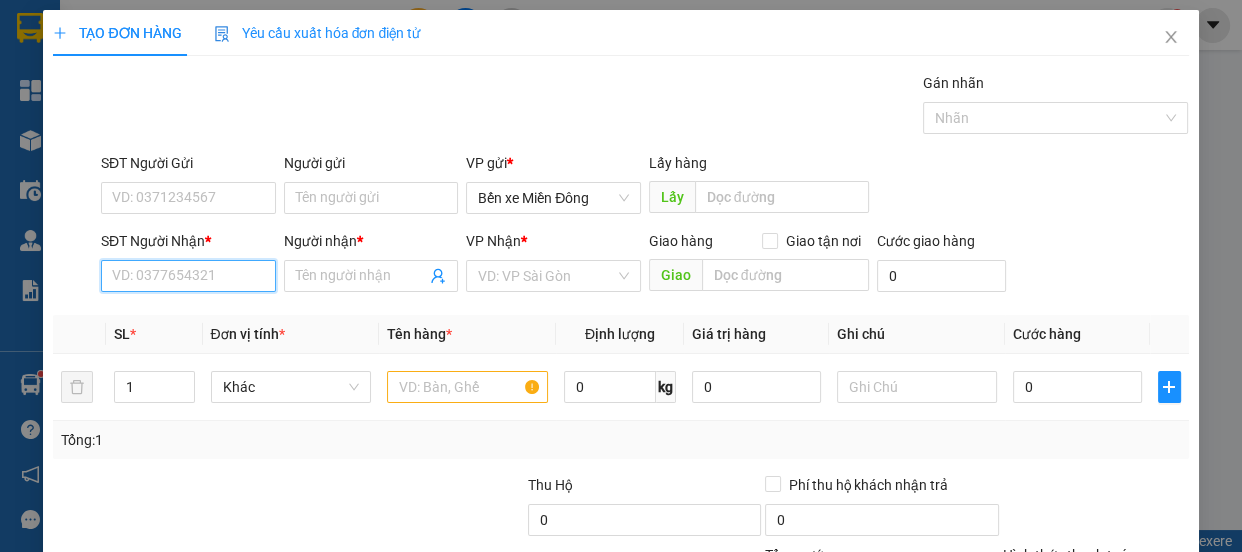 click on "SĐT Người Nhận  *" at bounding box center (188, 276) 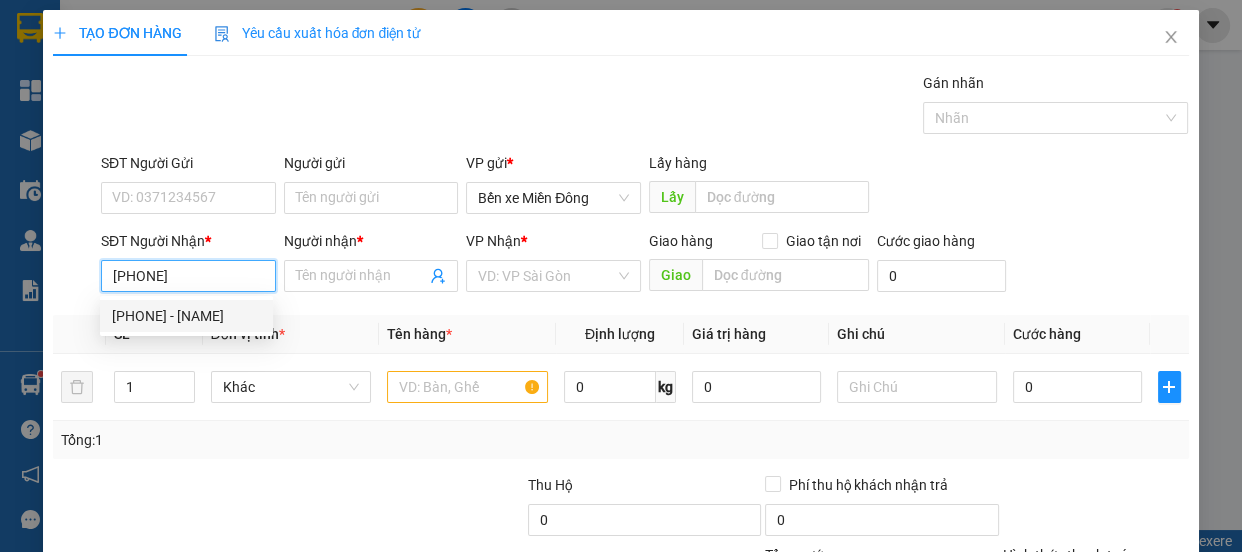 click on "[PHONE] - [NAME]" at bounding box center [186, 316] 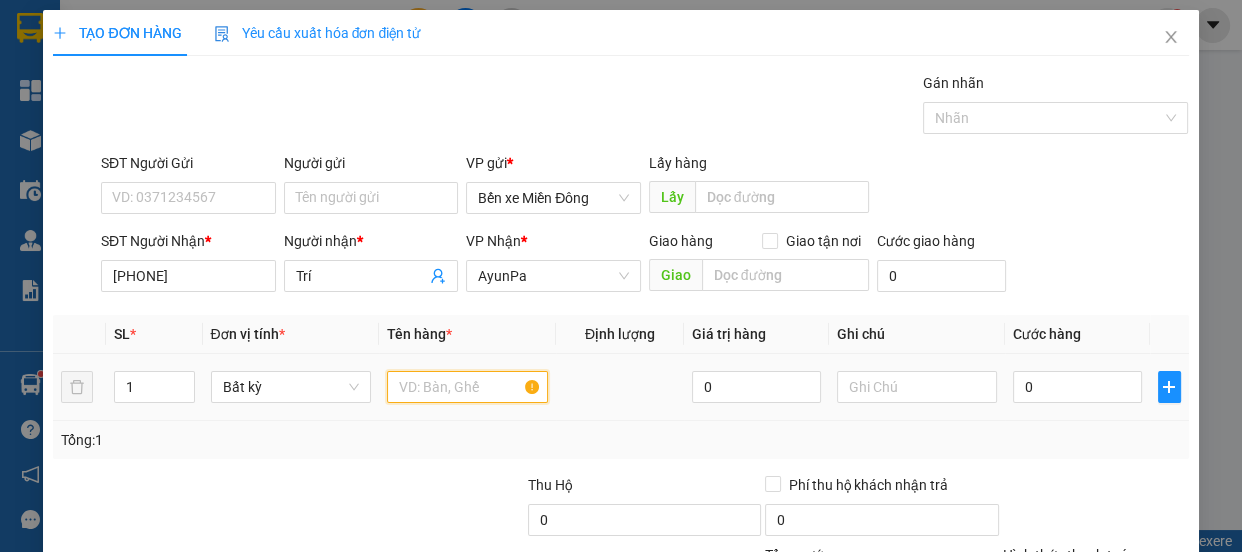 click at bounding box center [467, 387] 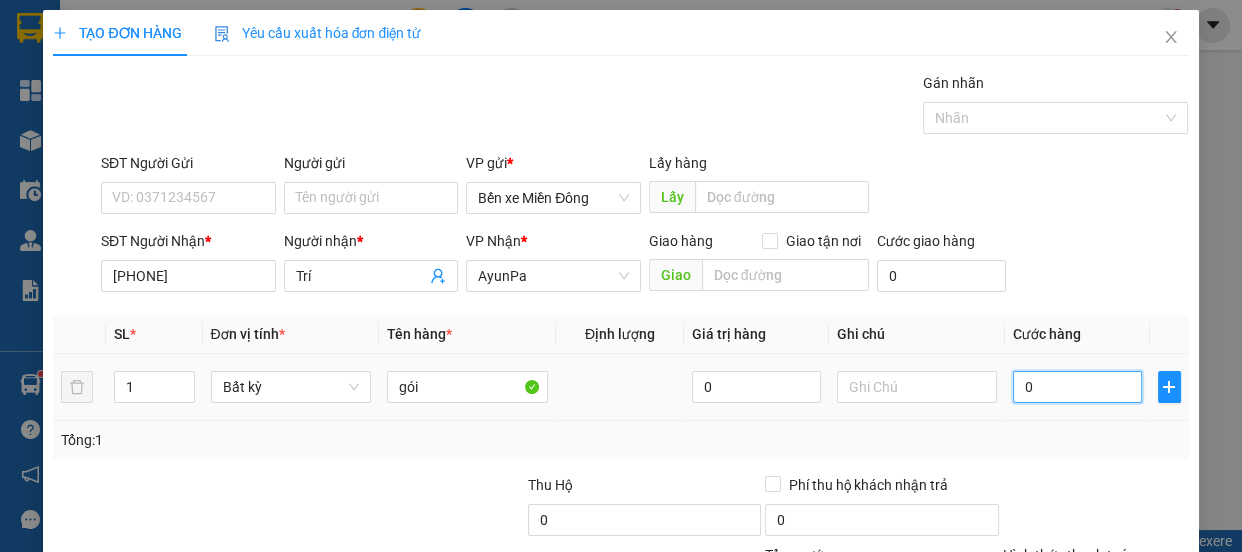 click on "0" at bounding box center [1077, 387] 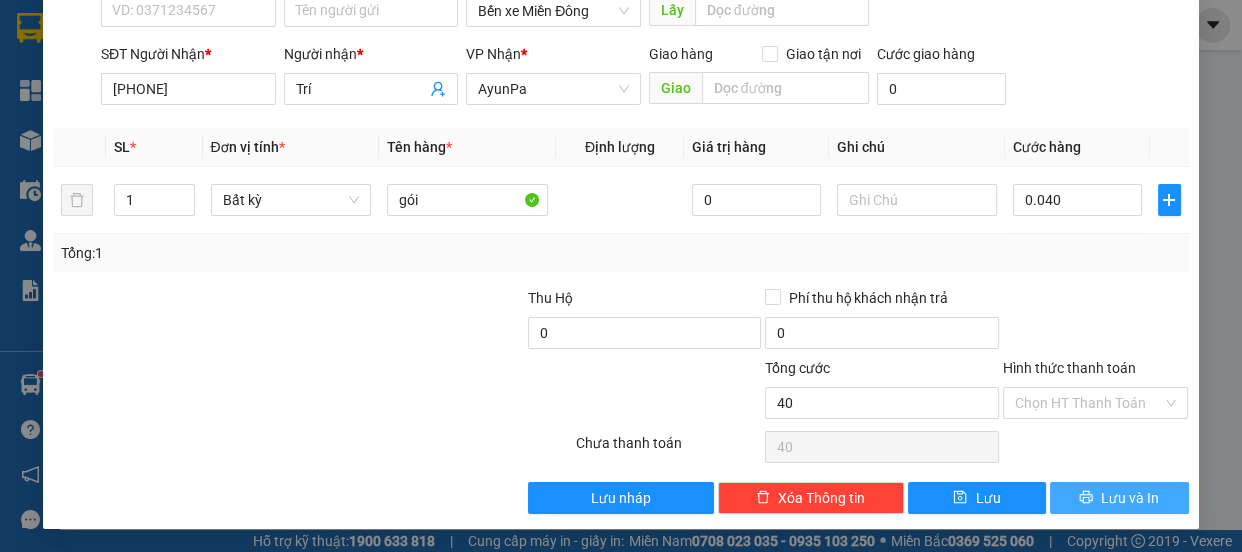 click on "Lưu và In" at bounding box center [1119, 498] 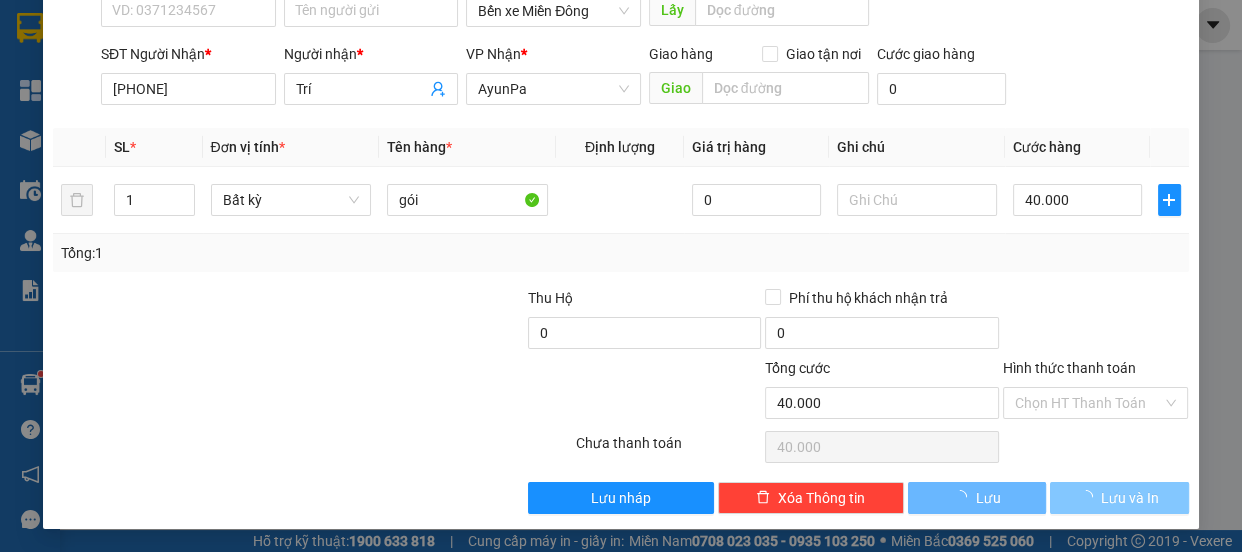 scroll, scrollTop: 90, scrollLeft: 0, axis: vertical 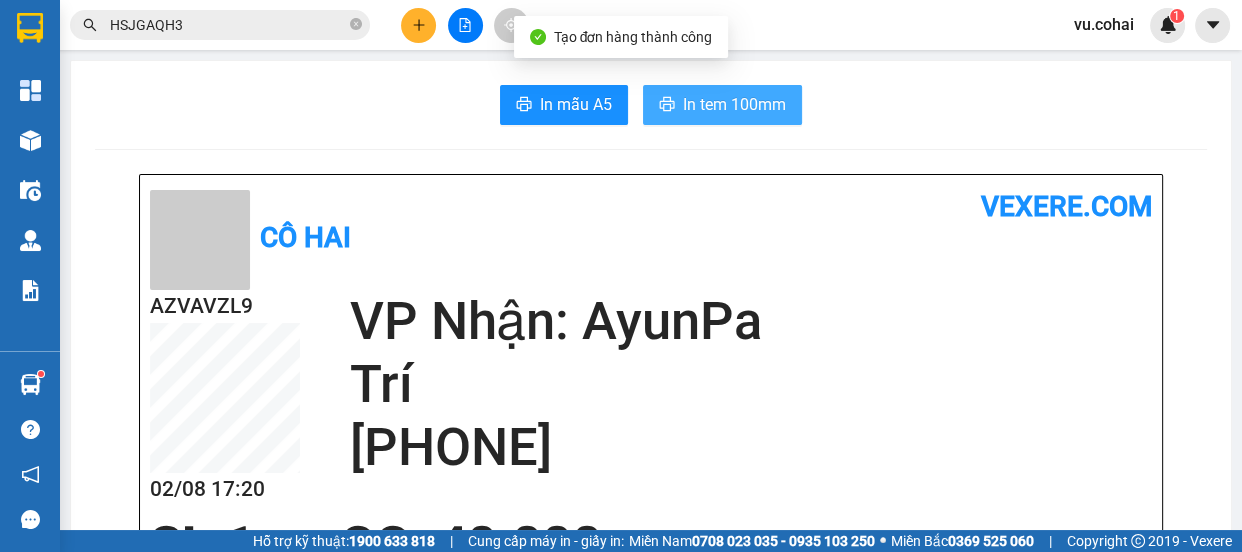 click on "In tem 100mm" at bounding box center [734, 104] 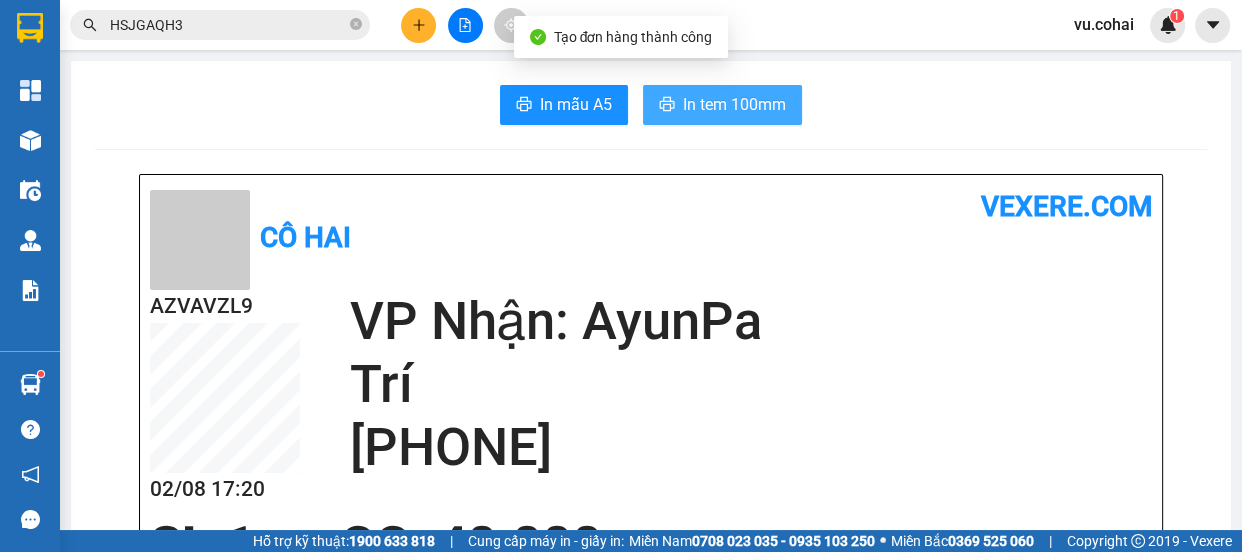 scroll, scrollTop: 0, scrollLeft: 0, axis: both 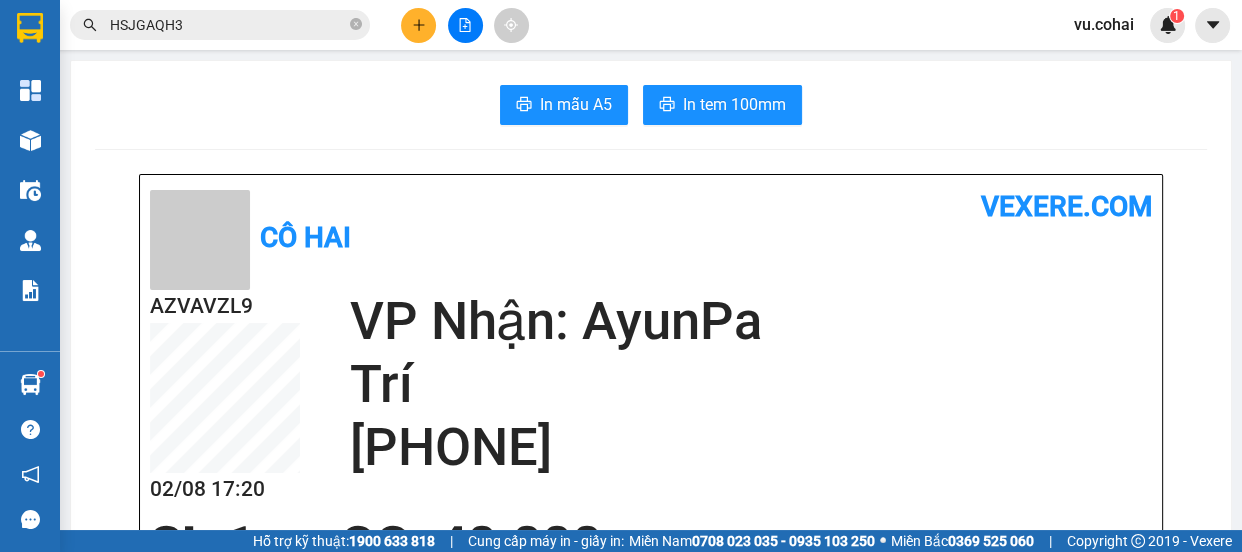click at bounding box center [465, 25] 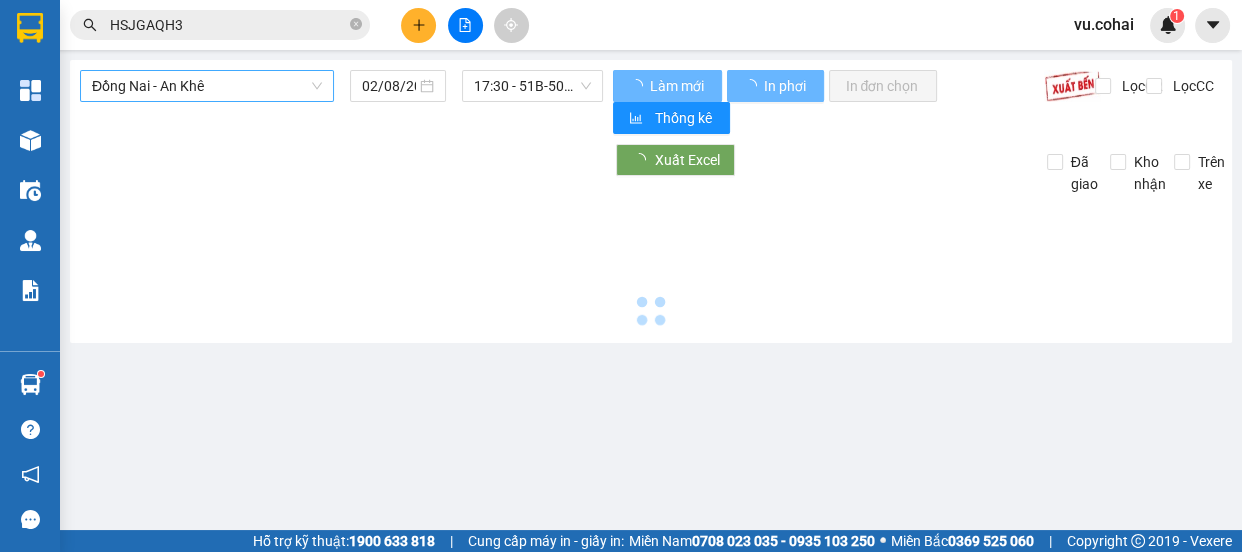 click on "Đồng Nai - An Khê" at bounding box center [207, 86] 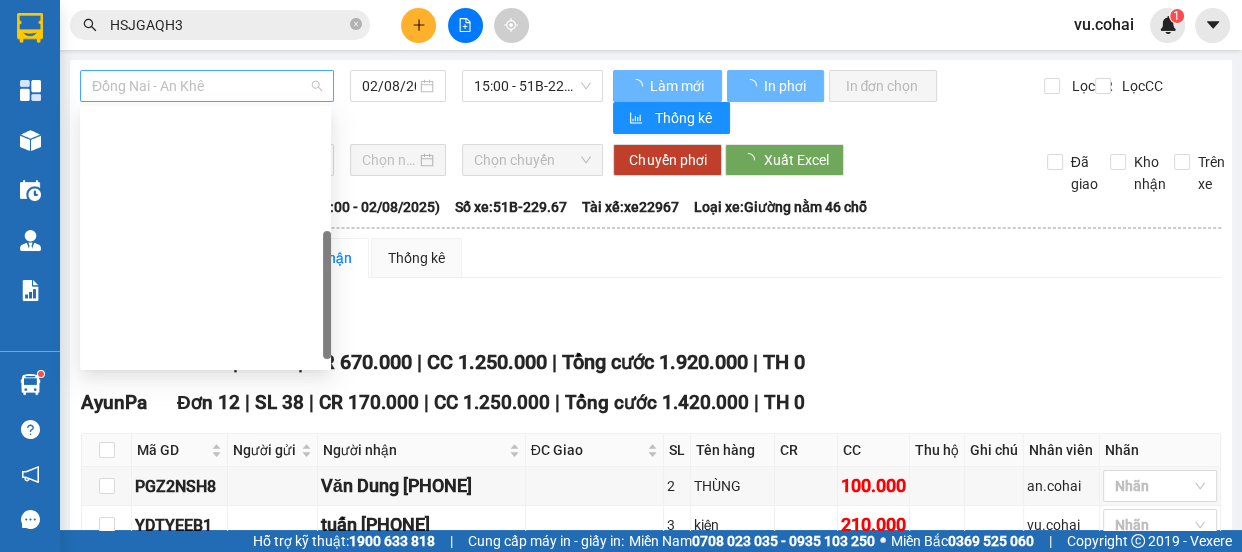 scroll, scrollTop: 31, scrollLeft: 0, axis: vertical 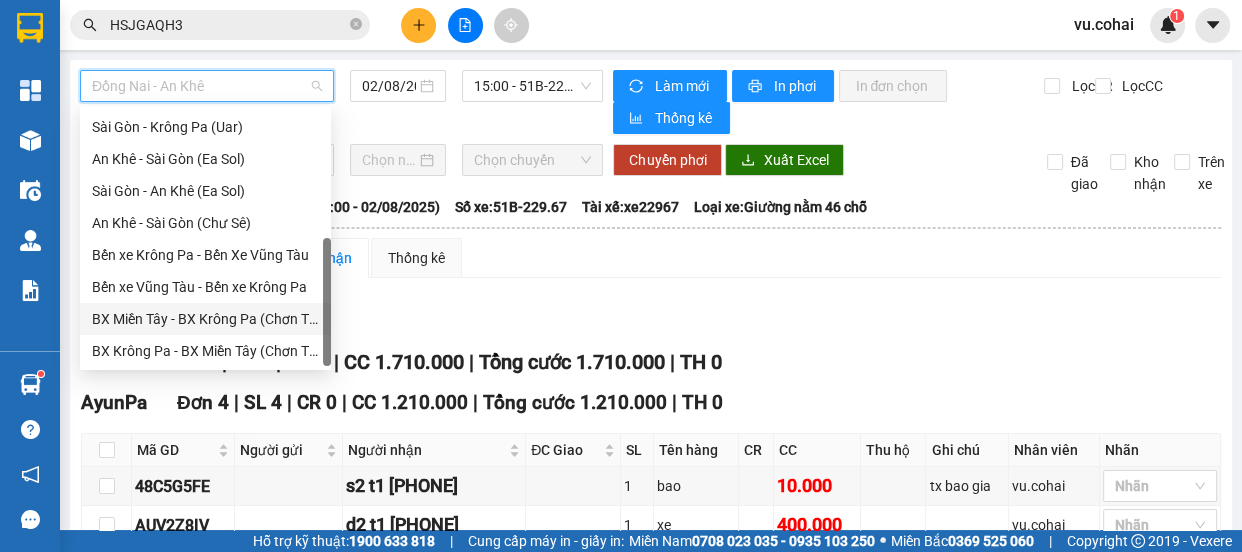 click on "BX Miền Tây - BX Krông Pa (Chơn Thành - Chư Rcăm)" at bounding box center (205, 319) 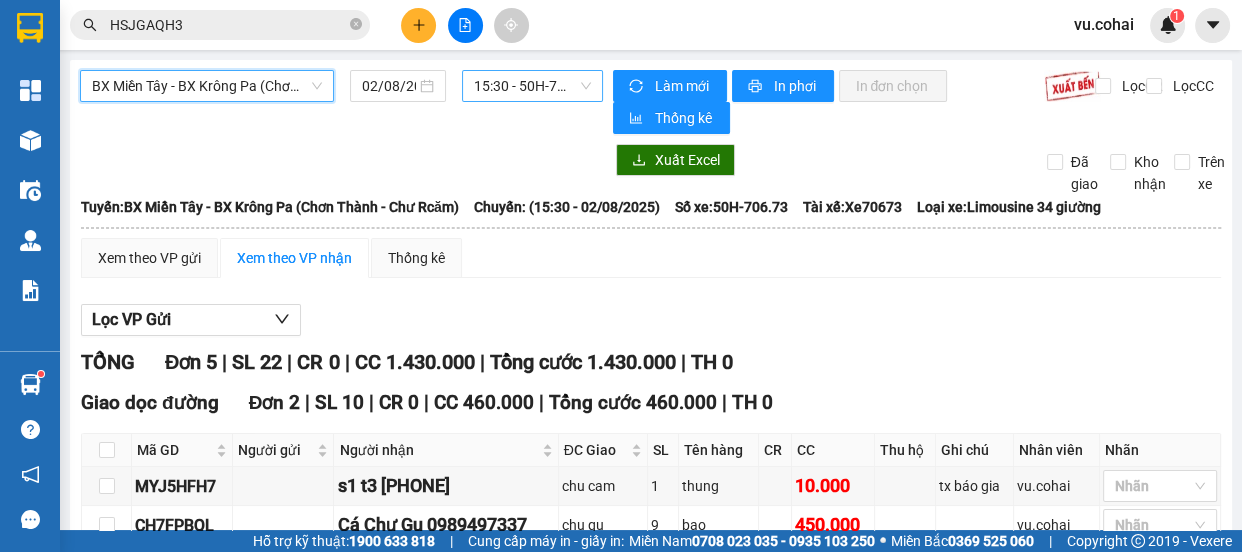 click on "15:30     - 50H-706.73" at bounding box center [532, 86] 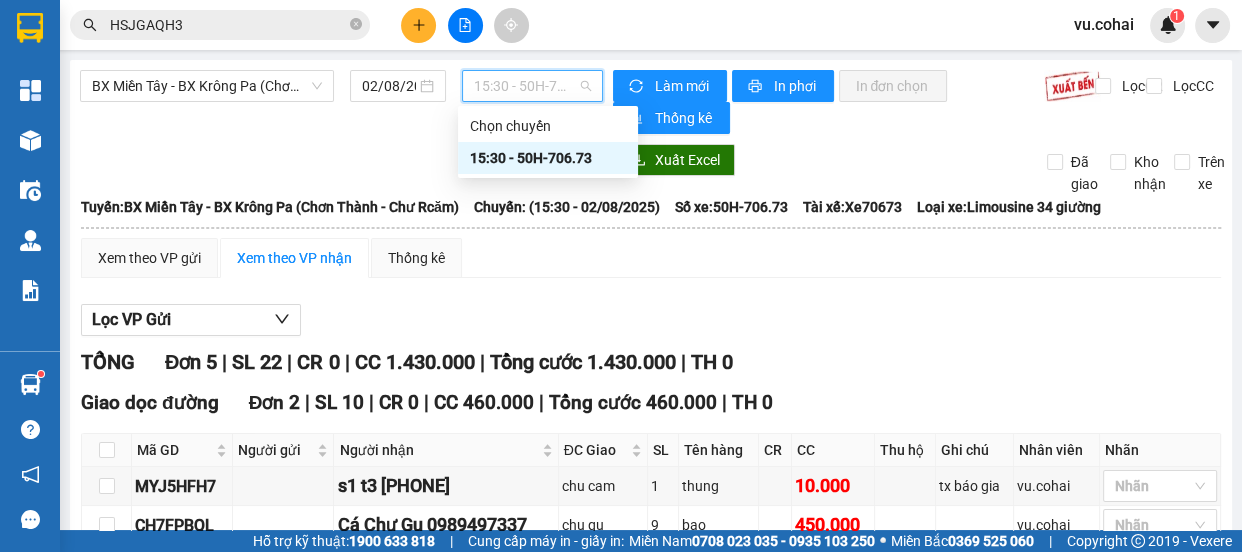 click on "15:30     - 50H-706.73" at bounding box center (548, 158) 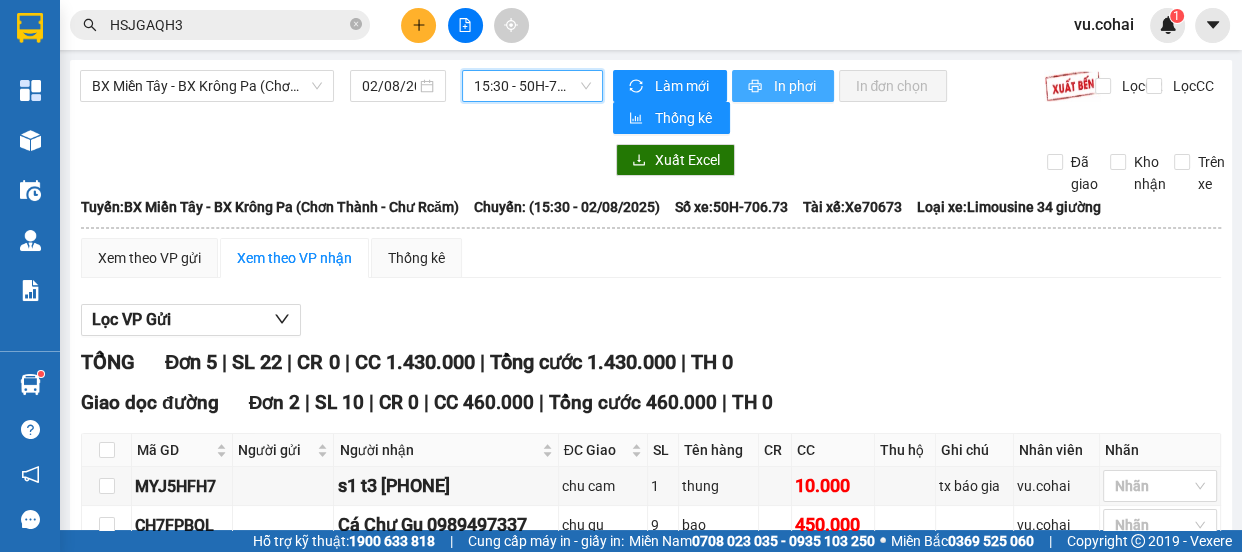 click on "In phơi" at bounding box center [783, 86] 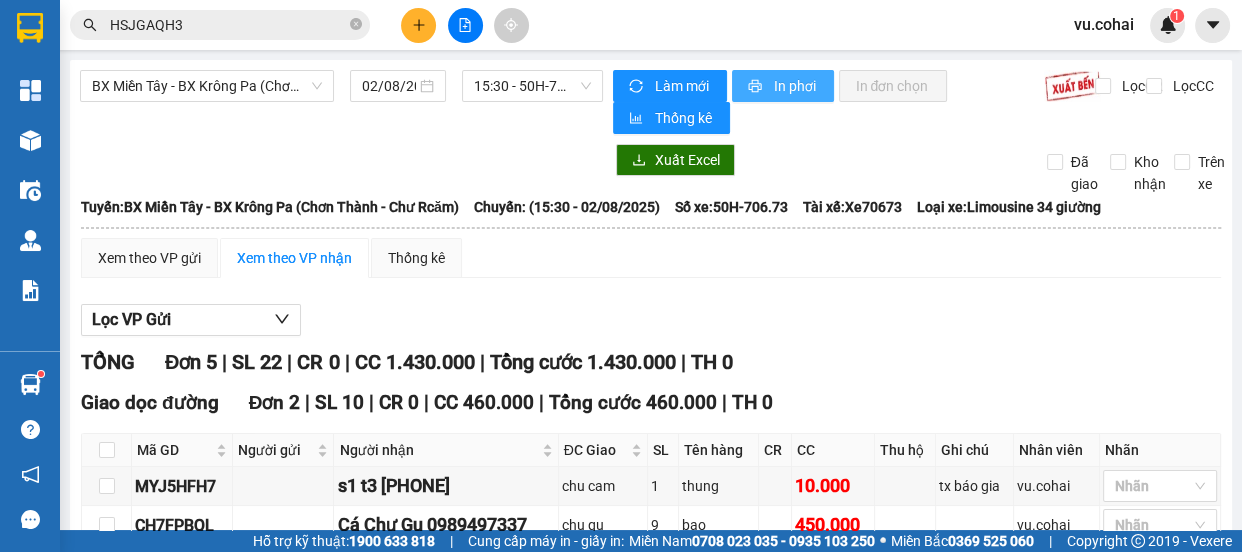 scroll, scrollTop: 0, scrollLeft: 0, axis: both 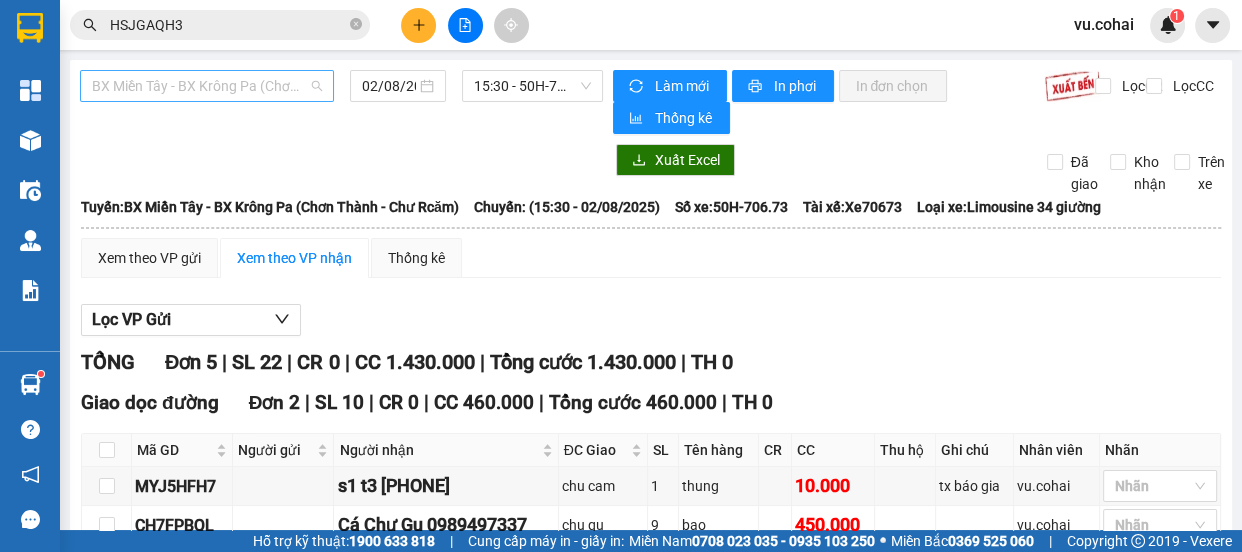 click on "BX Miền Tây - BX Krông Pa (Chơn Thành - Chư Rcăm)" at bounding box center [207, 86] 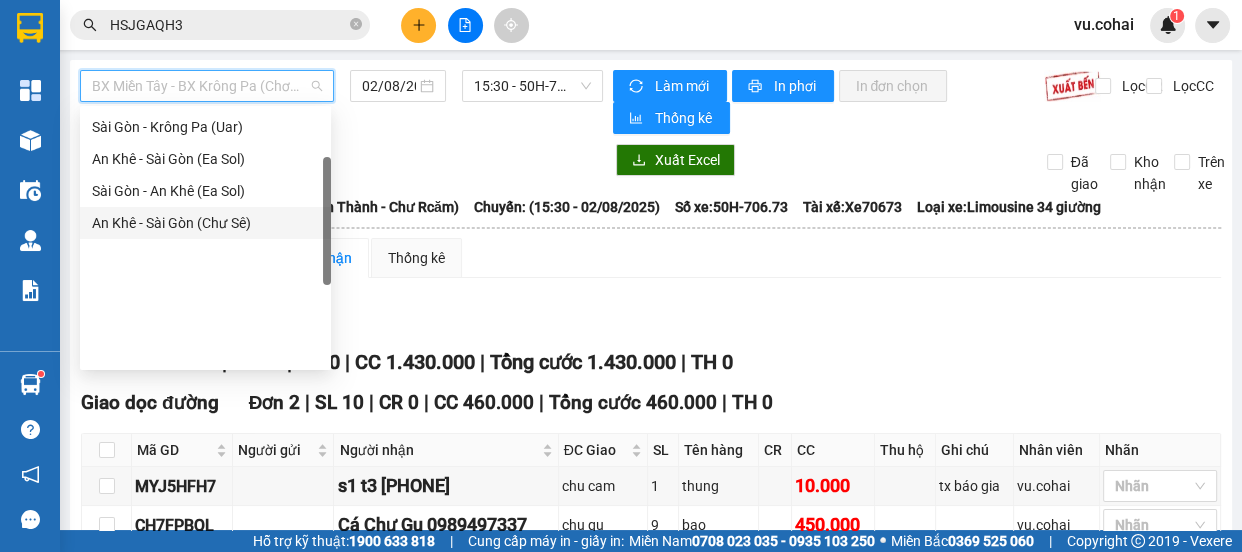 scroll, scrollTop: 15, scrollLeft: 0, axis: vertical 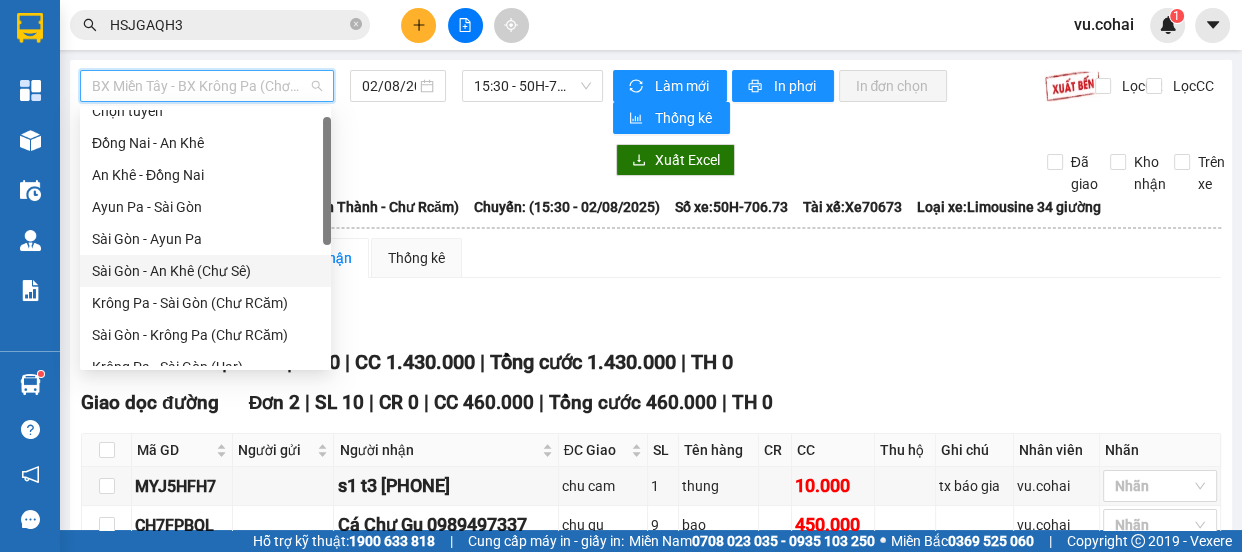 drag, startPoint x: 187, startPoint y: 276, endPoint x: 343, endPoint y: 178, distance: 184.22812 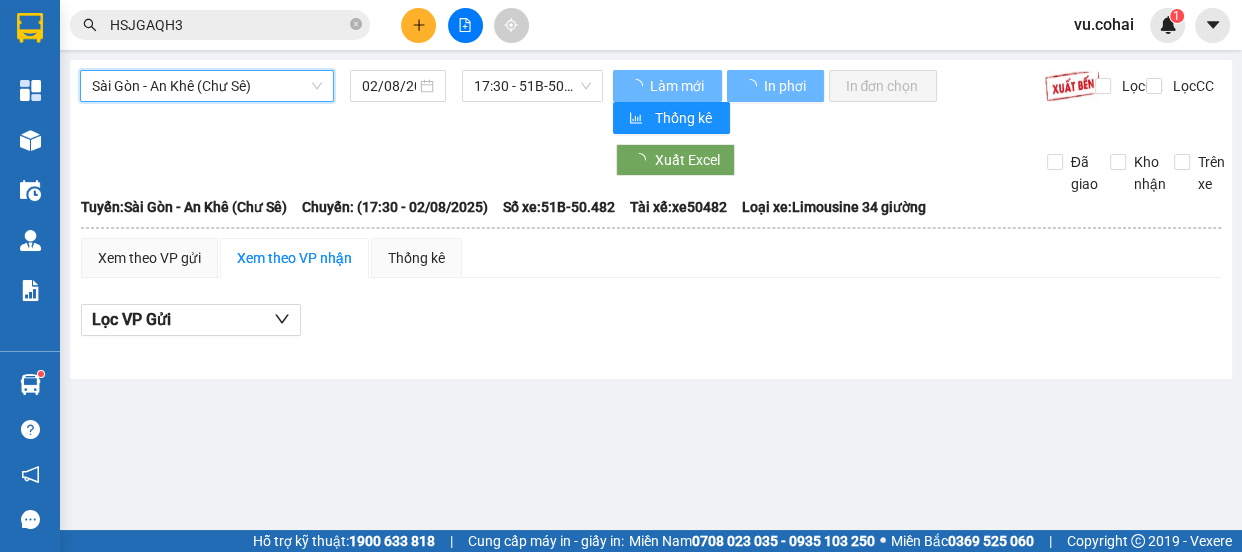 click on "Sài Gòn - An Khê (Chư Sê)" at bounding box center (207, 86) 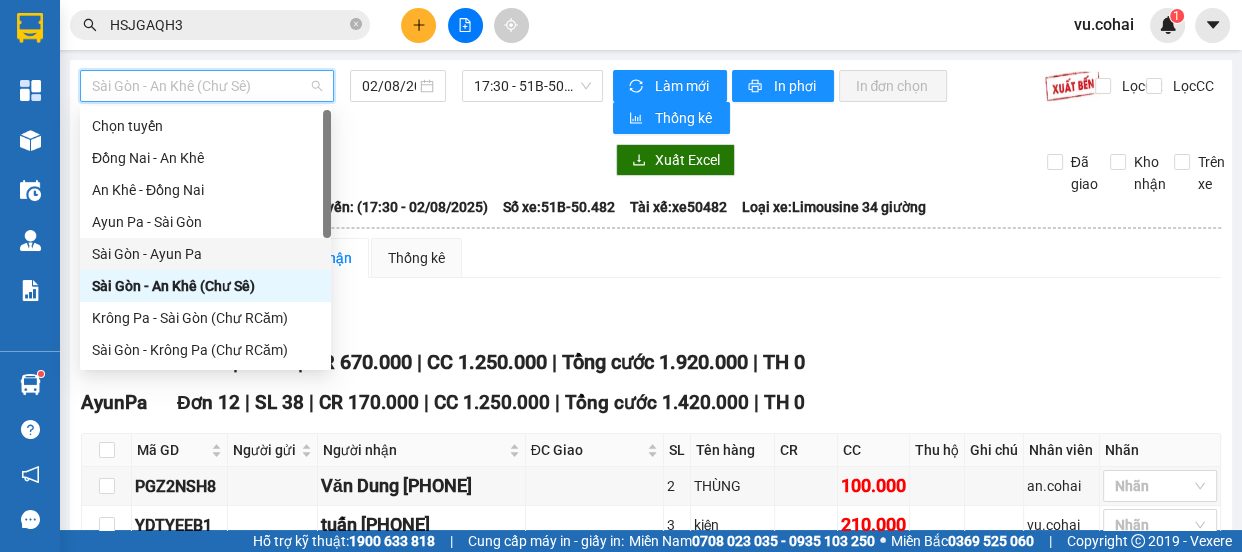 scroll, scrollTop: 272, scrollLeft: 0, axis: vertical 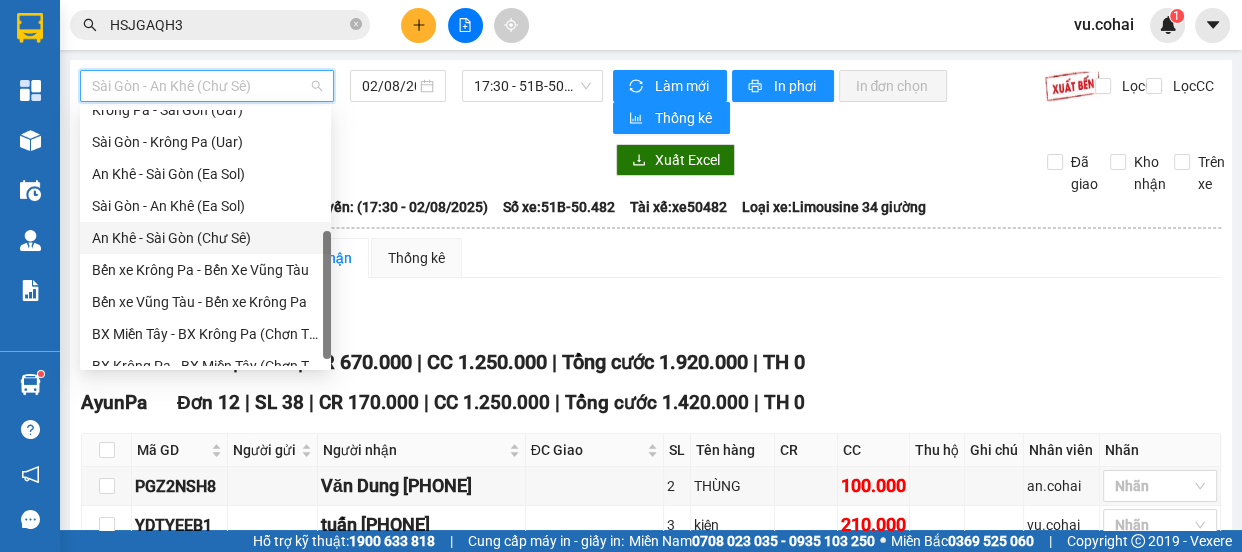 click on "An Khê - Sài Gòn (Chư Sê)" at bounding box center [205, 238] 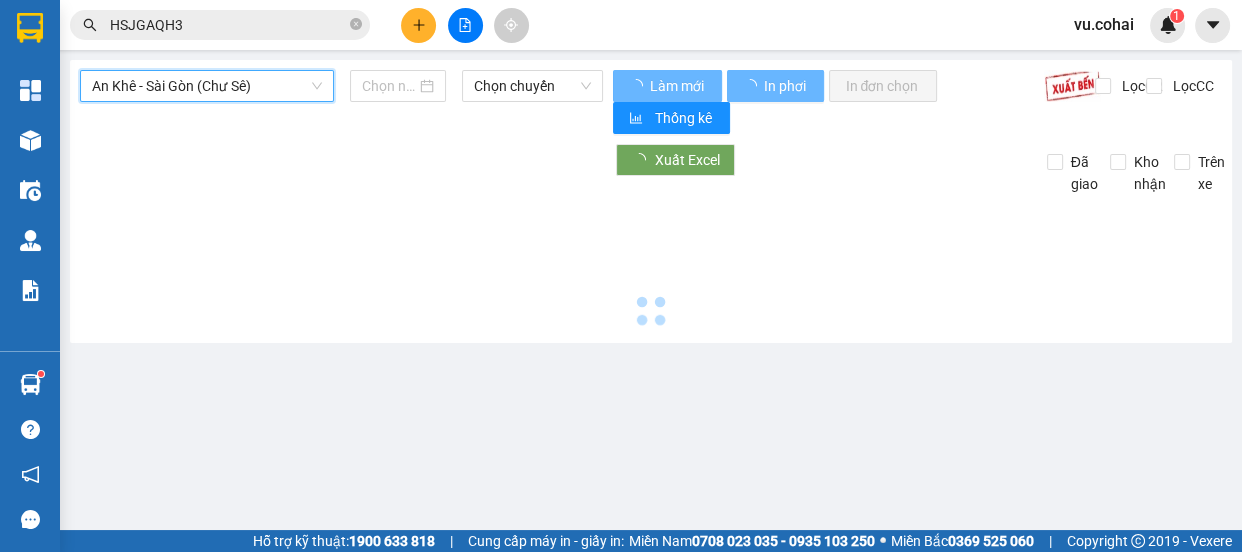 click at bounding box center [389, 86] 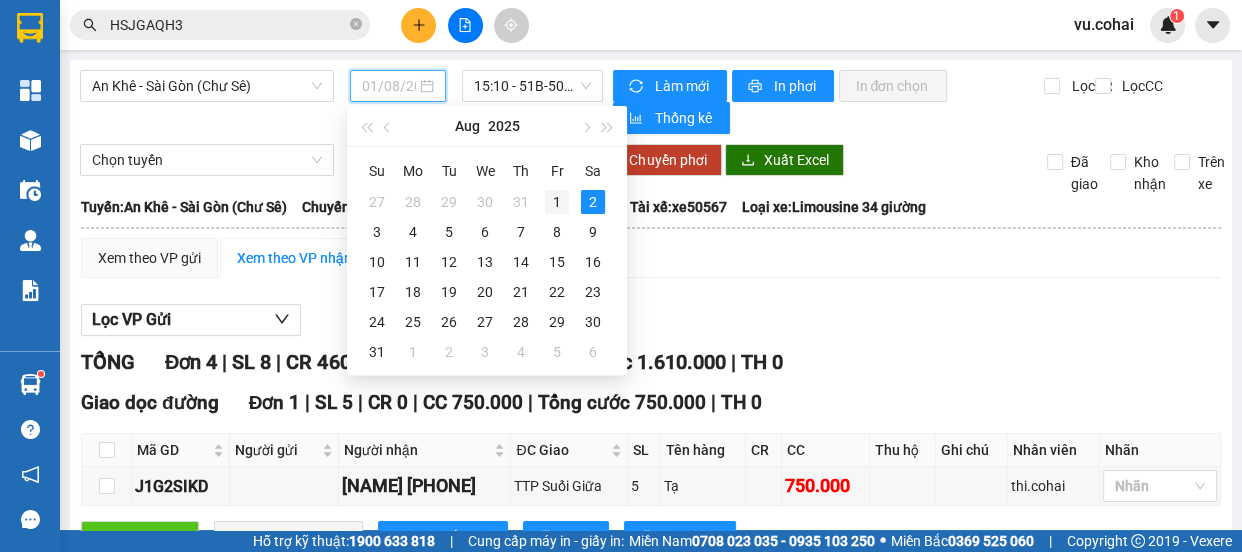 drag, startPoint x: 551, startPoint y: 199, endPoint x: 550, endPoint y: 112, distance: 87.005745 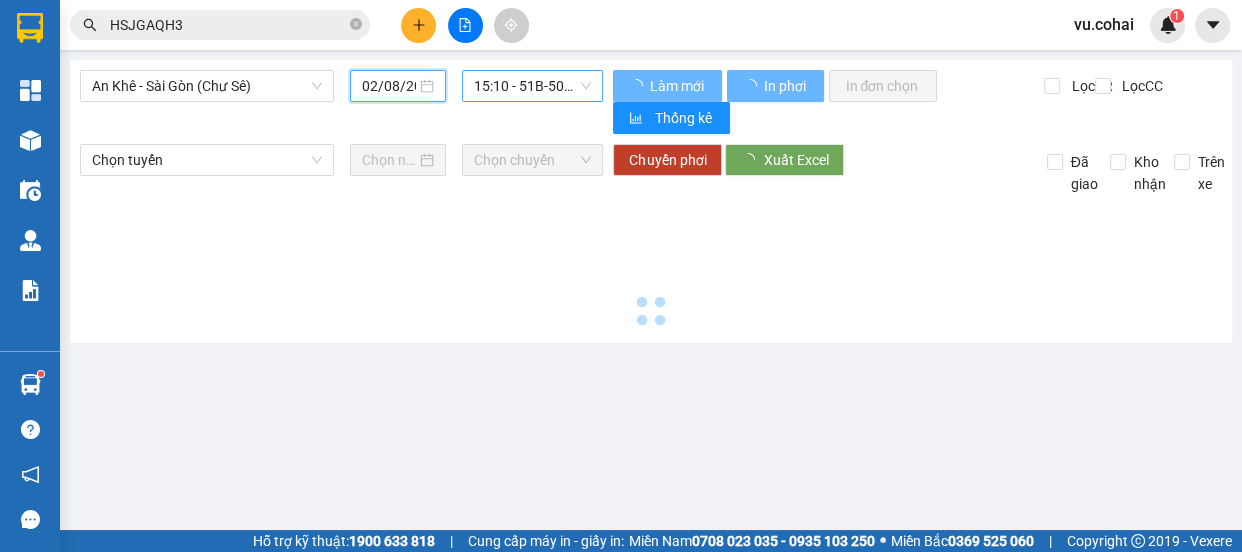 click on "15:10     - 51B-50.567" at bounding box center [532, 86] 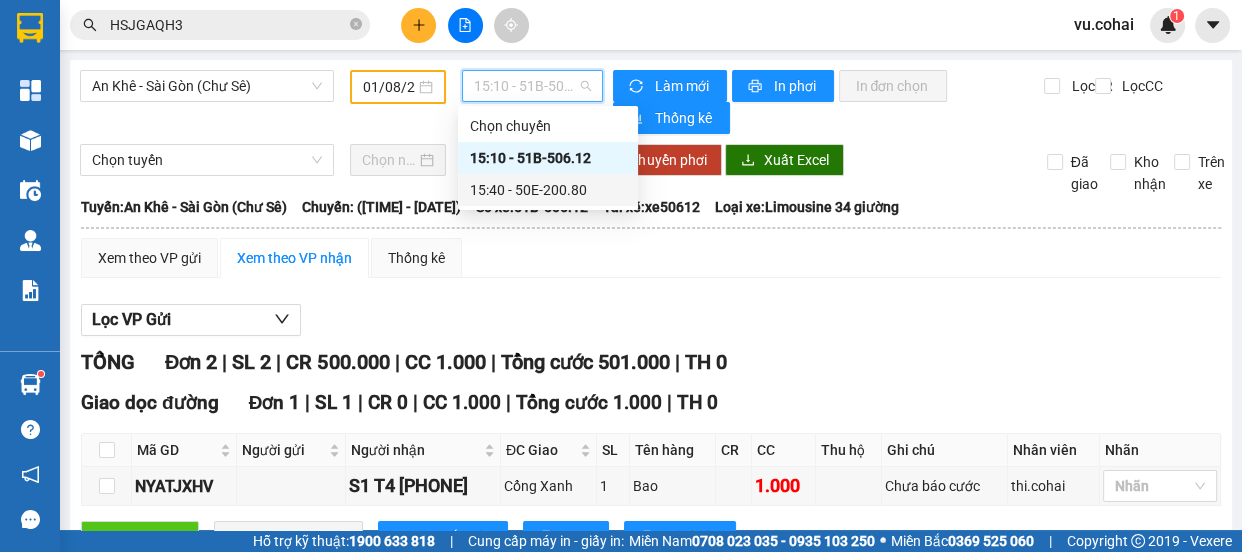 click on "[TIME]     - 50E-200.80" at bounding box center (548, 190) 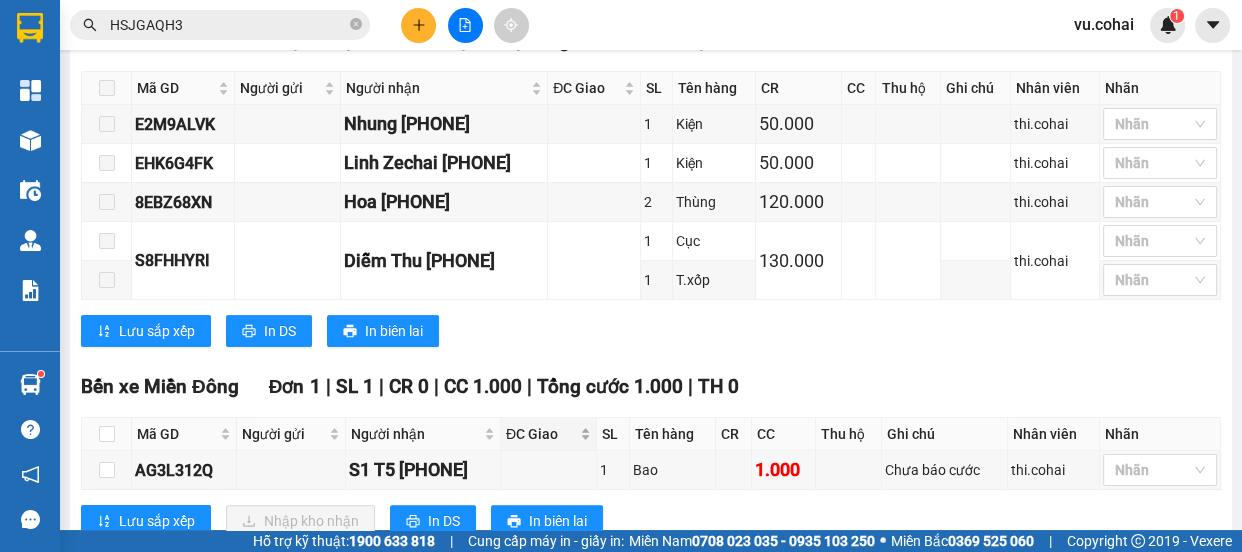 scroll, scrollTop: 422, scrollLeft: 0, axis: vertical 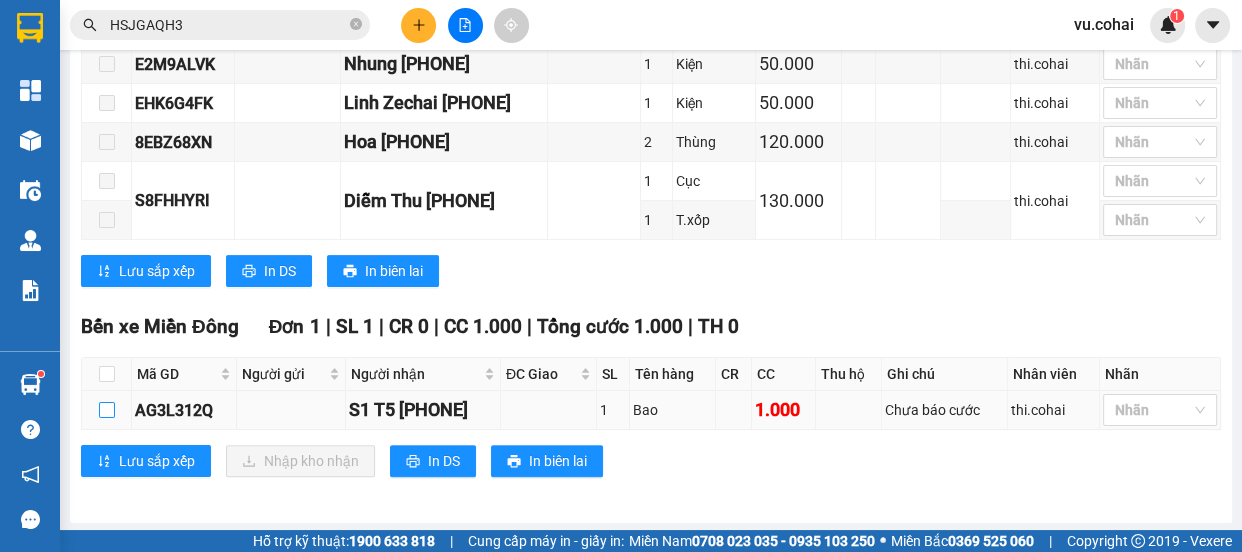 click at bounding box center (107, 410) 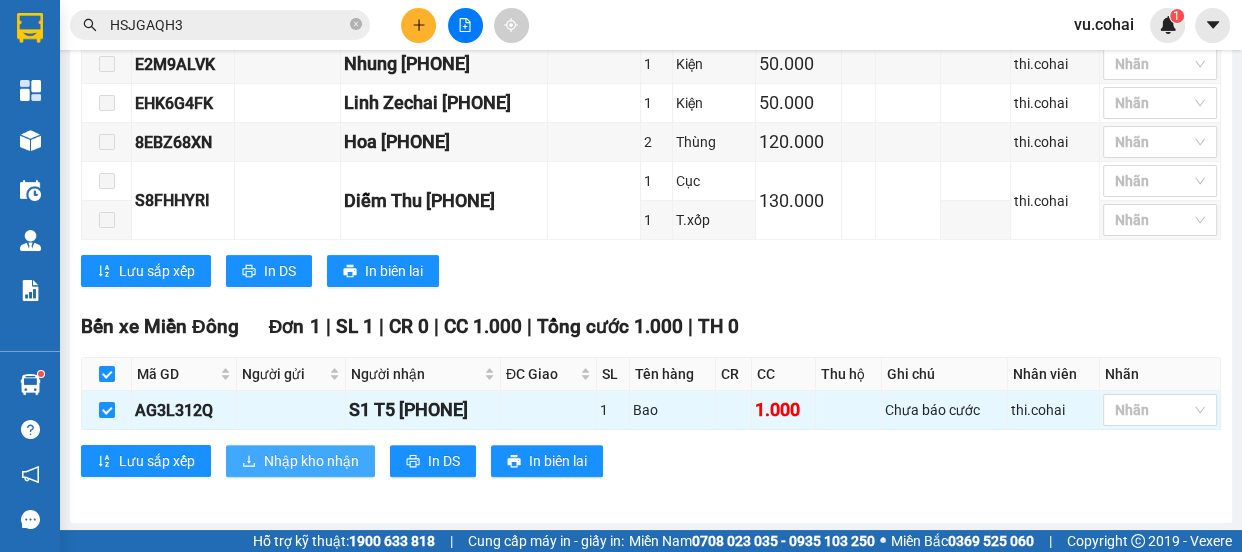 click on "Nhập kho nhận" at bounding box center (311, 461) 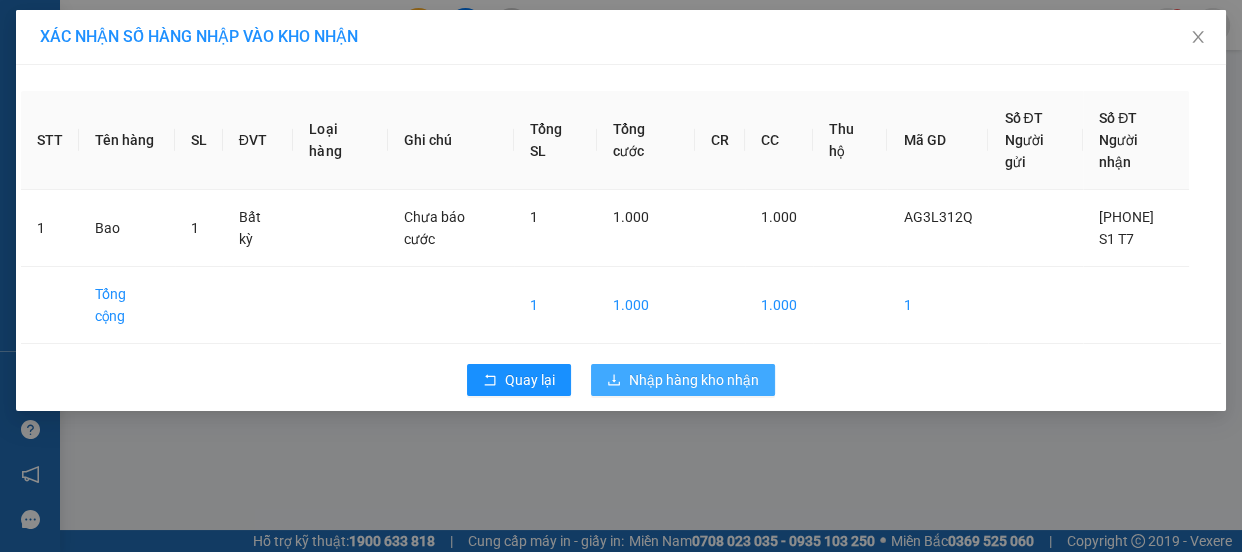 click on "Nhập hàng kho nhận" at bounding box center [694, 380] 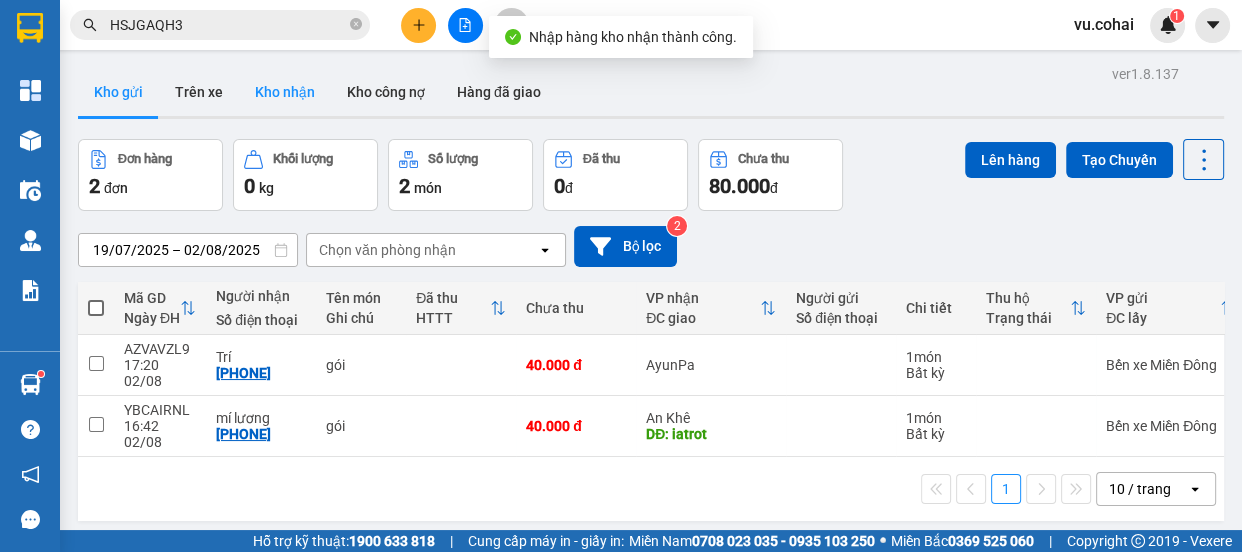 click on "Kho nhận" at bounding box center [285, 92] 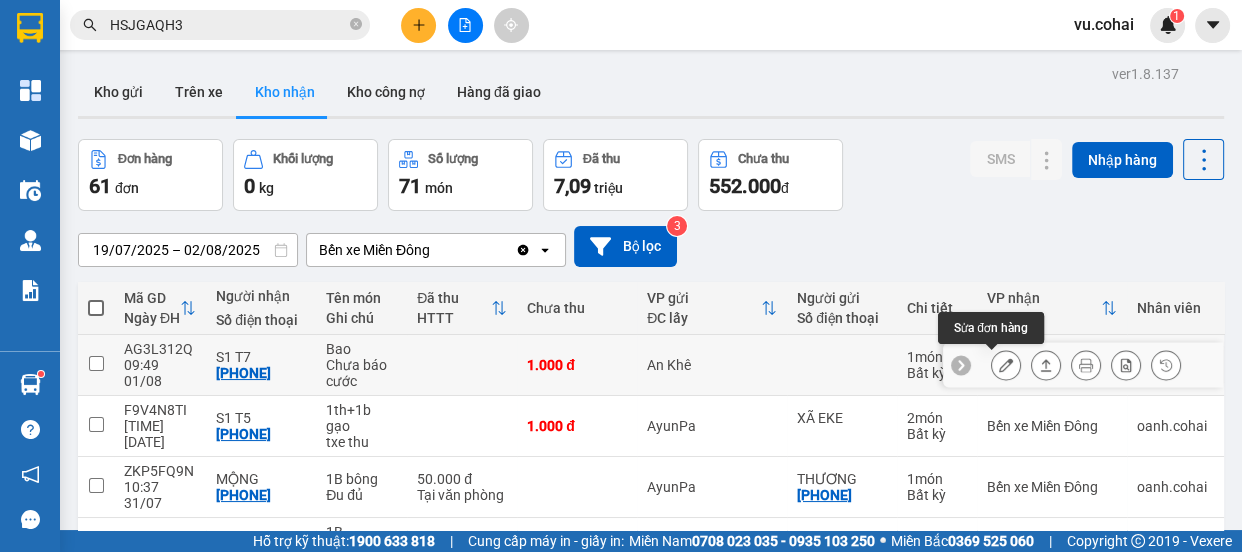click 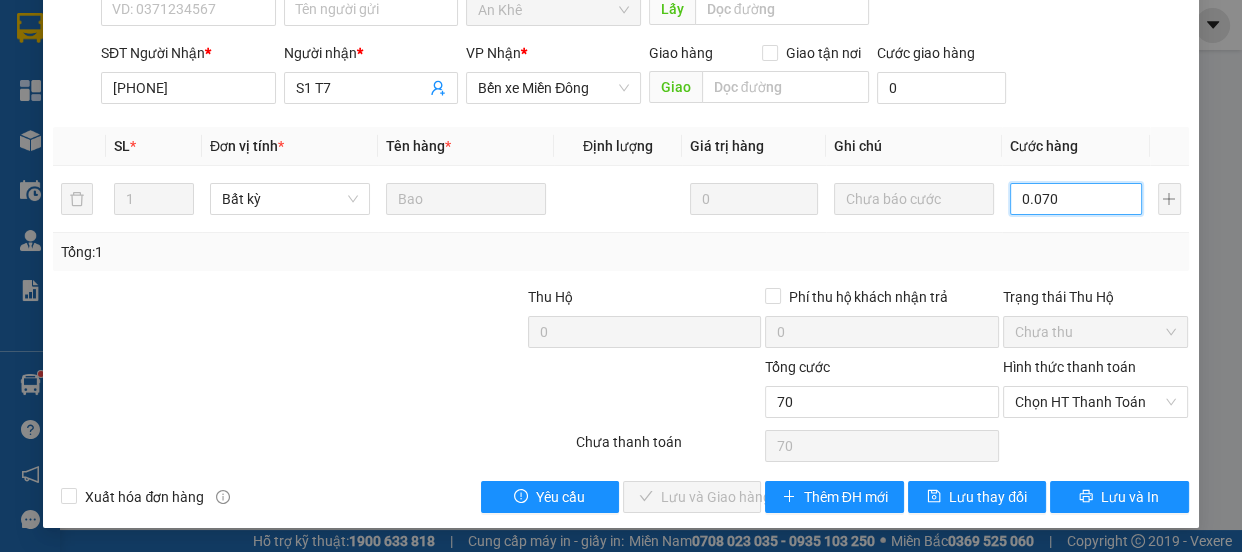 scroll, scrollTop: 213, scrollLeft: 0, axis: vertical 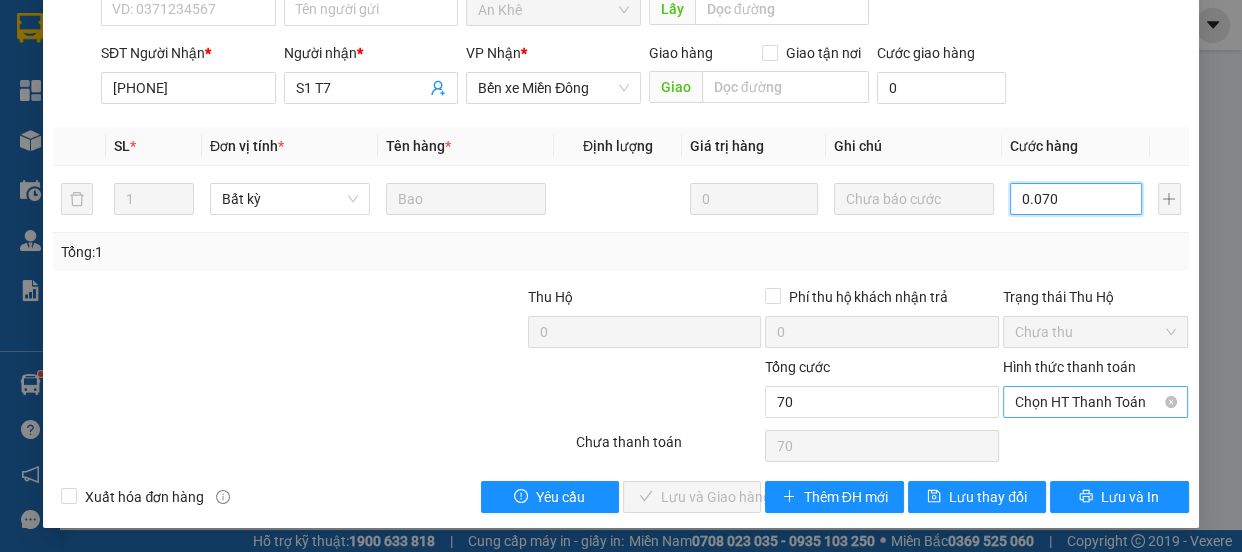 click on "Chọn HT Thanh Toán" at bounding box center (1096, 402) 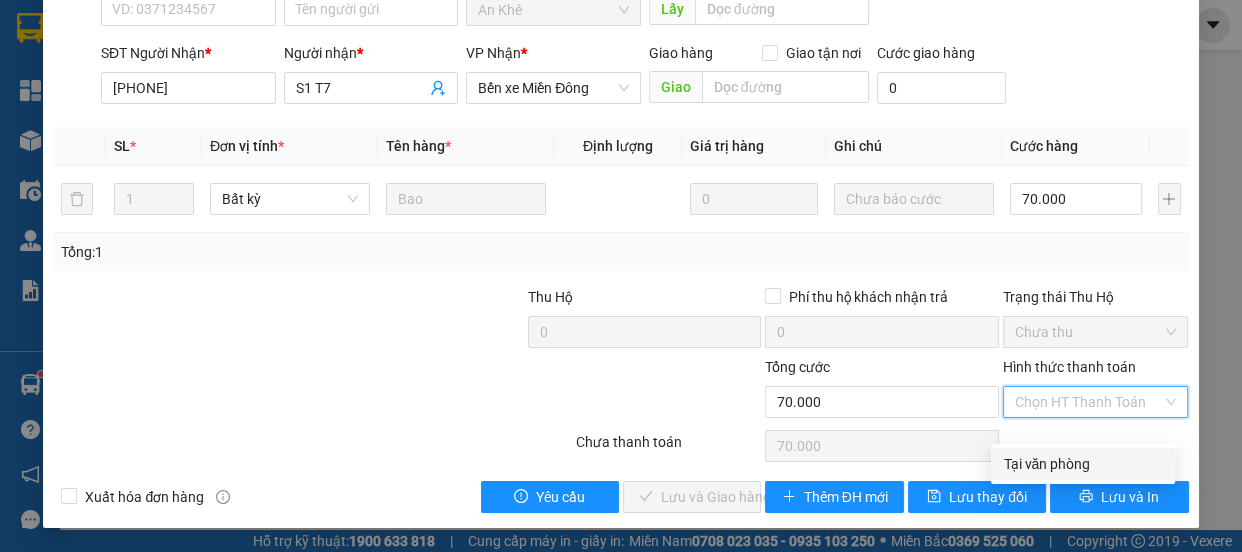 click on "Tại văn phòng" at bounding box center [1083, 464] 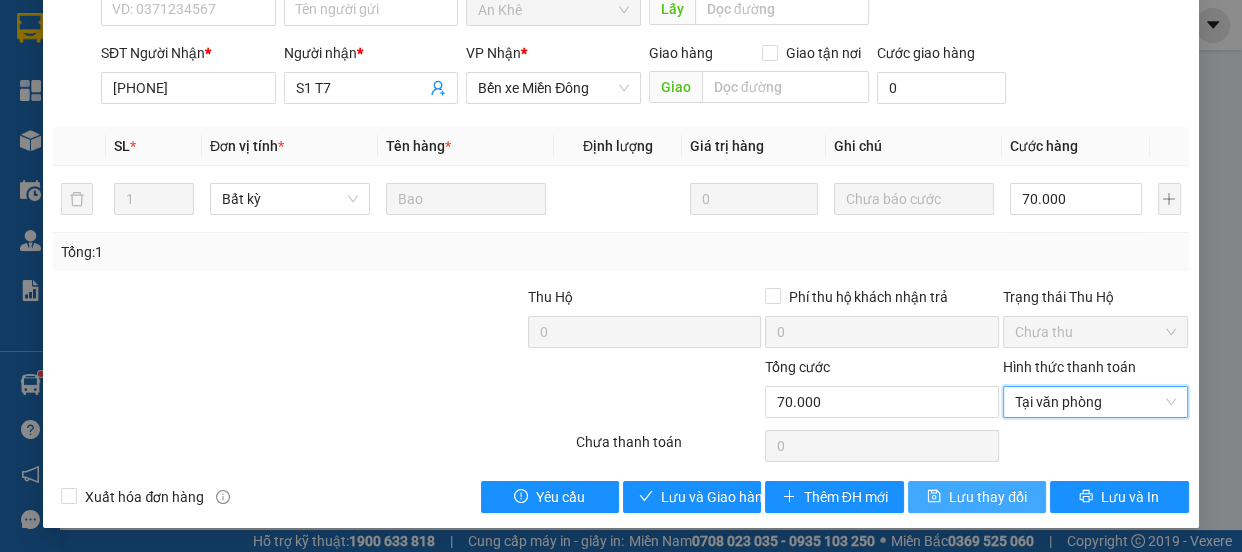 click on "Lưu thay đổi" at bounding box center (988, 497) 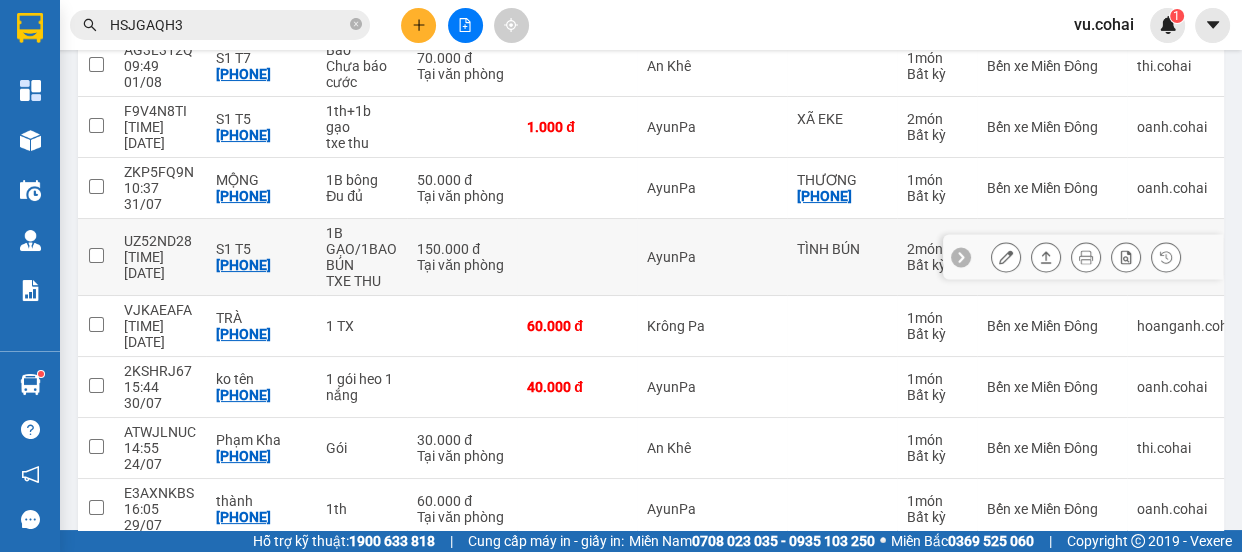 scroll, scrollTop: 181, scrollLeft: 0, axis: vertical 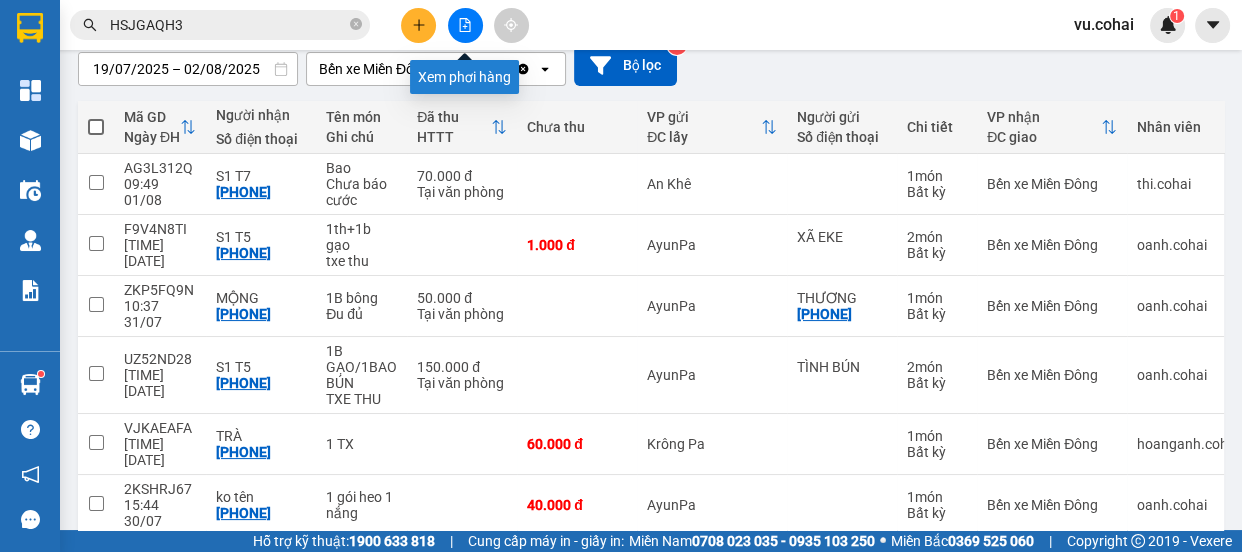 click 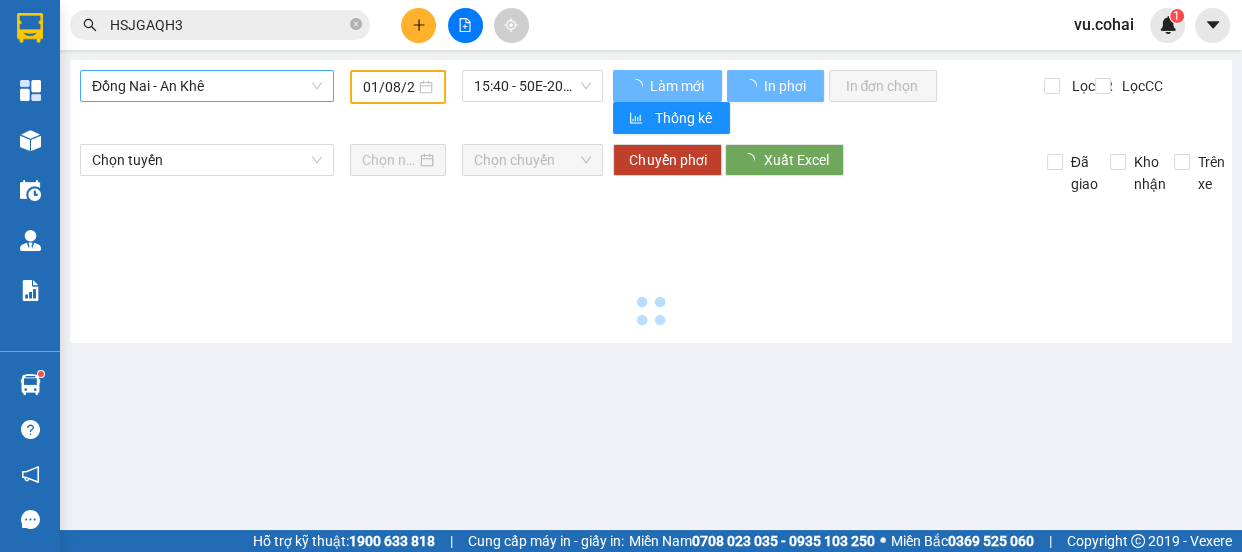 scroll, scrollTop: 0, scrollLeft: 0, axis: both 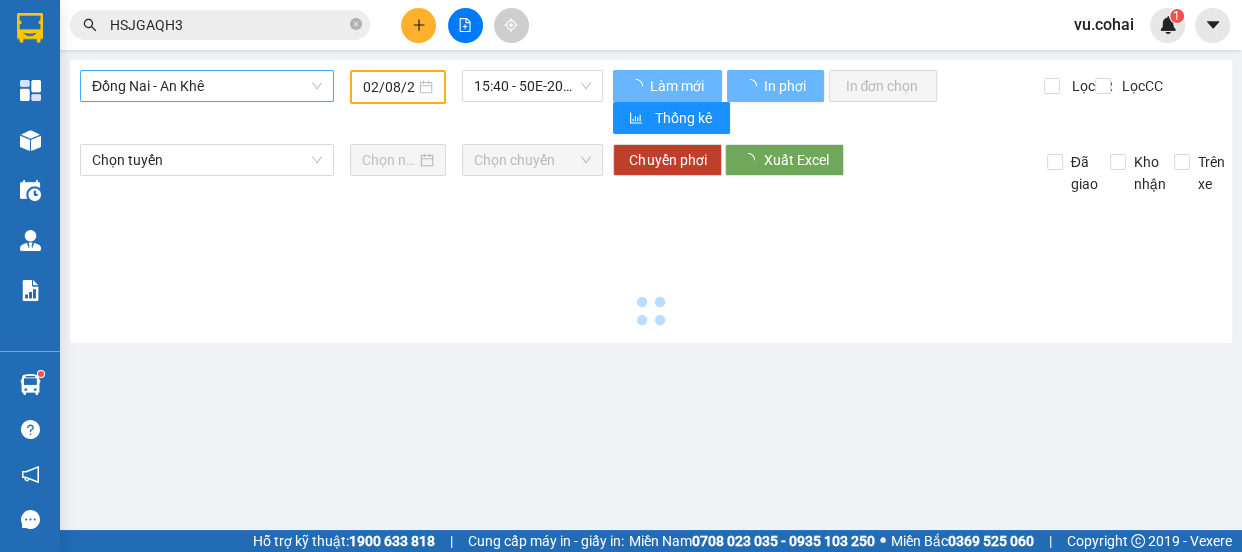 click on "Đồng Nai - An Khê" at bounding box center [207, 86] 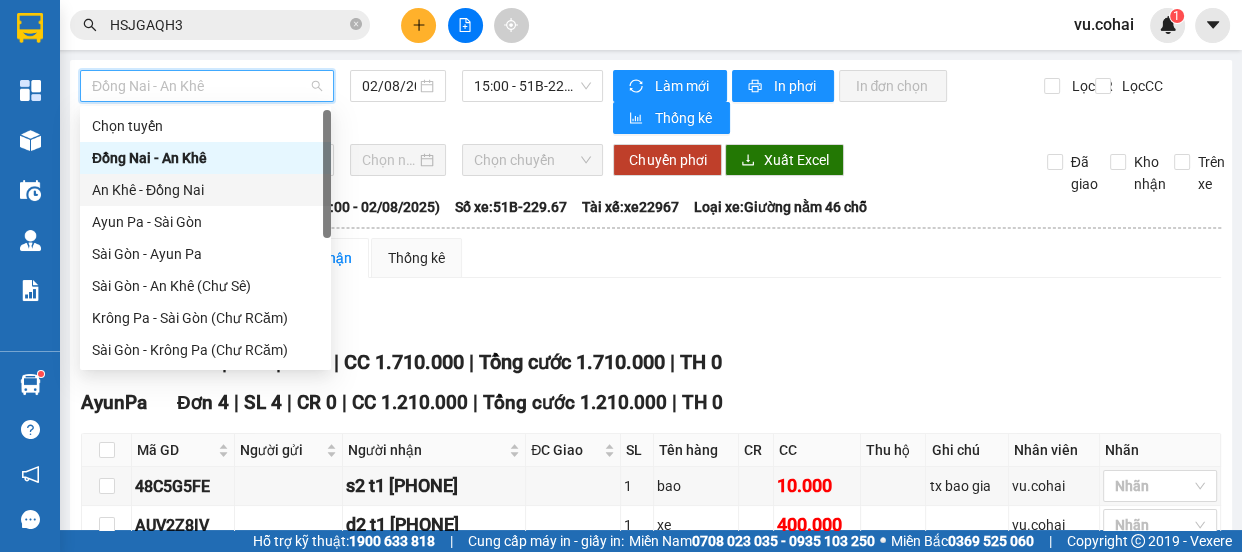 scroll, scrollTop: 287, scrollLeft: 0, axis: vertical 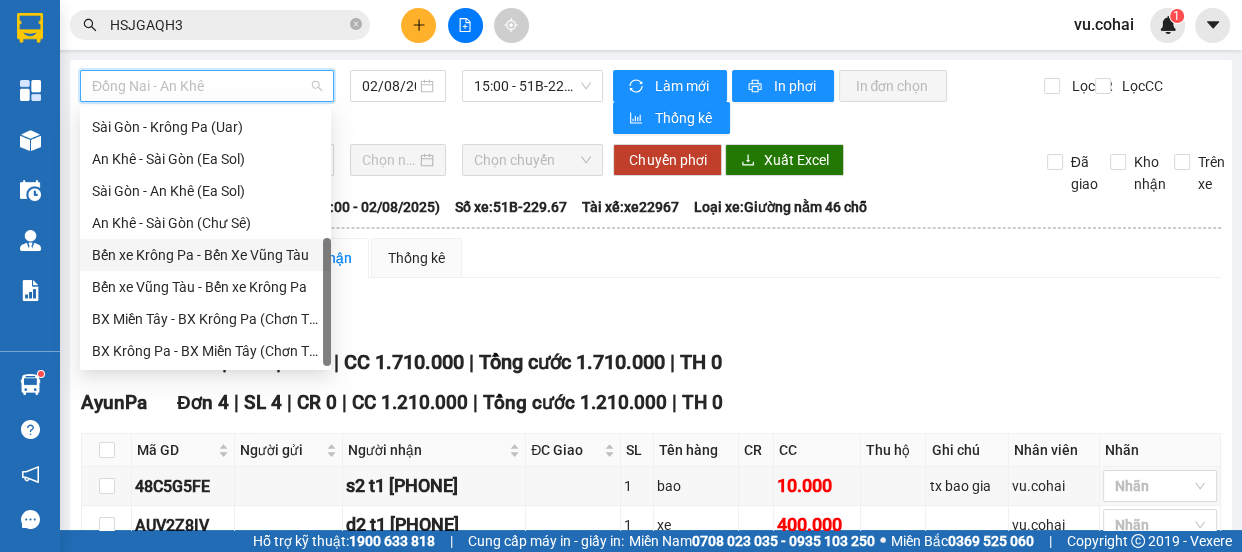 click on "Lọc VP Gửi TỔNG Đơn 5 | SL 5 | CR 0 | CC 1.710.000 | Tổng cước 1.710.000 | TH 0 AyunPa Đơn 4 | SL 4 | CR 0 | CC 1.210.000 | Tổng cước 1.210.000 | TH 0 Mã GD Người gửi Người nhận ĐC Giao SL Tên hàng CR CC Thu hộ Ghi chú Nhân viên Nhãn Ký nhận 48C5G5FE s2 t1 [PHONE] 1 bao 10.000 tx bao gia vu.cohai Nhãn AUV2Z8IV d2 t1 [PHONE] 1 xe 400.000 vu.cohai Nhãn 311VRFP1 c10 t1 [PHONE] 1 xe 400.000 vu.cohai Nhãn P9NQ5X98 a5 t1 [PHONE] 1 xe 400.000 vu.cohai Nhãn Lưu sắp xếp In DS In biên lai Cô Hai (08) 3924.2264 319 Trần Phú, Phường 8 PHƠI HÀNG Bến xe Miền Đông - [TIME] - [DATE] Tuyến: Đồng Nai - An Khê Chuyến: (15:00 - [DATE]) Tài xế: xe22967 Số xe: 51B-229.67 Loại xe: Giường nằm 46 chỗ Mã GD Người gửi Người nhận ĐC Giao SL Tên hàng CR CC Thu hộ Ghi chú Nhân viên Nhãn Ký nhận AyunPa" at bounding box center [651, 589] 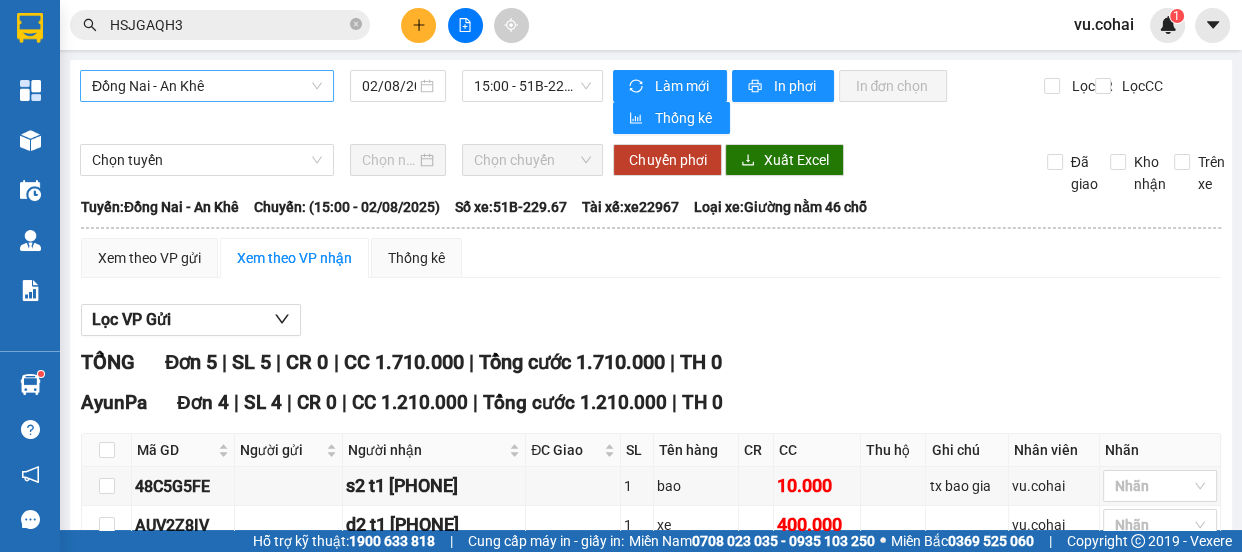 click on "Đồng Nai - An Khê" at bounding box center (207, 86) 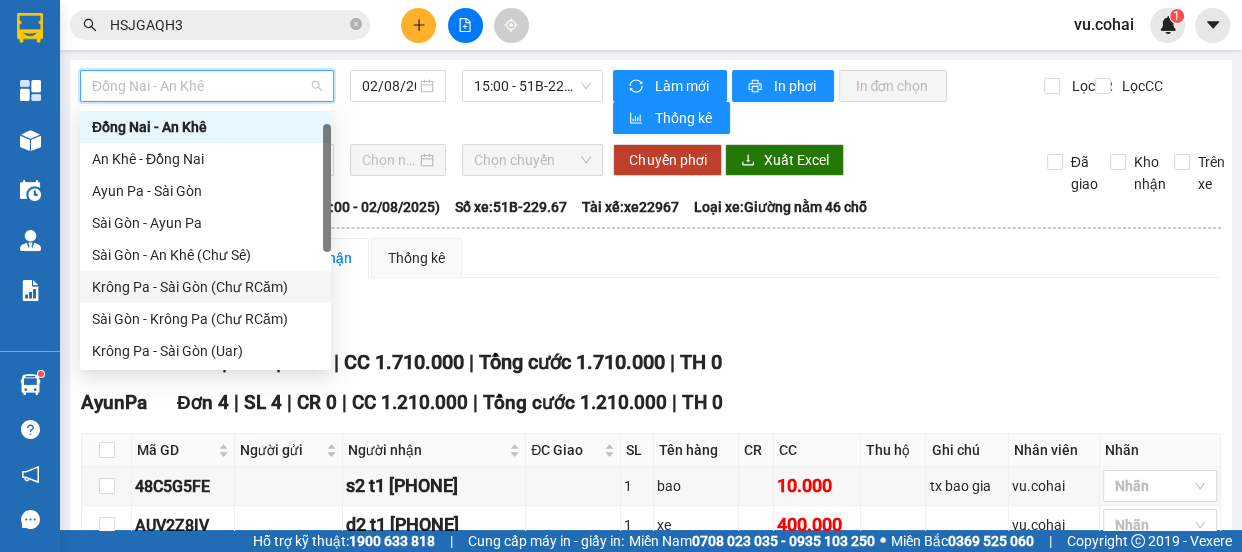 scroll, scrollTop: 122, scrollLeft: 0, axis: vertical 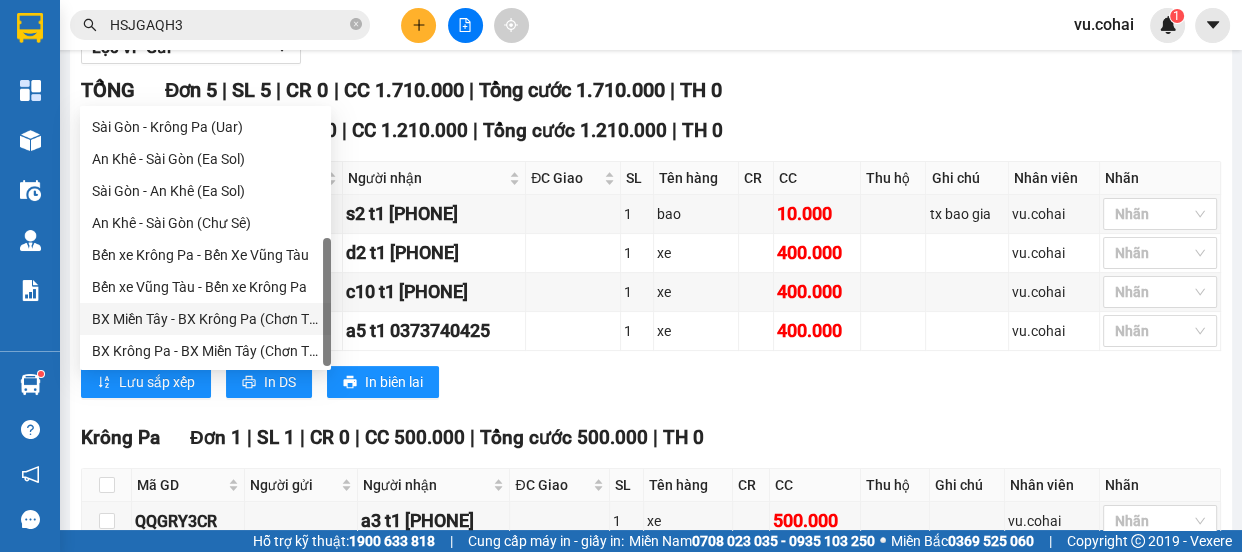 click on "BX Miền Tây - BX Krông Pa (Chơn Thành - Chư Rcăm)" at bounding box center (205, 319) 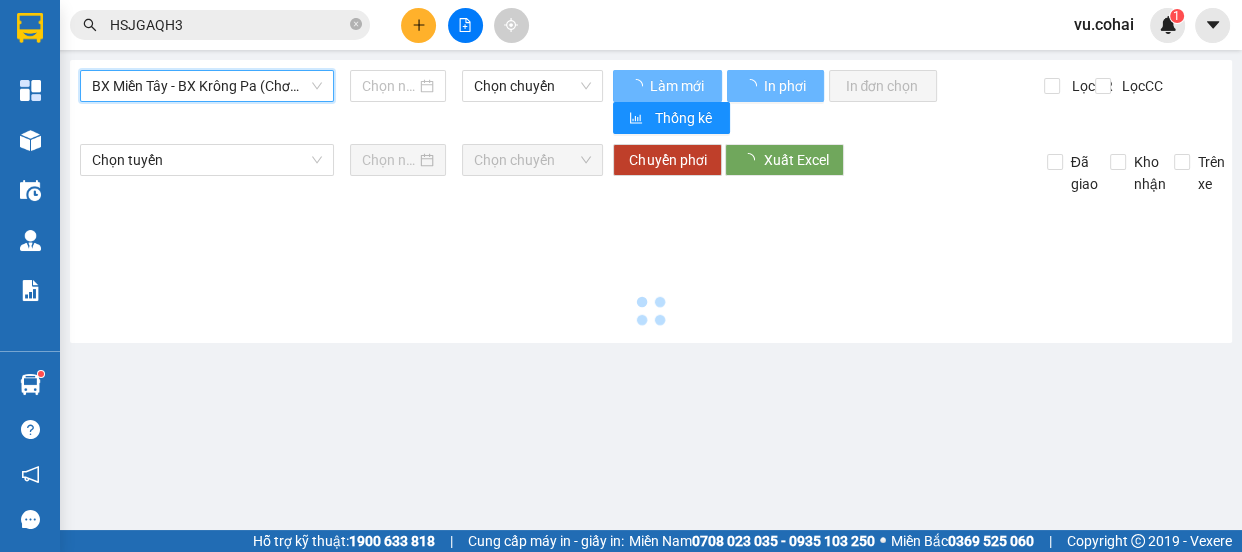 scroll, scrollTop: 0, scrollLeft: 0, axis: both 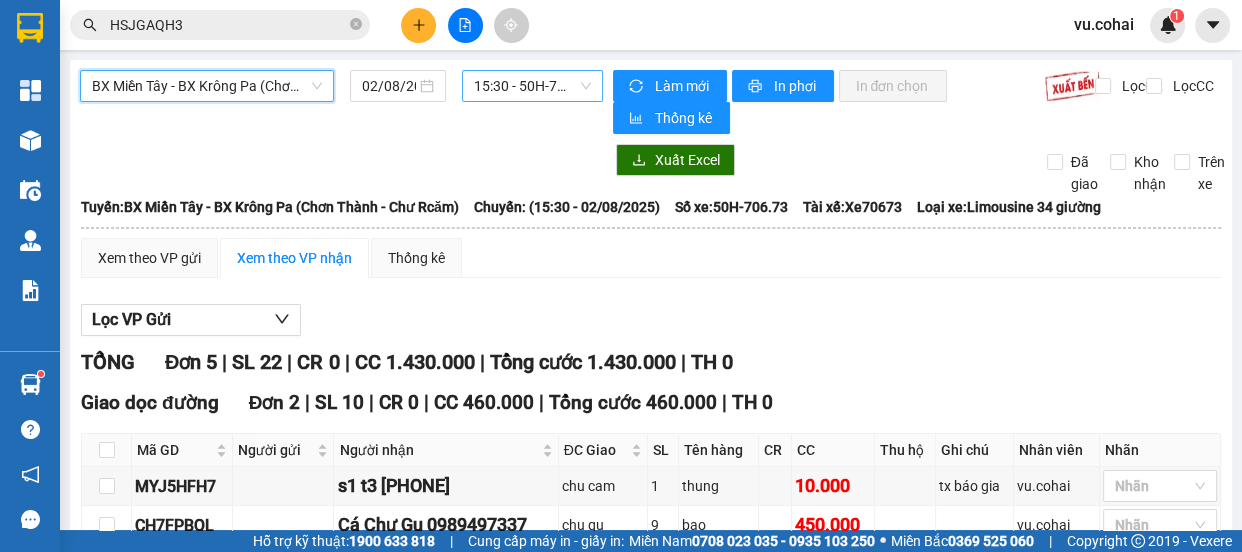 click on "15:30     - 50H-706.73" at bounding box center [532, 86] 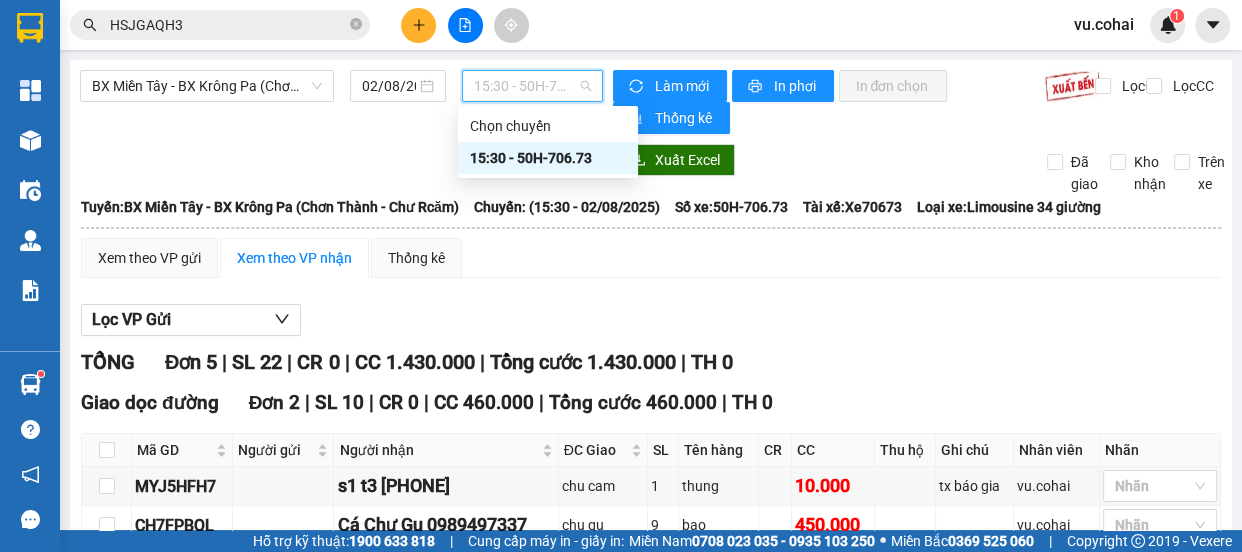 click on "15:30     - 50H-706.73" at bounding box center [548, 158] 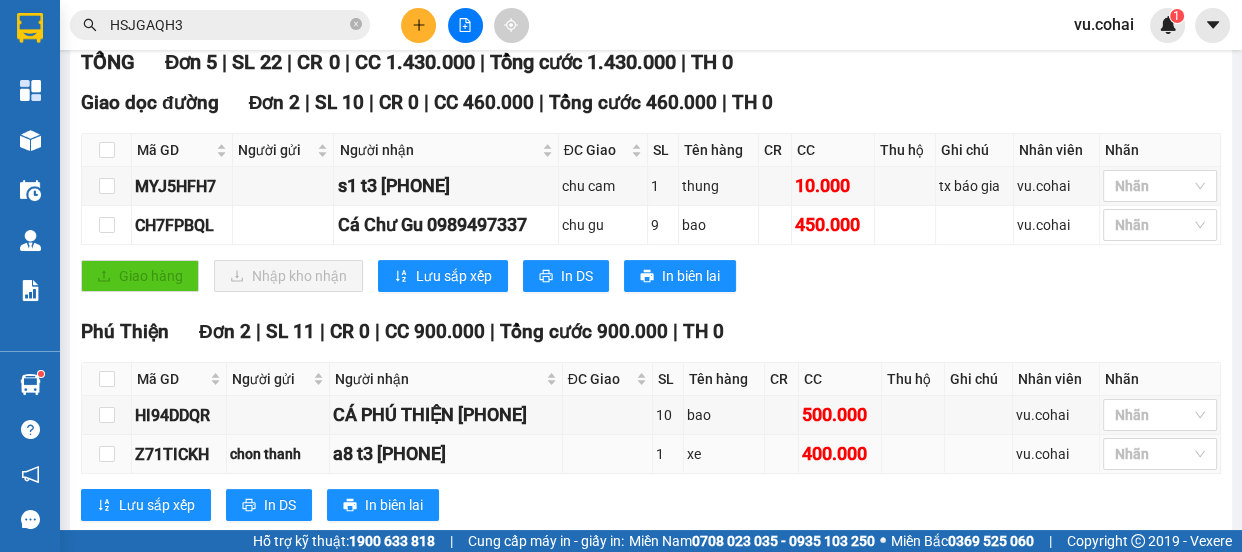 scroll, scrollTop: 534, scrollLeft: 0, axis: vertical 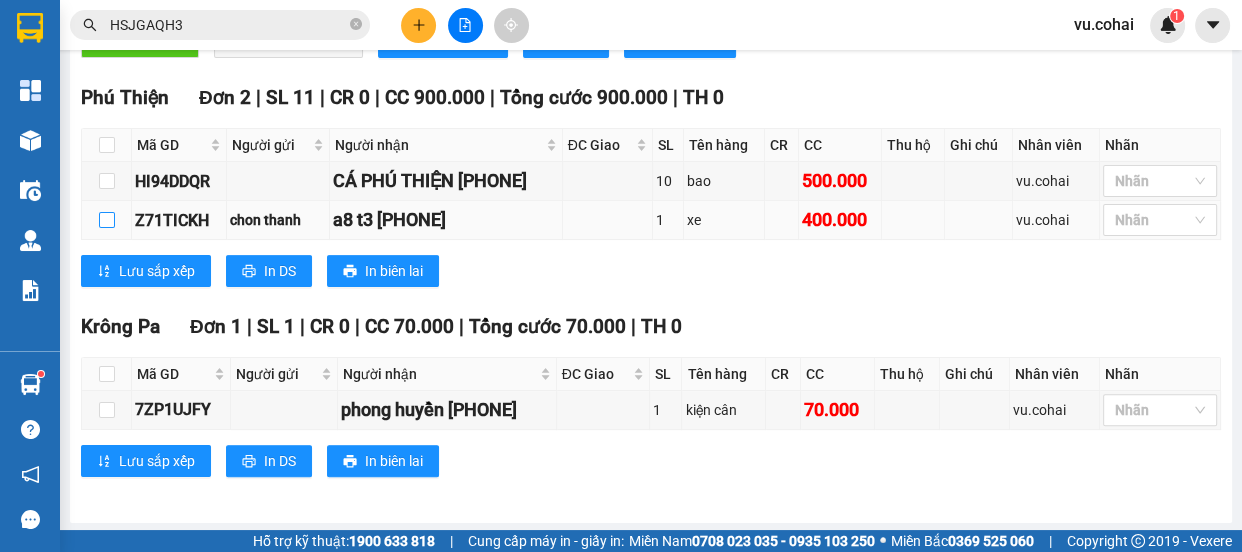 click at bounding box center (107, 220) 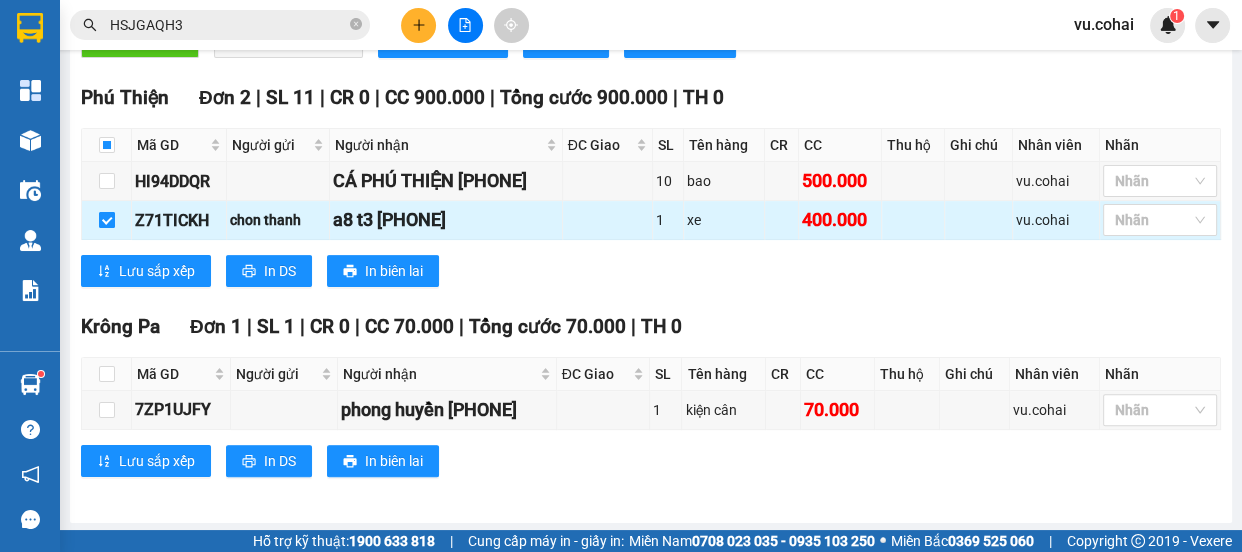 click at bounding box center [107, 220] 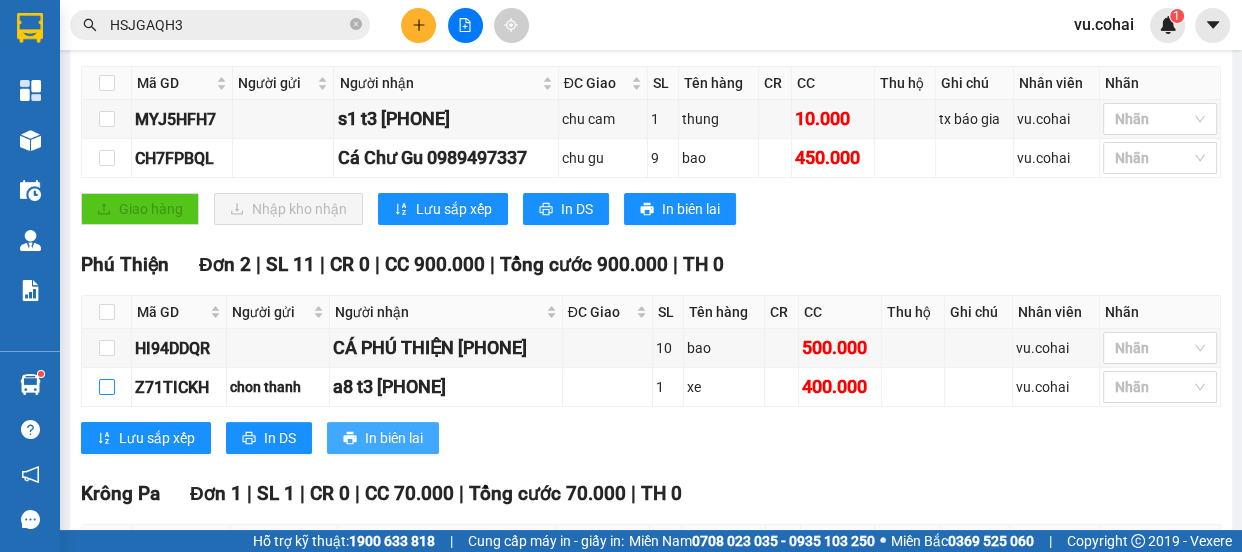 scroll, scrollTop: 170, scrollLeft: 0, axis: vertical 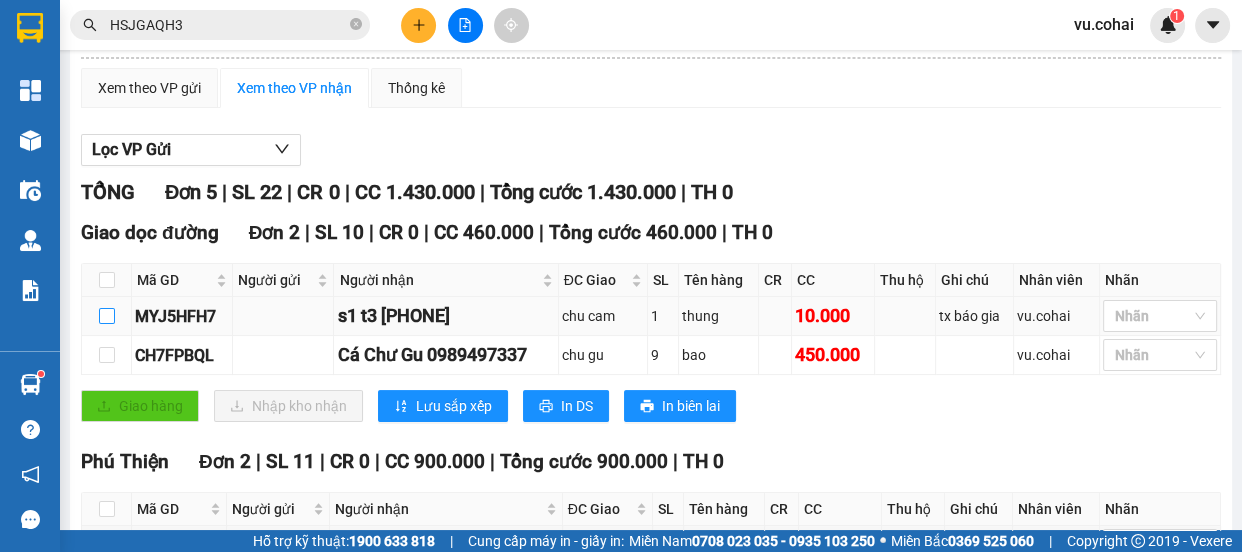 click at bounding box center (107, 316) 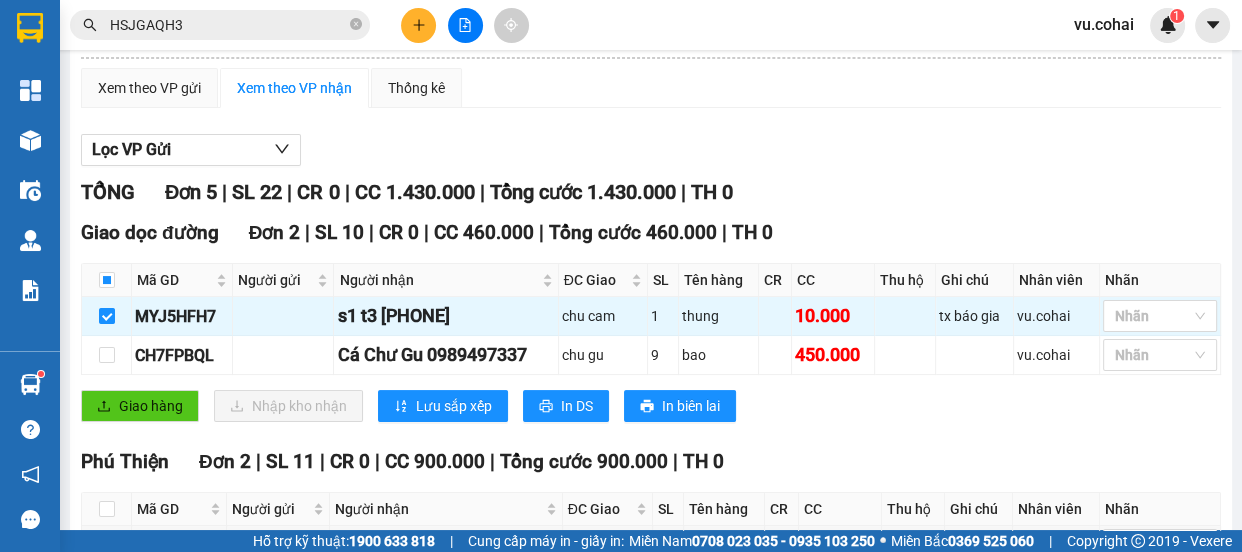 scroll, scrollTop: 0, scrollLeft: 0, axis: both 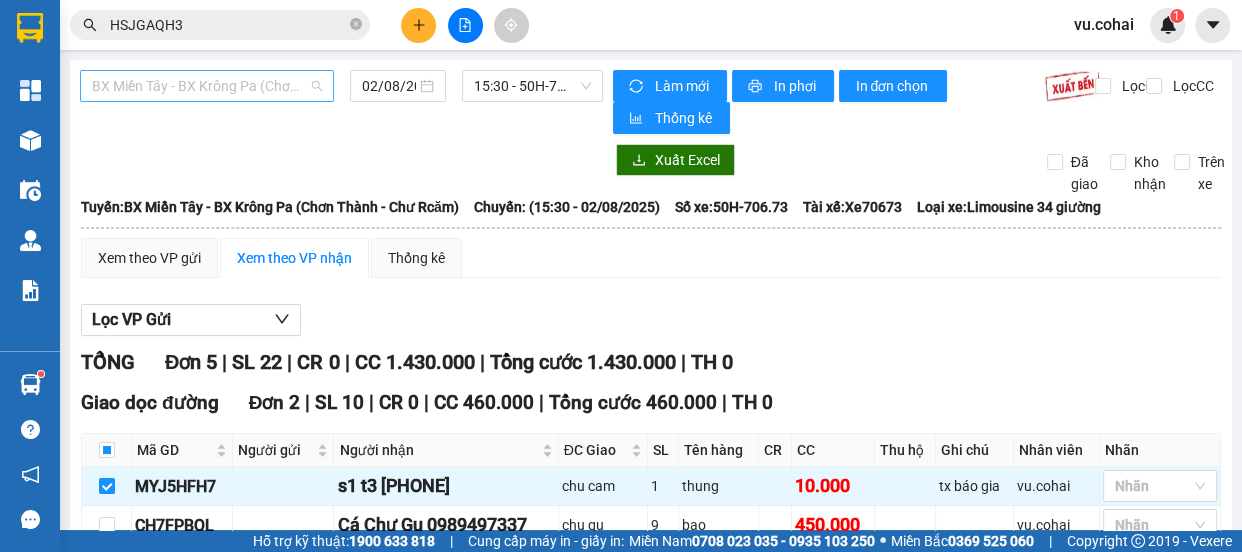 click on "BX Miền Tây - BX Krông Pa (Chơn Thành - Chư Rcăm)" at bounding box center [207, 86] 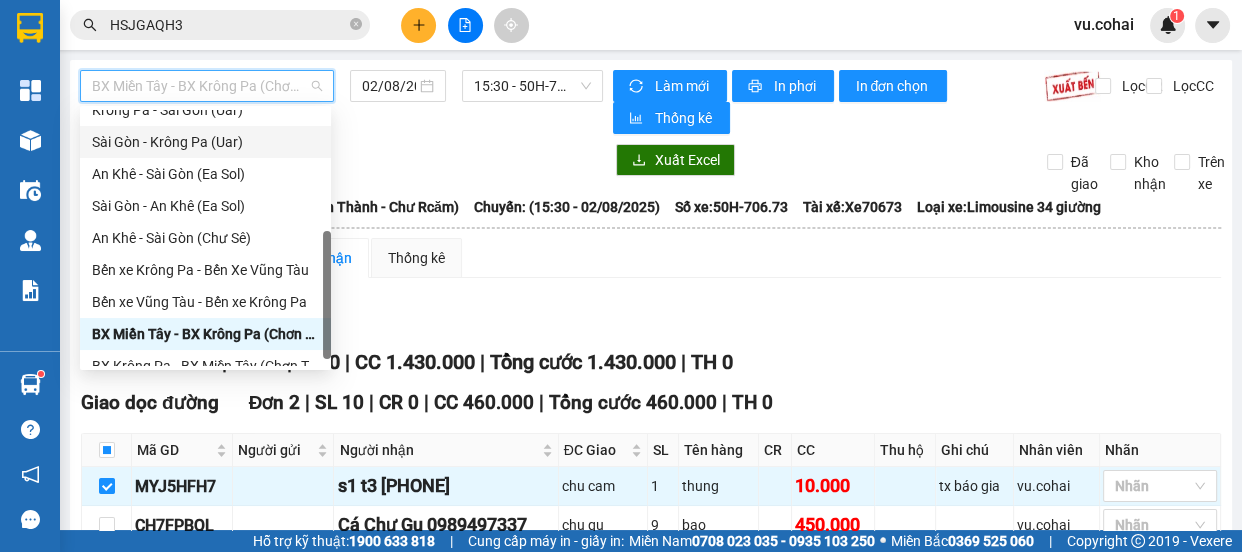scroll, scrollTop: 181, scrollLeft: 0, axis: vertical 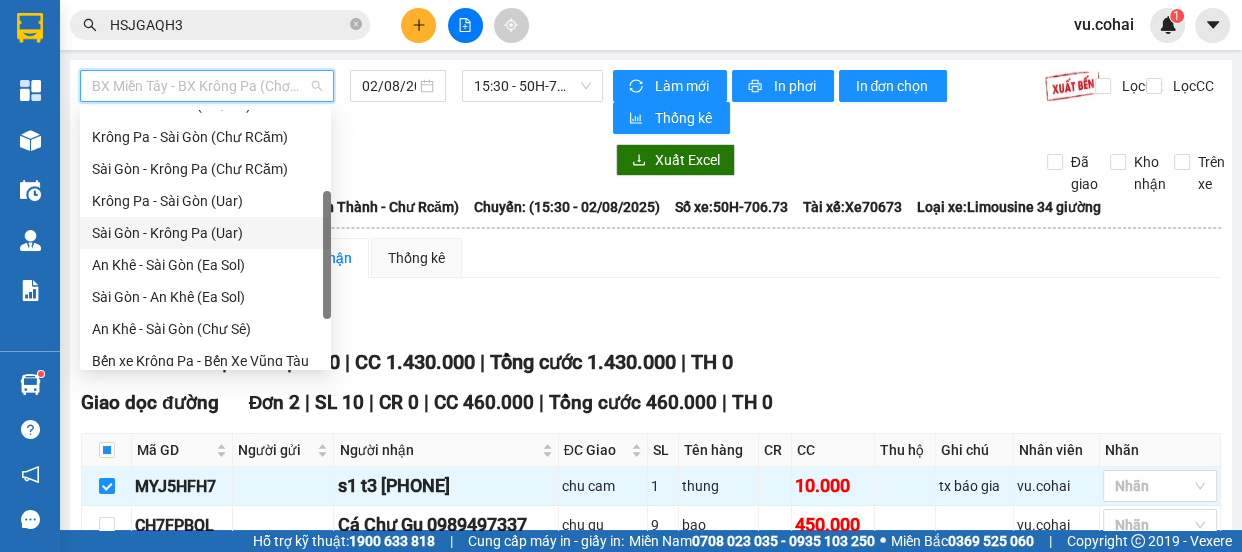 click on "Sài Gòn - Krông Pa (Uar)" at bounding box center (205, 233) 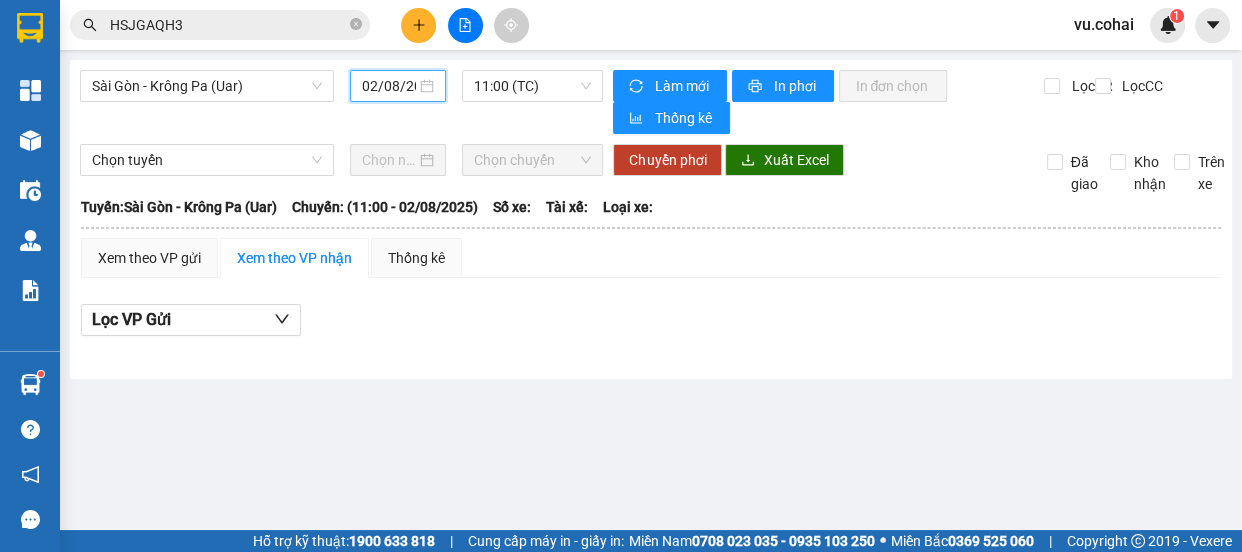 click on "02/08/2025" at bounding box center [389, 86] 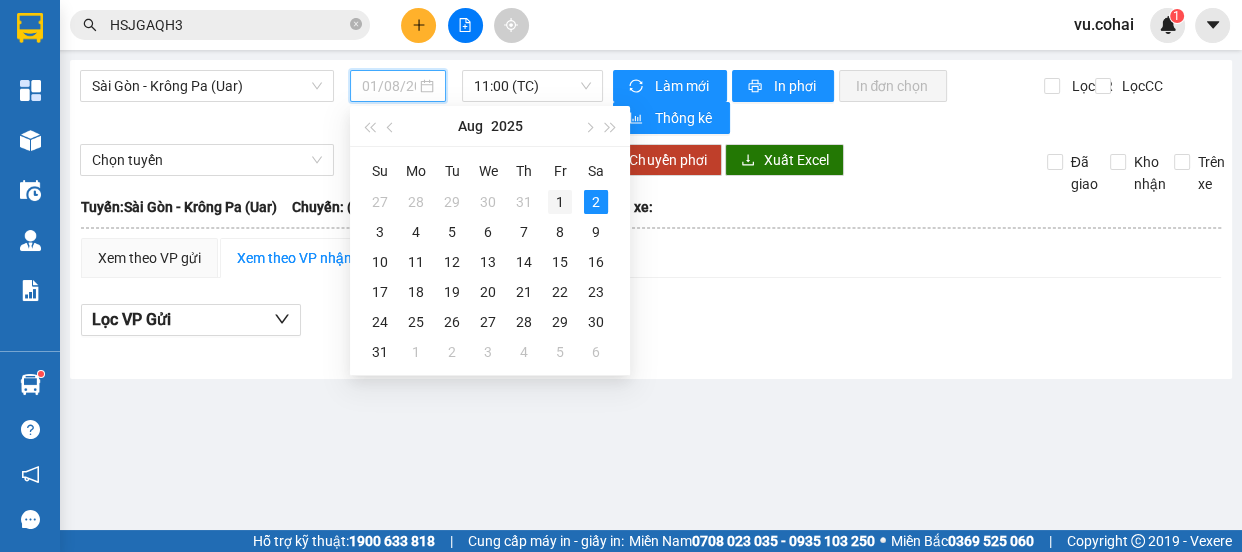 click on "1" at bounding box center (560, 202) 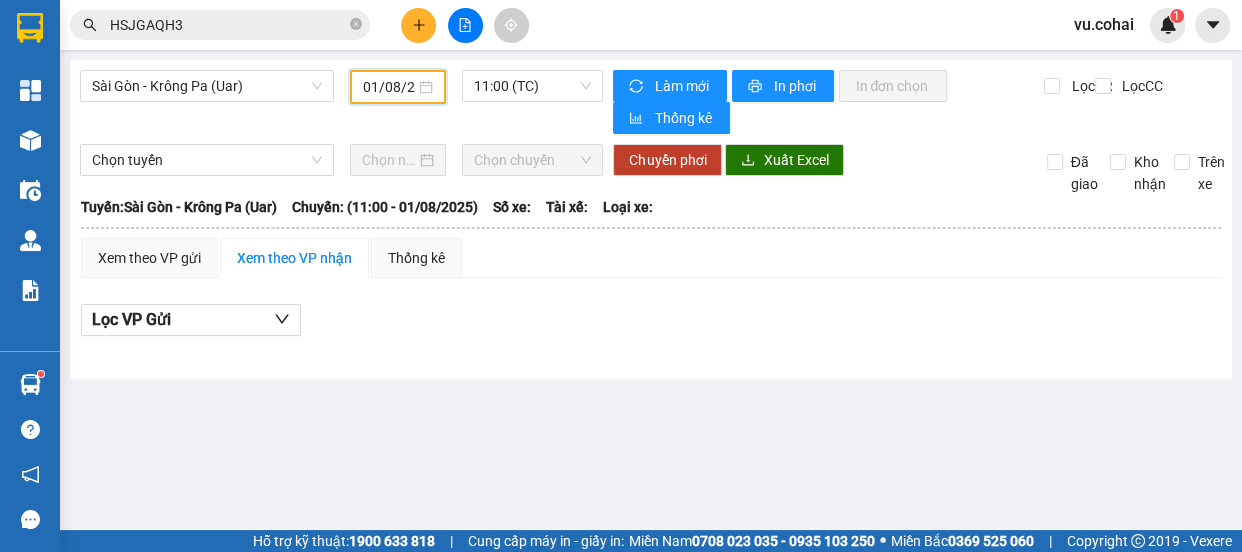click on "01/08/2025" at bounding box center [389, 87] 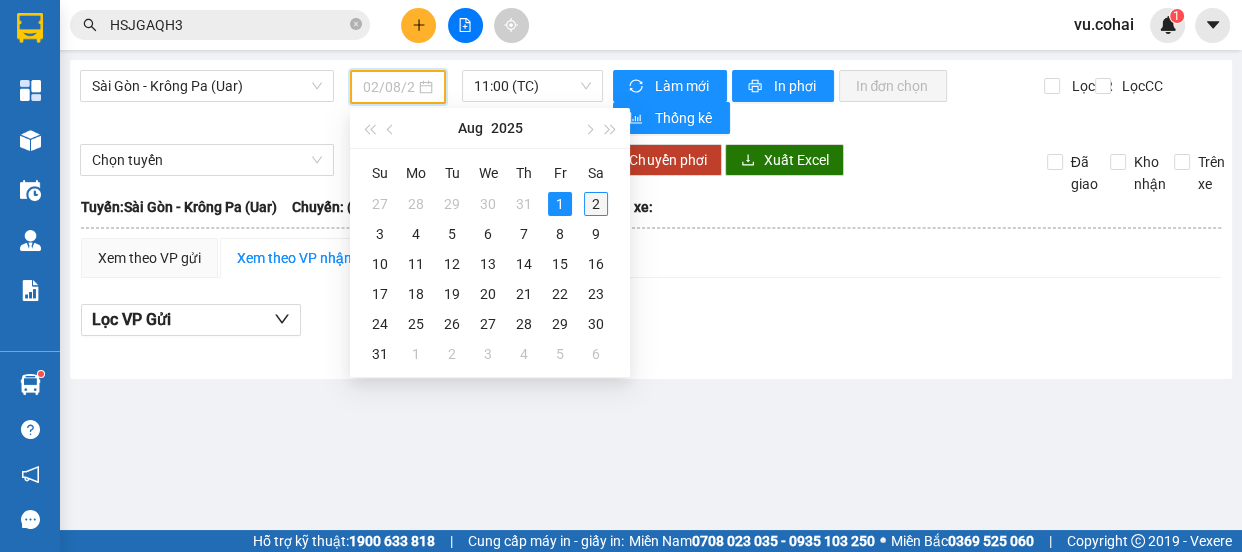 click on "2" at bounding box center [596, 204] 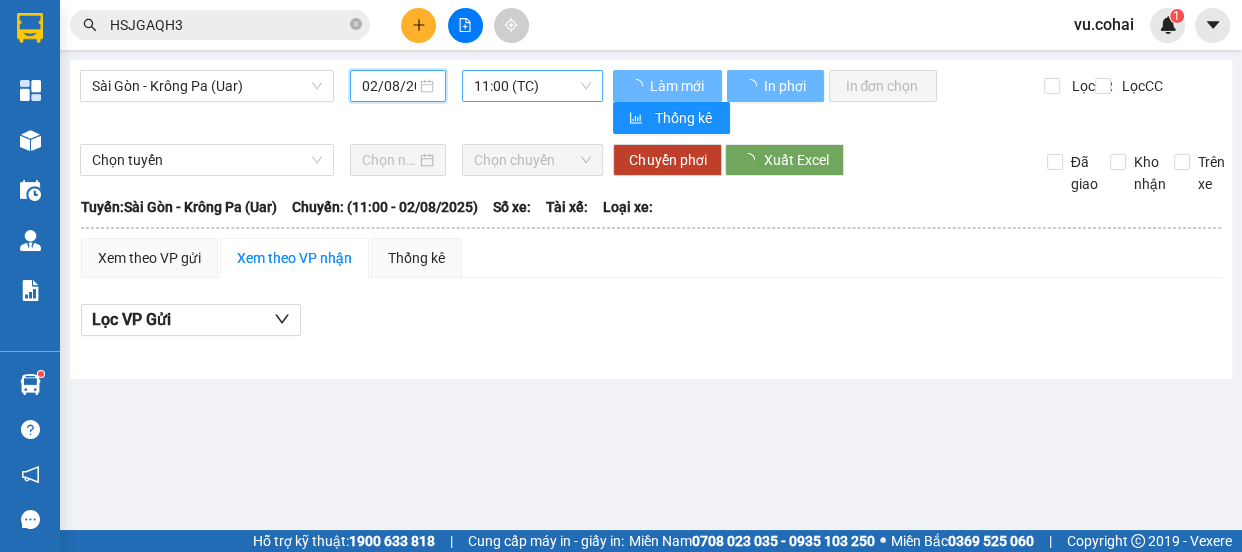 click on "11:00   (TC)" at bounding box center (532, 86) 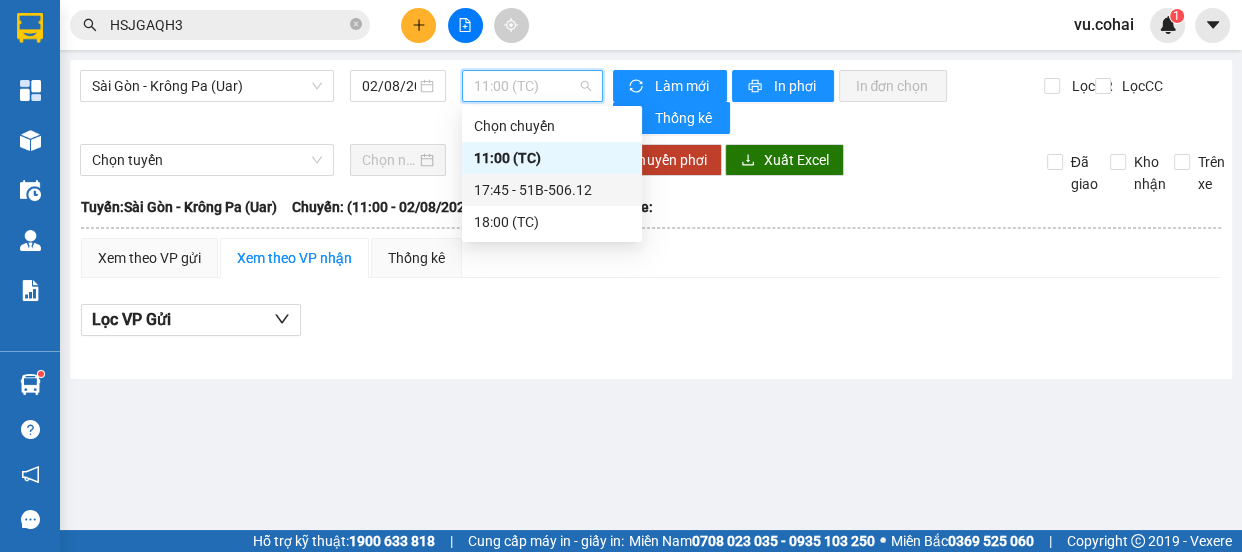 click on "17:45     - 51B-506.12" at bounding box center [552, 190] 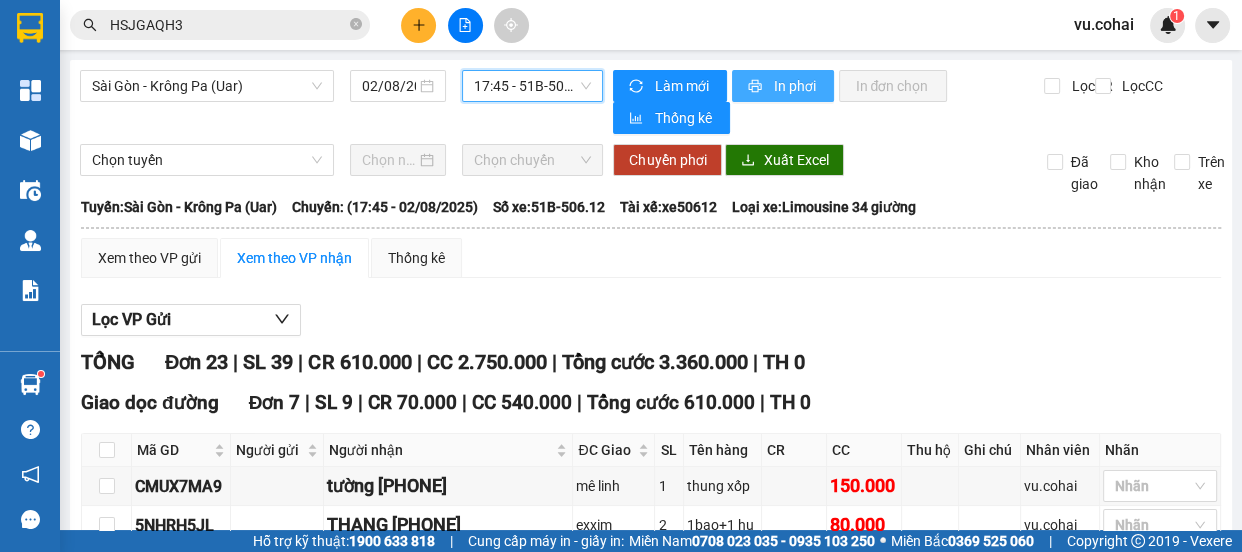 click on "In phơi" at bounding box center (795, 86) 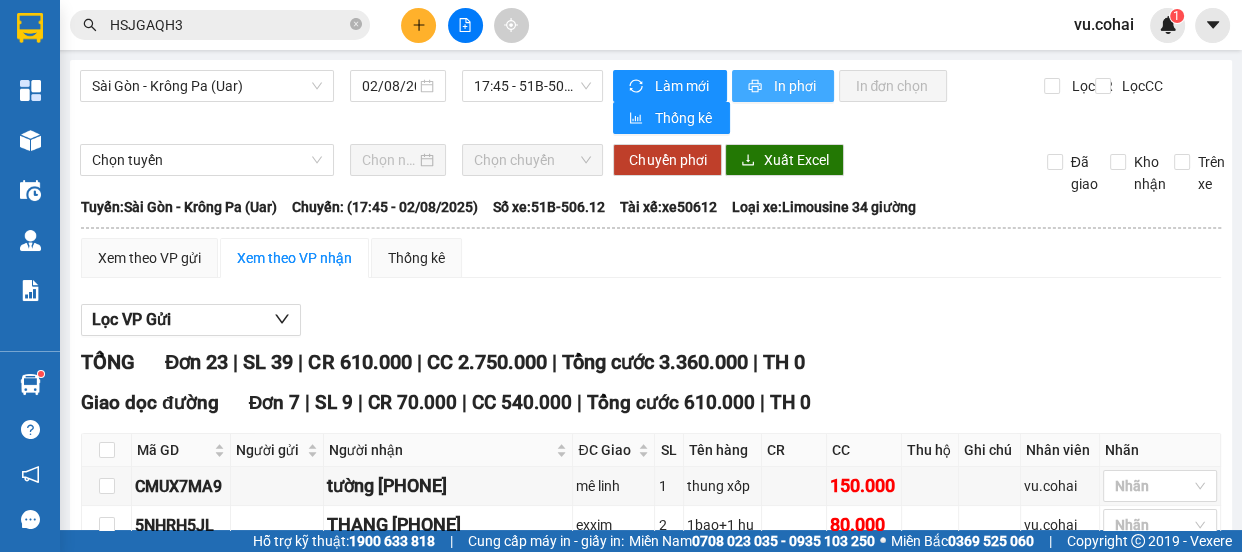 scroll, scrollTop: 0, scrollLeft: 0, axis: both 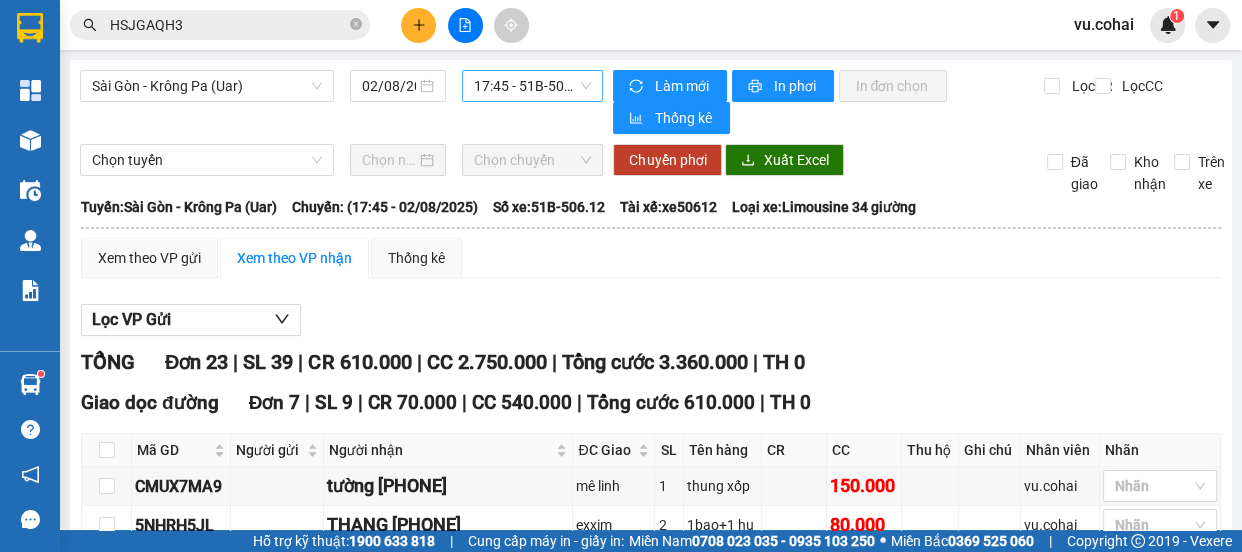 click on "17:45     - 51B-506.12" at bounding box center (532, 86) 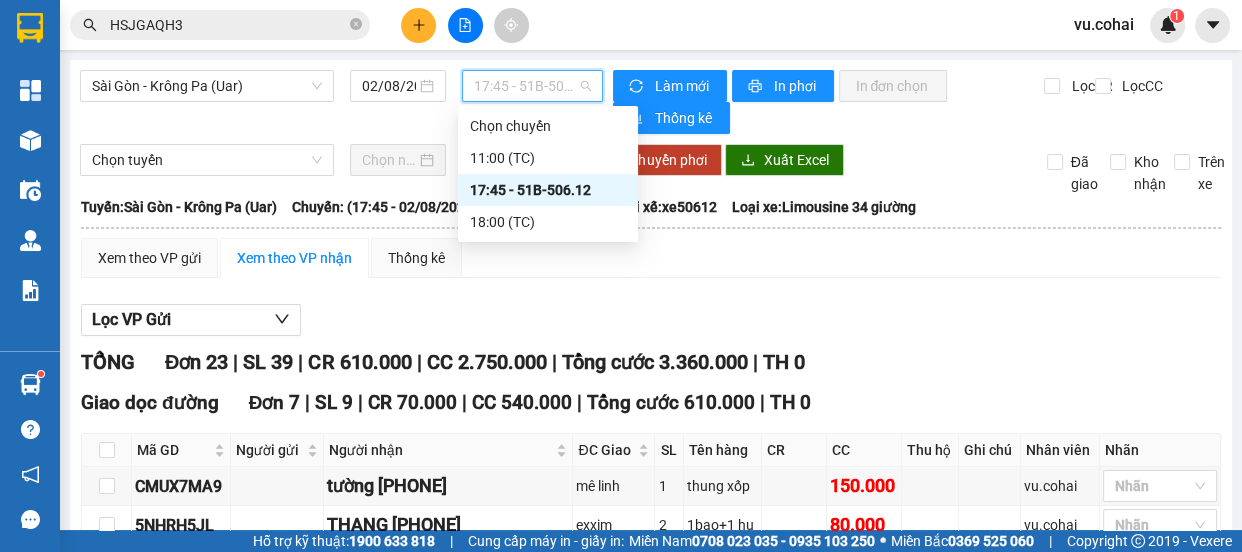 click on "17:45     - 51B-506.12" at bounding box center [548, 190] 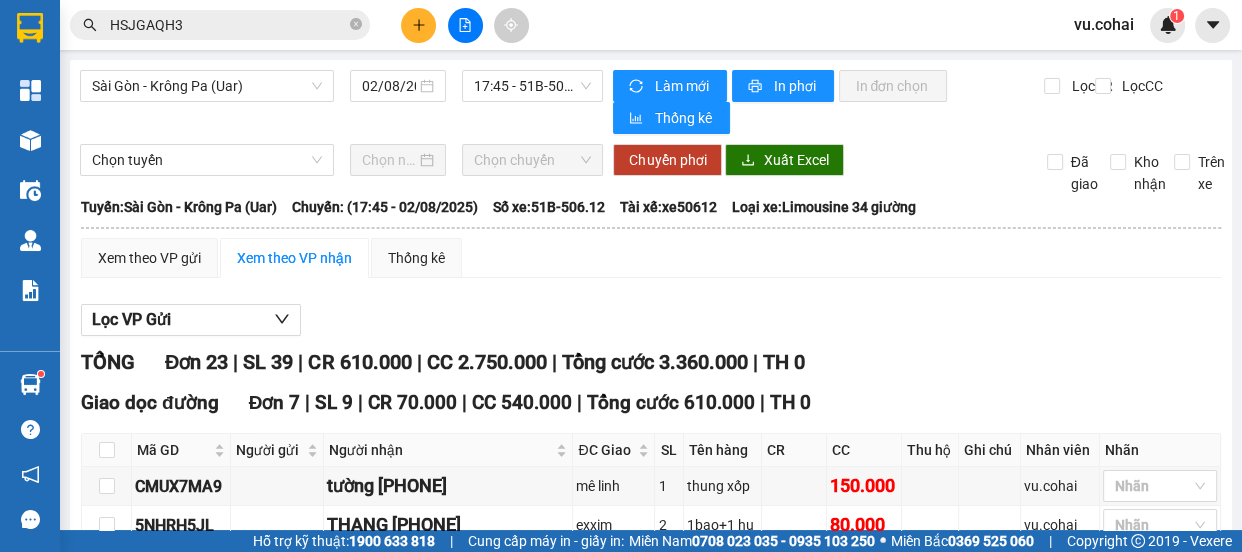 click on "Sài Gòn - Krông Pa (Uar) [DATE] [TIME] - [NUMBER]" at bounding box center [341, 102] 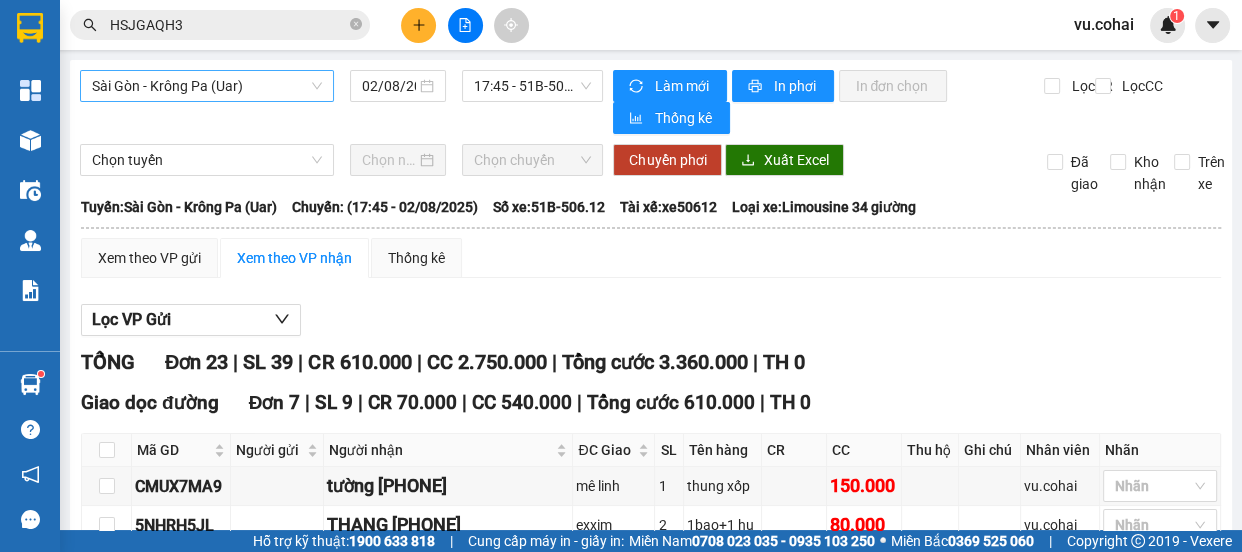 click on "Sài Gòn - Krông Pa (Uar)" at bounding box center [207, 86] 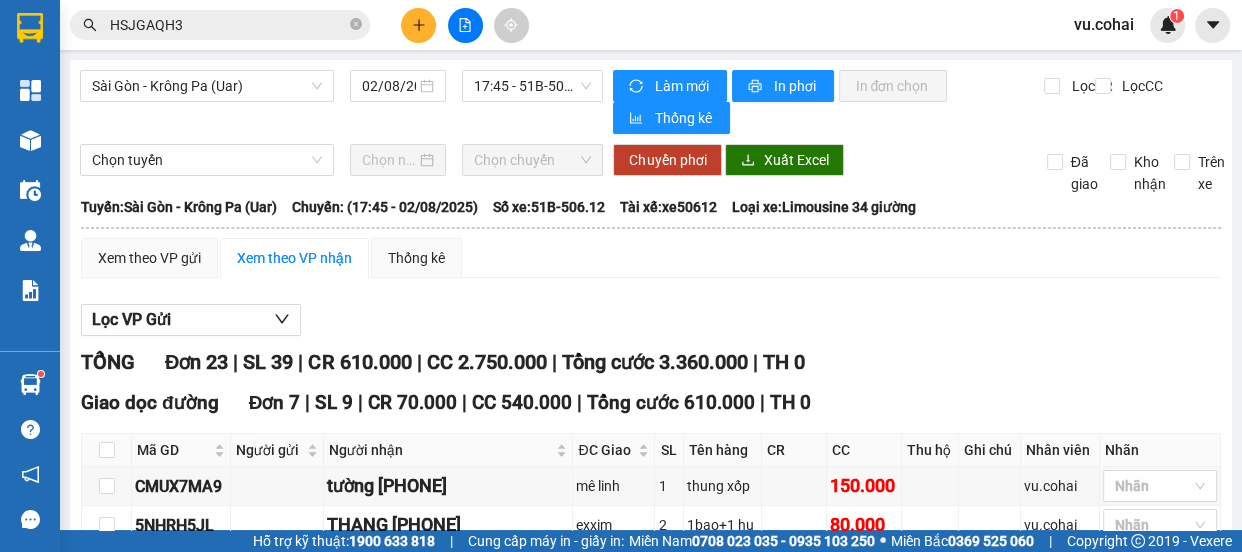click on "Lọc VP Gửi" at bounding box center (651, 320) 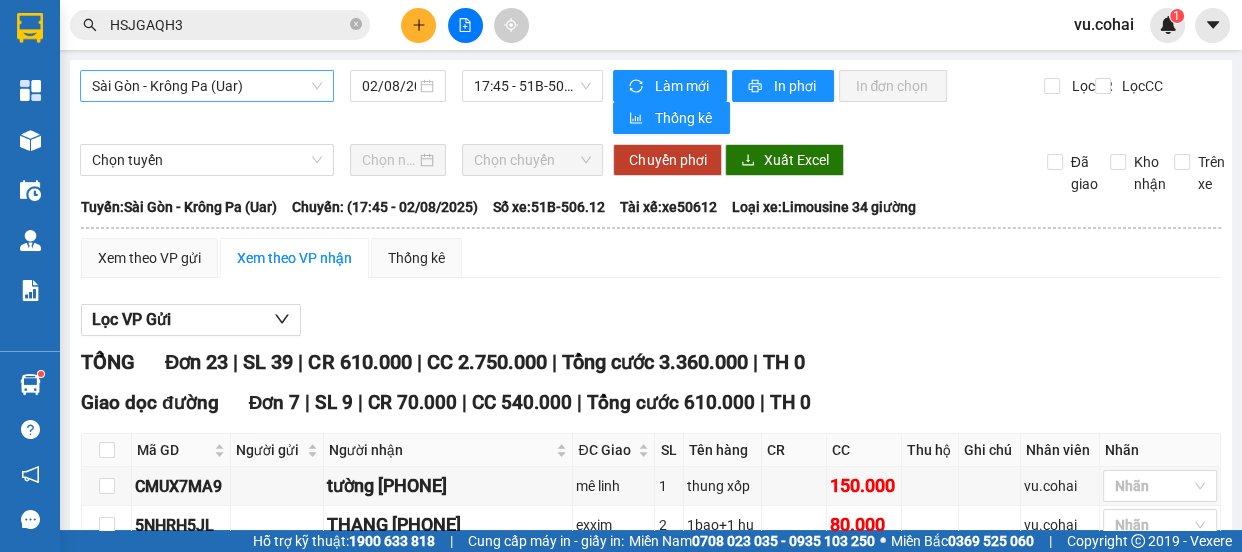 click on "Sài Gòn - Krông Pa (Uar)" at bounding box center [207, 86] 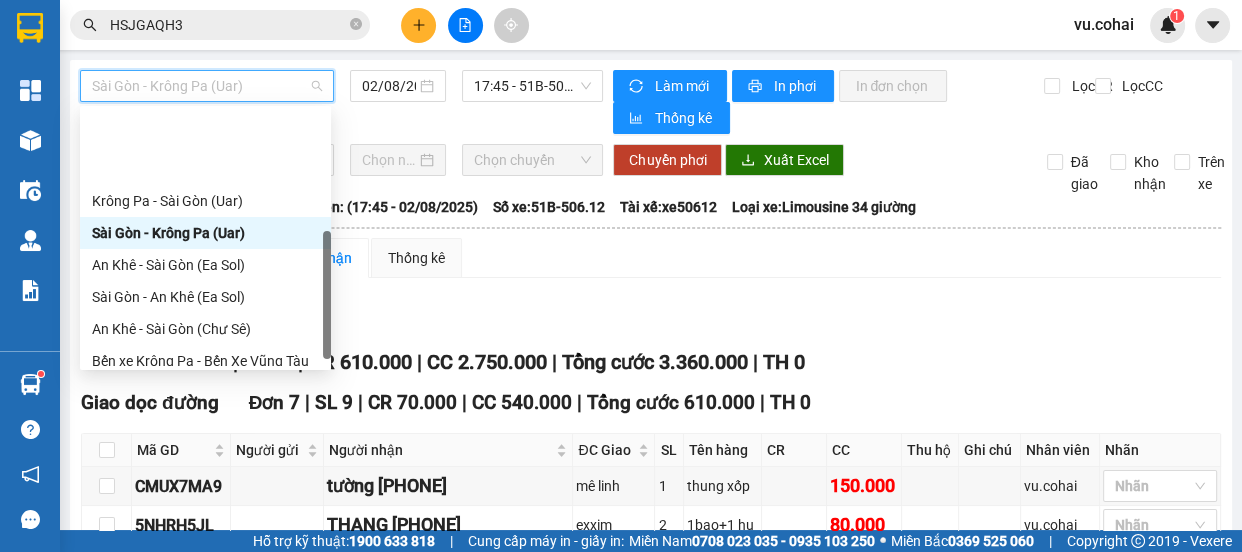 scroll, scrollTop: 287, scrollLeft: 0, axis: vertical 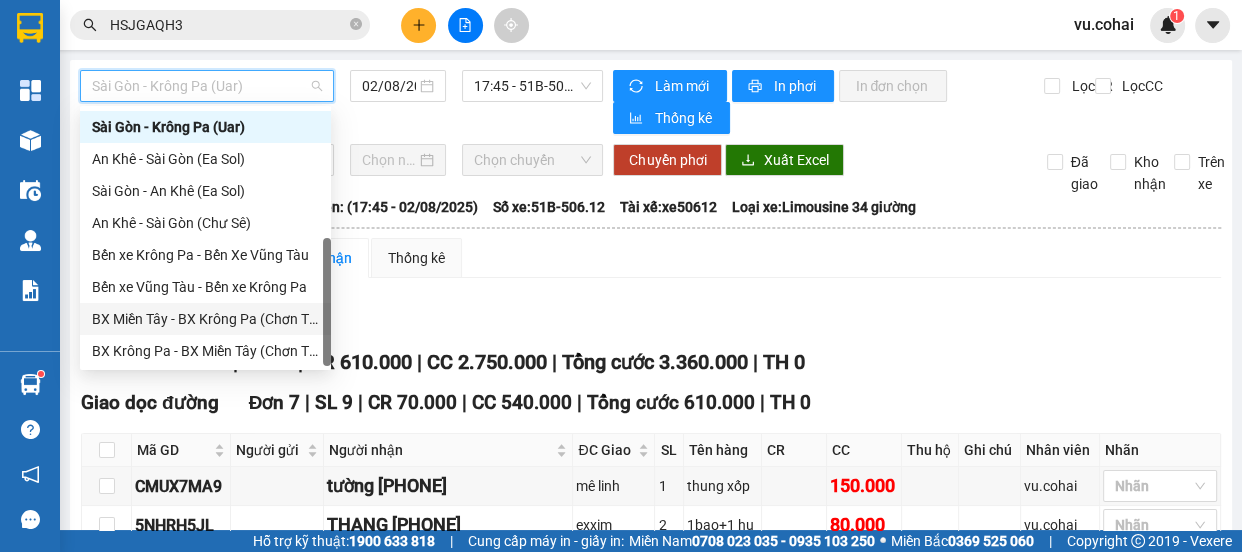 click on "BX Miền Tây - BX Krông Pa (Chơn Thành - Chư Rcăm)" at bounding box center [205, 319] 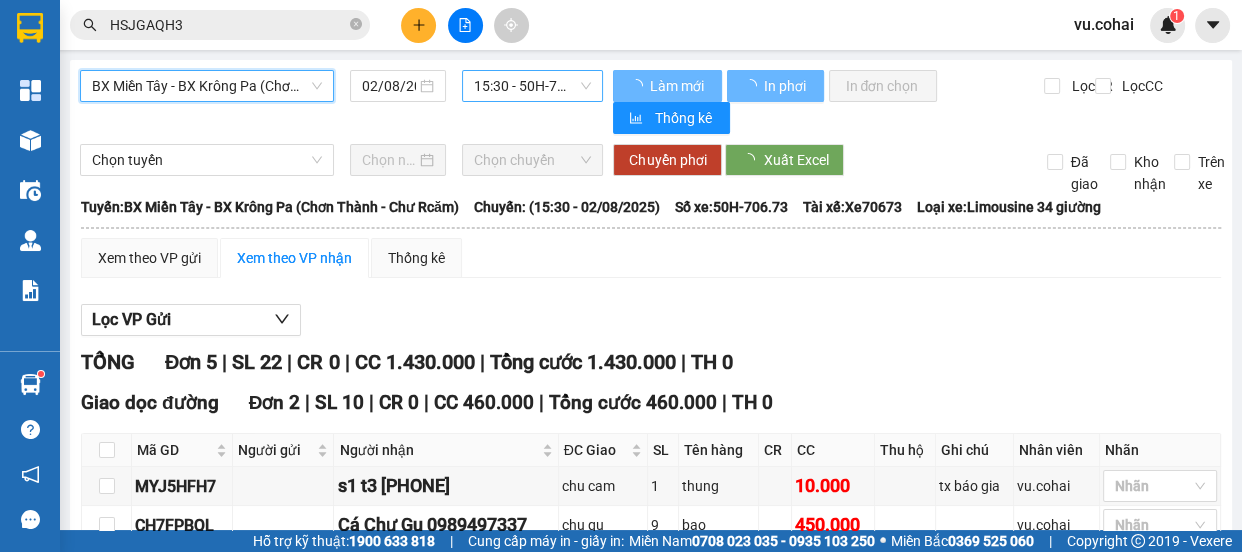 click on "15:30     - 50H-706.73" at bounding box center (532, 86) 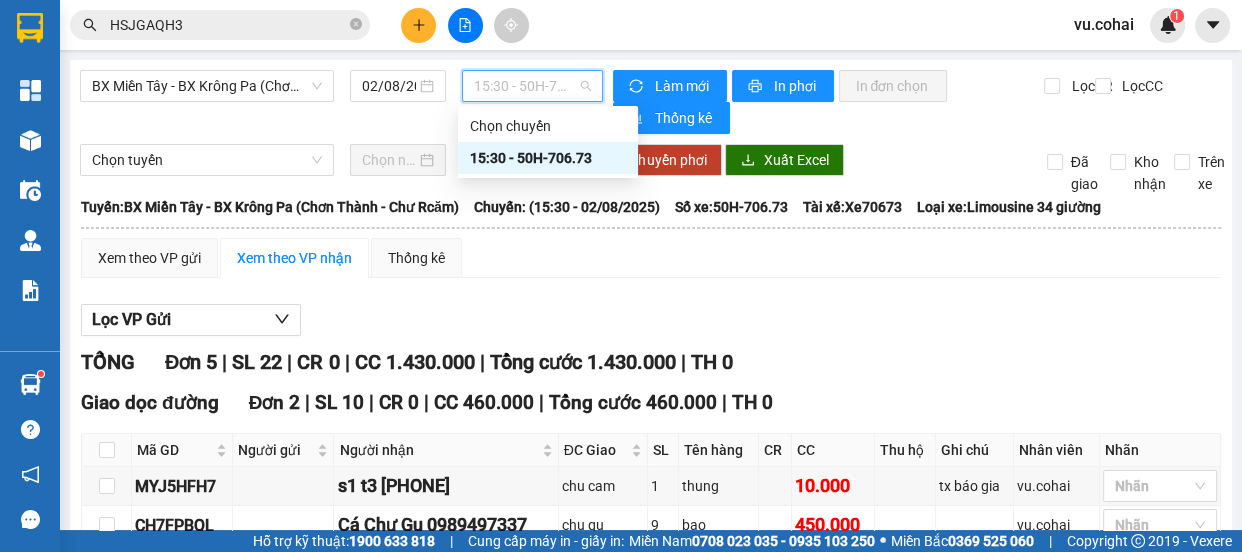 click on "15:30     - 50H-706.73" at bounding box center (548, 158) 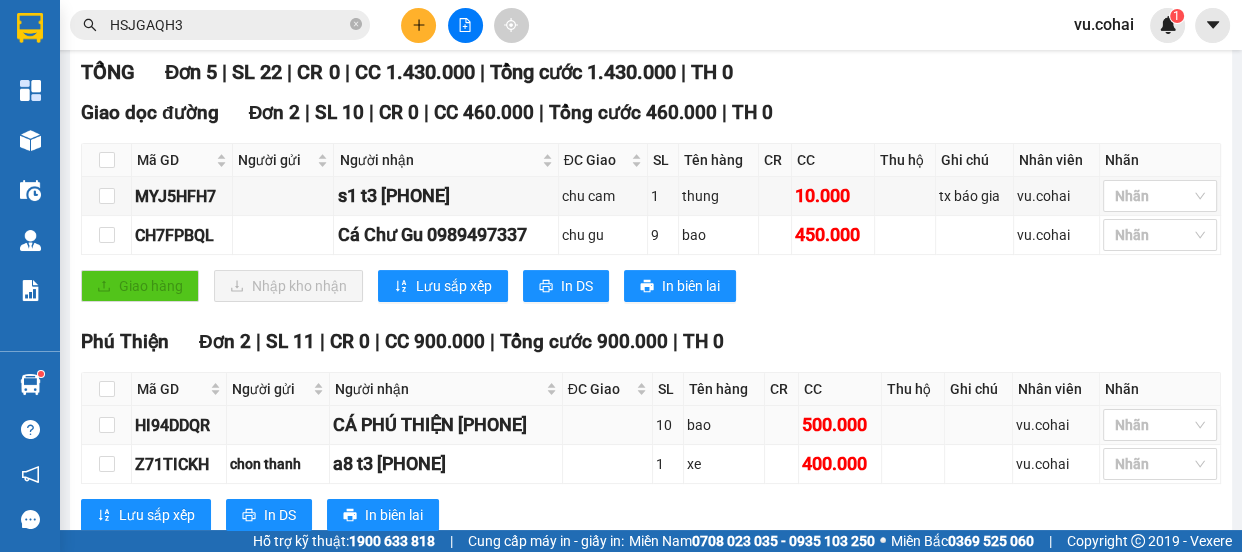 scroll, scrollTop: 363, scrollLeft: 0, axis: vertical 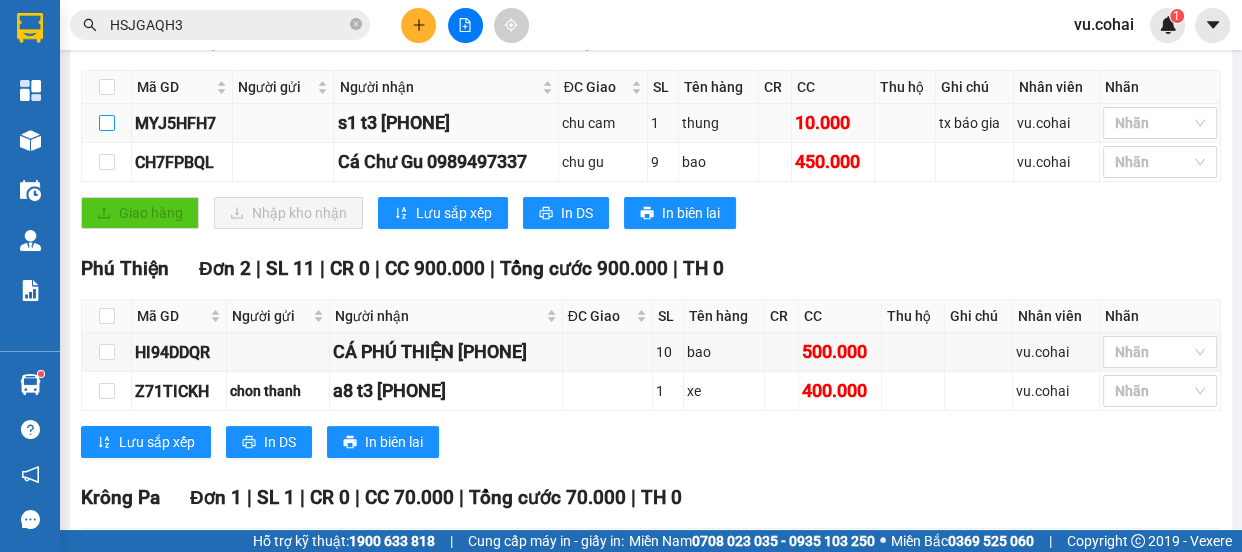 click at bounding box center (107, 123) 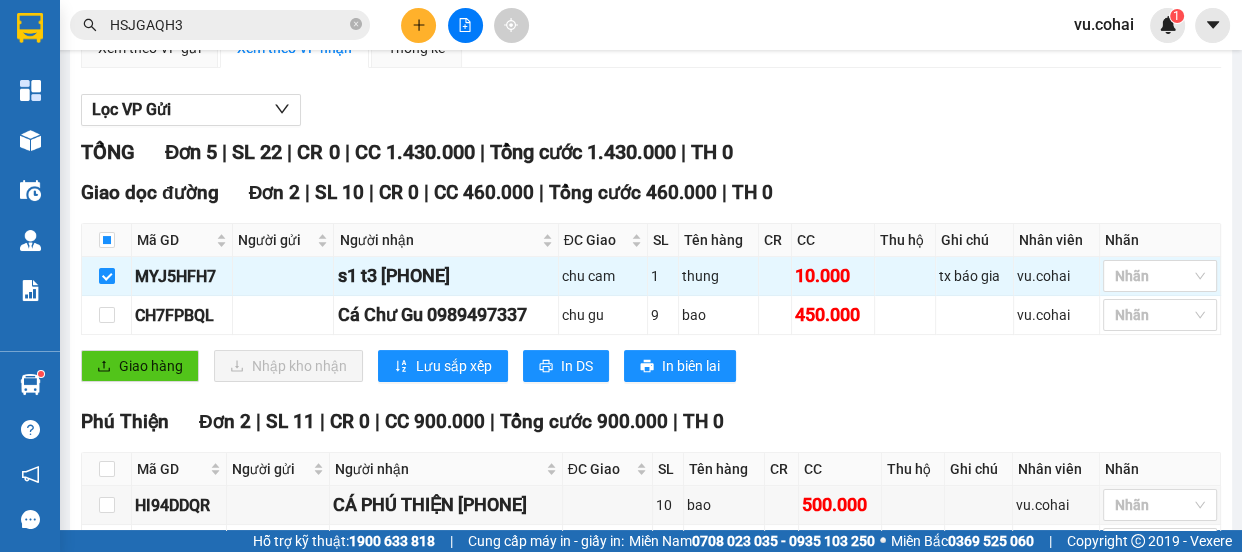 scroll, scrollTop: 0, scrollLeft: 0, axis: both 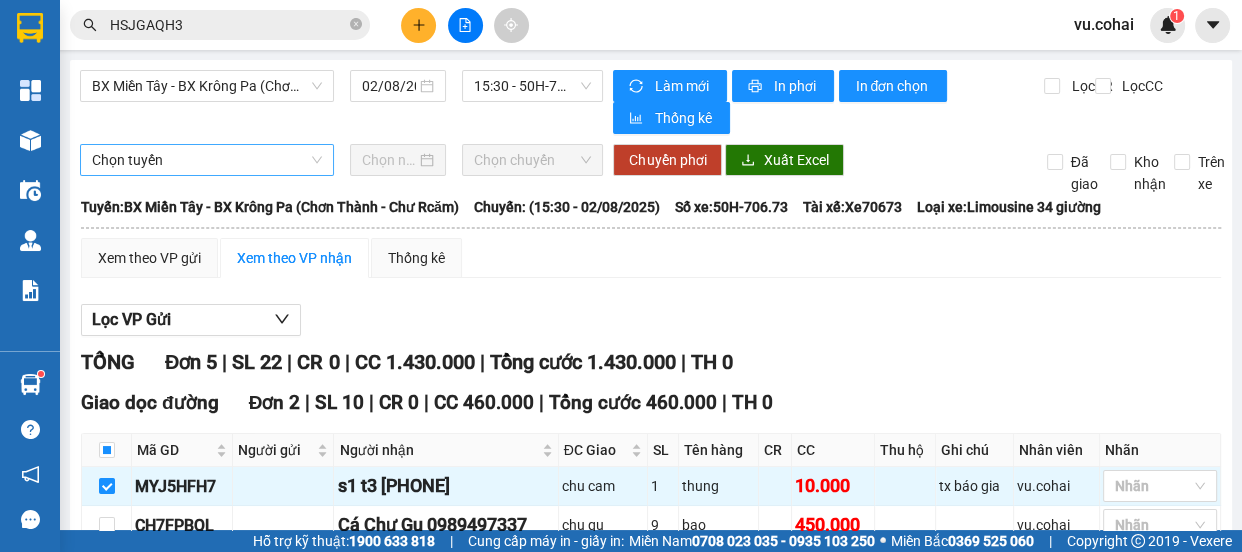 click on "Chọn tuyến" at bounding box center (207, 160) 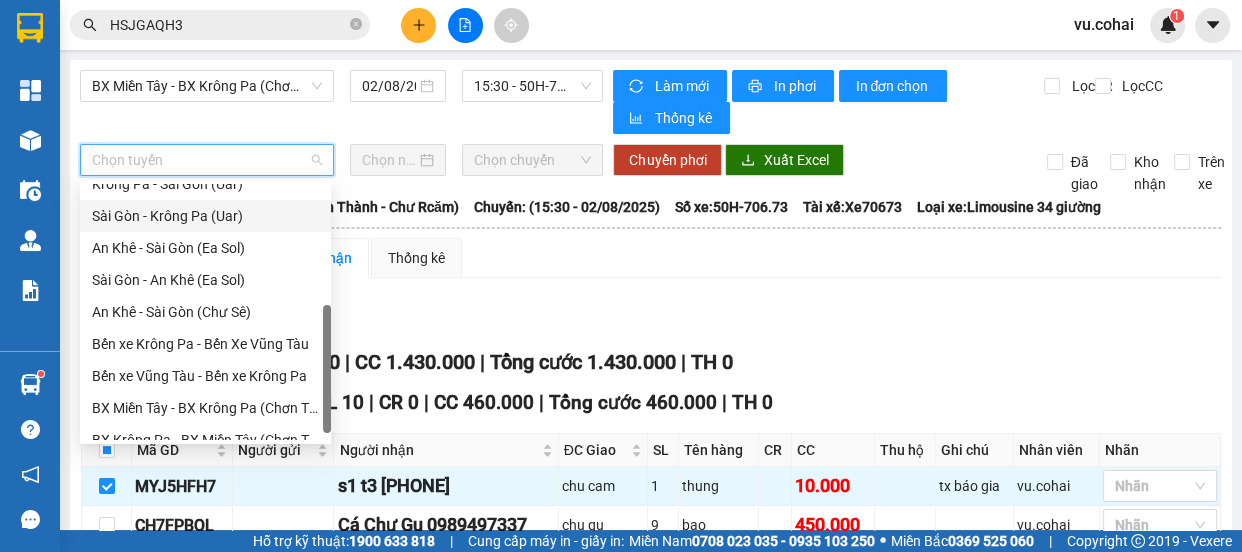 scroll, scrollTop: 0, scrollLeft: 0, axis: both 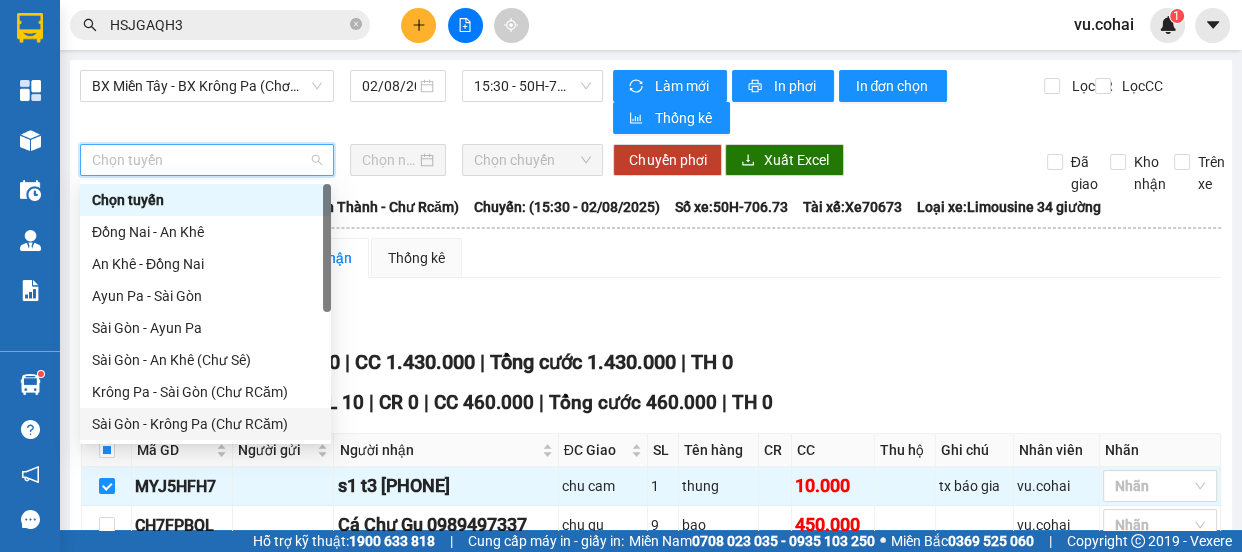drag, startPoint x: 219, startPoint y: 430, endPoint x: 288, endPoint y: 365, distance: 94.79452 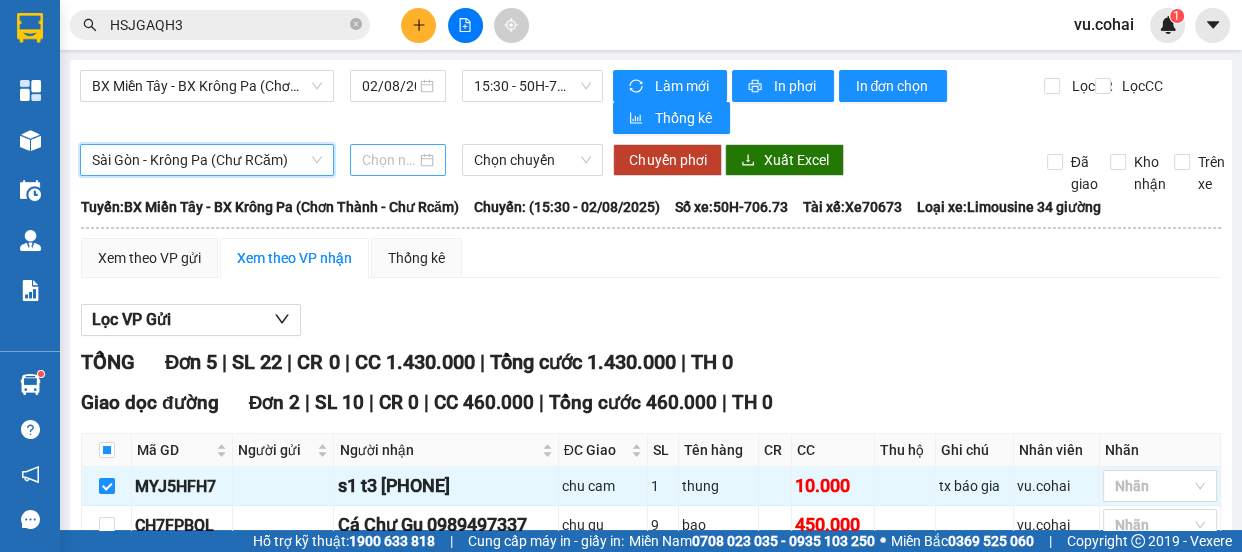 click at bounding box center (389, 160) 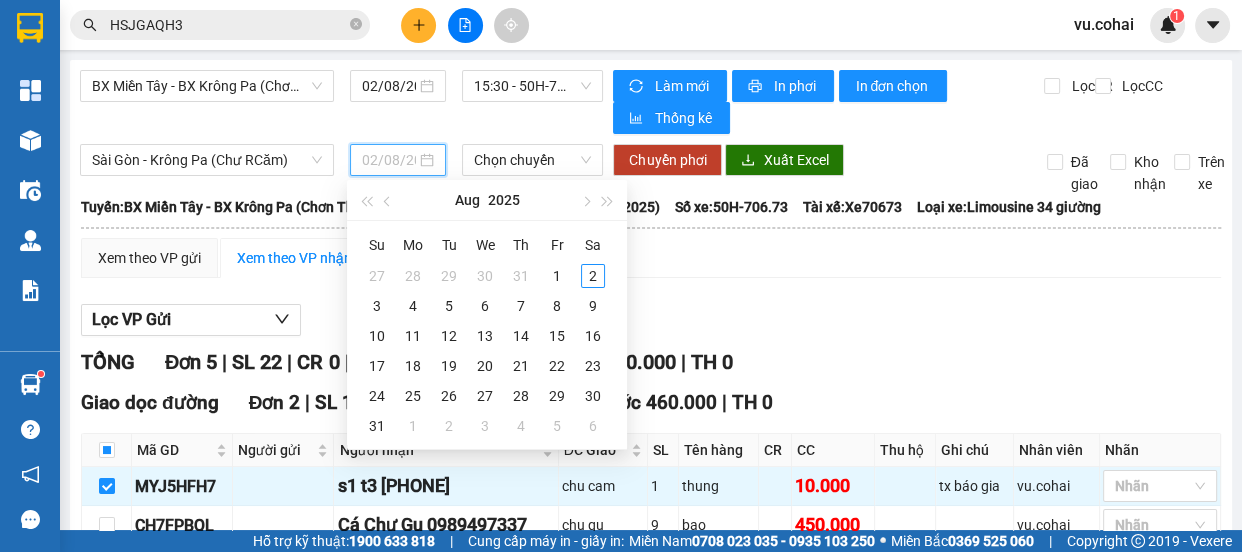click on "2" at bounding box center (593, 276) 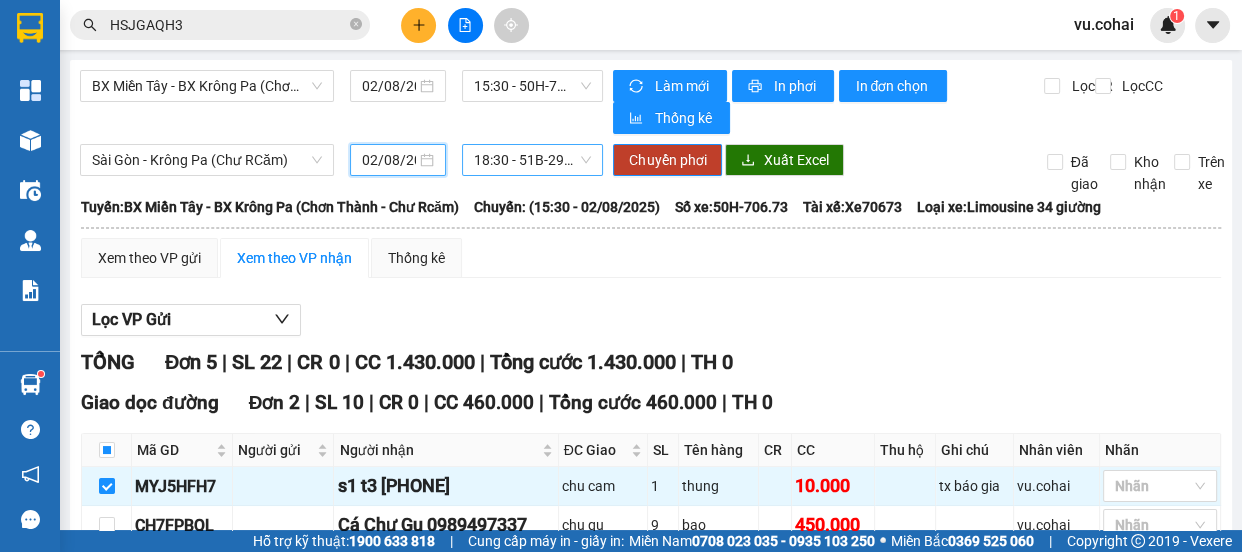 click on "[TIME] - [NUMBER]" at bounding box center (532, 160) 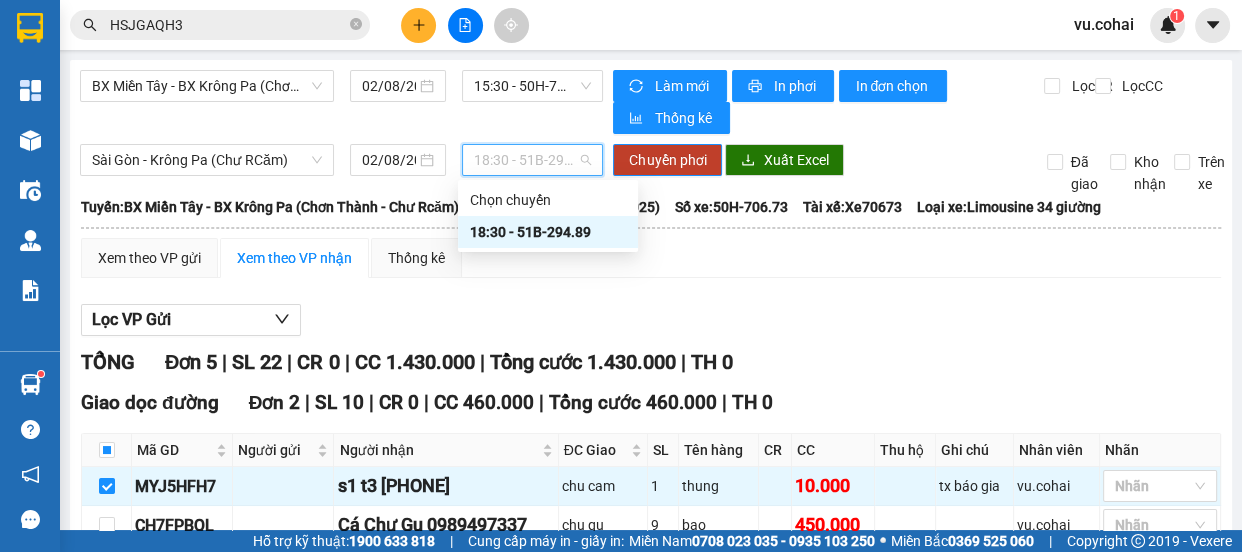click on "[TIME] - [NUMBER]" at bounding box center [548, 232] 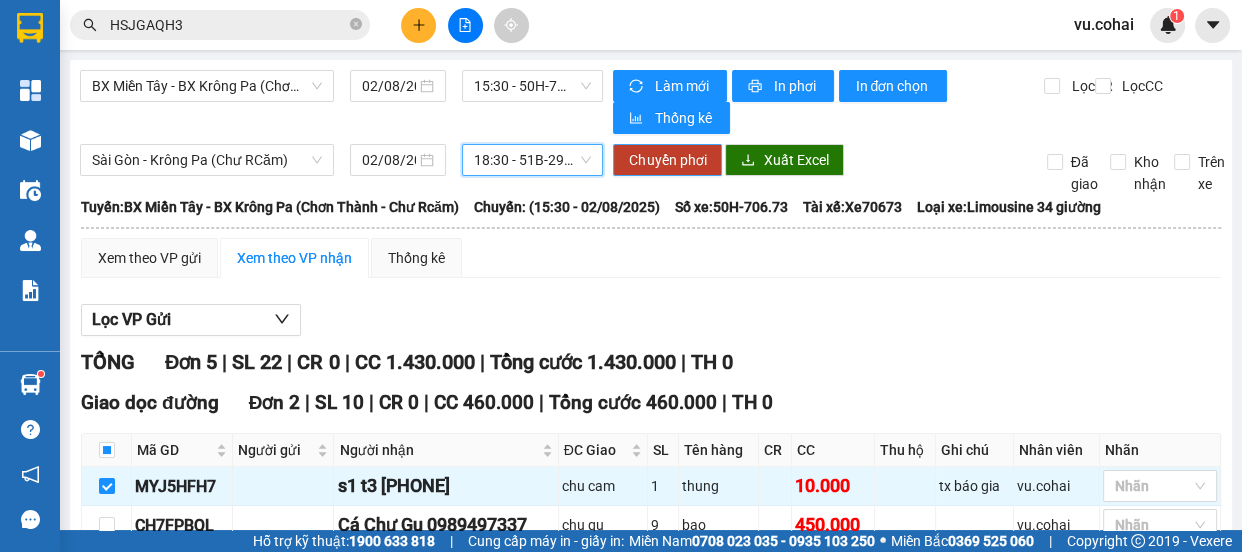 click on "Chuyển phơi" at bounding box center (667, 160) 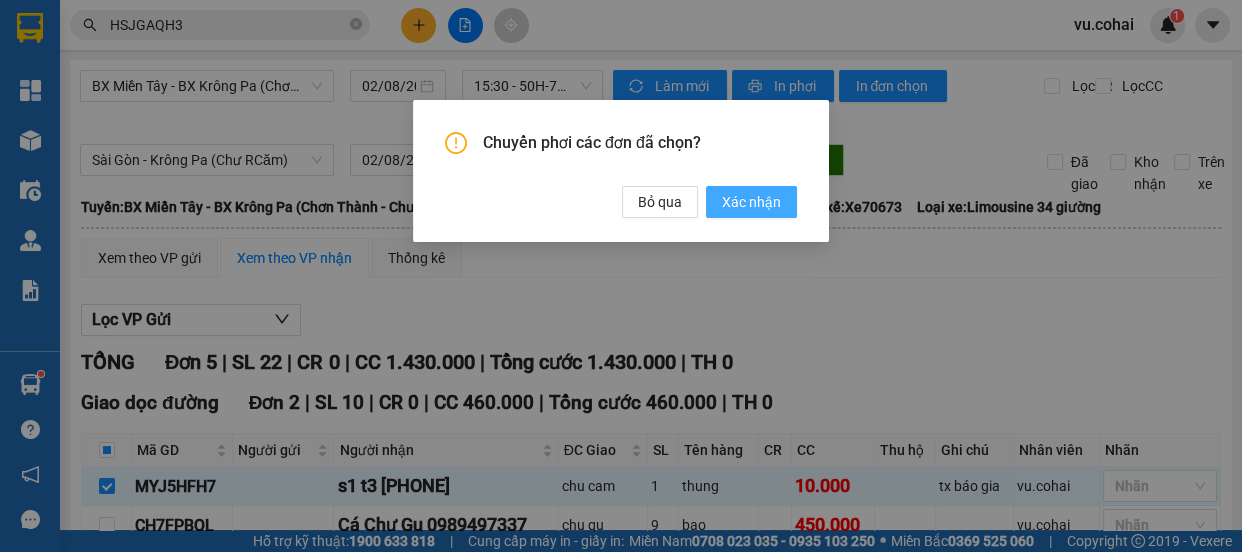 click on "Xác nhận" at bounding box center [751, 202] 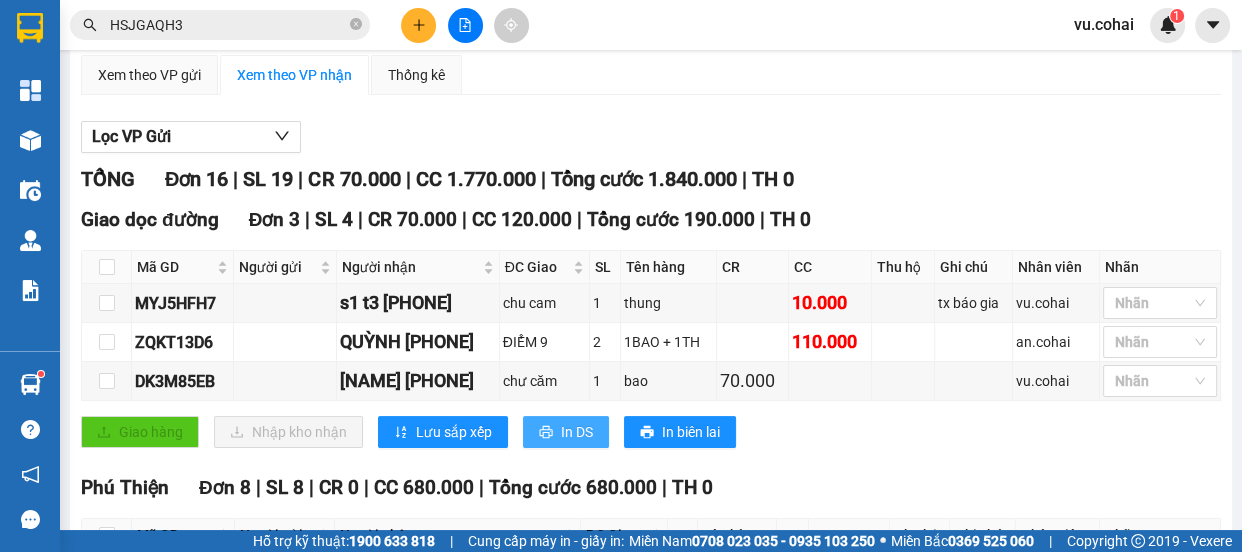 scroll, scrollTop: 181, scrollLeft: 0, axis: vertical 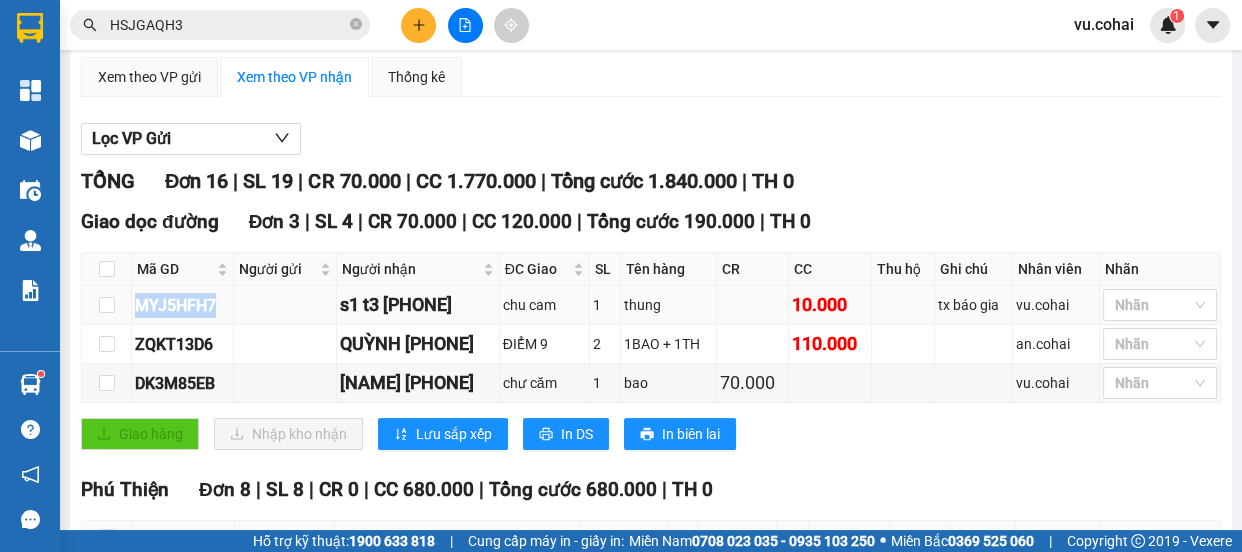 drag, startPoint x: 218, startPoint y: 301, endPoint x: 139, endPoint y: 307, distance: 79.22752 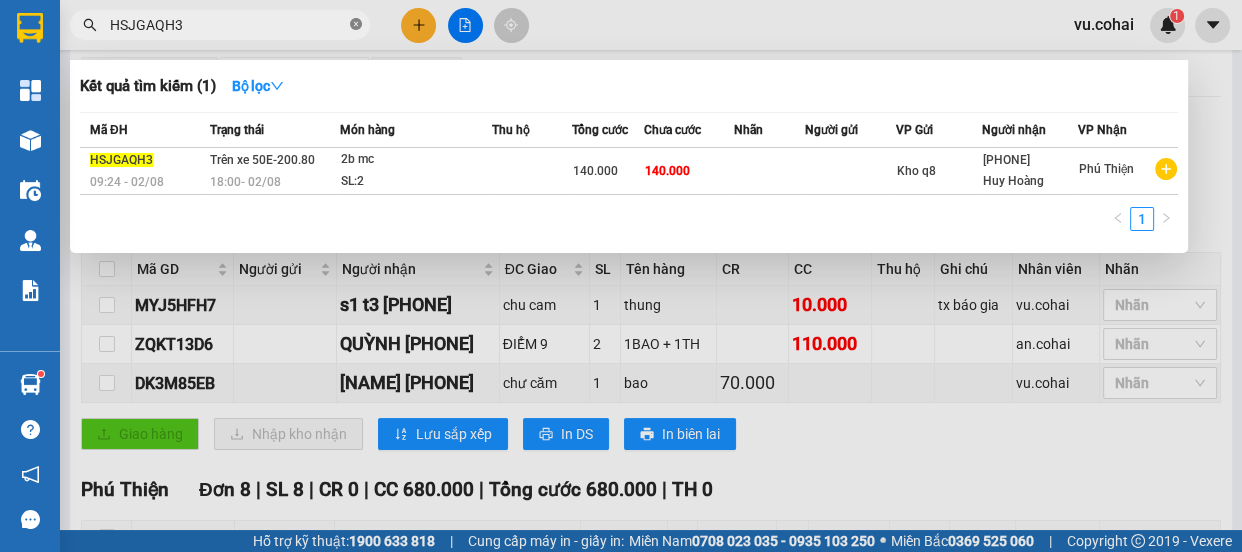click 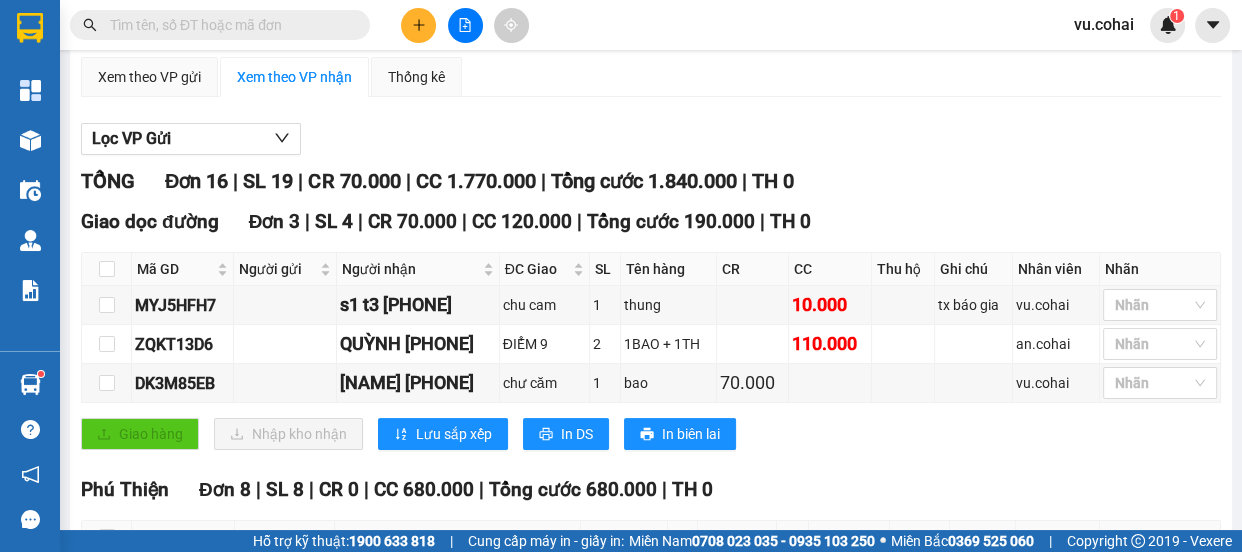 click at bounding box center [228, 25] 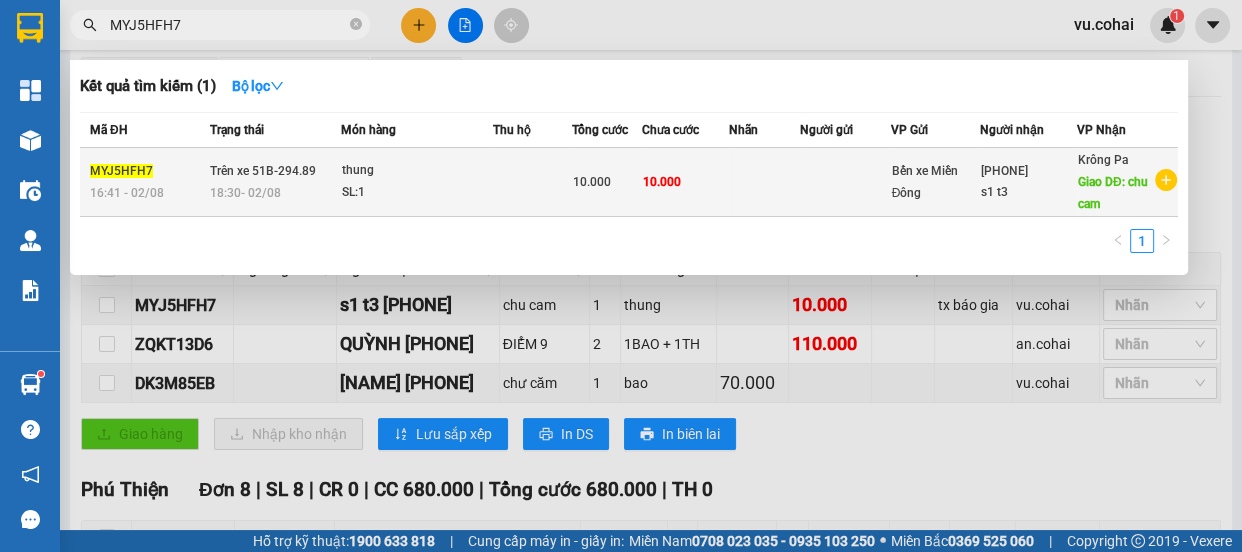 click at bounding box center (845, 182) 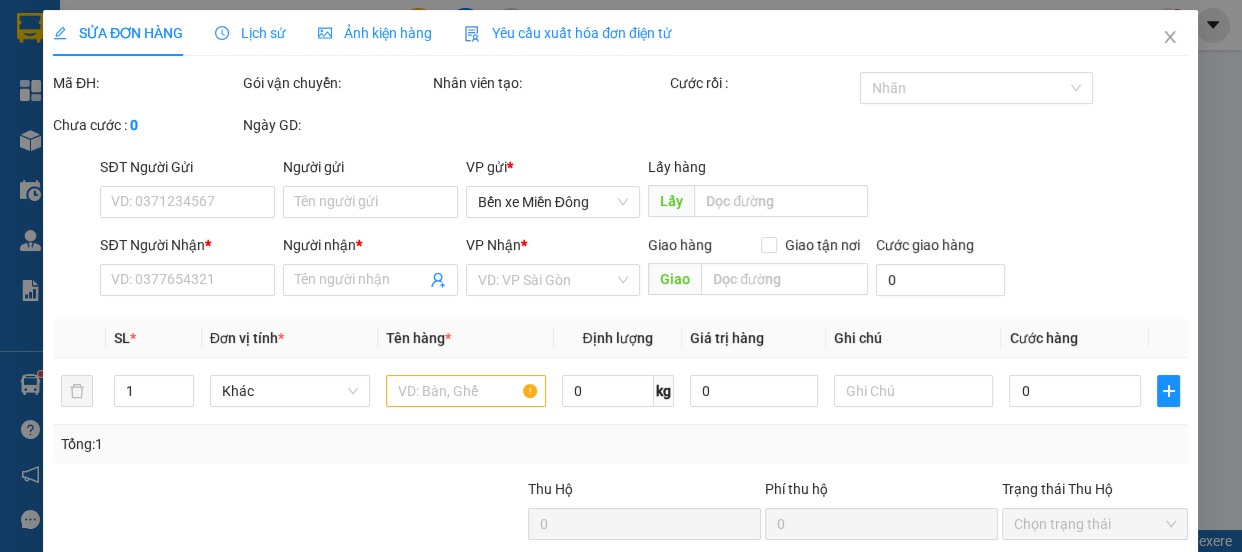 scroll, scrollTop: 0, scrollLeft: 0, axis: both 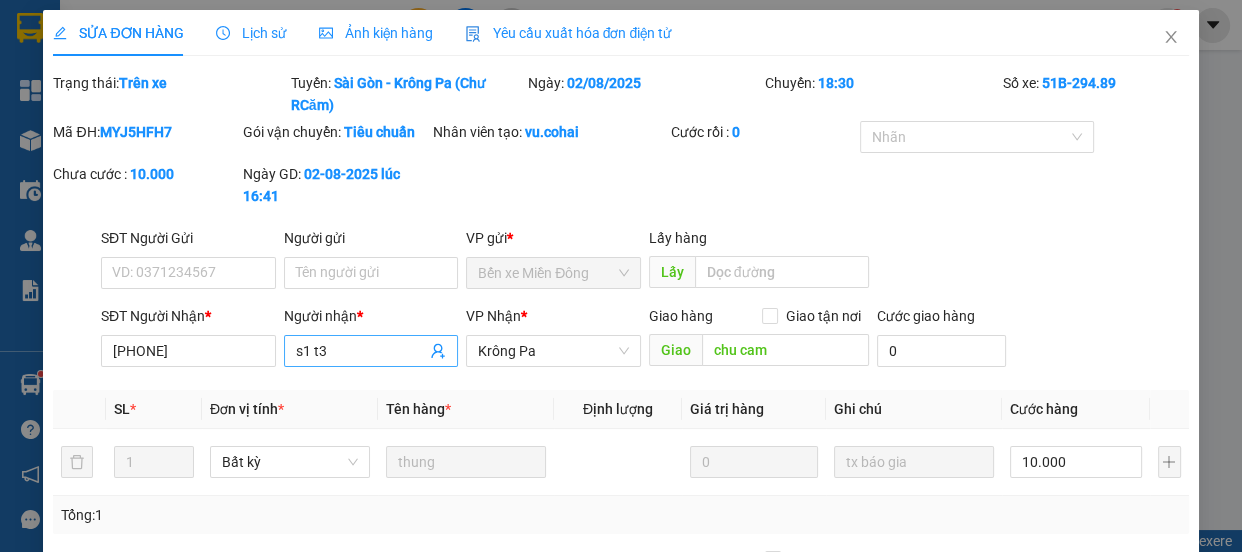 click on "s1 t3" at bounding box center [361, 351] 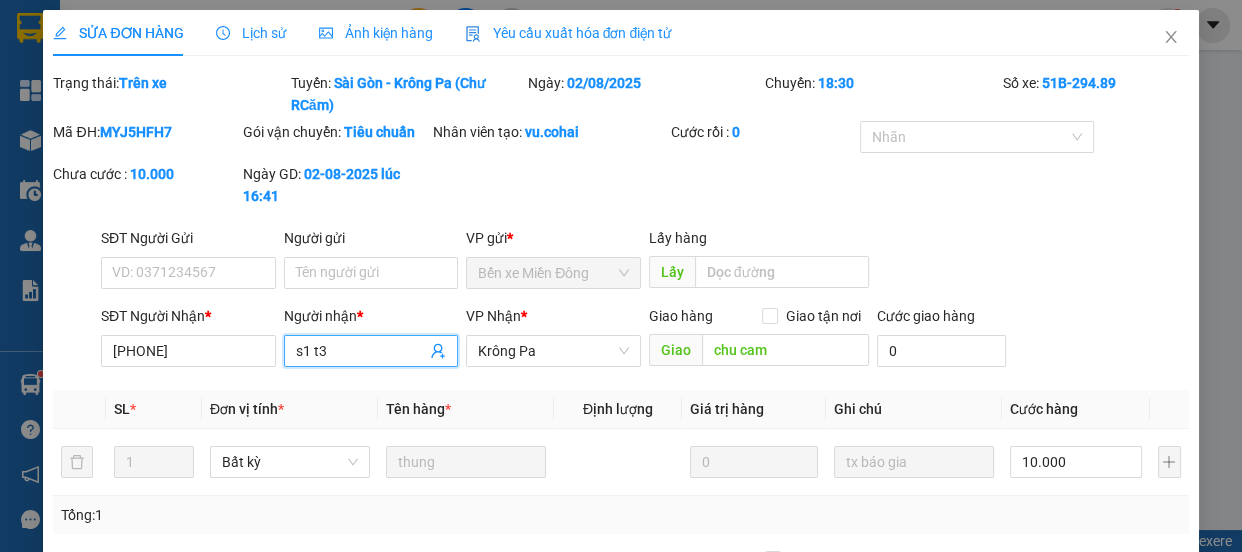 click on "s1 t3" at bounding box center (361, 351) 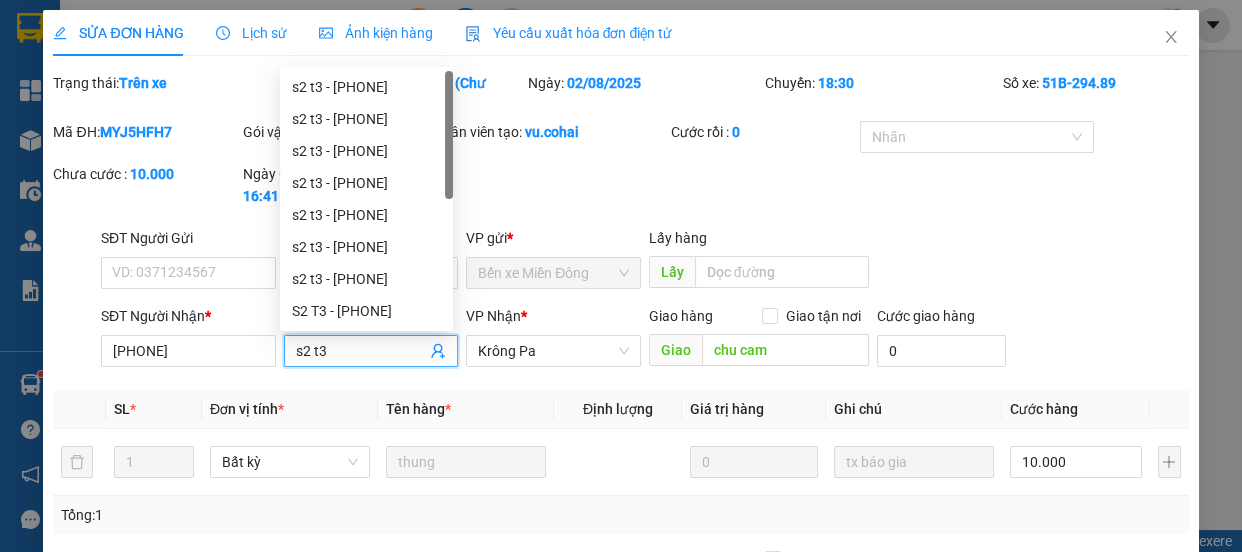 click on "s2 t3" at bounding box center (361, 351) 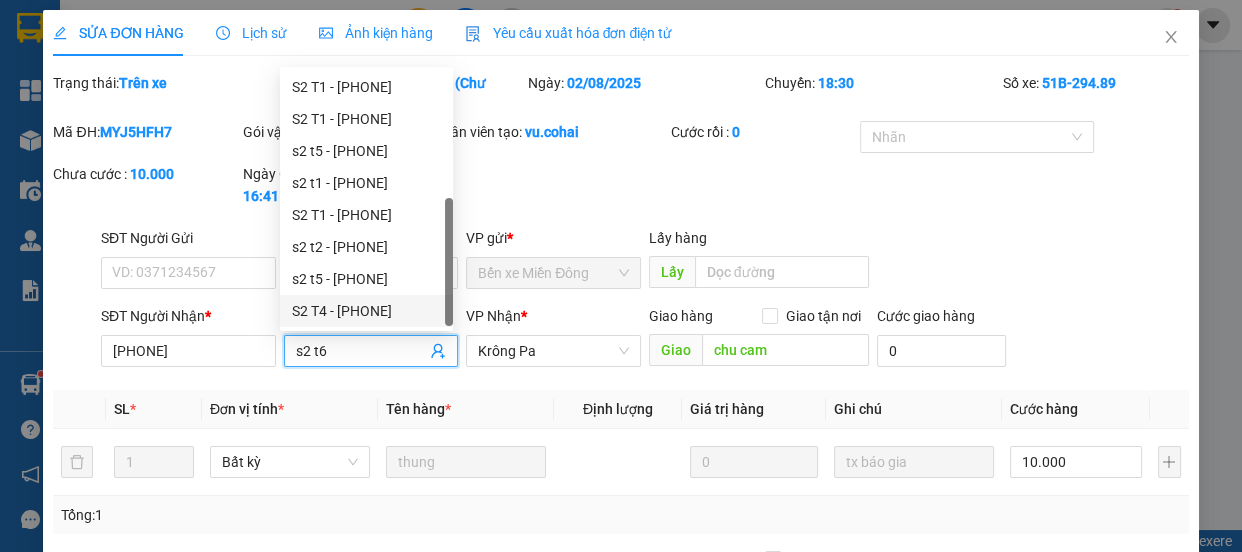 scroll, scrollTop: 63, scrollLeft: 0, axis: vertical 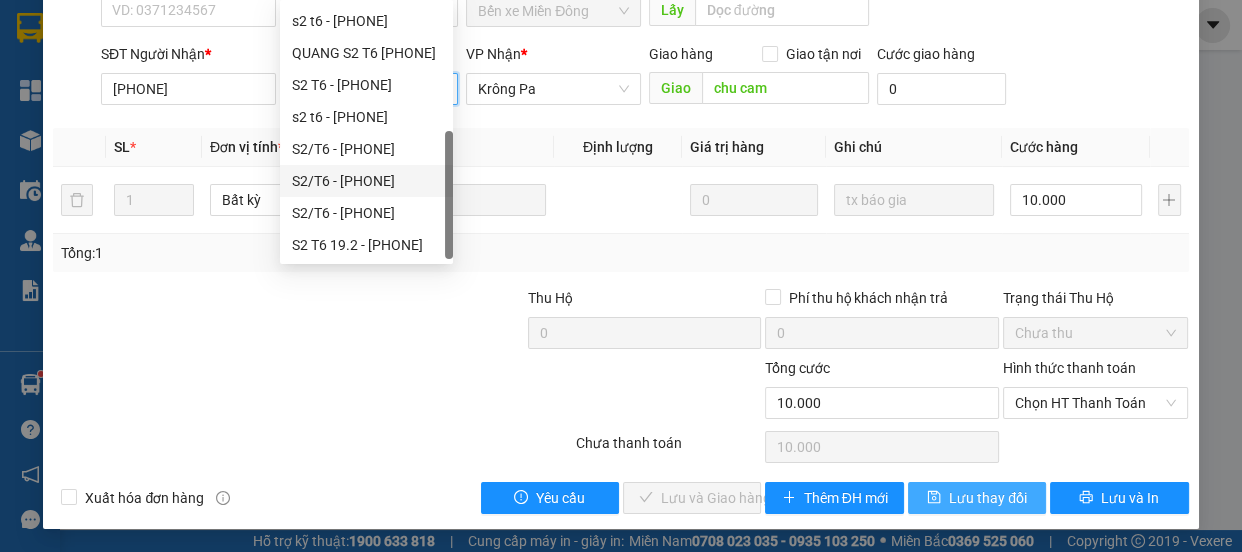 click on "Lưu thay đổi" at bounding box center [988, 498] 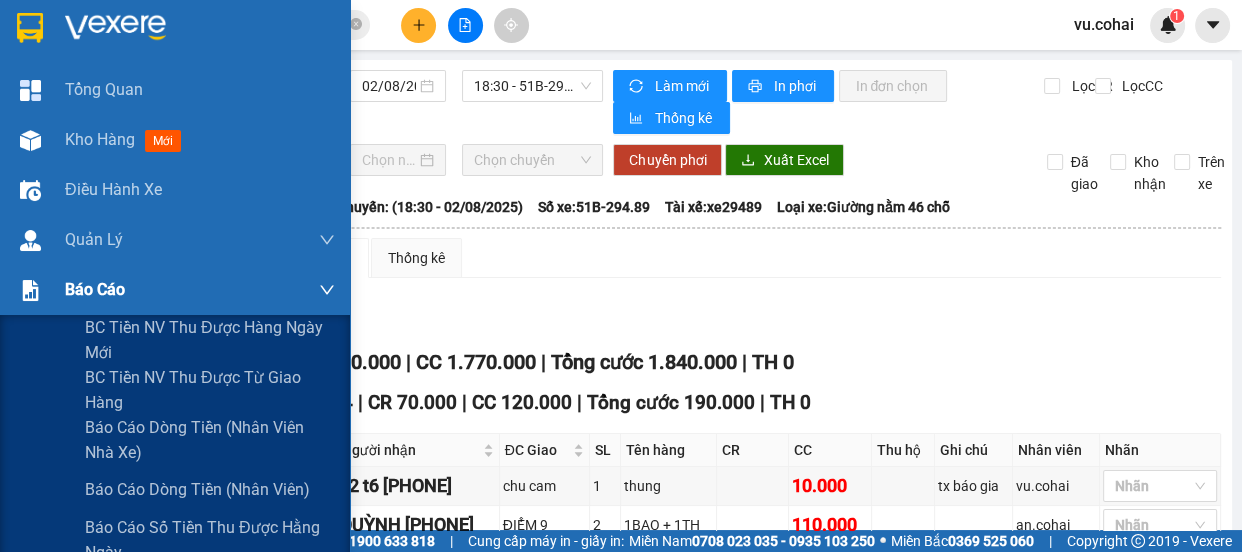 click on "Báo cáo" at bounding box center (95, 289) 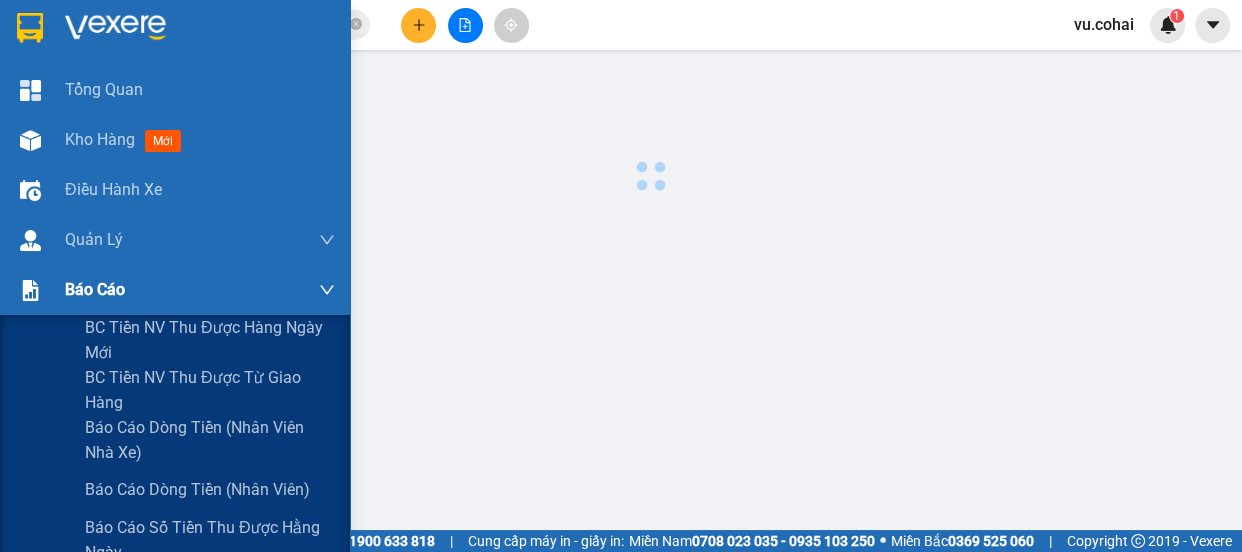 click on "Báo cáo" at bounding box center [95, 289] 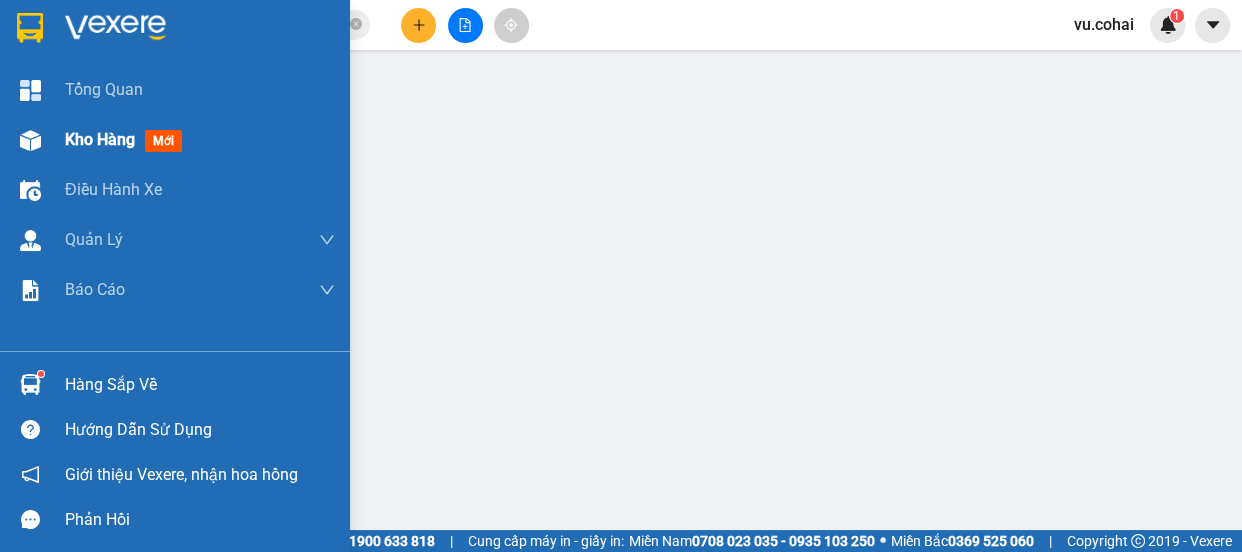 click on "Kho hàng" at bounding box center [100, 139] 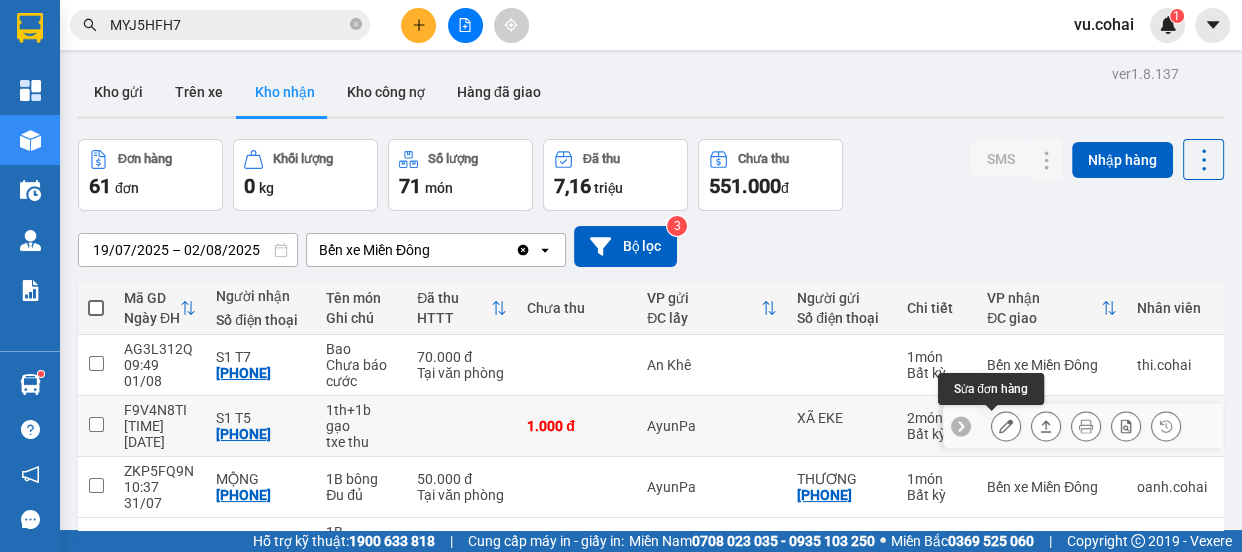 click 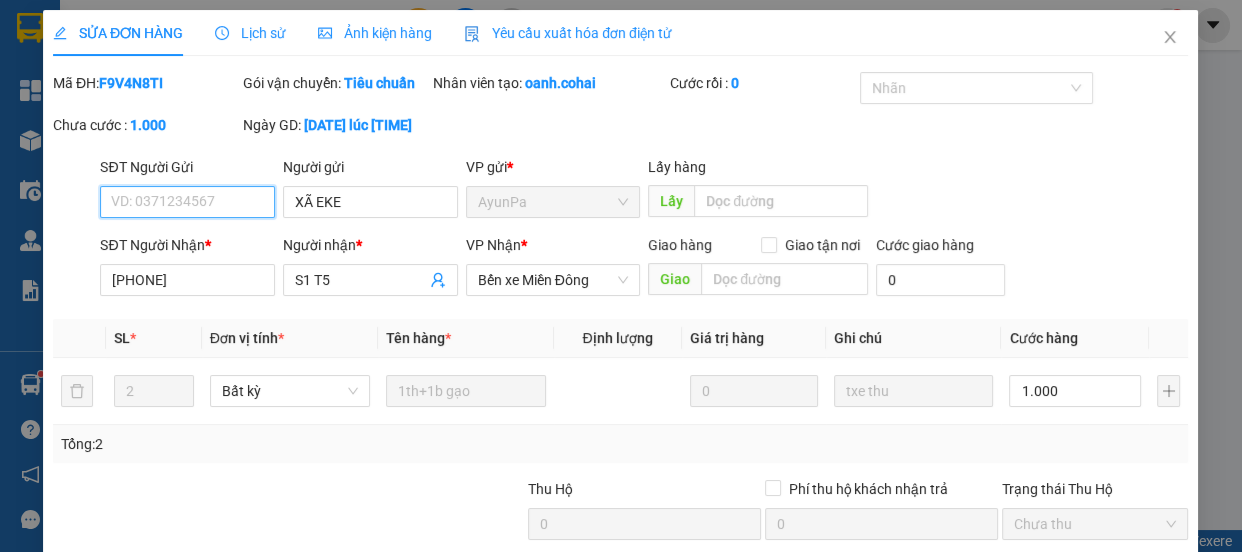 scroll, scrollTop: 181, scrollLeft: 0, axis: vertical 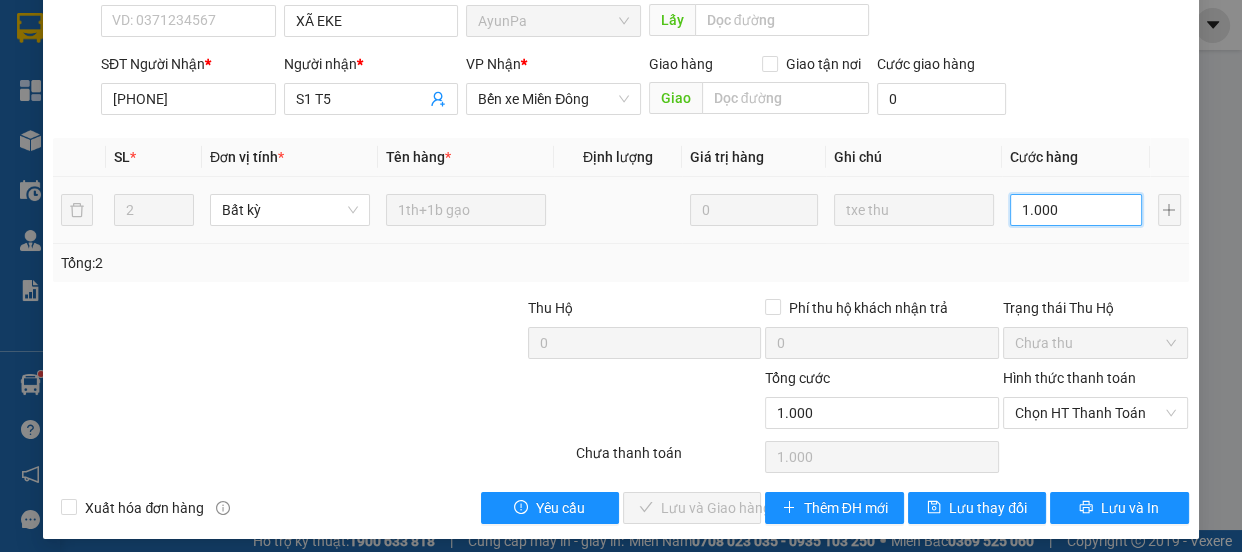 click on "1.000" at bounding box center (1076, 210) 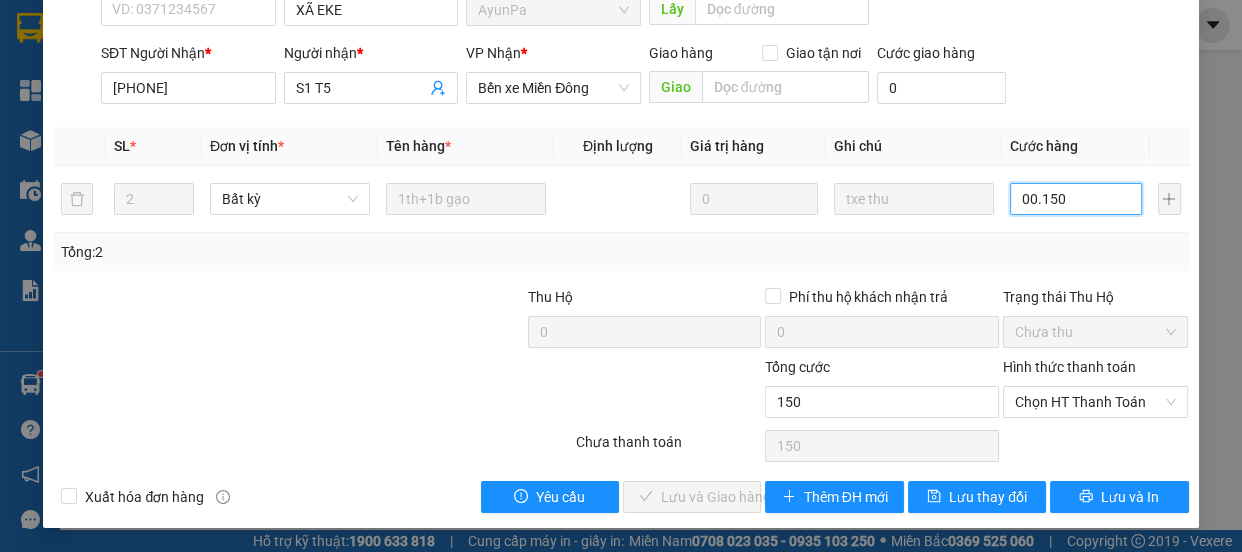 scroll, scrollTop: 213, scrollLeft: 0, axis: vertical 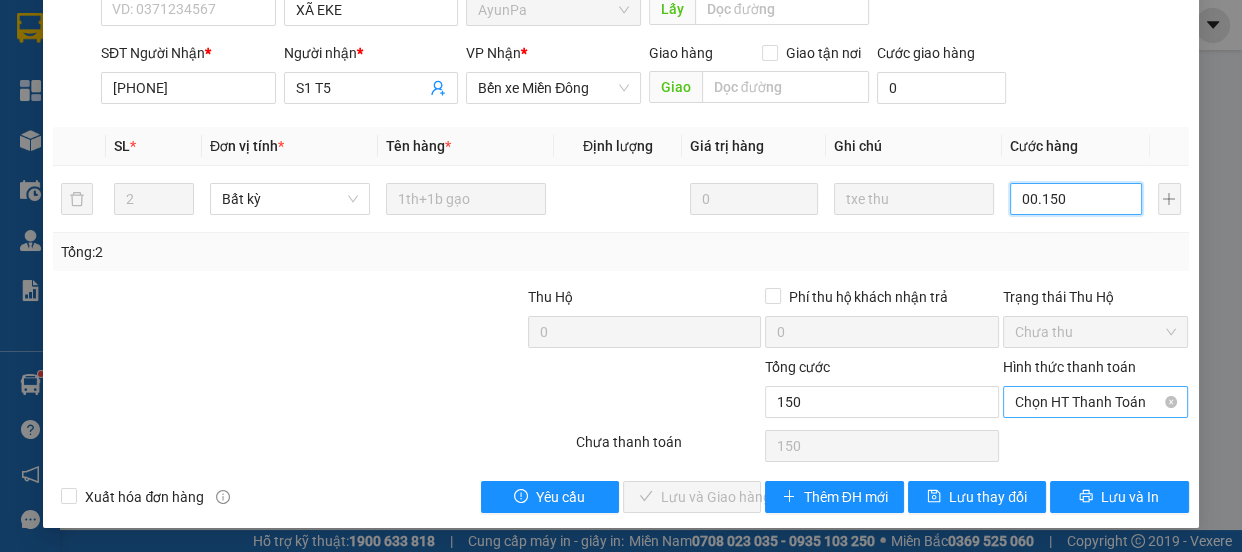 click on "Chọn HT Thanh Toán" at bounding box center [1096, 402] 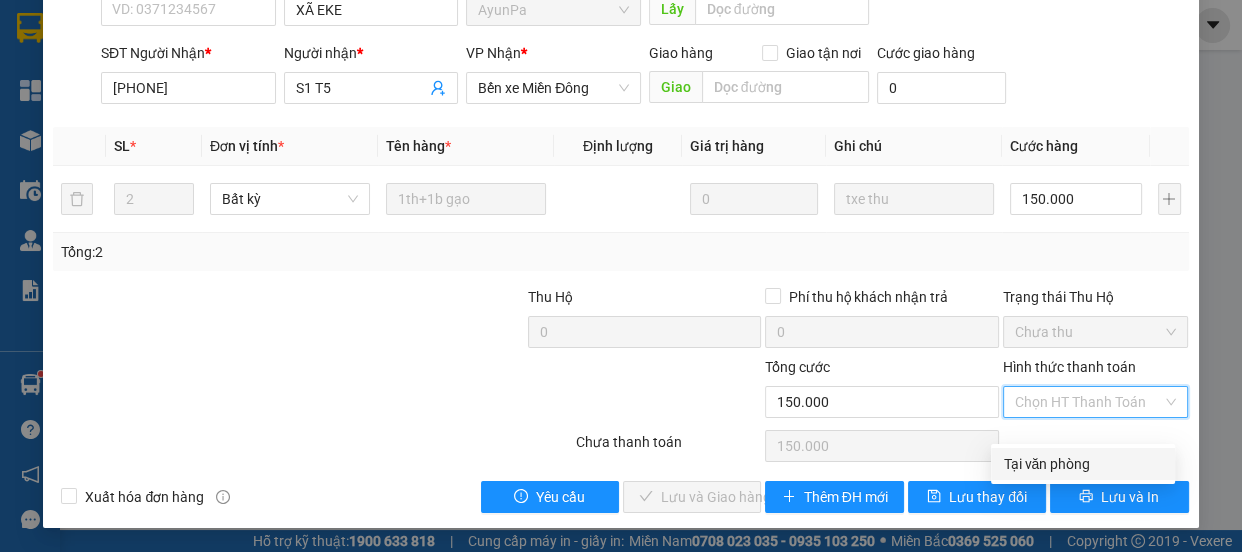 drag, startPoint x: 1051, startPoint y: 442, endPoint x: 981, endPoint y: 473, distance: 76.55717 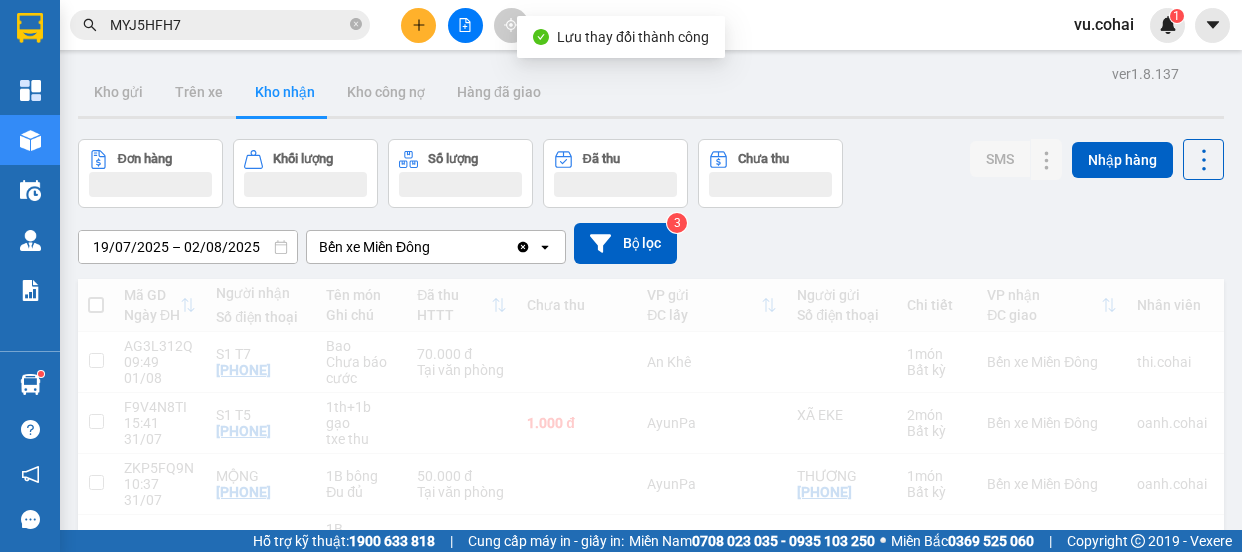 scroll, scrollTop: 0, scrollLeft: 0, axis: both 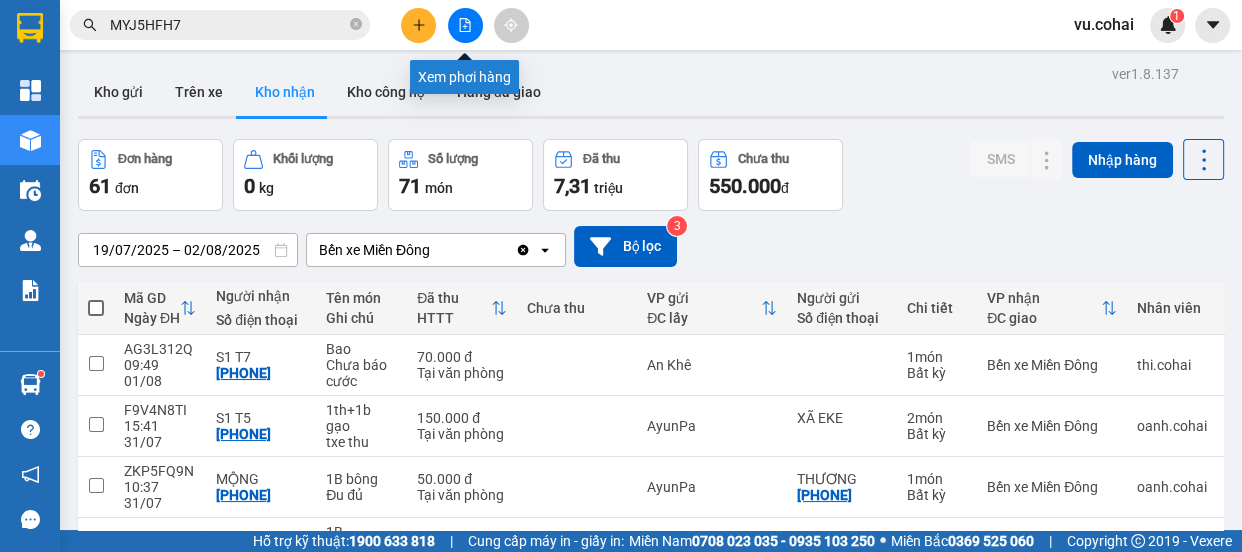 click 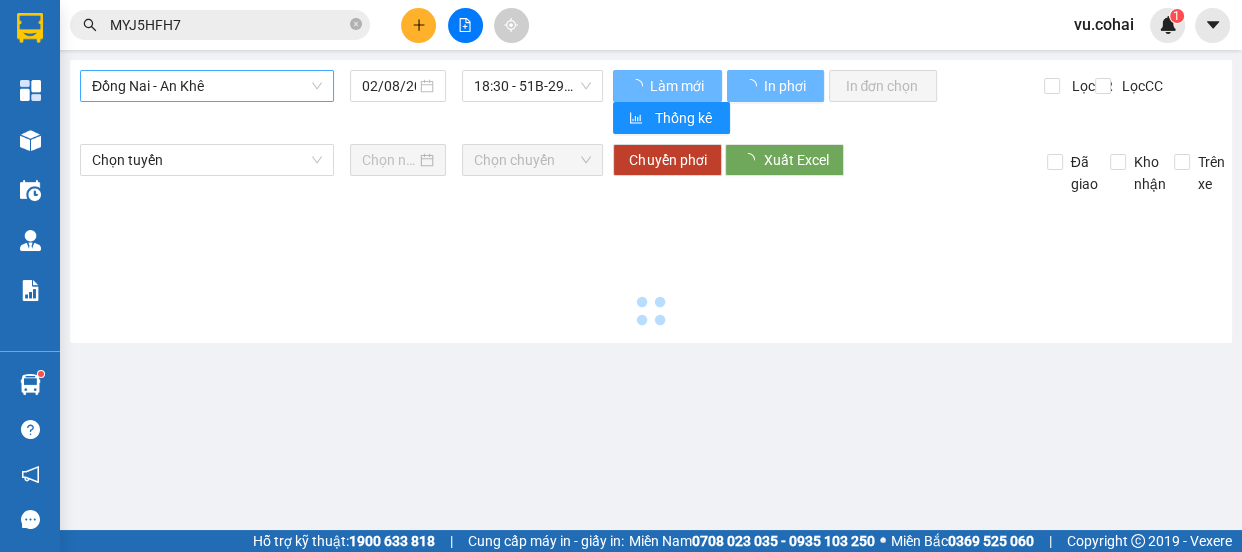 click on "Đồng Nai - An Khê" at bounding box center [207, 86] 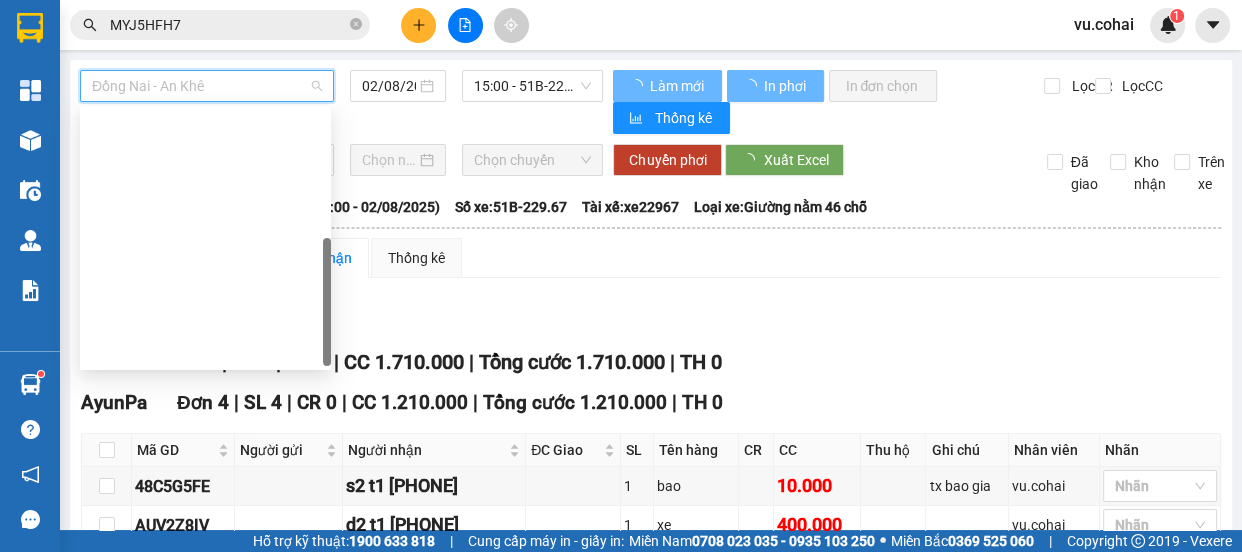 scroll, scrollTop: 287, scrollLeft: 0, axis: vertical 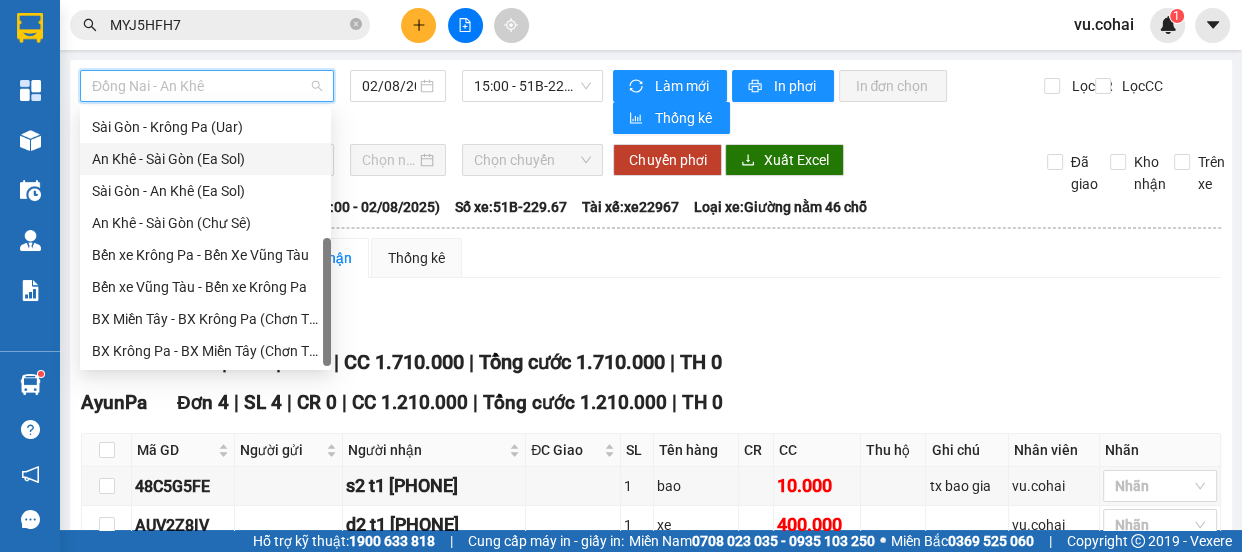 click on "An Khê - Sài Gòn  (Ea Sol)" at bounding box center [205, 159] 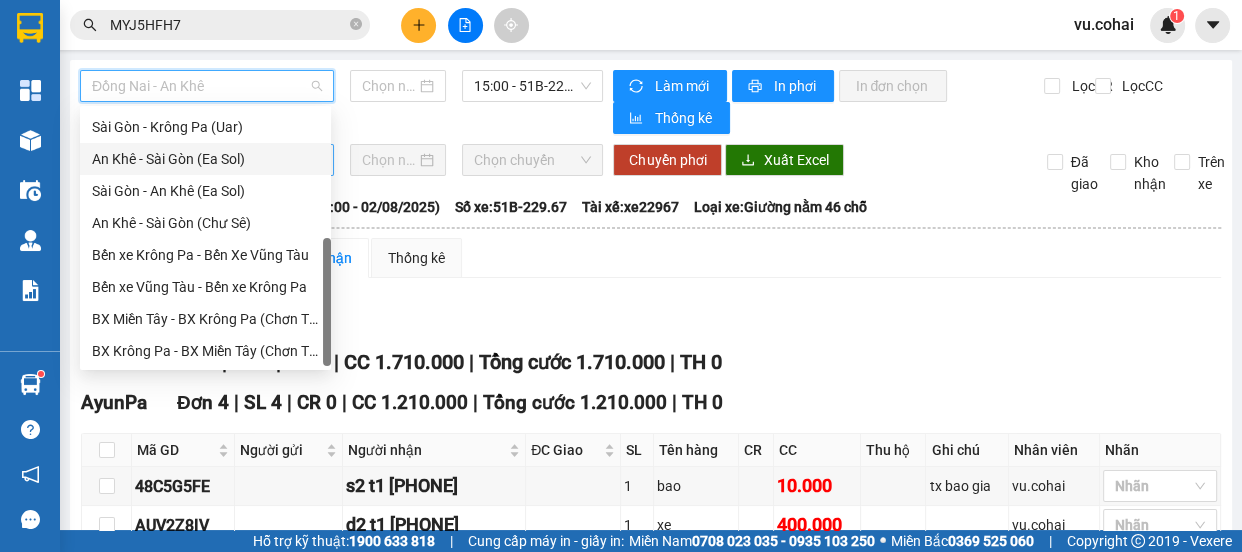 type on "02/08/2025" 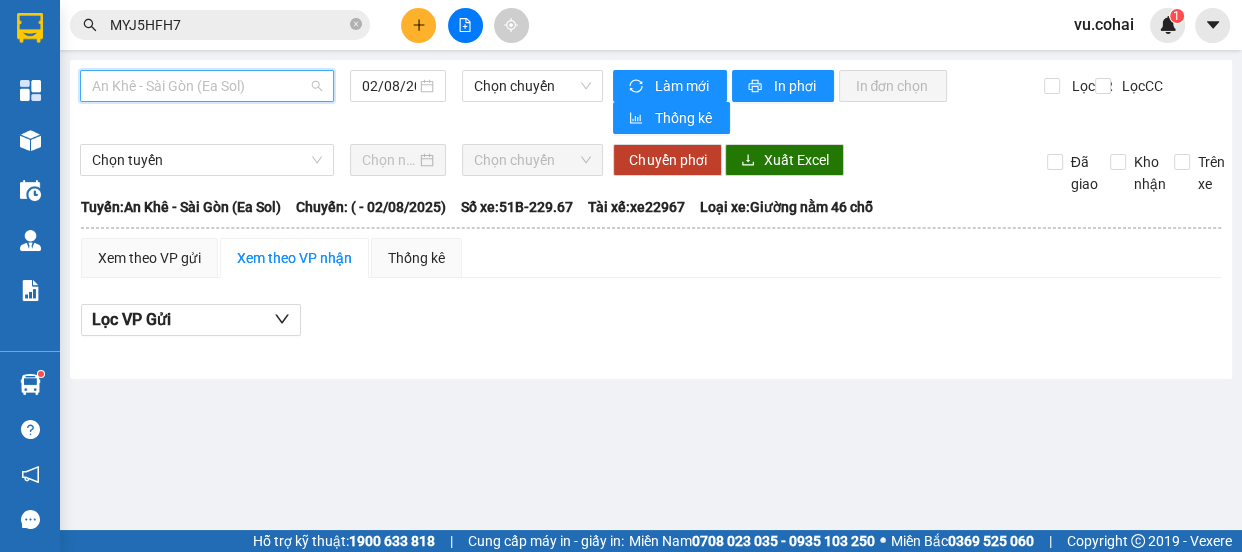 click on "An Khê - Sài Gòn  (Ea Sol)" at bounding box center [207, 86] 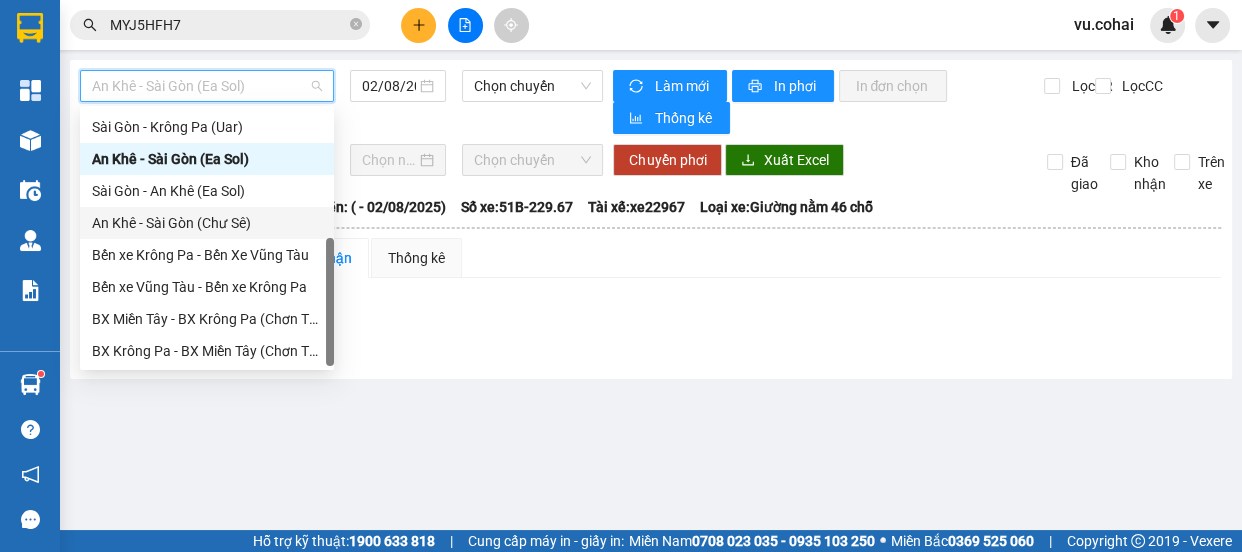click on "An Khê - Sài Gòn (Chư Sê)" at bounding box center (207, 223) 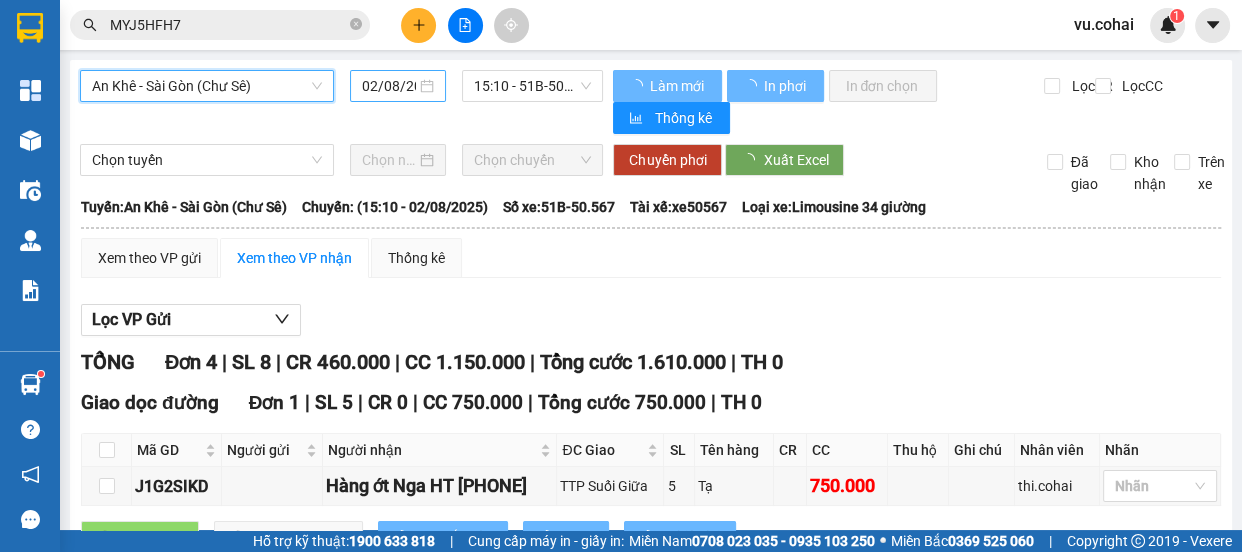click on "02/08/2025" at bounding box center (398, 86) 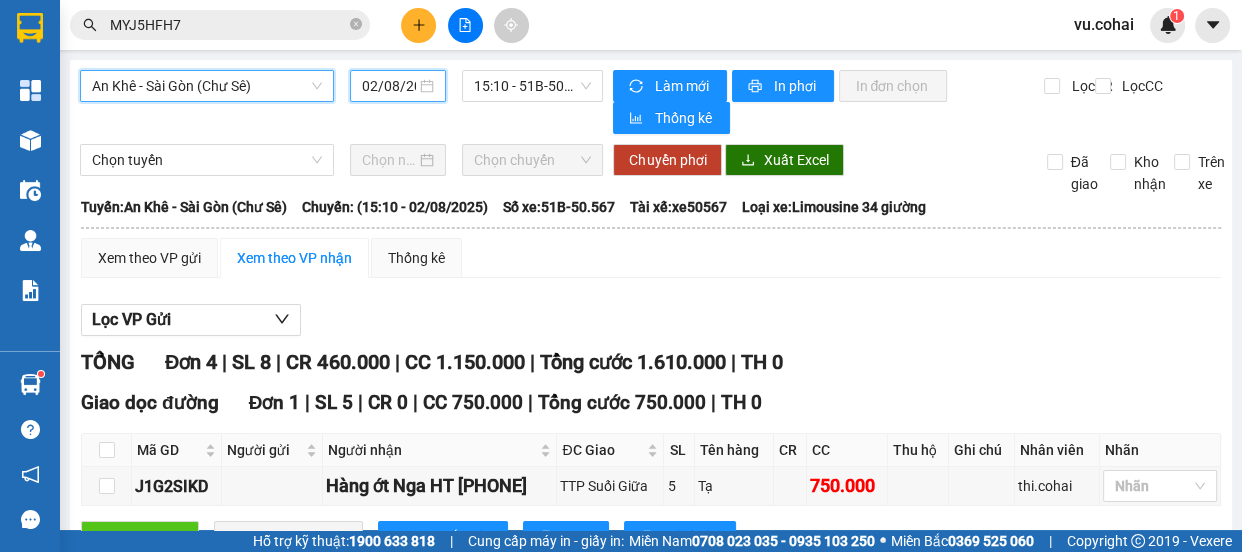 scroll, scrollTop: 0, scrollLeft: 17, axis: horizontal 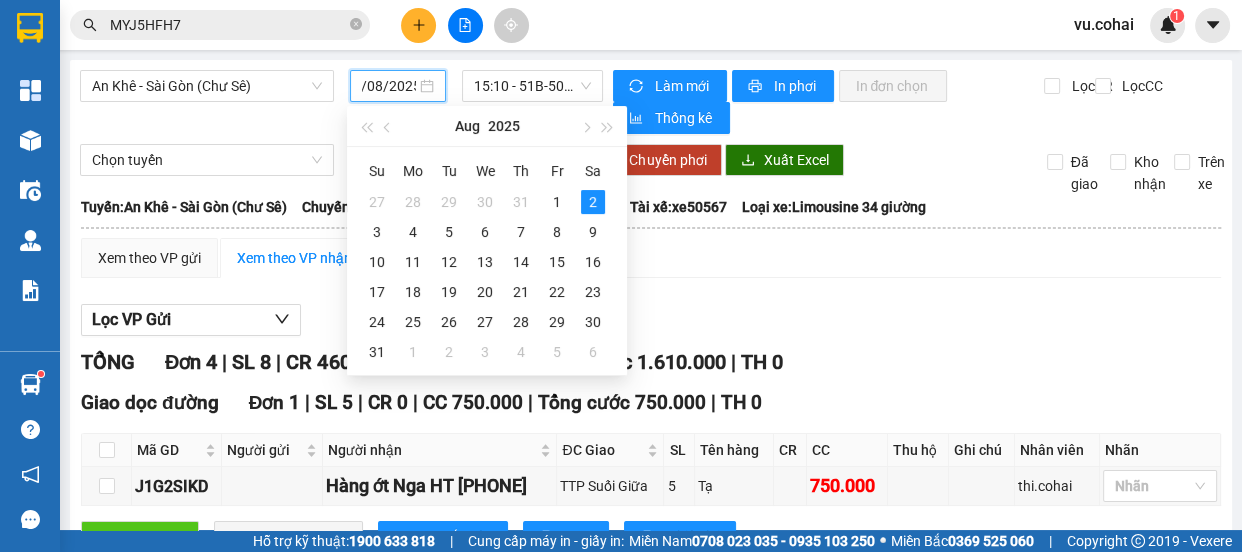 click on "02/08/2025" at bounding box center (389, 86) 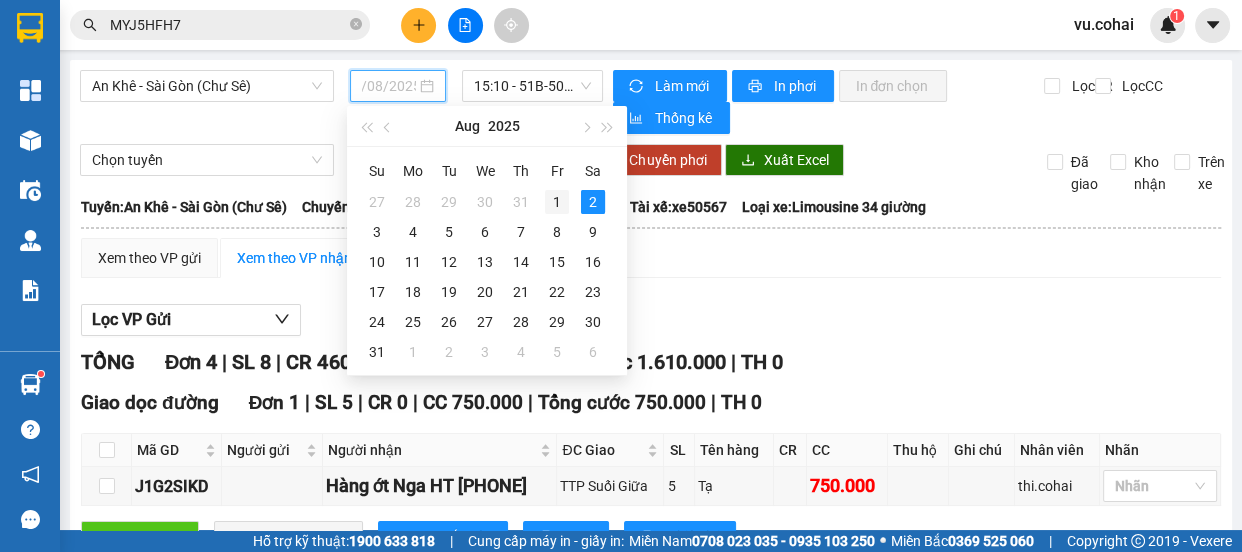 drag, startPoint x: 556, startPoint y: 206, endPoint x: 529, endPoint y: 113, distance: 96.84007 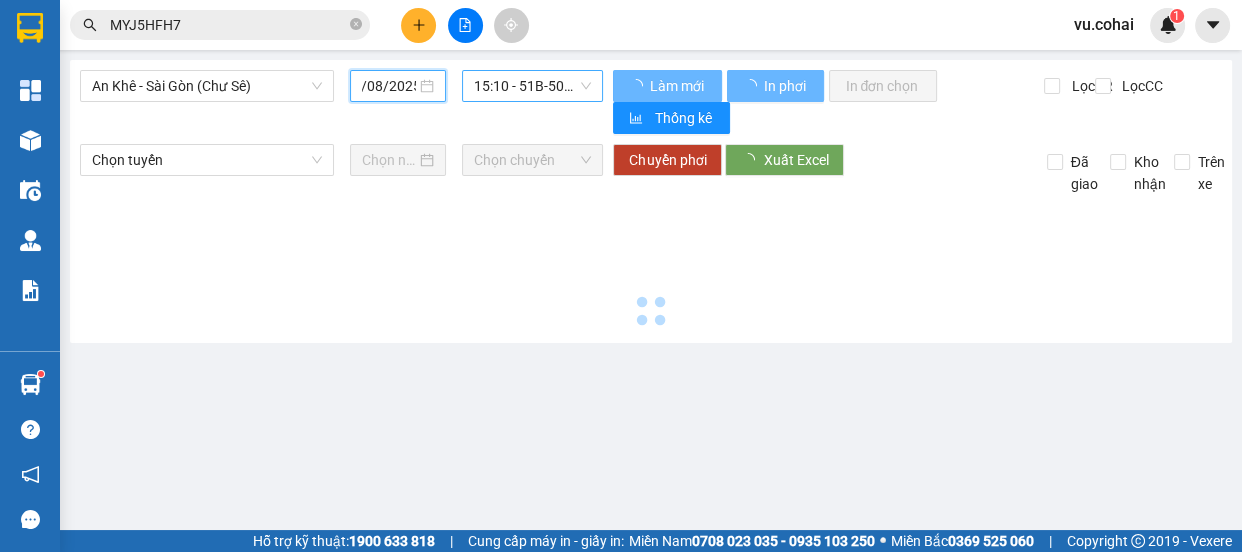 type on "01/08/2025" 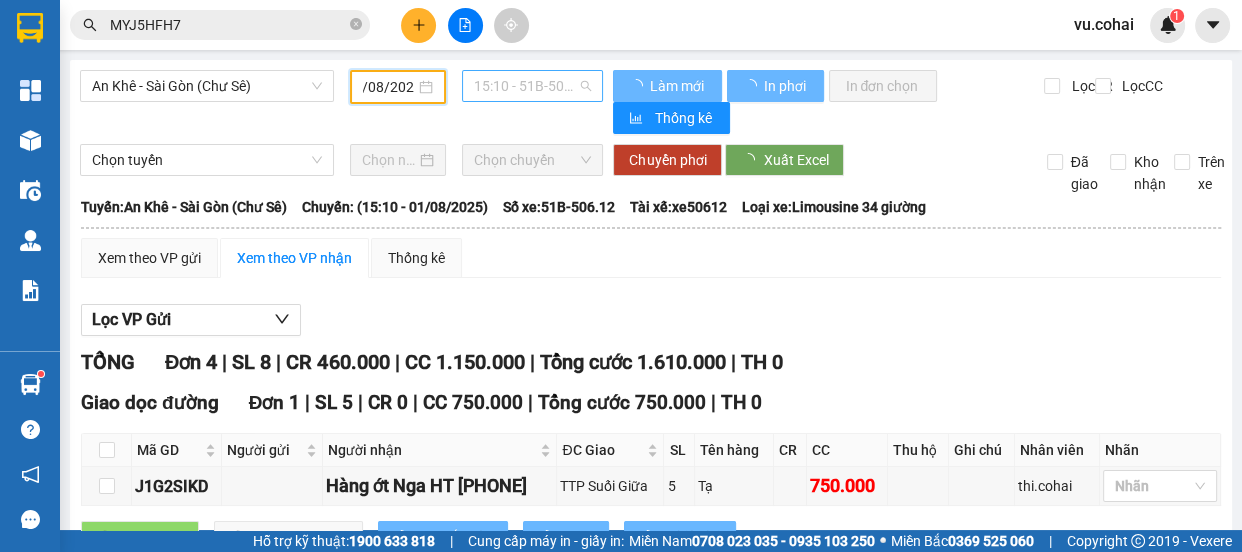scroll, scrollTop: 0, scrollLeft: 16, axis: horizontal 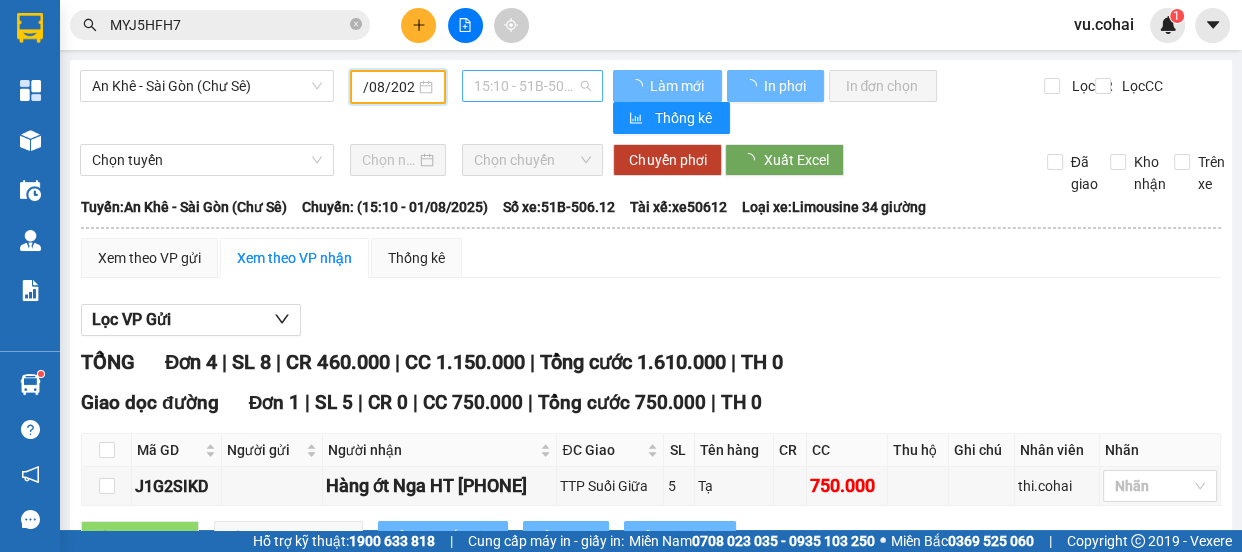 click on "15:10     - 51B-506.12" at bounding box center (532, 86) 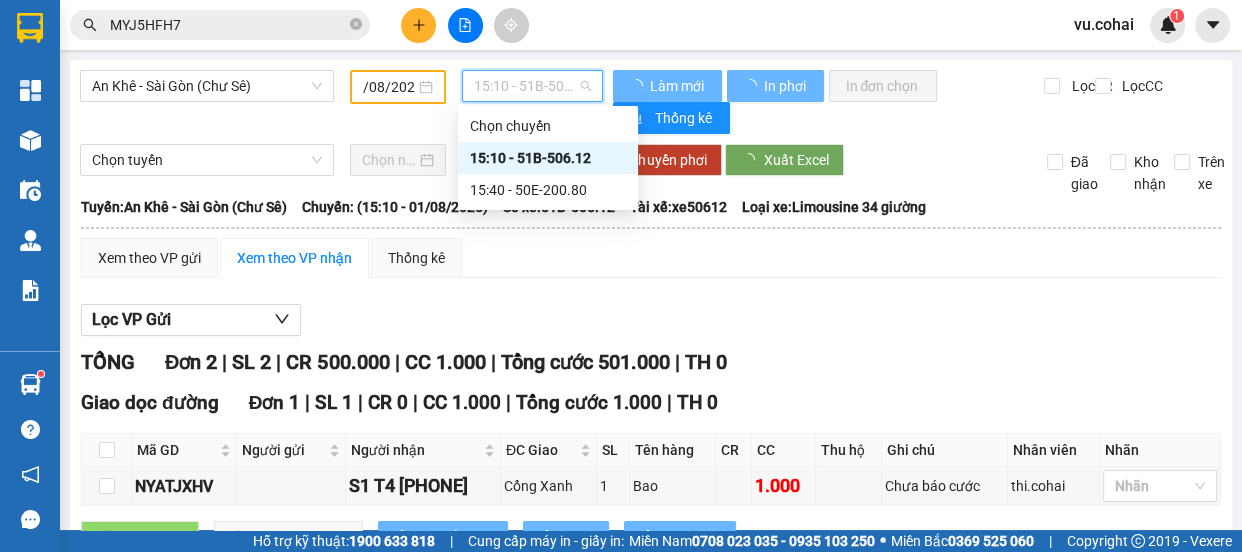 scroll, scrollTop: 0, scrollLeft: 0, axis: both 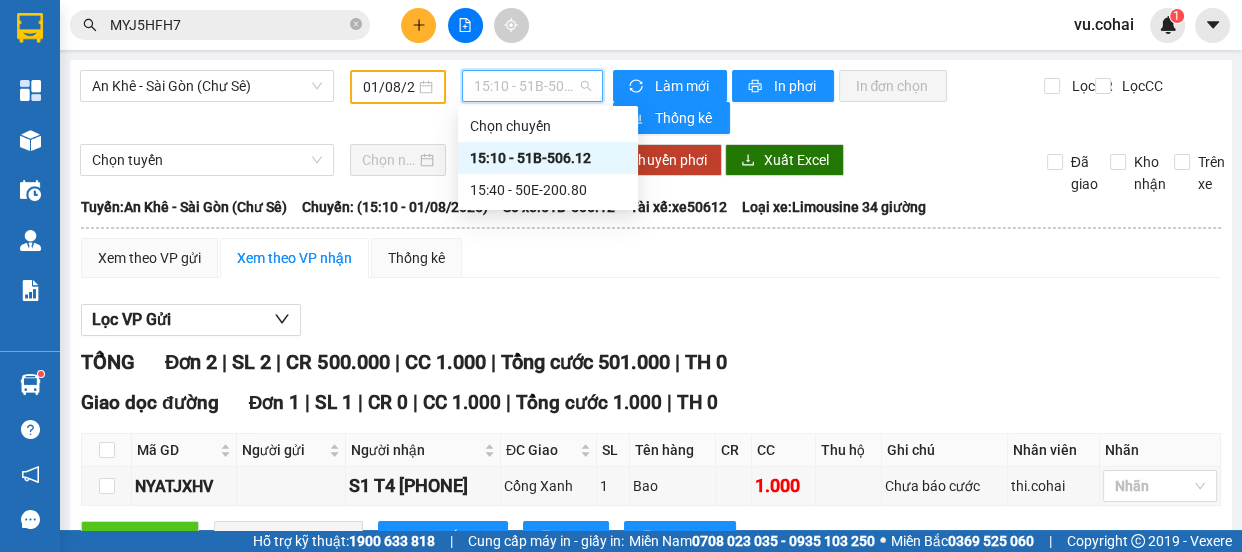 click on "15:10     - 51B-506.12" at bounding box center (548, 158) 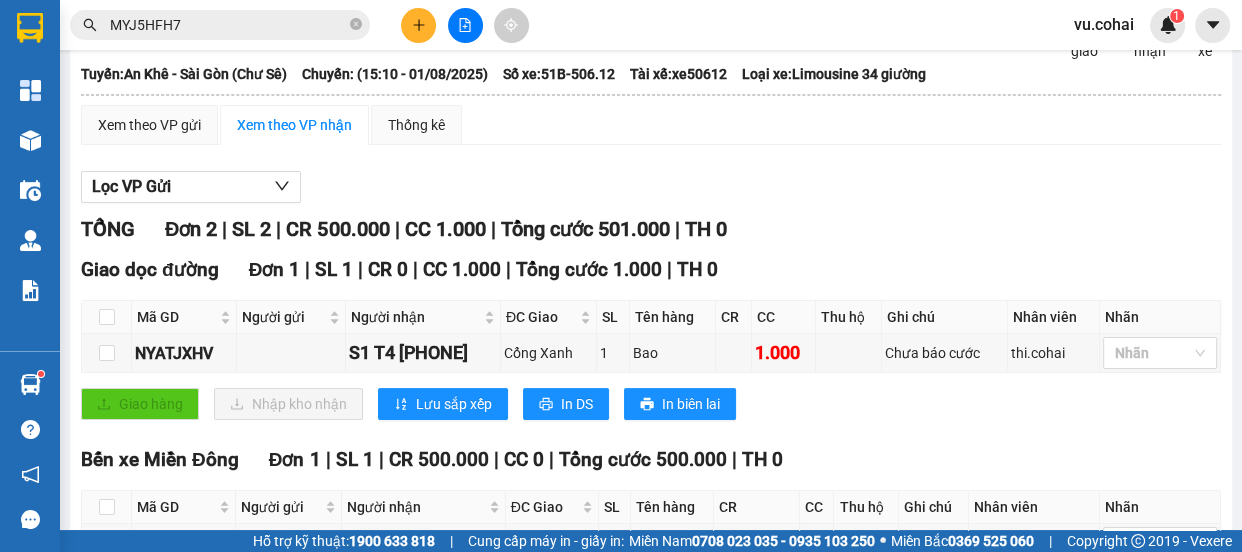 scroll, scrollTop: 0, scrollLeft: 0, axis: both 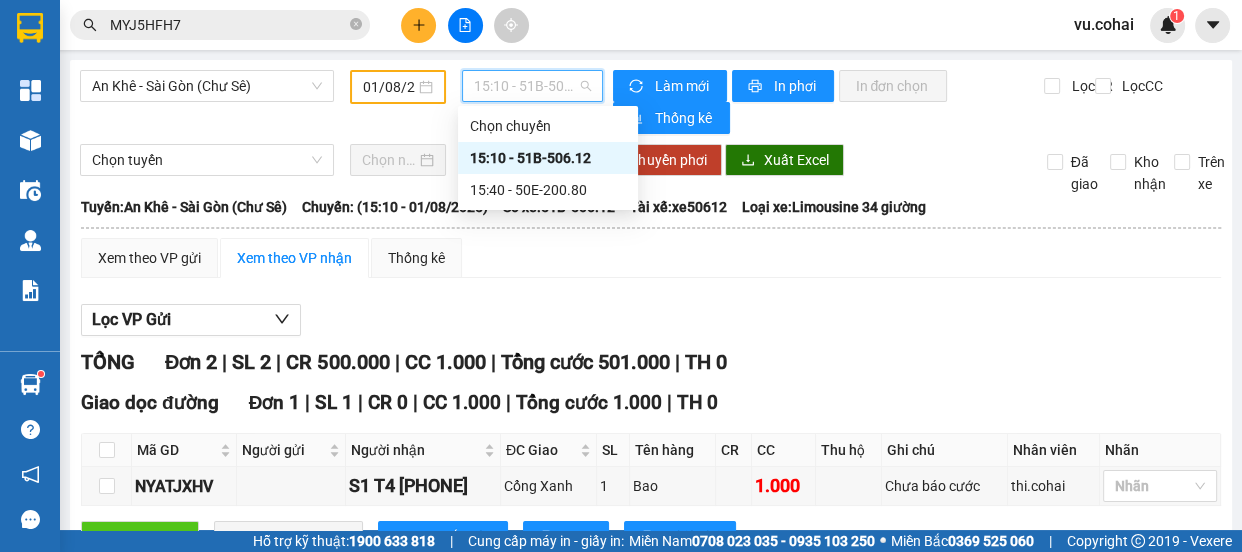 click on "15:10     - 51B-506.12" at bounding box center (532, 86) 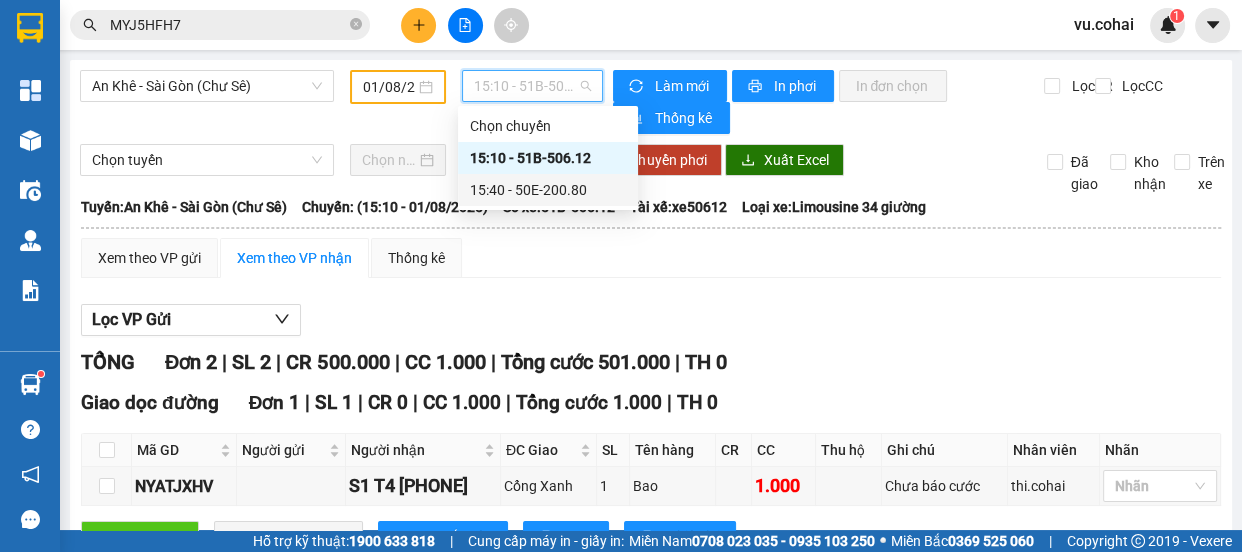 click on "[TIME]     - 50E-200.80" at bounding box center (548, 190) 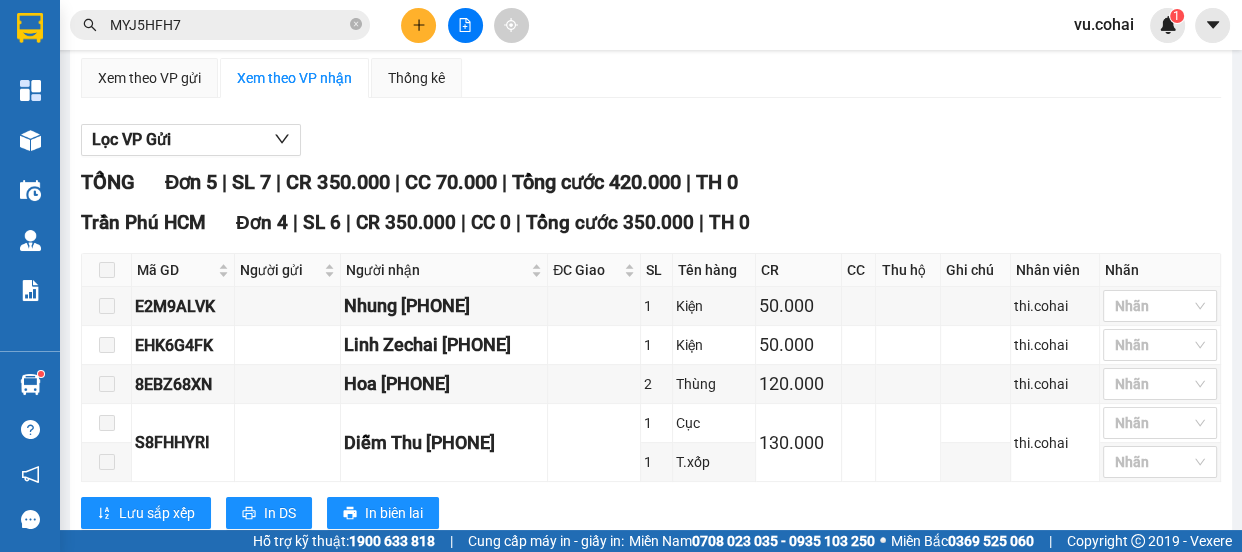 scroll, scrollTop: 0, scrollLeft: 0, axis: both 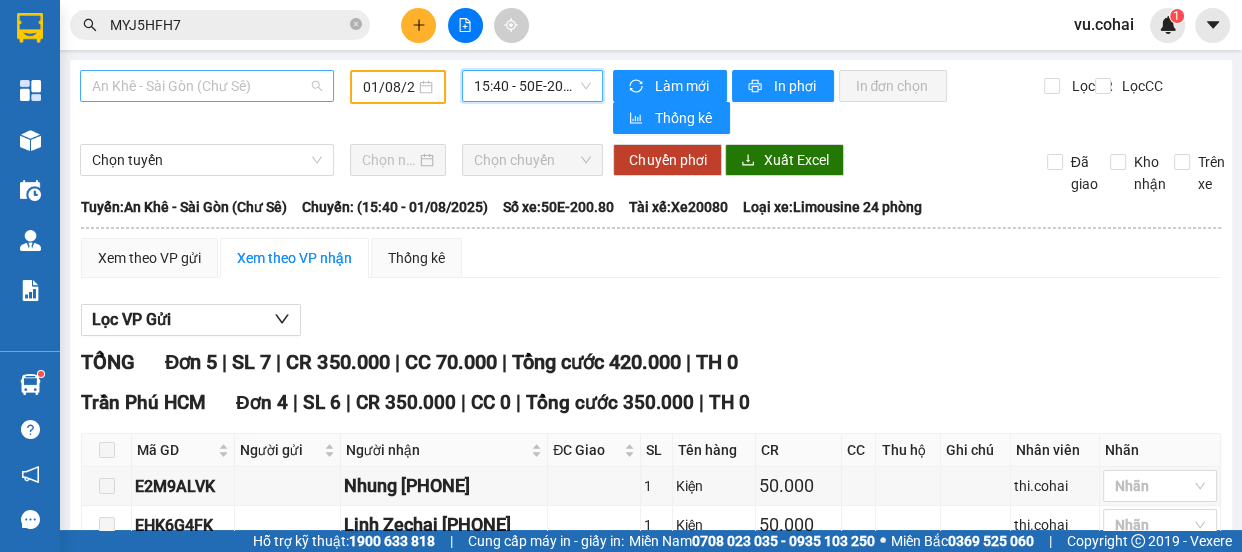 click on "An Khê - Sài Gòn (Chư Sê)" at bounding box center [207, 86] 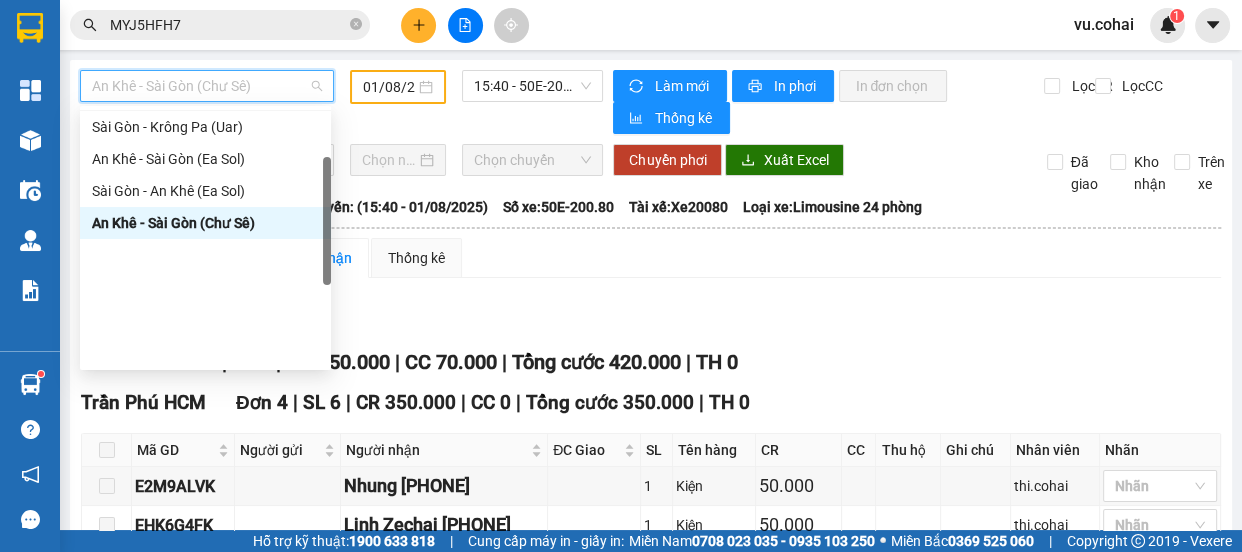 scroll, scrollTop: 14, scrollLeft: 0, axis: vertical 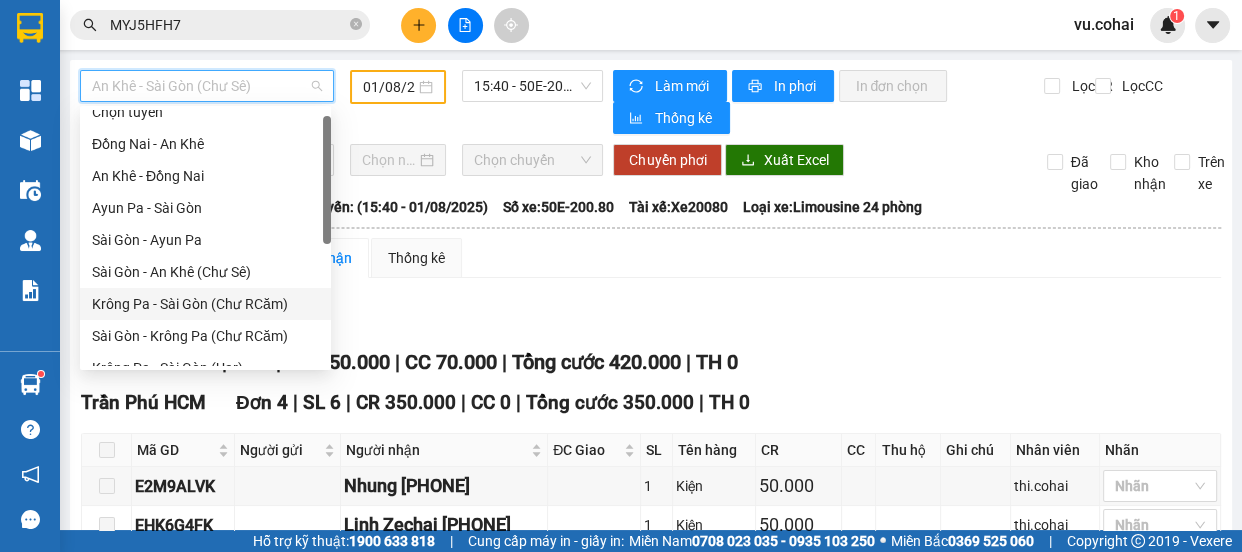 drag, startPoint x: 209, startPoint y: 304, endPoint x: 350, endPoint y: 182, distance: 186.45375 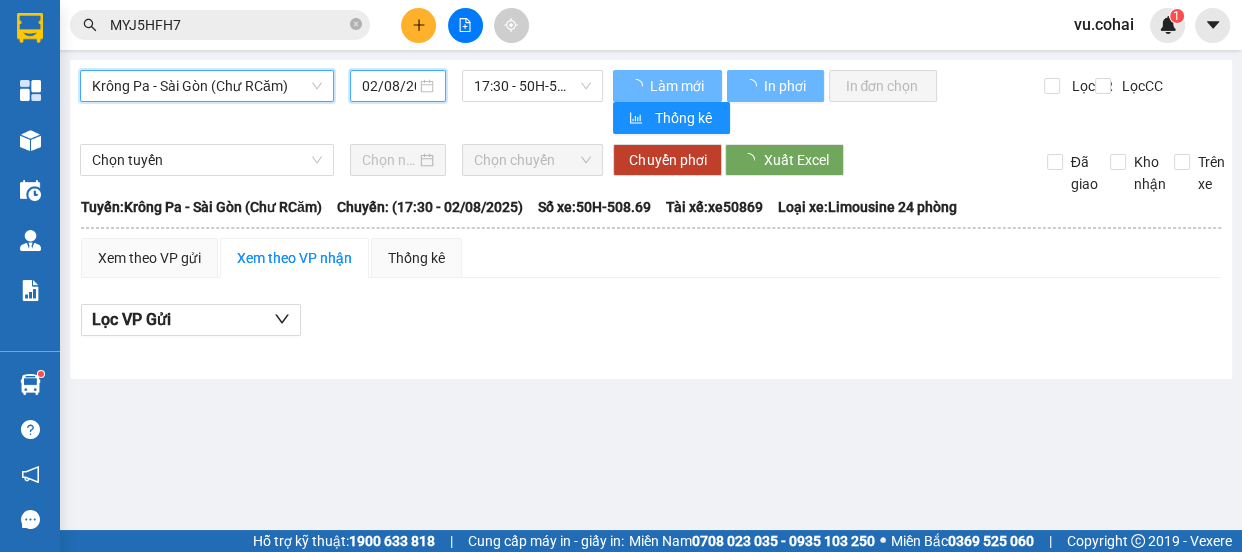 click on "02/08/2025" at bounding box center (389, 86) 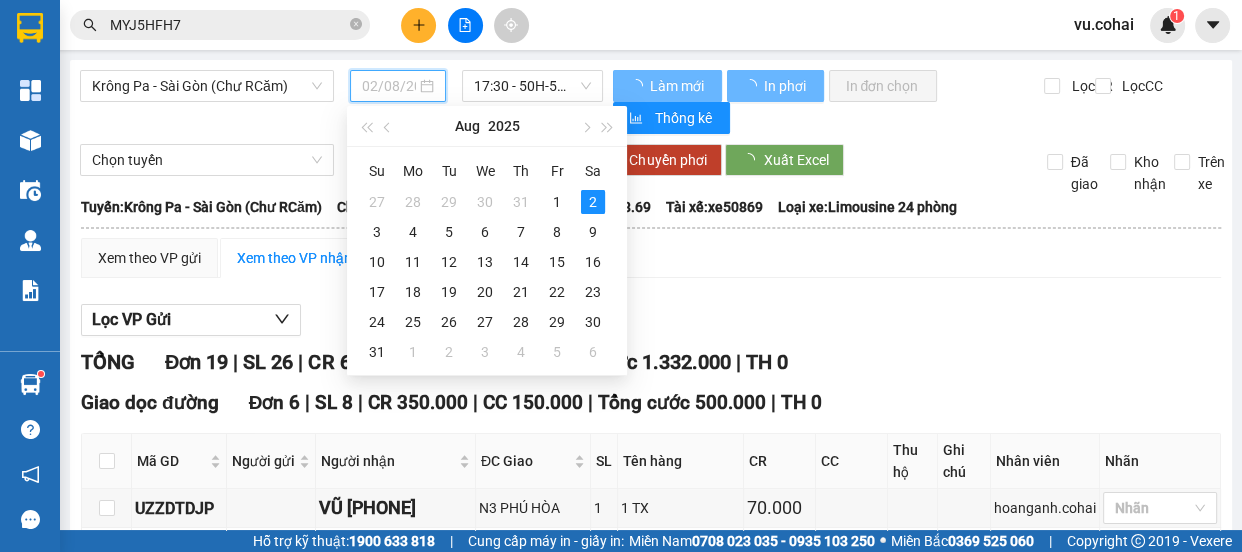 click on "1" at bounding box center (557, 202) 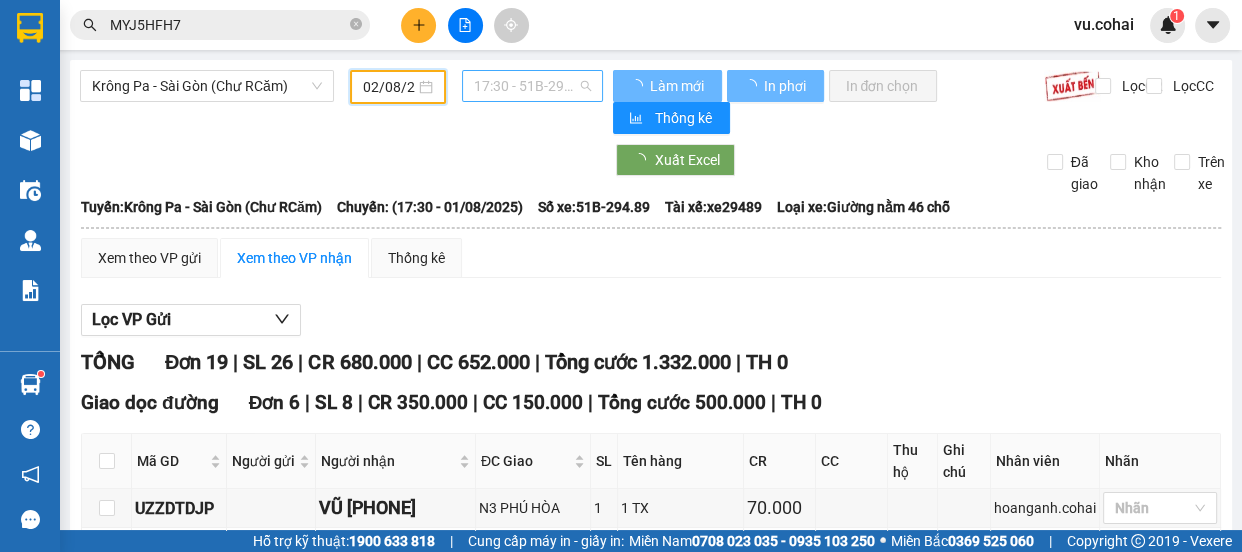 type on "01/08/2025" 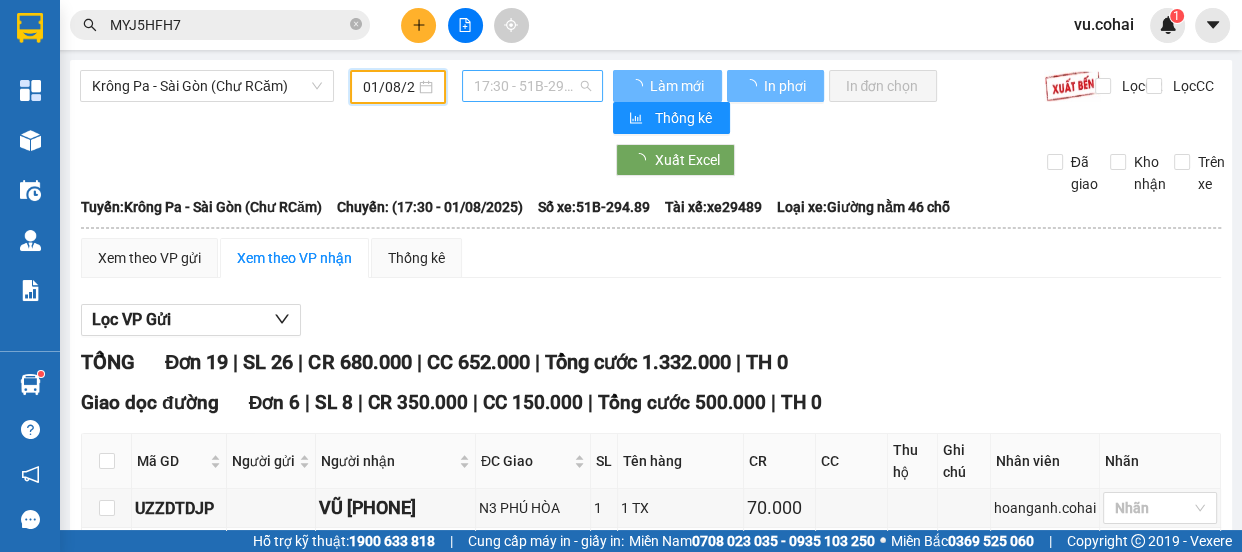click on "17:30     - 51B-294.89" at bounding box center (532, 86) 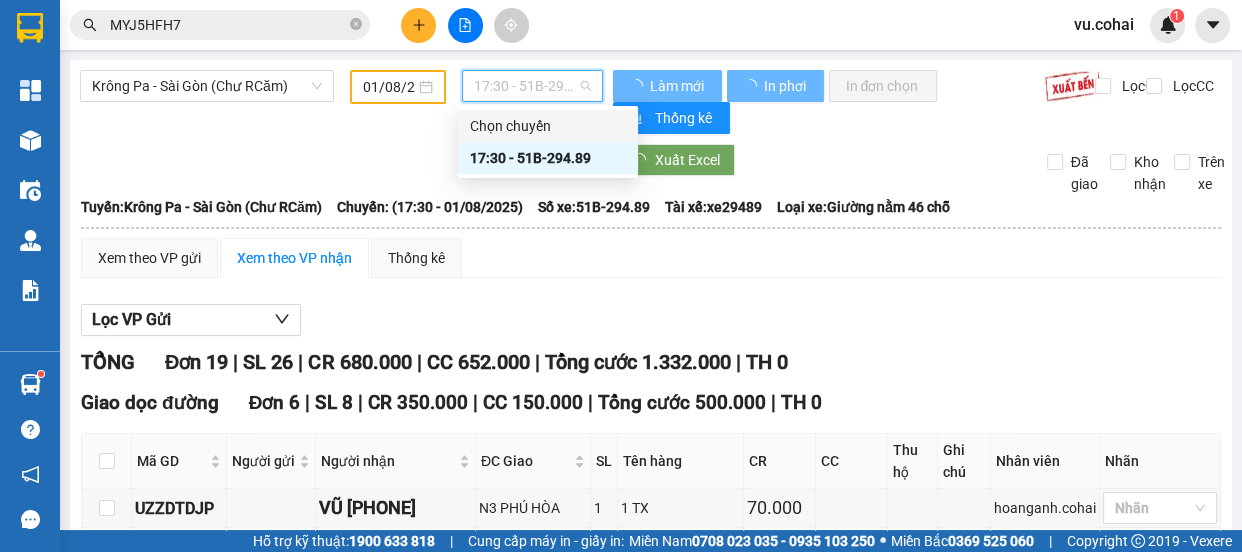 click on "17:30     - 51B-294.89" at bounding box center (548, 158) 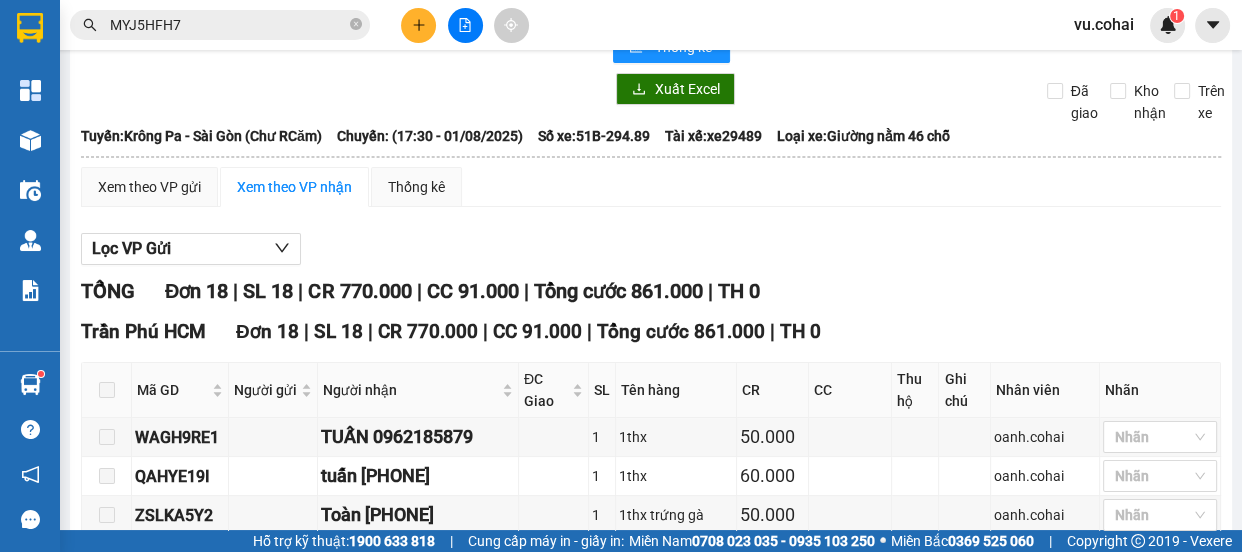 scroll, scrollTop: 0, scrollLeft: 0, axis: both 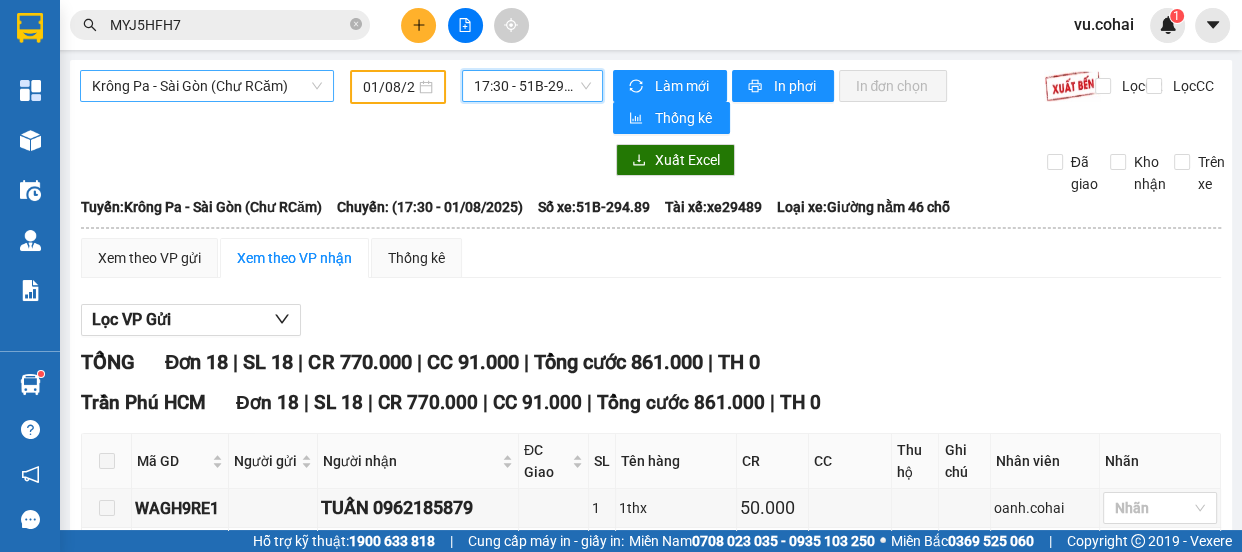 click on "Krông Pa - Sài Gòn (Chư RCăm)" at bounding box center [207, 86] 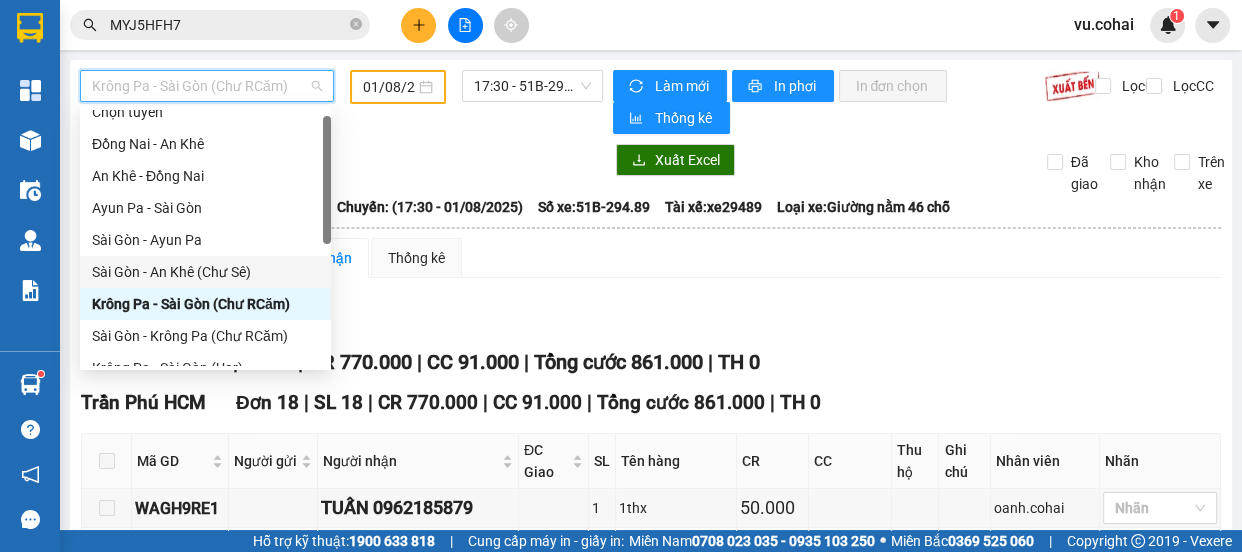 scroll, scrollTop: 196, scrollLeft: 0, axis: vertical 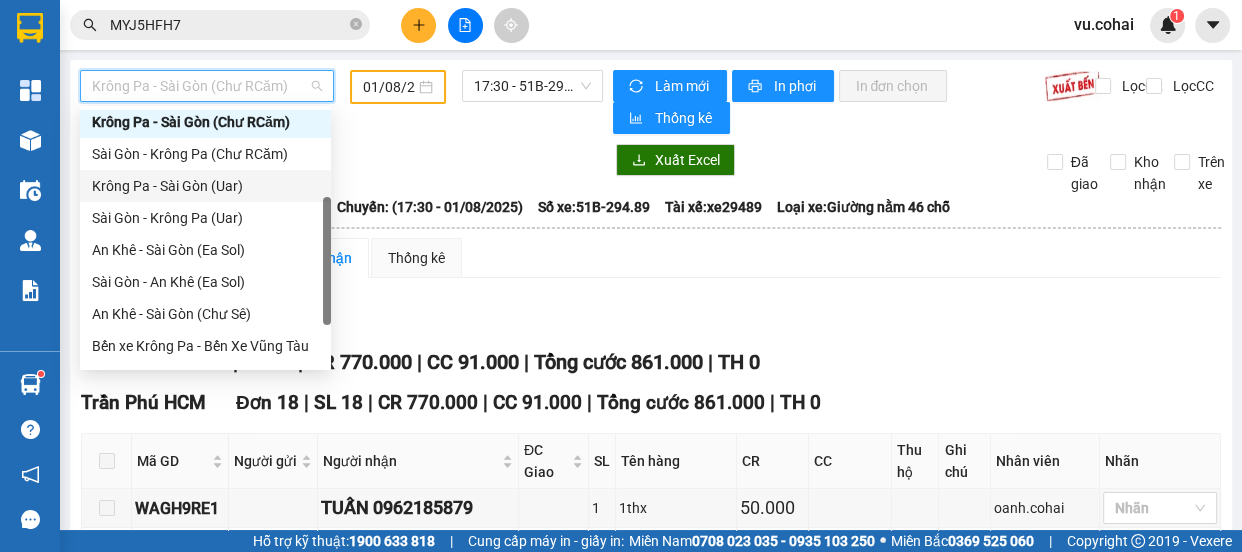 click on "Krông Pa - Sài Gòn (Uar)" at bounding box center [205, 186] 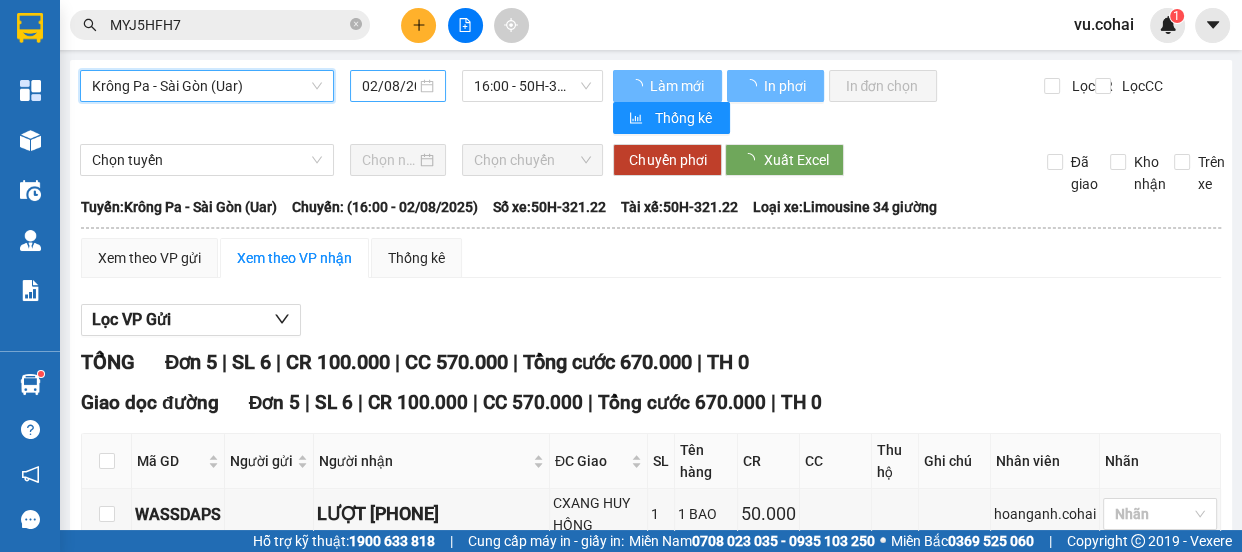 click on "02/08/2025" at bounding box center (389, 86) 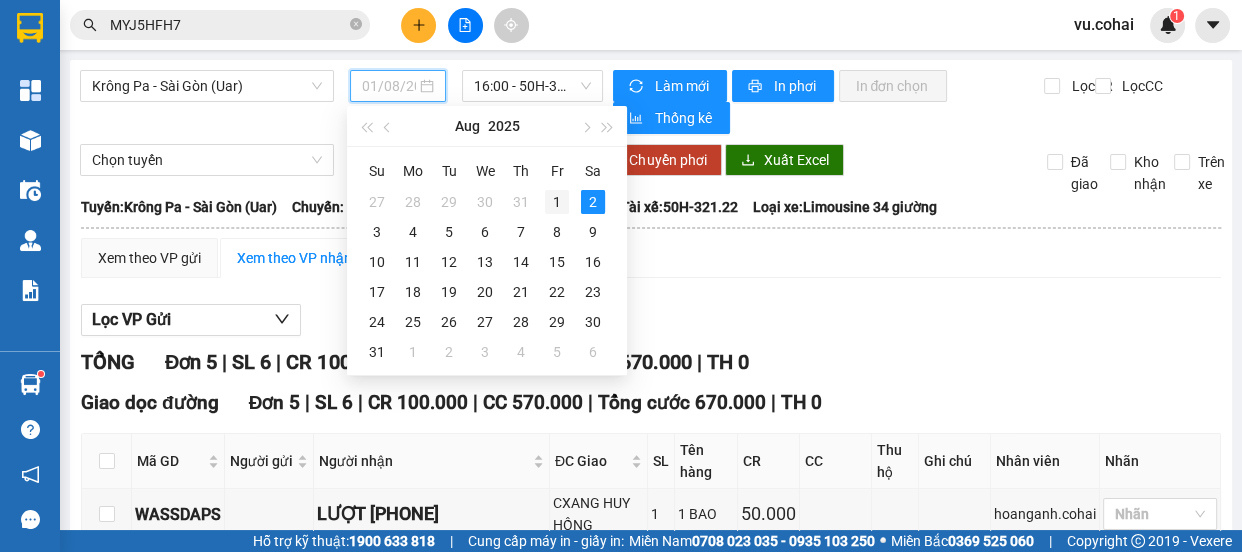 click on "1" at bounding box center [557, 202] 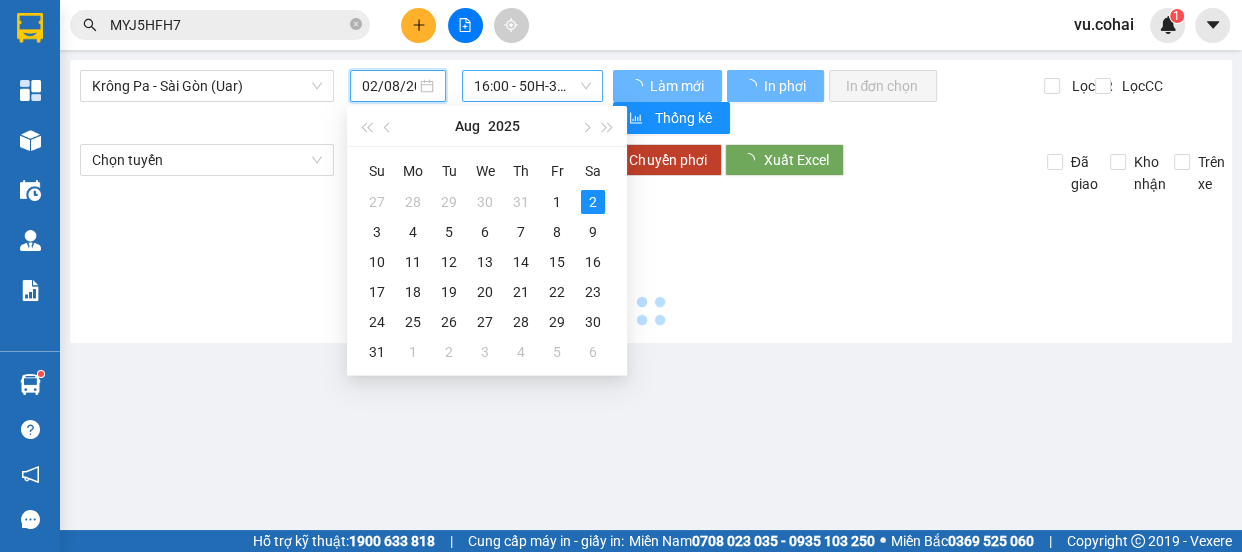 type on "01/08/2025" 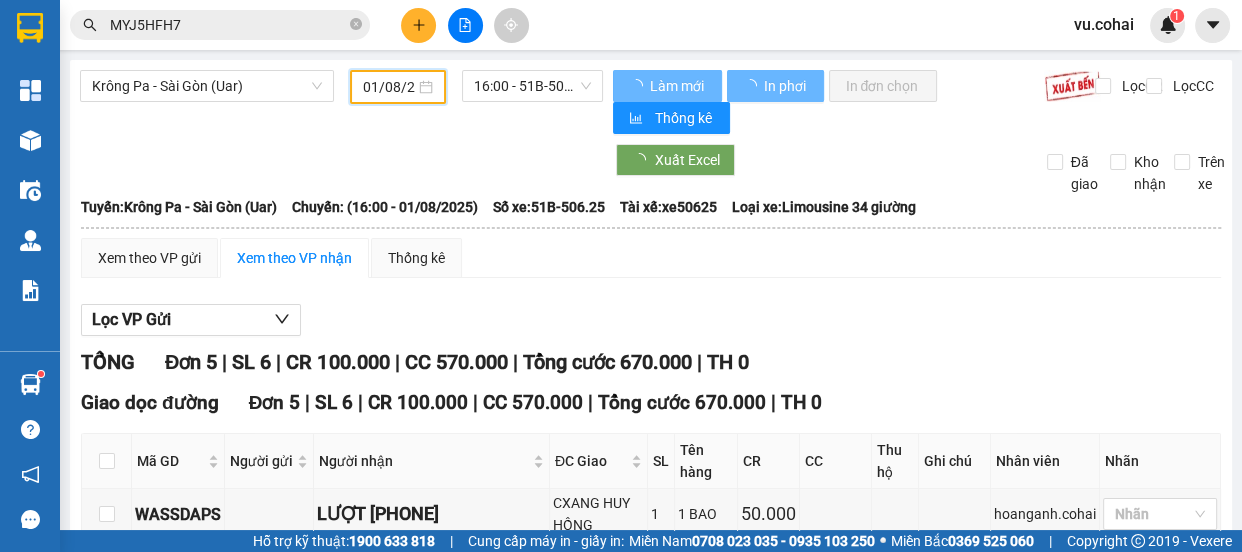 click on "16:00     - 51B-506.25" at bounding box center (532, 86) 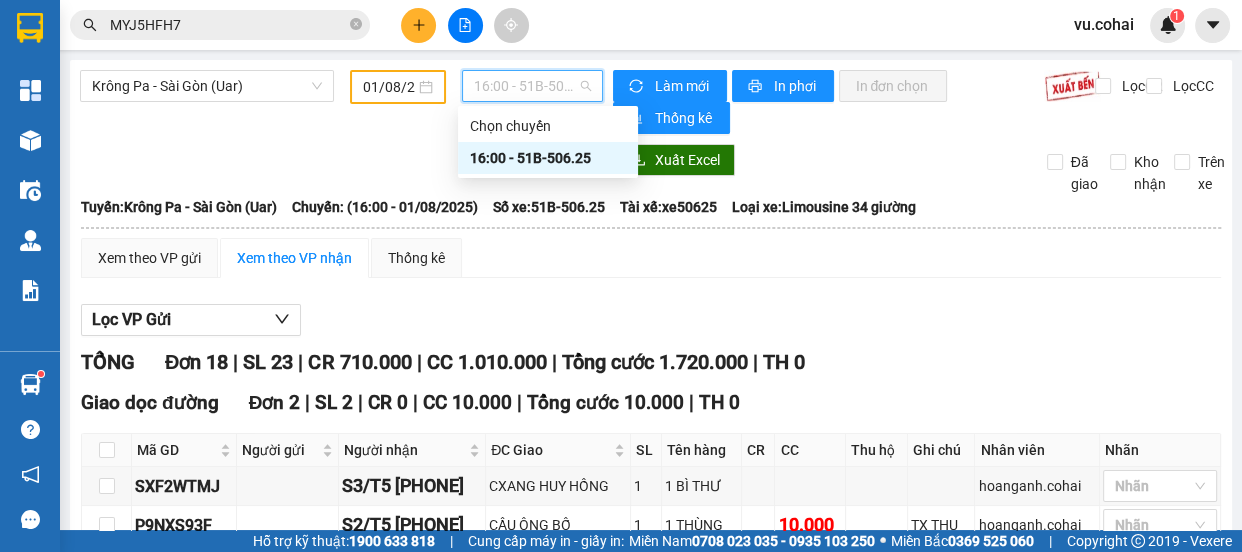 click on "16:00     - 51B-506.25" at bounding box center [548, 158] 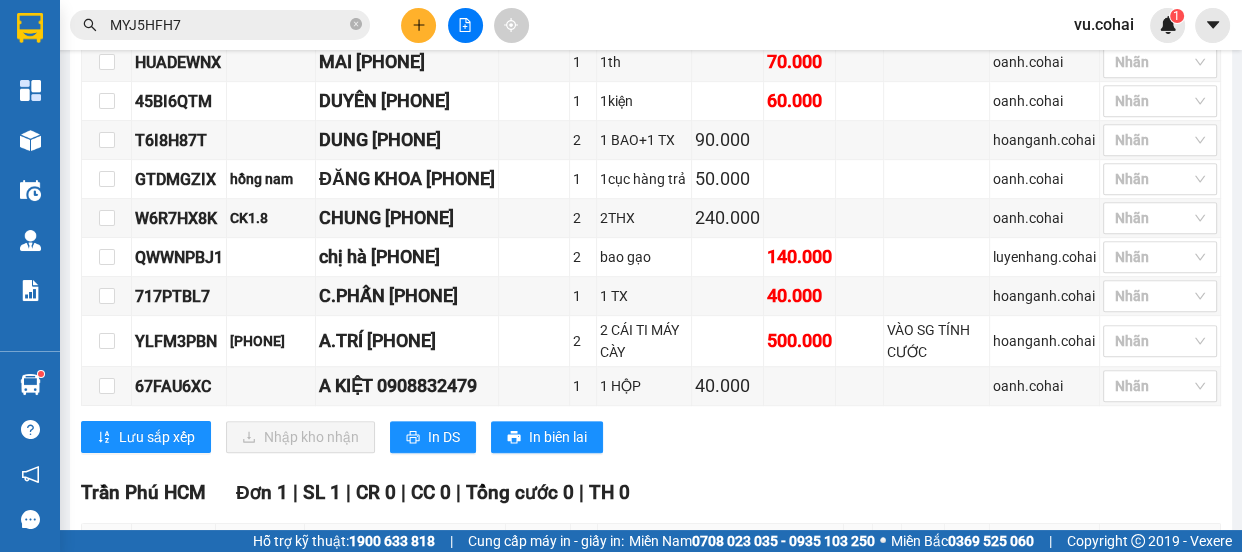 scroll, scrollTop: 727, scrollLeft: 0, axis: vertical 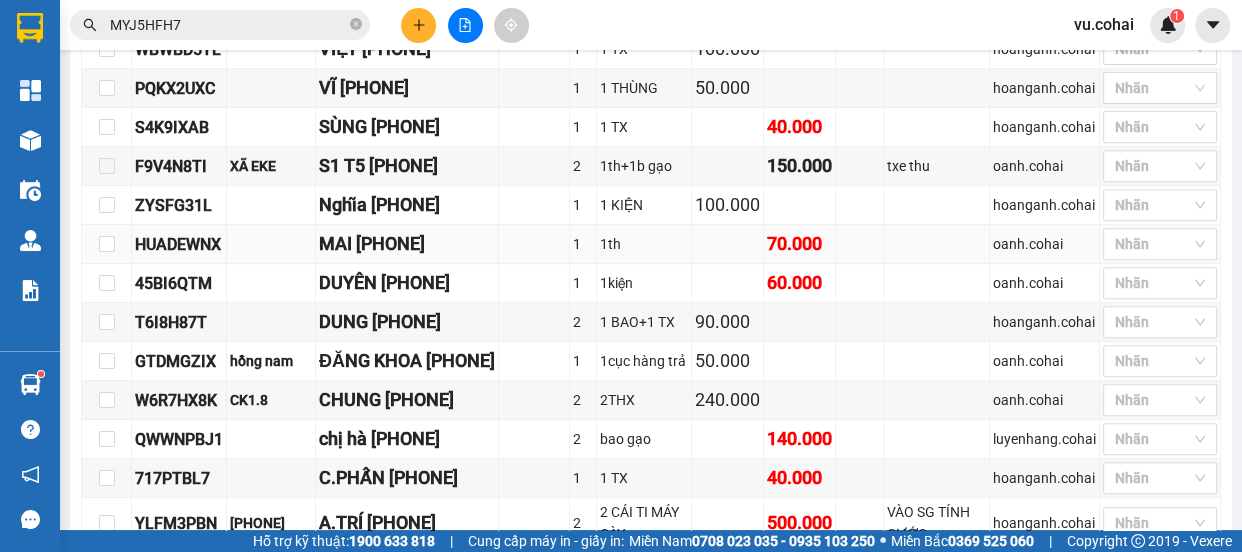 click at bounding box center [271, 244] 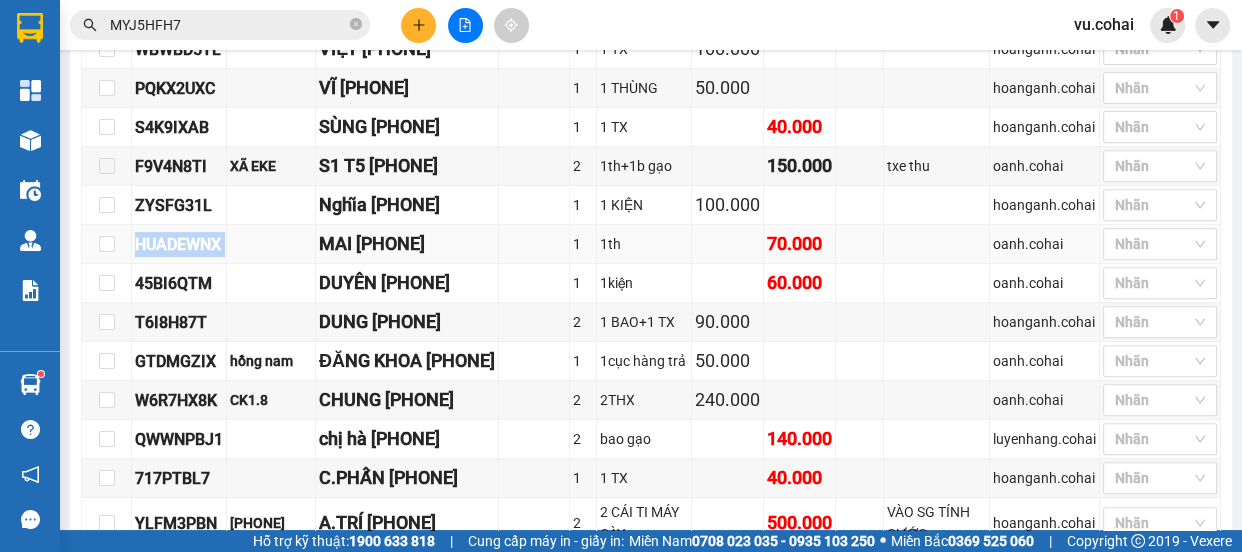 drag, startPoint x: 233, startPoint y: 248, endPoint x: 133, endPoint y: 260, distance: 100.71743 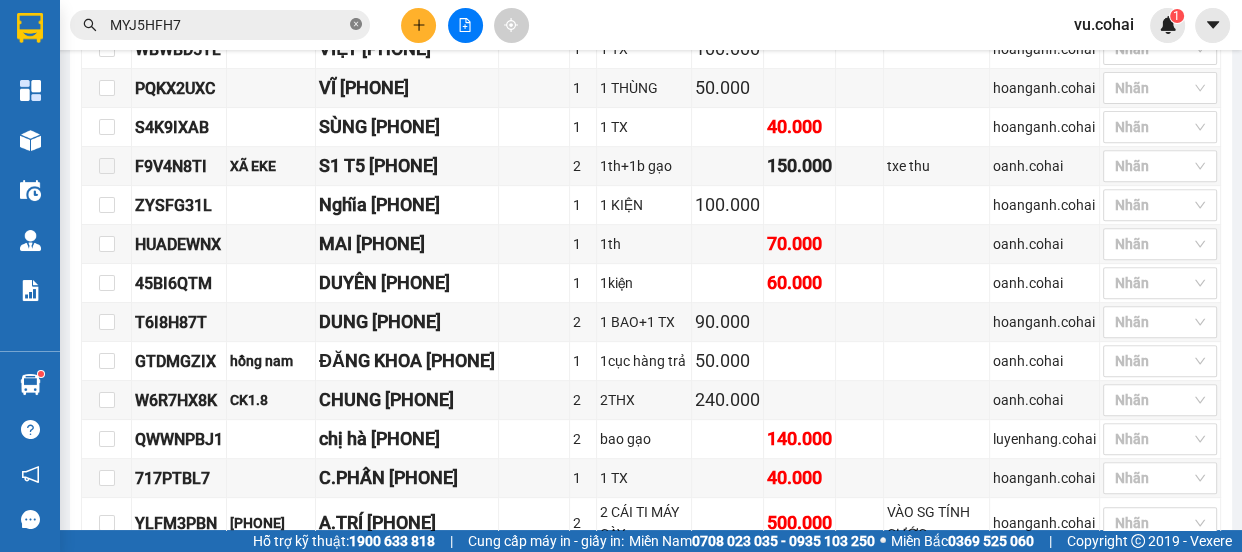 click 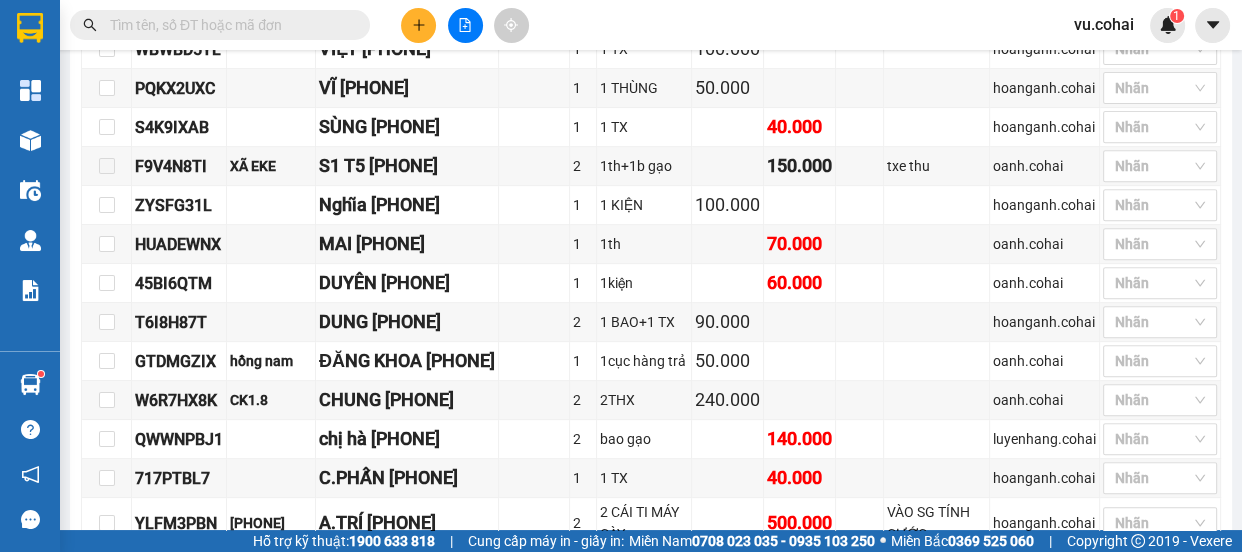 click at bounding box center (228, 25) 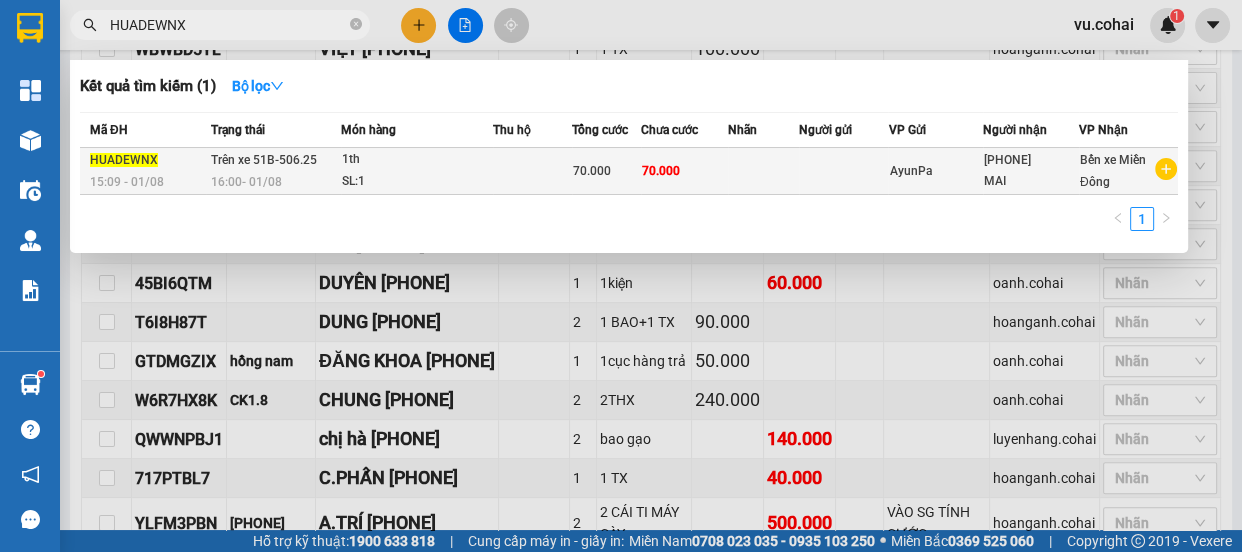 type on "HUADEWNX" 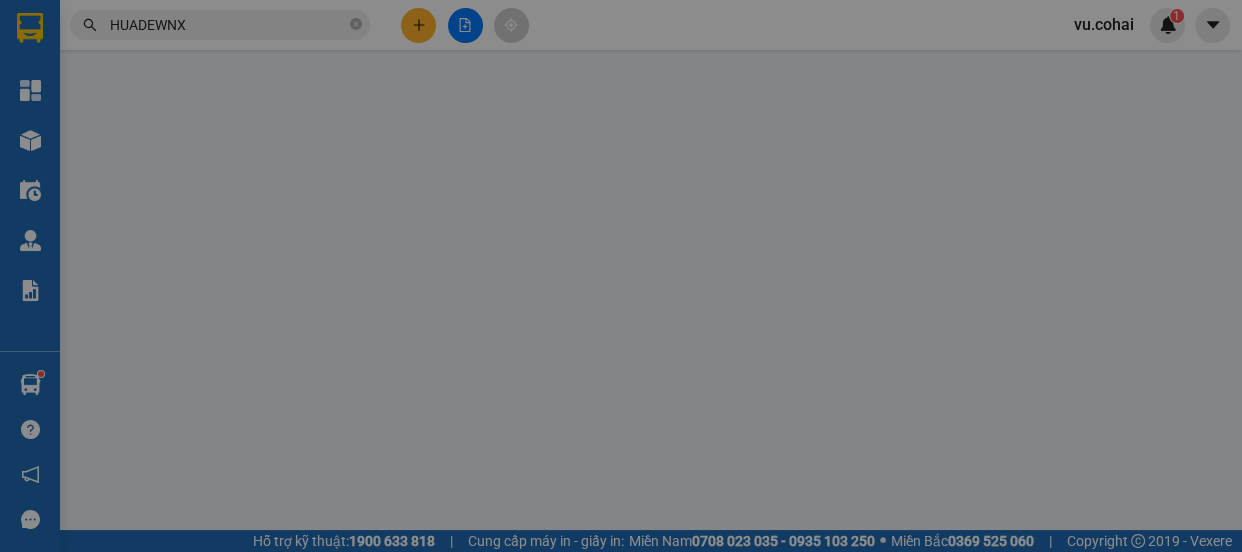 scroll, scrollTop: 0, scrollLeft: 0, axis: both 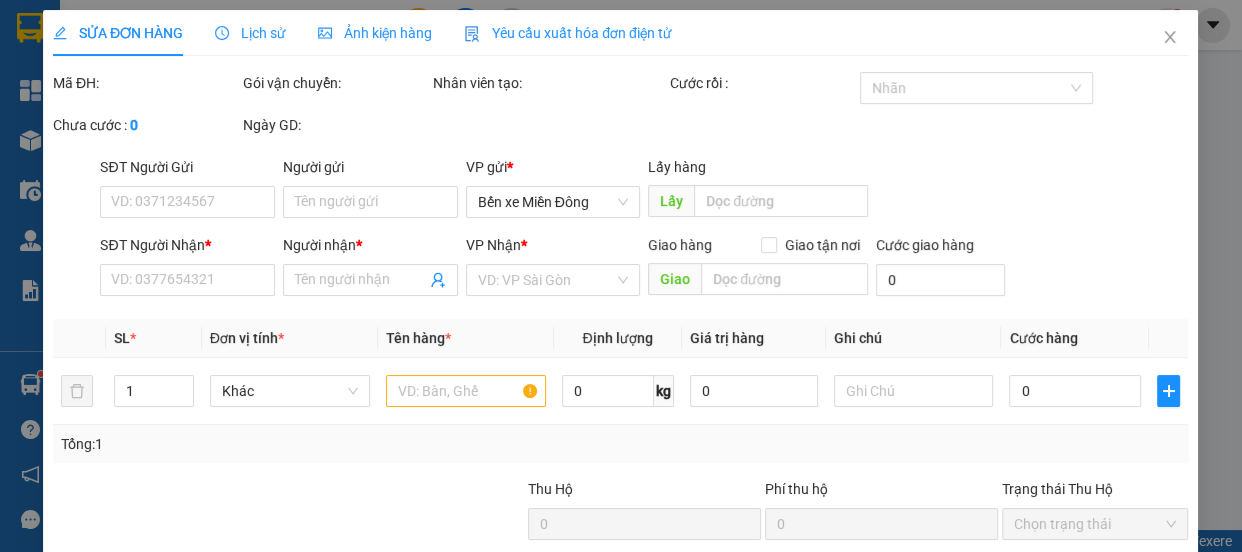 type on "0395985096" 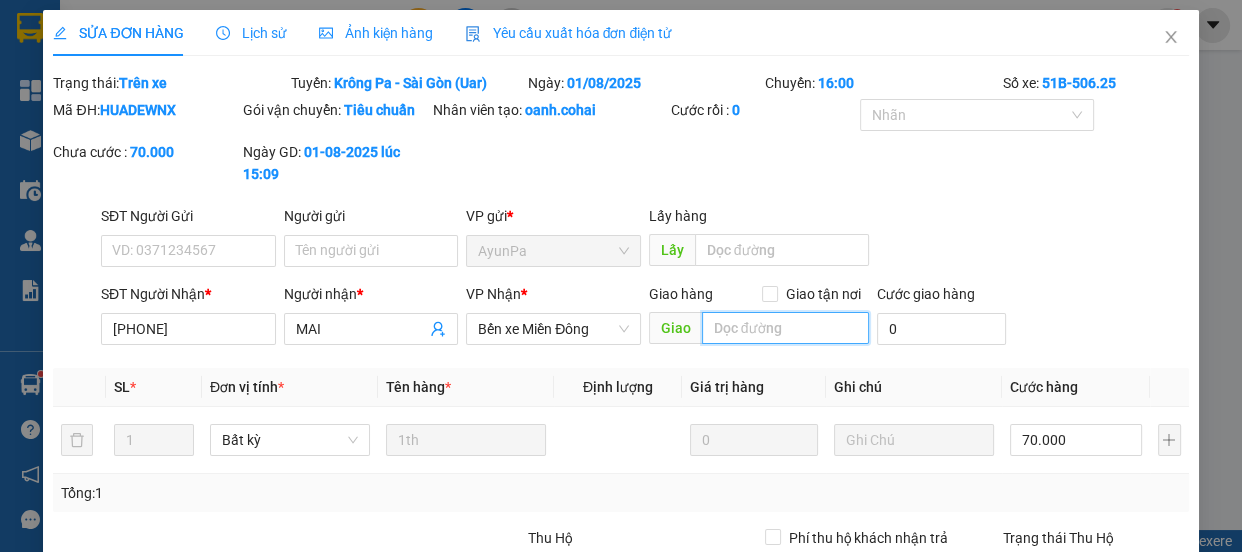 click at bounding box center (785, 328) 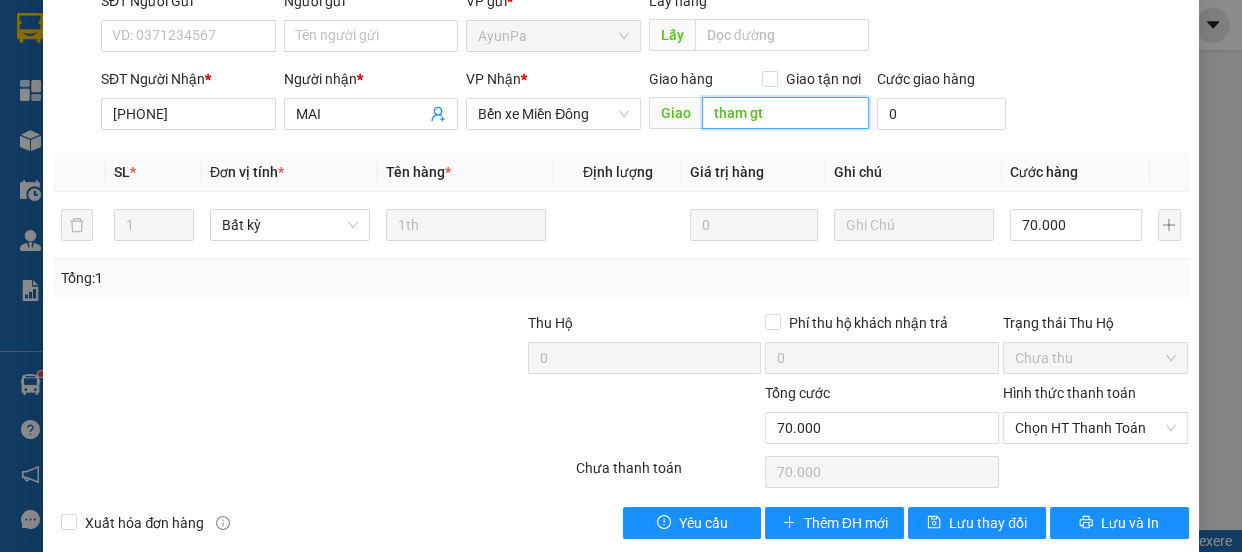 scroll, scrollTop: 240, scrollLeft: 0, axis: vertical 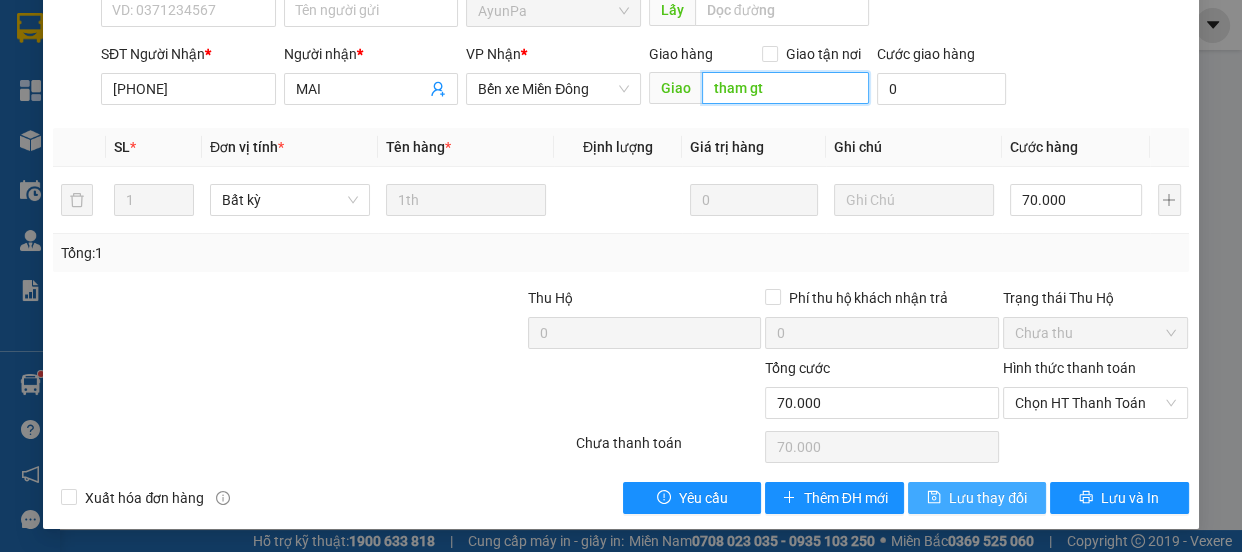 type on "tham gt" 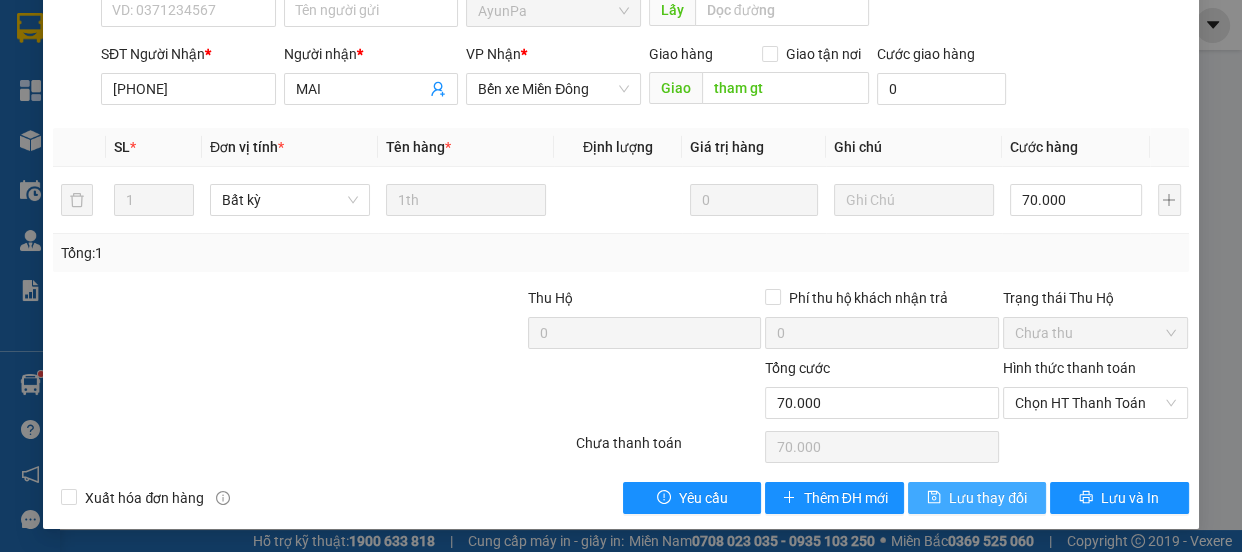 click on "Lưu thay đổi" at bounding box center [988, 498] 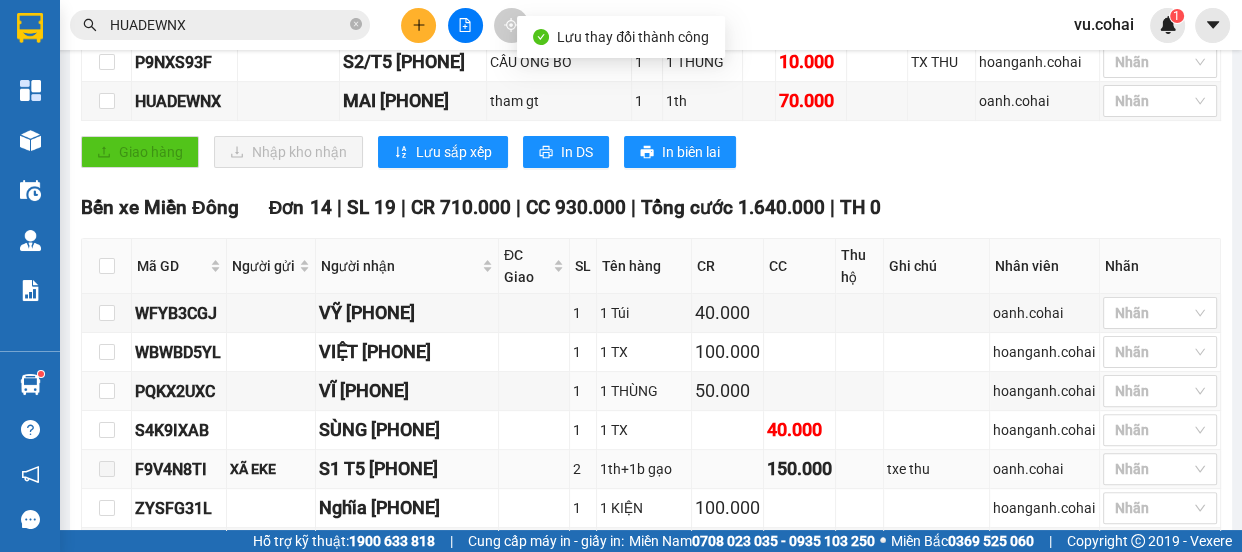 scroll, scrollTop: 636, scrollLeft: 0, axis: vertical 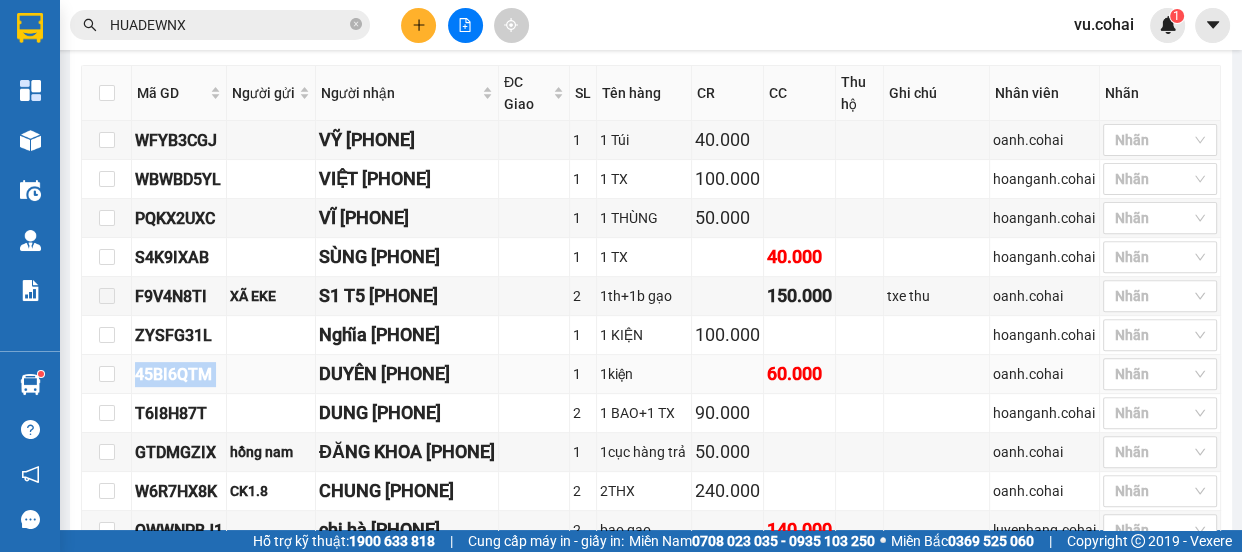 drag, startPoint x: 232, startPoint y: 380, endPoint x: 120, endPoint y: 390, distance: 112.44554 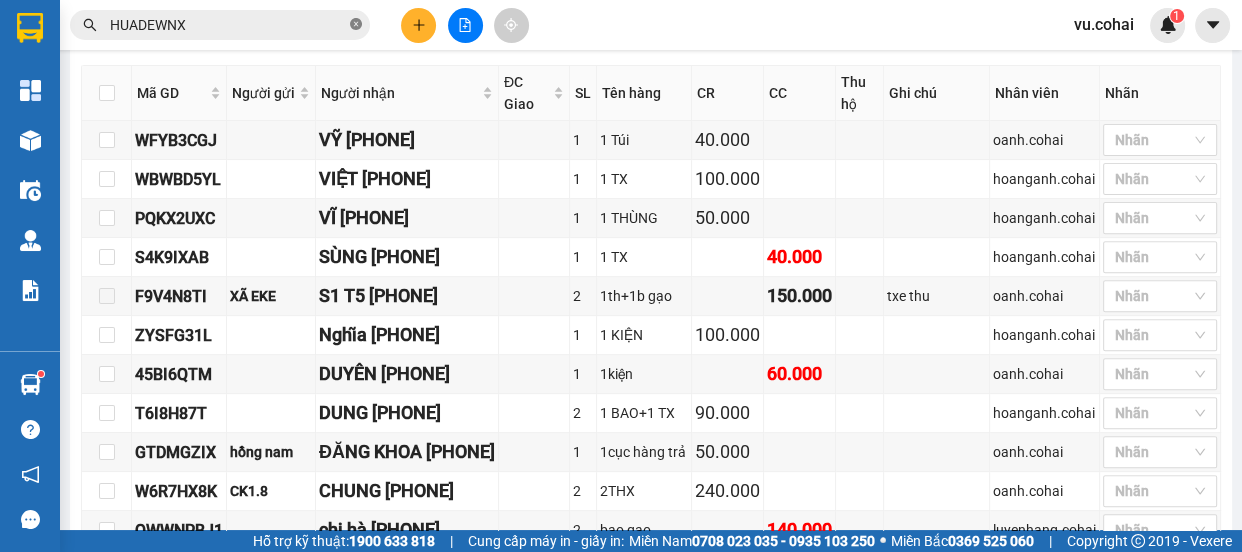 click 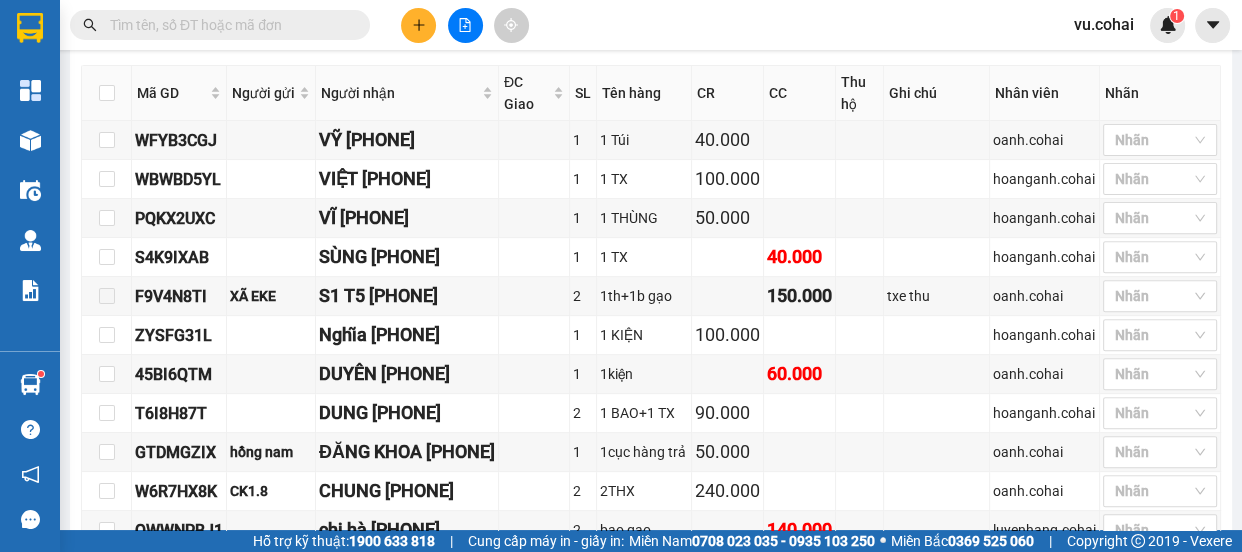 click at bounding box center [228, 25] 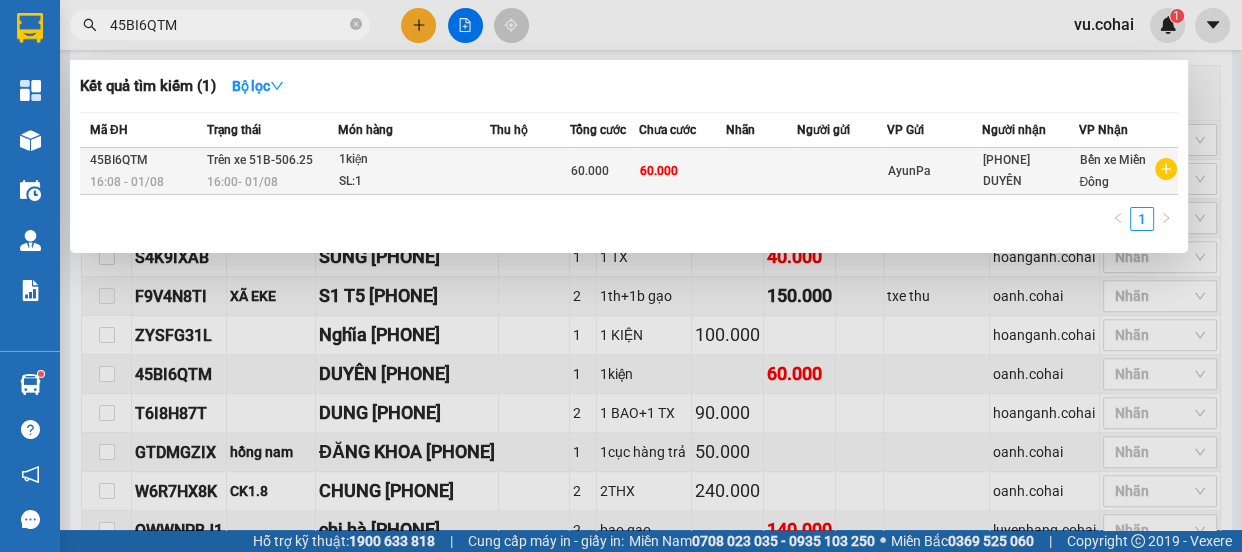 type on "45BI6QTM" 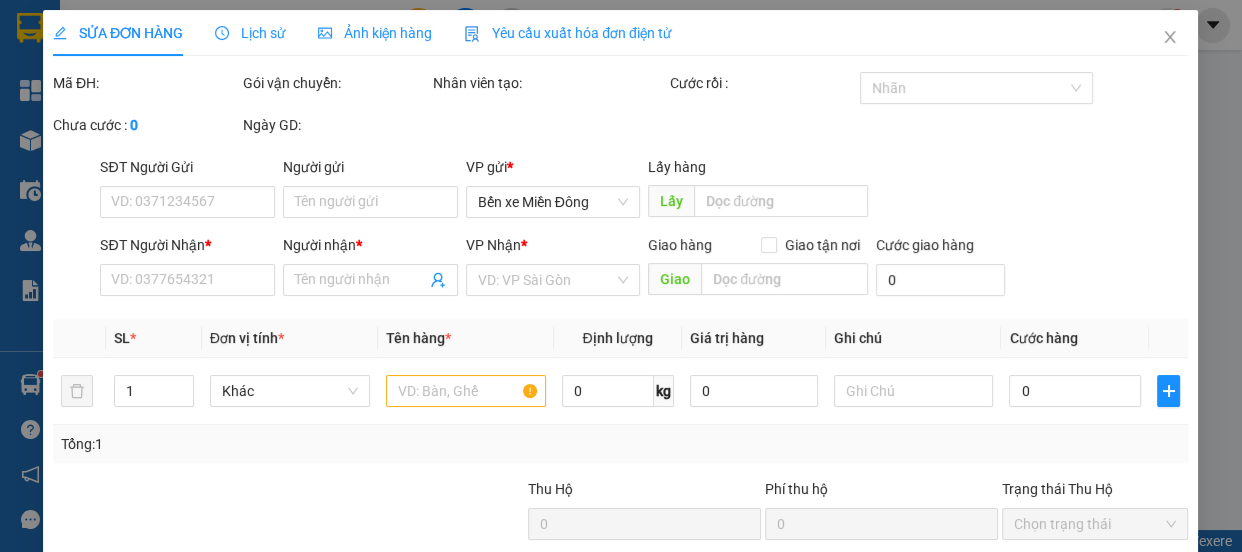 scroll, scrollTop: 0, scrollLeft: 0, axis: both 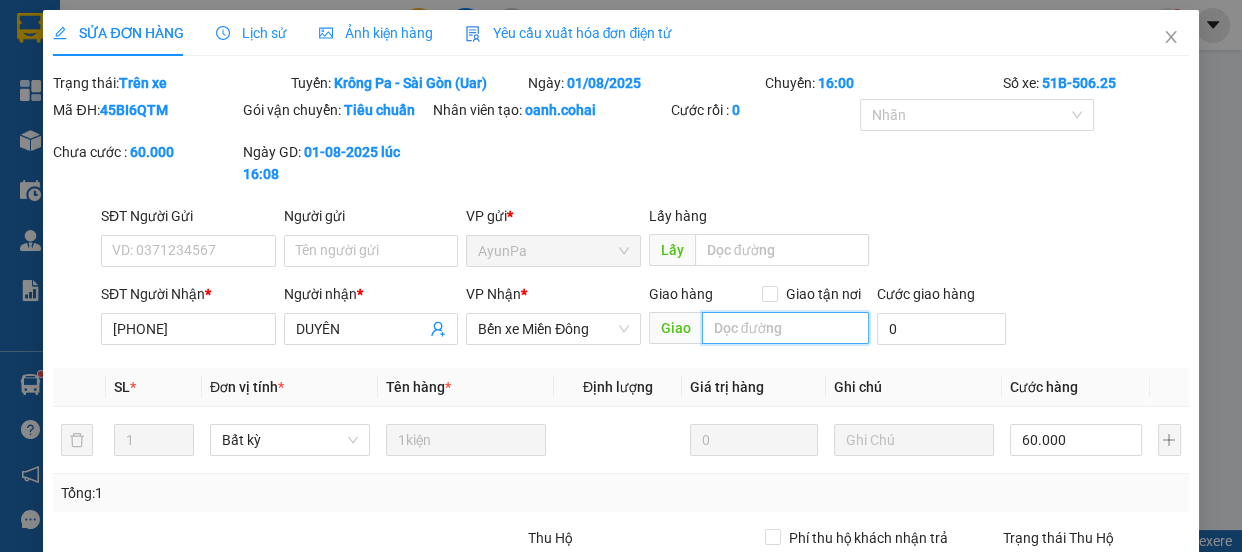 click at bounding box center (785, 328) 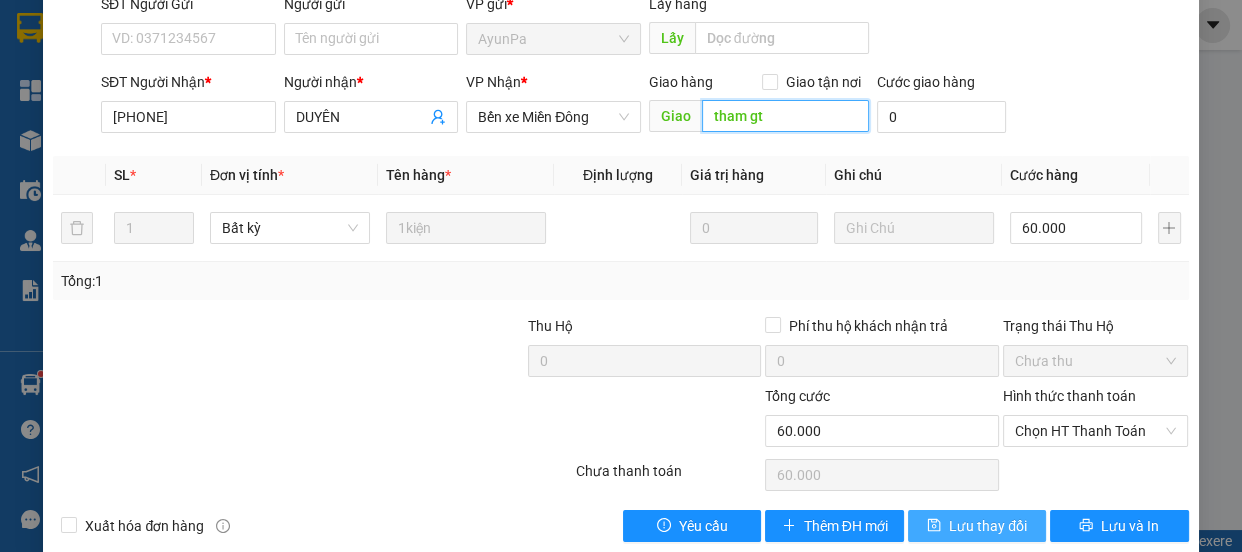 scroll, scrollTop: 240, scrollLeft: 0, axis: vertical 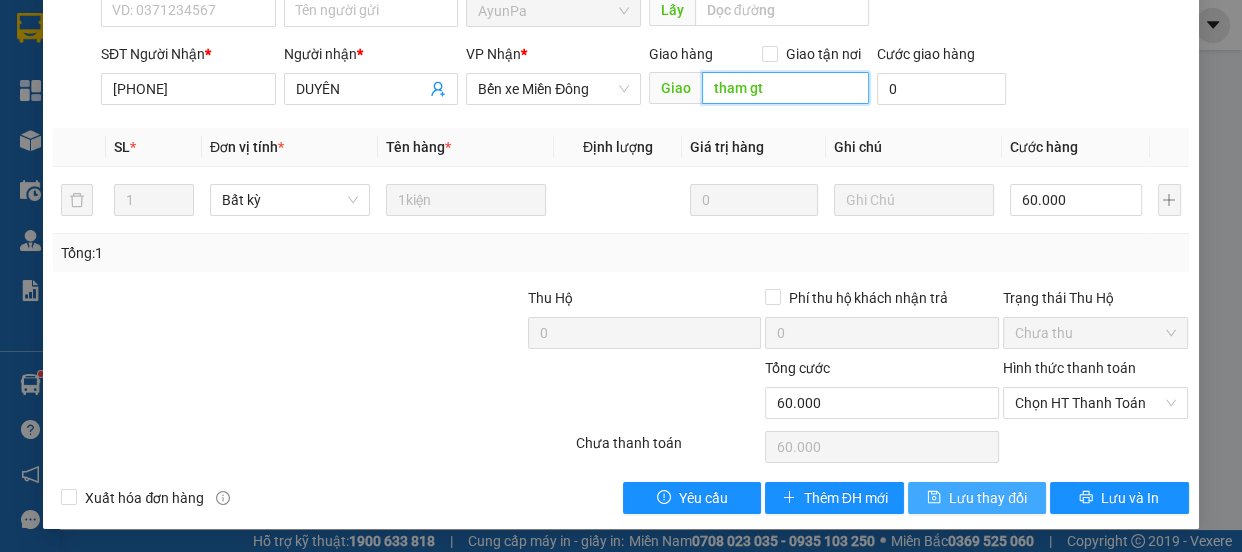 type on "tham gt" 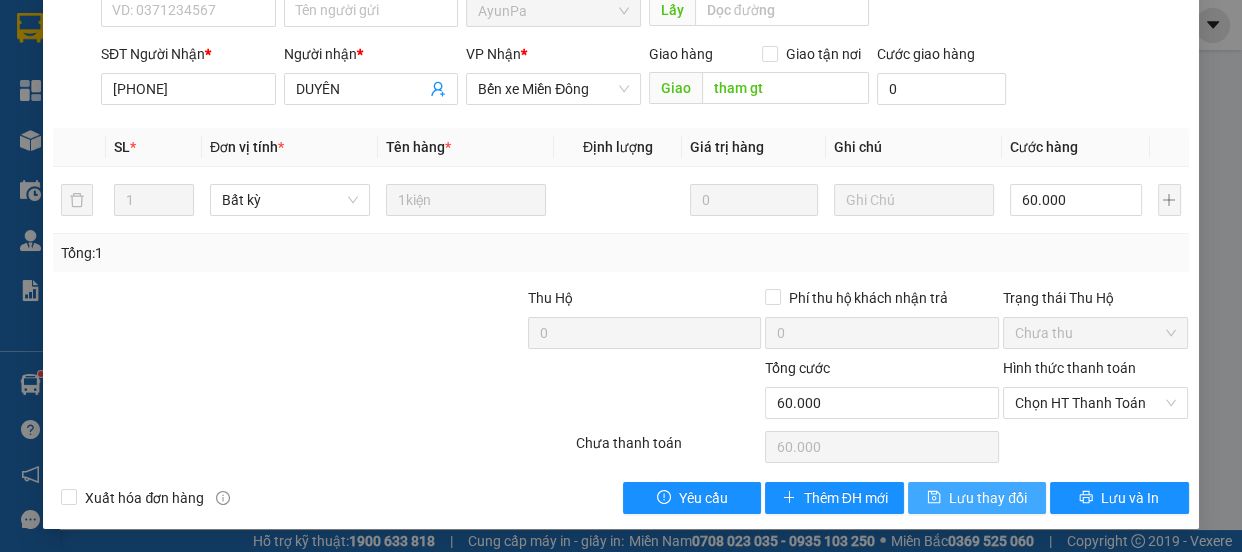 click on "Lưu thay đổi" at bounding box center (988, 498) 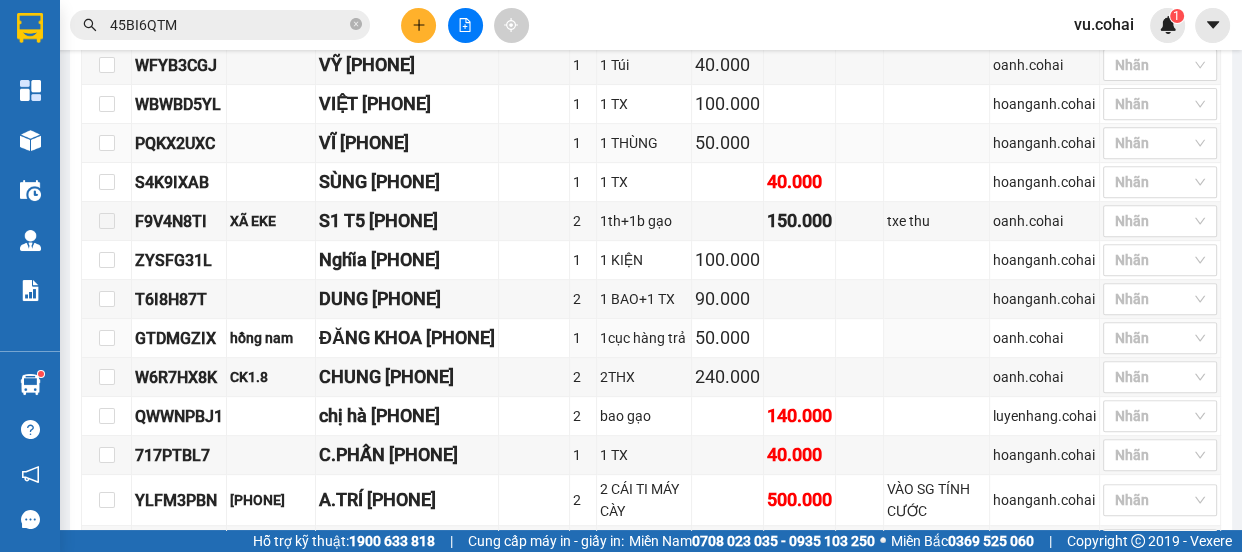 scroll, scrollTop: 636, scrollLeft: 0, axis: vertical 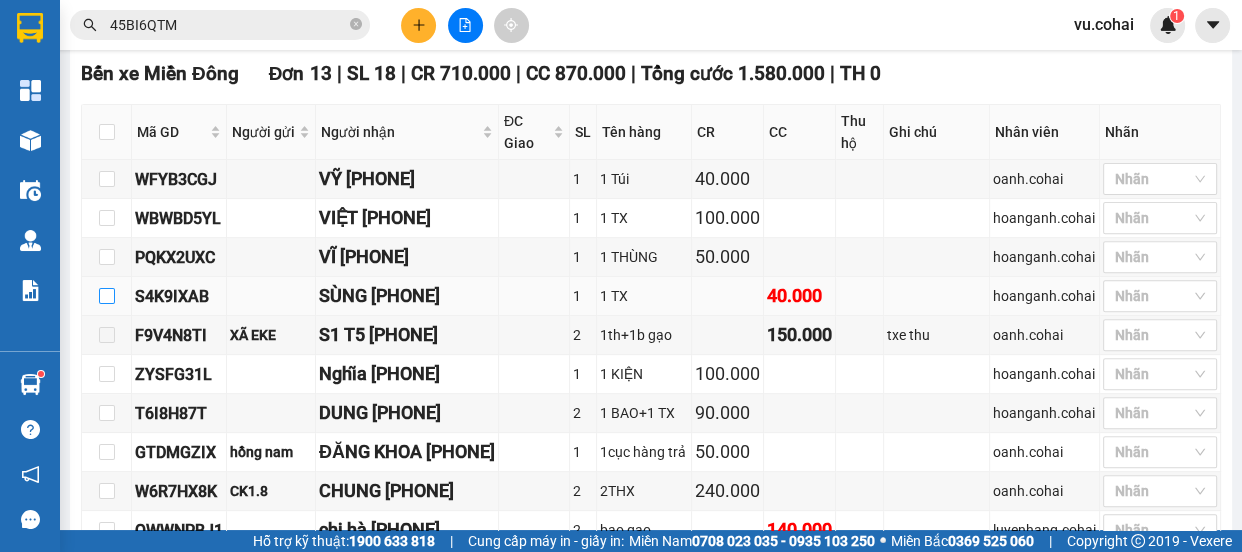 click at bounding box center [107, 296] 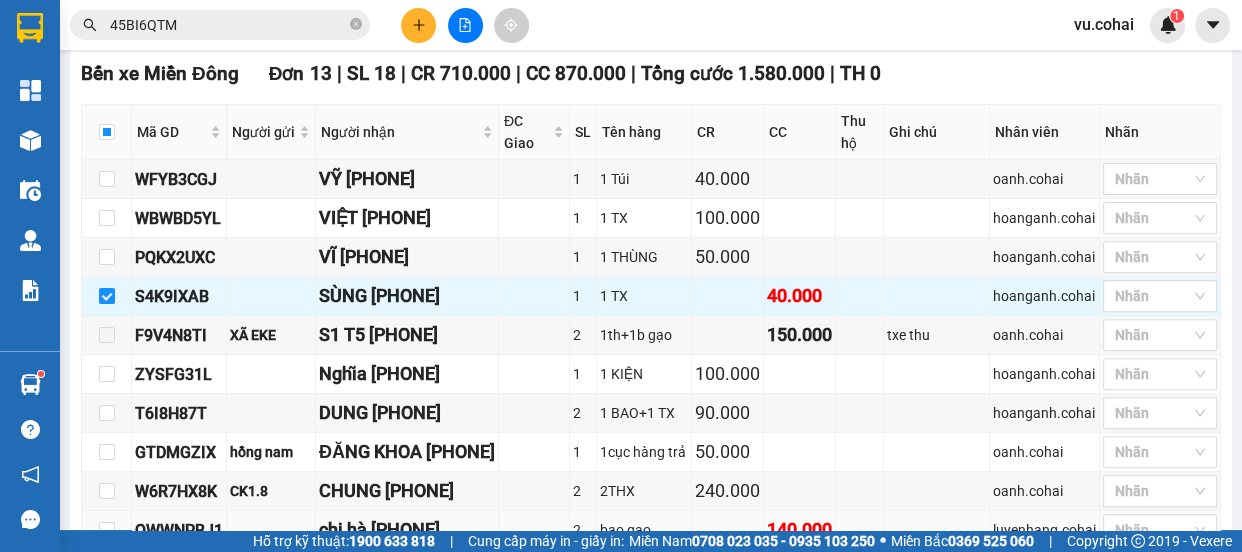 scroll, scrollTop: 909, scrollLeft: 0, axis: vertical 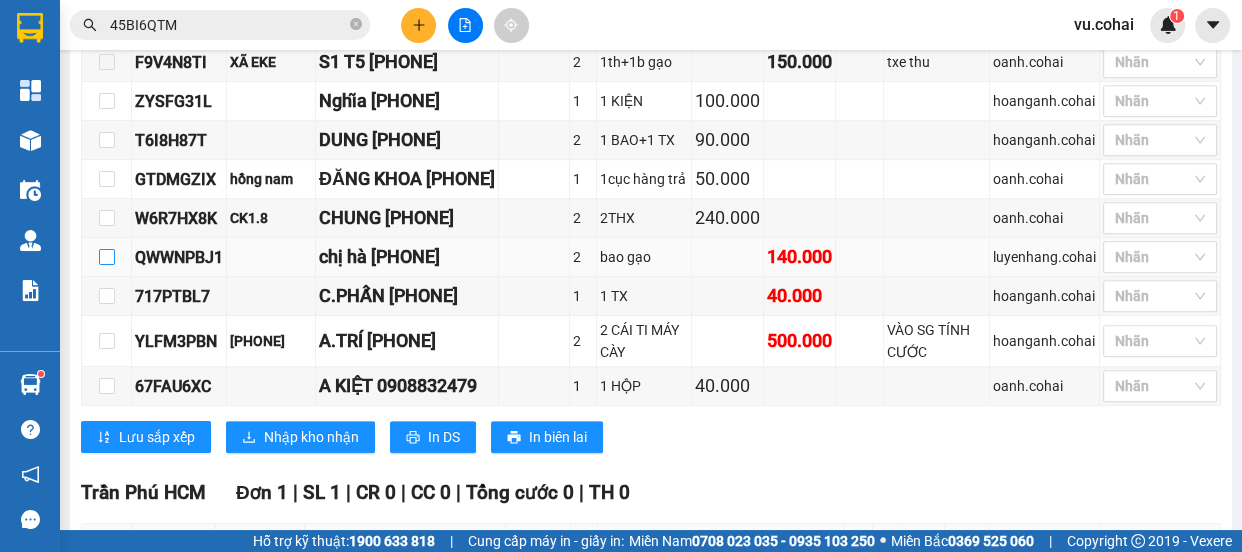 click at bounding box center [107, 257] 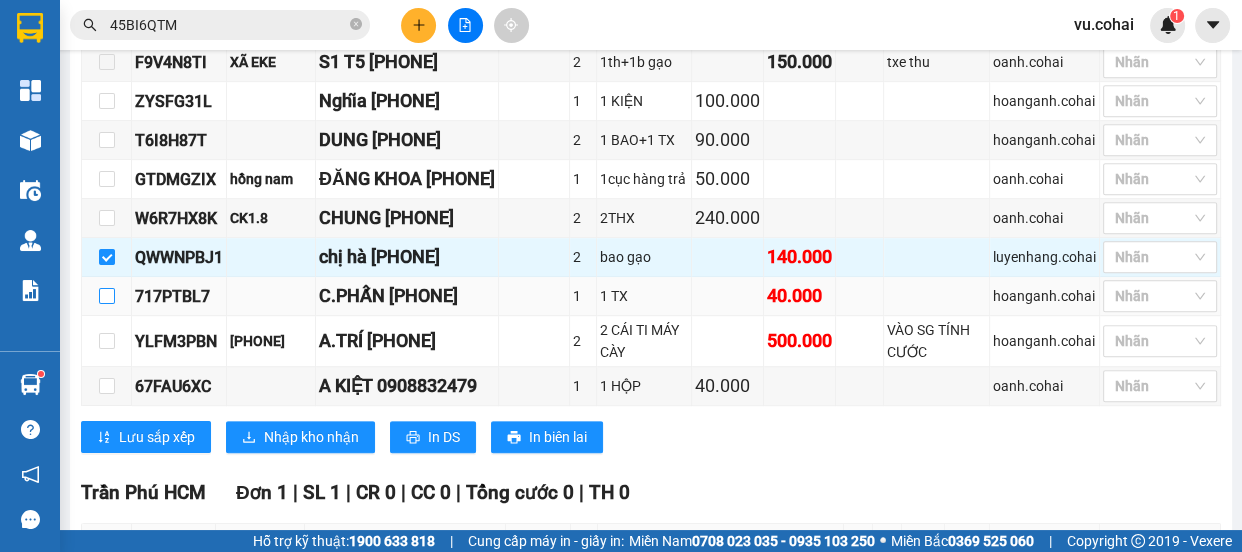 click at bounding box center (107, 296) 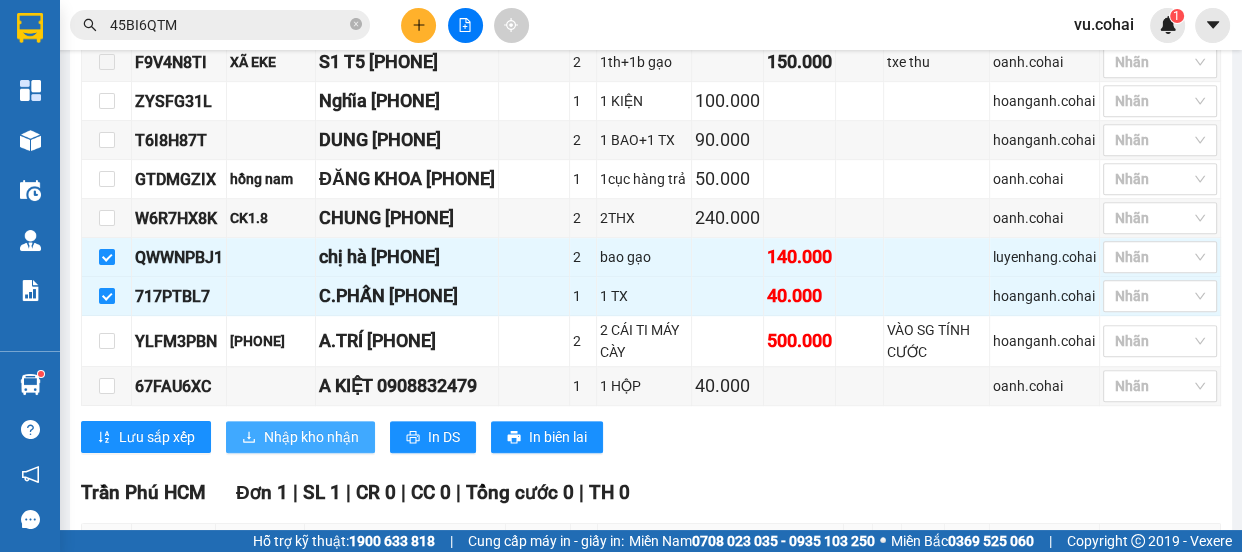 click on "Nhập kho nhận" at bounding box center [311, 437] 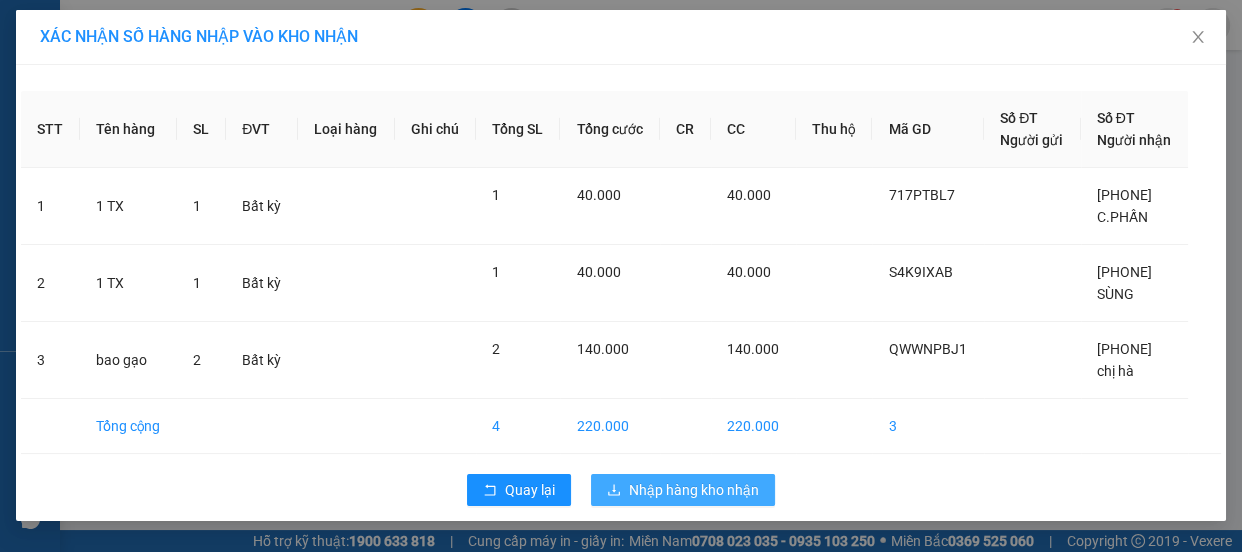 click on "Nhập hàng kho nhận" at bounding box center (694, 490) 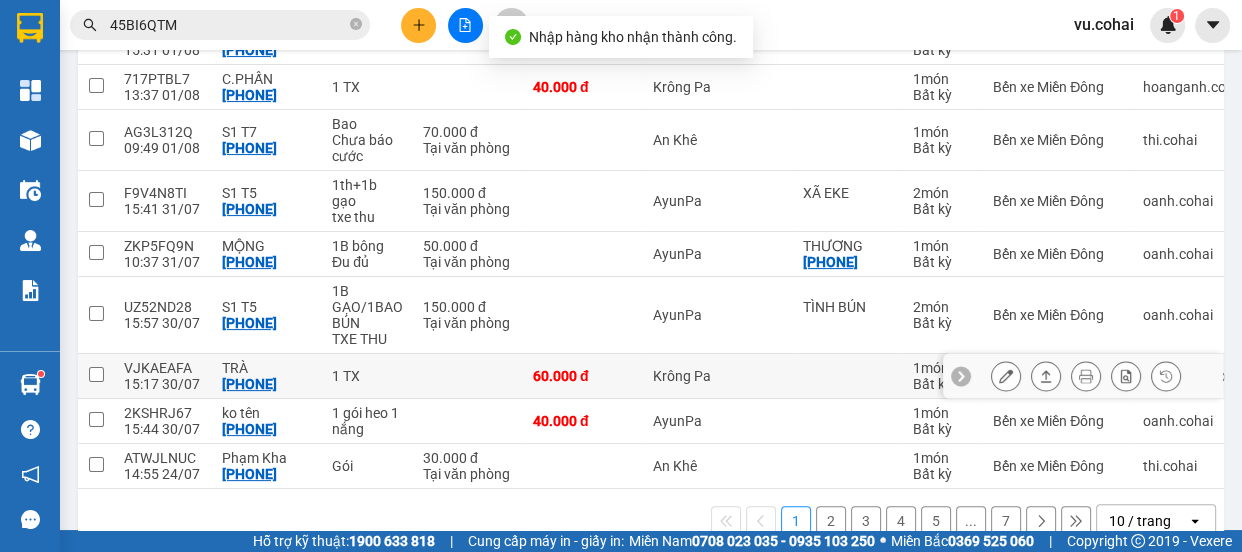 scroll, scrollTop: 407, scrollLeft: 0, axis: vertical 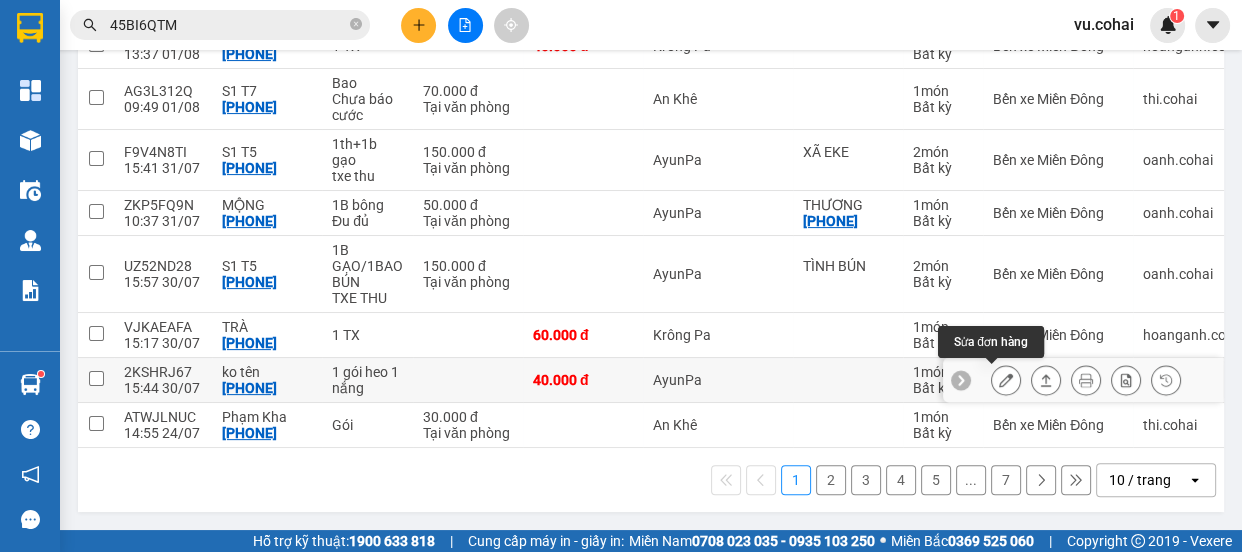 click 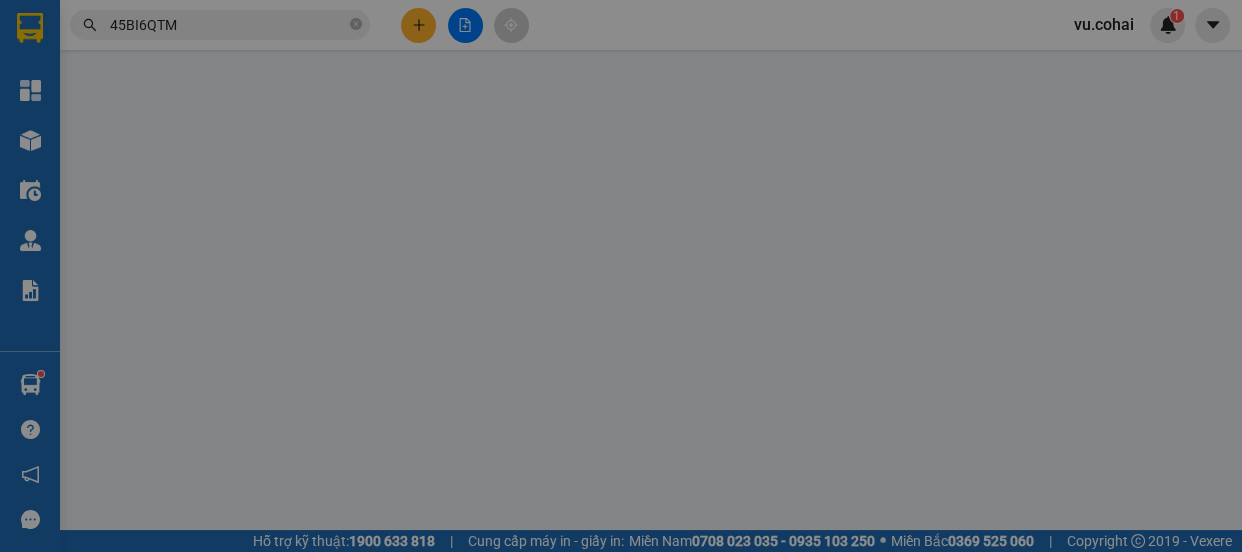 scroll, scrollTop: 0, scrollLeft: 0, axis: both 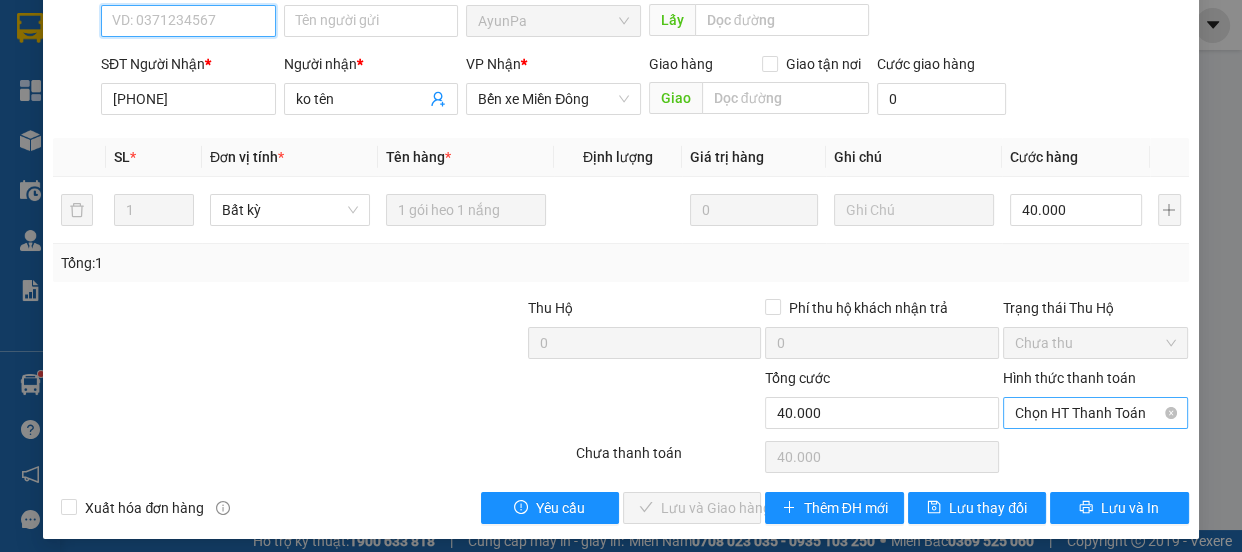 click on "Chọn HT Thanh Toán" at bounding box center (1096, 413) 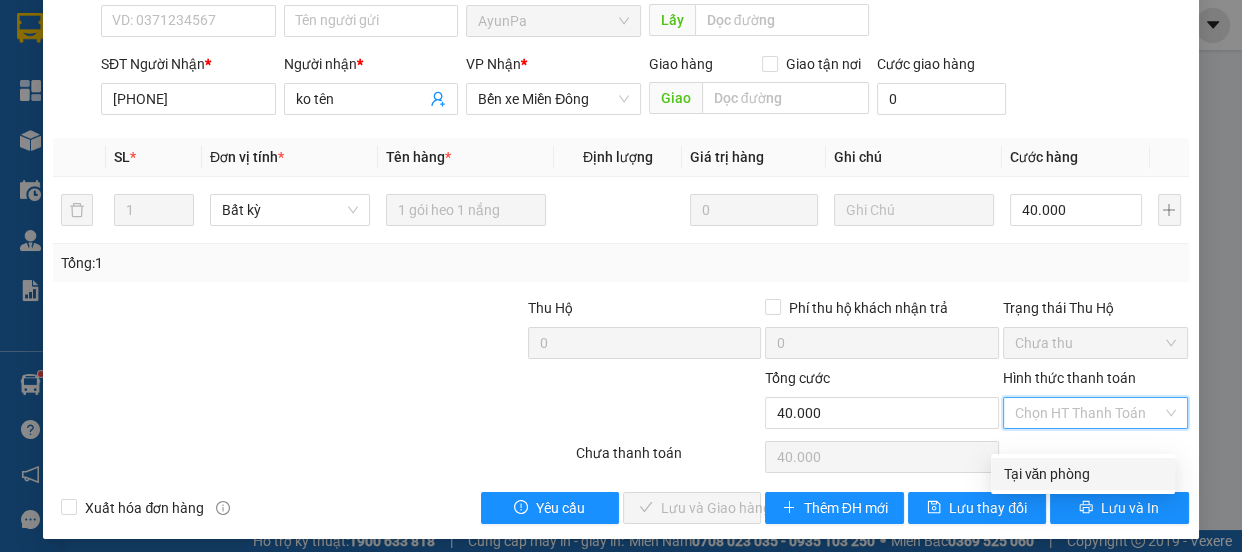 click on "Tại văn phòng" at bounding box center (1083, 474) 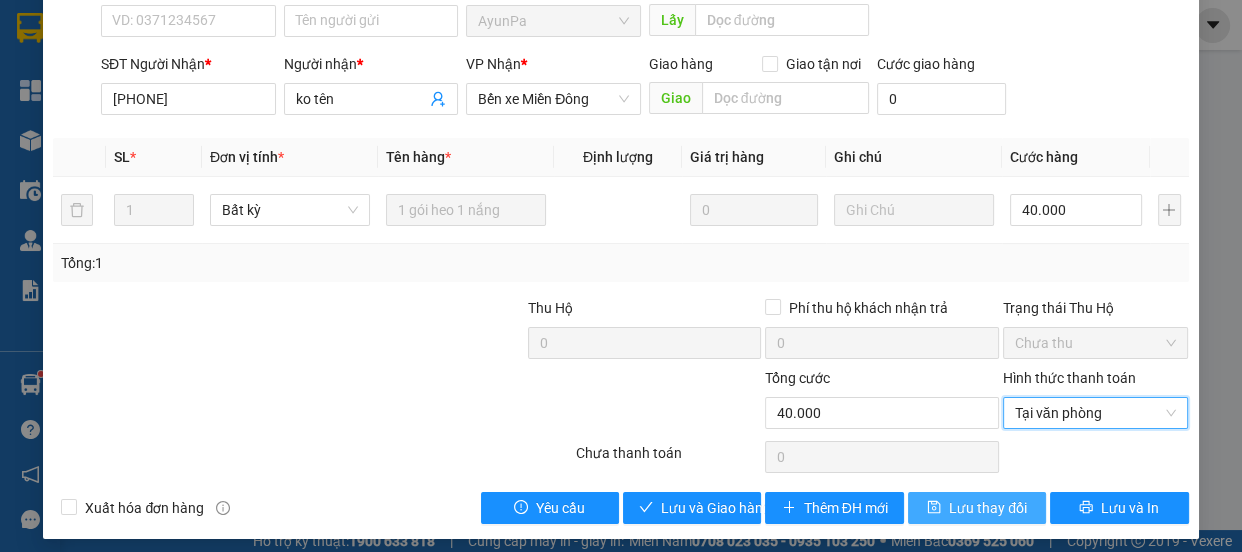 click on "Lưu thay đổi" at bounding box center (988, 508) 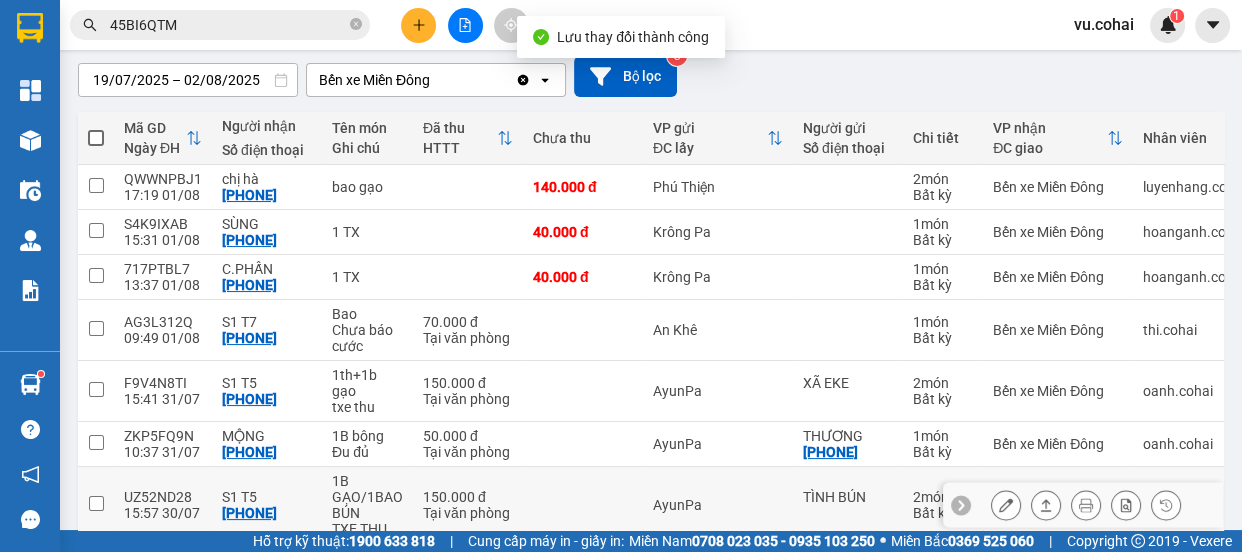 scroll, scrollTop: 272, scrollLeft: 0, axis: vertical 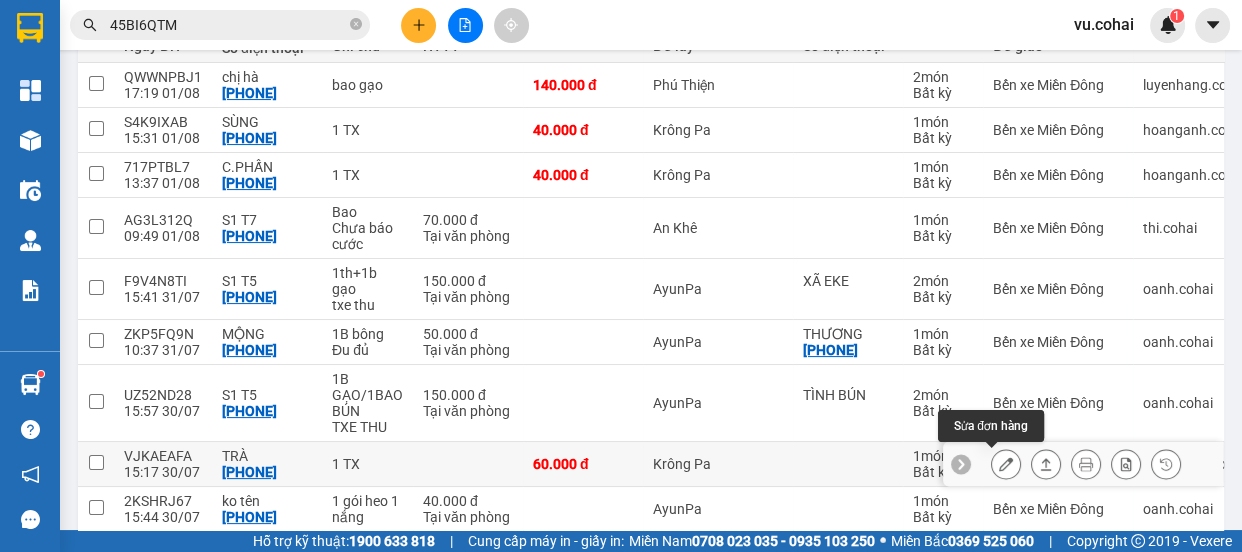 click 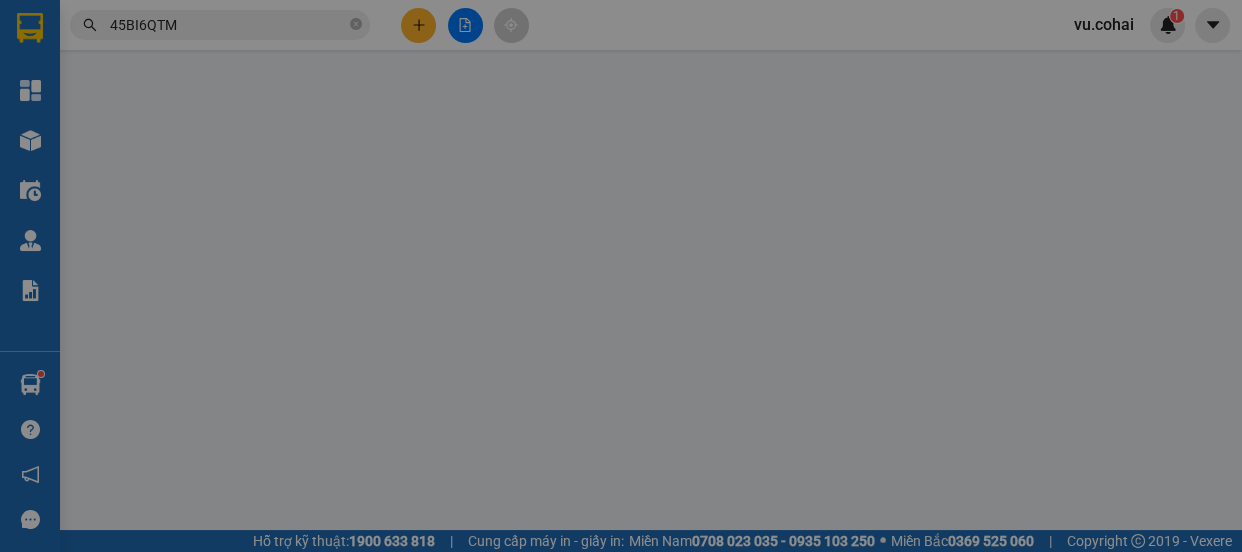 scroll, scrollTop: 0, scrollLeft: 0, axis: both 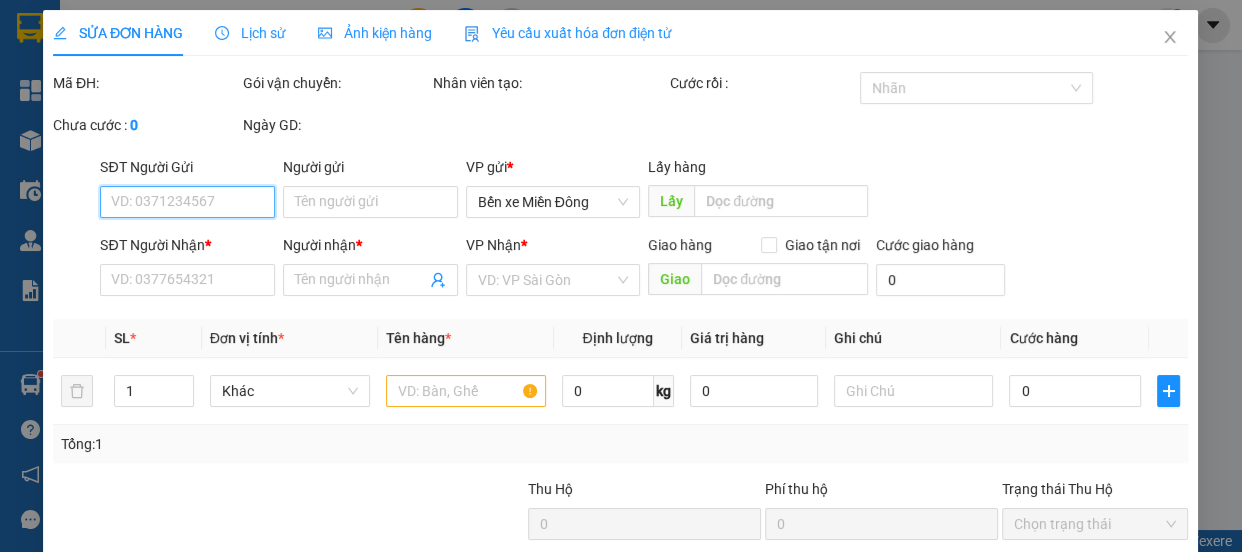type on "[PHONE]" 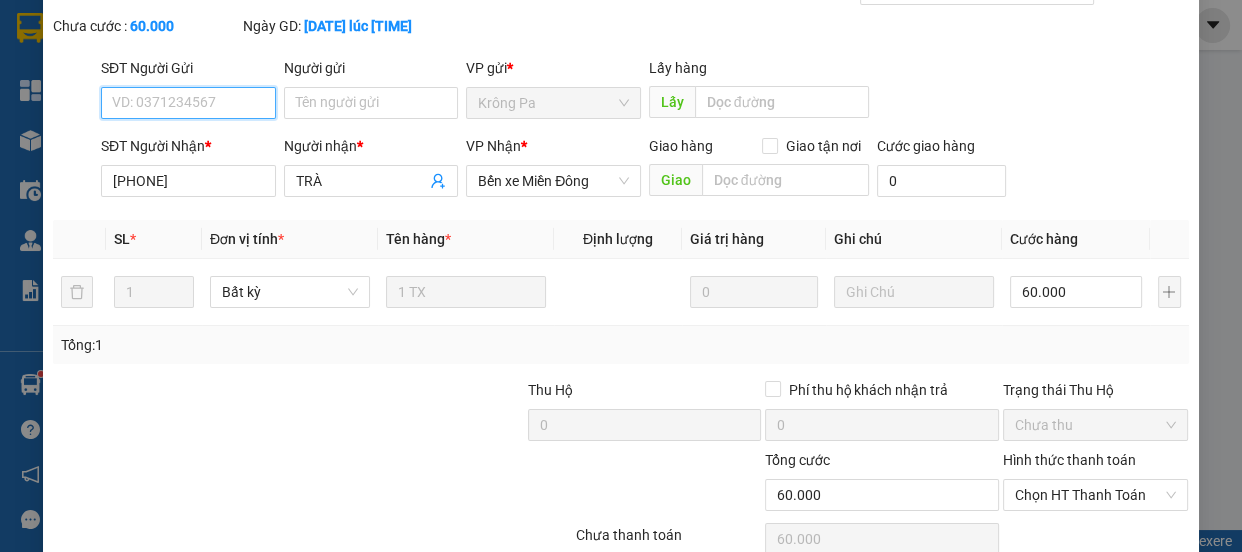 scroll, scrollTop: 181, scrollLeft: 0, axis: vertical 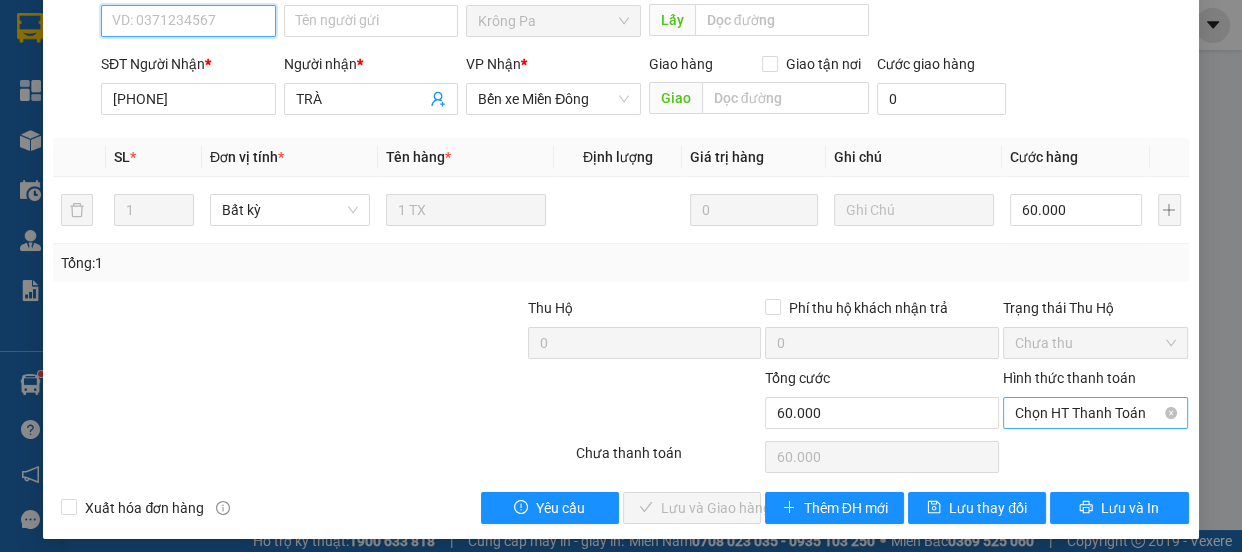 click on "Chọn HT Thanh Toán" at bounding box center [1096, 413] 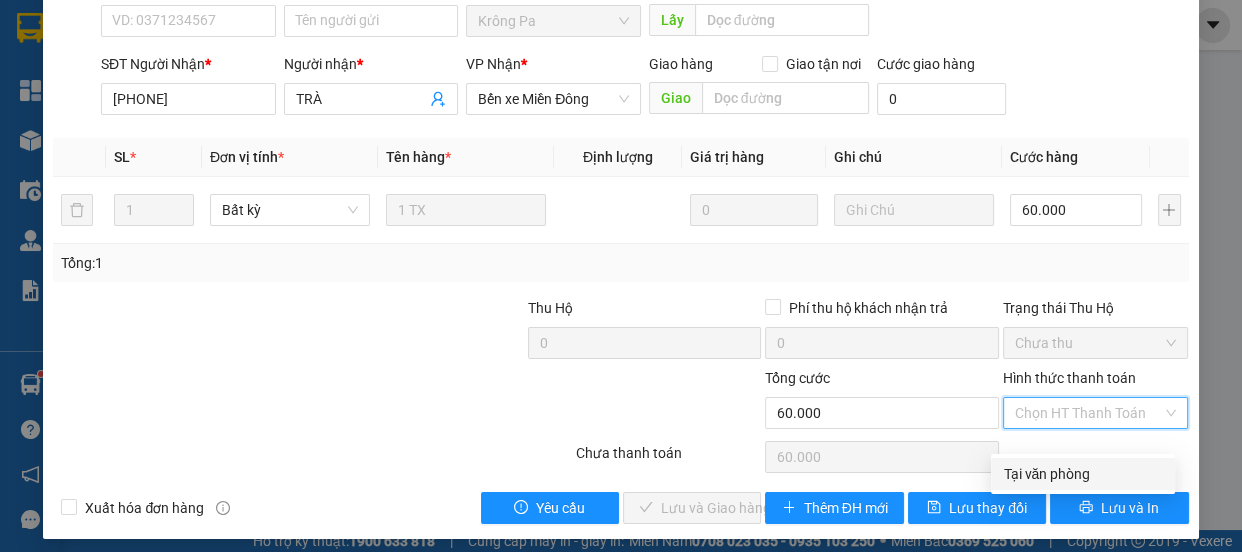 click on "Tại văn phòng" at bounding box center (1083, 474) 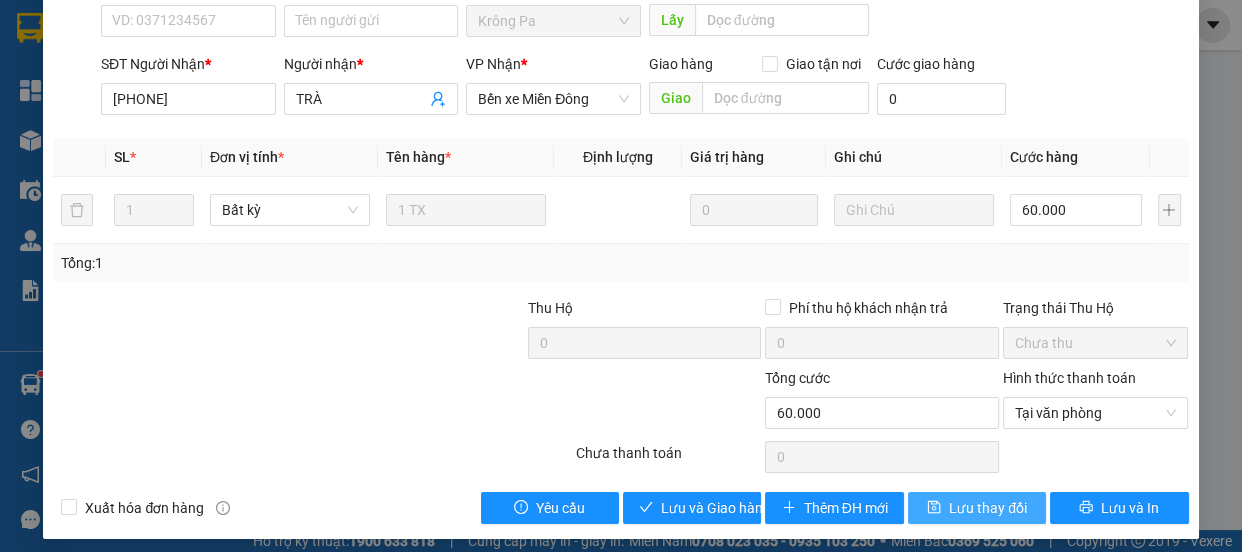 click on "Lưu thay đổi" at bounding box center [977, 508] 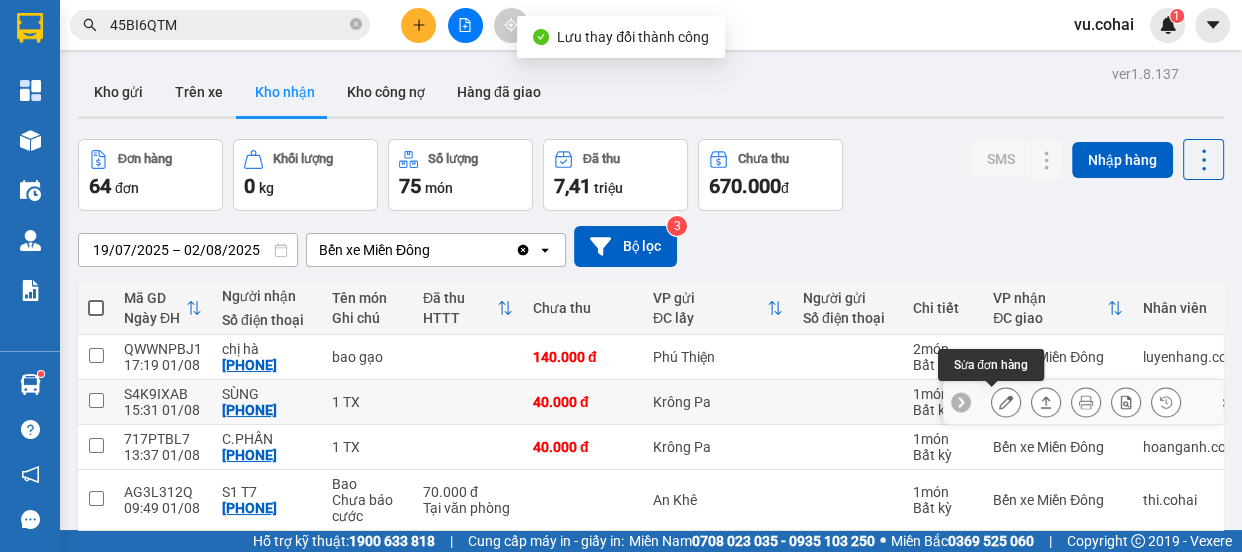 click 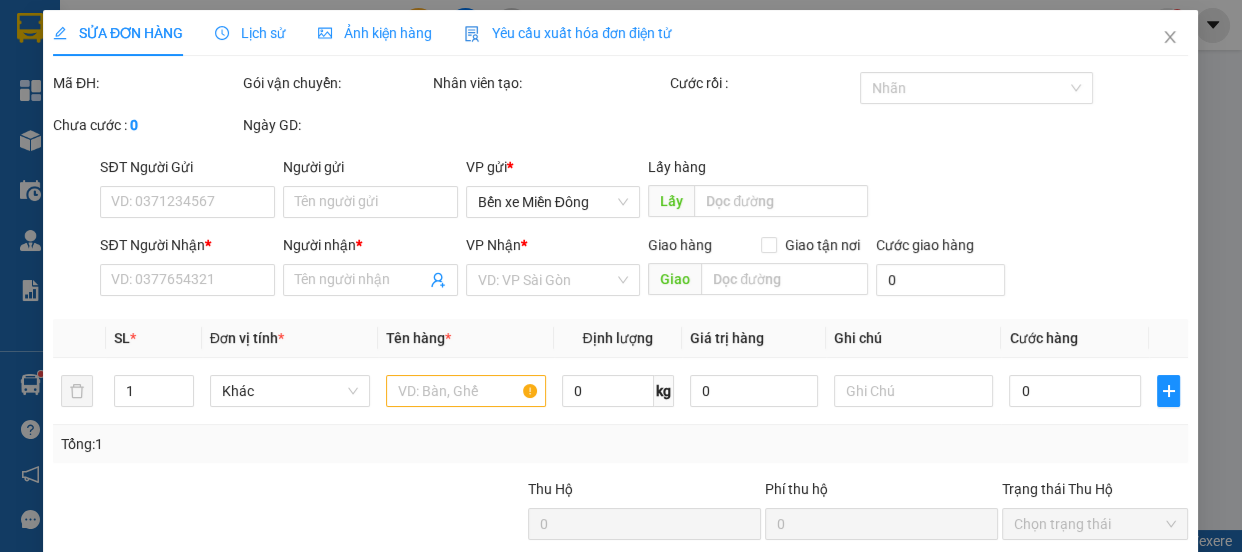 type on "0988369512" 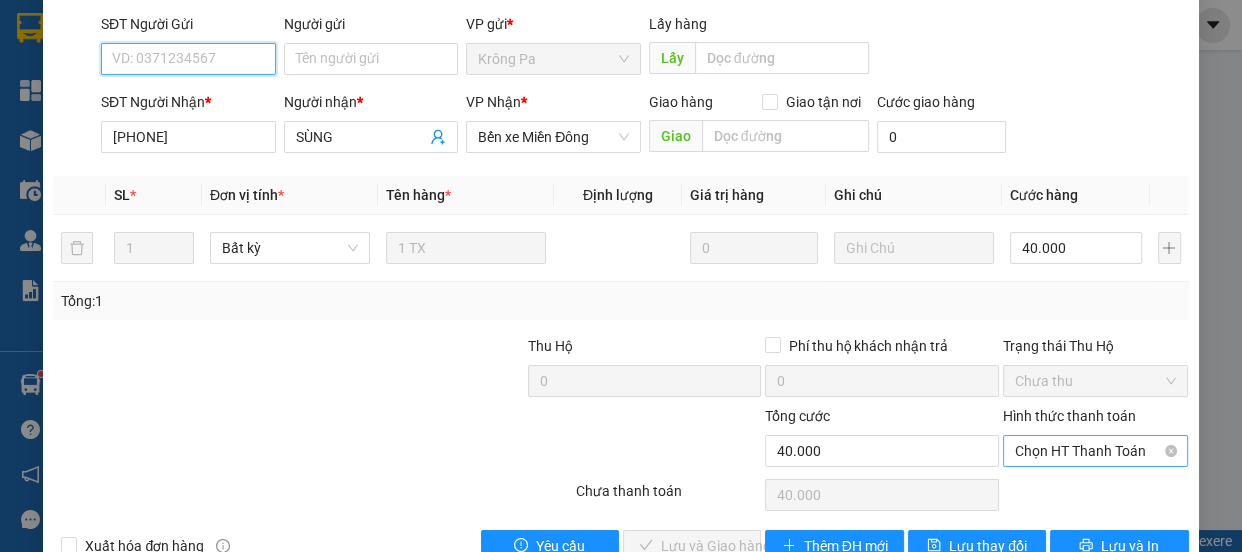scroll, scrollTop: 213, scrollLeft: 0, axis: vertical 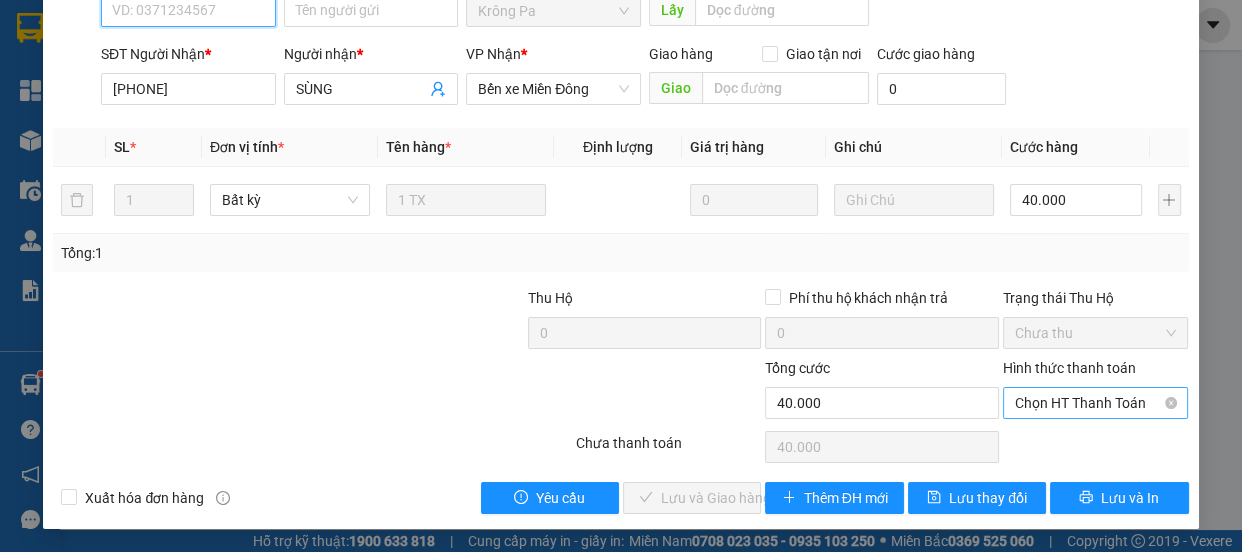 click on "Chọn HT Thanh Toán" at bounding box center (1096, 403) 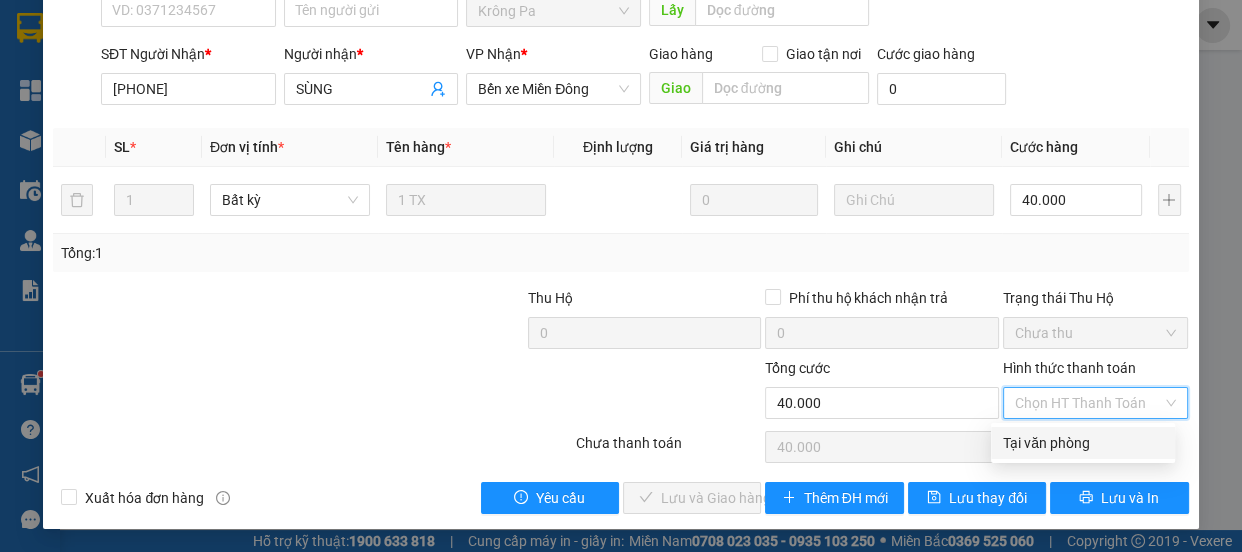 click on "Tại văn phòng" at bounding box center (1083, 443) 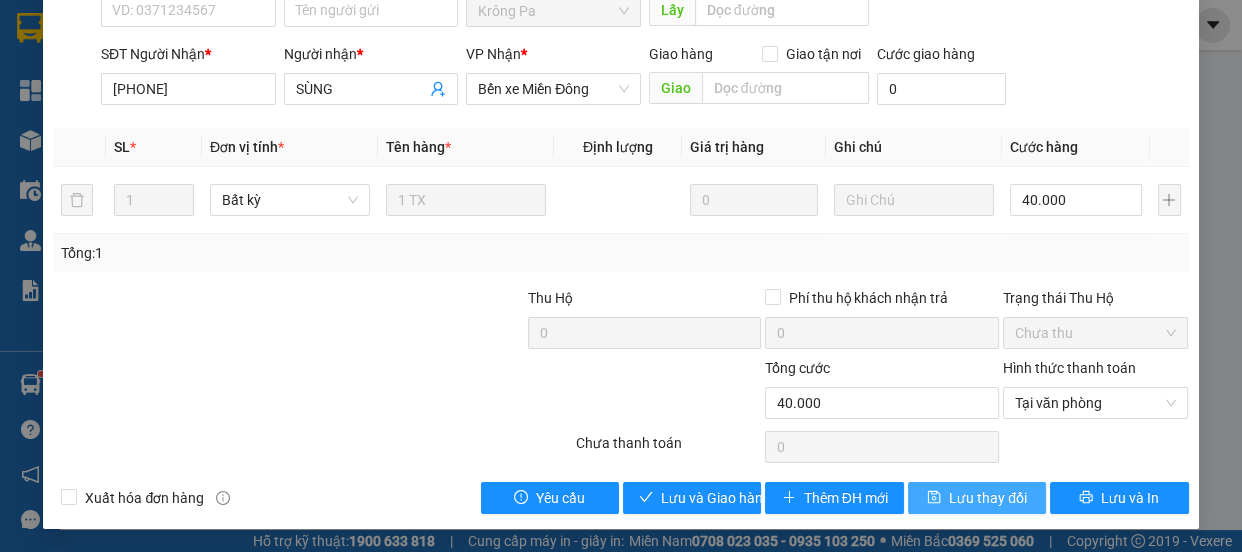 click on "Lưu thay đổi" at bounding box center [988, 498] 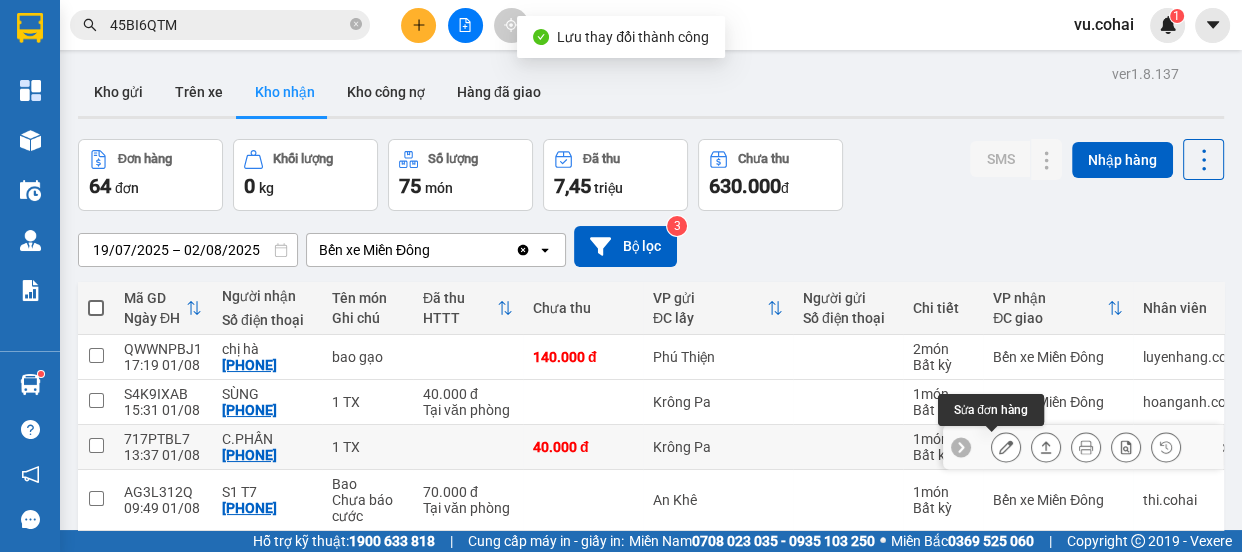 click 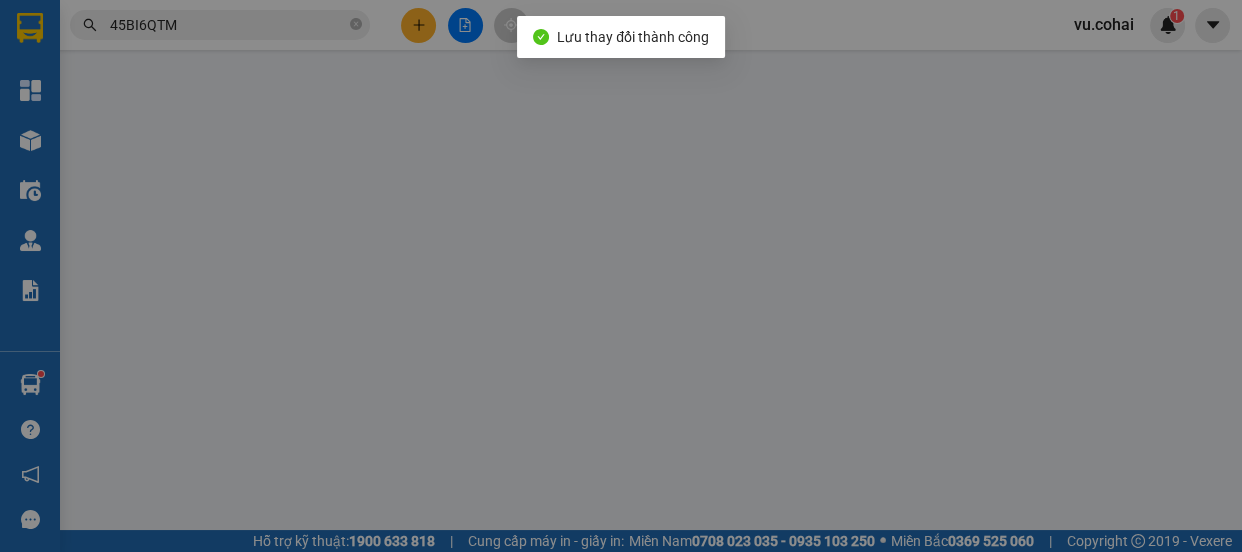 type on "0949076546" 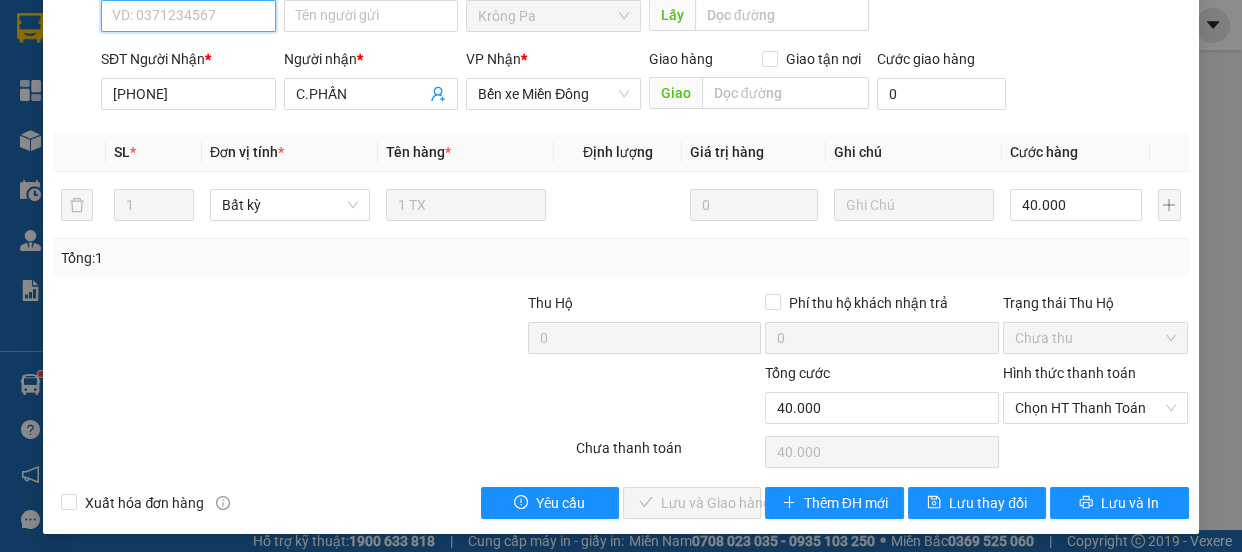 scroll, scrollTop: 213, scrollLeft: 0, axis: vertical 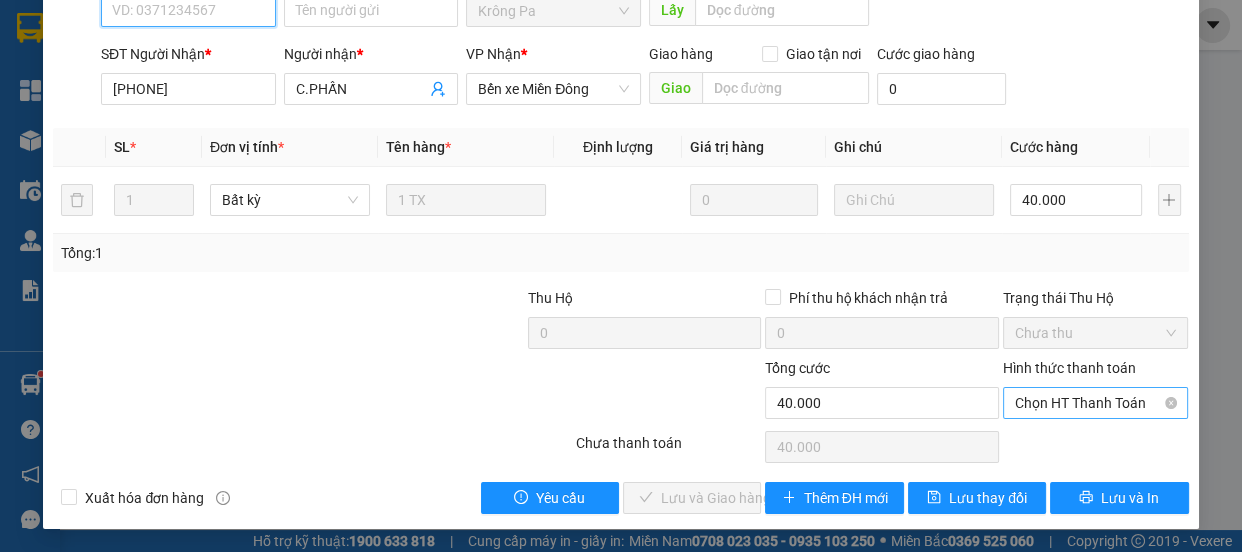 drag, startPoint x: 1052, startPoint y: 405, endPoint x: 1046, endPoint y: 417, distance: 13.416408 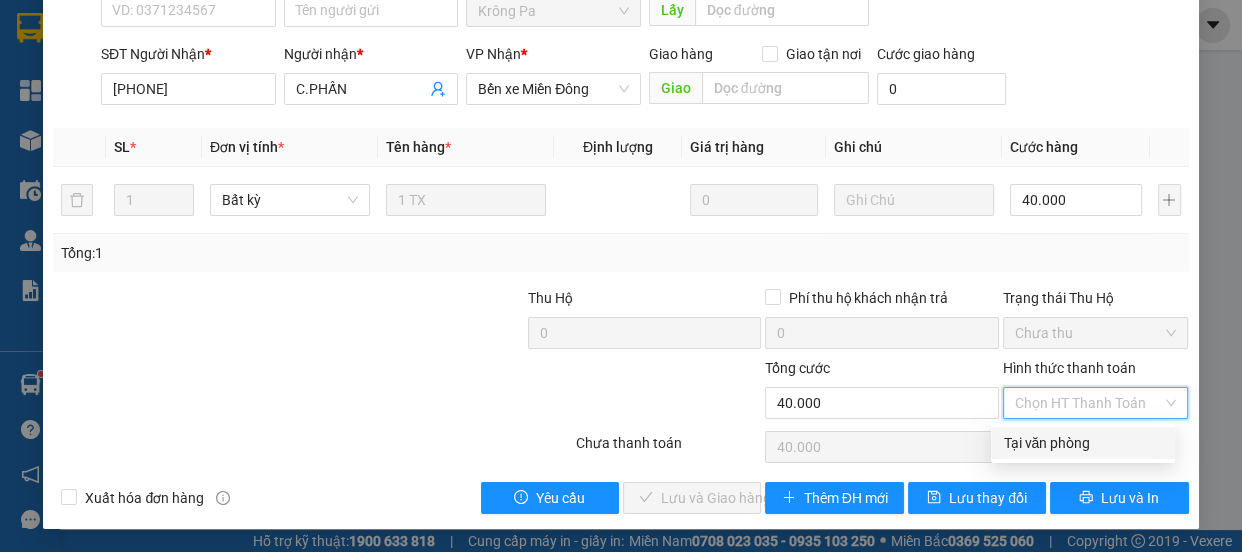 click on "Tại văn phòng" at bounding box center [1083, 443] 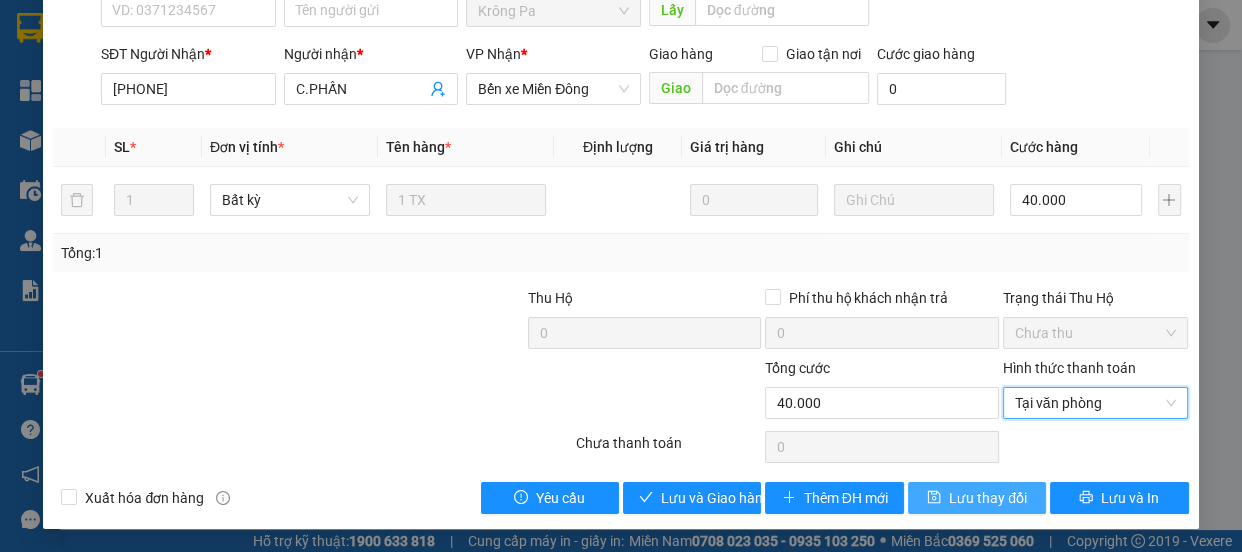 click on "Lưu thay đổi" at bounding box center (988, 498) 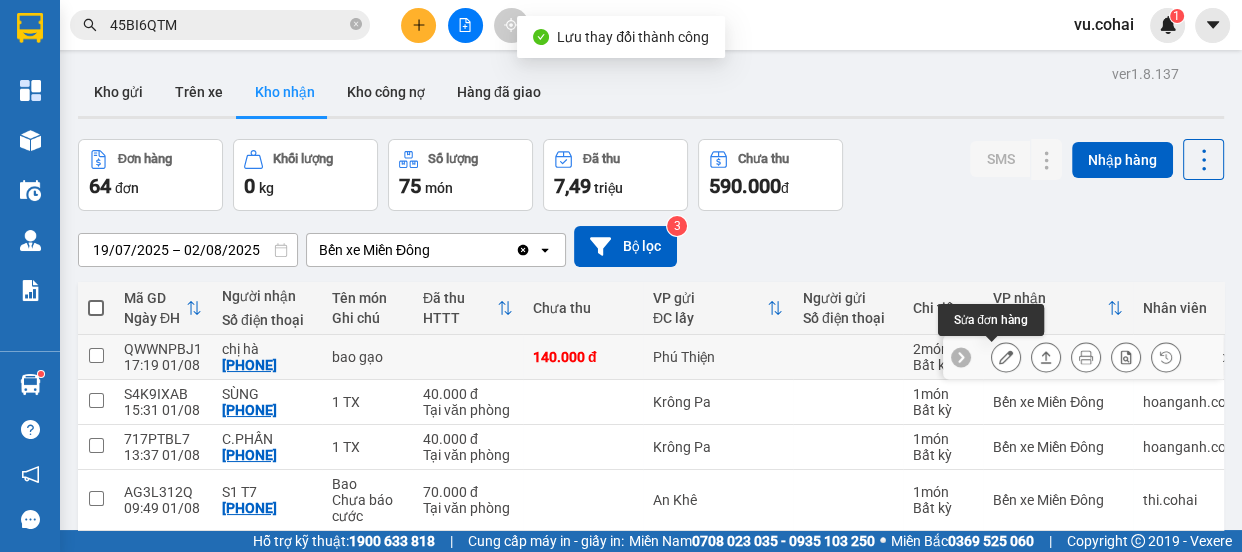 click 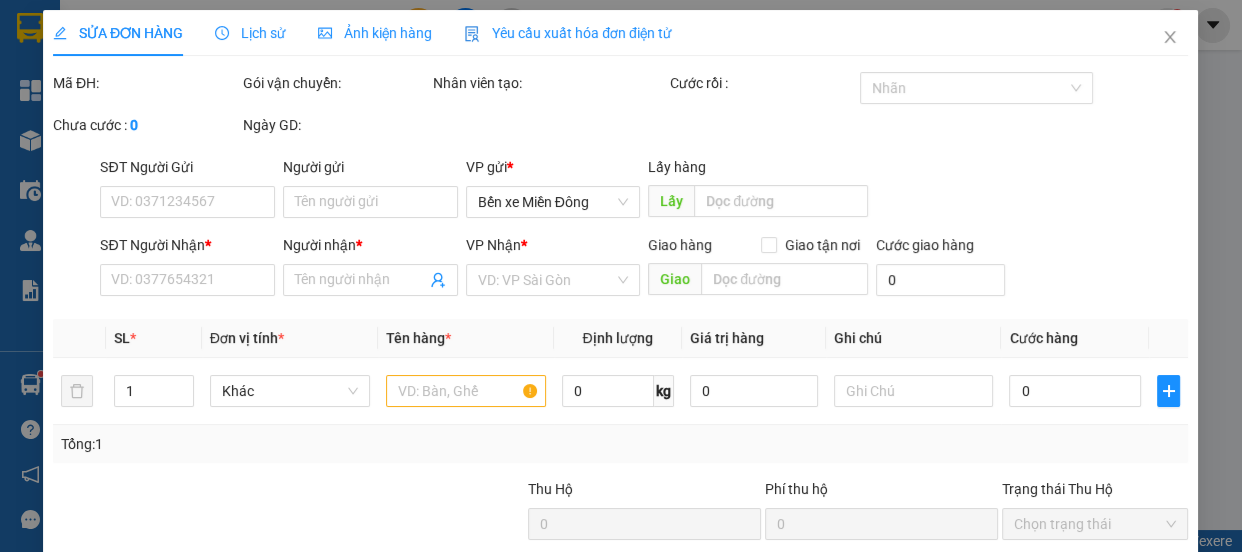 scroll, scrollTop: 110, scrollLeft: 0, axis: vertical 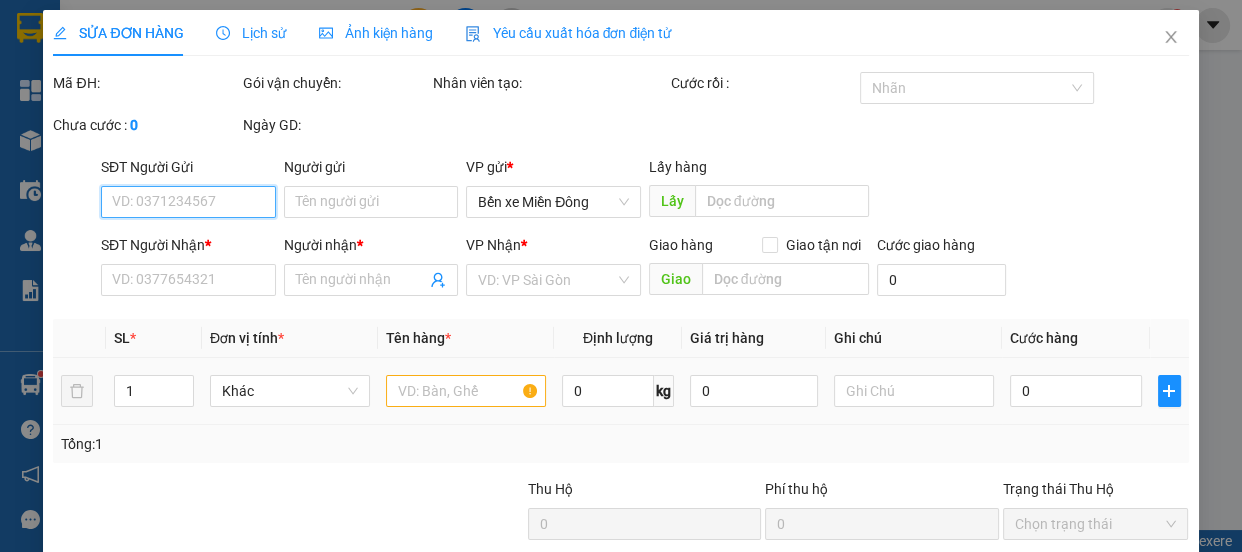 type on "0969299396" 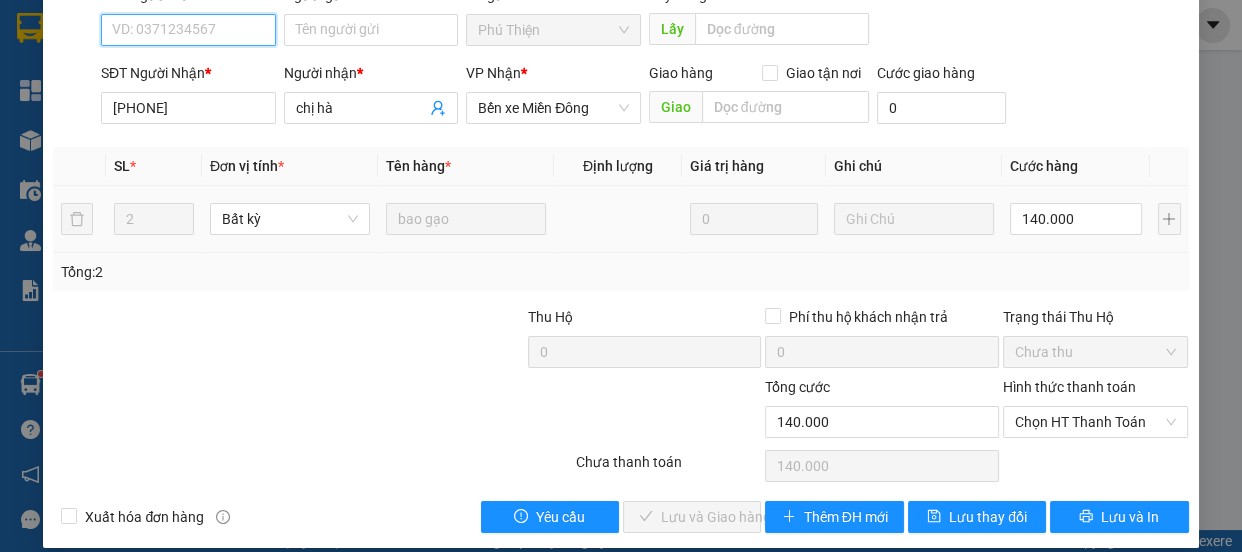 scroll, scrollTop: 213, scrollLeft: 0, axis: vertical 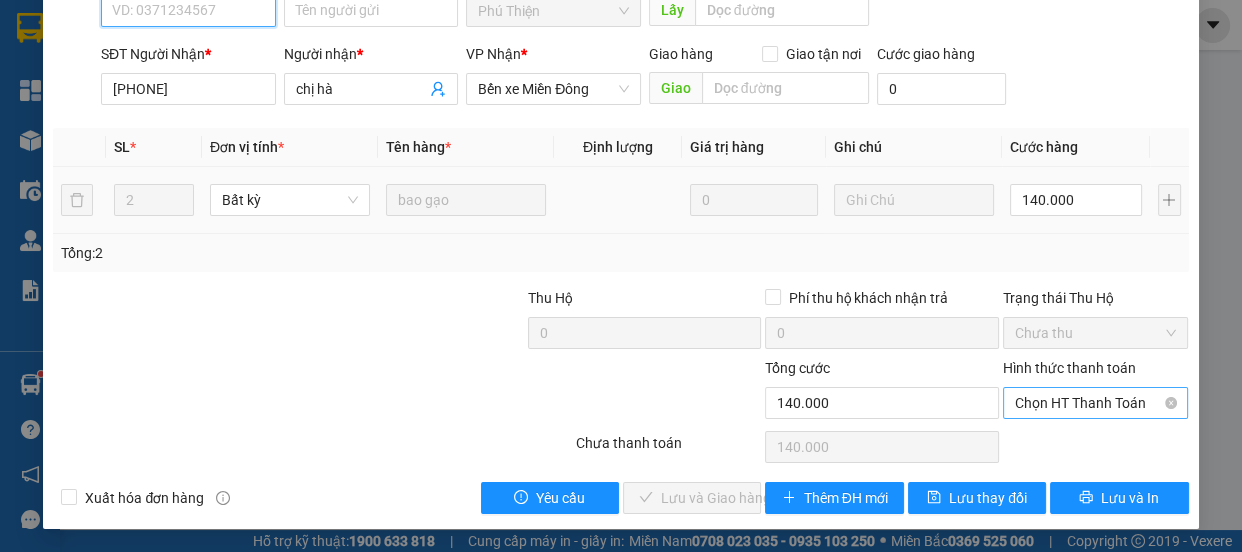 click on "Chọn HT Thanh Toán" at bounding box center (1096, 403) 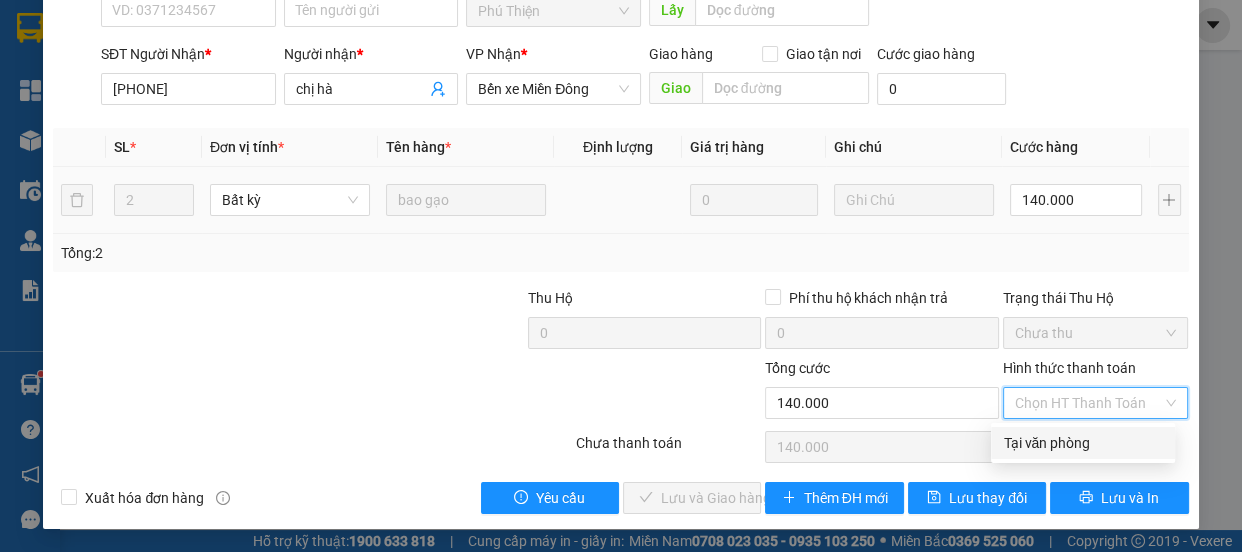 click on "Tại văn phòng" at bounding box center (1083, 443) 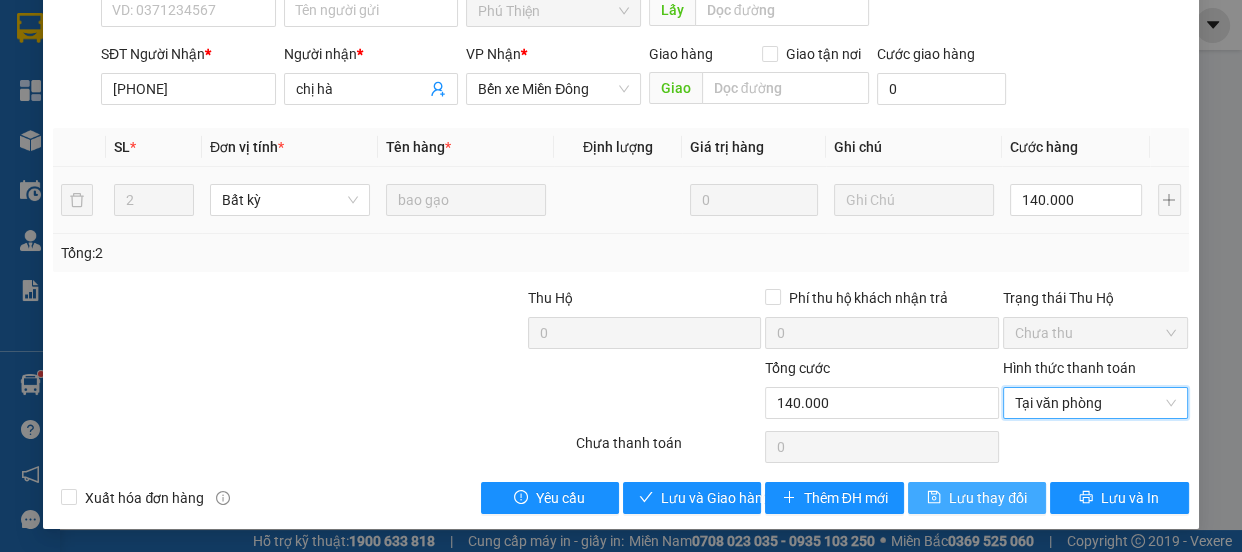 click on "Lưu thay đổi" at bounding box center (988, 498) 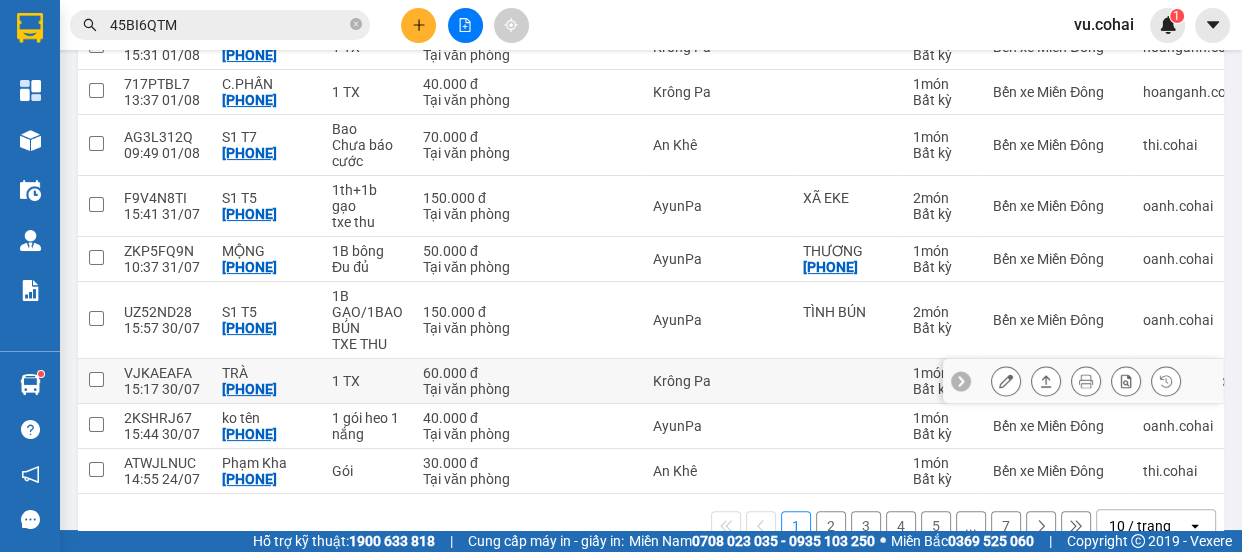 scroll, scrollTop: 407, scrollLeft: 0, axis: vertical 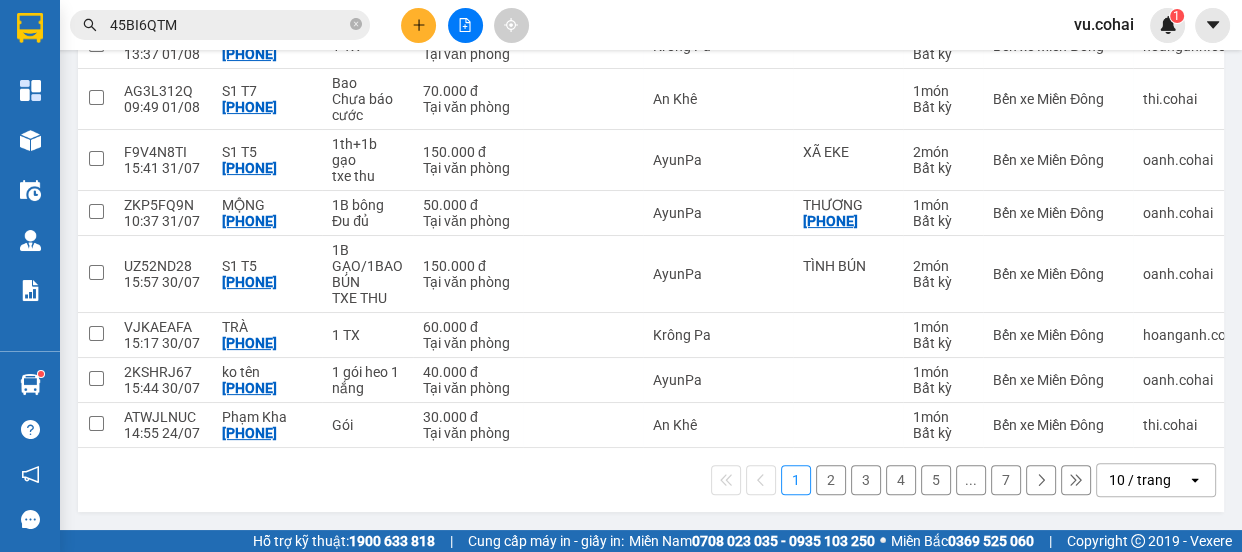 click on "2" at bounding box center (831, 480) 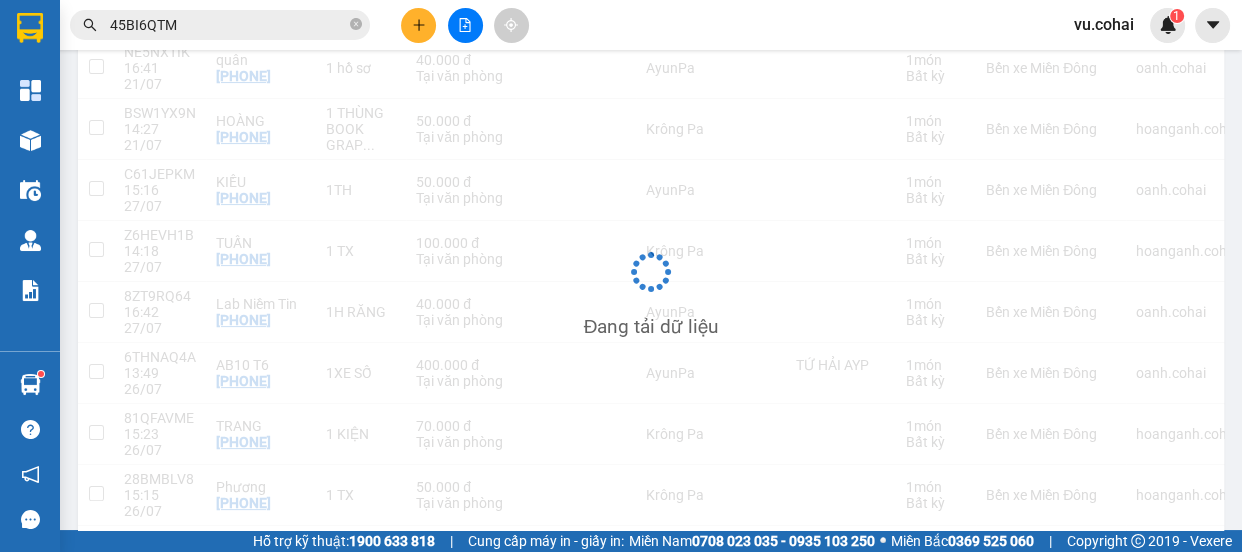 scroll, scrollTop: 359, scrollLeft: 0, axis: vertical 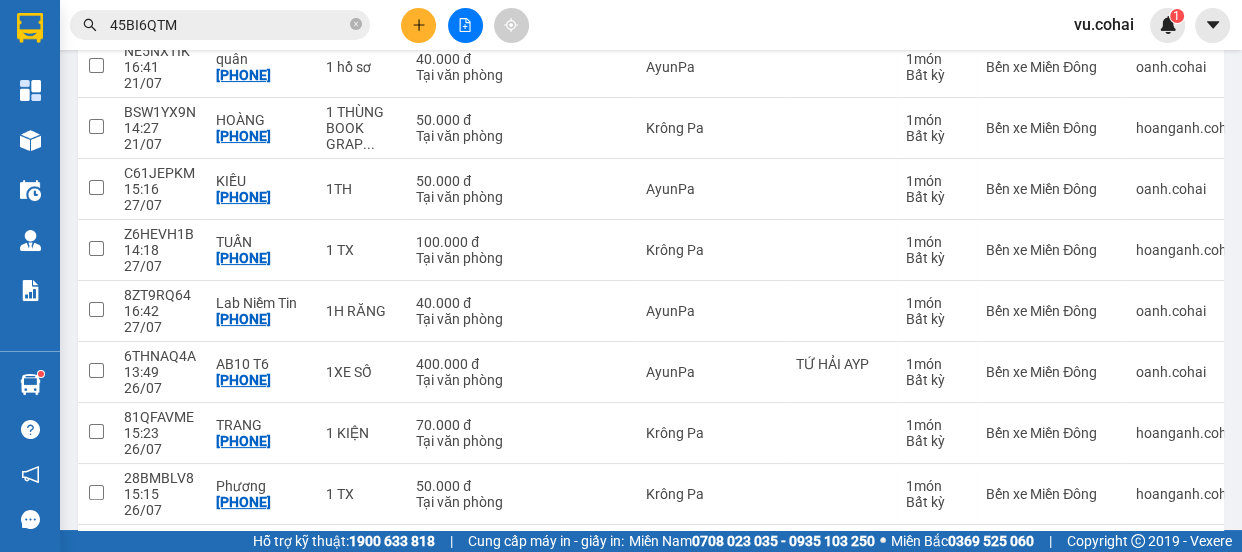 click on "3" at bounding box center [866, 618] 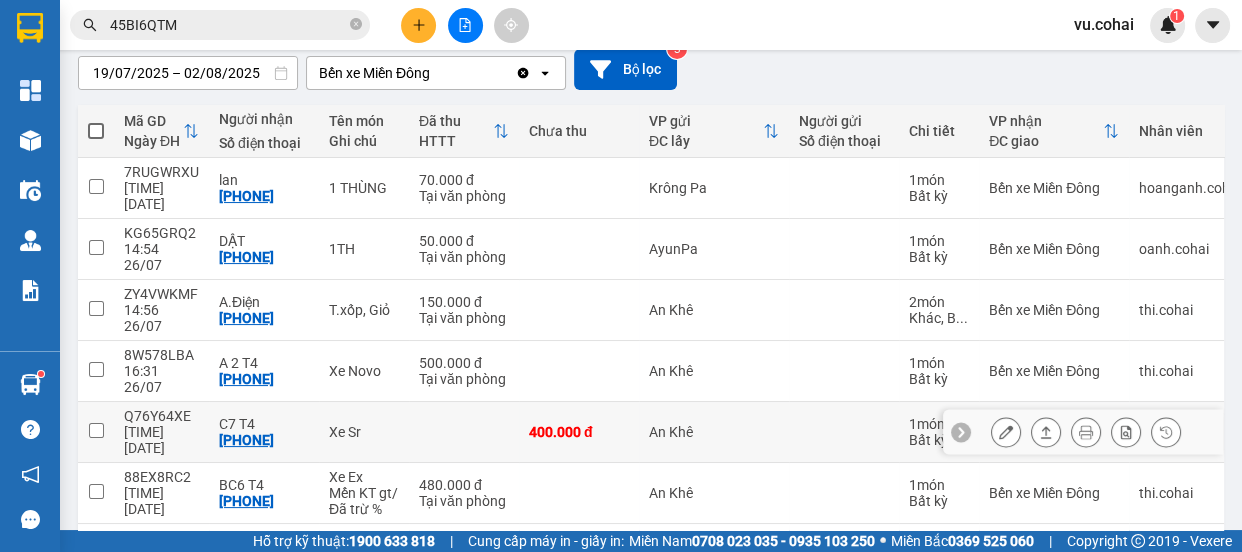 scroll, scrollTop: 374, scrollLeft: 0, axis: vertical 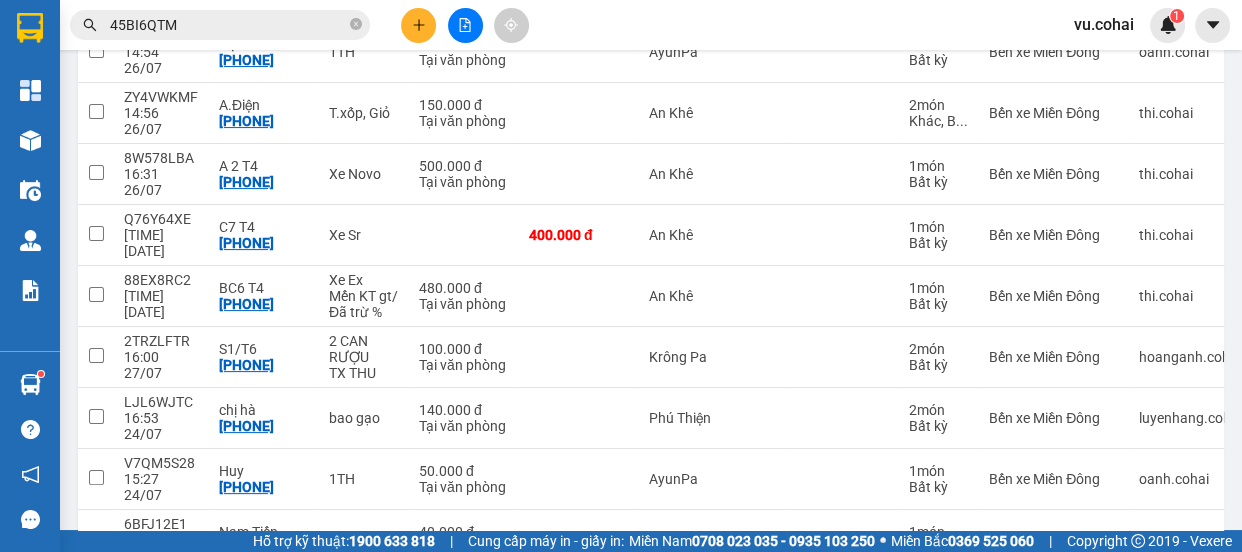 click on "2" at bounding box center (831, 603) 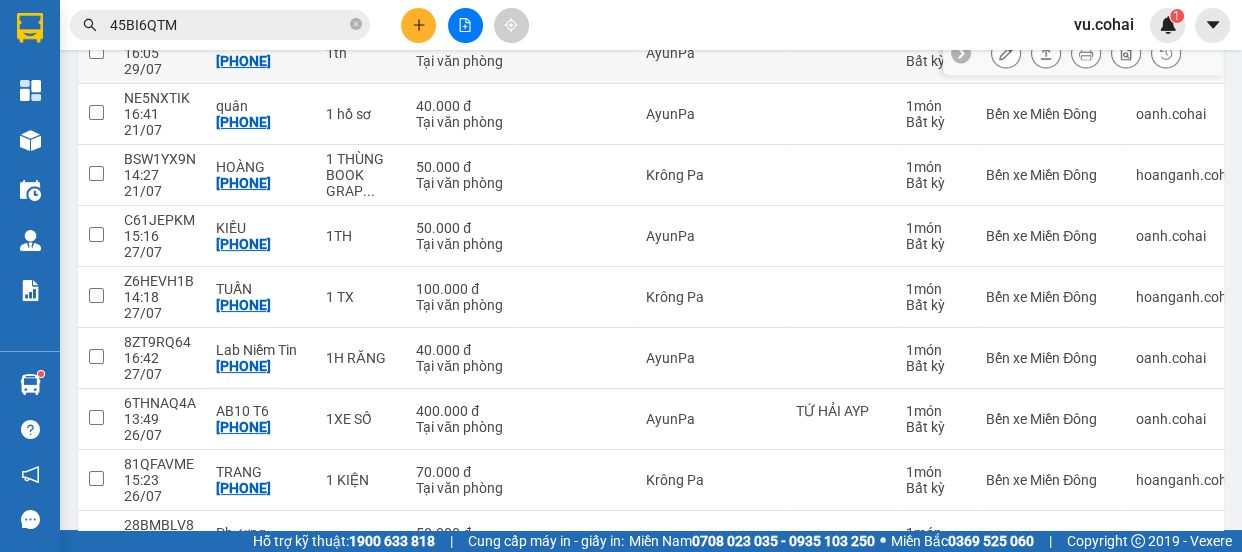 scroll, scrollTop: 268, scrollLeft: 0, axis: vertical 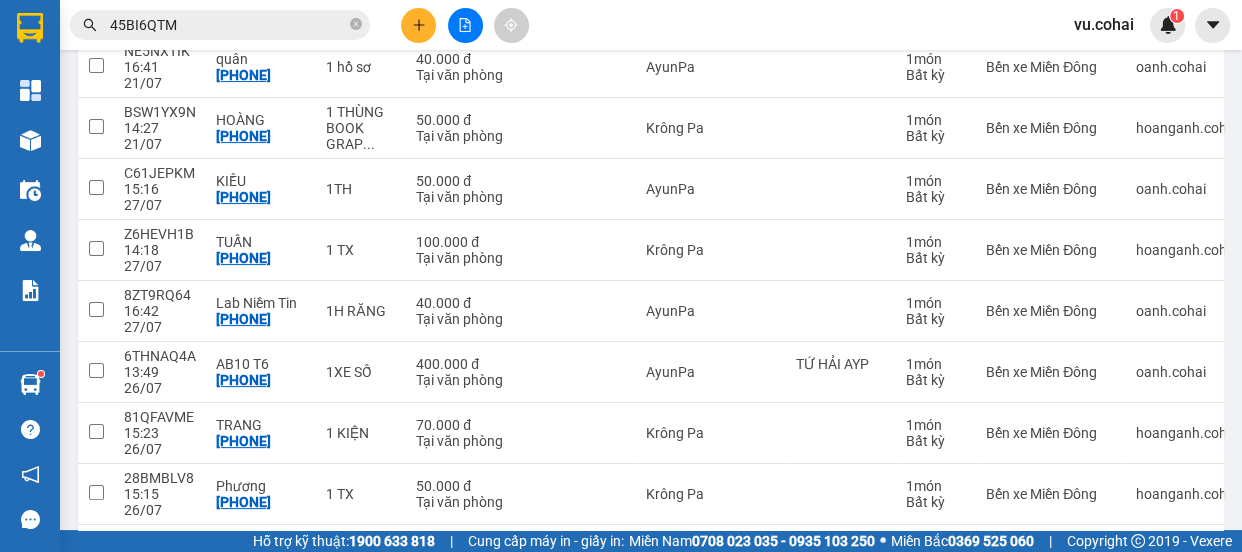 click on "3" at bounding box center [866, 618] 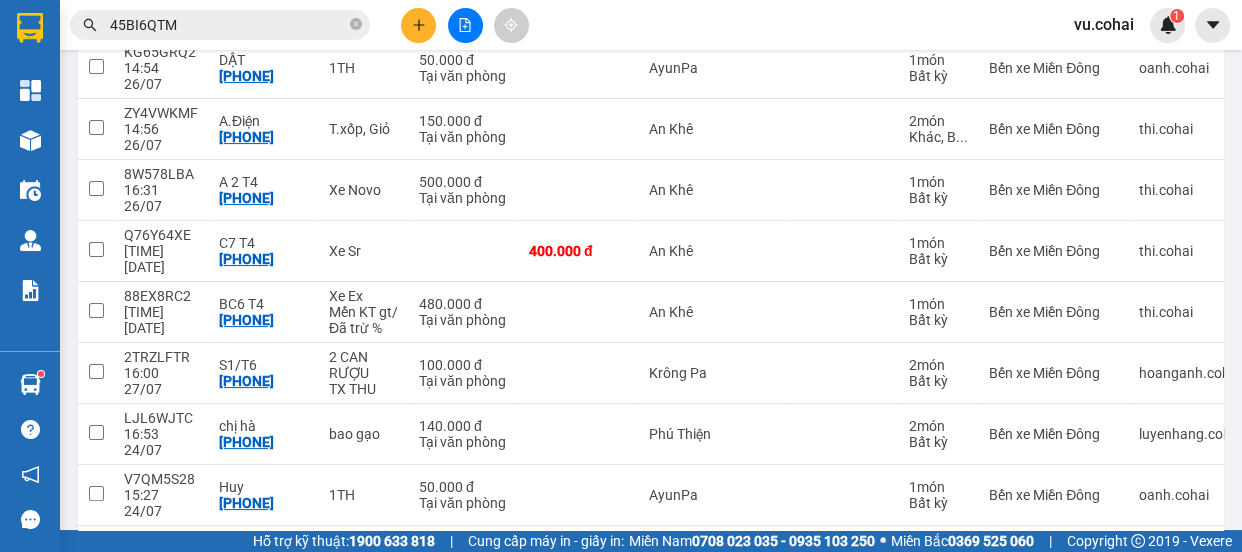 scroll, scrollTop: 359, scrollLeft: 0, axis: vertical 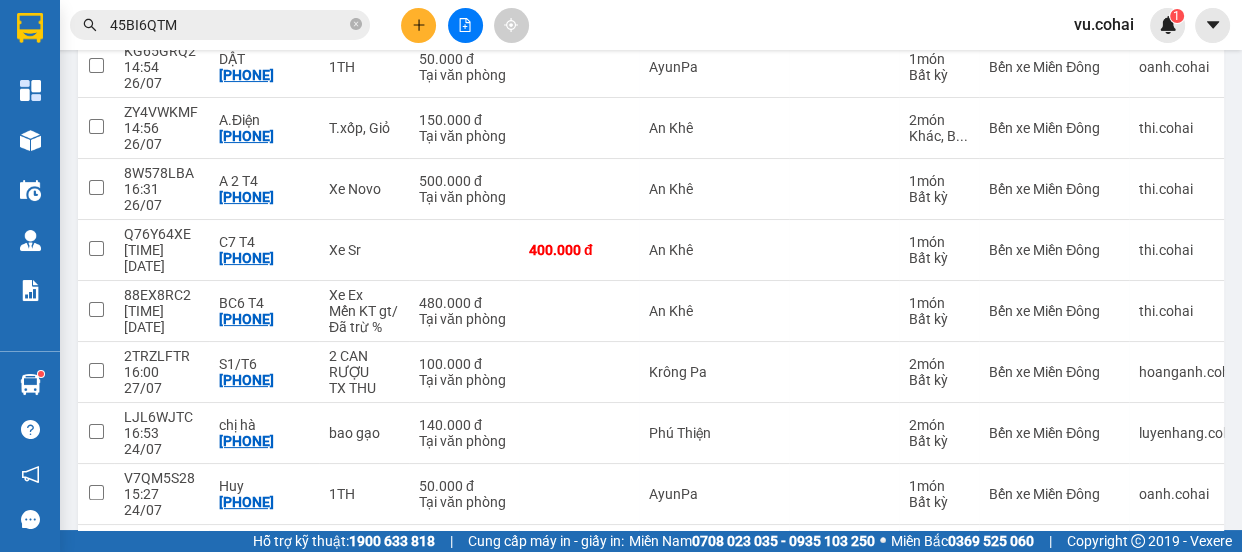 click on "4" at bounding box center (901, 618) 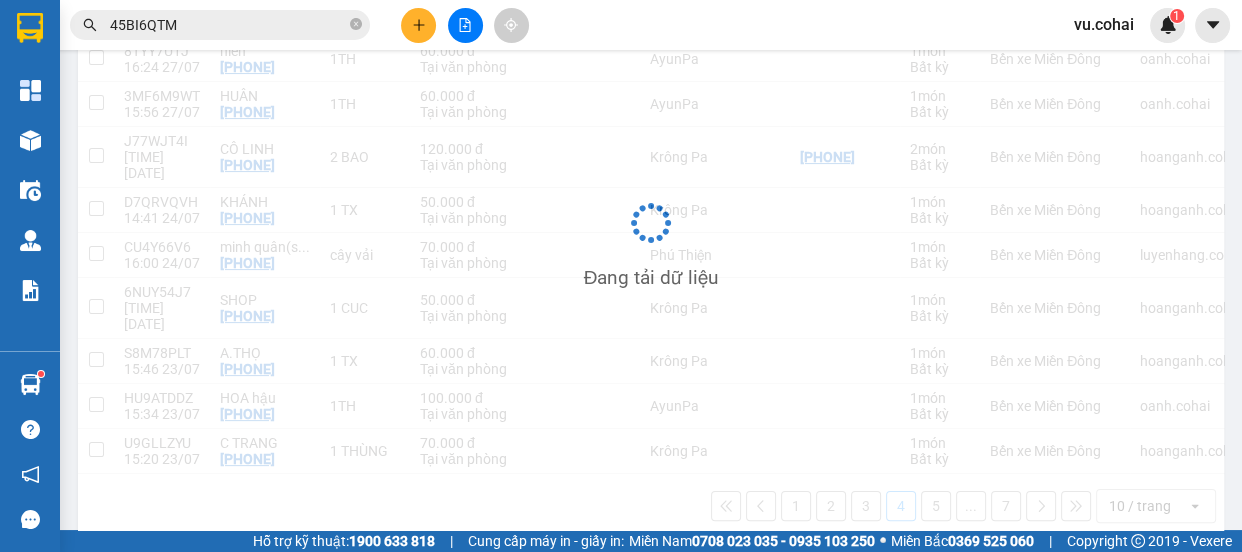 scroll, scrollTop: 342, scrollLeft: 0, axis: vertical 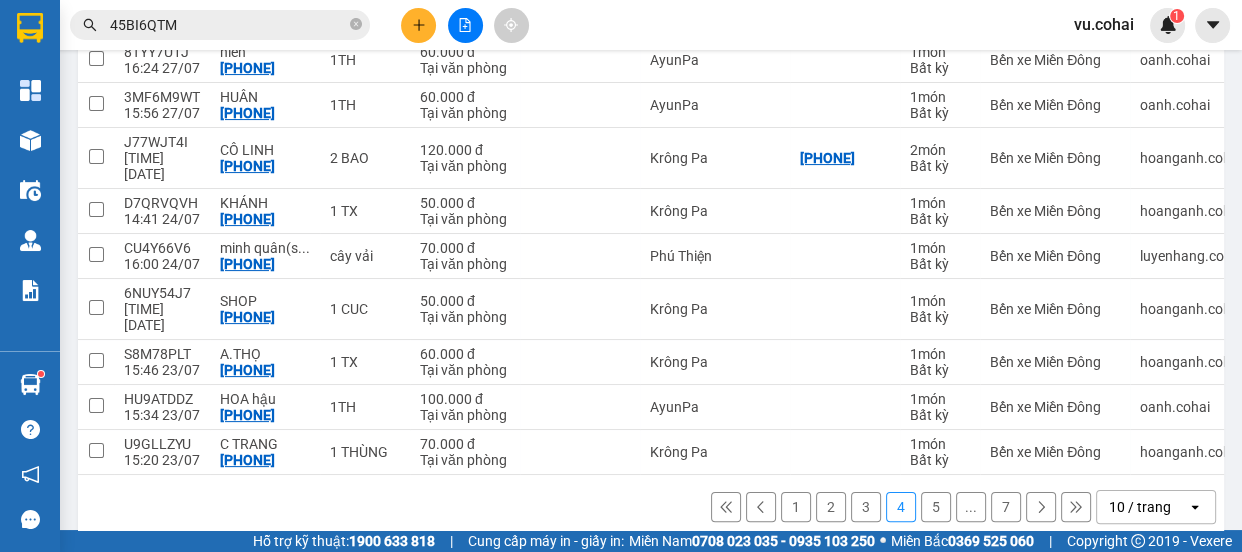 click on "5" at bounding box center (936, 507) 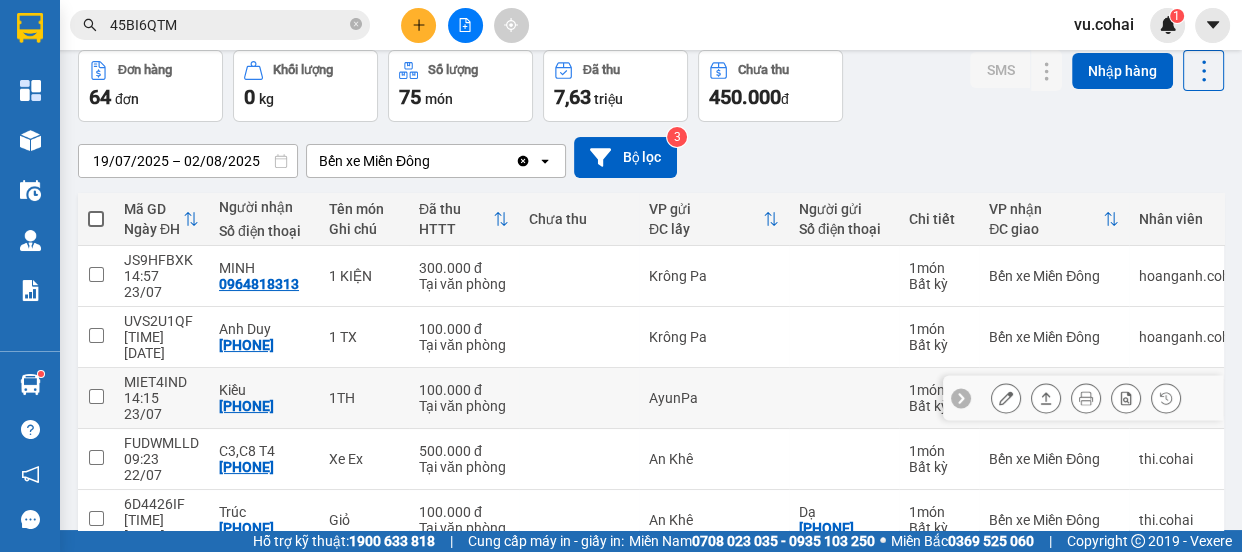 scroll, scrollTop: 70, scrollLeft: 0, axis: vertical 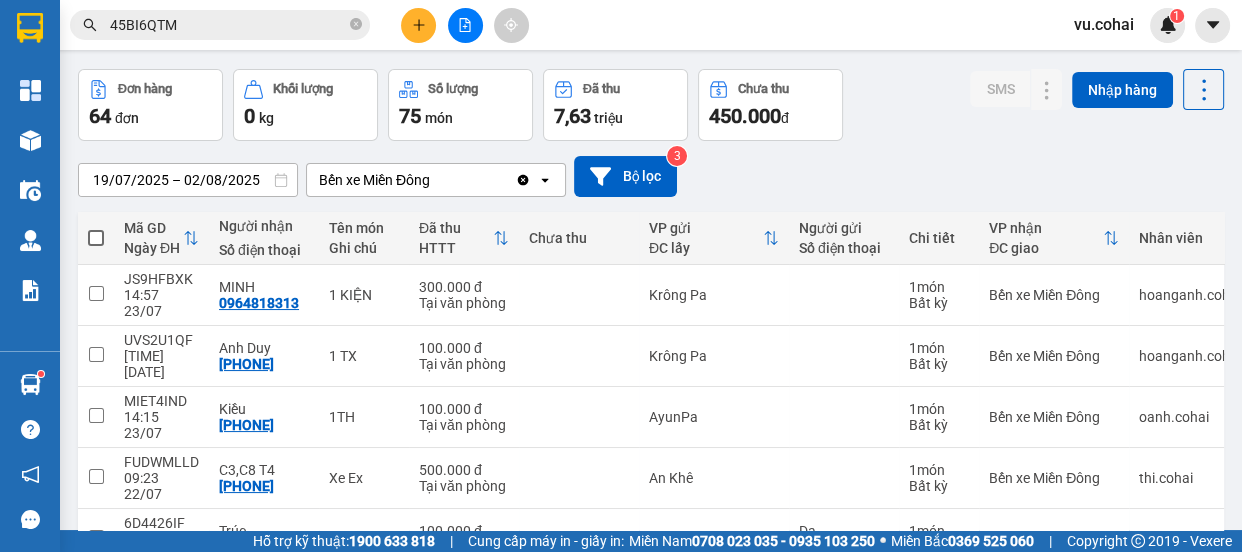 click 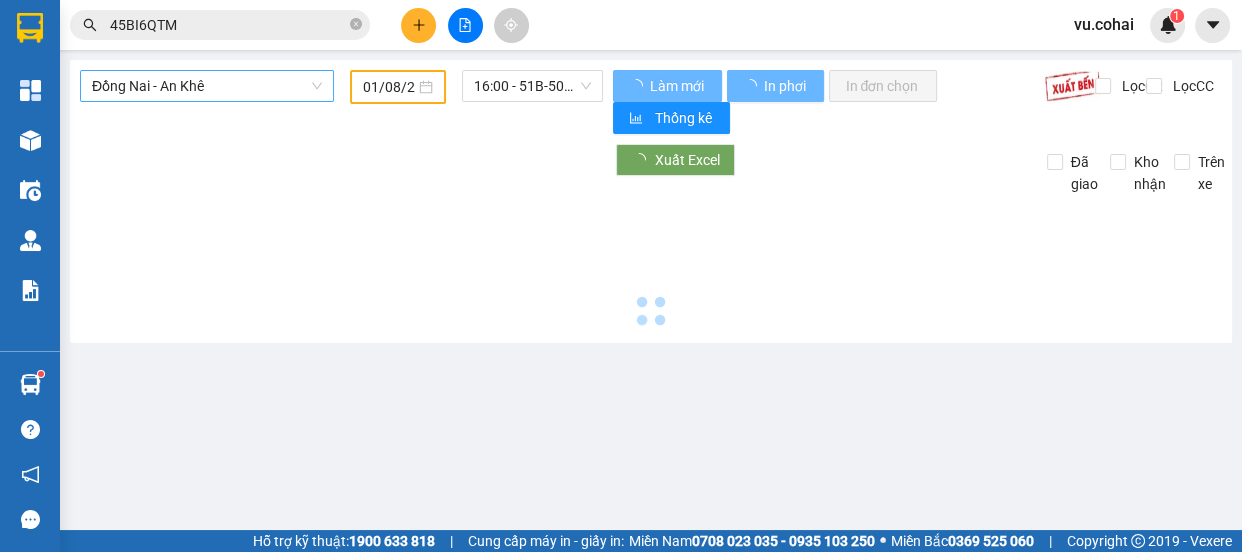 scroll, scrollTop: 0, scrollLeft: 0, axis: both 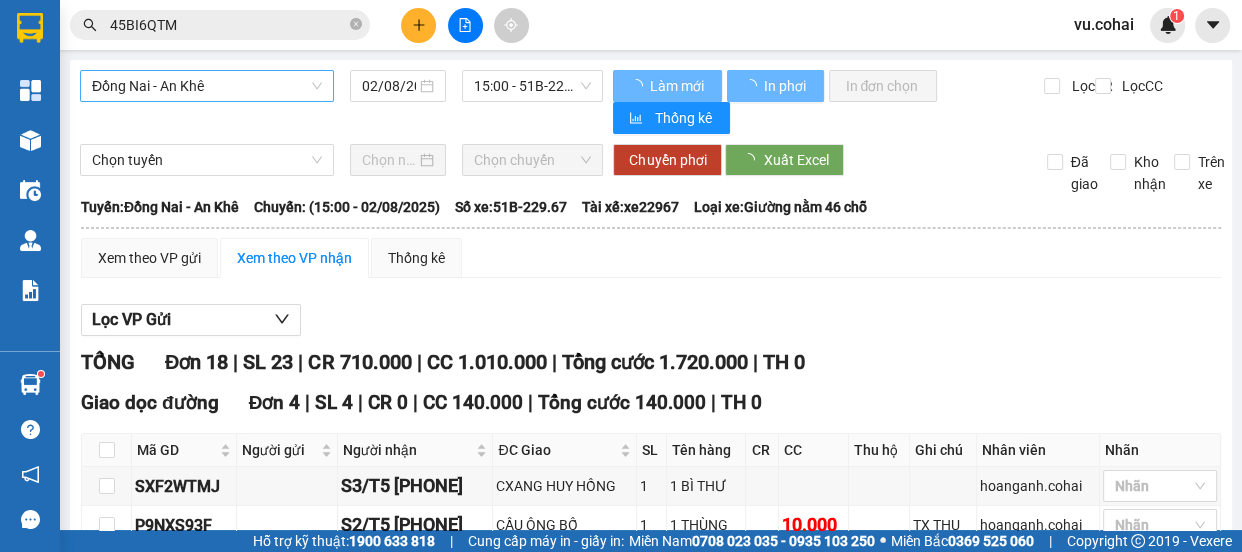 type on "02/08/2025" 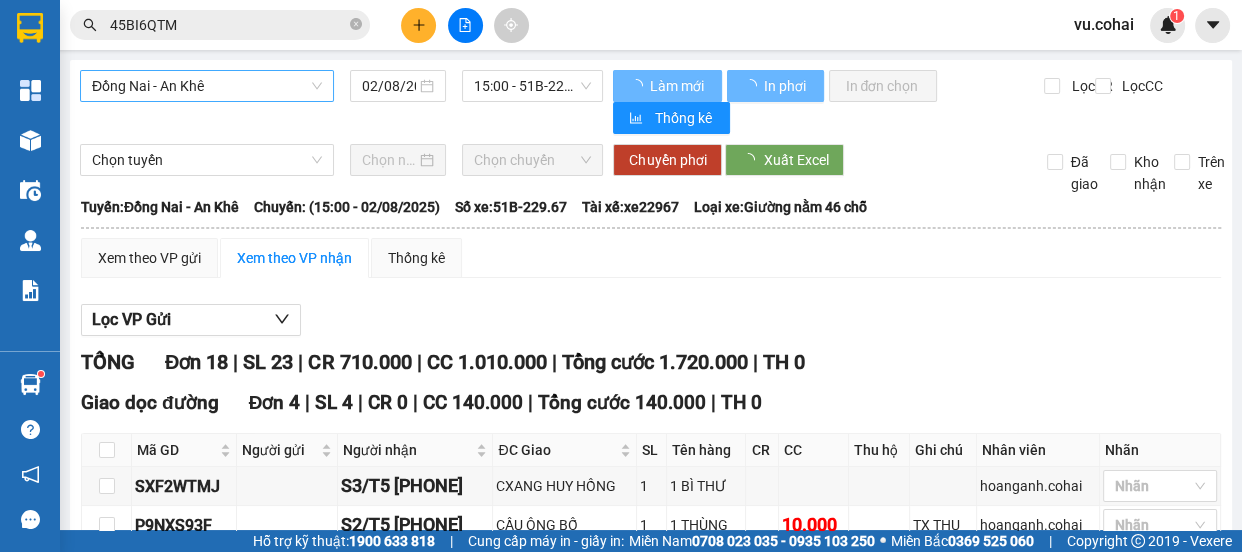click on "Đồng Nai - An Khê" at bounding box center [207, 86] 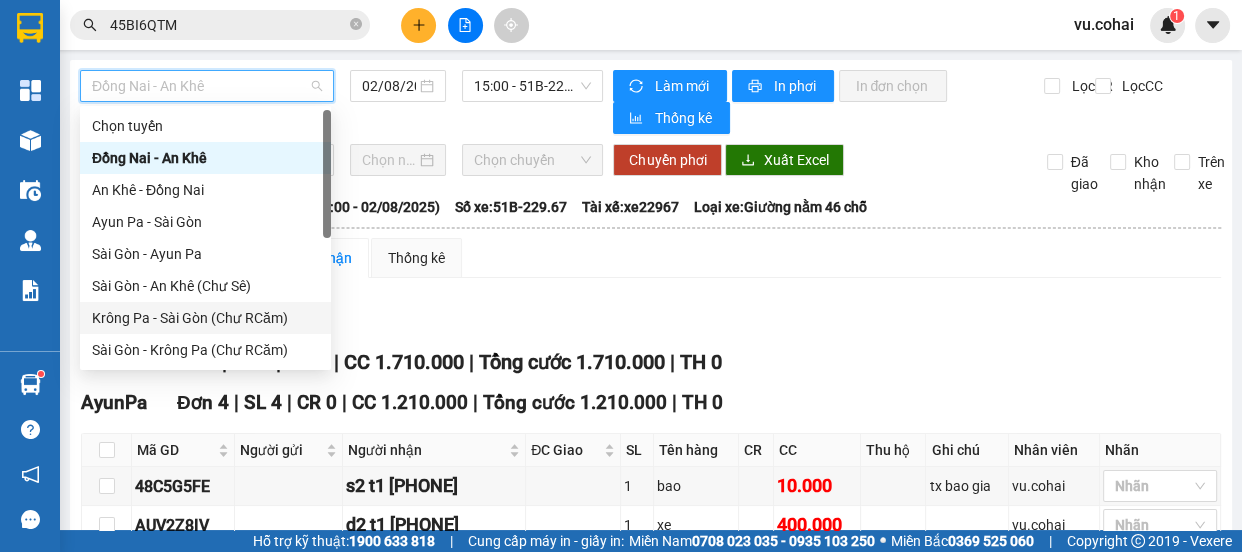 click on "Krông Pa - Sài Gòn (Chư RCăm)" at bounding box center (205, 318) 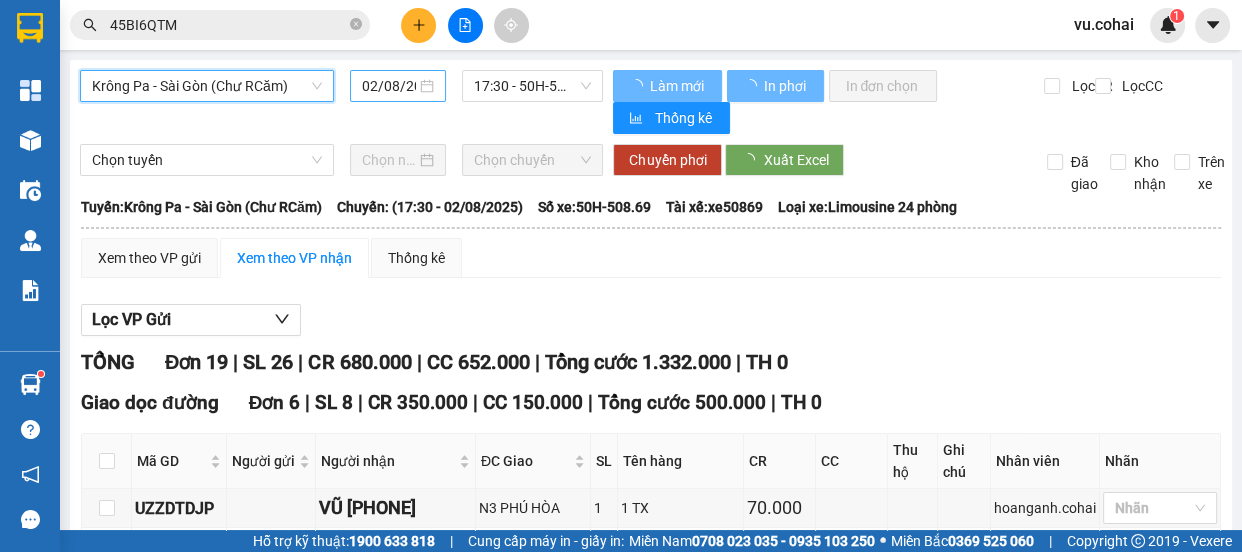 click on "02/08/2025" at bounding box center [389, 86] 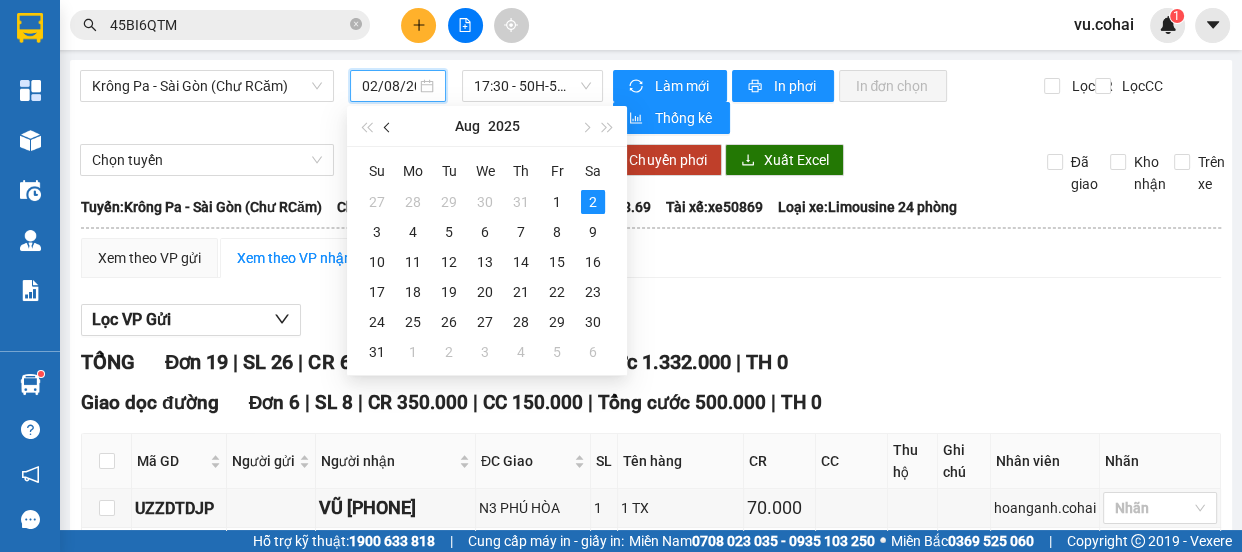 click at bounding box center [388, 126] 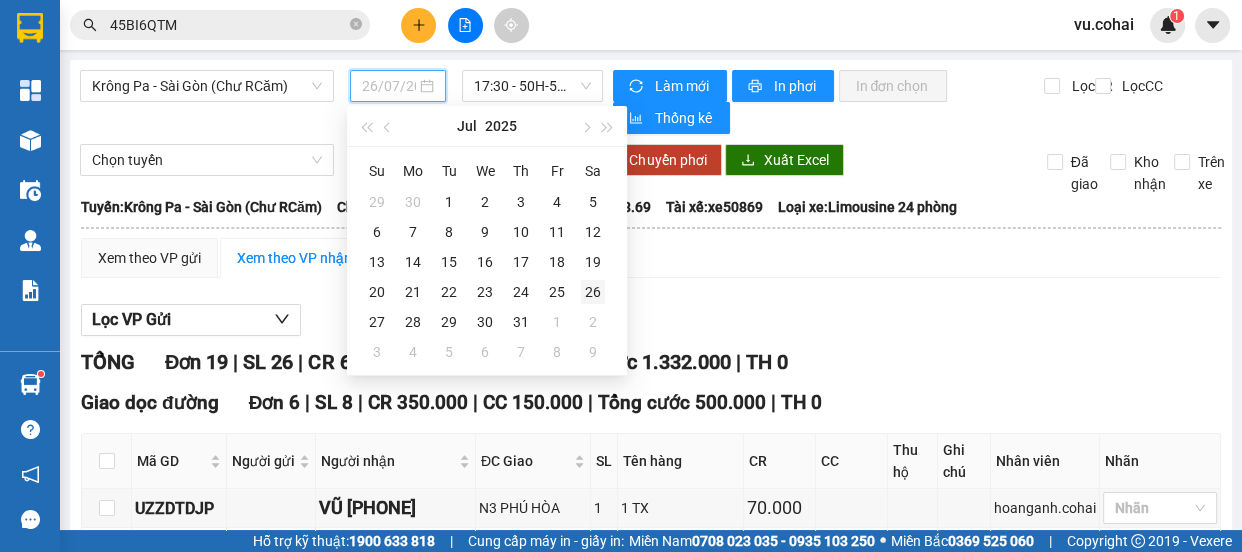 click on "26" at bounding box center [593, 292] 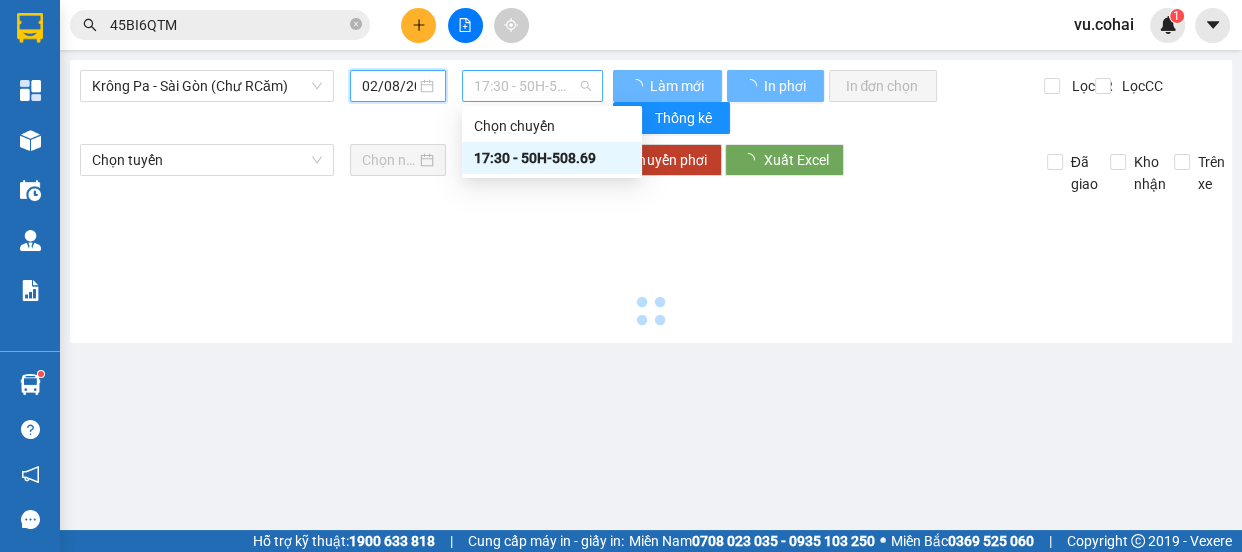 click on "17:30     - 50H-508.69" at bounding box center (532, 86) 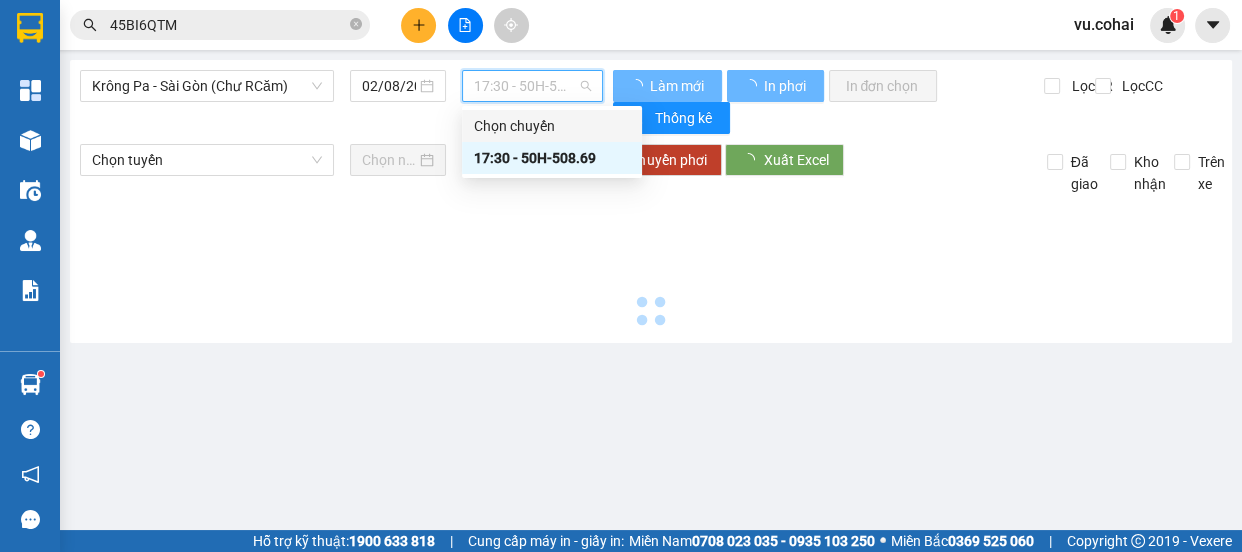 click on "17:30     - 50H-508.69" at bounding box center [532, 86] 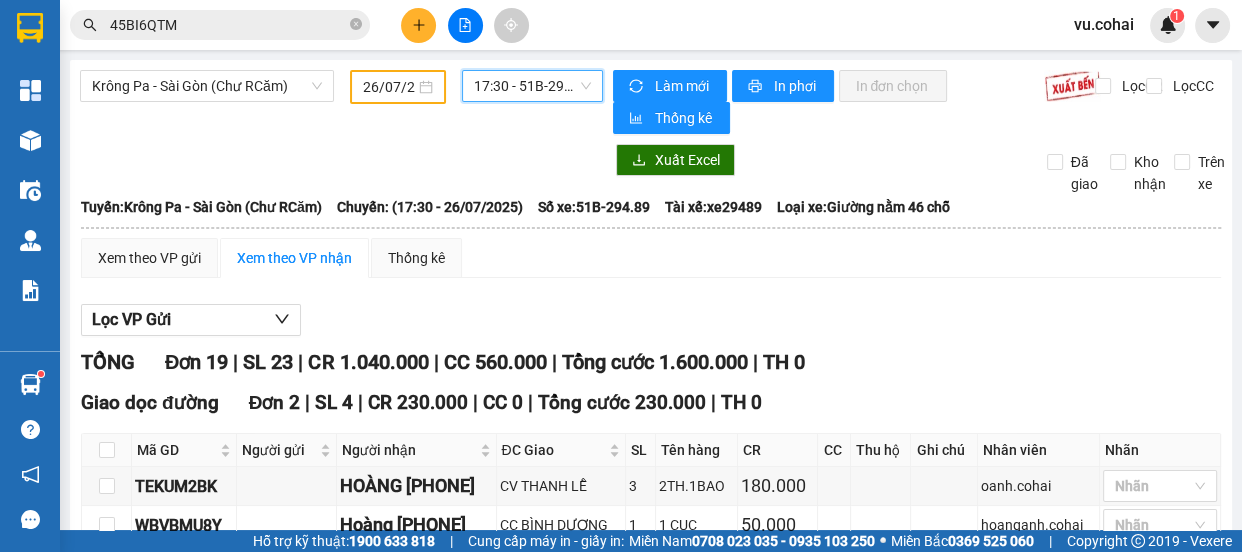 click on "17:30     - 51B-294.89" at bounding box center (532, 86) 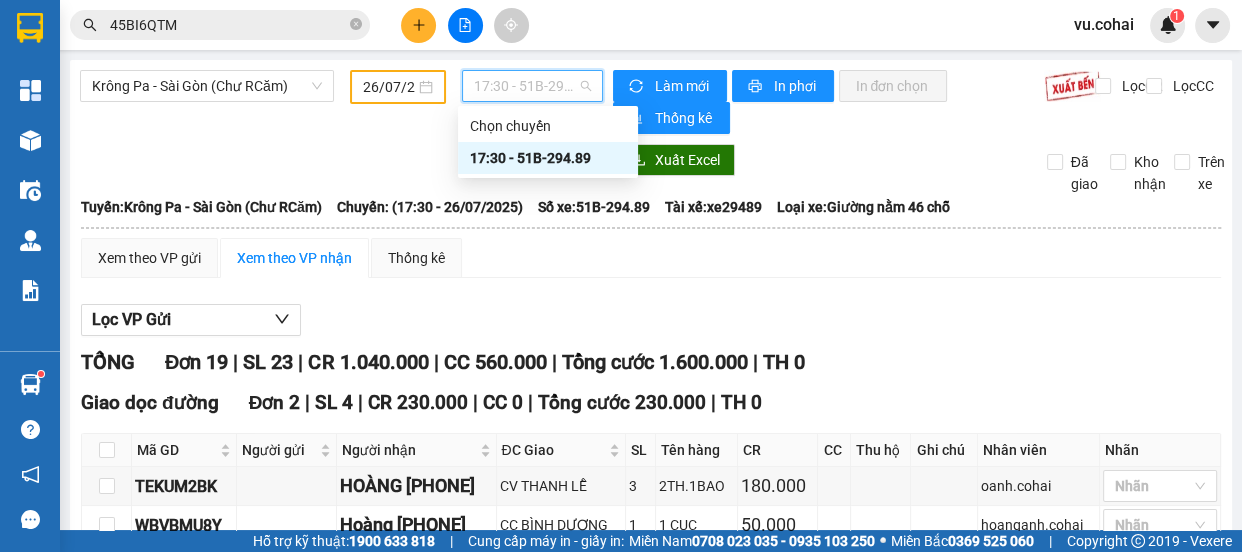 click on "17:30     - 51B-294.89" at bounding box center (548, 158) 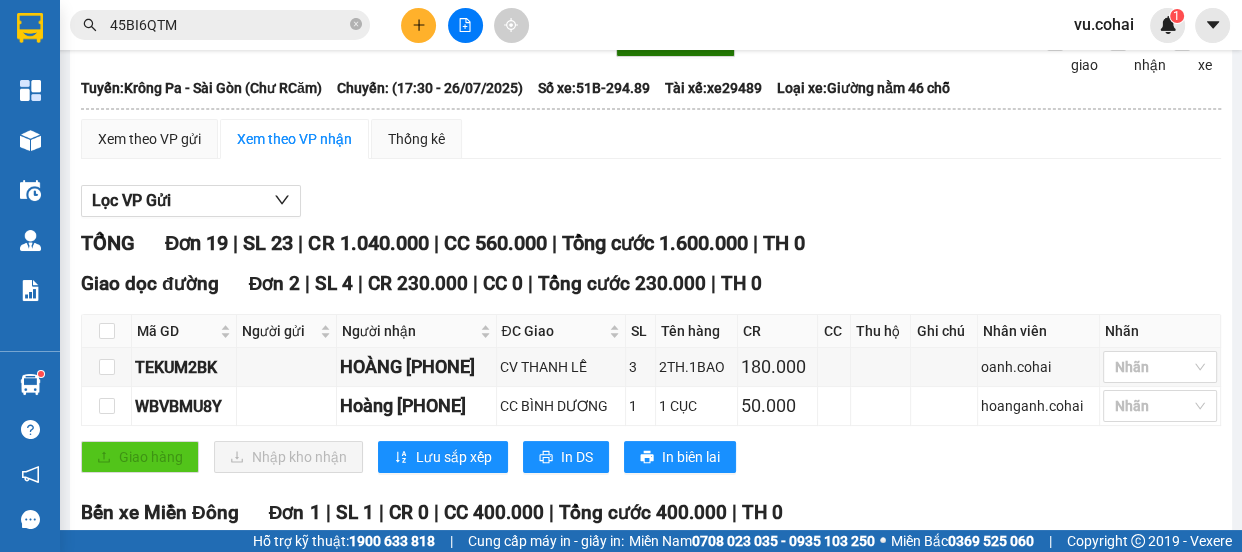 scroll, scrollTop: 0, scrollLeft: 0, axis: both 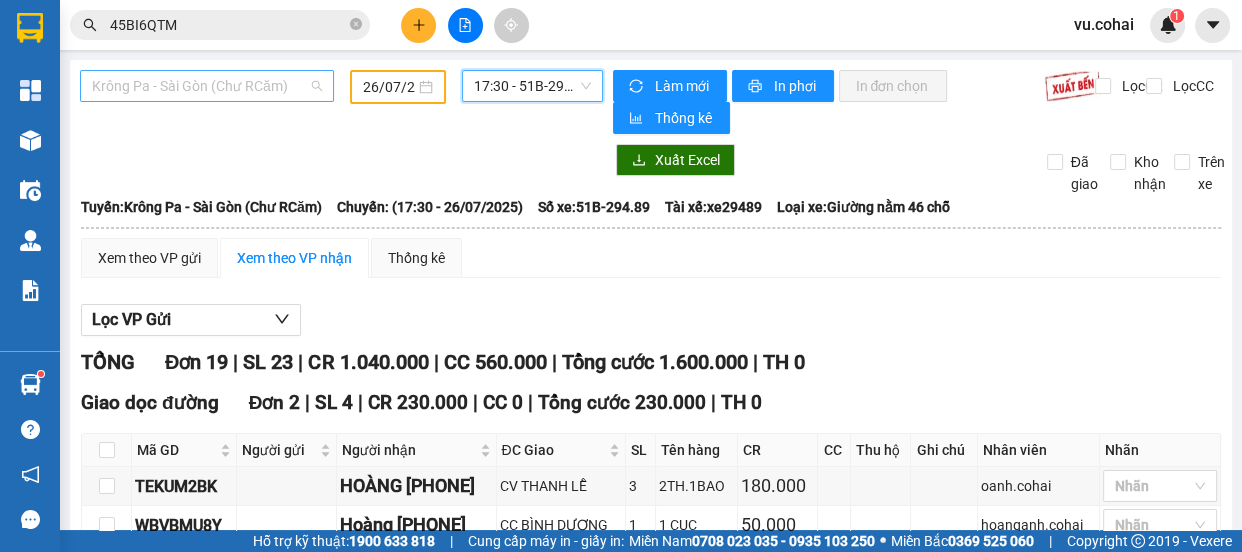 click on "Krông Pa - Sài Gòn (Chư RCăm)" at bounding box center (207, 86) 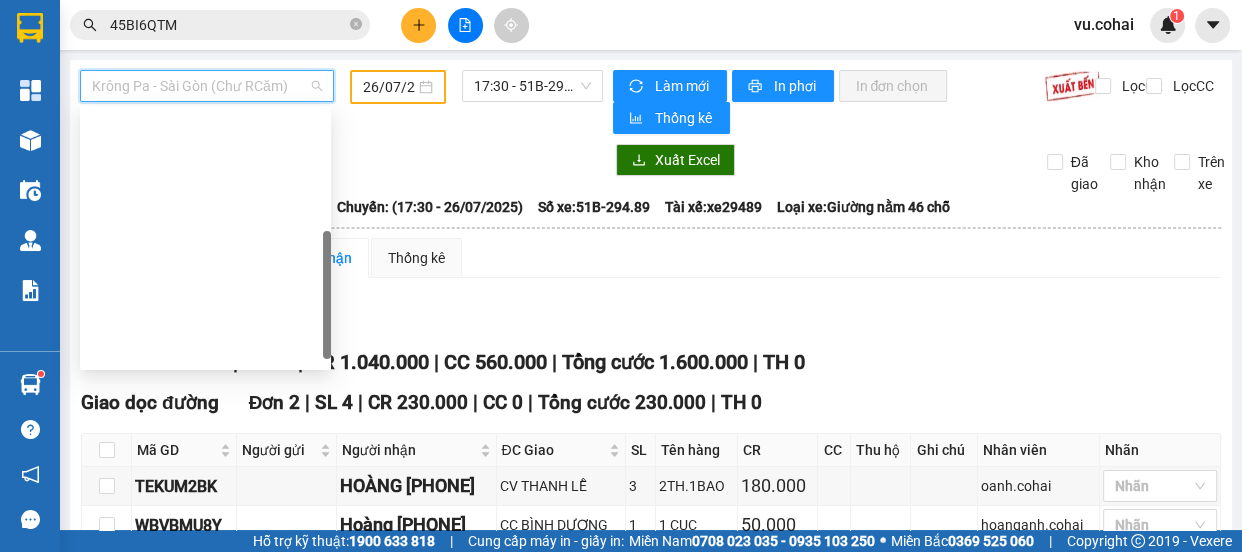 scroll, scrollTop: 272, scrollLeft: 0, axis: vertical 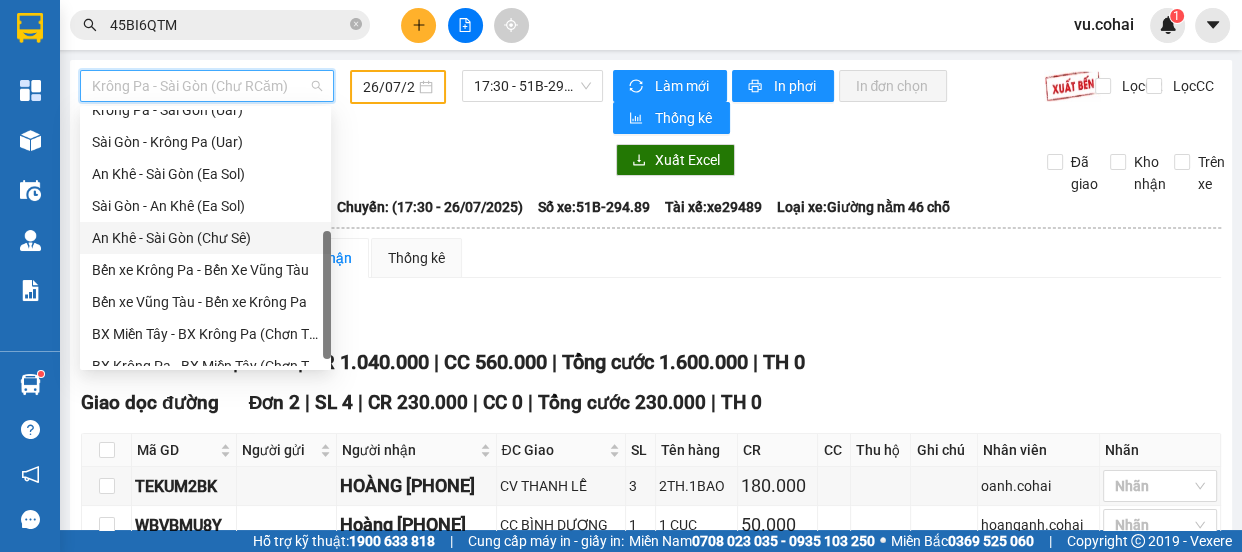 click on "An Khê - Sài Gòn (Chư Sê)" at bounding box center [205, 238] 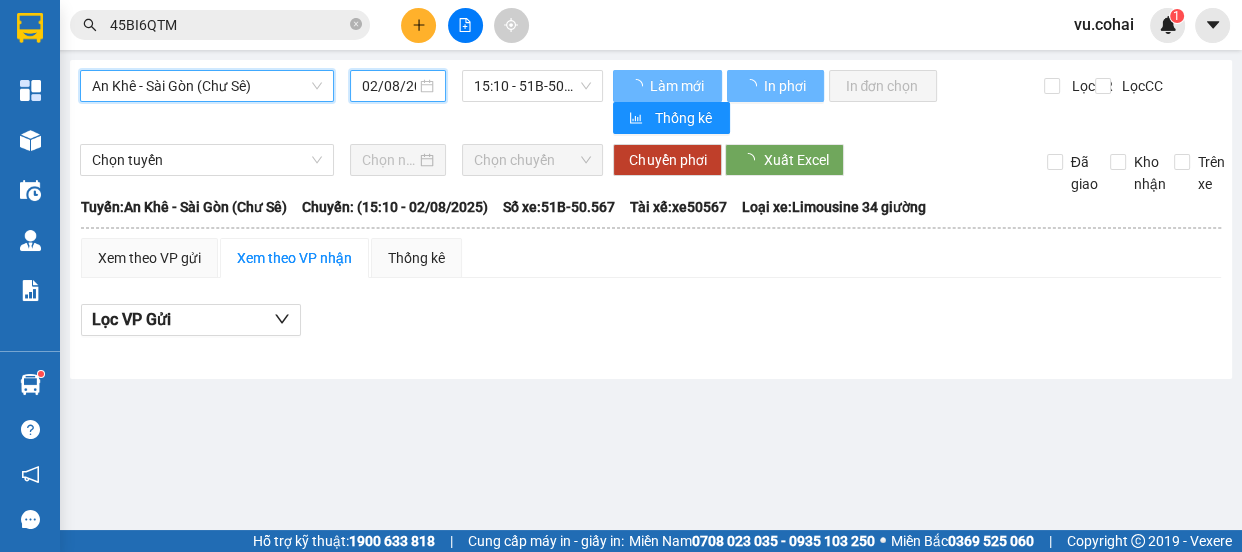 drag, startPoint x: 364, startPoint y: 93, endPoint x: 502, endPoint y: 155, distance: 151.28781 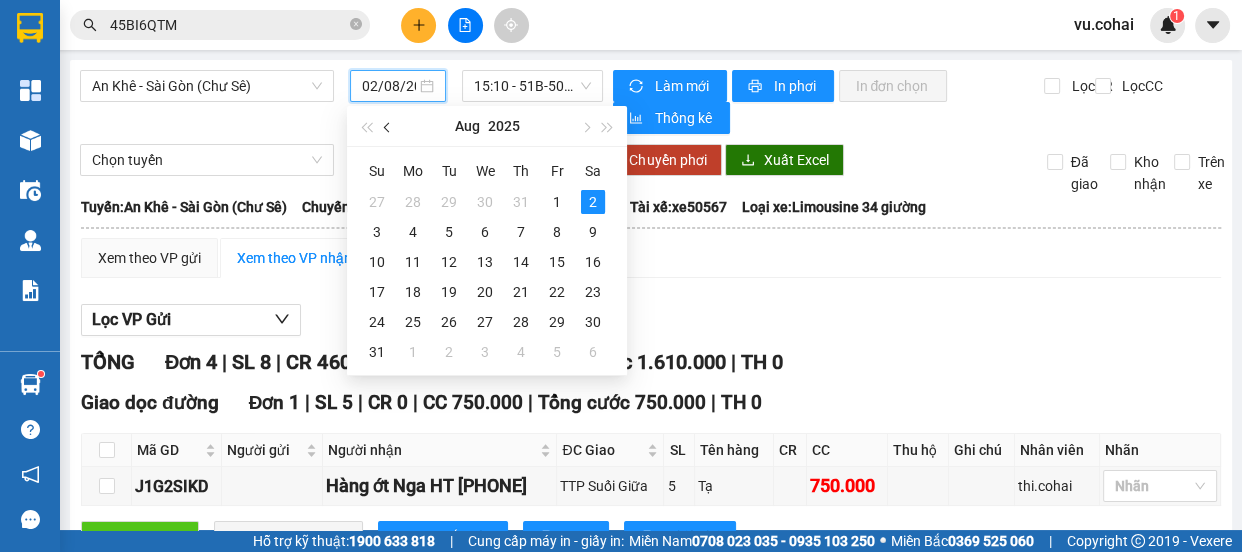 click at bounding box center [388, 126] 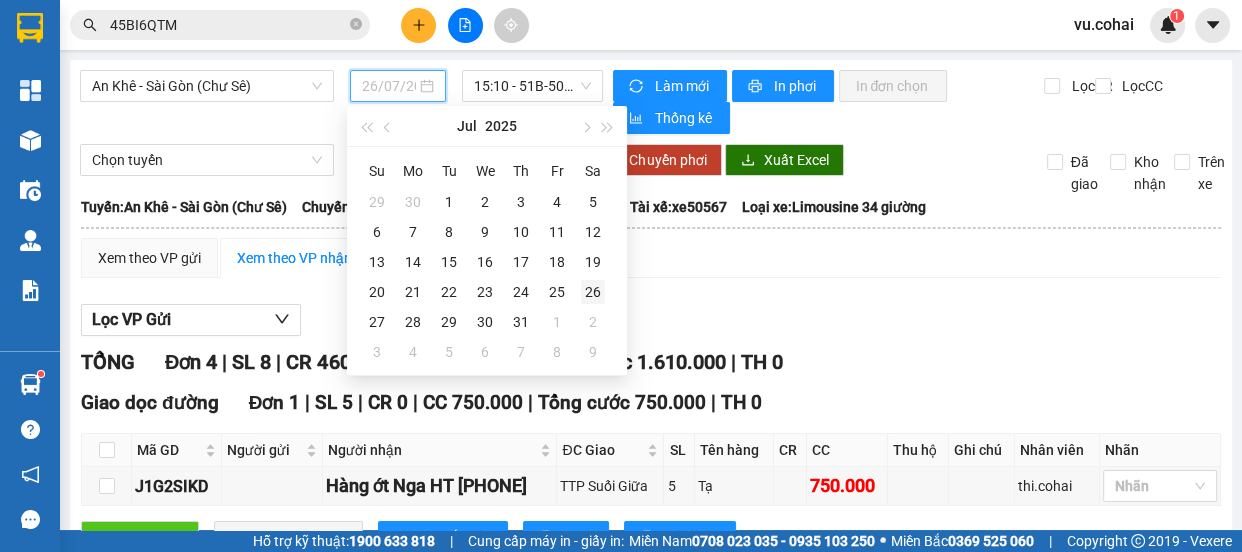 click on "26" at bounding box center [593, 292] 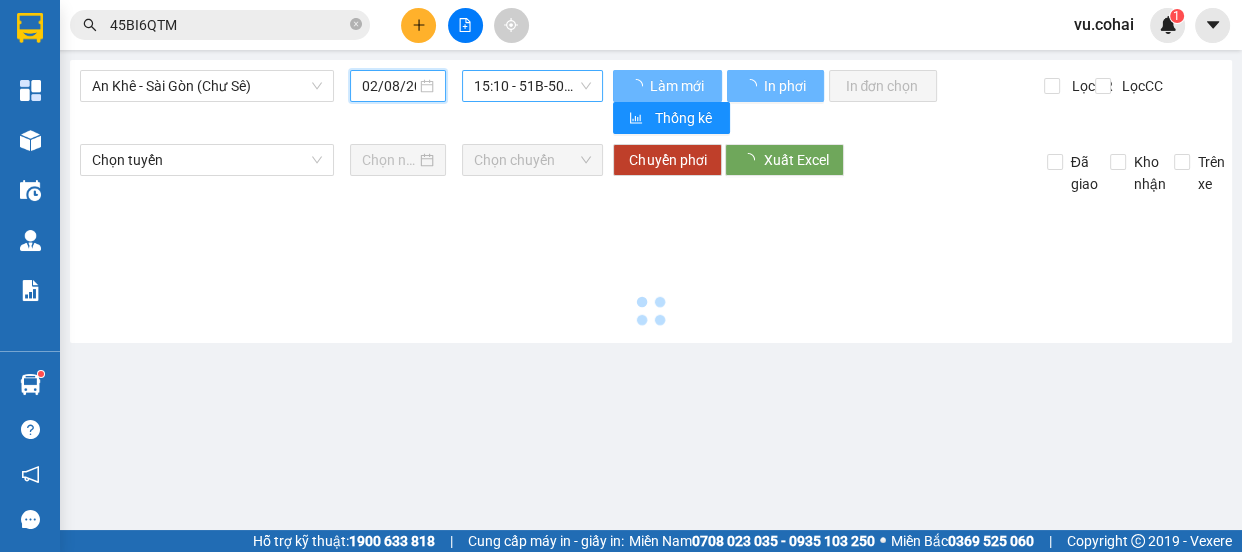 type on "26/07/2025" 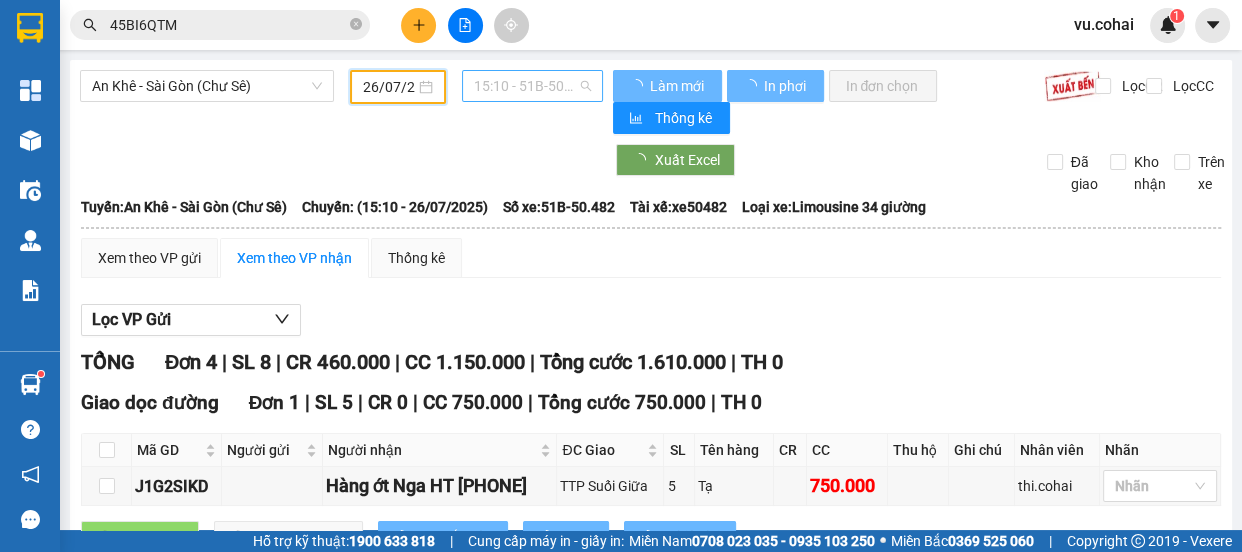 click on "15:10     - 51B-50.482" at bounding box center (532, 86) 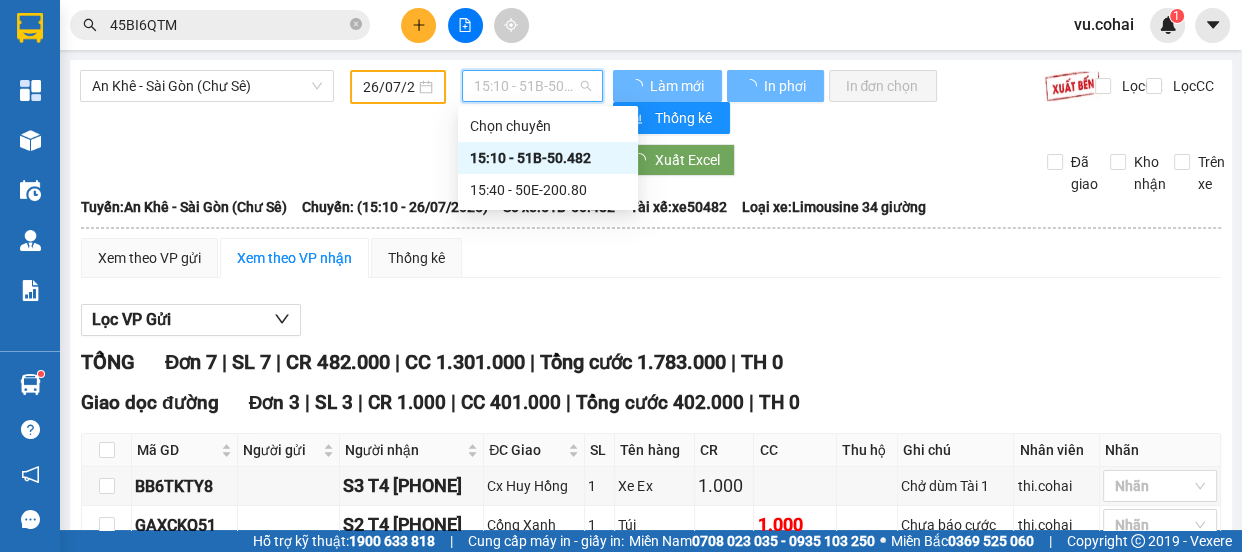 click on "15:10     - 51B-50.482" at bounding box center (548, 158) 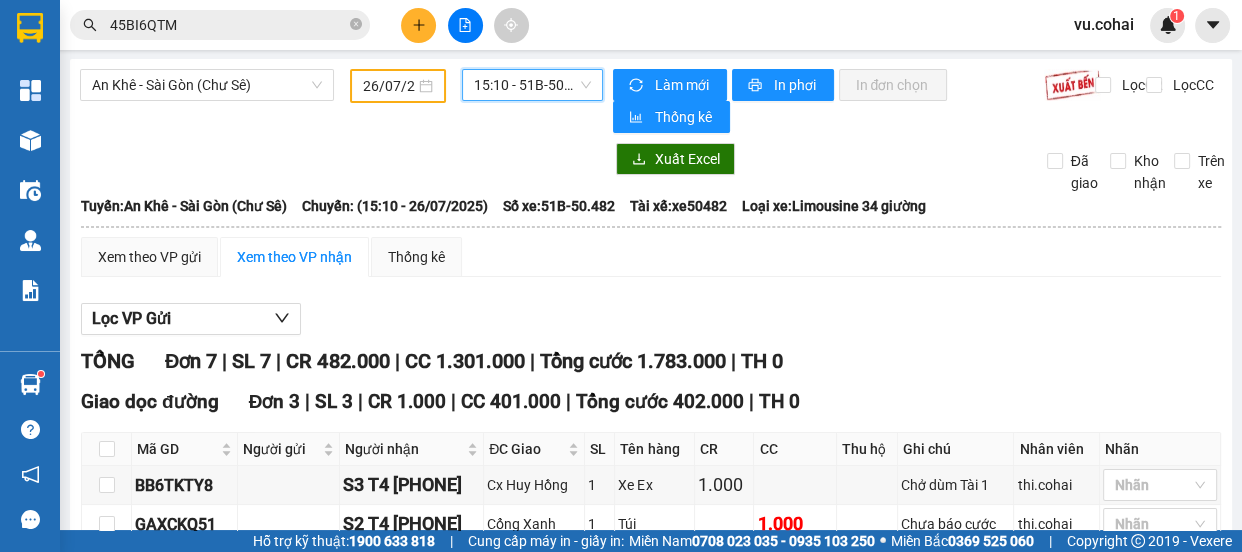 scroll, scrollTop: 0, scrollLeft: 0, axis: both 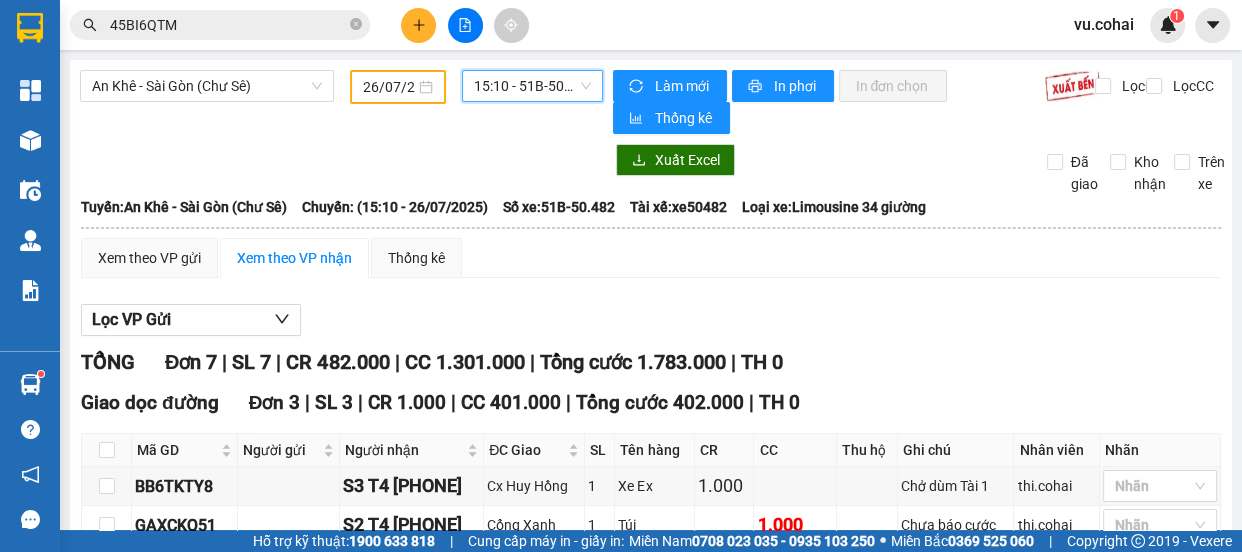 click on "15:10     - 51B-50.482" at bounding box center [532, 86] 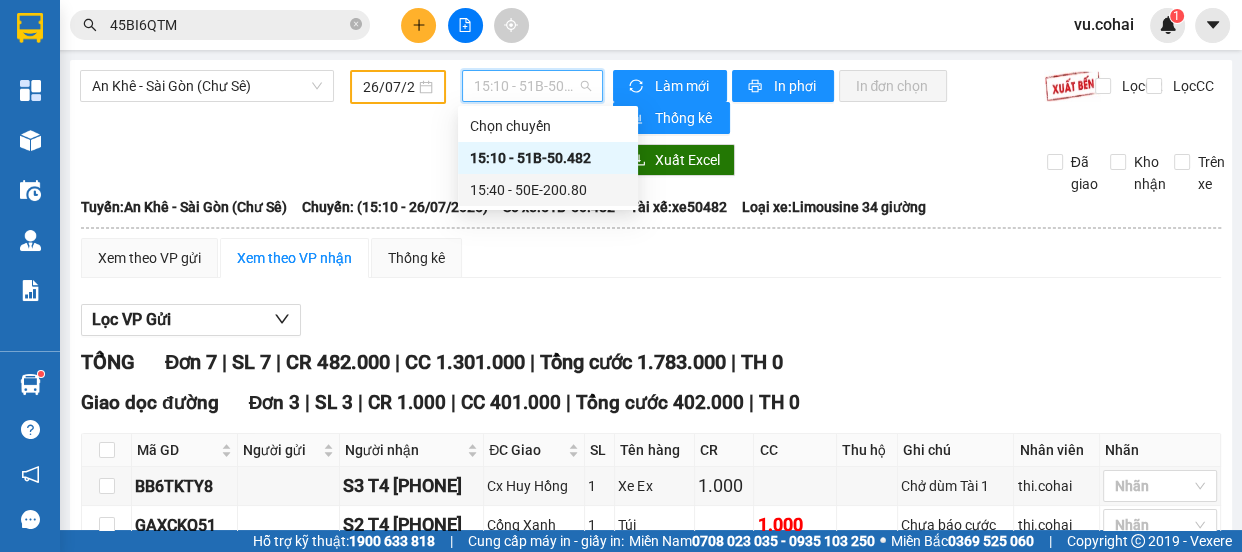 click on "[TIME]     - 50E-200.80" at bounding box center (548, 190) 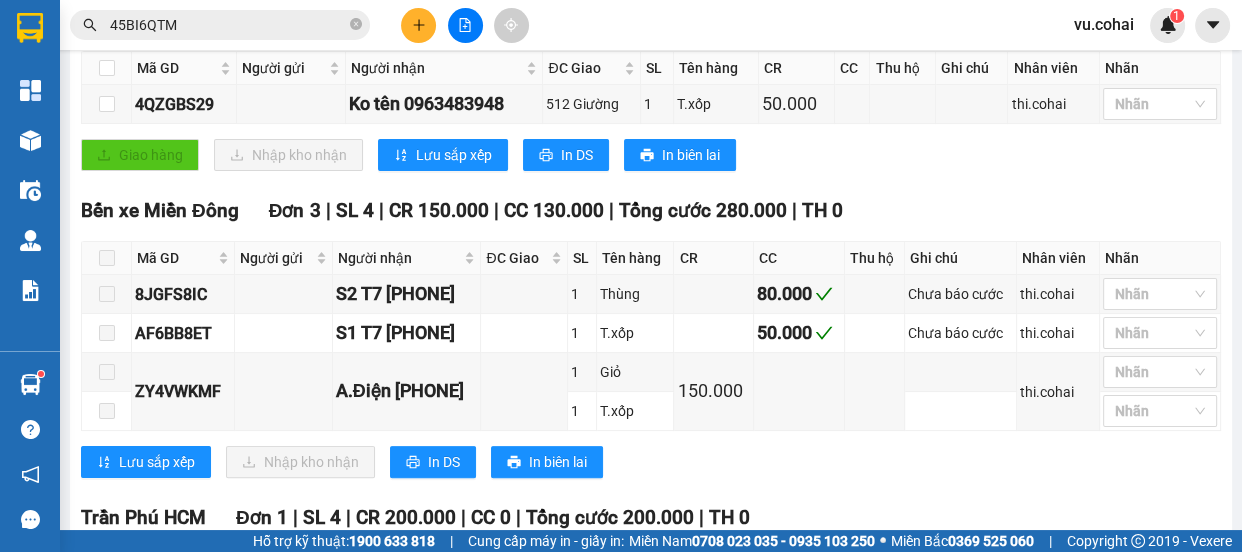 scroll, scrollTop: 0, scrollLeft: 0, axis: both 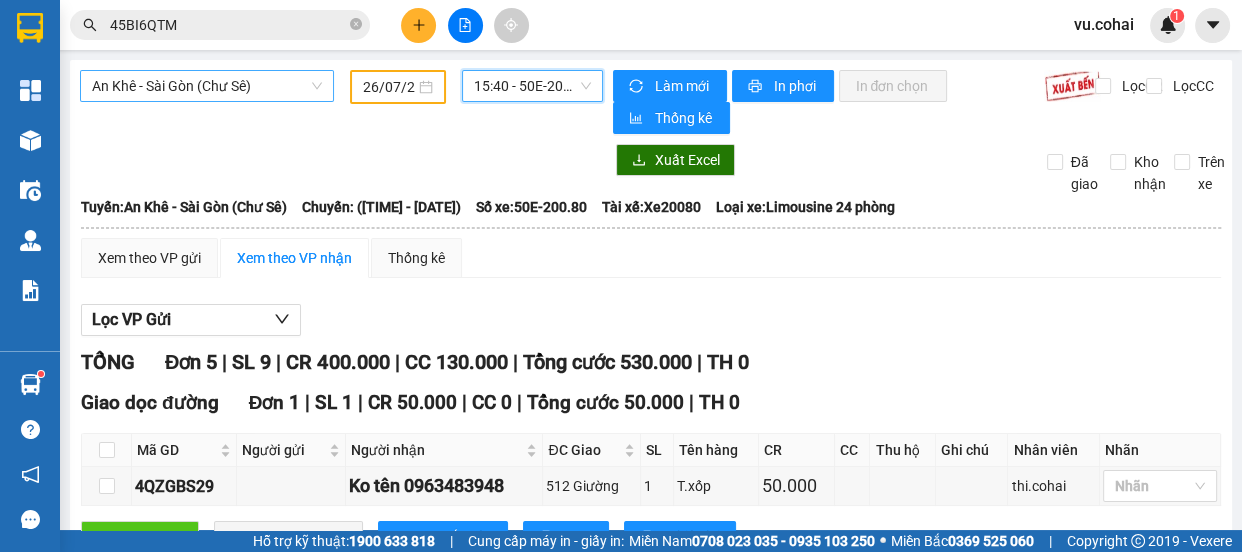 click on "An Khê - Sài Gòn (Chư Sê)" at bounding box center [207, 86] 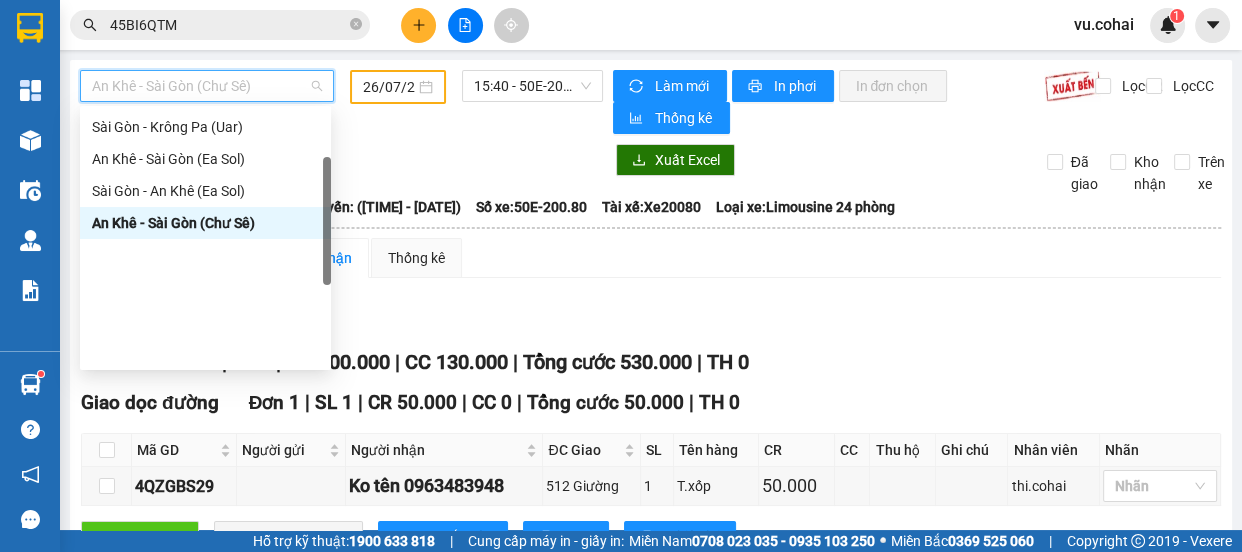 scroll, scrollTop: 106, scrollLeft: 0, axis: vertical 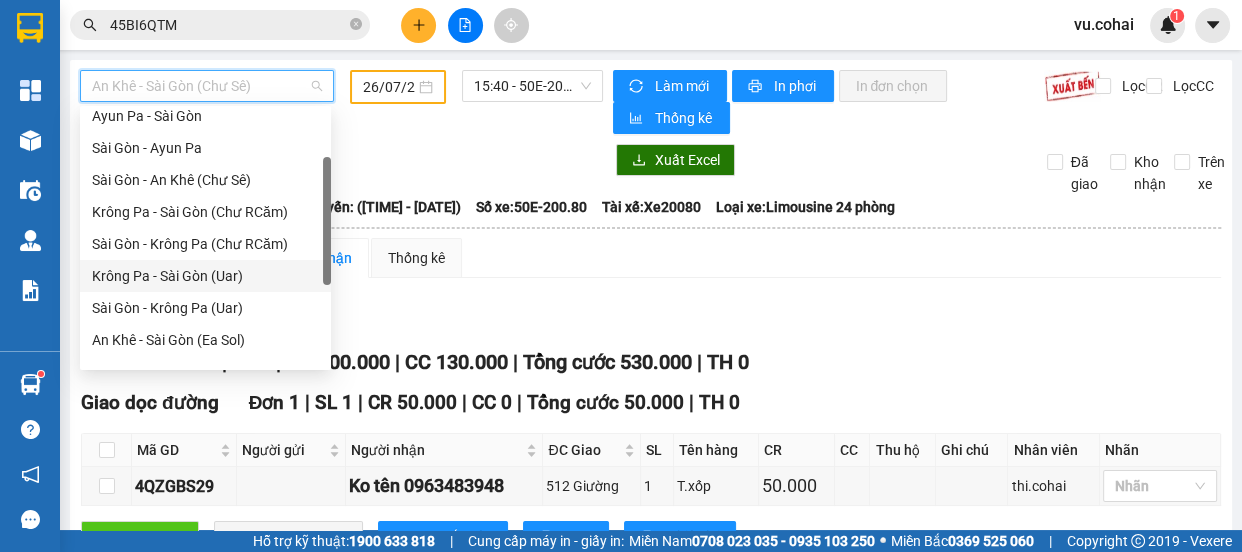 click on "Krông Pa - Sài Gòn (Uar)" at bounding box center [205, 276] 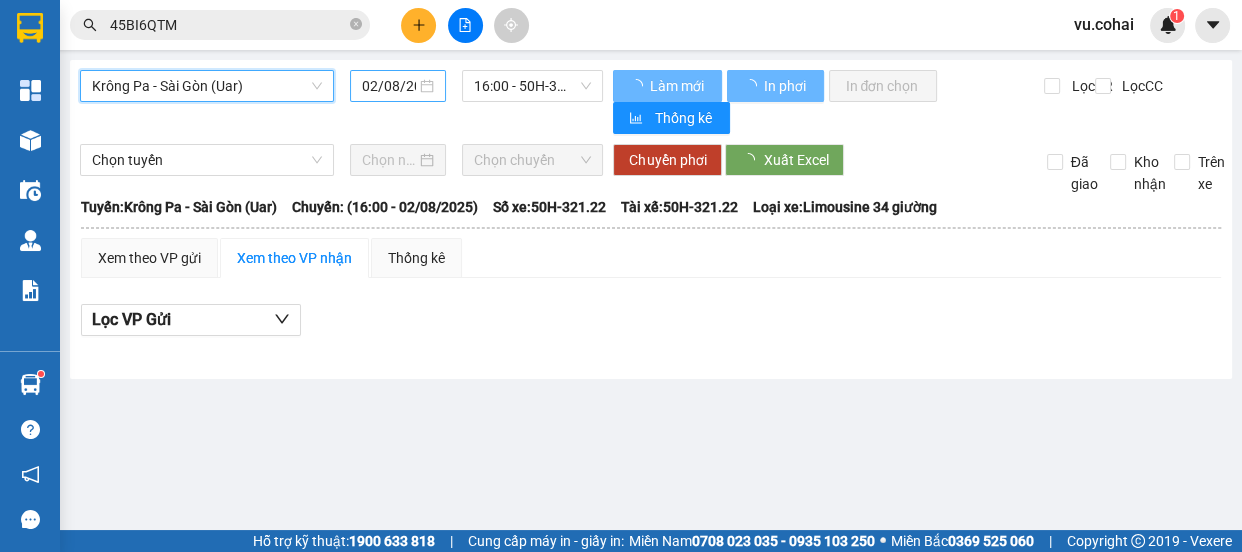click on "02/08/2025" at bounding box center (389, 86) 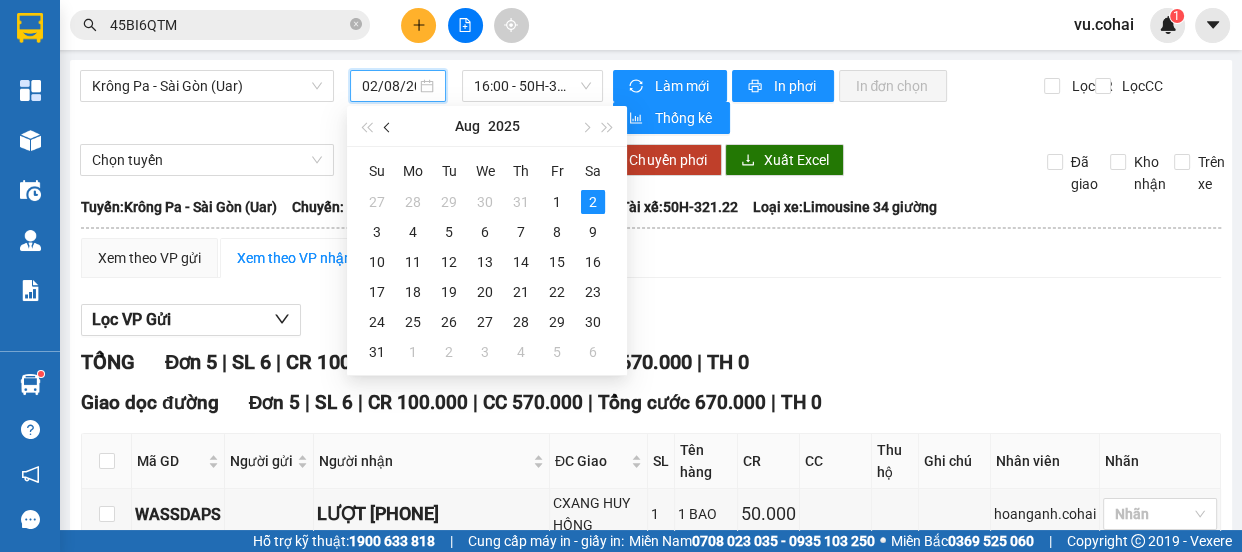 click at bounding box center [388, 126] 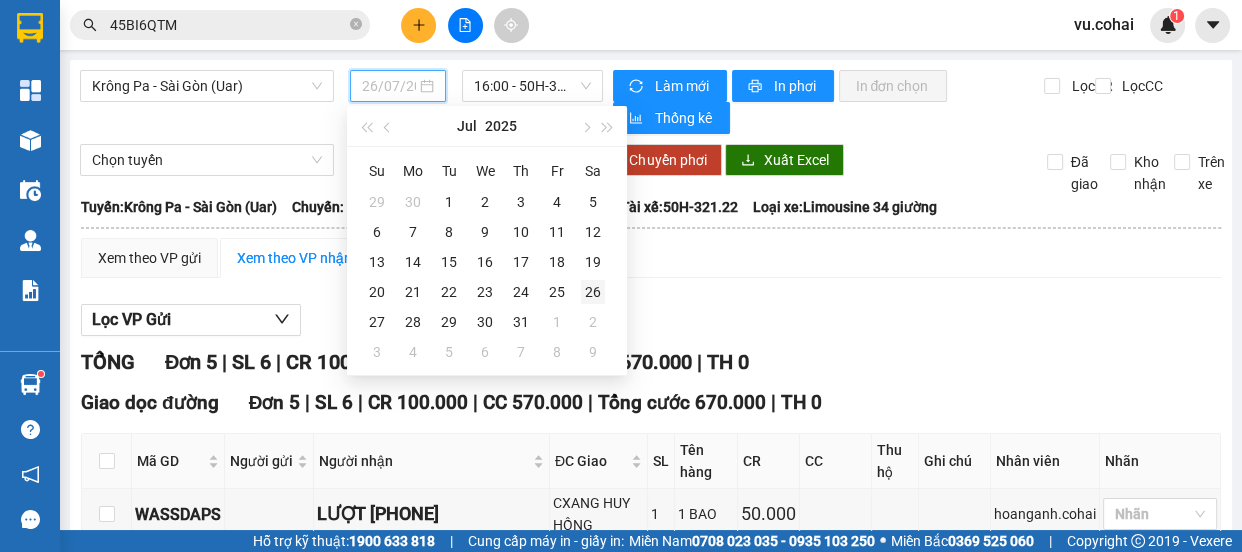 click on "26" at bounding box center (593, 292) 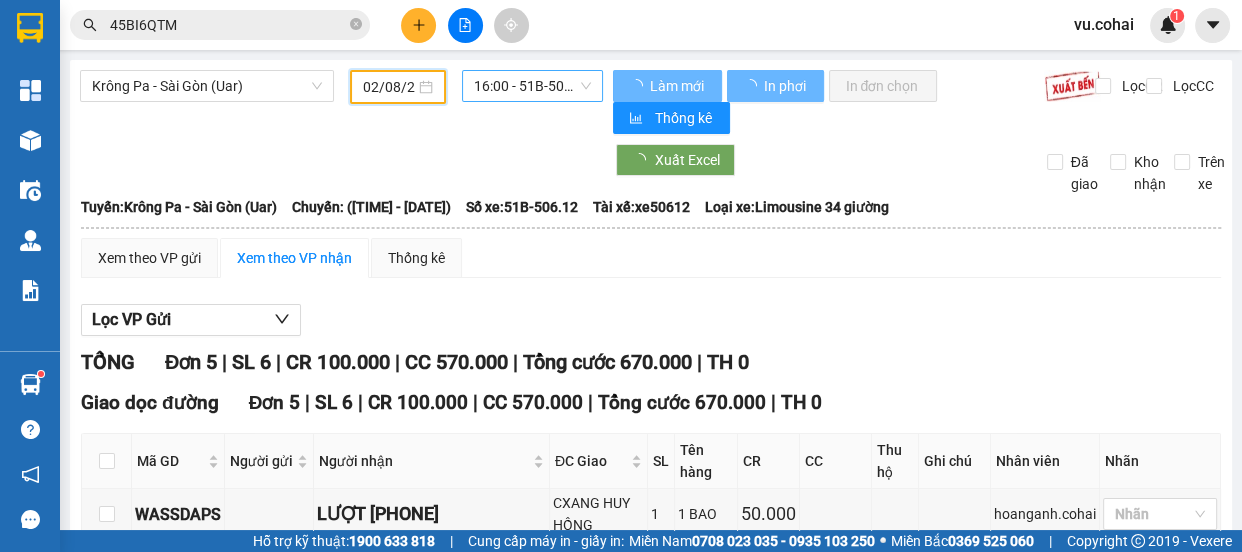 type on "26/07/2025" 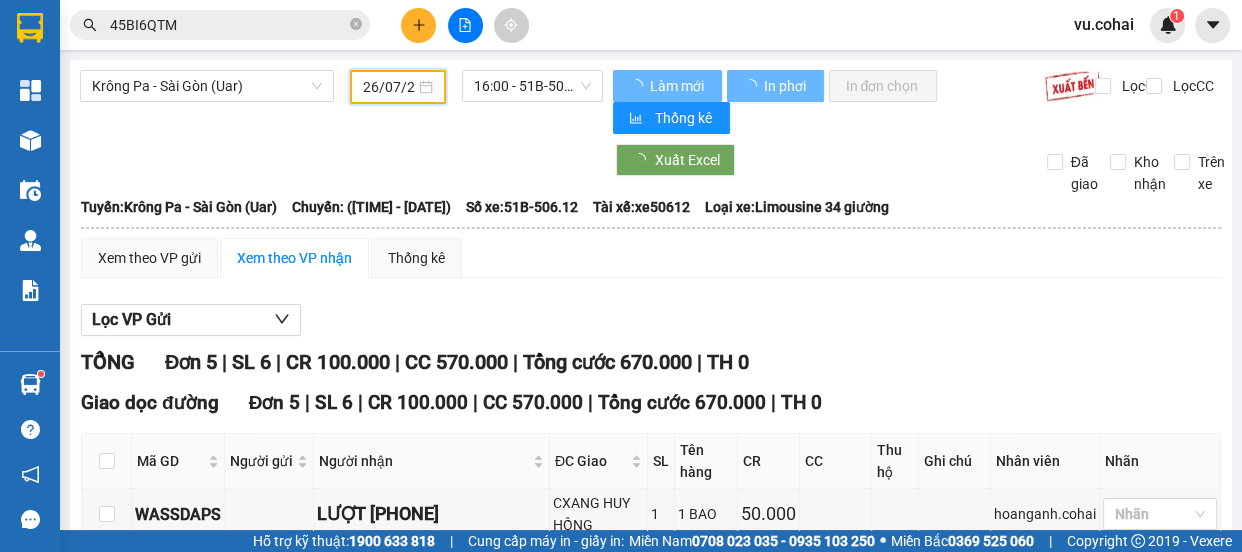 click on "16:00     - 51B-506.12" at bounding box center (532, 86) 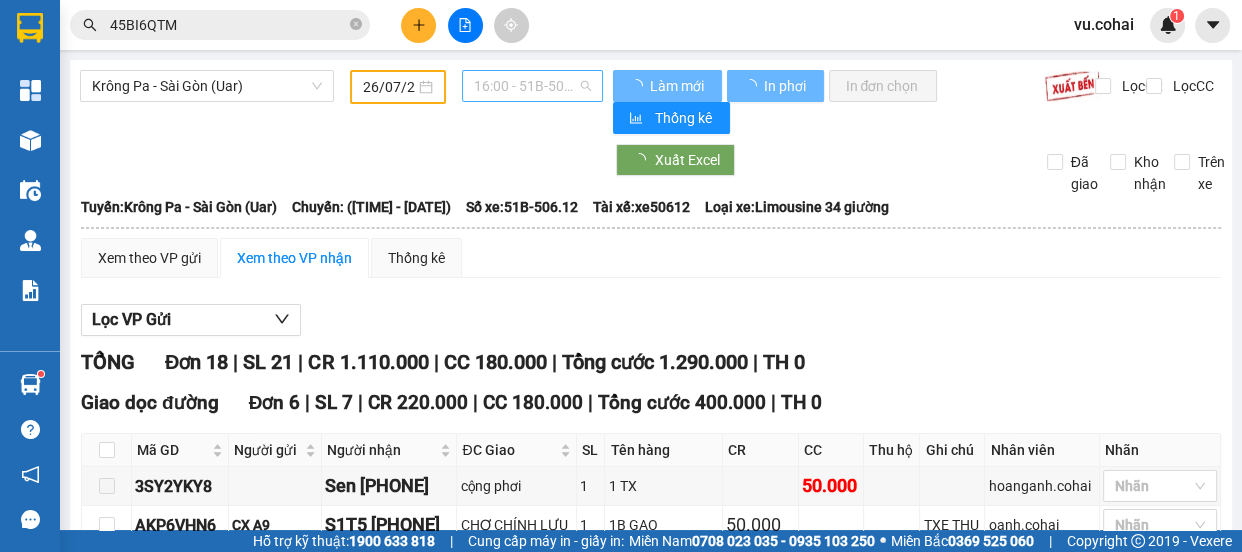 click on "16:00     - 51B-506.12" at bounding box center [532, 86] 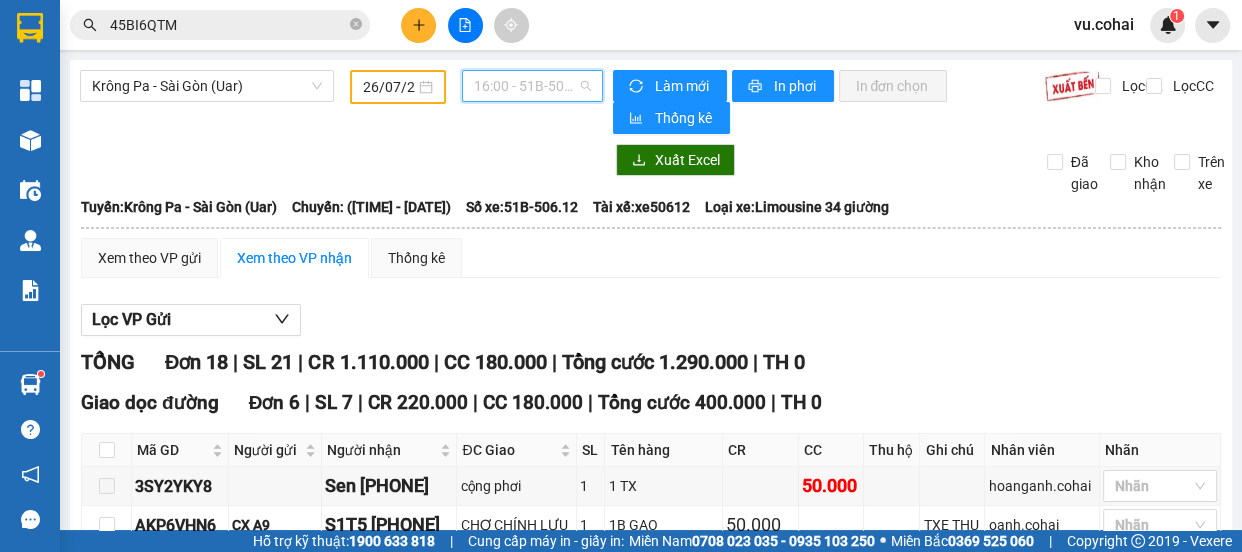 click on "16:00     - 51B-506.12" at bounding box center (532, 86) 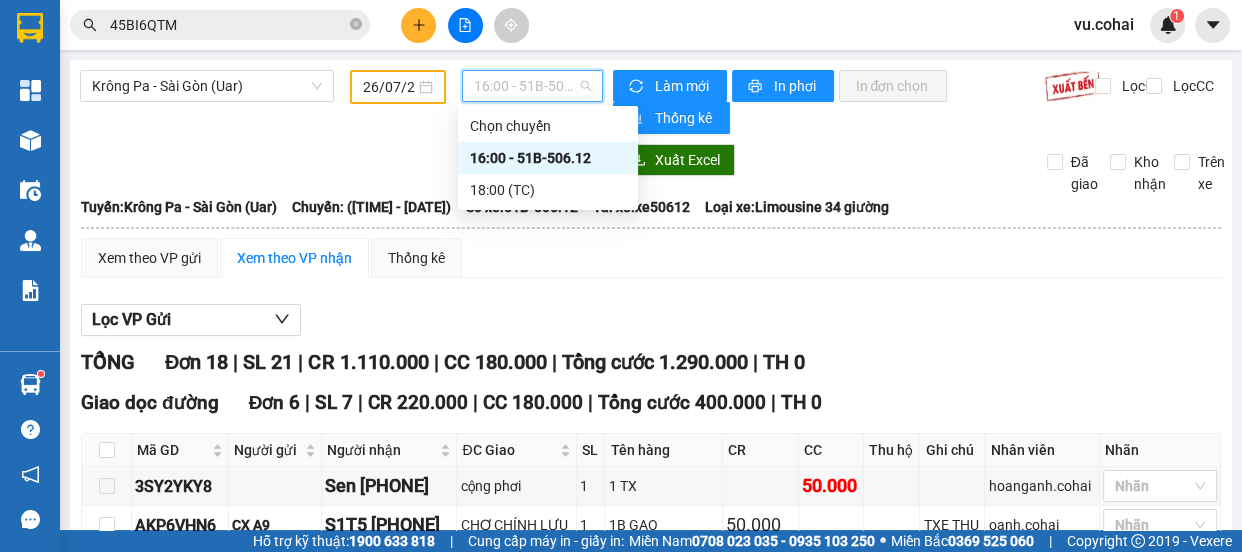 click on "16:00     - 51B-506.12" at bounding box center [548, 158] 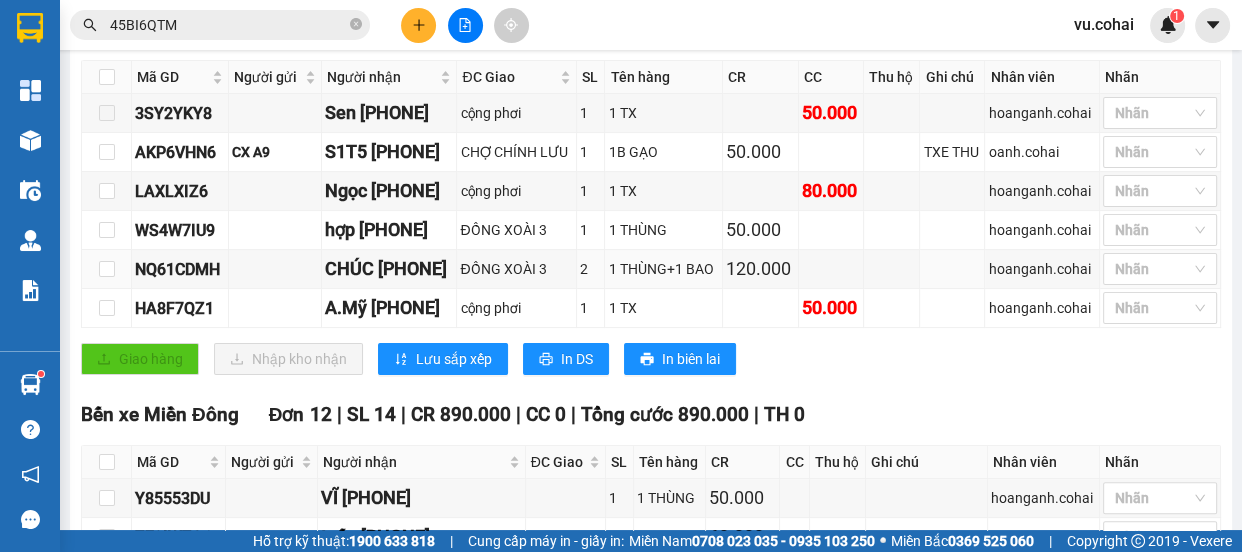 scroll, scrollTop: 240, scrollLeft: 0, axis: vertical 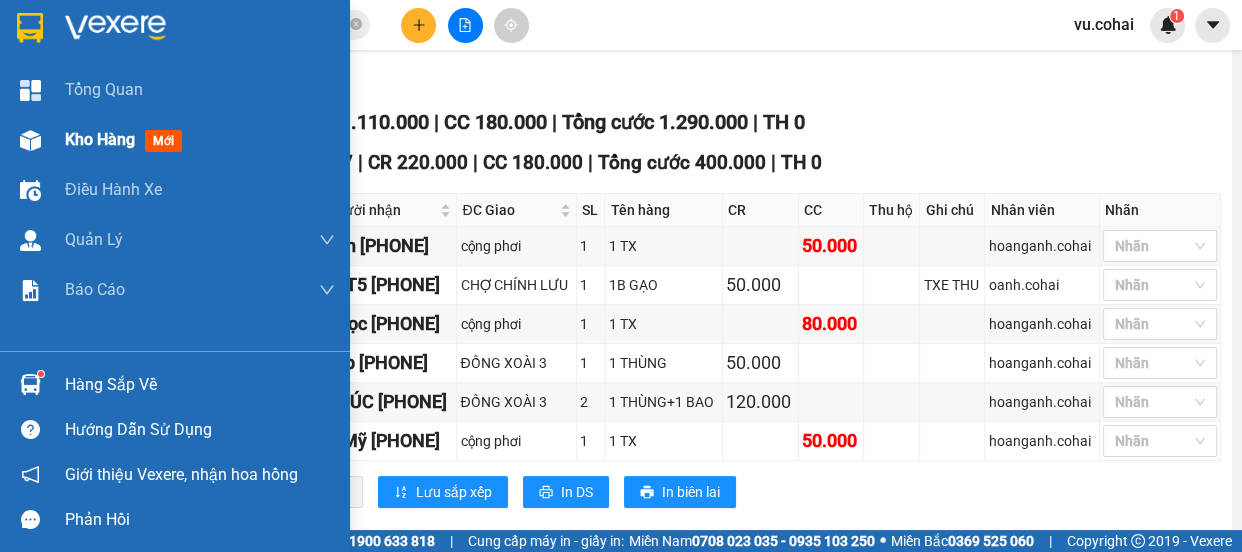 click on "Kho hàng" at bounding box center (100, 139) 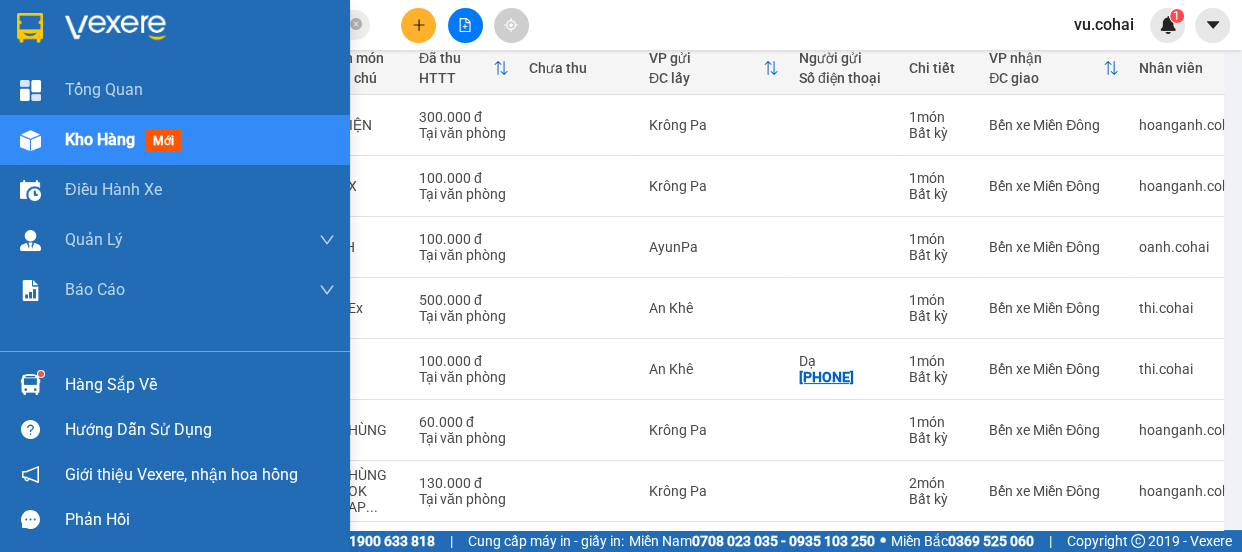 click on "Kho hàng mới" at bounding box center (127, 139) 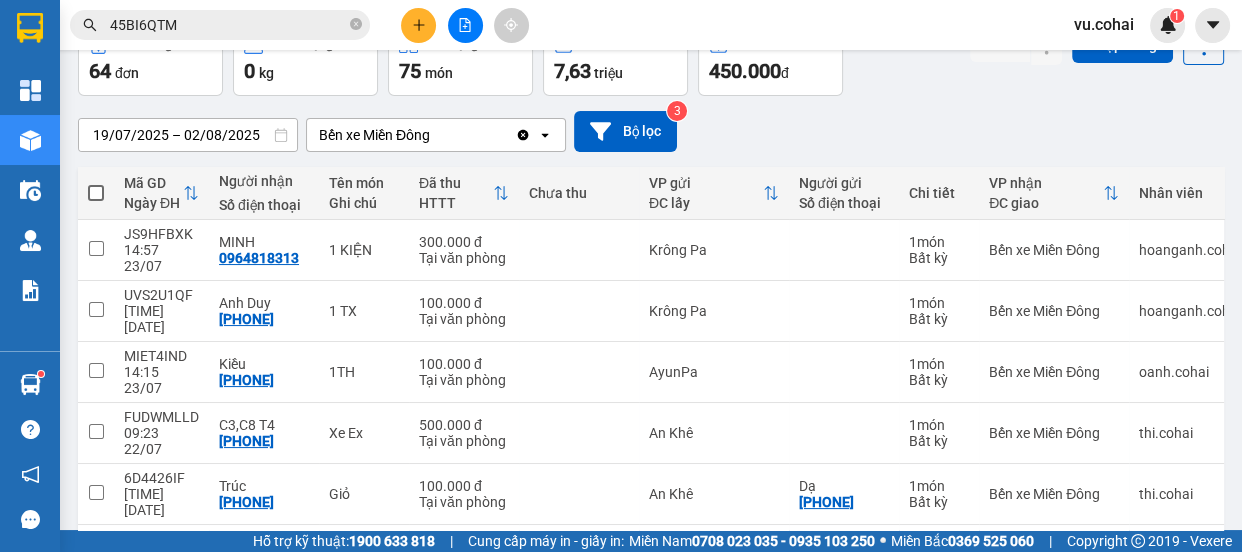 scroll, scrollTop: 0, scrollLeft: 0, axis: both 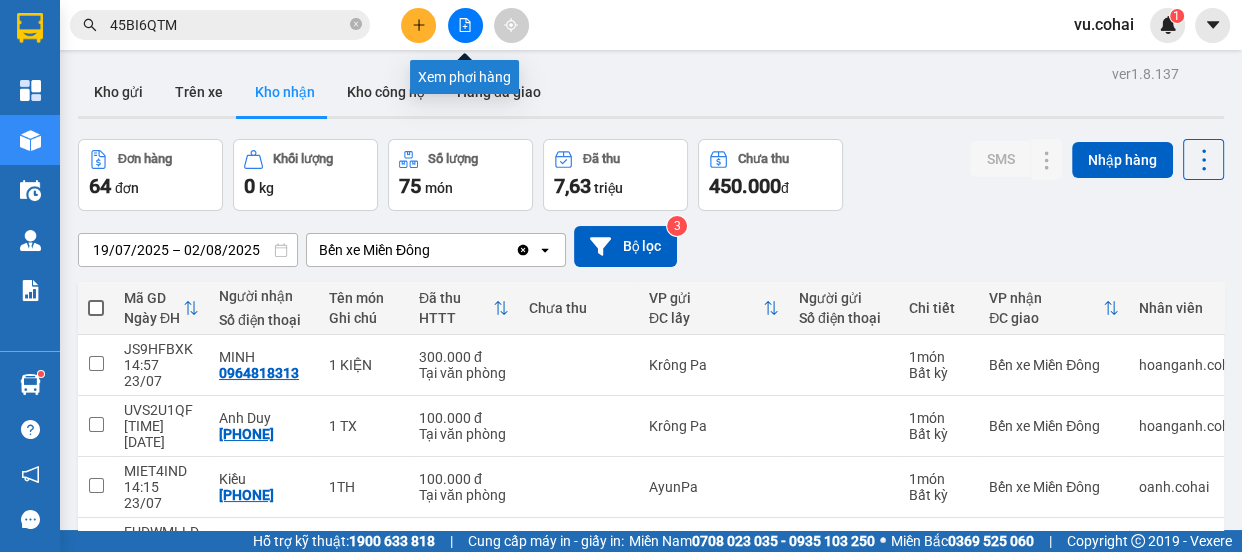 click 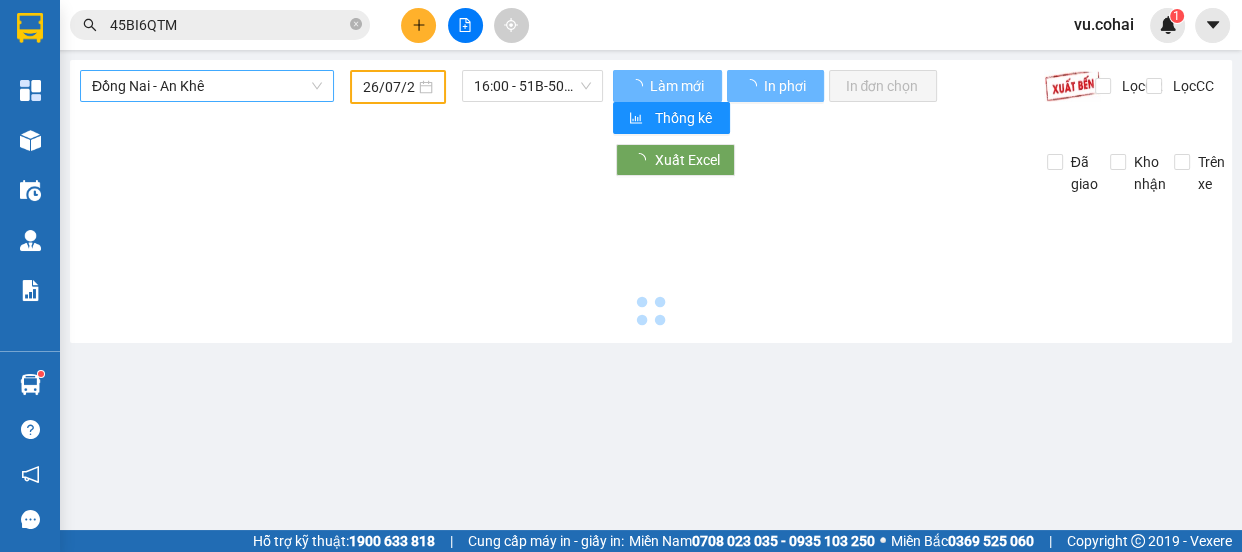 type on "02/08/2025" 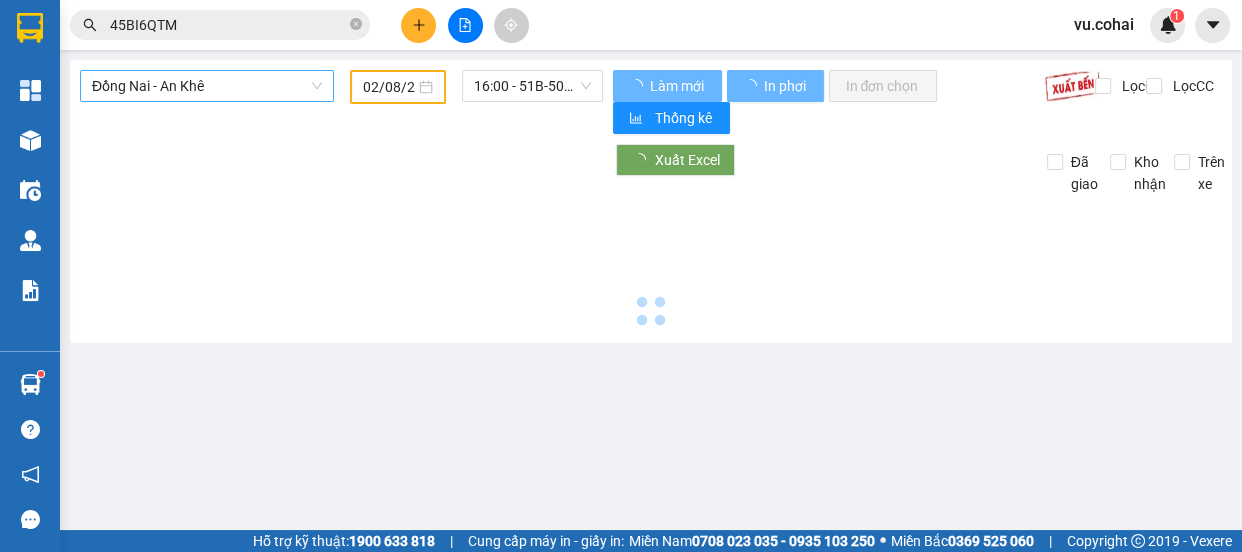 click on "Đồng Nai - An Khê" at bounding box center [207, 86] 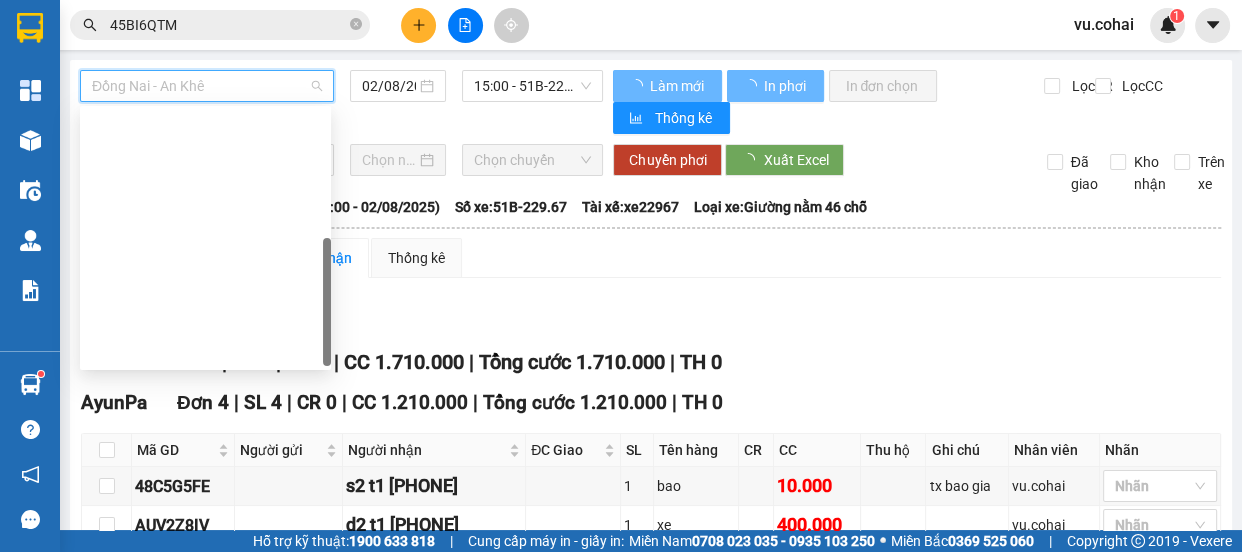scroll, scrollTop: 287, scrollLeft: 0, axis: vertical 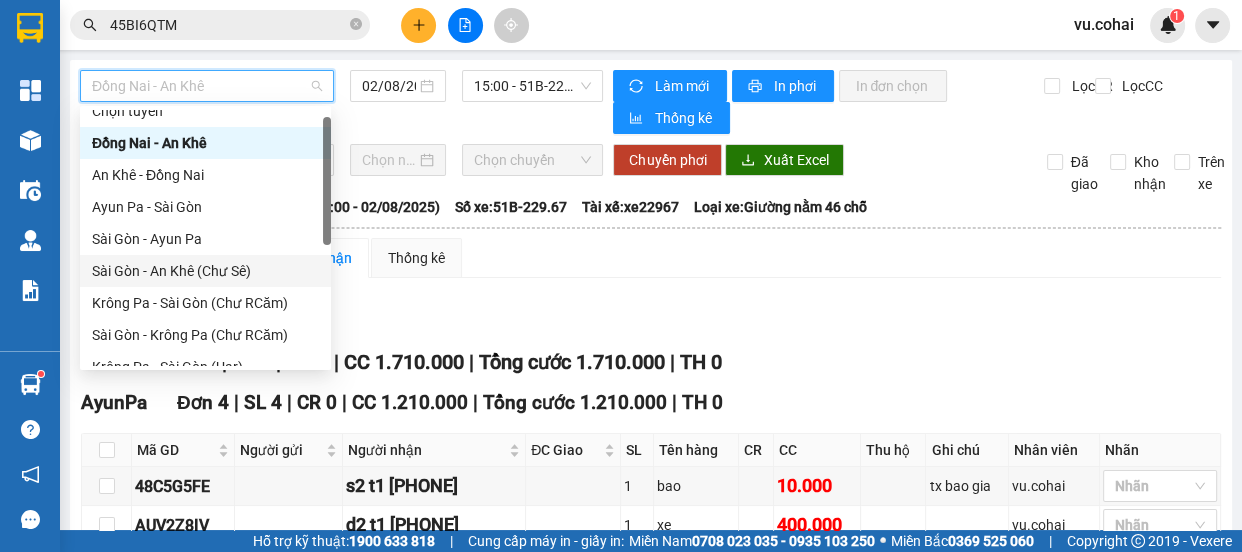 click on "Sài Gòn - An Khê (Chư Sê)" at bounding box center [205, 271] 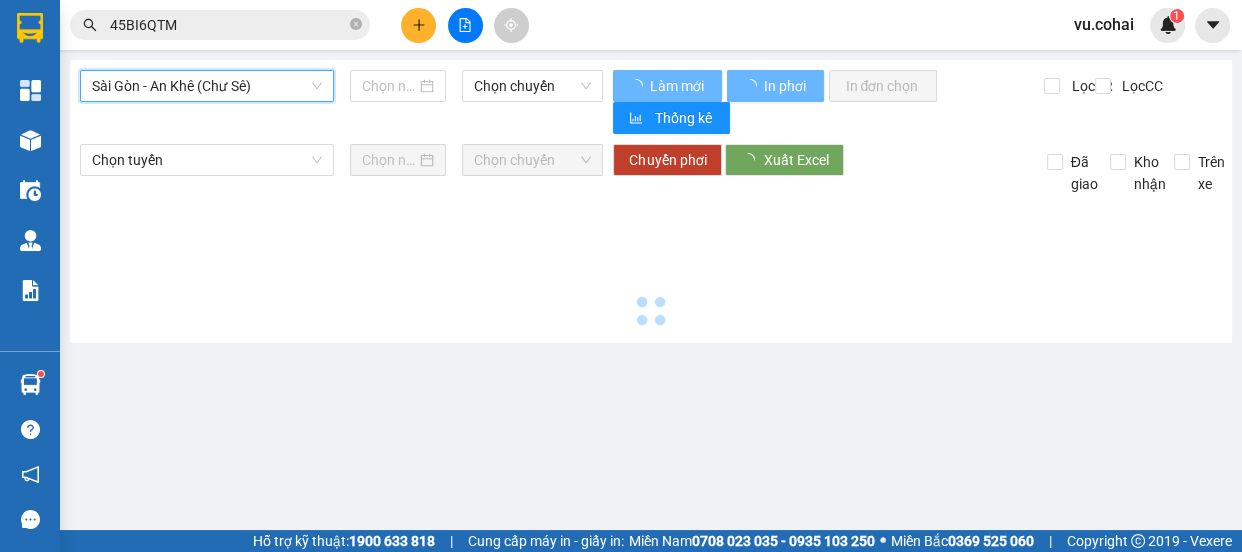 type on "02/08/2025" 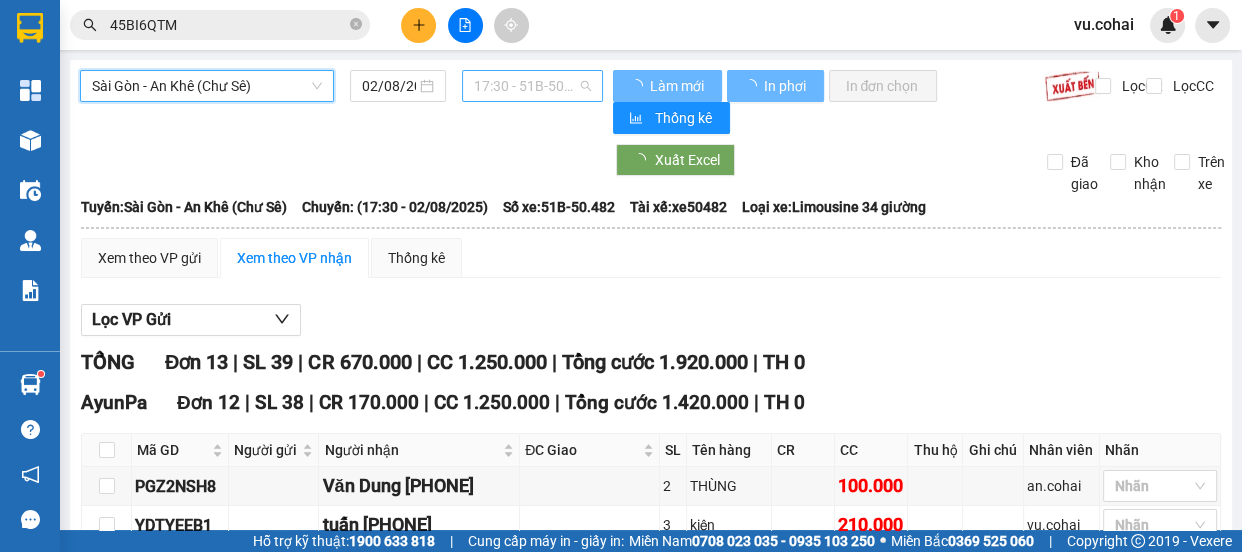 click on "17:30     - 51B-50.482" at bounding box center [532, 86] 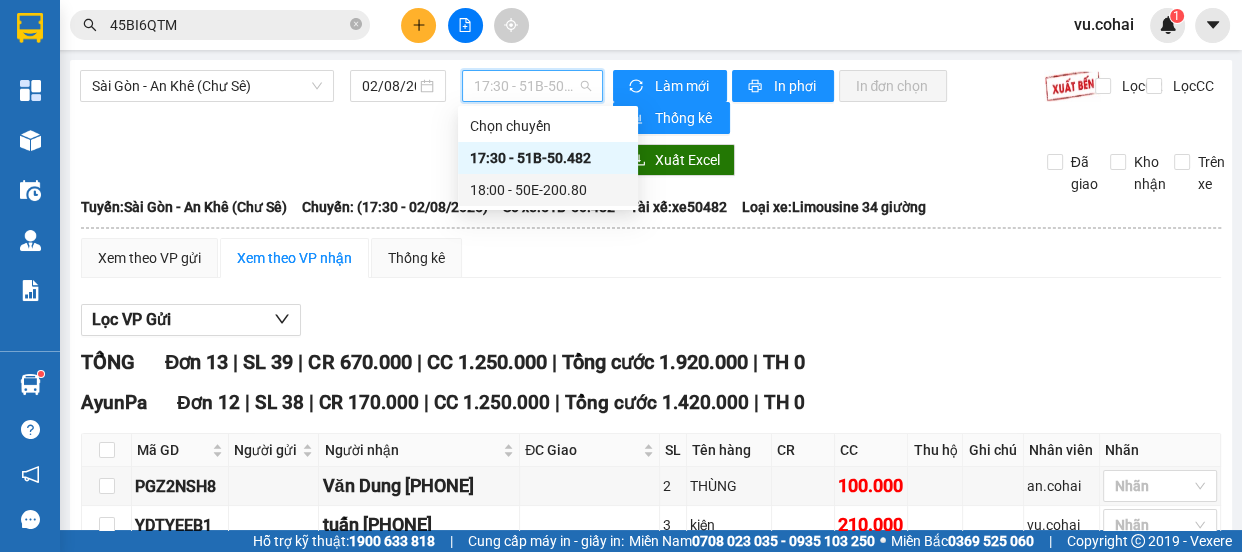 click on "18:00     - 50E-200.80" at bounding box center (548, 190) 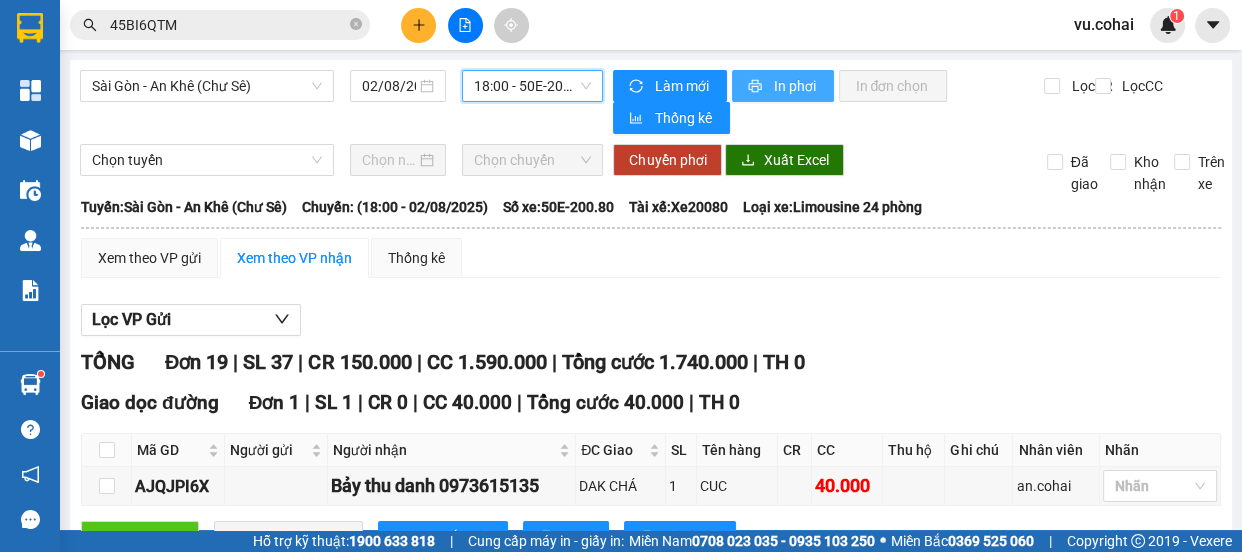 click on "In phơi" at bounding box center (795, 86) 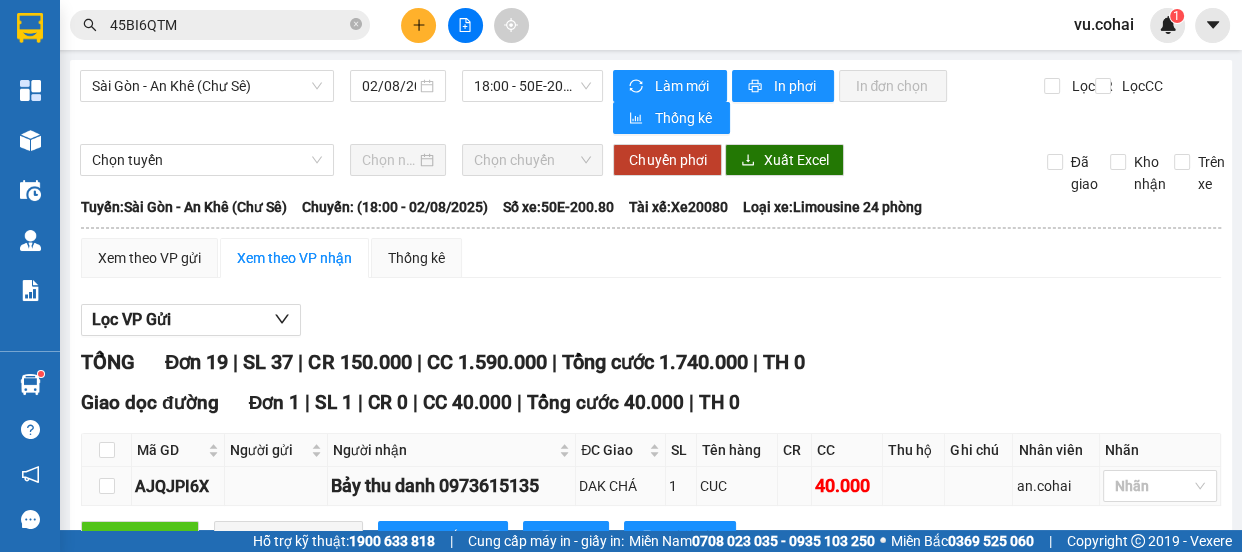 scroll, scrollTop: 0, scrollLeft: 0, axis: both 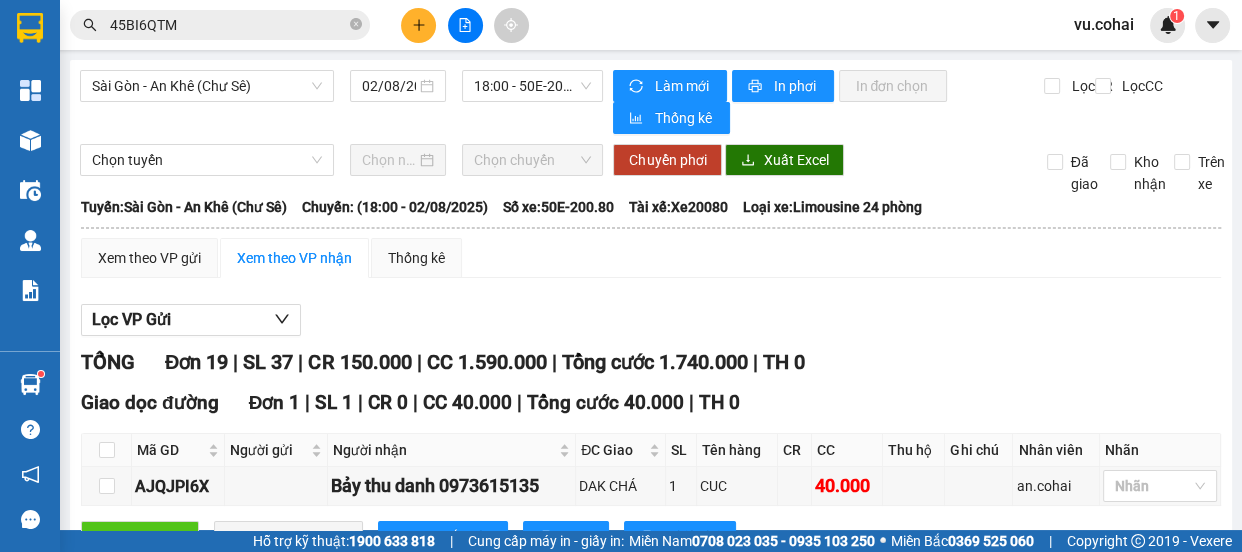 click at bounding box center [418, 25] 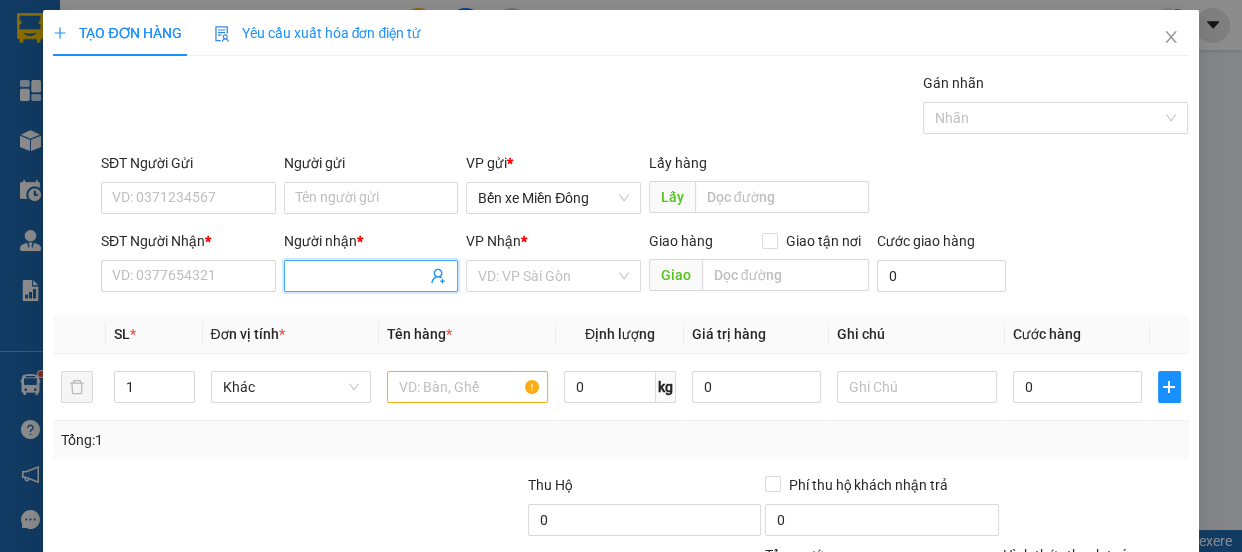 click on "Người nhận  *" at bounding box center [361, 276] 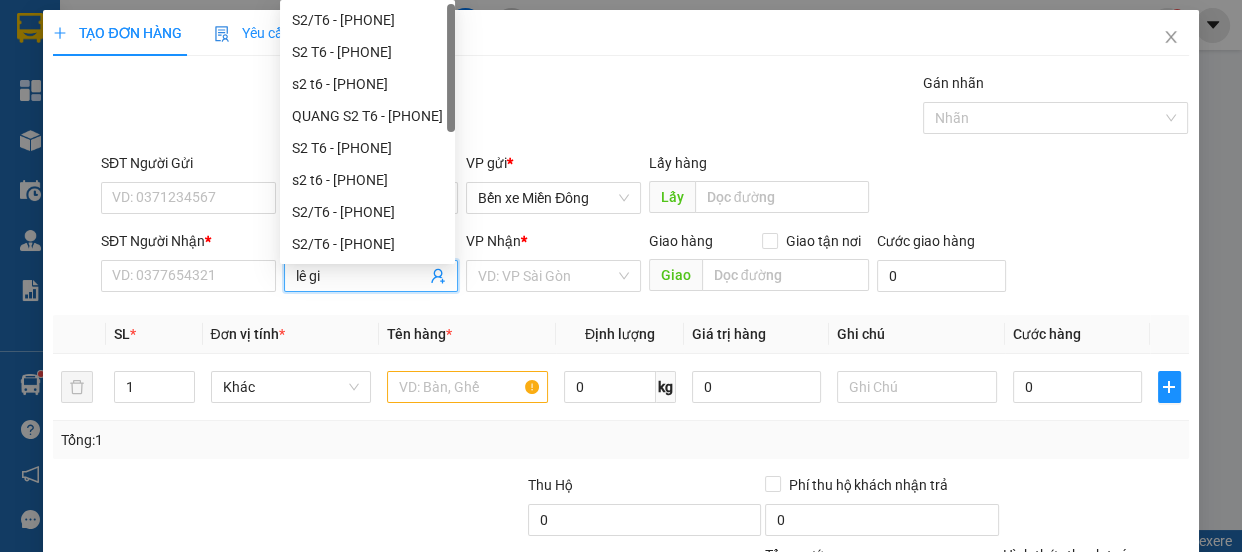 type on "lê gia" 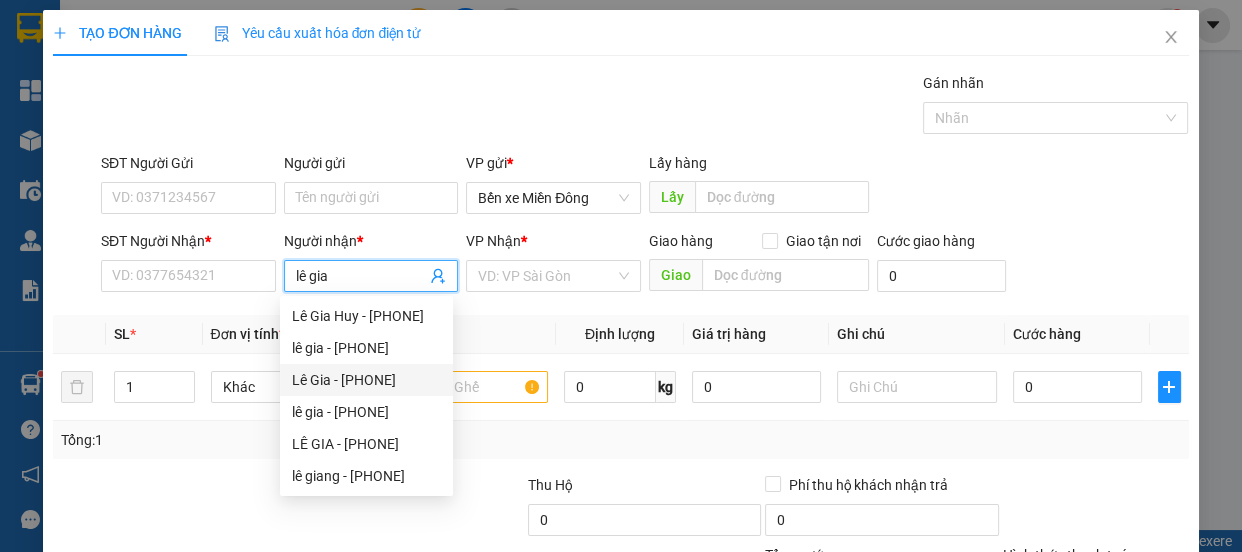 drag, startPoint x: 406, startPoint y: 382, endPoint x: 492, endPoint y: 325, distance: 103.17461 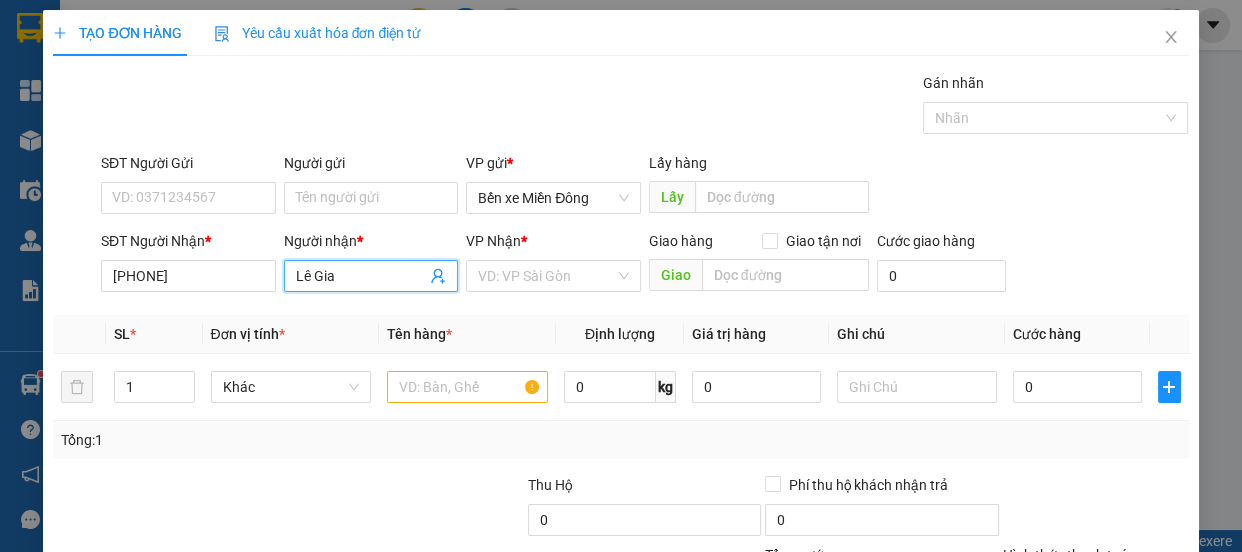 type on "Lê Gia" 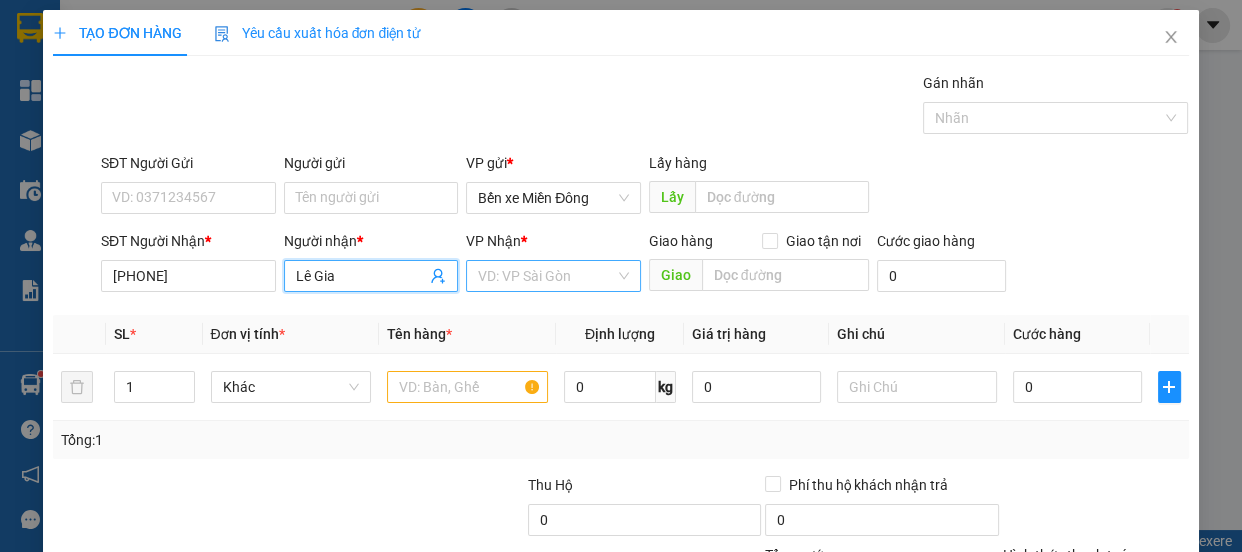 drag, startPoint x: 520, startPoint y: 291, endPoint x: 521, endPoint y: 272, distance: 19.026299 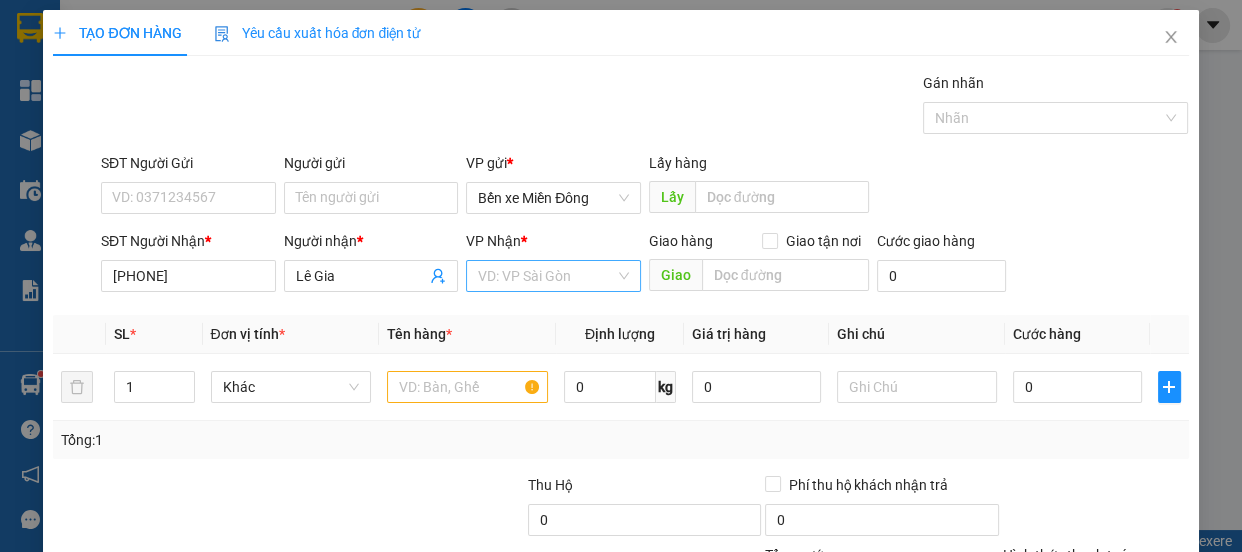 click at bounding box center (546, 276) 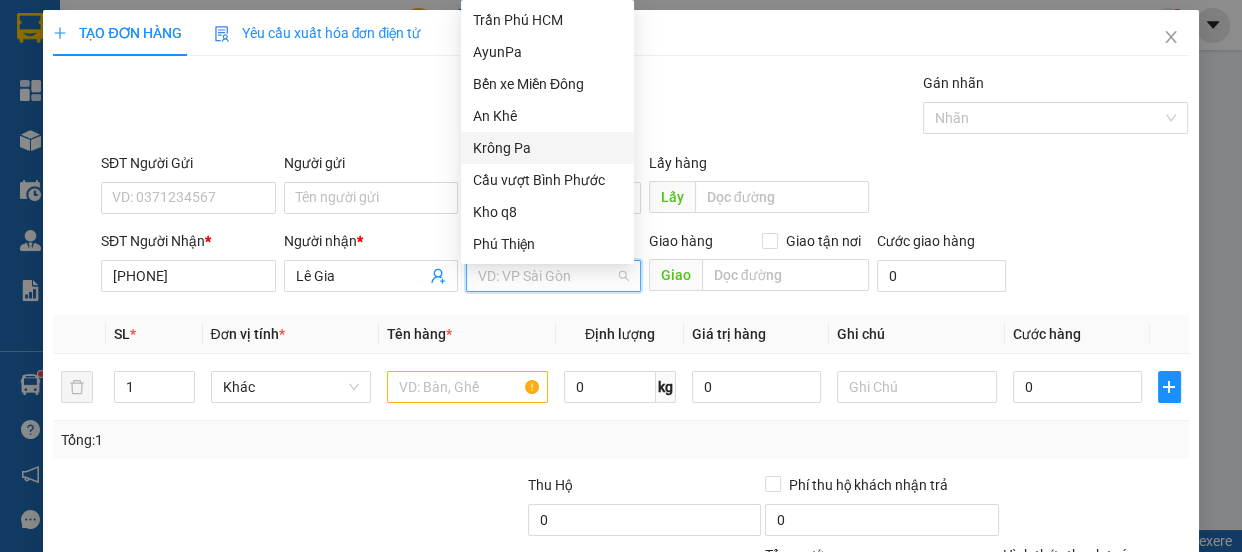 click on "Krông Pa" at bounding box center (547, 148) 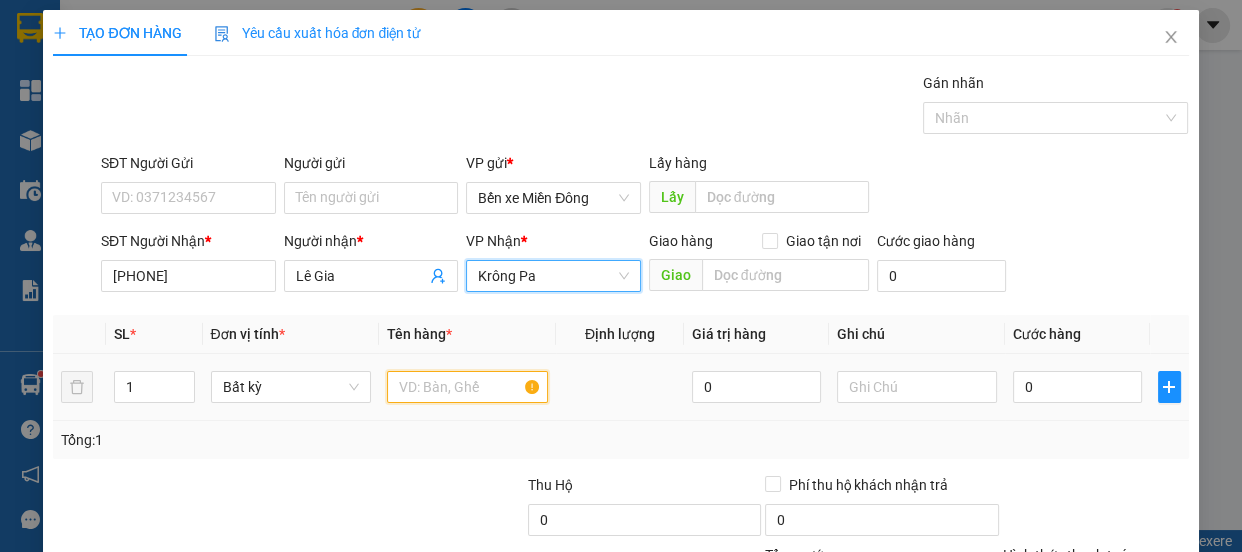 click at bounding box center (467, 387) 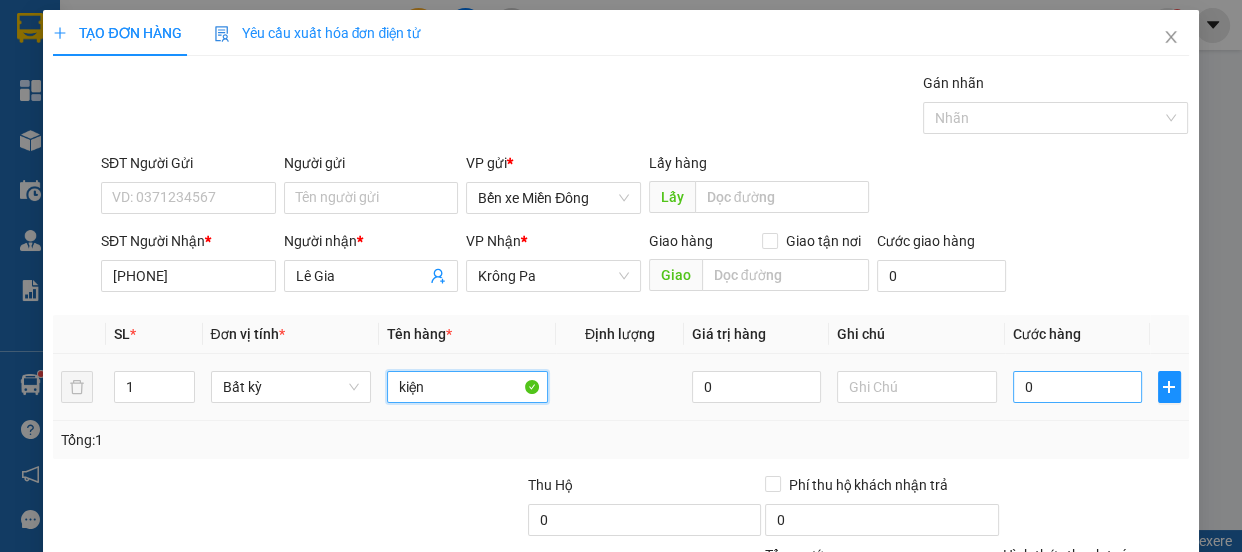 type on "kiện" 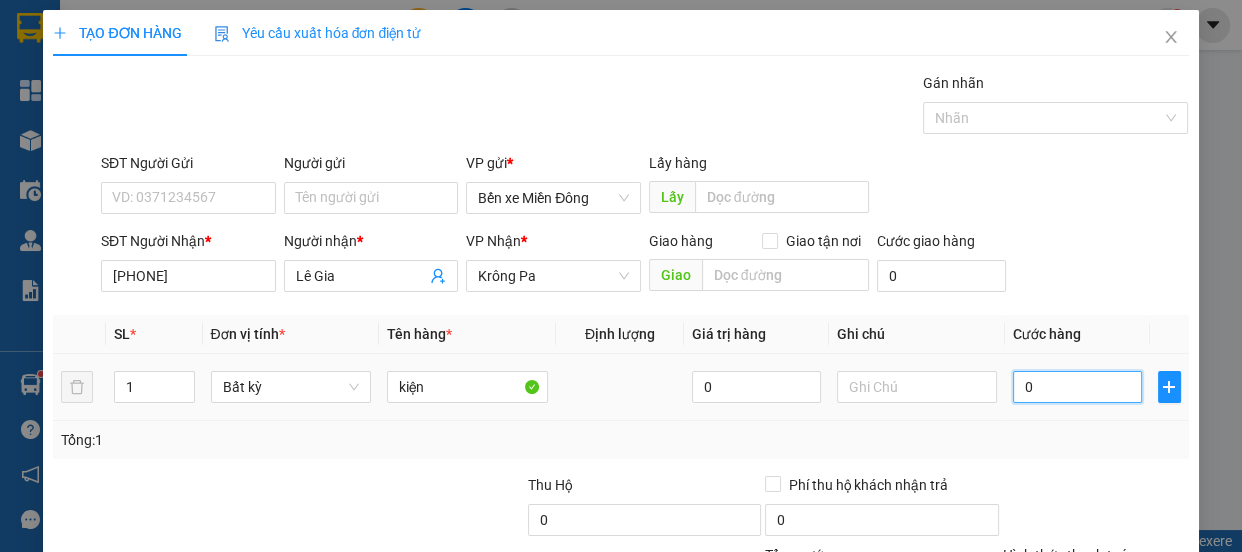 click on "0" at bounding box center [1077, 387] 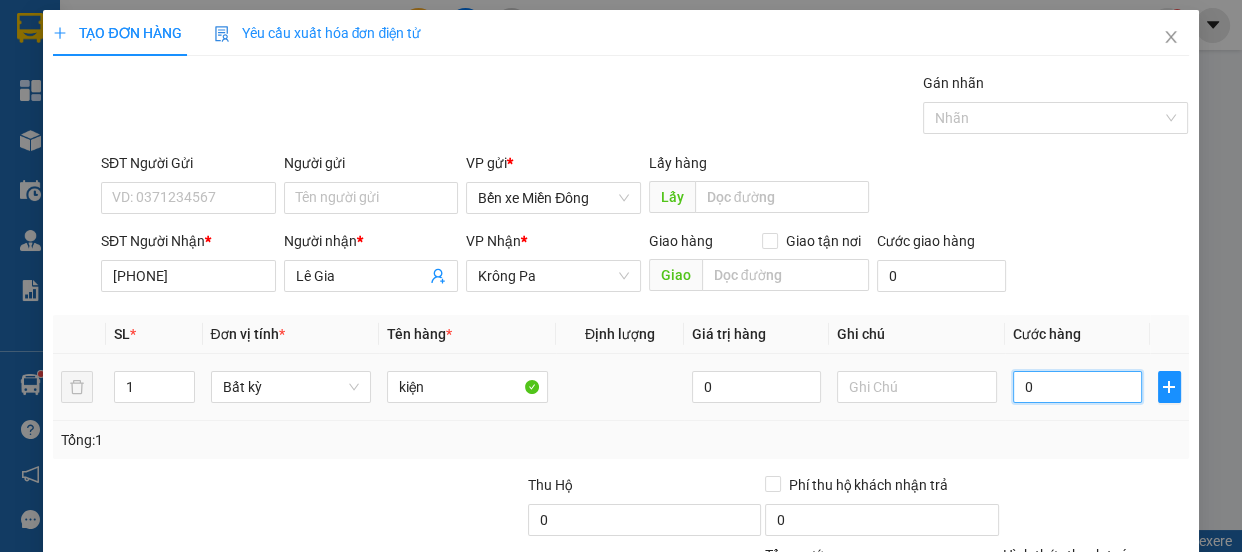click on "0" at bounding box center [1077, 387] 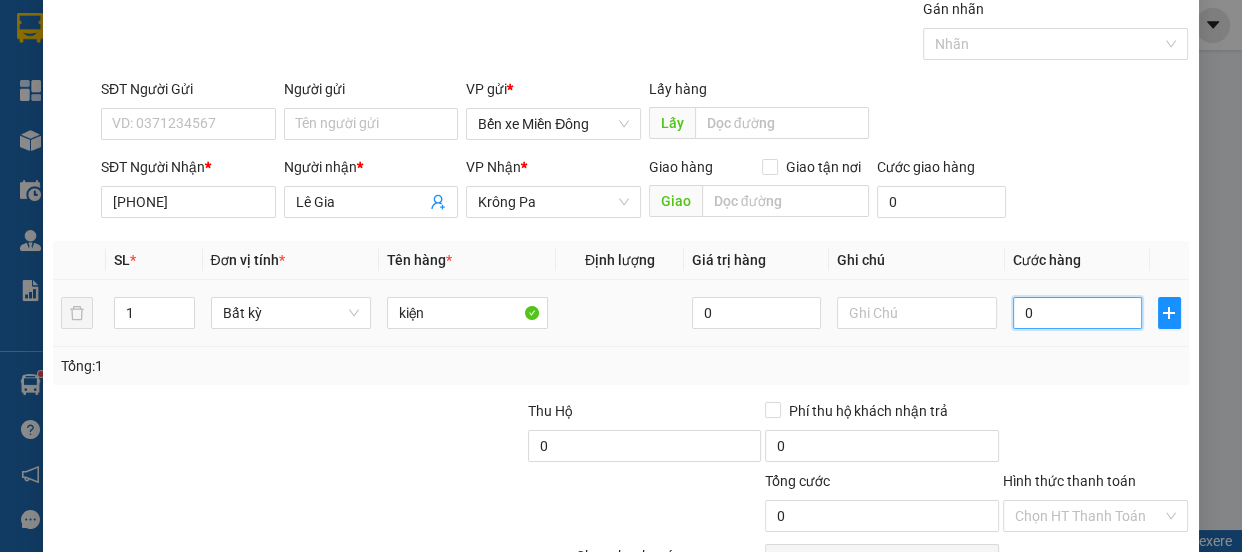 scroll, scrollTop: 187, scrollLeft: 0, axis: vertical 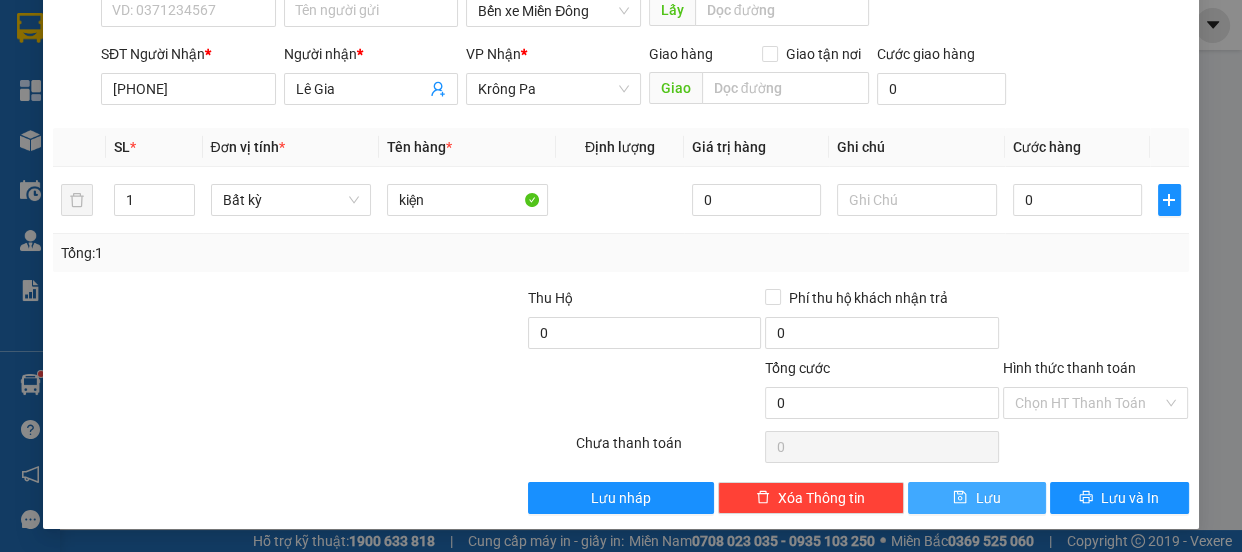 click on "Lưu" at bounding box center (977, 498) 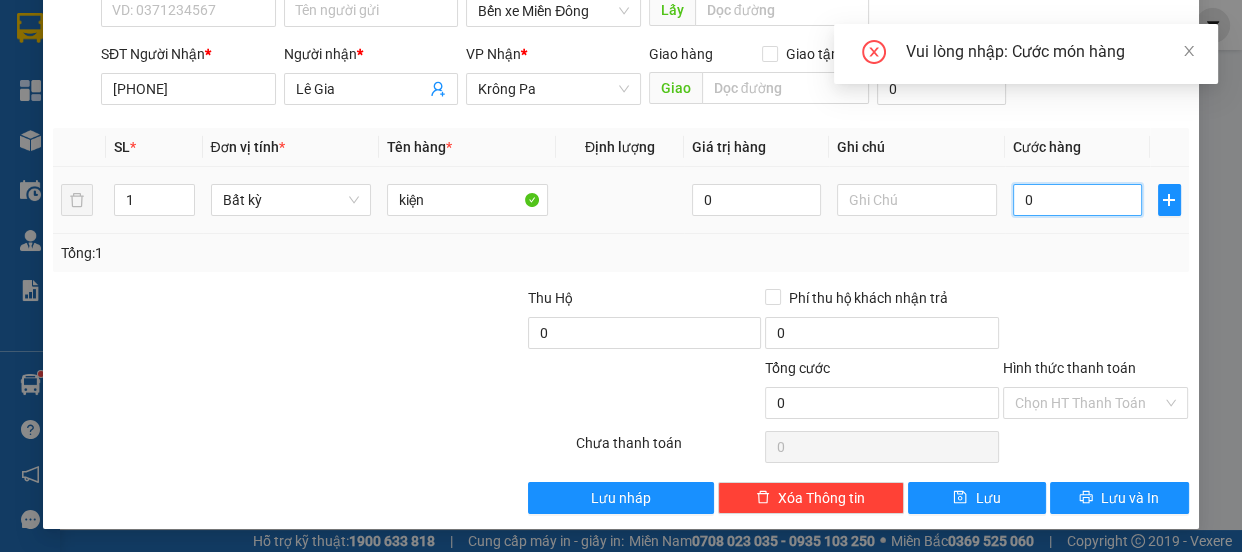 click on "0" at bounding box center (1077, 200) 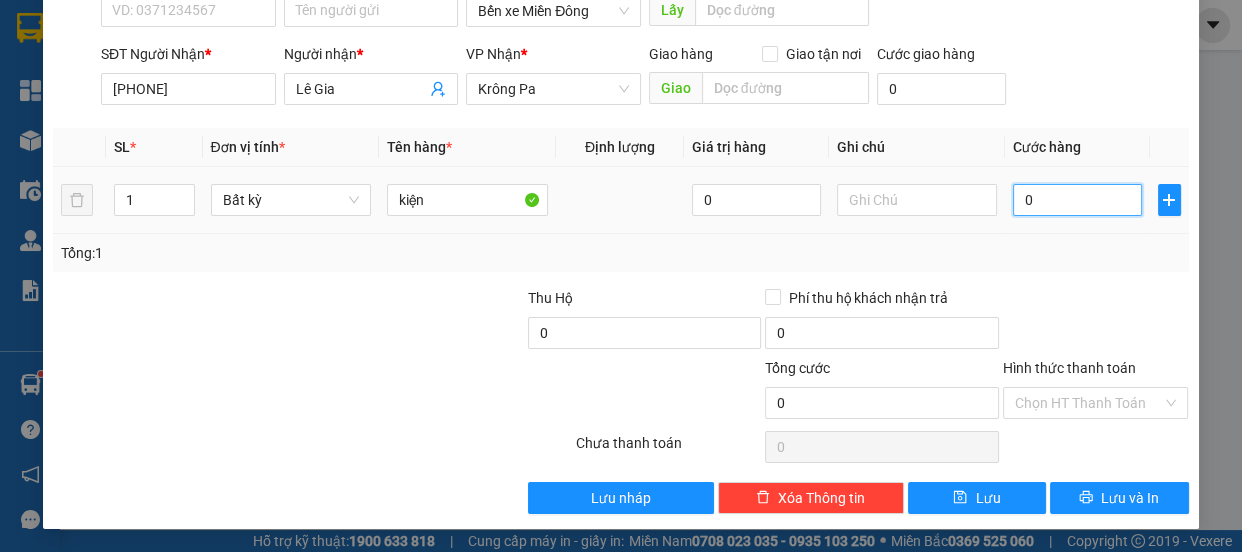 type on "005" 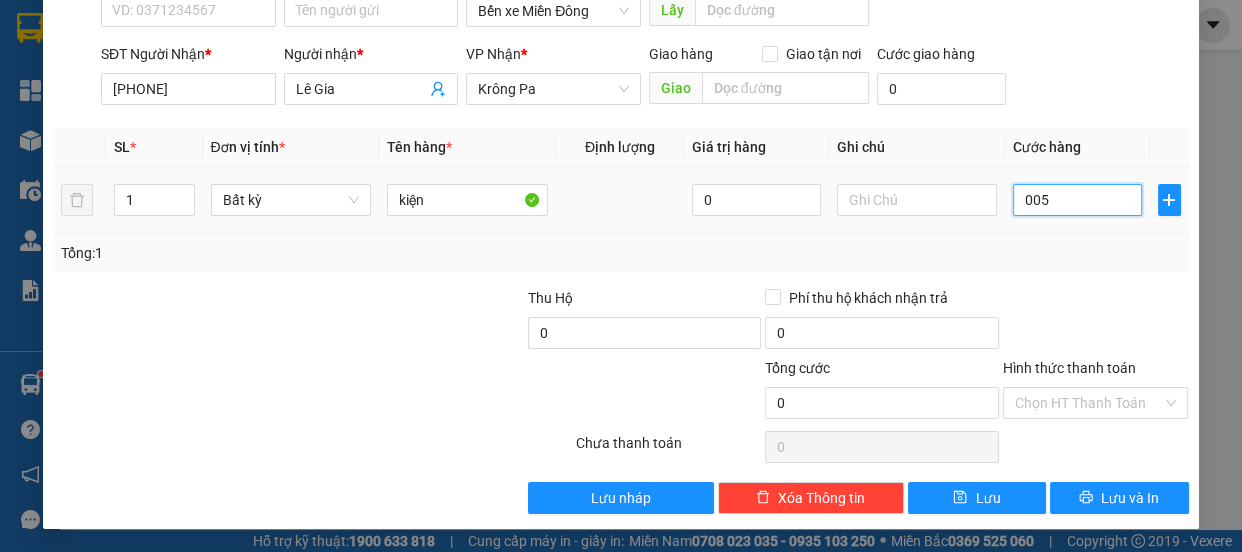 type on "5" 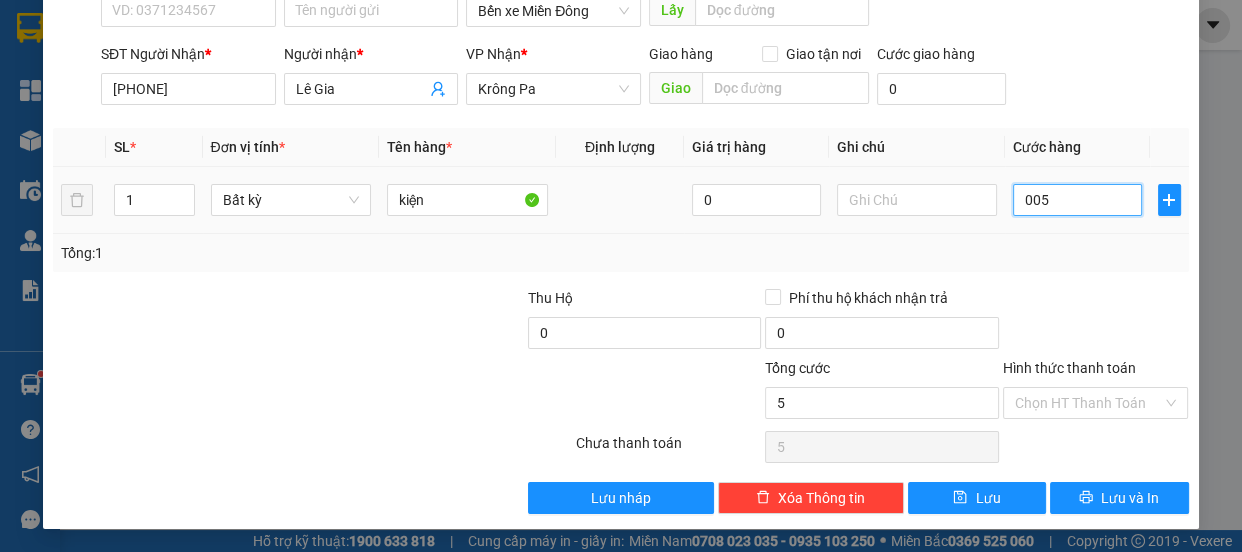 type on "0.050" 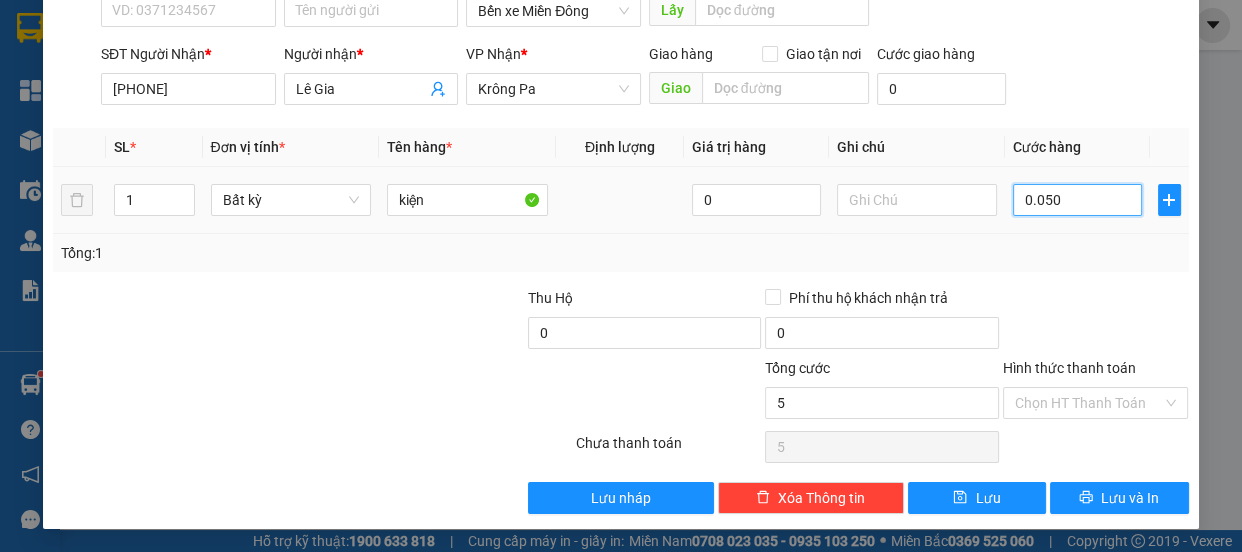 type on "50" 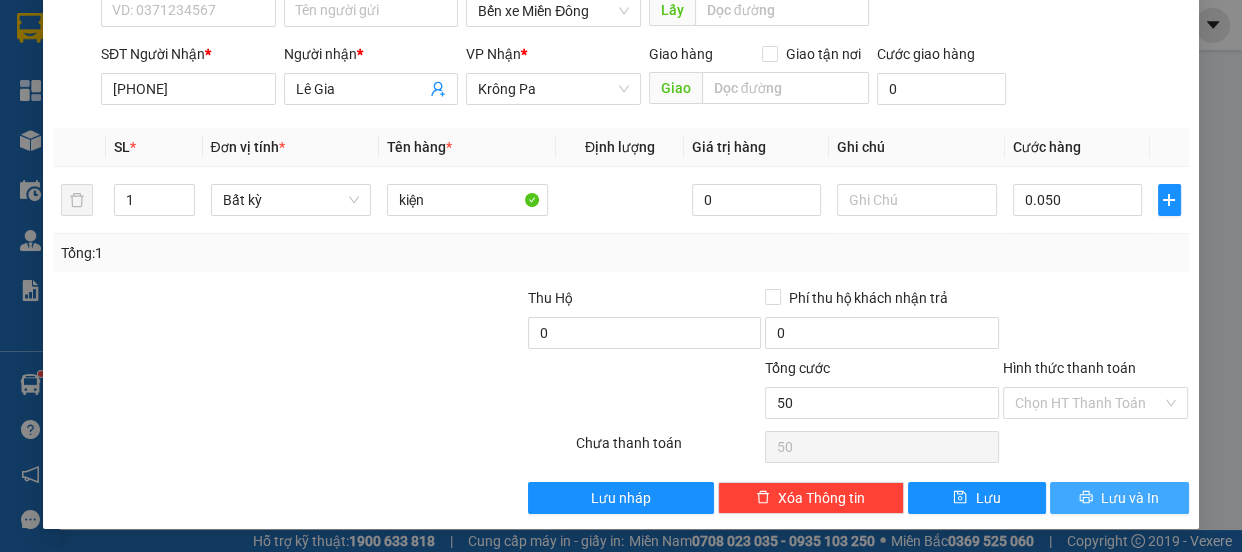 click 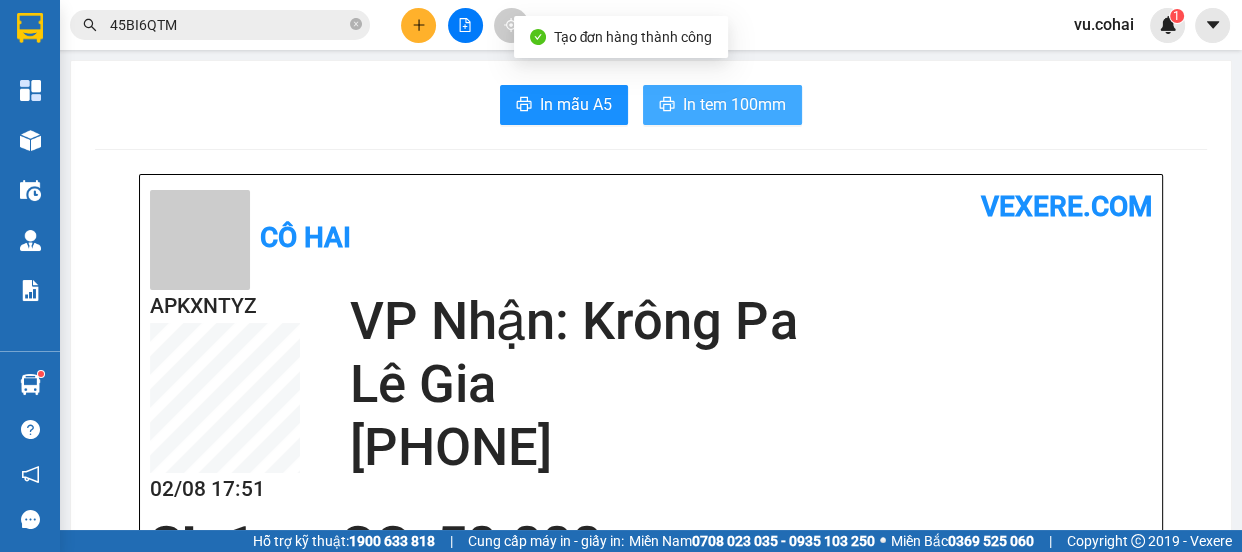 click on "In tem 100mm" at bounding box center (734, 104) 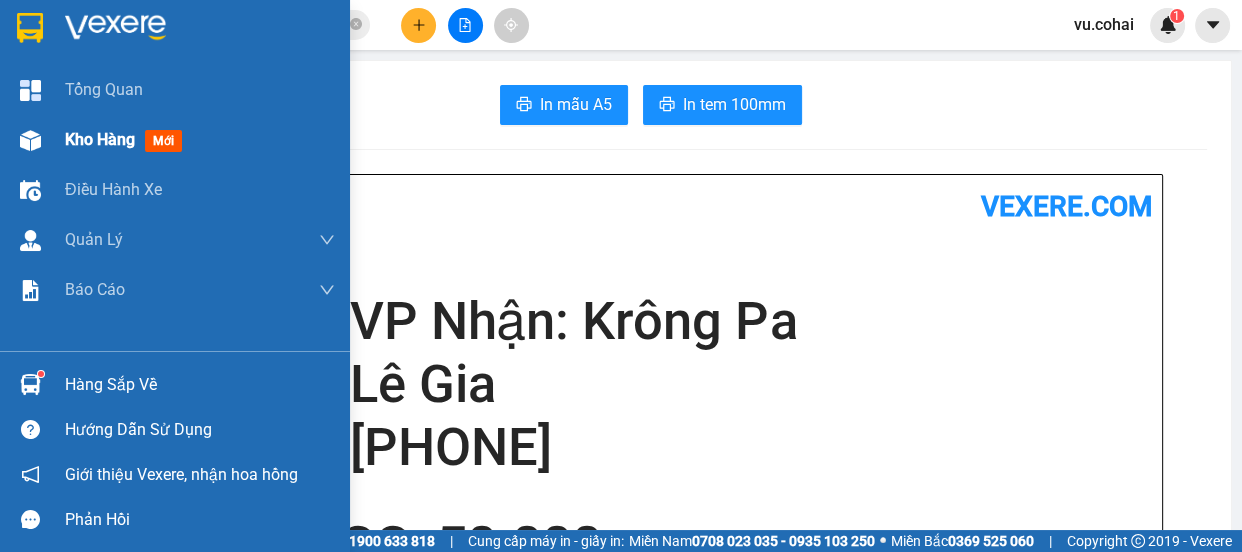 click on "Kho hàng" at bounding box center [100, 139] 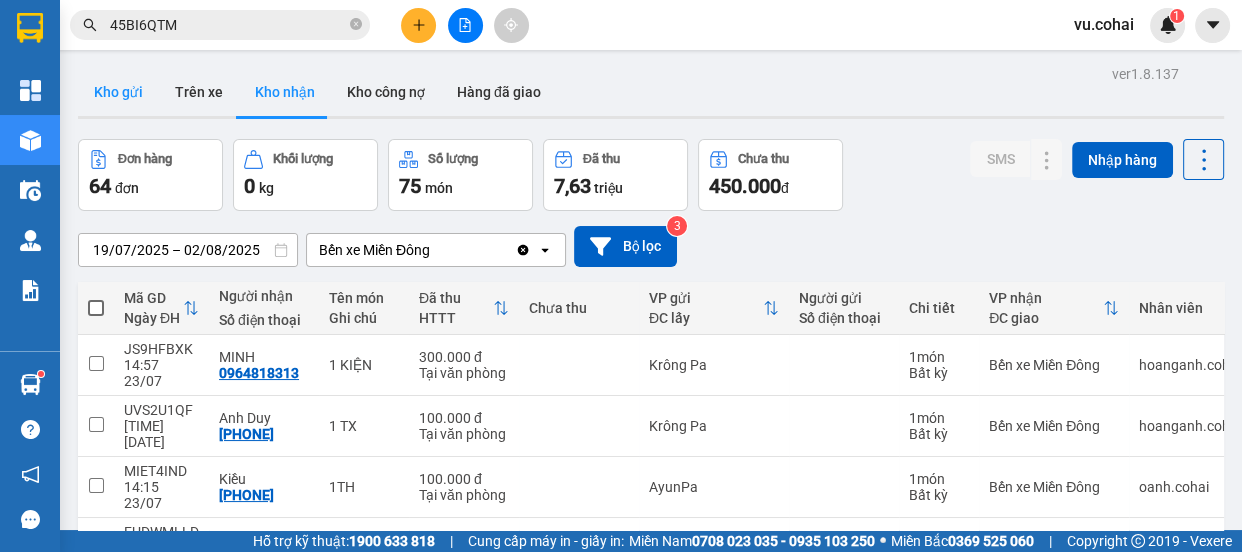 click on "Kho gửi" at bounding box center [118, 92] 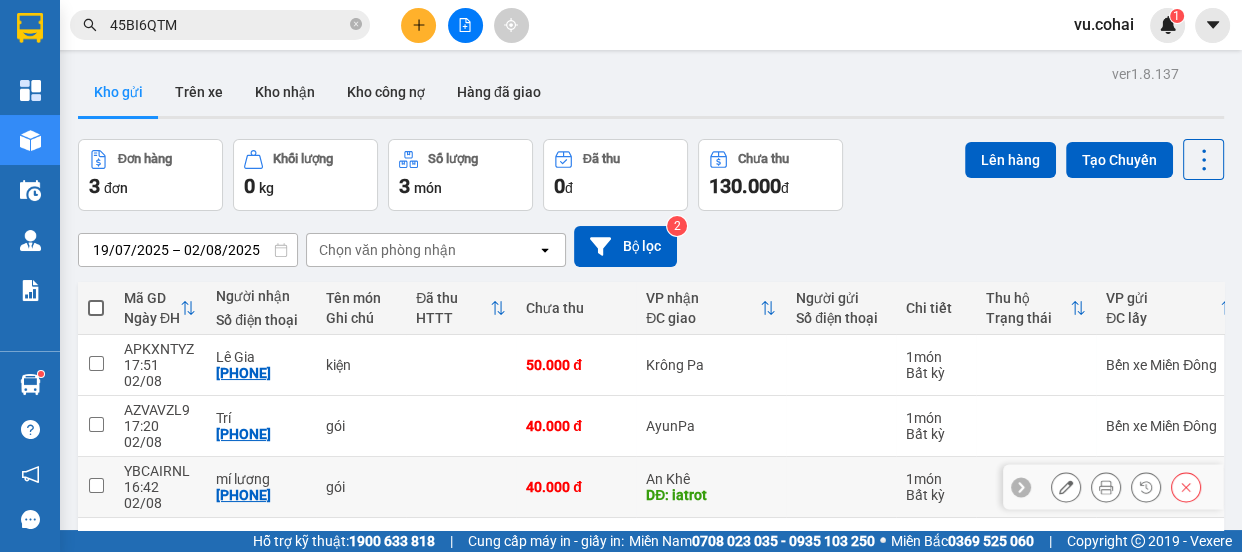 drag, startPoint x: 102, startPoint y: 448, endPoint x: 387, endPoint y: 365, distance: 296.84003 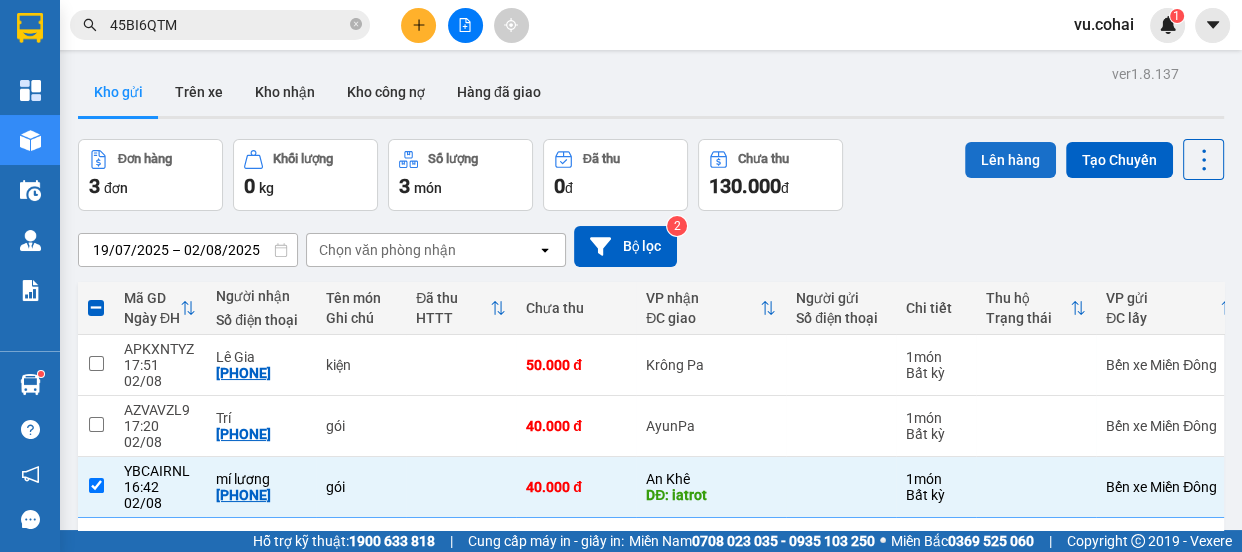 click on "Lên hàng" at bounding box center (1010, 160) 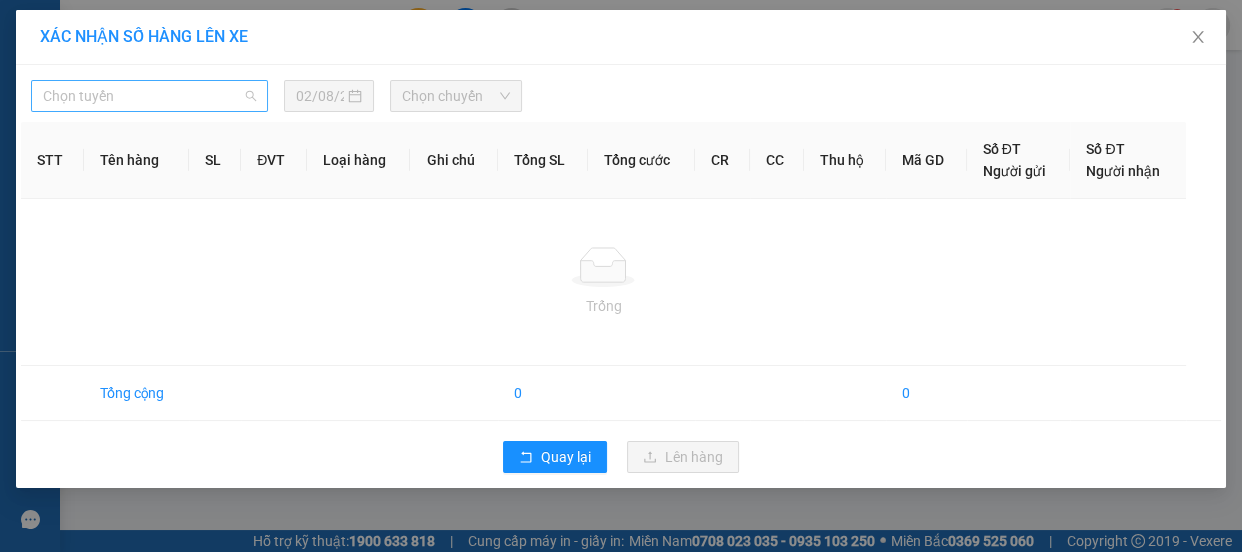click on "Chọn tuyến" at bounding box center (149, 96) 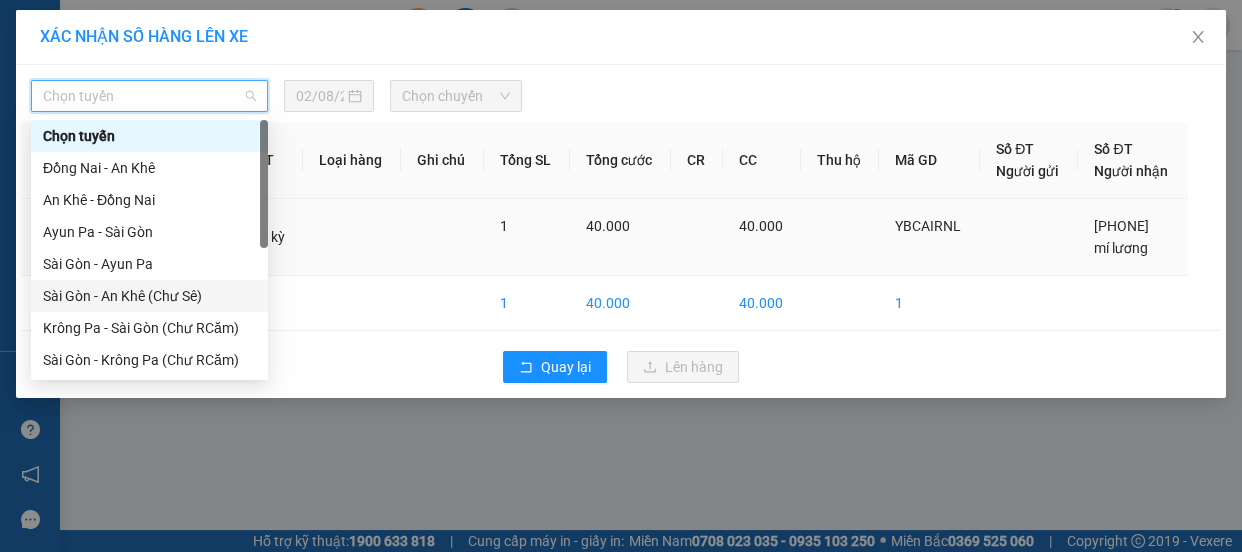 drag, startPoint x: 171, startPoint y: 294, endPoint x: 347, endPoint y: 199, distance: 200.0025 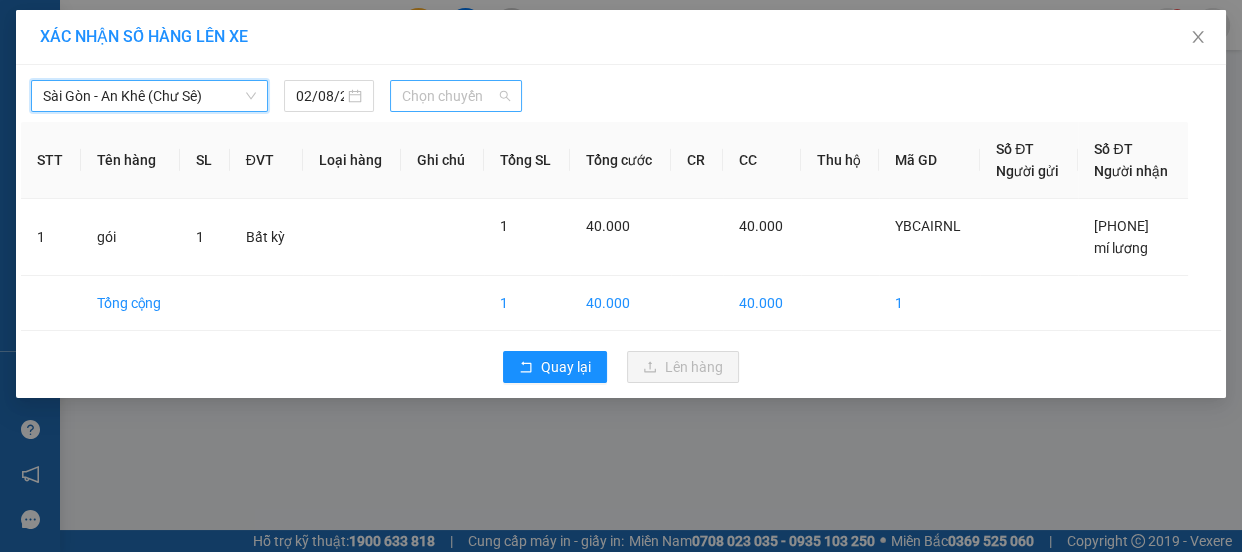 click on "Chọn chuyến" at bounding box center (456, 96) 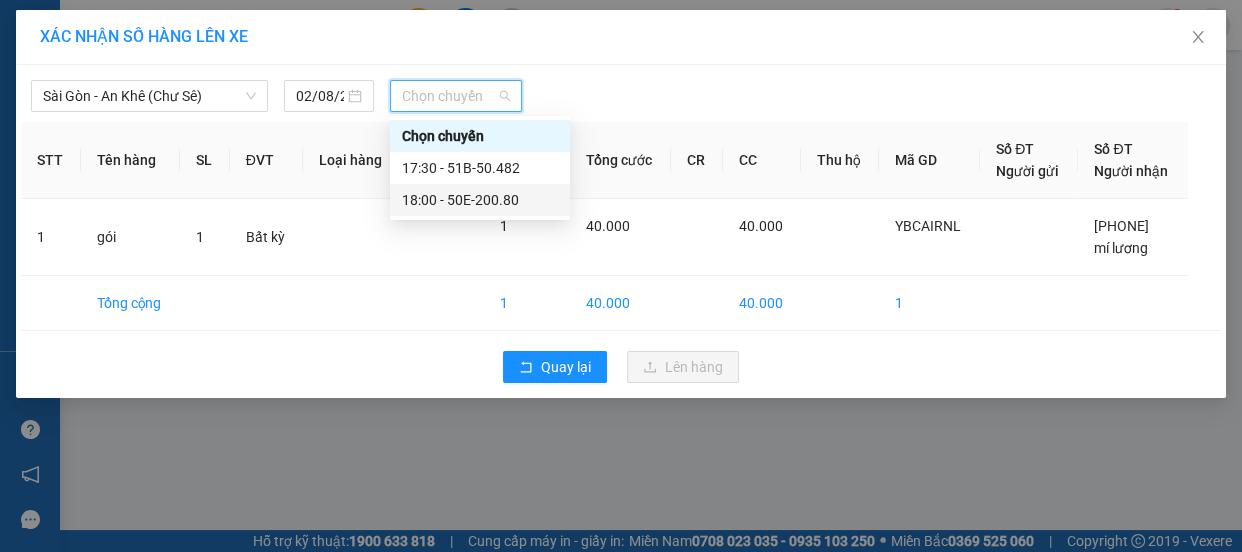 click on "18:00     - 50E-200.80" at bounding box center (480, 200) 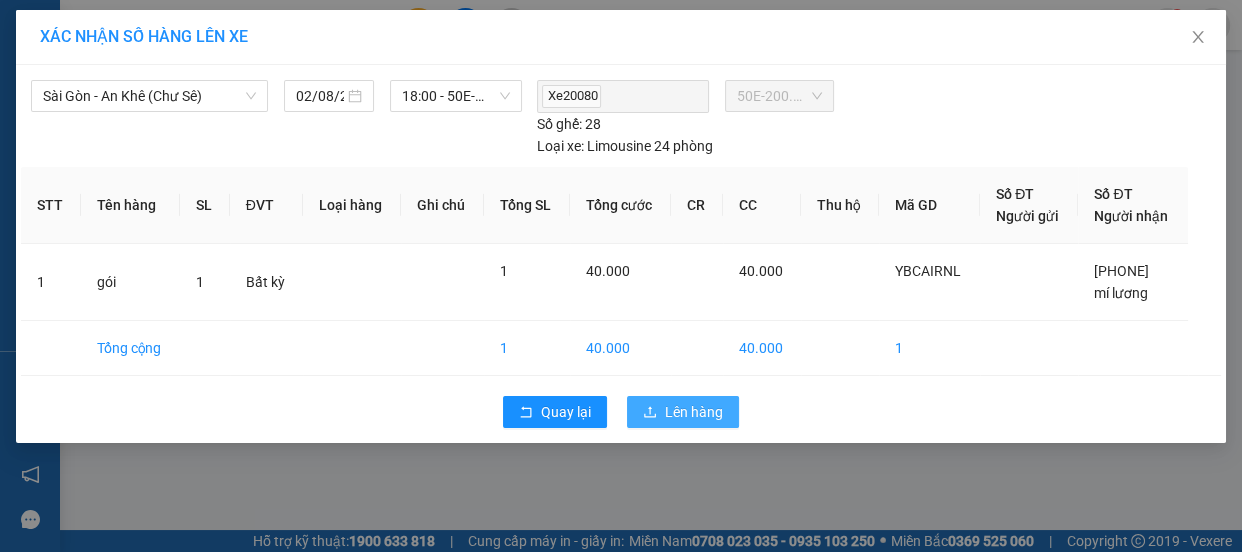 click on "Lên hàng" at bounding box center (694, 412) 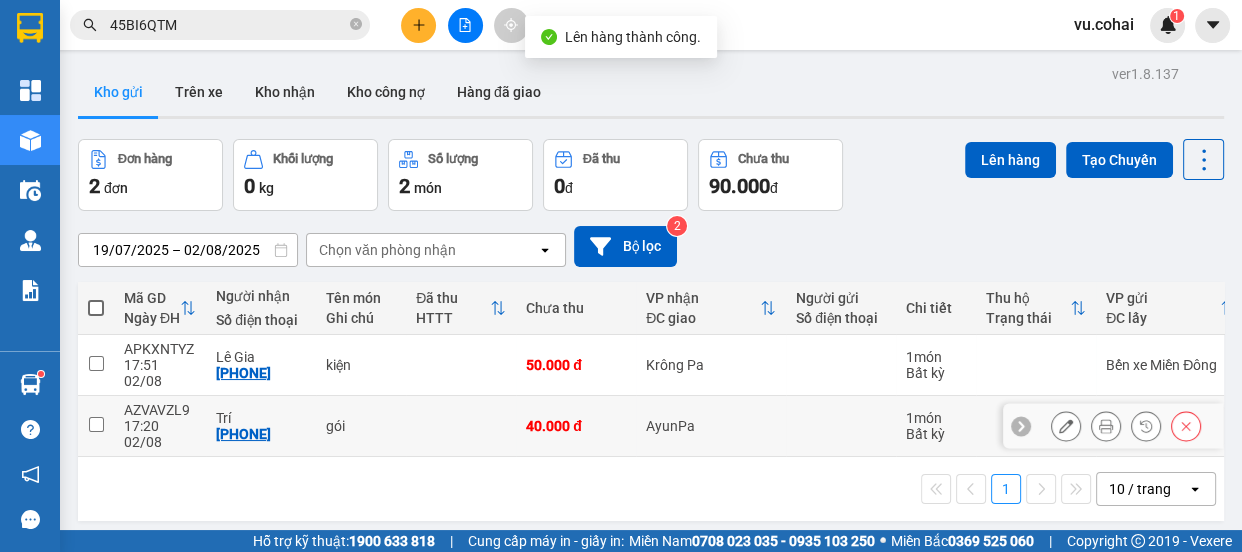 drag, startPoint x: 93, startPoint y: 404, endPoint x: 512, endPoint y: 244, distance: 448.50977 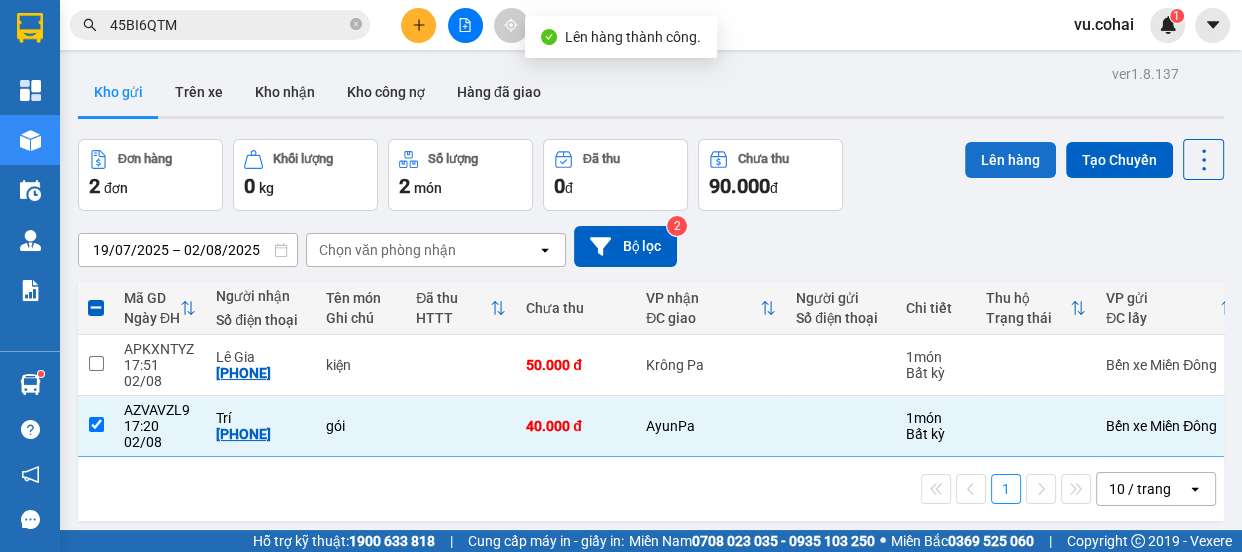 click on "Lên hàng" at bounding box center (1010, 160) 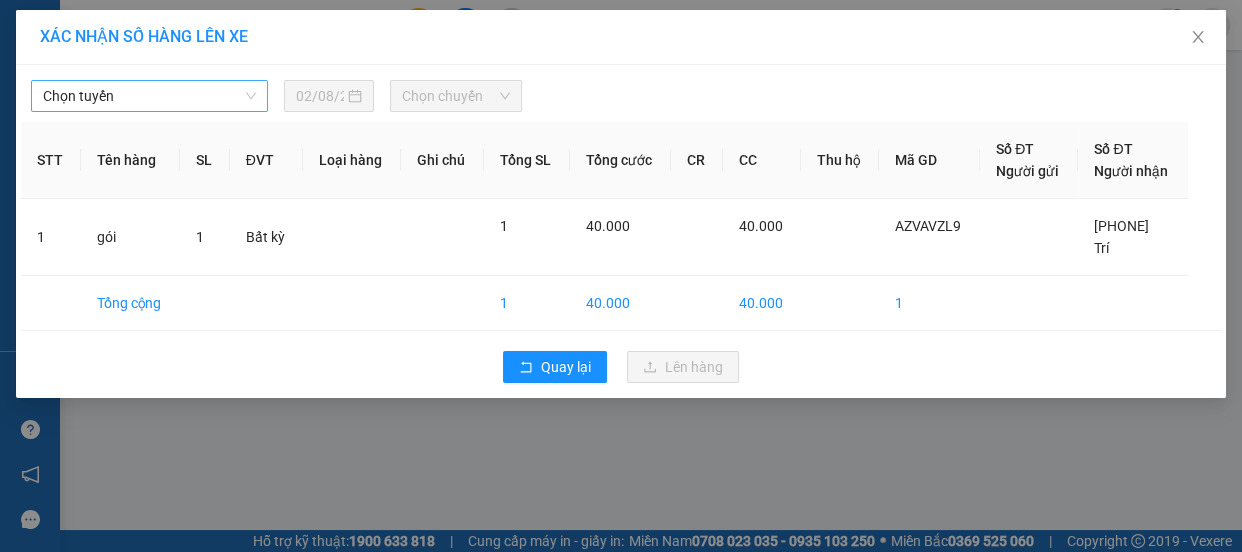 click on "Chọn tuyến" at bounding box center [149, 96] 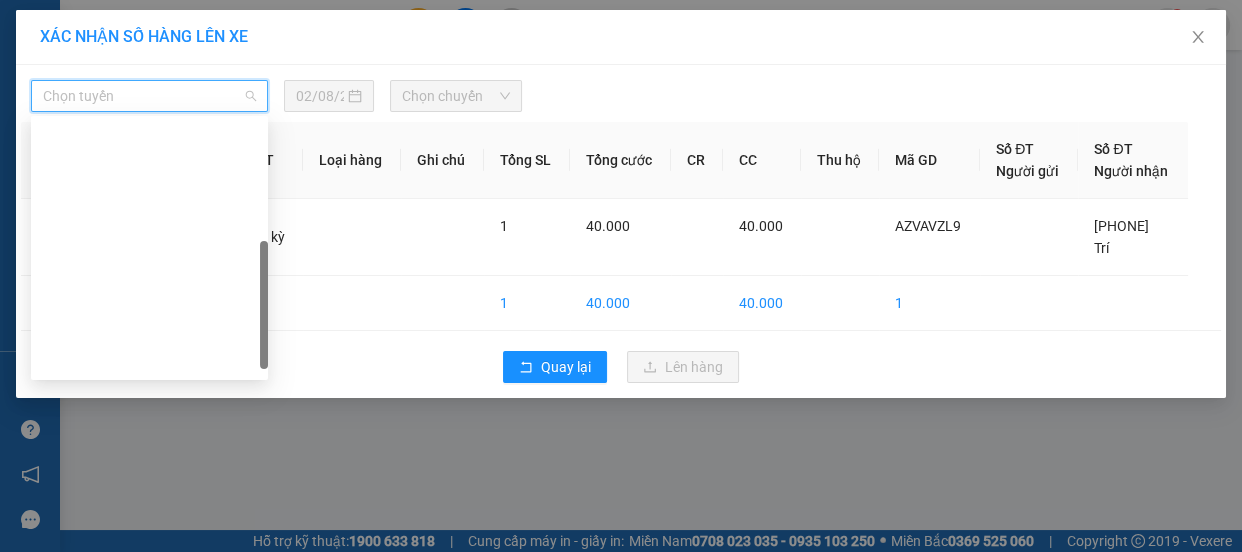 click on "Sài Gòn - Krông Pa (Uar)" at bounding box center [149, 424] 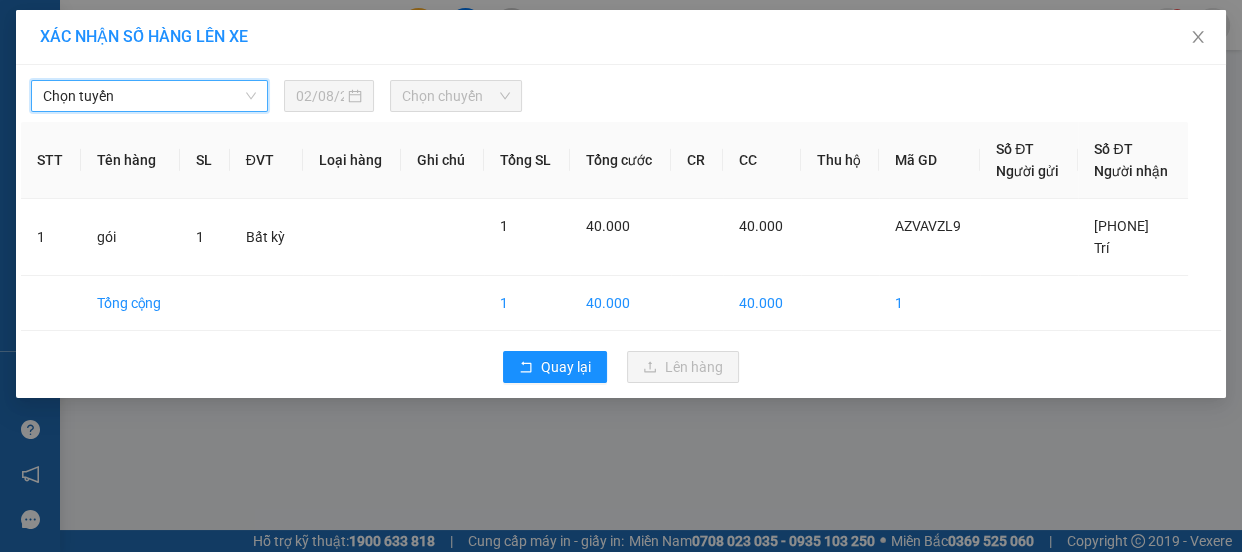 click on "Chọn chuyến" at bounding box center [456, 96] 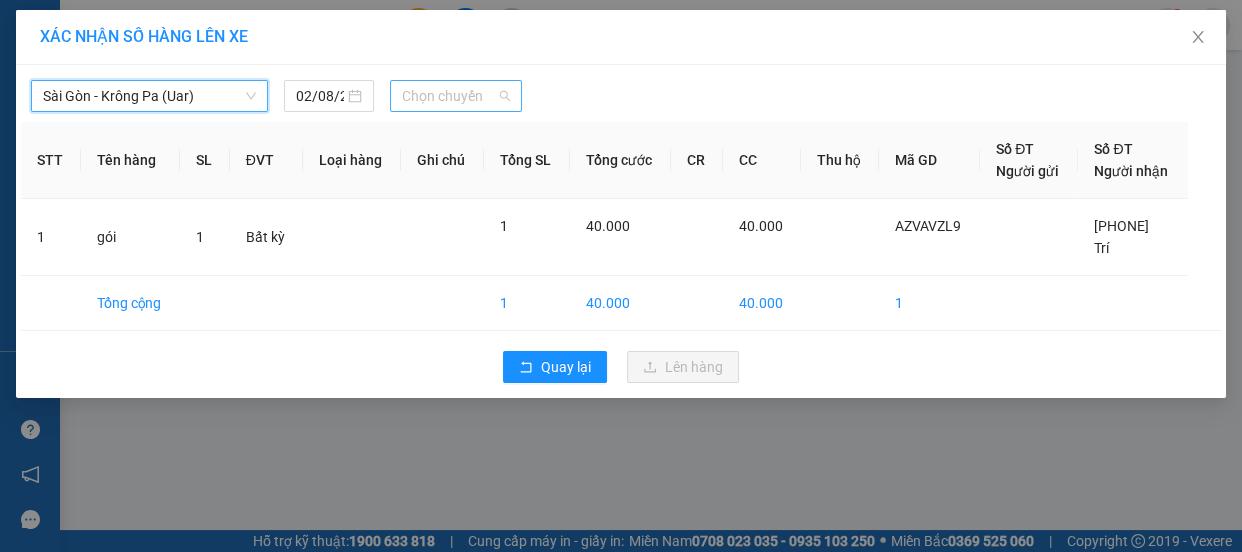 click on "Chọn chuyến" at bounding box center (456, 96) 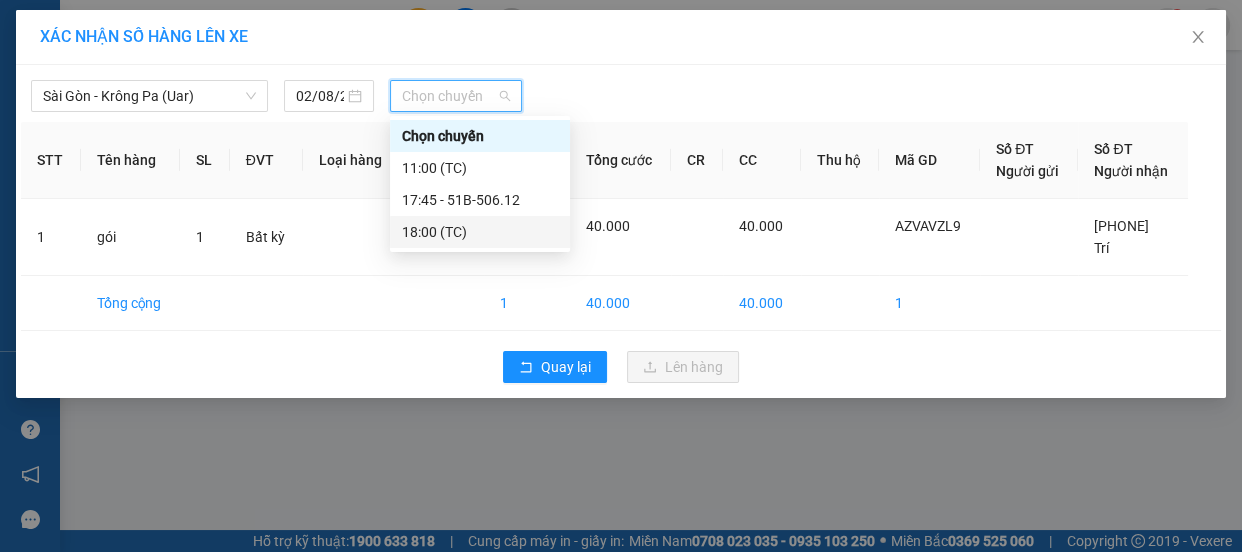 click on "18:00   (TC)" at bounding box center [480, 232] 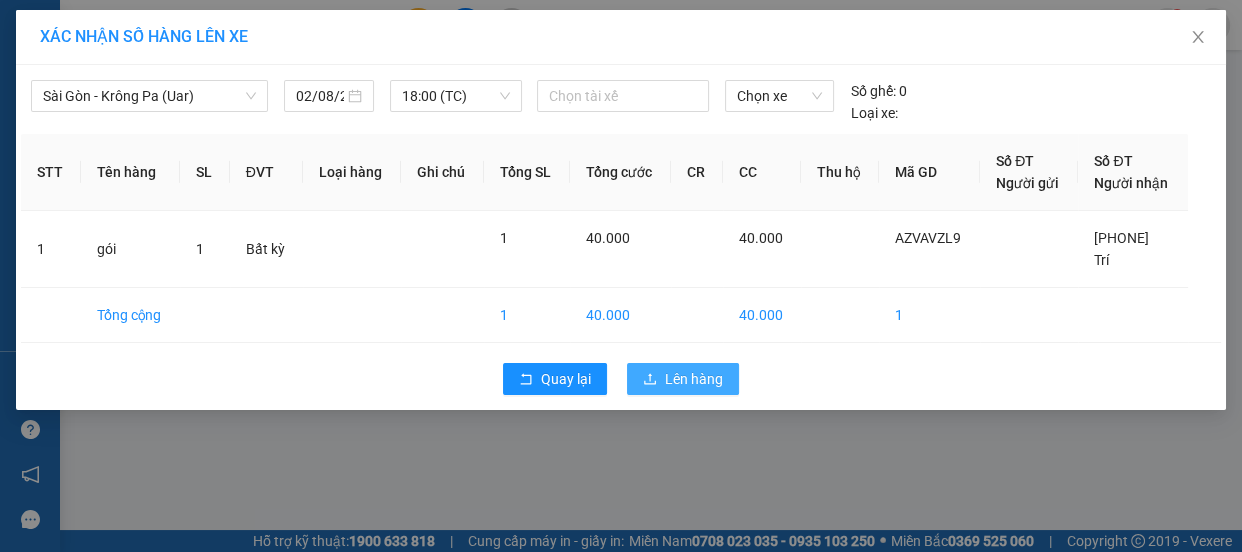 click on "Lên hàng" at bounding box center [694, 379] 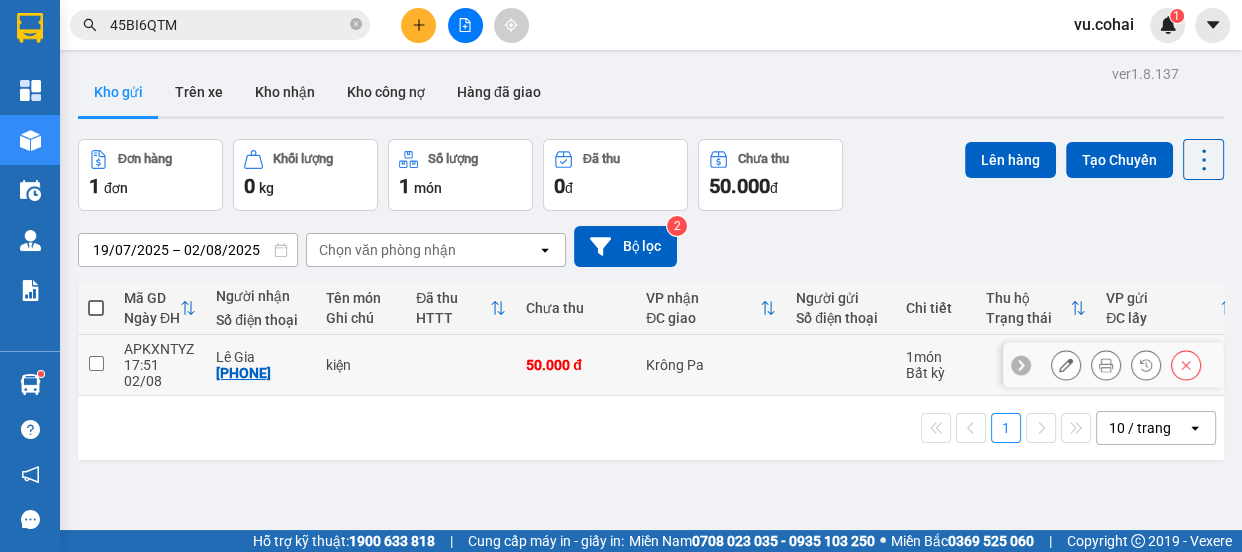 click on "Krông Pa" at bounding box center (711, 365) 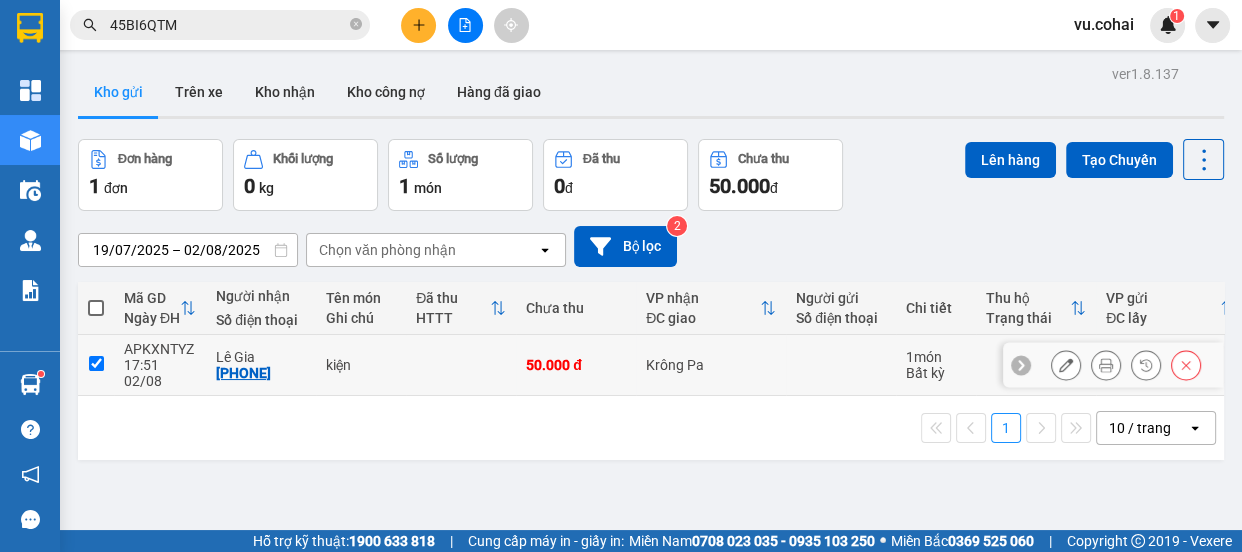 checkbox on "true" 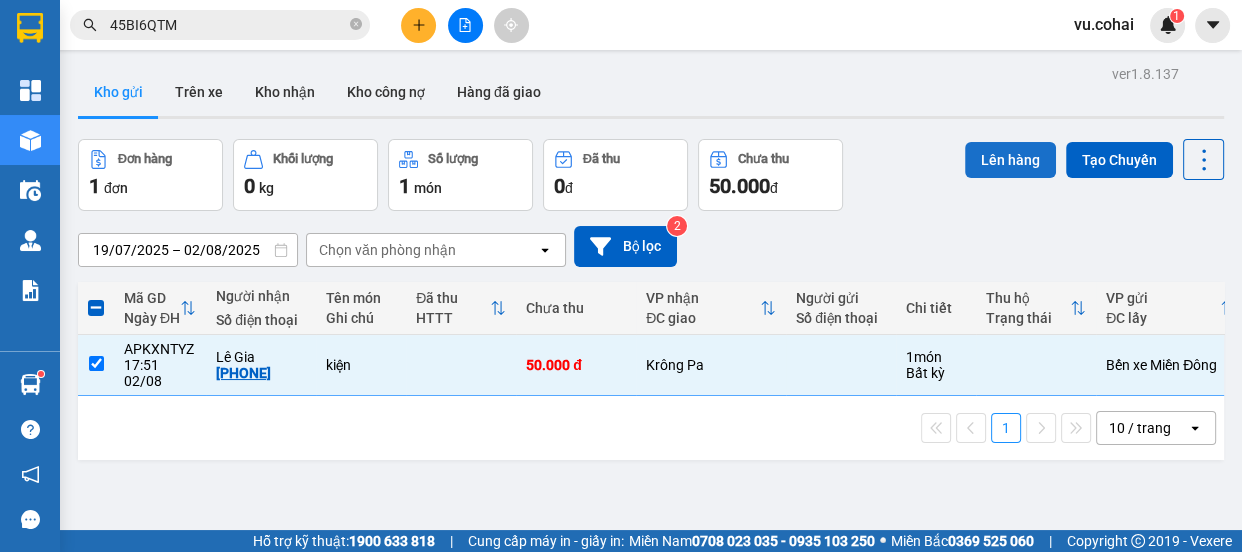 click on "Lên hàng" at bounding box center (1010, 160) 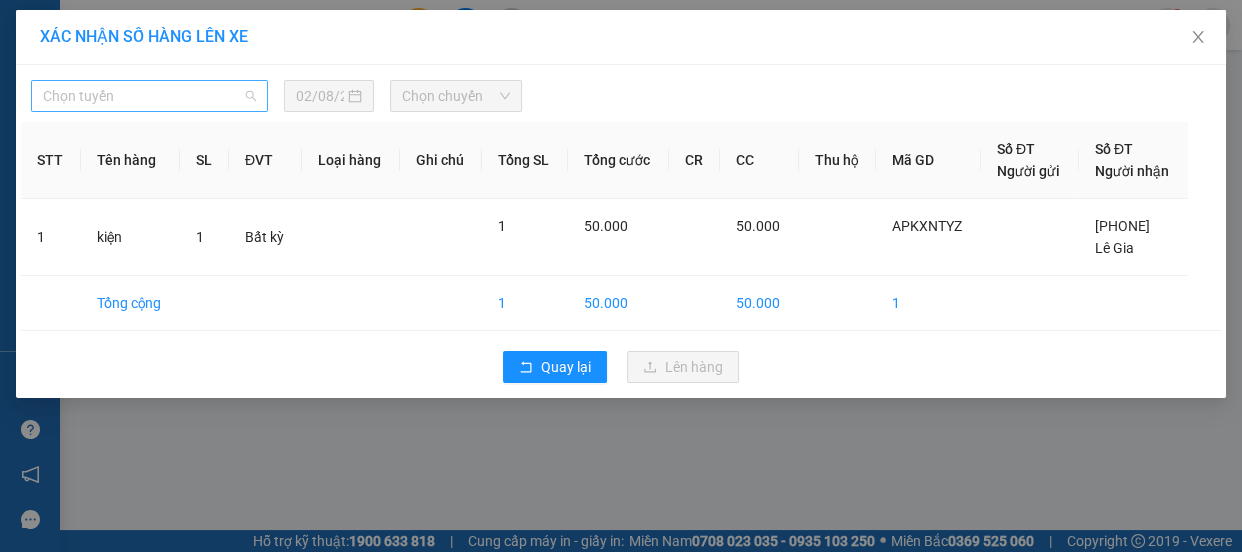 click on "Chọn tuyến" at bounding box center (149, 96) 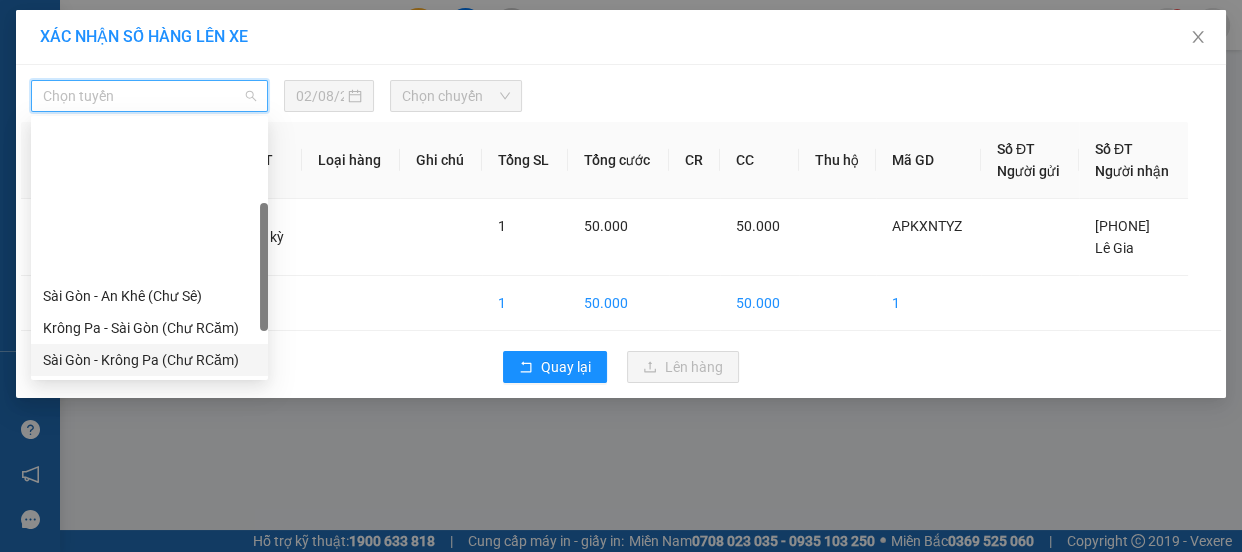 click on "Sài Gòn - Krông Pa (Chư RCăm)" at bounding box center [149, 360] 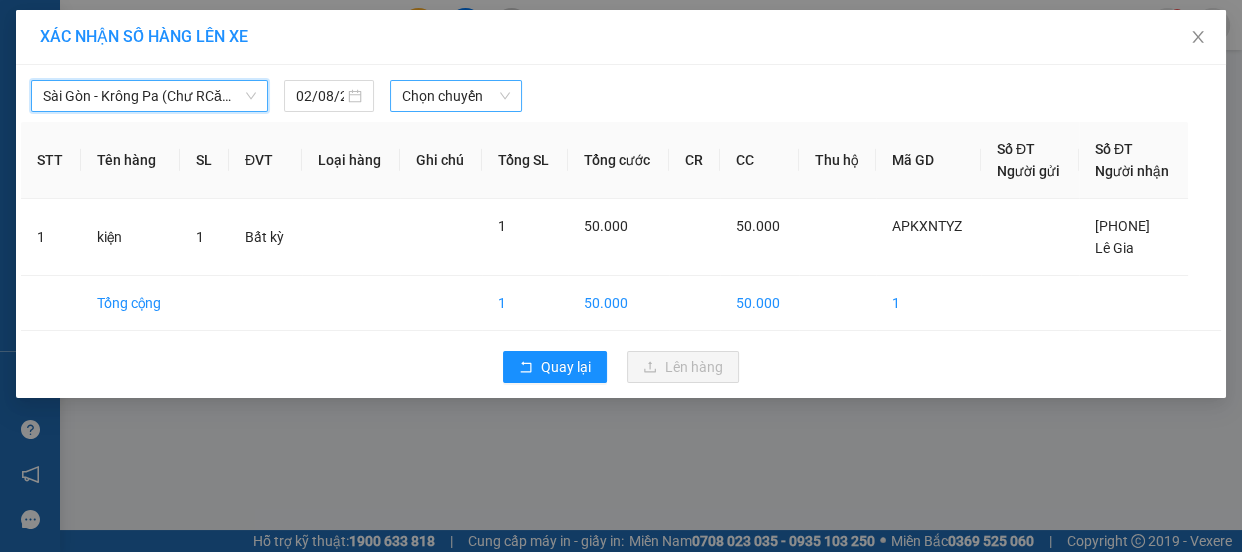 click on "Chọn chuyến" at bounding box center [456, 96] 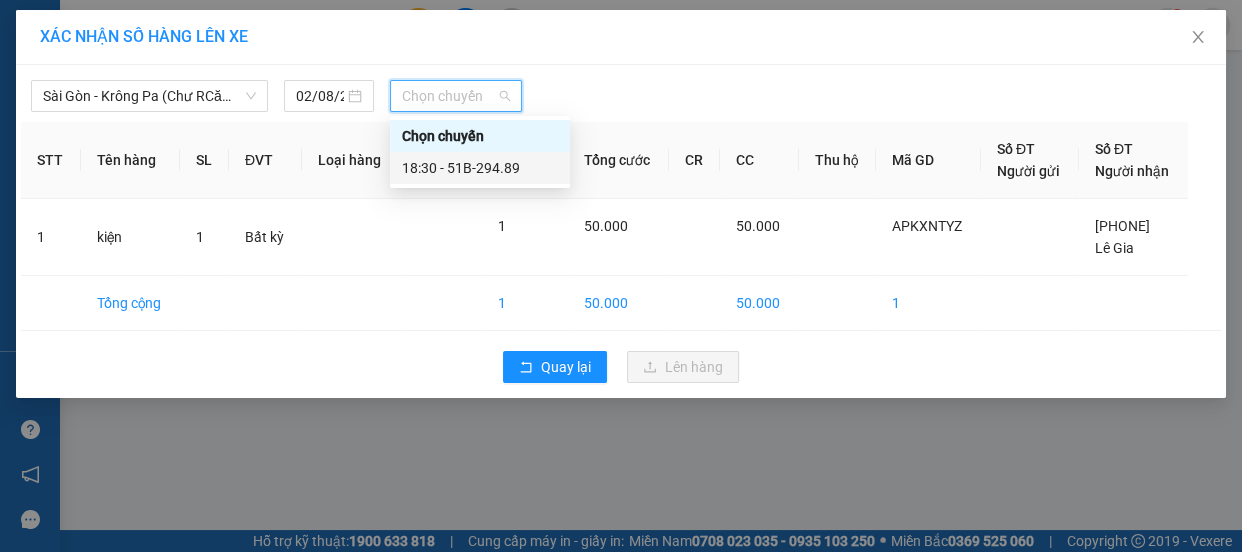 click on "[TIME] - [NUMBER]" at bounding box center [480, 168] 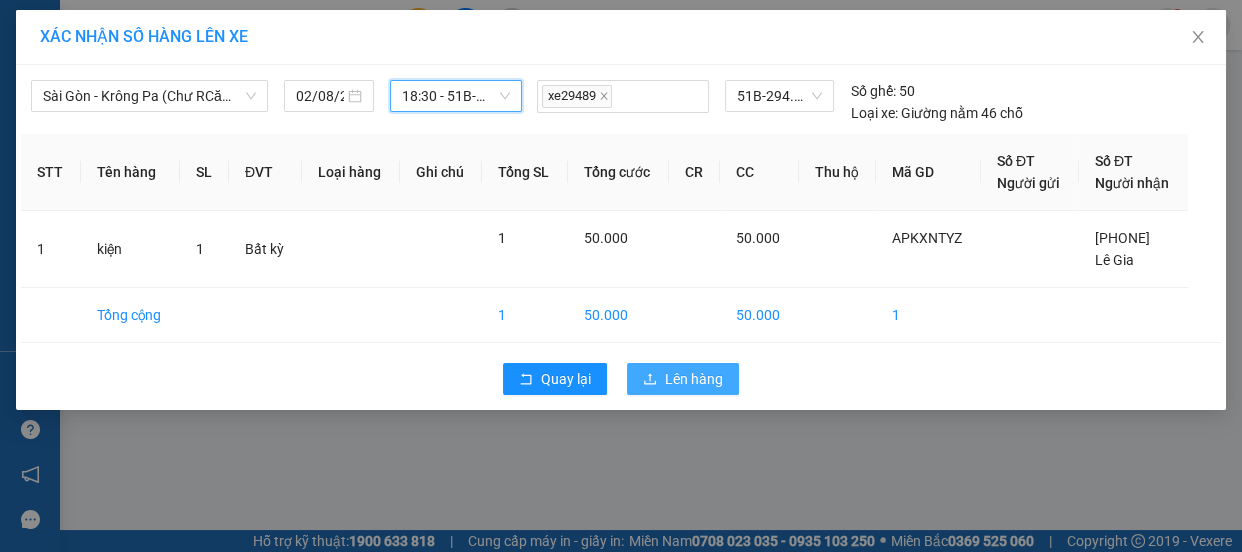 click on "Lên hàng" at bounding box center (694, 379) 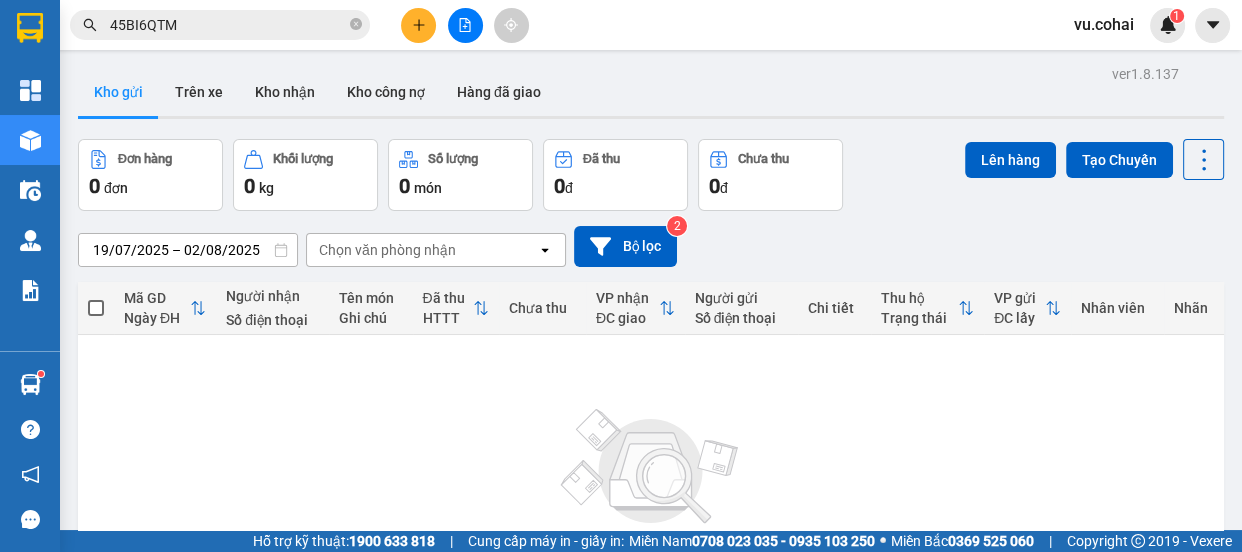 click 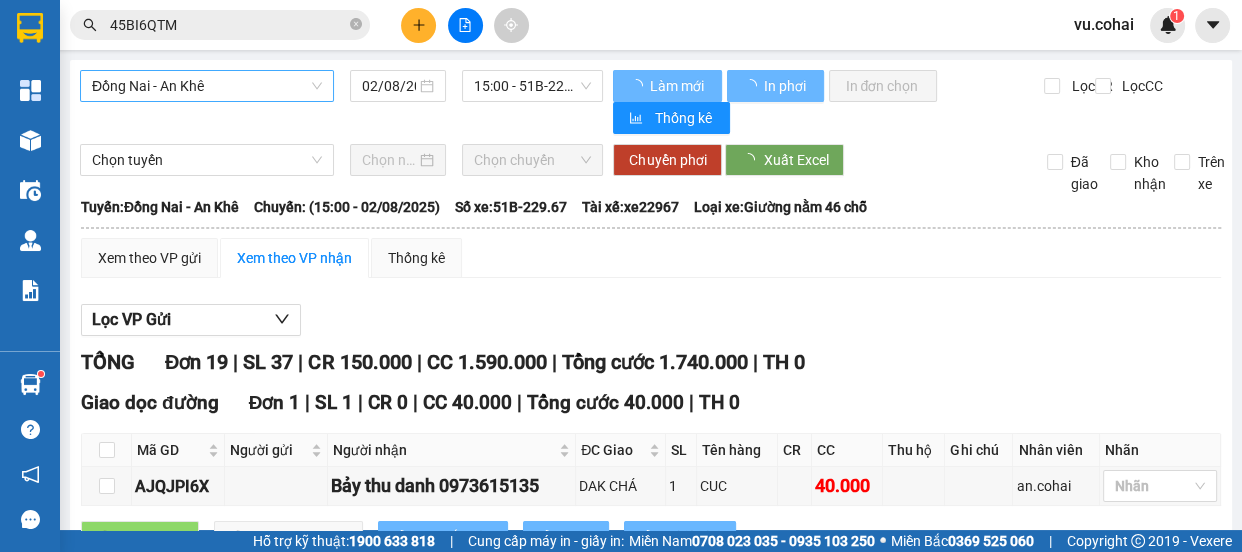 click on "Đồng Nai - An Khê" at bounding box center (207, 86) 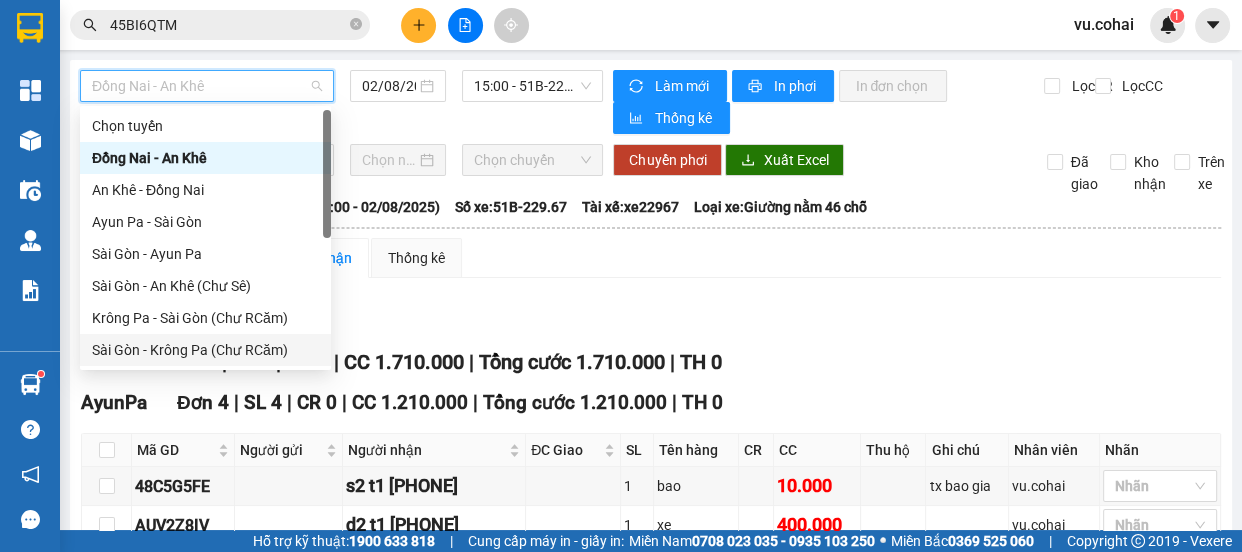 click on "Sài Gòn - Krông Pa (Chư RCăm)" at bounding box center [205, 350] 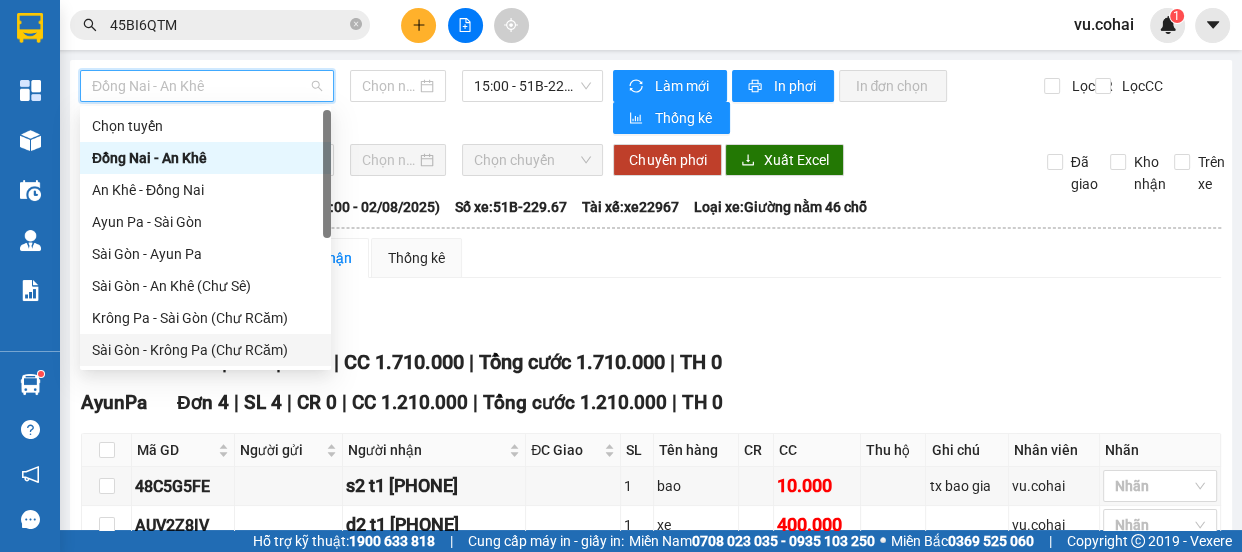 type on "02/08/2025" 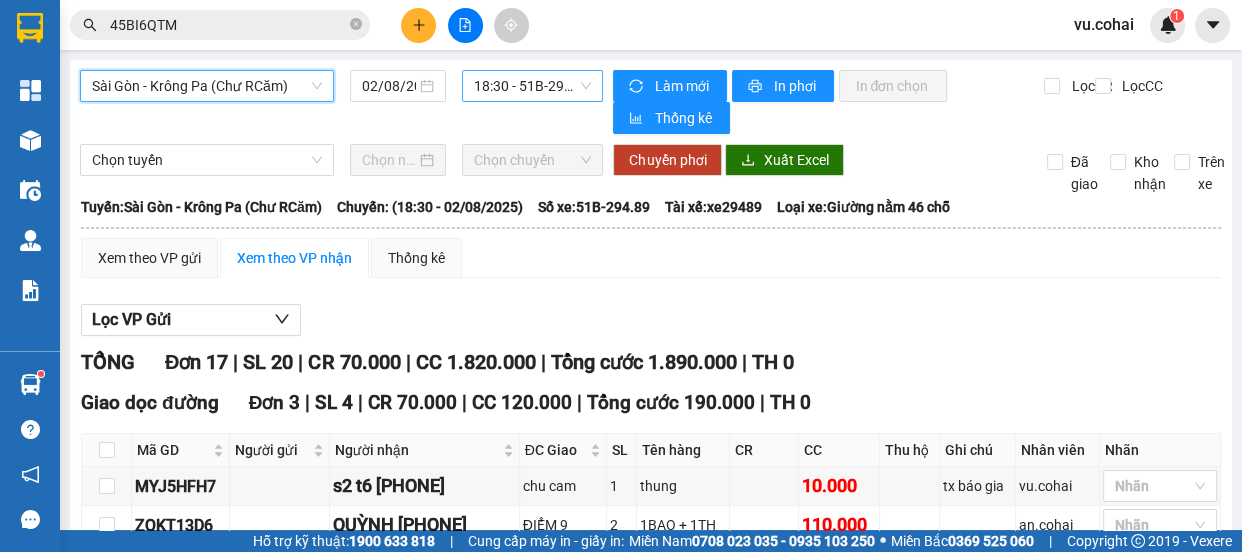 click on "[TIME] - [NUMBER]" at bounding box center (532, 86) 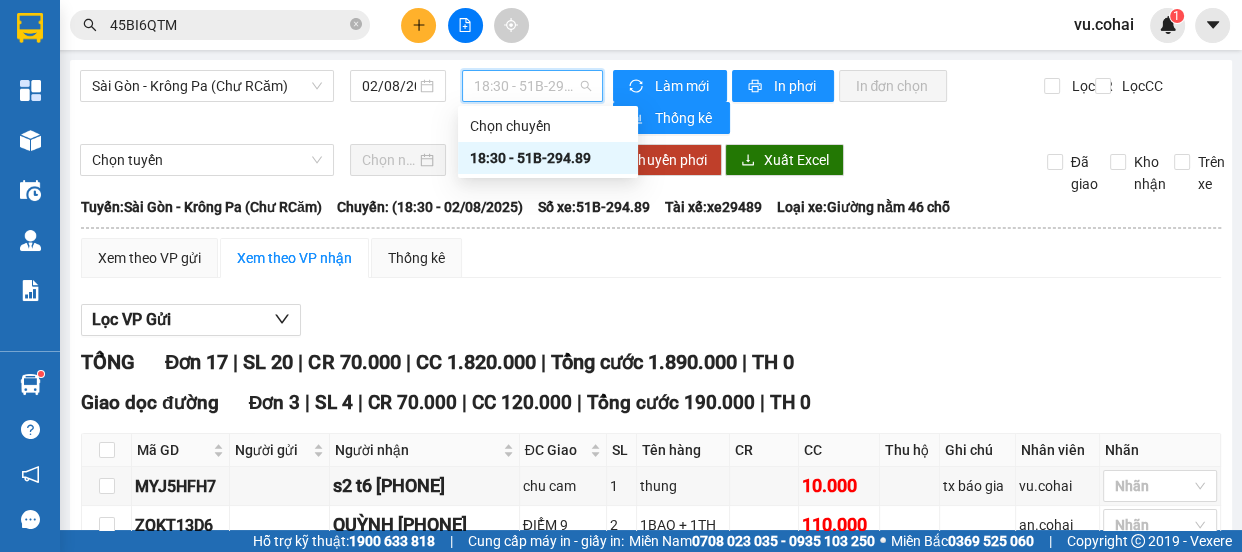 click on "[TIME] - [NUMBER]" at bounding box center (548, 158) 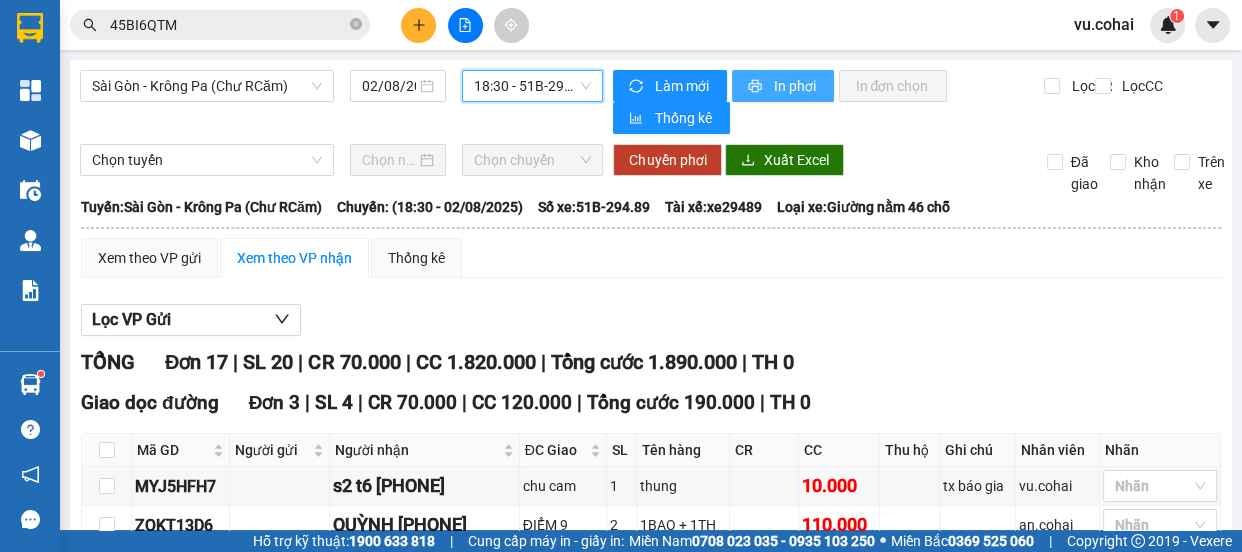 click on "In phơi" at bounding box center (795, 86) 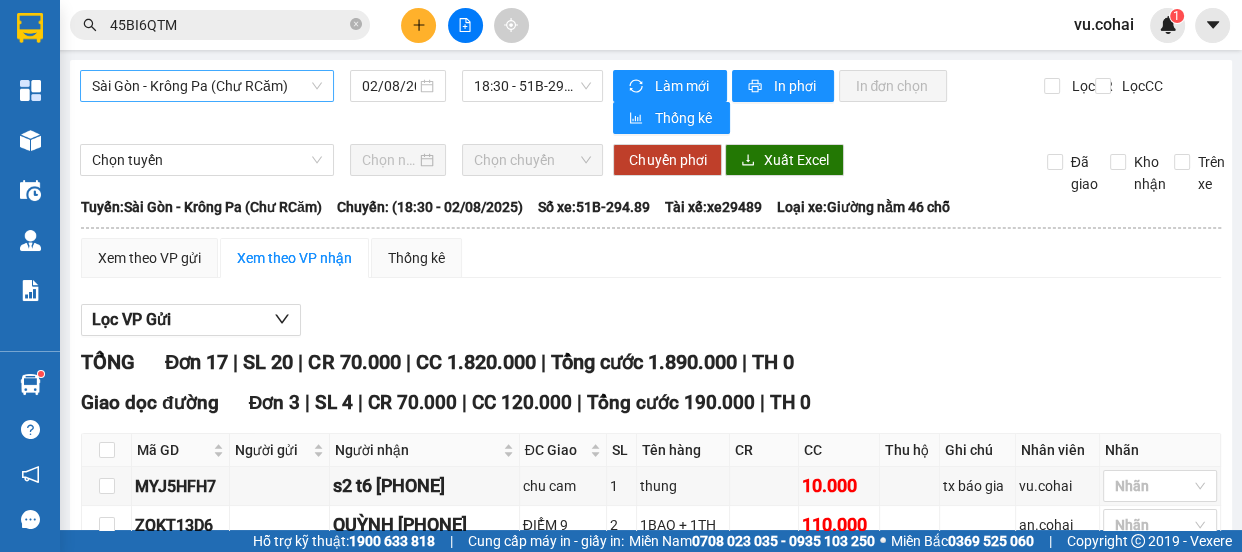 click on "Sài Gòn - Krông Pa (Chư RCăm)" at bounding box center (207, 86) 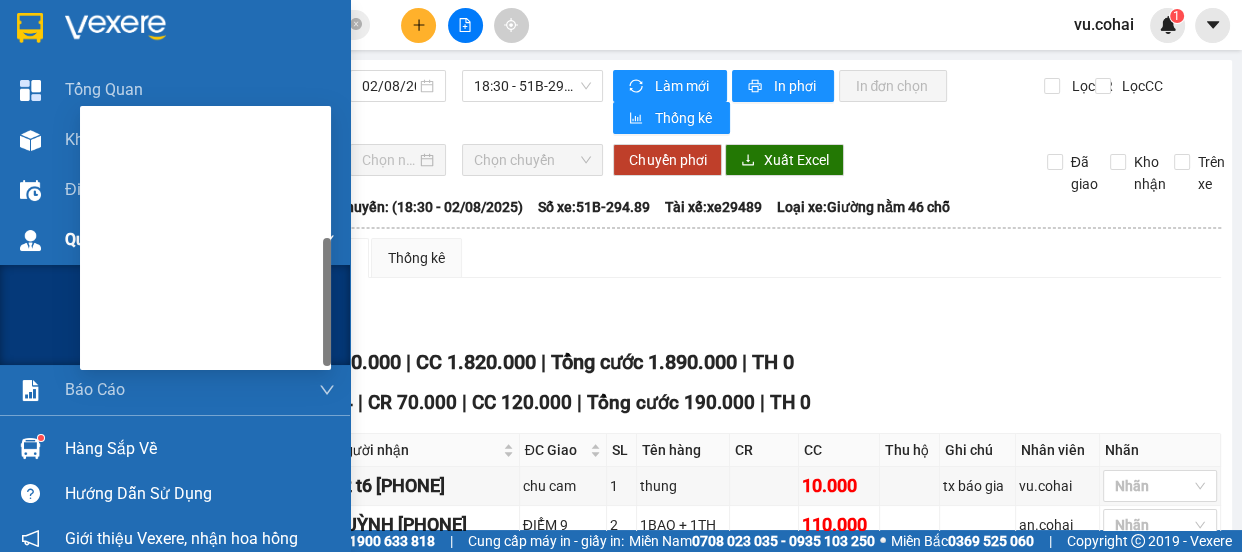 click on "Quản Lý" at bounding box center [200, 240] 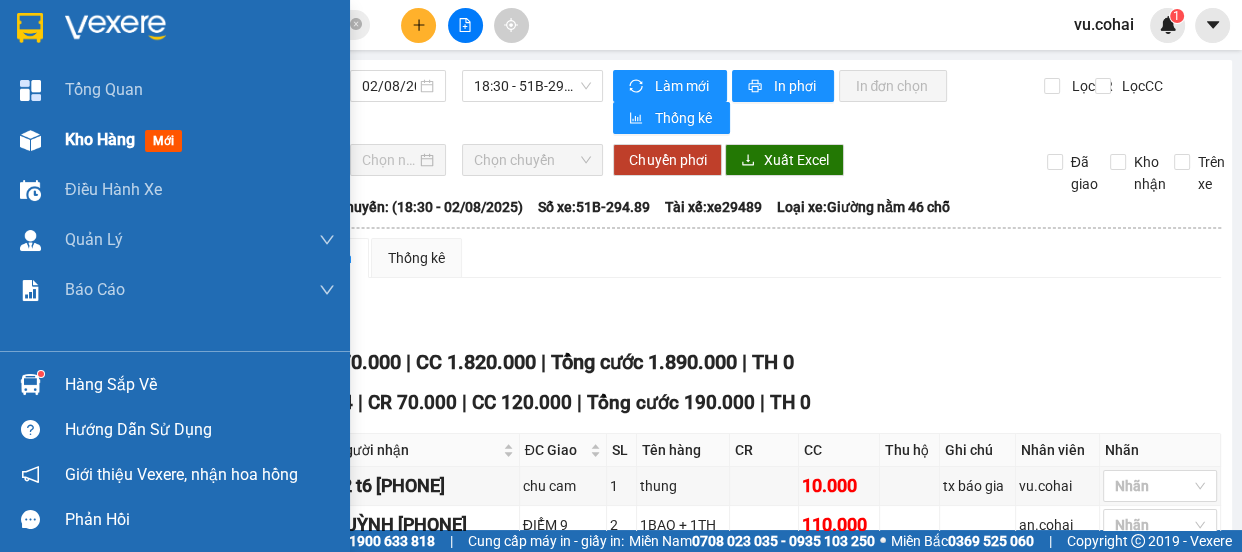 click on "Kho hàng" at bounding box center [100, 139] 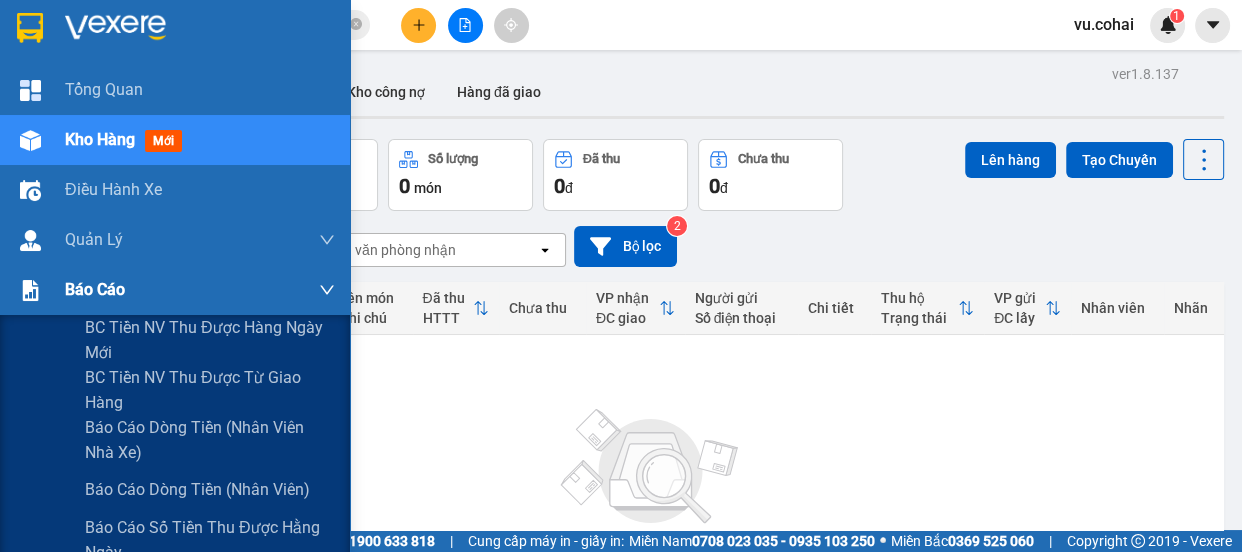 click on "Báo cáo" at bounding box center (95, 289) 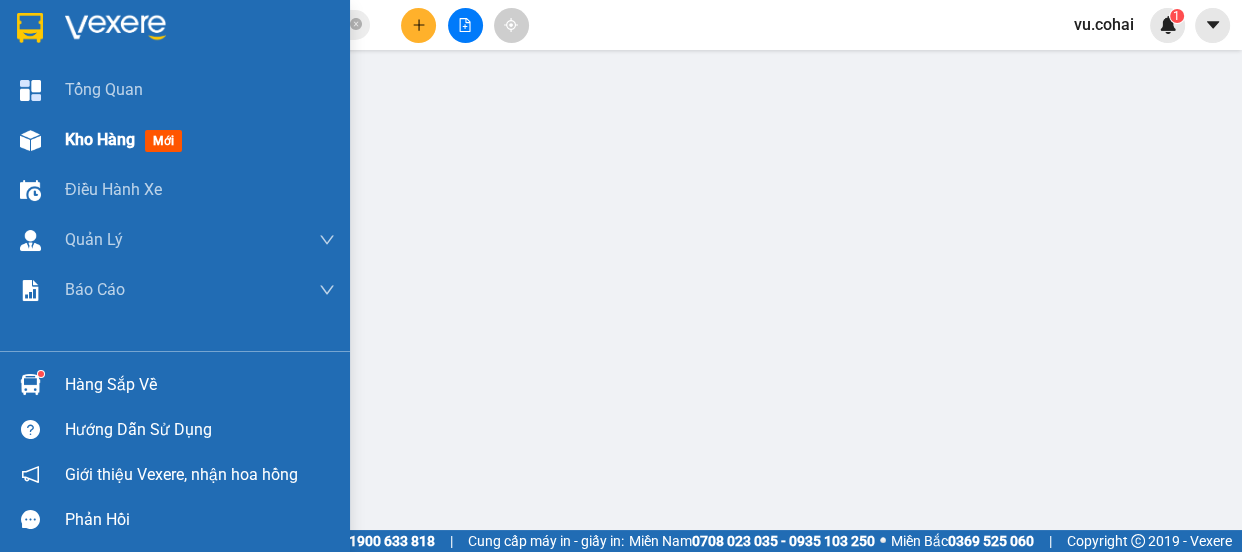 click on "Kho hàng" at bounding box center [100, 139] 